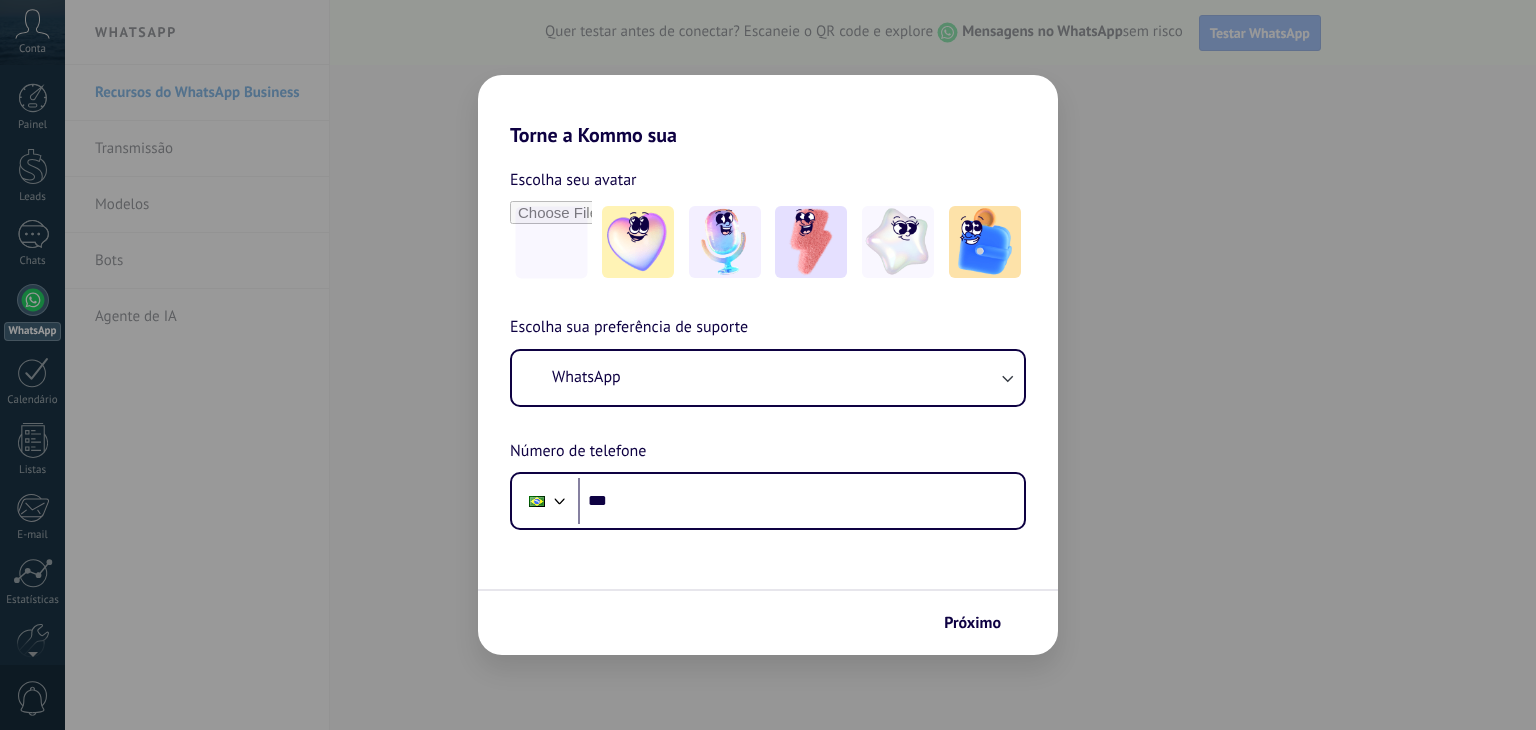 scroll, scrollTop: 0, scrollLeft: 0, axis: both 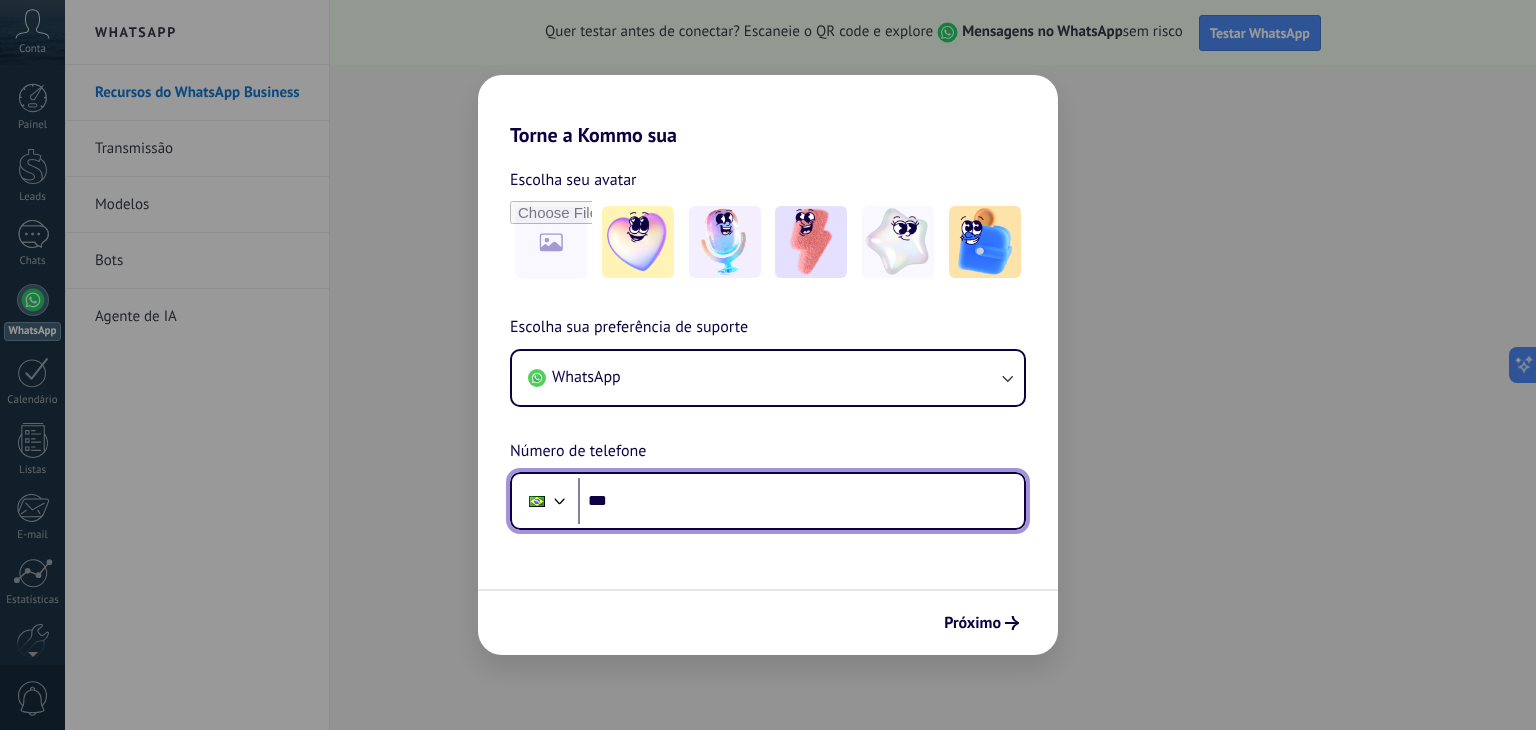 click on "***" at bounding box center [801, 501] 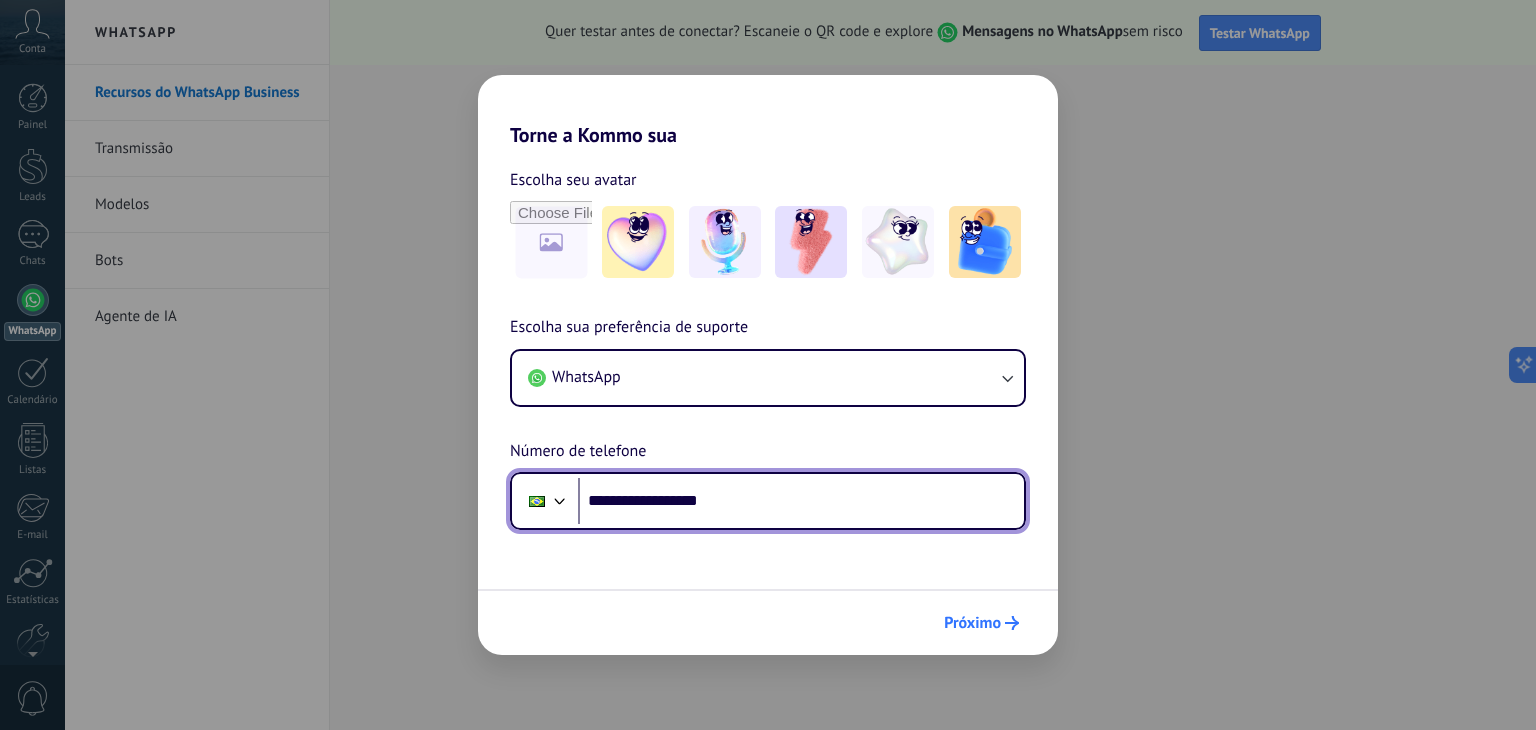 type on "**********" 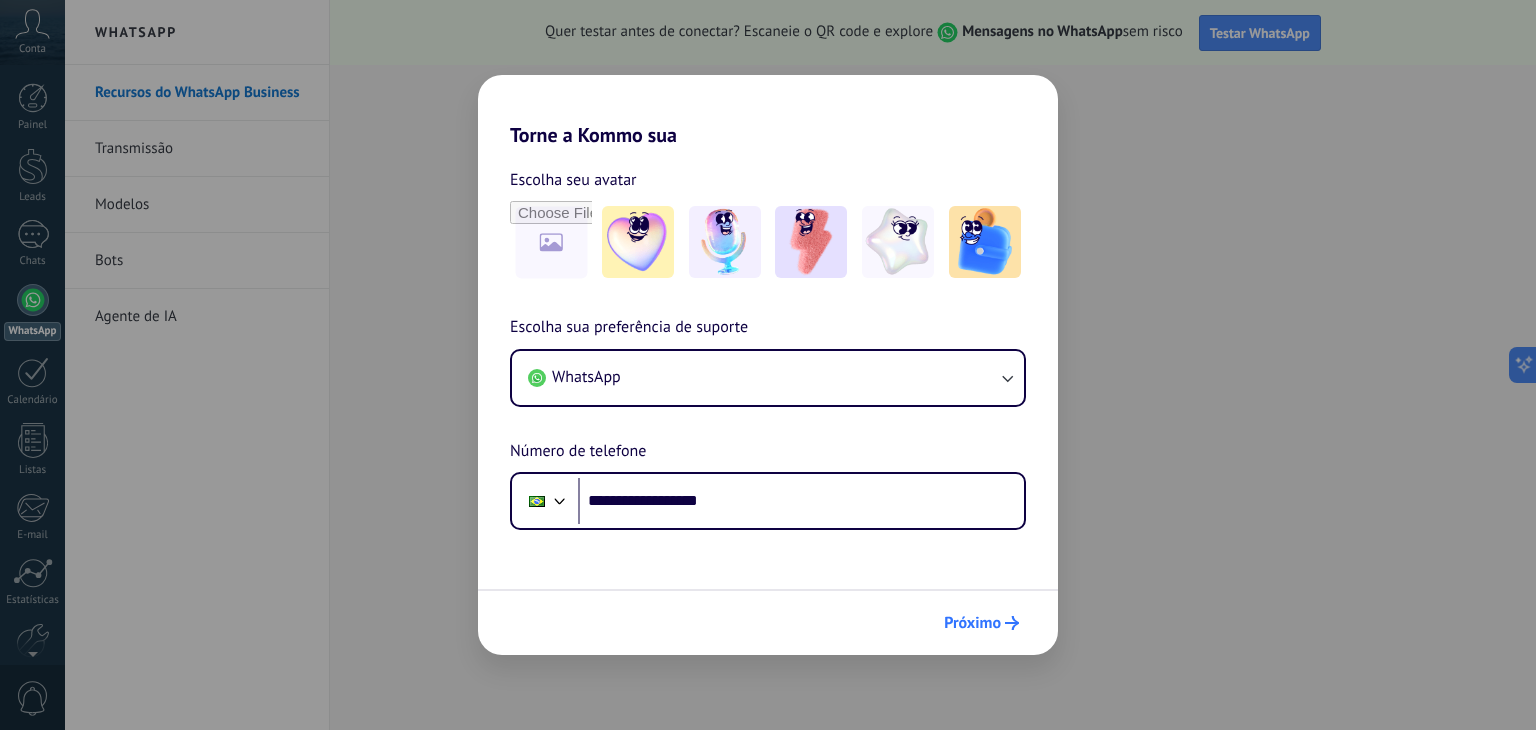 click on "Próximo" at bounding box center [972, 623] 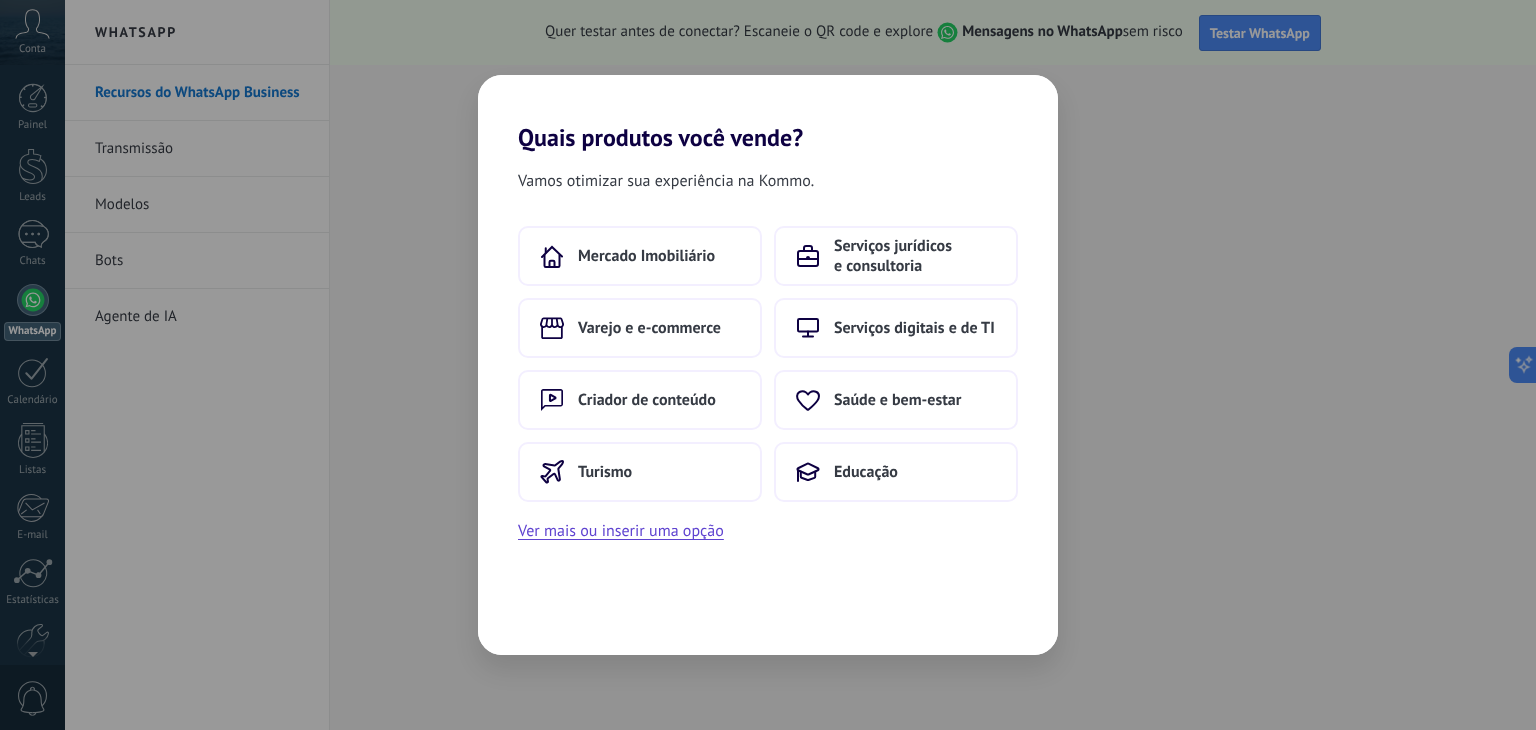 scroll, scrollTop: 0, scrollLeft: 0, axis: both 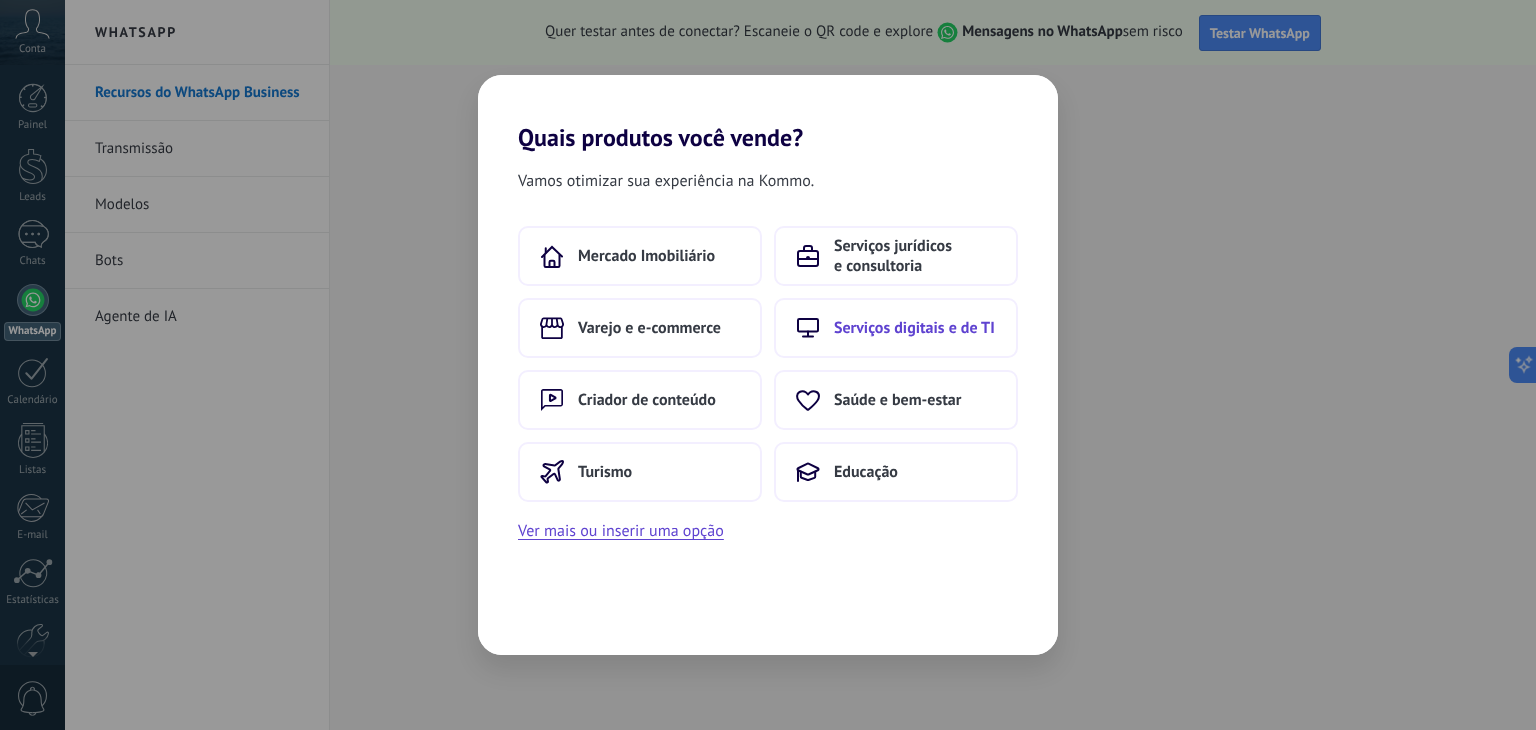 click on "Serviços digitais e de TI" at bounding box center [914, 328] 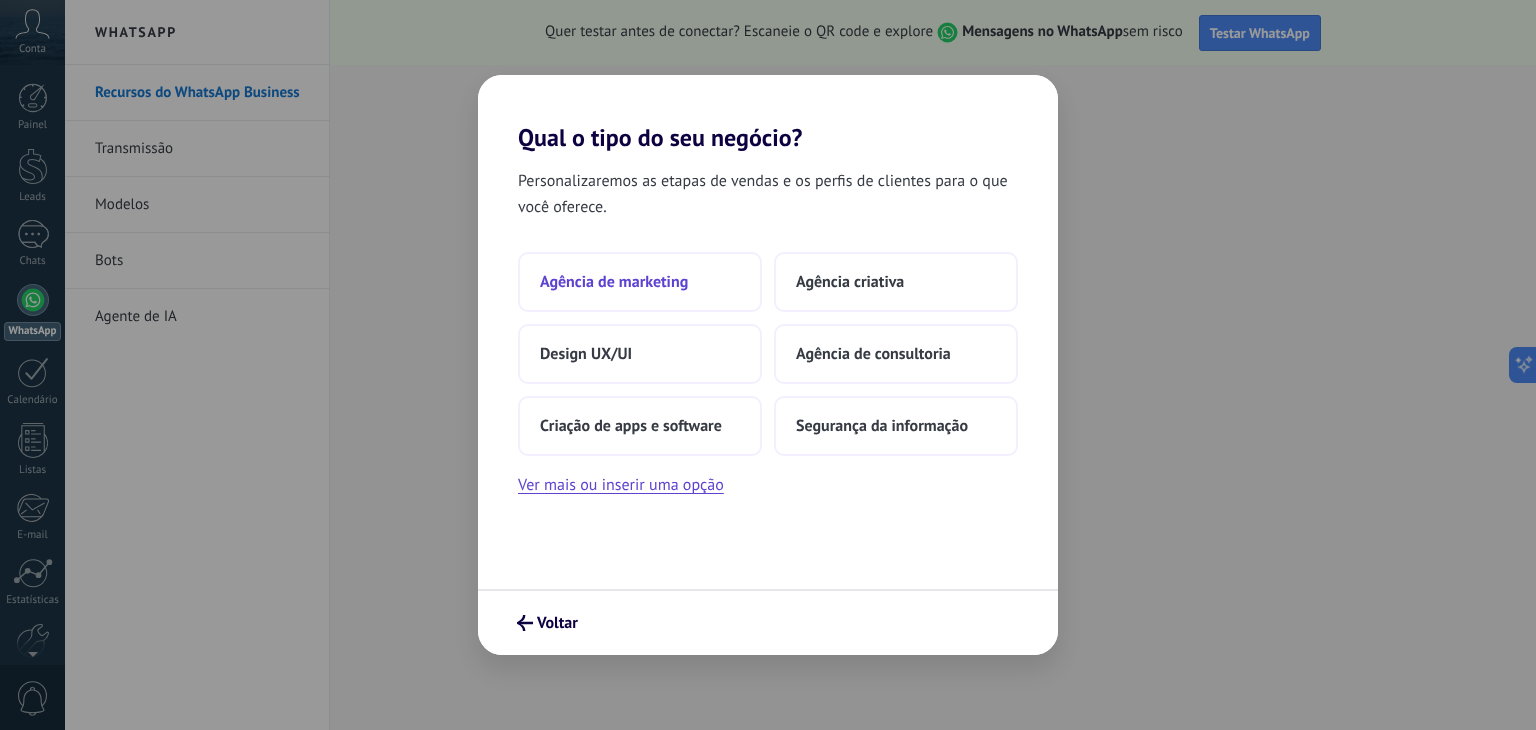 click on "Agência de marketing" at bounding box center [640, 282] 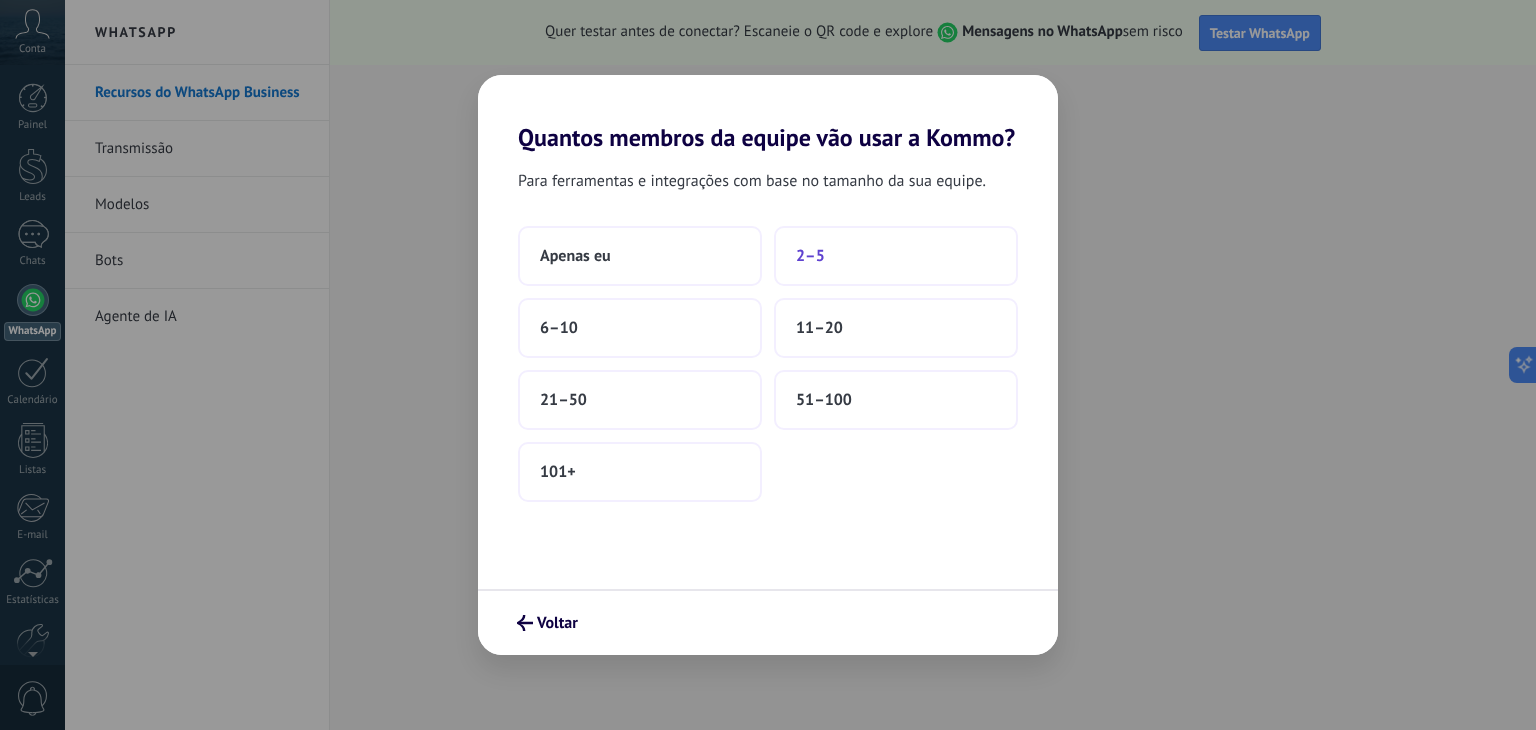 click on "2–5" at bounding box center (896, 256) 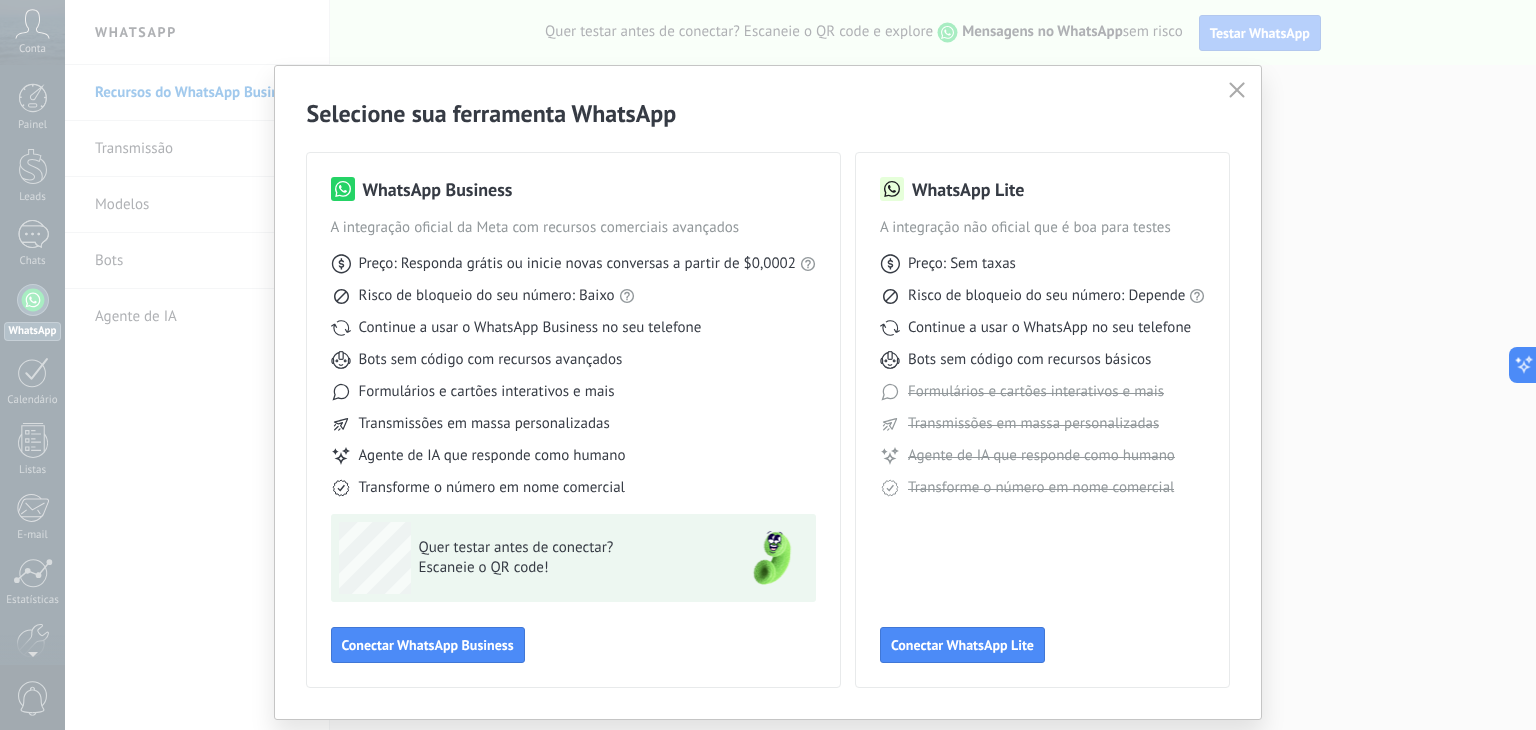 scroll, scrollTop: 55, scrollLeft: 0, axis: vertical 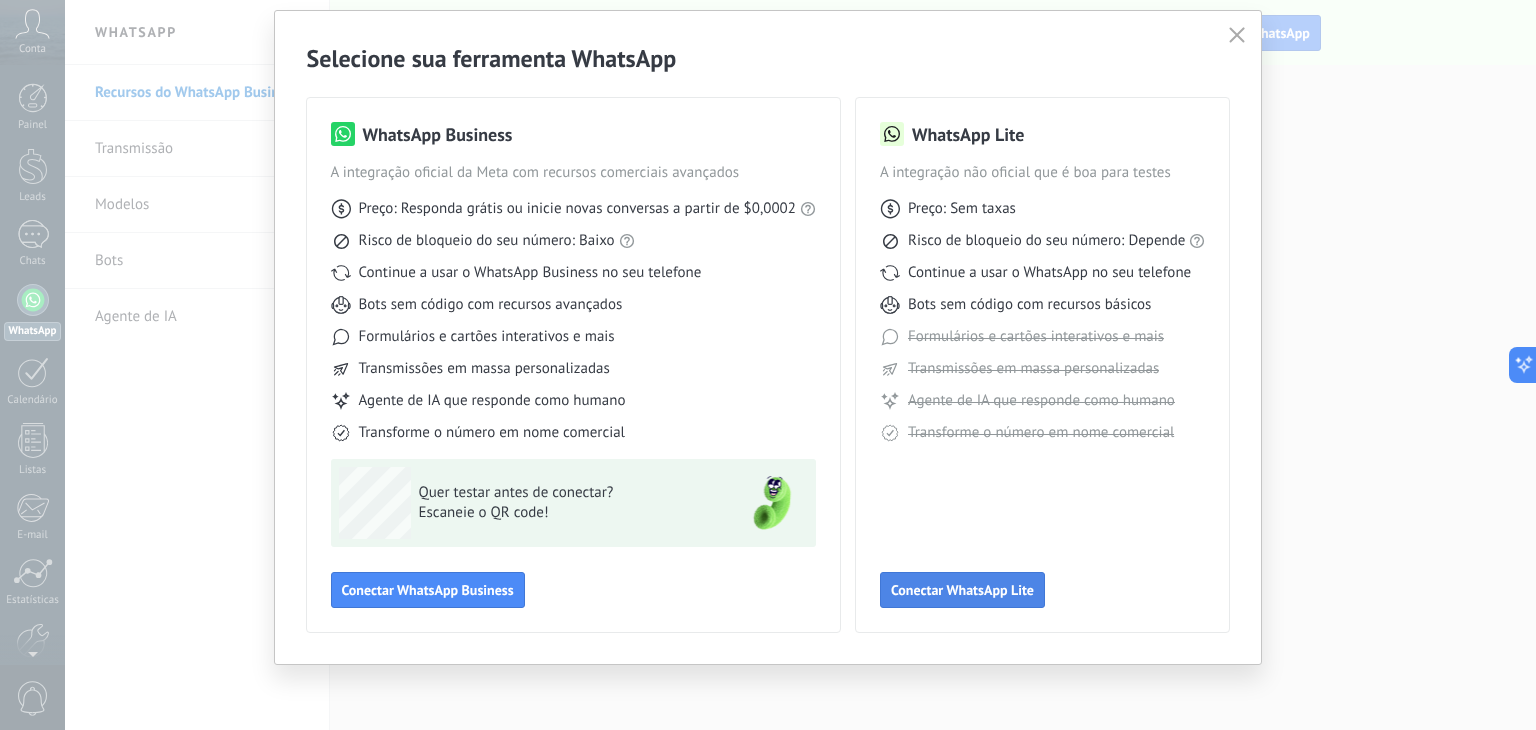 click on "Conectar WhatsApp Lite" at bounding box center (962, 590) 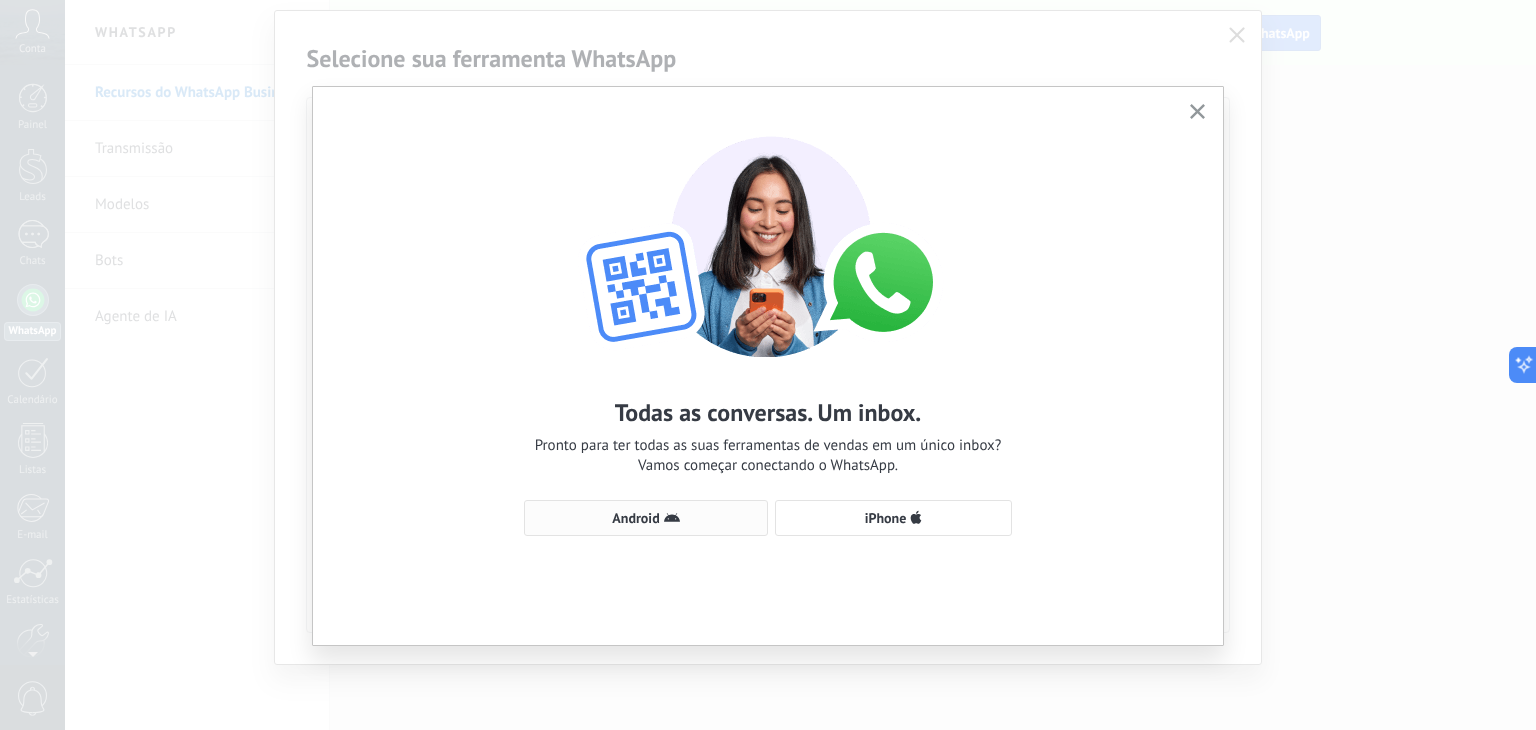 click on "Android" at bounding box center (646, 518) 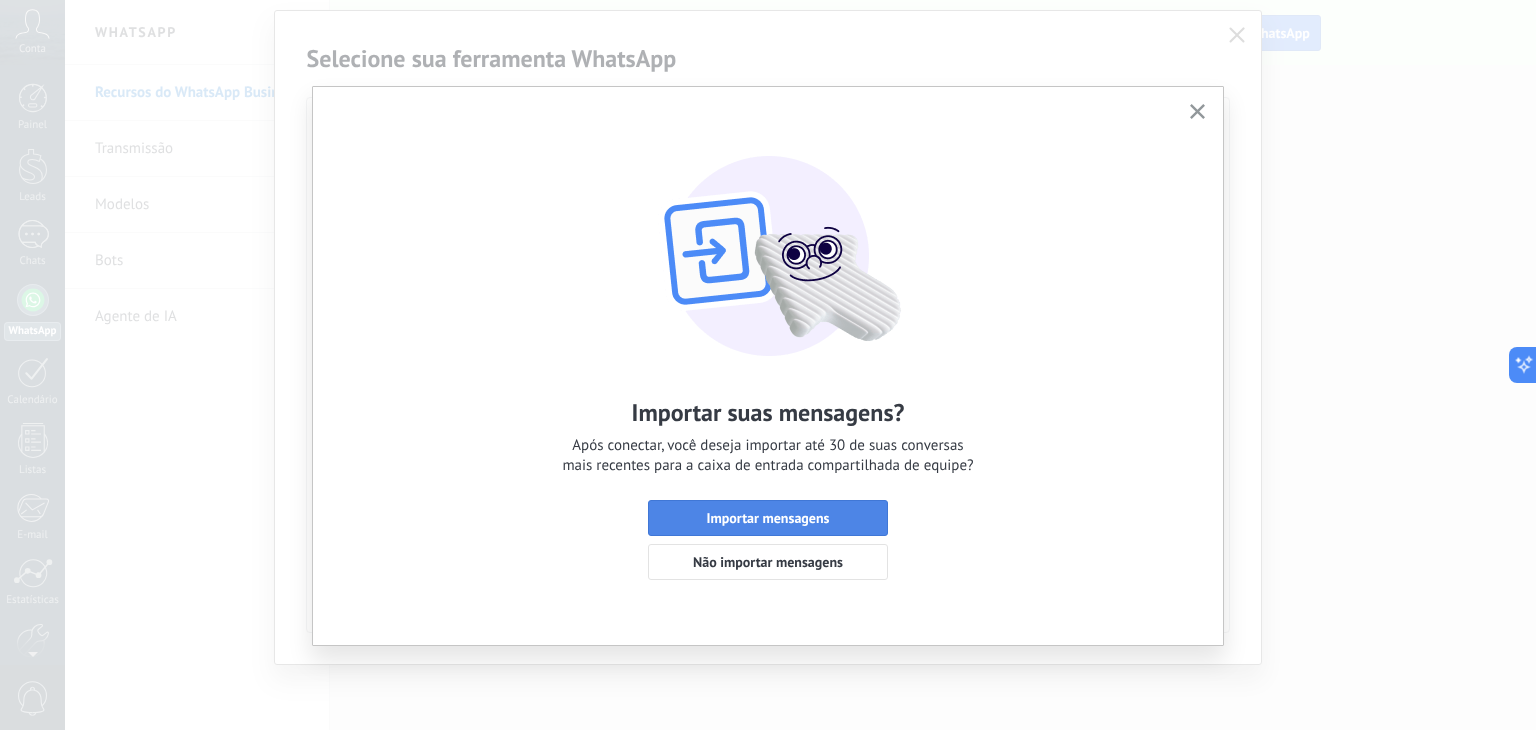click on "Importar mensagens" at bounding box center (768, 518) 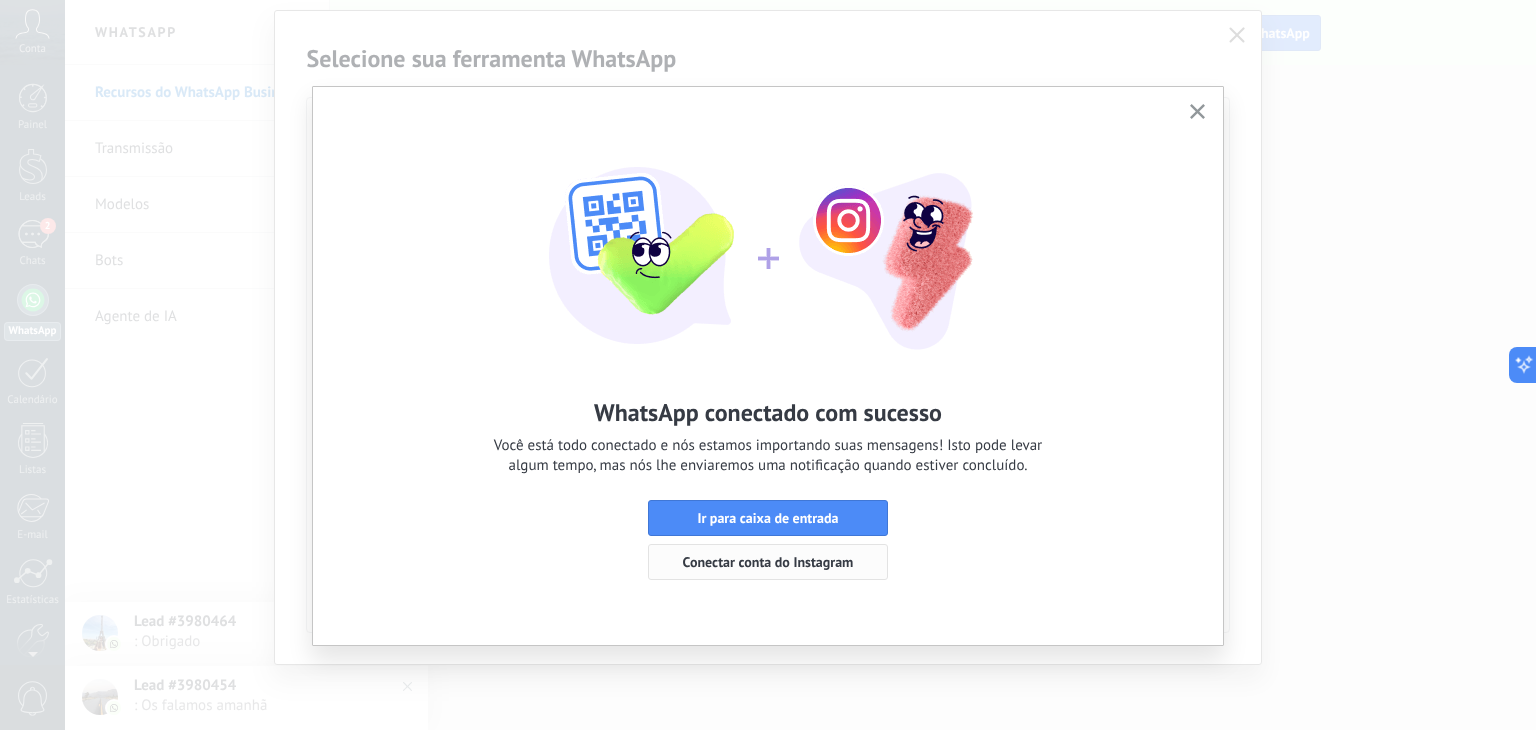 click on "Conectar conta do Instagram" at bounding box center [768, 562] 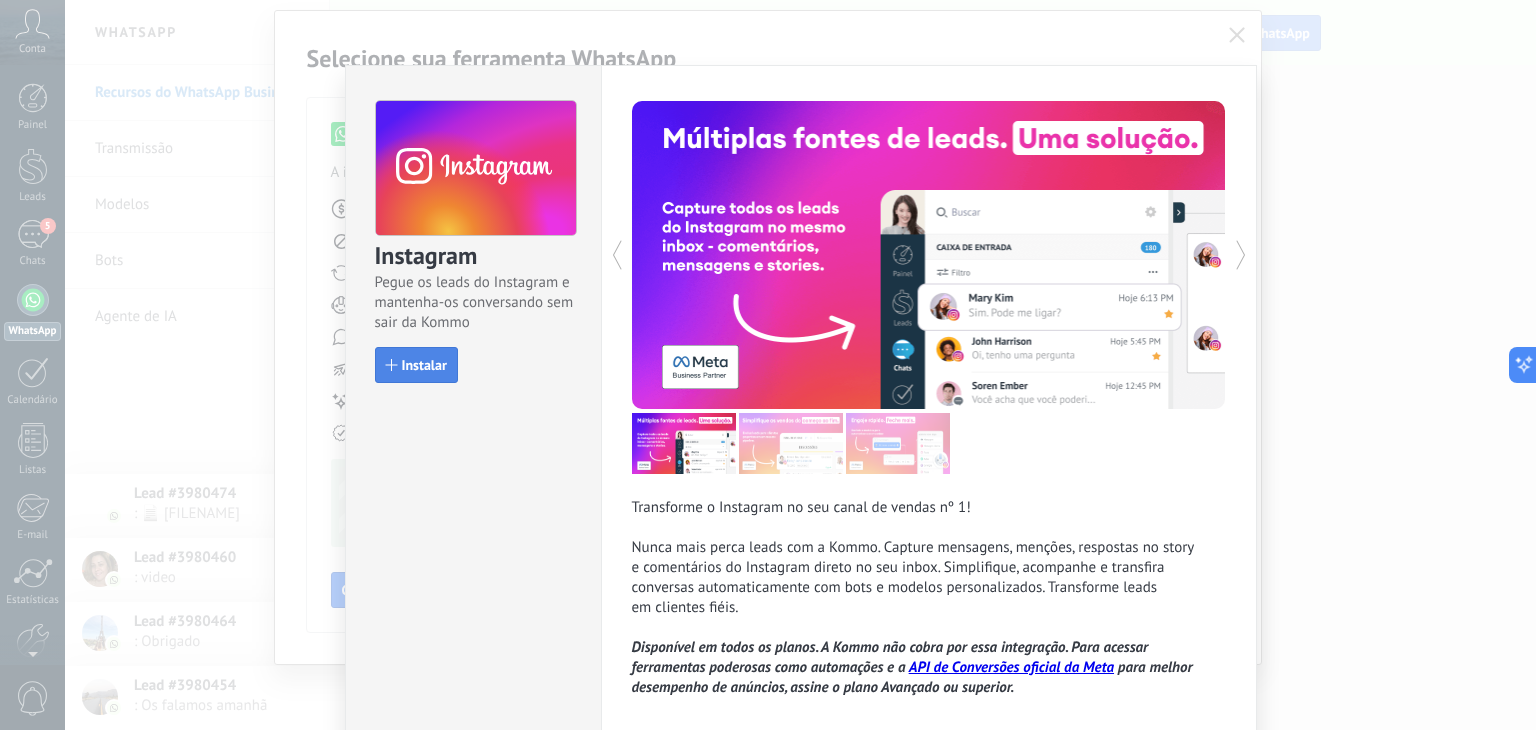 click on "Instalar" at bounding box center [424, 365] 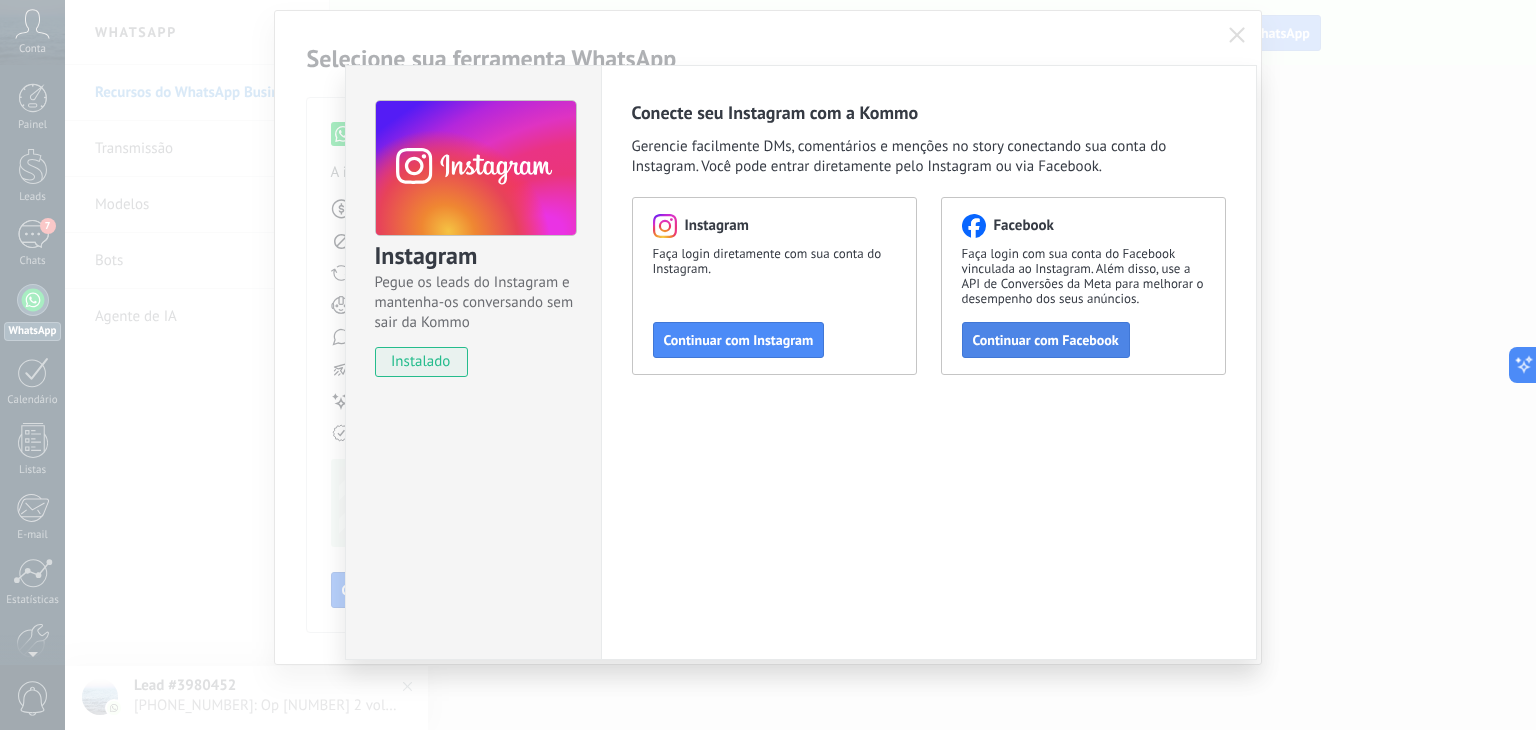 click on "Continuar com Facebook" at bounding box center (1046, 340) 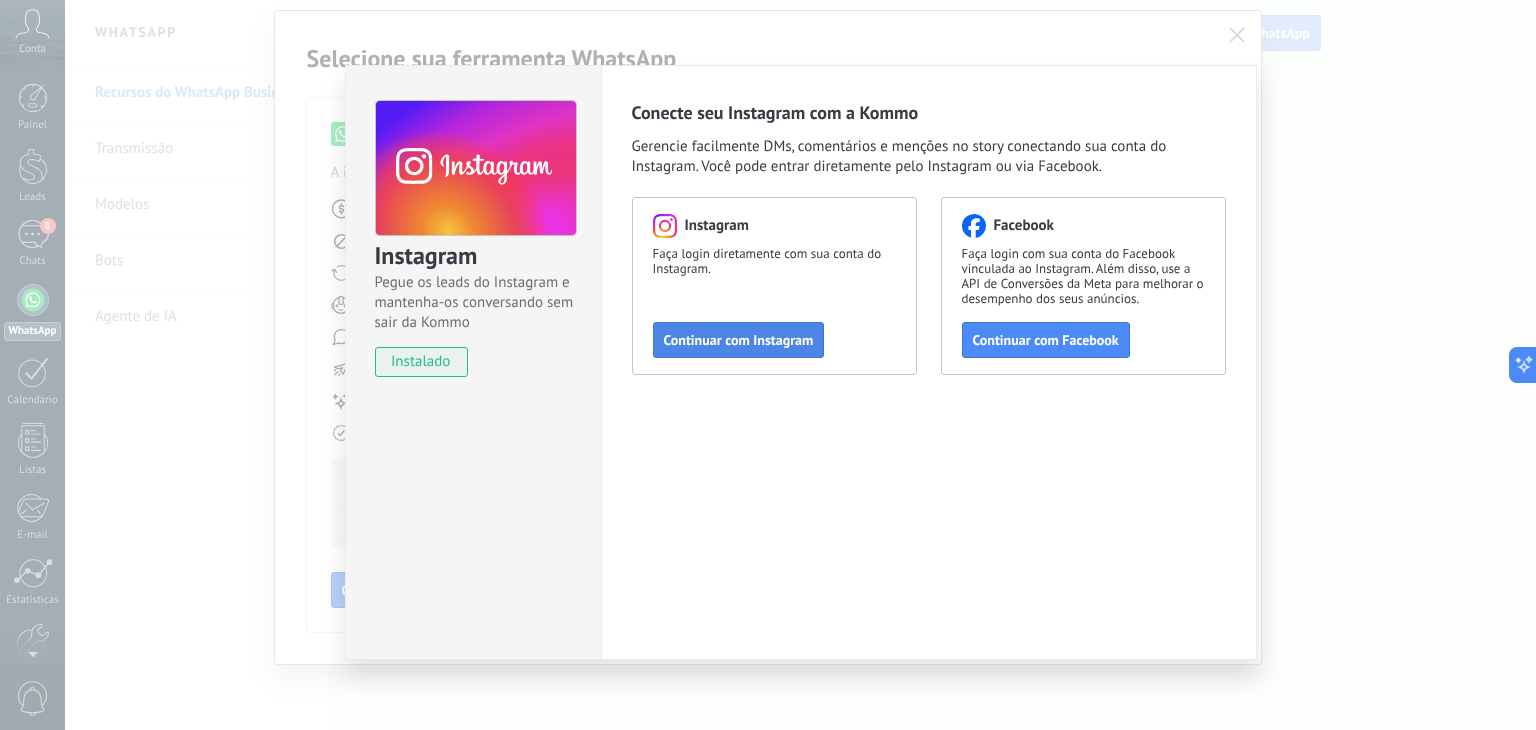click on "Continuar com Instagram" at bounding box center (739, 340) 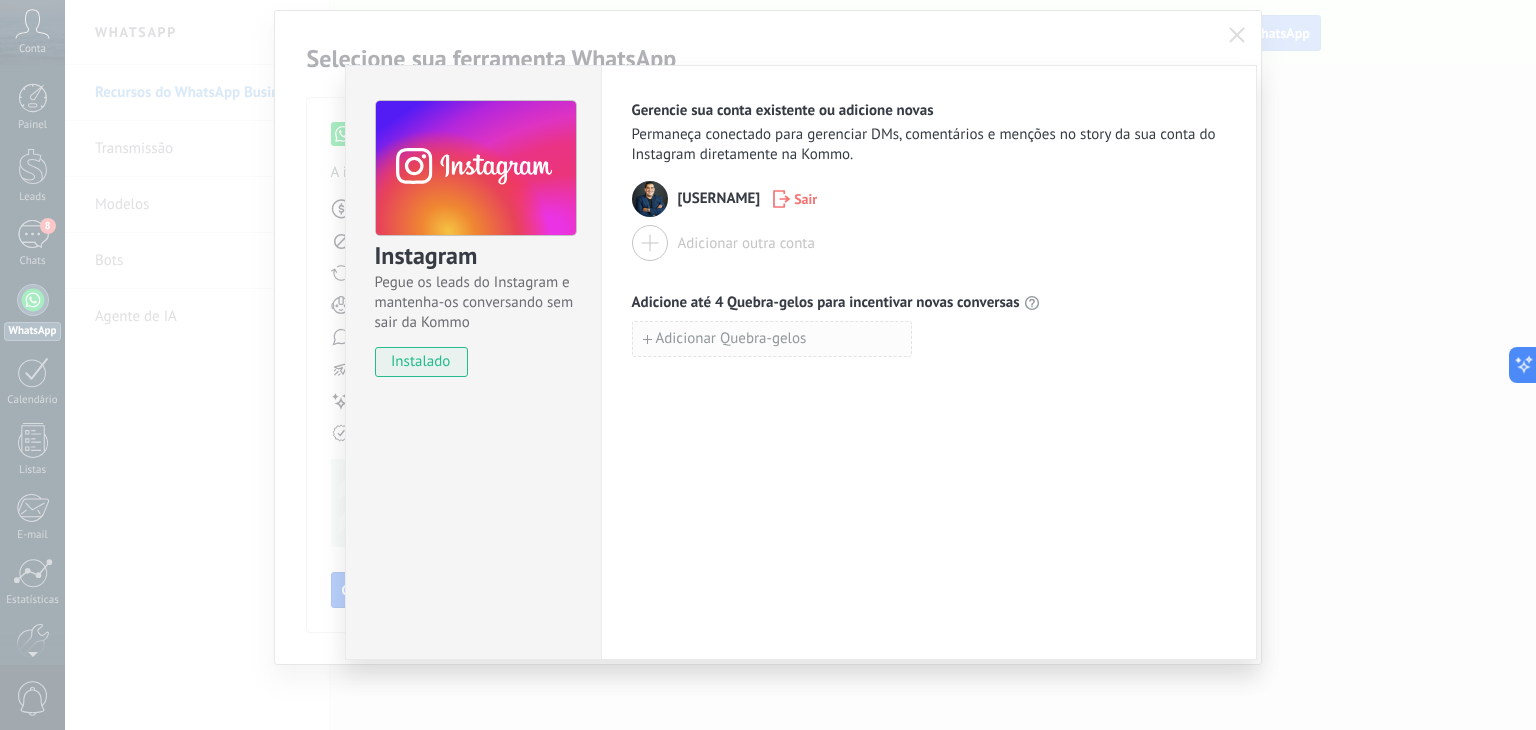 click on "Adicionar Quebra-gelos" at bounding box center [731, 339] 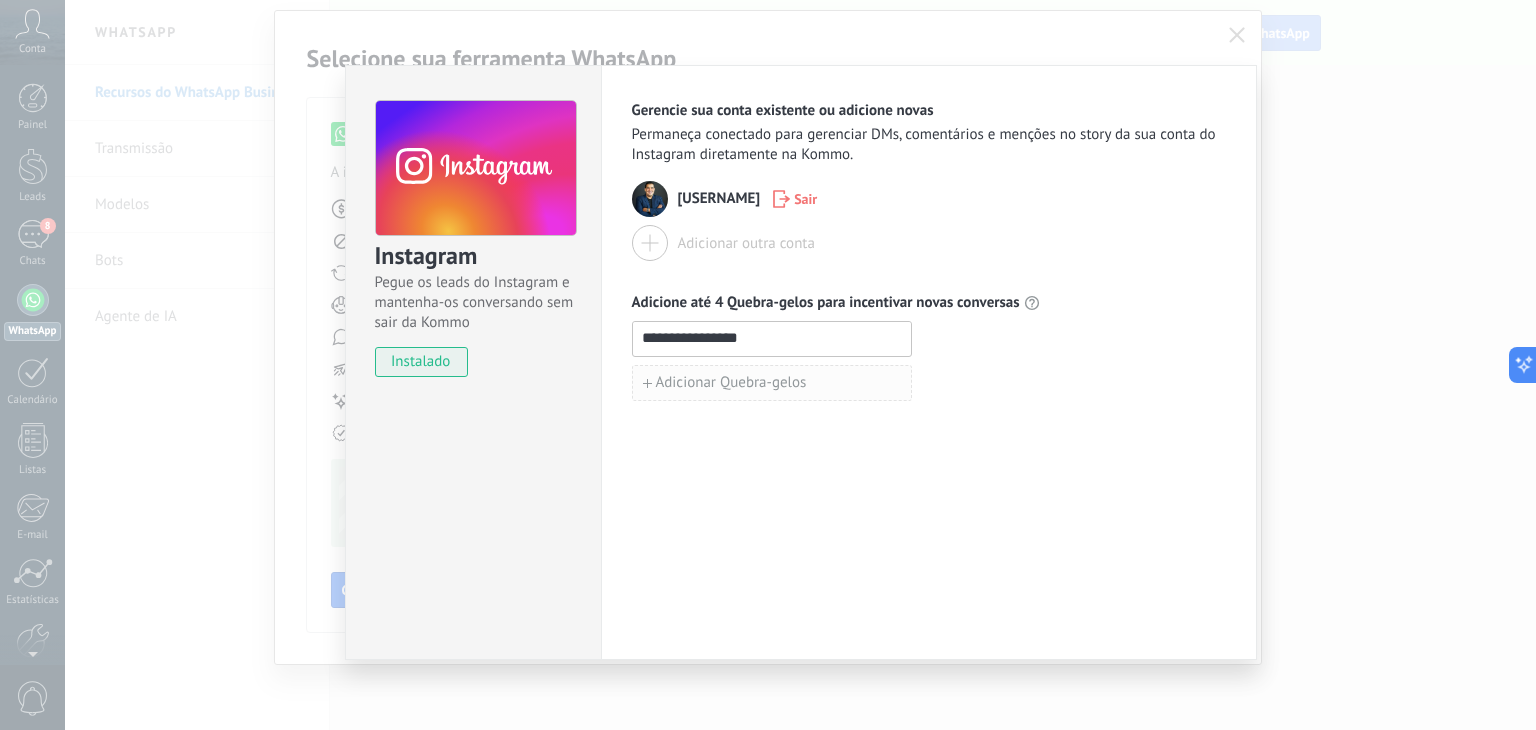 type on "**********" 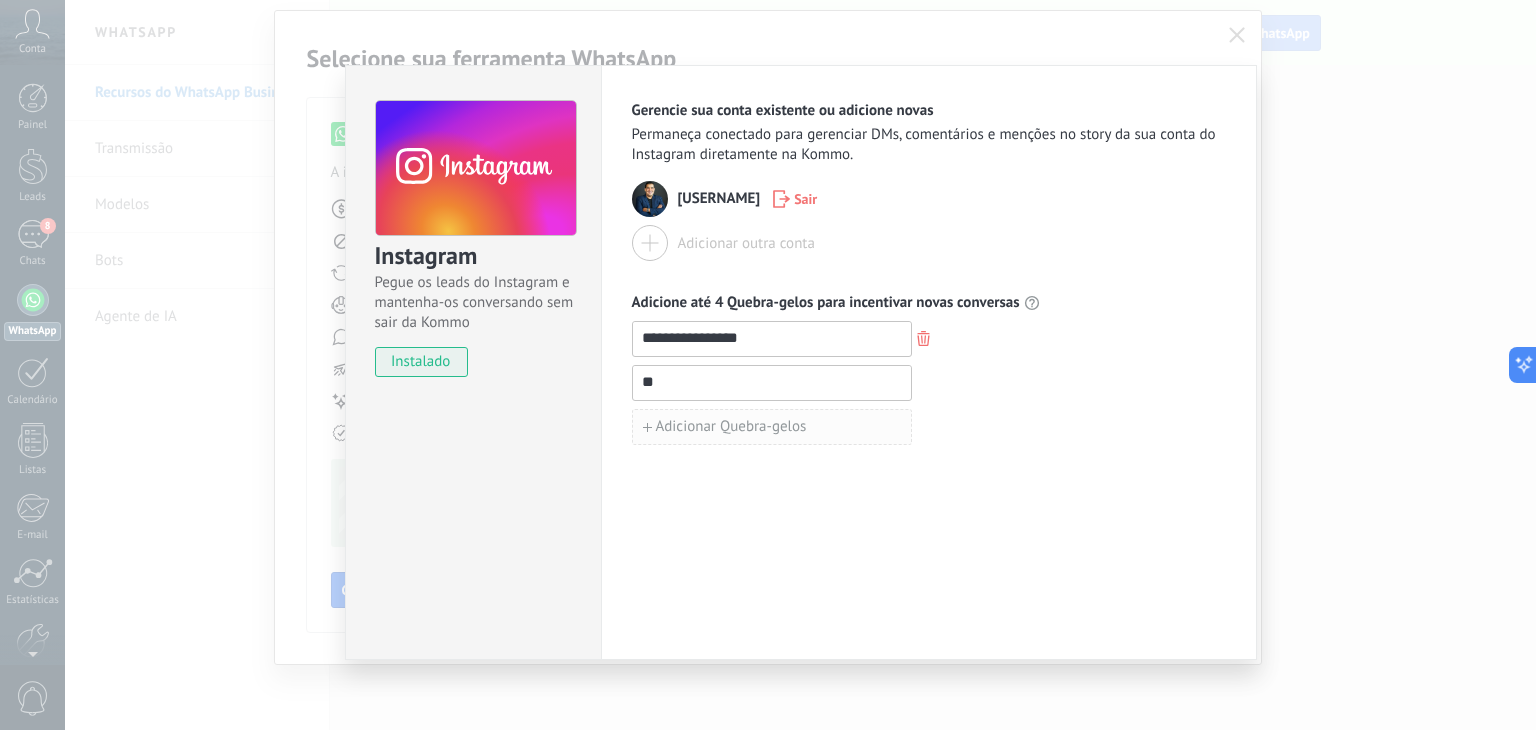 type on "*" 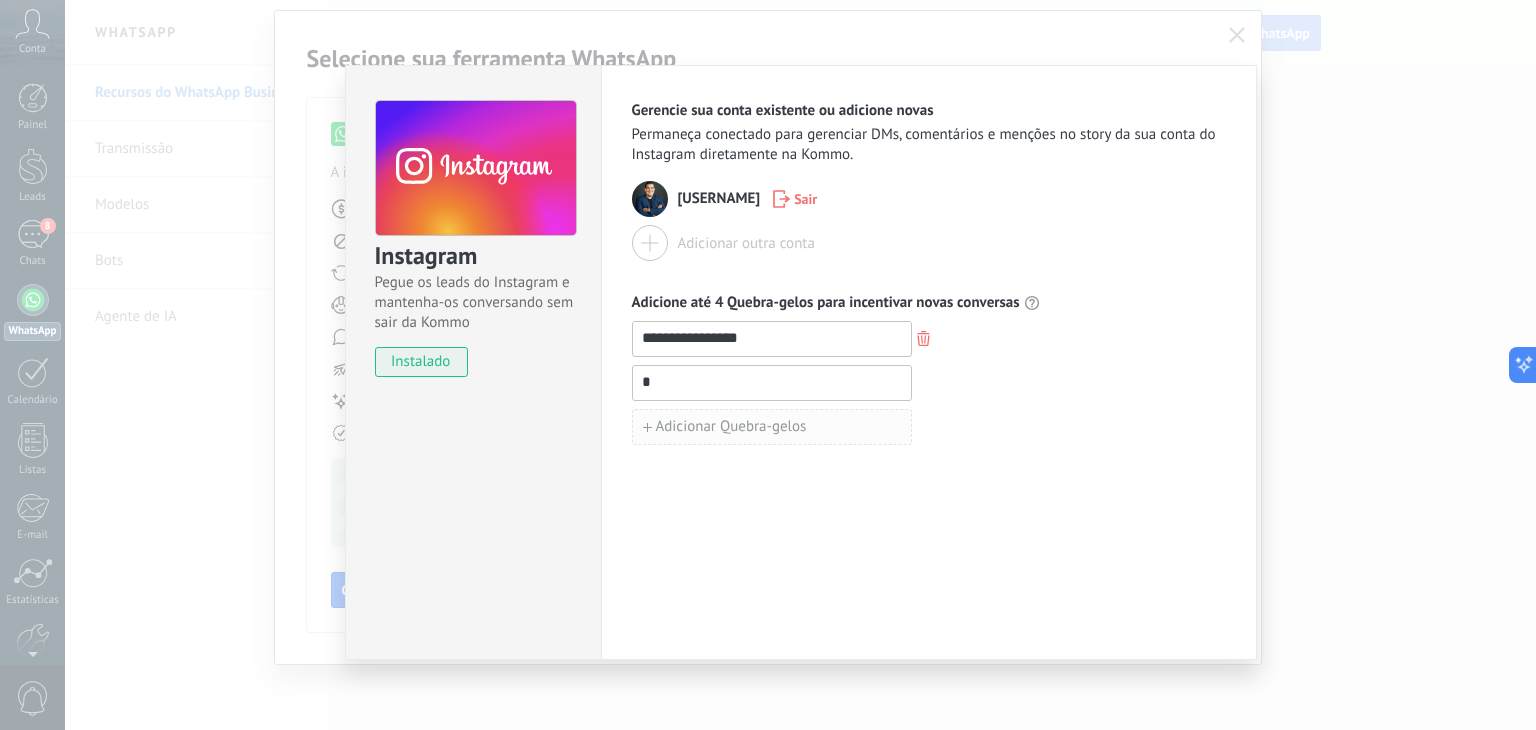 type 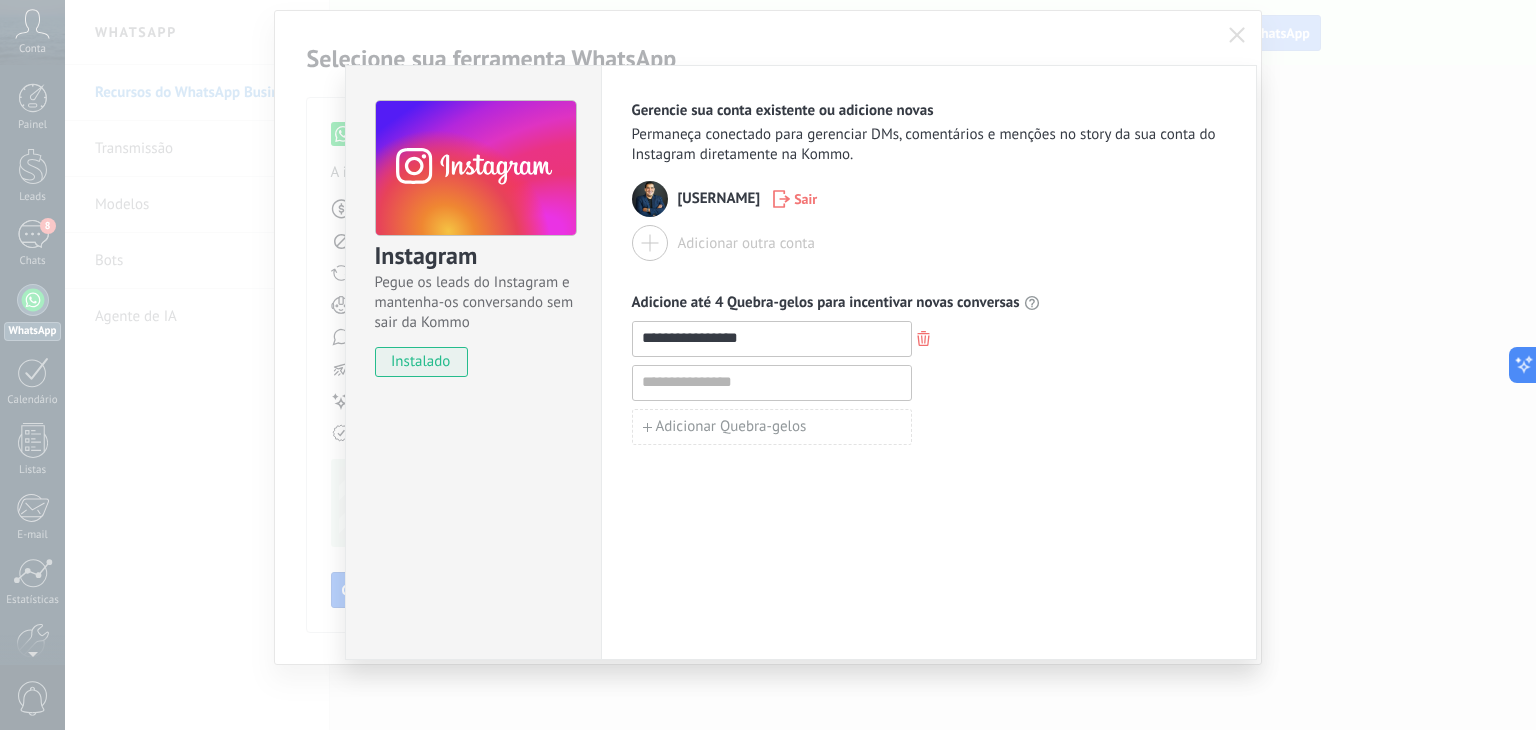 click on "Adicionar outra conta" at bounding box center [929, 243] 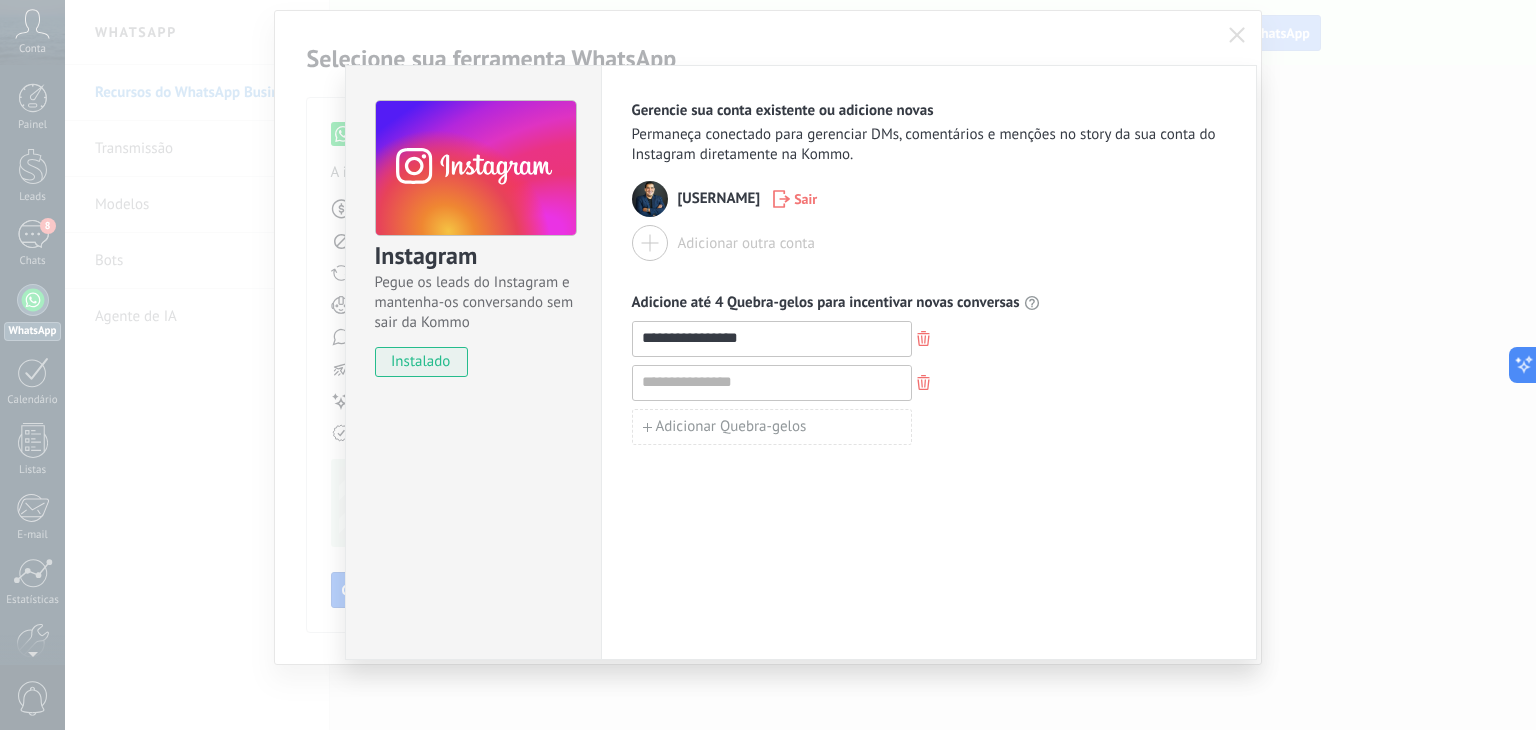 click on "**********" at bounding box center (800, 365) 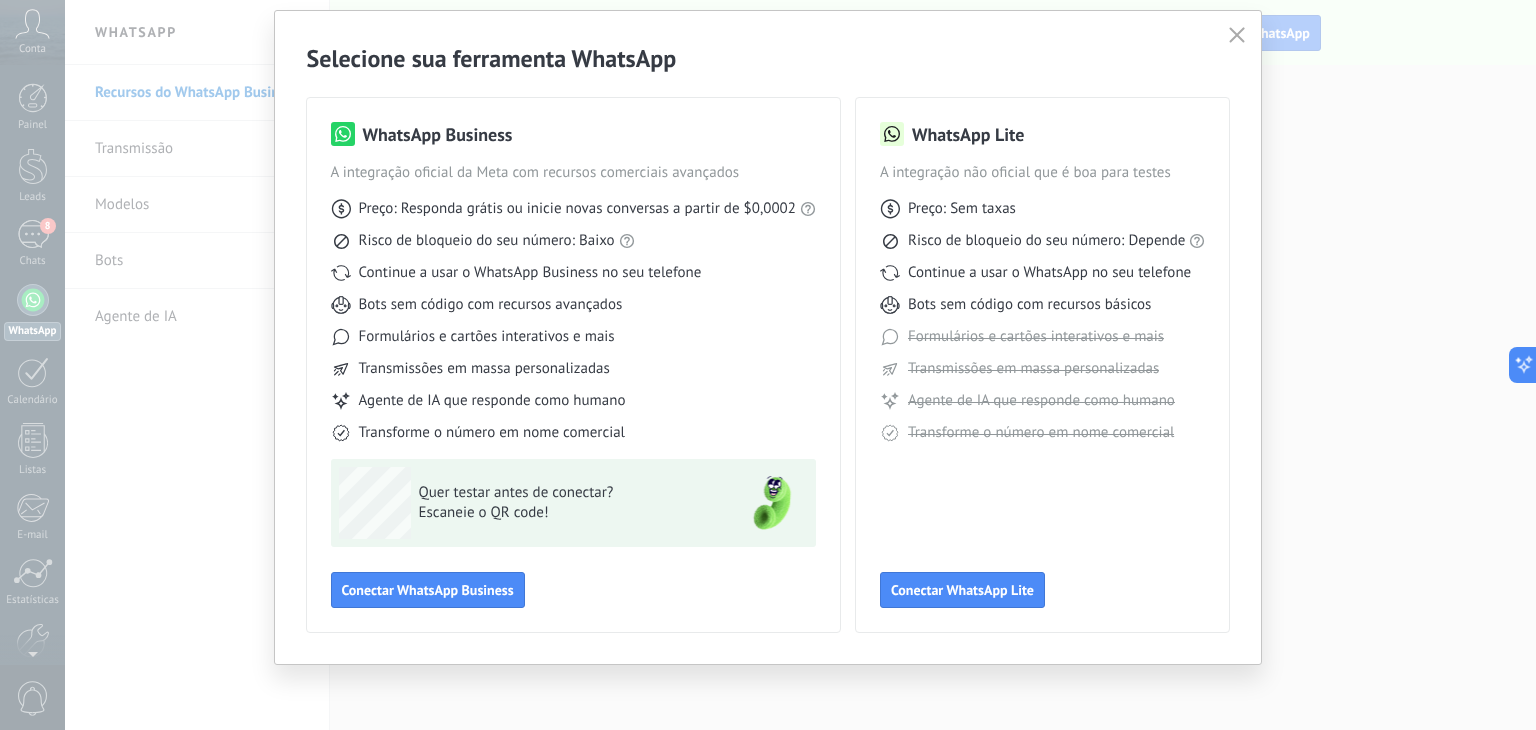 click at bounding box center (1237, 36) 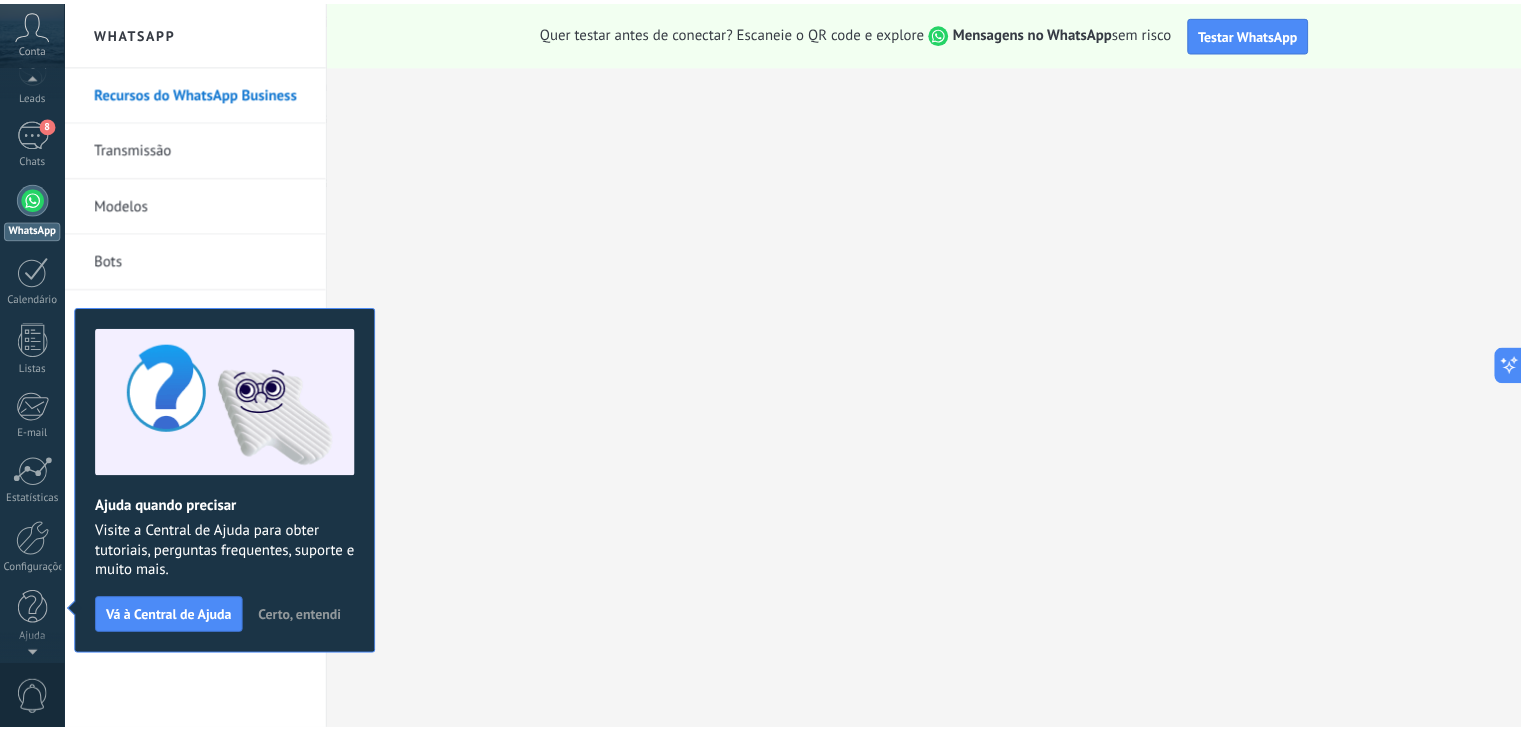 scroll, scrollTop: 0, scrollLeft: 0, axis: both 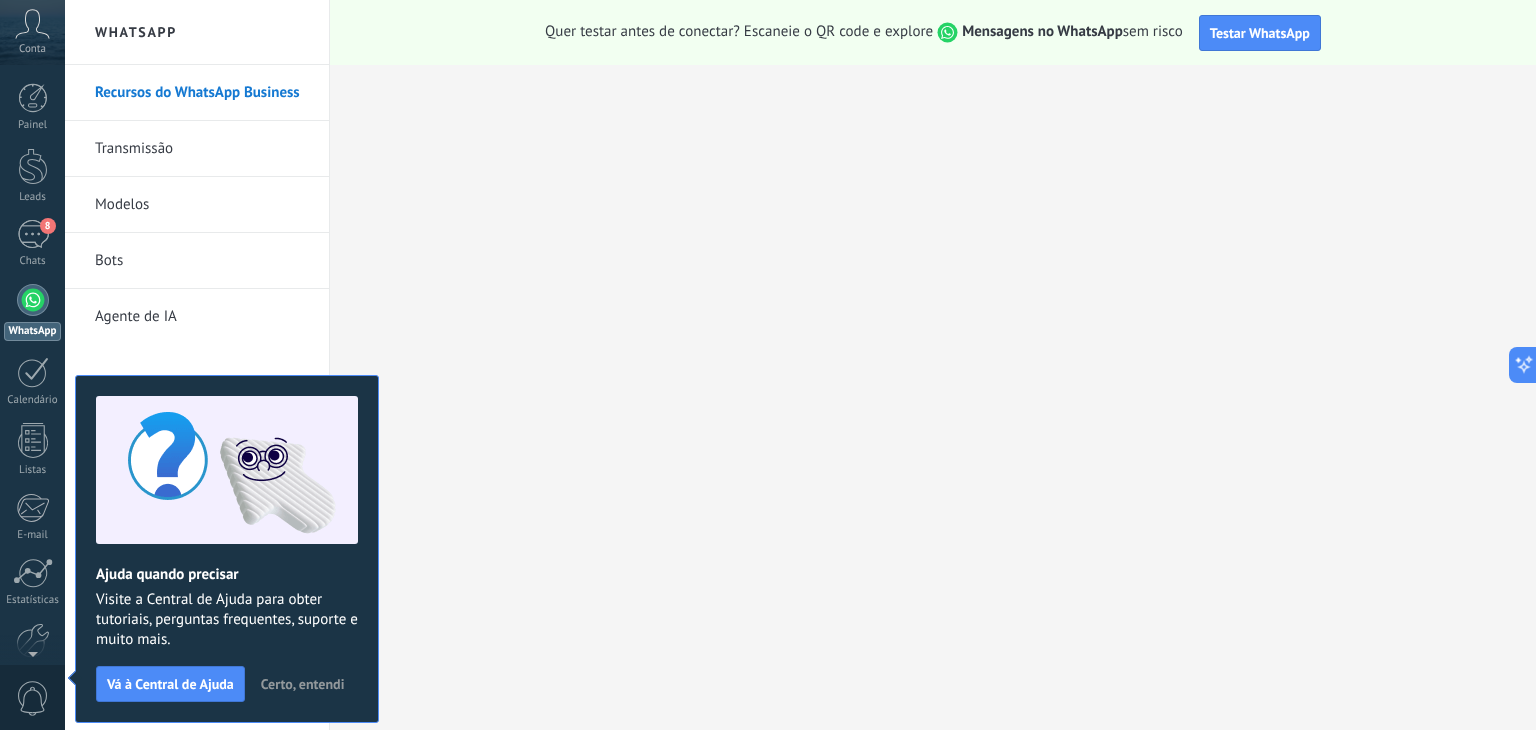 click on "Certo, entendi" at bounding box center [303, 684] 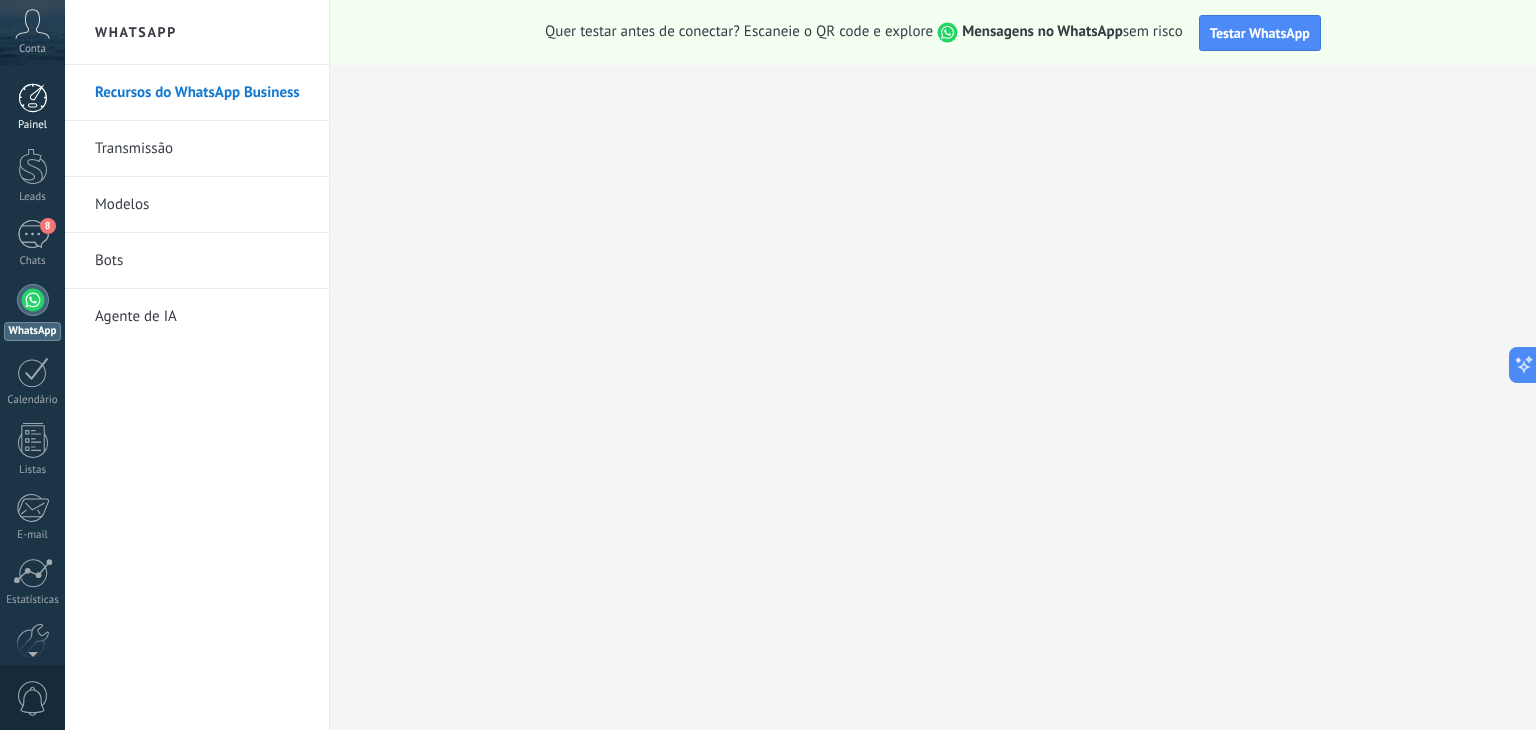 click at bounding box center [33, 98] 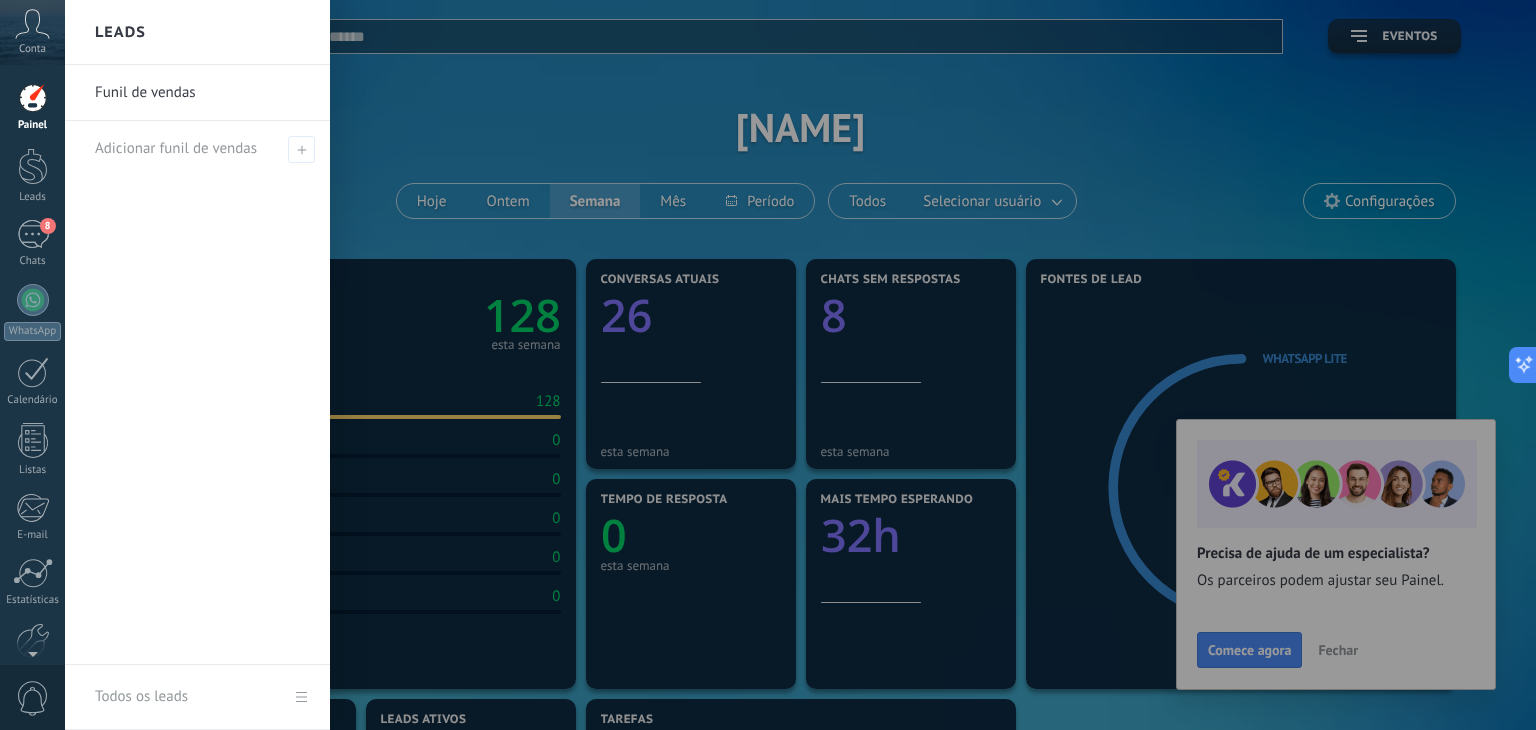 click at bounding box center (833, 365) 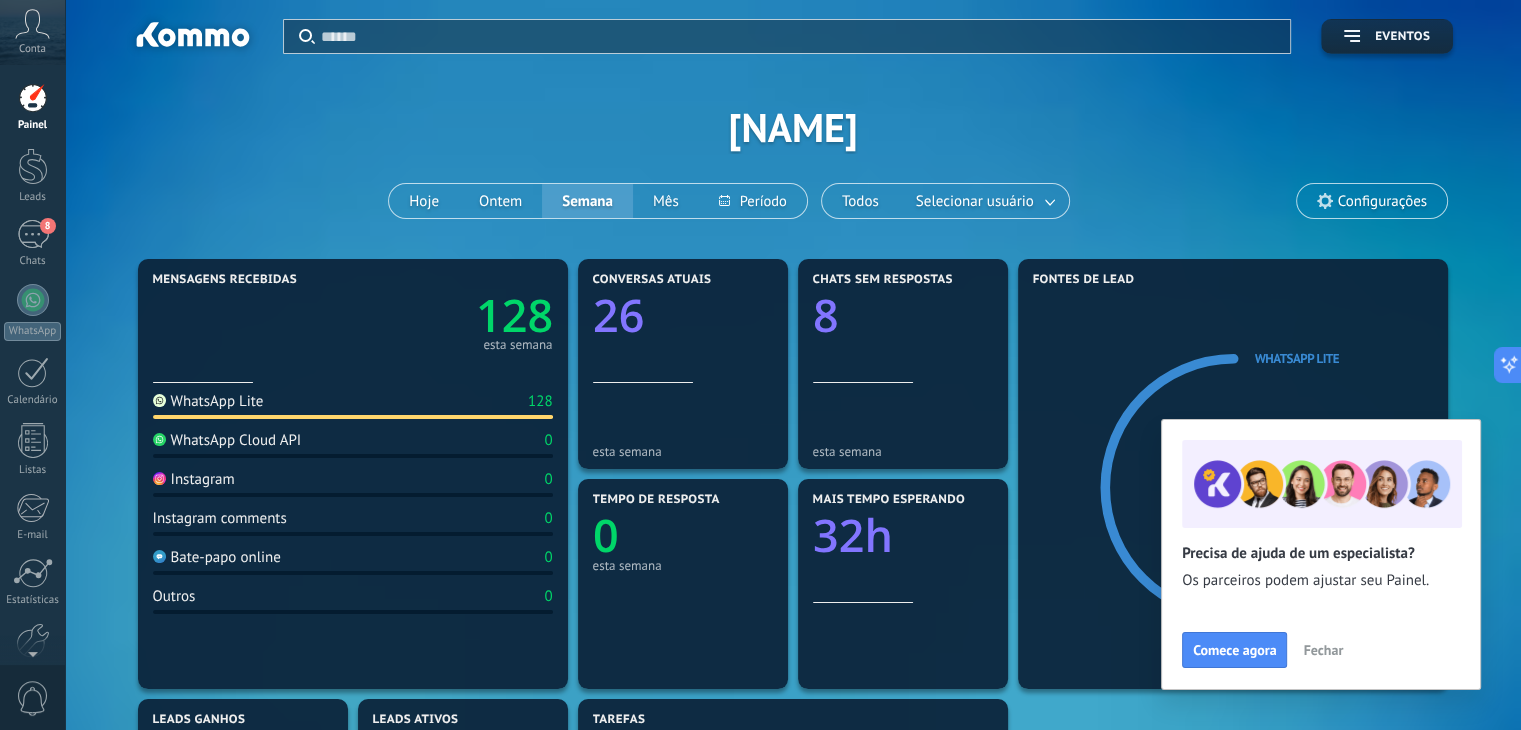click on "Fechar" at bounding box center (1323, 650) 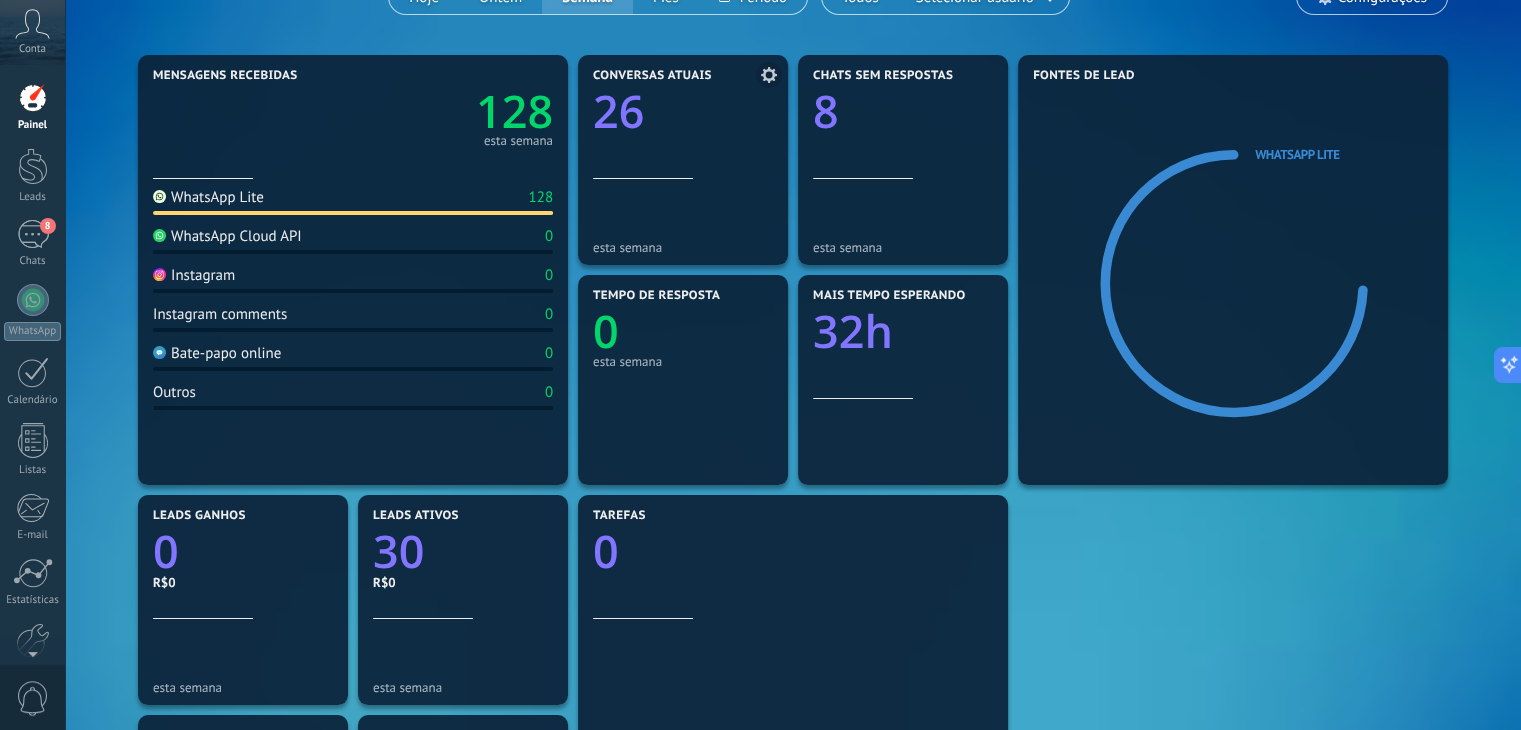 scroll, scrollTop: 200, scrollLeft: 0, axis: vertical 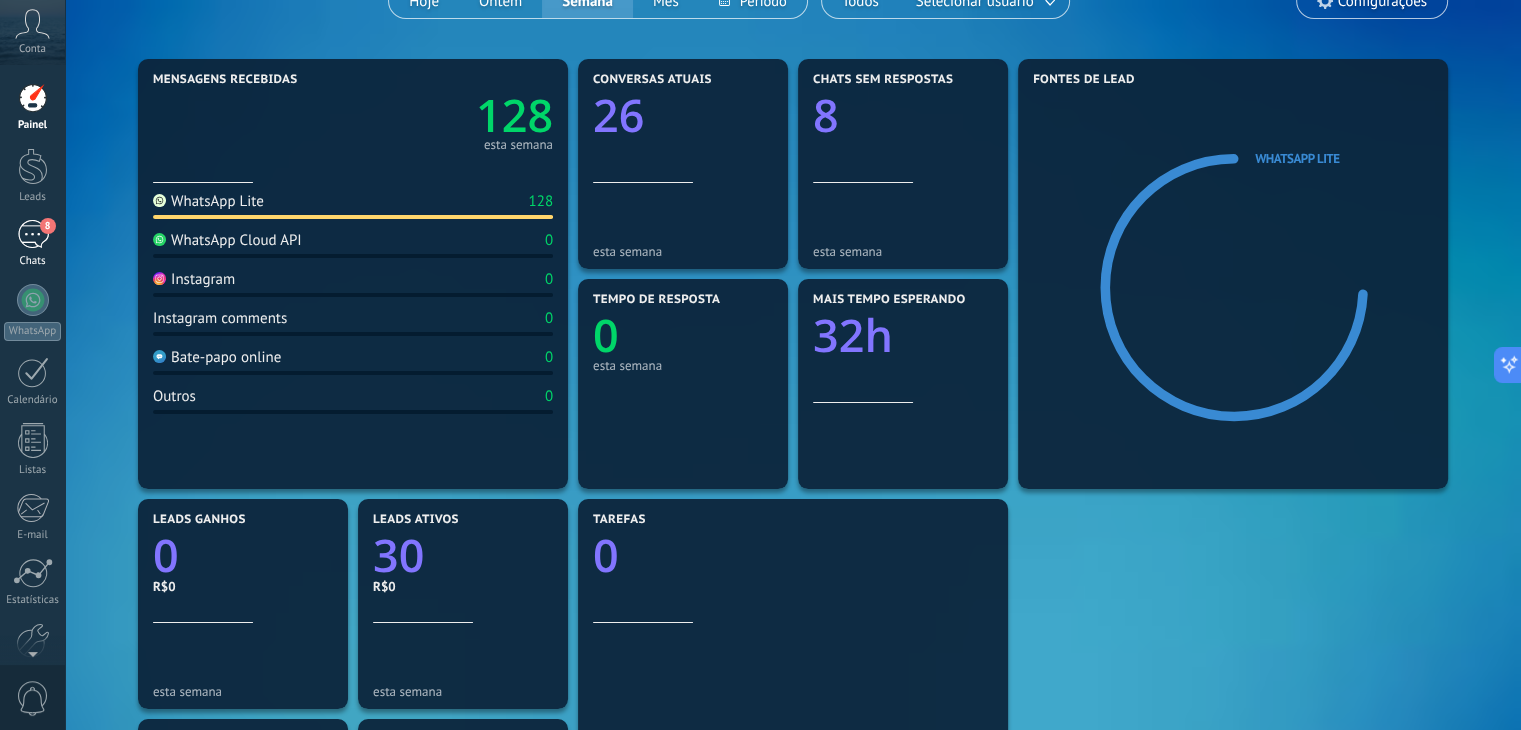 click on "8" at bounding box center [33, 234] 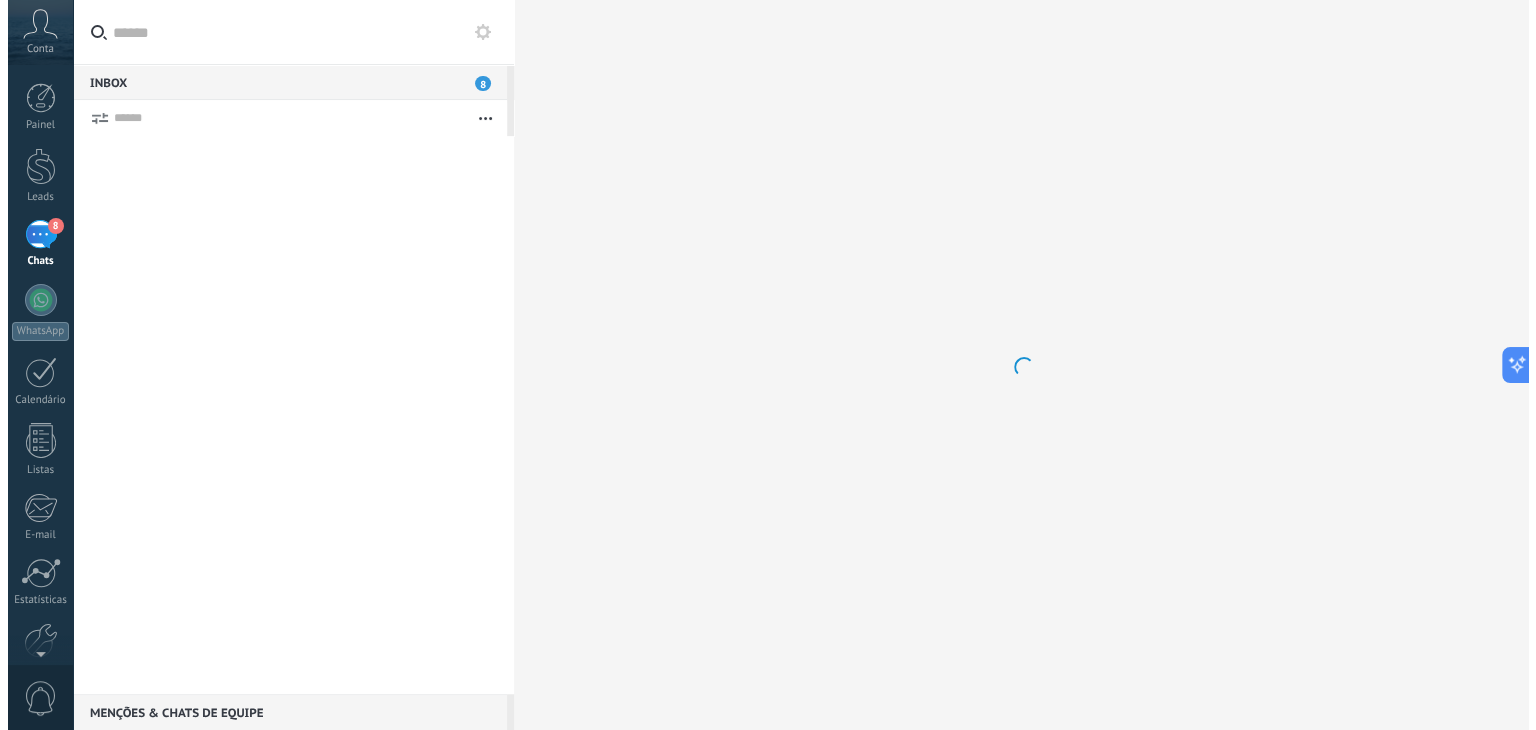 scroll, scrollTop: 0, scrollLeft: 0, axis: both 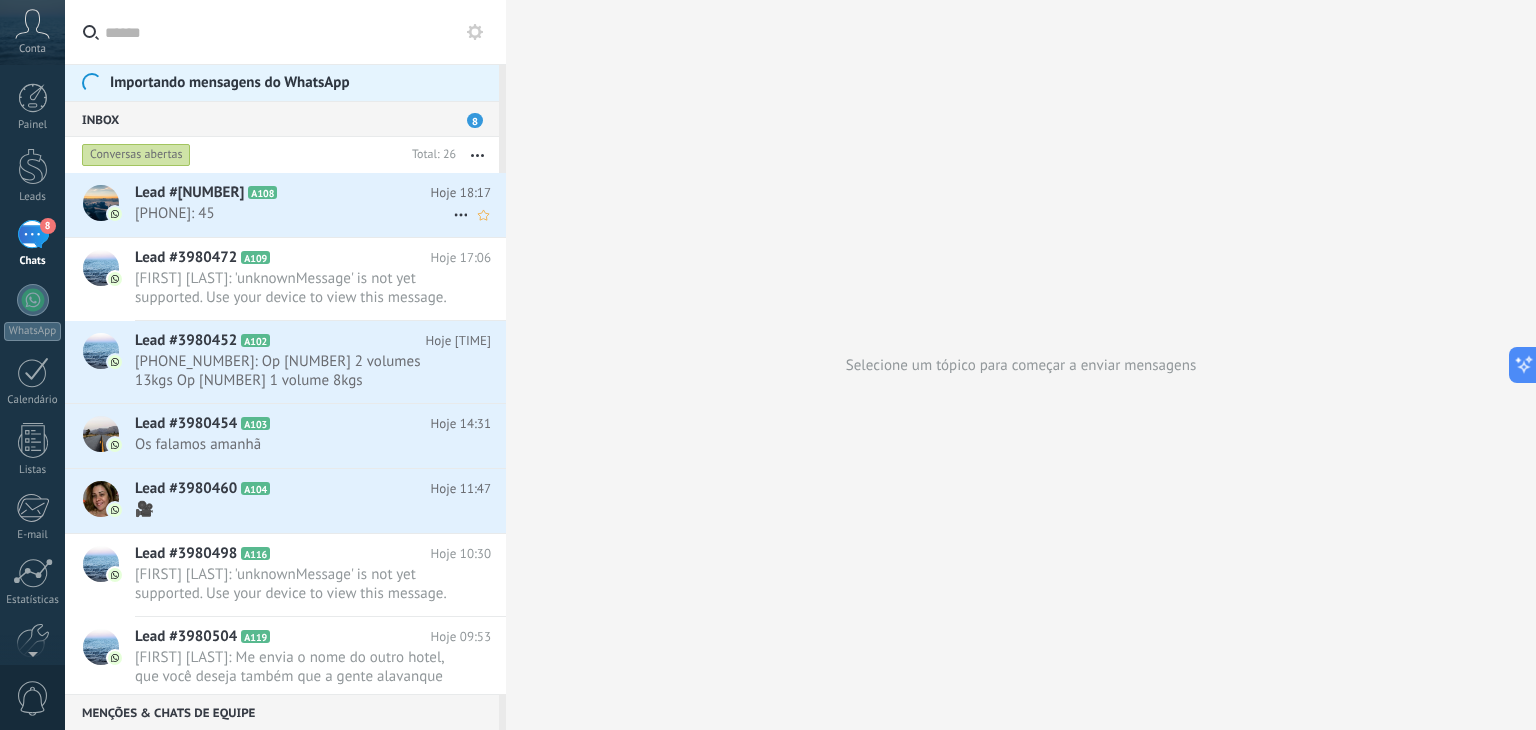 click on "[PHONE]: 45" at bounding box center [294, 213] 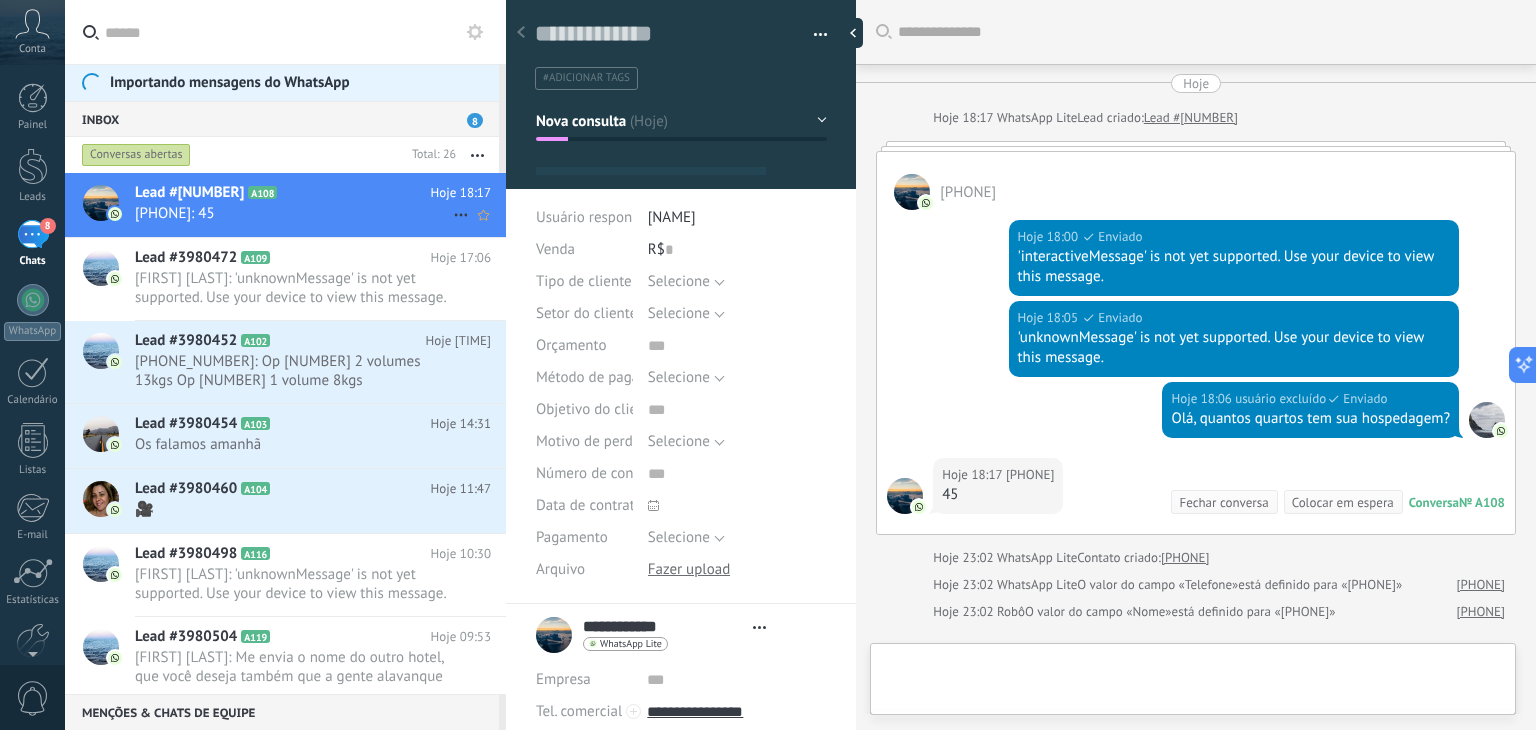 scroll, scrollTop: 130, scrollLeft: 0, axis: vertical 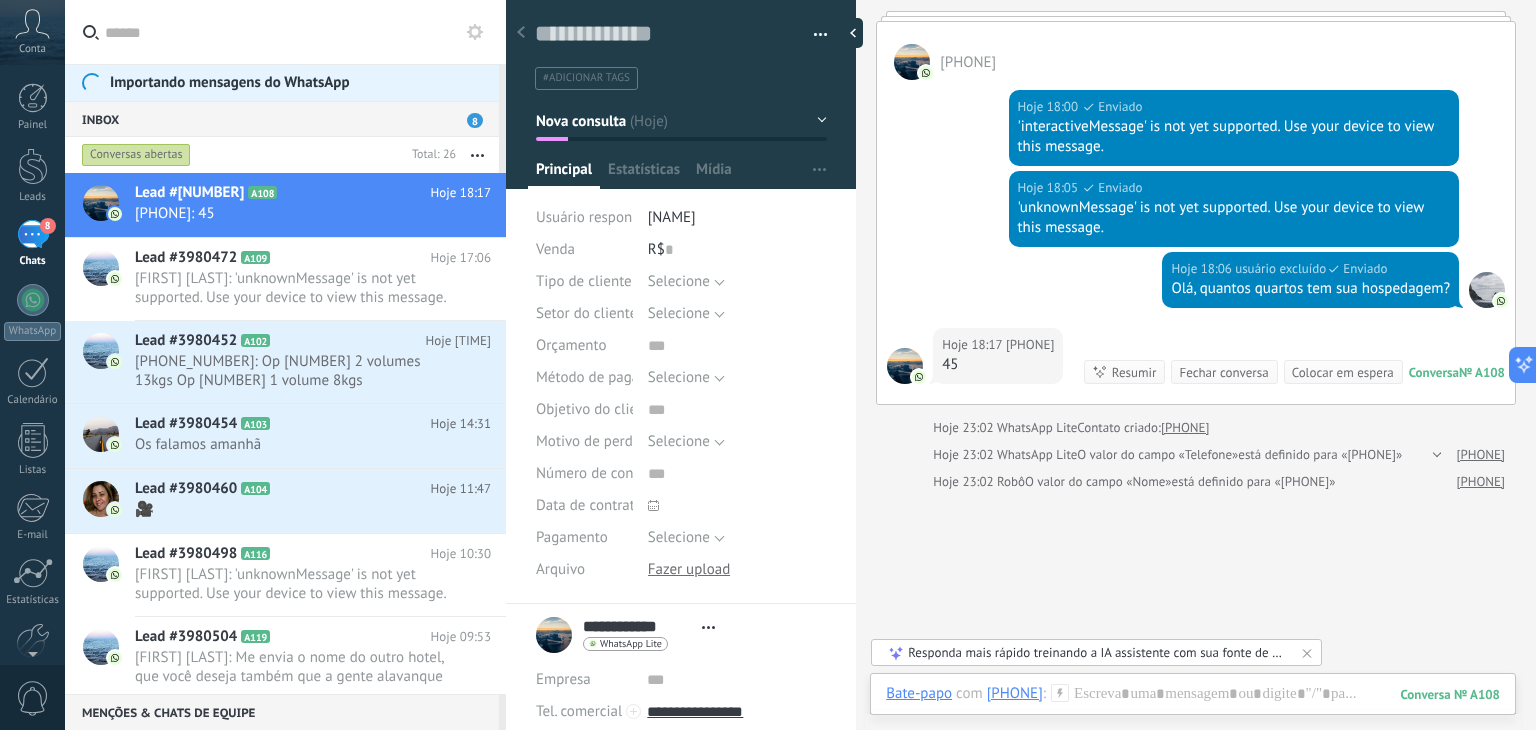 click on "#adicionar tags" at bounding box center [586, 78] 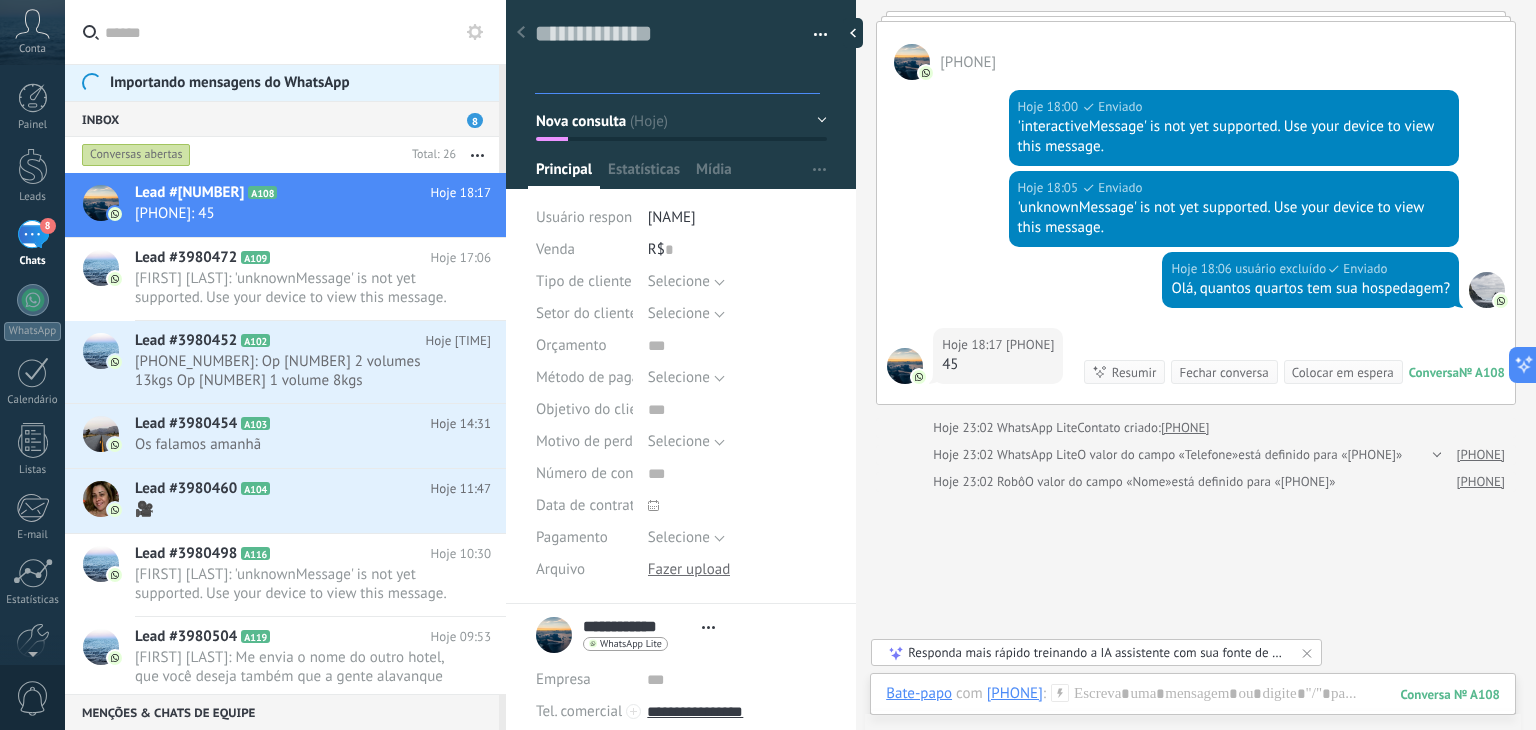 type on "*" 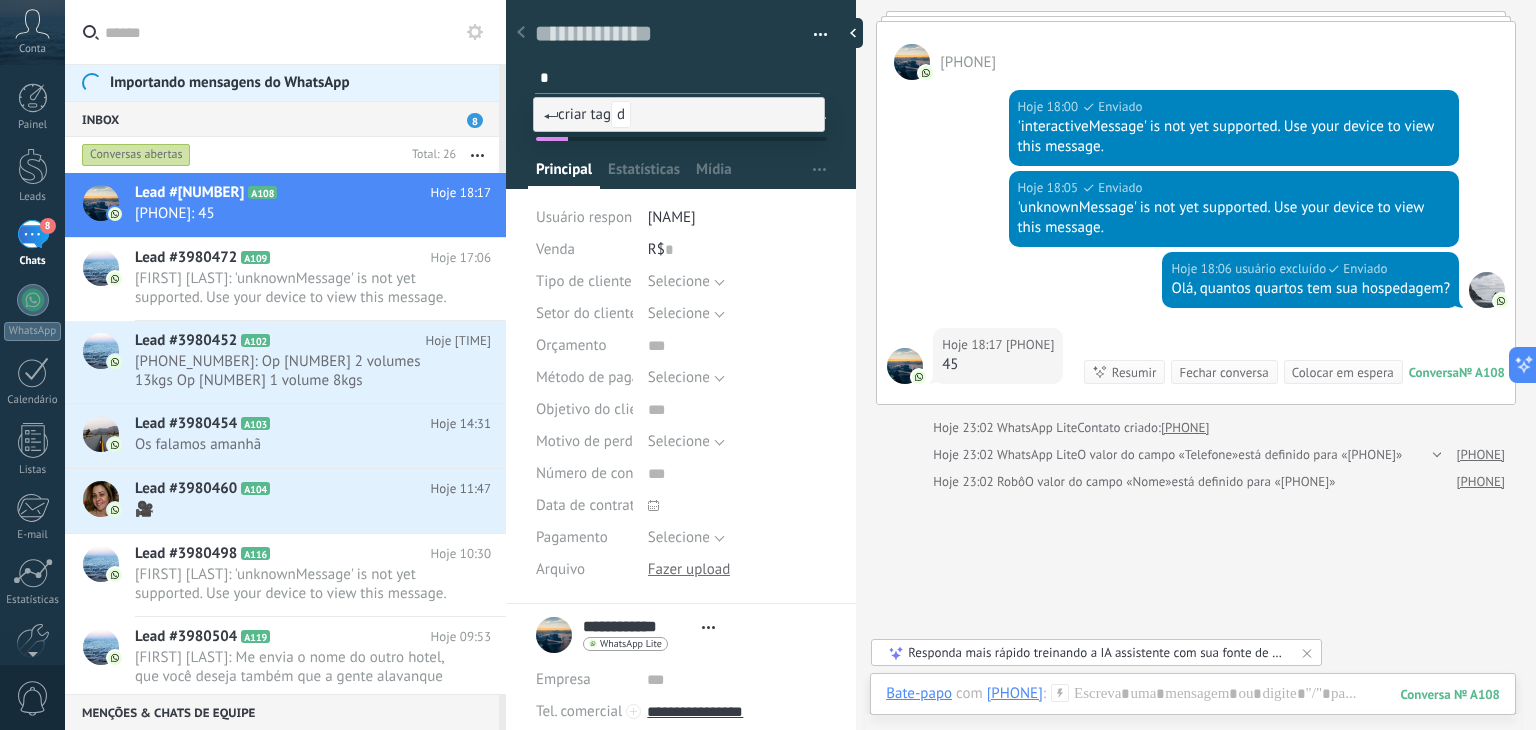 type 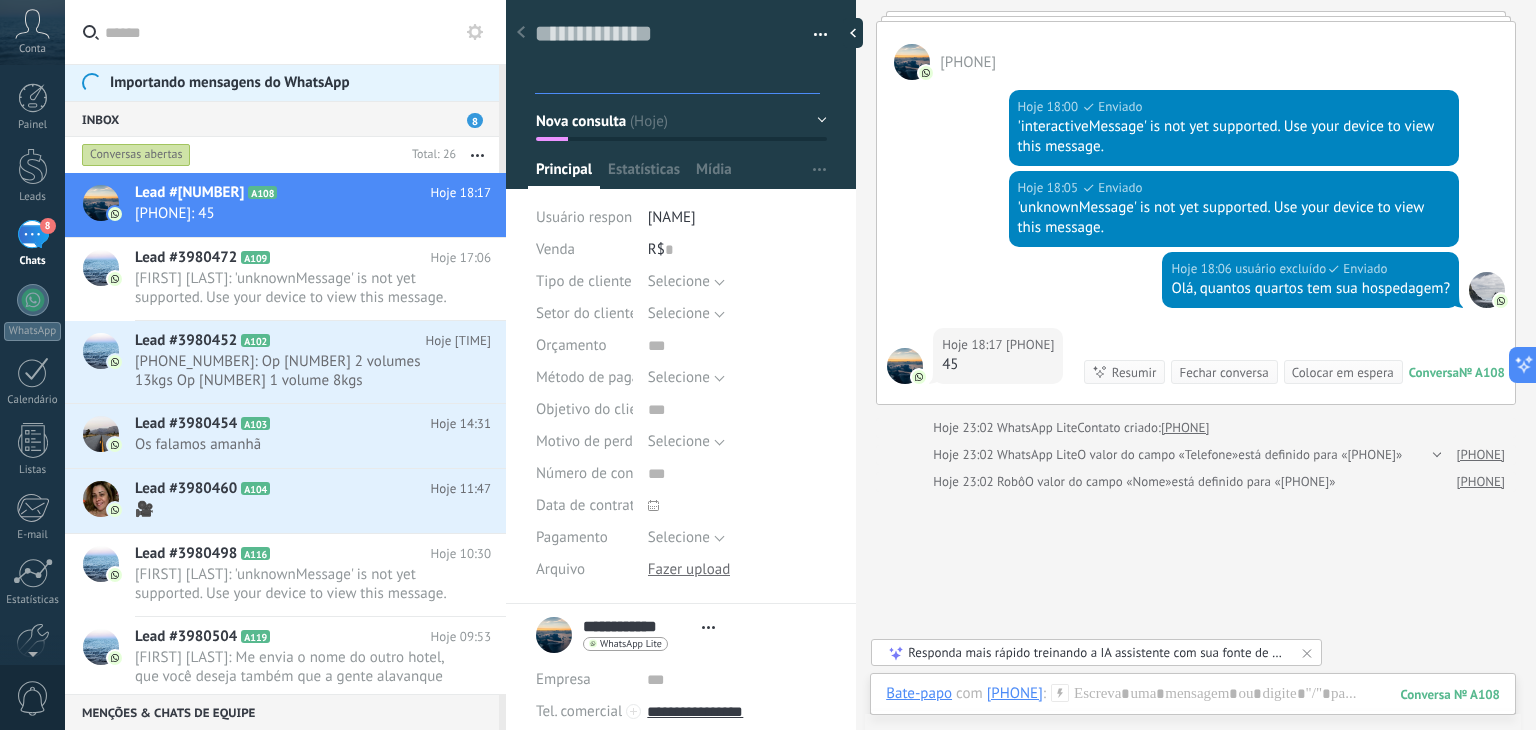 click on "Hoje 18:00 usuário excluído  Enviado 'interactiveMessage' is not yet supported. Use your device to view this message." at bounding box center [1234, 128] 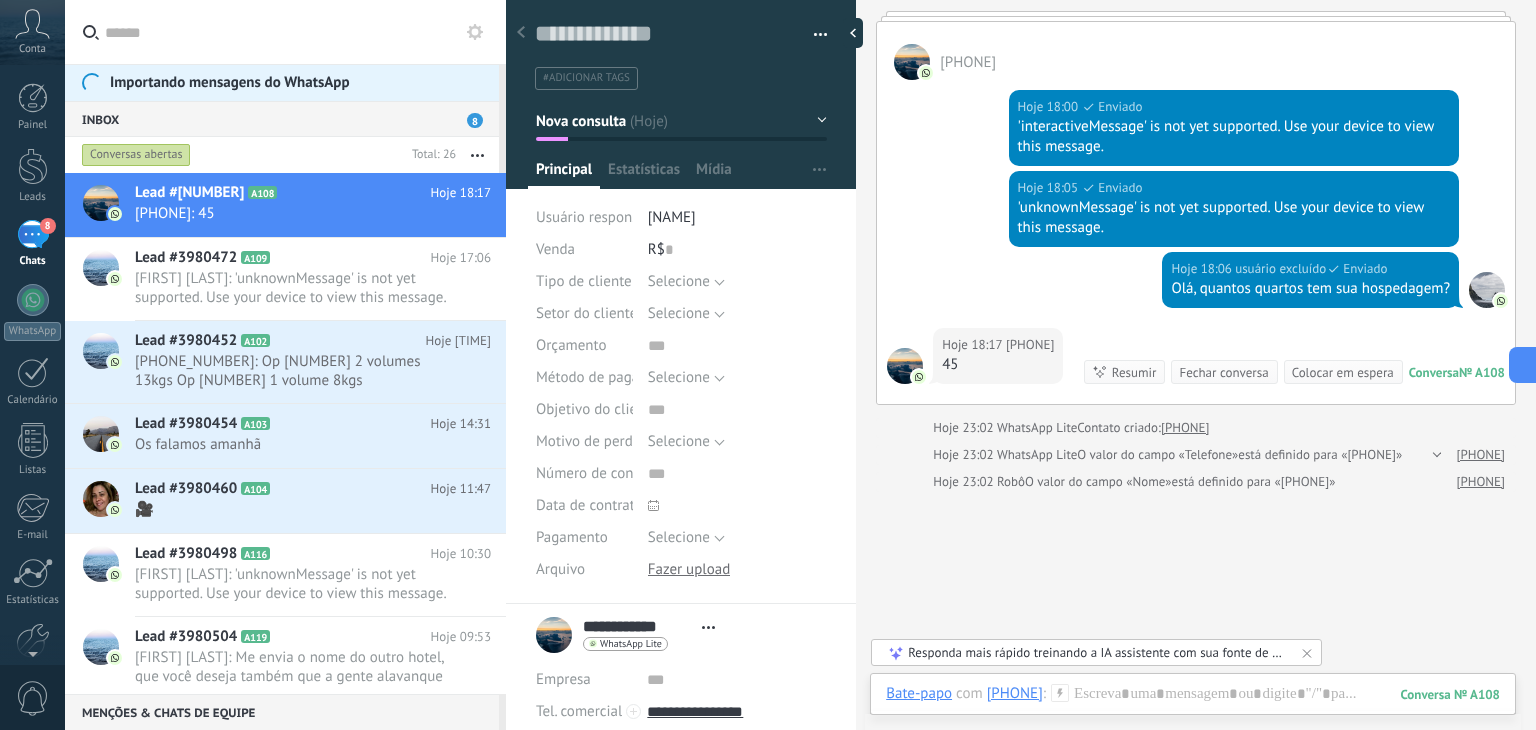 click at bounding box center (506, 365) 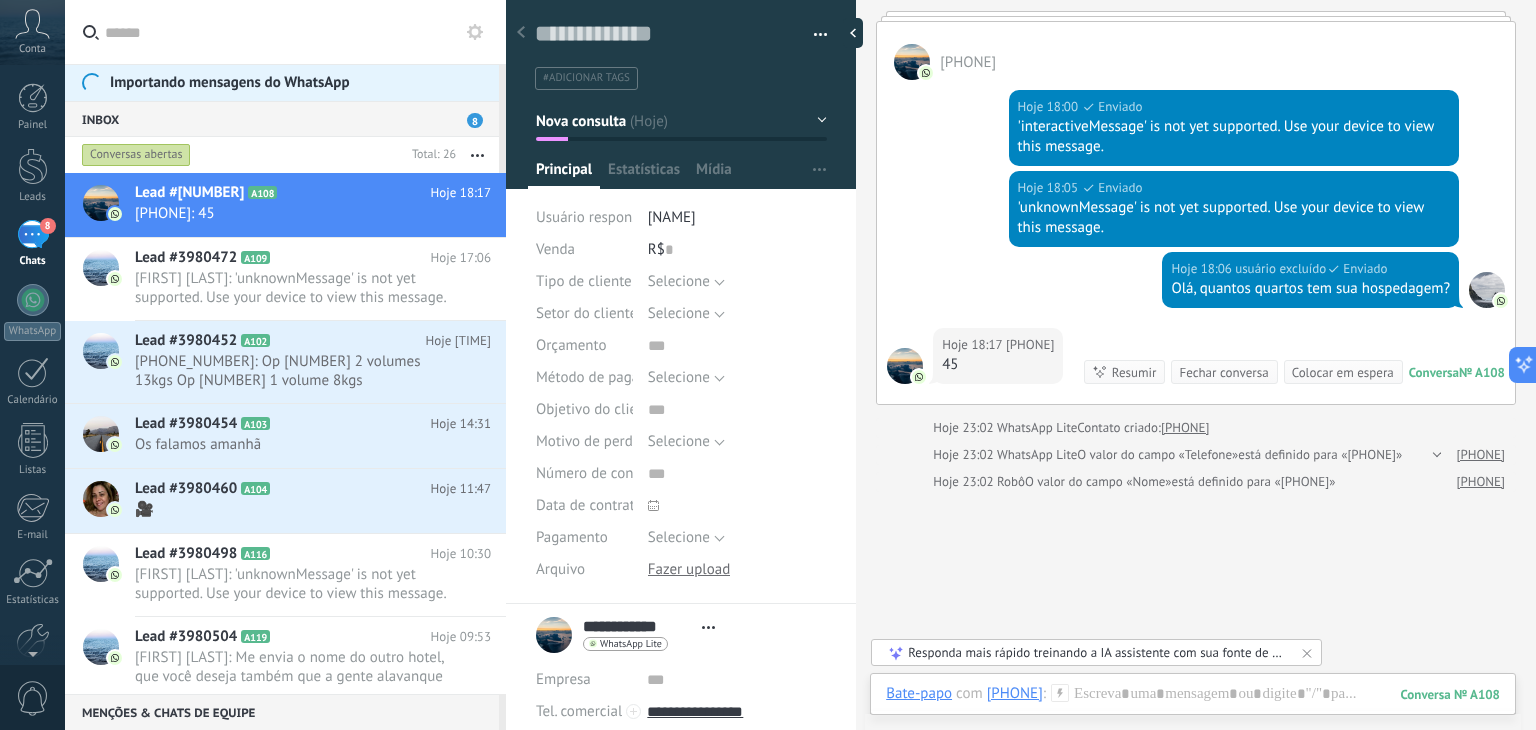 click at bounding box center (912, 62) 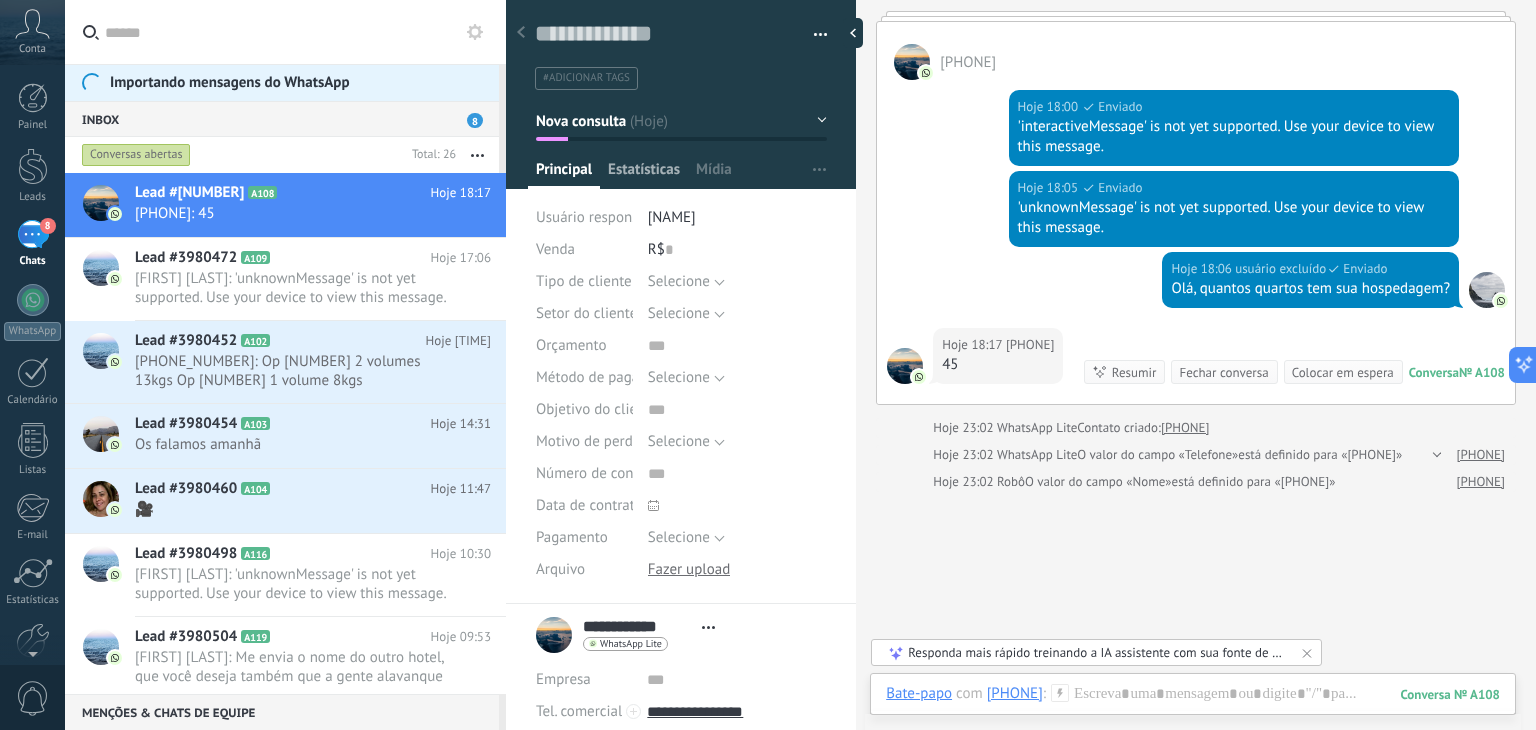 click on "Estatísticas" at bounding box center [644, 174] 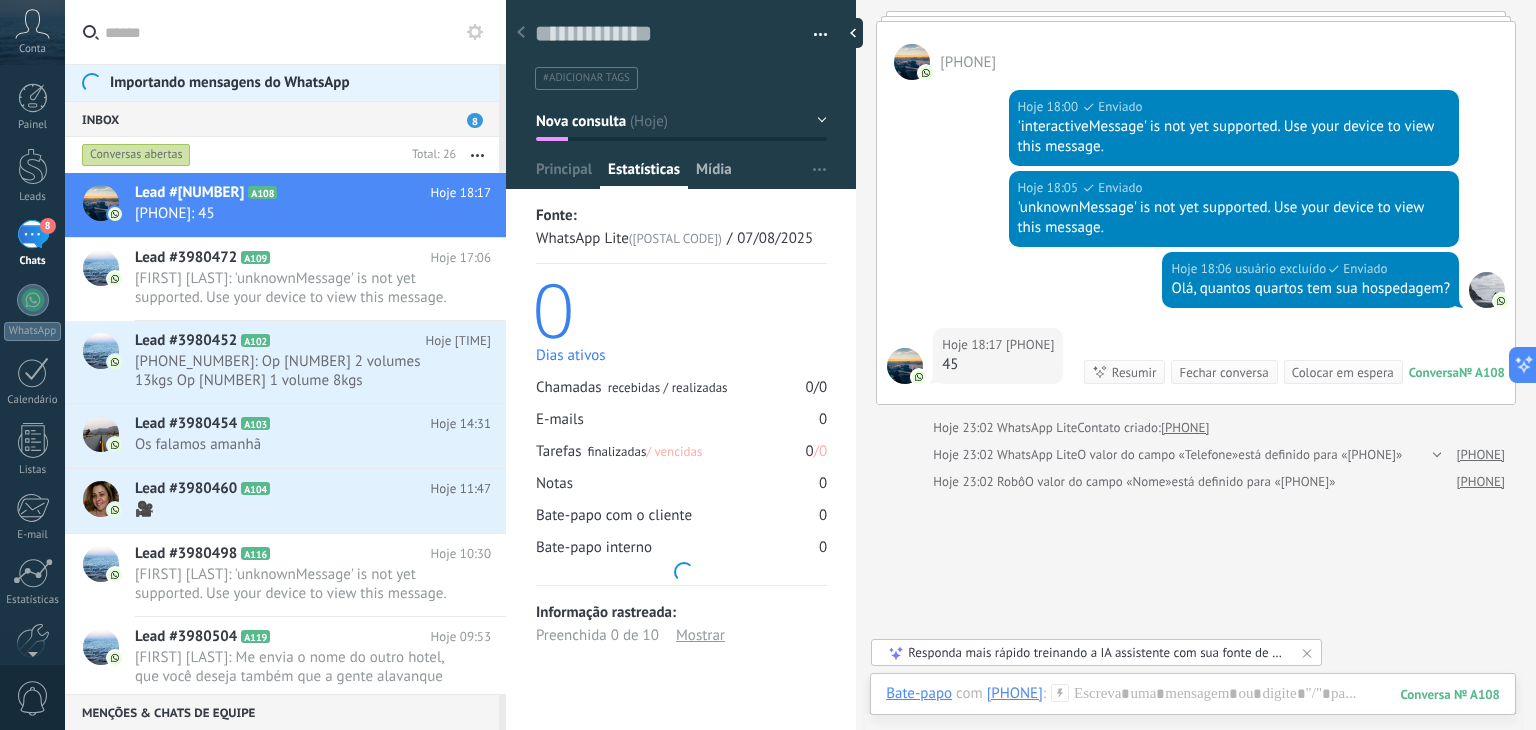 click on "Mídia" at bounding box center (714, 174) 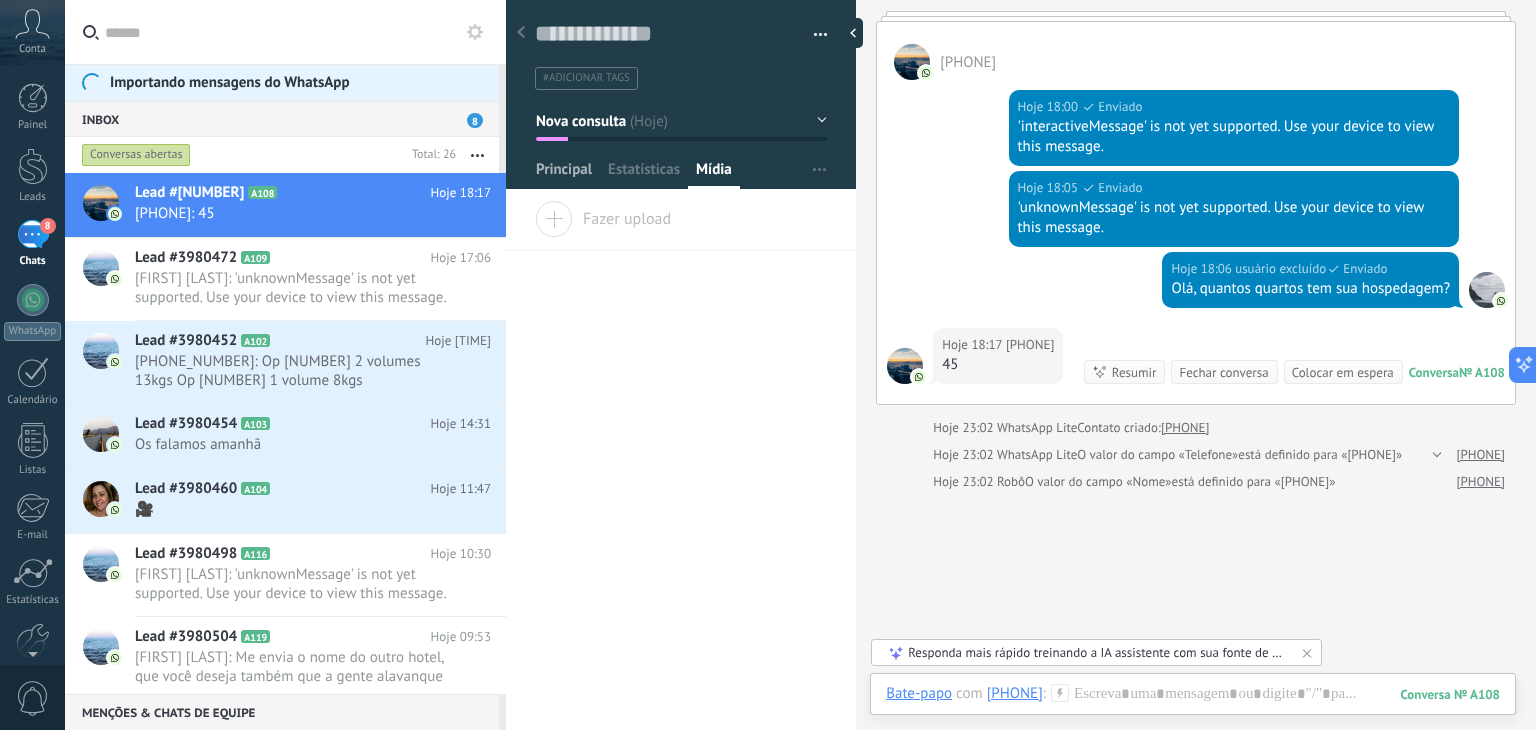 click on "Principal" at bounding box center [564, 174] 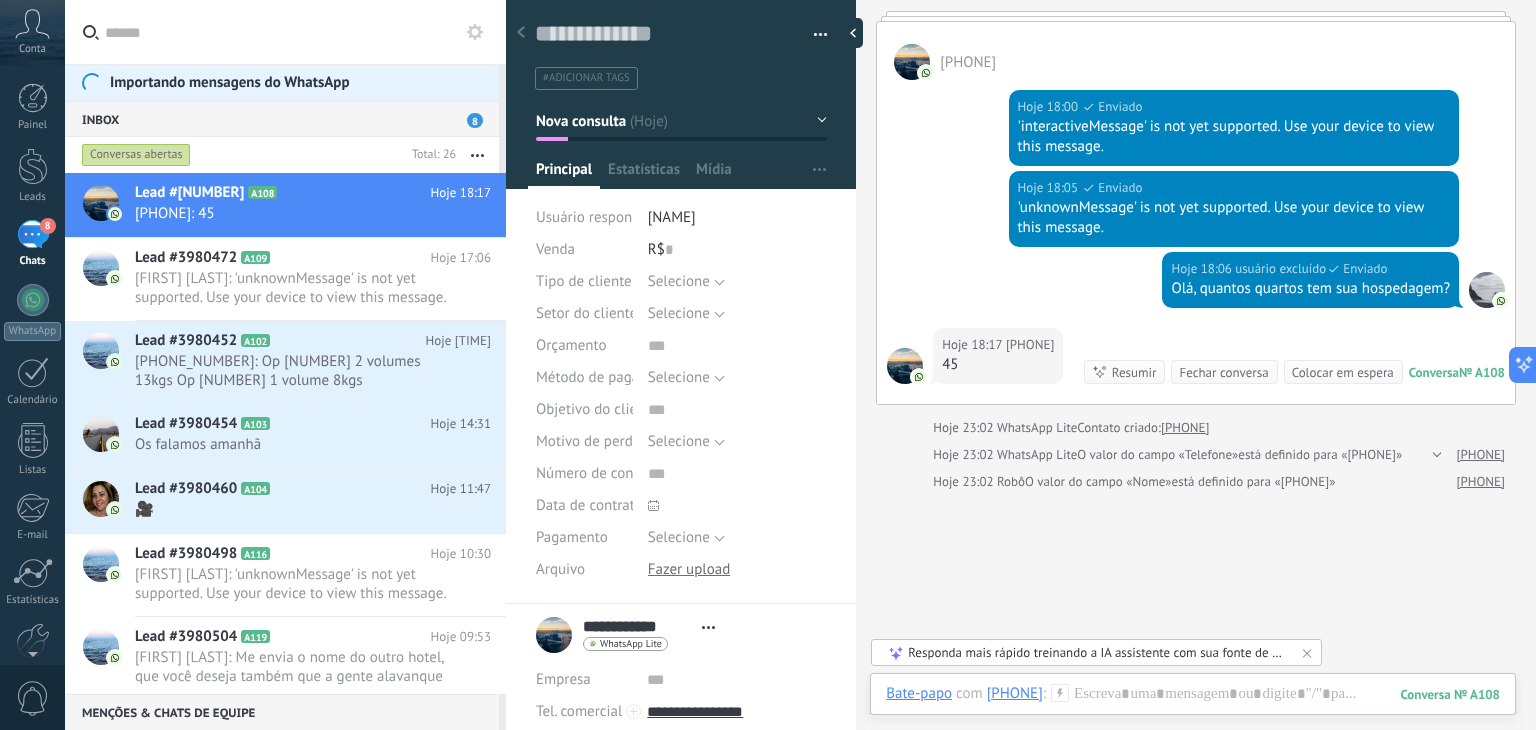 click at bounding box center (521, 33) 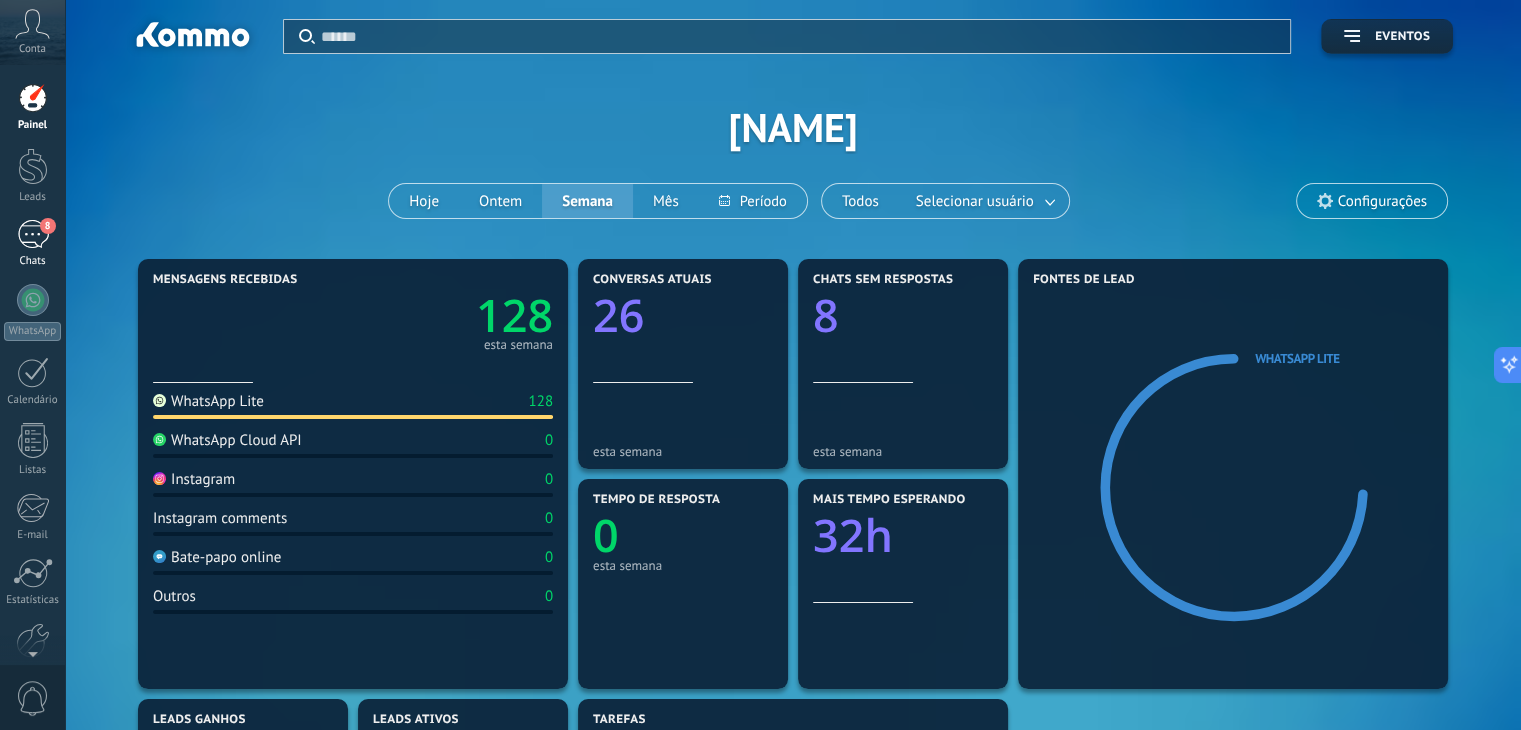 click on "8
Chats" at bounding box center (32, 244) 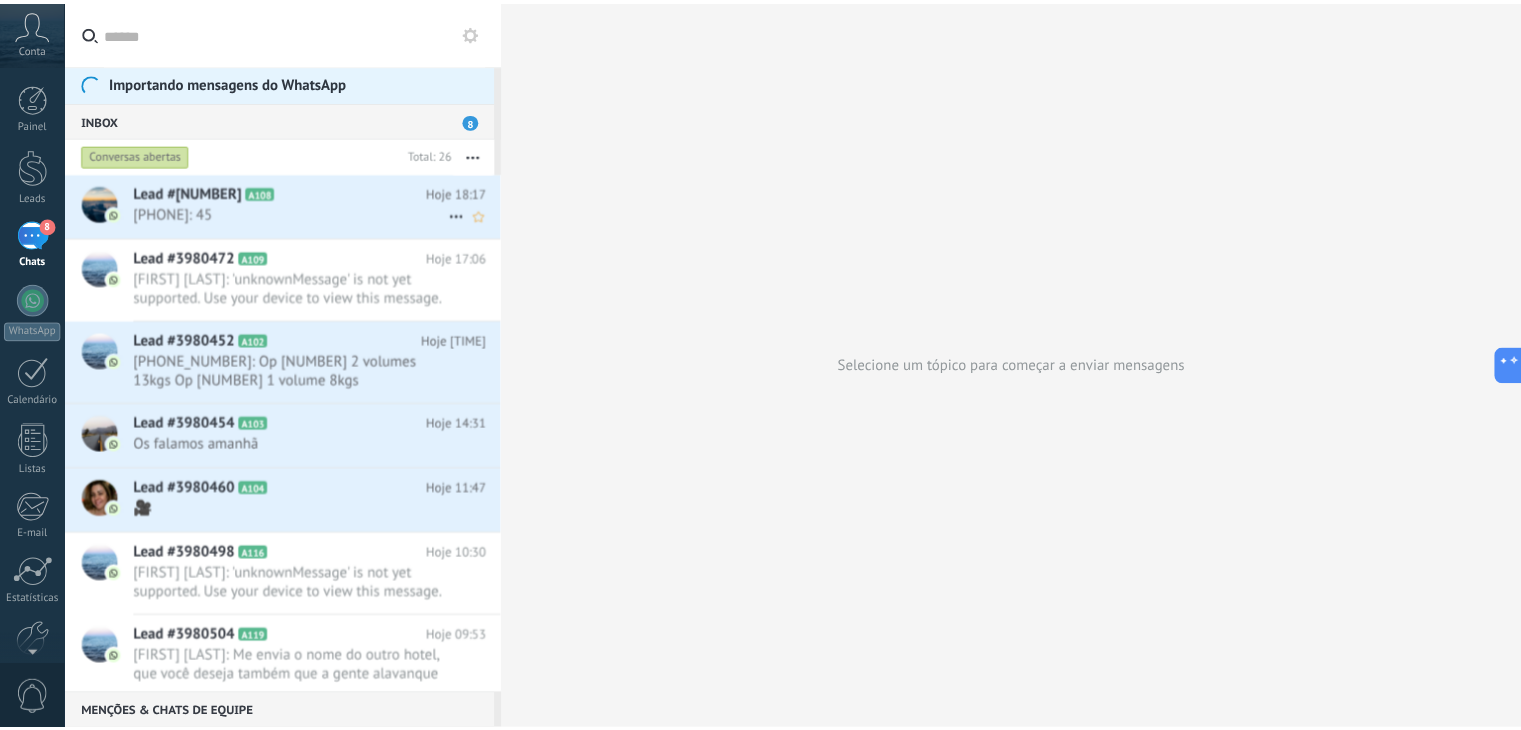 scroll, scrollTop: 0, scrollLeft: 0, axis: both 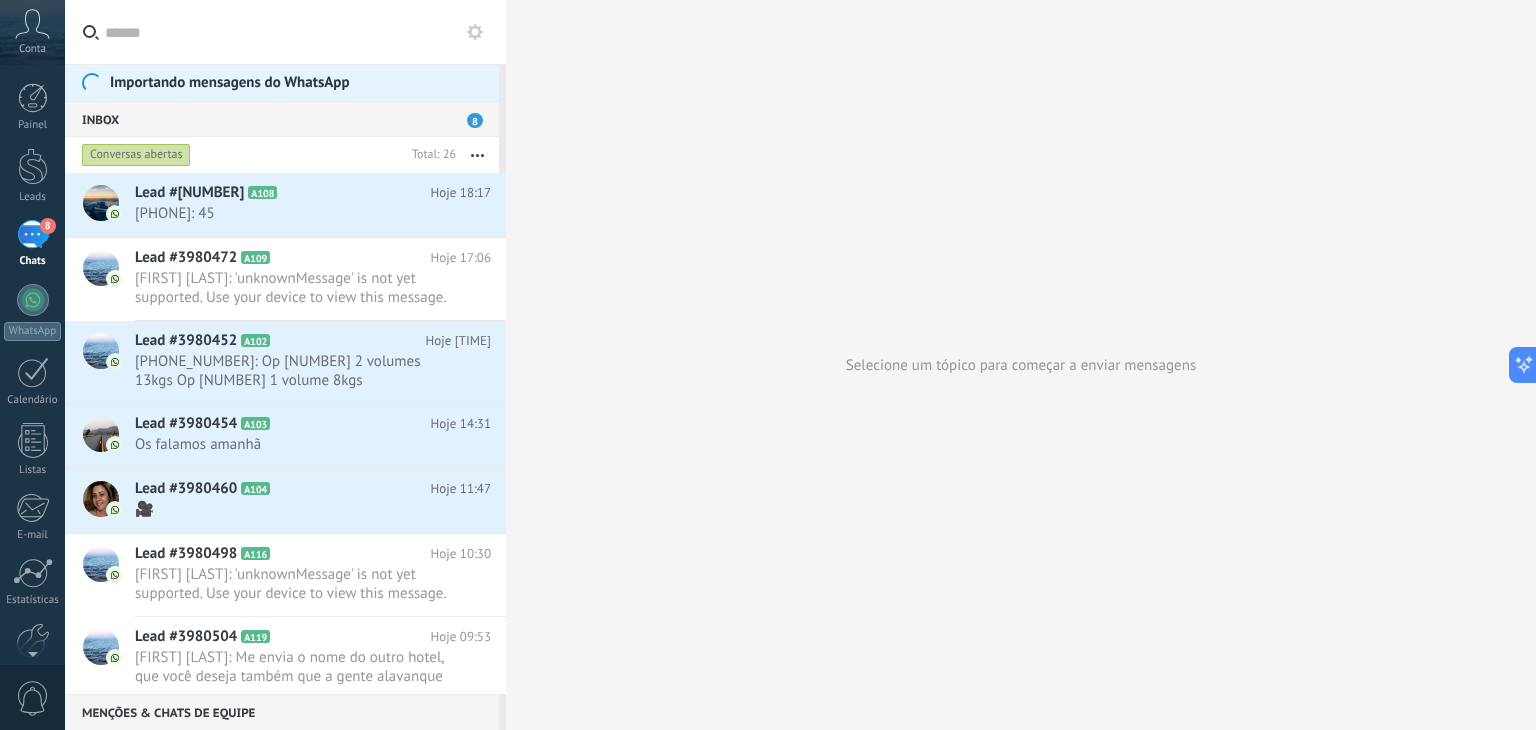 click 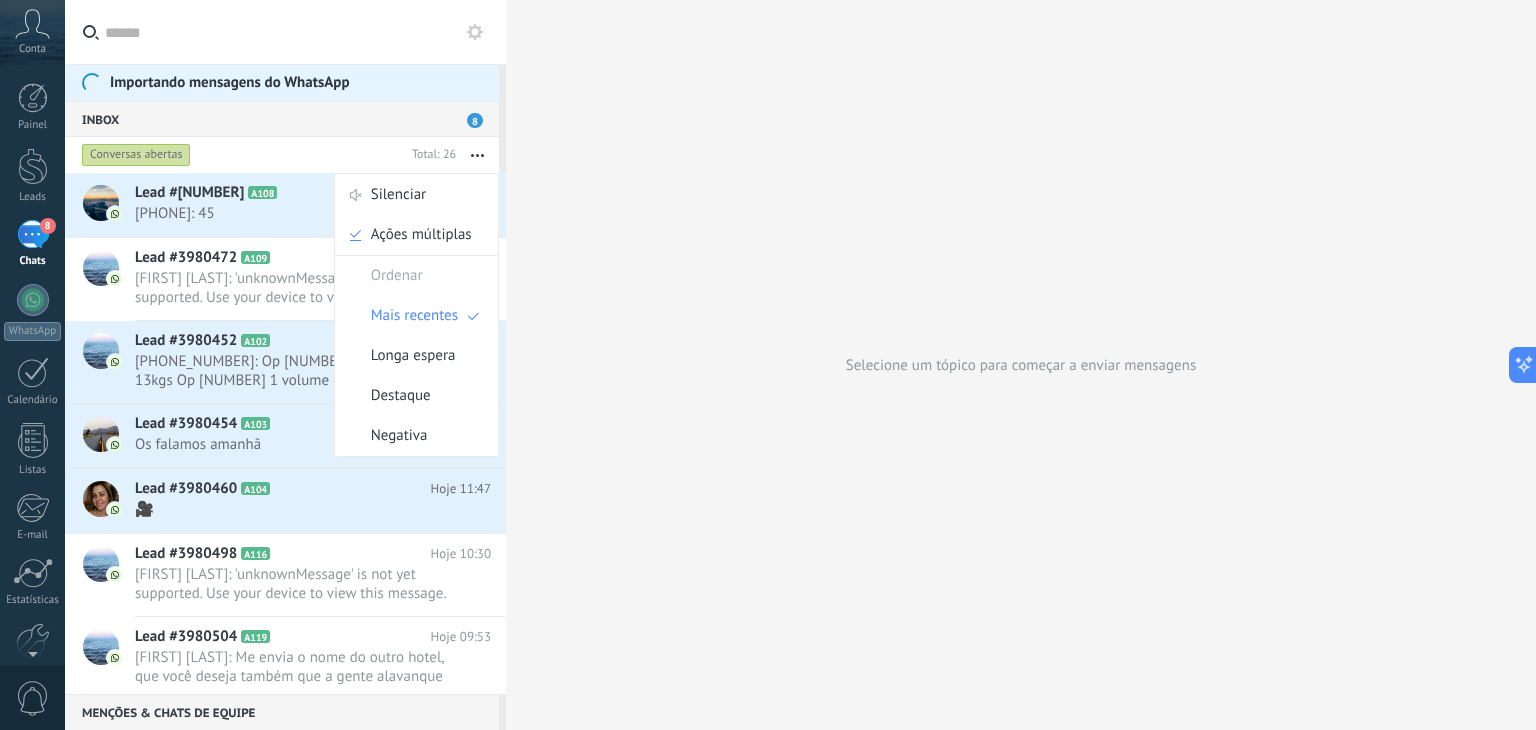 click 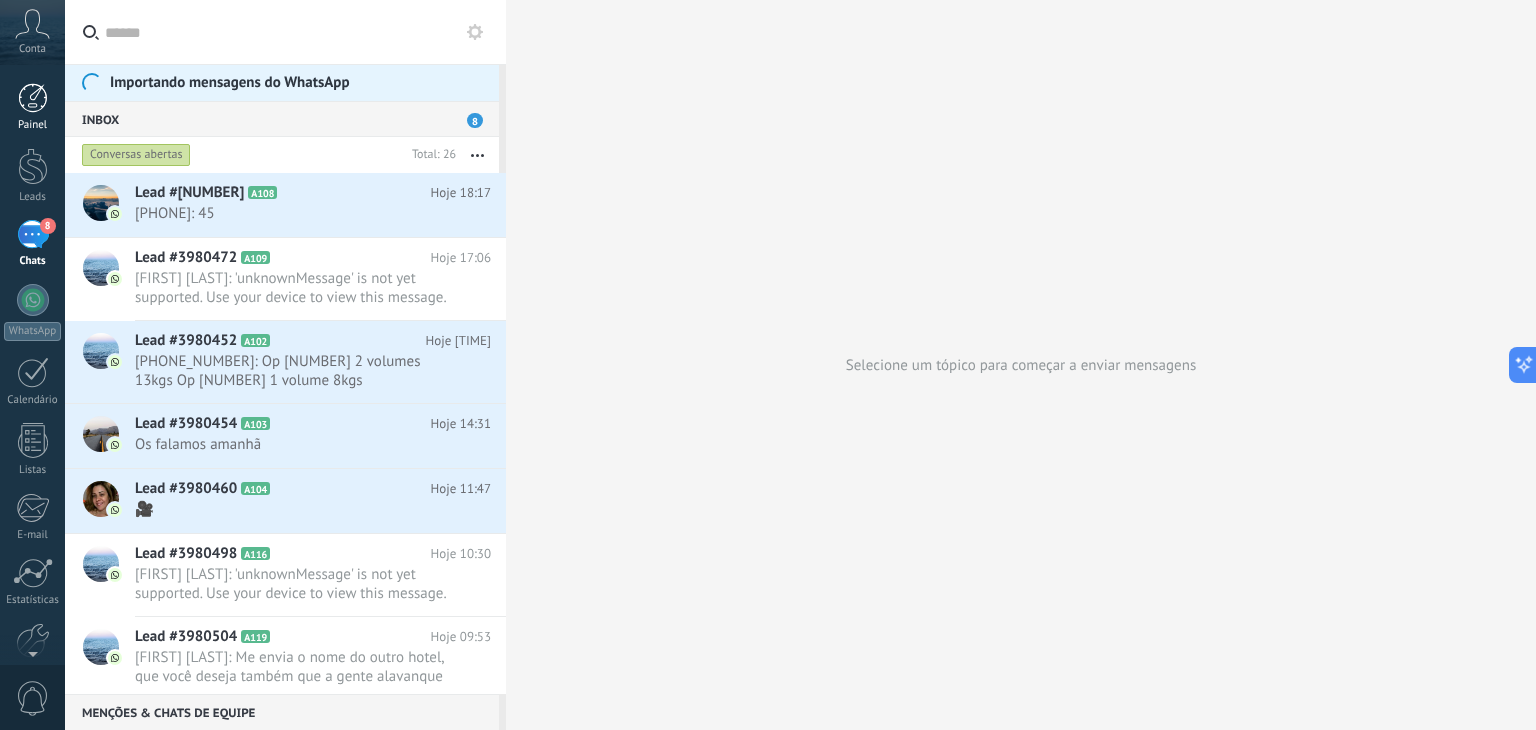 click on "Painel" at bounding box center [32, 107] 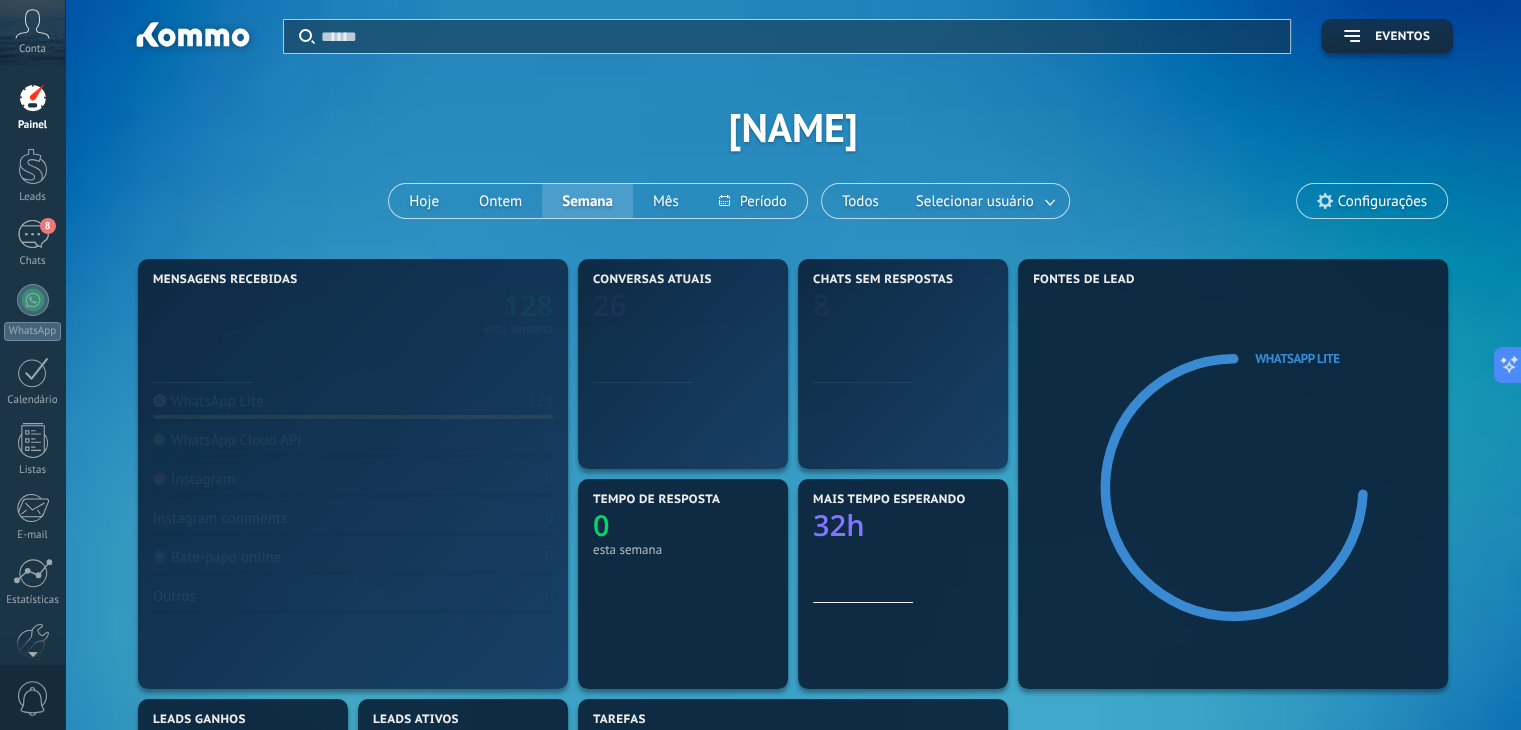click 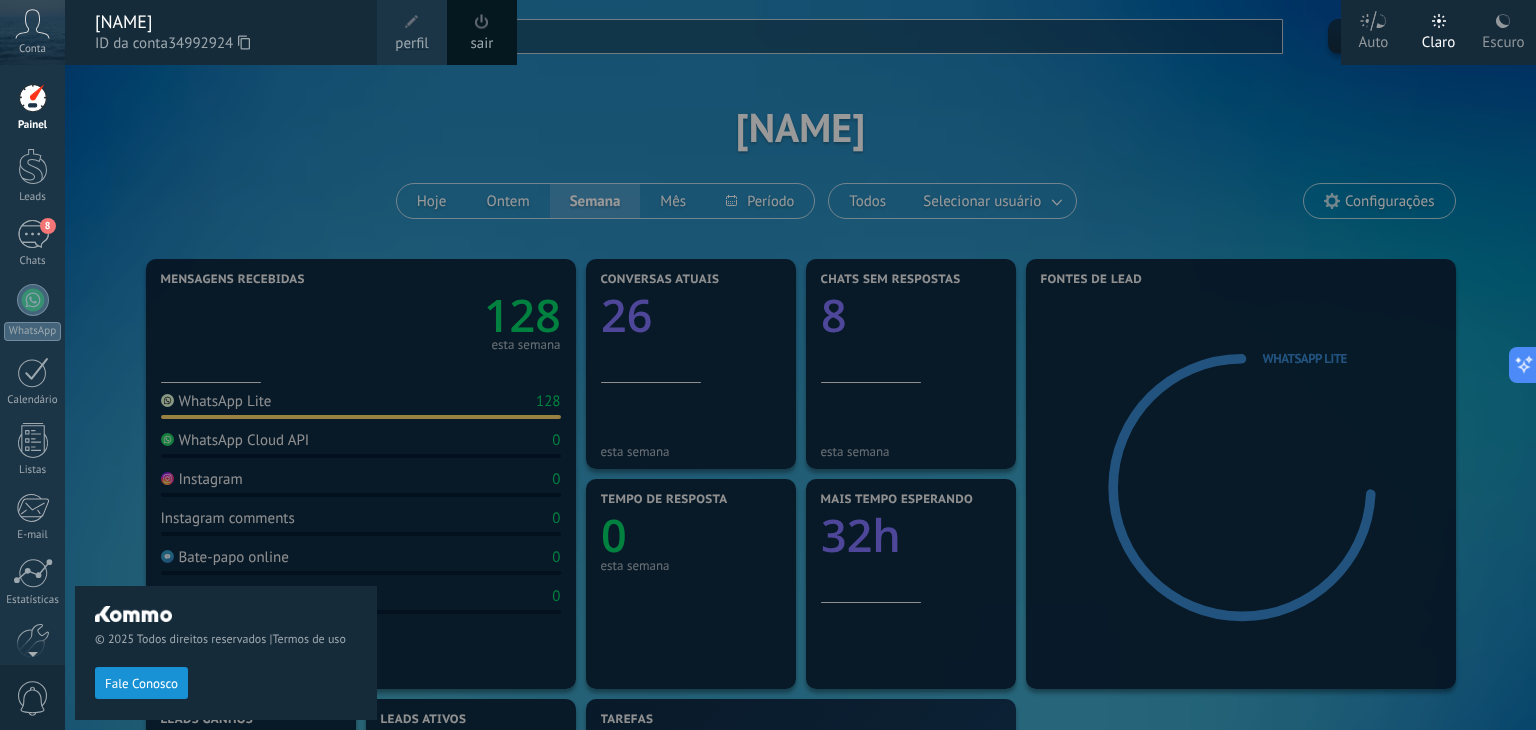 click 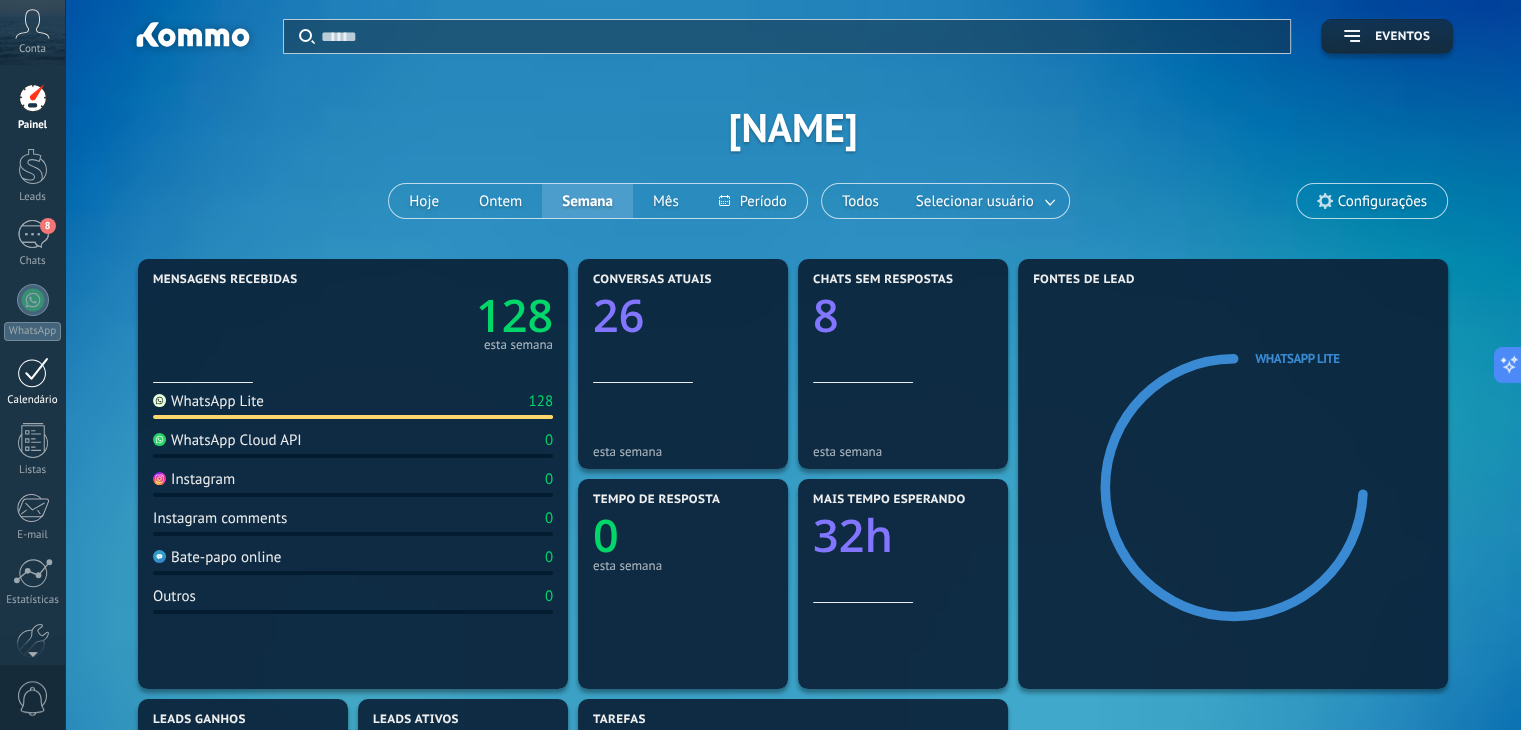 click at bounding box center (33, 372) 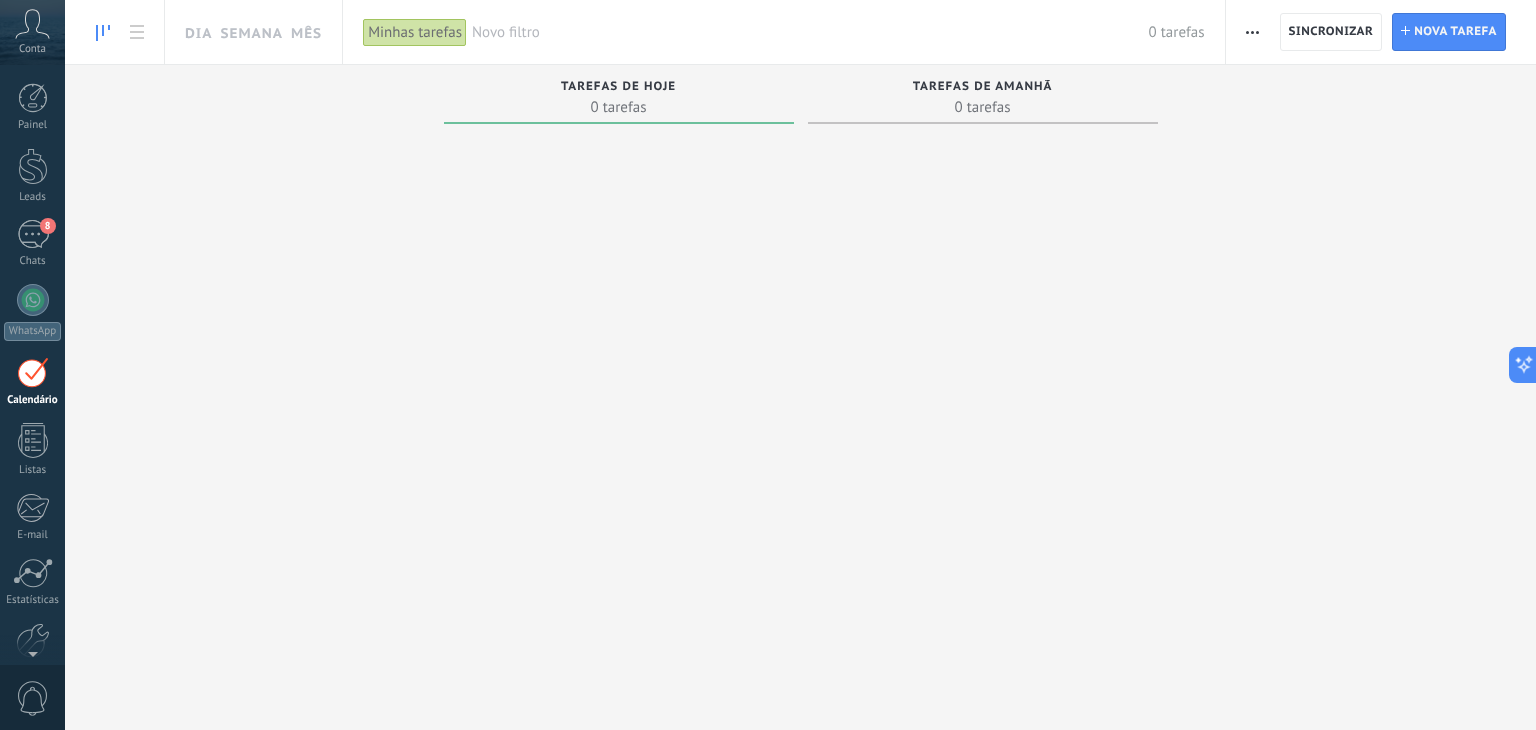 click on "Painel
Leads
8
Chats
WhatsApp
Clientes" at bounding box center (32, 425) 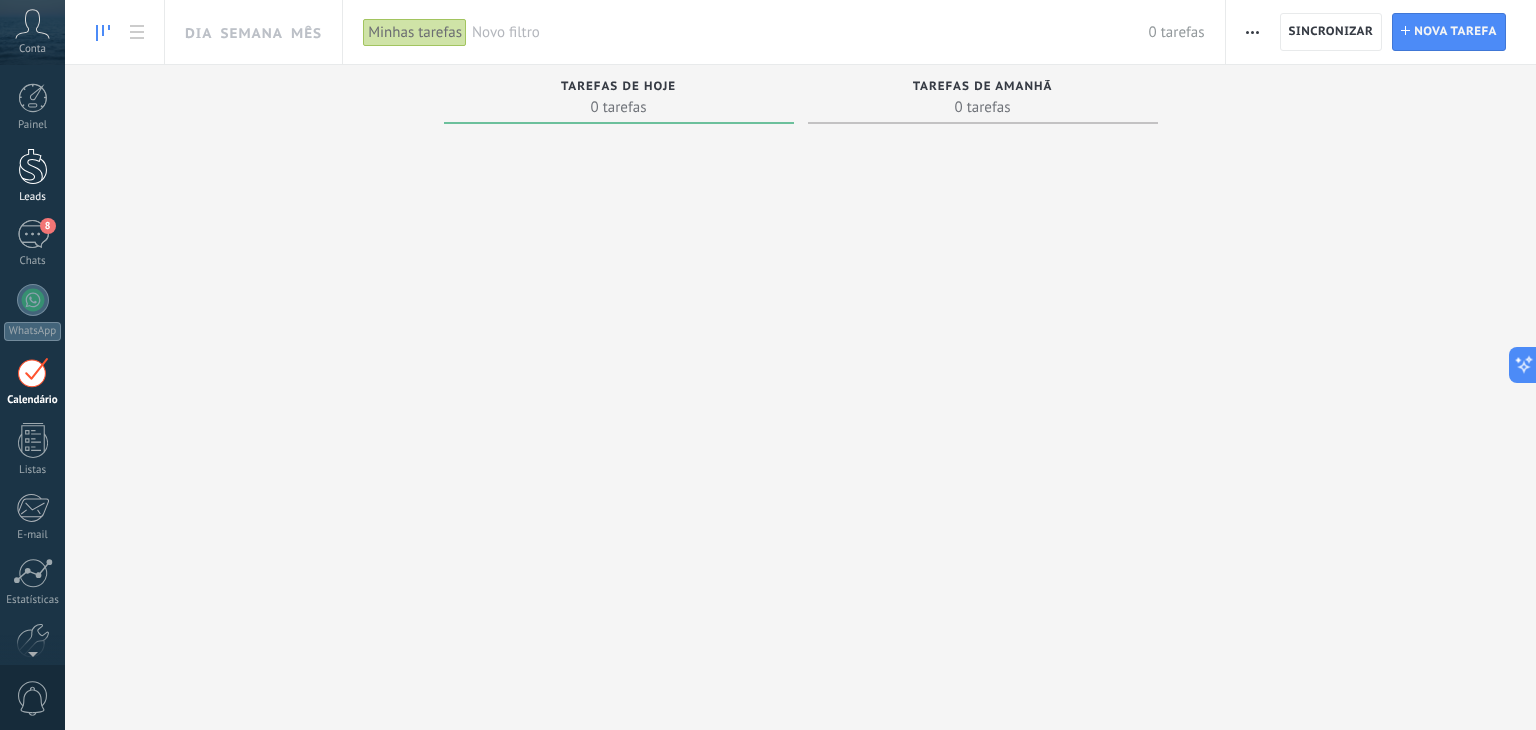 click on "Leads" at bounding box center [33, 197] 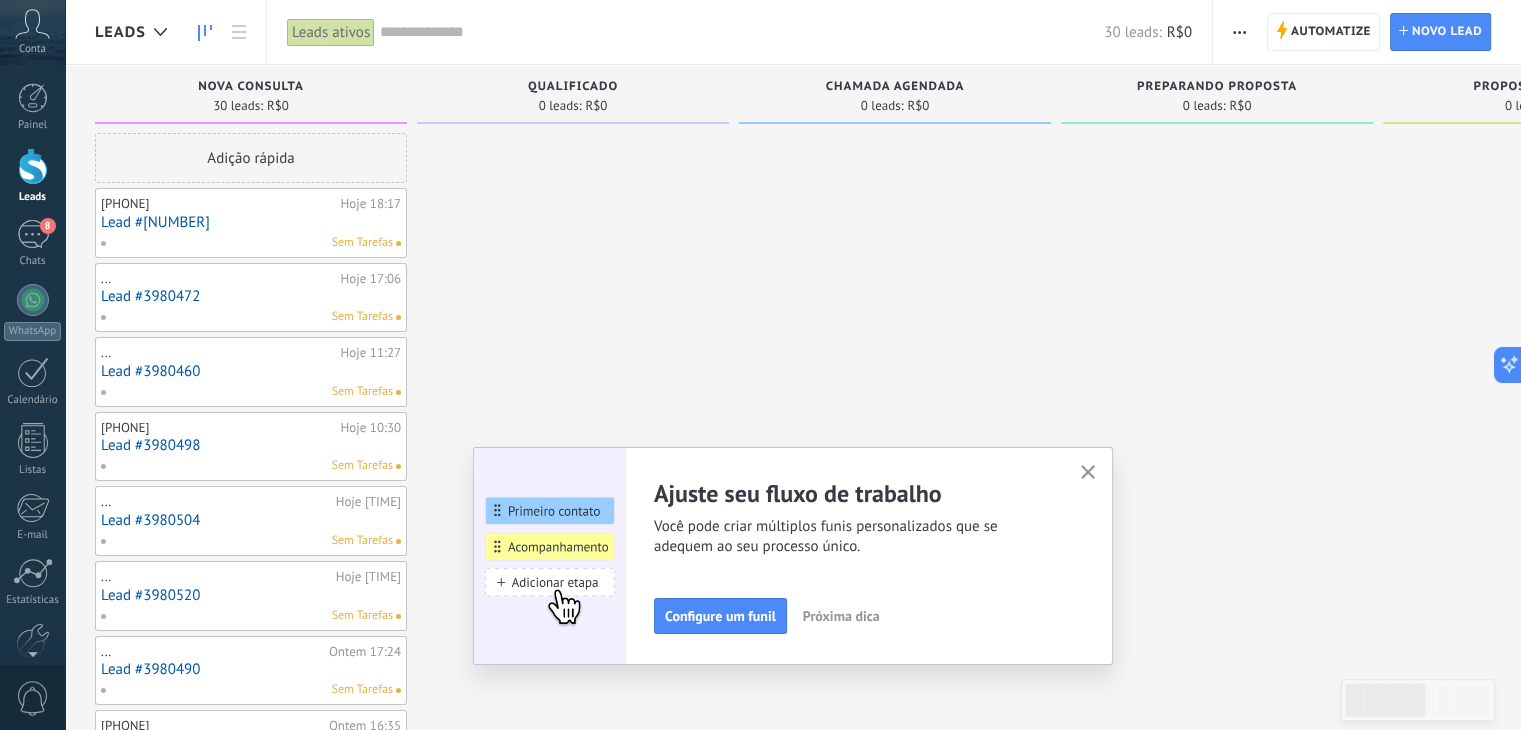 click 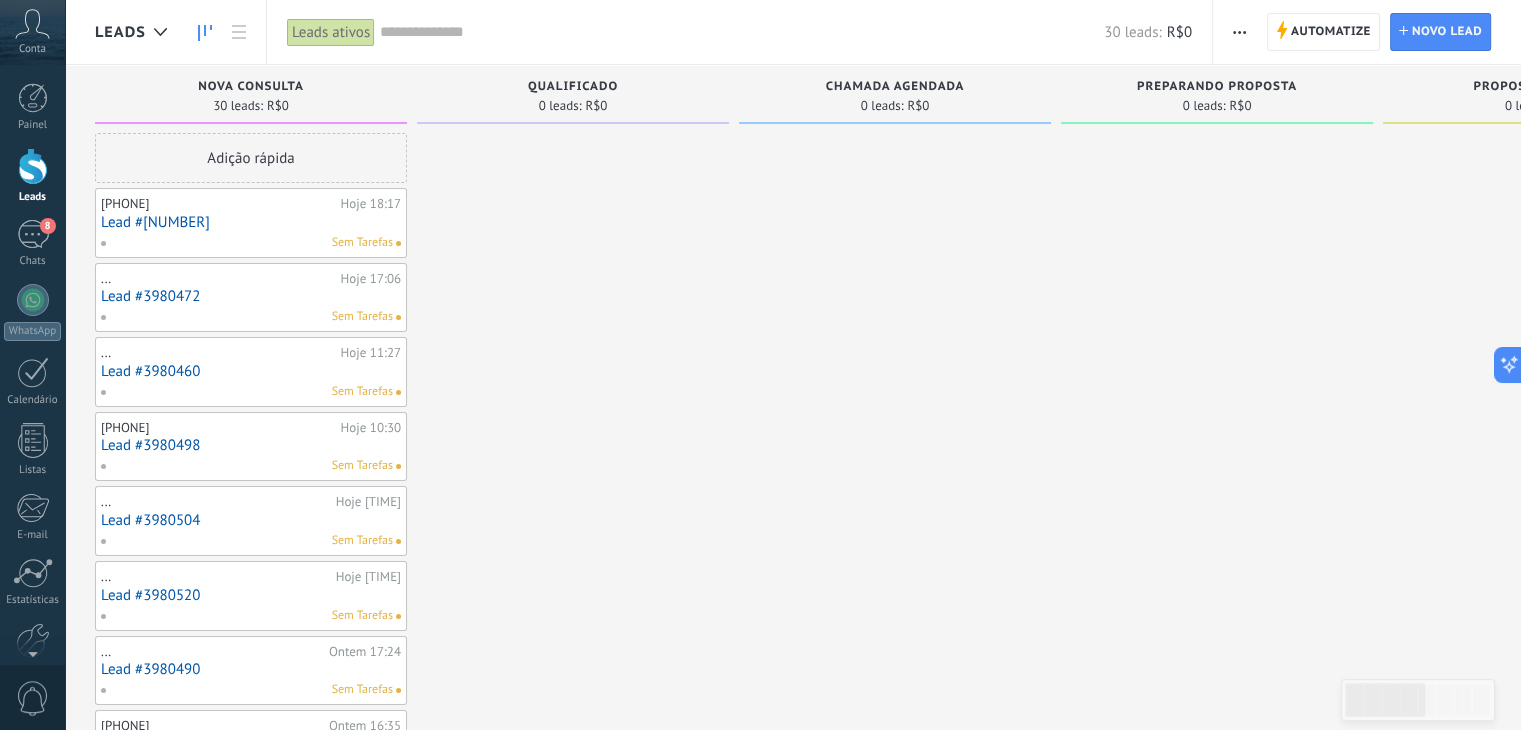 click on "Chamada agendada 0 leads:  R$0" at bounding box center [895, 94] 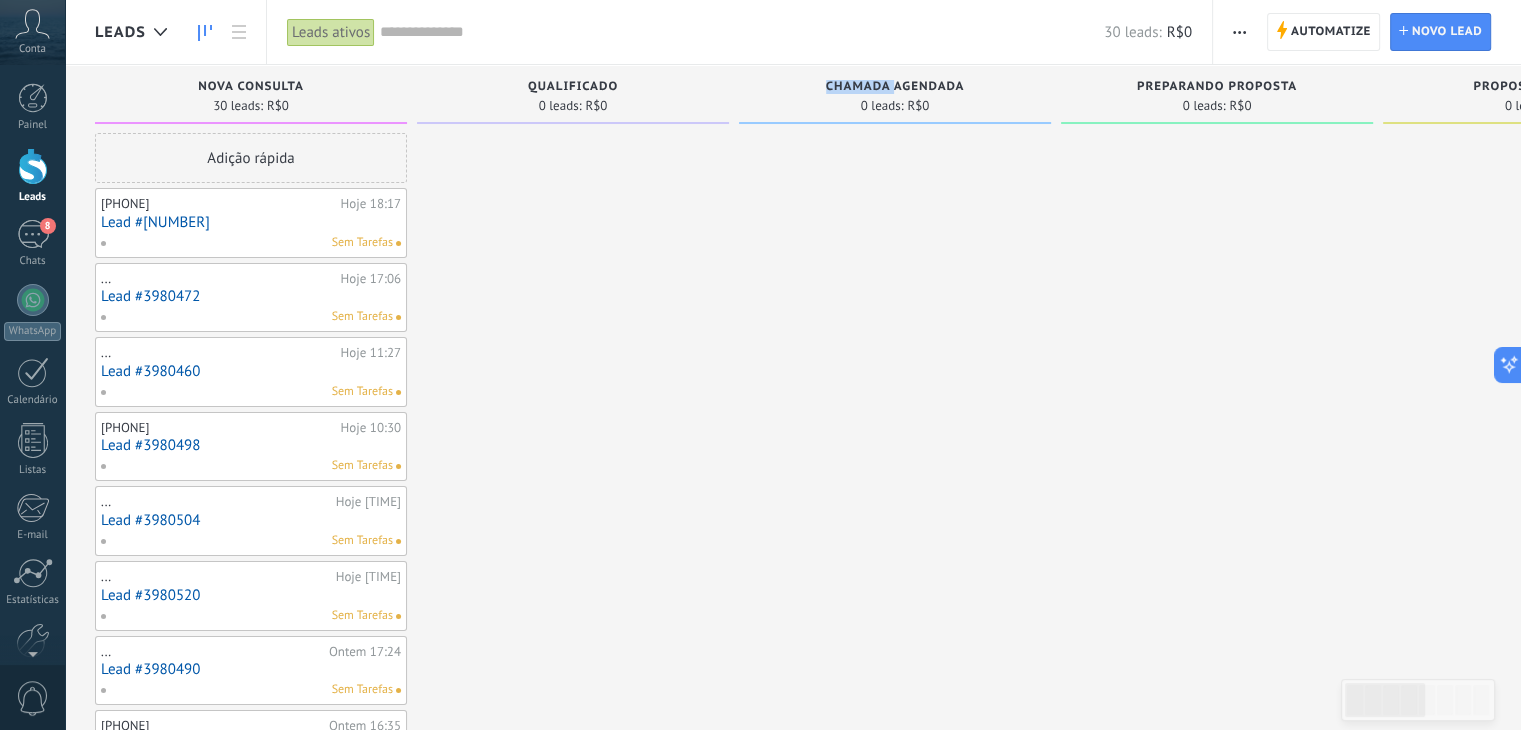 click on "Chamada agendada" at bounding box center [895, 87] 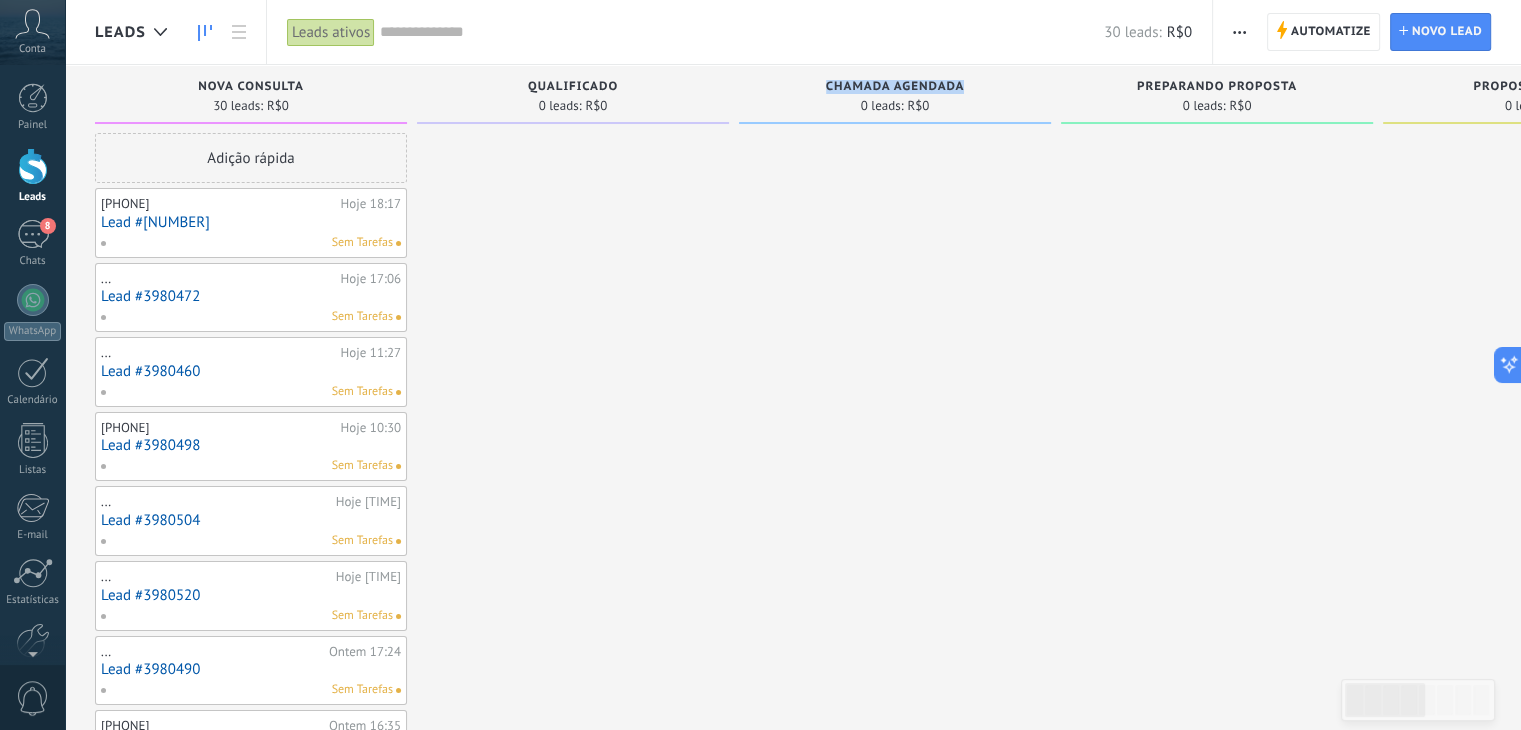 click on "Chamada agendada" at bounding box center [895, 87] 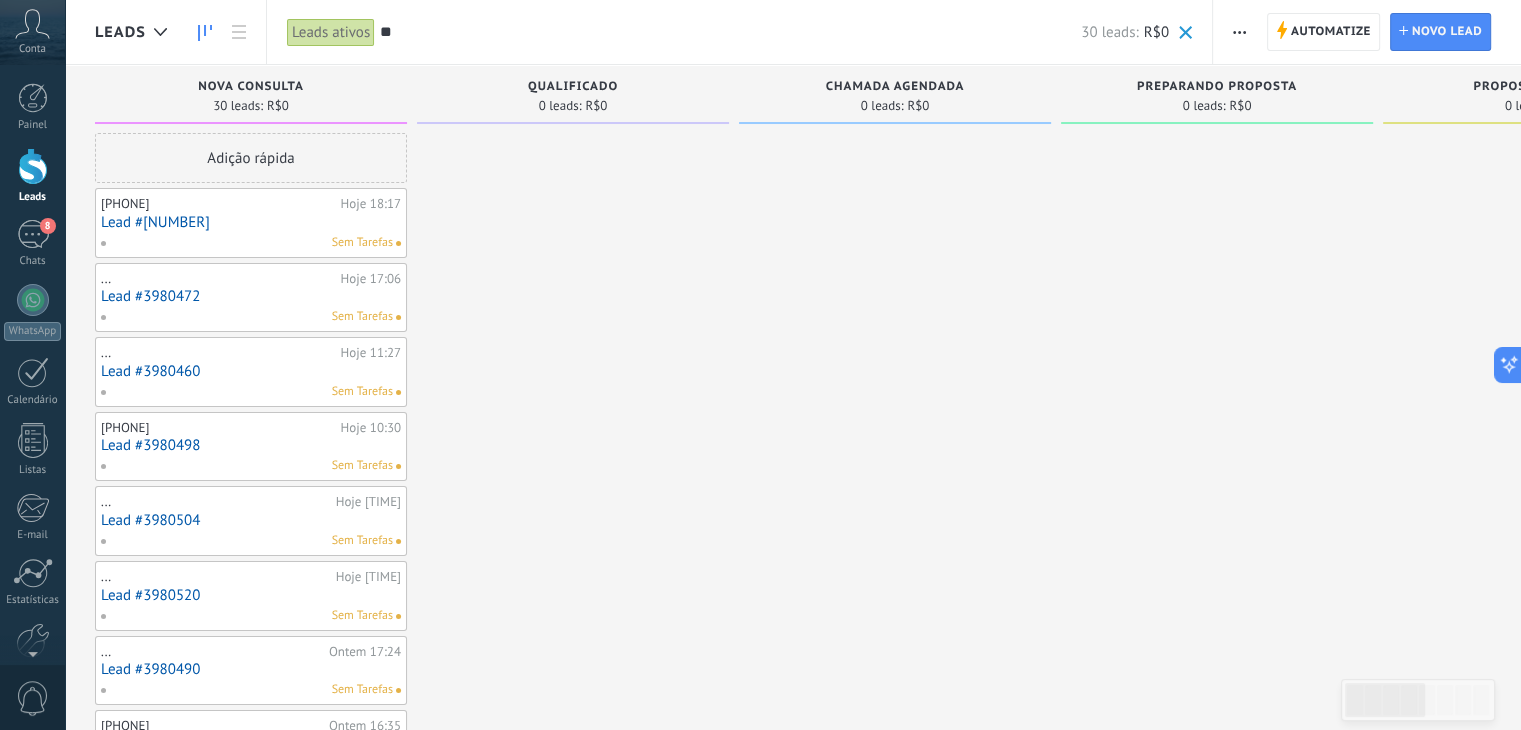 type on "***" 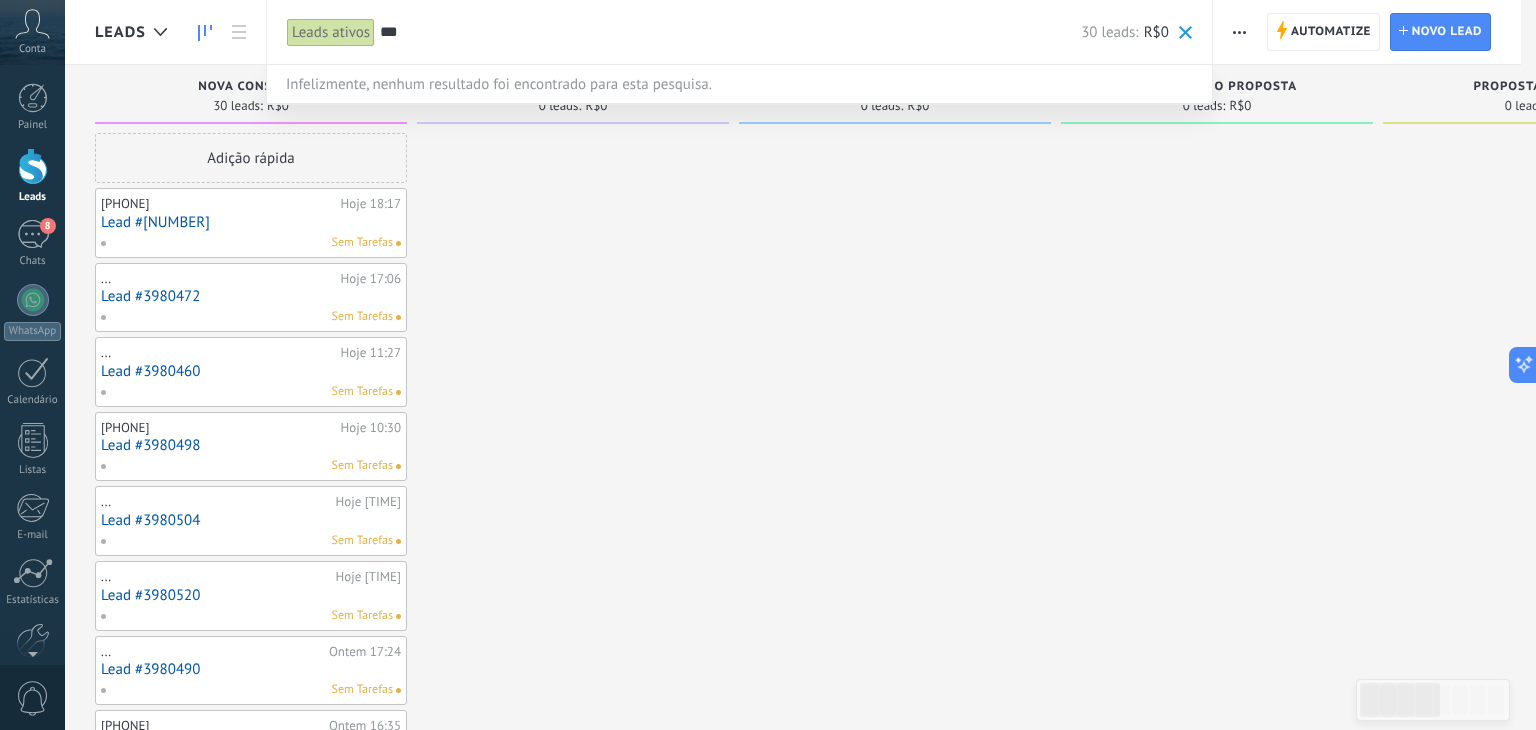 click on "***" at bounding box center (730, 32) 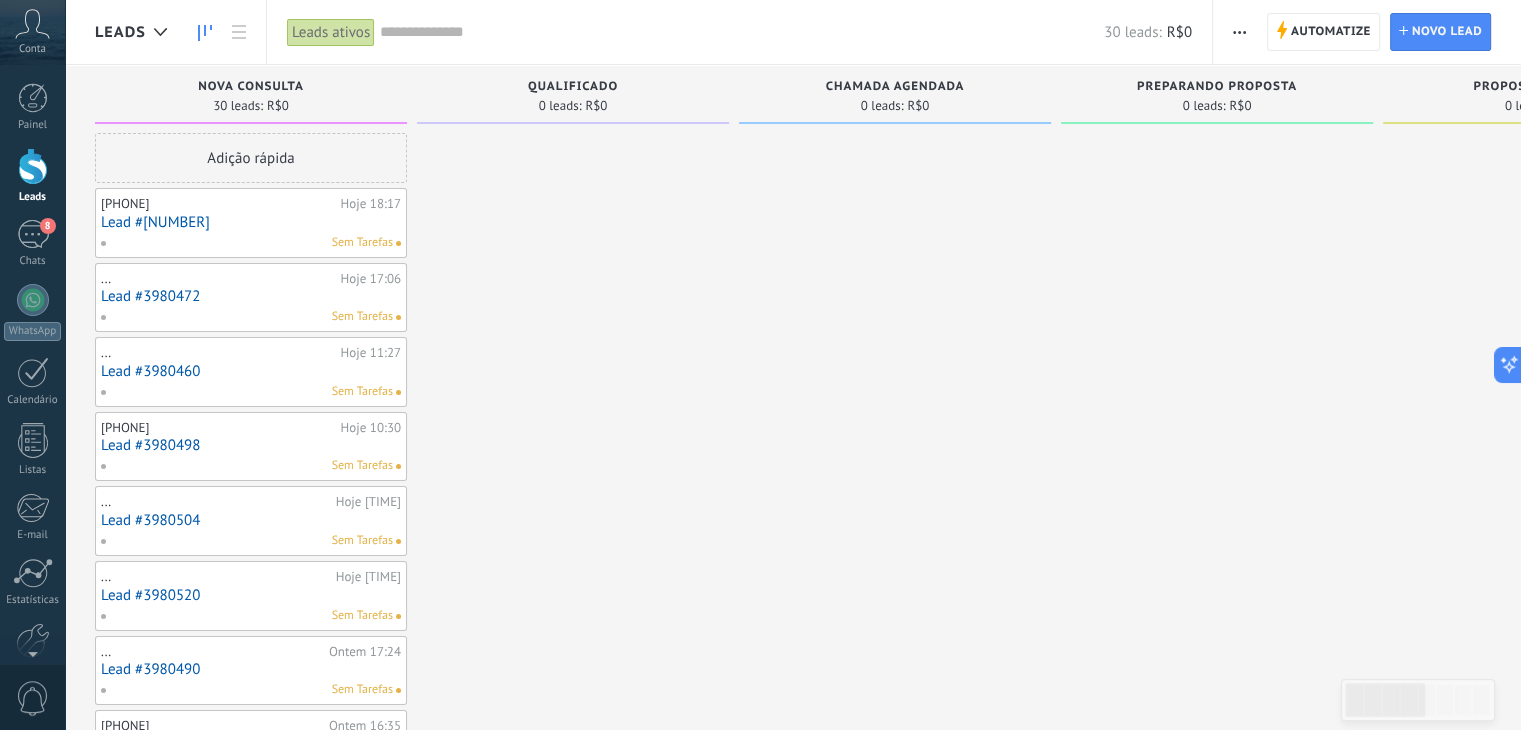 click on "Qualificado" at bounding box center [573, 87] 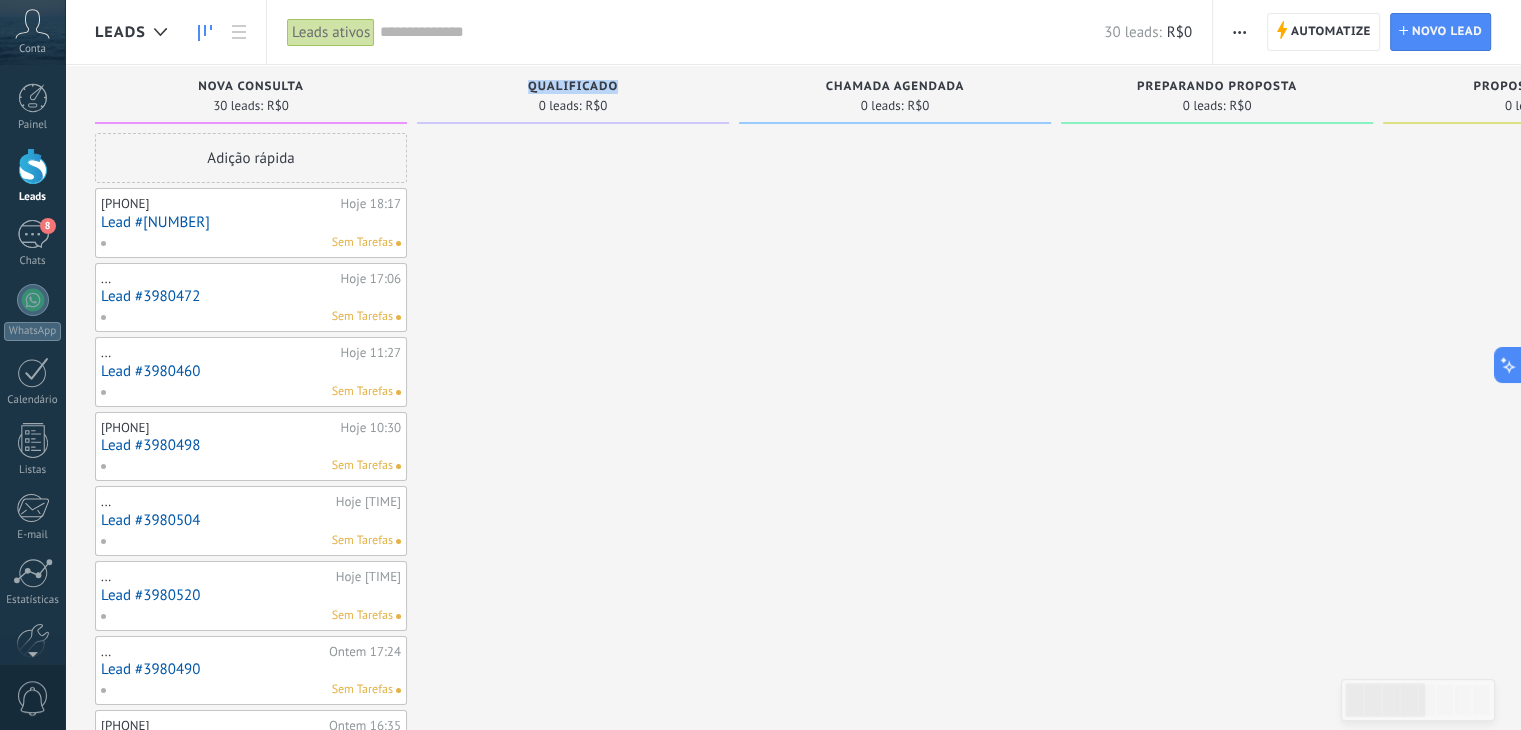 click on "Qualificado" at bounding box center (573, 87) 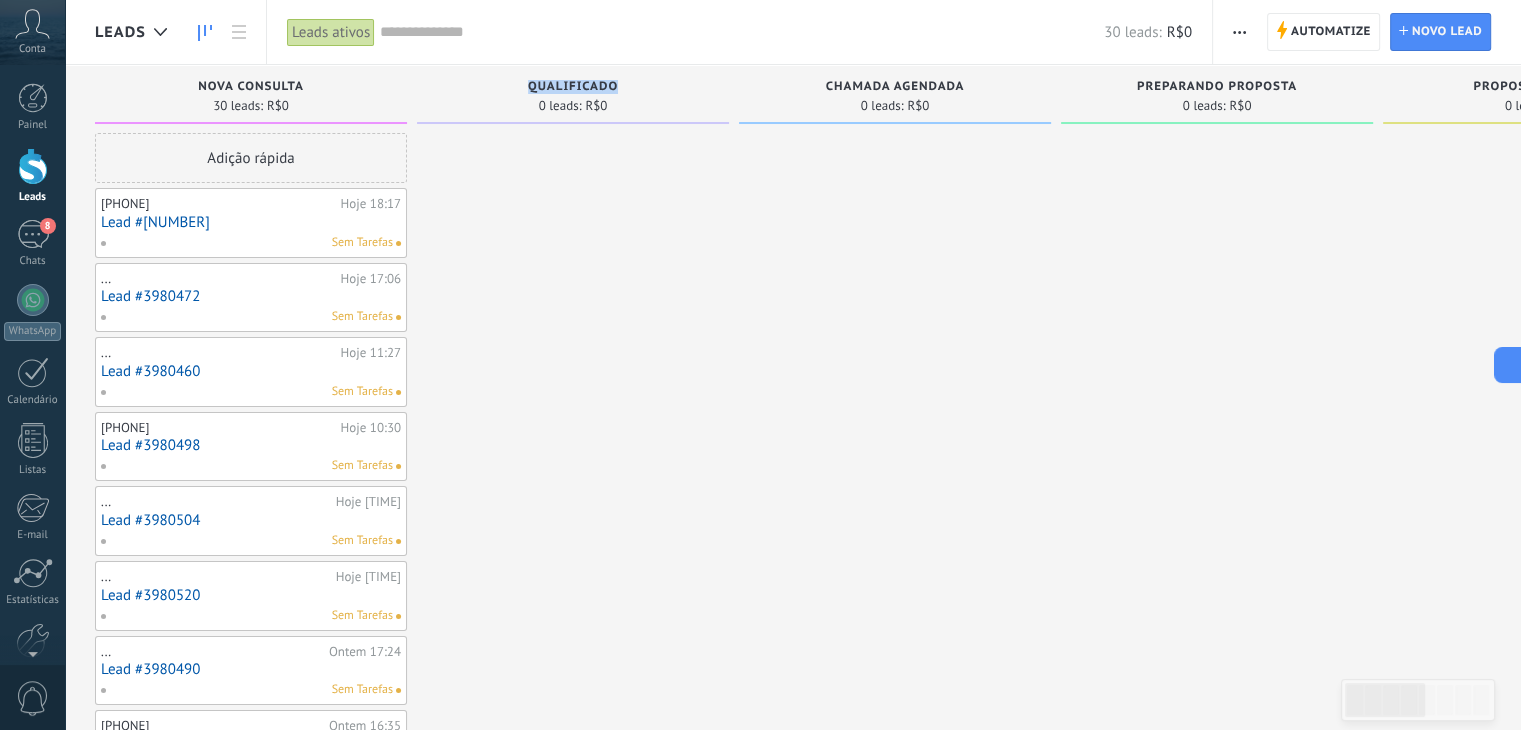 click on "Qualificado" at bounding box center (573, 87) 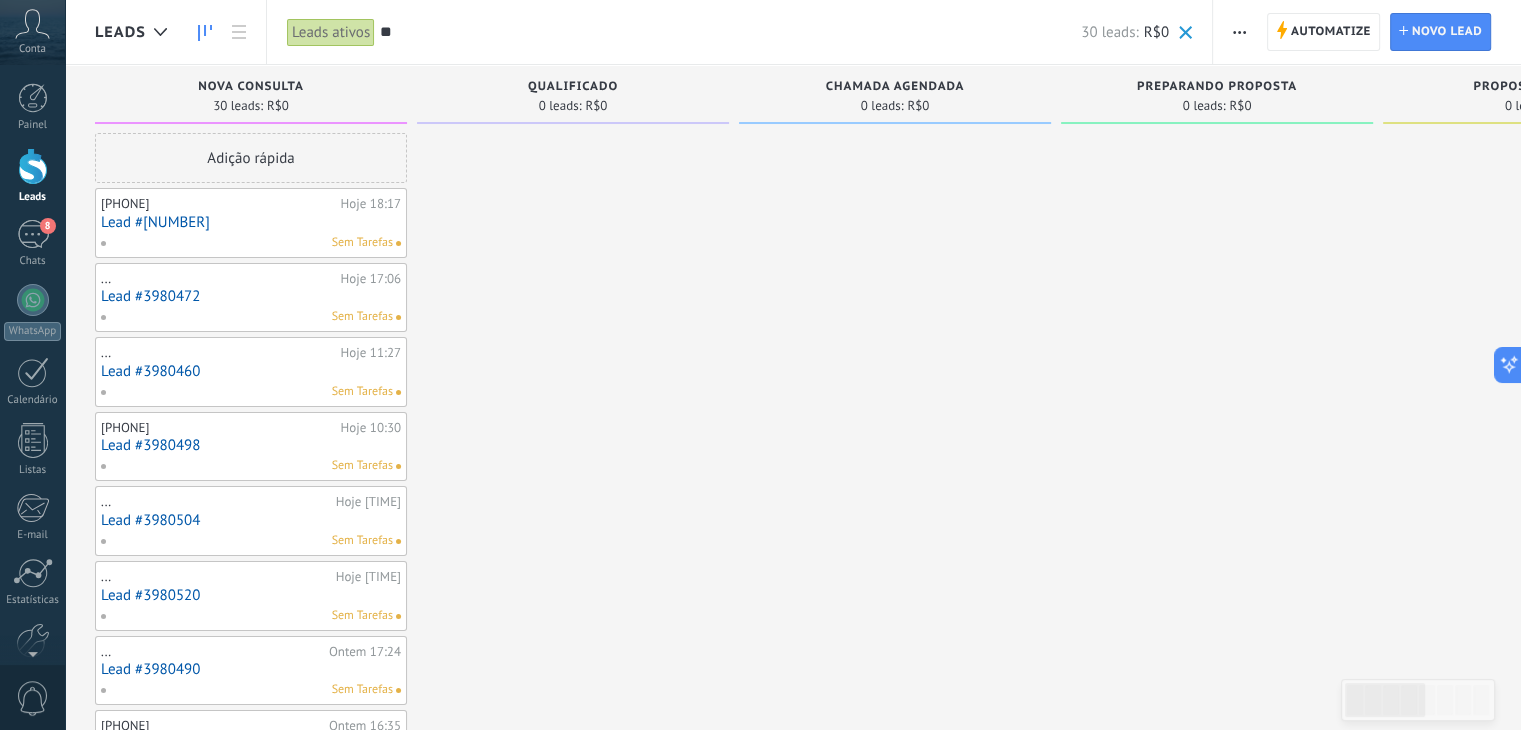 type on "**" 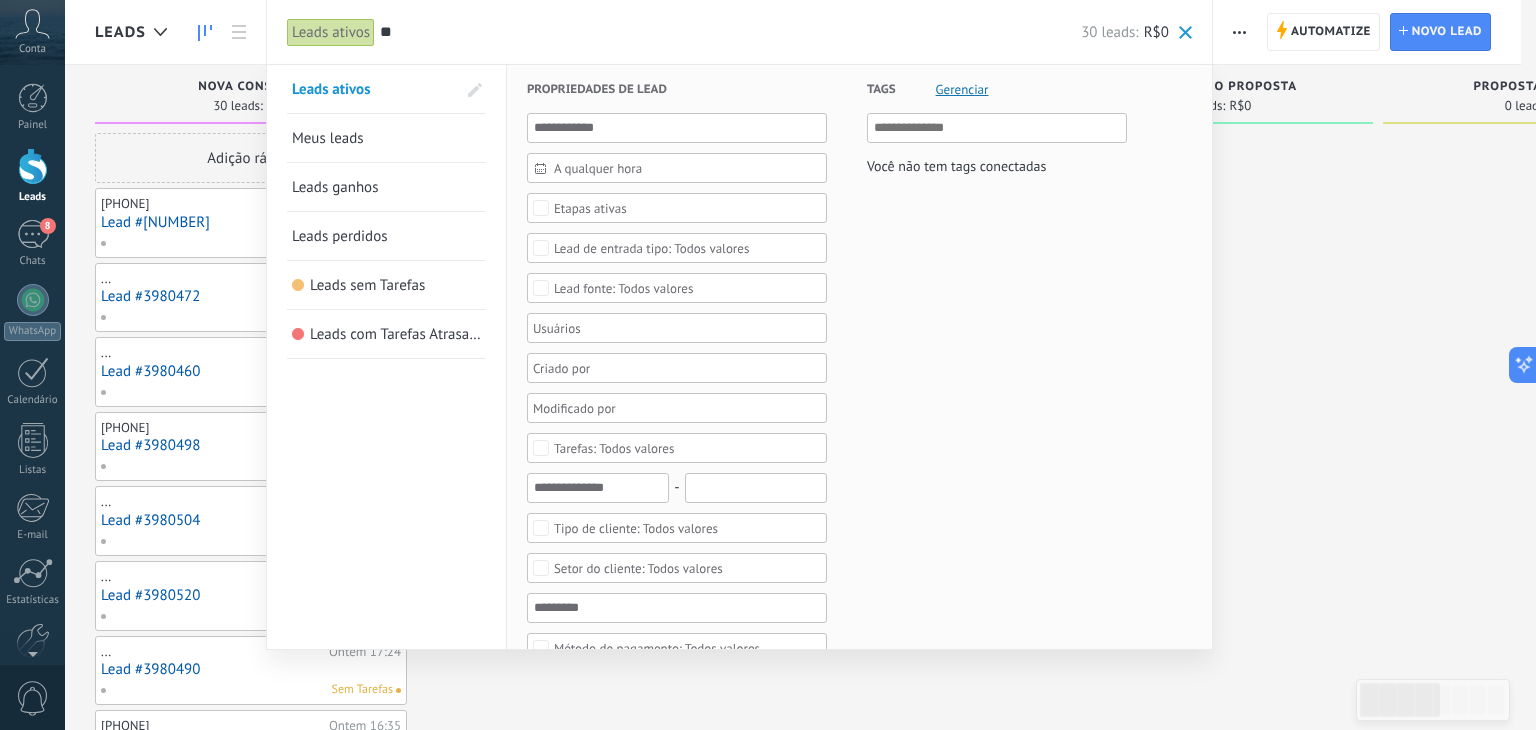 click at bounding box center [1185, 32] 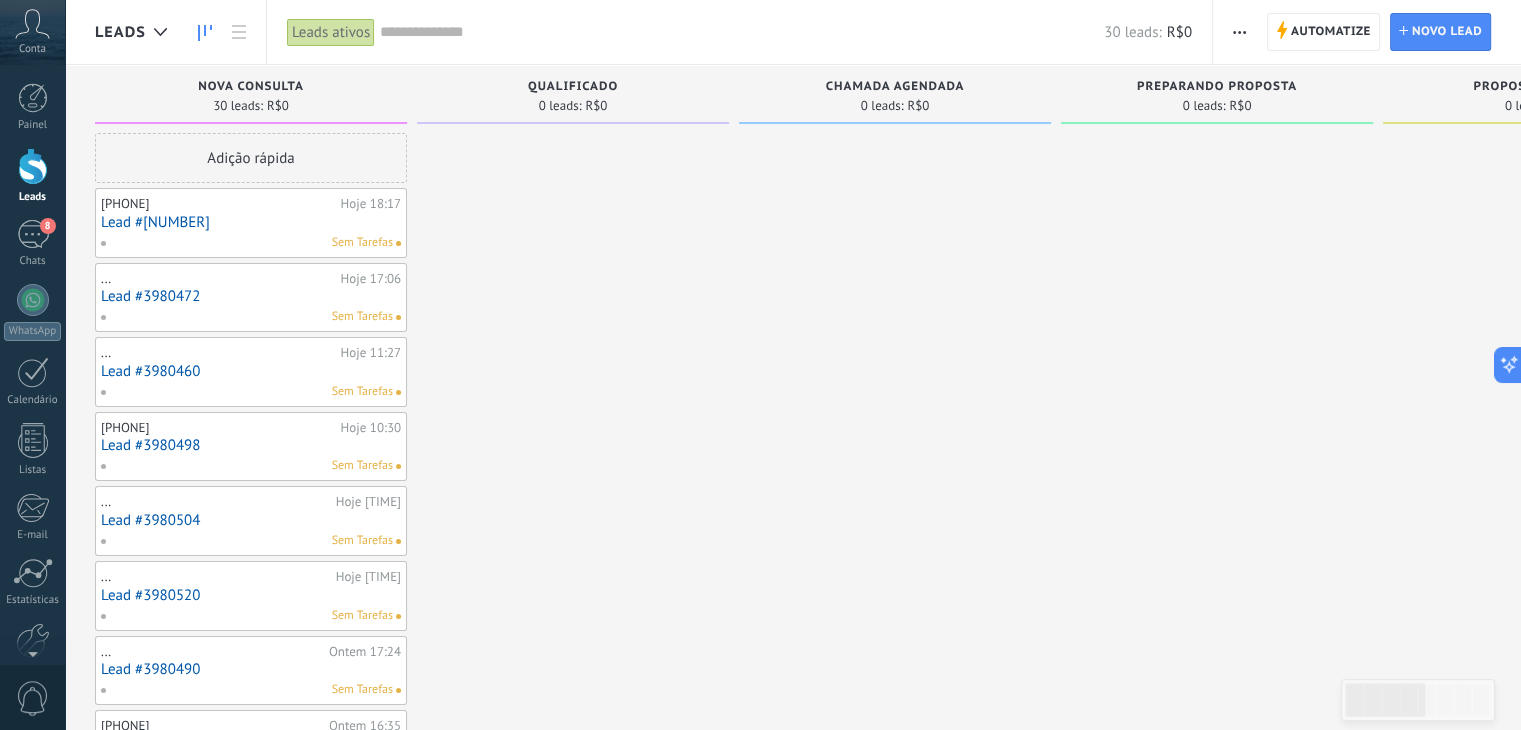 click on "0 leads:  R$0" at bounding box center [1539, 105] 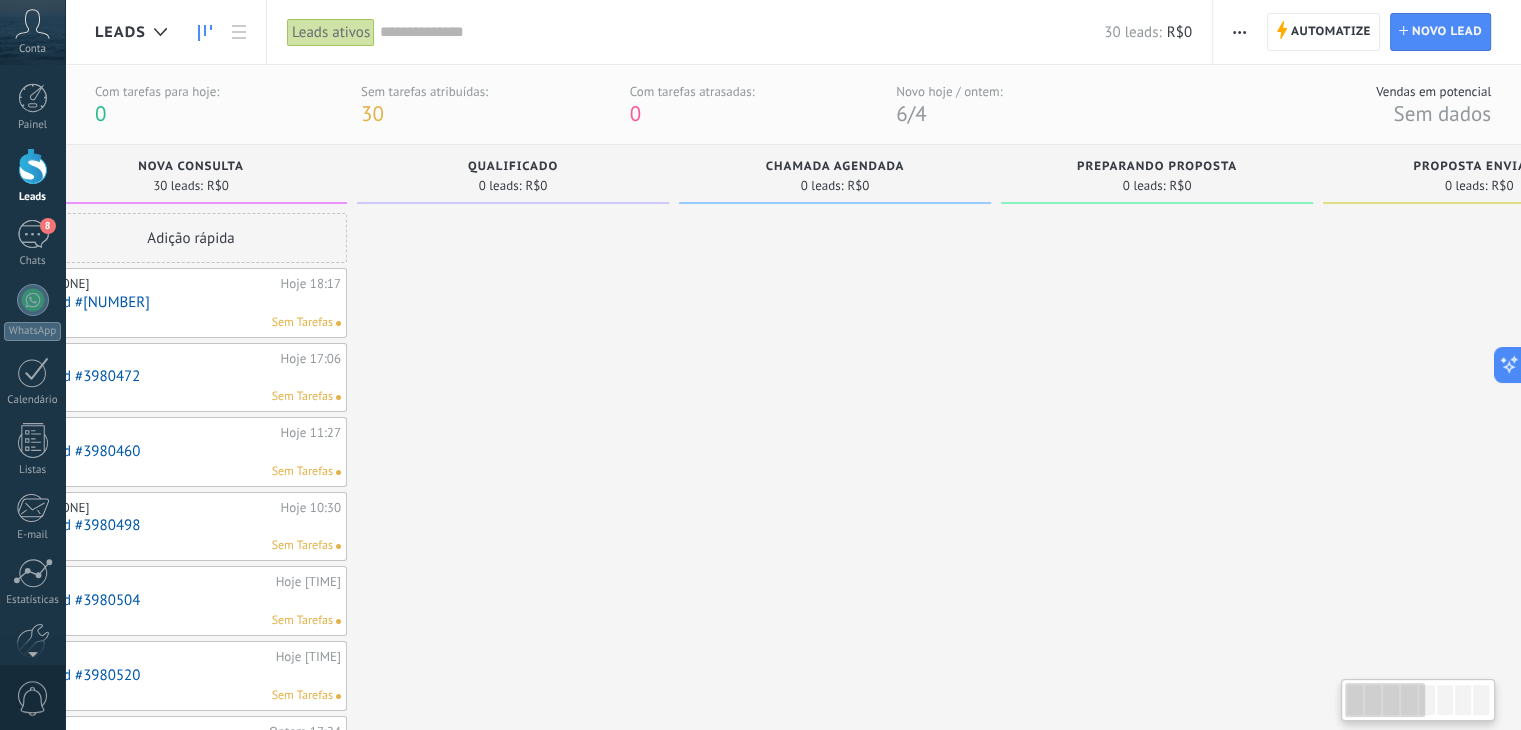 drag, startPoint x: 1291, startPoint y: 236, endPoint x: 1435, endPoint y: 237, distance: 144.00348 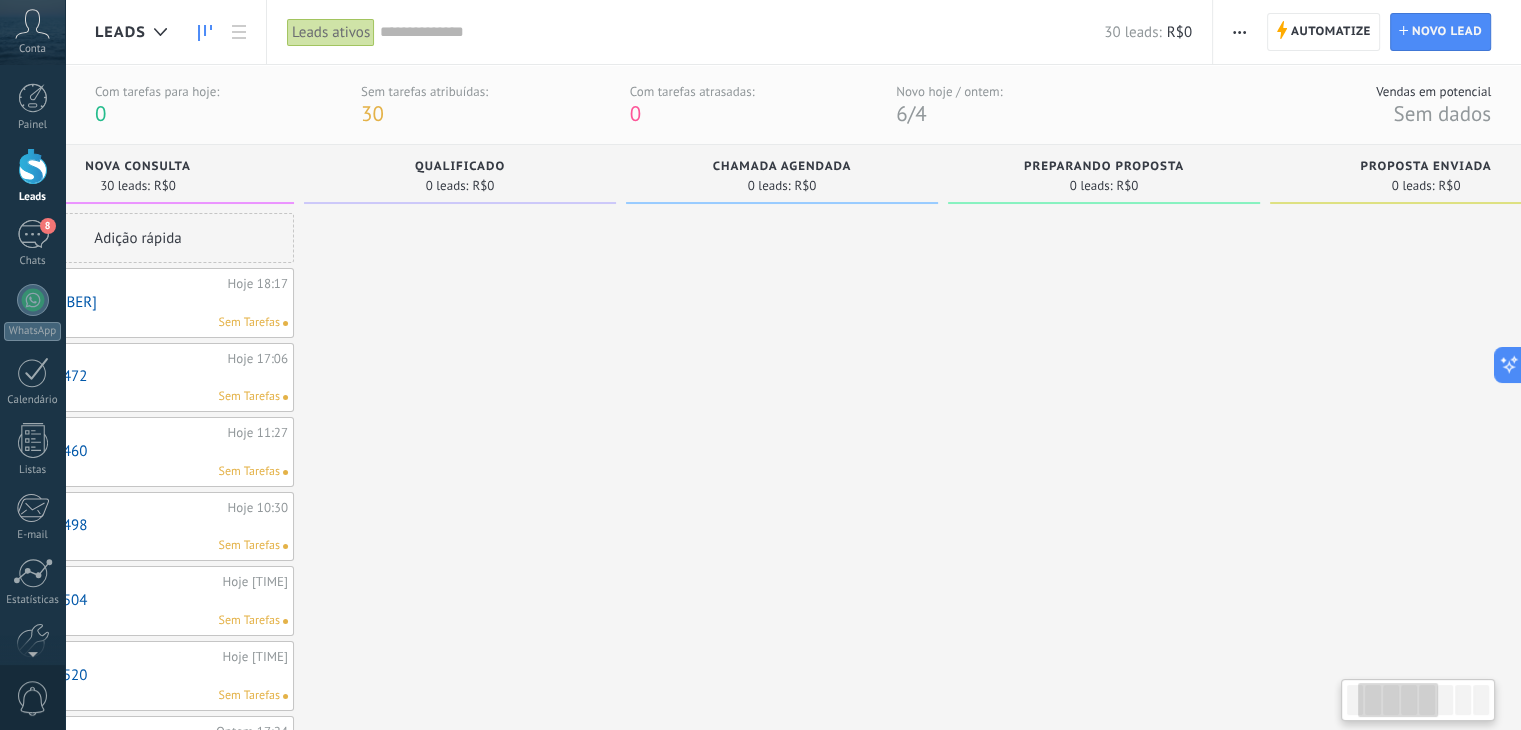 scroll, scrollTop: 0, scrollLeft: 0, axis: both 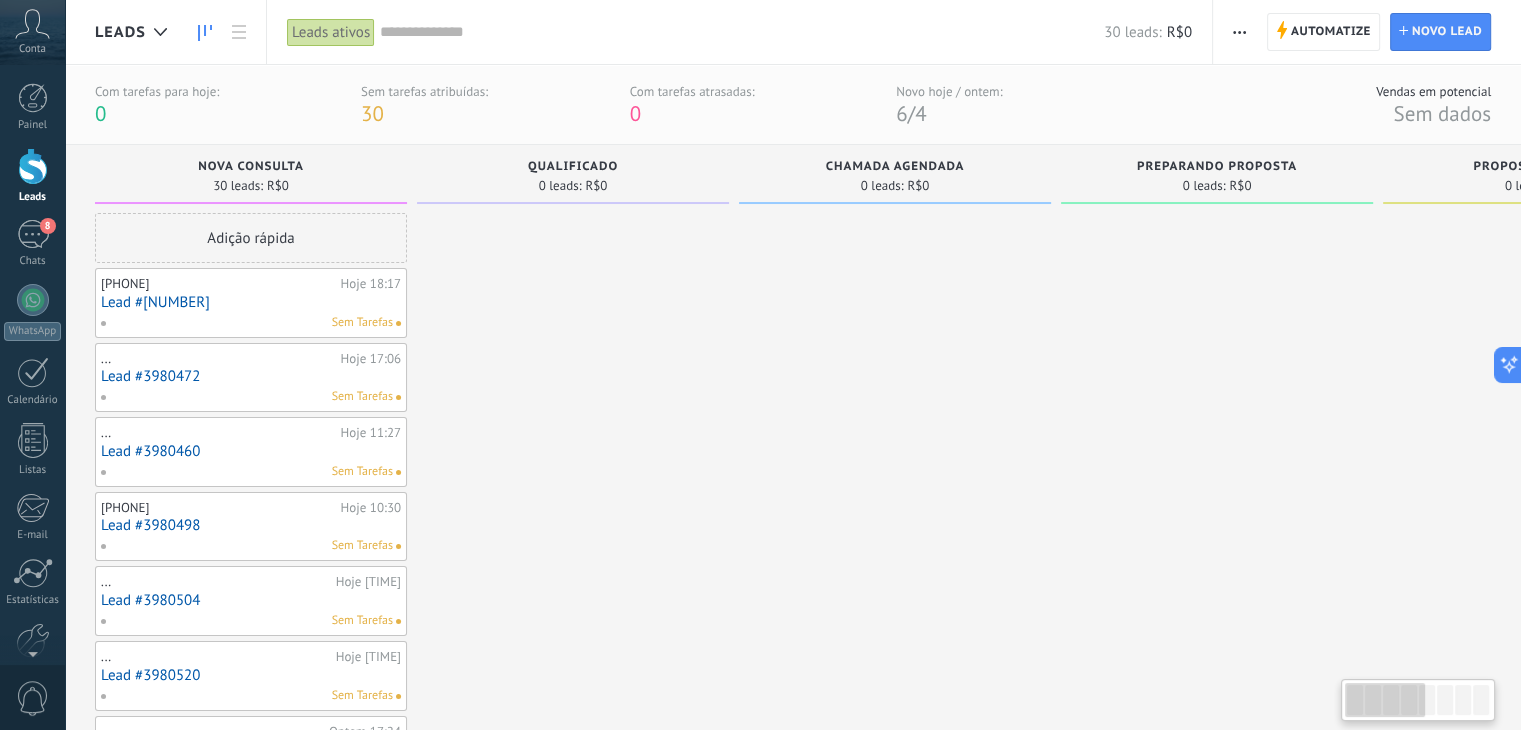 drag, startPoint x: 1088, startPoint y: 287, endPoint x: 830, endPoint y: 304, distance: 258.55948 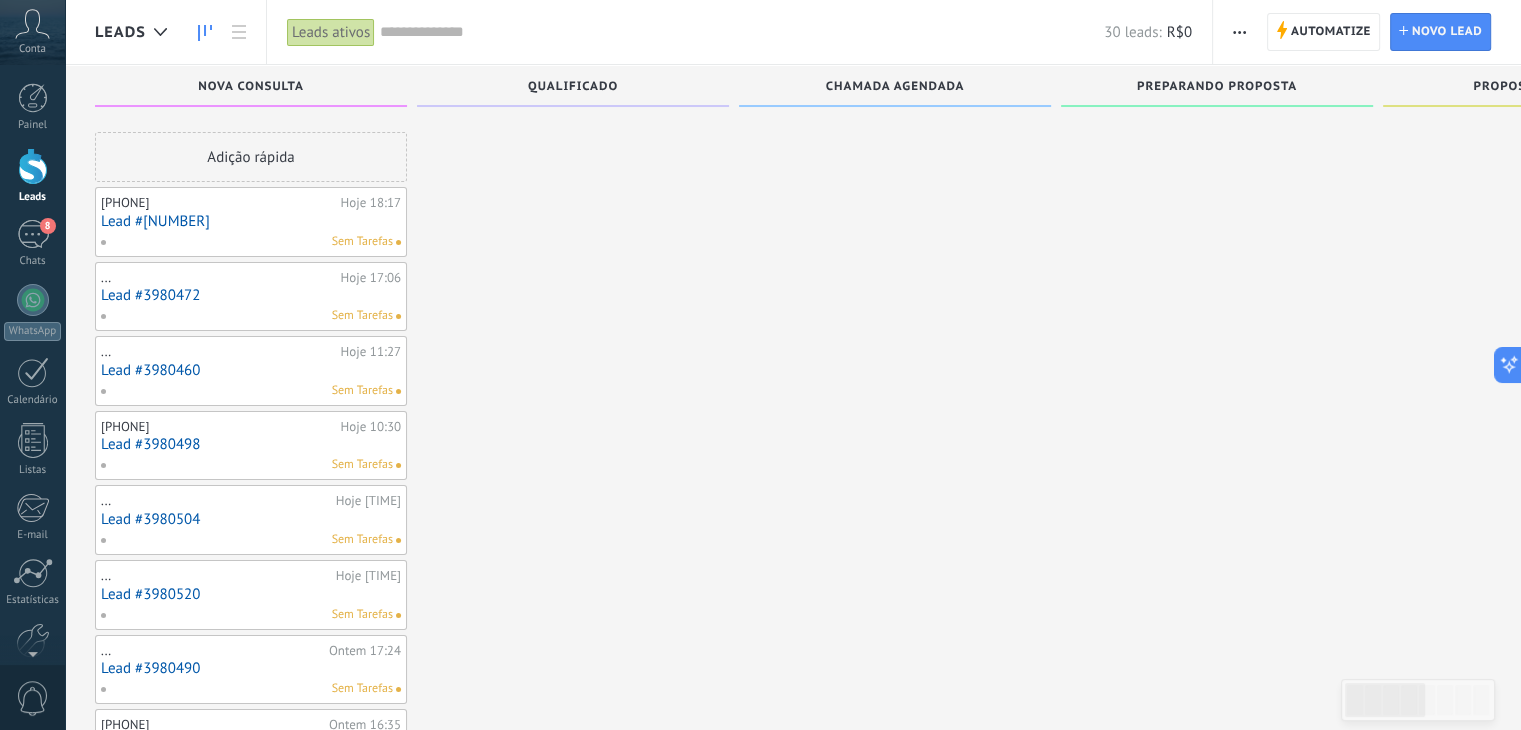 scroll, scrollTop: 0, scrollLeft: 0, axis: both 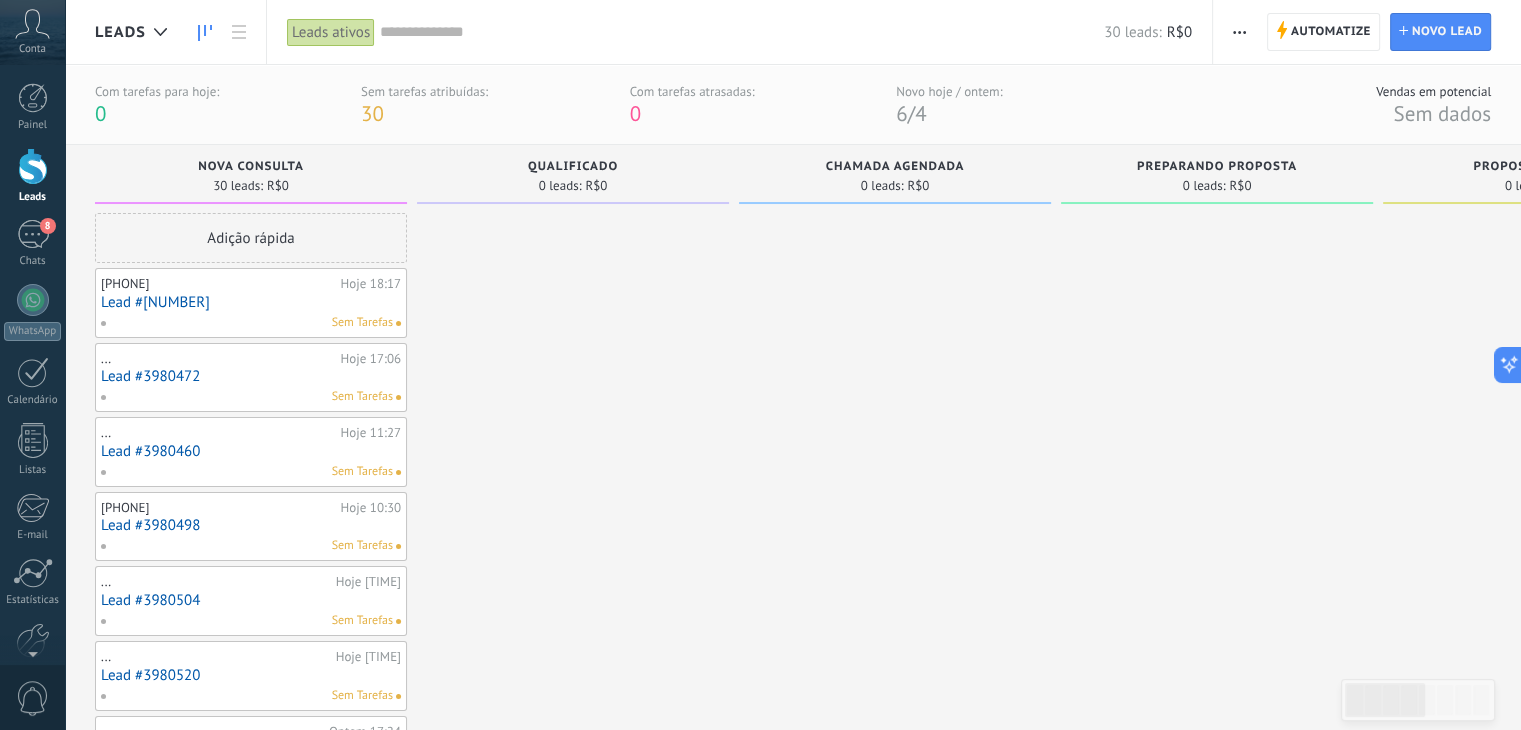 click on "Qualificado" at bounding box center [573, 167] 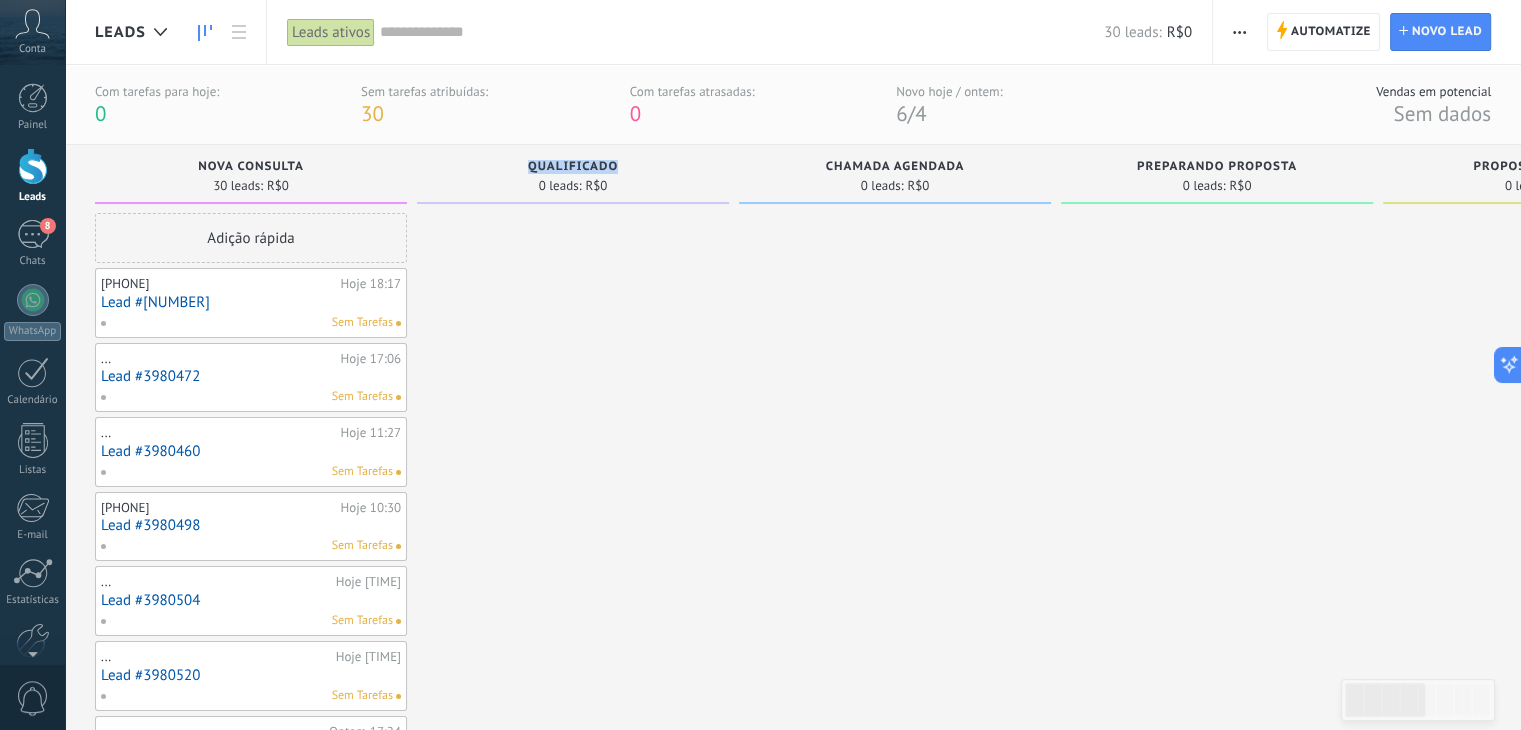 click on "Qualificado" at bounding box center (573, 167) 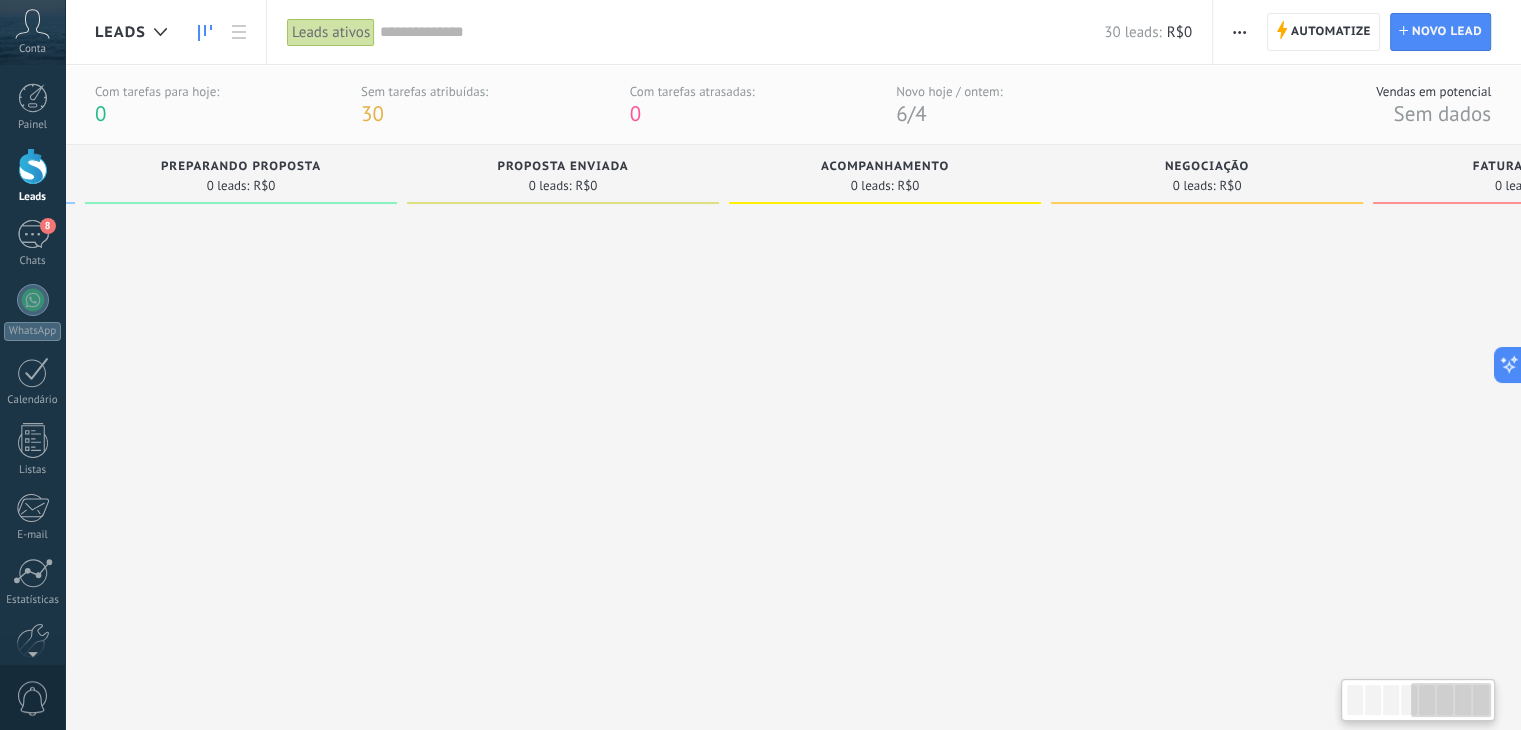 scroll, scrollTop: 0, scrollLeft: 1170, axis: horizontal 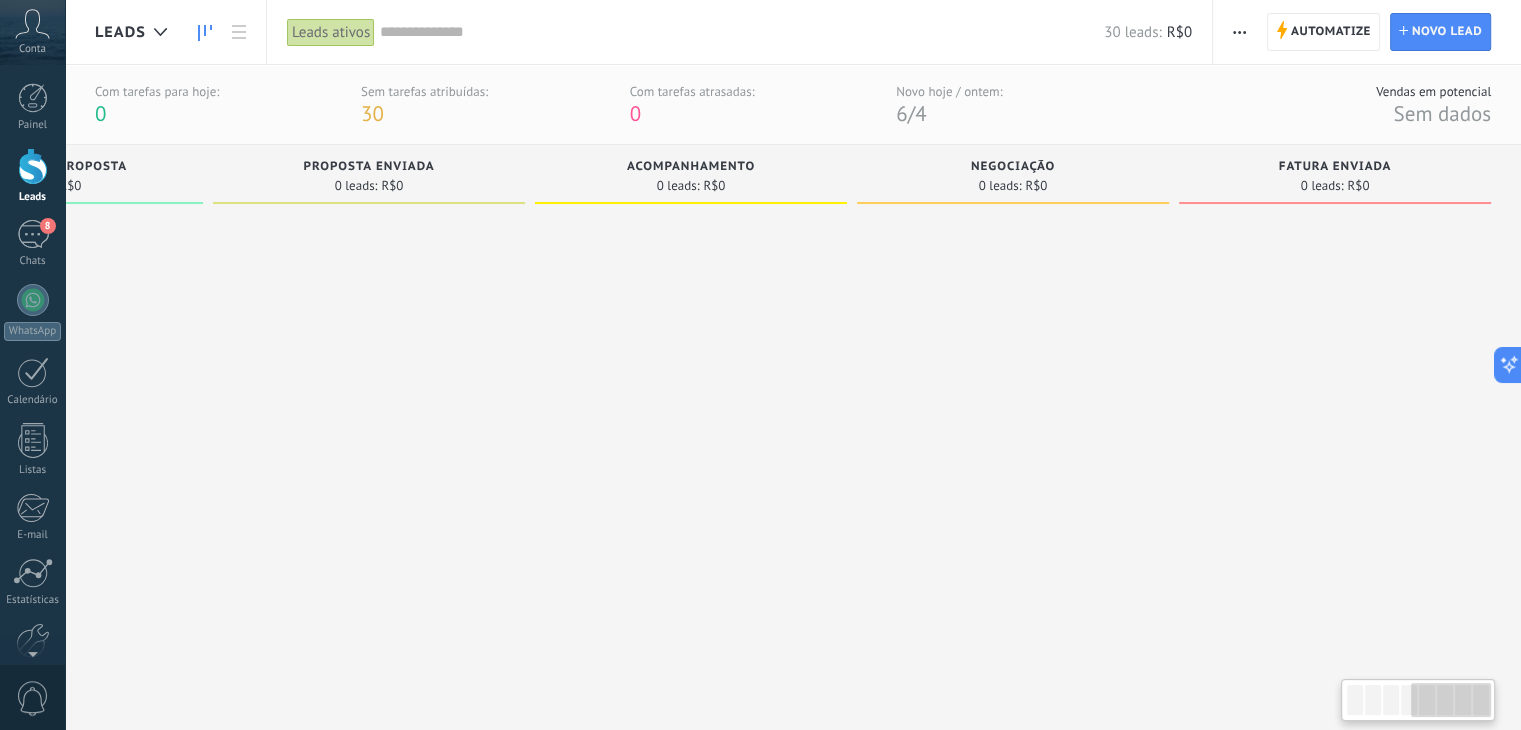 drag, startPoint x: 512, startPoint y: 283, endPoint x: 1007, endPoint y: 314, distance: 495.96976 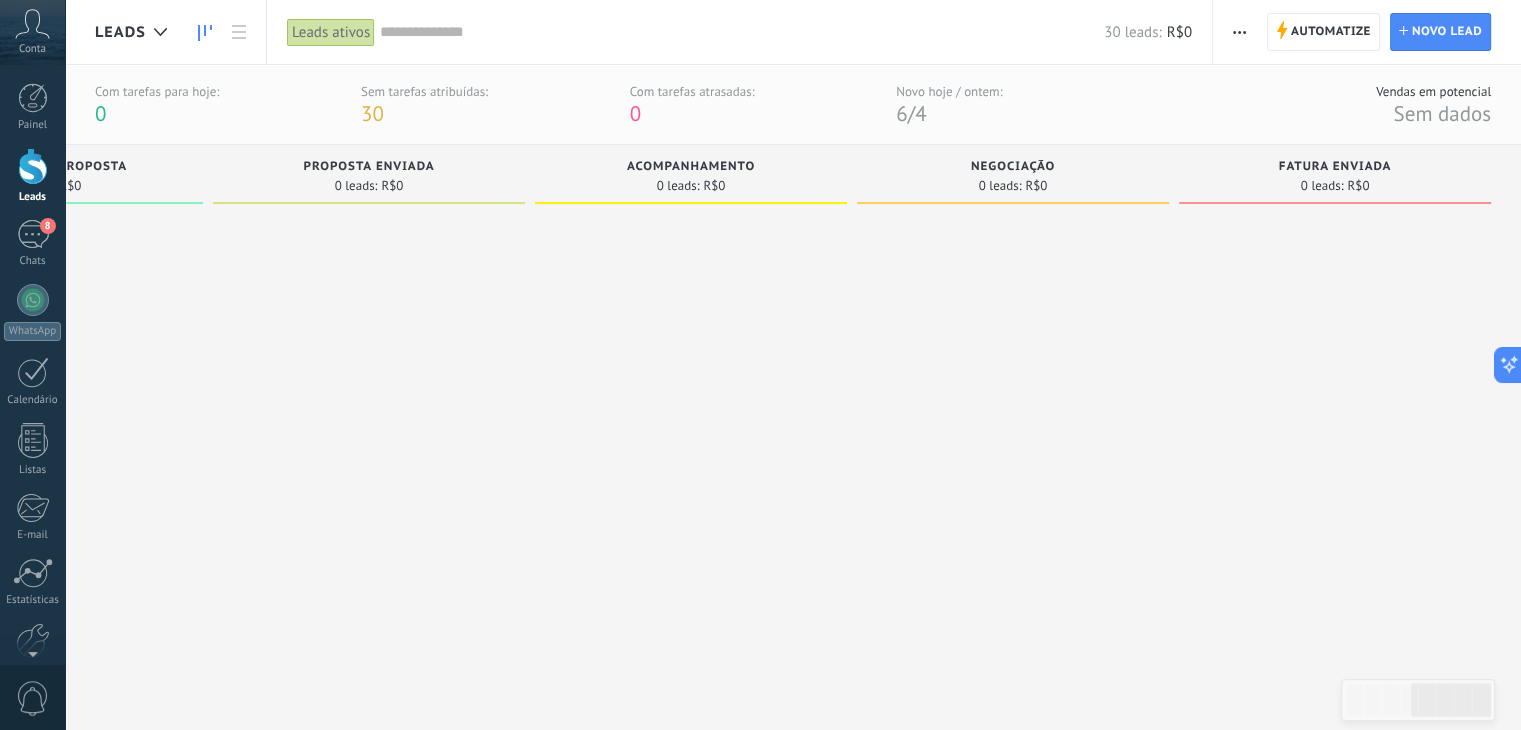 click on "Com tarefas para hoje: 0 Sem tarefas atribuídas: 30 Com tarefas atrasadas: 0 Novo hoje / ontem: 6  /  4 Vendas em potencial Sem dados" at bounding box center (793, 105) 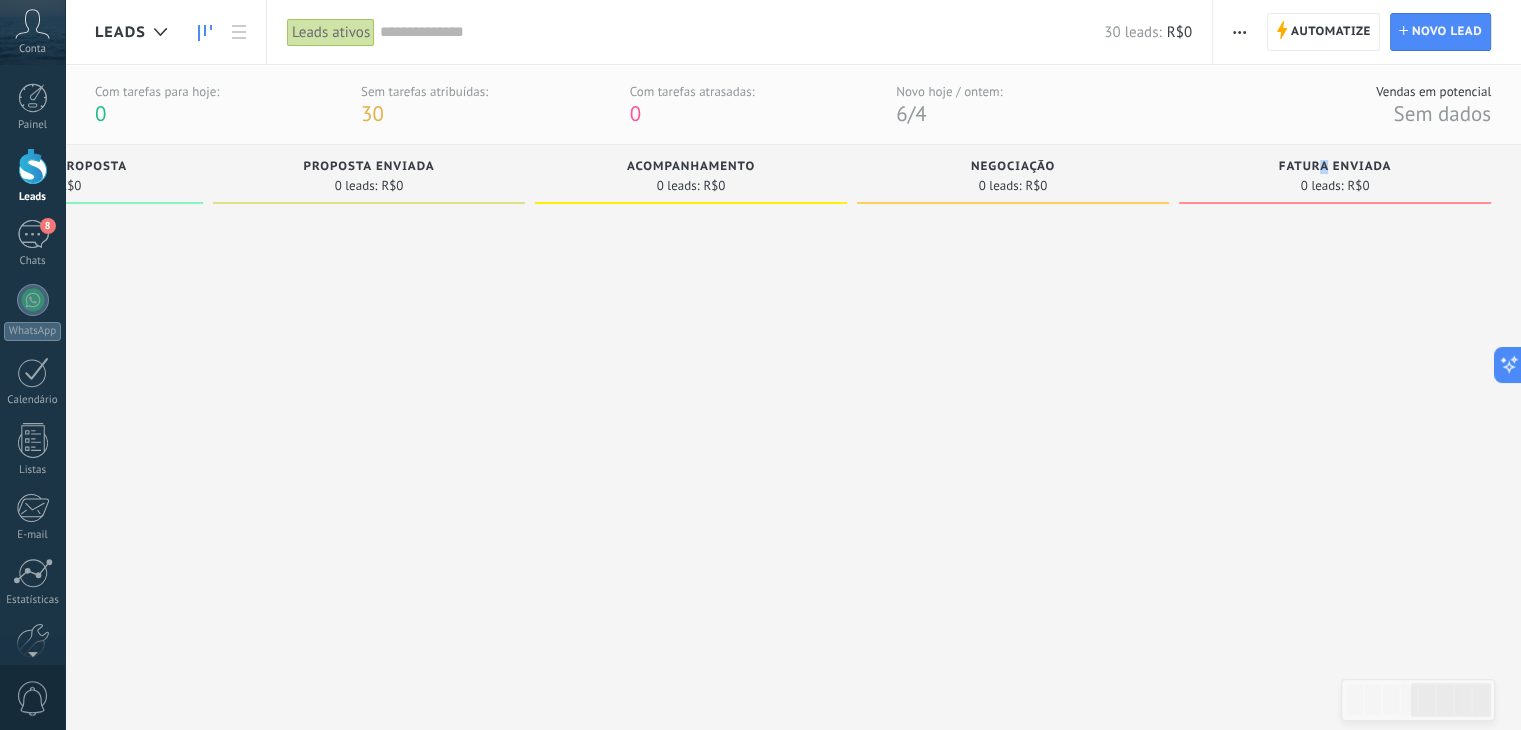 drag, startPoint x: 1323, startPoint y: 168, endPoint x: 1236, endPoint y: 168, distance: 87 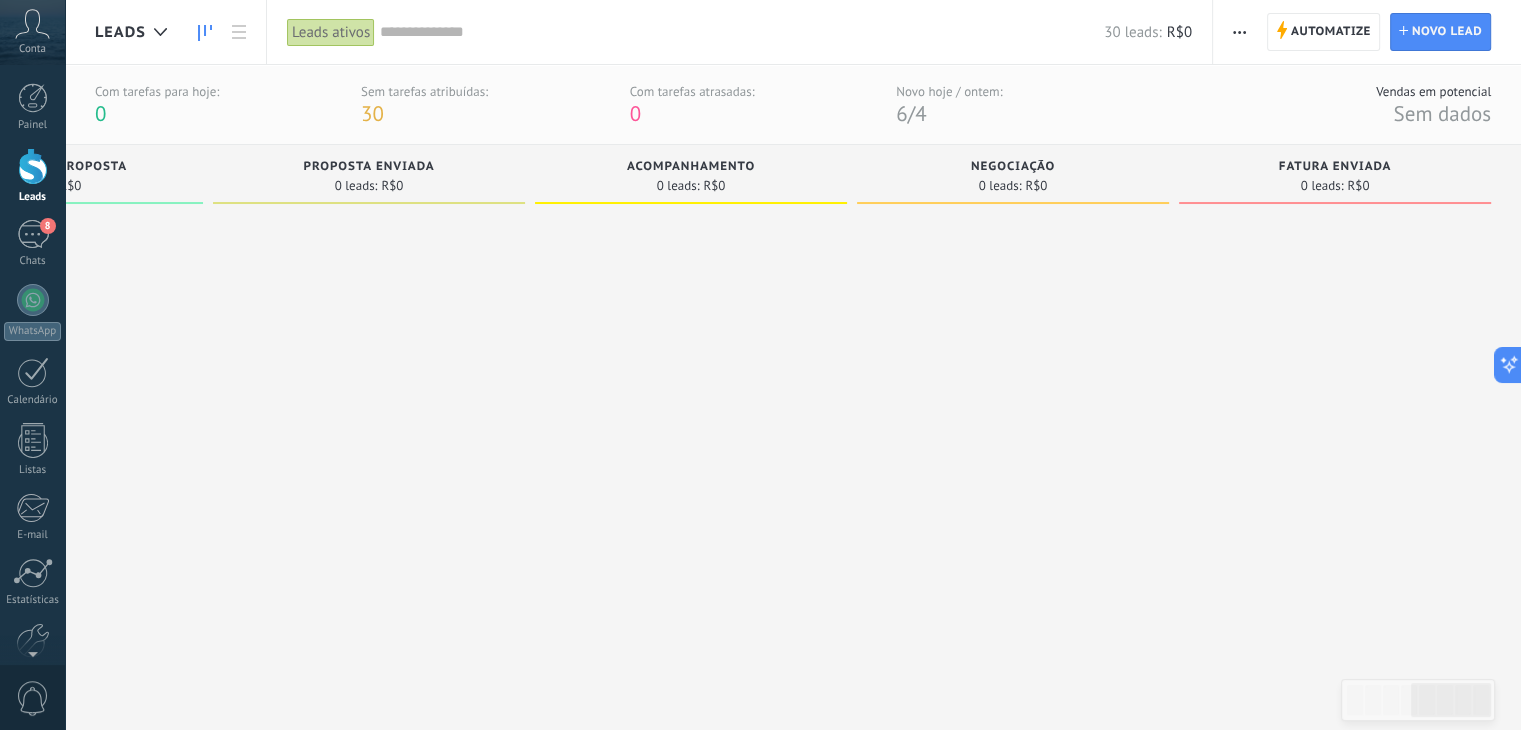 click on "R$0" at bounding box center [1036, 186] 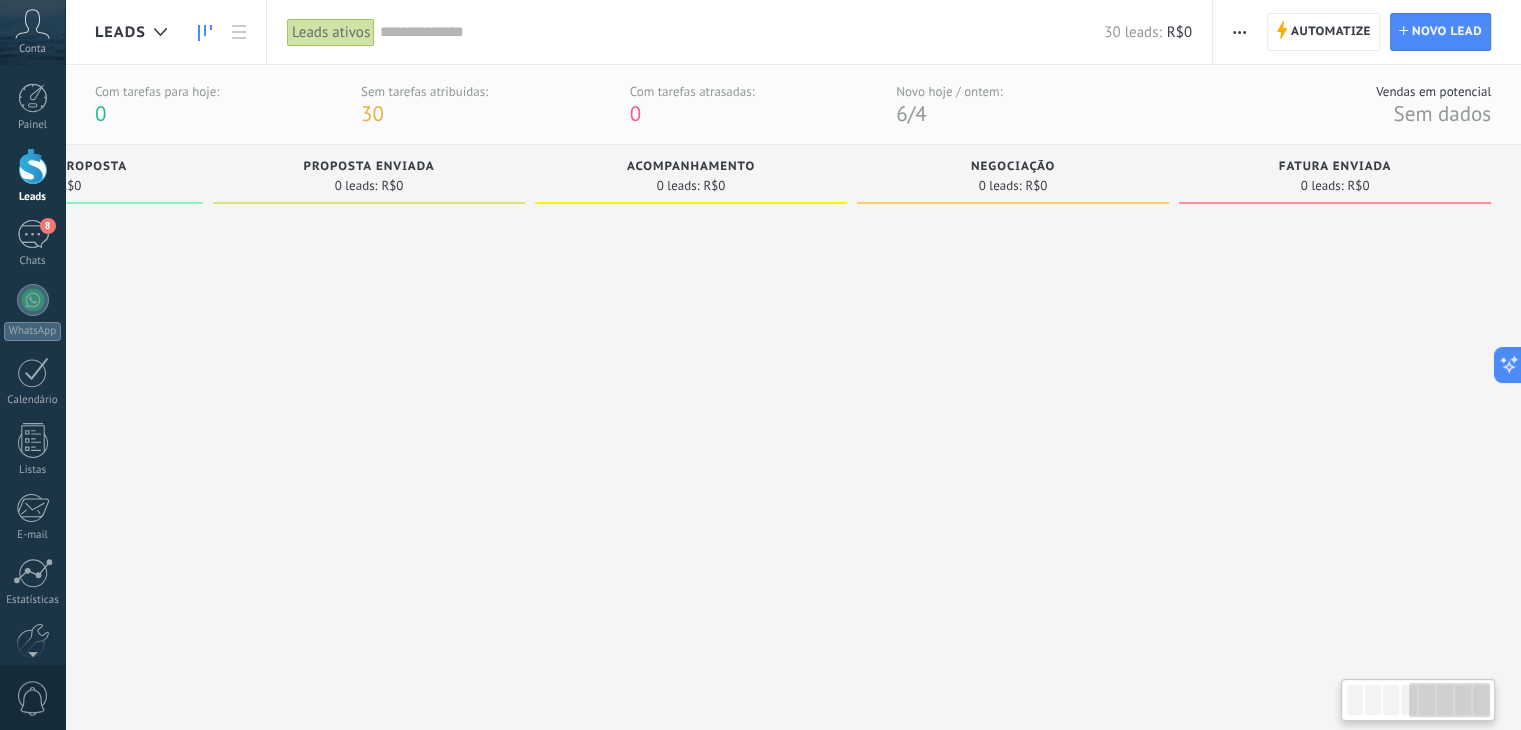 drag, startPoint x: 651, startPoint y: 295, endPoint x: 1391, endPoint y: 341, distance: 741.42834 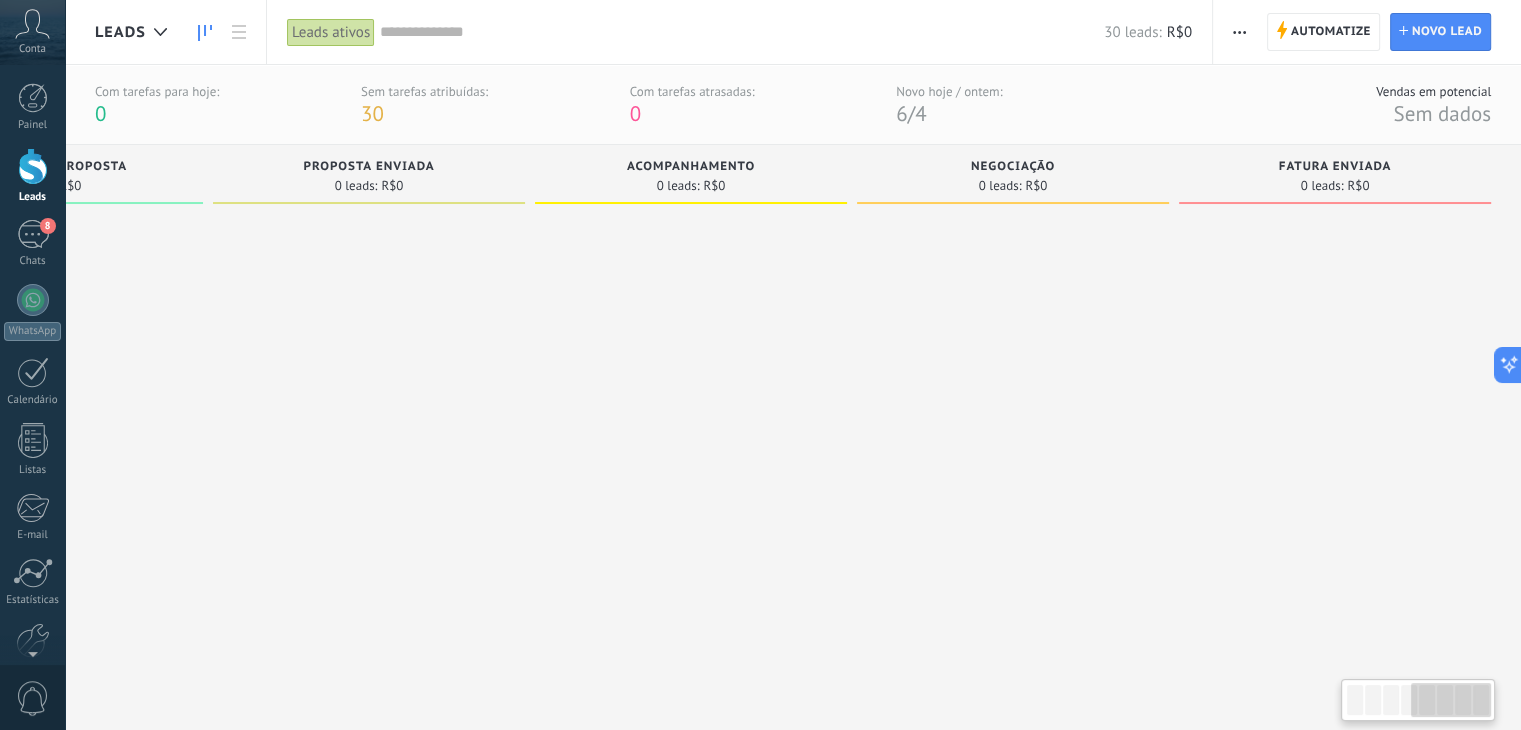 drag, startPoint x: 378, startPoint y: 399, endPoint x: 1035, endPoint y: 443, distance: 658.47174 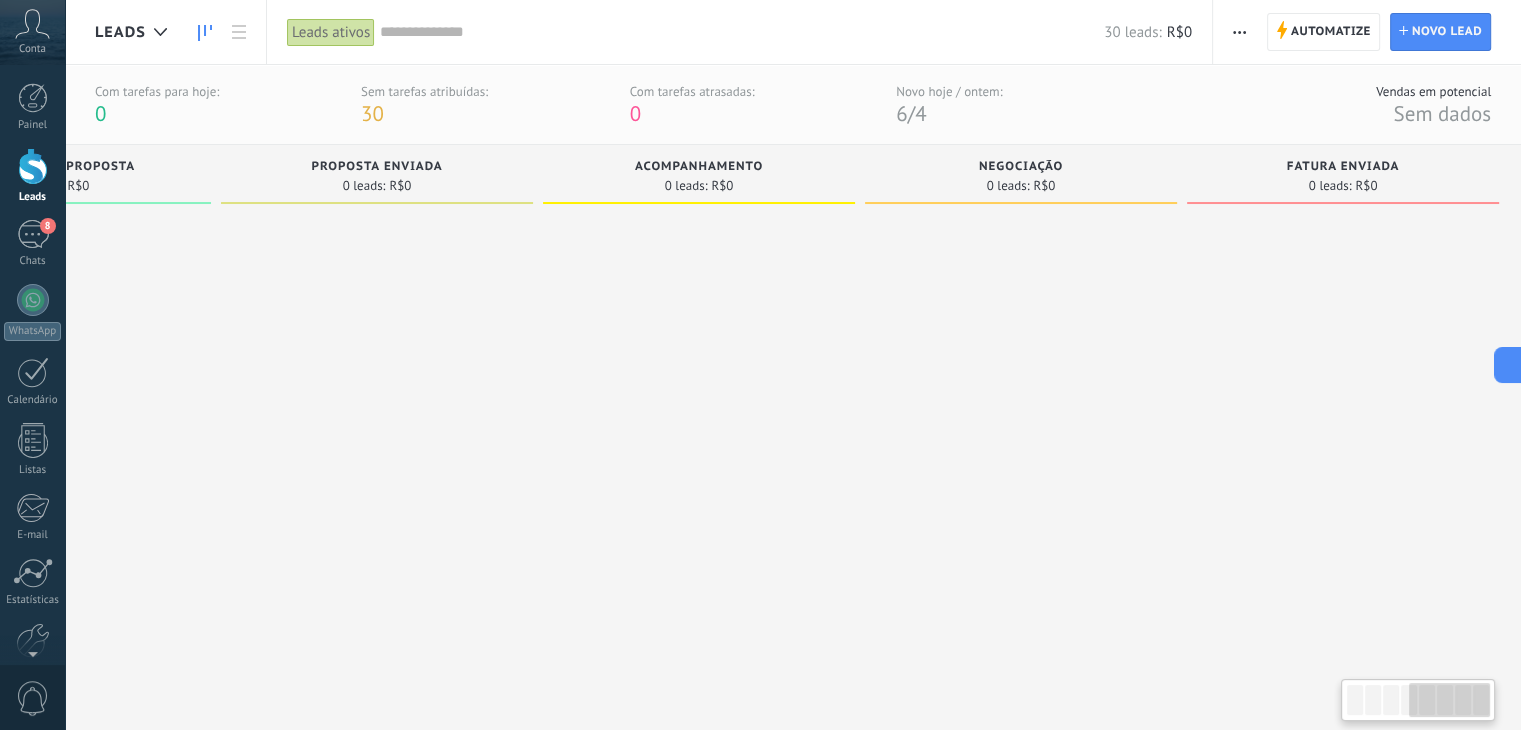 scroll, scrollTop: 0, scrollLeft: 1170, axis: horizontal 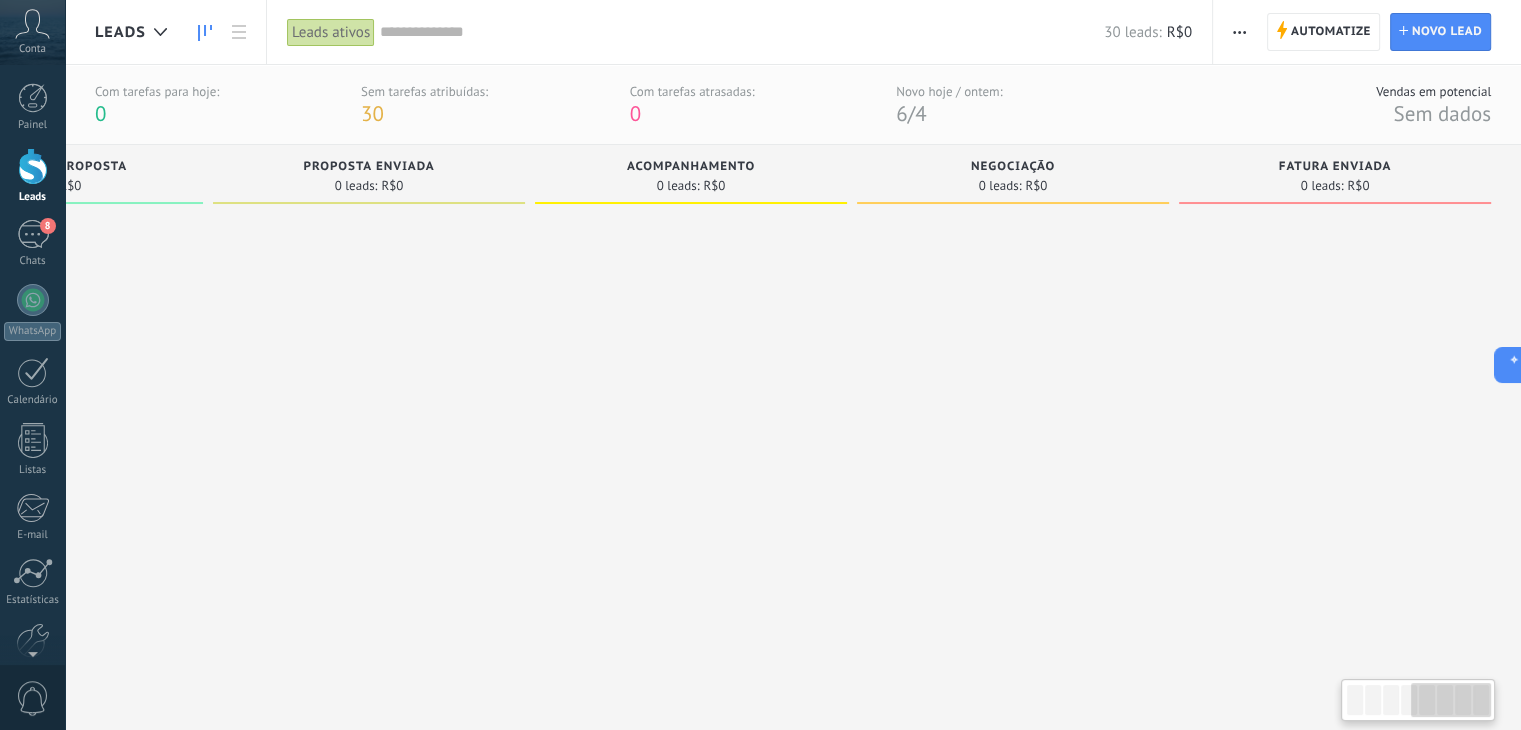 drag, startPoint x: 254, startPoint y: 325, endPoint x: 539, endPoint y: 325, distance: 285 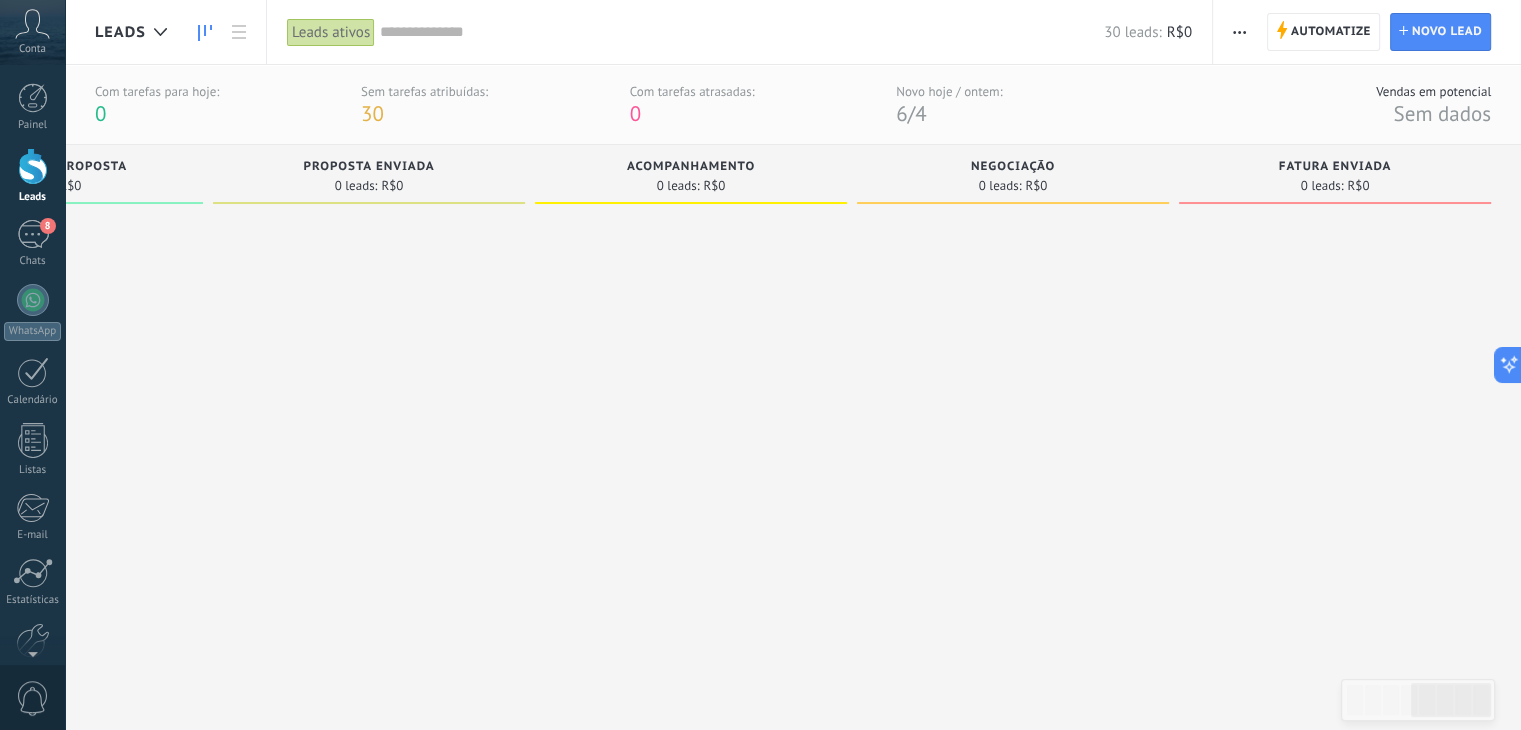 drag, startPoint x: 60, startPoint y: 336, endPoint x: 110, endPoint y: 326, distance: 50.990196 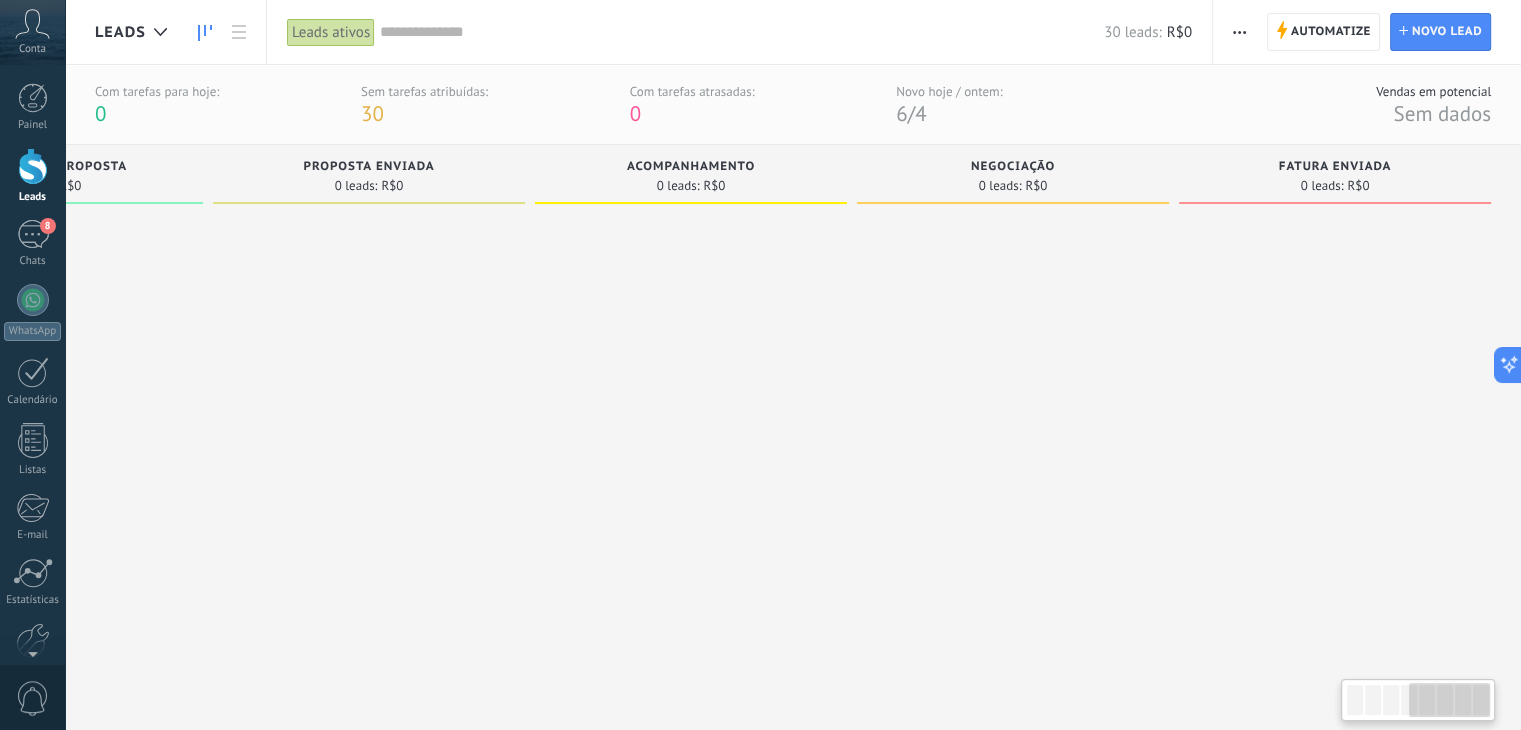 drag, startPoint x: 110, startPoint y: 326, endPoint x: 488, endPoint y: 337, distance: 378.16003 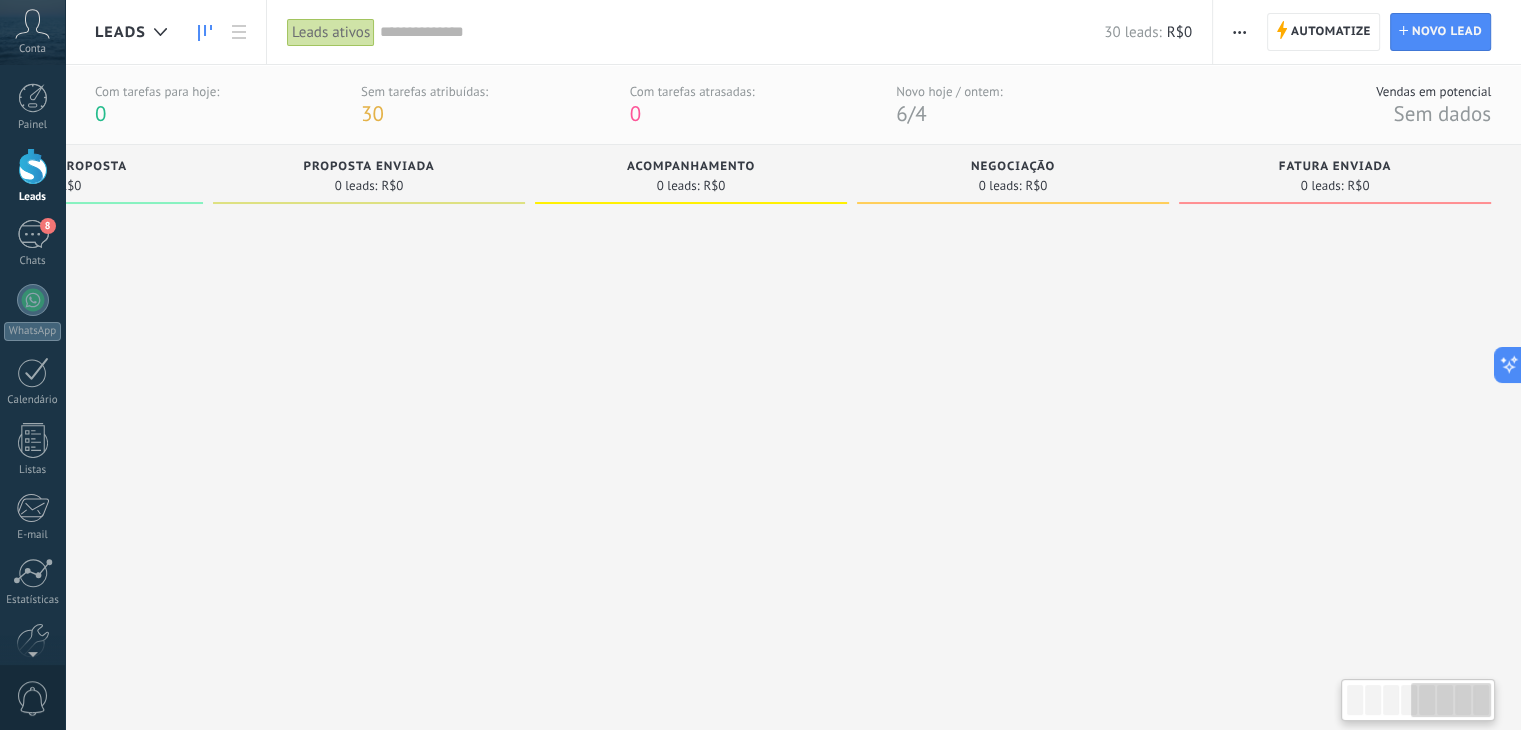drag, startPoint x: 489, startPoint y: 172, endPoint x: 895, endPoint y: 204, distance: 407.25912 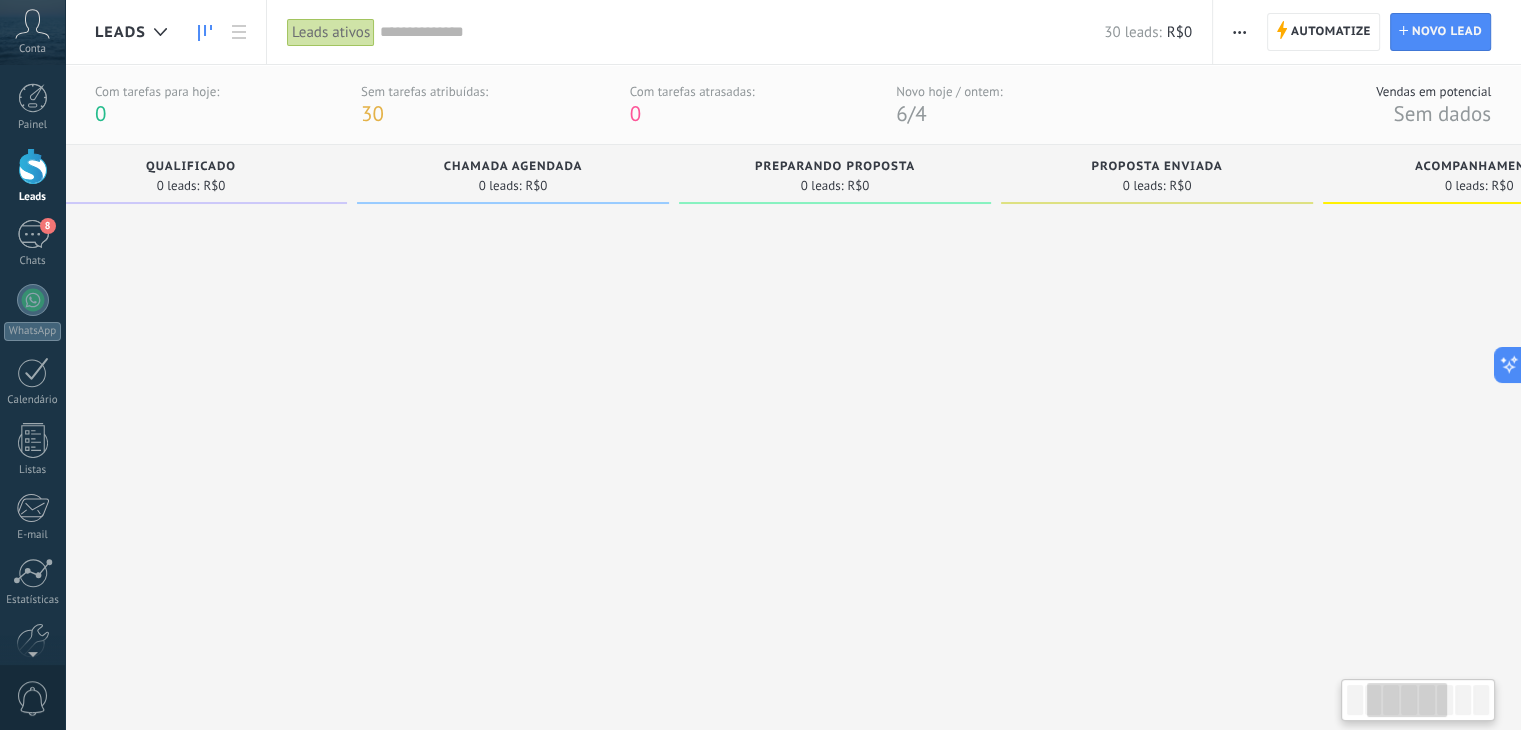 scroll, scrollTop: 0, scrollLeft: 373, axis: horizontal 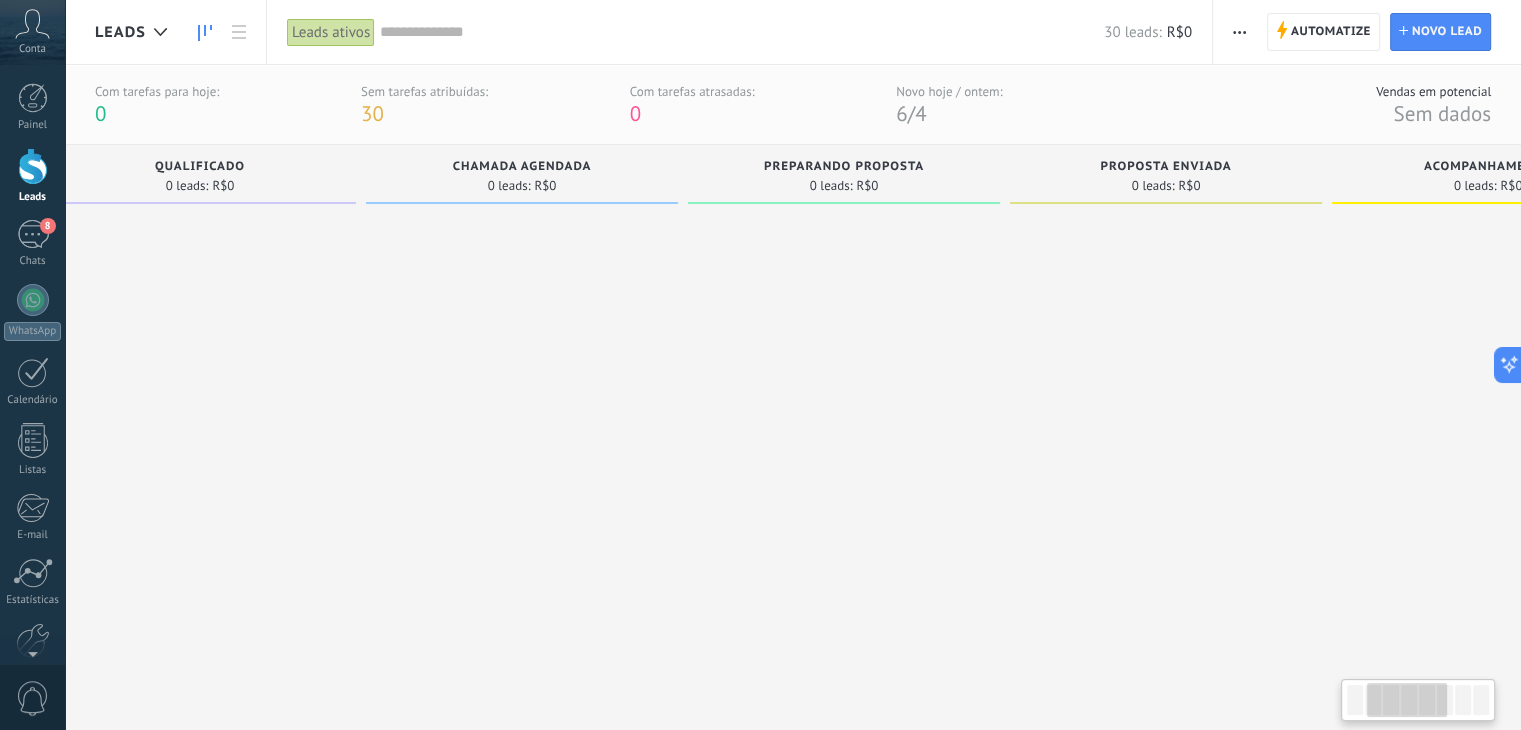 drag, startPoint x: 419, startPoint y: 326, endPoint x: 1220, endPoint y: 365, distance: 801.94885 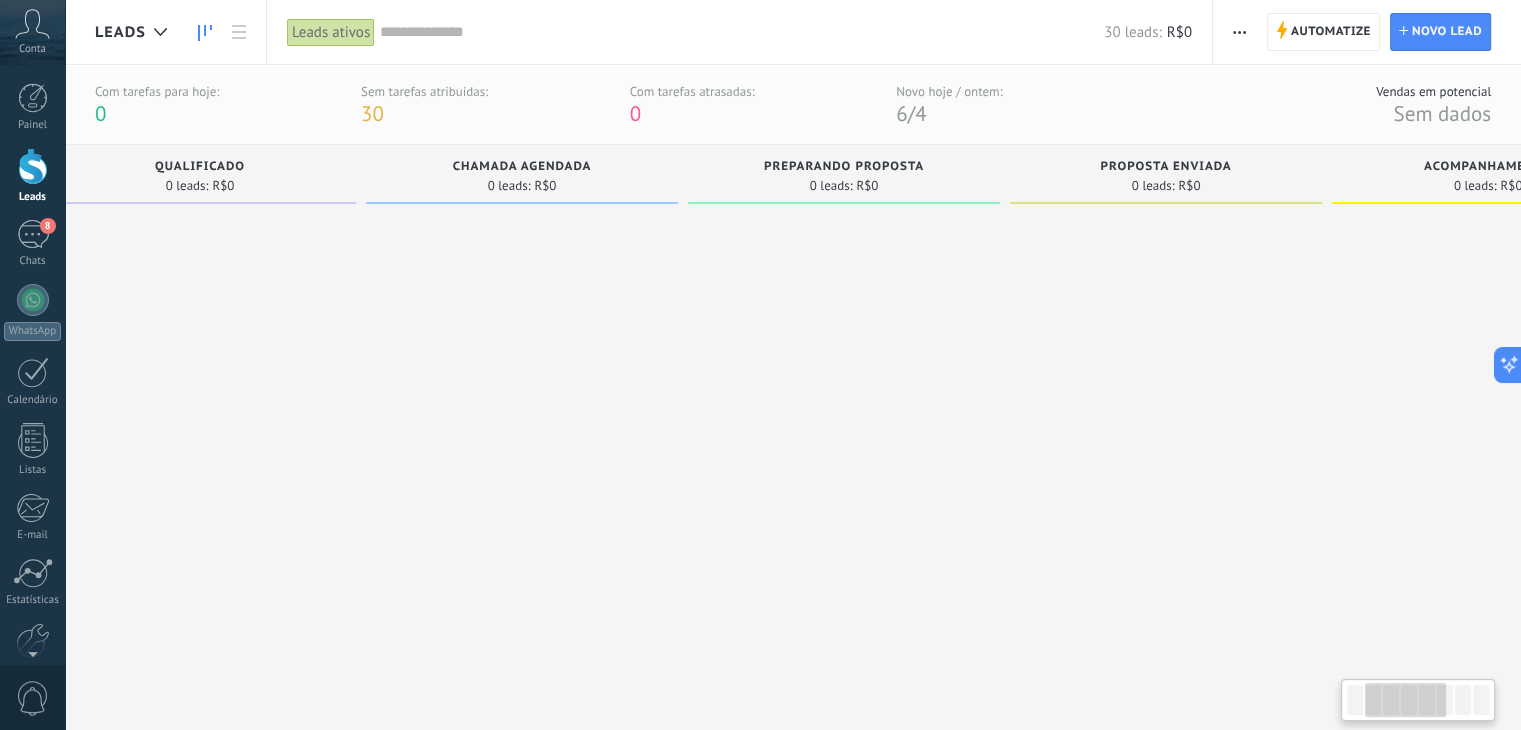 click on "Chamada agendada 0 leads:  R$0" at bounding box center (522, 174) 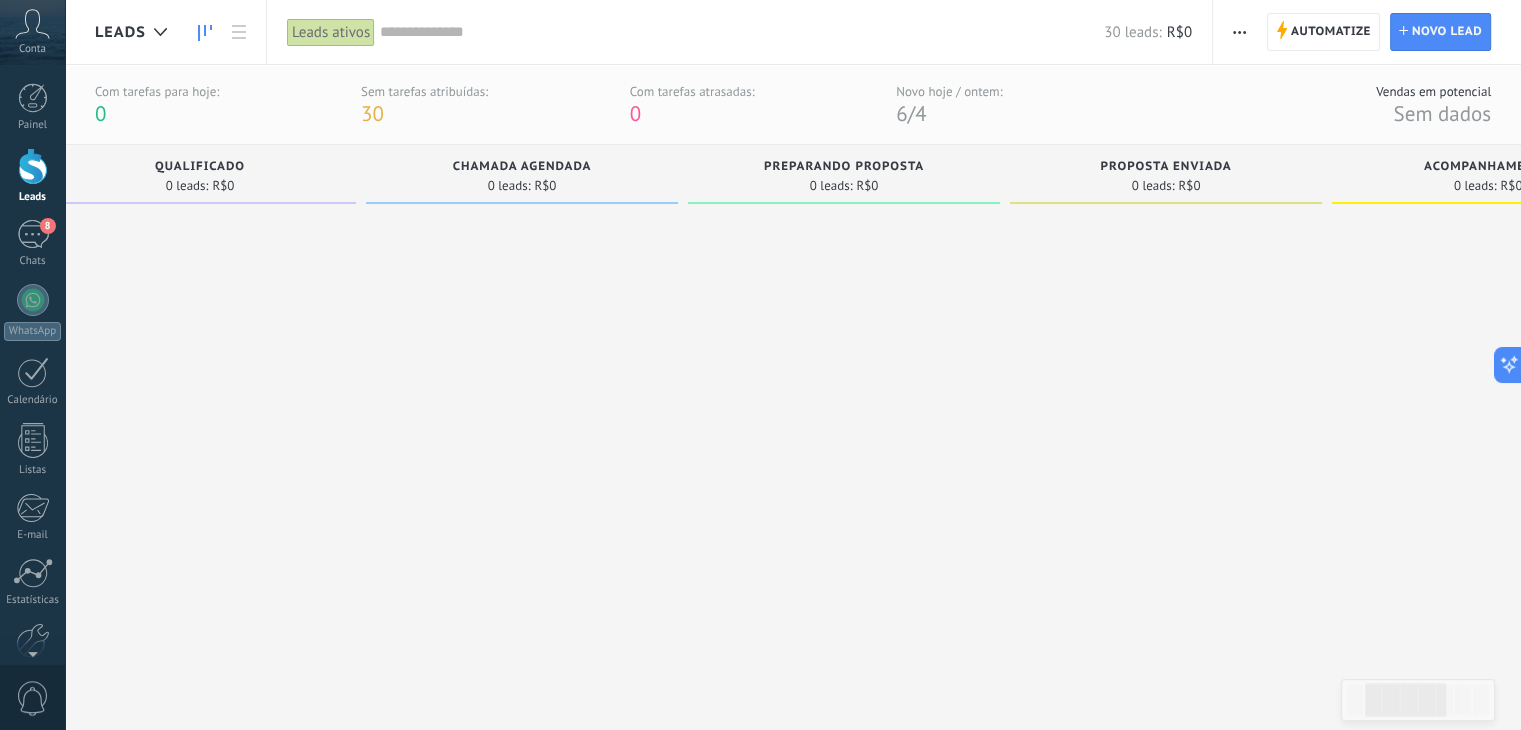 click on "Chamada agendada 0 leads:  R$0" at bounding box center [522, 174] 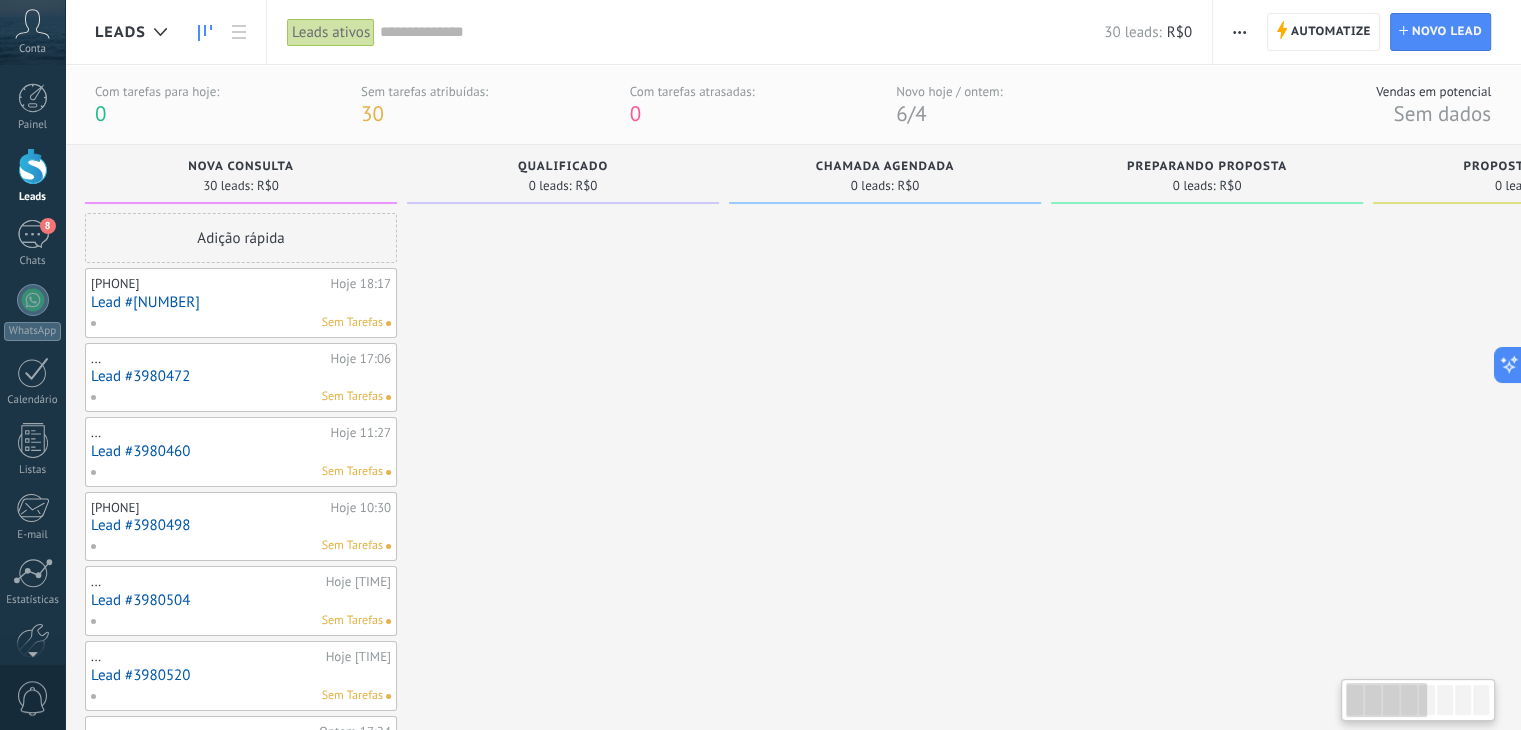 scroll, scrollTop: 0, scrollLeft: 0, axis: both 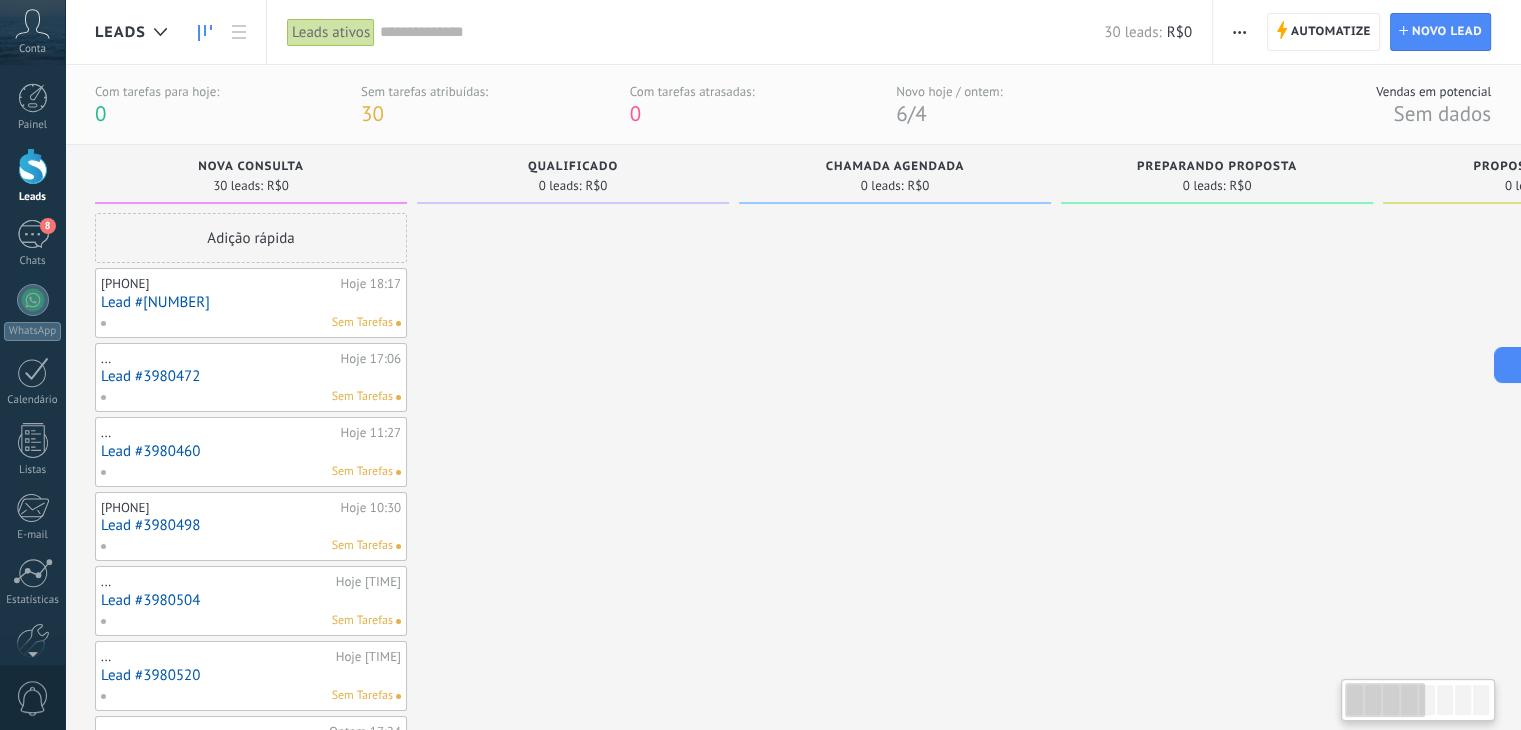 drag, startPoint x: 330, startPoint y: 246, endPoint x: 740, endPoint y: 293, distance: 412.68512 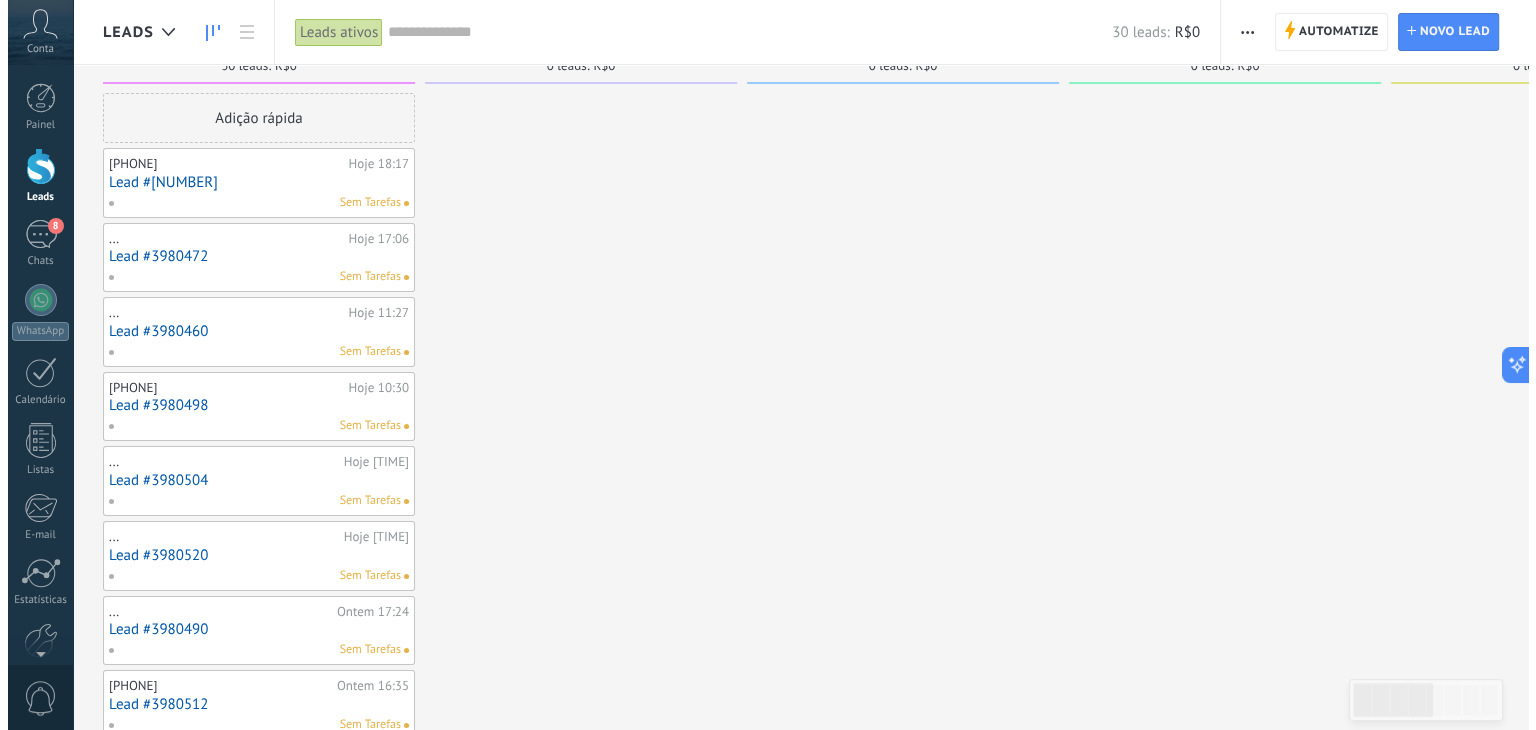 scroll, scrollTop: 0, scrollLeft: 0, axis: both 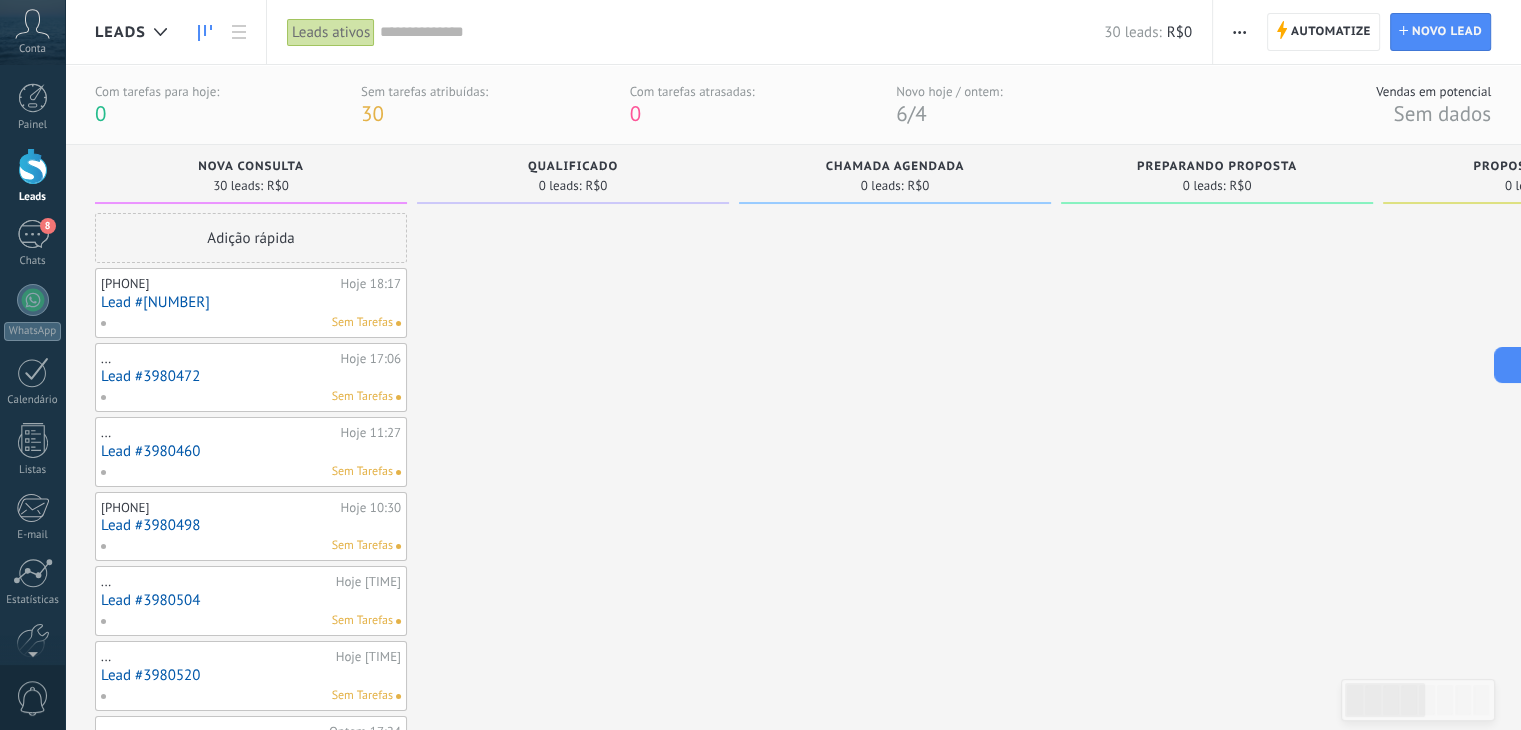 click on "Lead #3980470" at bounding box center [251, 302] 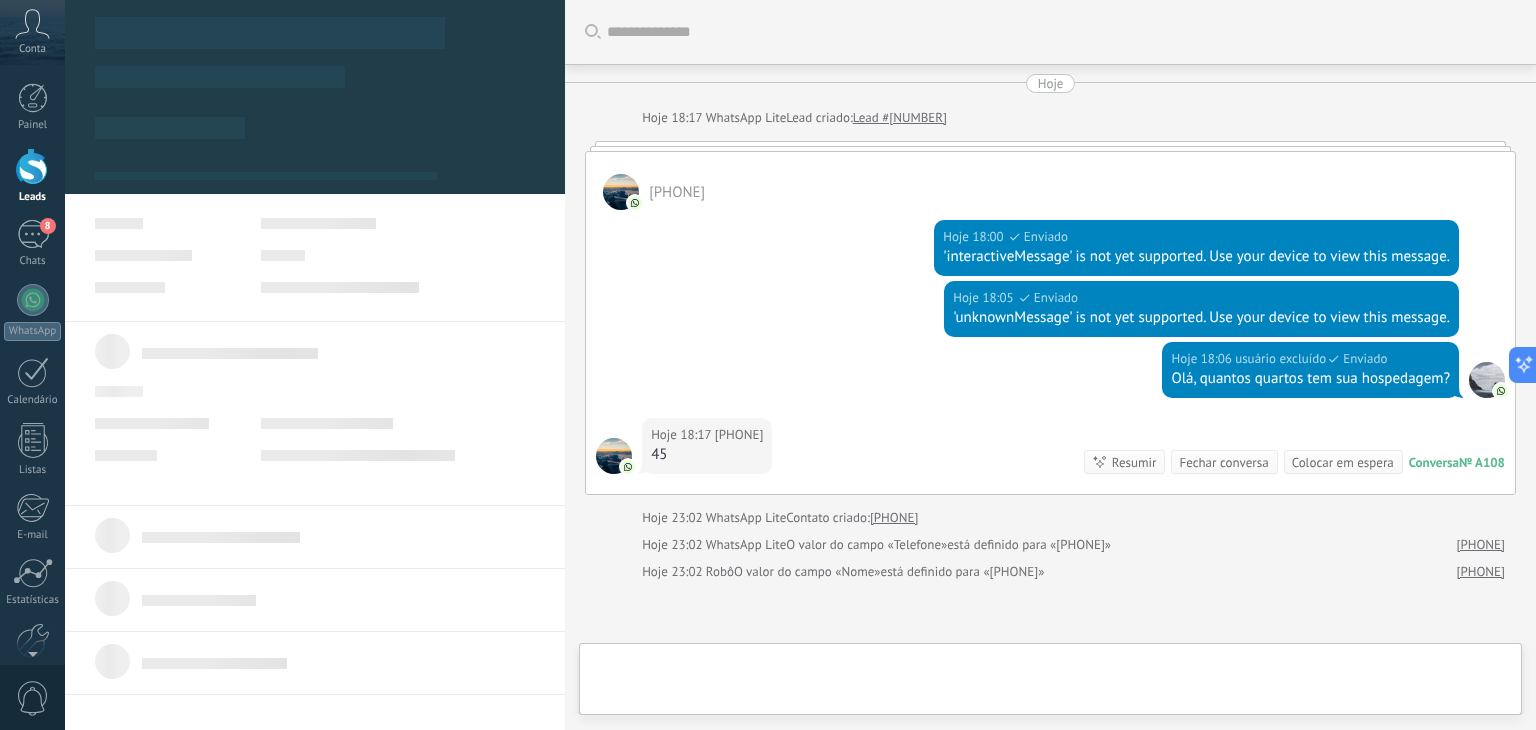 type on "**********" 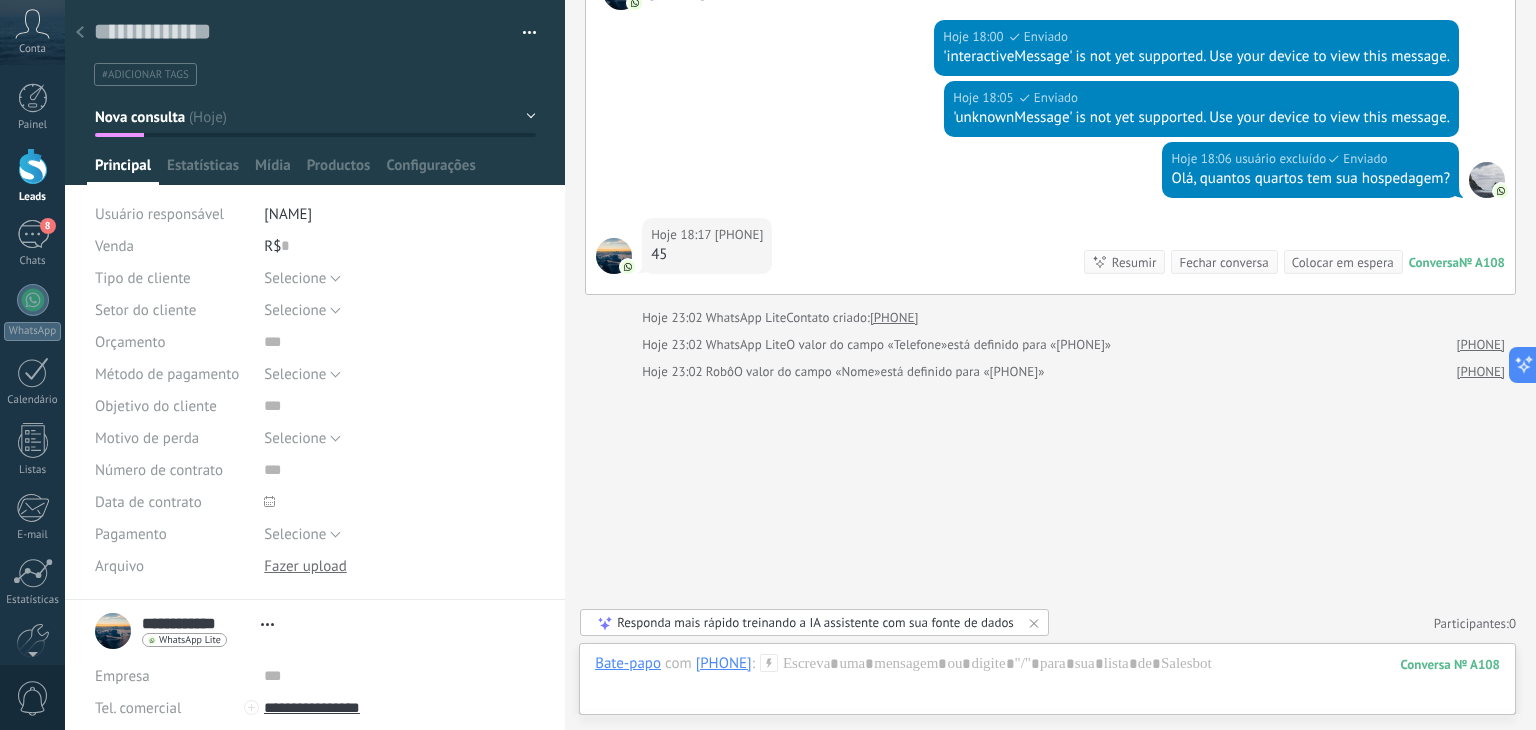 click on "[FIRST] [LAST] [LAST]" at bounding box center (288, 214) 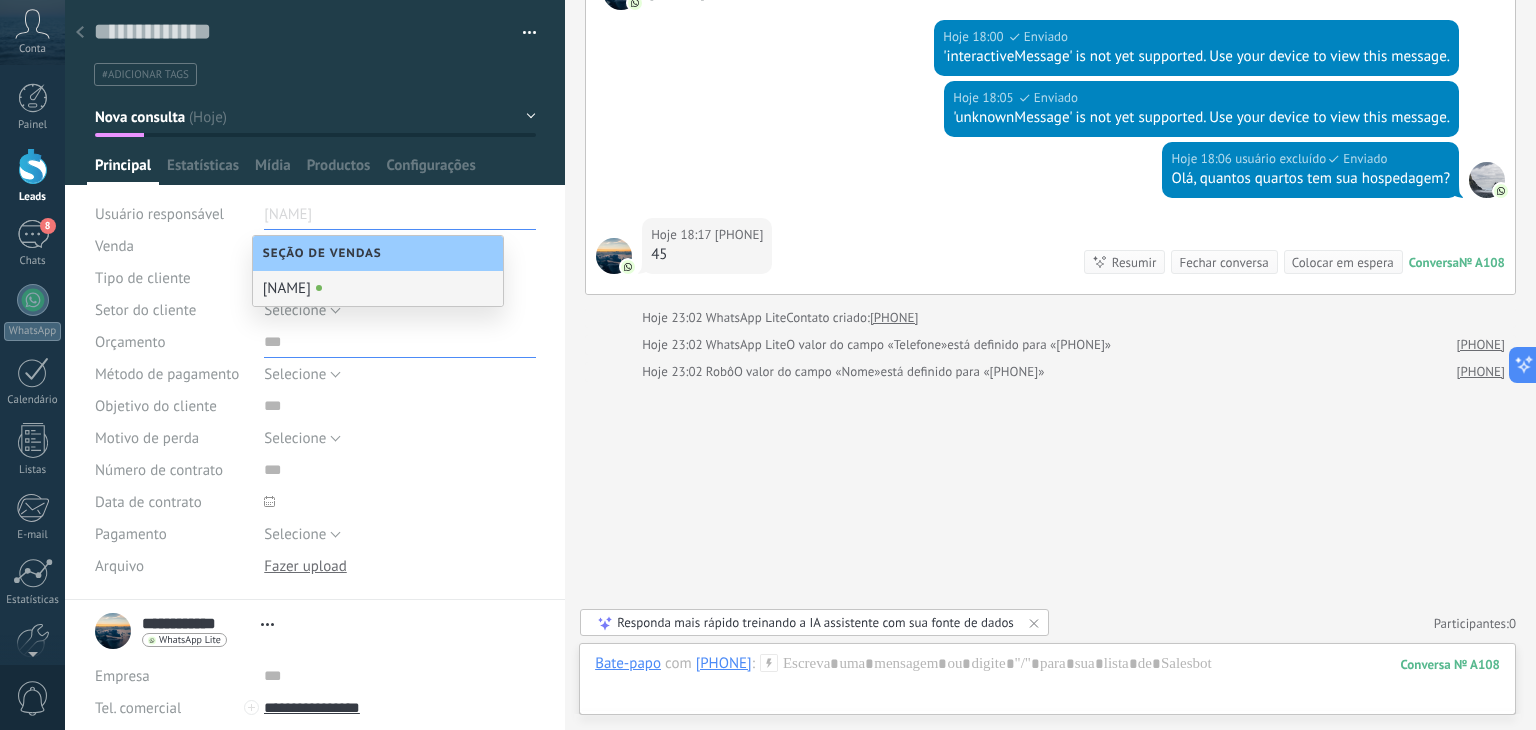 click at bounding box center [400, 342] 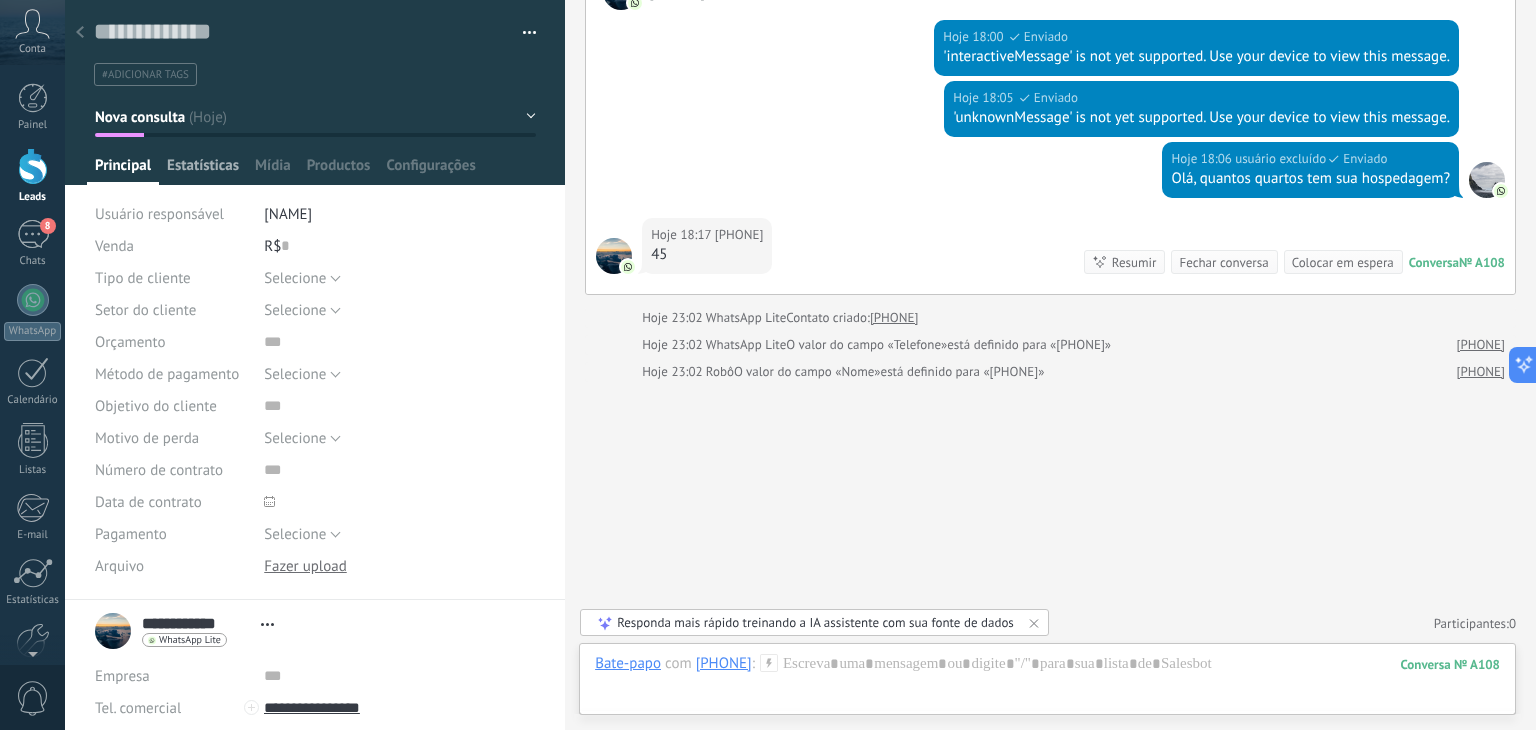 click on "Estatísticas" at bounding box center (203, 170) 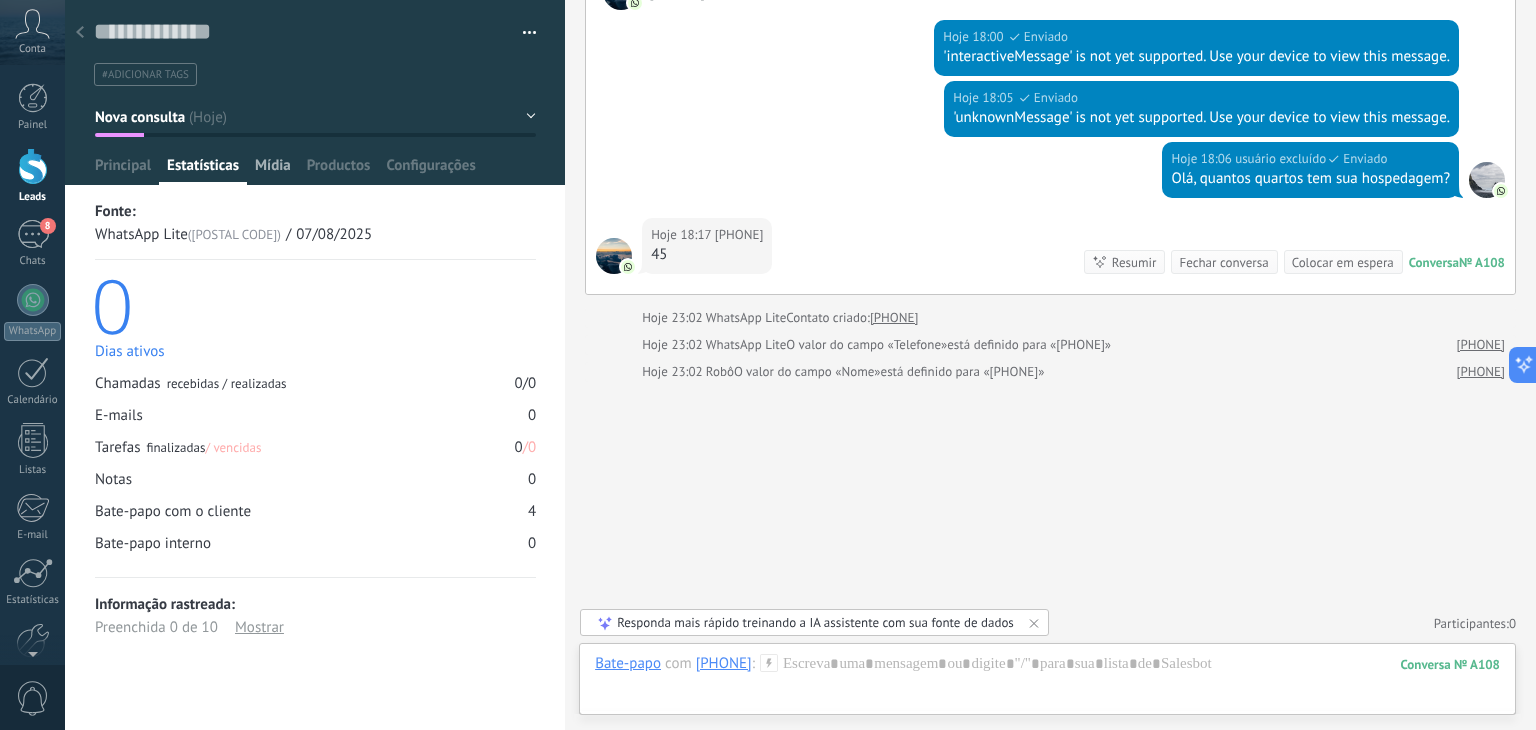 click on "Mídia" at bounding box center [273, 170] 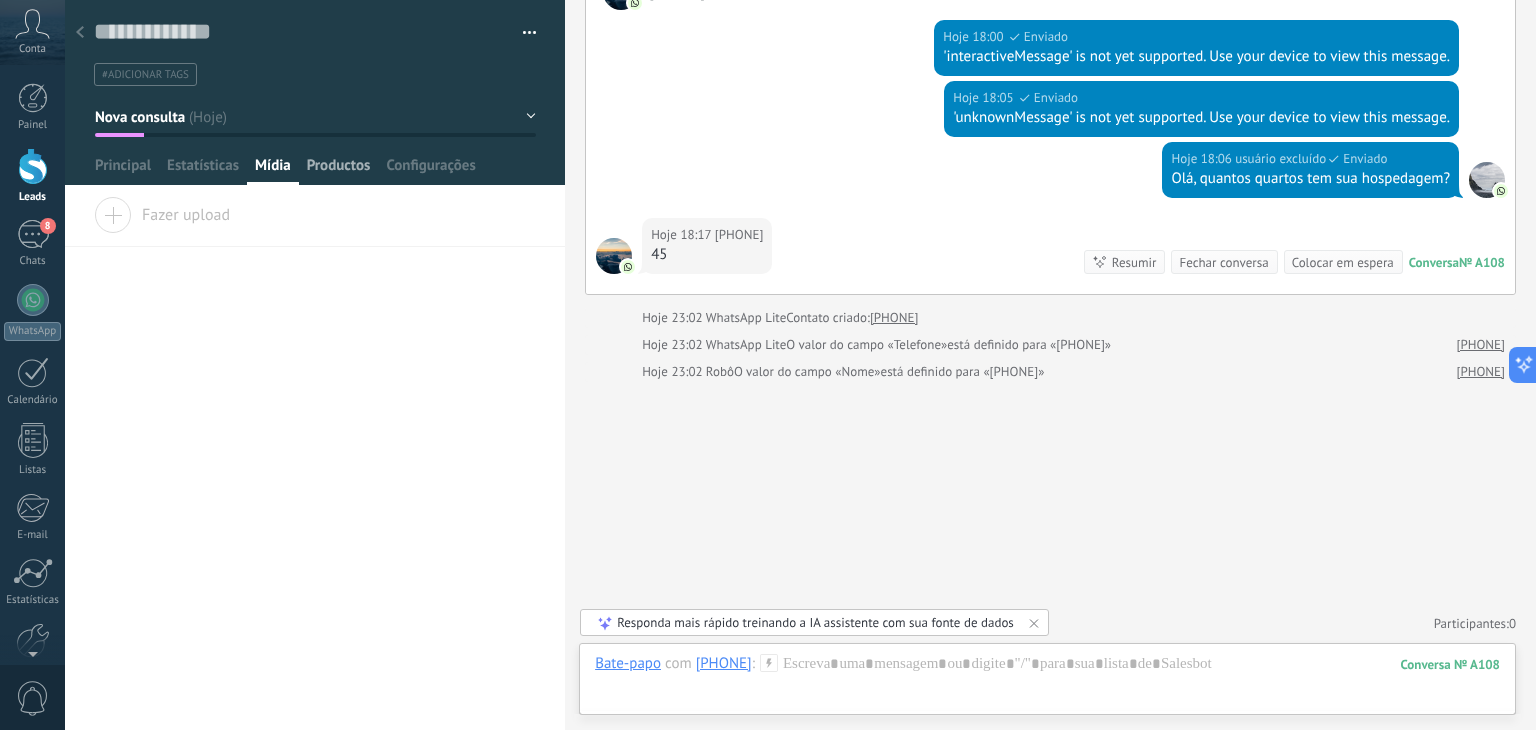 click on "Productos" at bounding box center (339, 170) 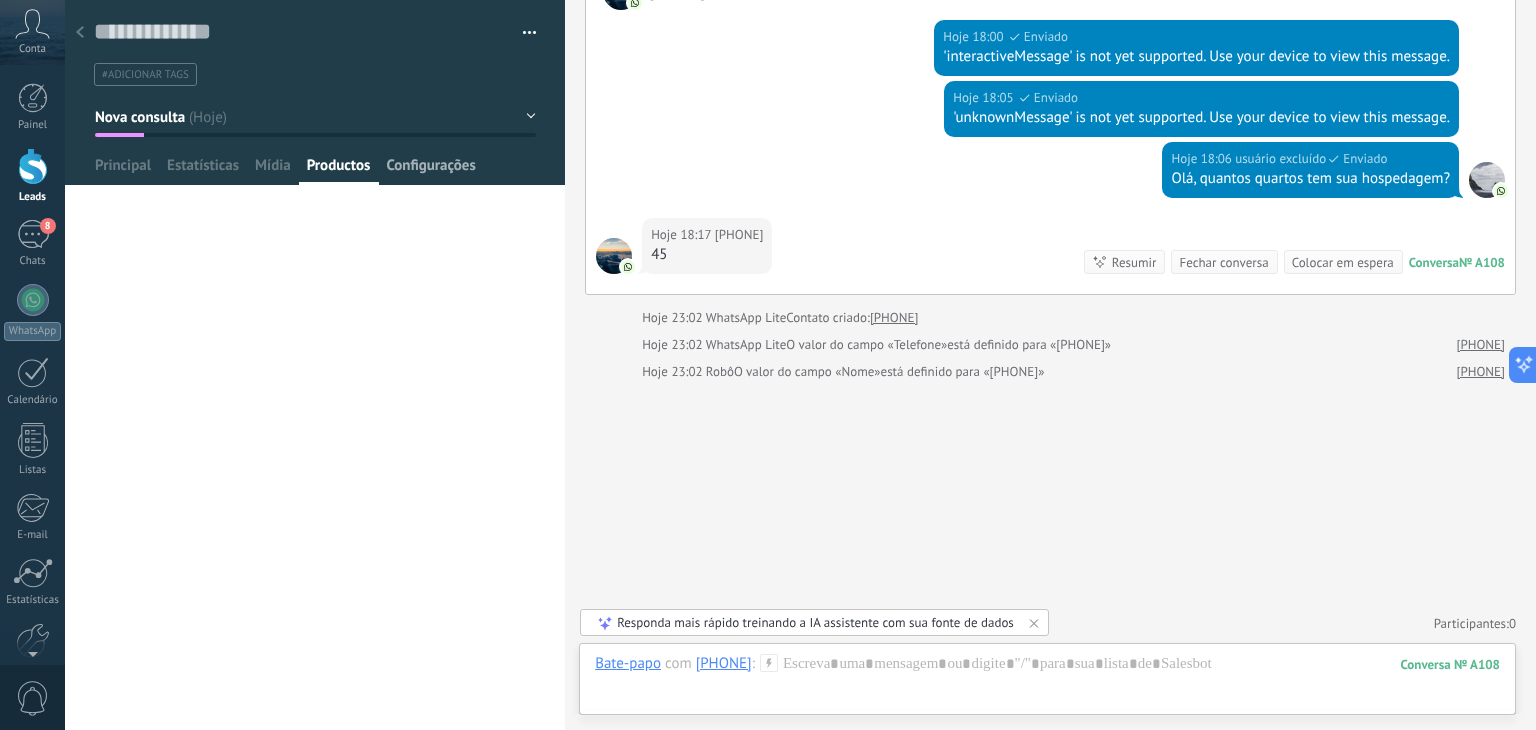 click on "Configurações" at bounding box center (430, 170) 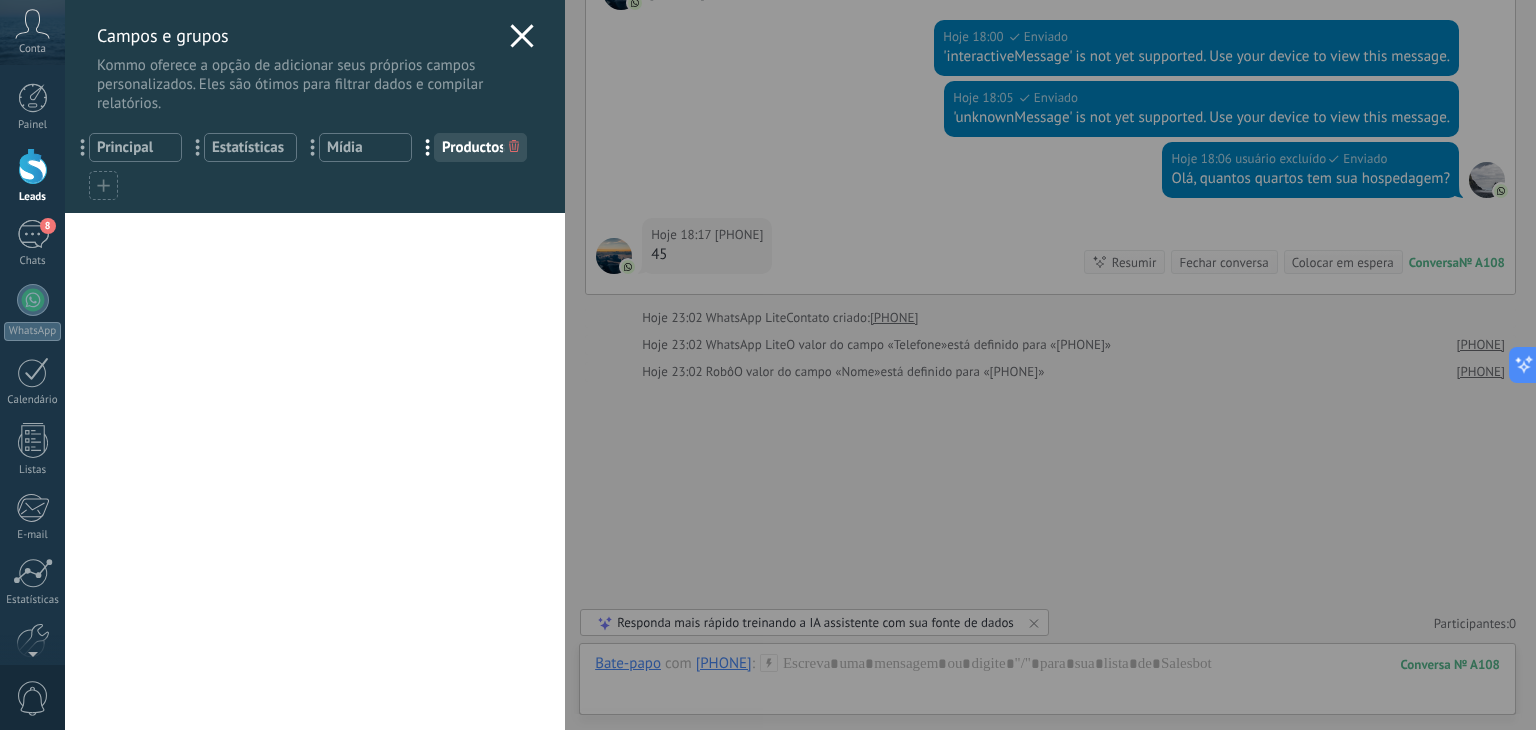 click 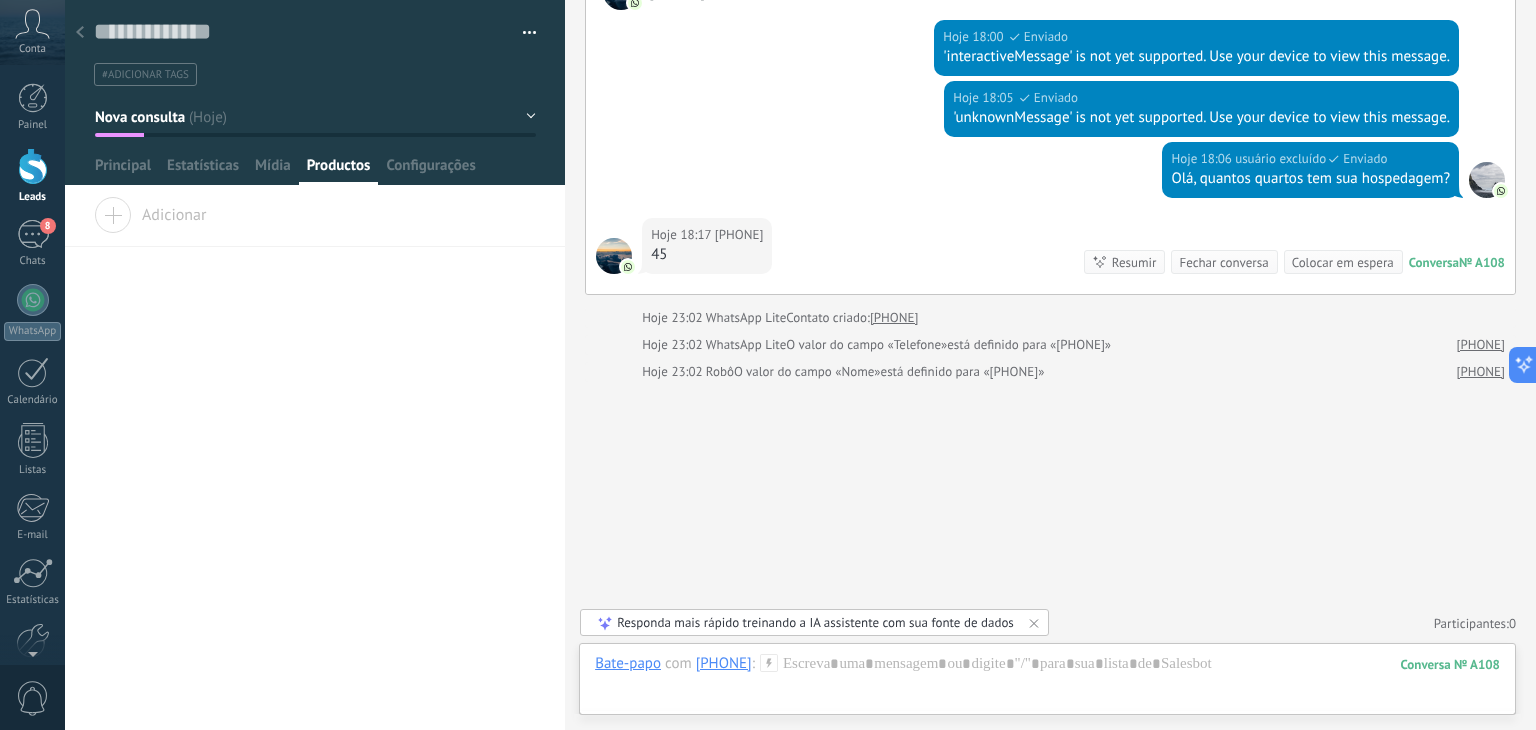 click on "Hoje 18:06 usuário excluído  Enviado Olá, quantos quartos tem sua hospedagem?" at bounding box center (1050, 180) 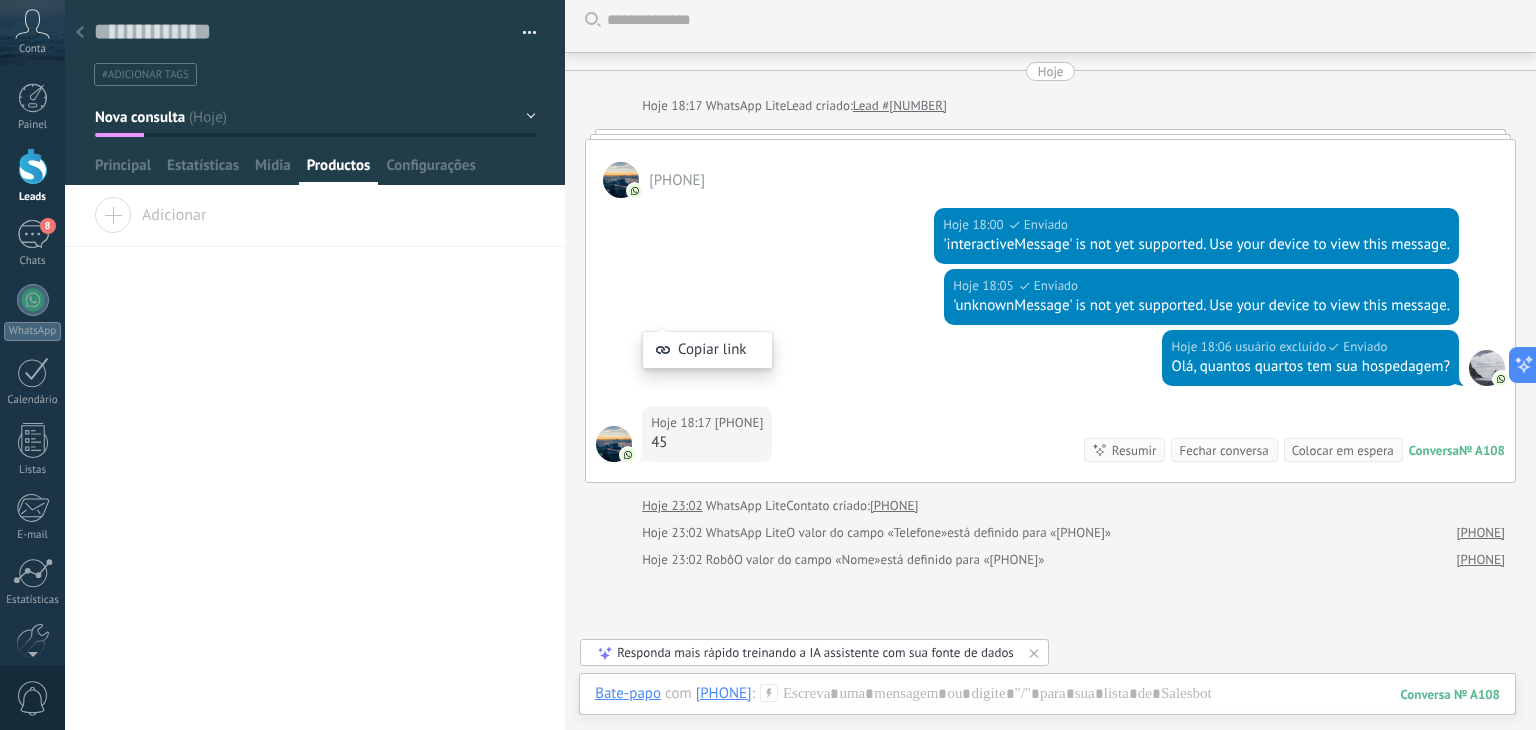 scroll, scrollTop: 0, scrollLeft: 0, axis: both 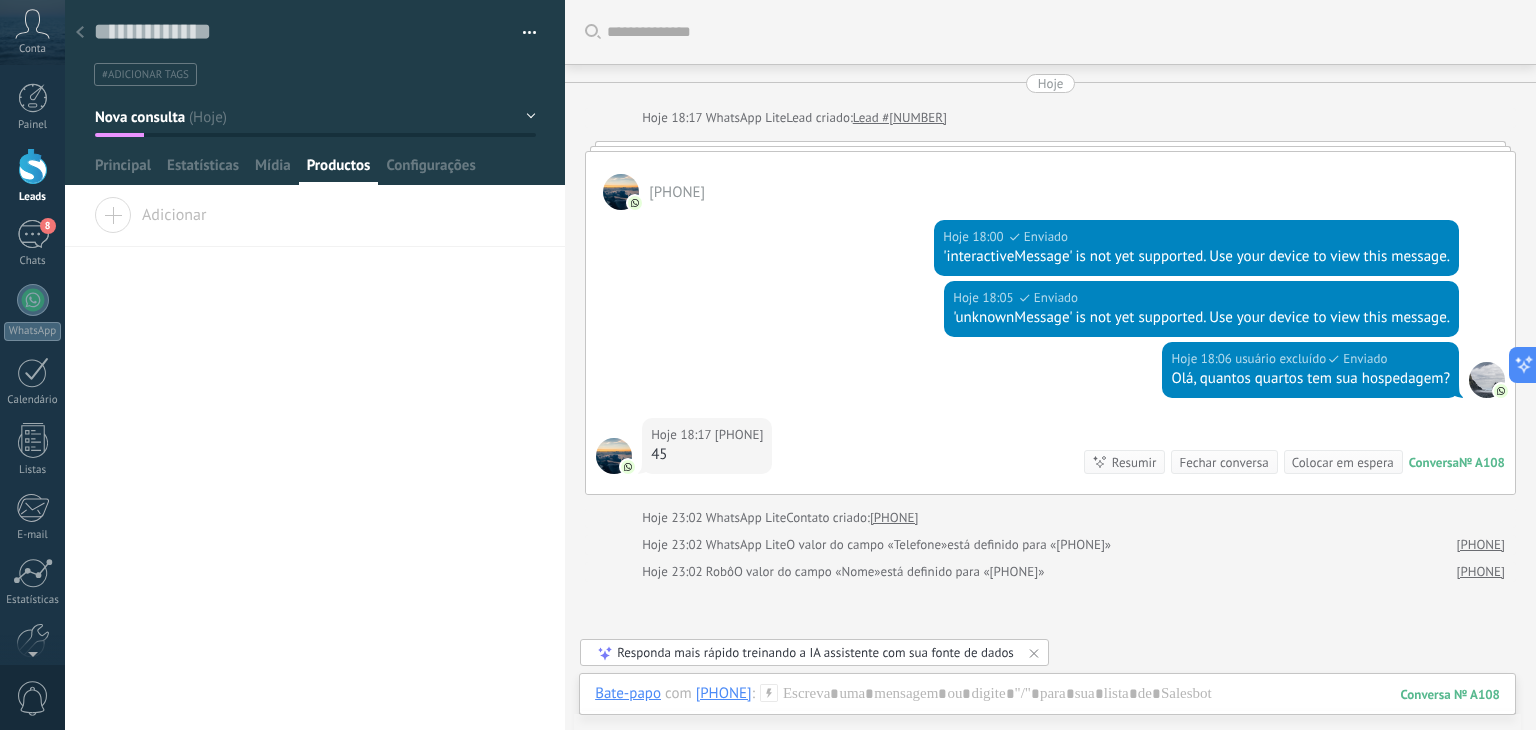 click at bounding box center [621, 192] 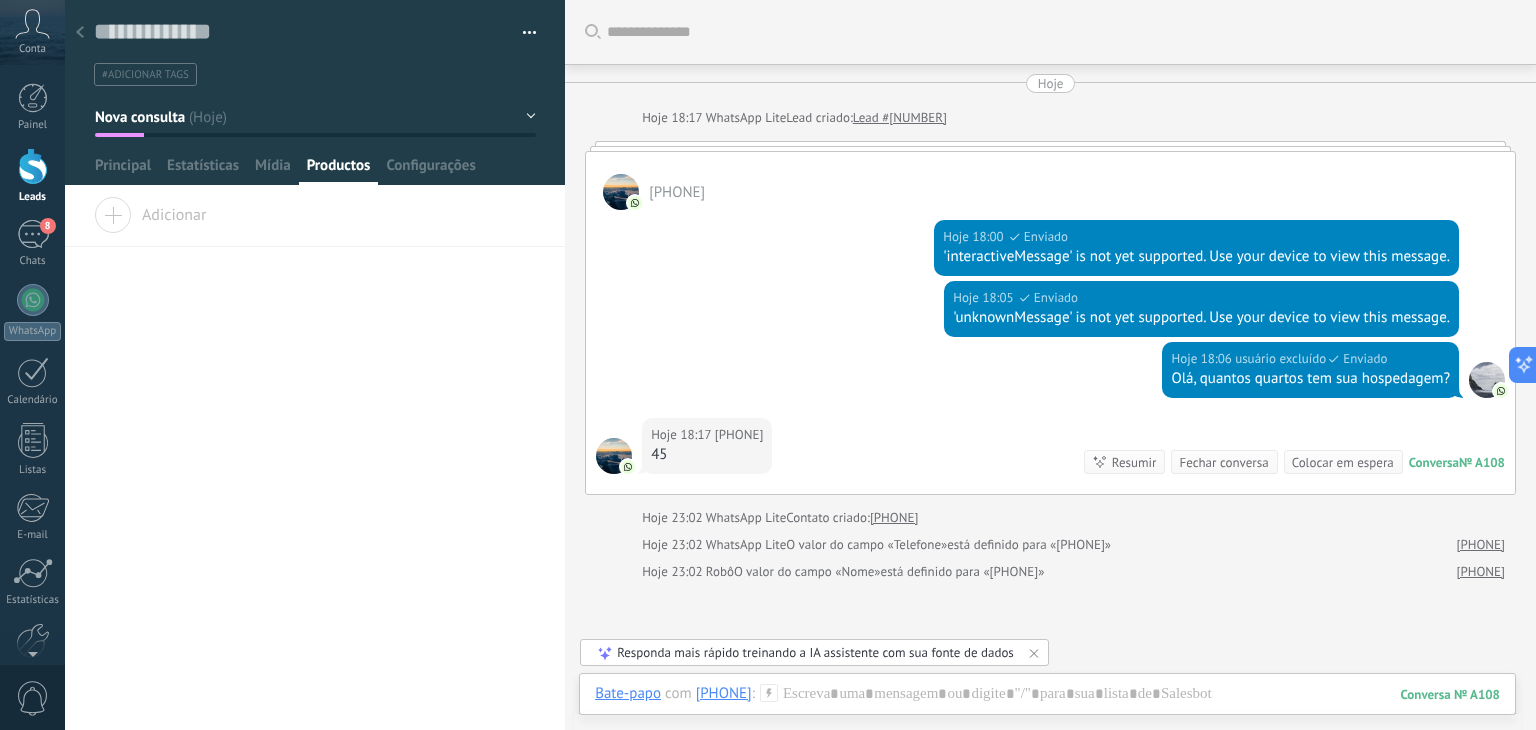 click on "Hoje Hoje 18:17 WhatsApp Lite  Lead criado:  Lead #3980470 558599184915  Hoje 18:00 usuário excluído  Enviado 'interactiveMessage' is not yet supported. Use your device to view this message. Hoje 18:05 usuário excluído  Enviado 'unknownMessage' is not yet supported. Use your device to view this message. Hoje 18:06 usuário excluído  Enviado Olá, quantos quartos tem sua hospedagem? Hoje 18:17 558599184915  45 Conversa  № A108 Conversa № A108 Resumir Resumir Fechar conversa Colocar em espera Hoje 18:17 558599184915: 45 Conversa № A108 Hoje 23:02 WhatsApp Lite  Contato criado:  558599184915 Hoje 23:02 WhatsApp Lite  O valor do campo «Telefone»  está definido para «+558599184915» 558599184915 Hoje 23:02 Robô  O valor do campo «Nome»  está definido para «558599184915» 558599184915" at bounding box center [1050, 328] 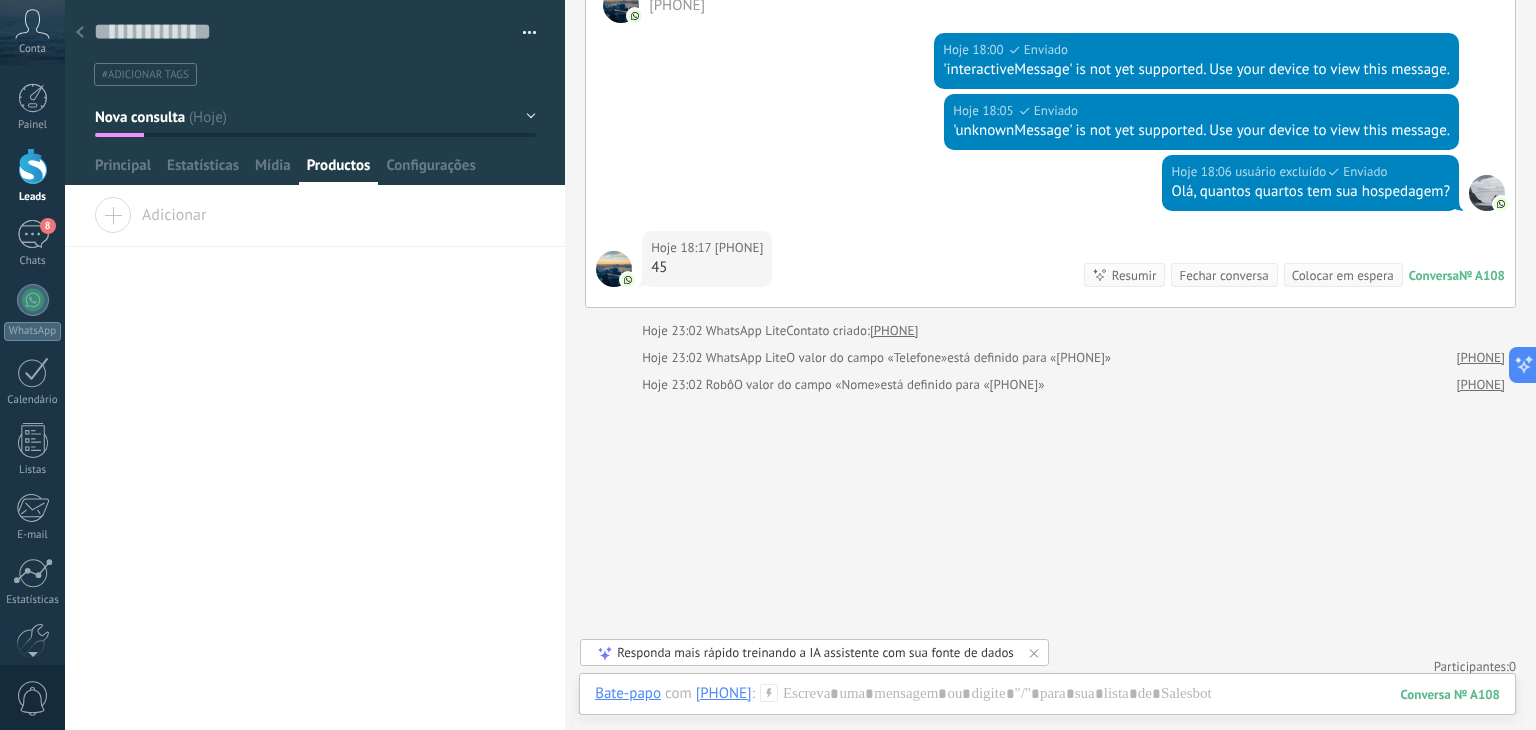 scroll, scrollTop: 200, scrollLeft: 0, axis: vertical 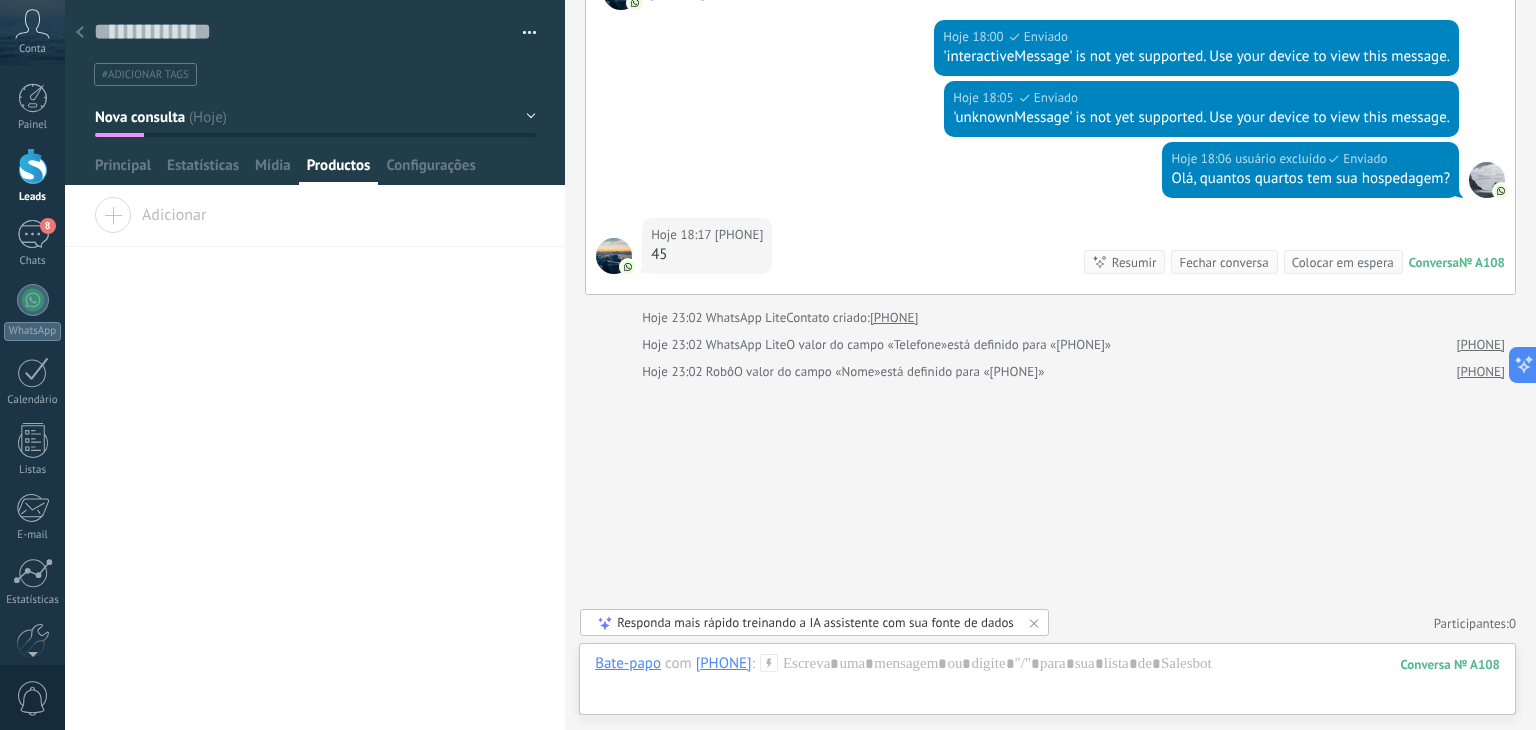 click at bounding box center (80, 33) 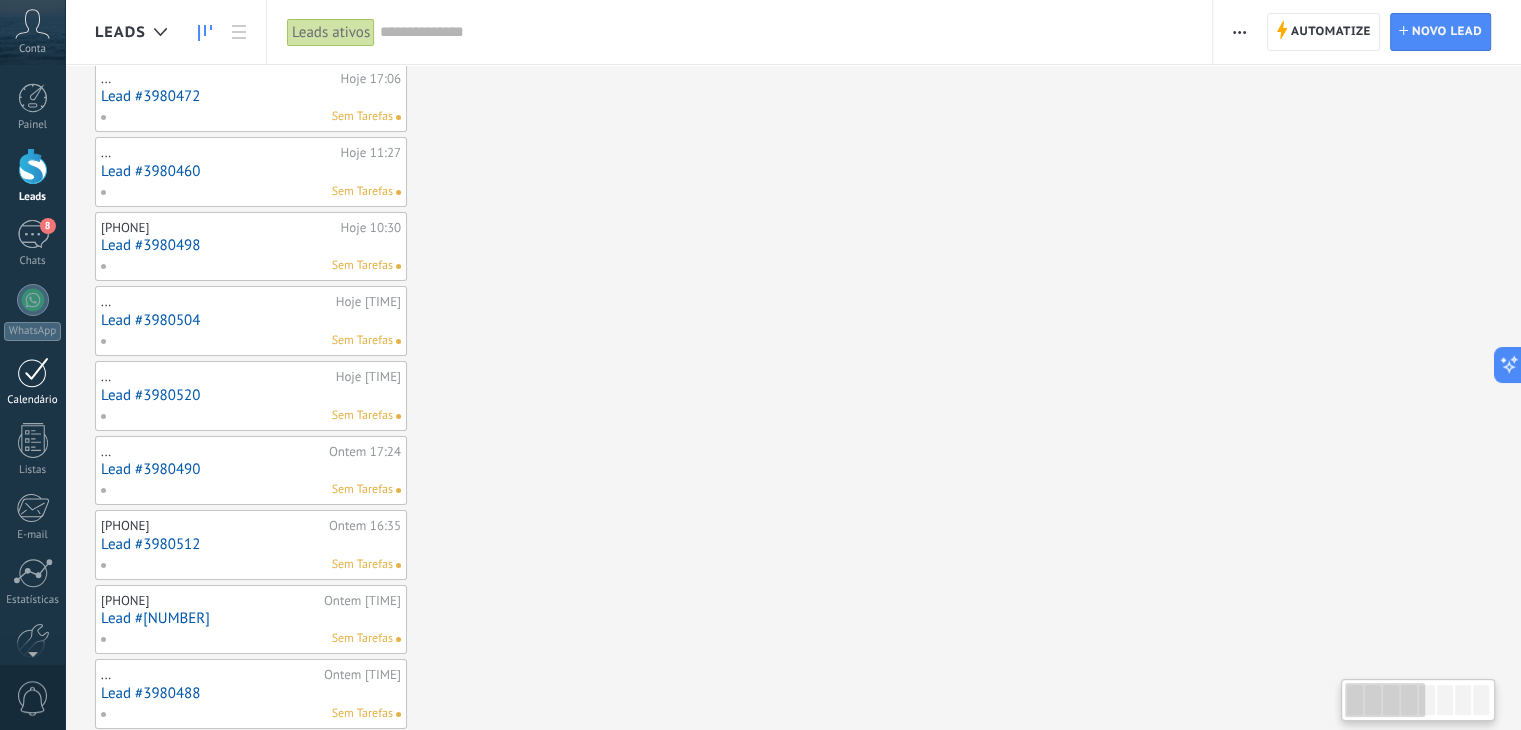 scroll, scrollTop: 0, scrollLeft: 0, axis: both 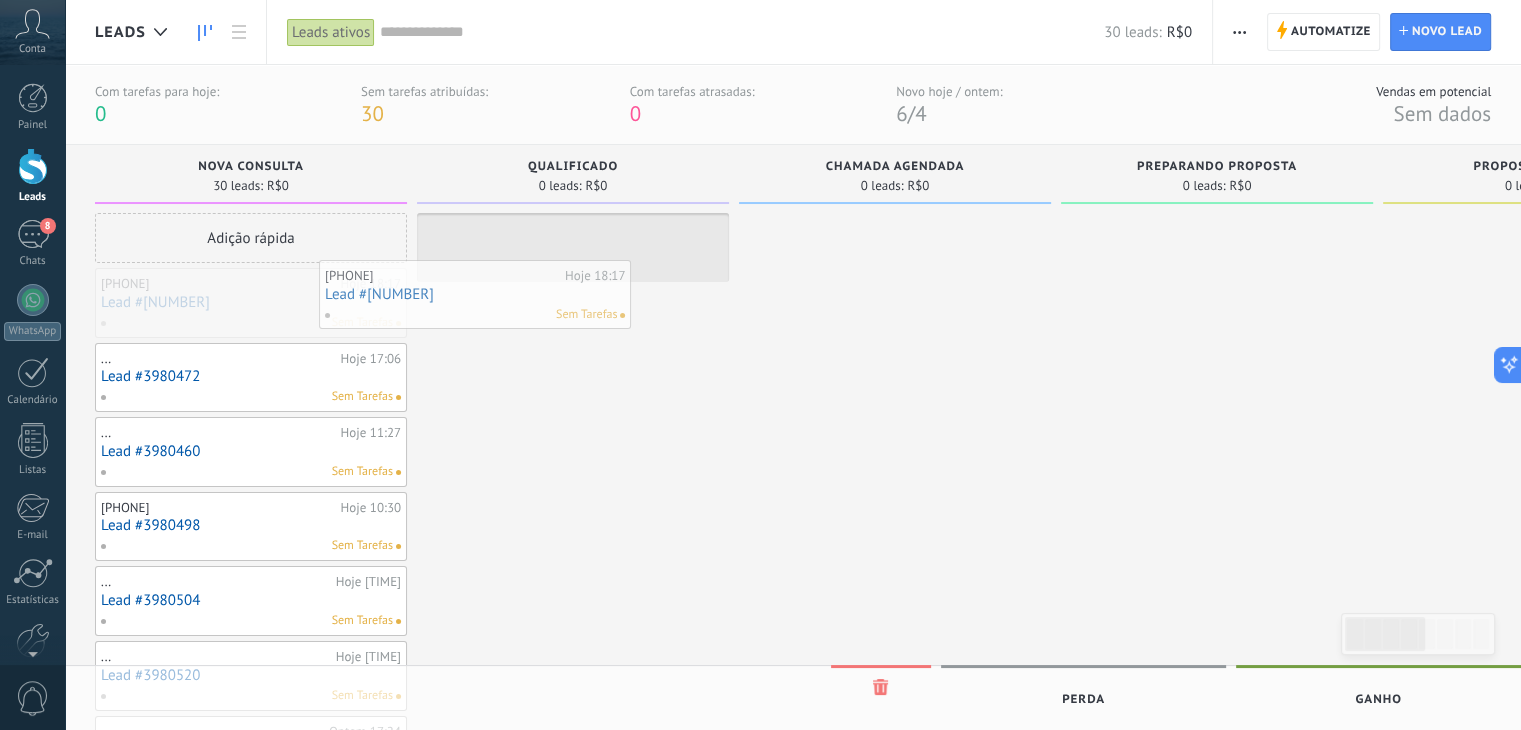 drag, startPoint x: 305, startPoint y: 310, endPoint x: 553, endPoint y: 302, distance: 248.129 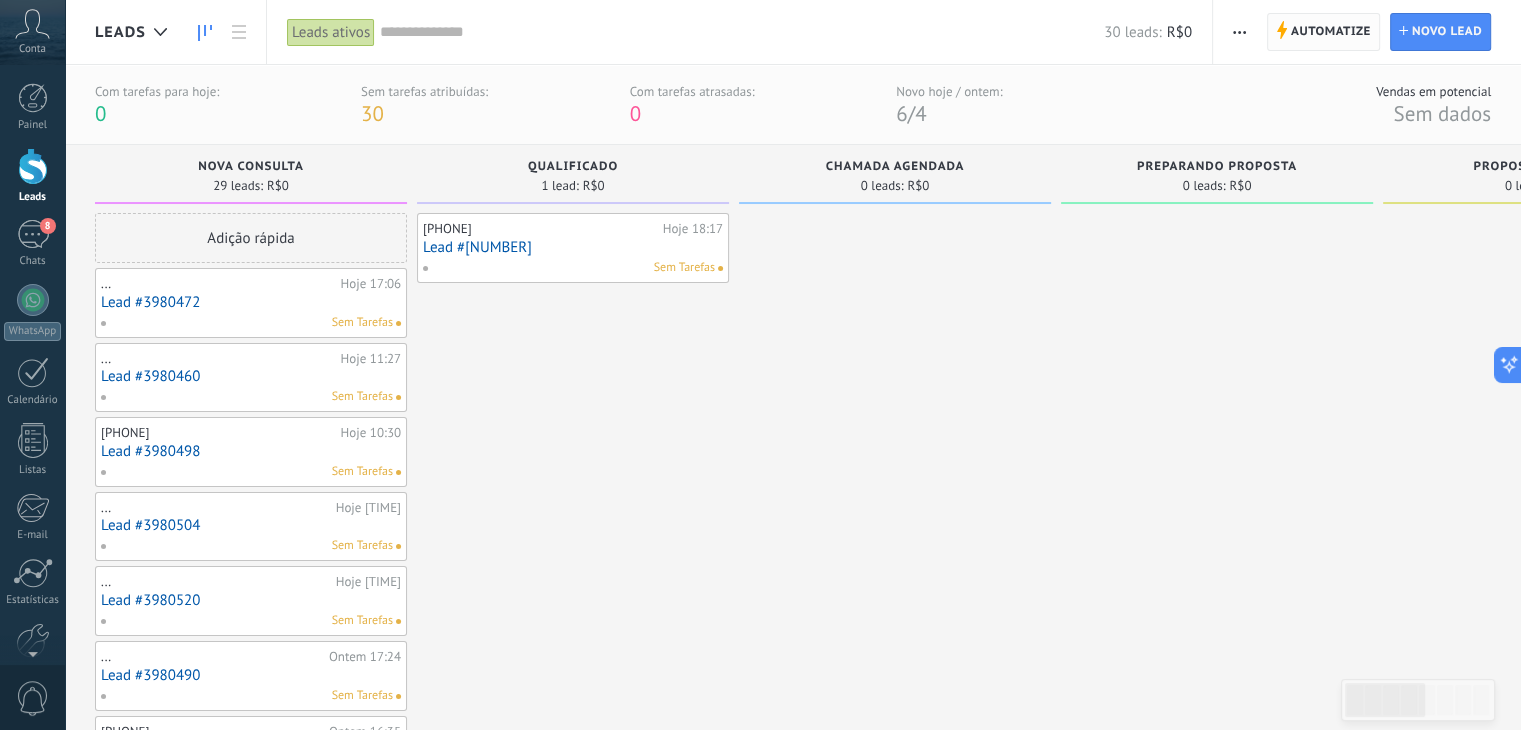 click on "Automatize" at bounding box center (1331, 32) 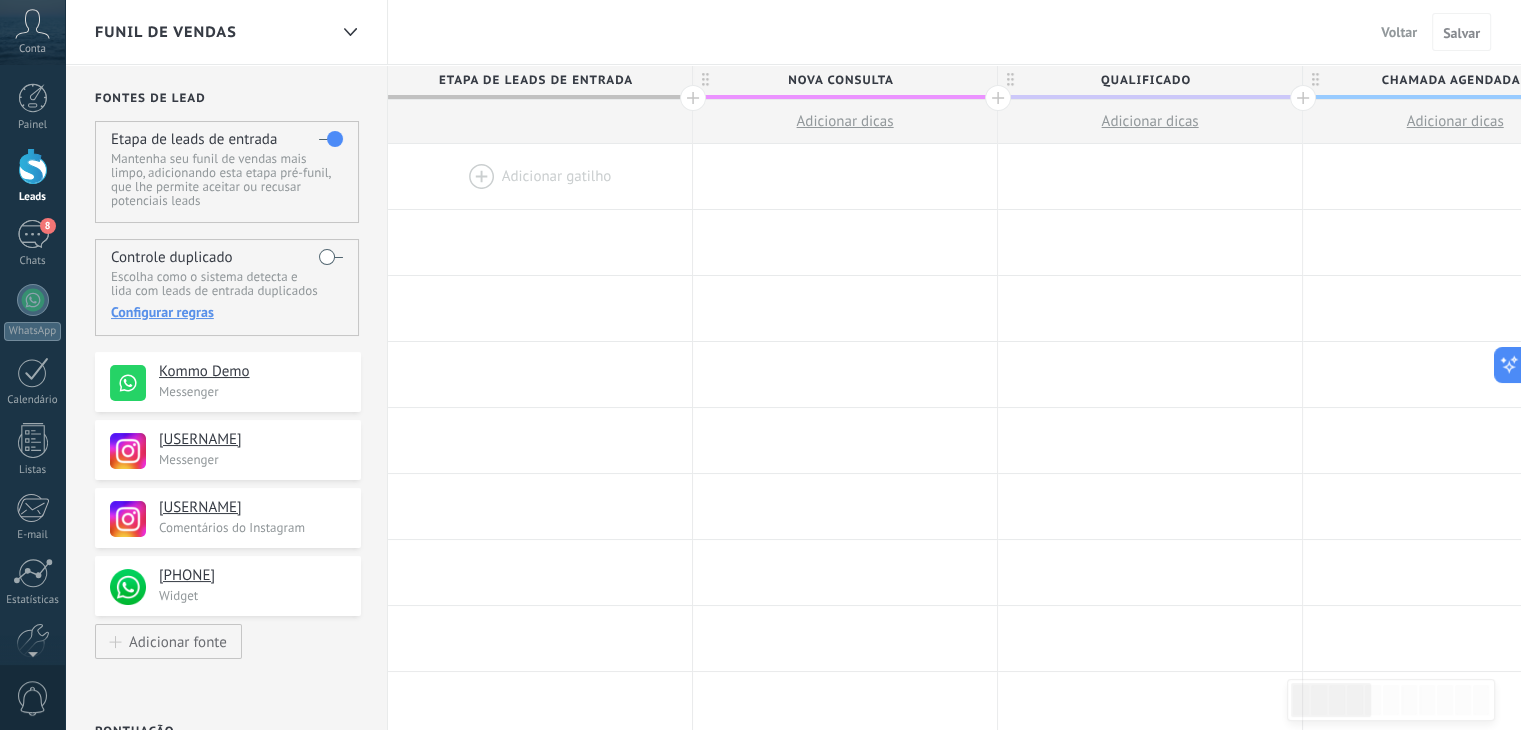 click on "Etapa de leads de entrada" at bounding box center [535, 80] 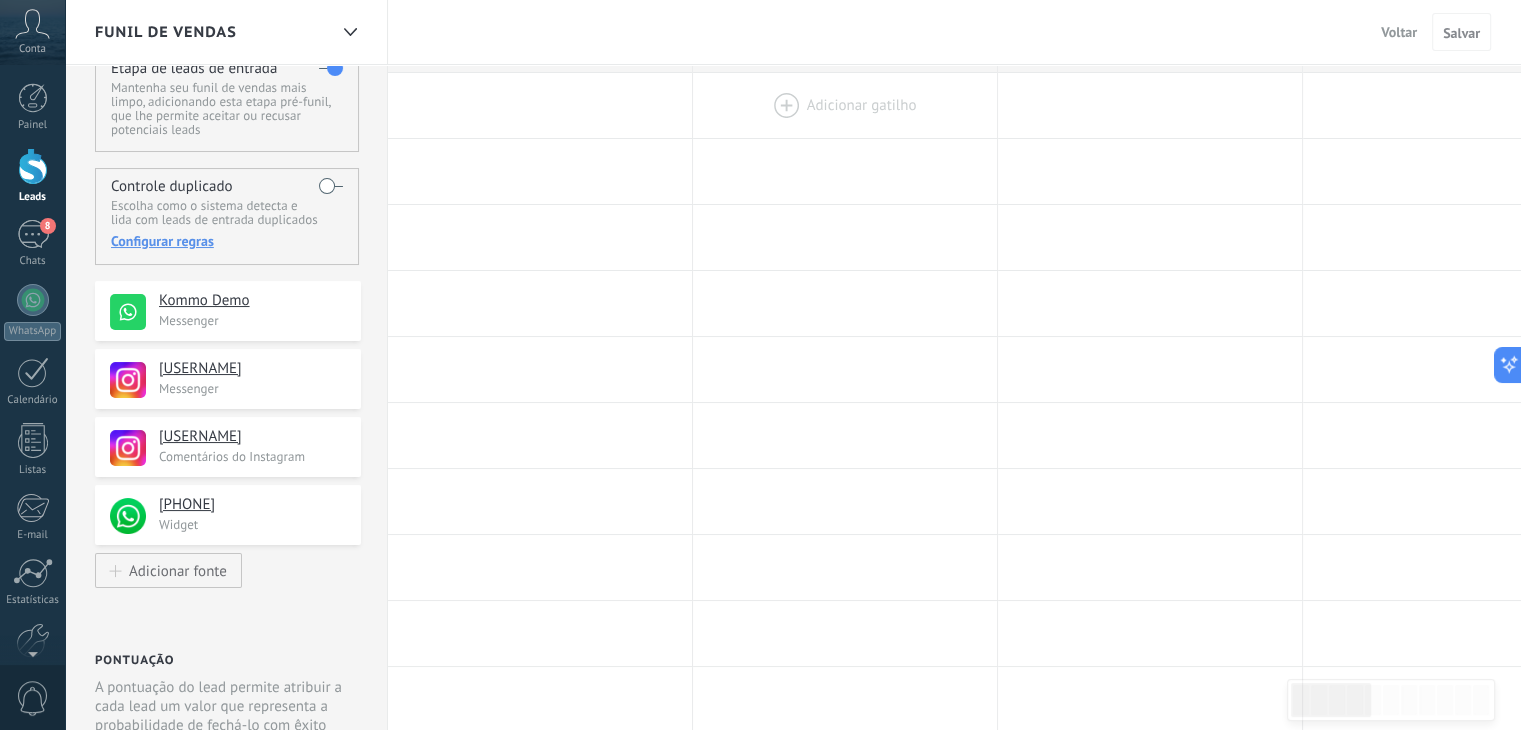 scroll, scrollTop: 0, scrollLeft: 0, axis: both 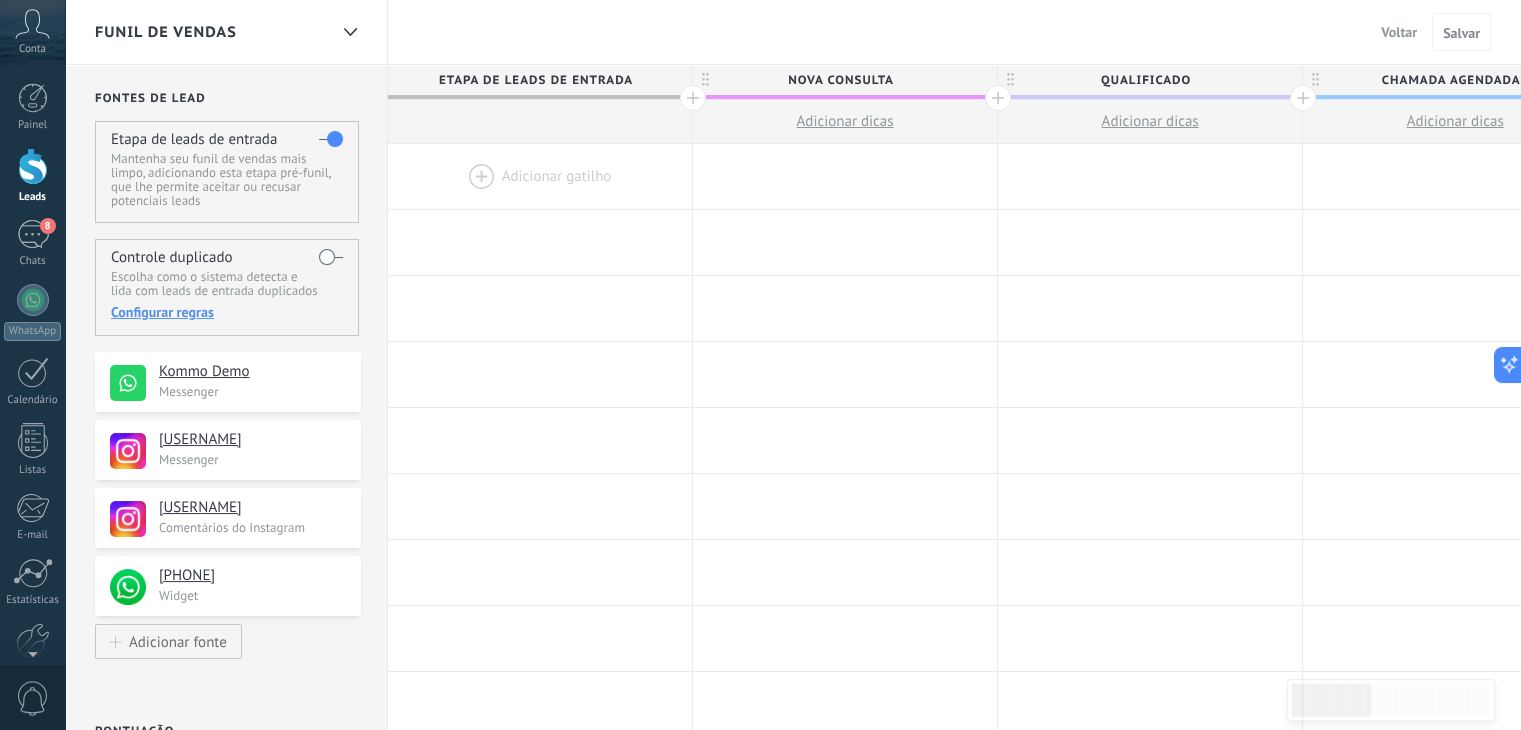 click at bounding box center (693, 98) 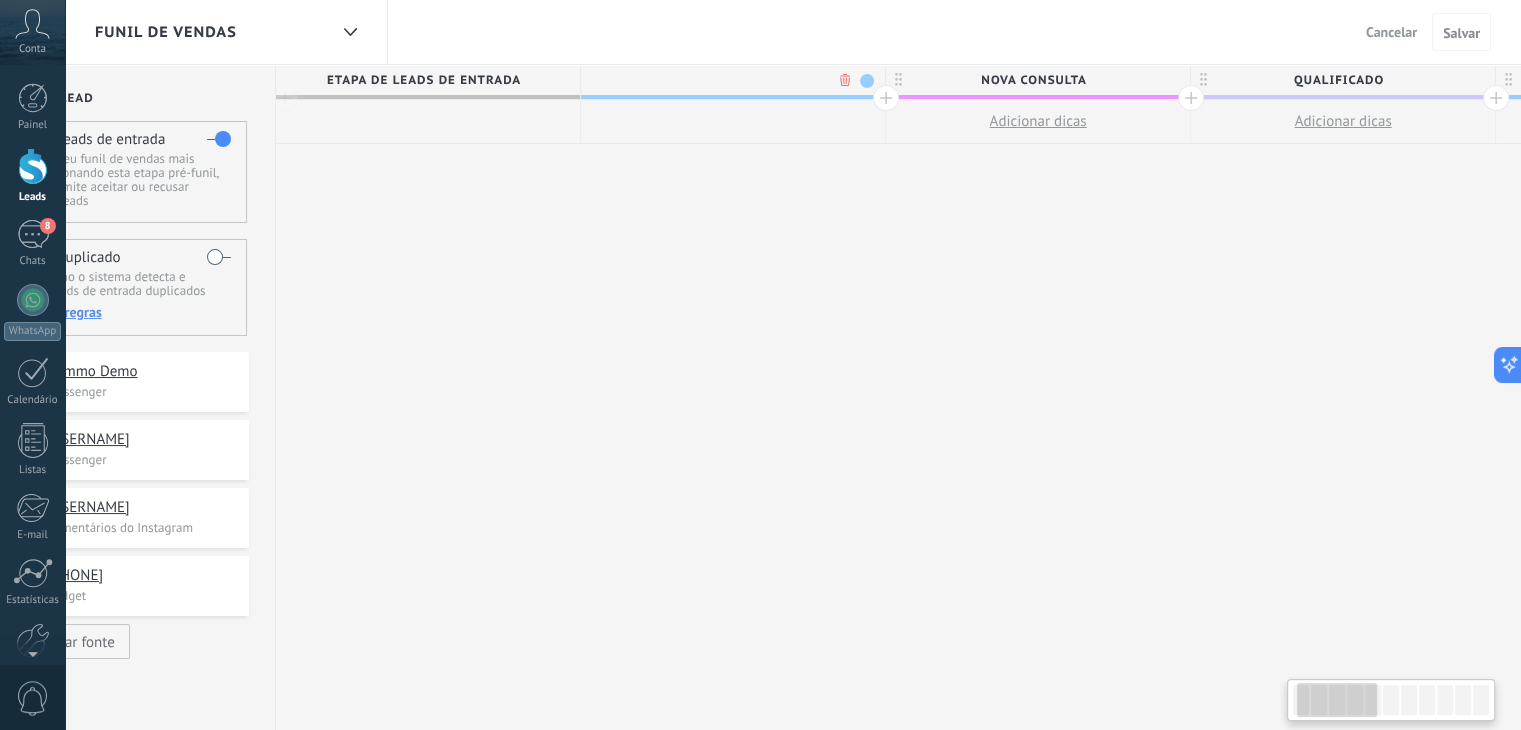 scroll, scrollTop: 0, scrollLeft: 148, axis: horizontal 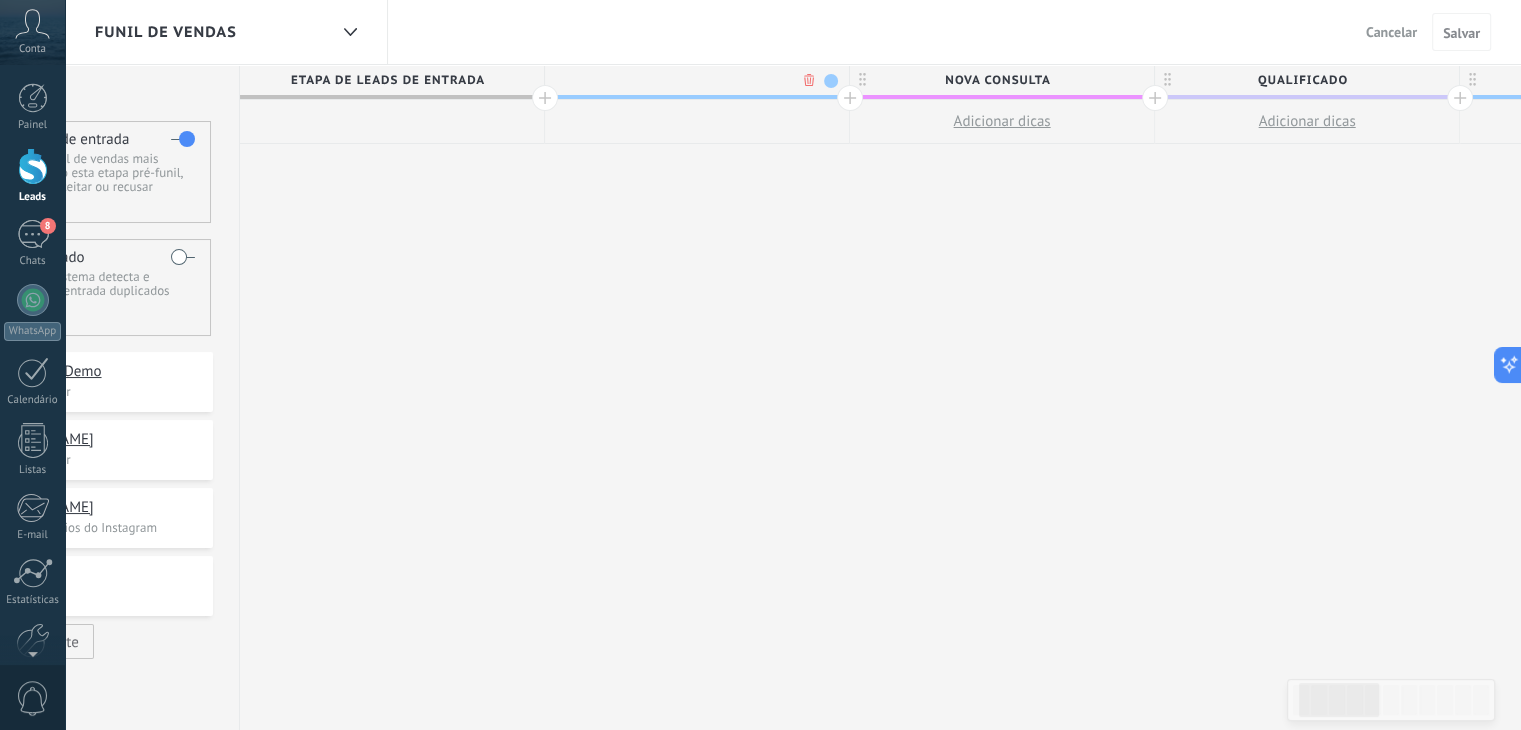 click on "Etapa de leads de entrada" at bounding box center [387, 80] 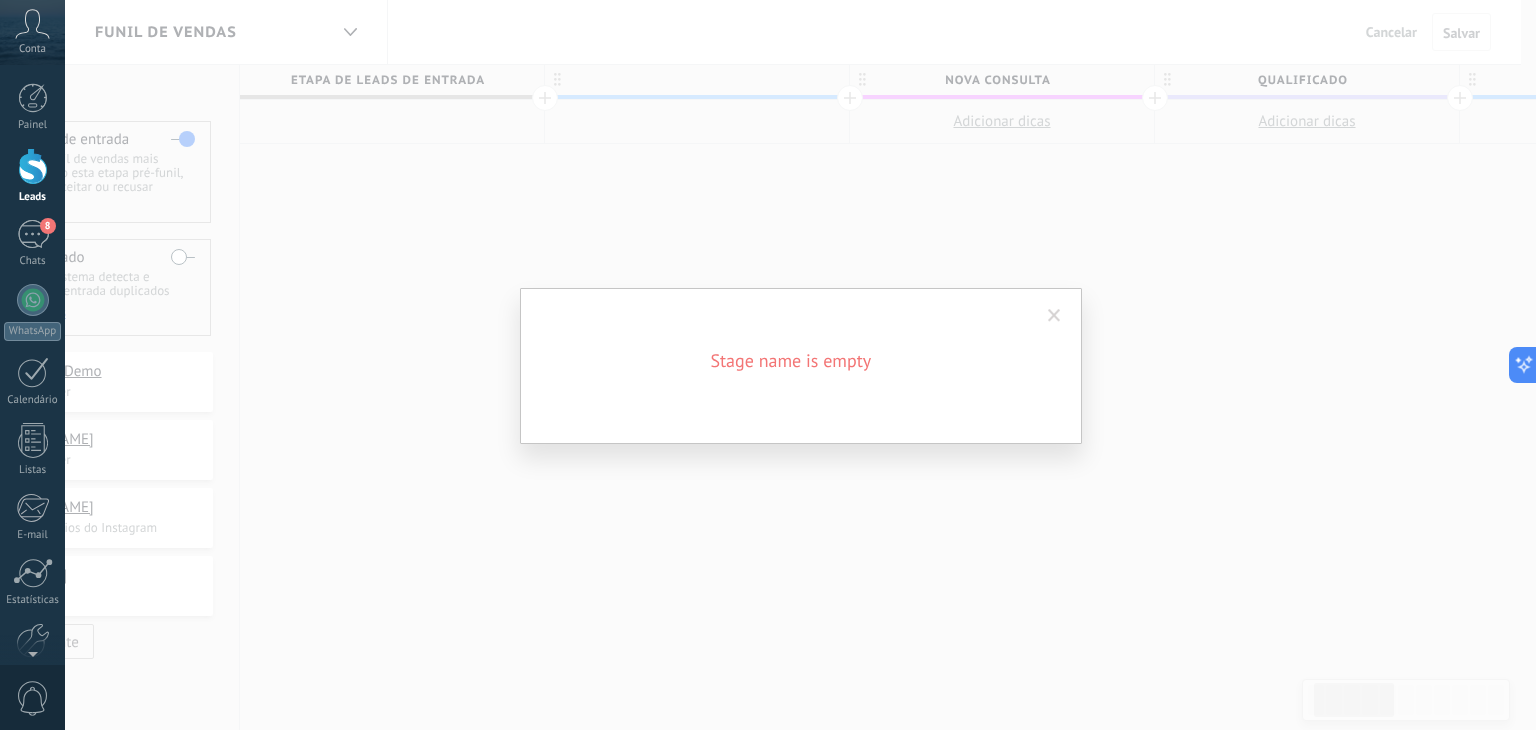 click at bounding box center (1054, 316) 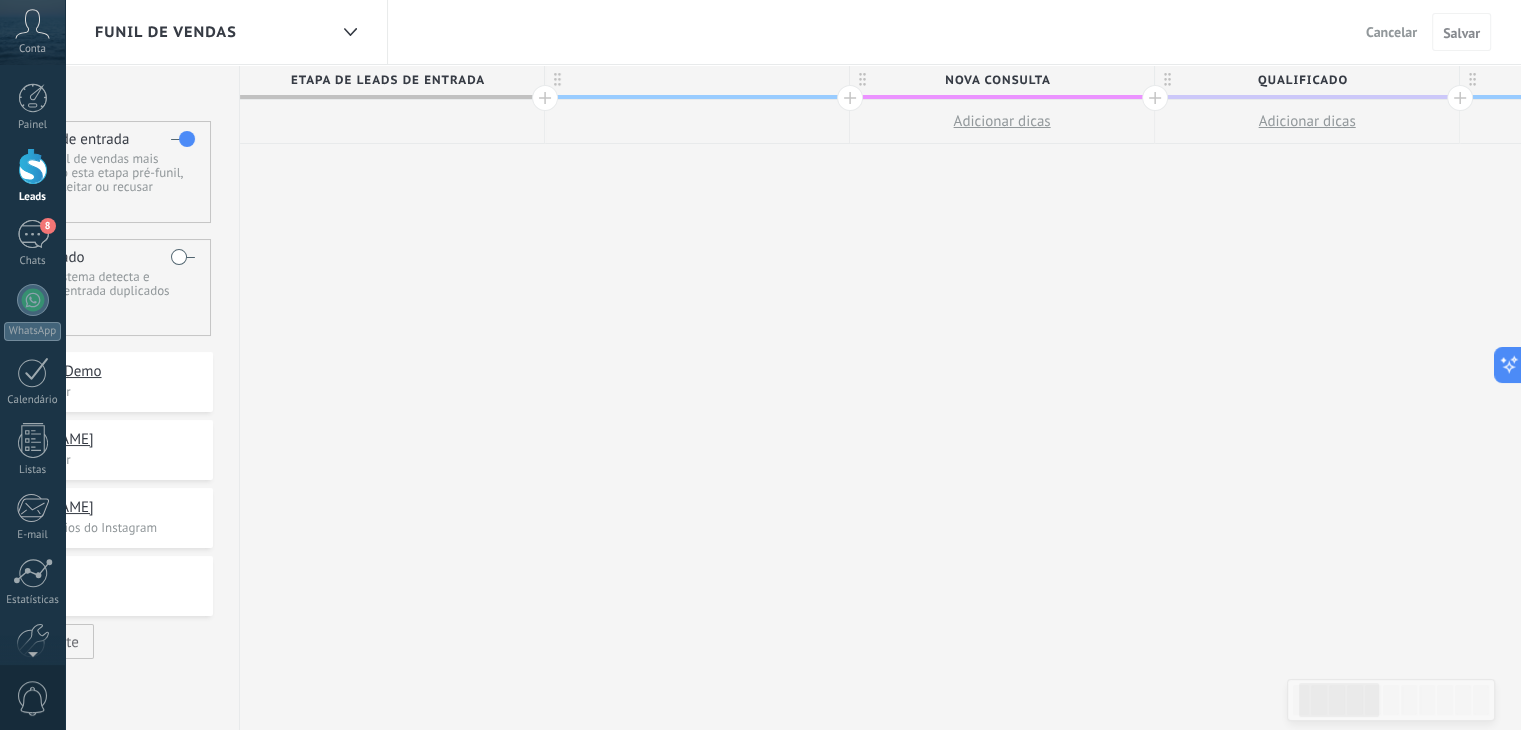 click on "**********" at bounding box center (2070, 454) 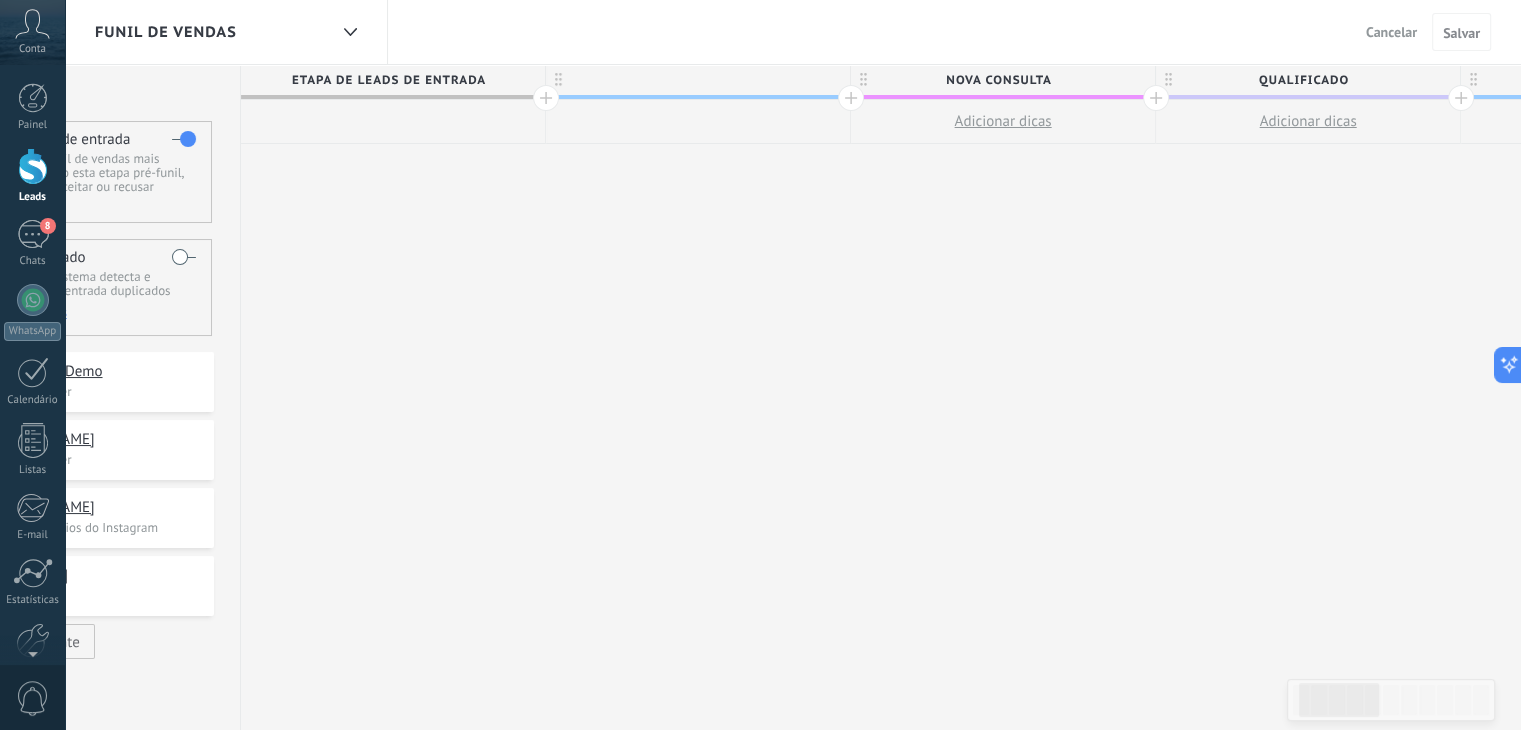 click at bounding box center [851, 98] 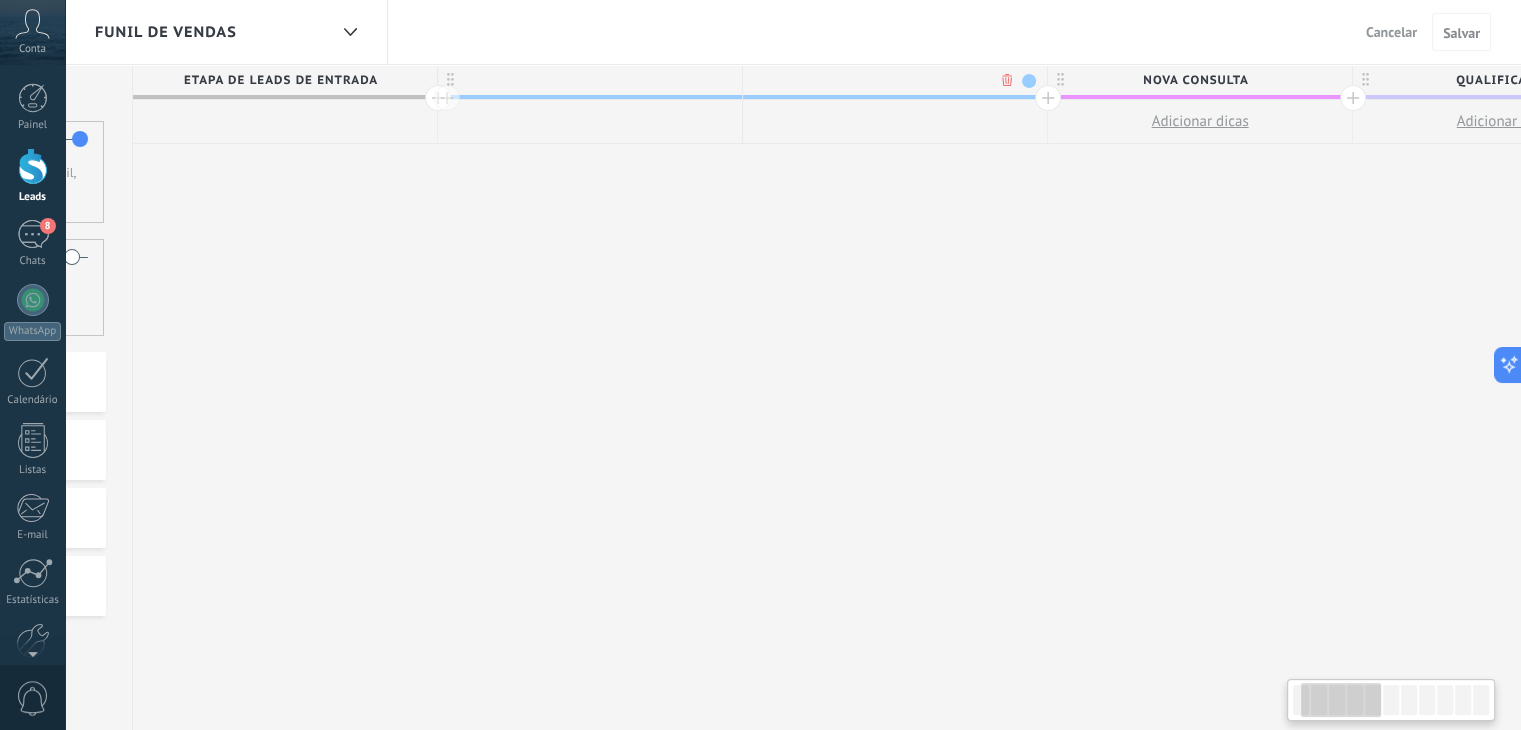 scroll, scrollTop: 0, scrollLeft: 295, axis: horizontal 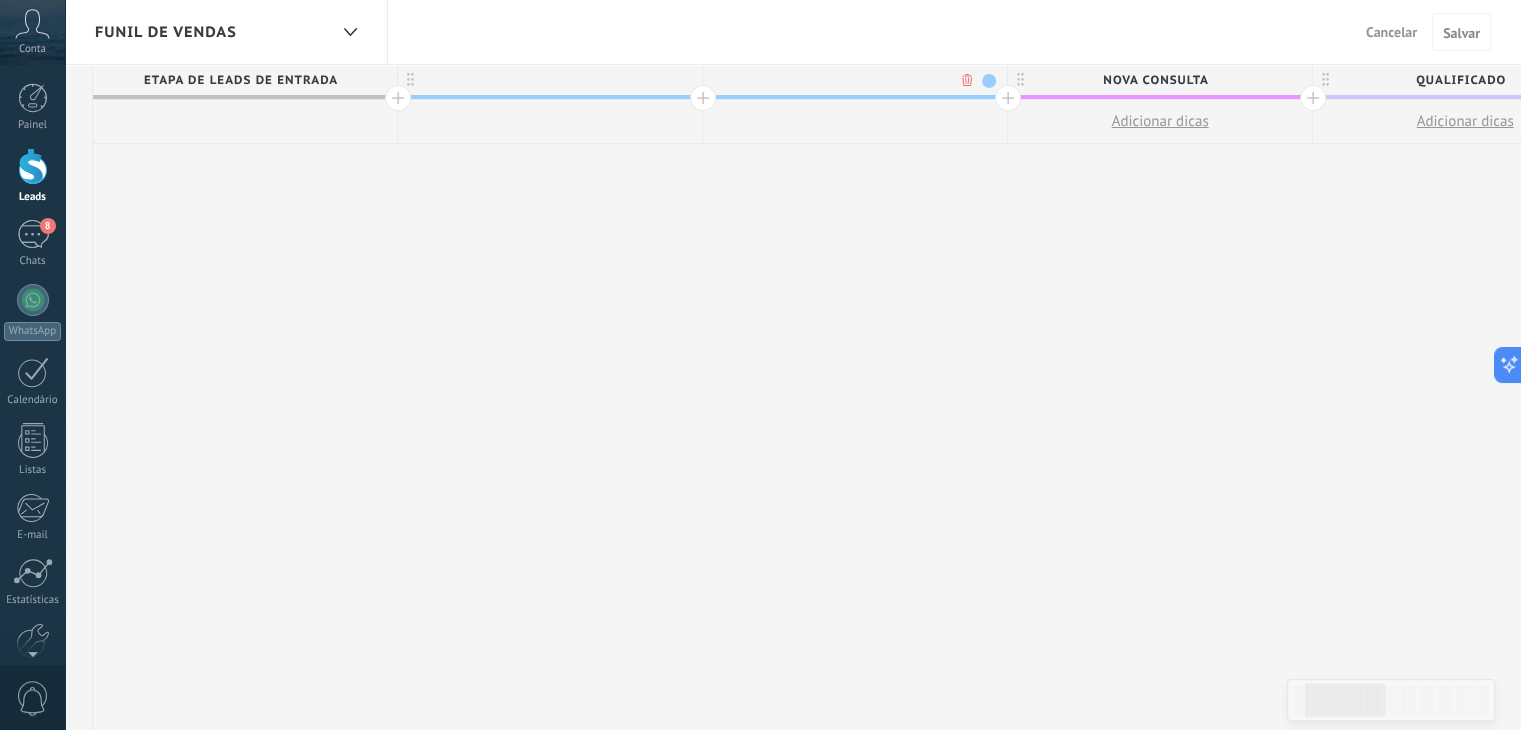 click at bounding box center [550, 80] 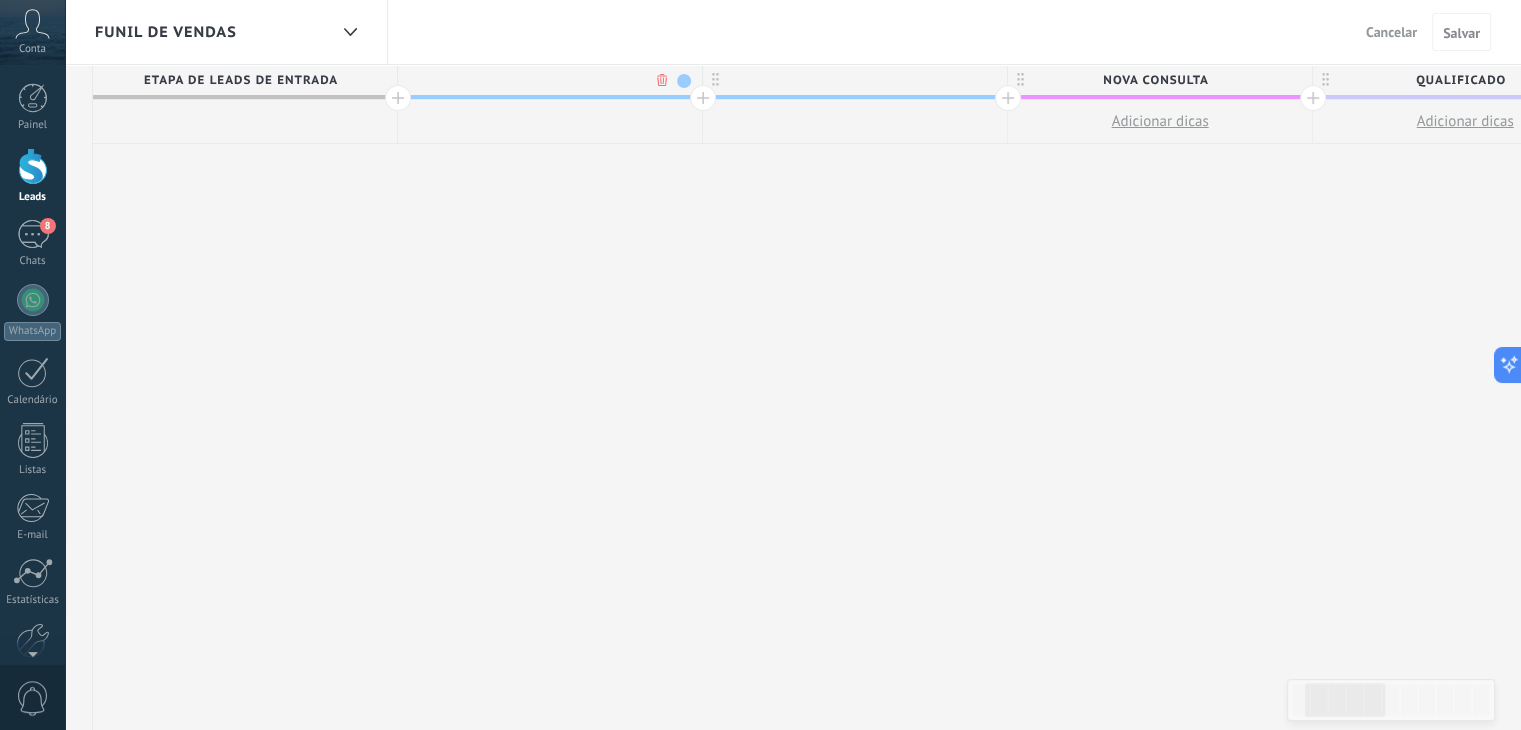 click at bounding box center (545, 80) 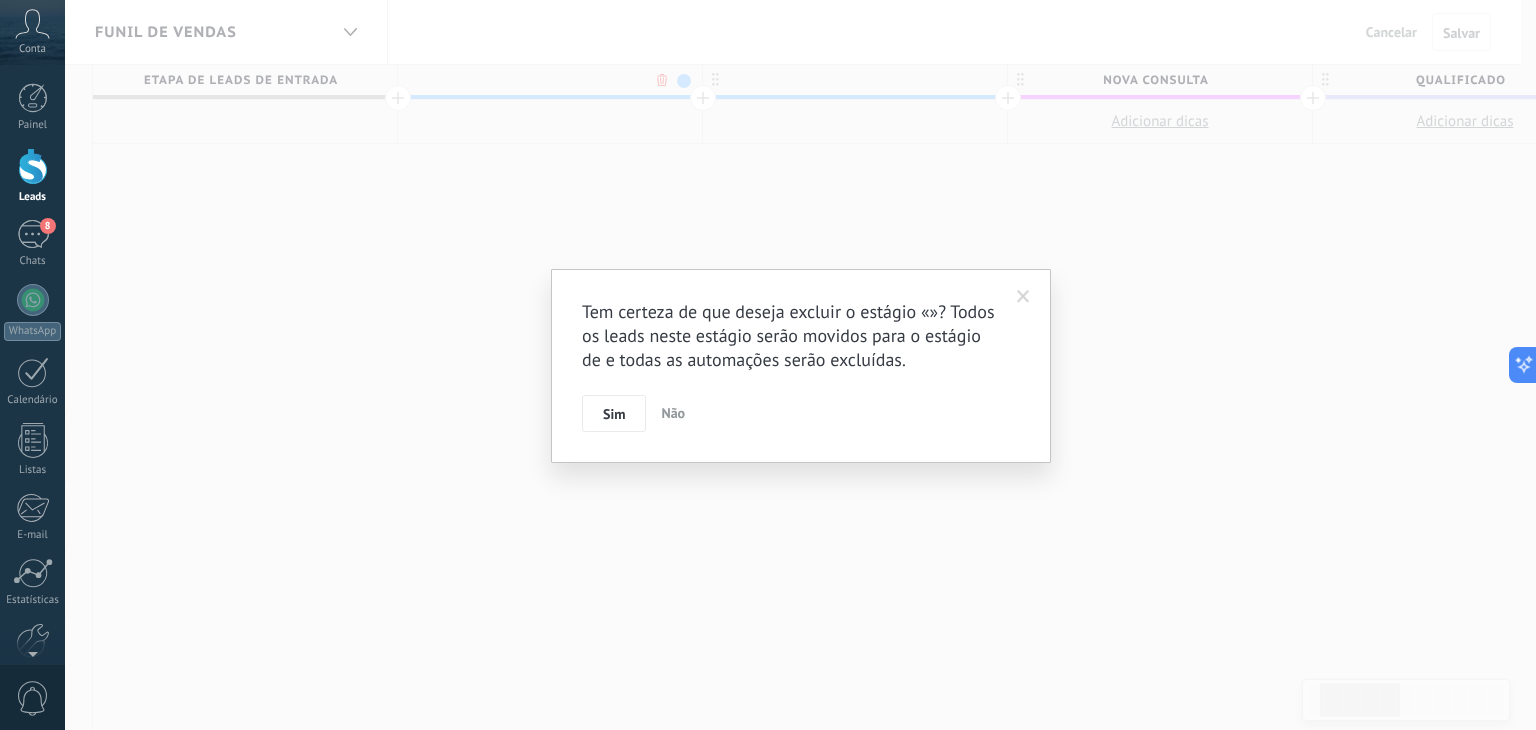 click on ".abccls-1,.abccls-2{fill-rule:evenodd}.abccls-2{fill:#fff} .abfcls-1{fill:none}.abfcls-2{fill:#fff} .abncls-1{isolation:isolate}.abncls-2{opacity:.06}.abncls-2,.abncls-3,.abncls-6{mix-blend-mode:multiply}.abncls-3{opacity:.15}.abncls-4,.abncls-8{fill:#fff}.abncls-5{fill:url(#abnlinear-gradient)}.abncls-6{opacity:.04}.abncls-7{fill:url(#abnlinear-gradient-2)}.abncls-8{fill-rule:evenodd} .abqst0{fill:#ffa200} .abwcls-1{fill:#252525} .cls-1{isolation:isolate} .acicls-1{fill:none} .aclcls-1{fill:#232323} .acnst0{display:none} .addcls-1,.addcls-2{fill:none;stroke-miterlimit:10}.addcls-1{stroke:#dfe0e5}.addcls-2{stroke:#a1a7ab} .adecls-1,.adecls-2{fill:none;stroke-miterlimit:10}.adecls-1{stroke:#dfe0e5}.adecls-2{stroke:#a1a7ab} .adqcls-1{fill:#8591a5;fill-rule:evenodd} .aeccls-1{fill:#5c9f37} .aeecls-1{fill:#f86161} .aejcls-1{fill:#8591a5;fill-rule:evenodd} .aekcls-1{fill-rule:evenodd} .aelcls-1{fill-rule:evenodd;fill:currentColor} .aemcls-1{fill-rule:evenodd;fill:currentColor} .aencls-2{fill:#f86161;opacity:.3}" at bounding box center [768, 365] 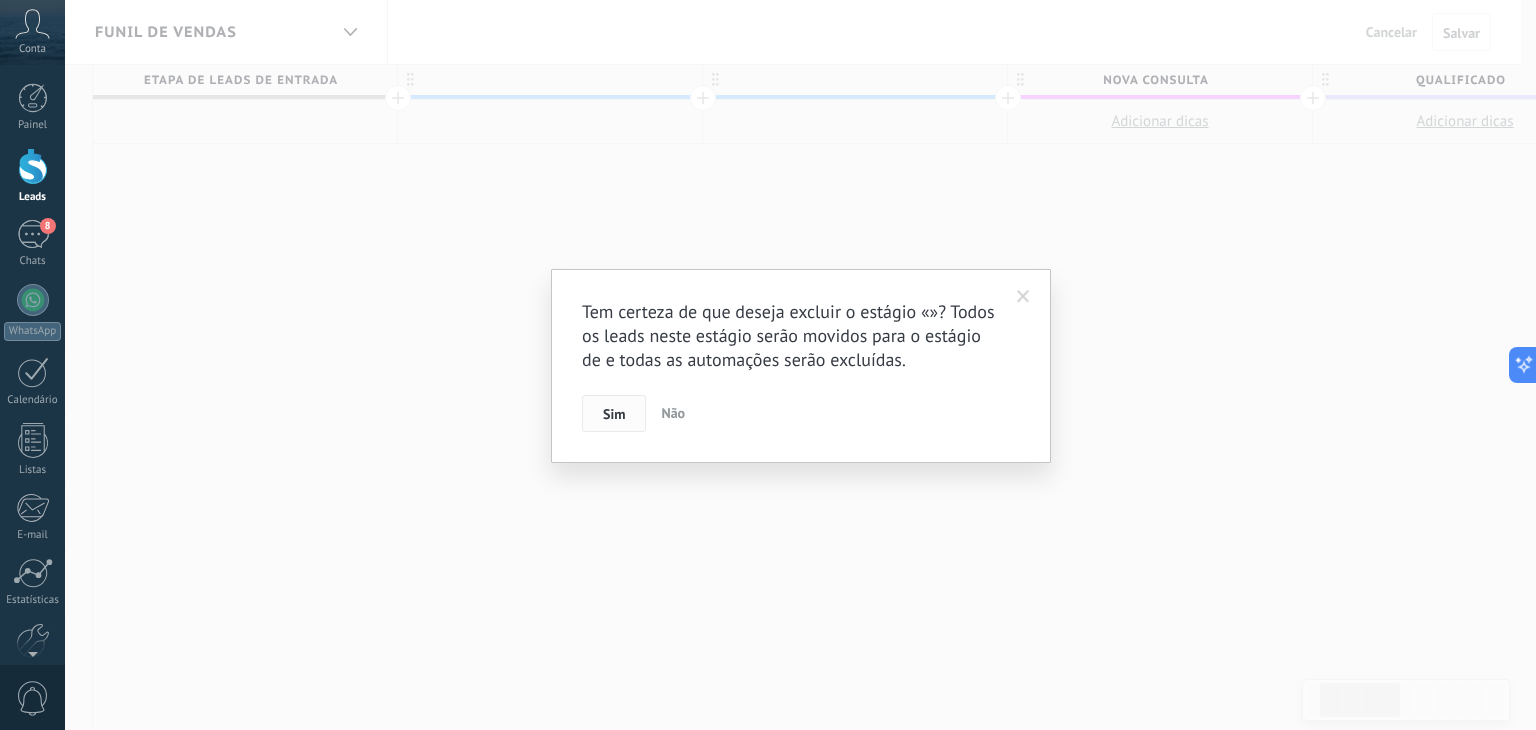 click on "Sim" at bounding box center (614, 414) 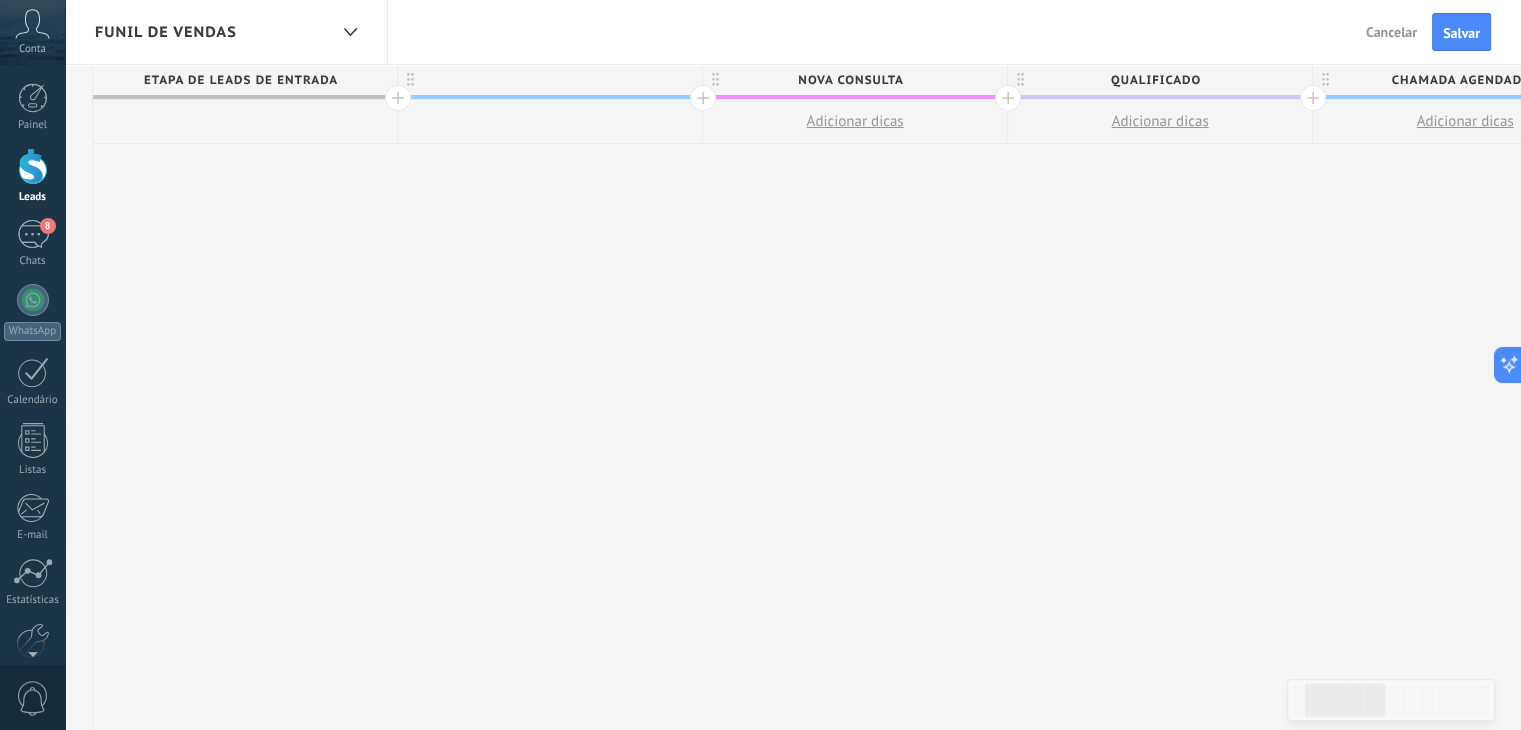 click at bounding box center (550, 80) 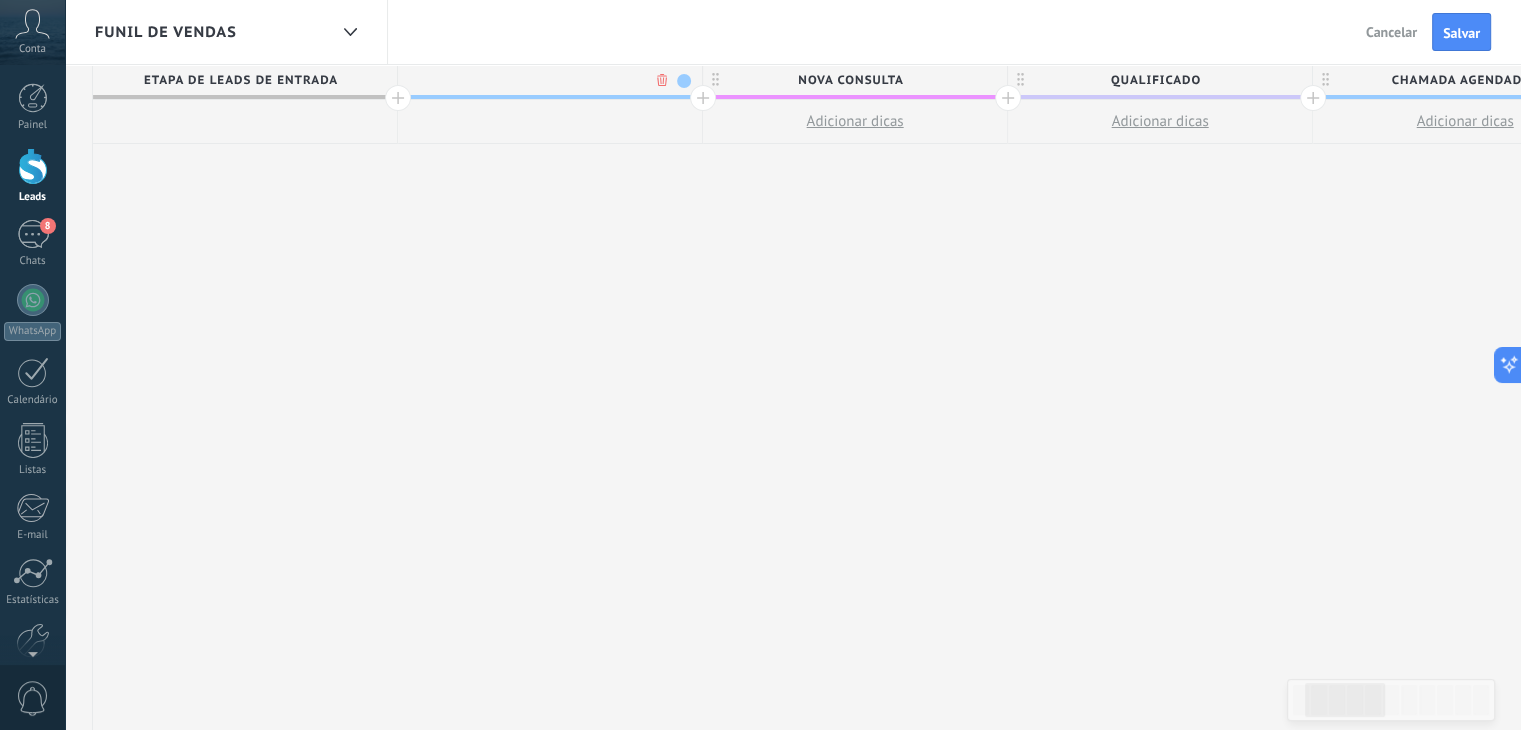 click on ".abccls-1,.abccls-2{fill-rule:evenodd}.abccls-2{fill:#fff} .abfcls-1{fill:none}.abfcls-2{fill:#fff} .abncls-1{isolation:isolate}.abncls-2{opacity:.06}.abncls-2,.abncls-3,.abncls-6{mix-blend-mode:multiply}.abncls-3{opacity:.15}.abncls-4,.abncls-8{fill:#fff}.abncls-5{fill:url(#abnlinear-gradient)}.abncls-6{opacity:.04}.abncls-7{fill:url(#abnlinear-gradient-2)}.abncls-8{fill-rule:evenodd} .abqst0{fill:#ffa200} .abwcls-1{fill:#252525} .cls-1{isolation:isolate} .acicls-1{fill:none} .aclcls-1{fill:#232323} .acnst0{display:none} .addcls-1,.addcls-2{fill:none;stroke-miterlimit:10}.addcls-1{stroke:#dfe0e5}.addcls-2{stroke:#a1a7ab} .adecls-1,.adecls-2{fill:none;stroke-miterlimit:10}.adecls-1{stroke:#dfe0e5}.adecls-2{stroke:#a1a7ab} .adqcls-1{fill:#8591a5;fill-rule:evenodd} .aeccls-1{fill:#5c9f37} .aeecls-1{fill:#f86161} .aejcls-1{fill:#8591a5;fill-rule:evenodd} .aekcls-1{fill-rule:evenodd} .aelcls-1{fill-rule:evenodd;fill:currentColor} .aemcls-1{fill-rule:evenodd;fill:currentColor} .aencls-2{fill:#f86161;opacity:.3}" at bounding box center (760, 365) 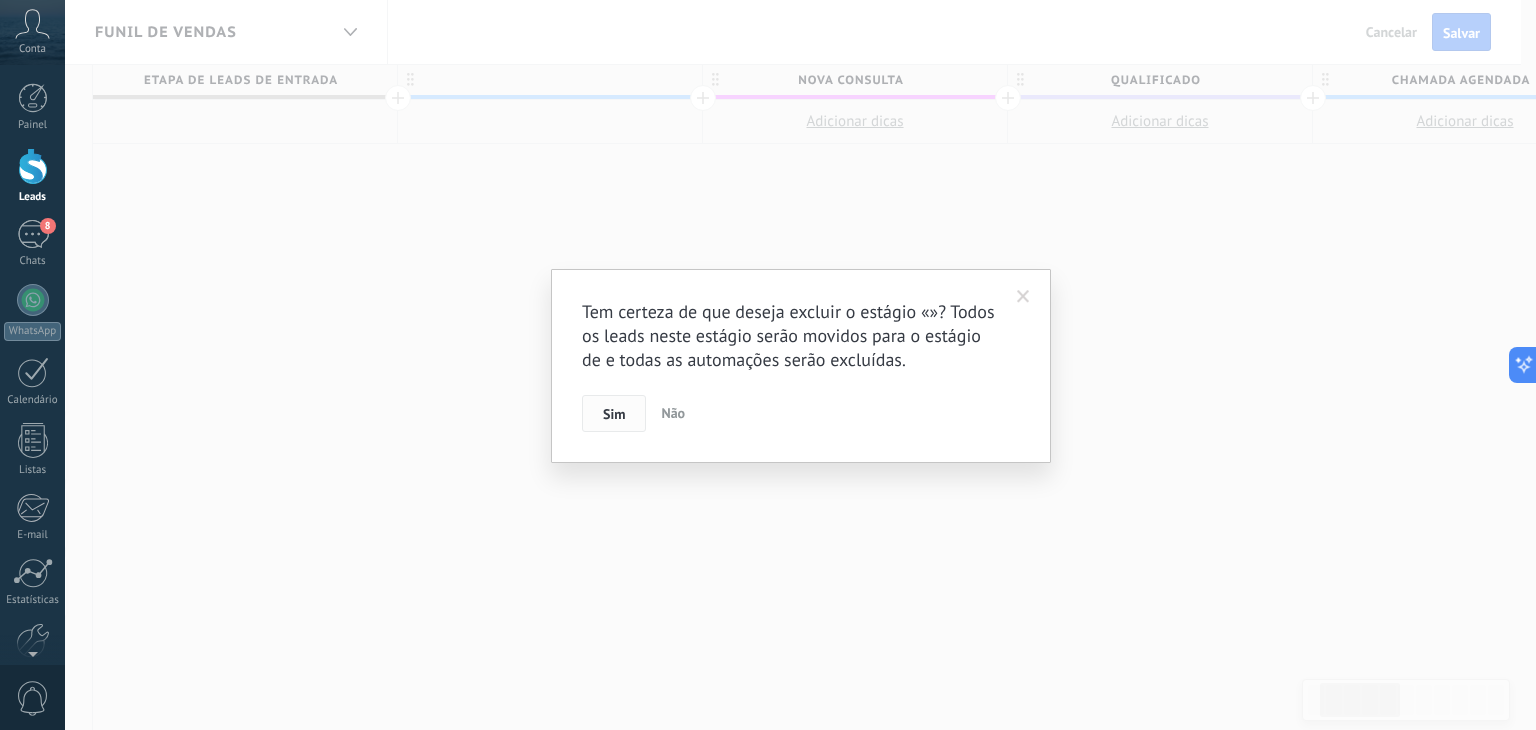 click on "Sim" at bounding box center (614, 414) 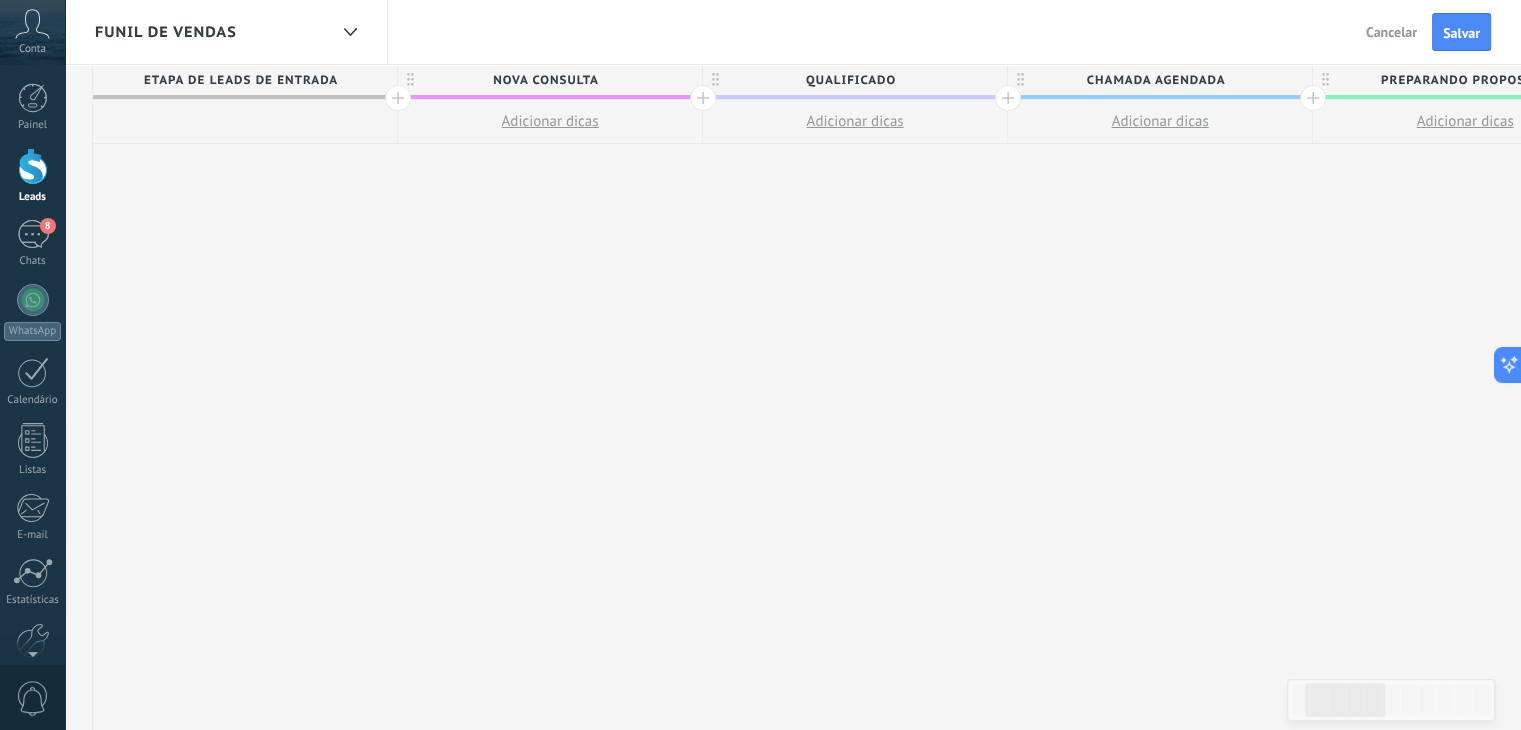 click on "Etapa de leads de entrada" at bounding box center (240, 80) 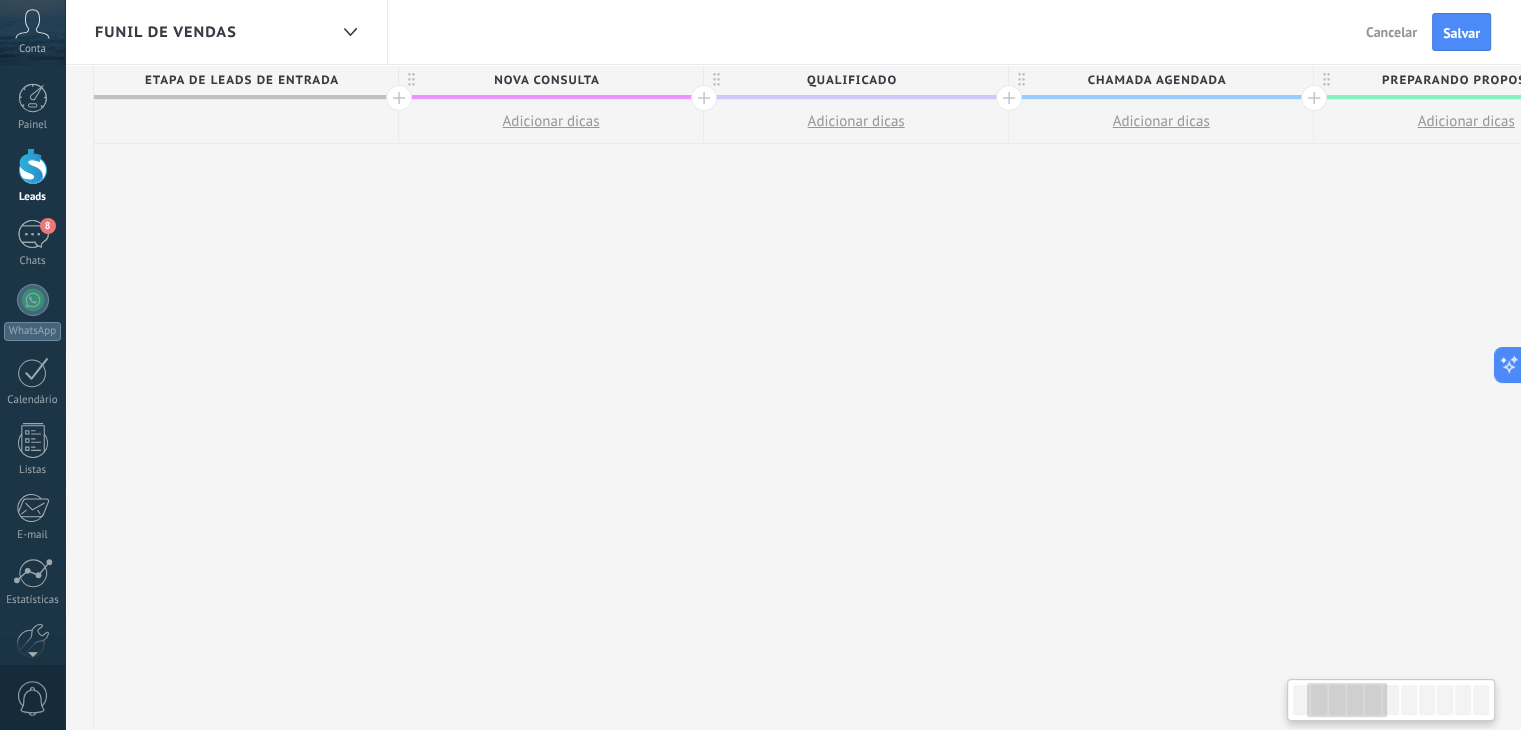 click on "Etapa de leads de entrada" at bounding box center (241, 80) 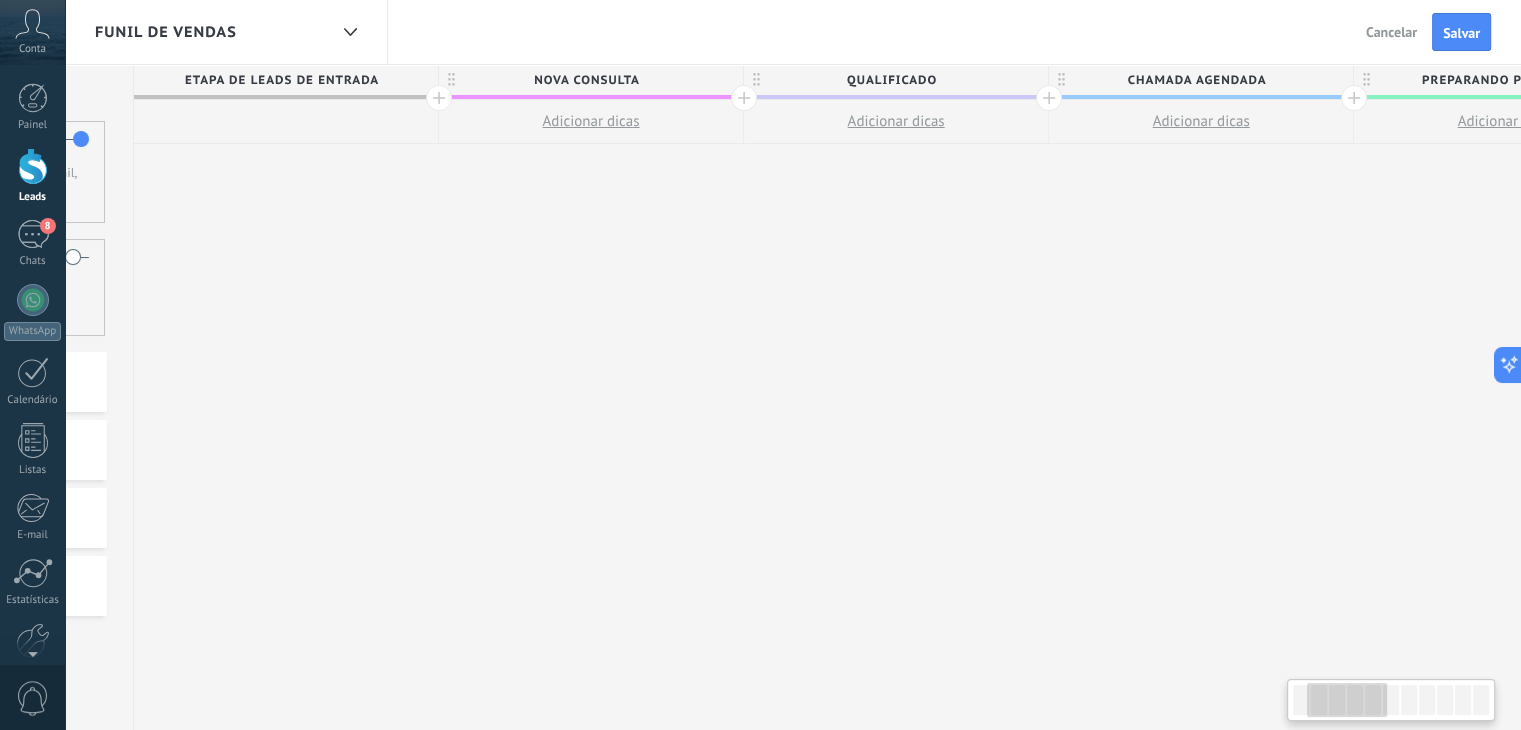drag, startPoint x: 344, startPoint y: 85, endPoint x: 385, endPoint y: 83, distance: 41.04875 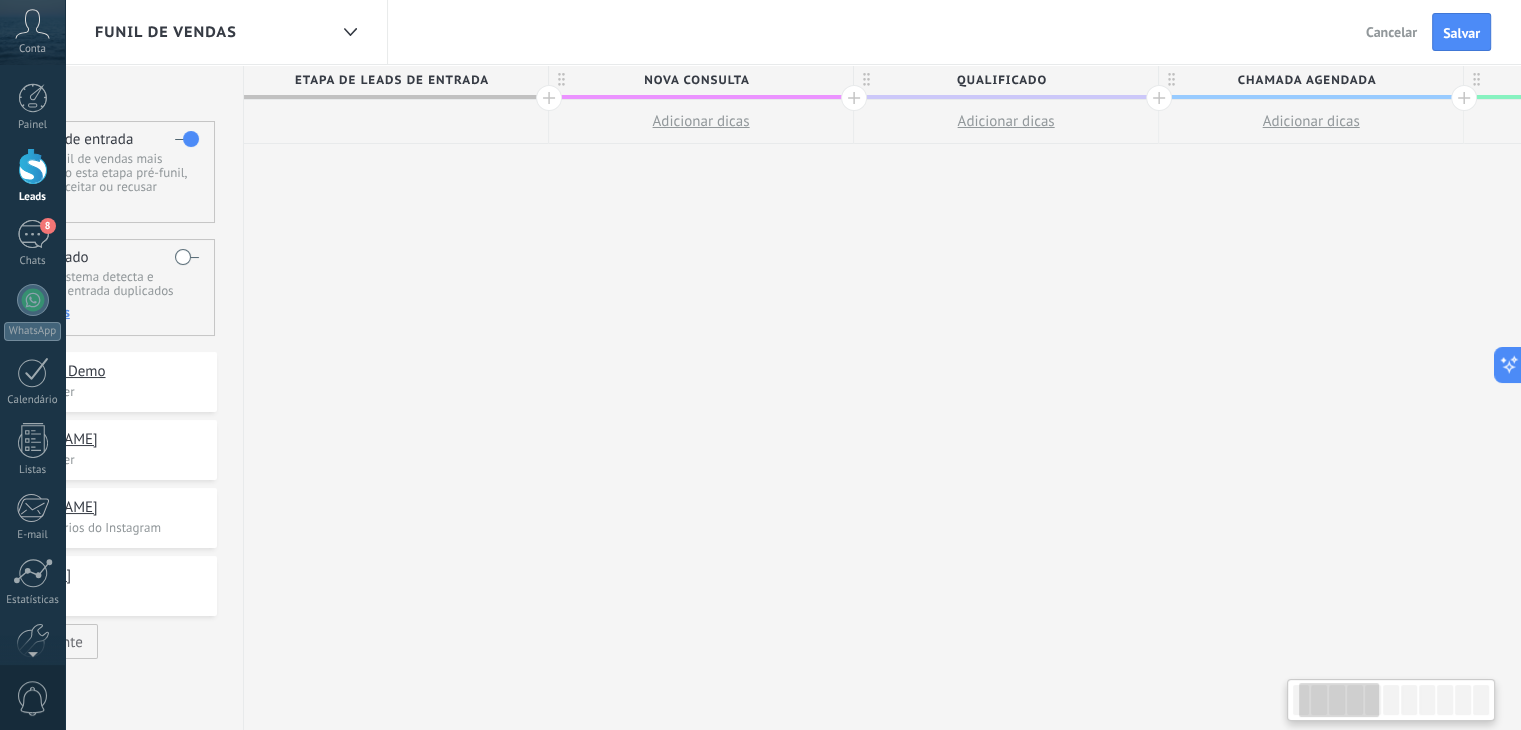 drag, startPoint x: 385, startPoint y: 83, endPoint x: 496, endPoint y: 81, distance: 111.01801 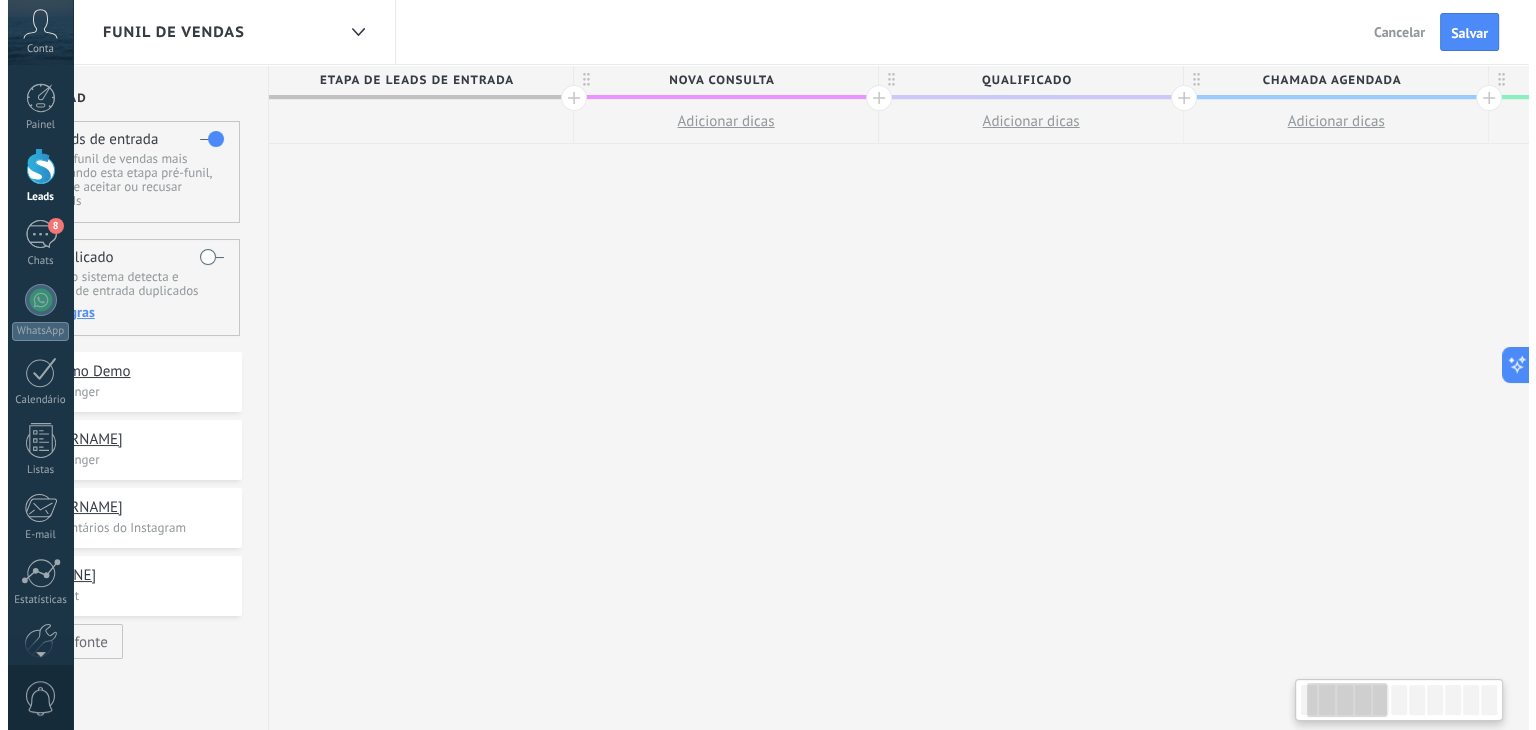 scroll, scrollTop: 0, scrollLeft: 0, axis: both 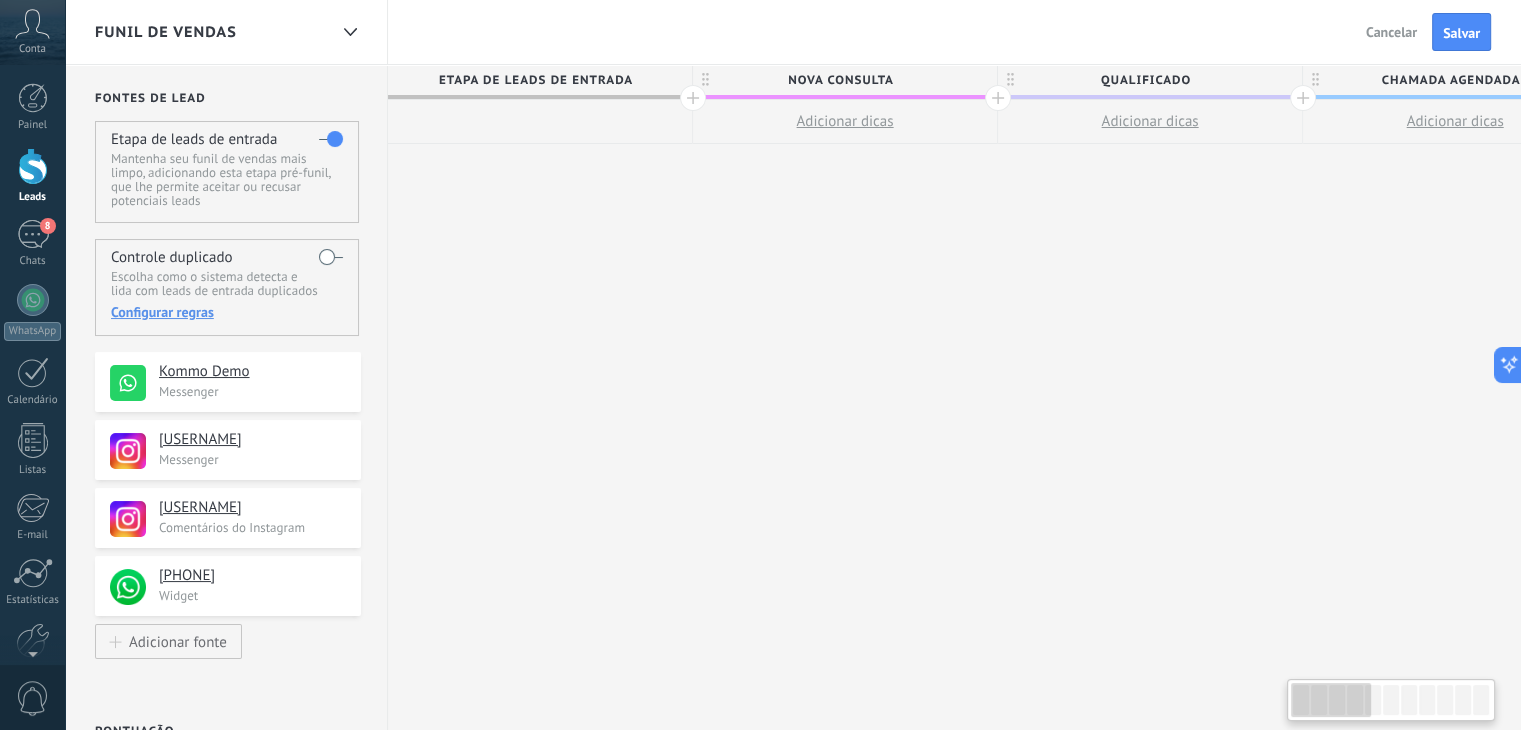 drag, startPoint x: 312, startPoint y: 83, endPoint x: 500, endPoint y: 99, distance: 188.67963 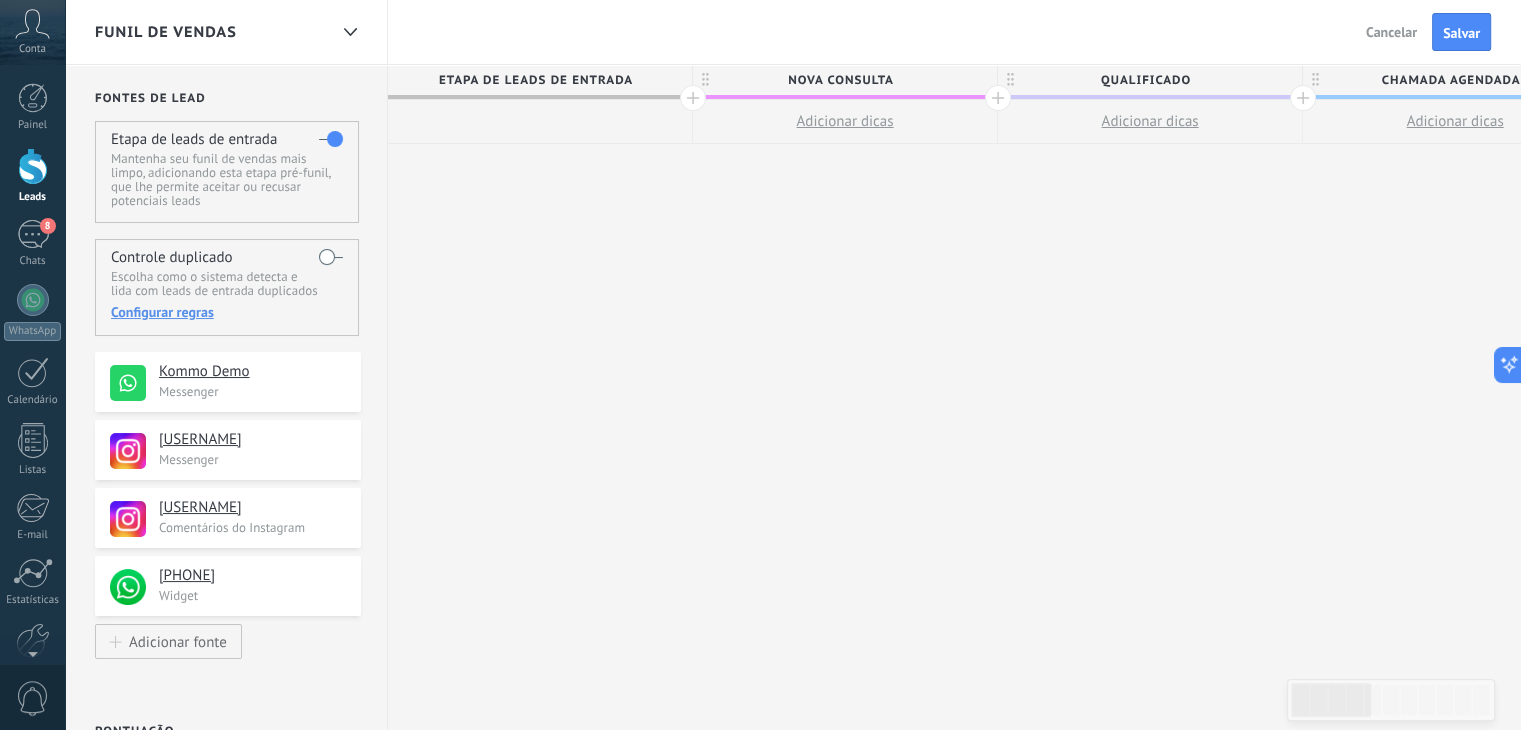 click on "Etapa de leads de entrada" at bounding box center (535, 80) 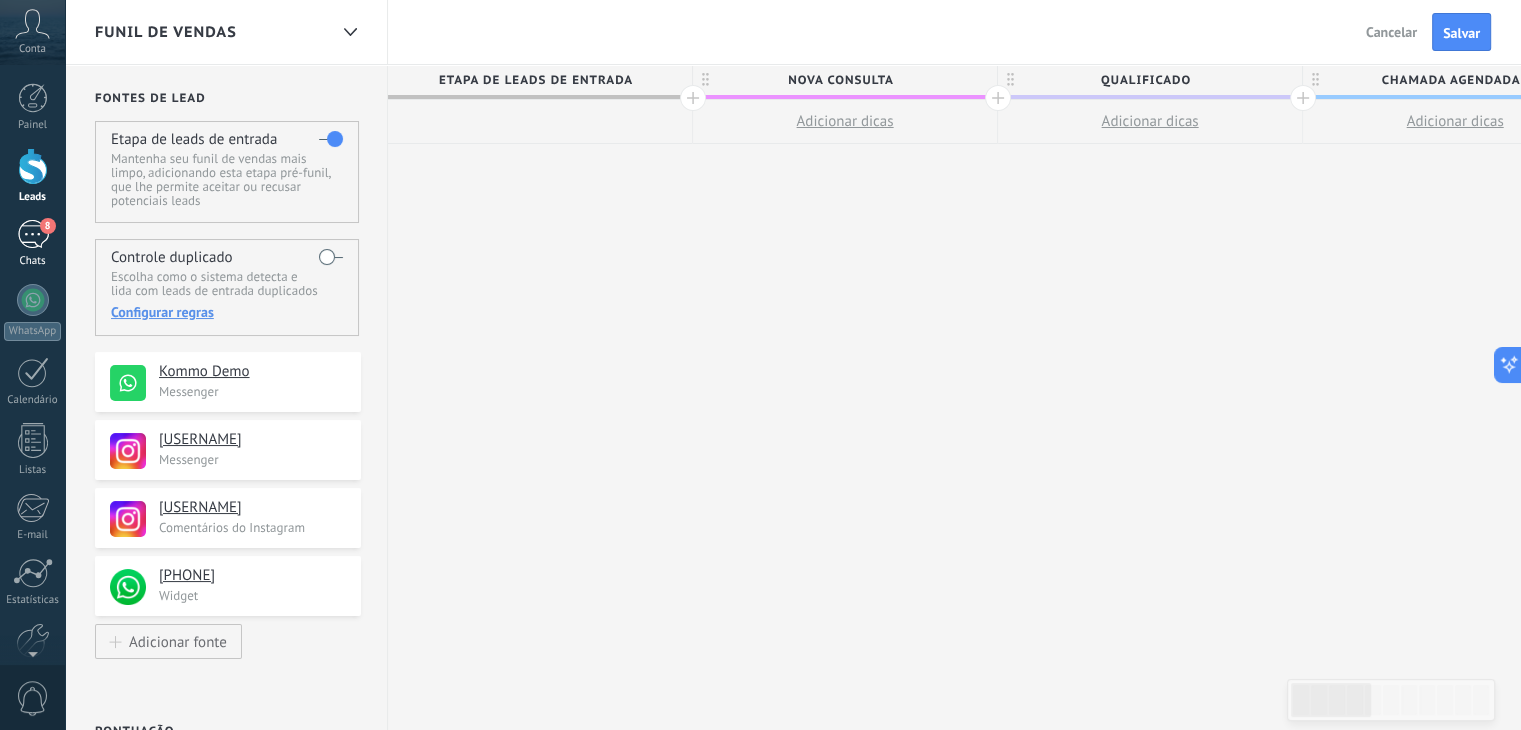 click on "8" at bounding box center (33, 234) 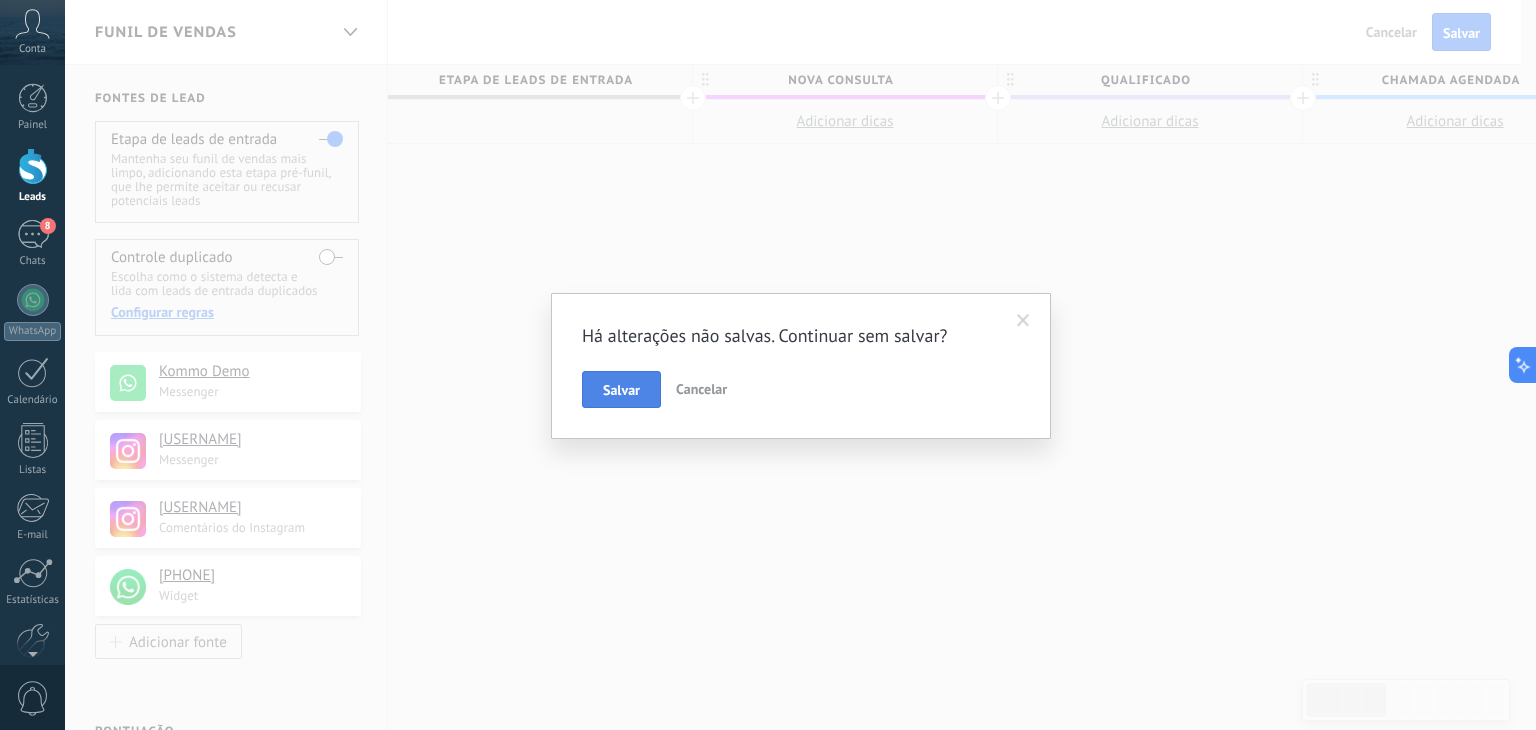 click on "Salvar" at bounding box center [621, 390] 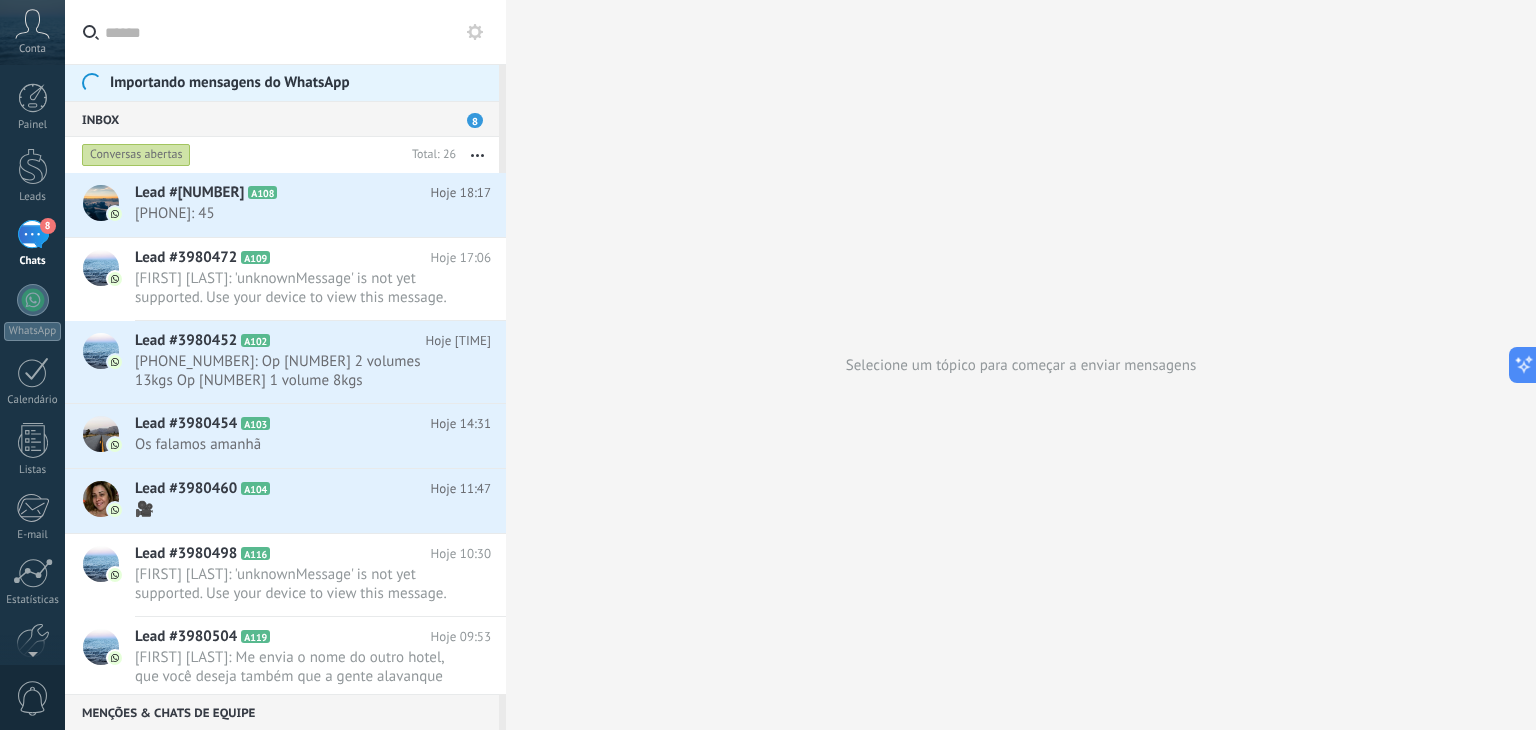click 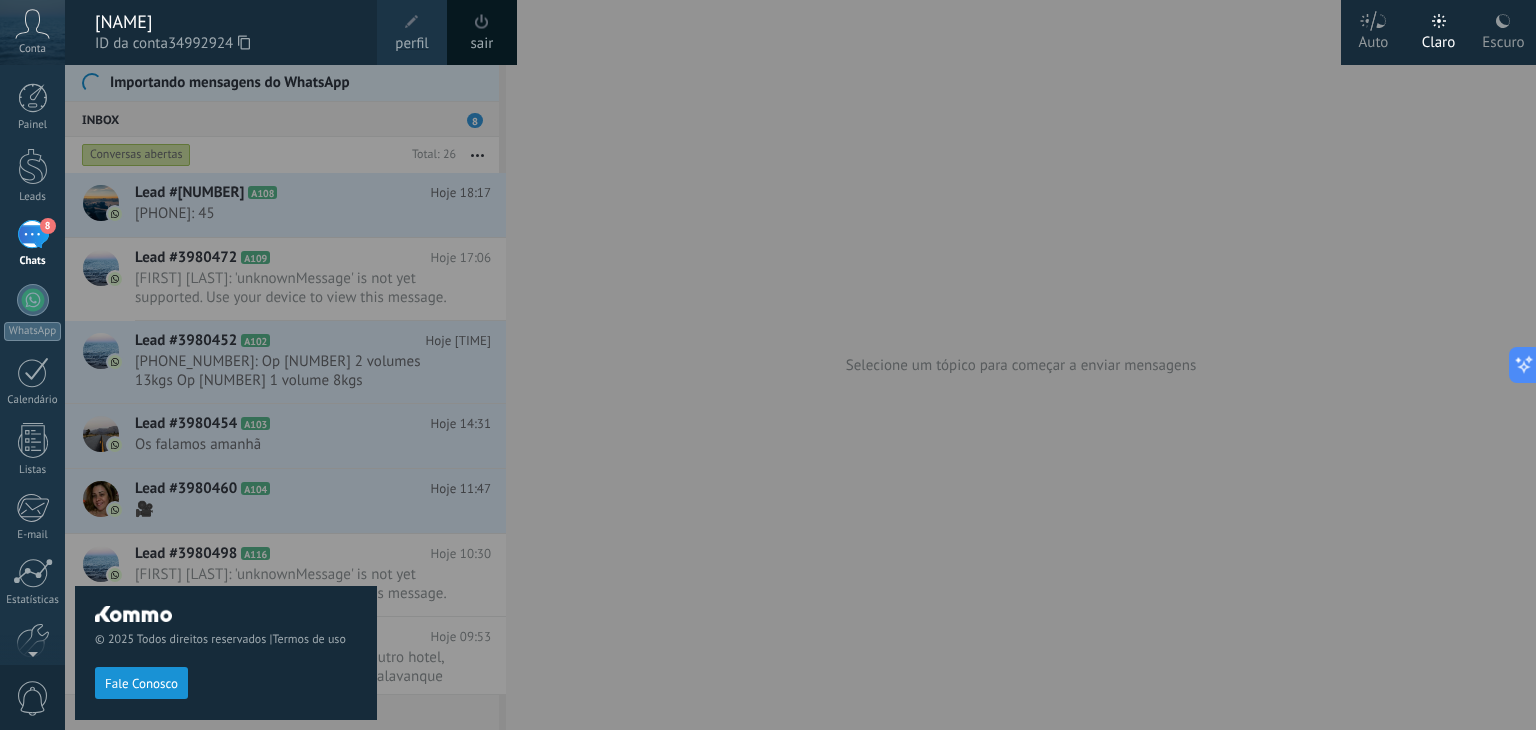 click on "Escuro" at bounding box center (1503, 39) 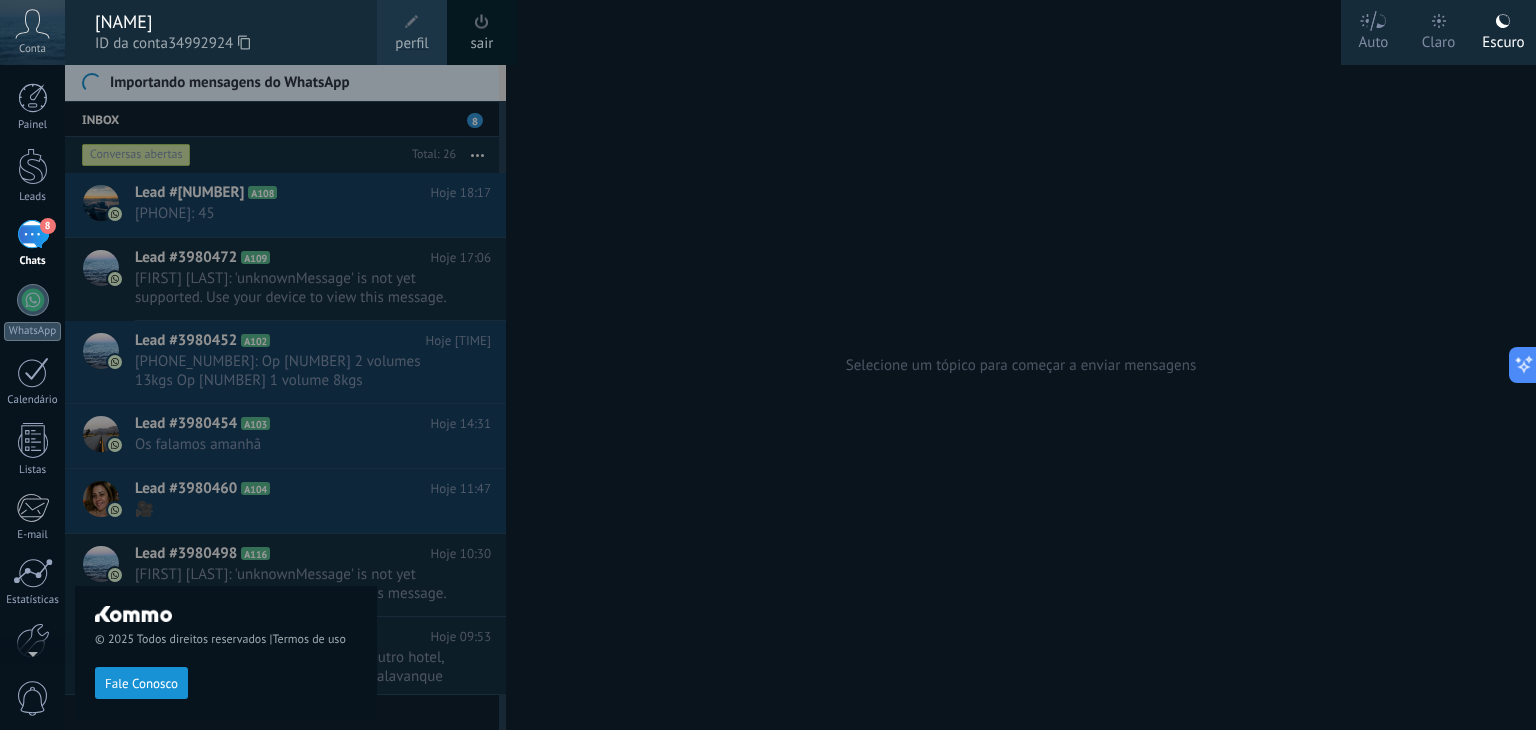 click on "Claro" at bounding box center (1439, 39) 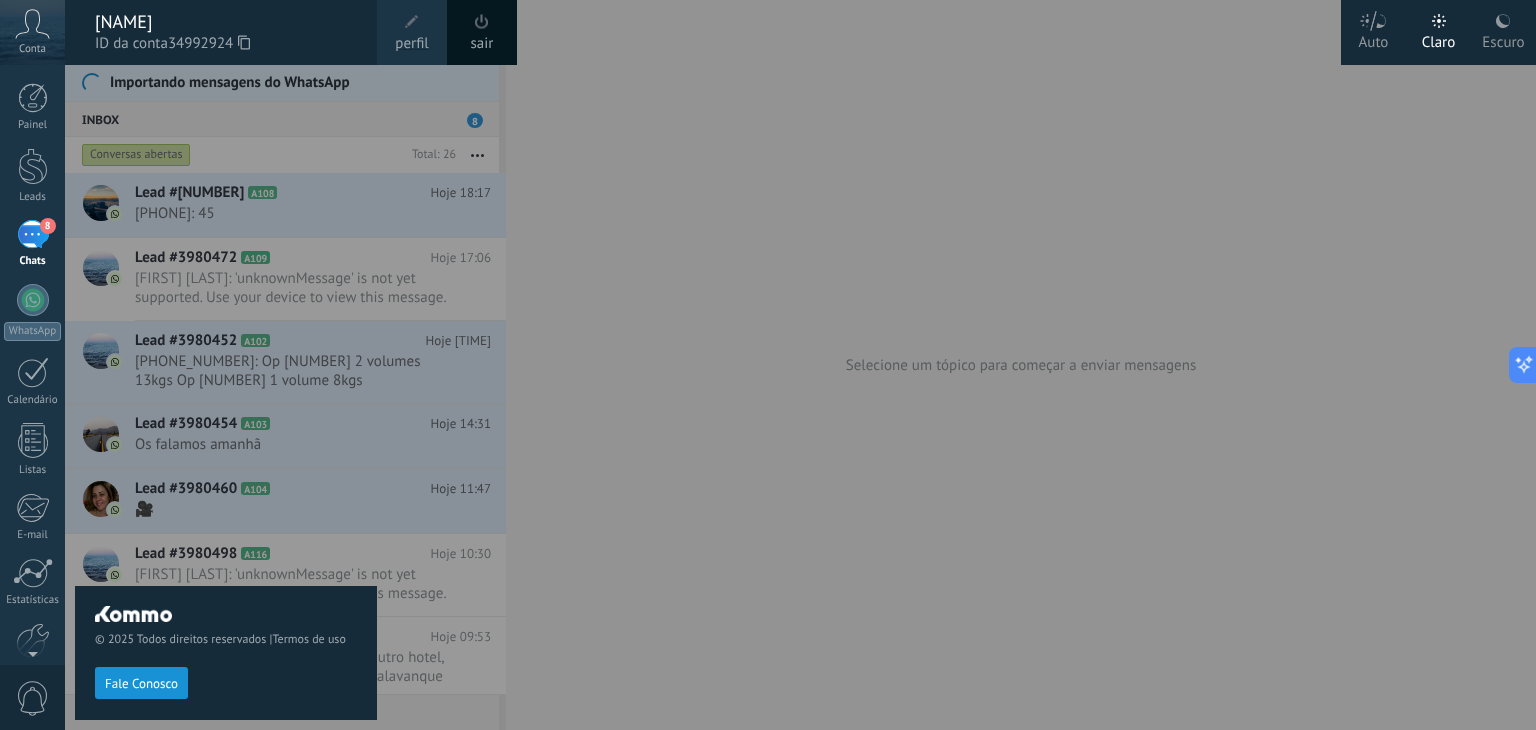 click on "Auto" at bounding box center [1374, 39] 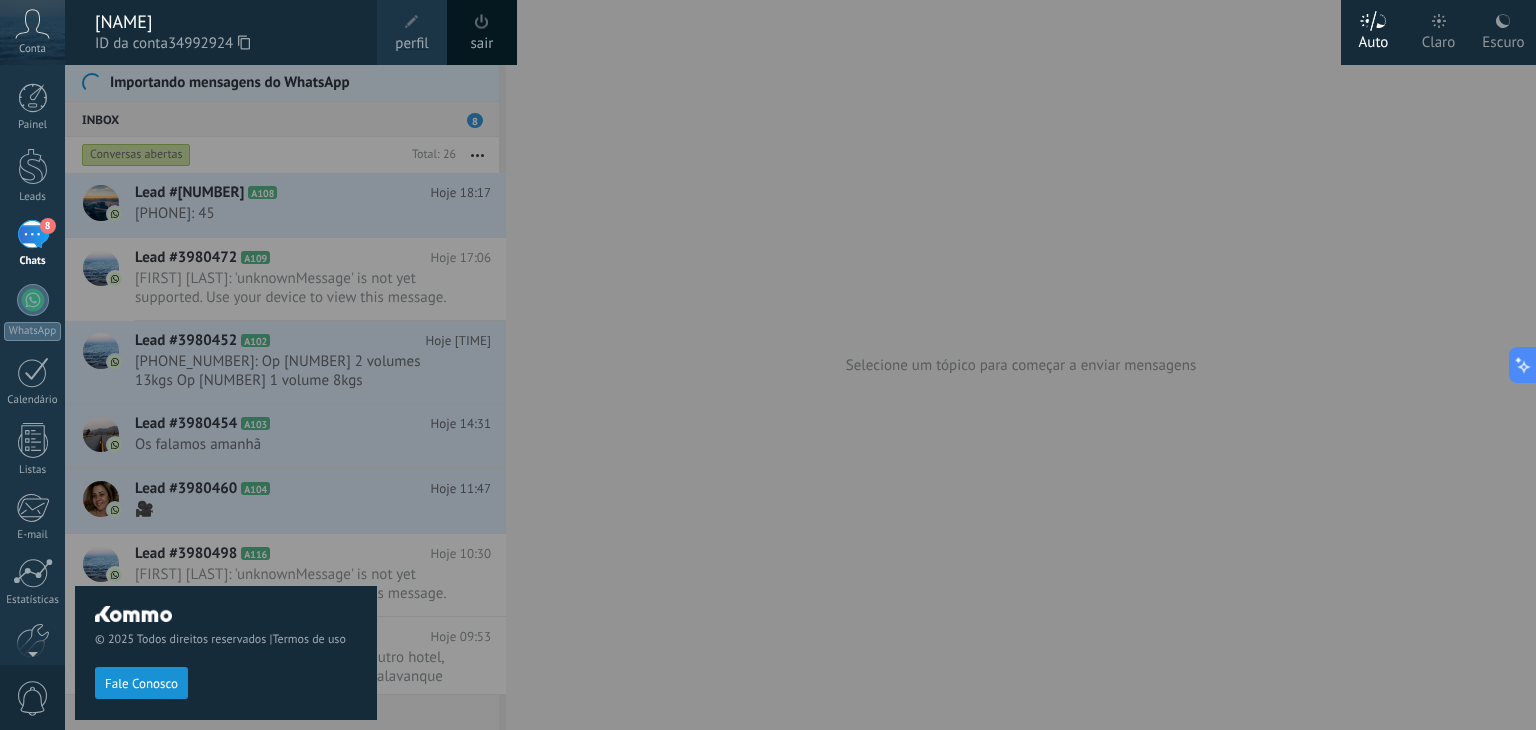 click on "Claro" at bounding box center [1439, 39] 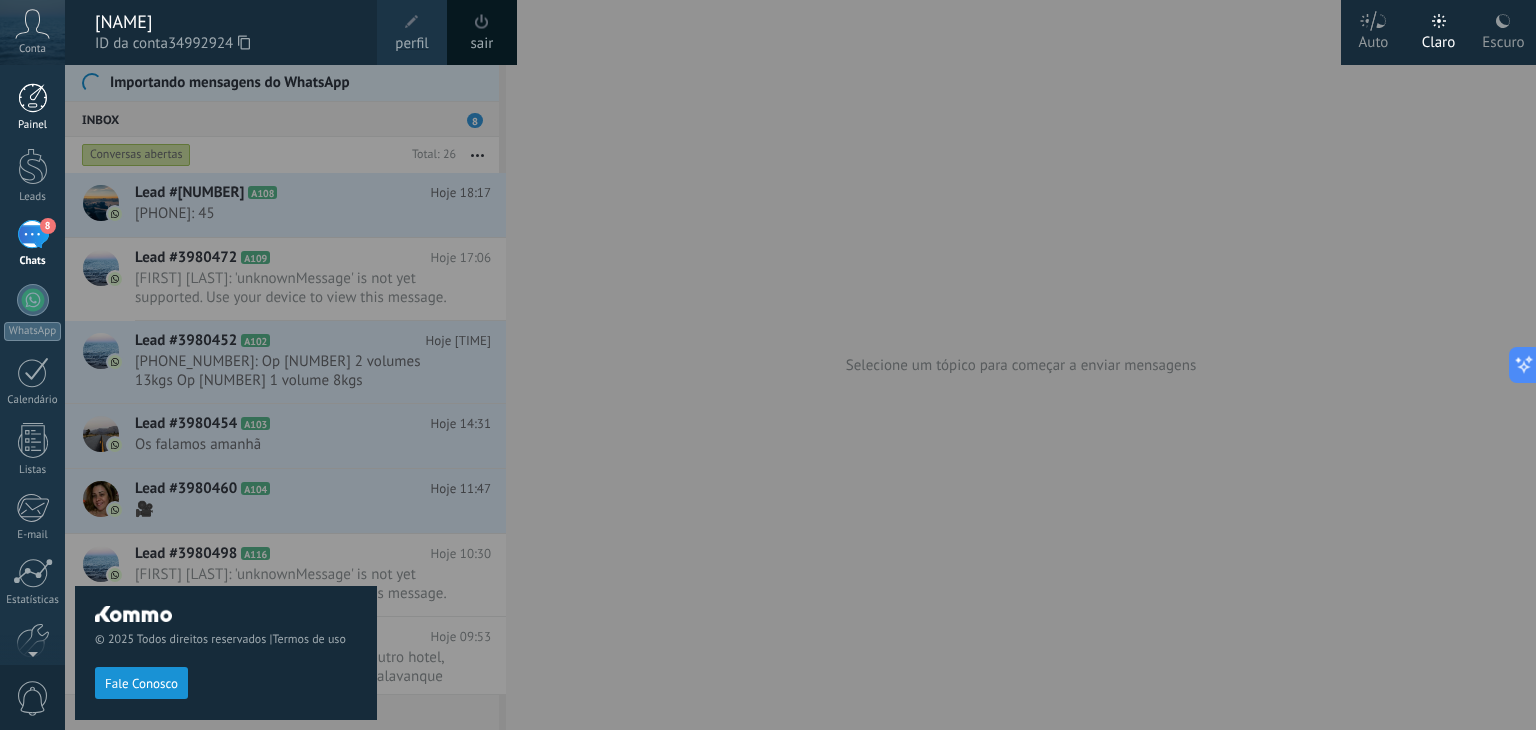 click at bounding box center (33, 98) 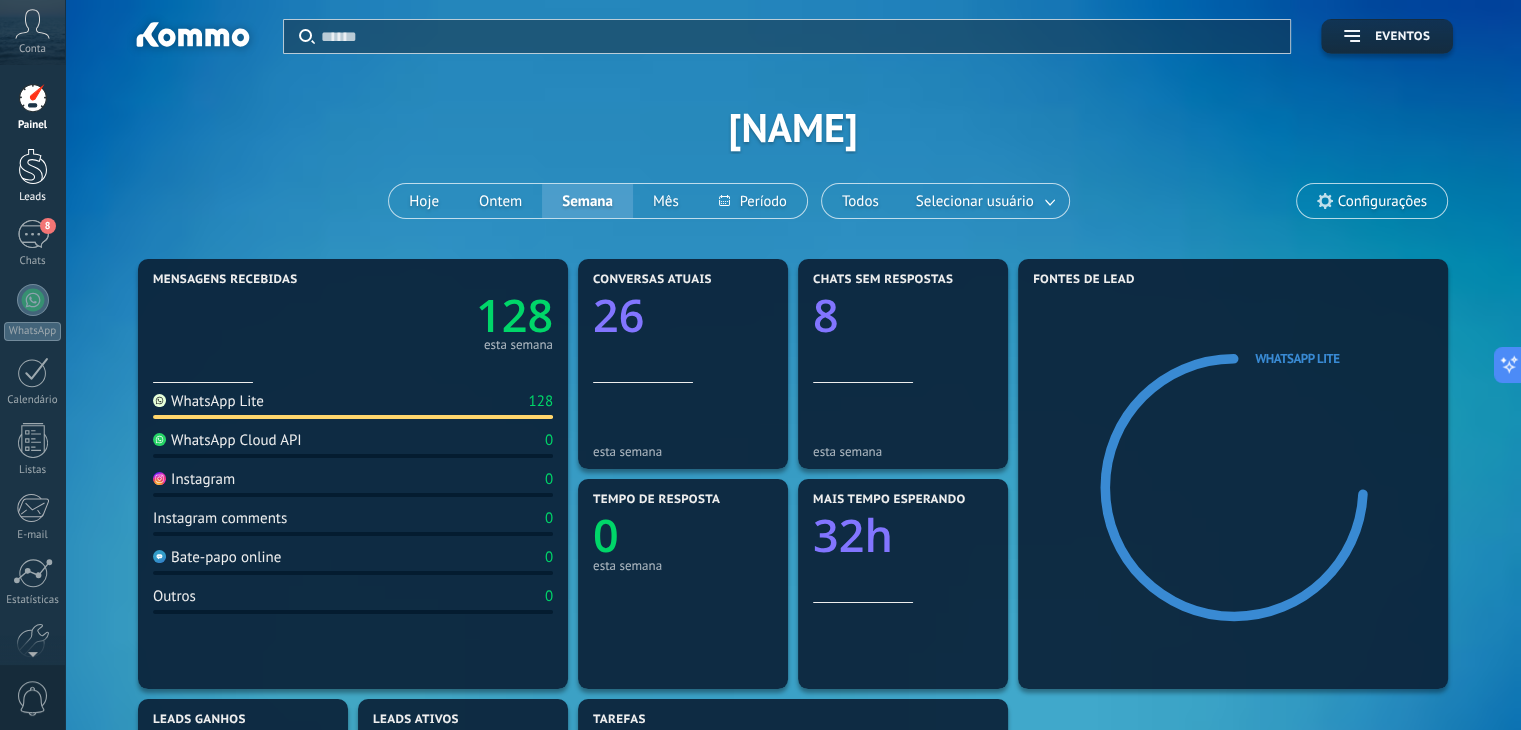 click on "Leads" at bounding box center [32, 176] 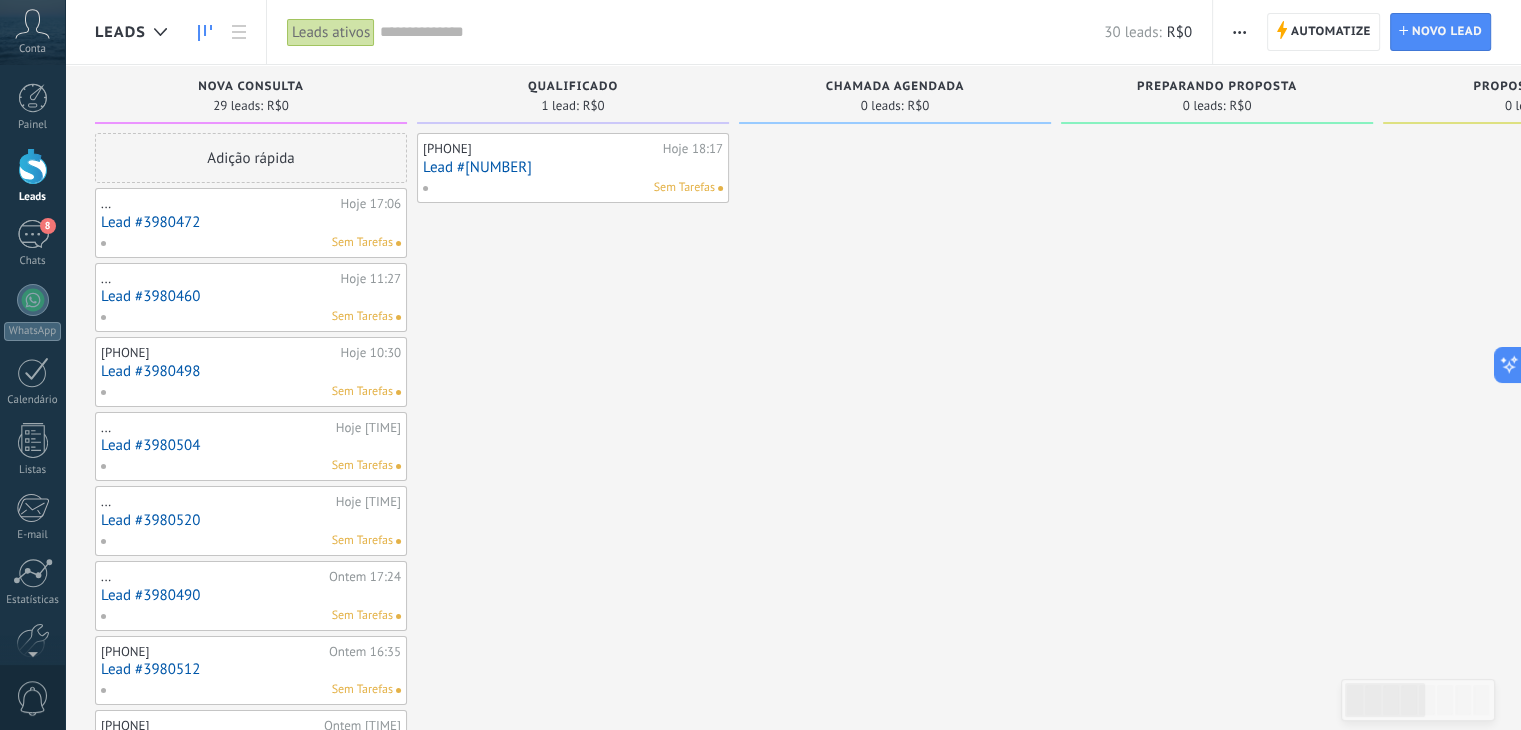 click on "Automatize Nova transmissão Editar funil de vendas Editar layout de cartão Importar Exportar Localizar duplicatas Selecionar vários Ordenar Pela última mensagem Por último evento Por data de criação Por nome Por venda Atualização automática Automatize Automatize Lead Novo lead" at bounding box center [1367, 32] 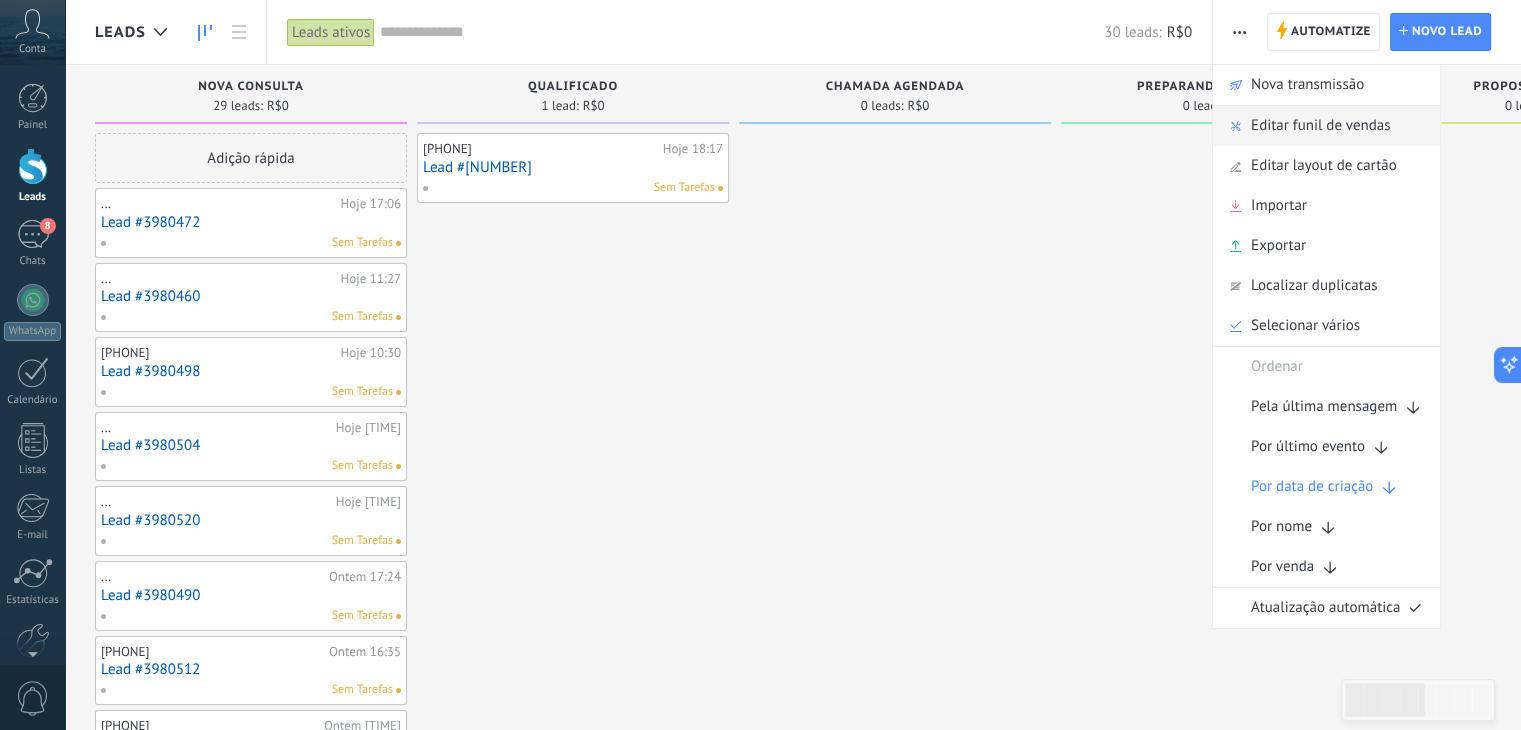 click on "Editar funil de vendas" at bounding box center [1320, 126] 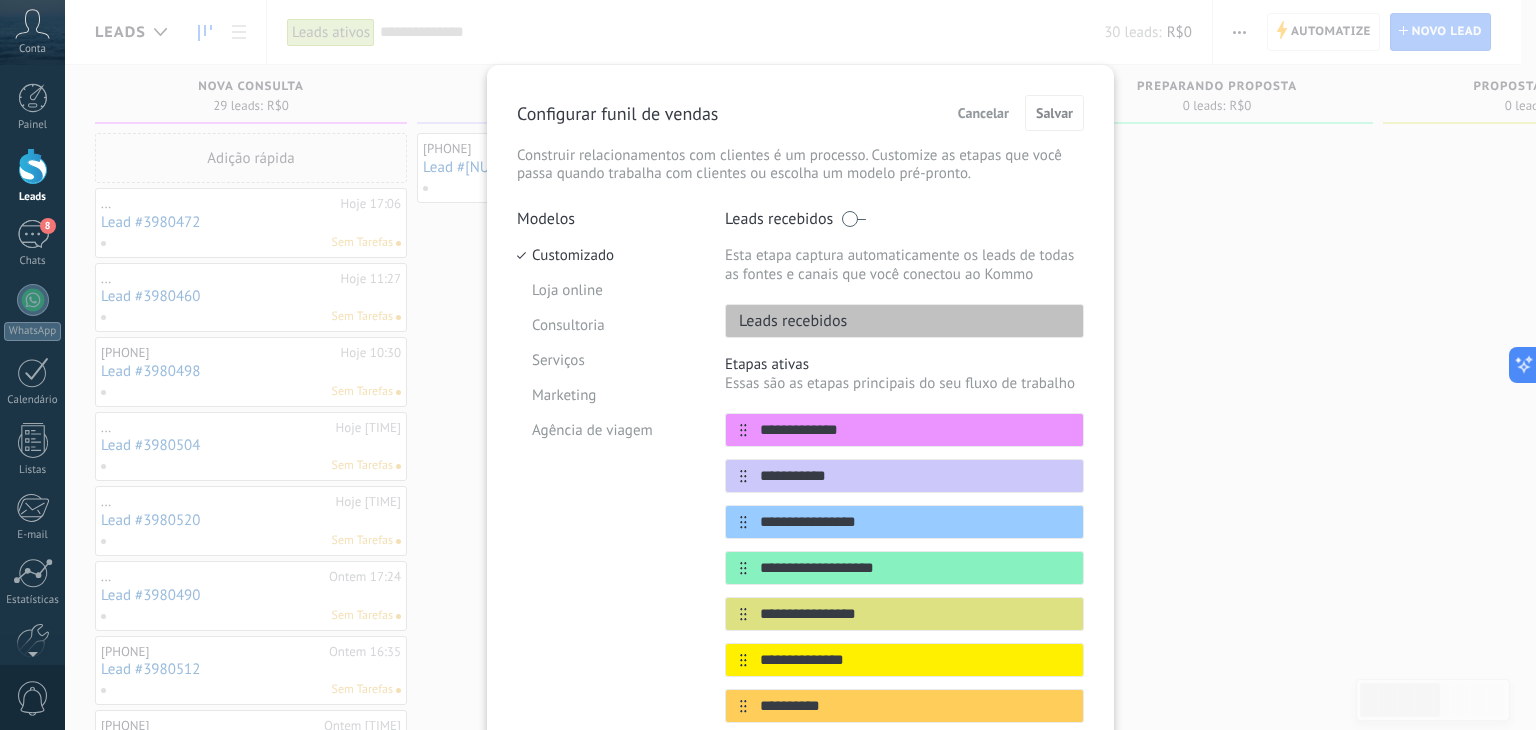 click on "Leads recebidos" at bounding box center (786, 321) 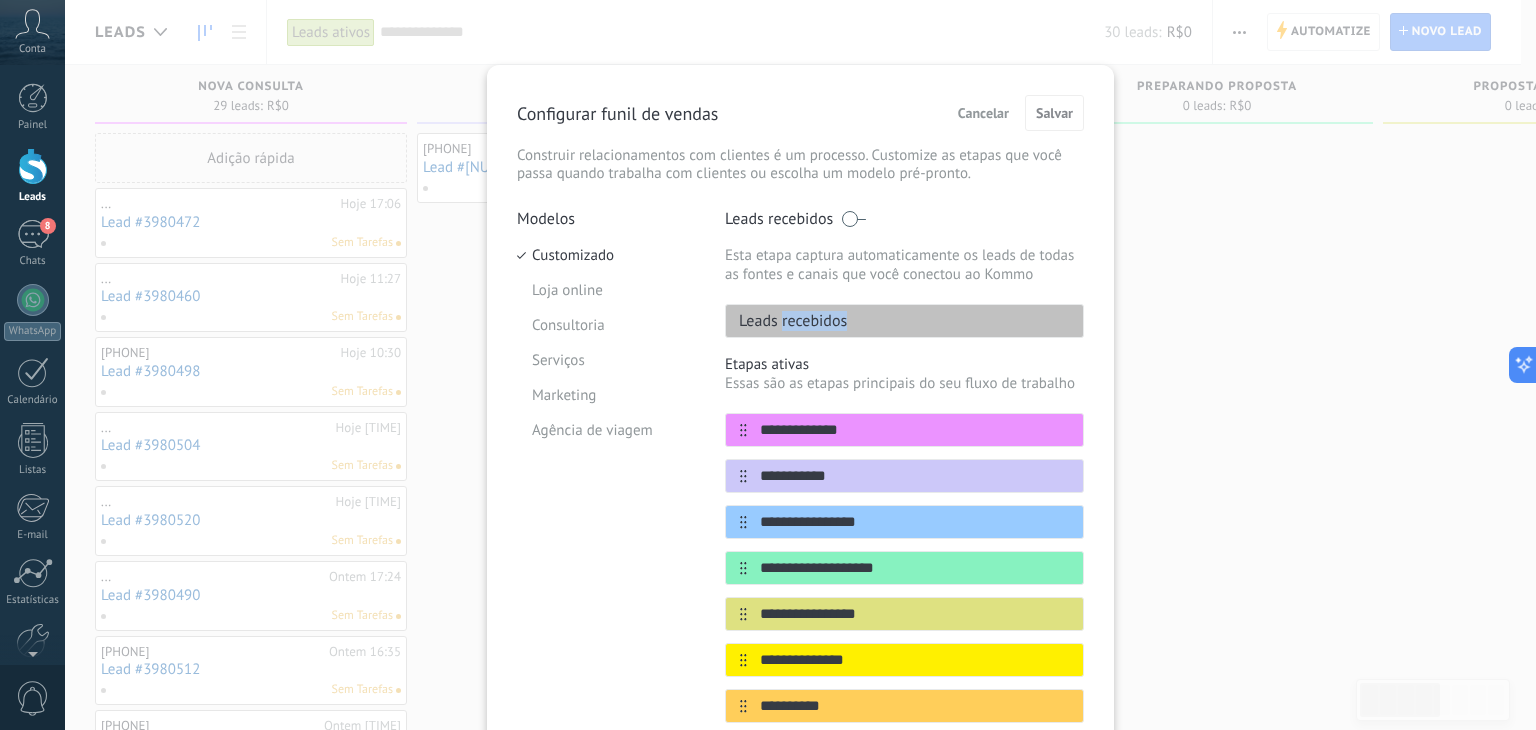 click on "Leads recebidos" at bounding box center (786, 321) 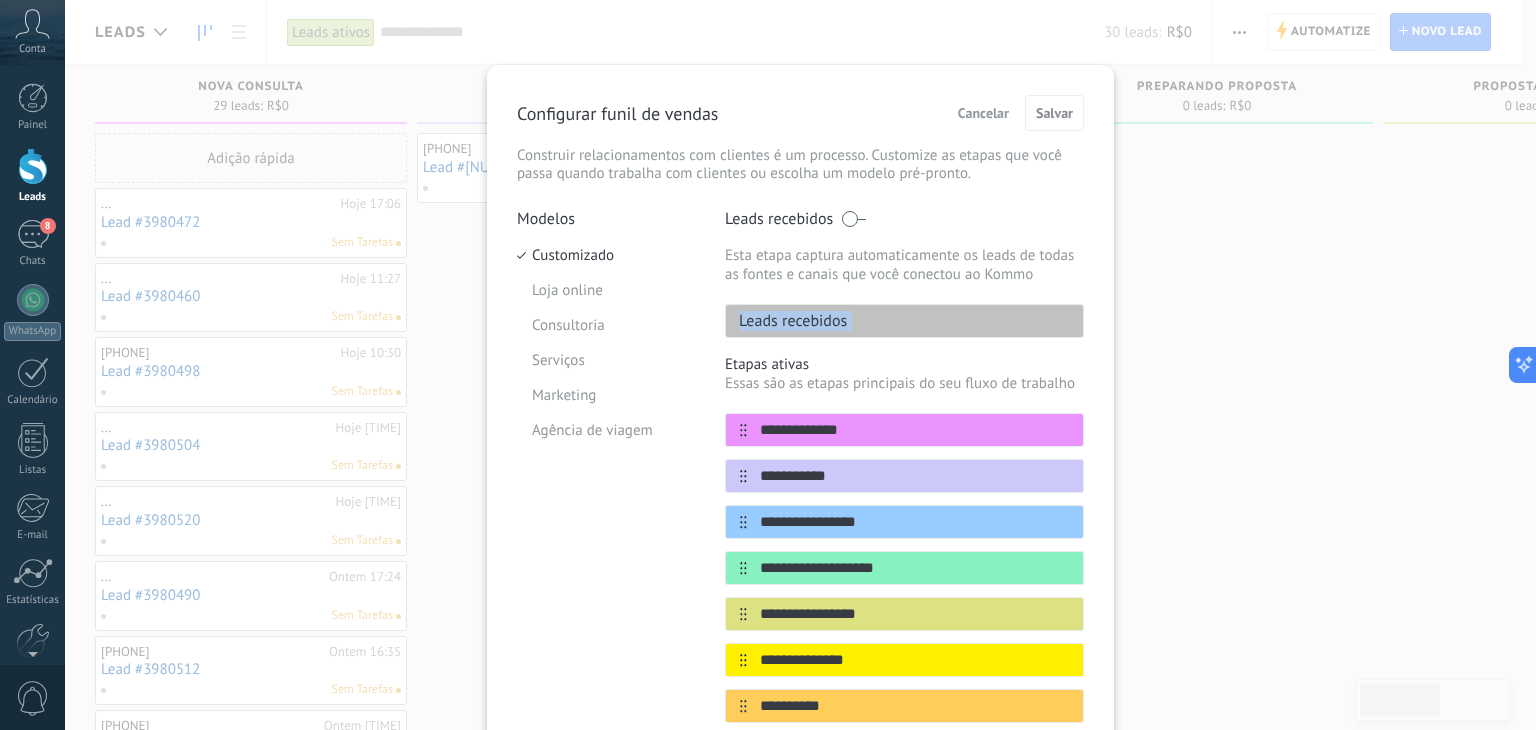 click on "Leads recebidos" at bounding box center (786, 321) 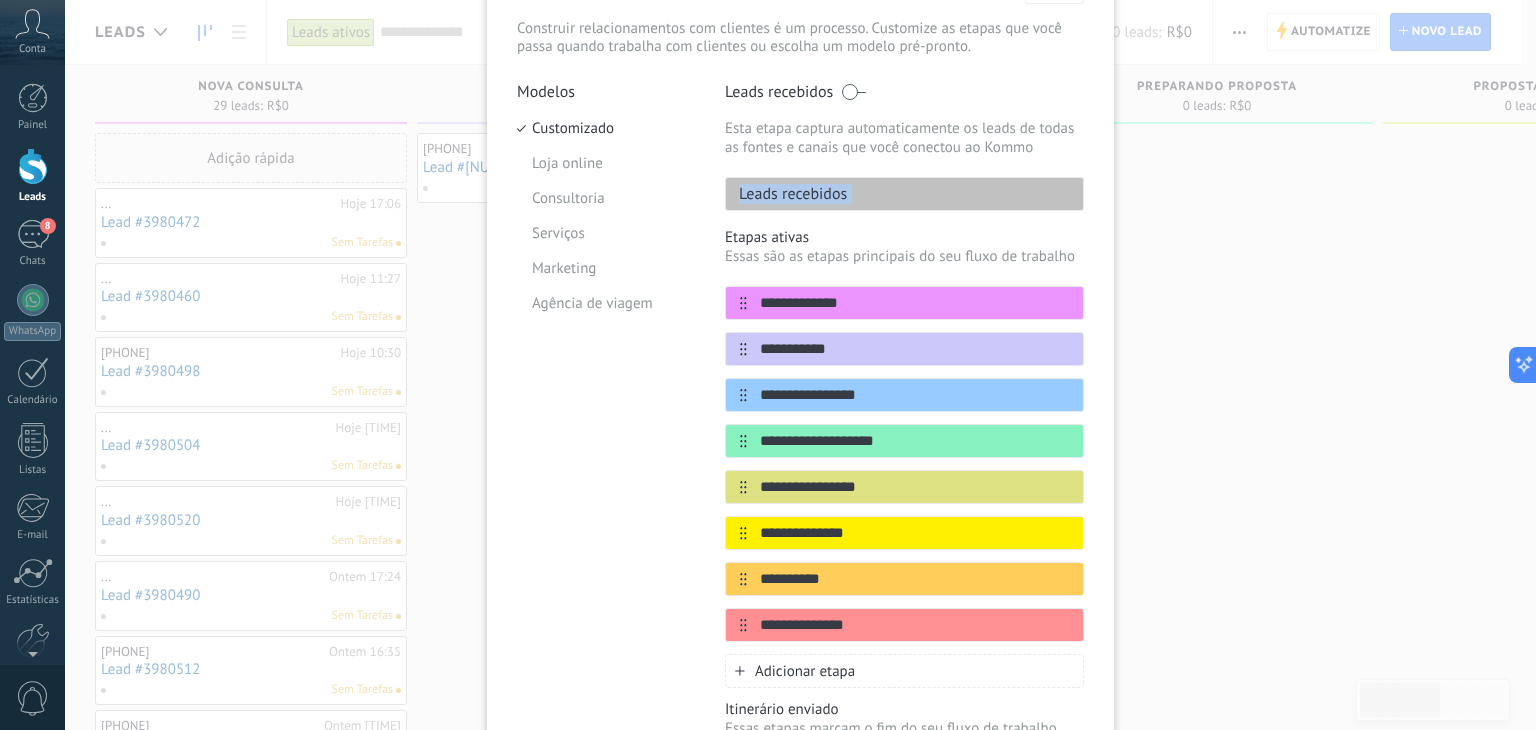 scroll, scrollTop: 200, scrollLeft: 0, axis: vertical 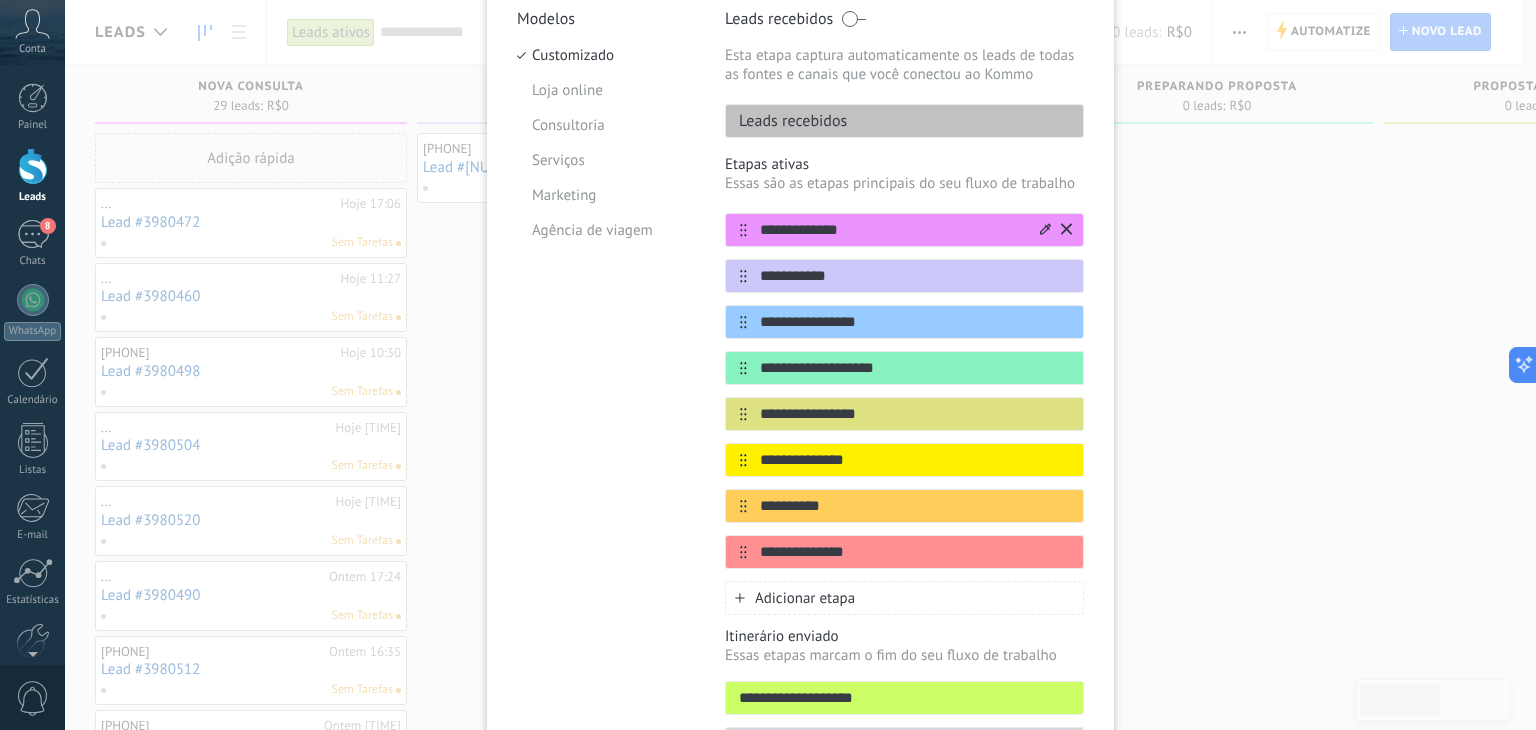 click on "**********" at bounding box center [892, 230] 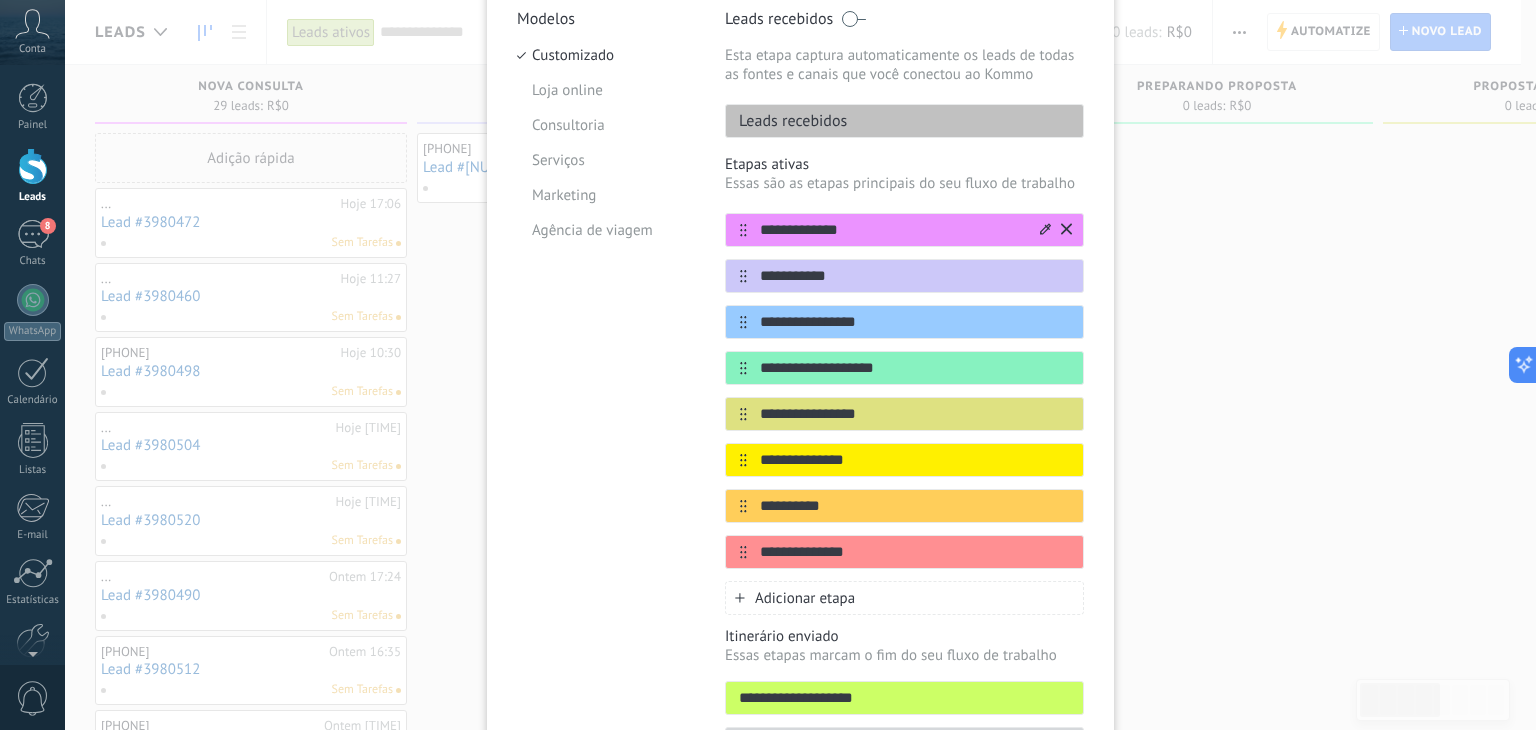click on "**********" at bounding box center (892, 230) 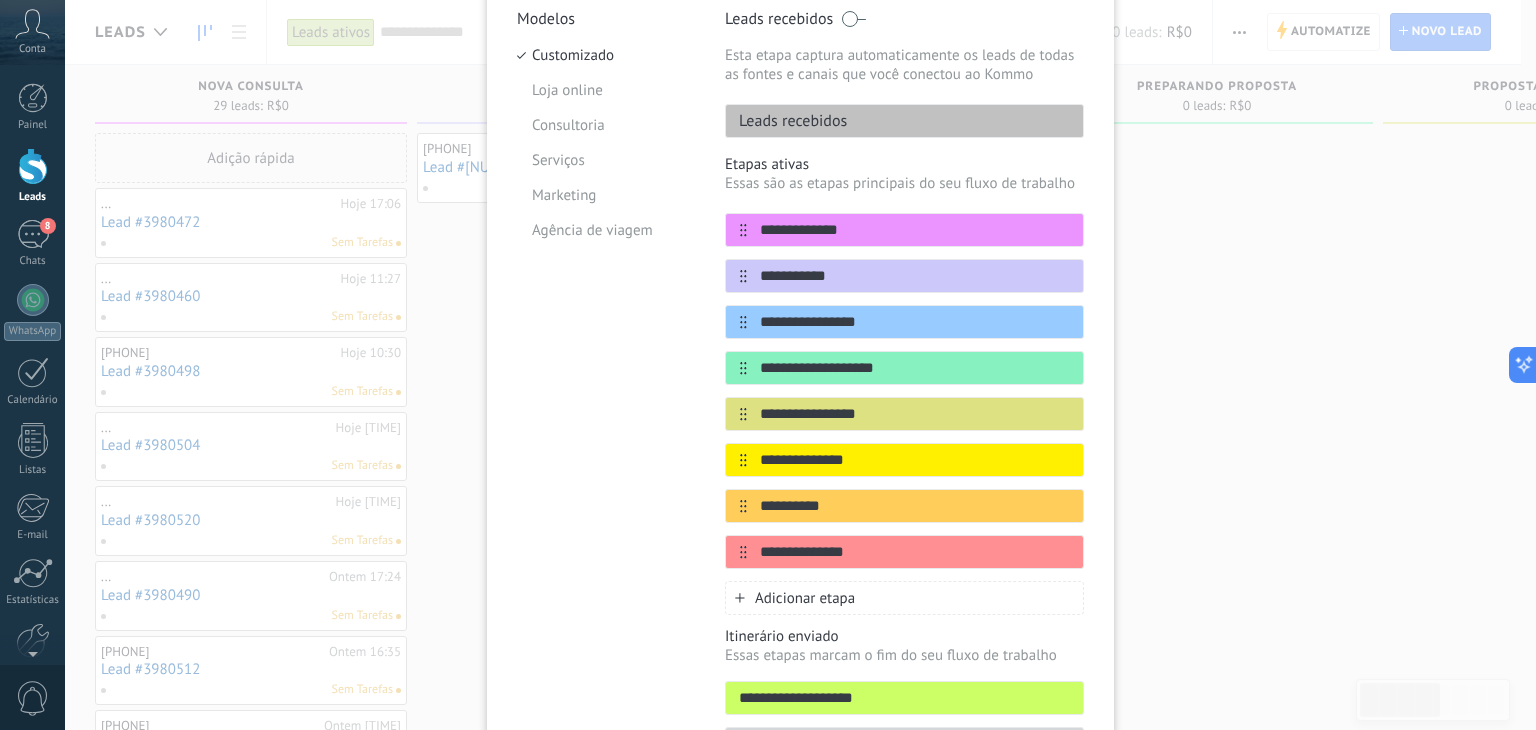 click on "**********" at bounding box center [904, 391] 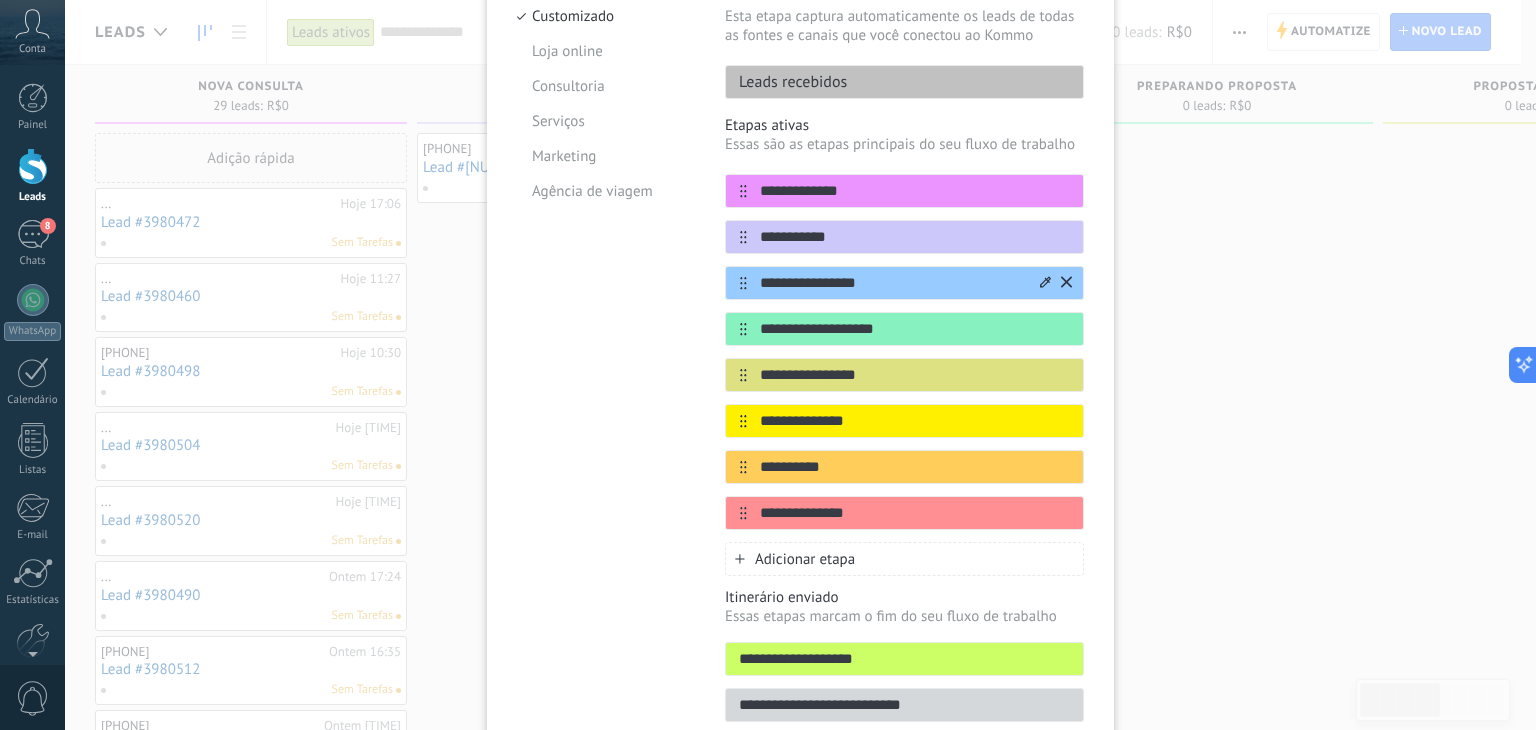 scroll, scrollTop: 335, scrollLeft: 0, axis: vertical 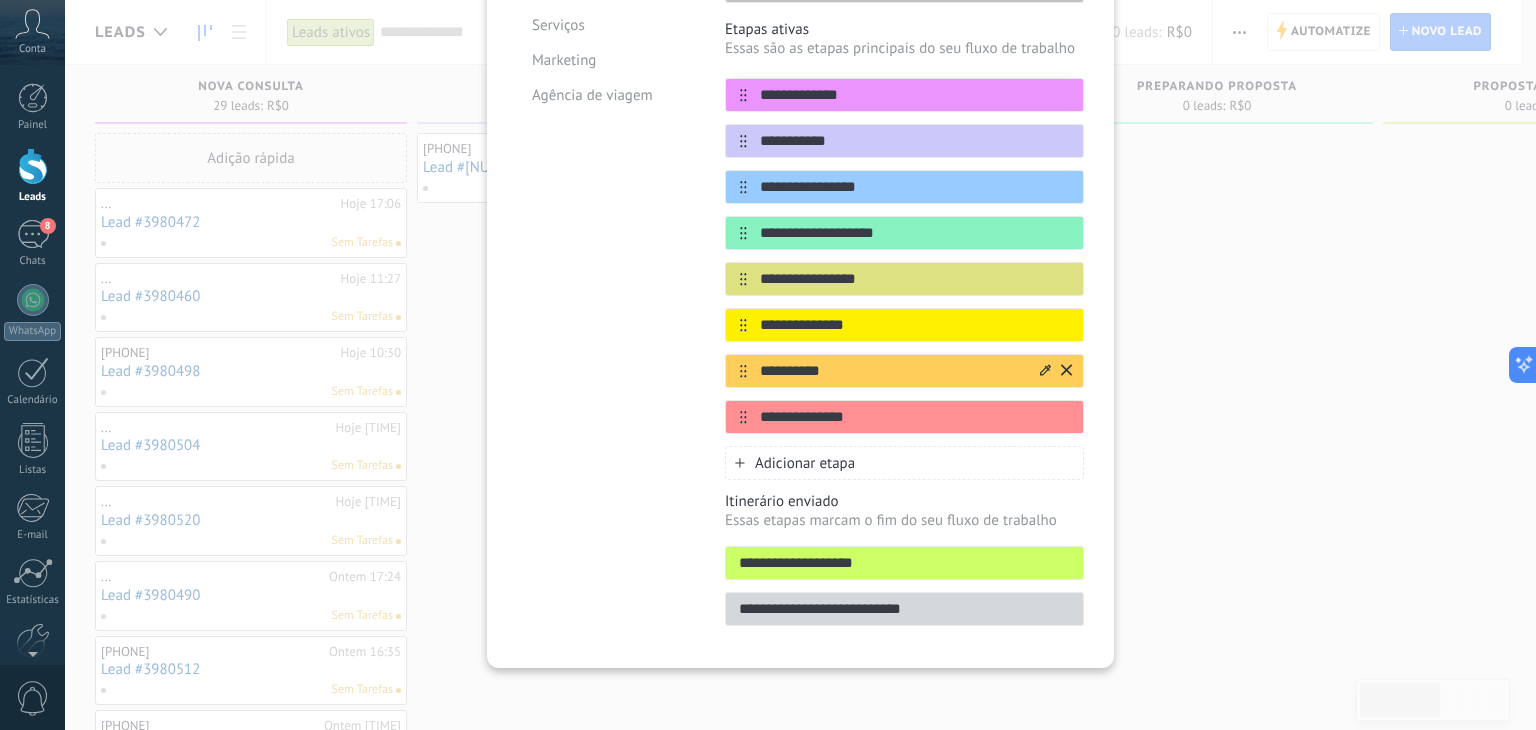 click on "**********" at bounding box center [892, 371] 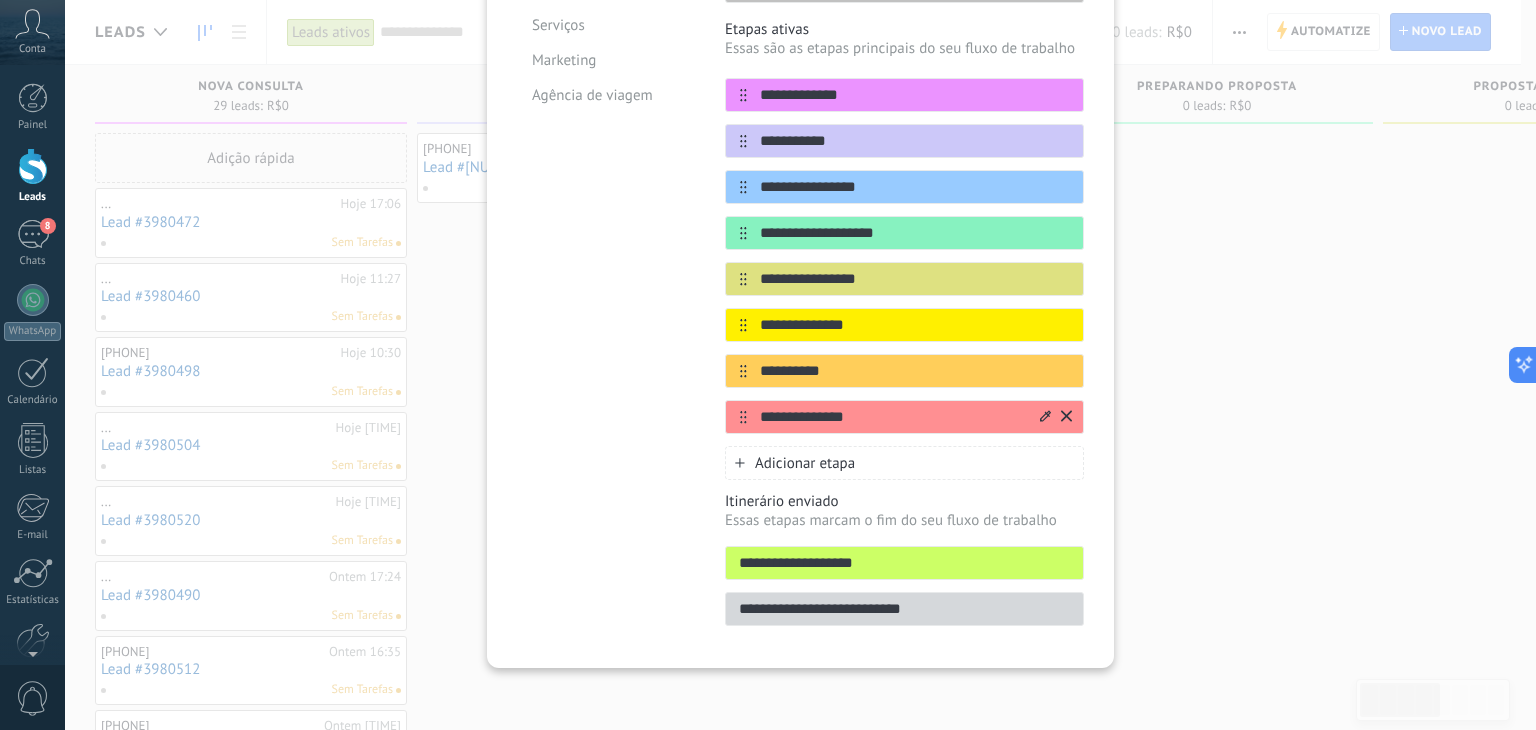 click on "**********" at bounding box center (892, 417) 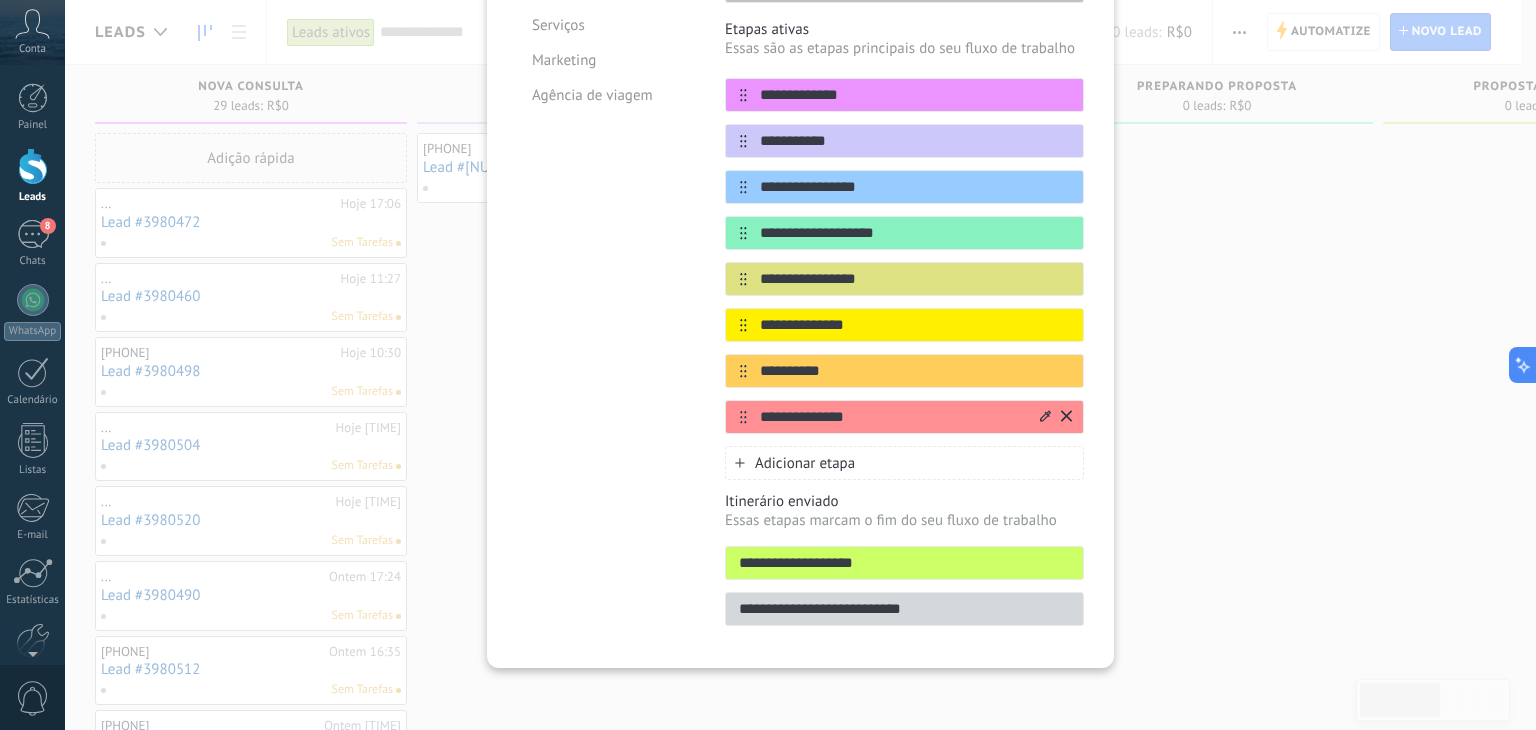 click on "**********" at bounding box center (892, 417) 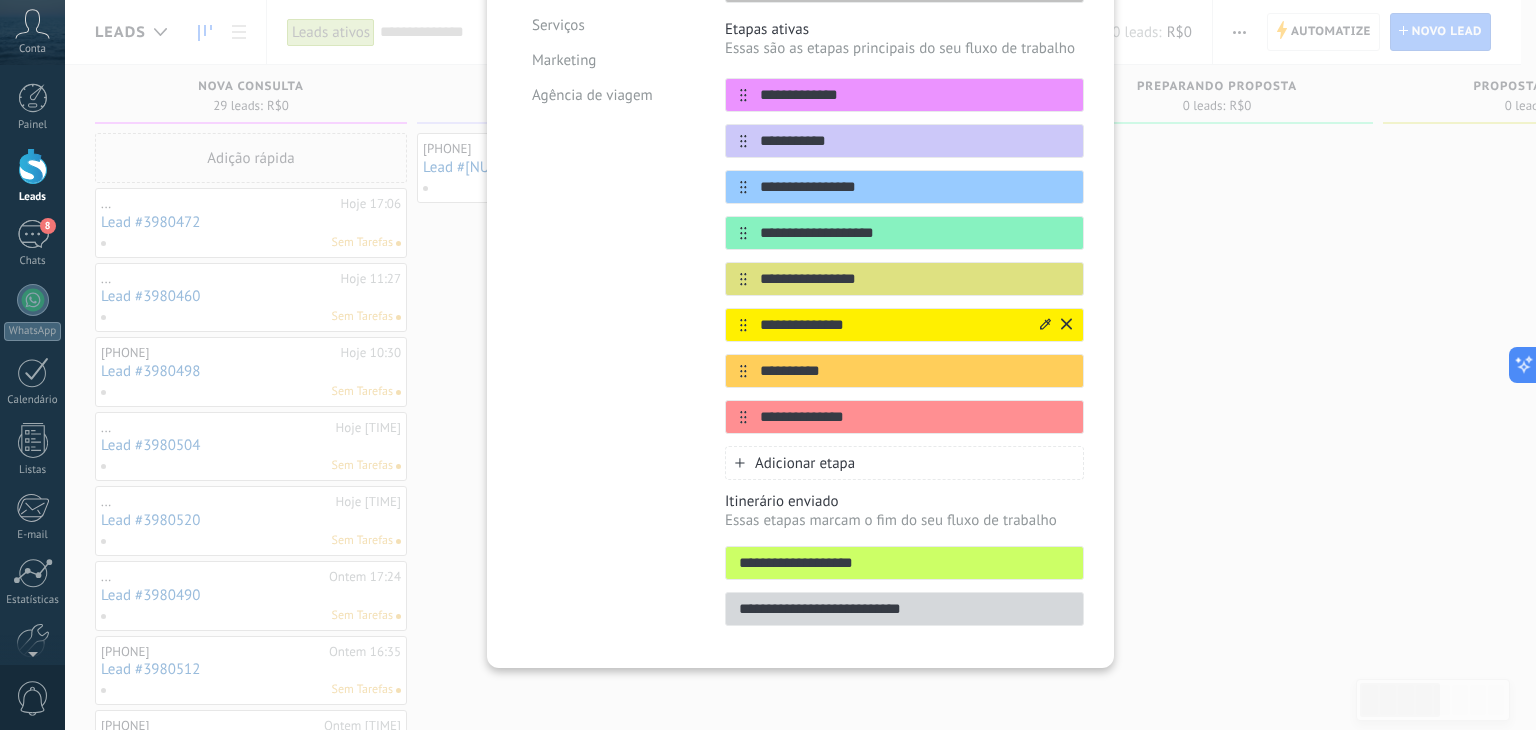 scroll, scrollTop: 235, scrollLeft: 0, axis: vertical 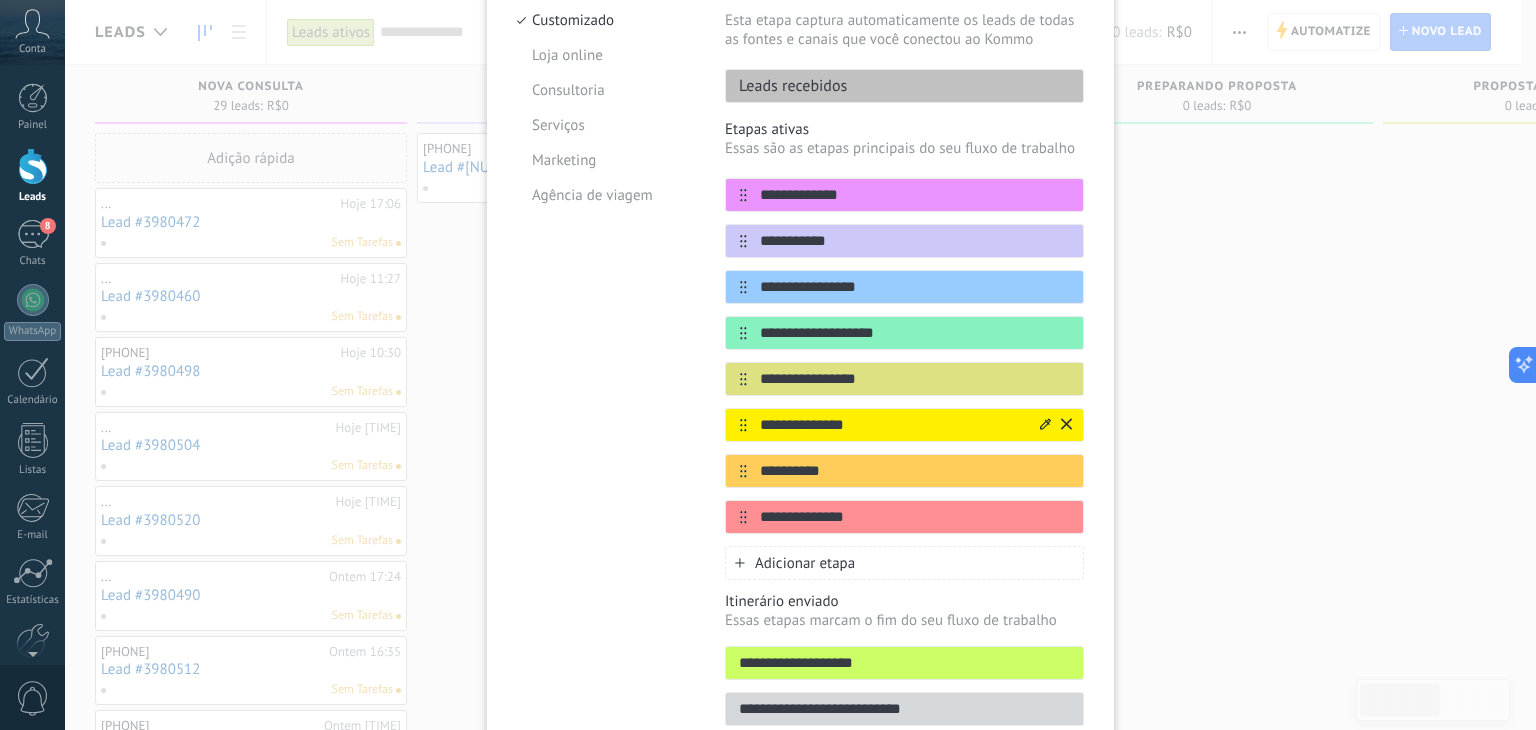 click on "**********" at bounding box center [904, 333] 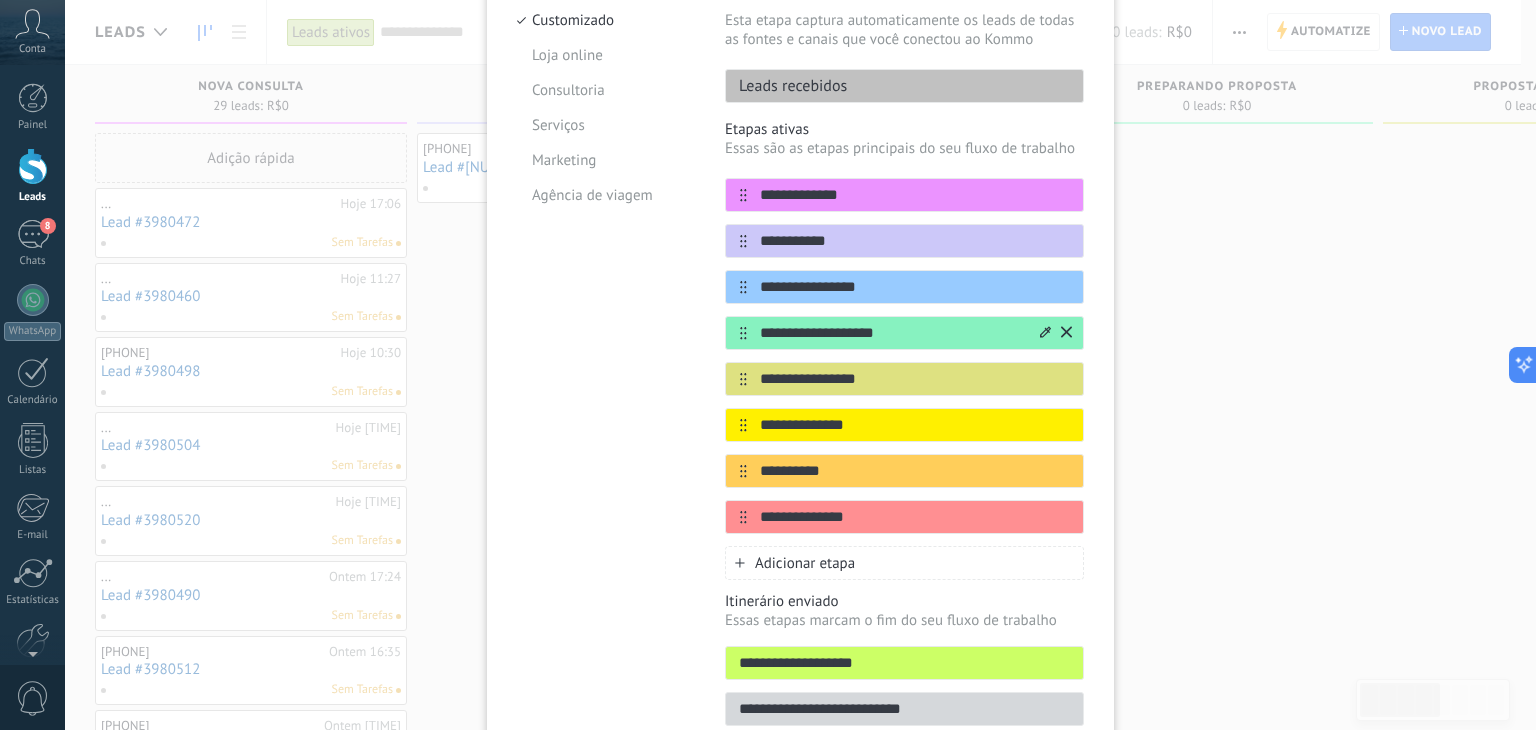 click on "**********" at bounding box center [892, 333] 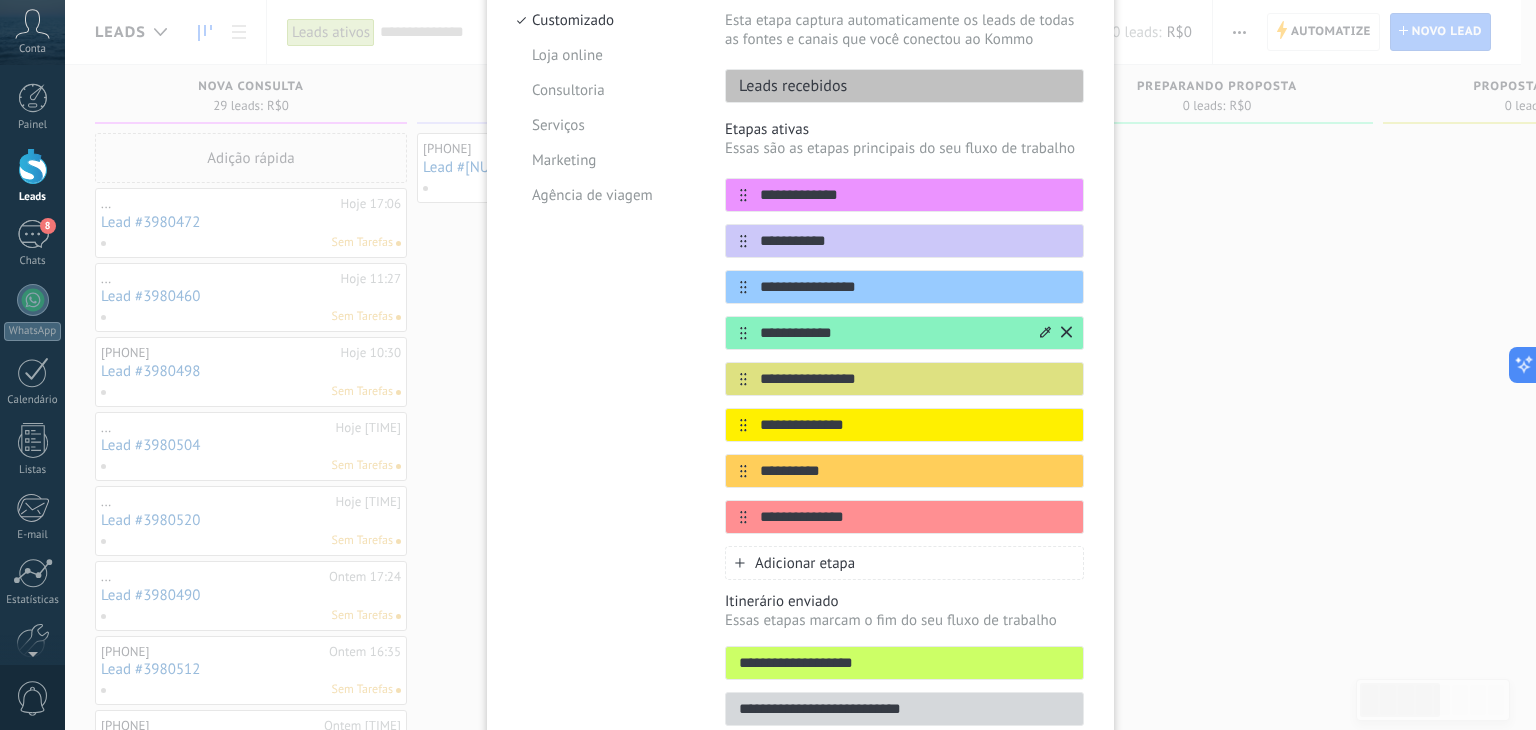 type on "**********" 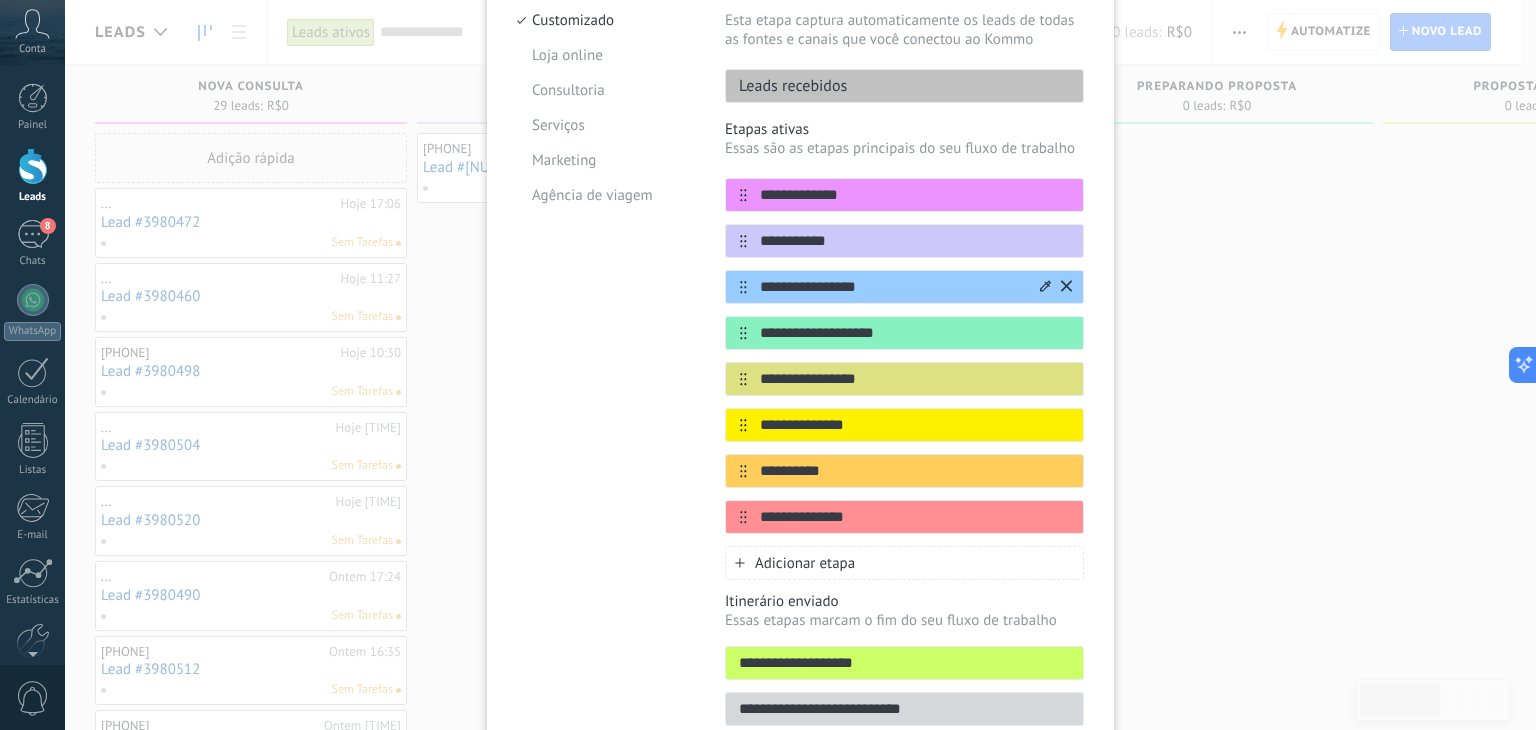 click on "**********" at bounding box center [892, 287] 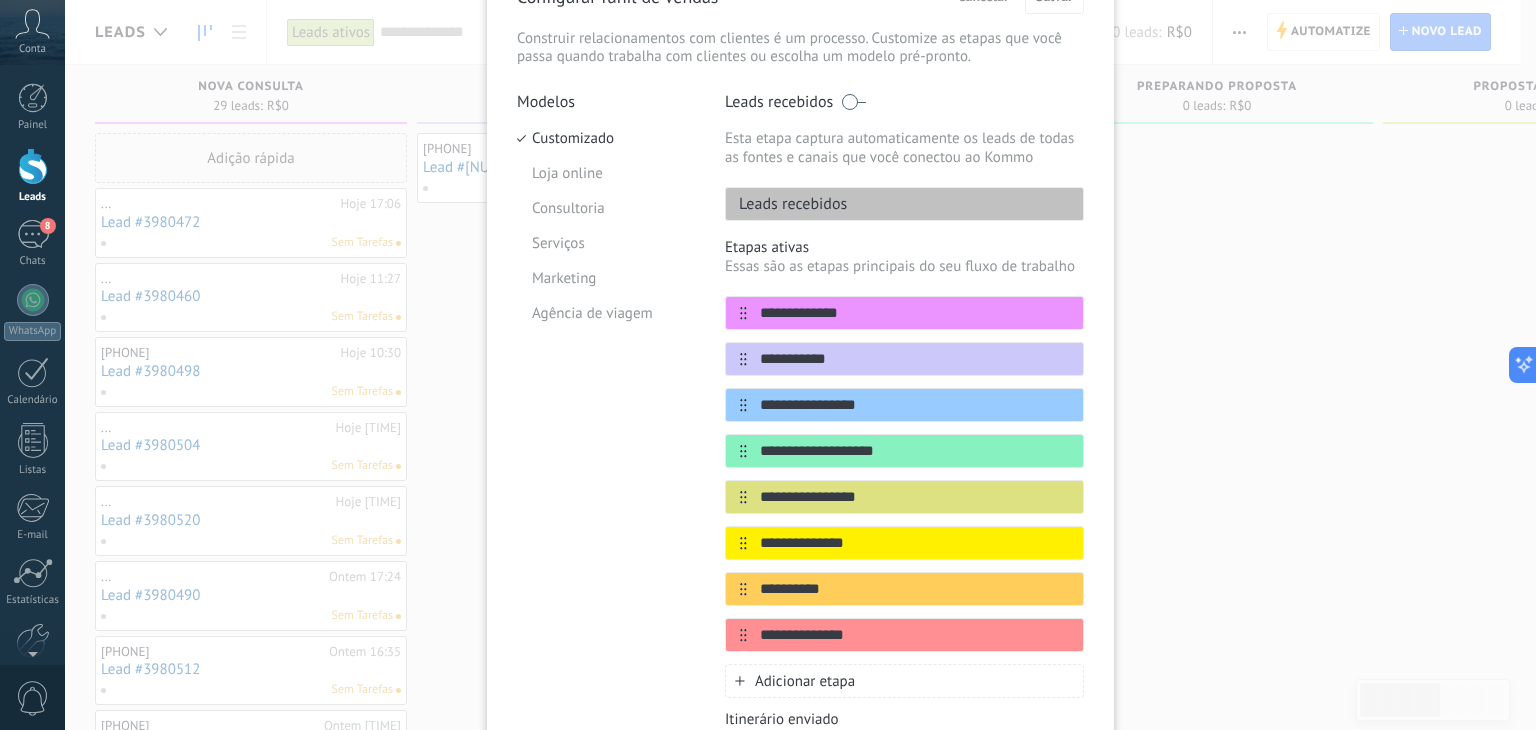 scroll, scrollTop: 235, scrollLeft: 0, axis: vertical 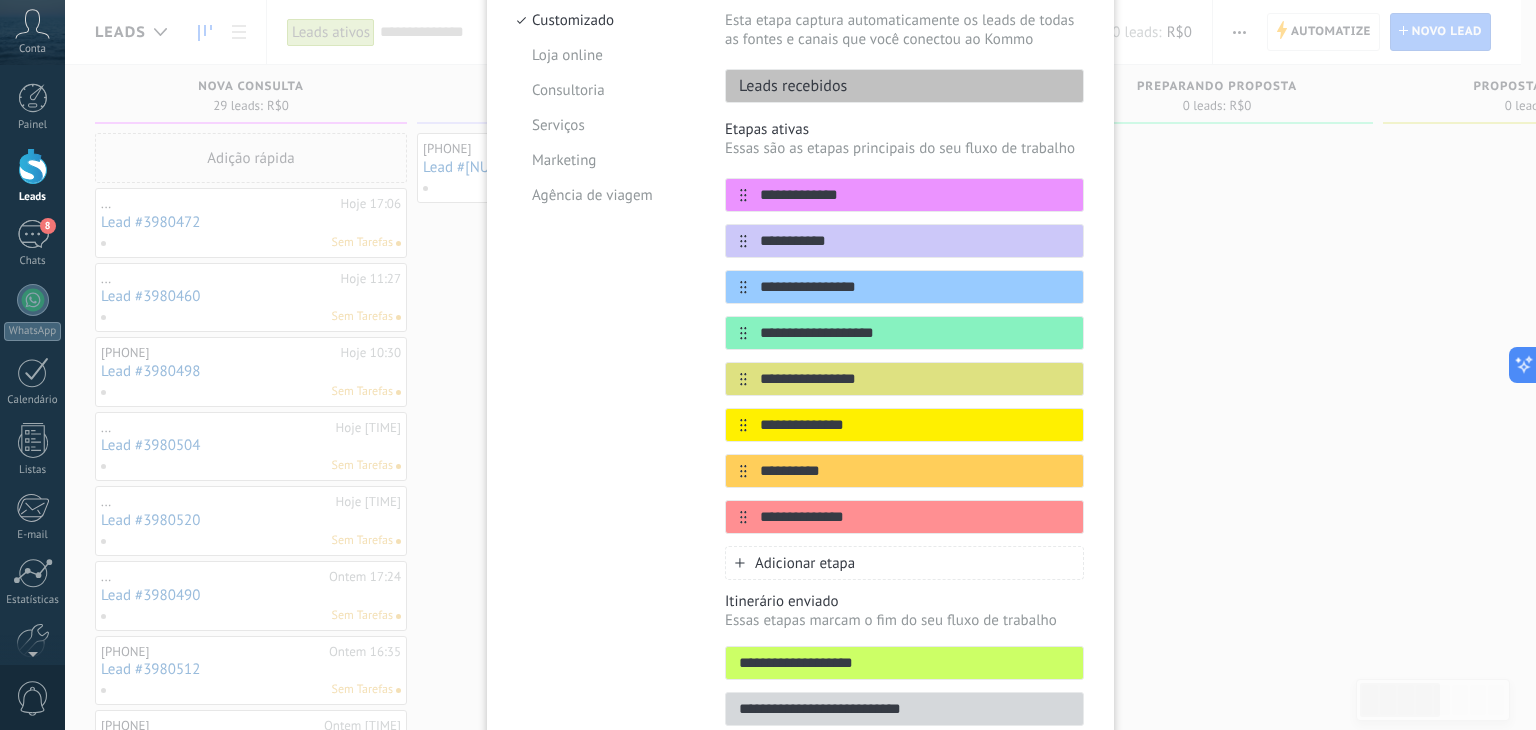 click on "Leads recebidos" at bounding box center [904, 86] 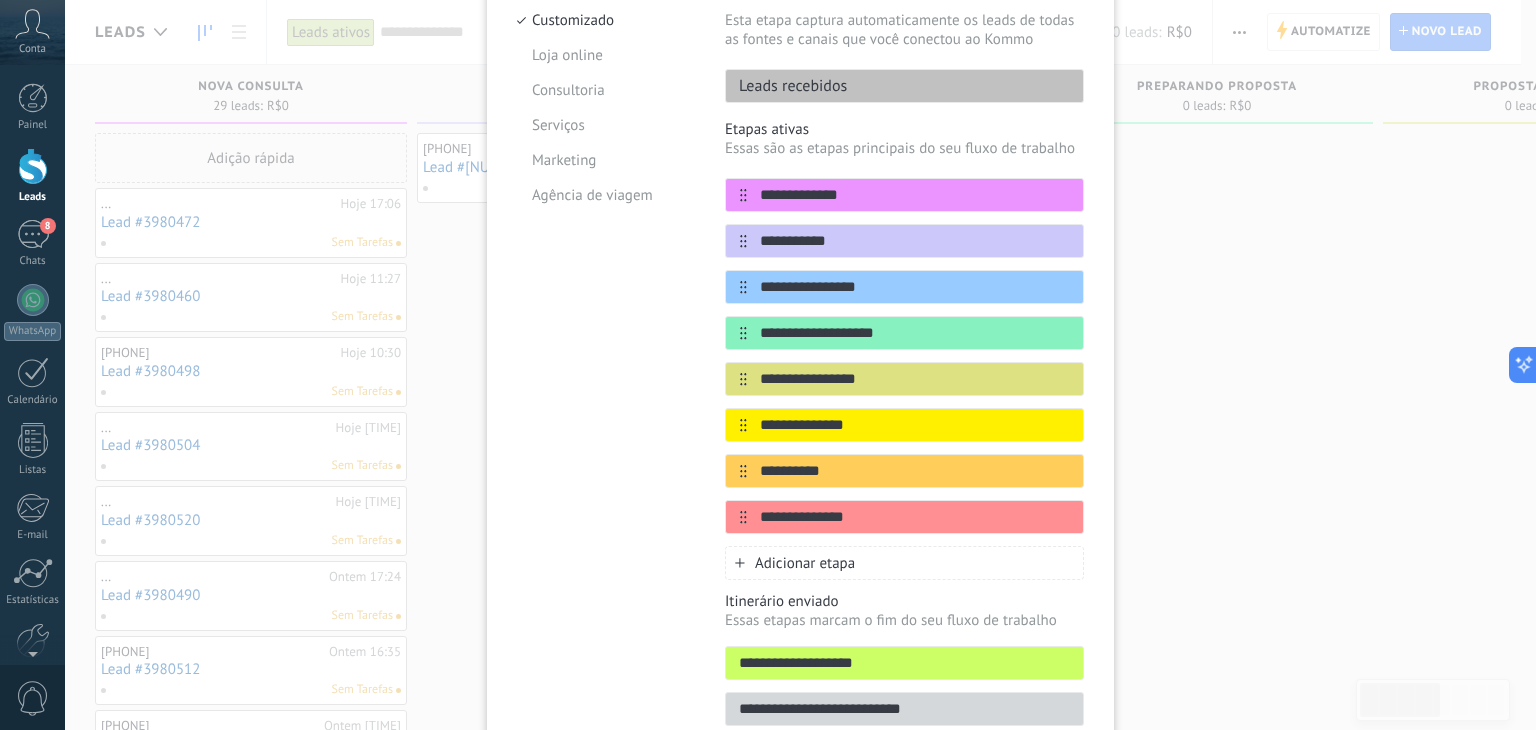 drag, startPoint x: 872, startPoint y: 87, endPoint x: 837, endPoint y: 85, distance: 35.057095 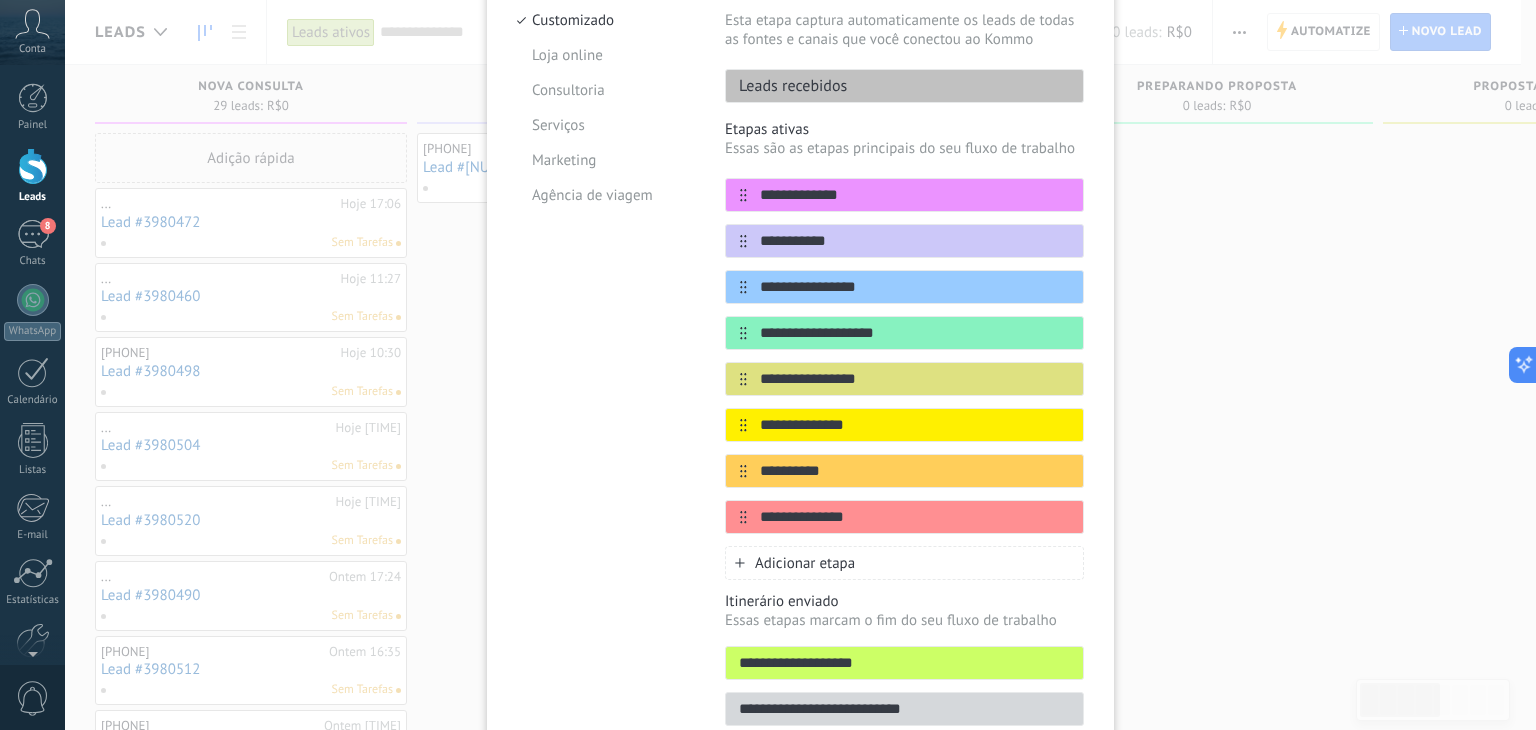 click on "Leads recebidos" at bounding box center [786, 86] 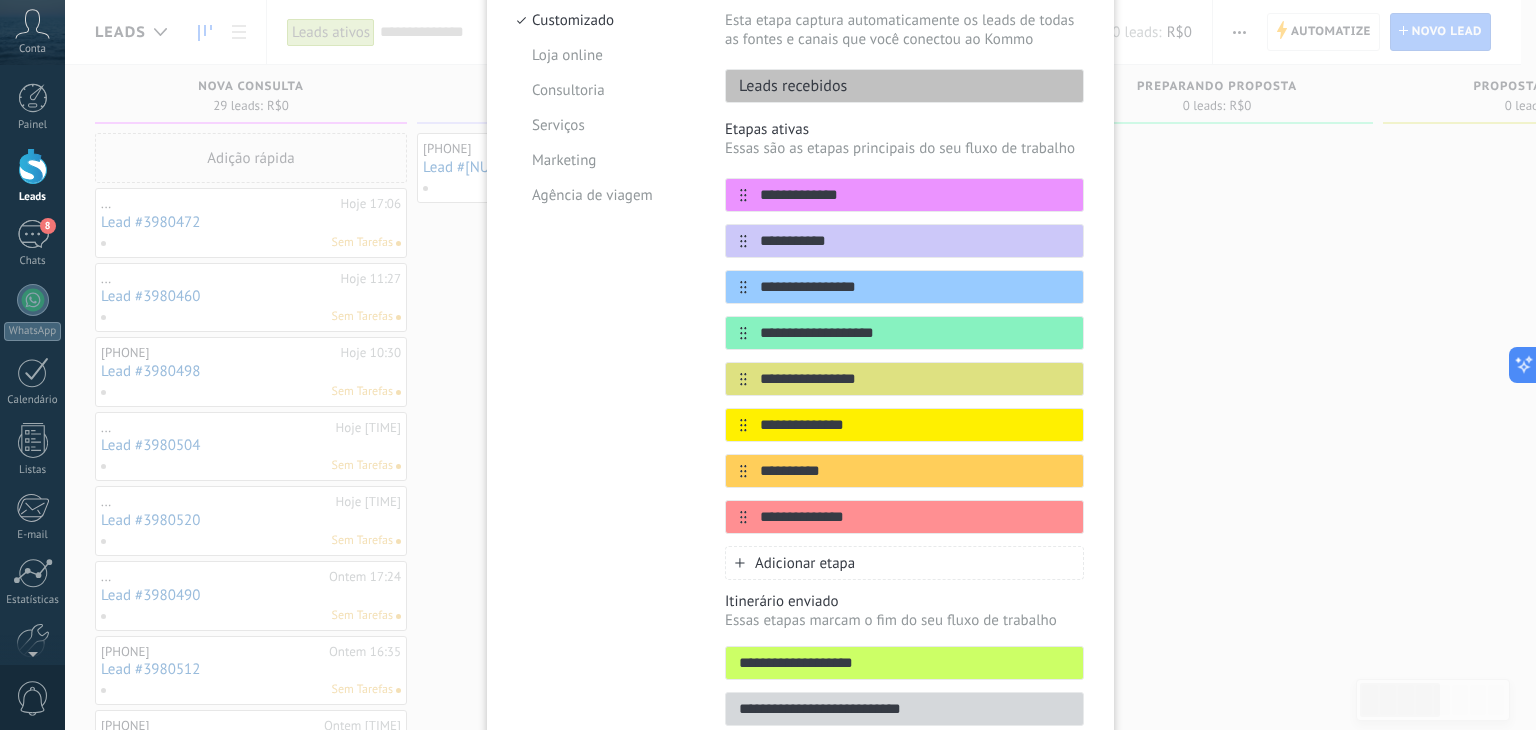 click on "Adicionar etapa" at bounding box center [805, 563] 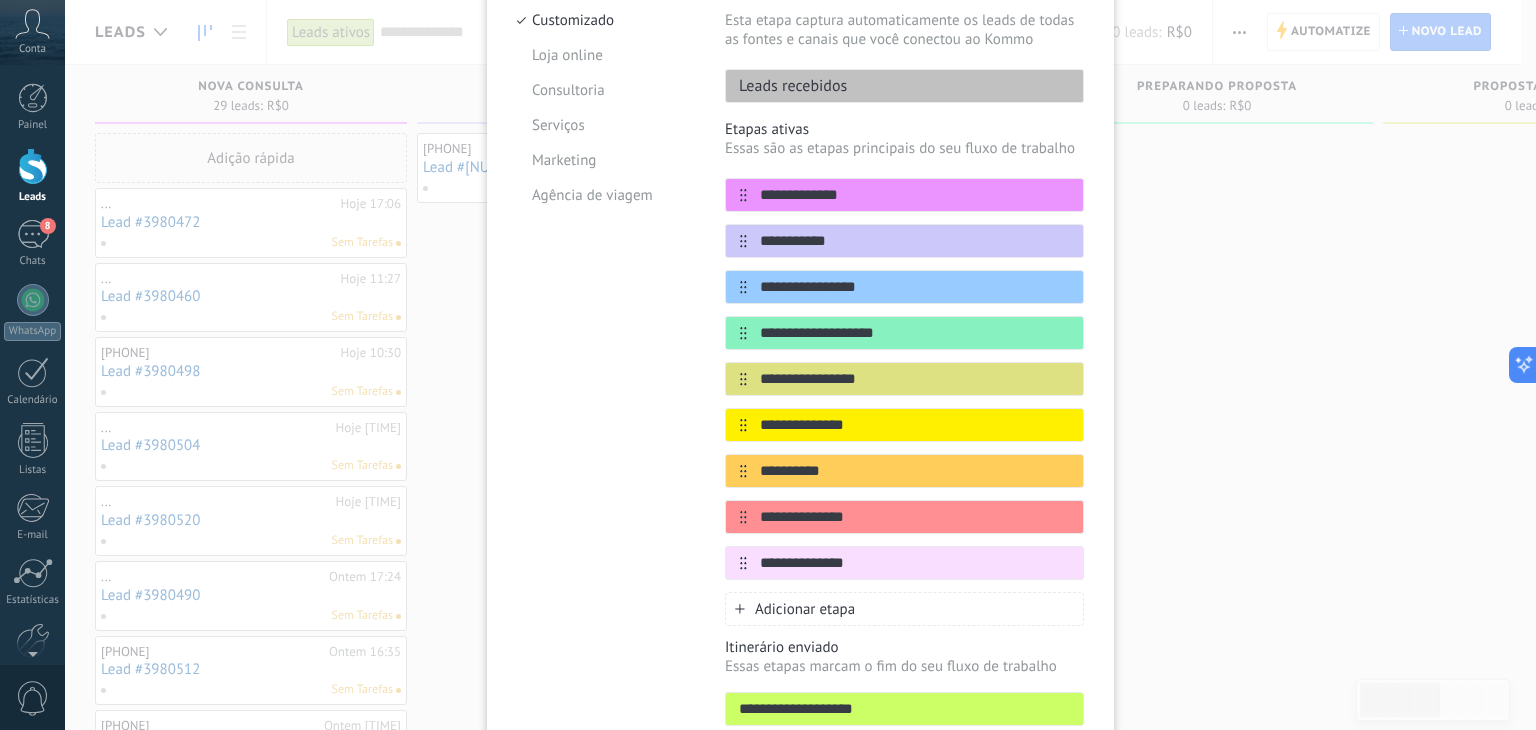 type on "**********" 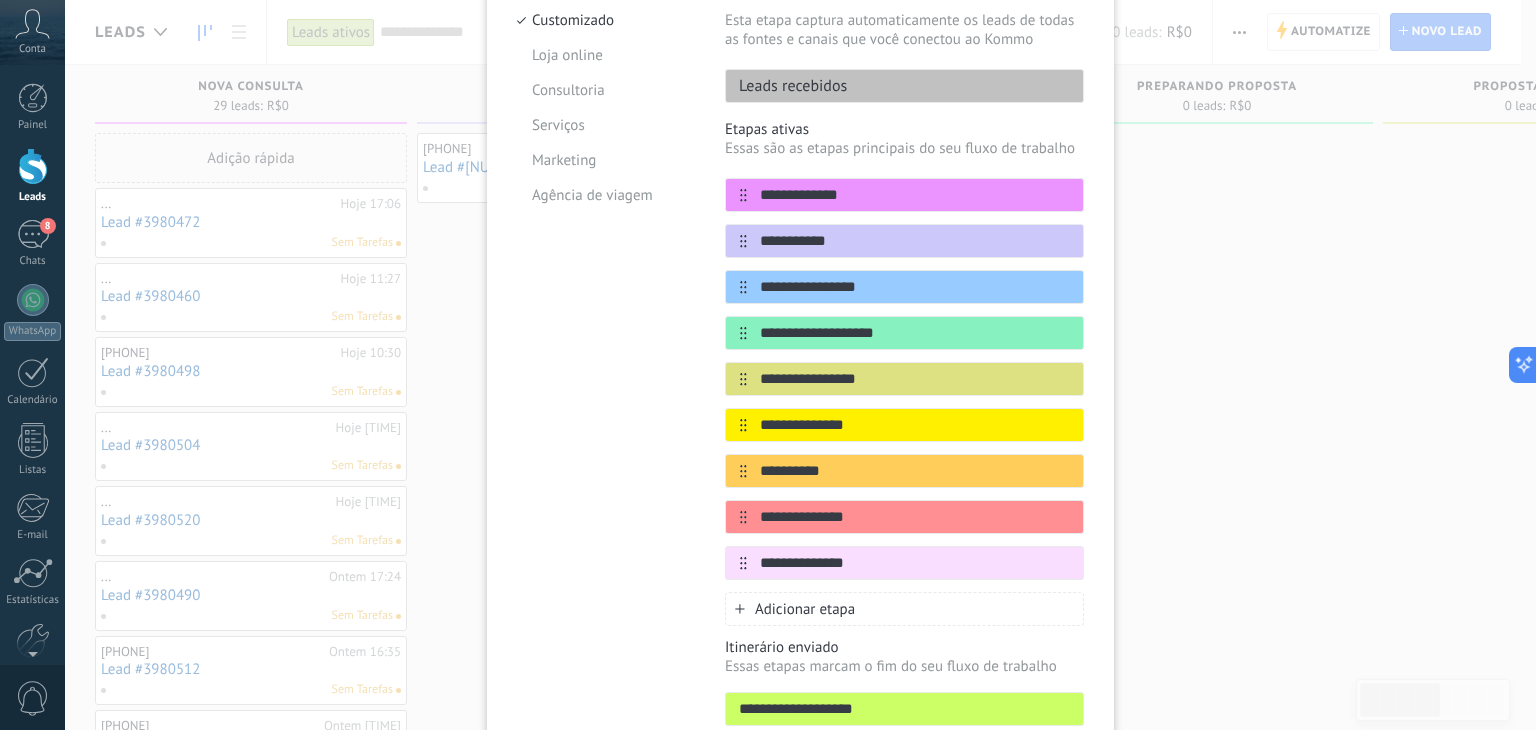 click on "Modelos Customizado Loja online Consultoria Serviços Marketing Agência de viagem" at bounding box center (606, 379) 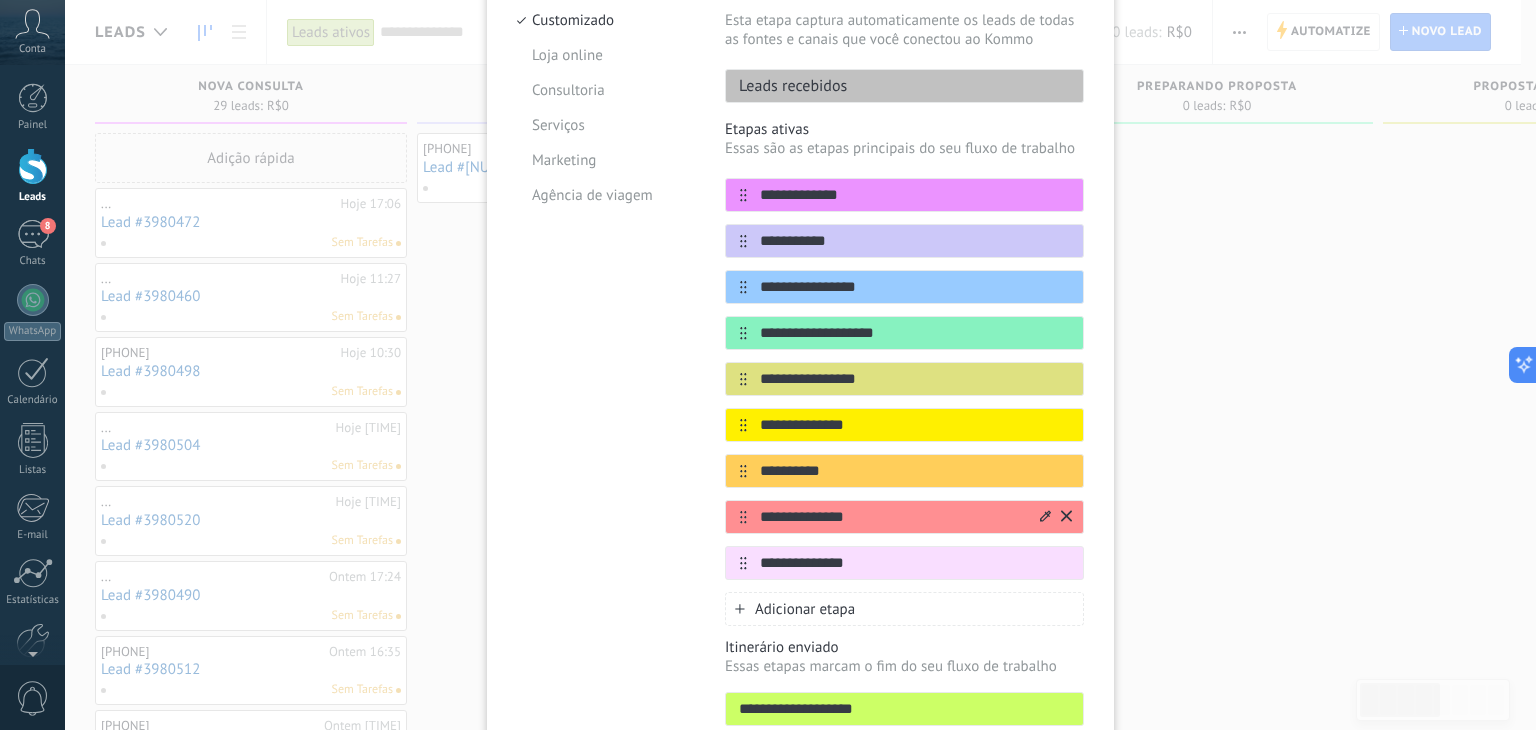 scroll, scrollTop: 238, scrollLeft: 0, axis: vertical 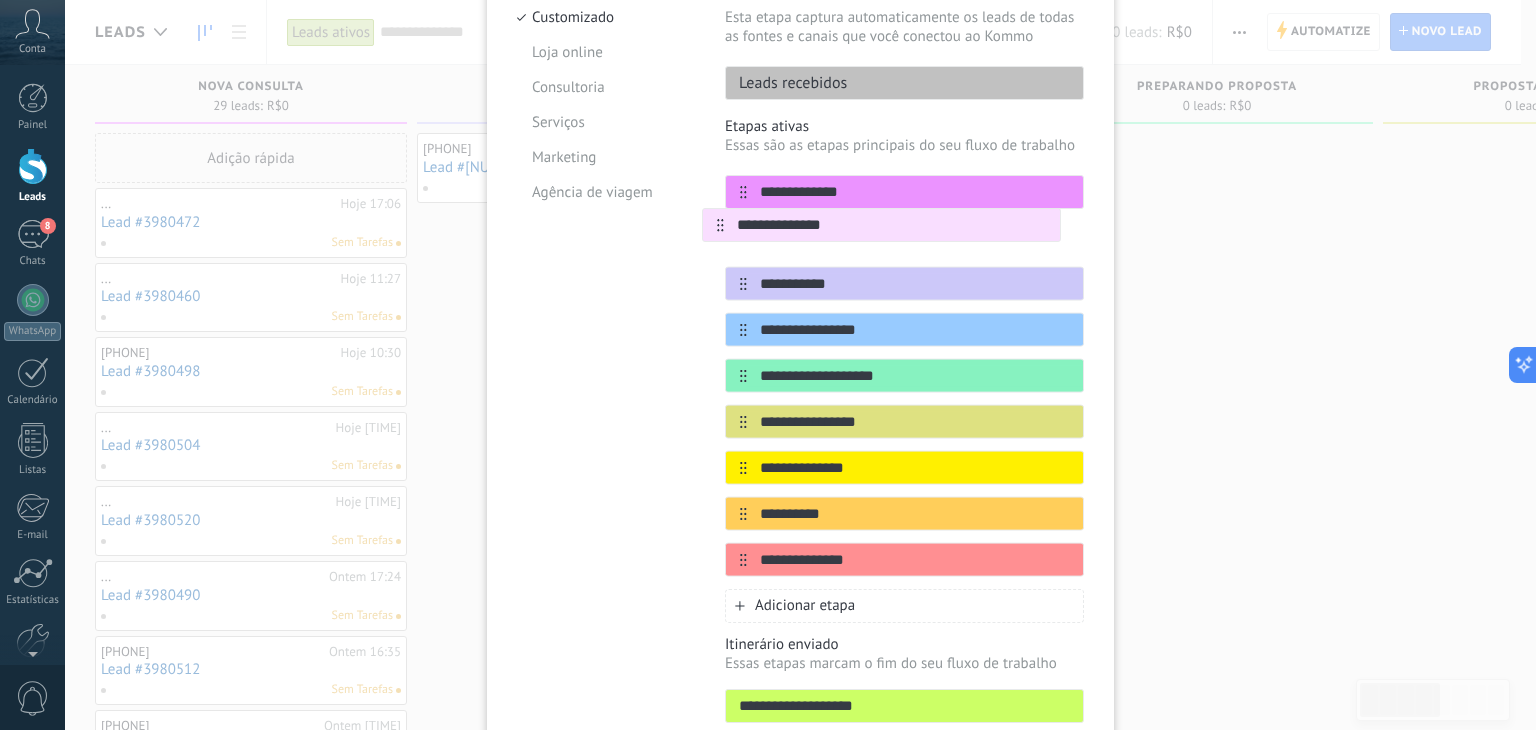 drag, startPoint x: 741, startPoint y: 565, endPoint x: 720, endPoint y: 222, distance: 343.64224 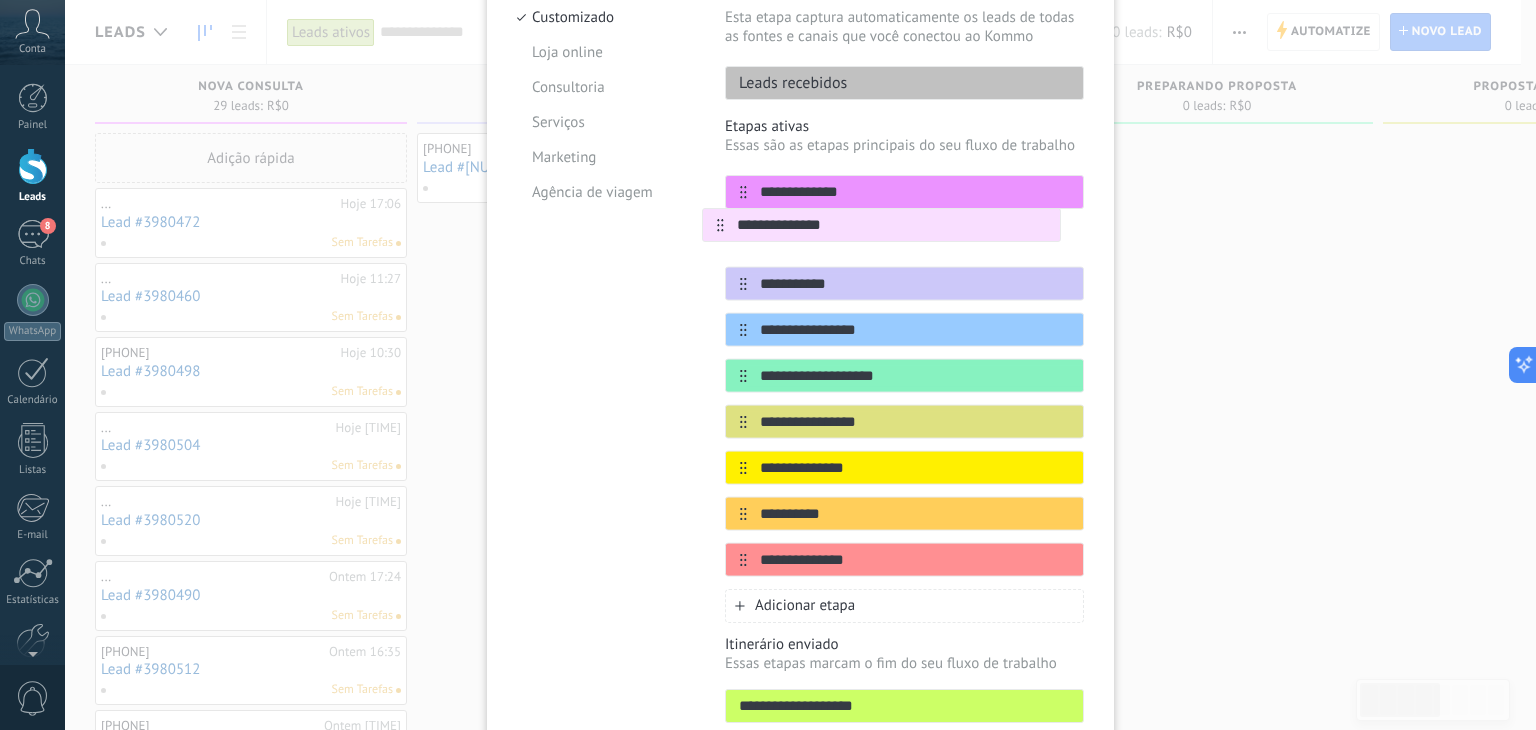 click on "**********" at bounding box center (800, 376) 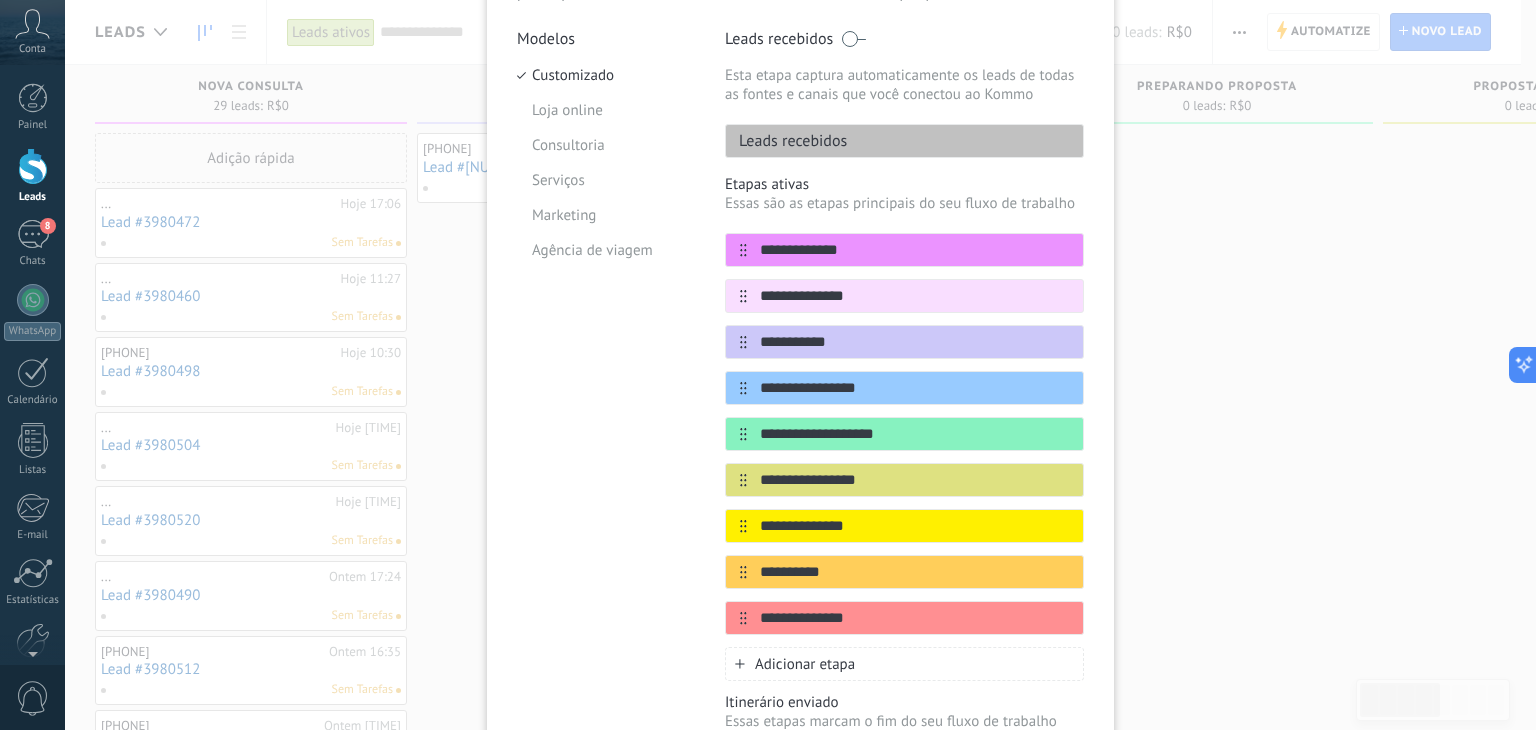 scroll, scrollTop: 0, scrollLeft: 0, axis: both 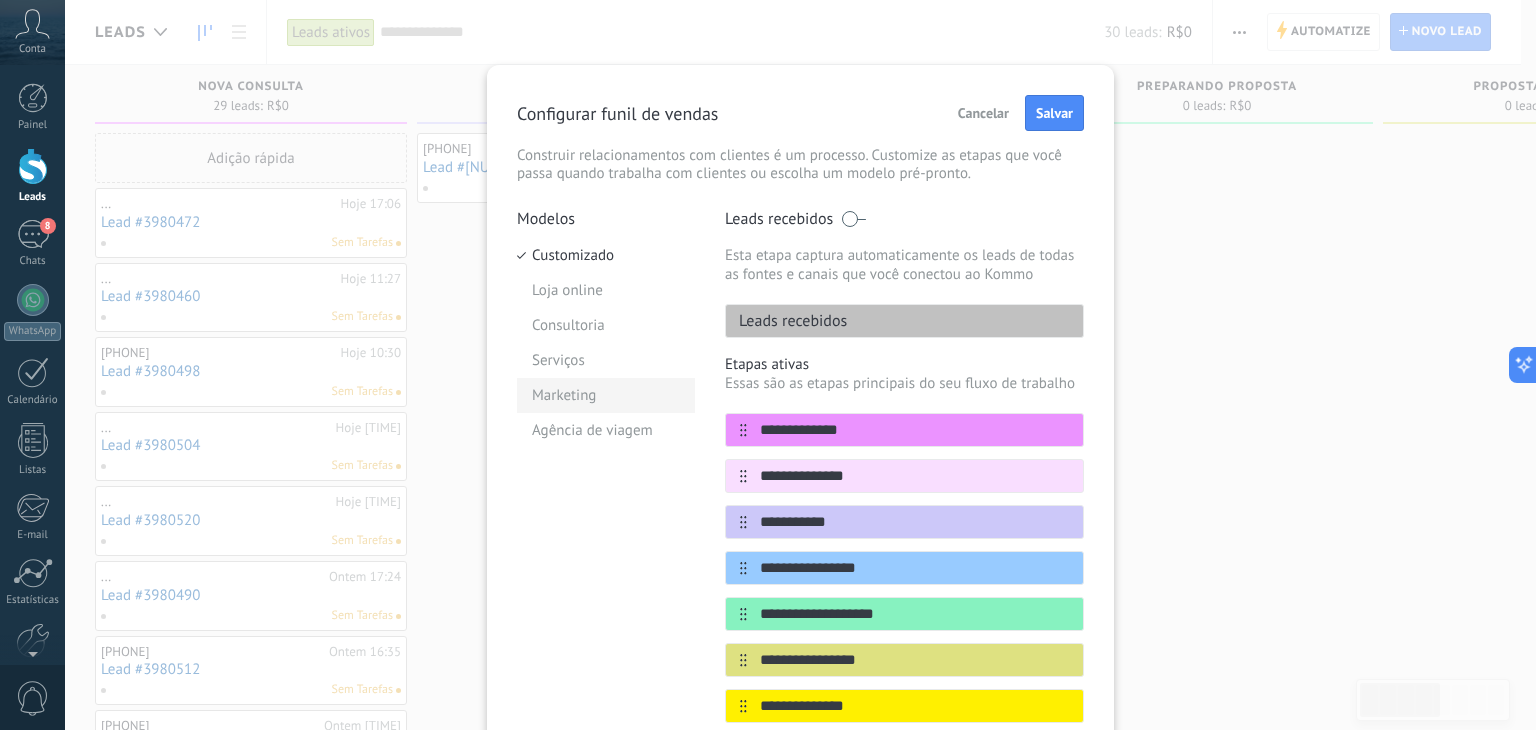 click on "Marketing" at bounding box center [606, 395] 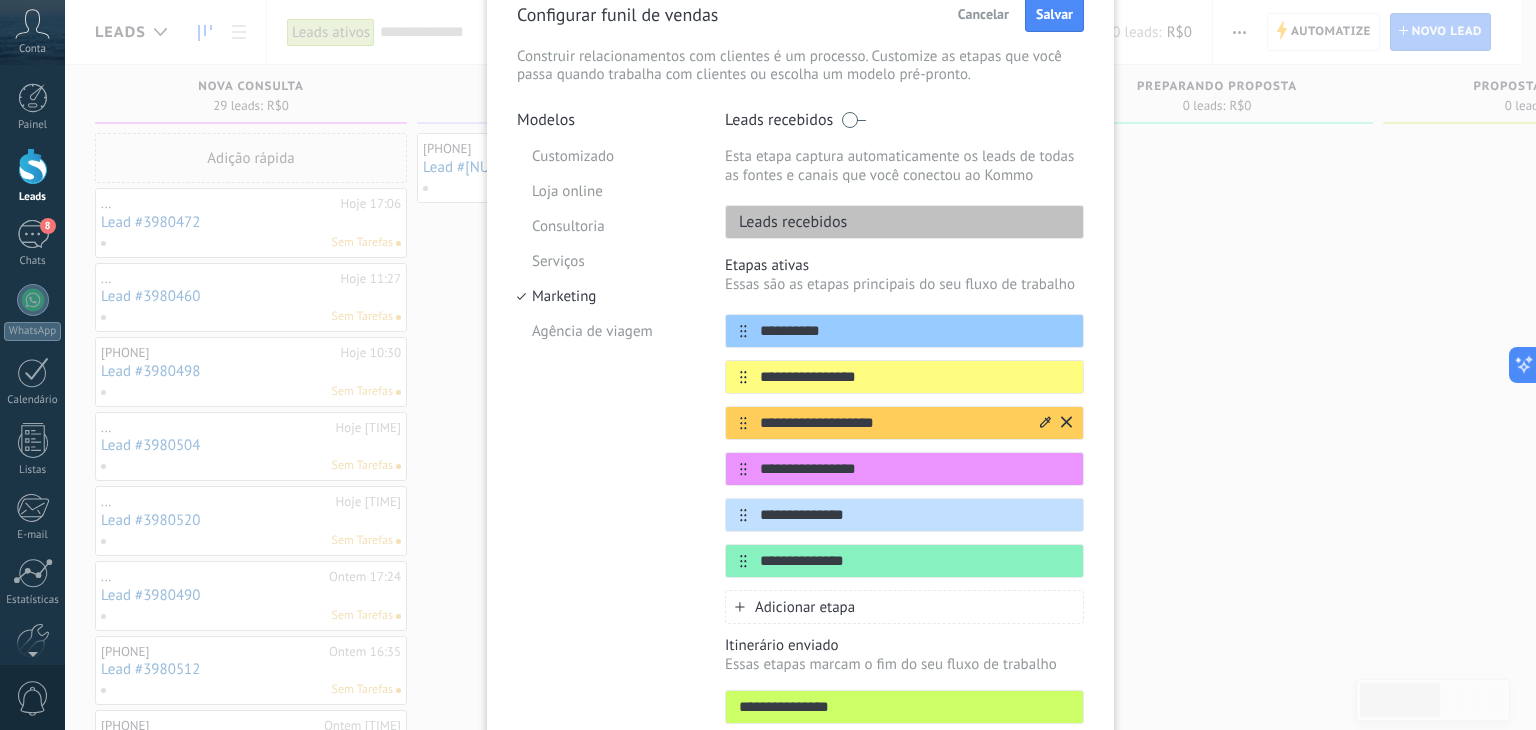 scroll, scrollTop: 100, scrollLeft: 0, axis: vertical 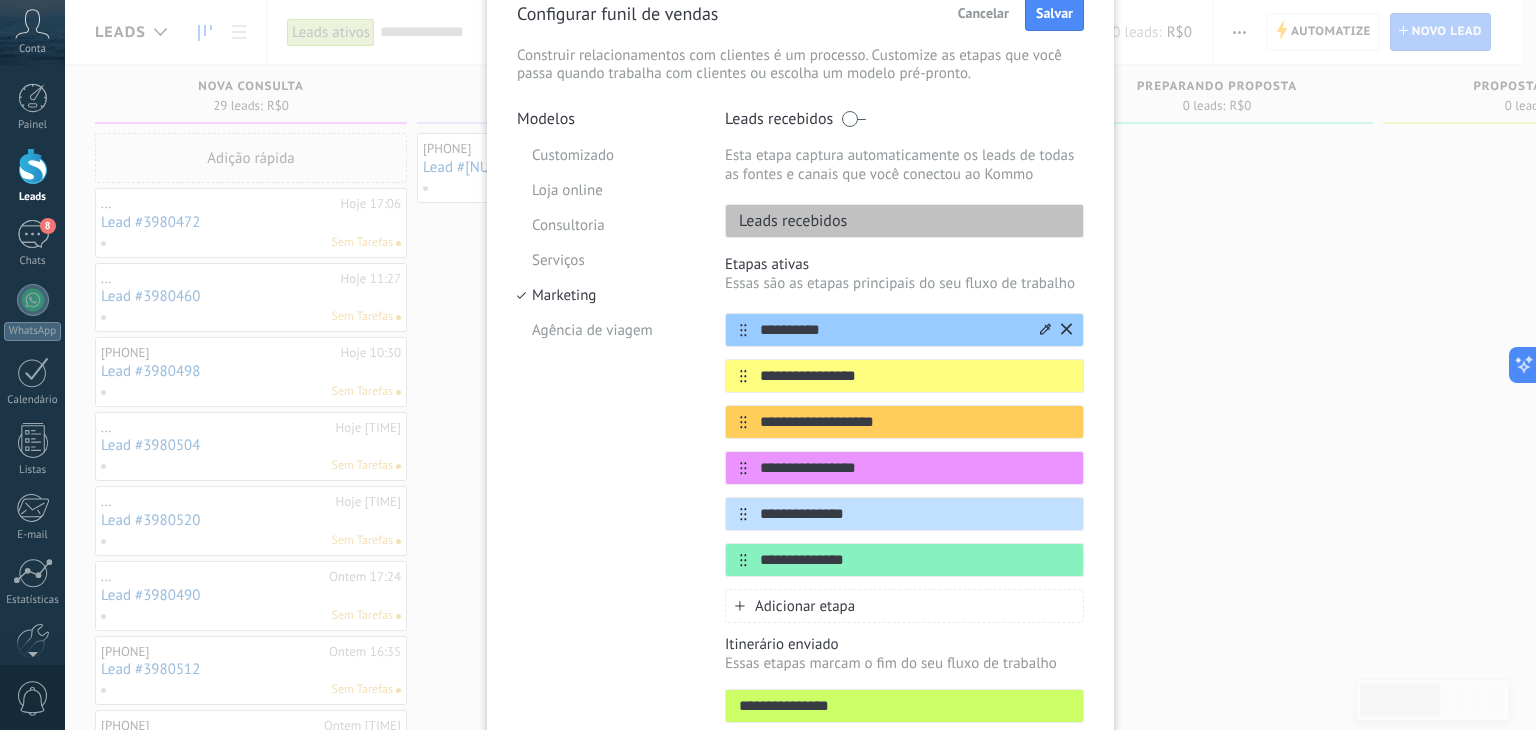 click on "**********" at bounding box center [892, 330] 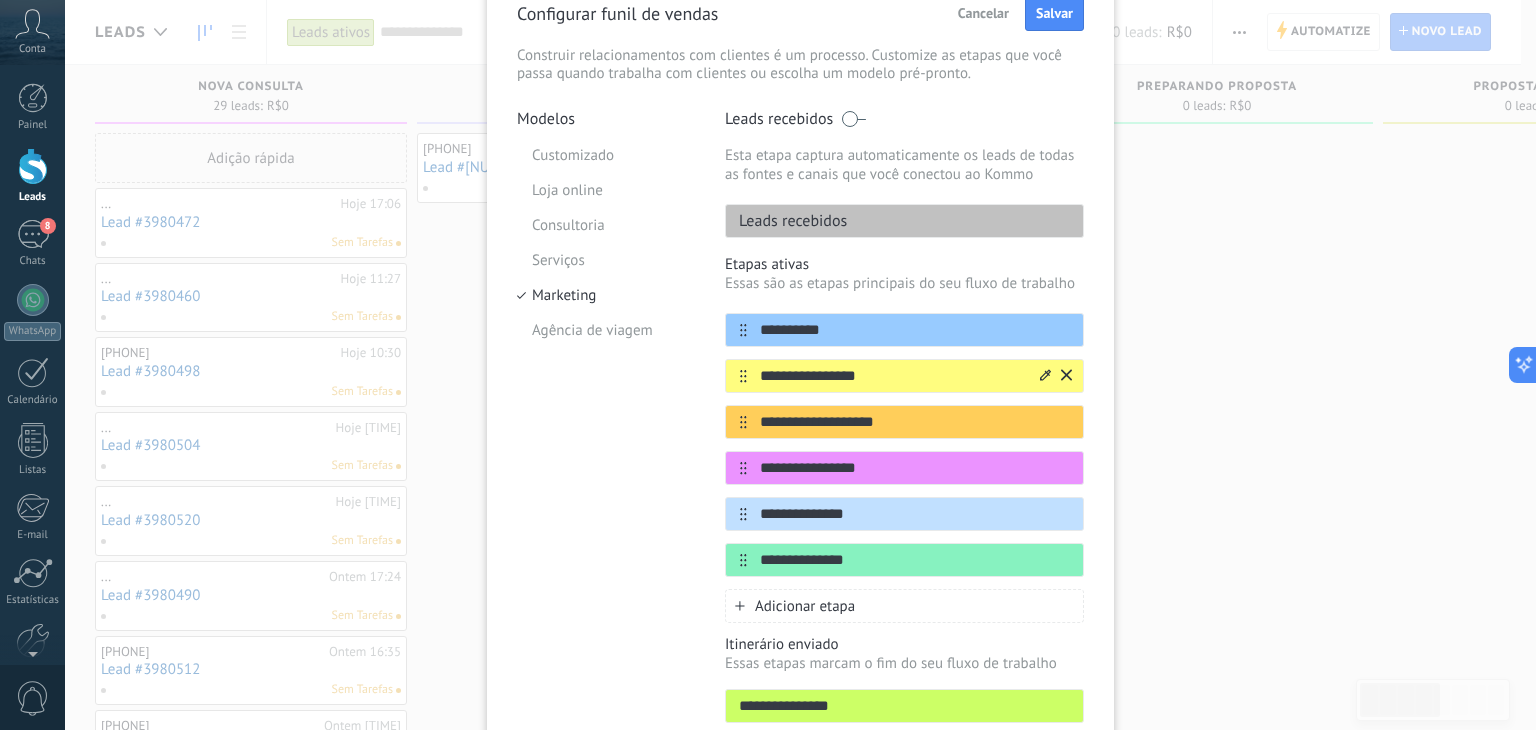click on "**********" at bounding box center (892, 376) 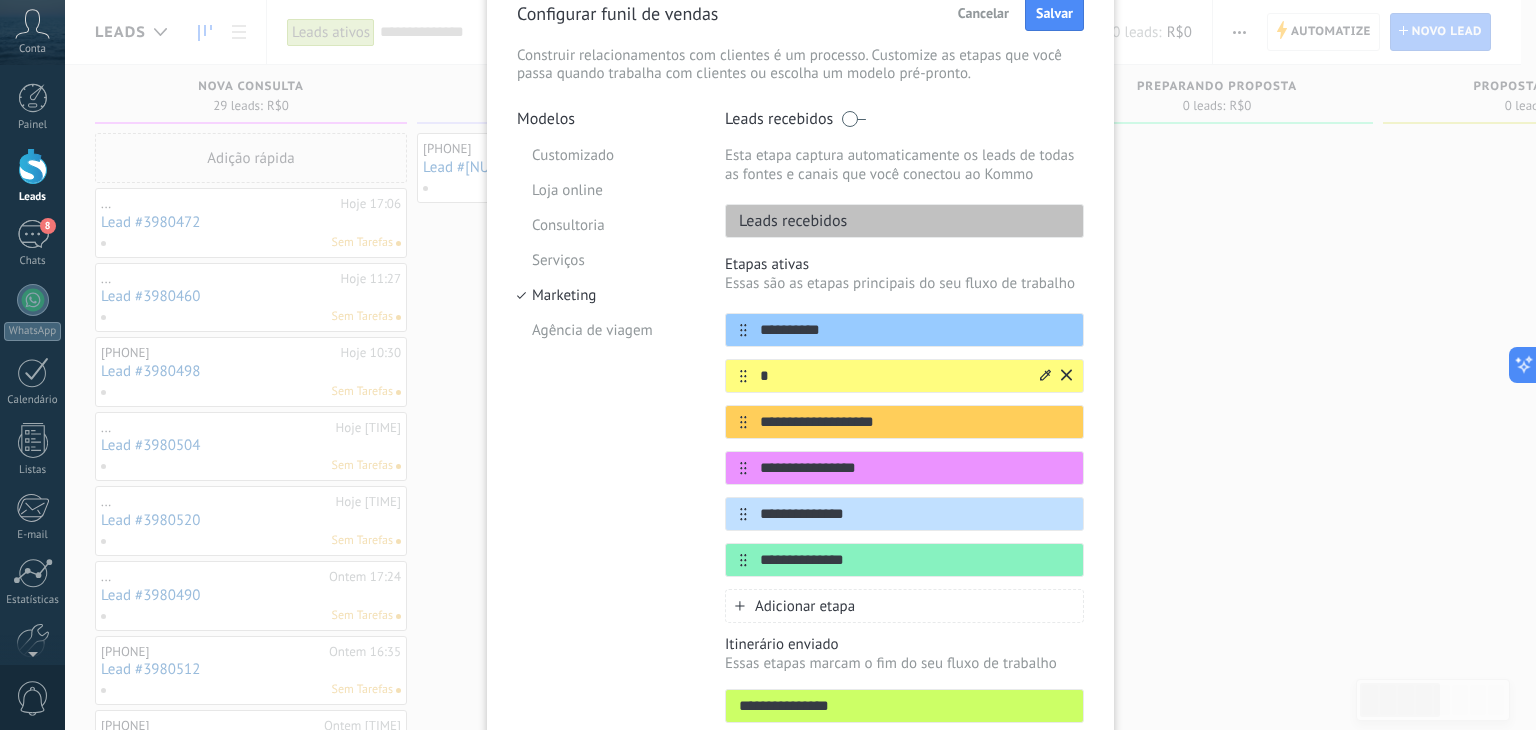 click on "*" at bounding box center [892, 376] 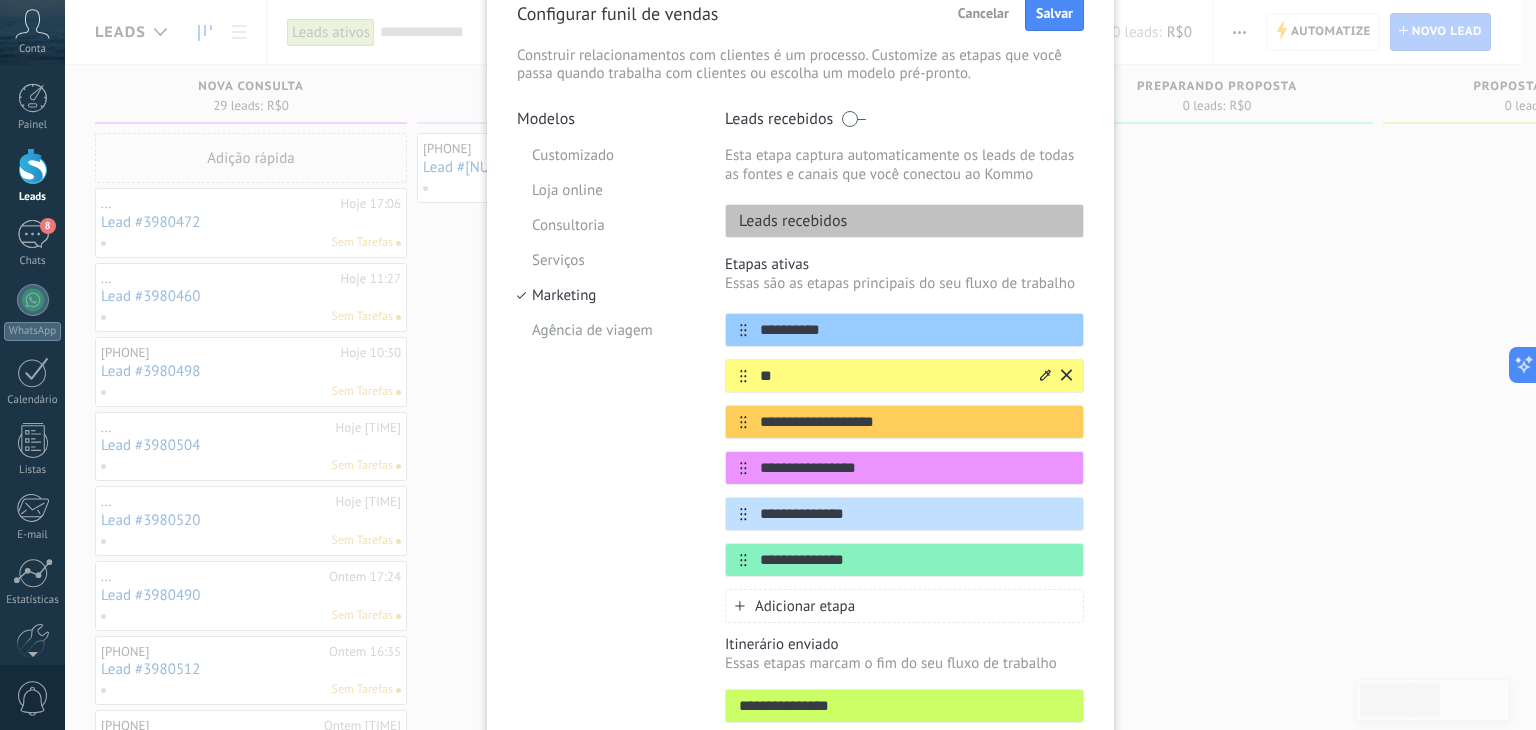 type on "*" 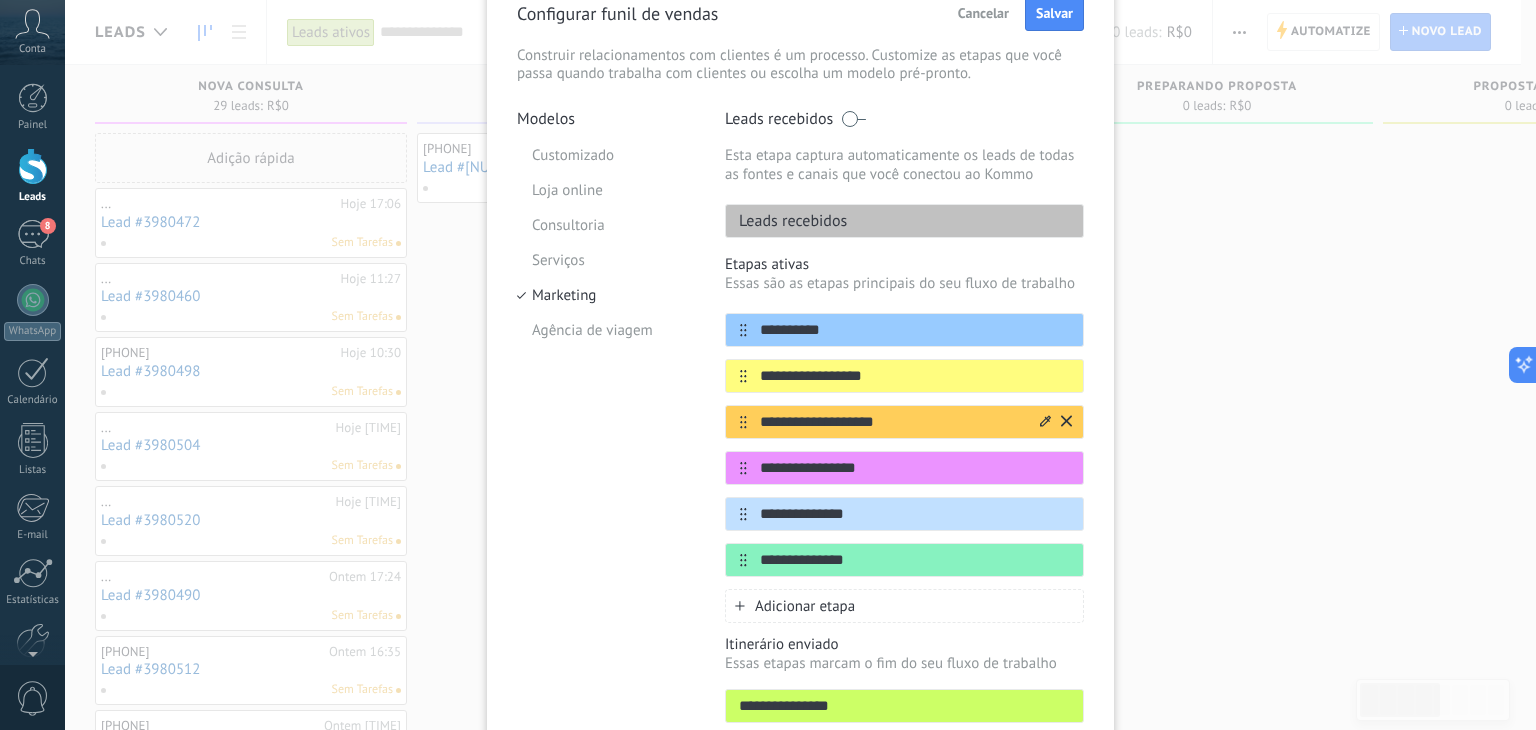 type on "**********" 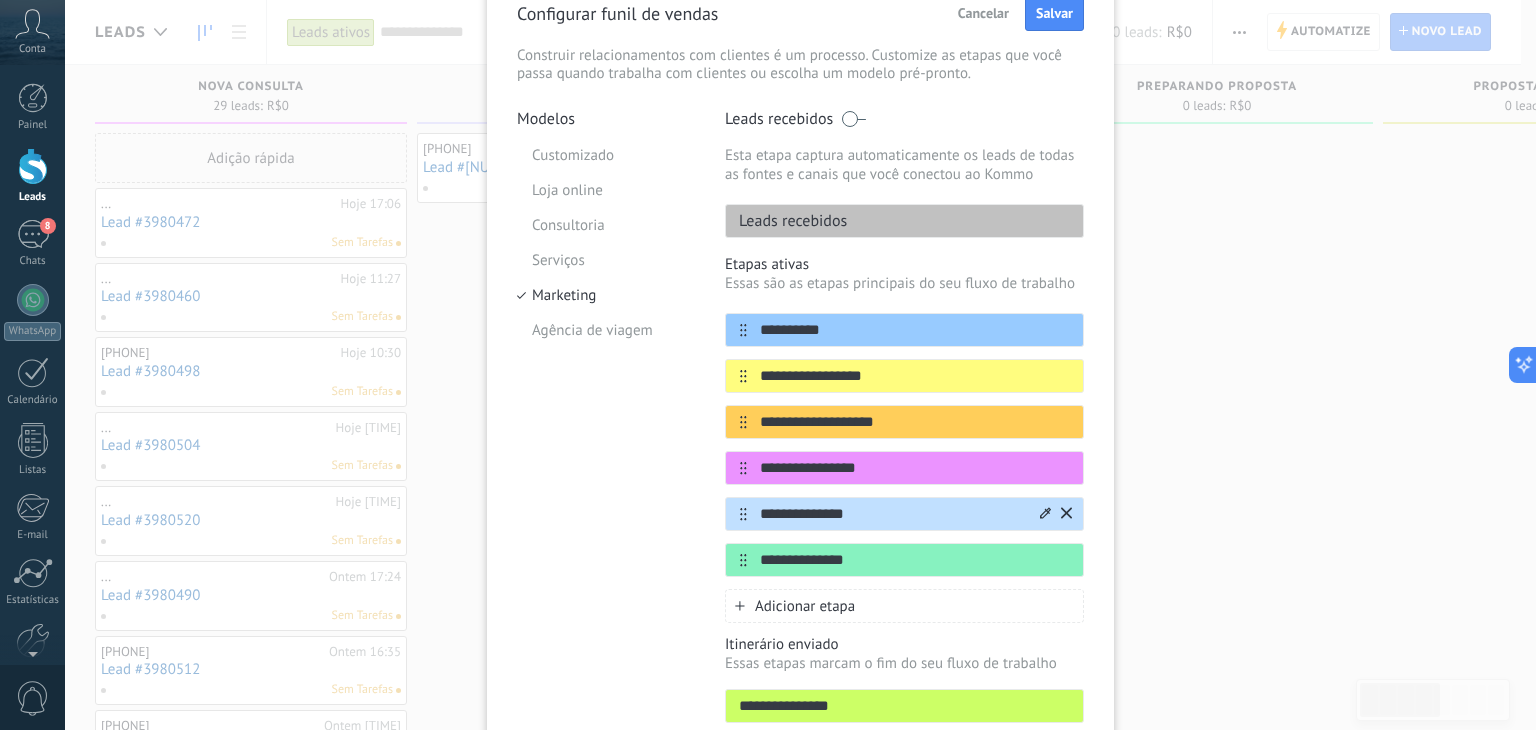 click on "**********" at bounding box center [892, 514] 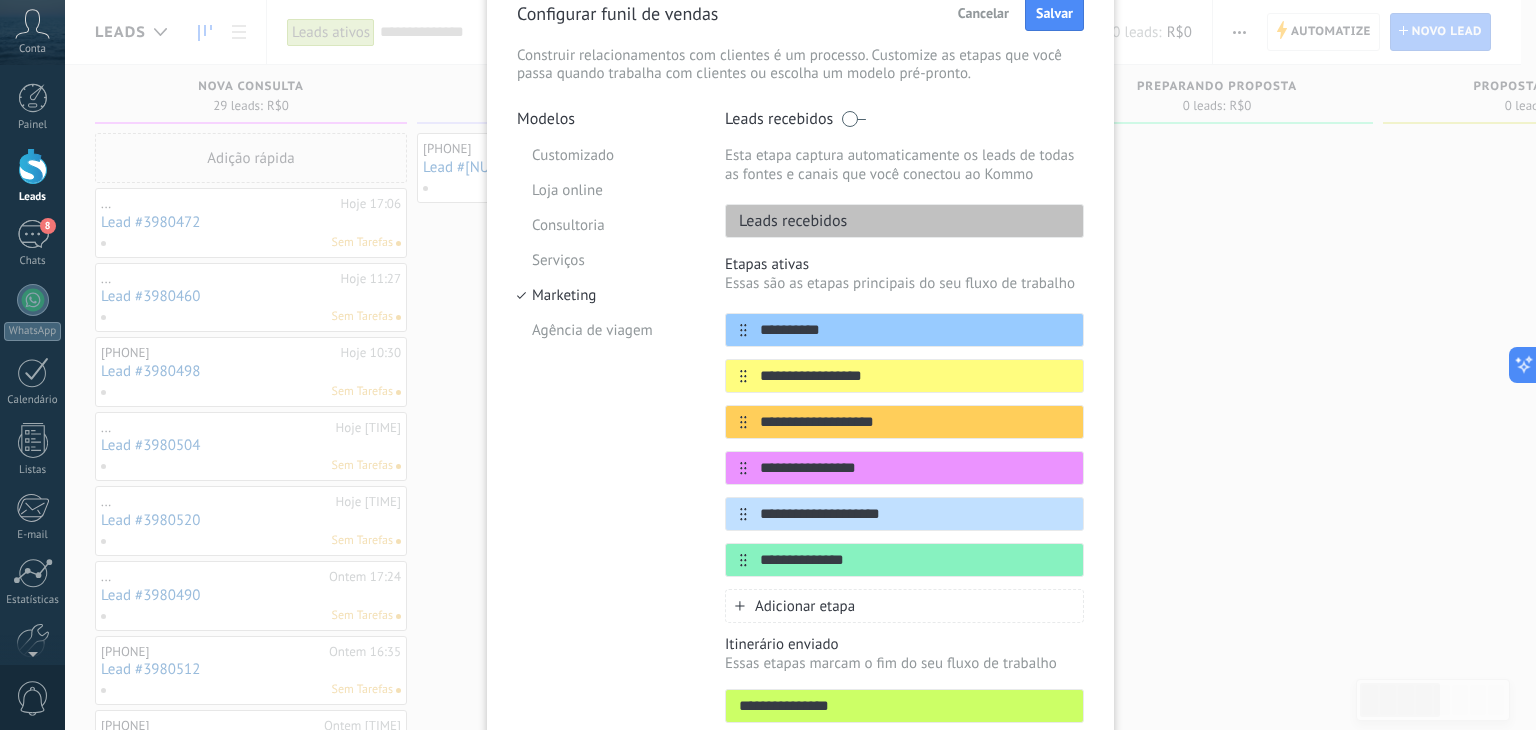 scroll, scrollTop: 200, scrollLeft: 0, axis: vertical 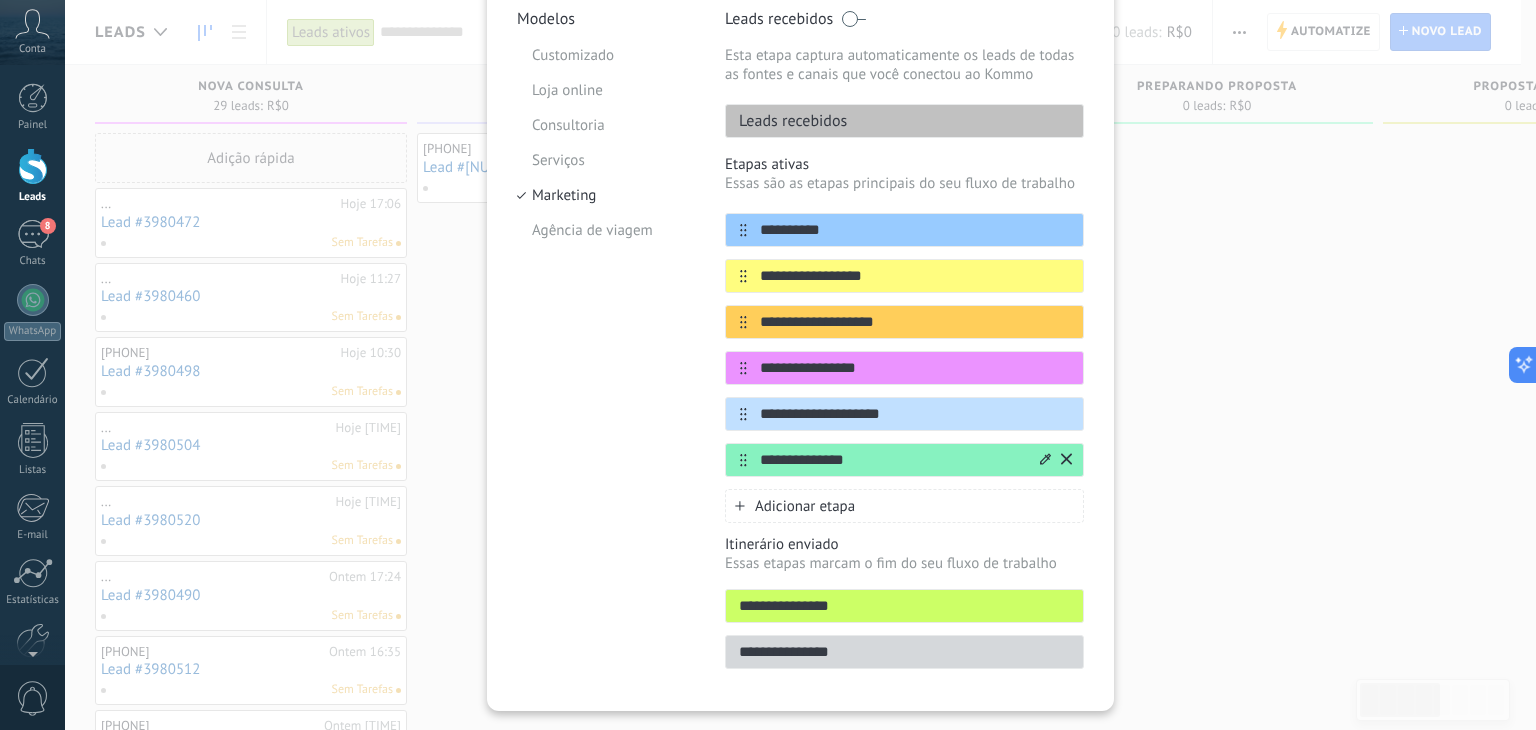 type on "**********" 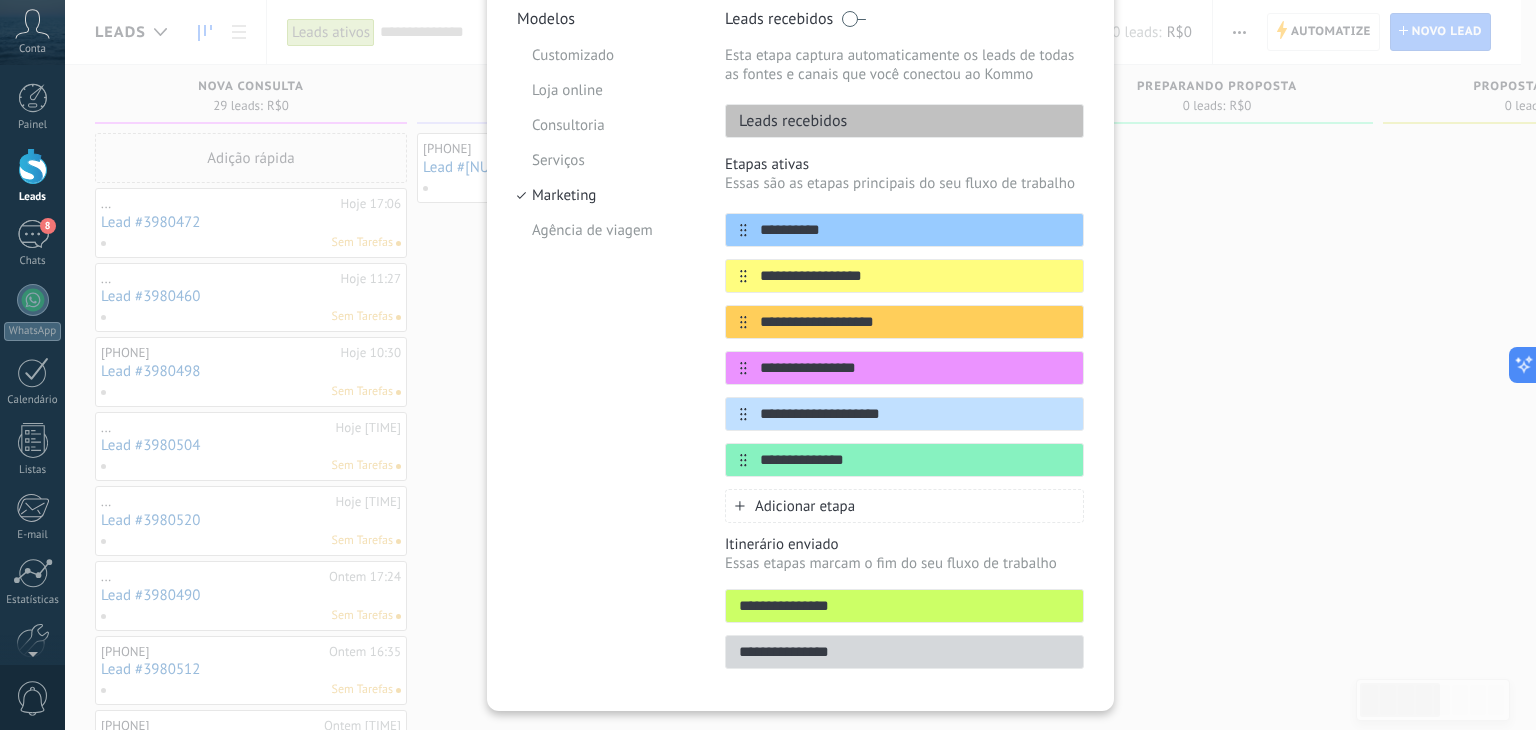 click on "**********" at bounding box center (904, 652) 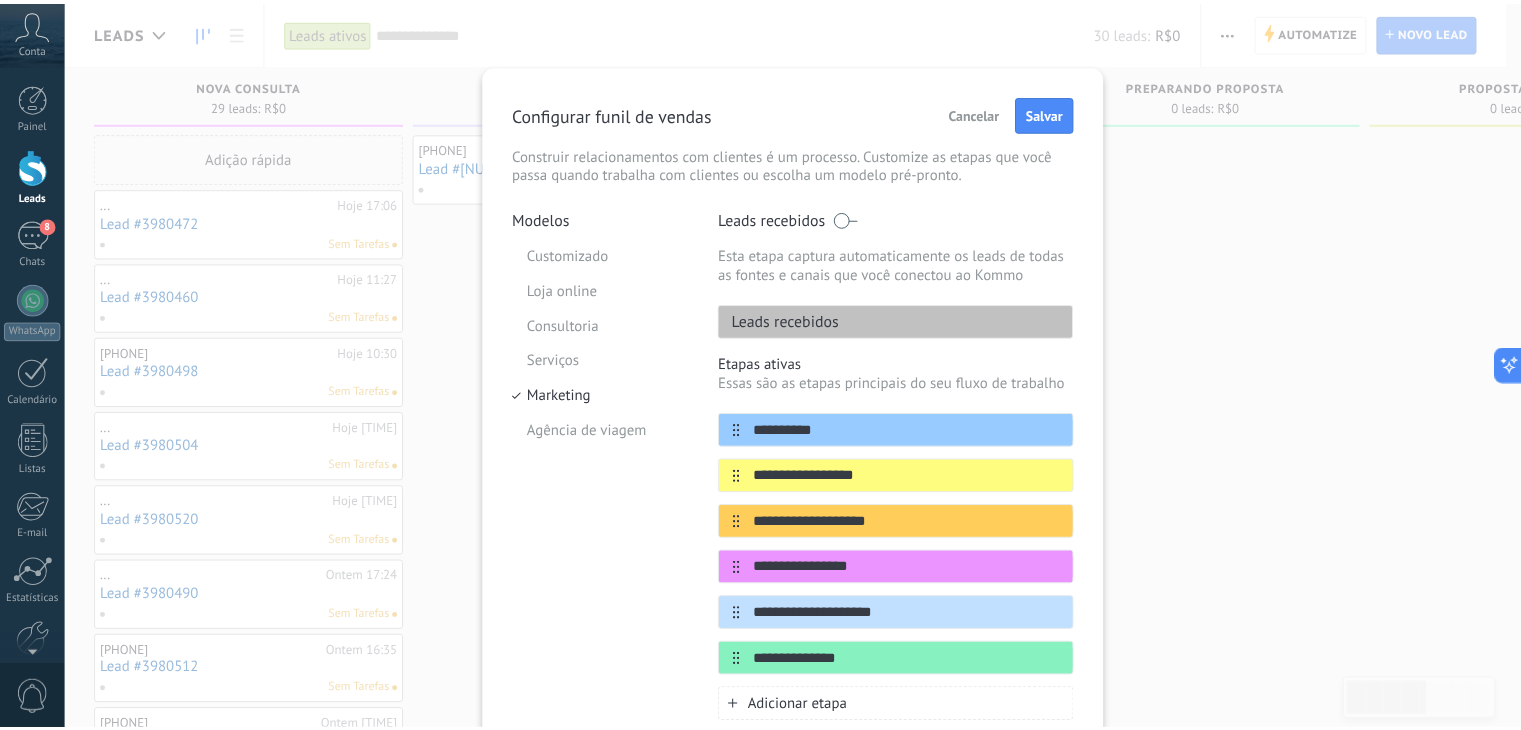 scroll, scrollTop: 0, scrollLeft: 0, axis: both 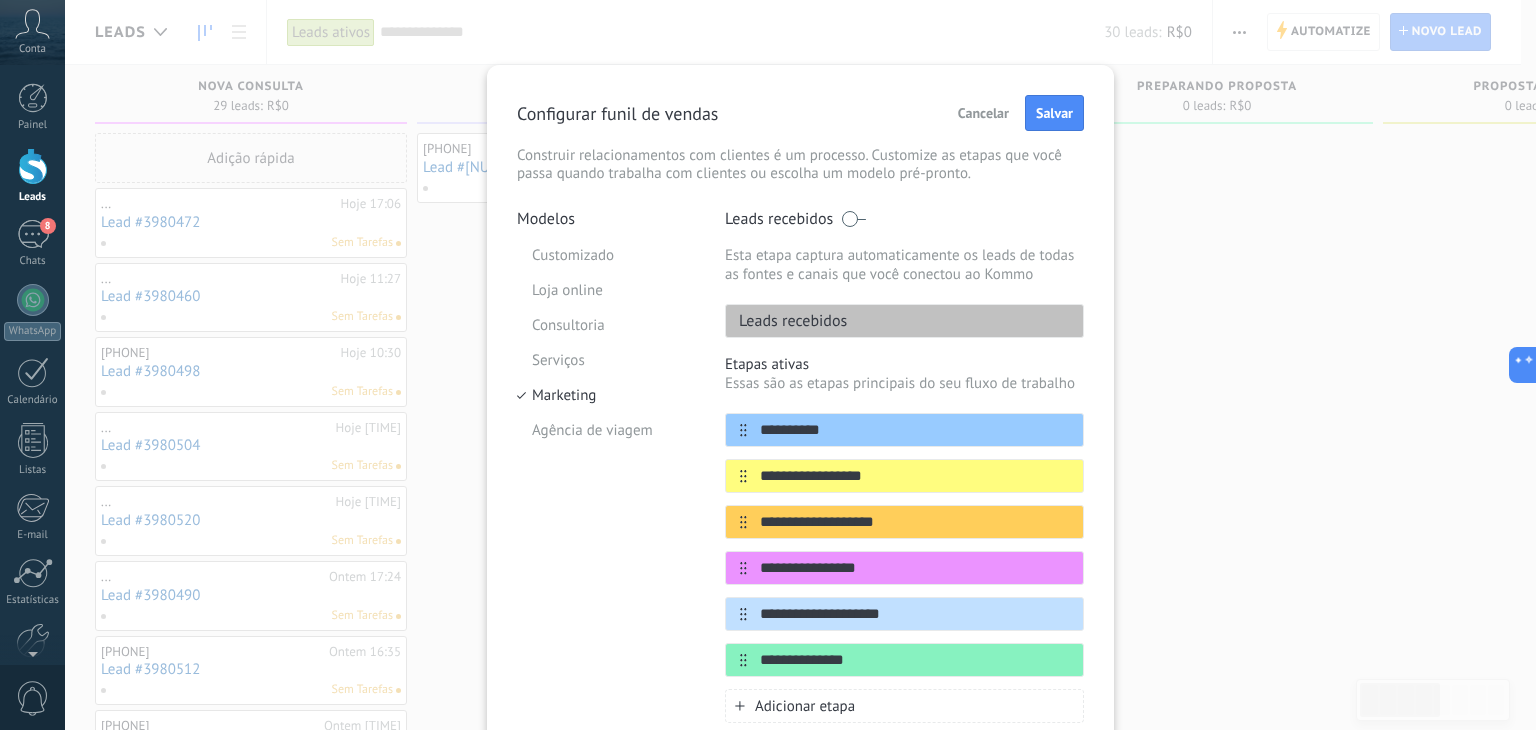 click at bounding box center (853, 219) 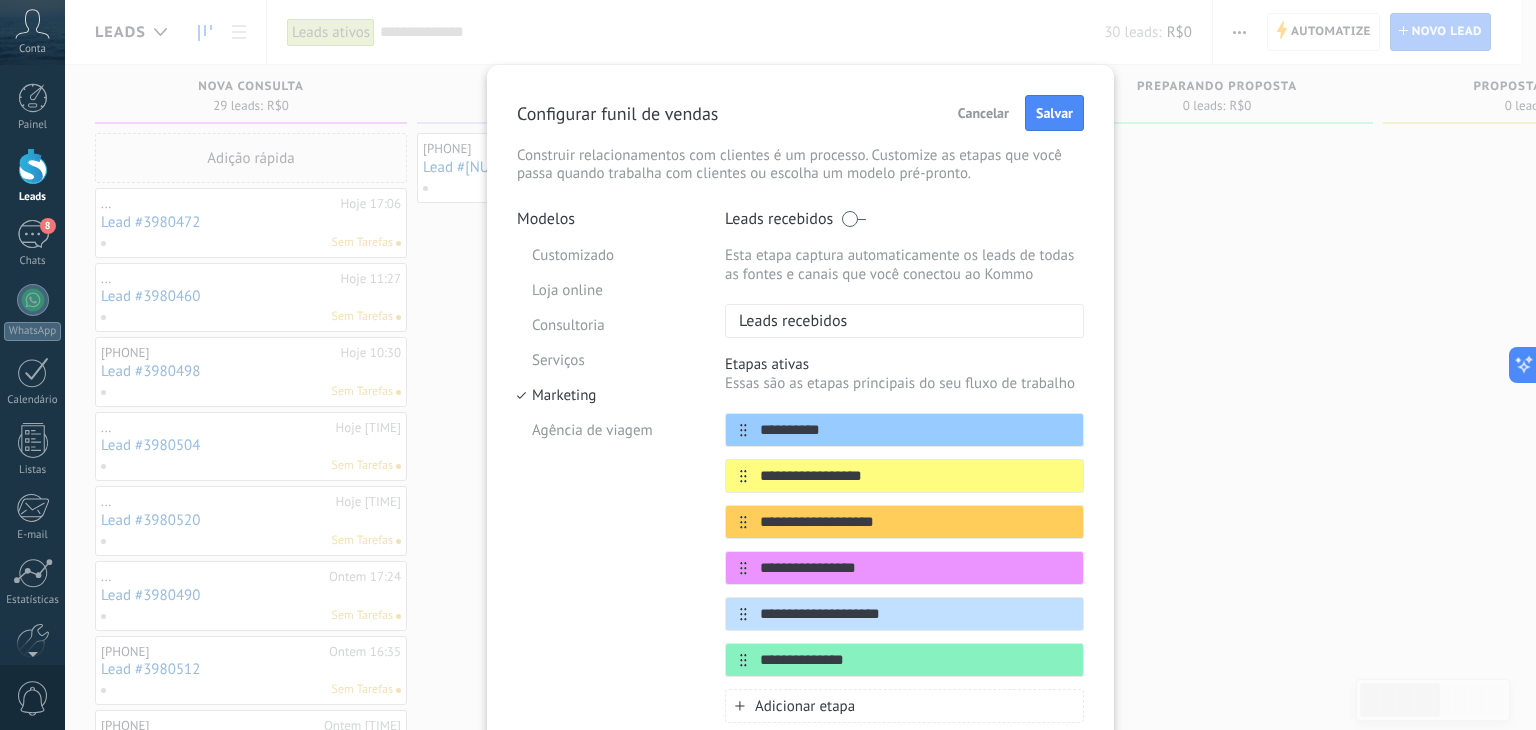 click at bounding box center [853, 219] 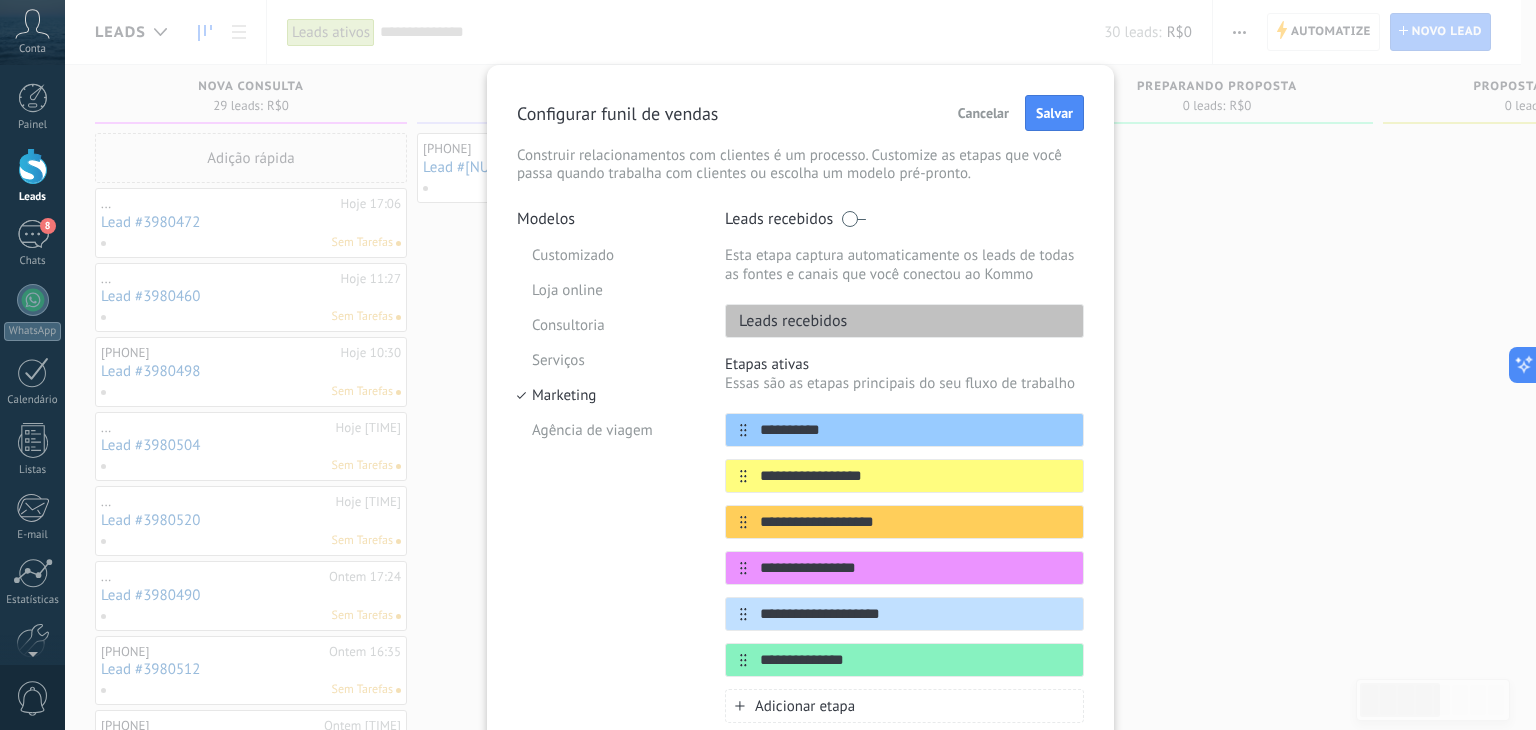 click at bounding box center (853, 219) 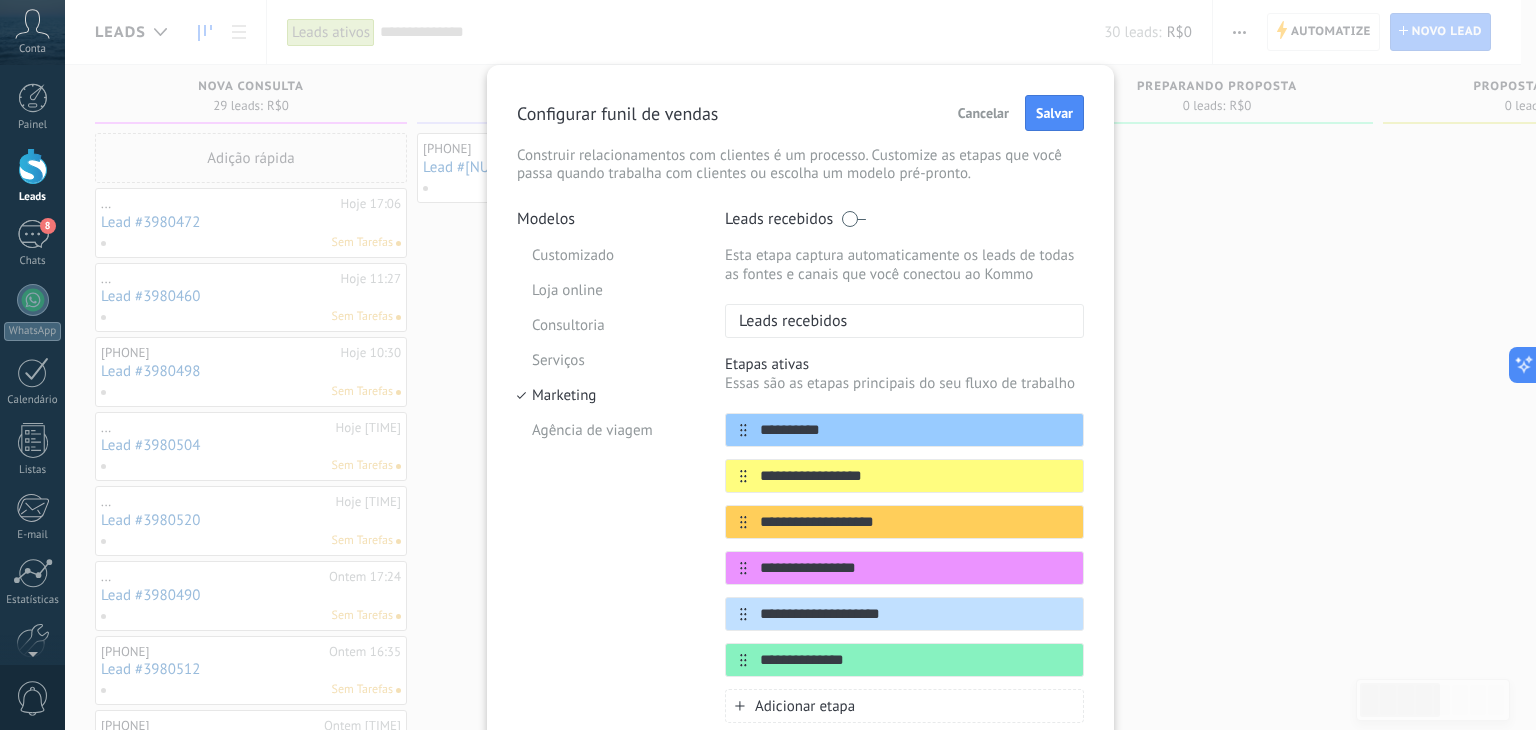 click on "Leads recebidos" at bounding box center [795, 219] 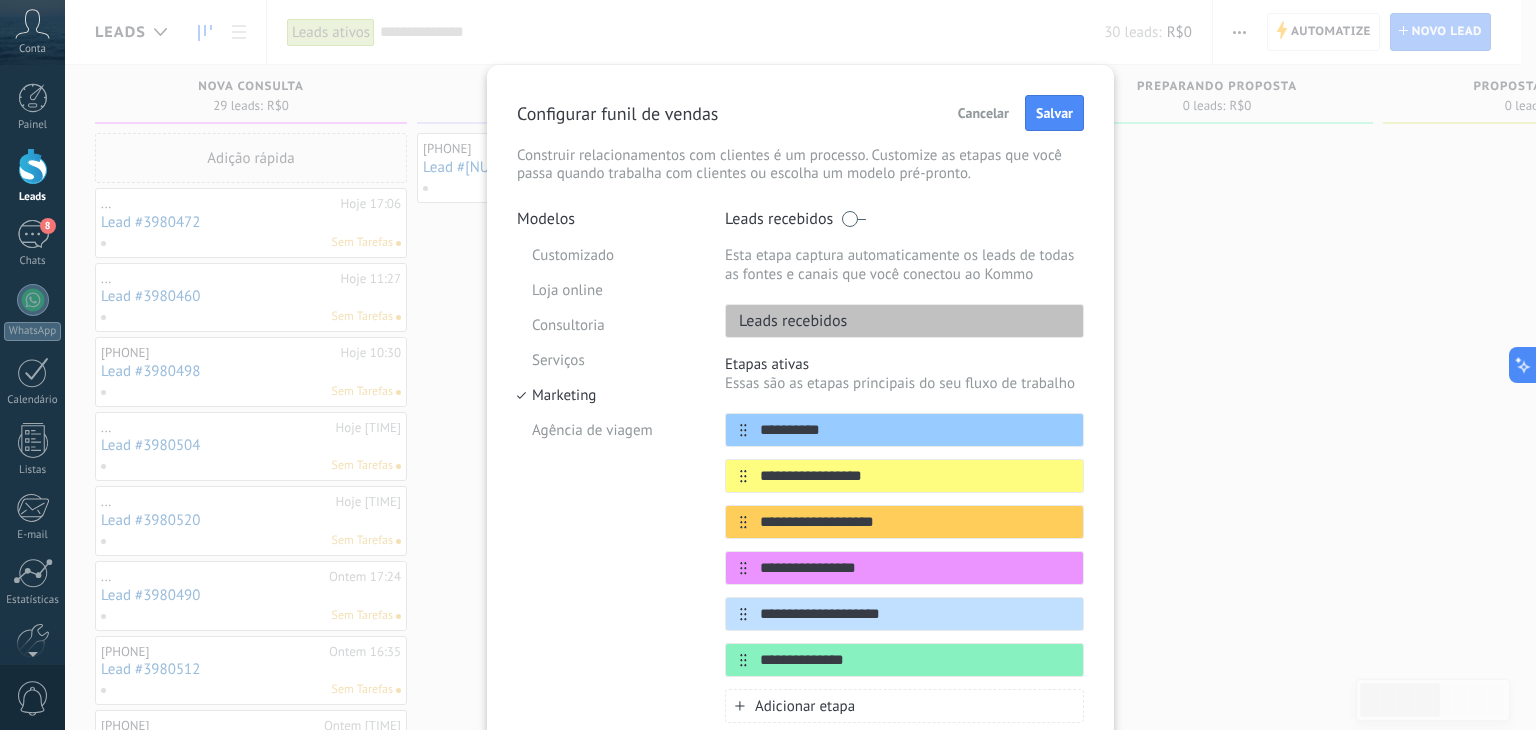 click at bounding box center [853, 219] 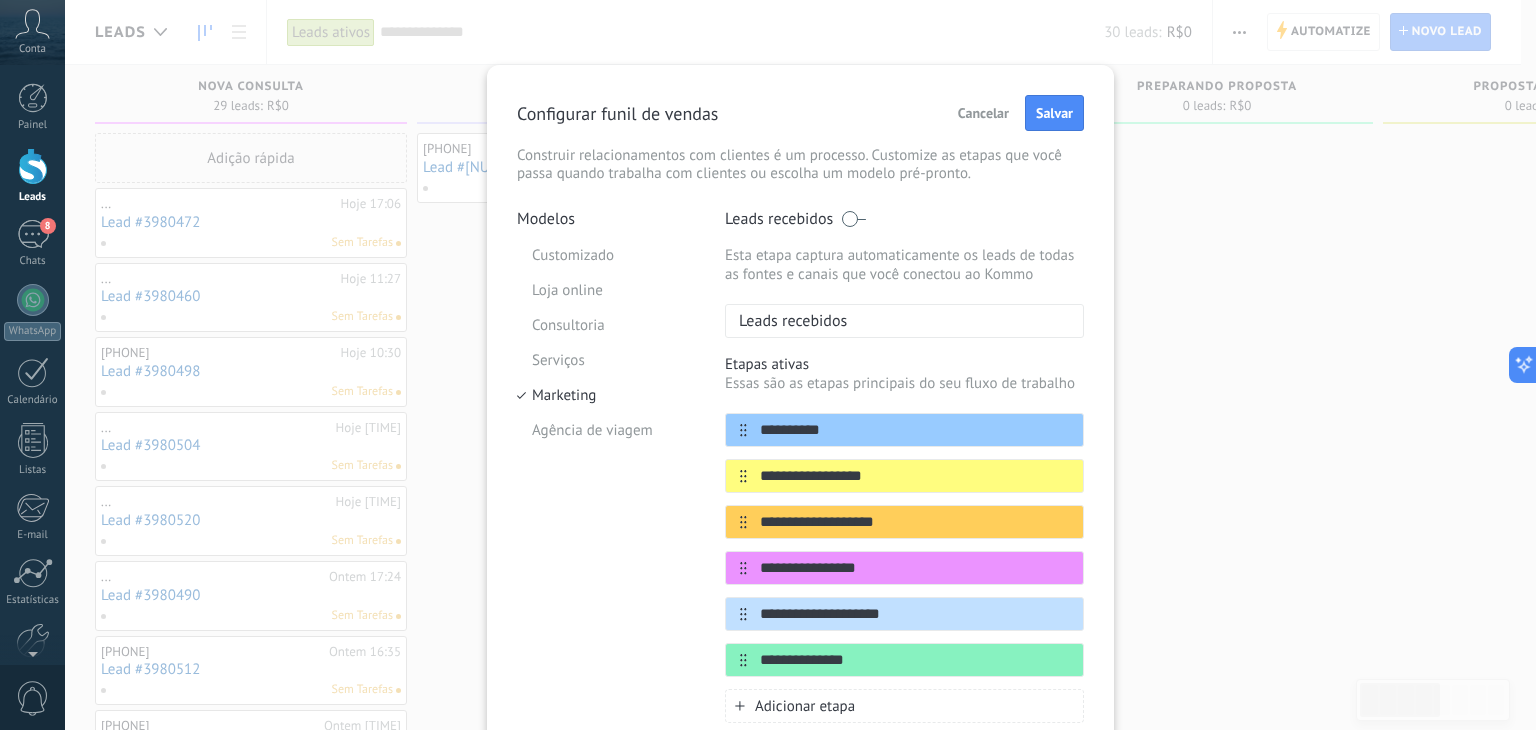 click at bounding box center (853, 219) 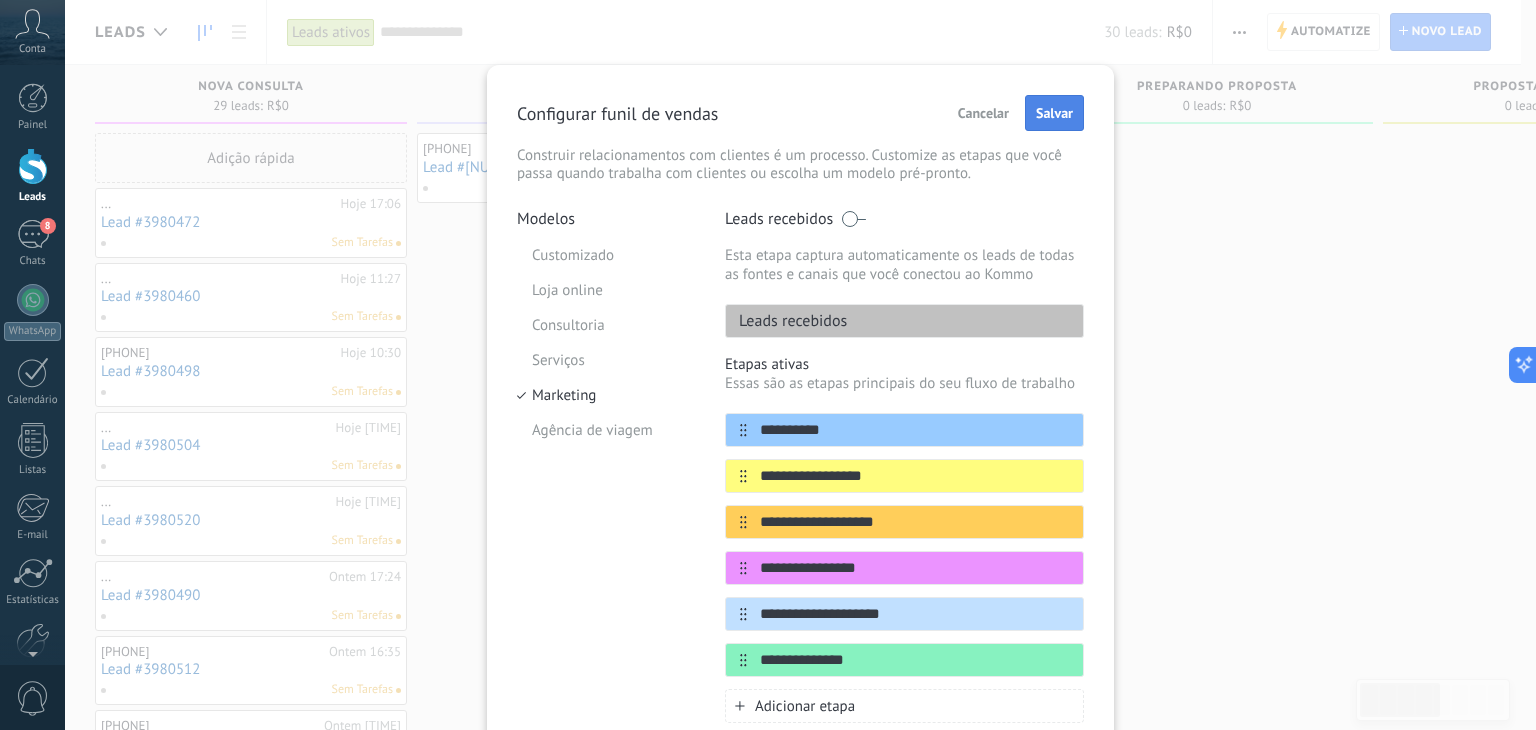 click on "Salvar" at bounding box center (1054, 113) 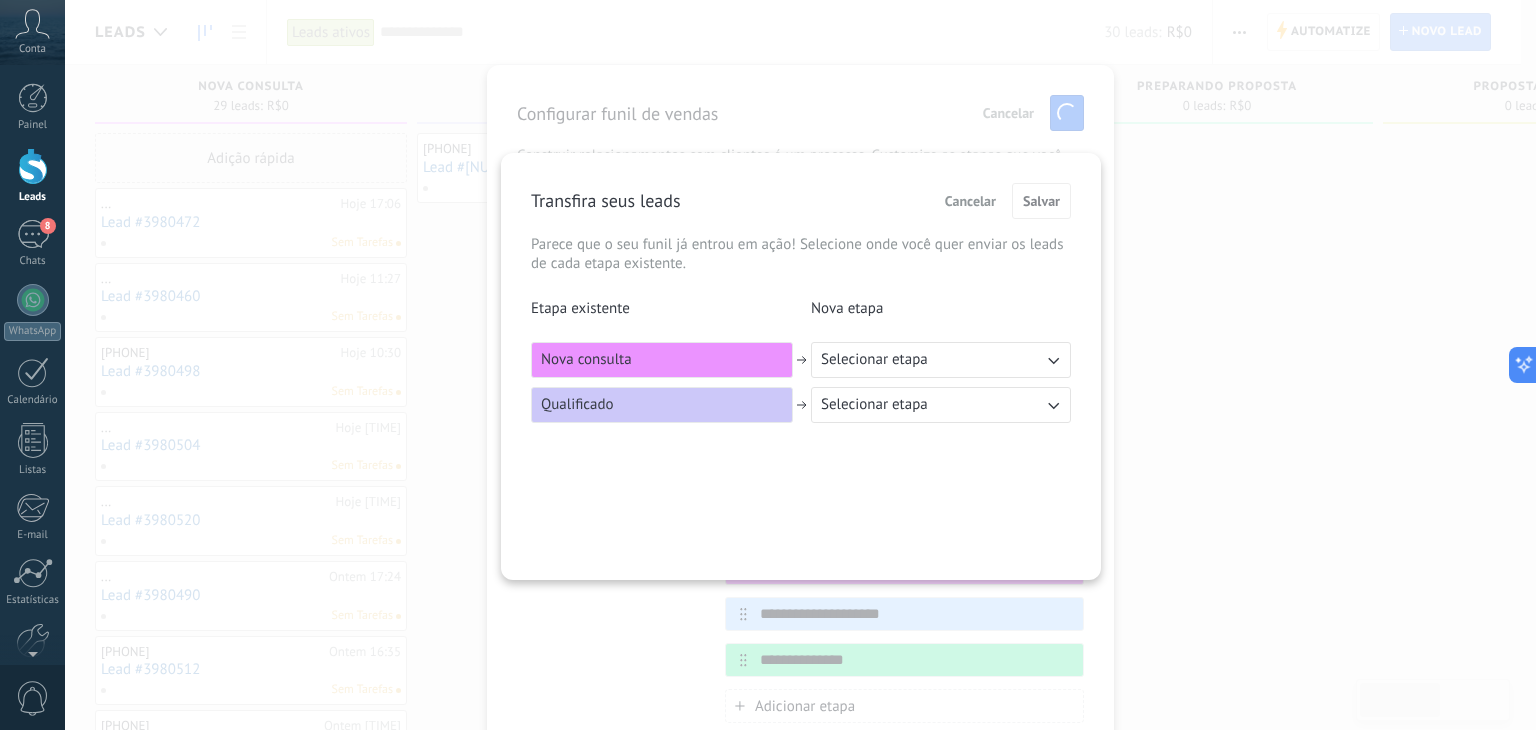 click on "Selecionar etapa" at bounding box center (874, 360) 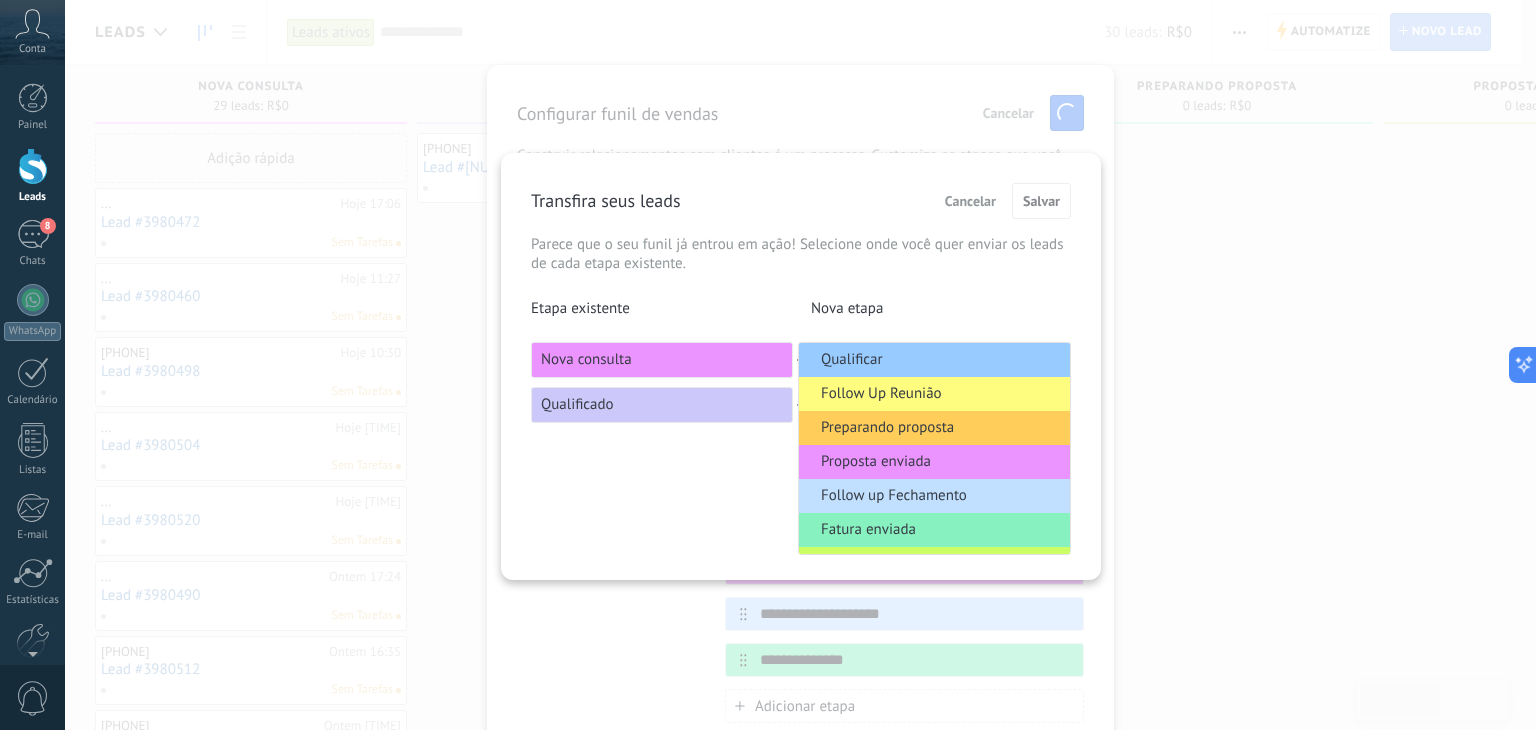 click on "Qualificar" at bounding box center [934, 360] 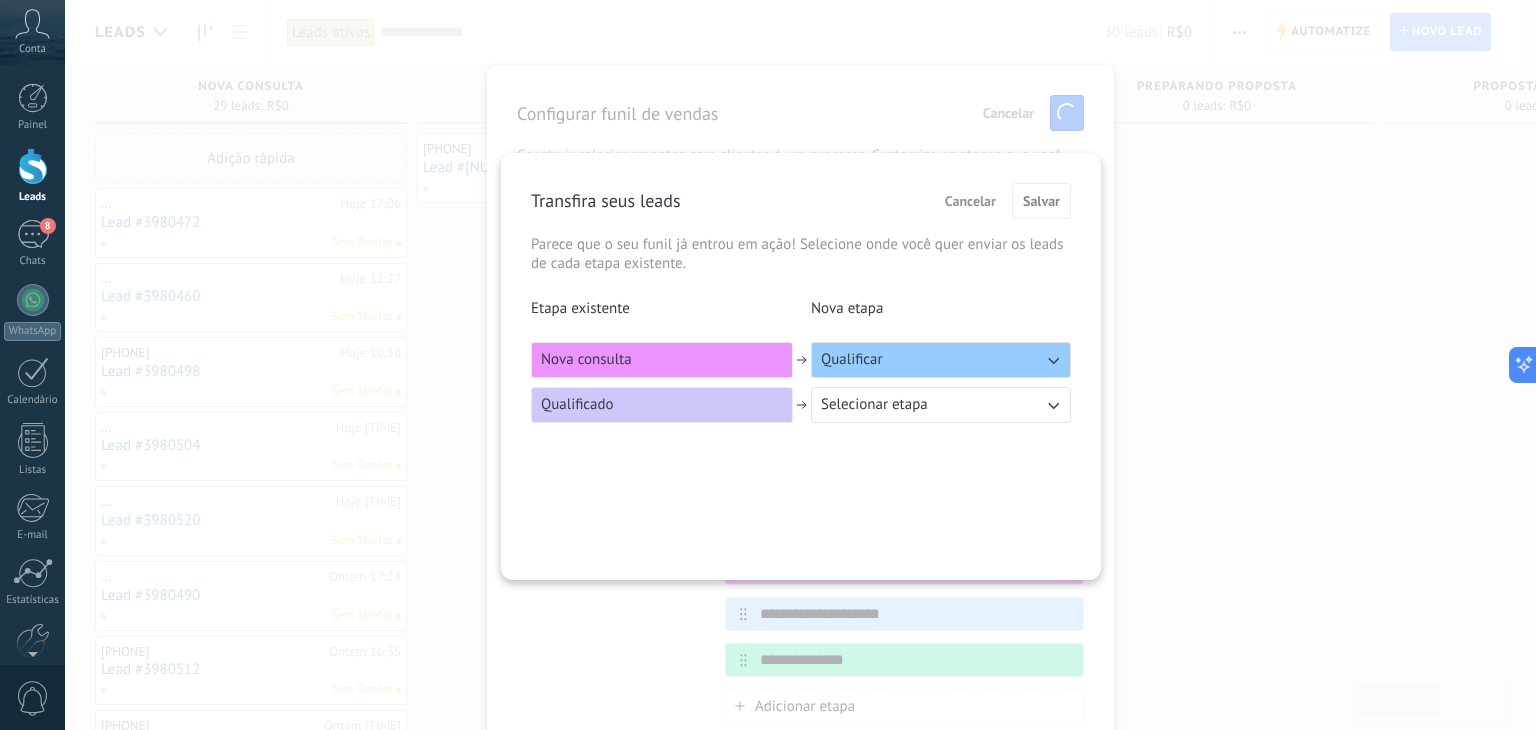 click on "Selecionar etapa" at bounding box center (874, 405) 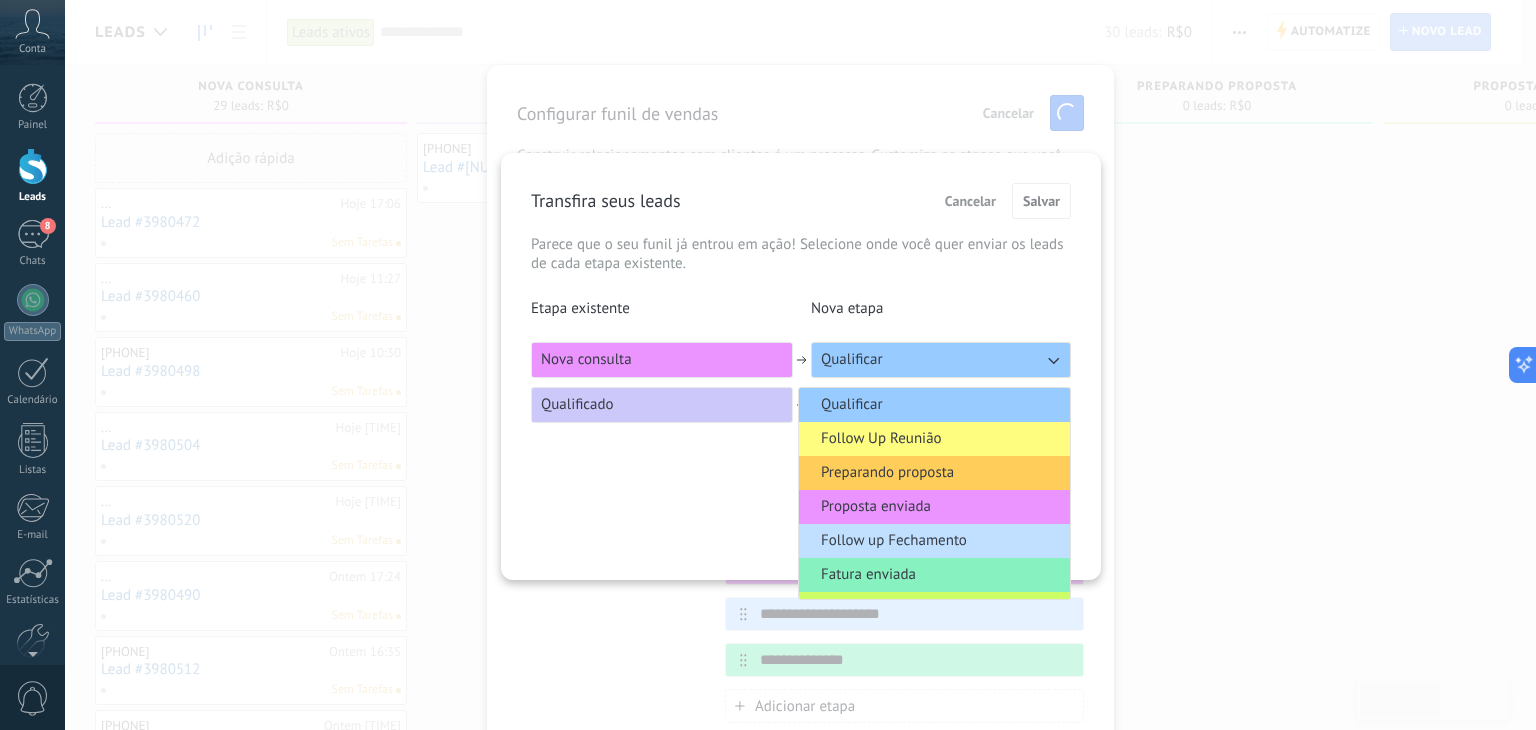 click on "Follow Up Reunião" at bounding box center [881, 439] 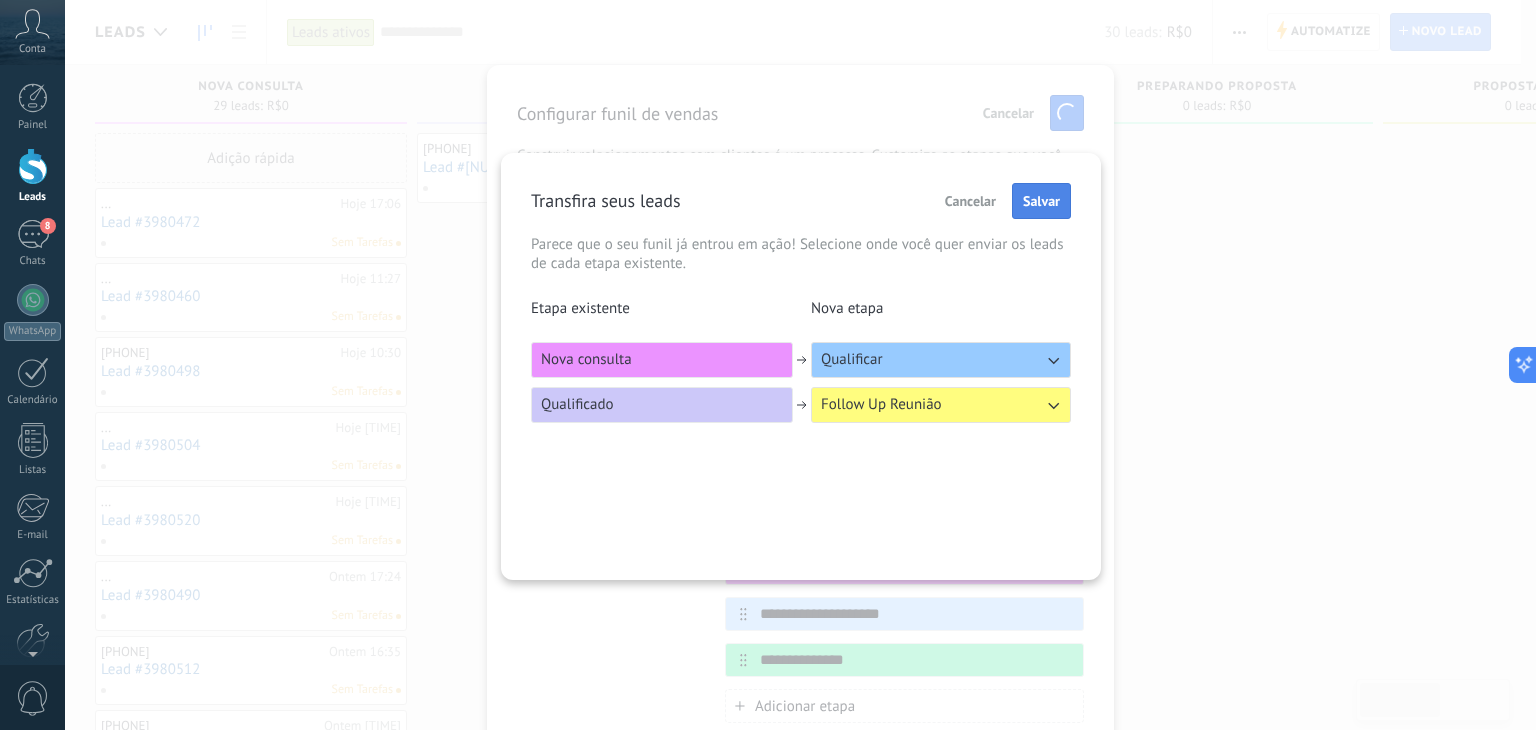 click on "Salvar" at bounding box center [1041, 201] 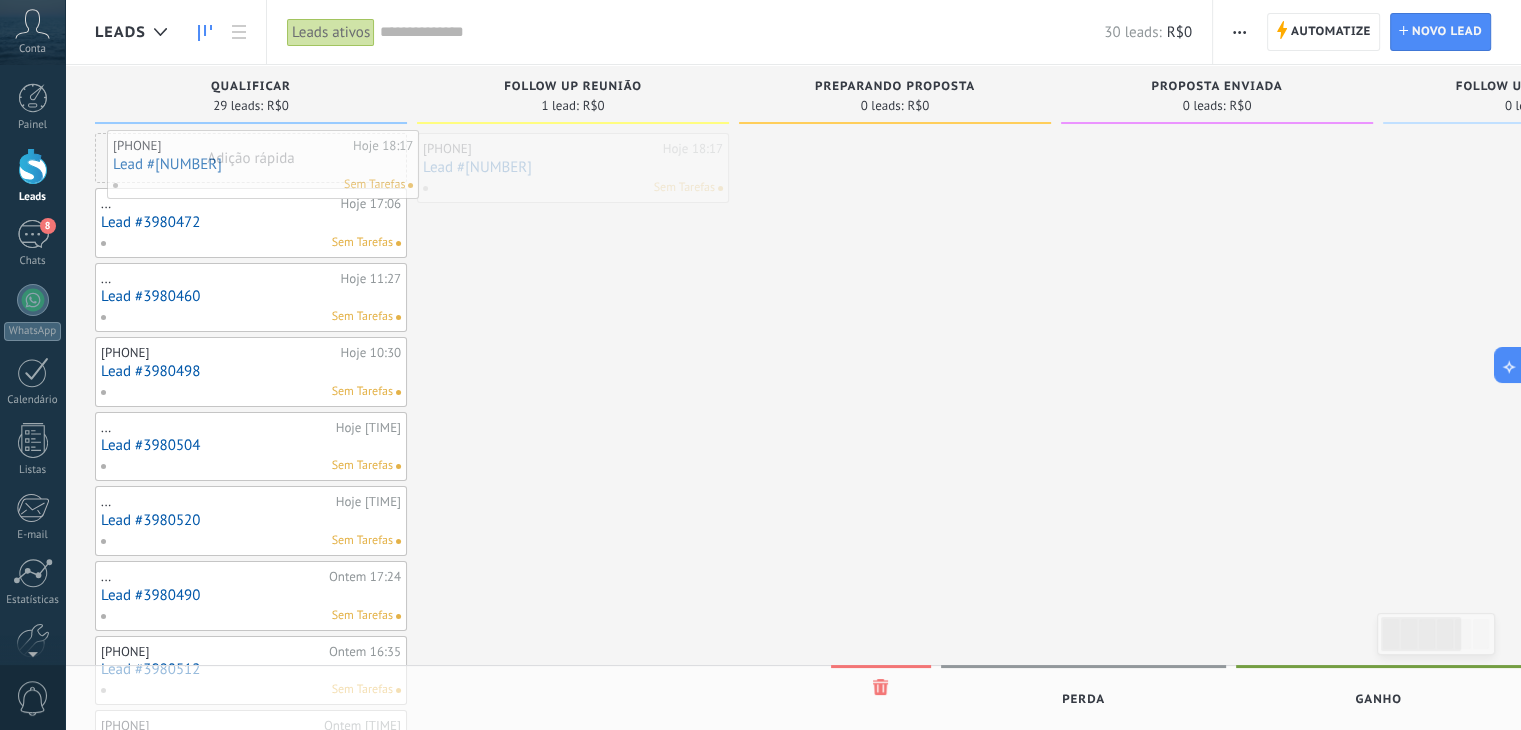 drag, startPoint x: 636, startPoint y: 176, endPoint x: 324, endPoint y: 173, distance: 312.01443 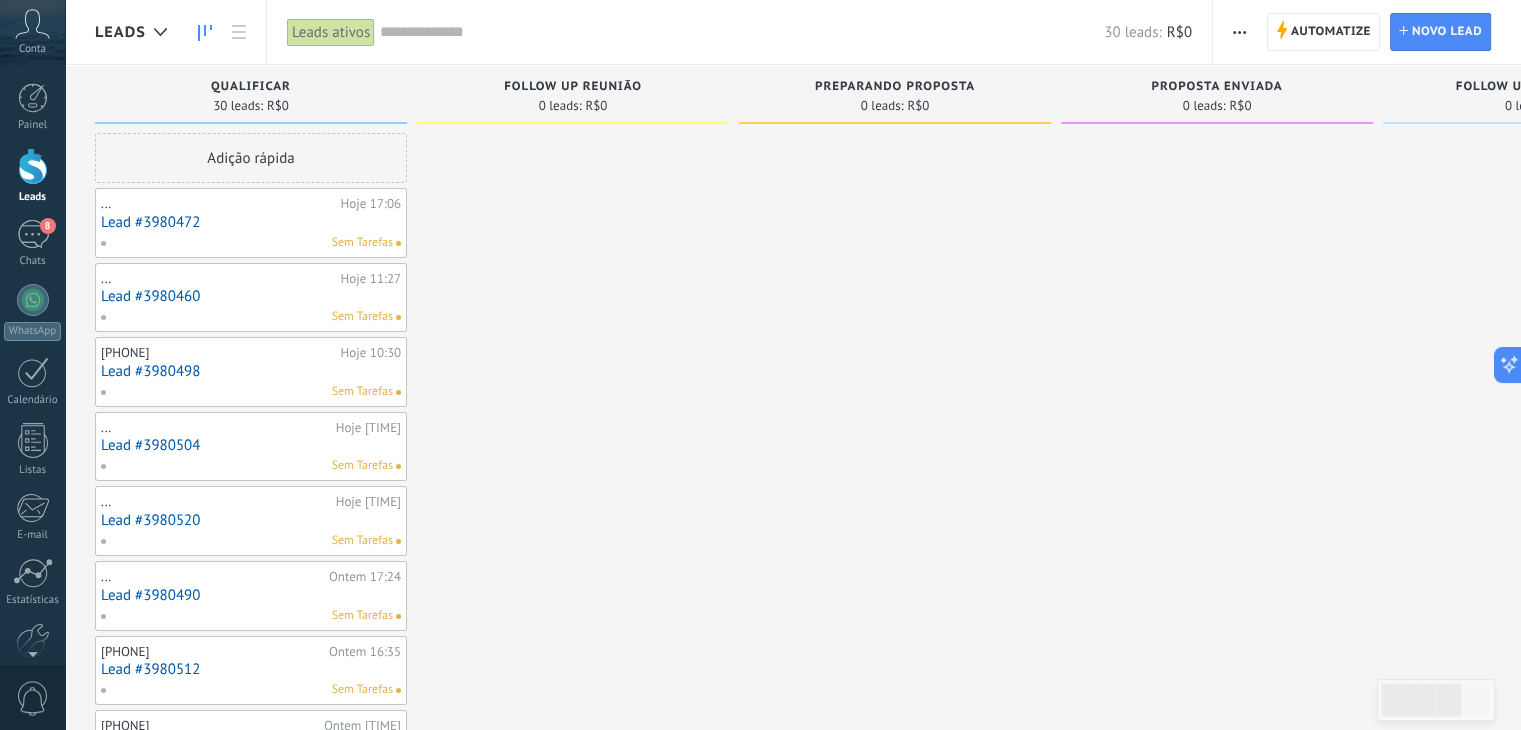 click on "Qualificar" at bounding box center (251, 88) 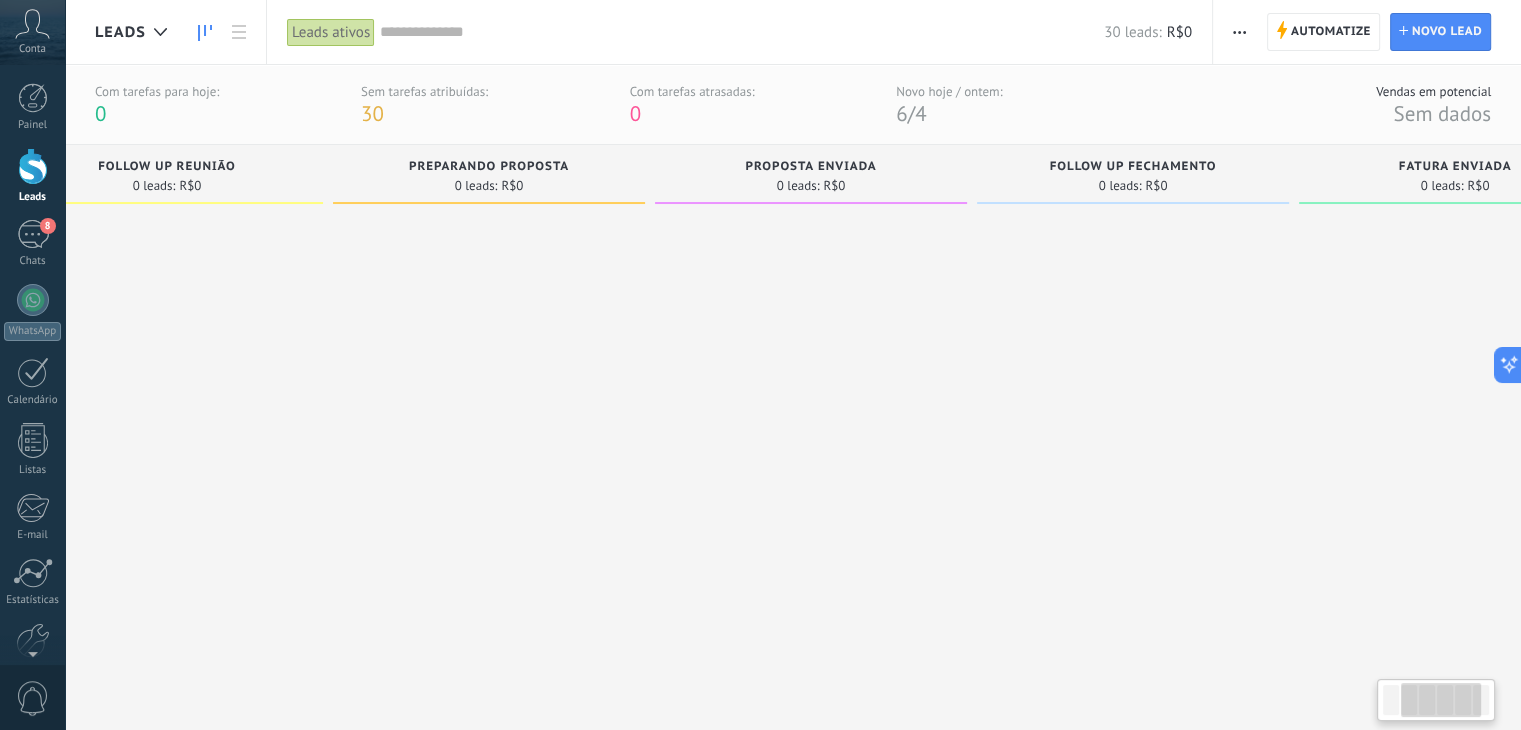 drag, startPoint x: 803, startPoint y: 373, endPoint x: 891, endPoint y: 353, distance: 90.24411 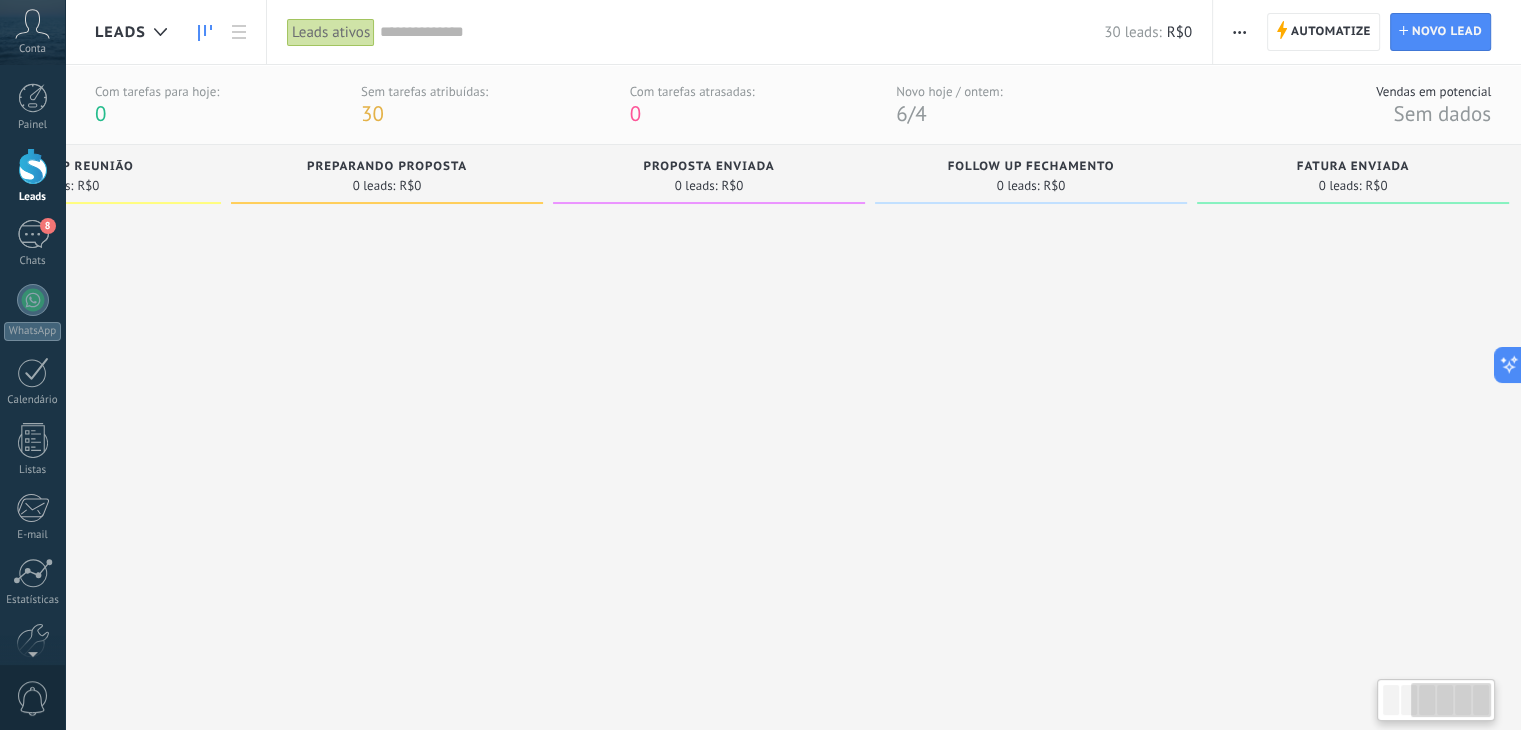 scroll, scrollTop: 0, scrollLeft: 526, axis: horizontal 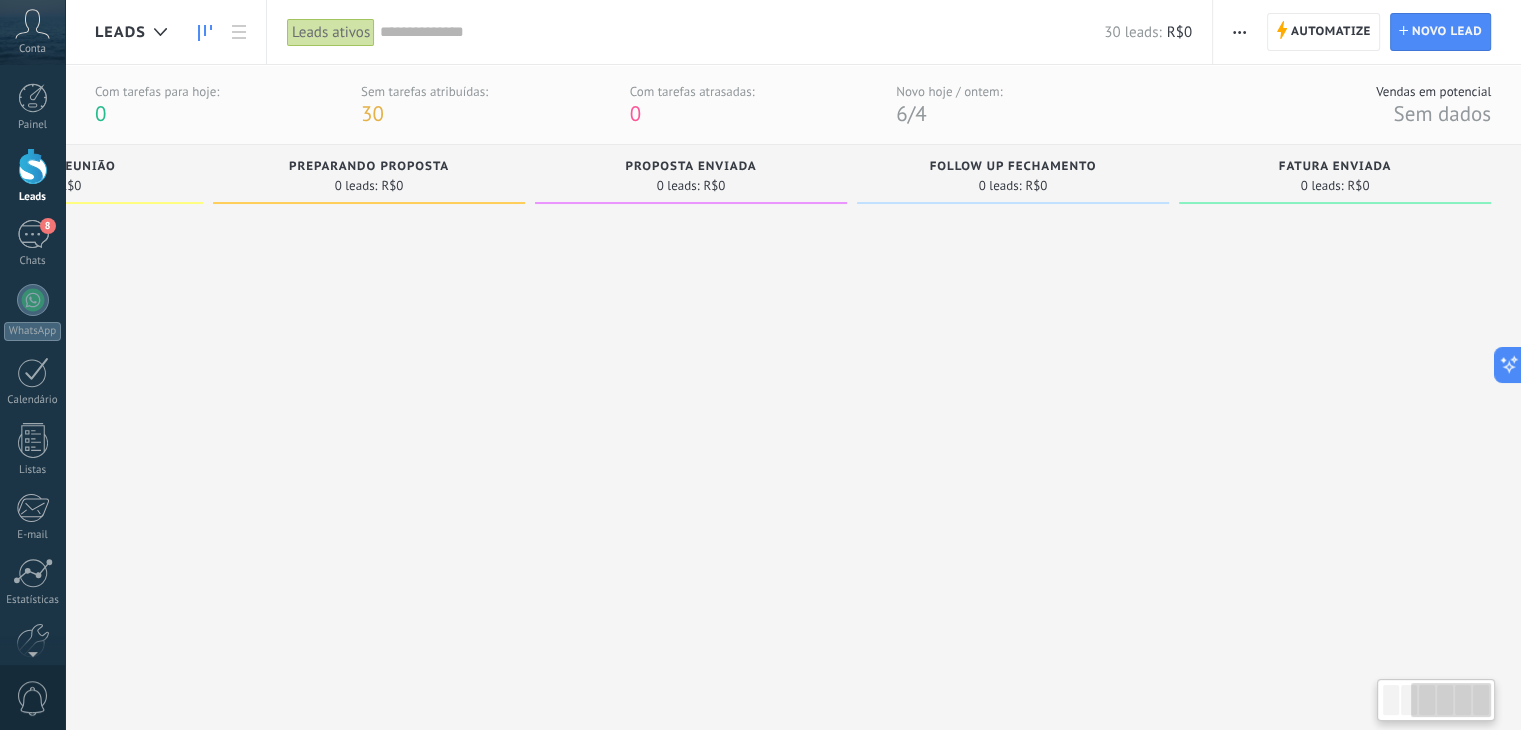 drag, startPoint x: 891, startPoint y: 353, endPoint x: 964, endPoint y: 346, distance: 73.33485 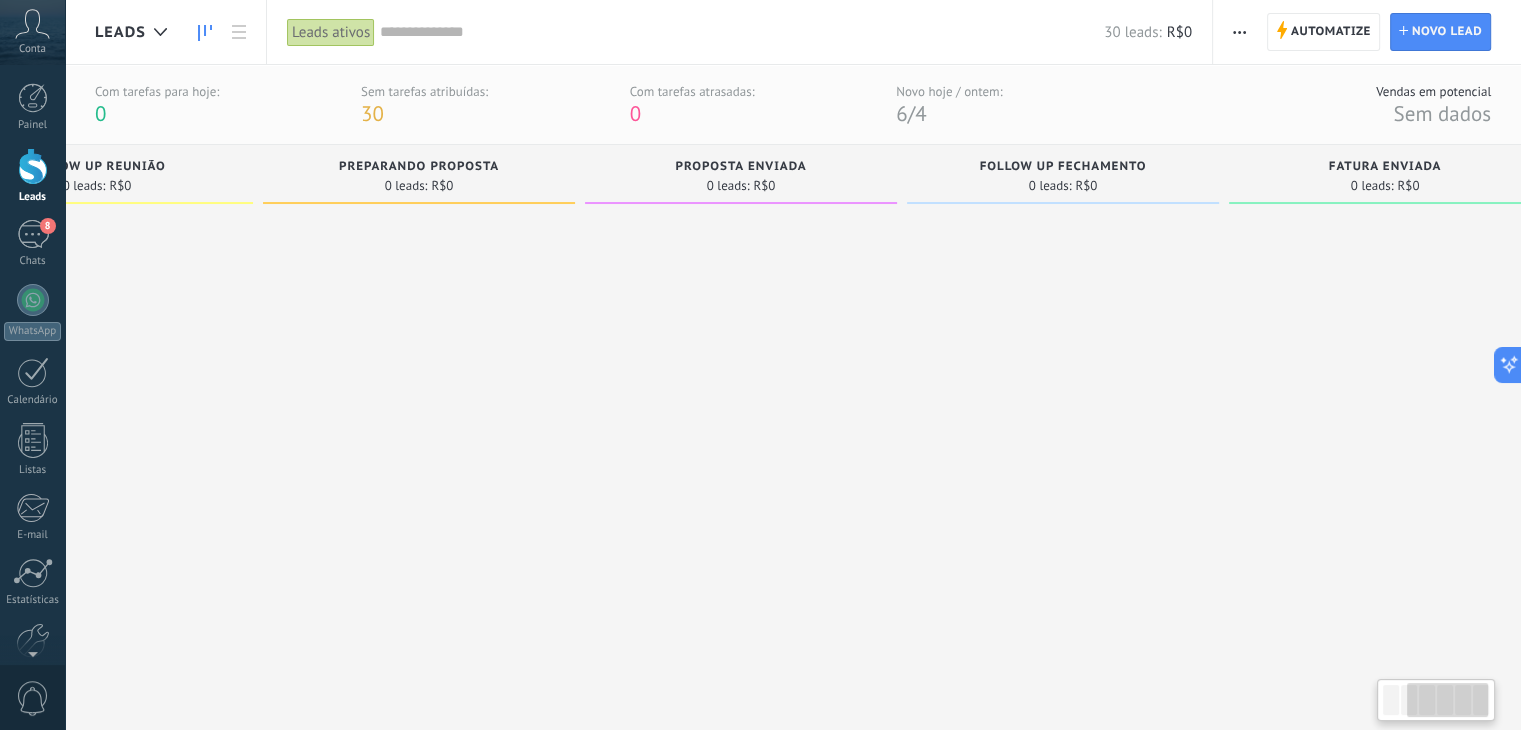 scroll, scrollTop: 0, scrollLeft: 526, axis: horizontal 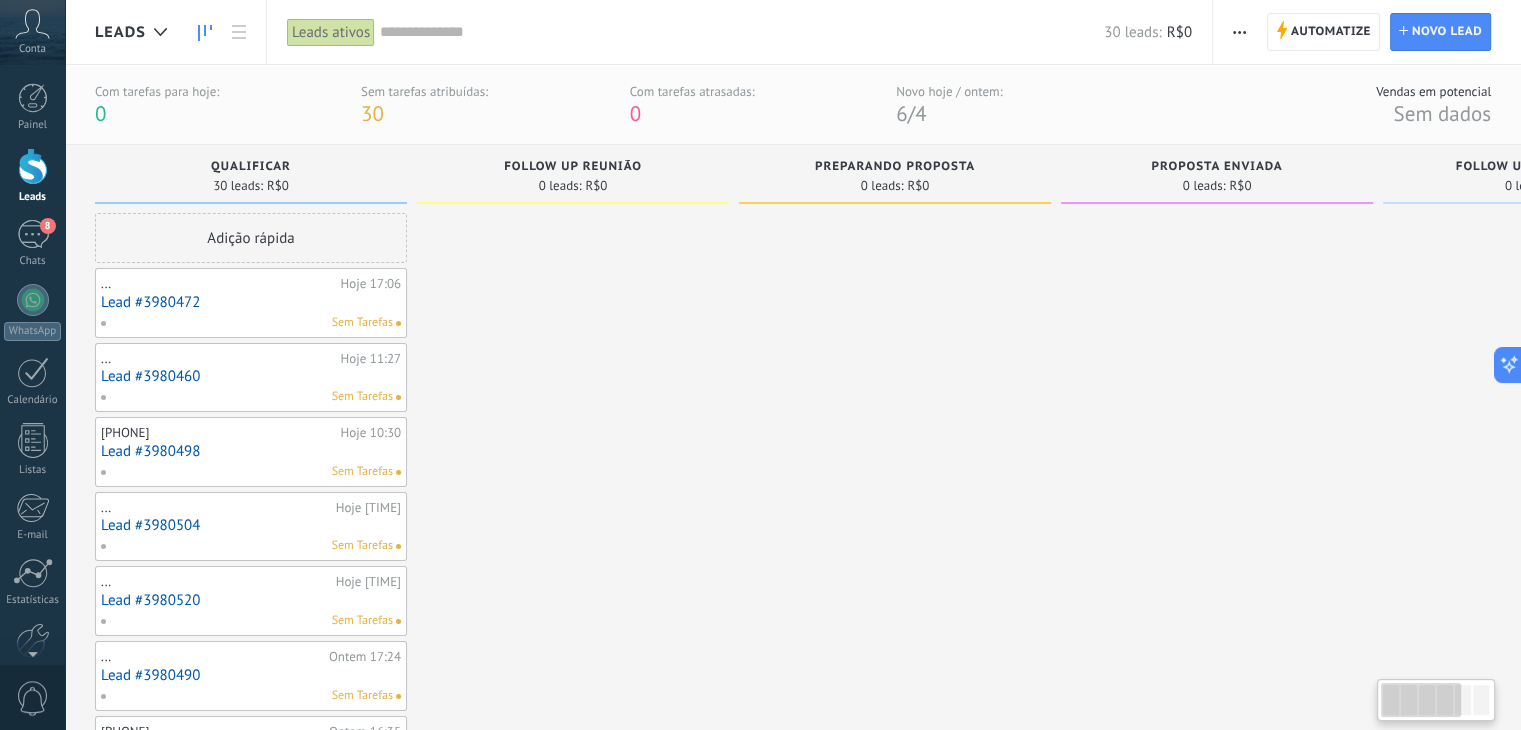 drag, startPoint x: 964, startPoint y: 346, endPoint x: 656, endPoint y: 274, distance: 316.30365 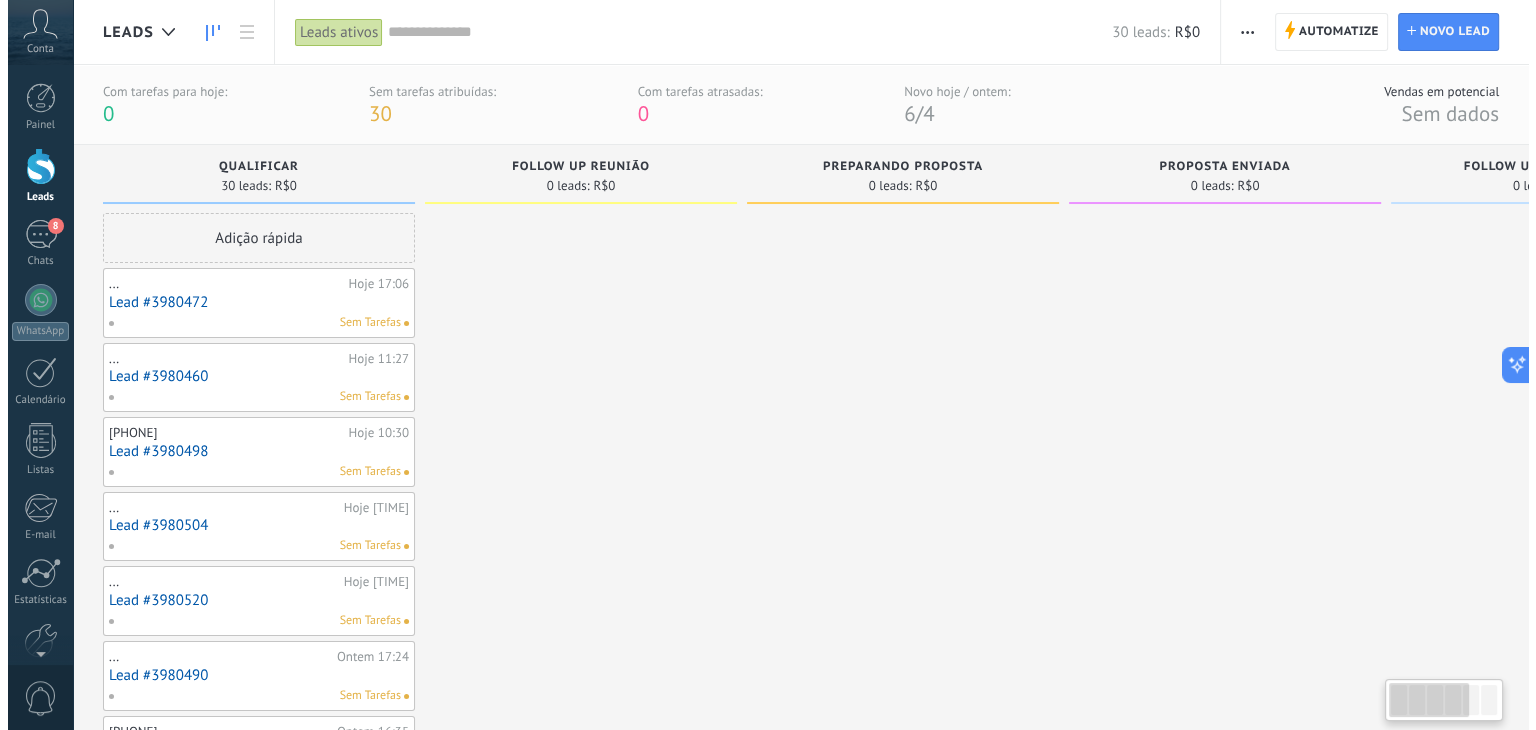 scroll, scrollTop: 0, scrollLeft: 0, axis: both 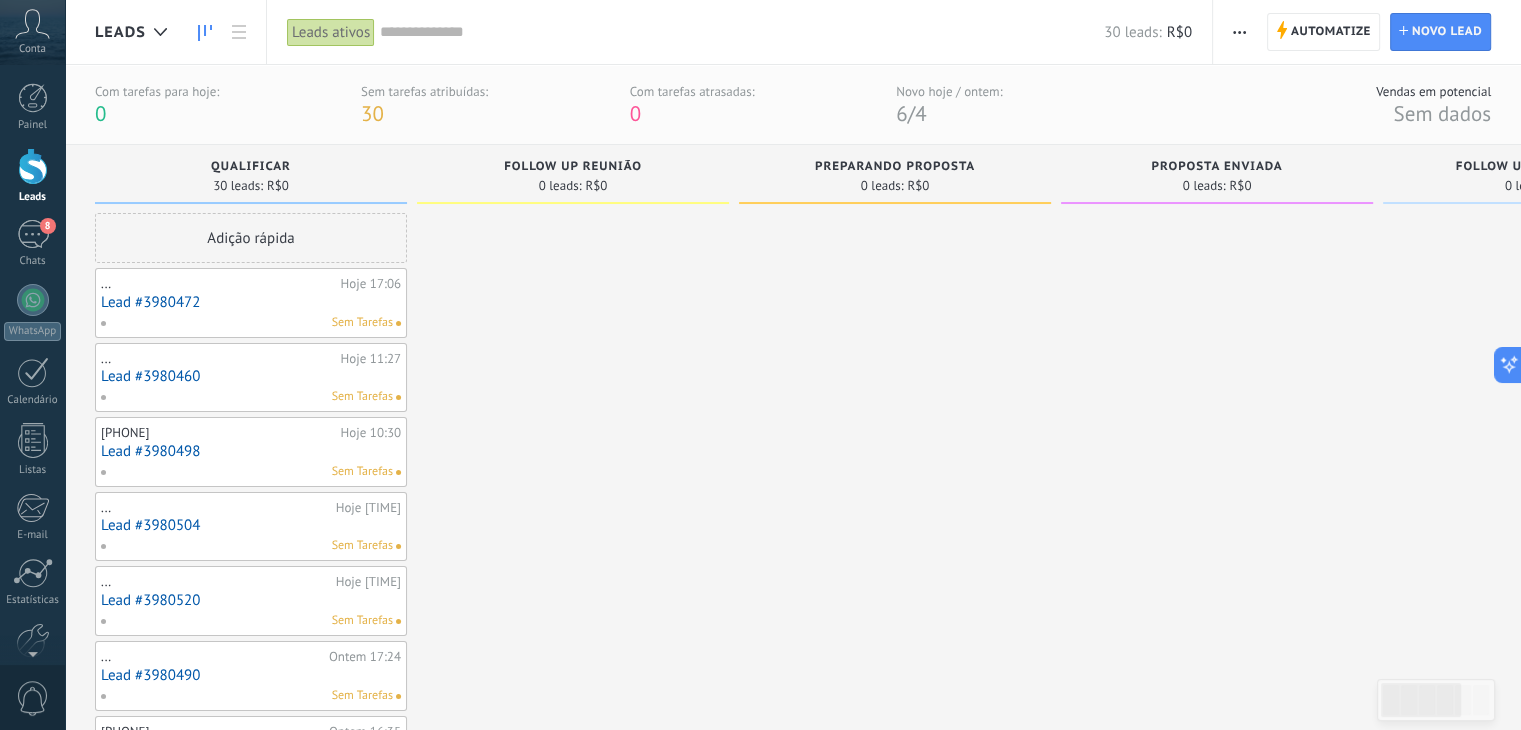 click on "Sem Tarefas" at bounding box center [246, 323] 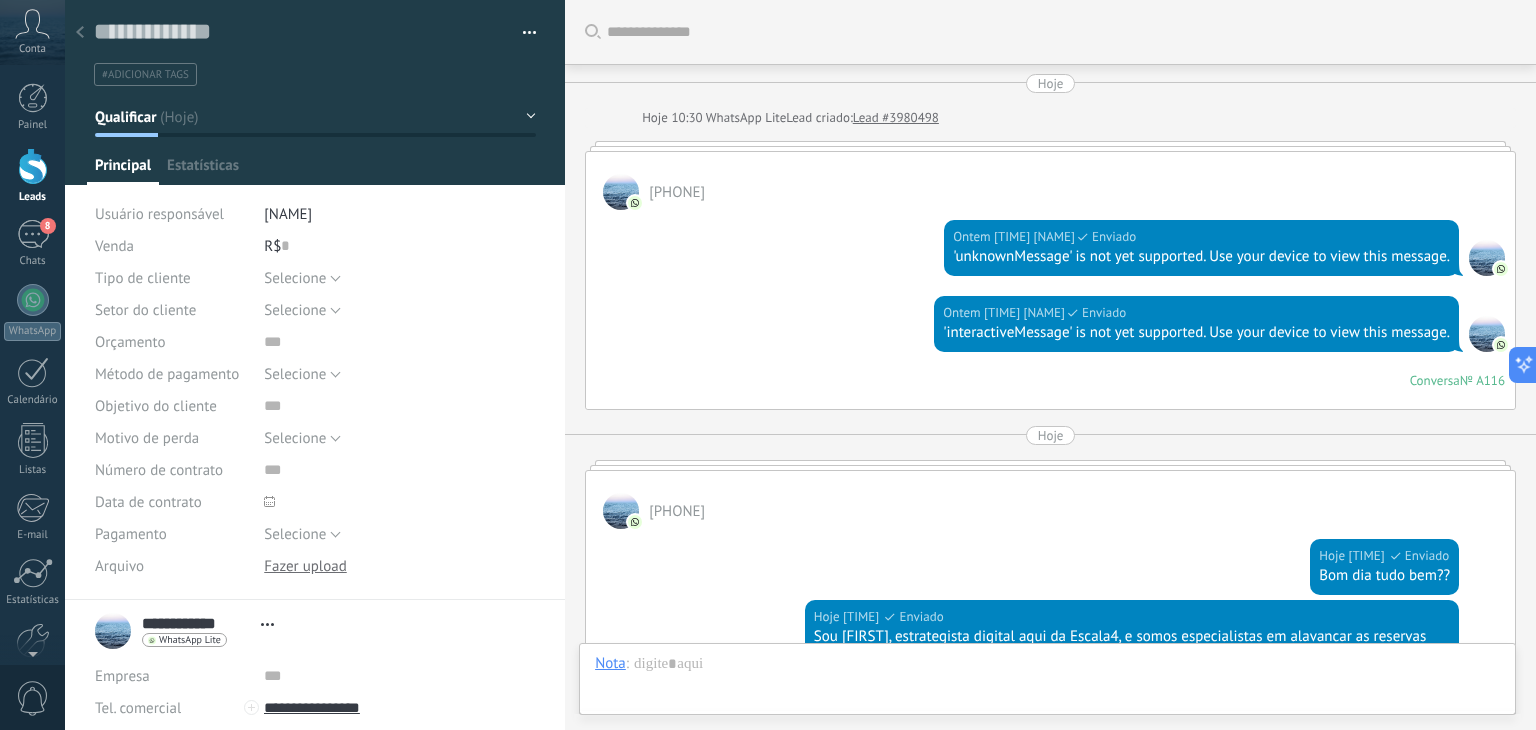 scroll, scrollTop: 29, scrollLeft: 0, axis: vertical 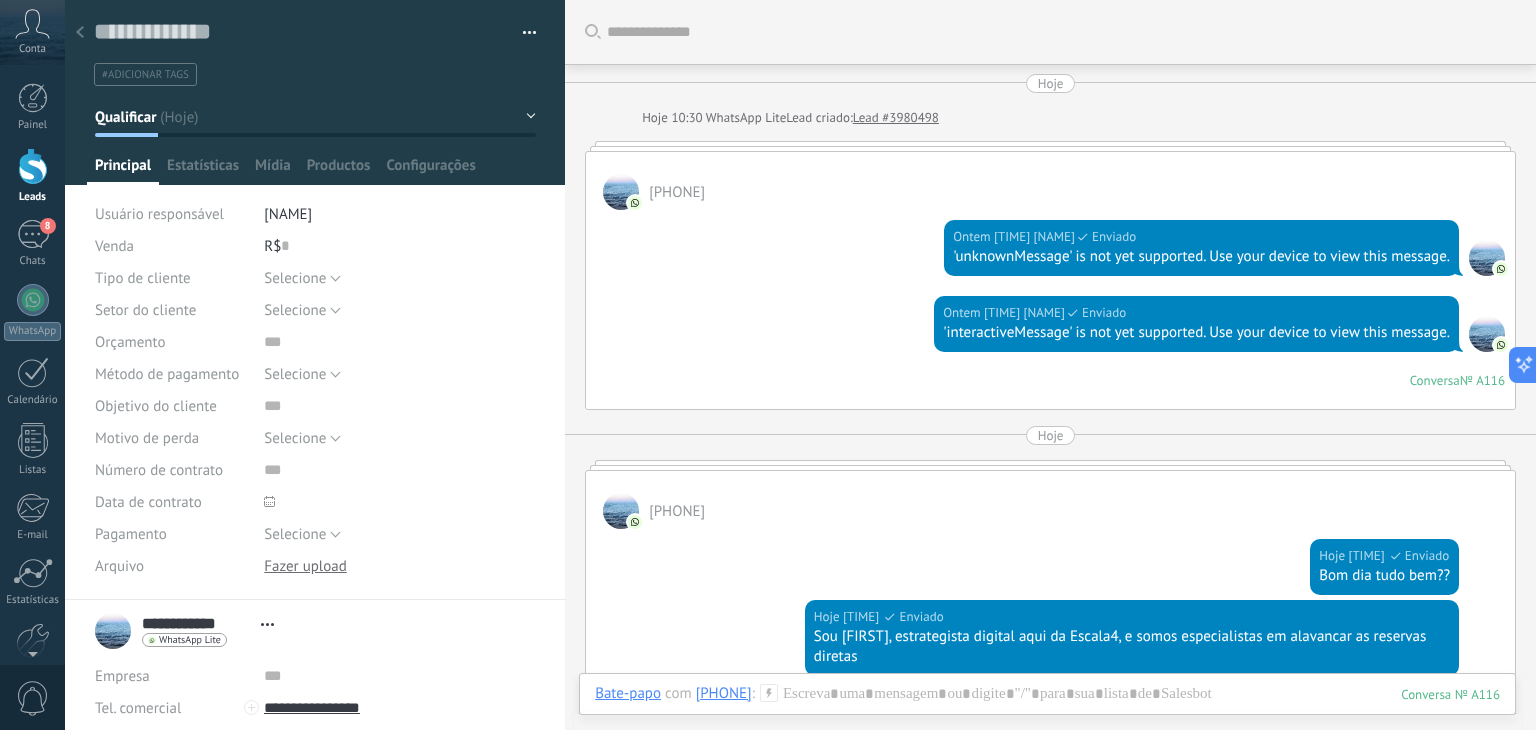 click at bounding box center [621, 192] 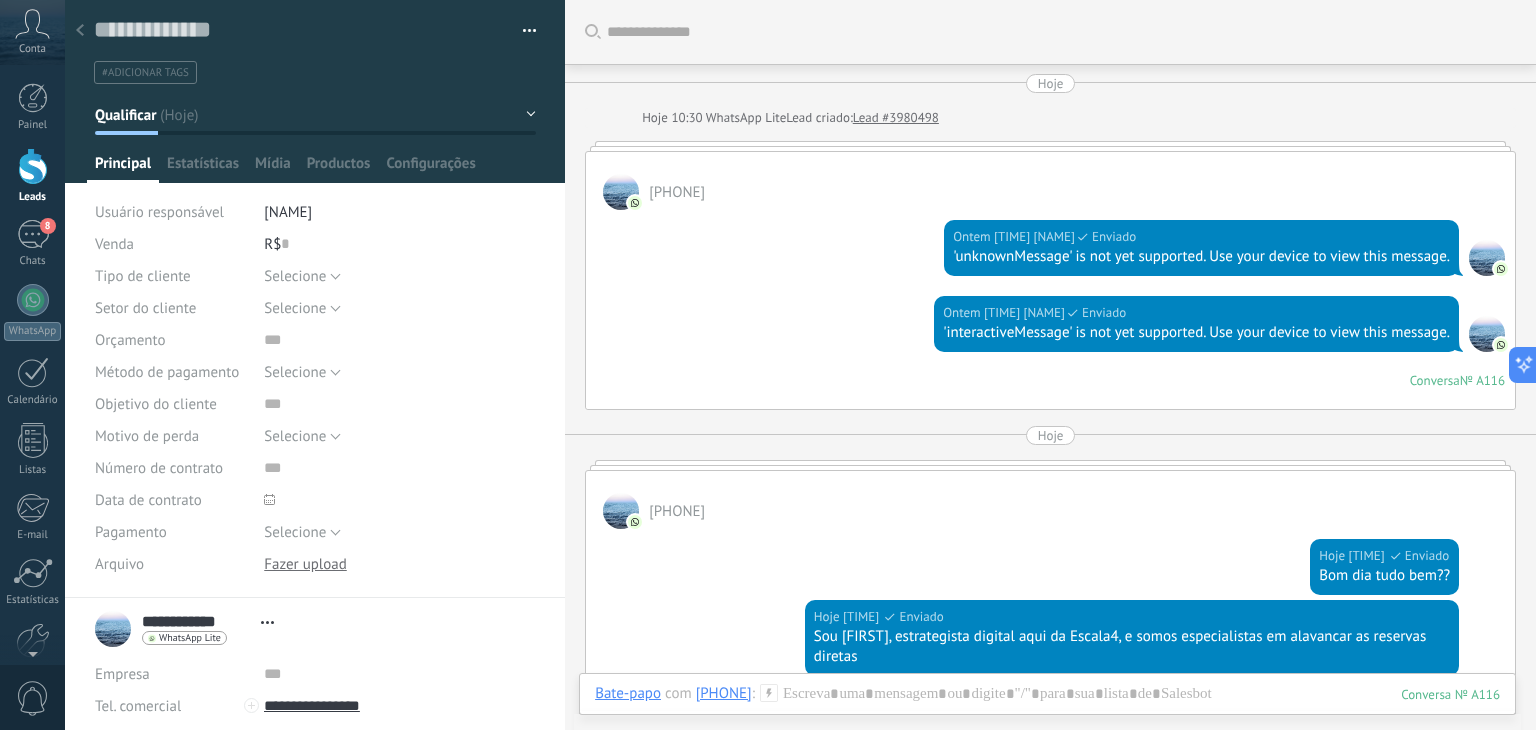 scroll, scrollTop: 0, scrollLeft: 0, axis: both 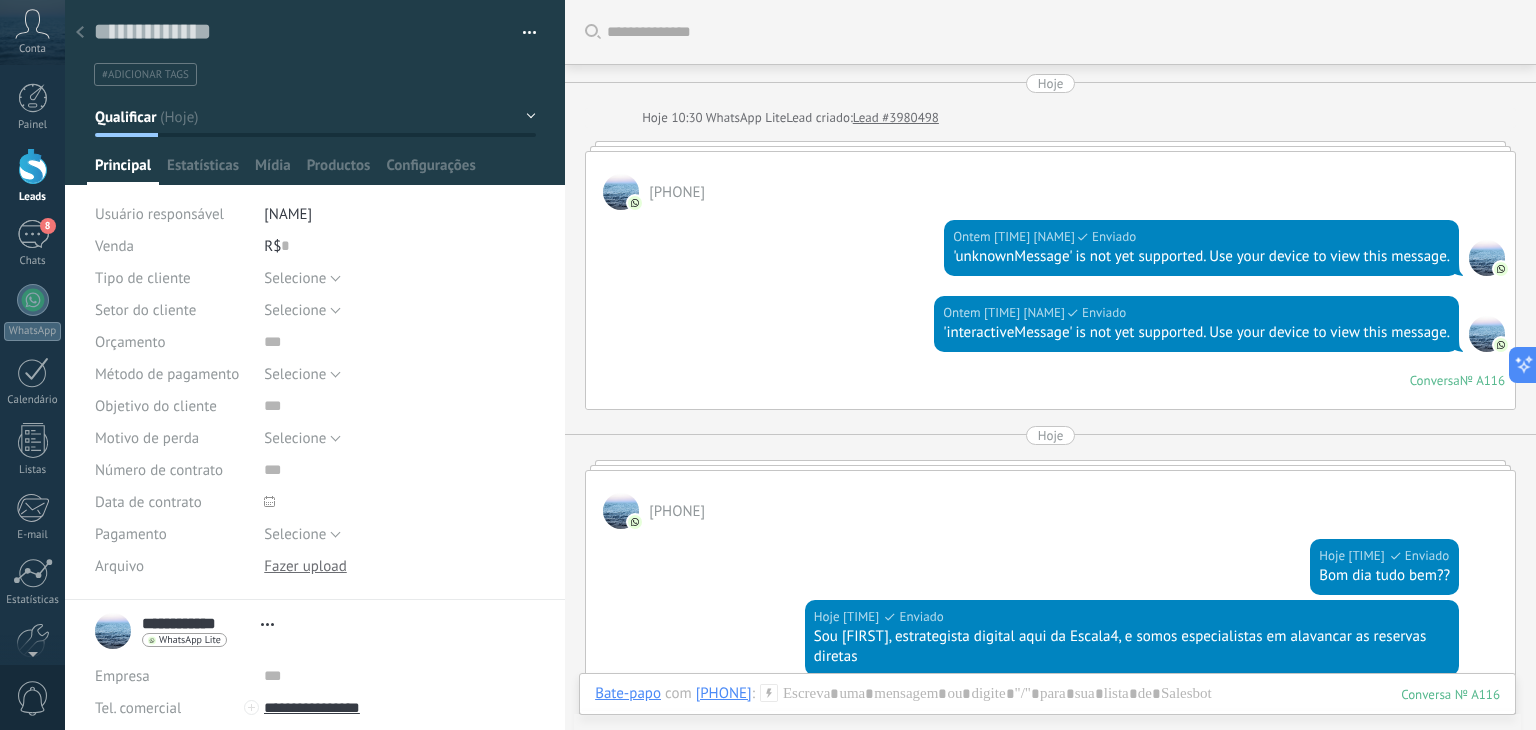 click at bounding box center [80, 33] 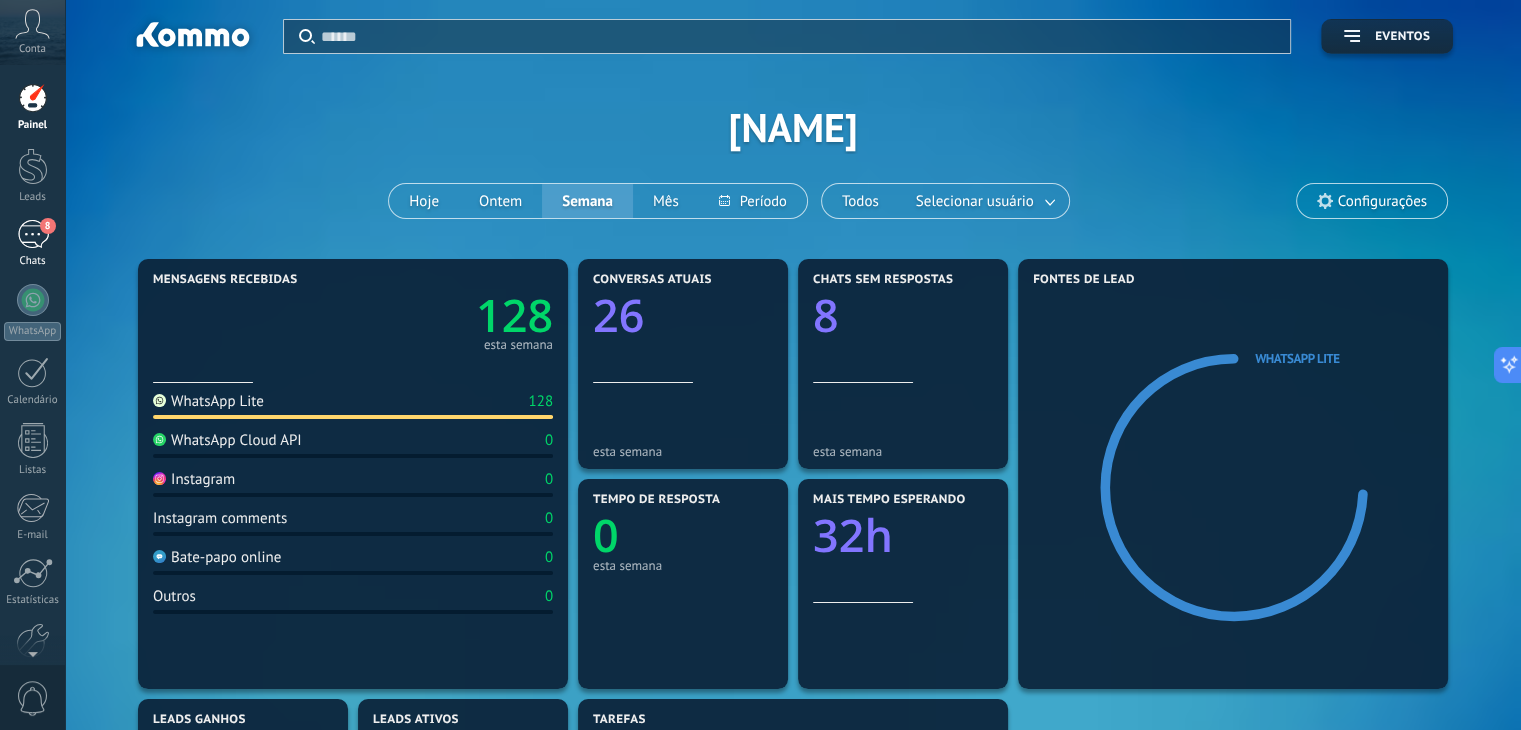 click on "8
Chats" at bounding box center [32, 244] 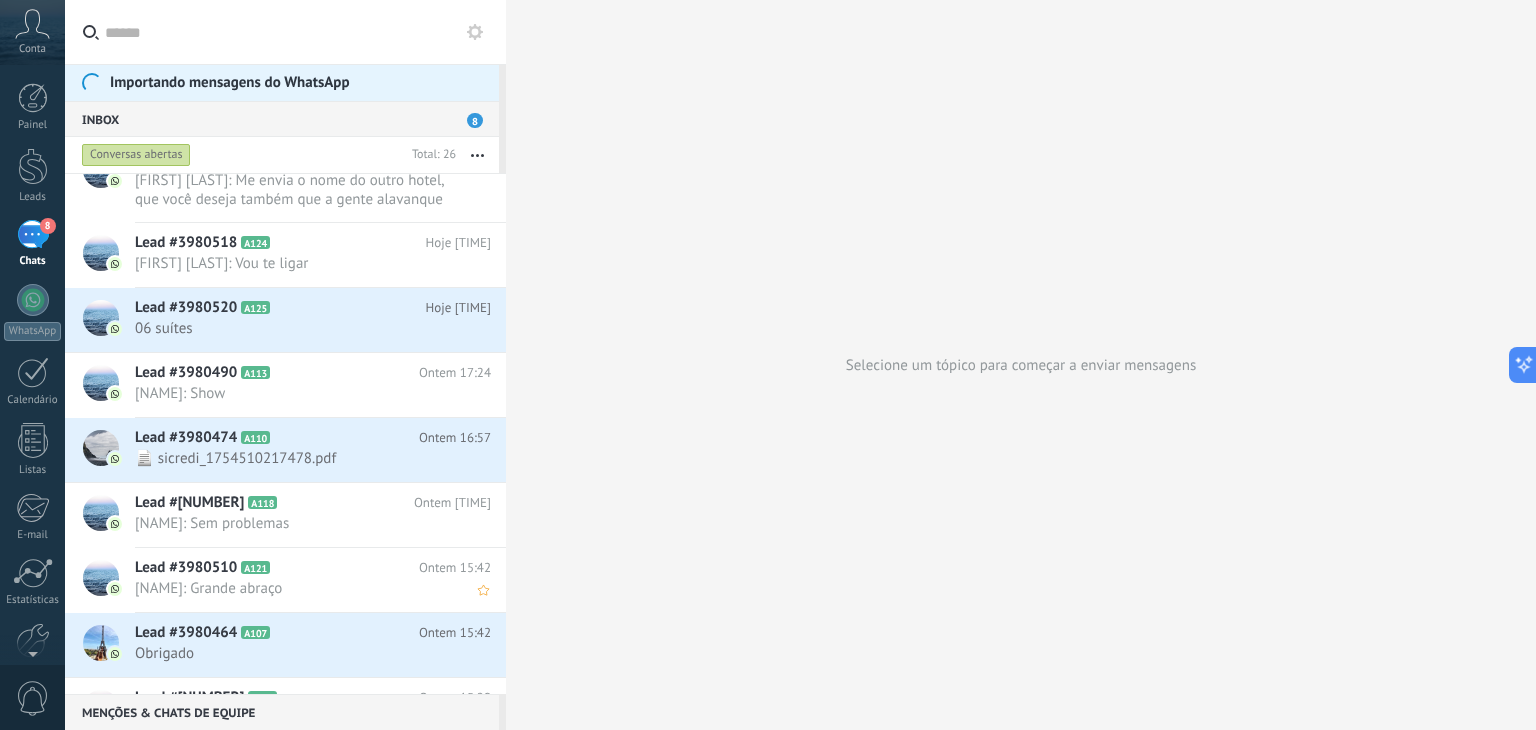 scroll, scrollTop: 500, scrollLeft: 0, axis: vertical 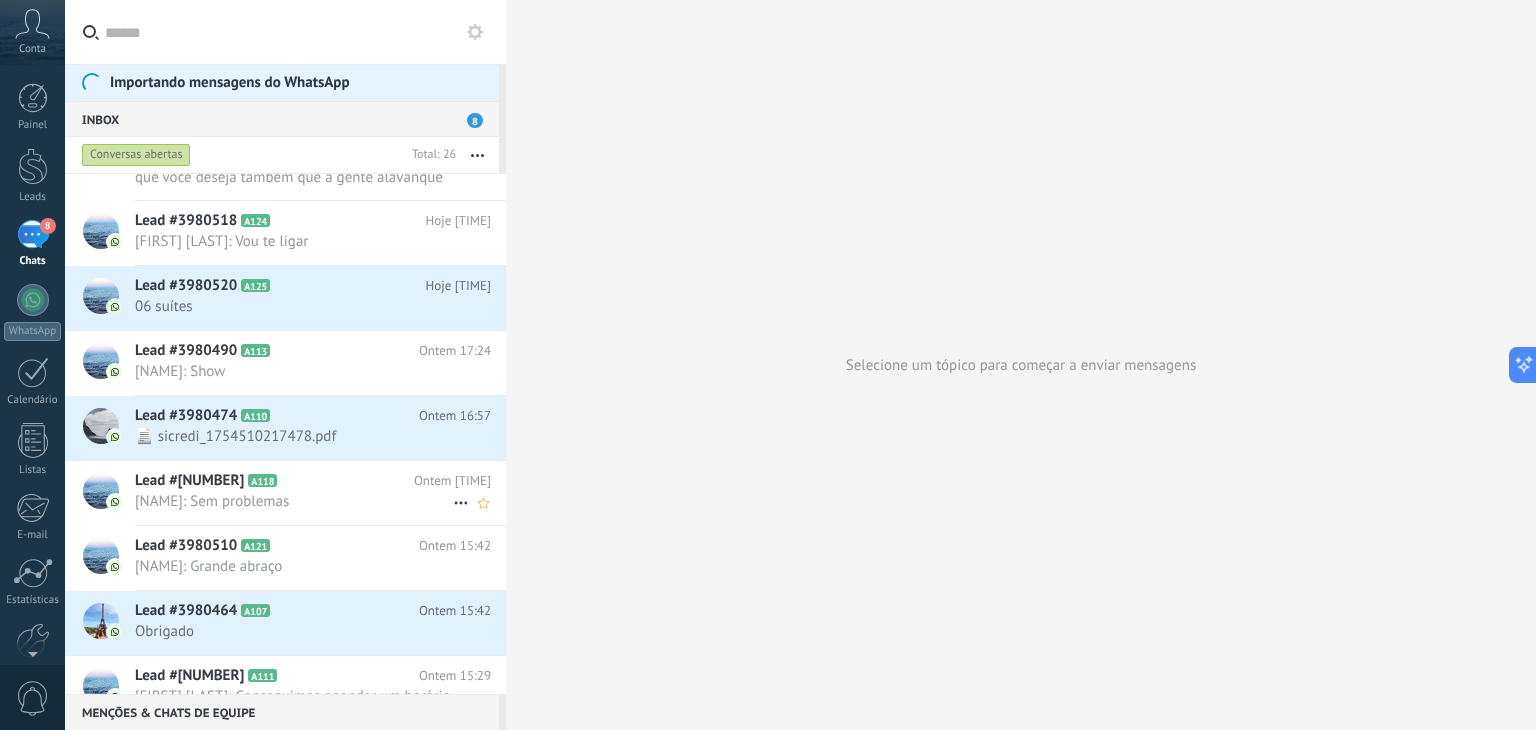 click on "Michel Odair Abreu Santos: Sem problemas" at bounding box center [294, 501] 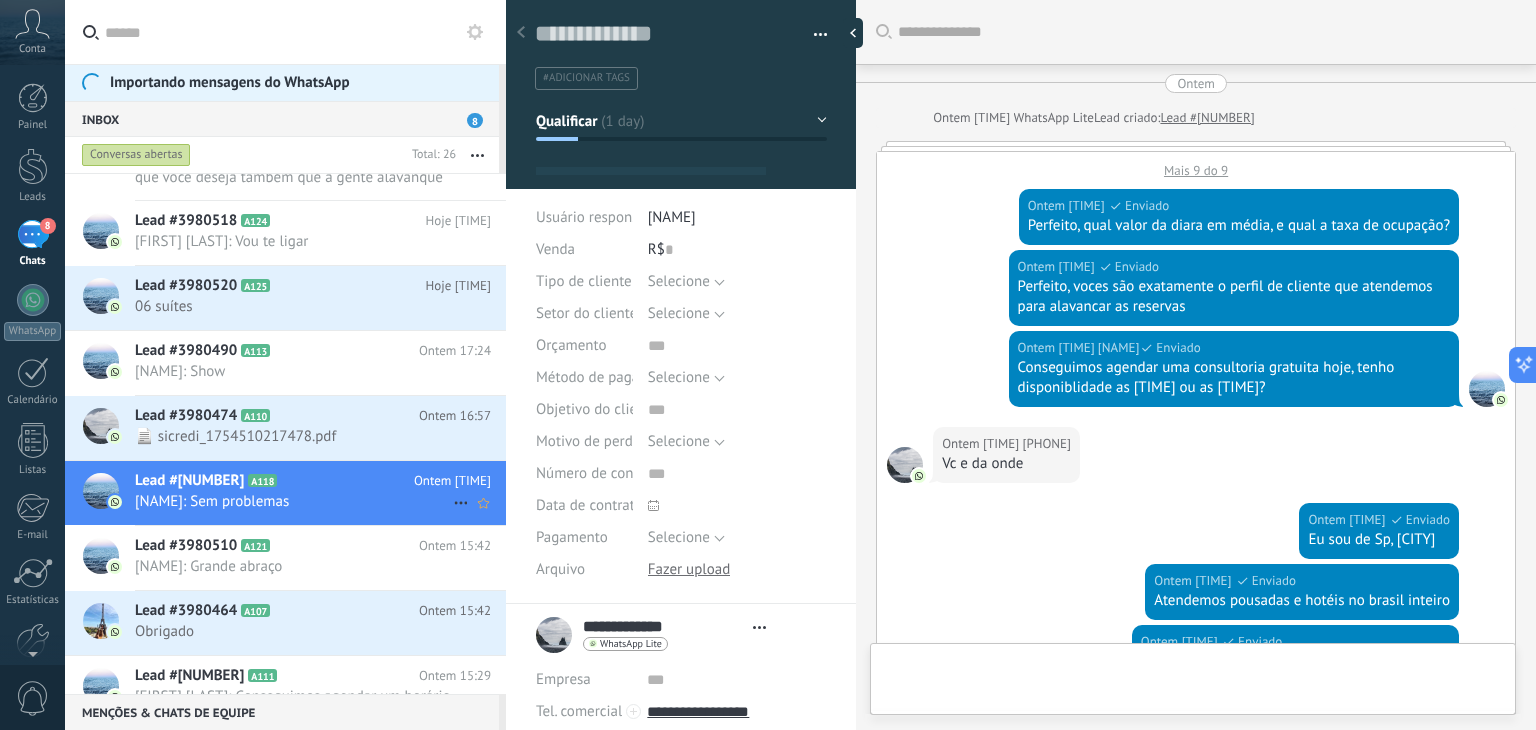 scroll, scrollTop: 29, scrollLeft: 0, axis: vertical 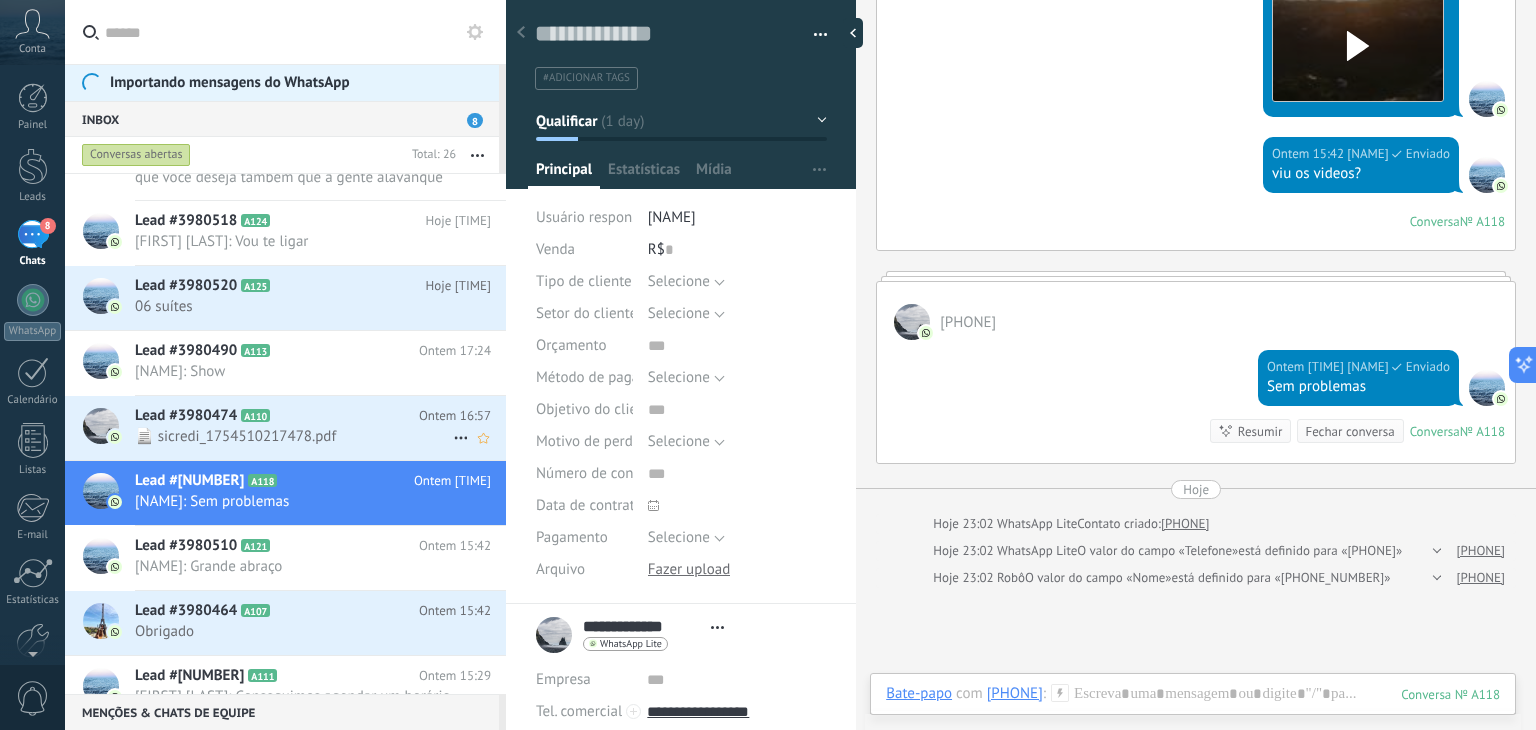 click on "📄 sicredi_1754510217478.pdf" at bounding box center [294, 436] 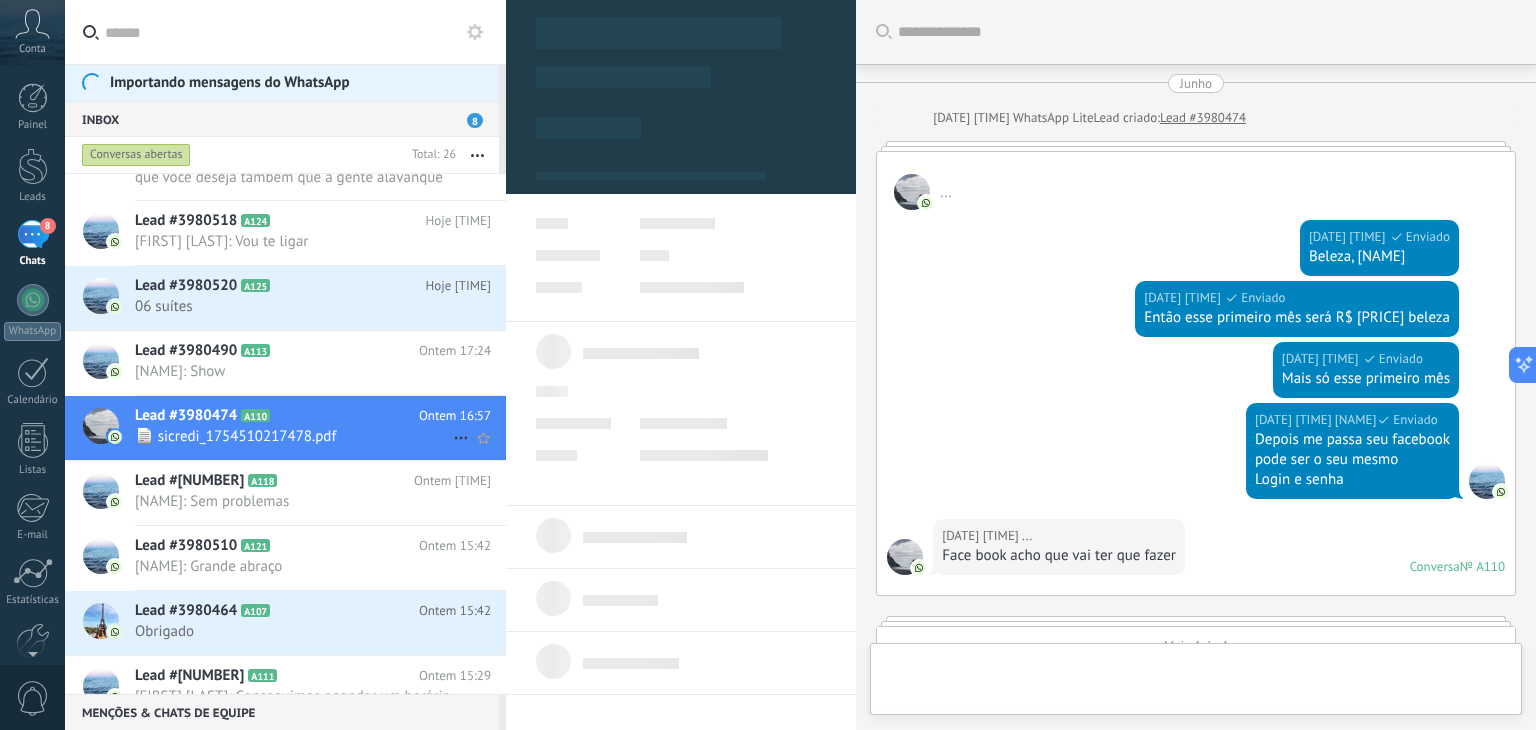 scroll, scrollTop: 1972, scrollLeft: 0, axis: vertical 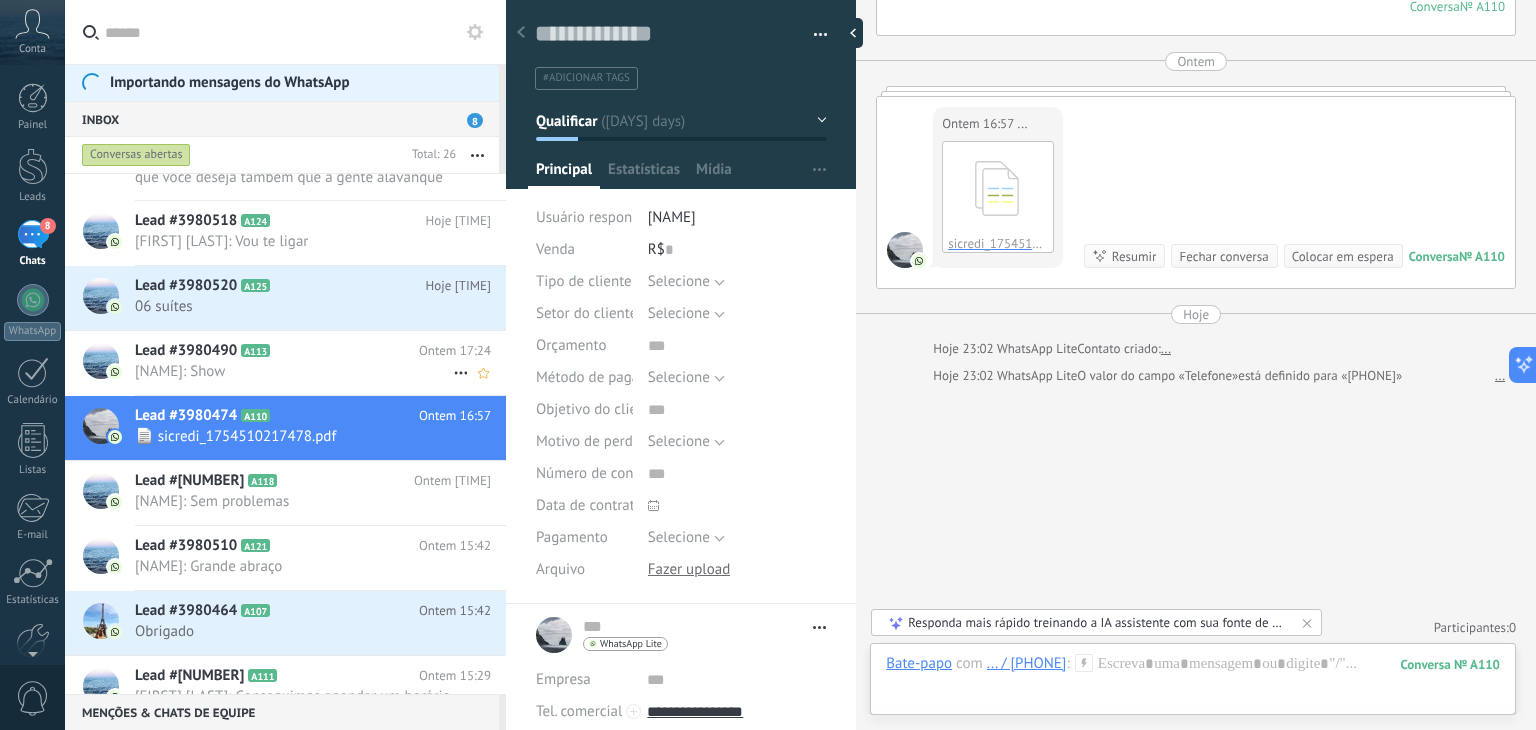 click on "Michel Odair Abreu Santos: Show" at bounding box center (294, 371) 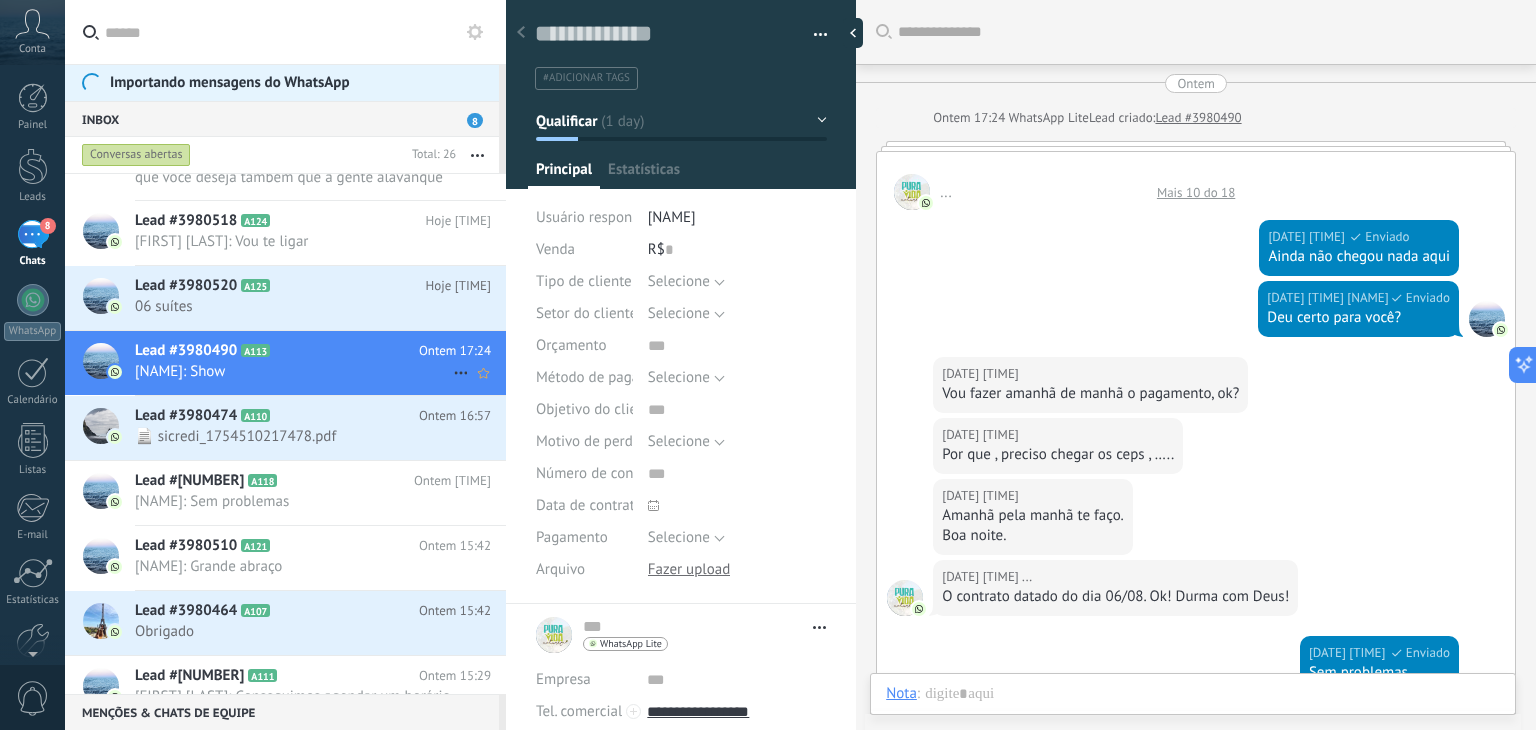 scroll, scrollTop: 29, scrollLeft: 0, axis: vertical 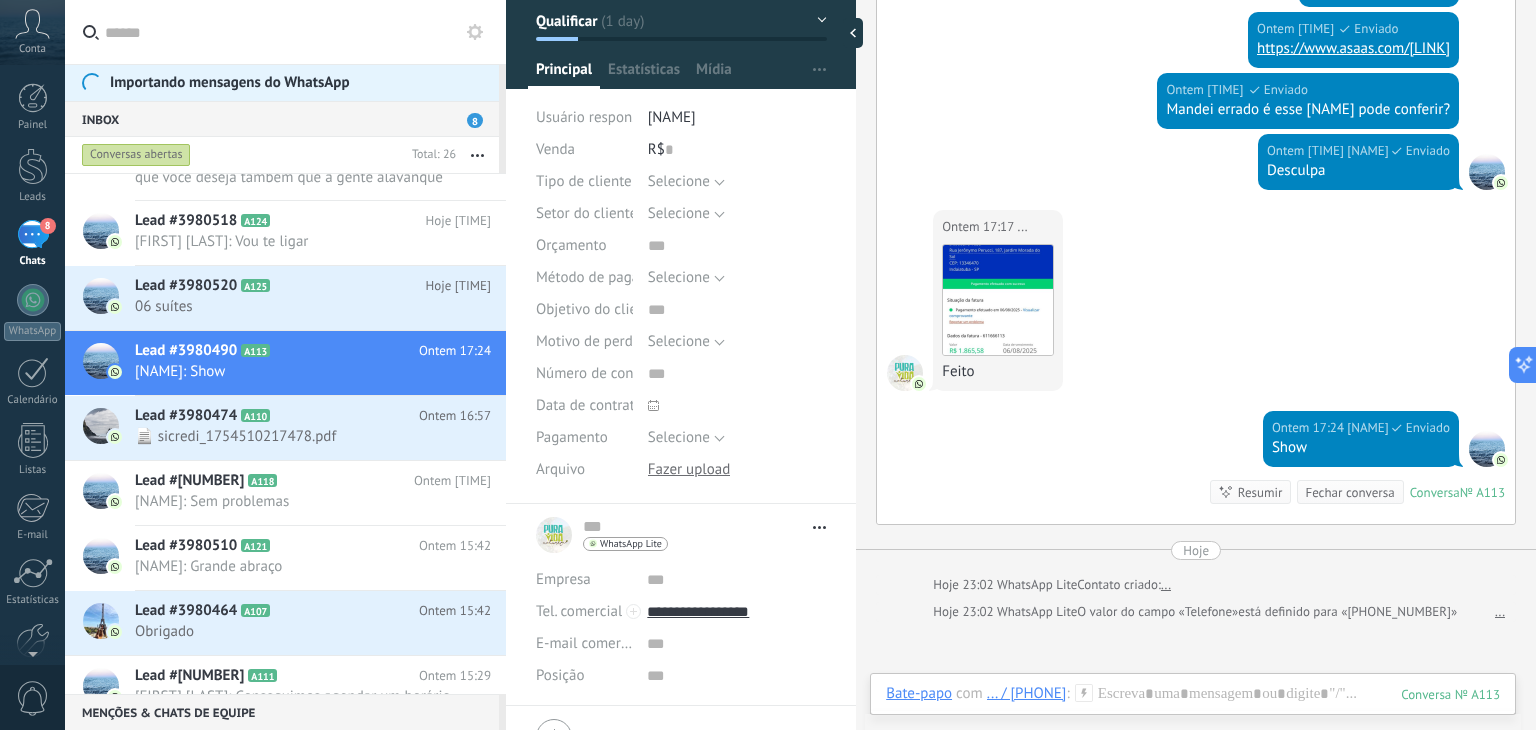 click on "...
...
Abrir detalhes
Copiar nome
Desvincular
Contato principal" at bounding box center [681, 535] 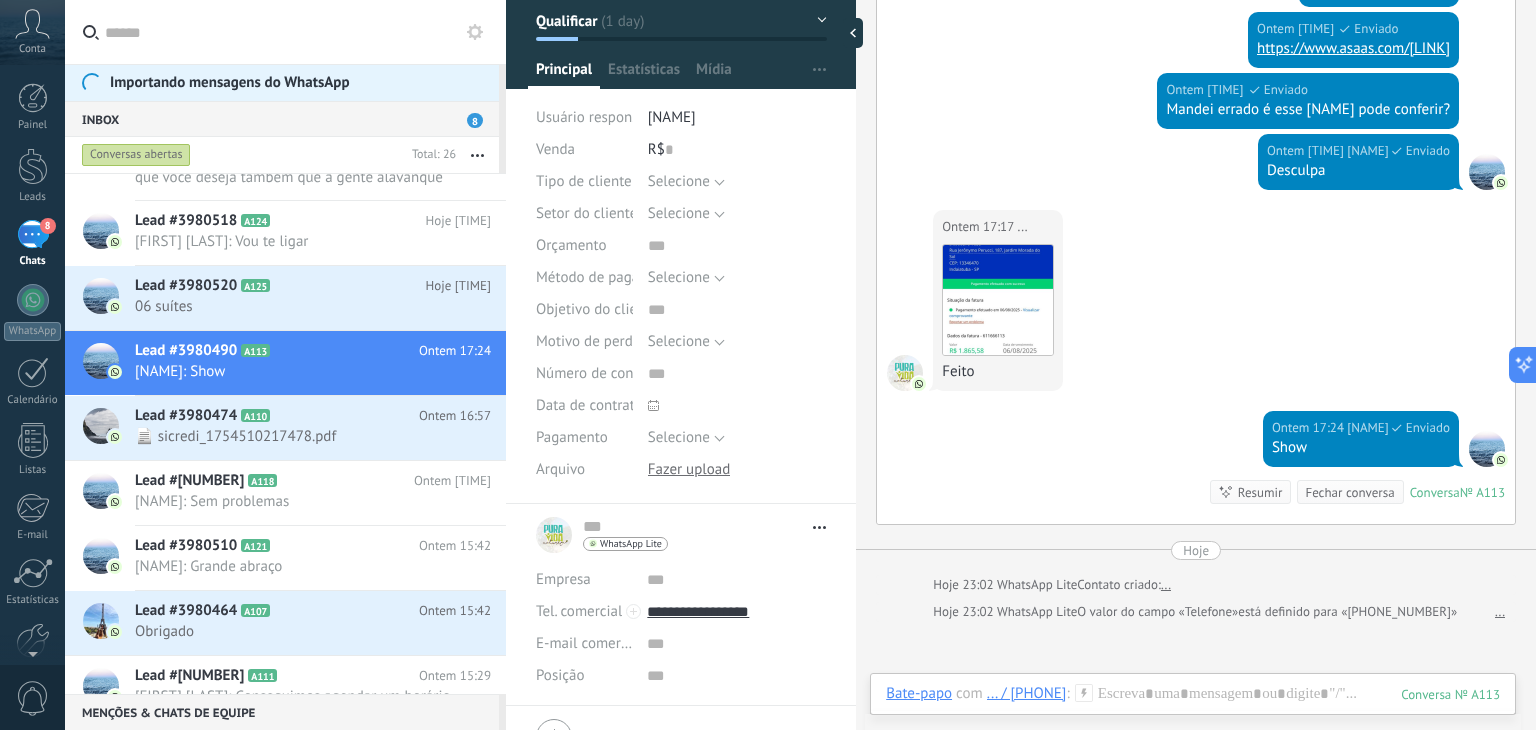 click on "WhatsApp Lite" at bounding box center [631, 544] 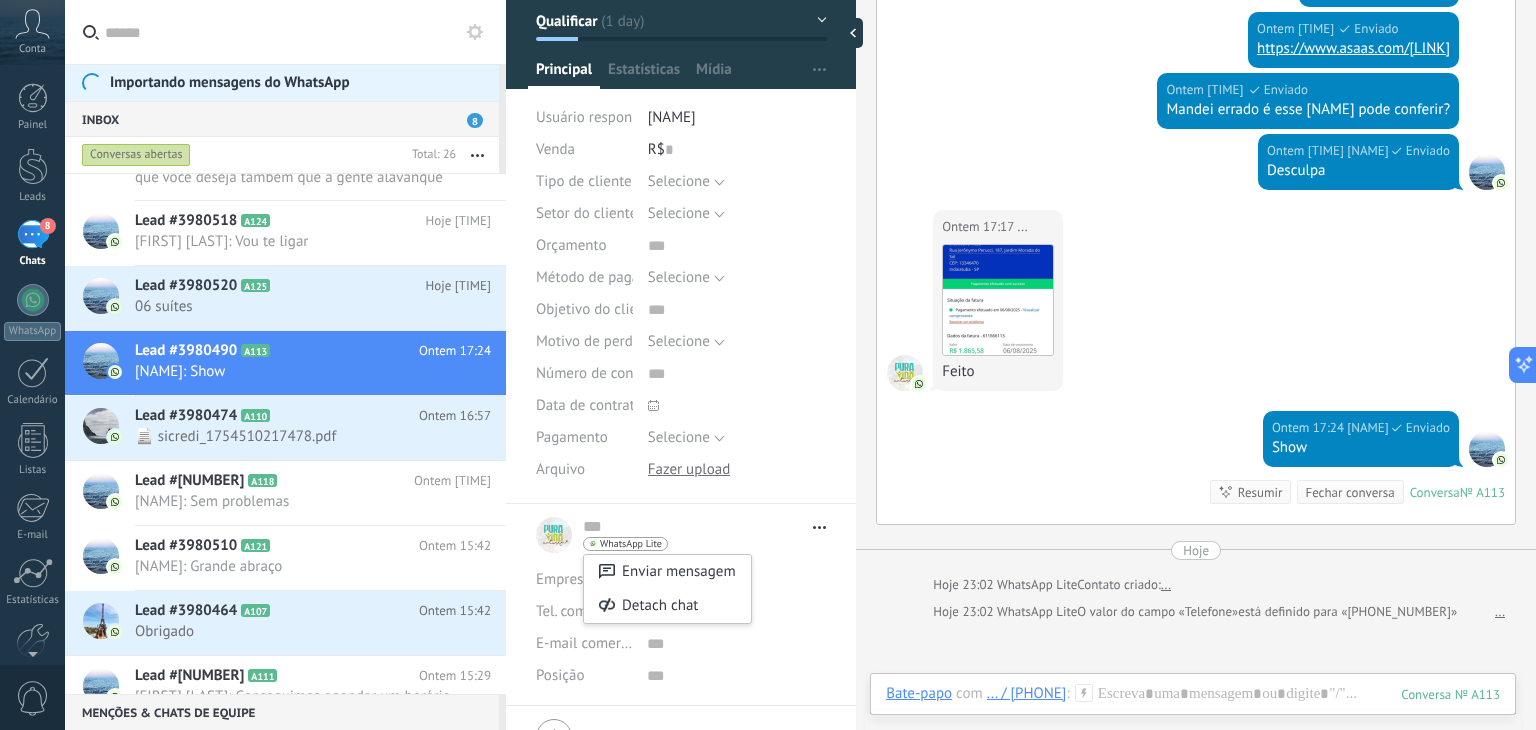 click at bounding box center (768, 365) 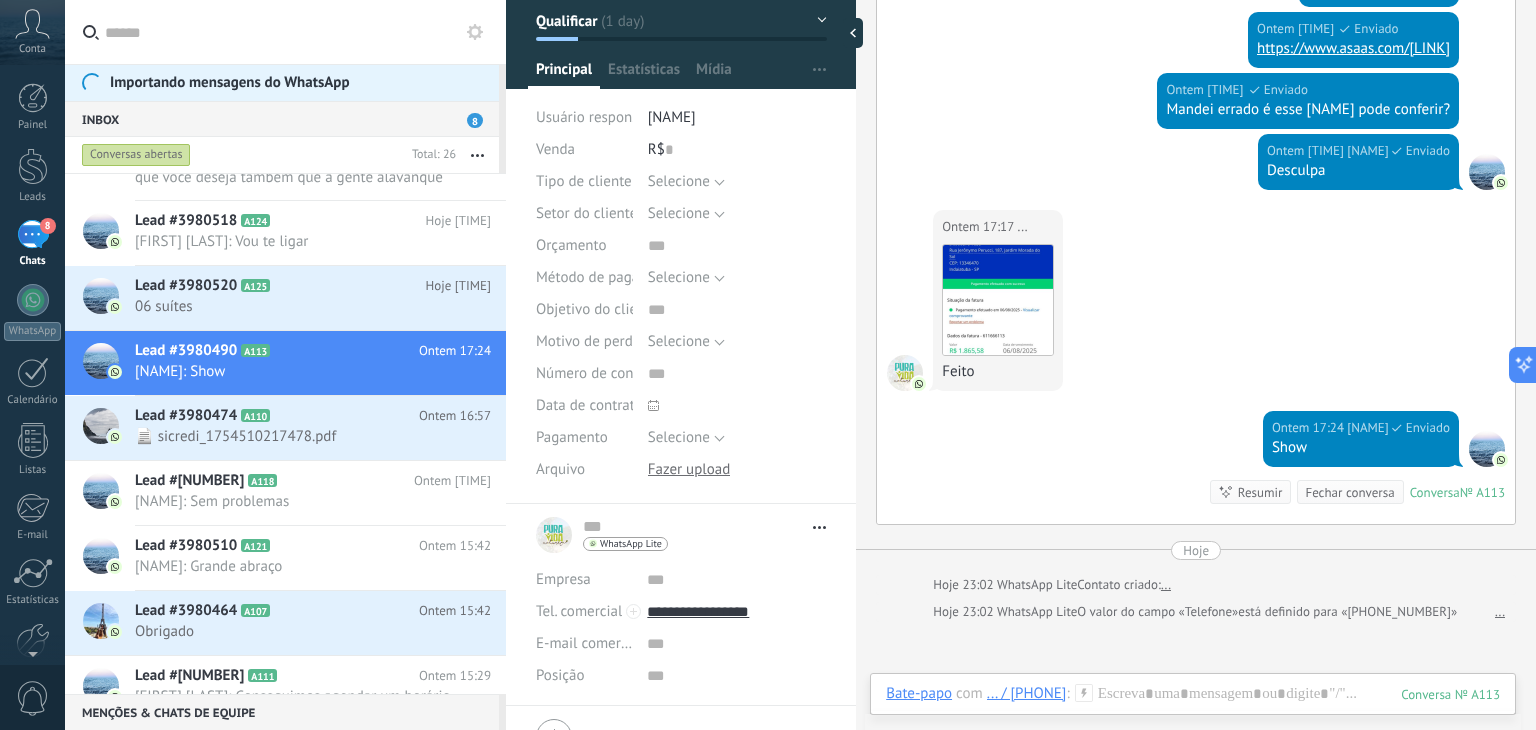 click on "...
...
Abrir detalhes
Copiar nome
Desvincular
Contato principal" at bounding box center [681, 535] 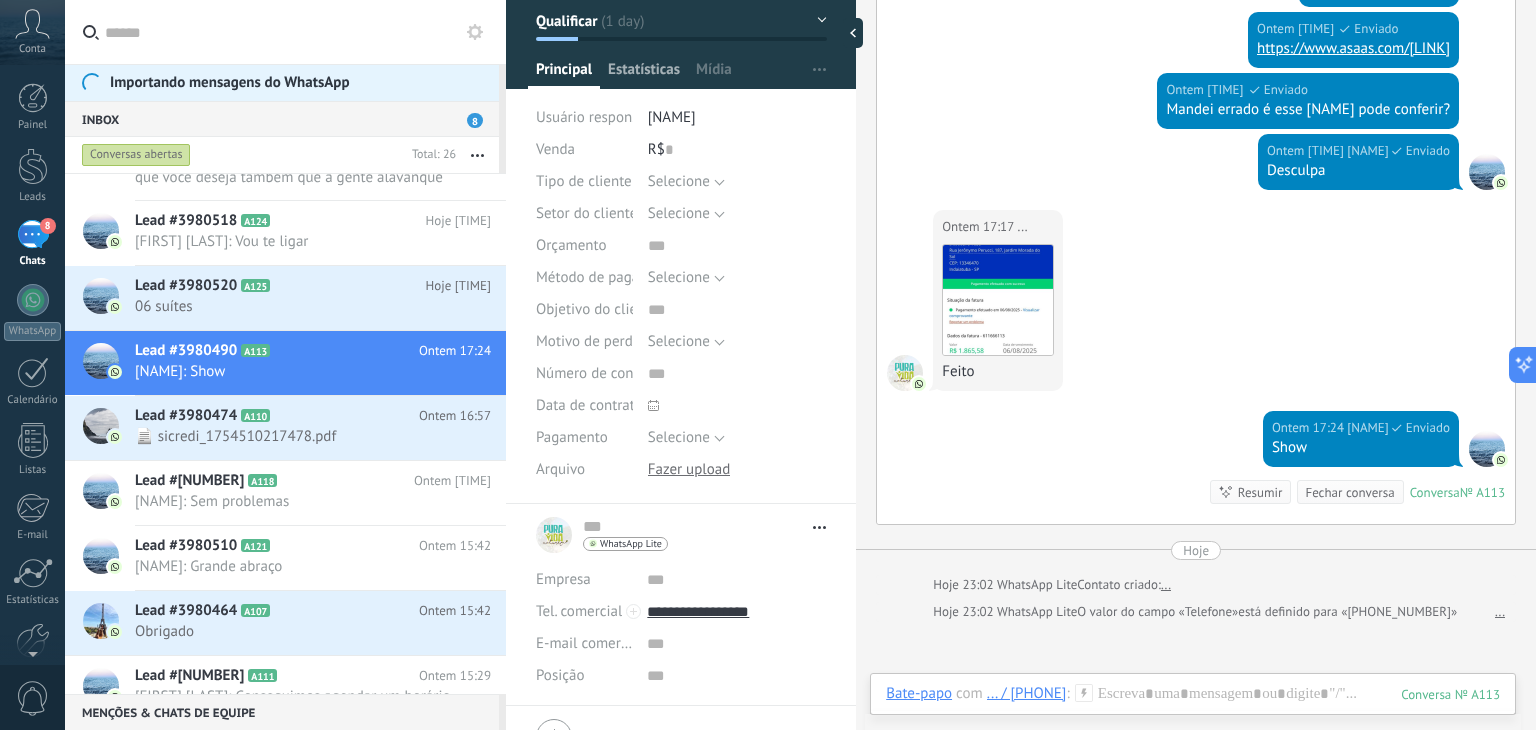 click on "Estatísticas" at bounding box center [644, 74] 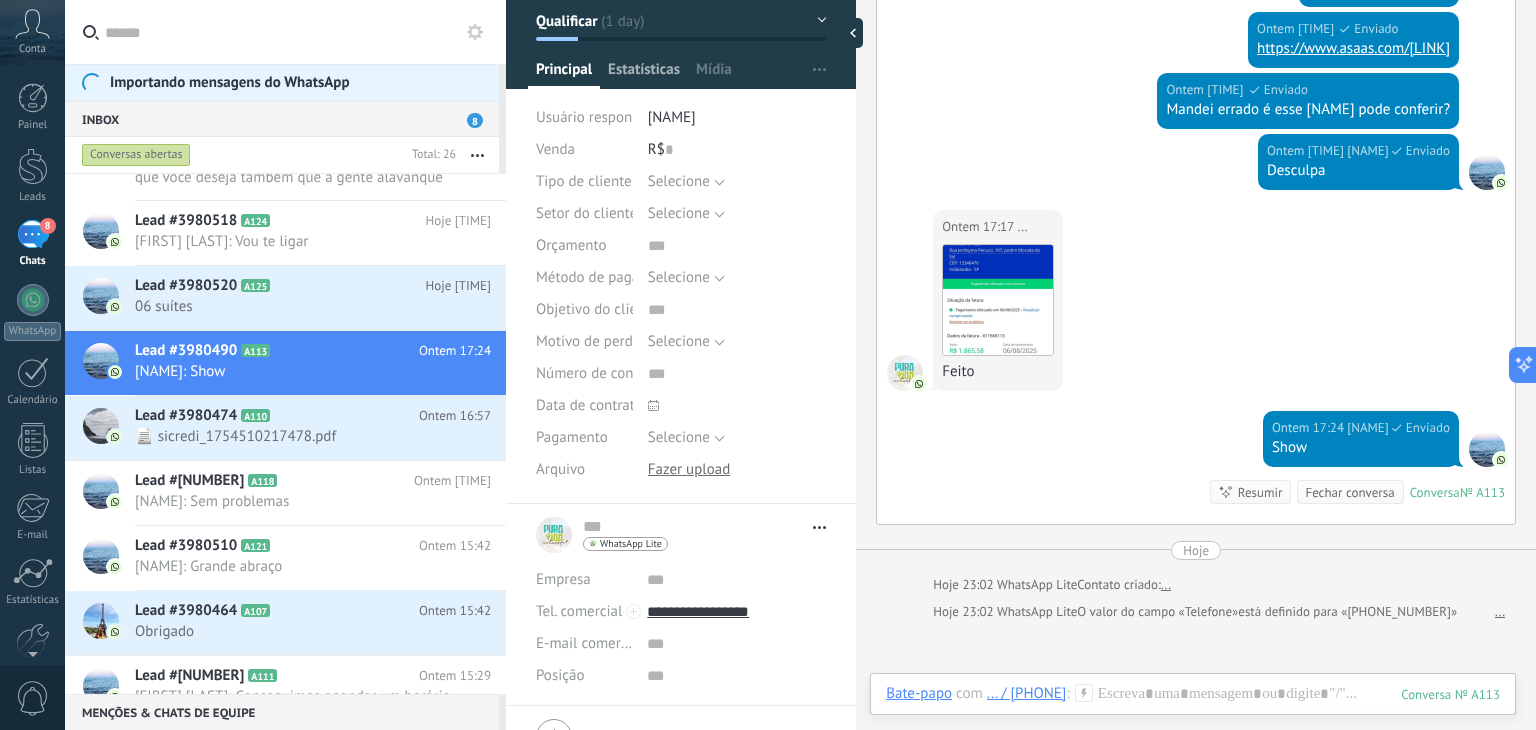 scroll, scrollTop: 0, scrollLeft: 0, axis: both 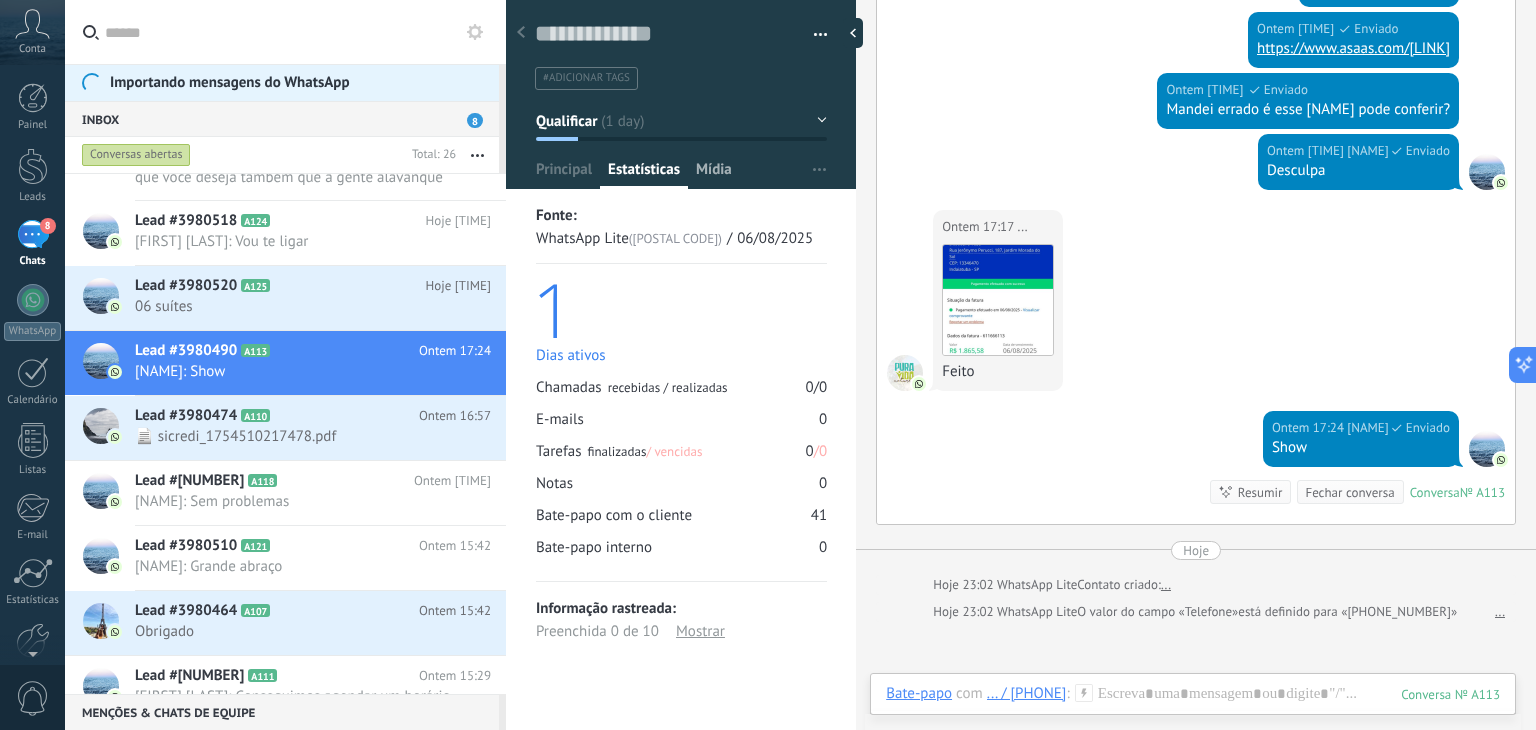 click on "Mídia" at bounding box center (714, 174) 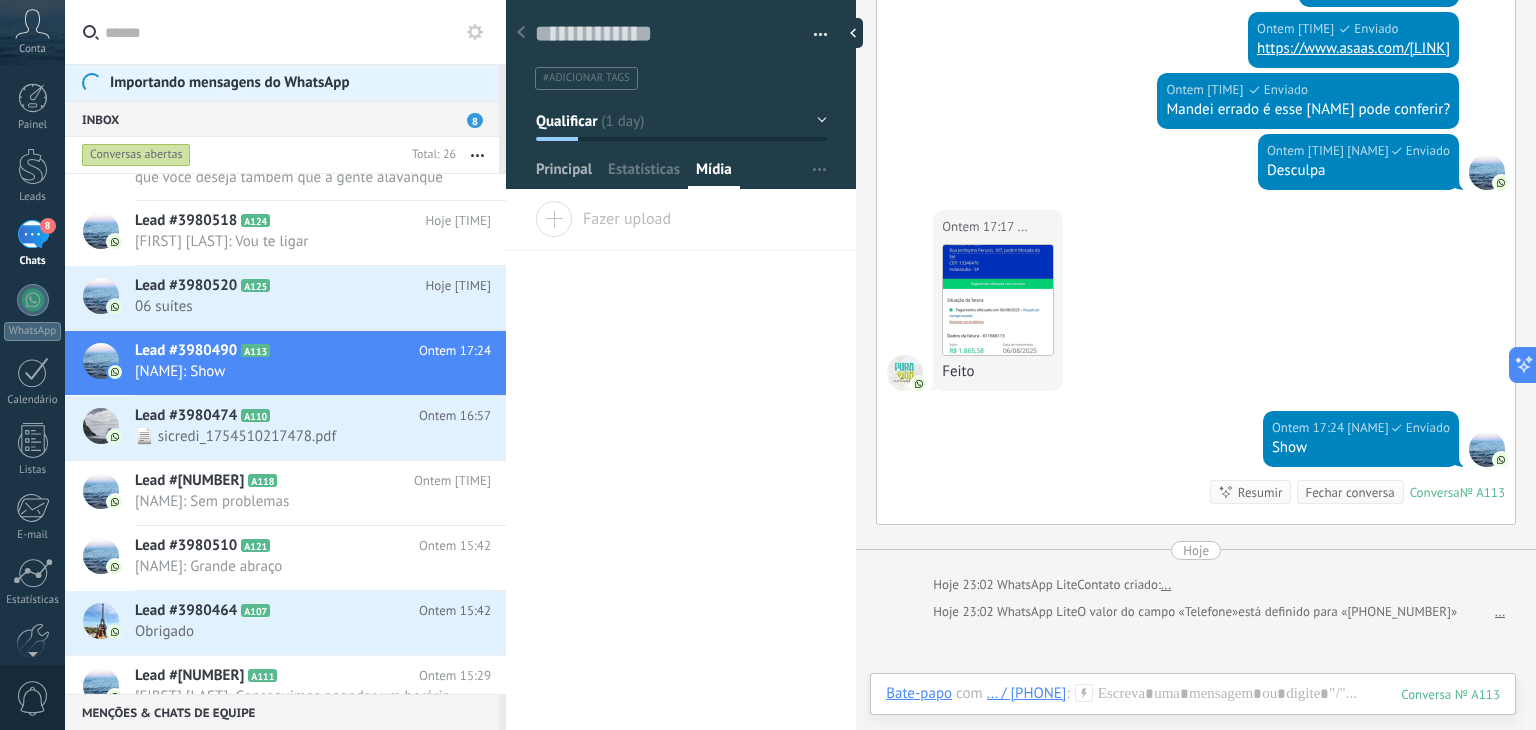 click on "Principal" at bounding box center (564, 174) 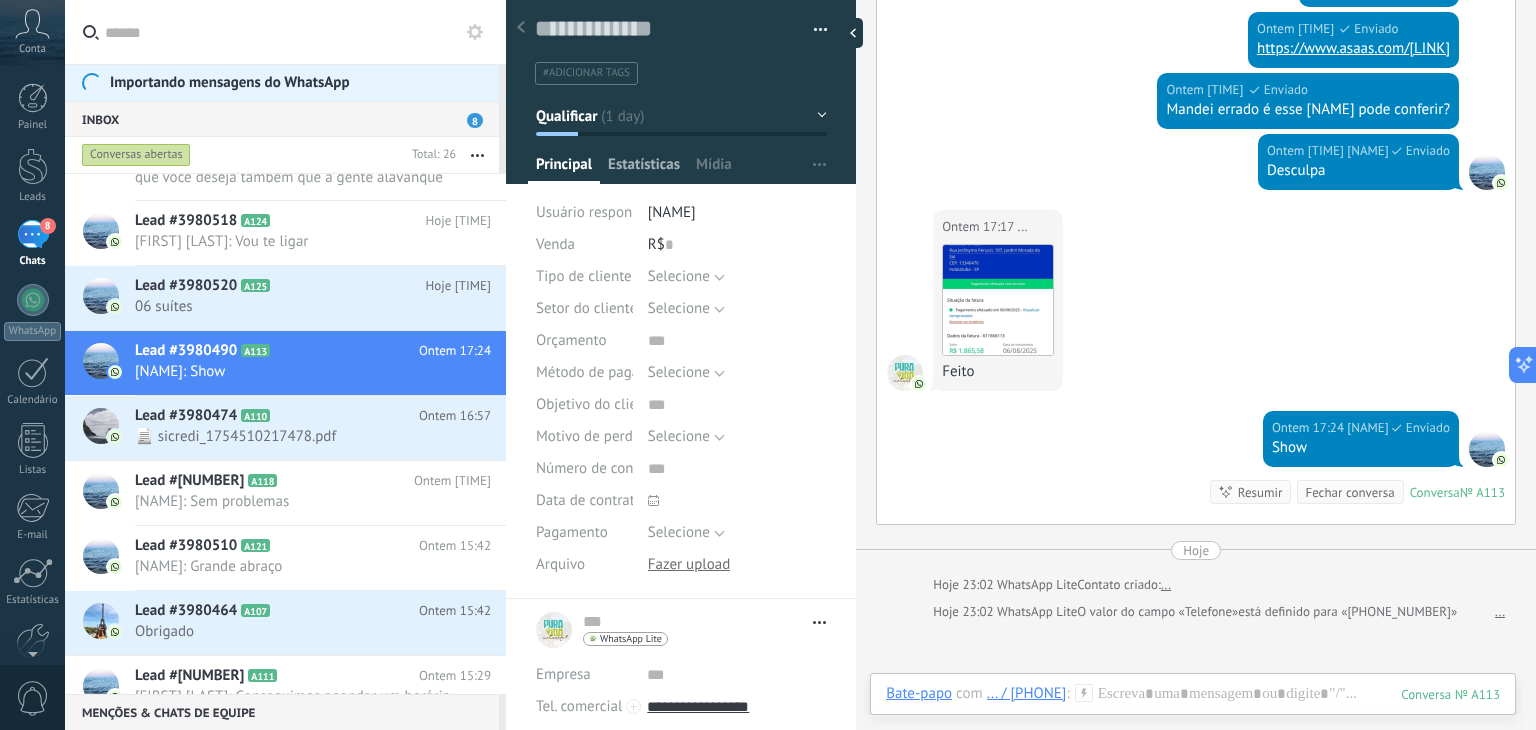 scroll, scrollTop: 0, scrollLeft: 0, axis: both 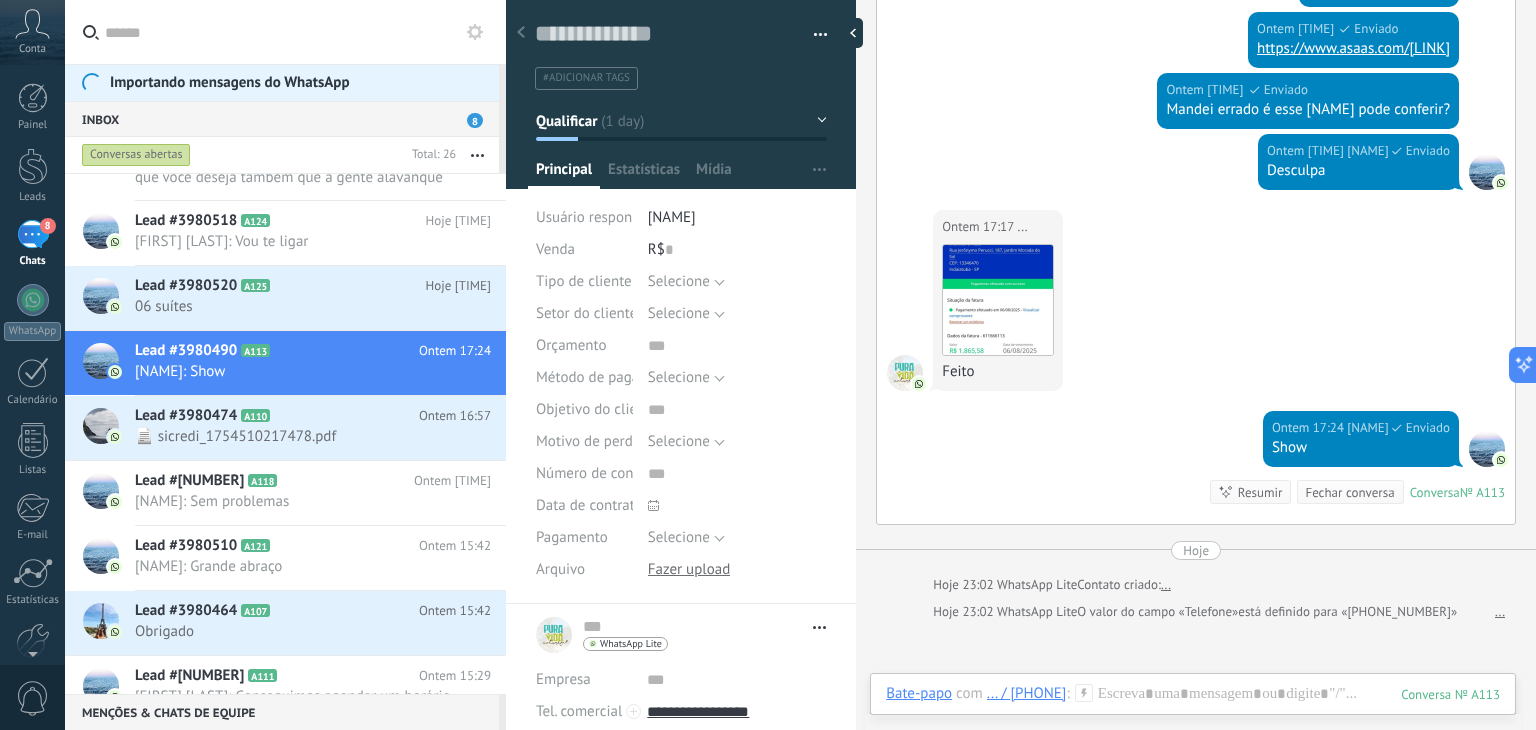 click at bounding box center (521, 33) 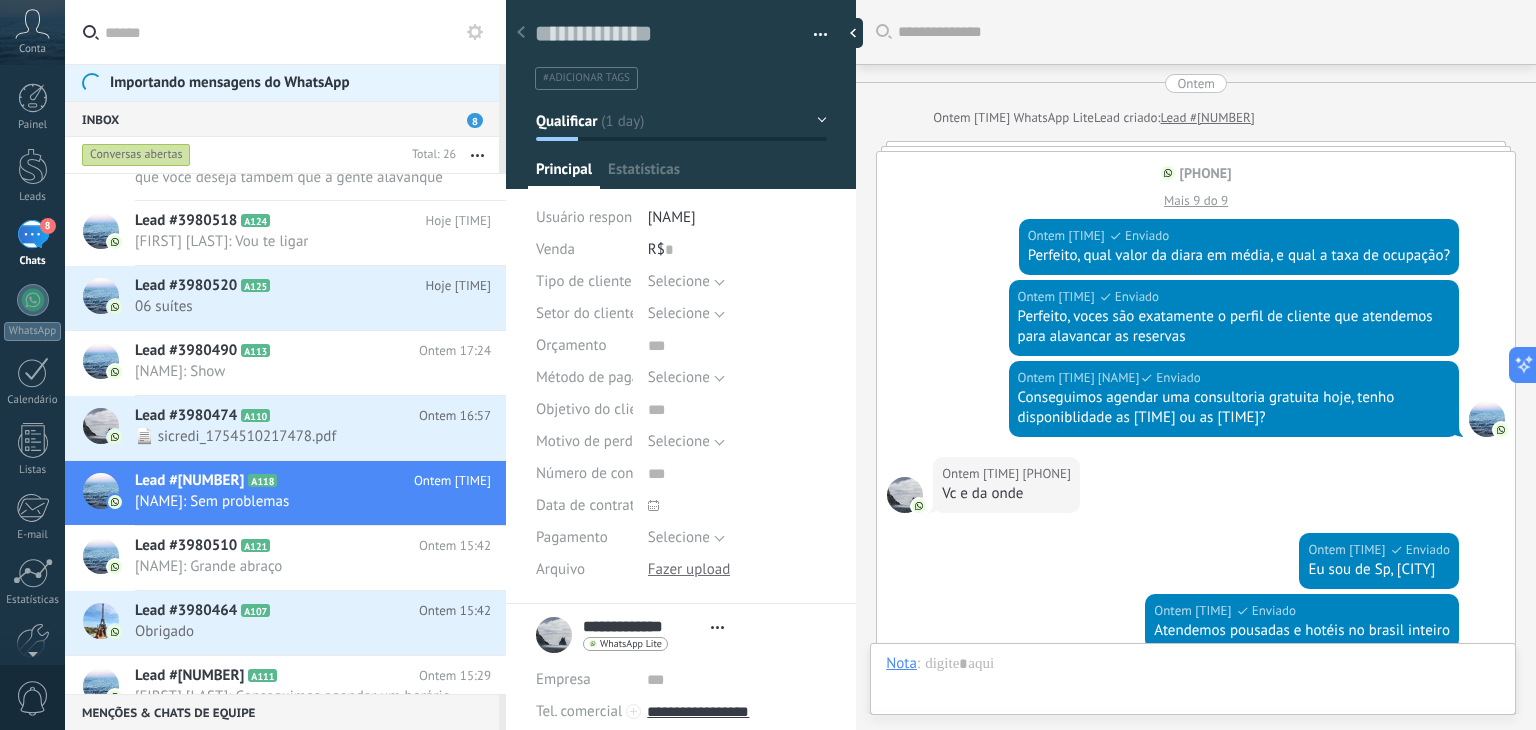 scroll, scrollTop: 29, scrollLeft: 0, axis: vertical 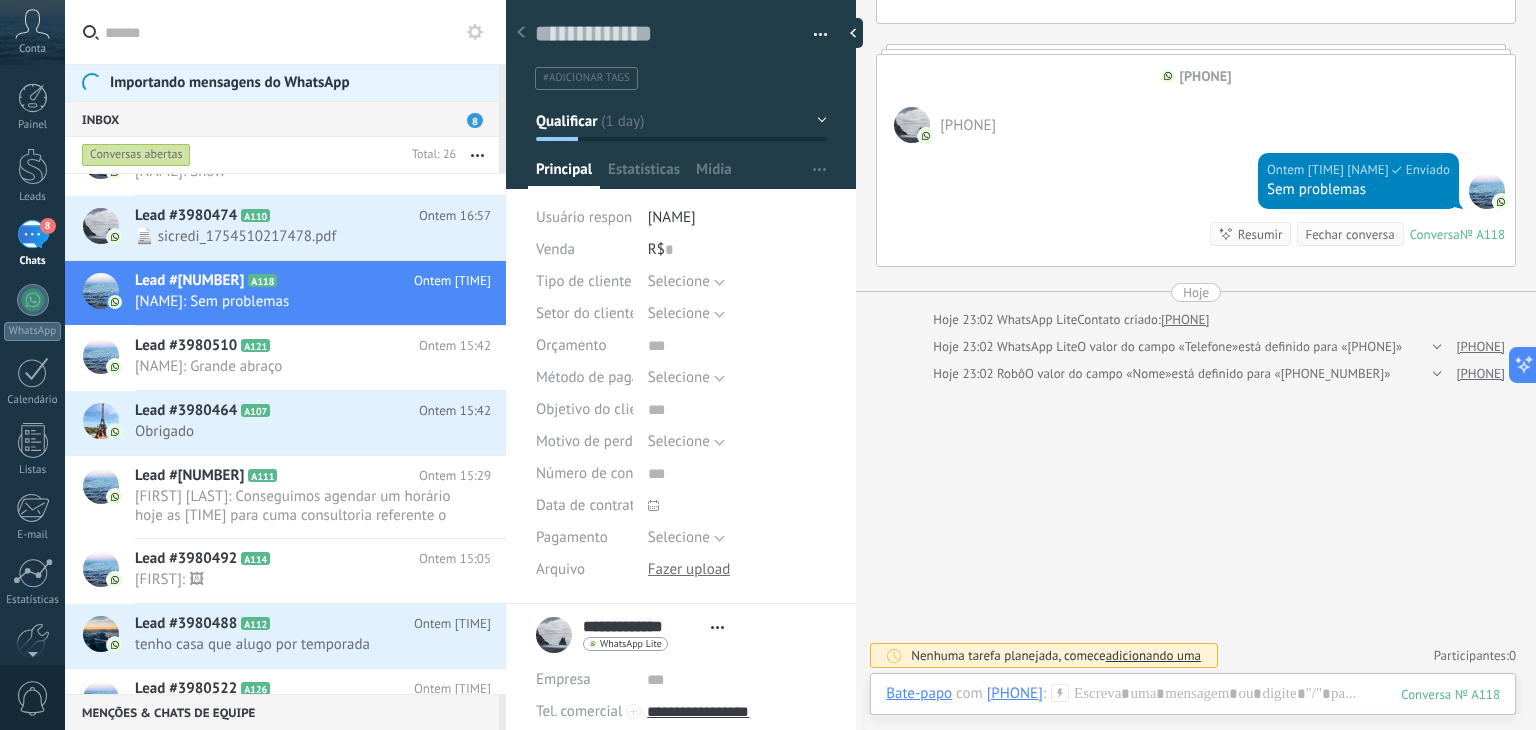 drag, startPoint x: 658, startPoint y: 10, endPoint x: 644, endPoint y: 20, distance: 17.20465 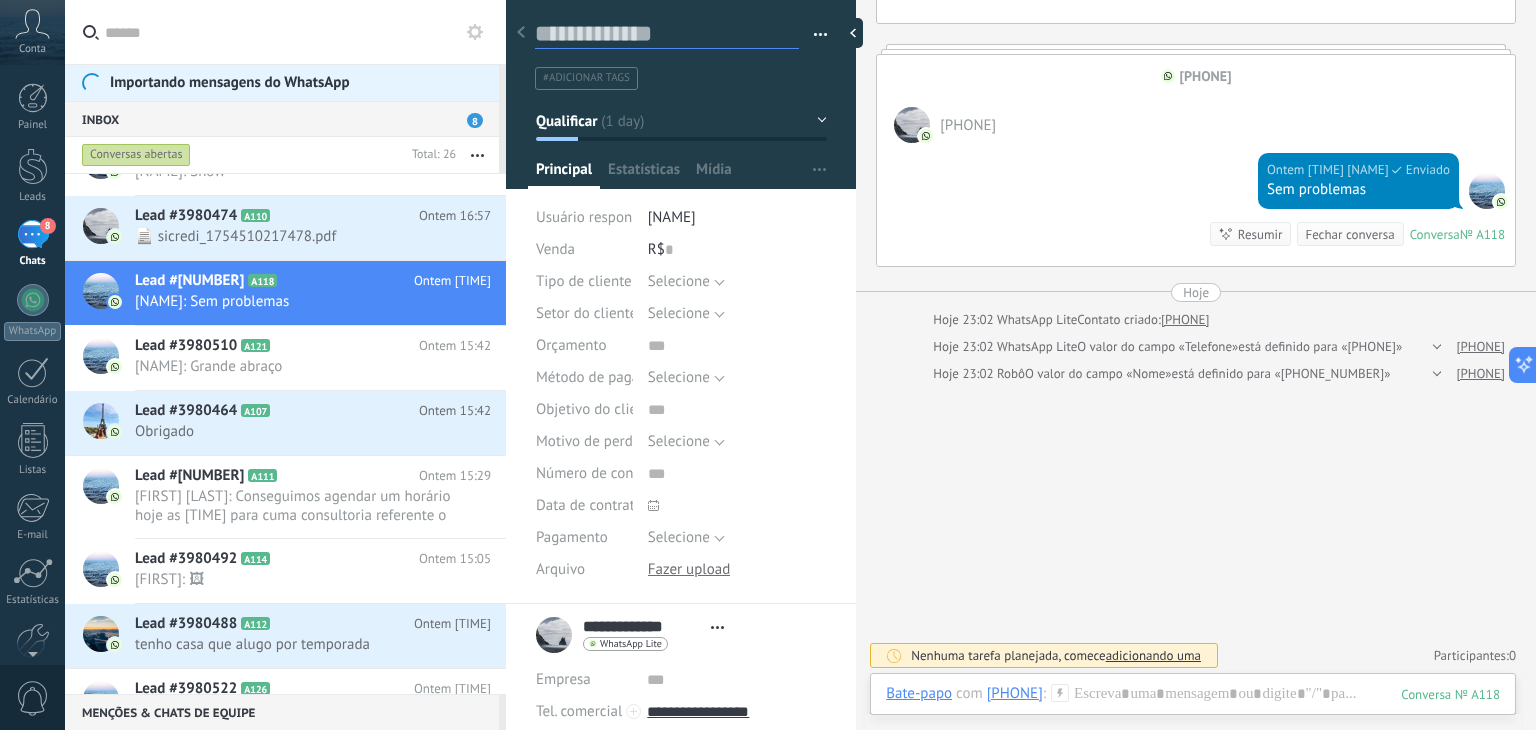 click at bounding box center [667, 34] 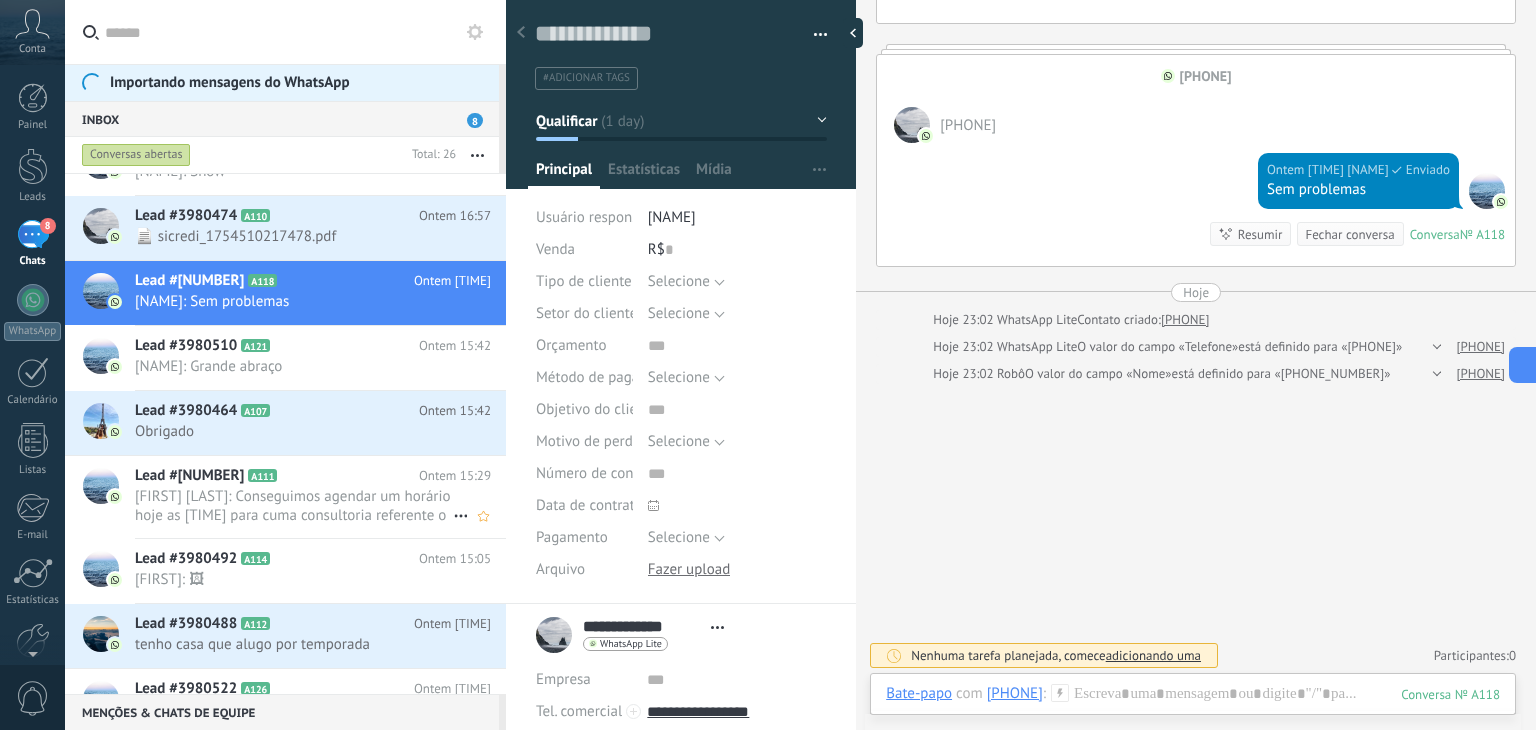 click on "Michel Odair Abreu Santos: Conseguimos agendar um horário hoje as 16:30 para cuma consultoria referente o marketing da sua hospedagem?" at bounding box center [294, 506] 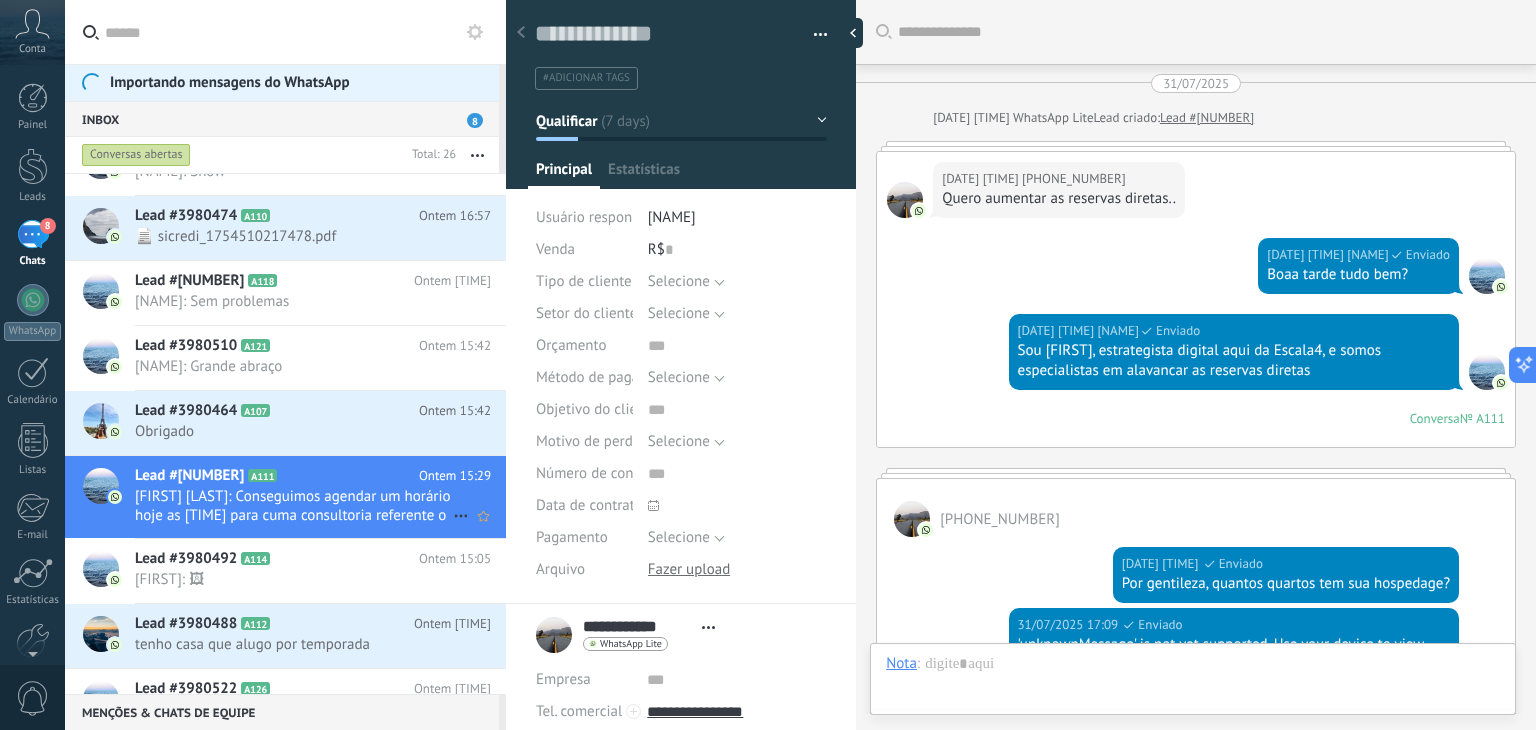 scroll, scrollTop: 29, scrollLeft: 0, axis: vertical 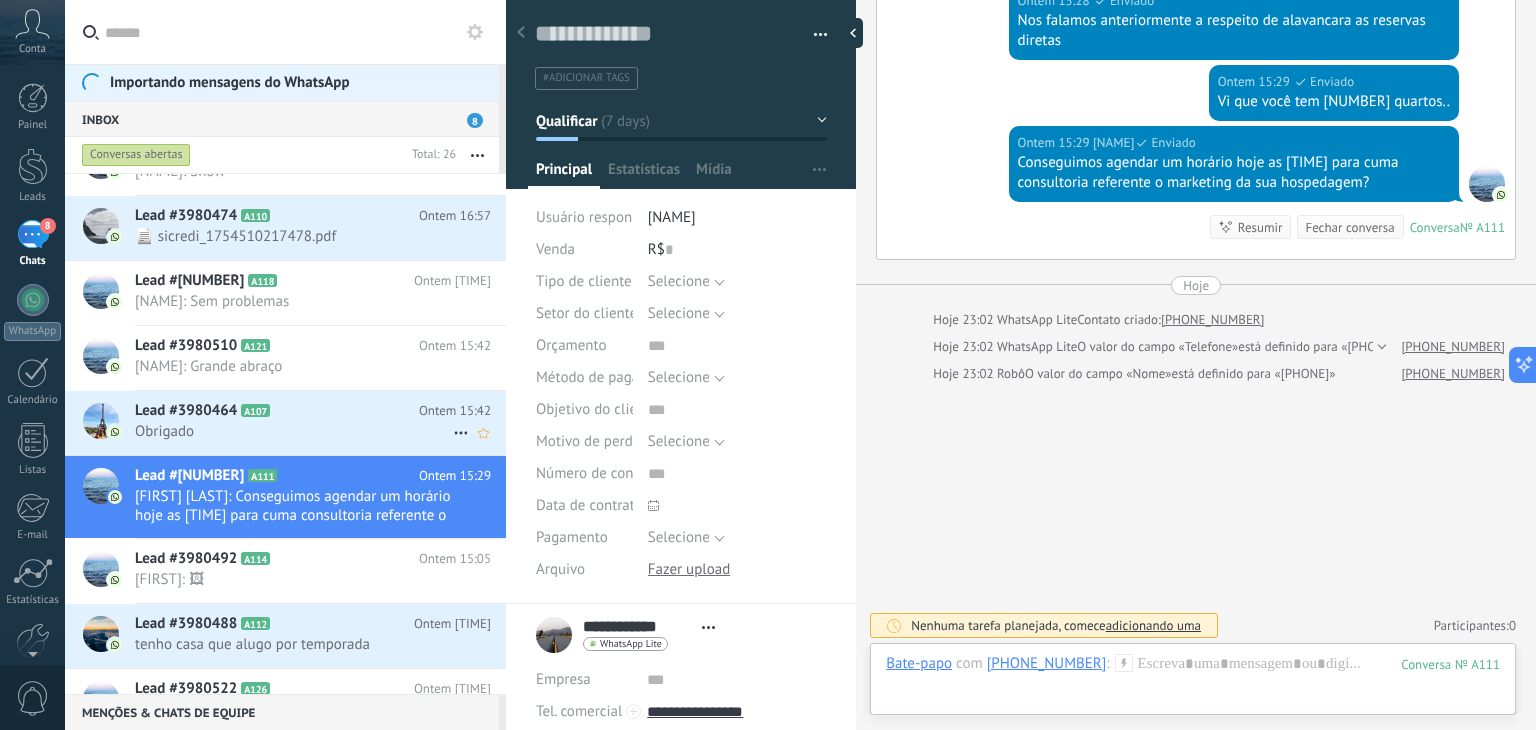 click on "Obrigado" at bounding box center (294, 431) 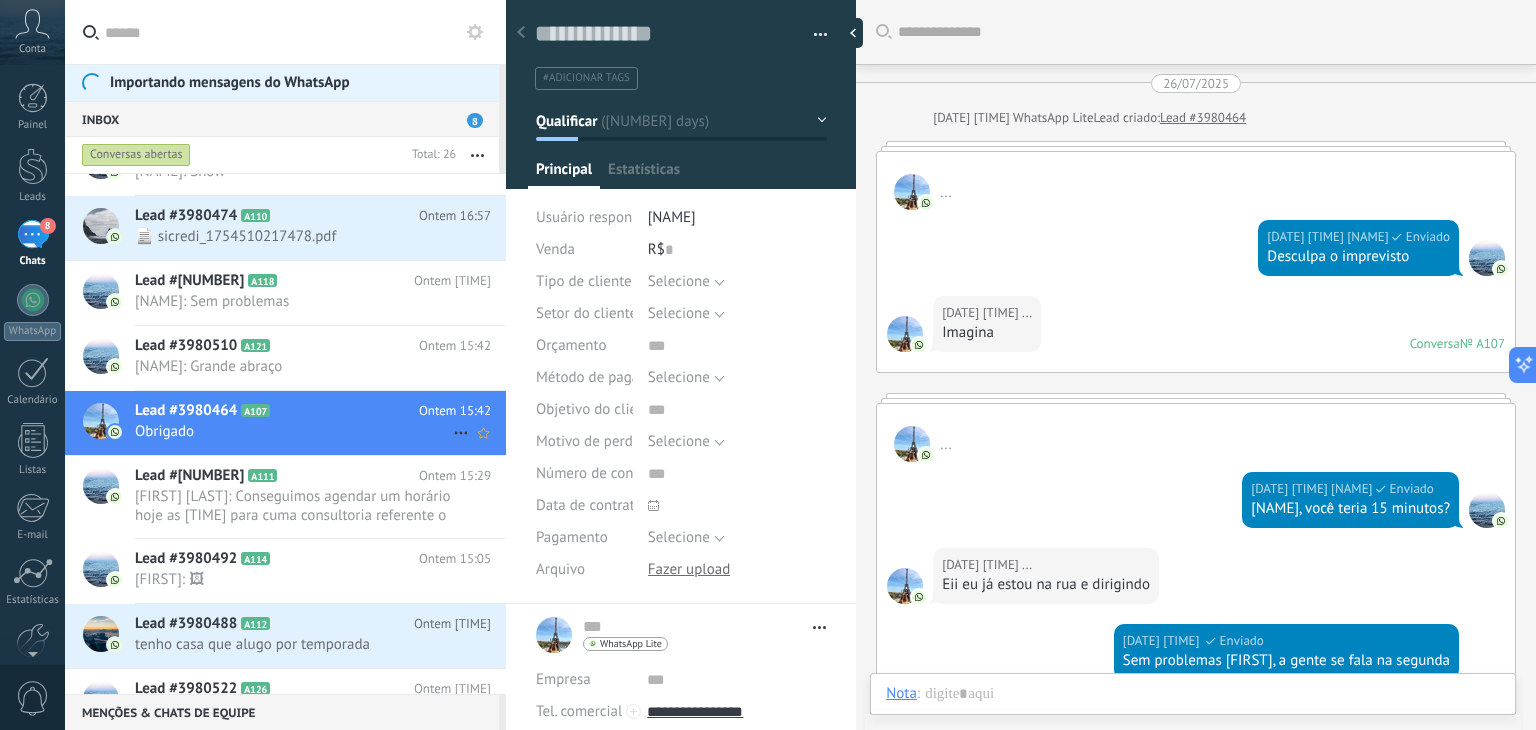 scroll, scrollTop: 29, scrollLeft: 0, axis: vertical 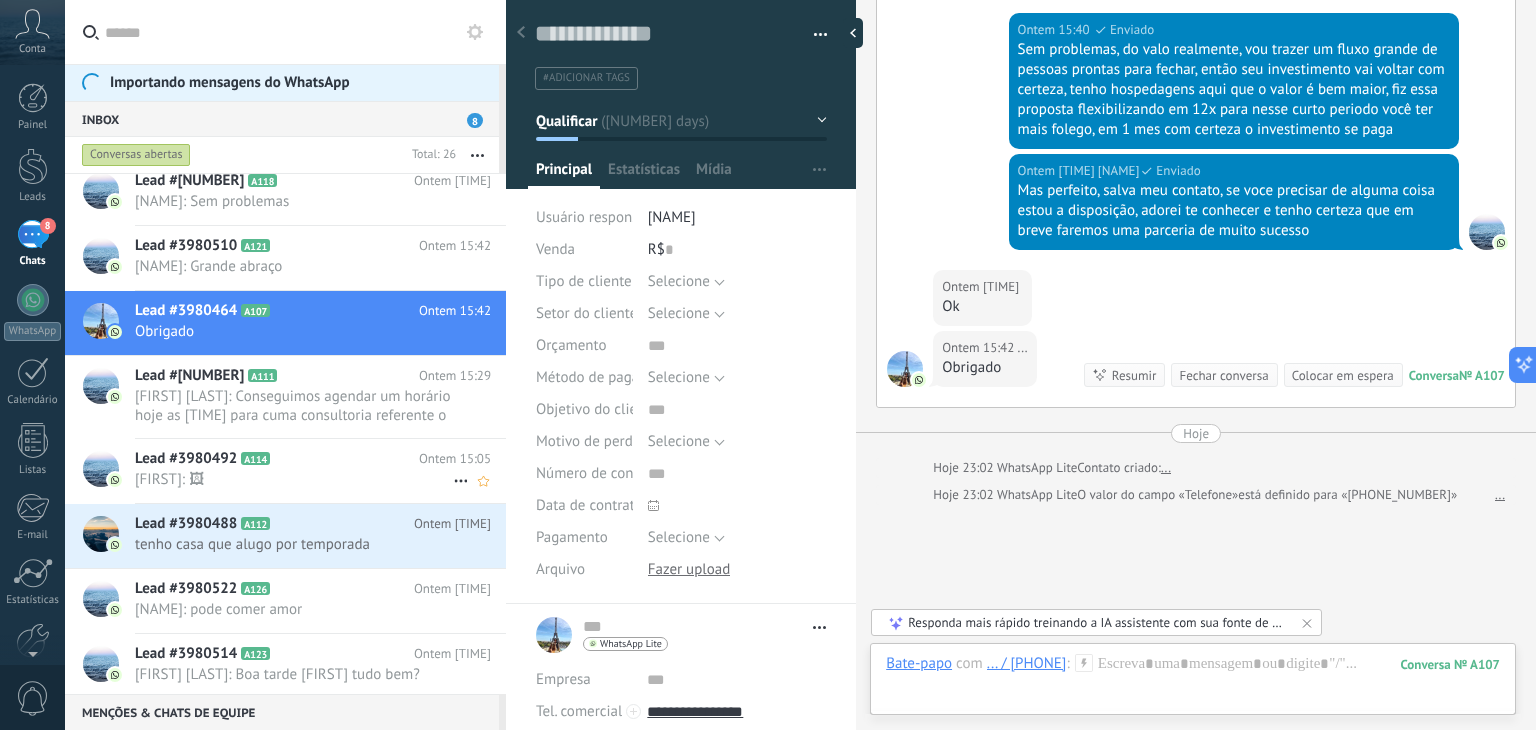 click on "Lead #3980492
A114" at bounding box center [277, 459] 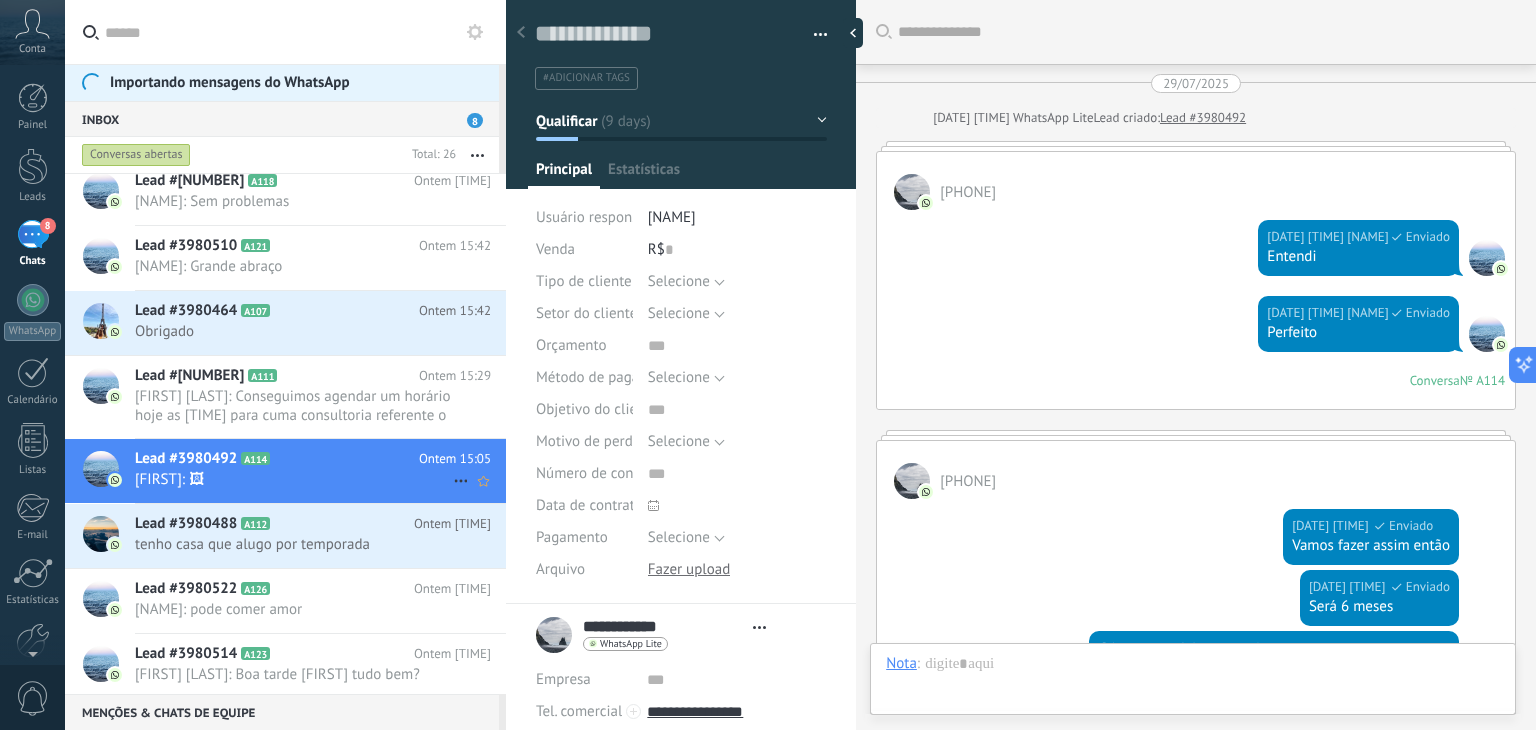 scroll, scrollTop: 3091, scrollLeft: 0, axis: vertical 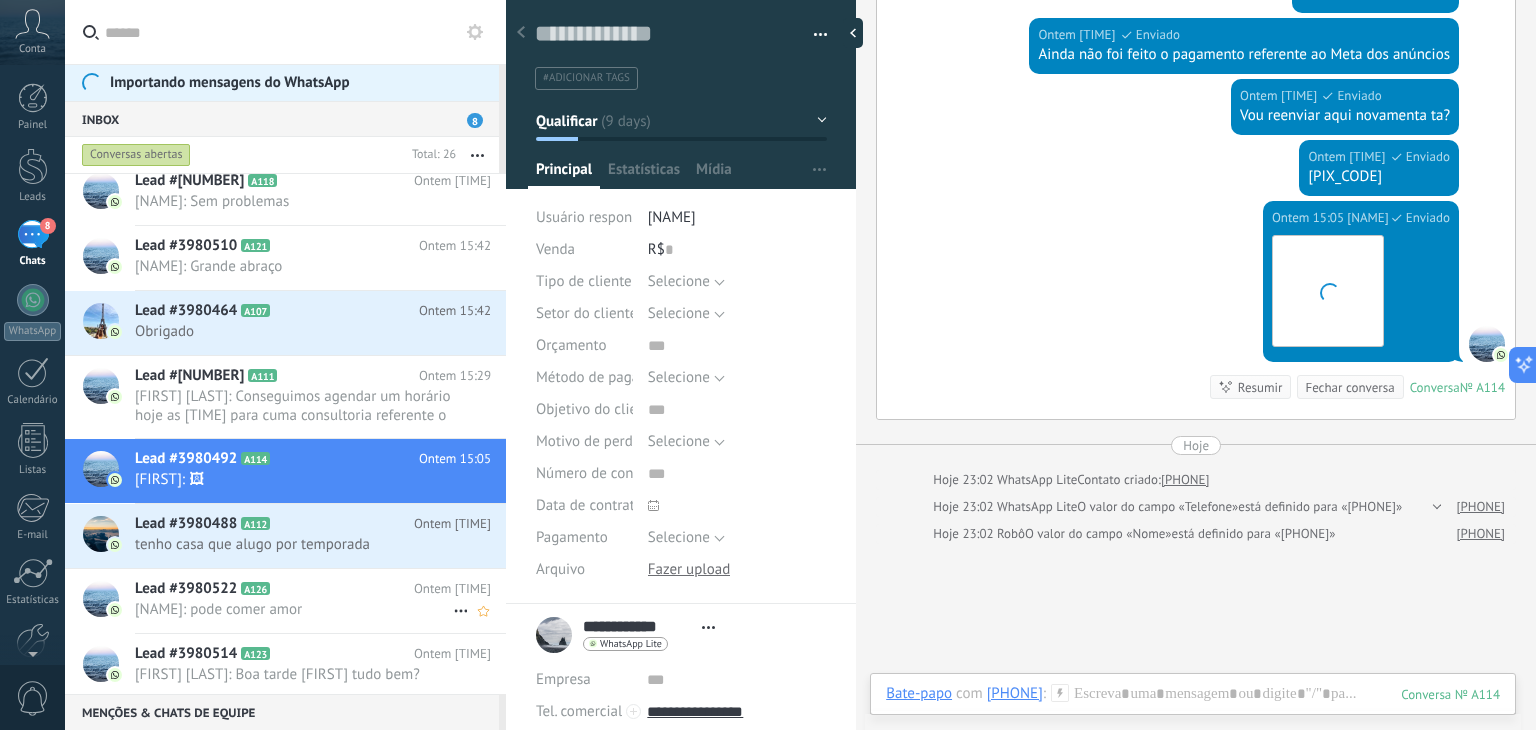 click 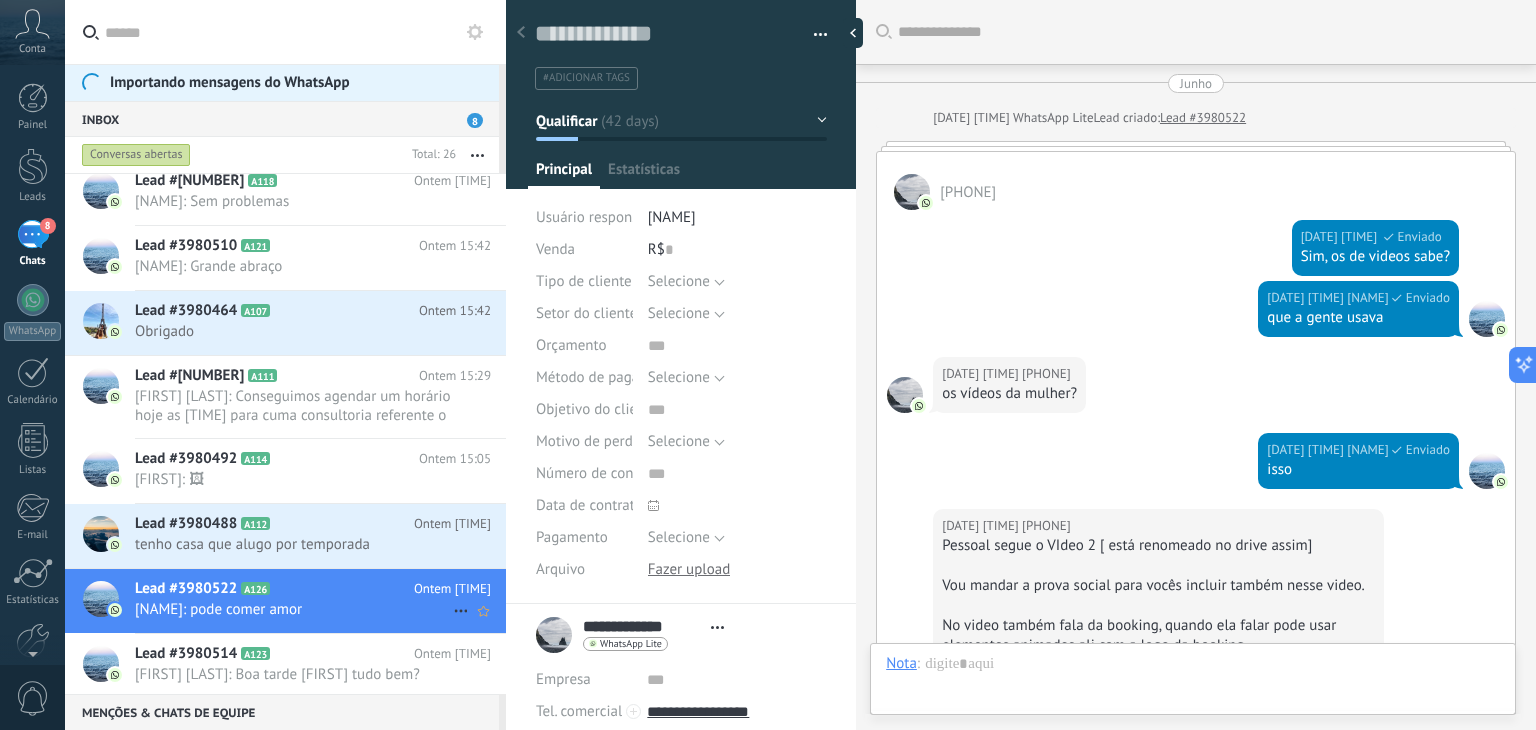 scroll, scrollTop: 3171, scrollLeft: 0, axis: vertical 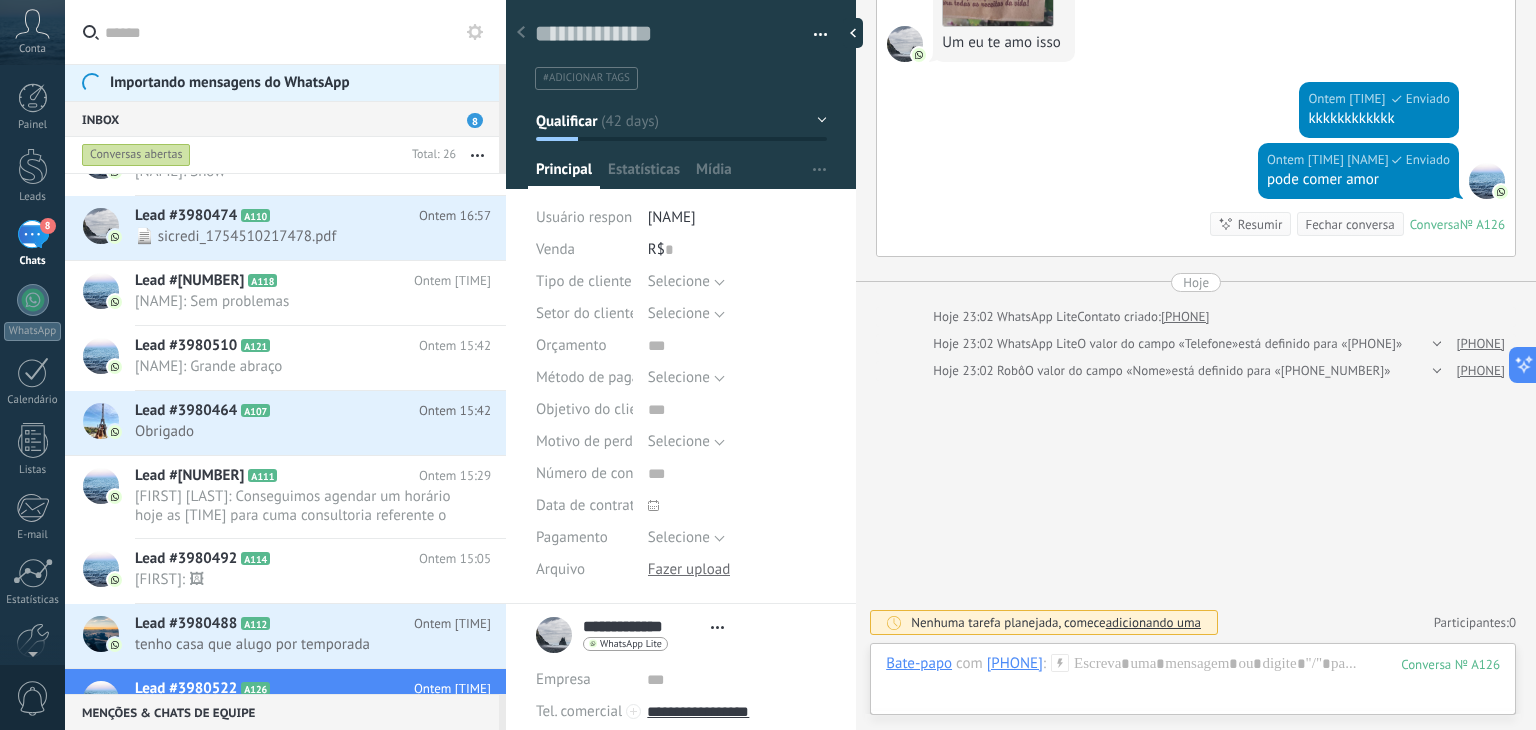 click at bounding box center (521, 33) 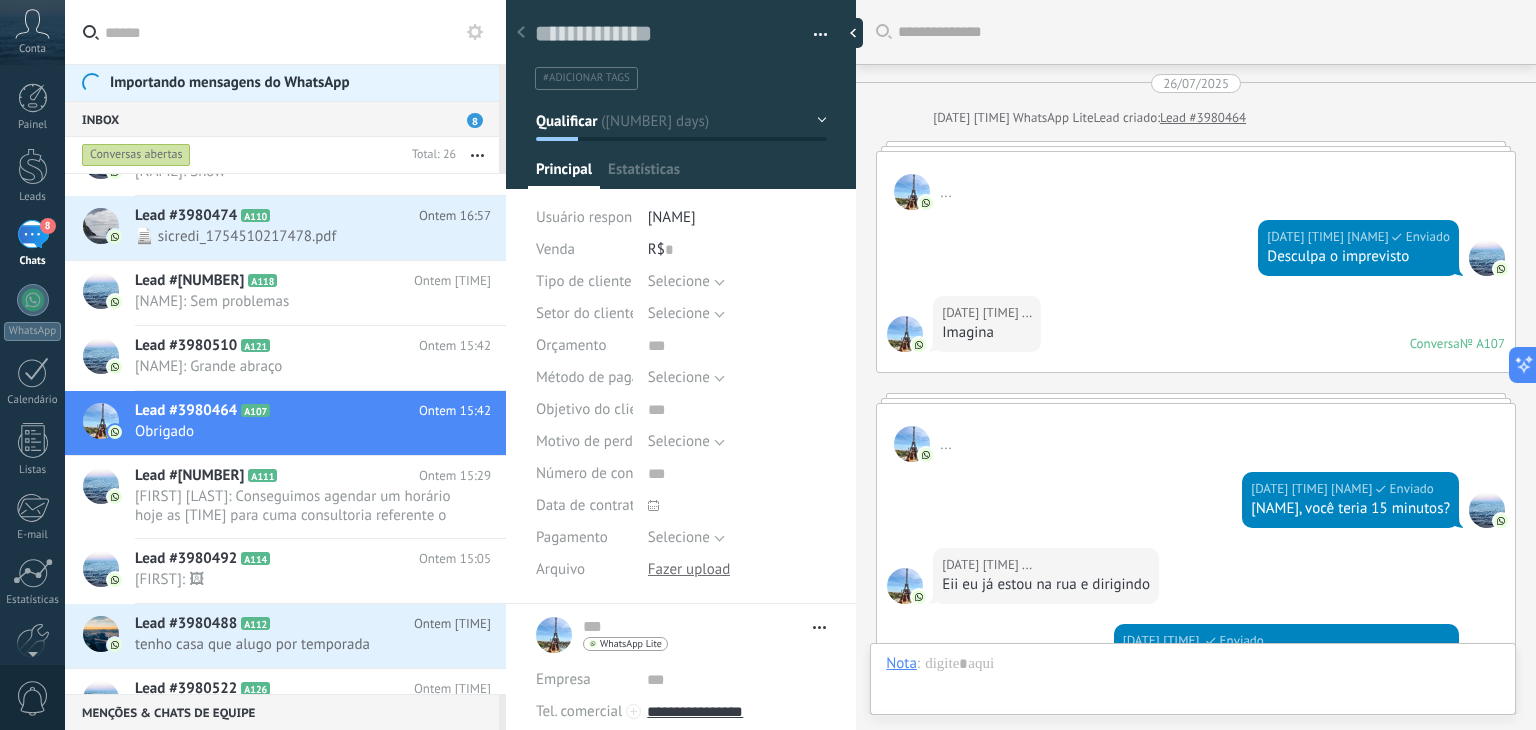 scroll, scrollTop: 29, scrollLeft: 0, axis: vertical 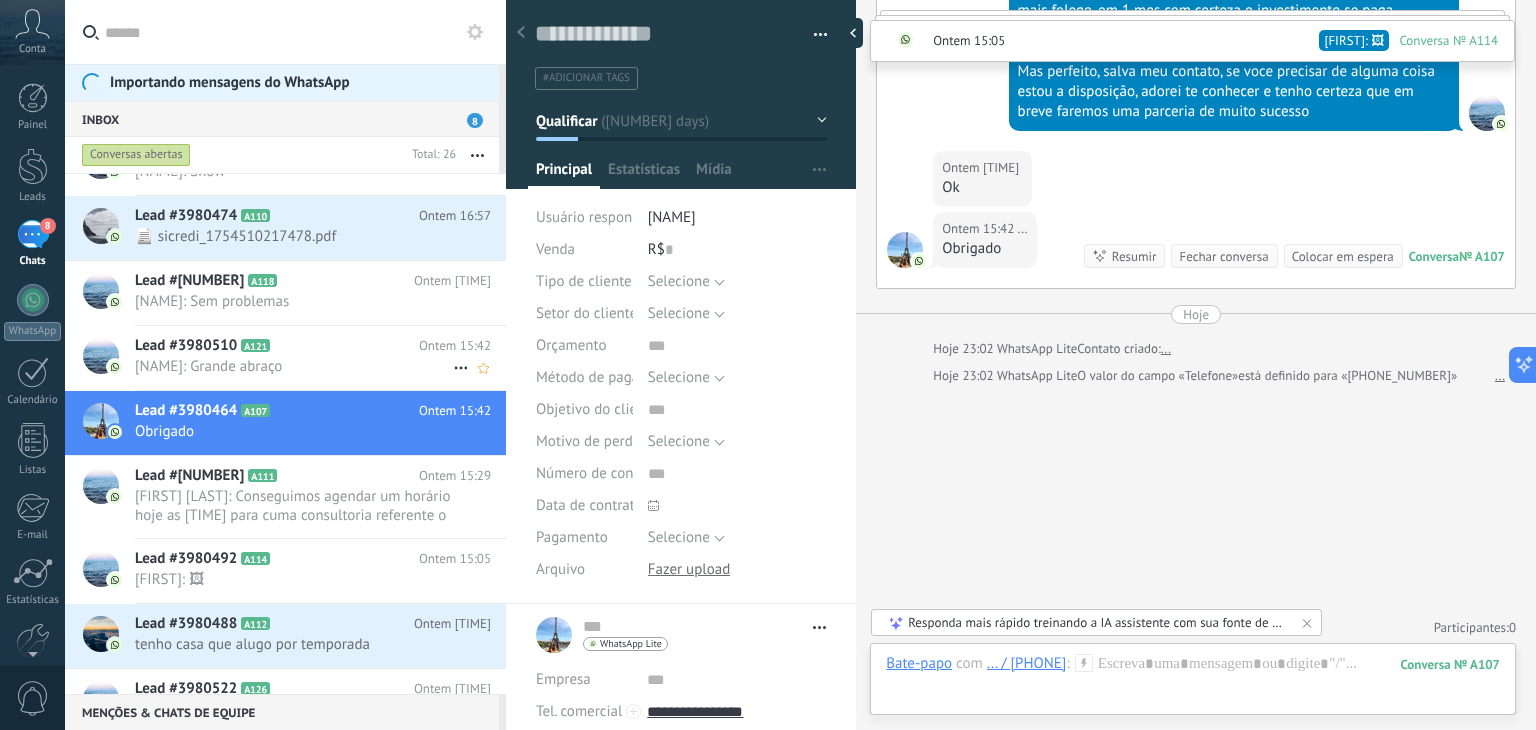 click on "Michel Odair Abreu Santos: Grande abraço" at bounding box center (294, 366) 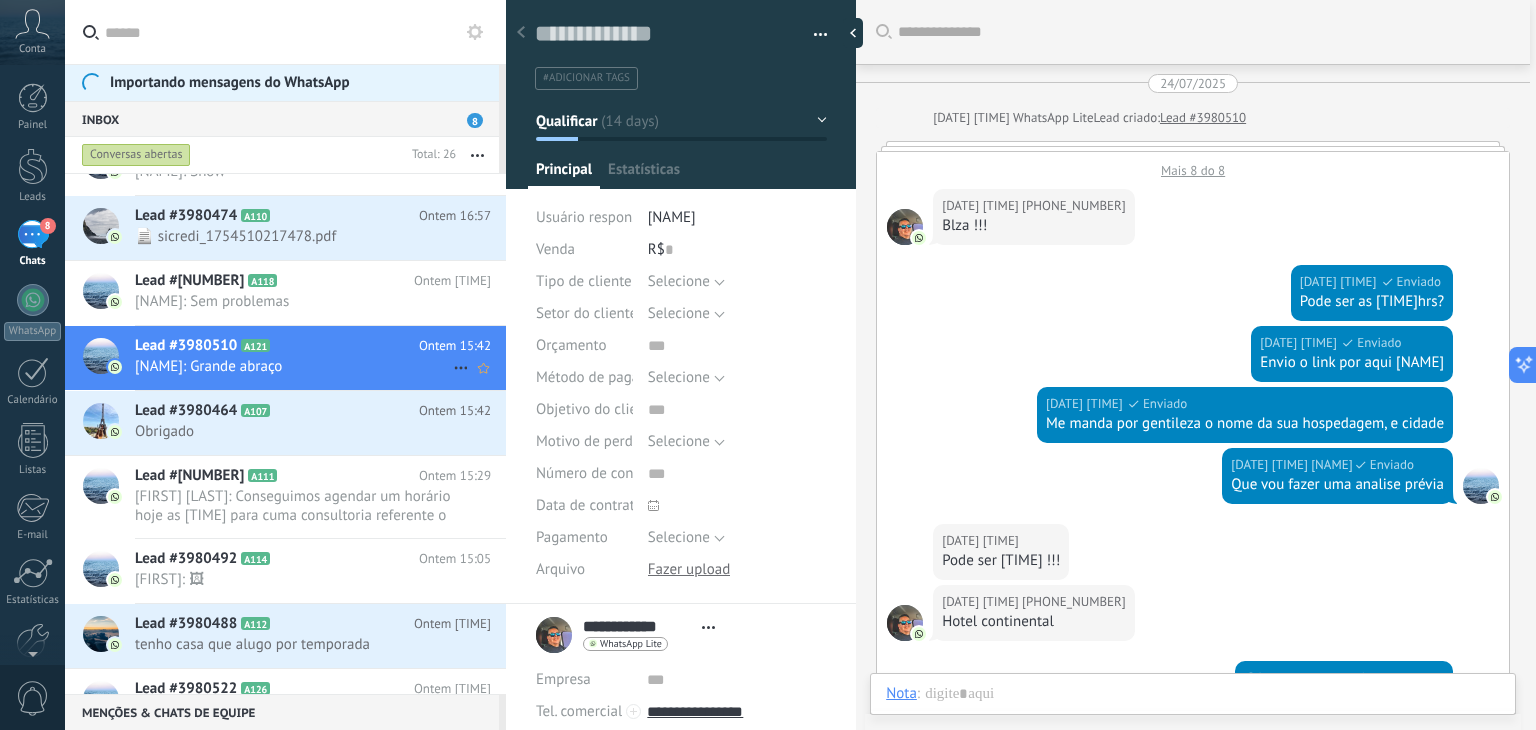 scroll, scrollTop: 2869, scrollLeft: 0, axis: vertical 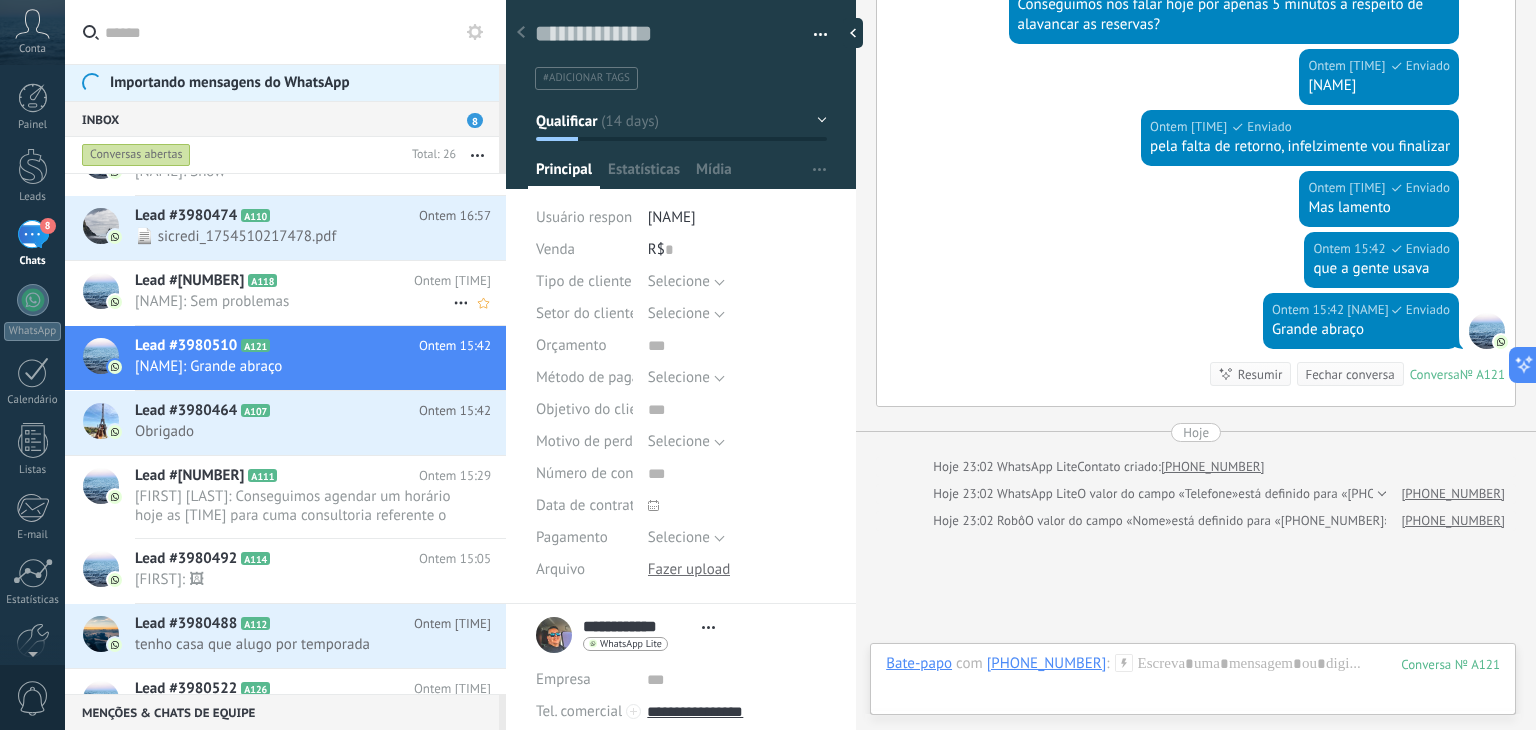 click on "Michel Odair Abreu Santos: Sem problemas" at bounding box center [294, 301] 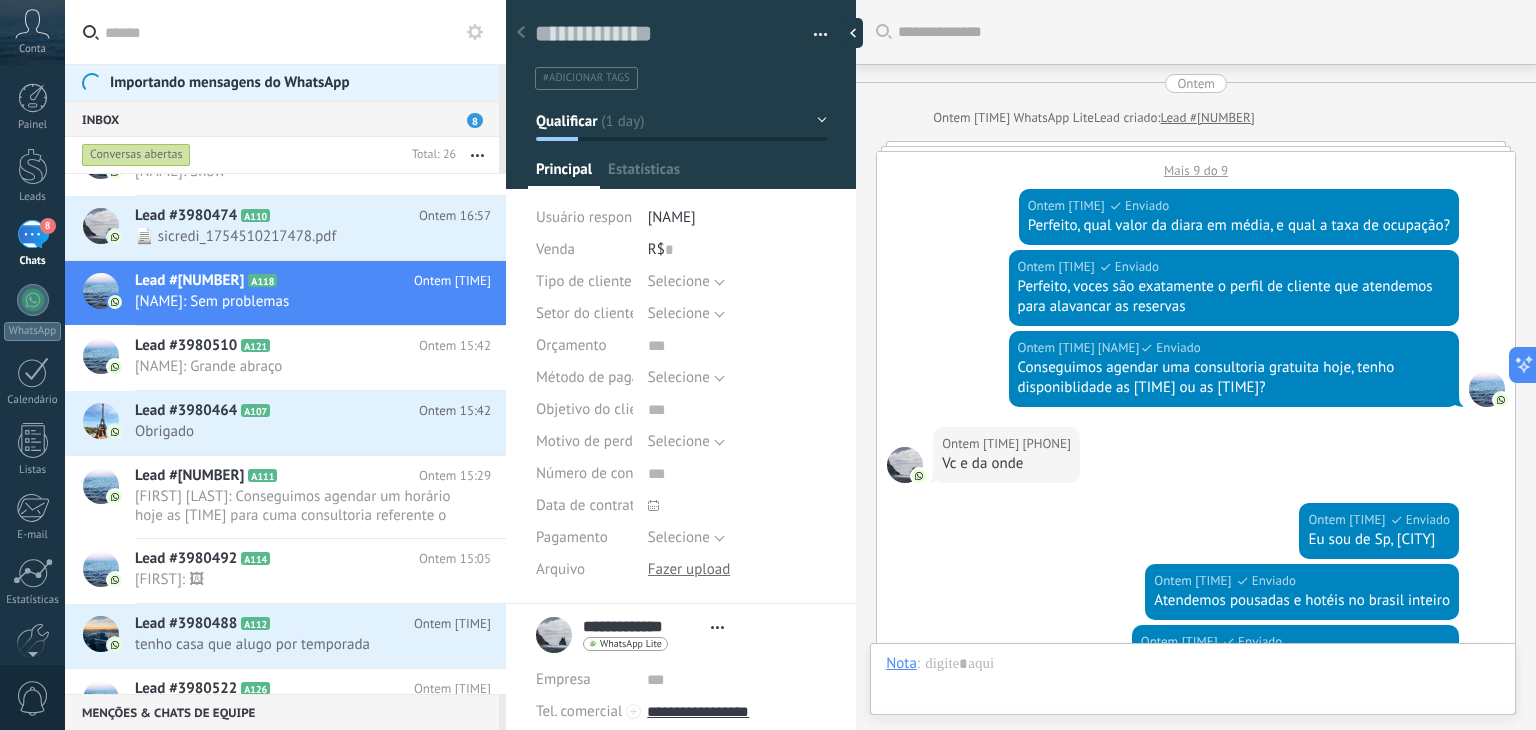 scroll, scrollTop: 29, scrollLeft: 0, axis: vertical 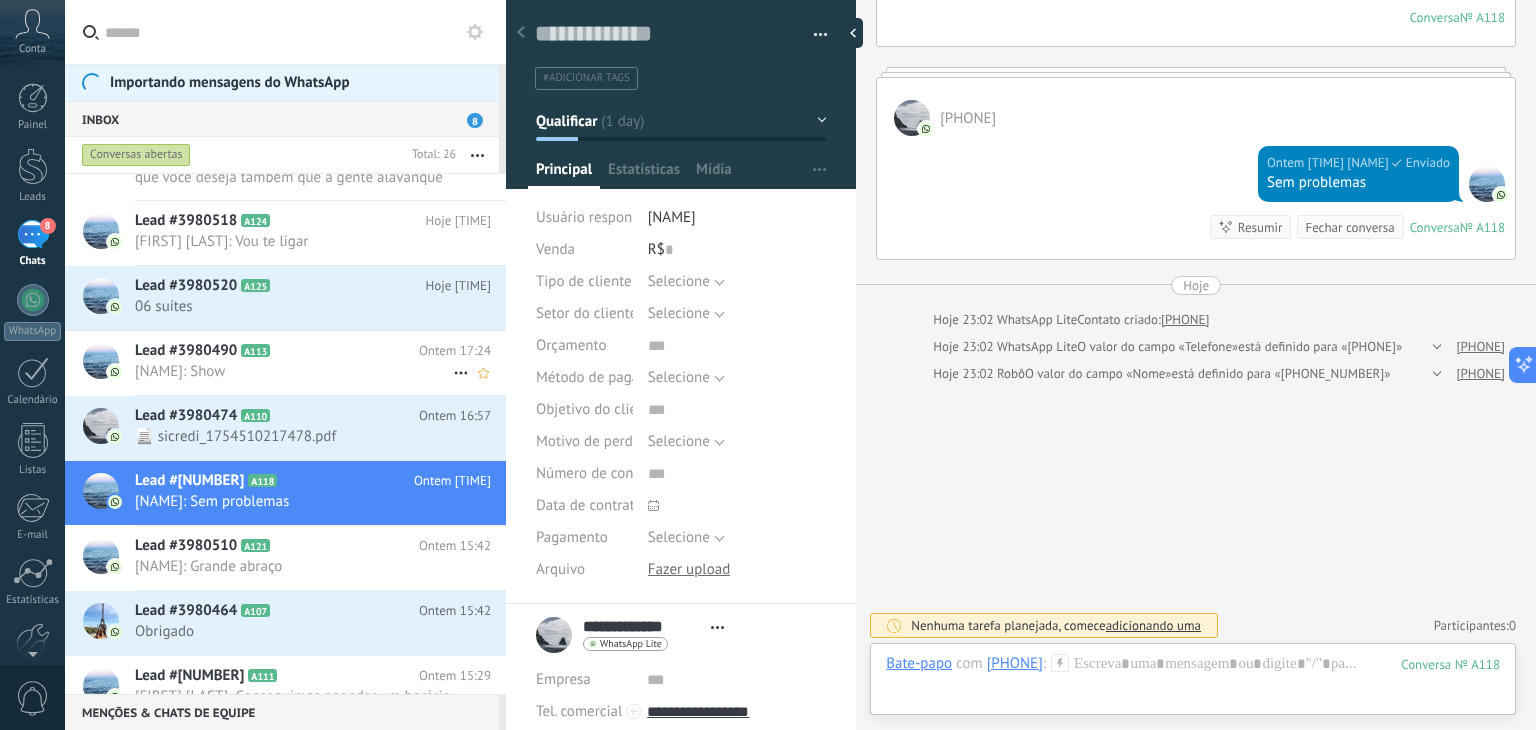 click on "Lead #3980490
A113
Ontem 17:24
Michel Odair Abreu Santos: Show" at bounding box center [320, 362] 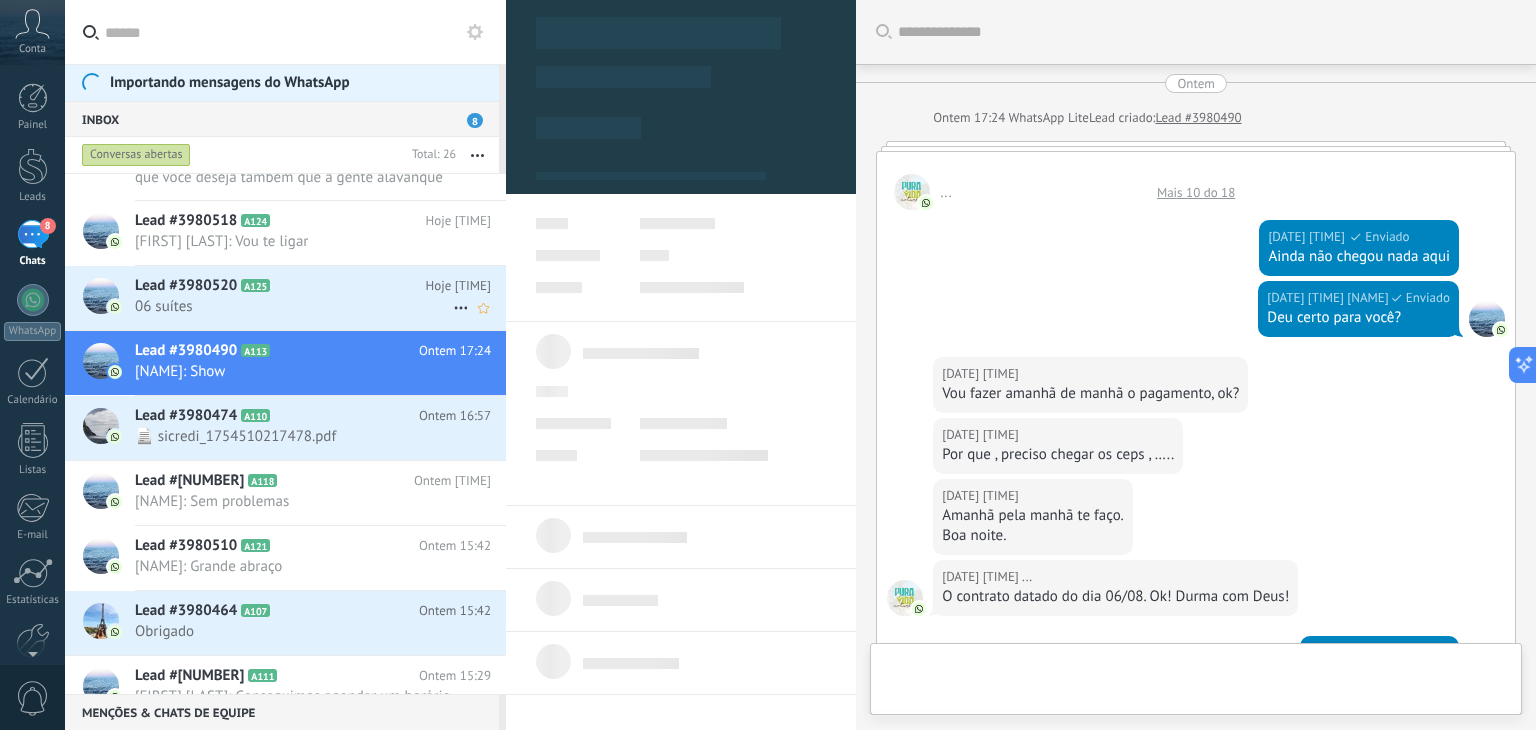 scroll, scrollTop: 1586, scrollLeft: 0, axis: vertical 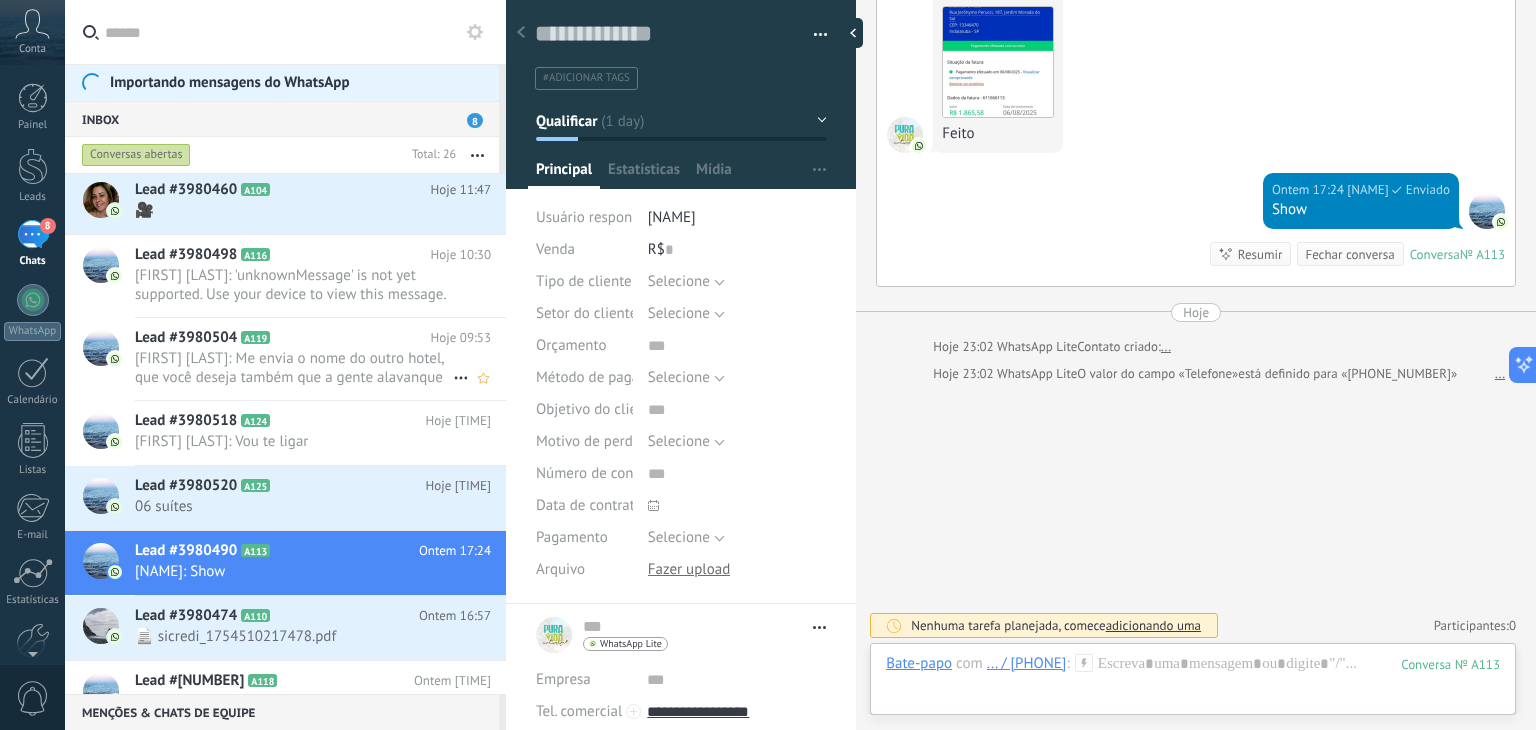 click on "Lead #3980504" at bounding box center (186, 338) 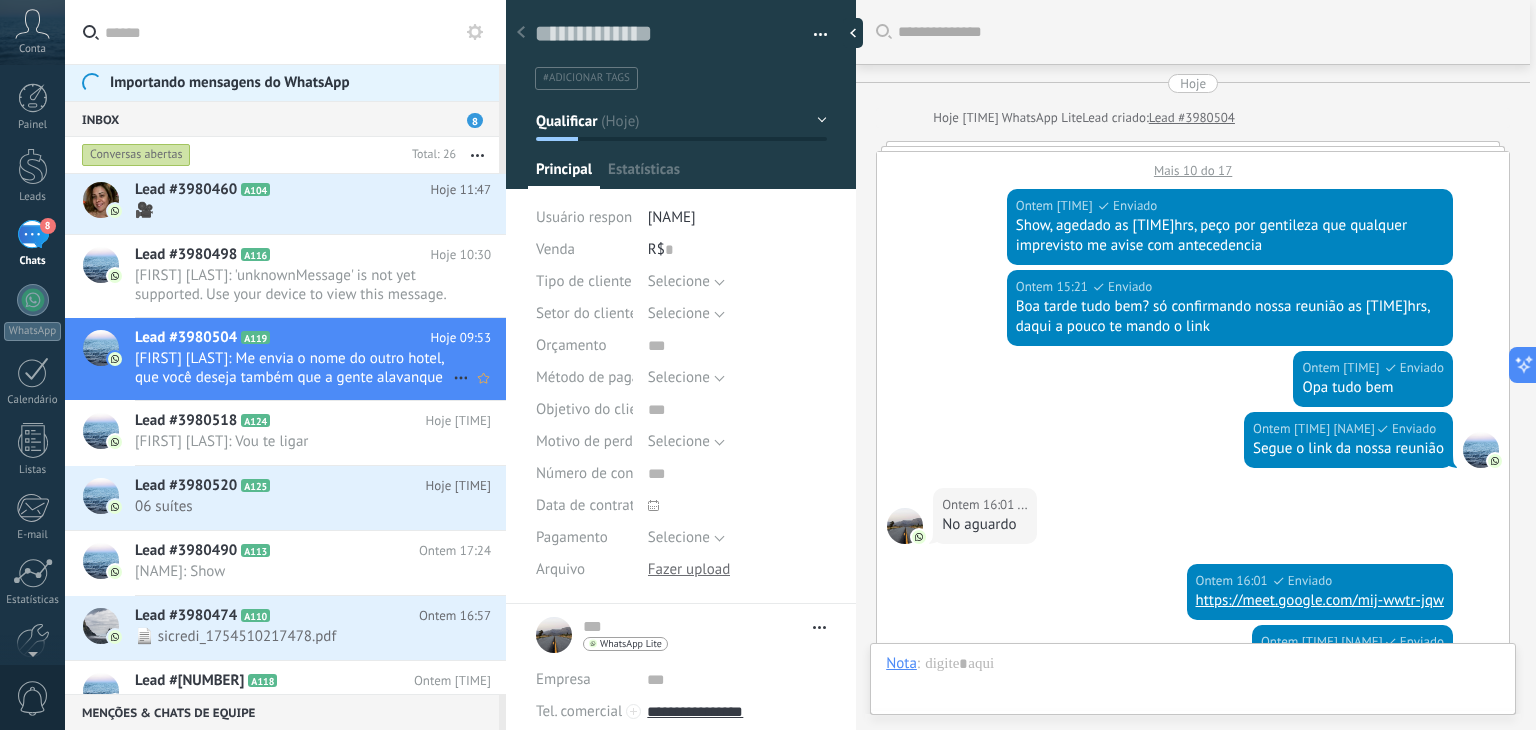 scroll, scrollTop: 29, scrollLeft: 0, axis: vertical 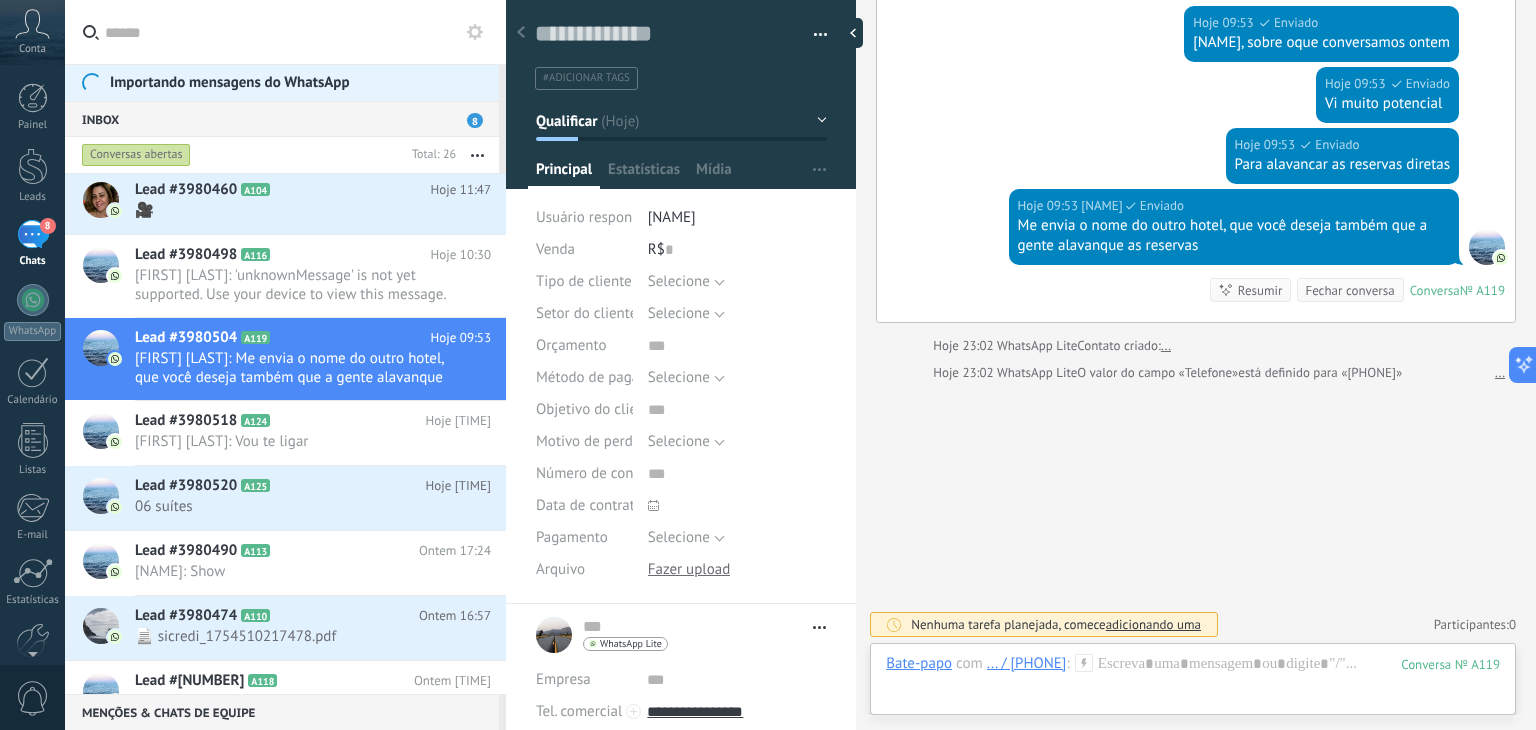 click on "Hoje 09:53 Michel Odair Abreu Santos  Enviado Vi muito potencial" at bounding box center (1196, 97) 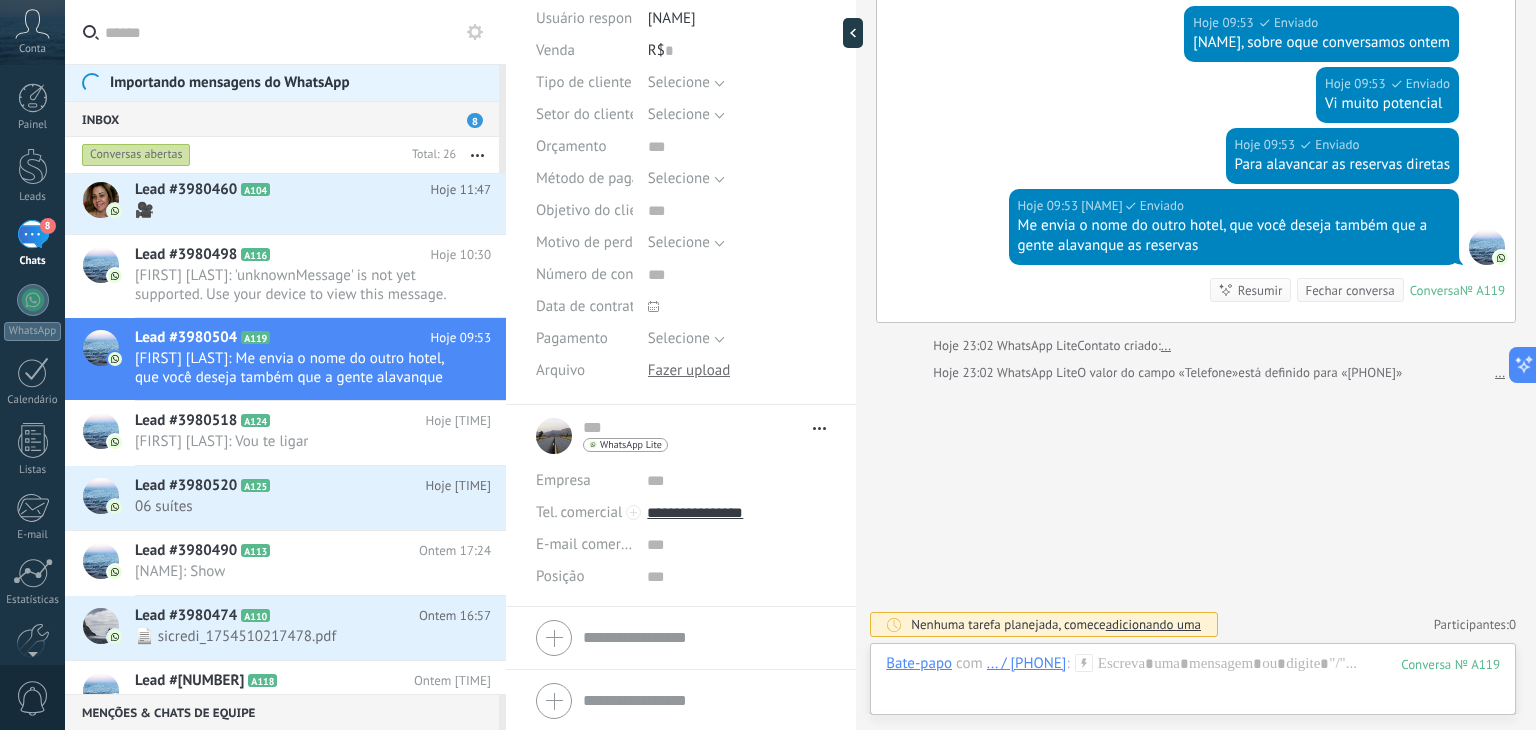 scroll, scrollTop: 200, scrollLeft: 0, axis: vertical 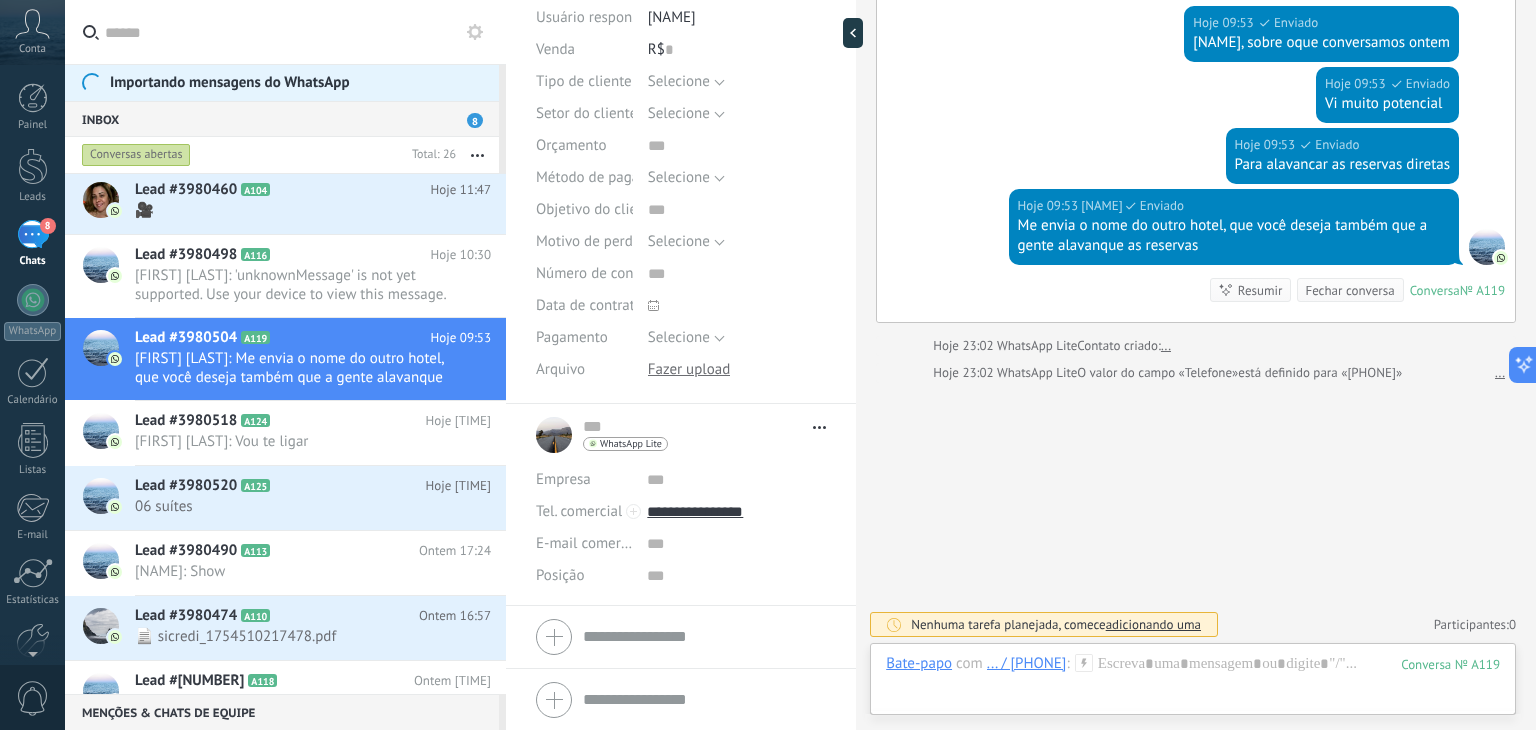click on "Abrir detalhes
Copiar nome
Desvincular
Contato principal" at bounding box center (814, 427) 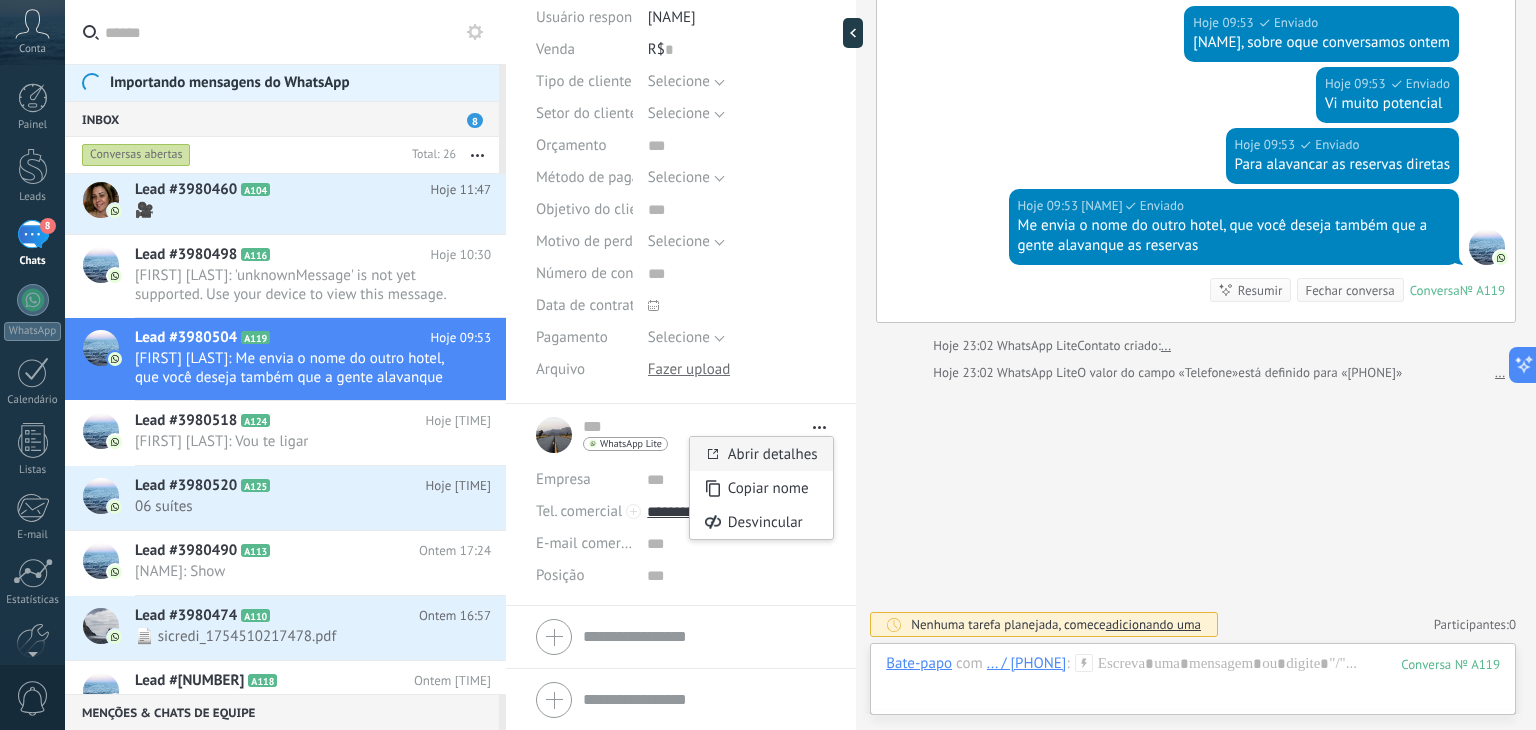 click on "Abrir detalhes" at bounding box center (773, 454) 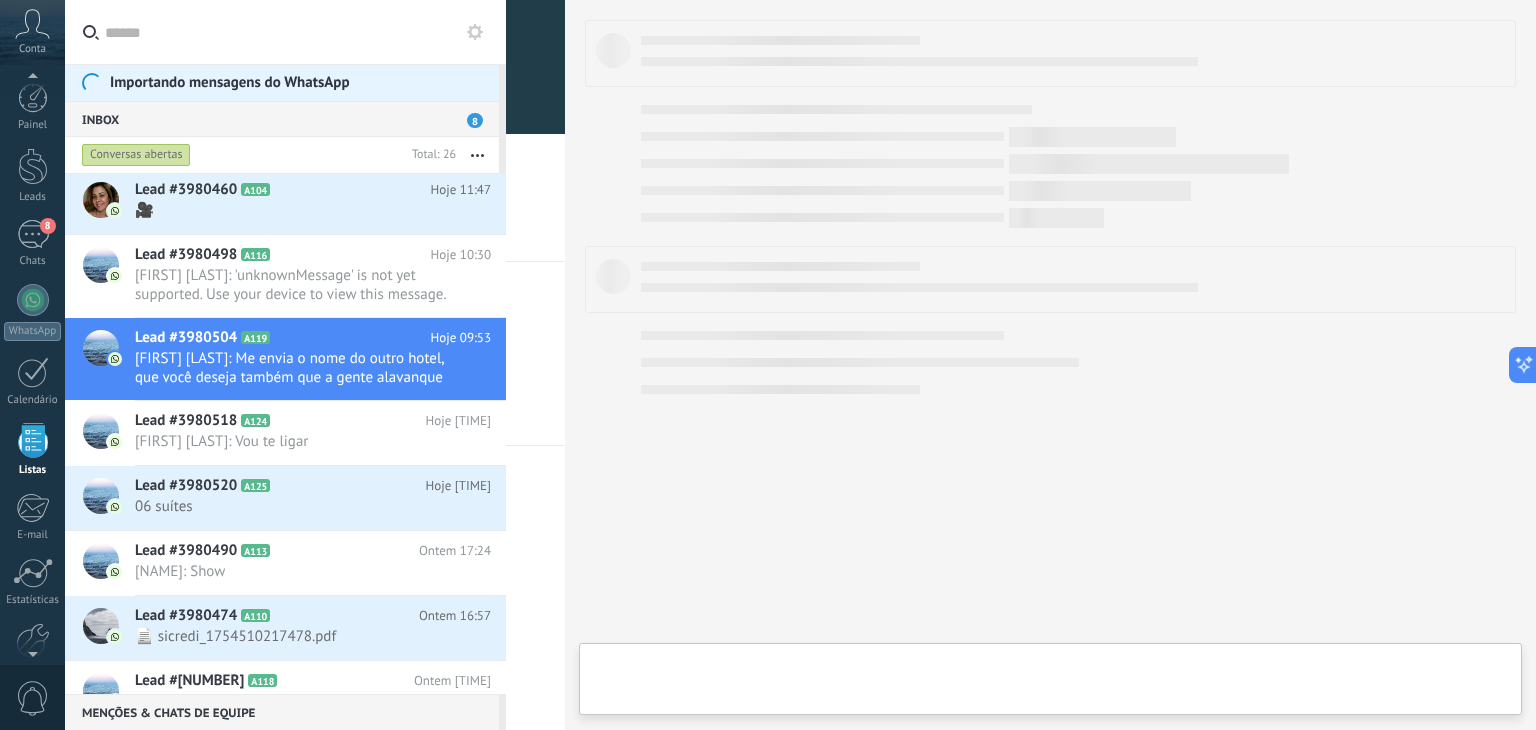 scroll, scrollTop: 51, scrollLeft: 0, axis: vertical 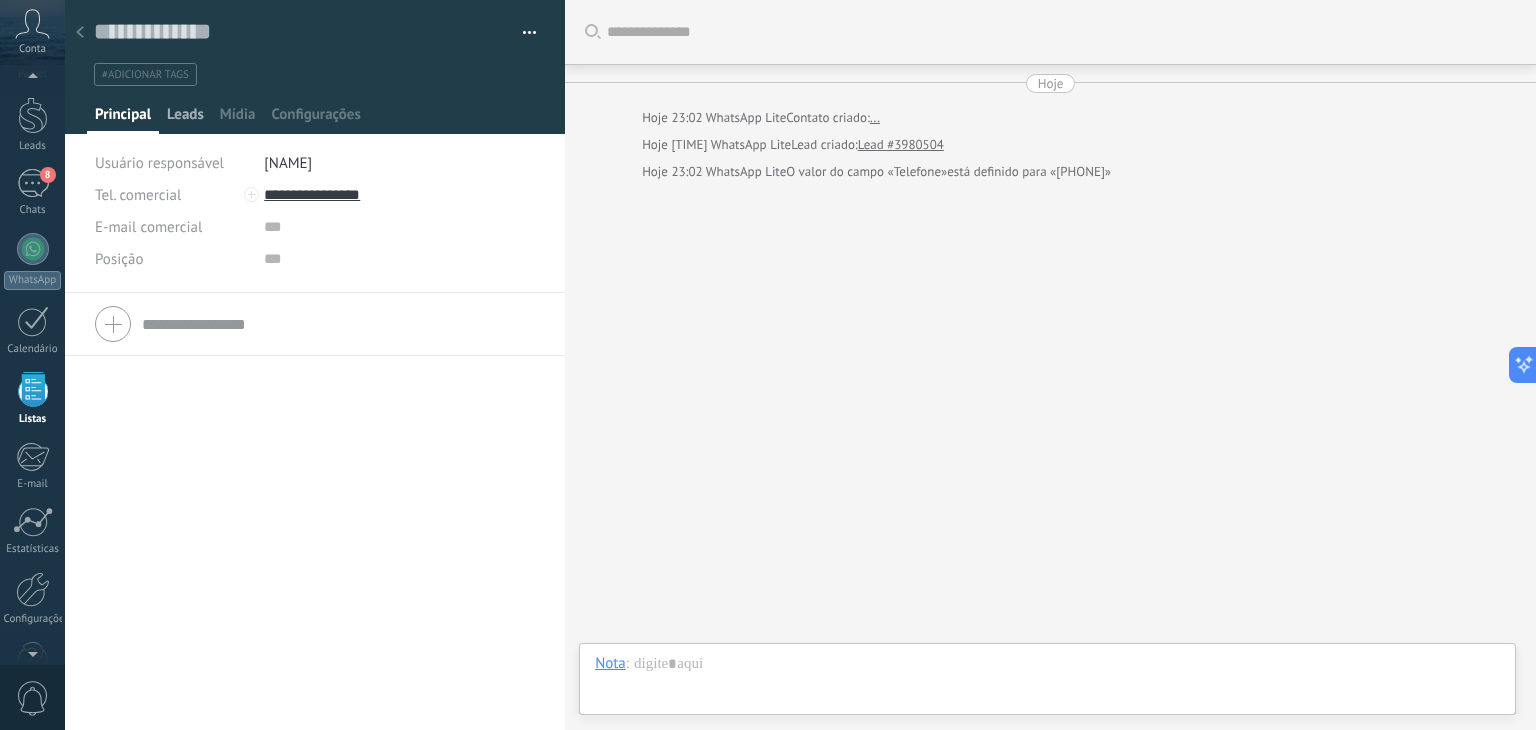 click on "Leads" at bounding box center [185, 119] 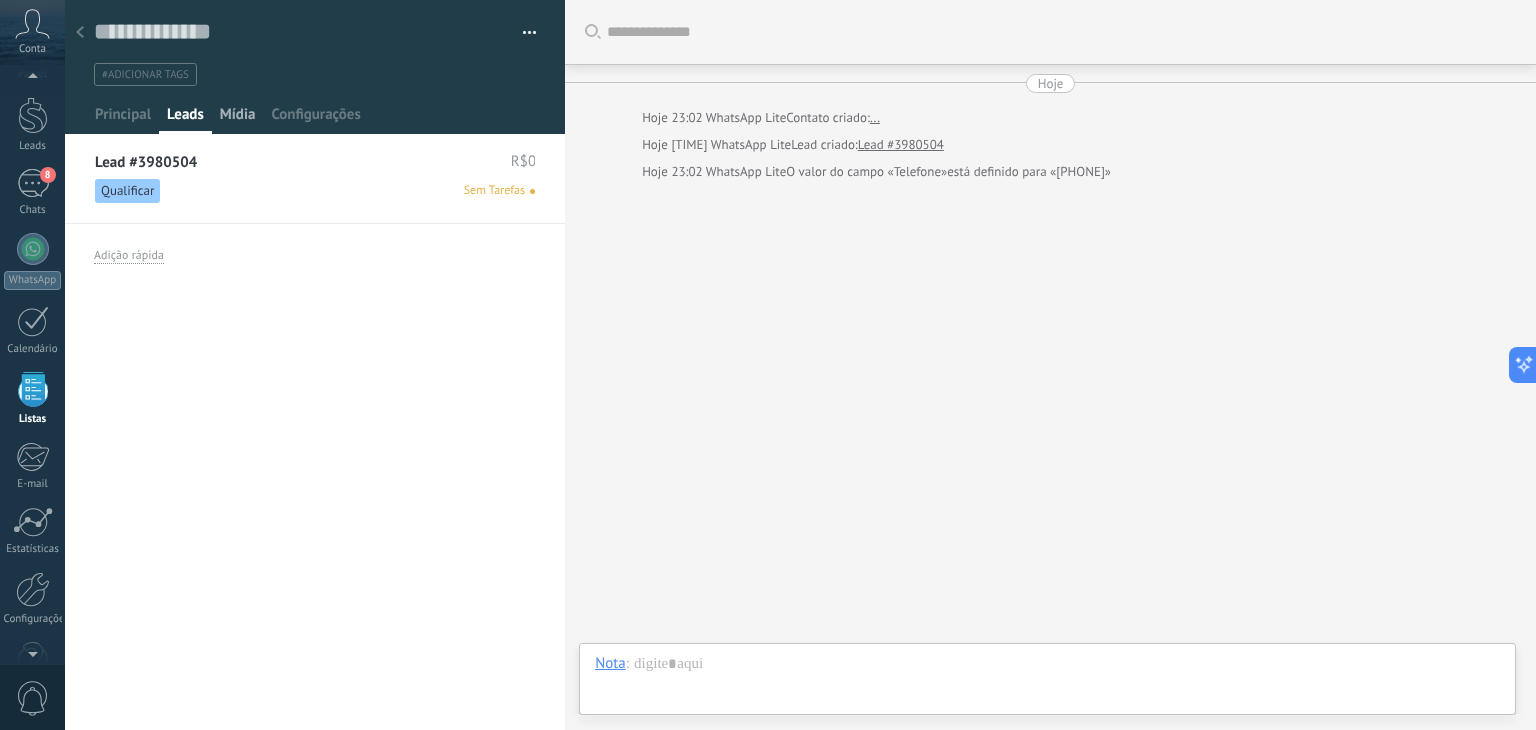 click on "Mídia" at bounding box center [238, 119] 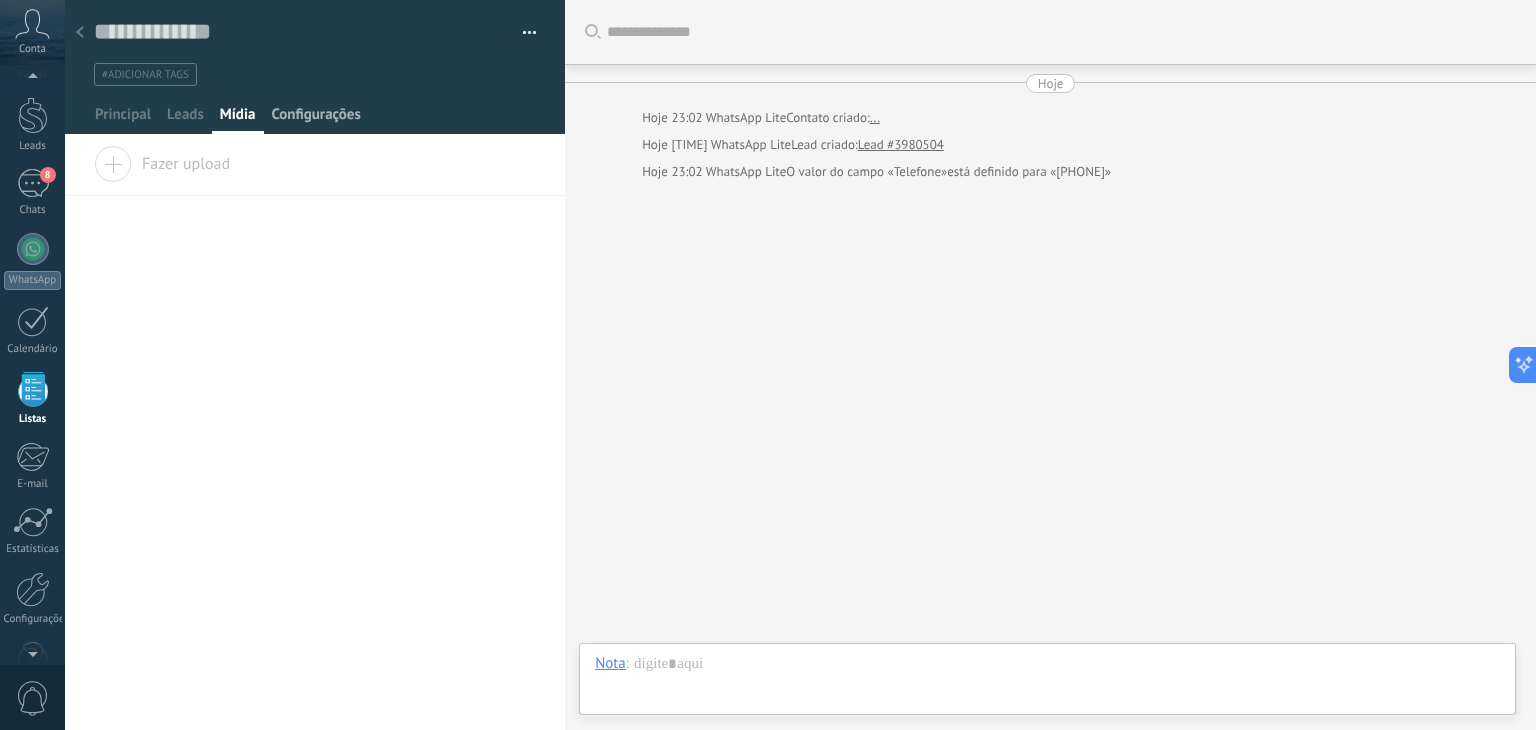 click on "Configurações" at bounding box center (315, 119) 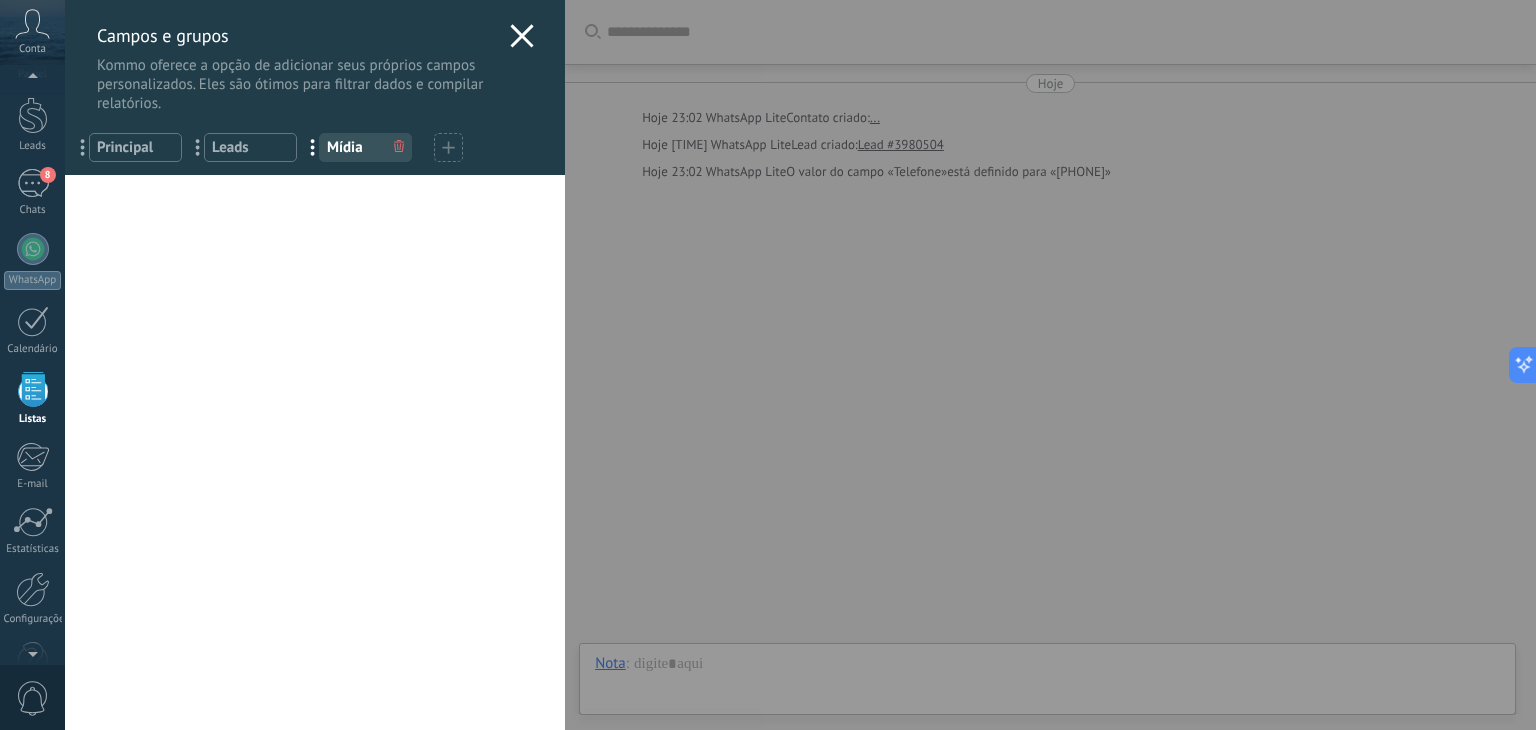 click 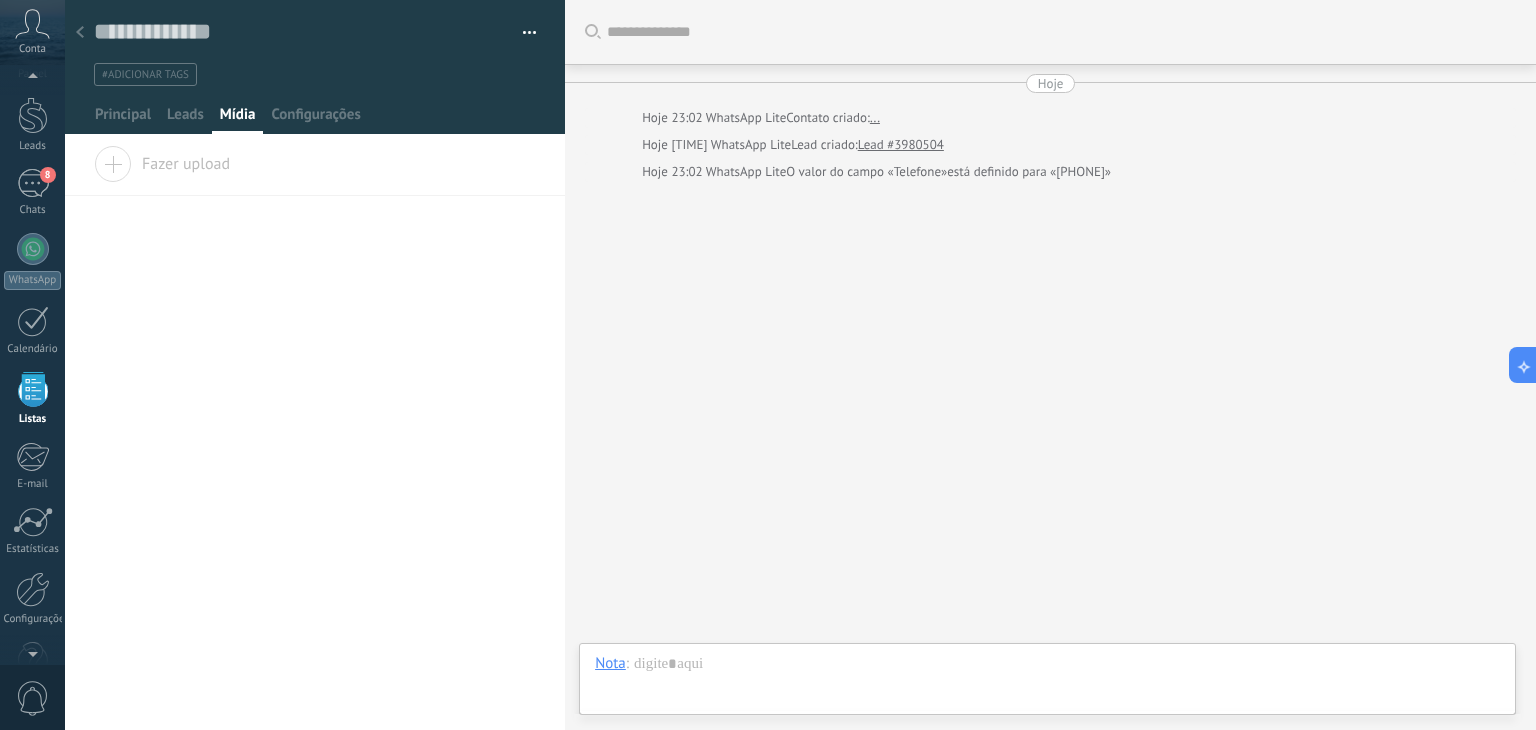 click on "Conta" at bounding box center (32, 32) 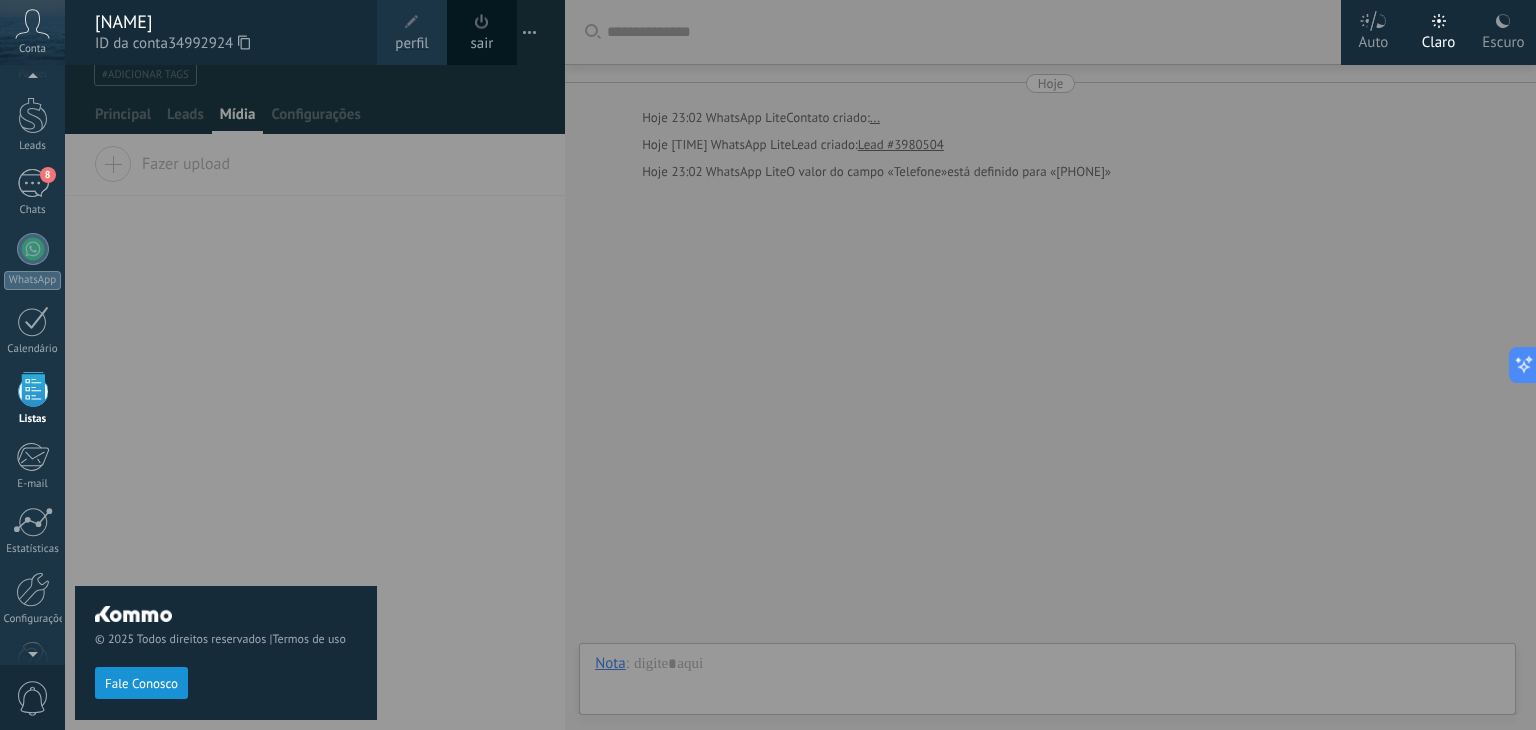 click on "© 2025 Todos direitos reservados |  Termos de uso
Fale Conosco" at bounding box center [226, 397] 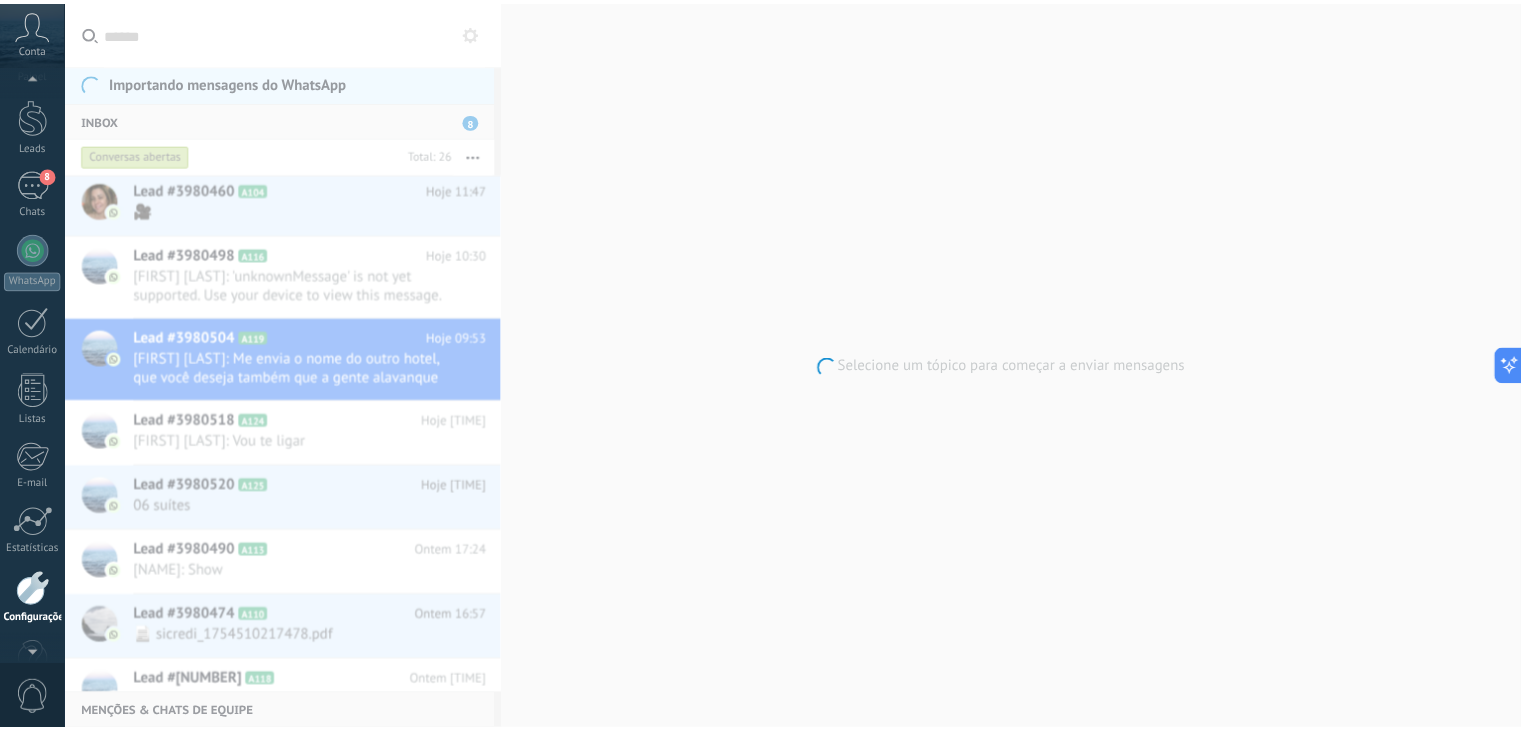 scroll, scrollTop: 101, scrollLeft: 0, axis: vertical 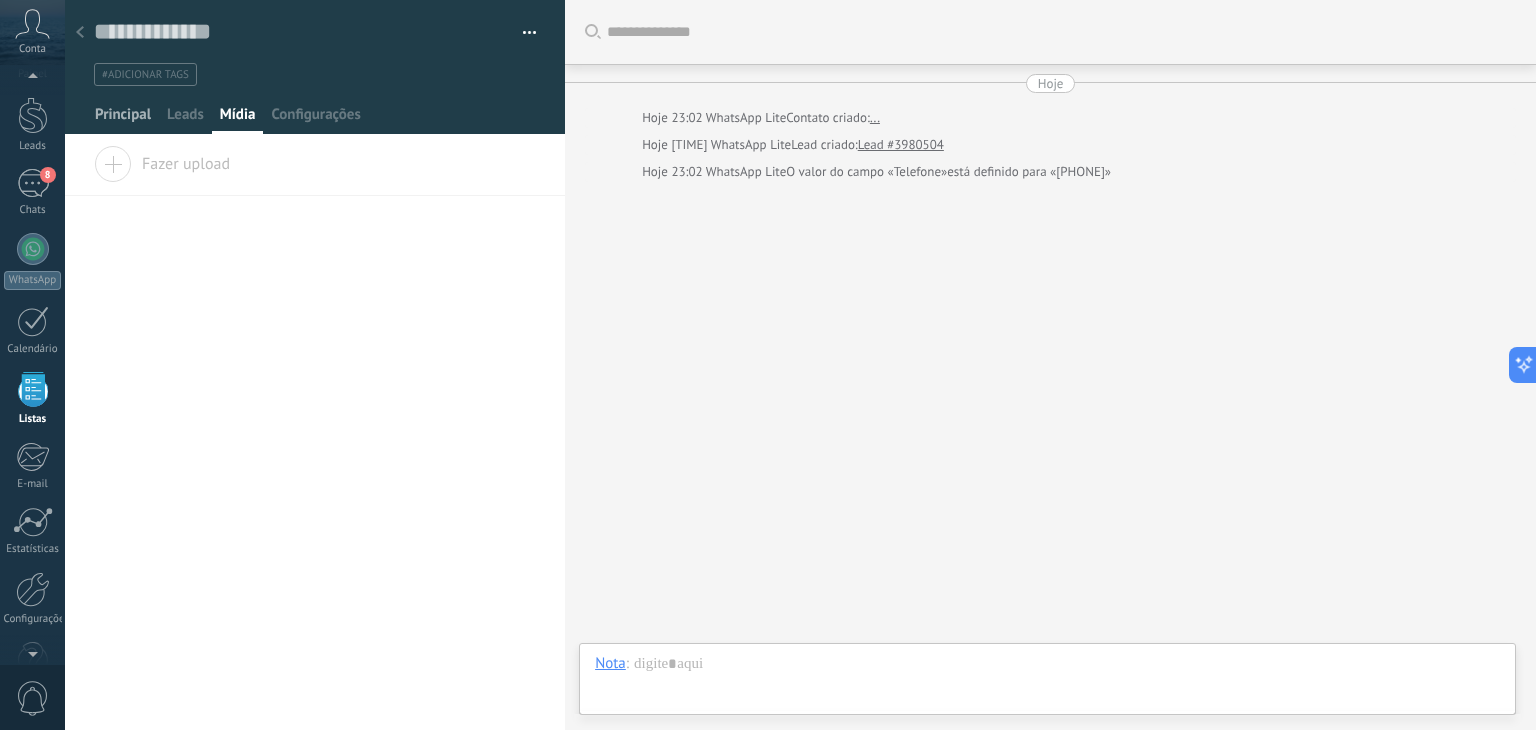 click on "Principal" at bounding box center [123, 119] 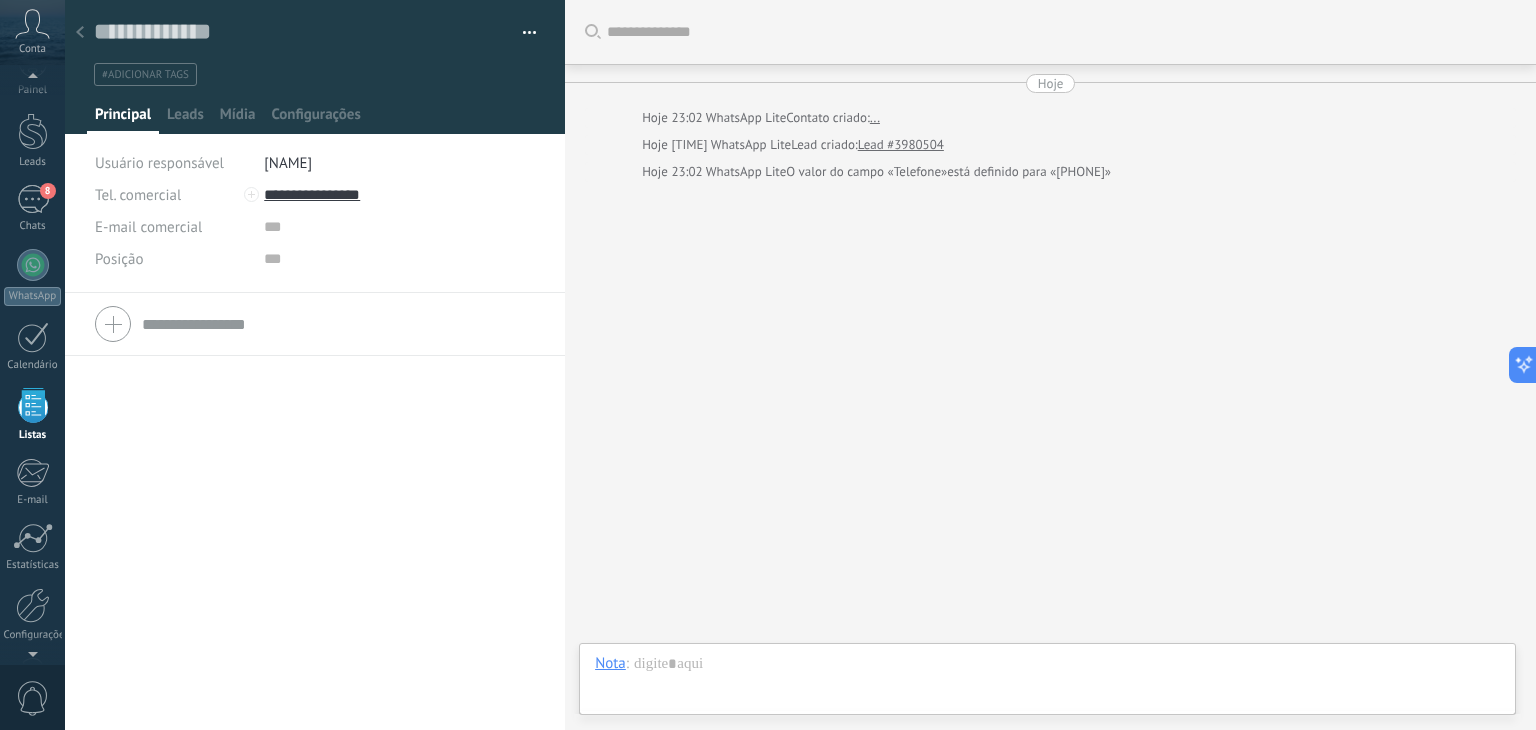 scroll, scrollTop: 51, scrollLeft: 0, axis: vertical 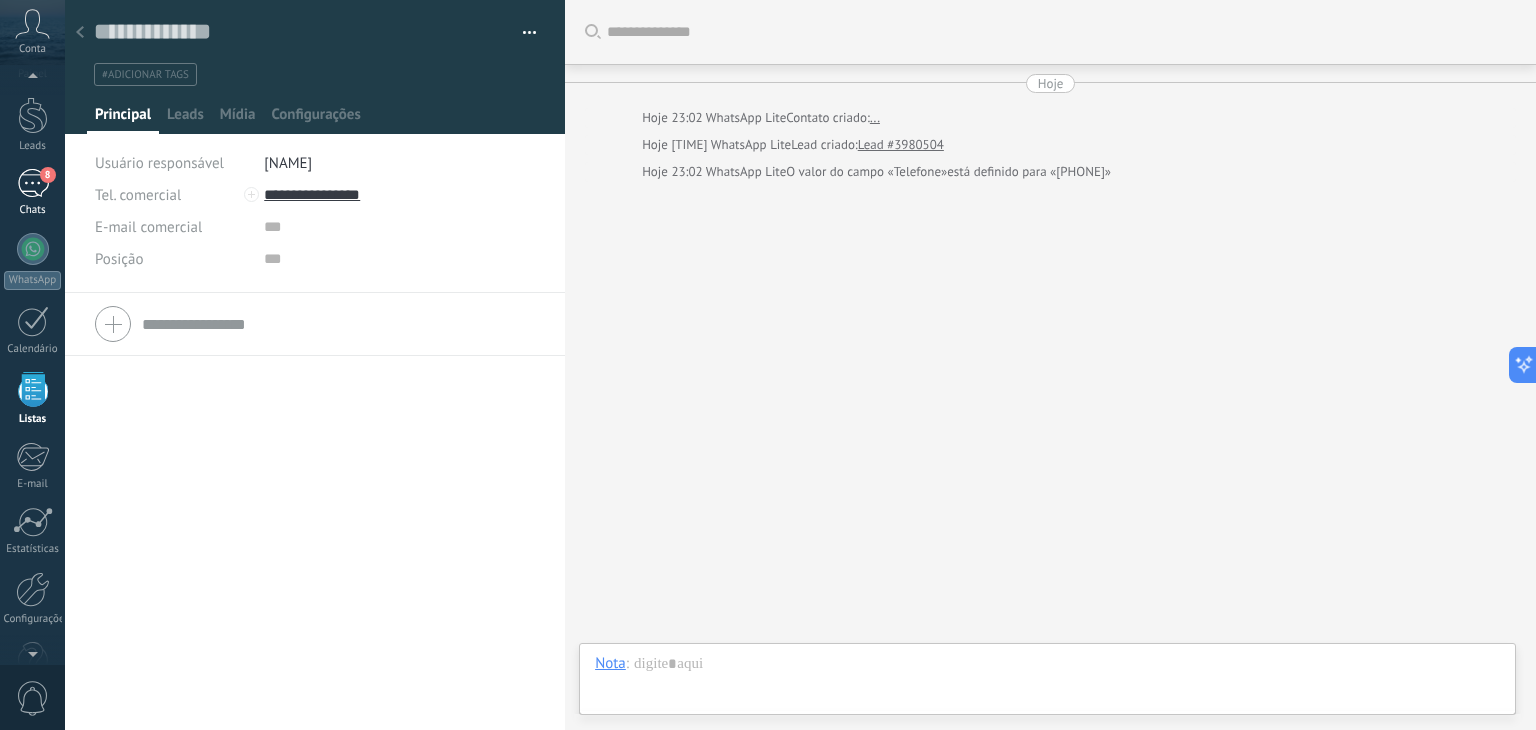 click on "8" at bounding box center (33, 183) 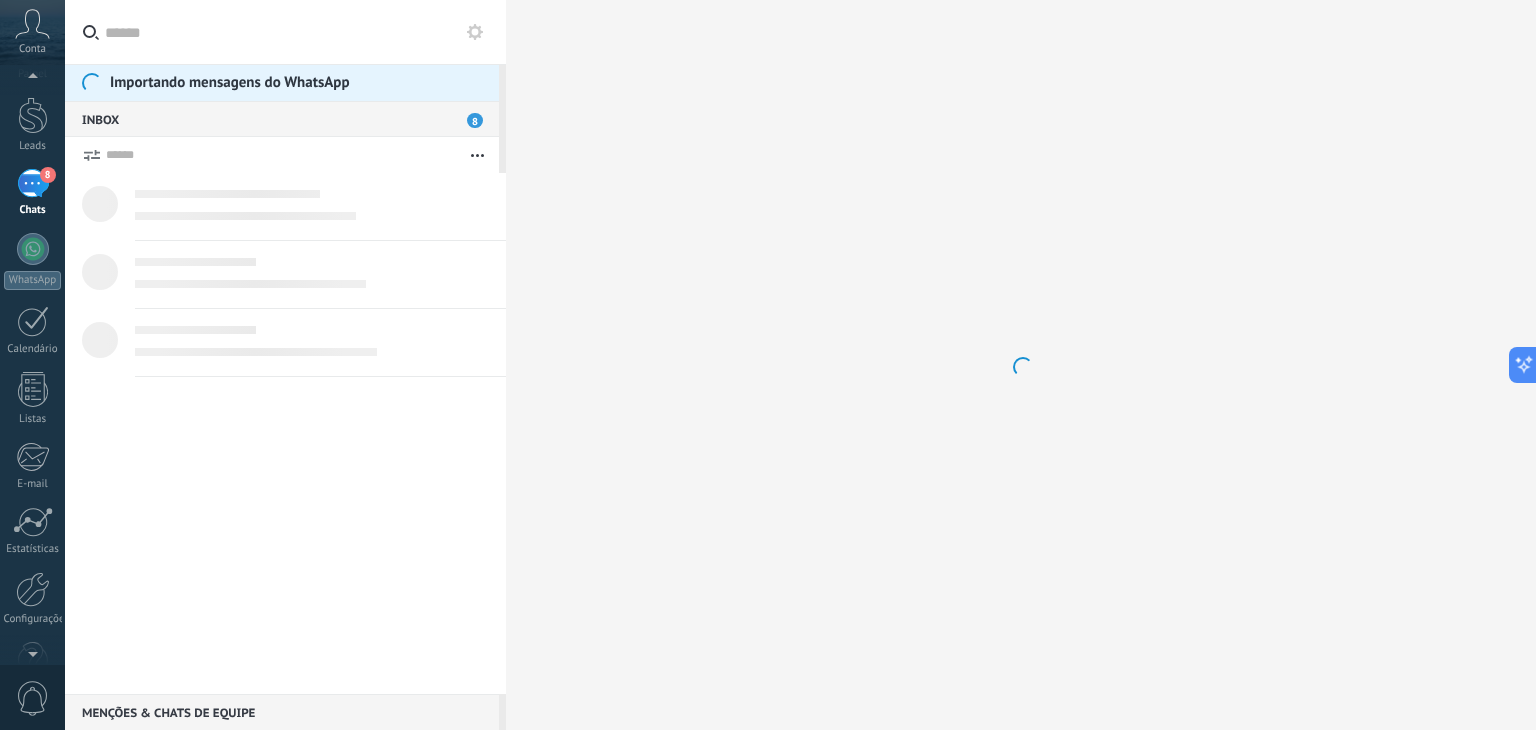 scroll, scrollTop: 0, scrollLeft: 0, axis: both 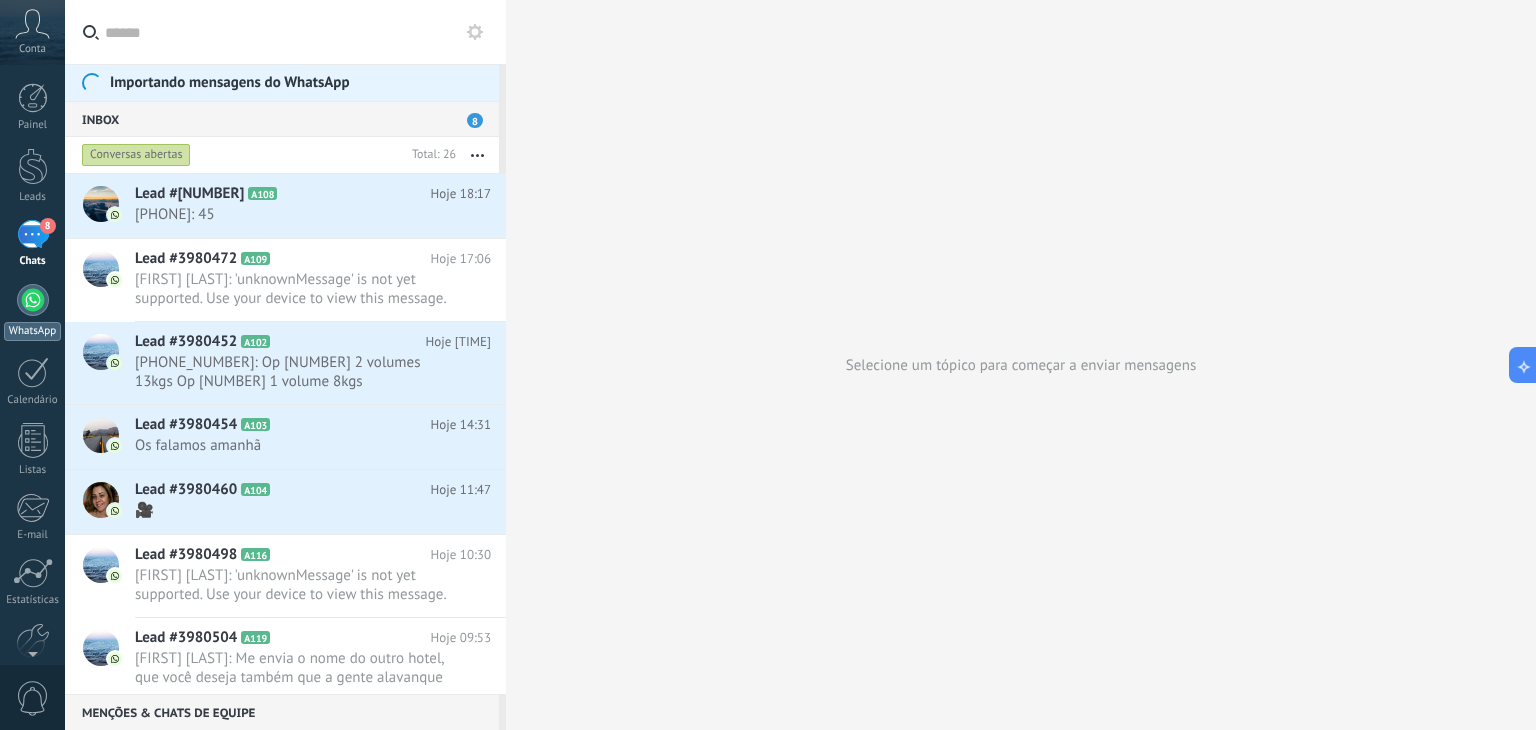 click at bounding box center [33, 300] 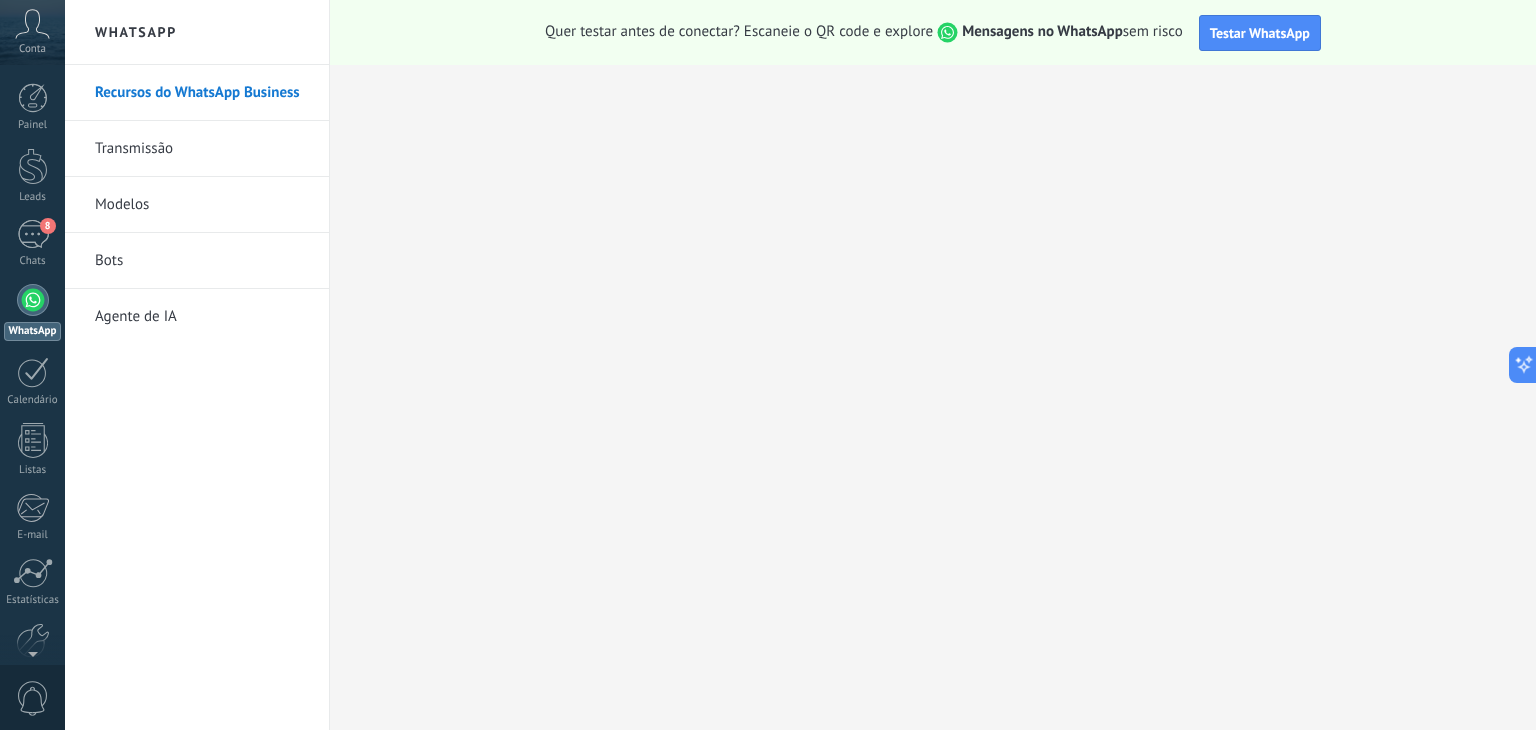 click on "Transmissão" at bounding box center (202, 149) 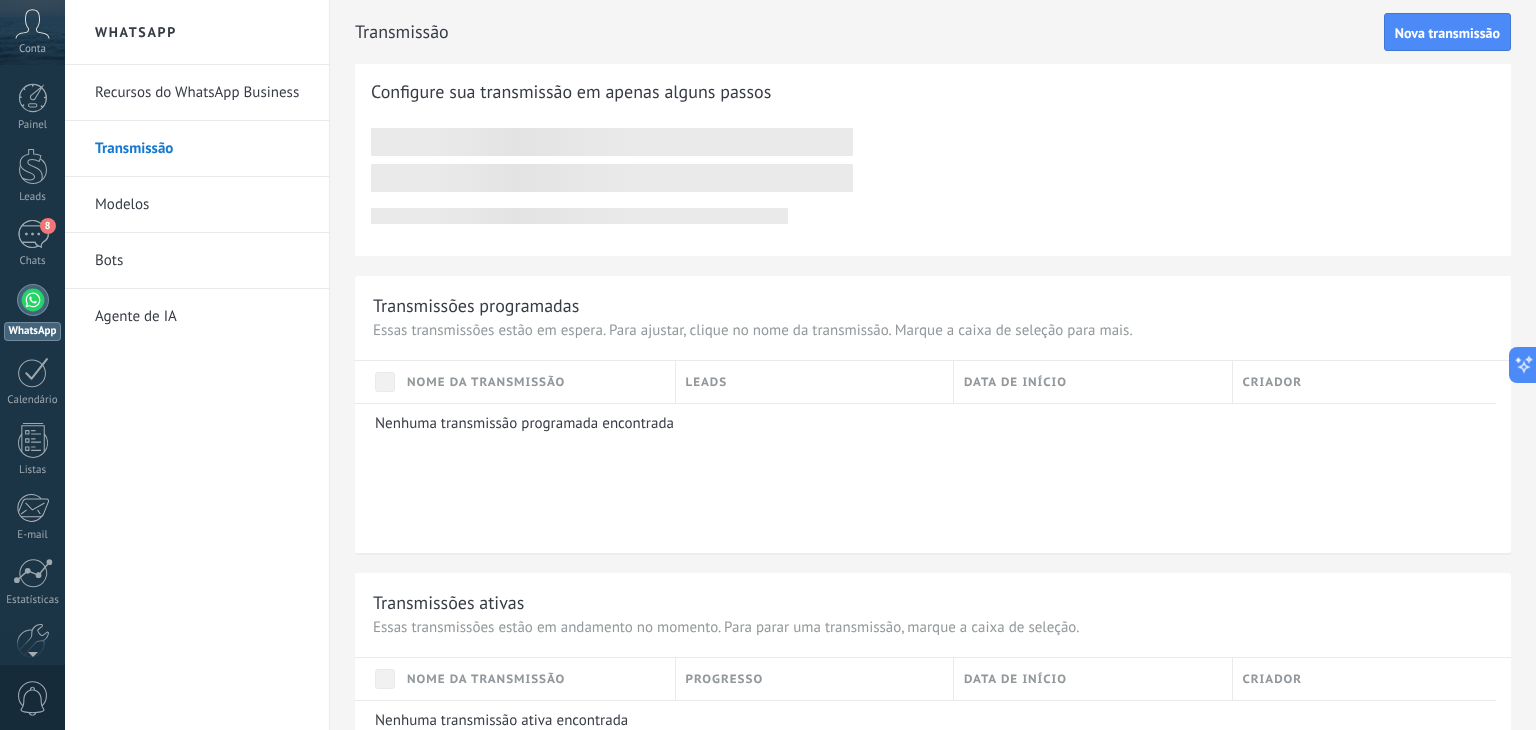 click on "Modelos" at bounding box center [202, 205] 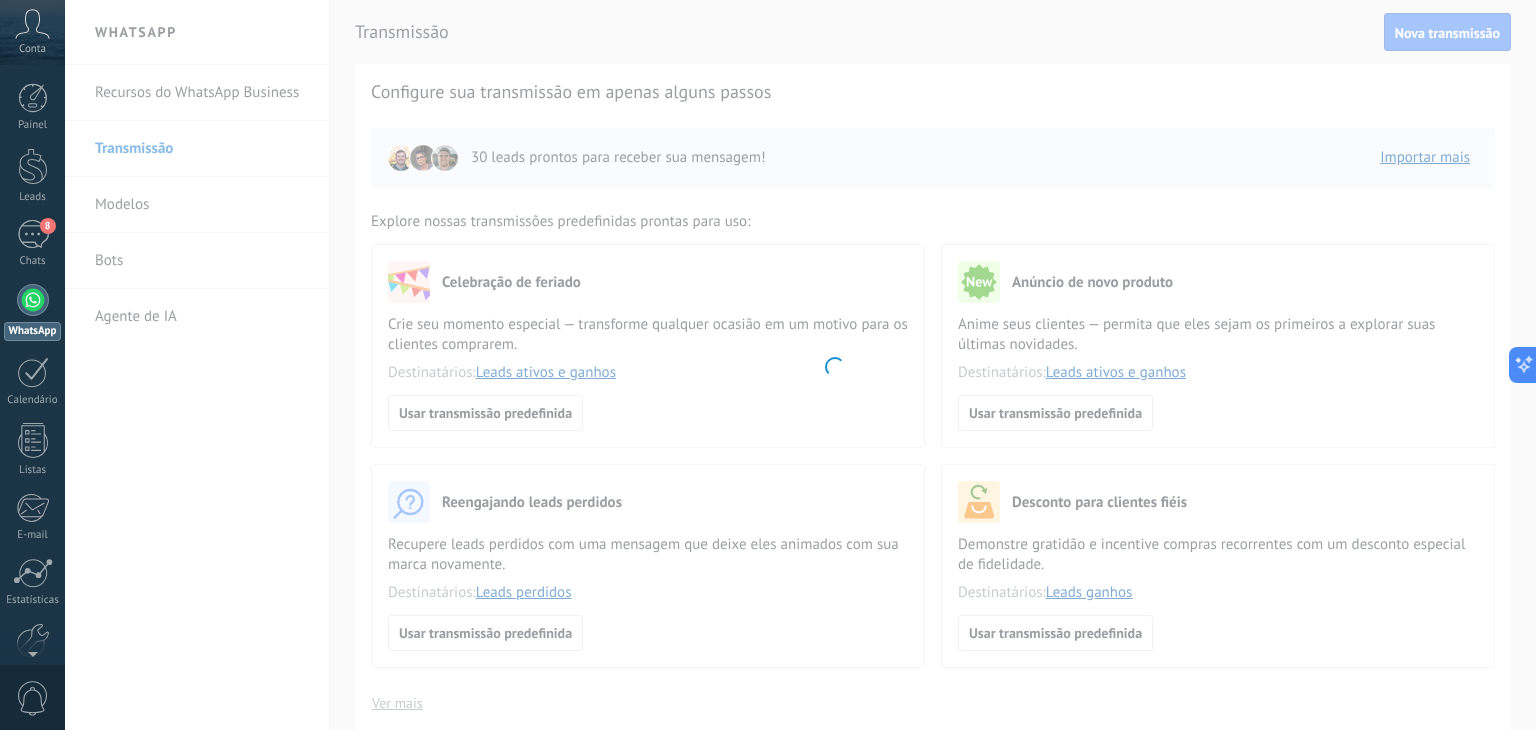 click on ".abccls-1,.abccls-2{fill-rule:evenodd}.abccls-2{fill:#fff} .abfcls-1{fill:none}.abfcls-2{fill:#fff} .abncls-1{isolation:isolate}.abncls-2{opacity:.06}.abncls-2,.abncls-3,.abncls-6{mix-blend-mode:multiply}.abncls-3{opacity:.15}.abncls-4,.abncls-8{fill:#fff}.abncls-5{fill:url(#abnlinear-gradient)}.abncls-6{opacity:.04}.abncls-7{fill:url(#abnlinear-gradient-2)}.abncls-8{fill-rule:evenodd} .abqst0{fill:#ffa200} .abwcls-1{fill:#252525} .cls-1{isolation:isolate} .acicls-1{fill:none} .aclcls-1{fill:#232323} .acnst0{display:none} .addcls-1,.addcls-2{fill:none;stroke-miterlimit:10}.addcls-1{stroke:#dfe0e5}.addcls-2{stroke:#a1a7ab} .adecls-1,.adecls-2{fill:none;stroke-miterlimit:10}.adecls-1{stroke:#dfe0e5}.adecls-2{stroke:#a1a7ab} .adqcls-1{fill:#8591a5;fill-rule:evenodd} .aeccls-1{fill:#5c9f37} .aeecls-1{fill:#f86161} .aejcls-1{fill:#8591a5;fill-rule:evenodd} .aekcls-1{fill-rule:evenodd} .aelcls-1{fill-rule:evenodd;fill:currentColor} .aemcls-1{fill-rule:evenodd;fill:currentColor} .aencls-2{fill:#f86161;opacity:.3}" at bounding box center [768, 365] 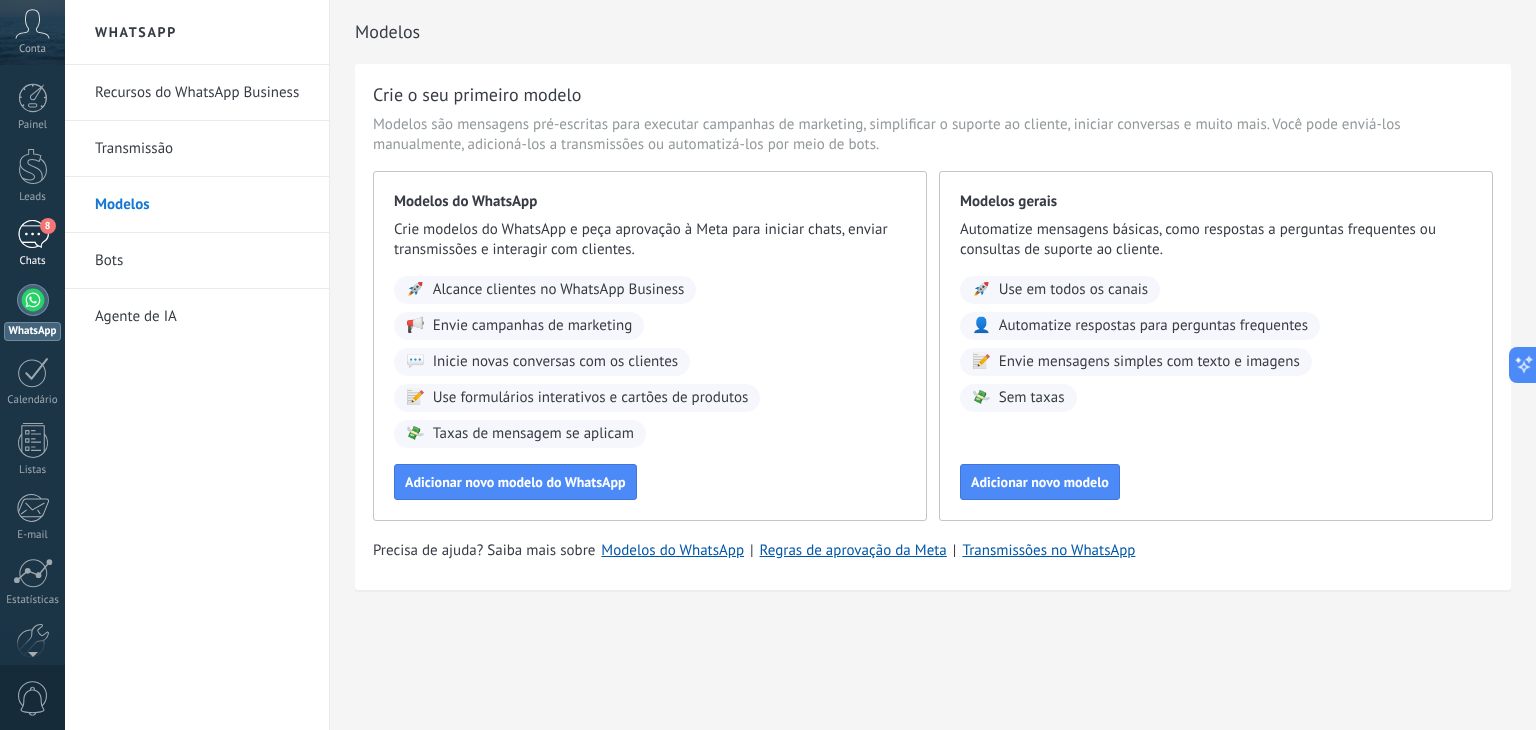 click on "8
Chats" at bounding box center [32, 244] 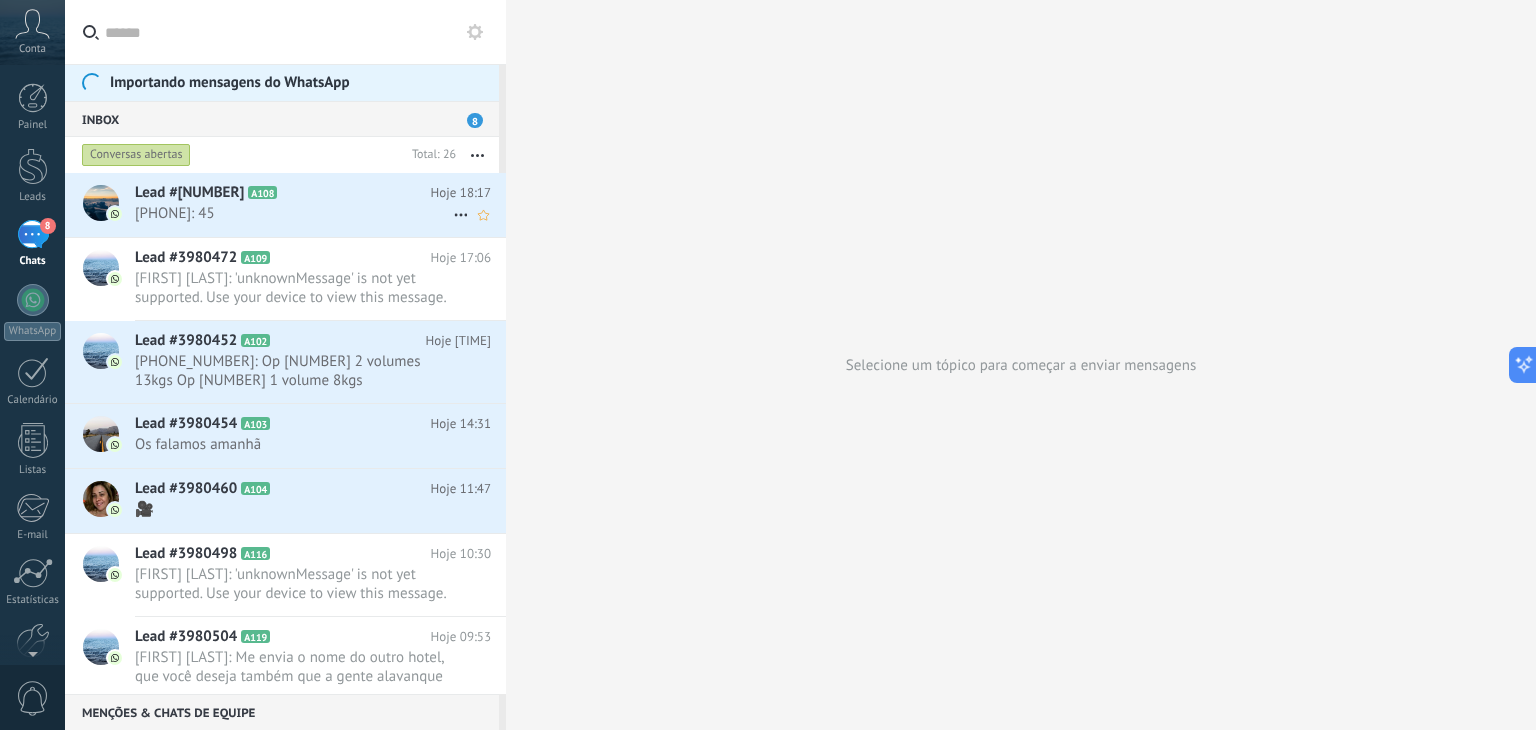 click on "558599184915: 45" at bounding box center (294, 213) 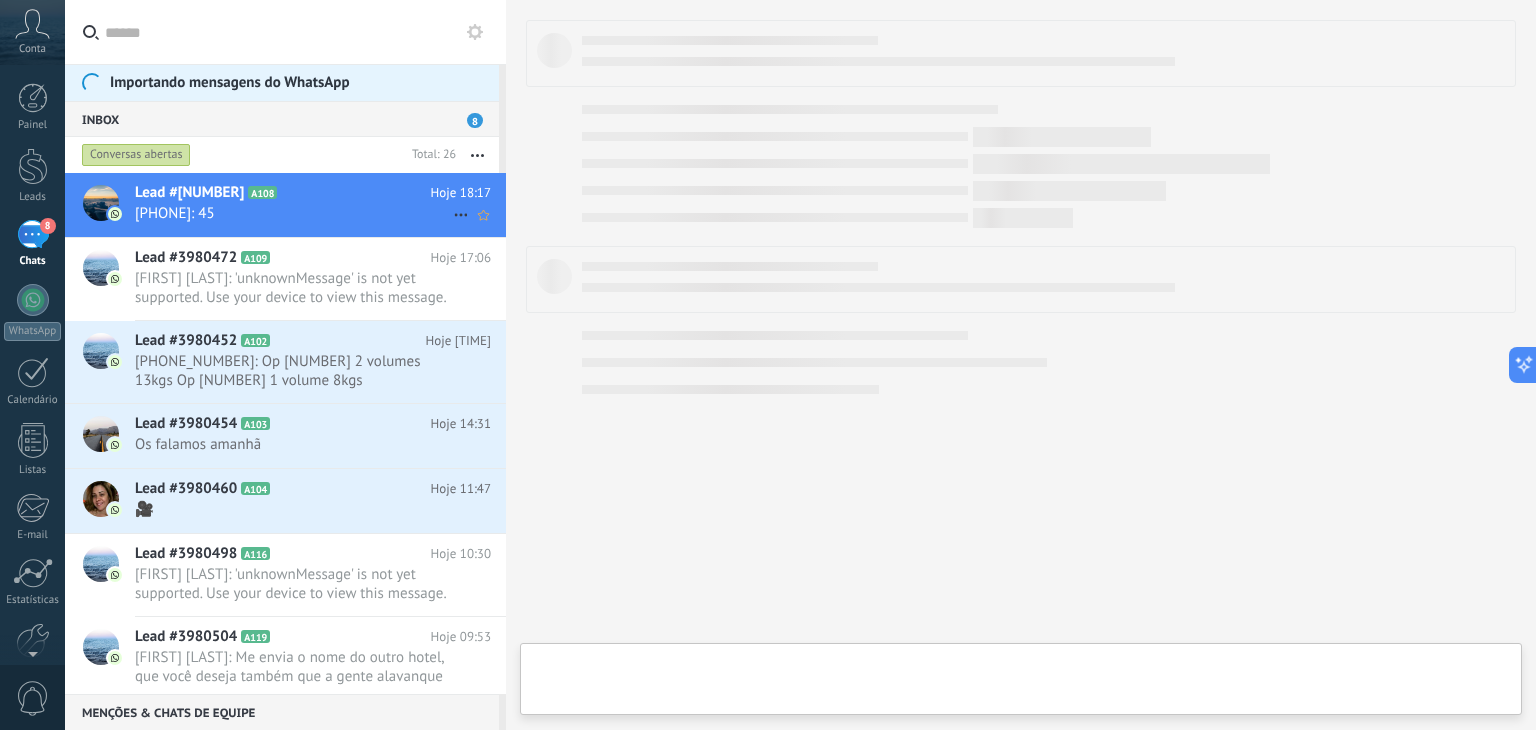 scroll, scrollTop: 29, scrollLeft: 0, axis: vertical 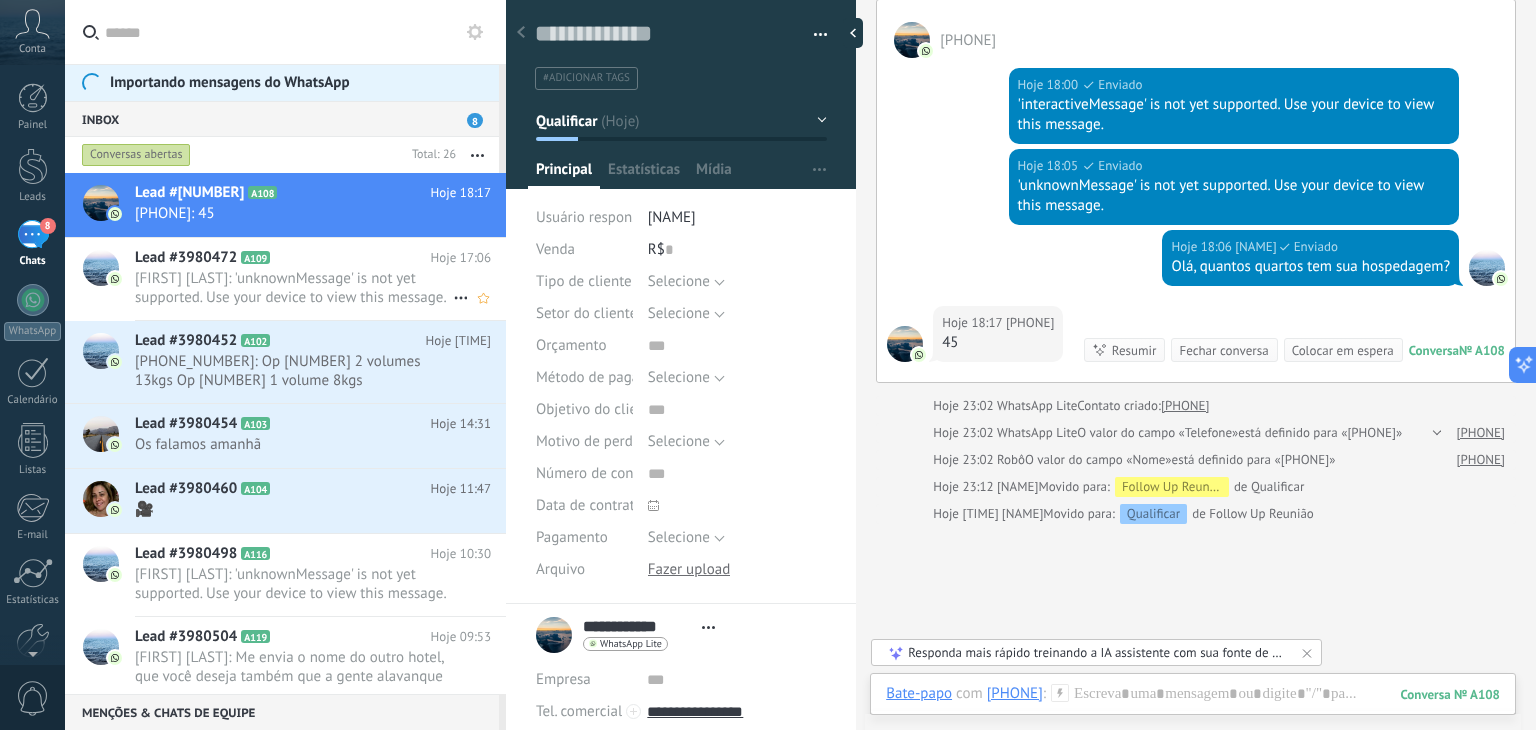 click on "Michel Odair Abreu Santos: 'unknownMessage' is not yet supported. Use your device to view this message." at bounding box center (294, 288) 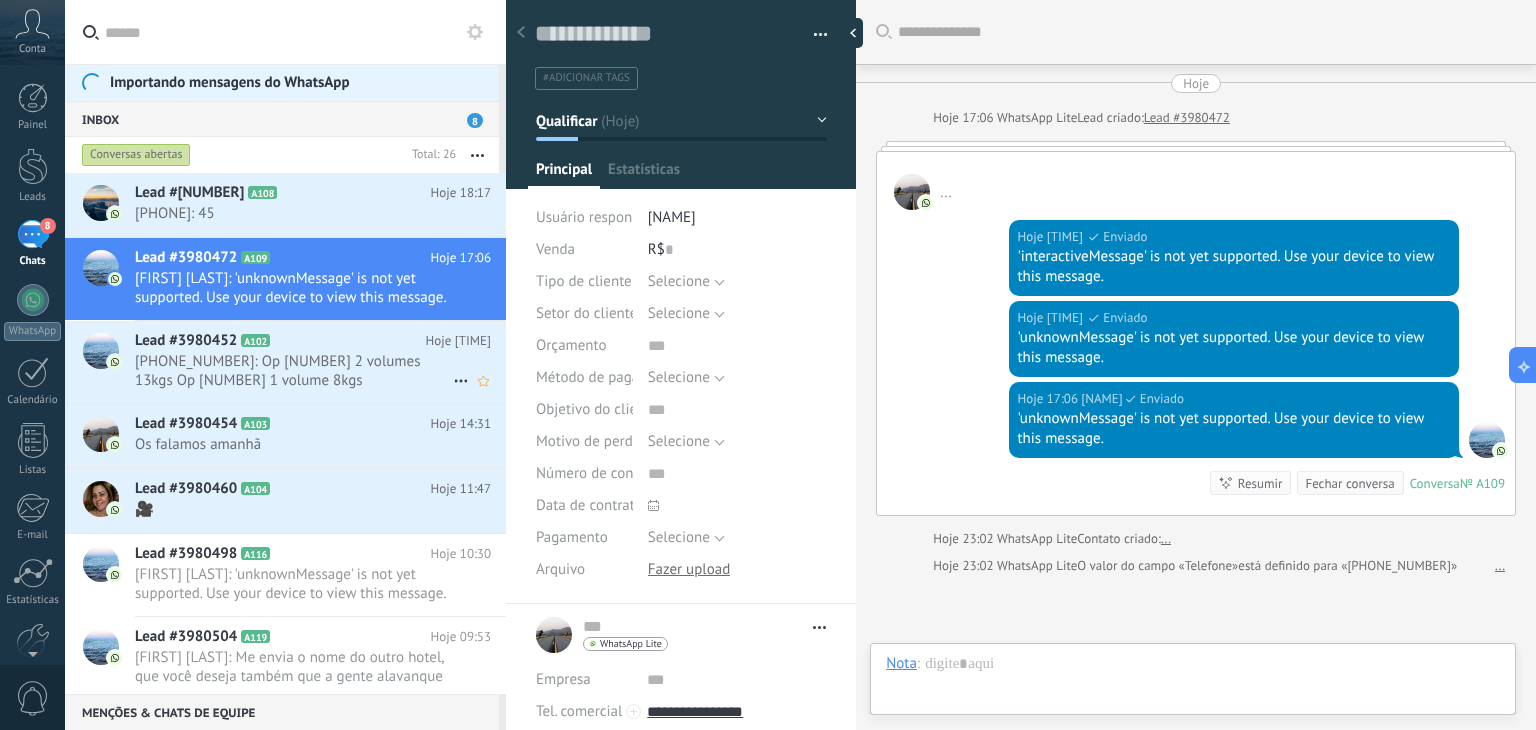 scroll, scrollTop: 29, scrollLeft: 0, axis: vertical 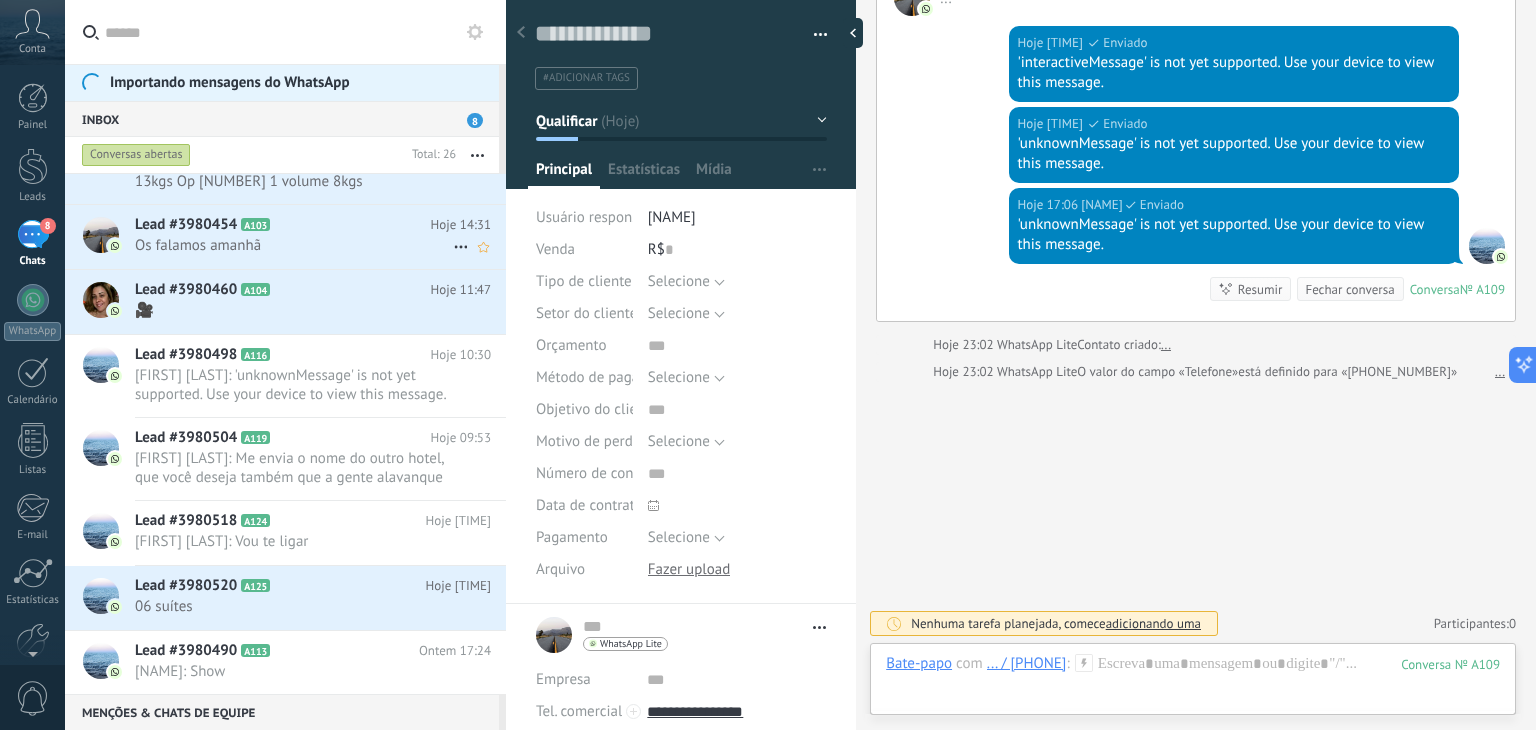 click on "Os falamos amanhã" at bounding box center [294, 245] 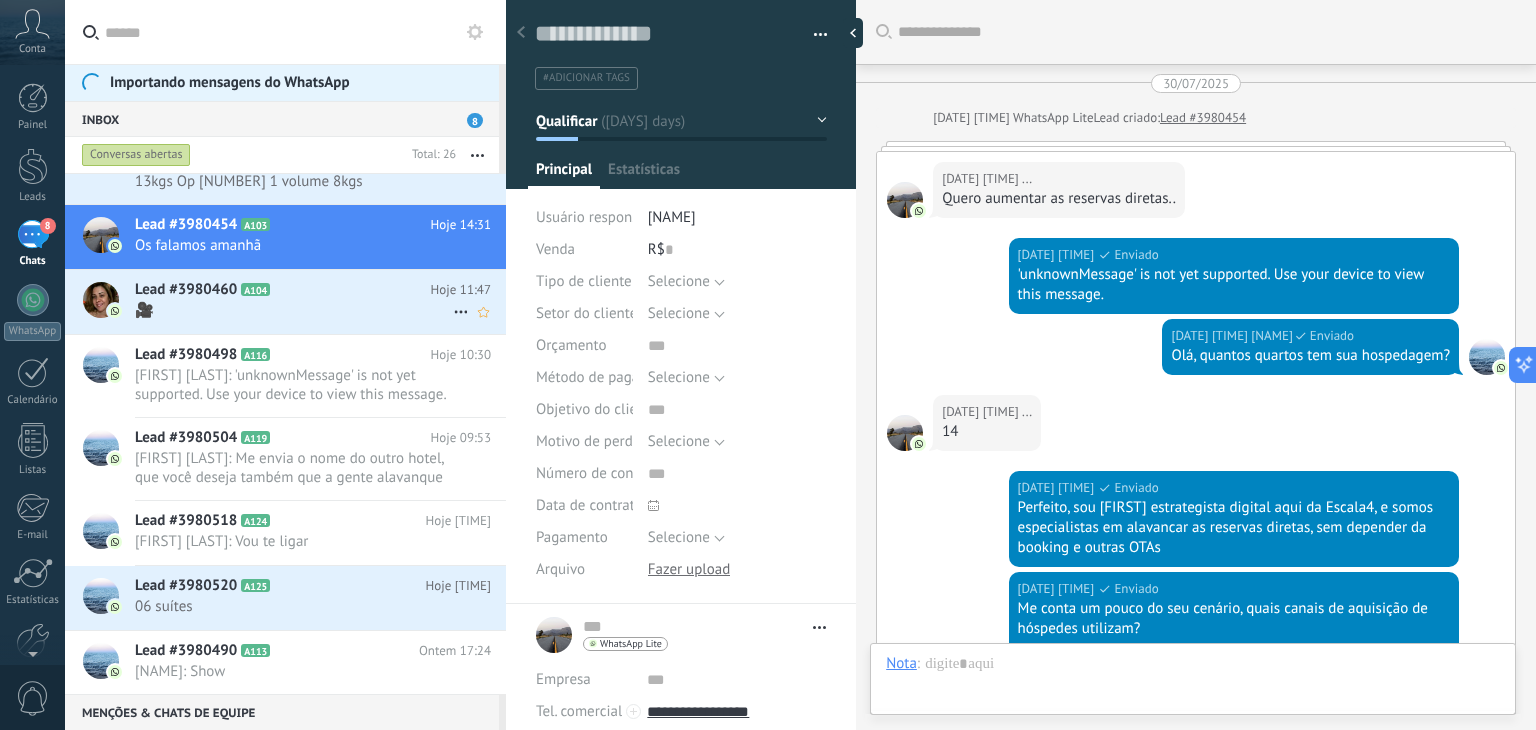 scroll, scrollTop: 3684, scrollLeft: 0, axis: vertical 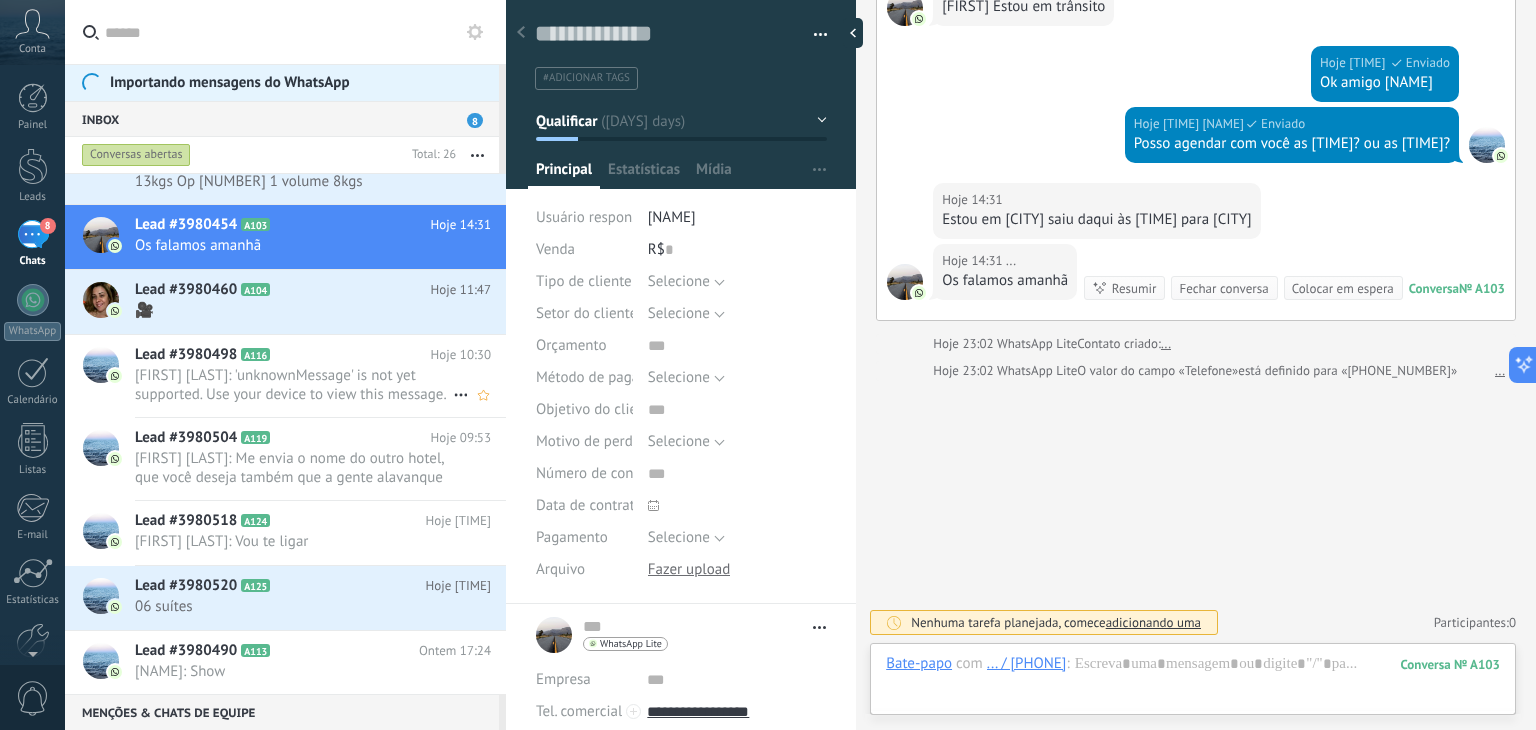 click on "Lead #3980498" at bounding box center [186, 355] 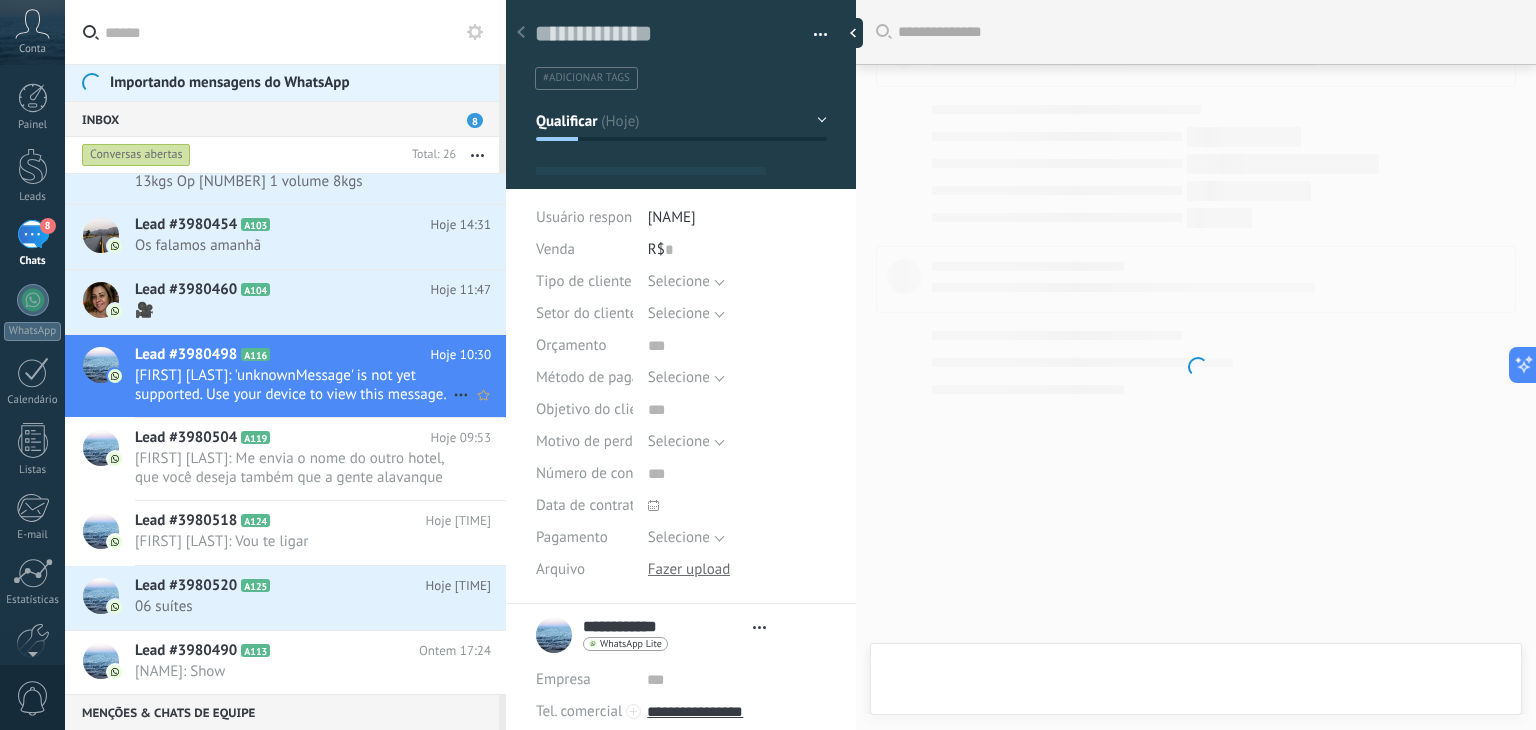 scroll, scrollTop: 572, scrollLeft: 0, axis: vertical 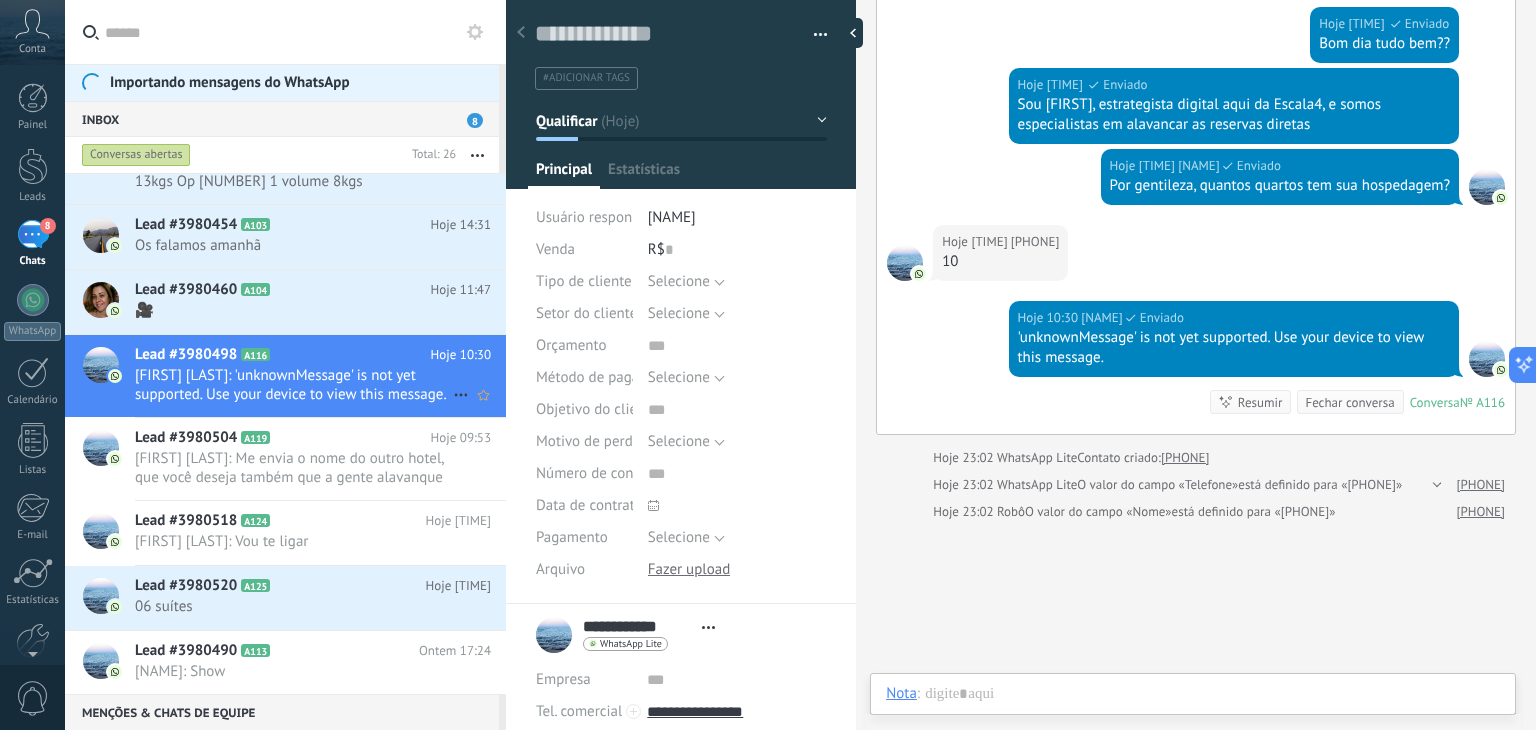 click on "Lead #3980498
A116
Hoje 10:30
Michel Odair Abreu Santos: 'unknownMessage' is not yet supported. Use your device to view this message." at bounding box center (320, 376) 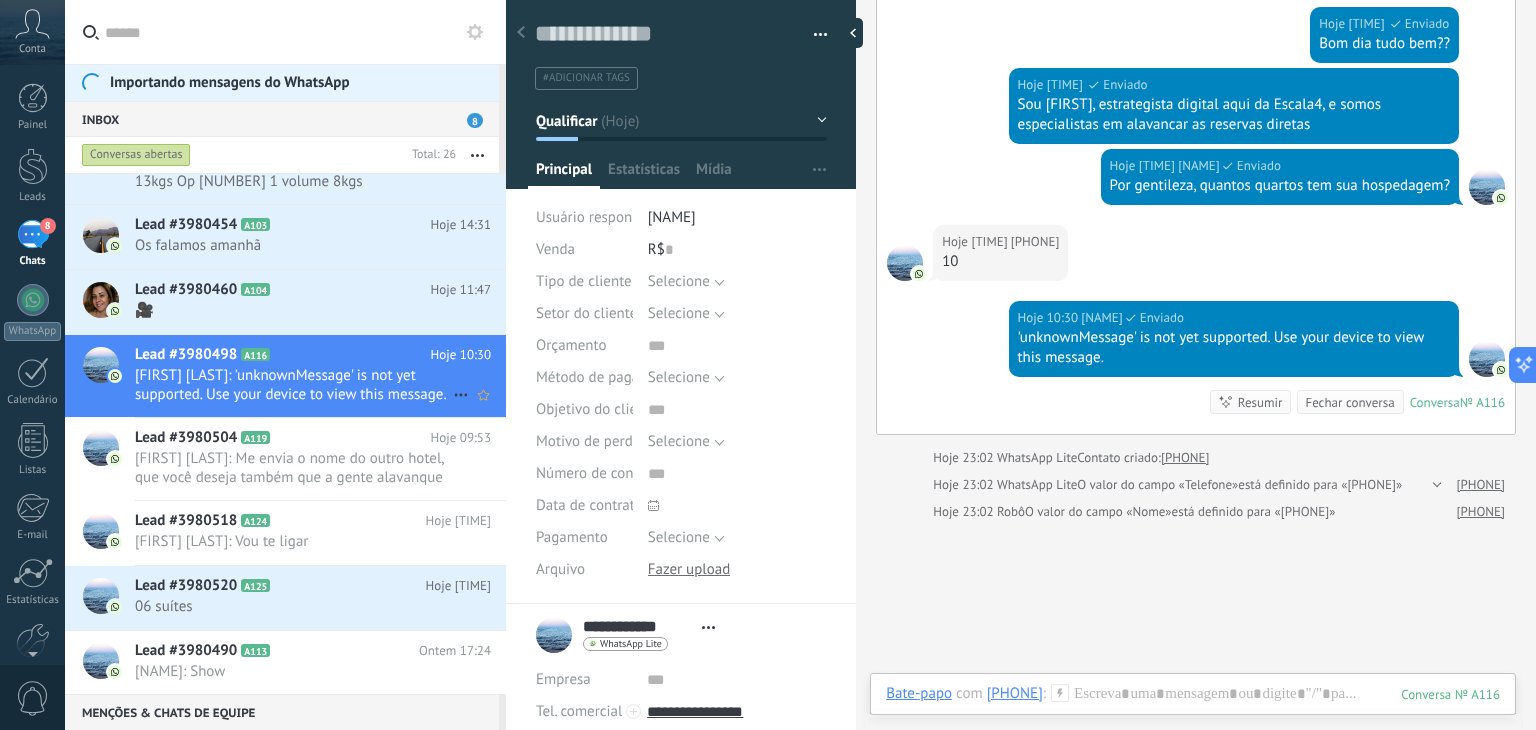 click on "Lead #3980498
A116
Hoje 10:30
Michel Odair Abreu Santos: 'unknownMessage' is not yet supported. Use your device to view this message." at bounding box center [320, 376] 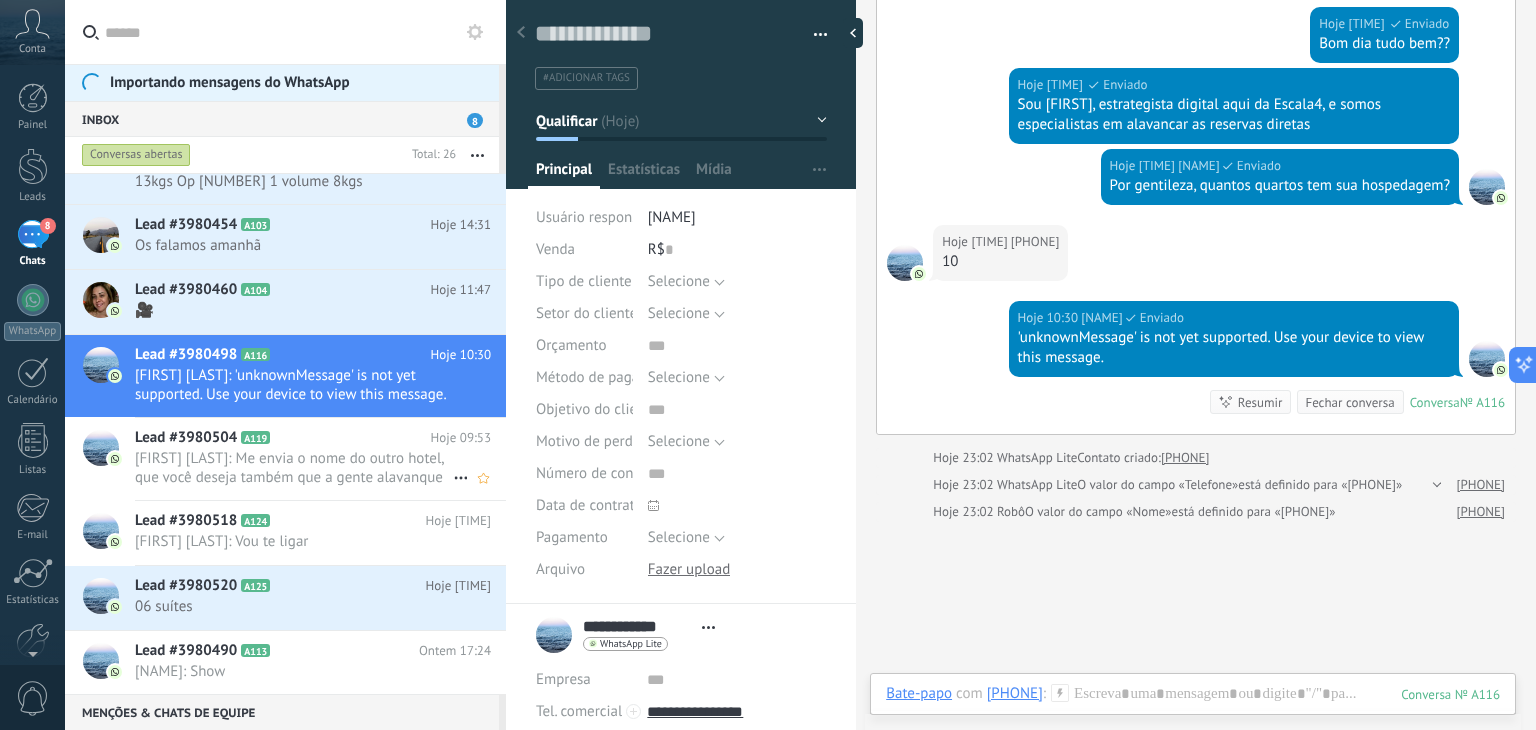 click on "Lead #3980504" at bounding box center [186, 438] 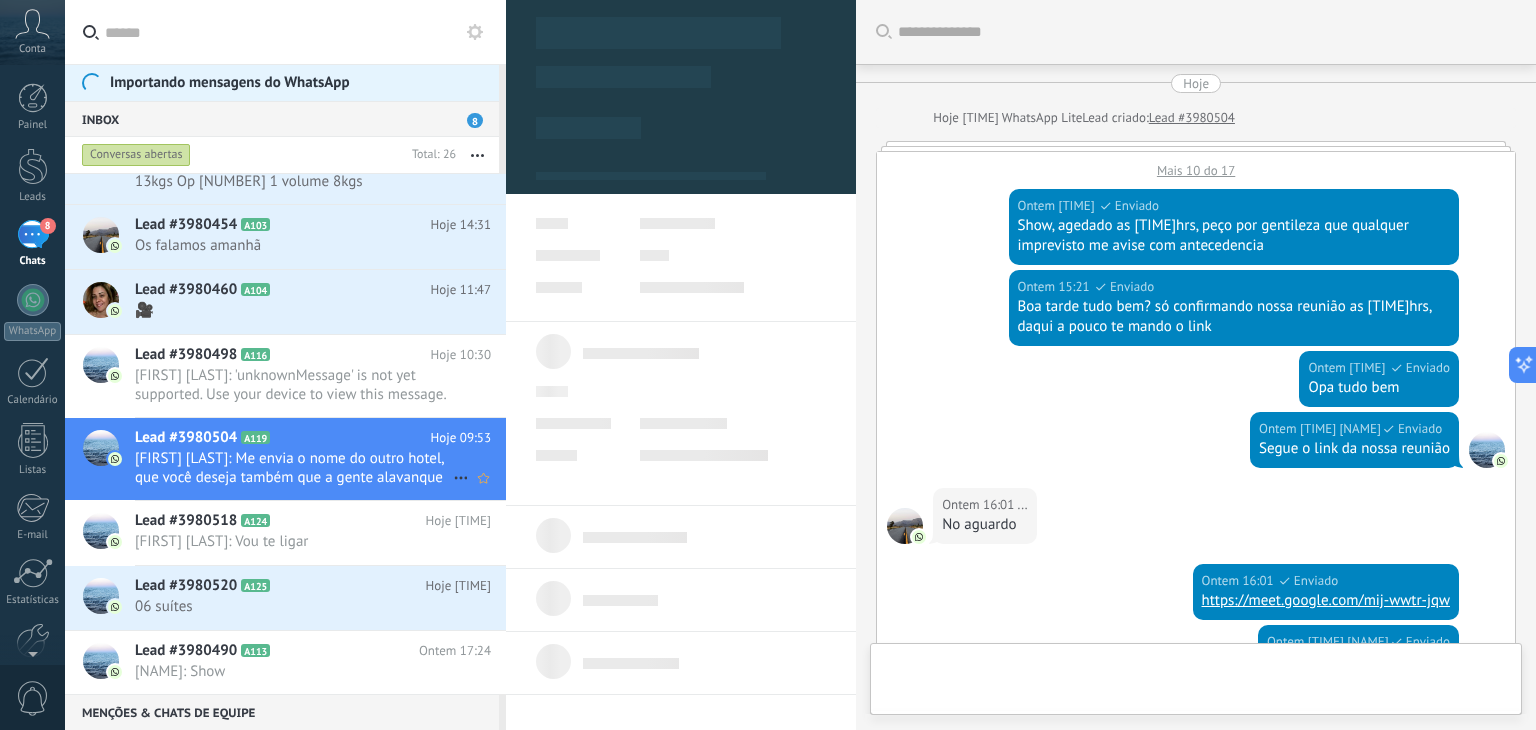 scroll, scrollTop: 2022, scrollLeft: 0, axis: vertical 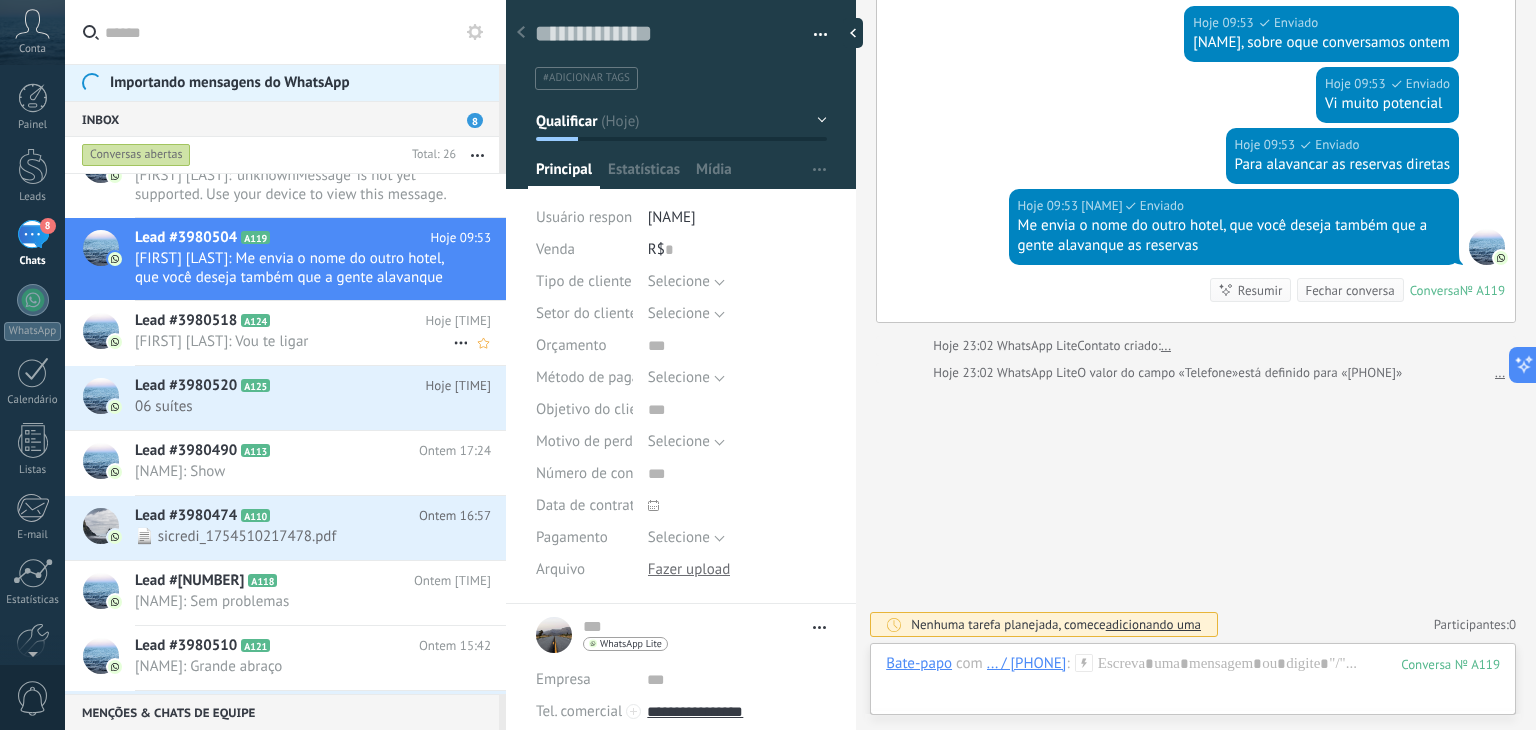 click on "Michel Odair Abreu Santos: Vou te ligar" at bounding box center [294, 341] 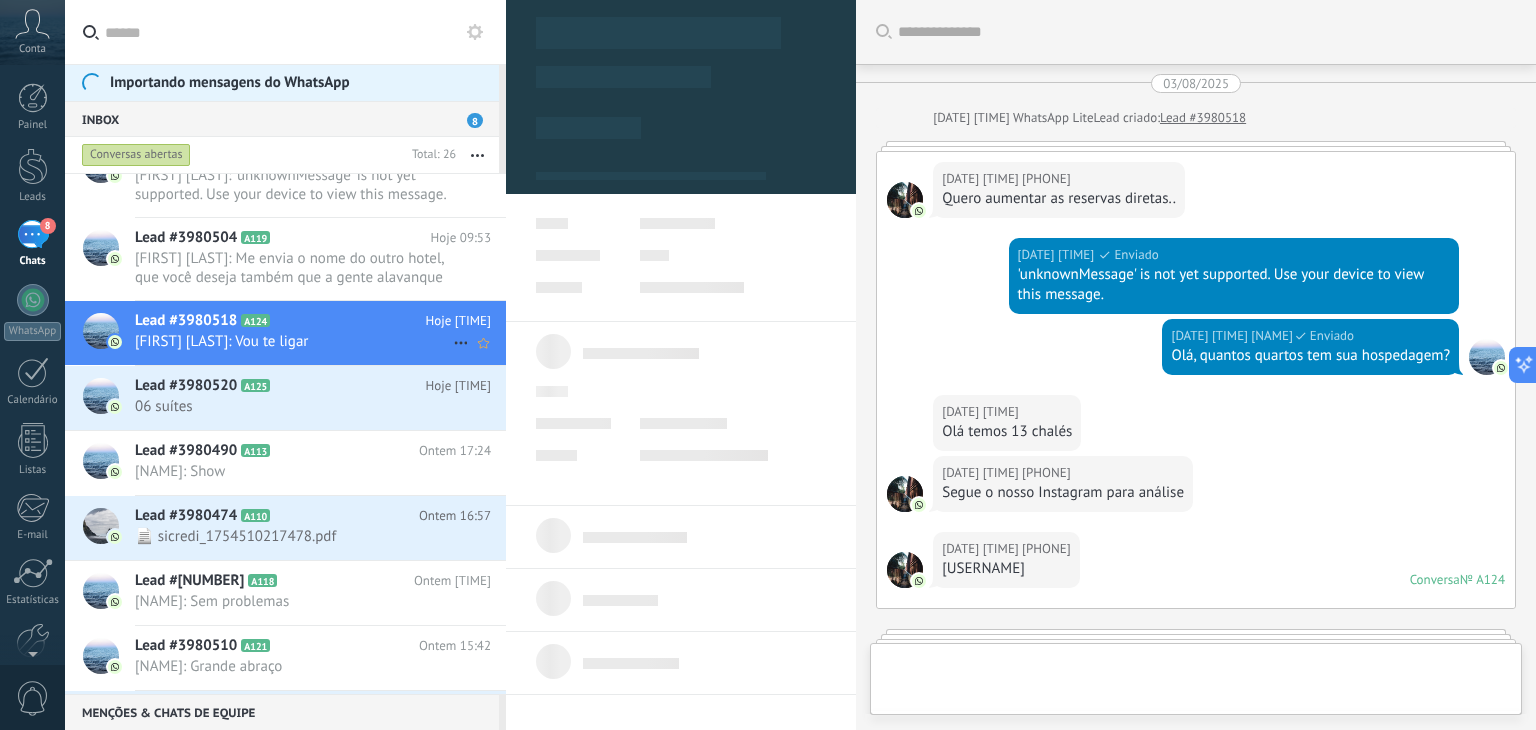 scroll, scrollTop: 2284, scrollLeft: 0, axis: vertical 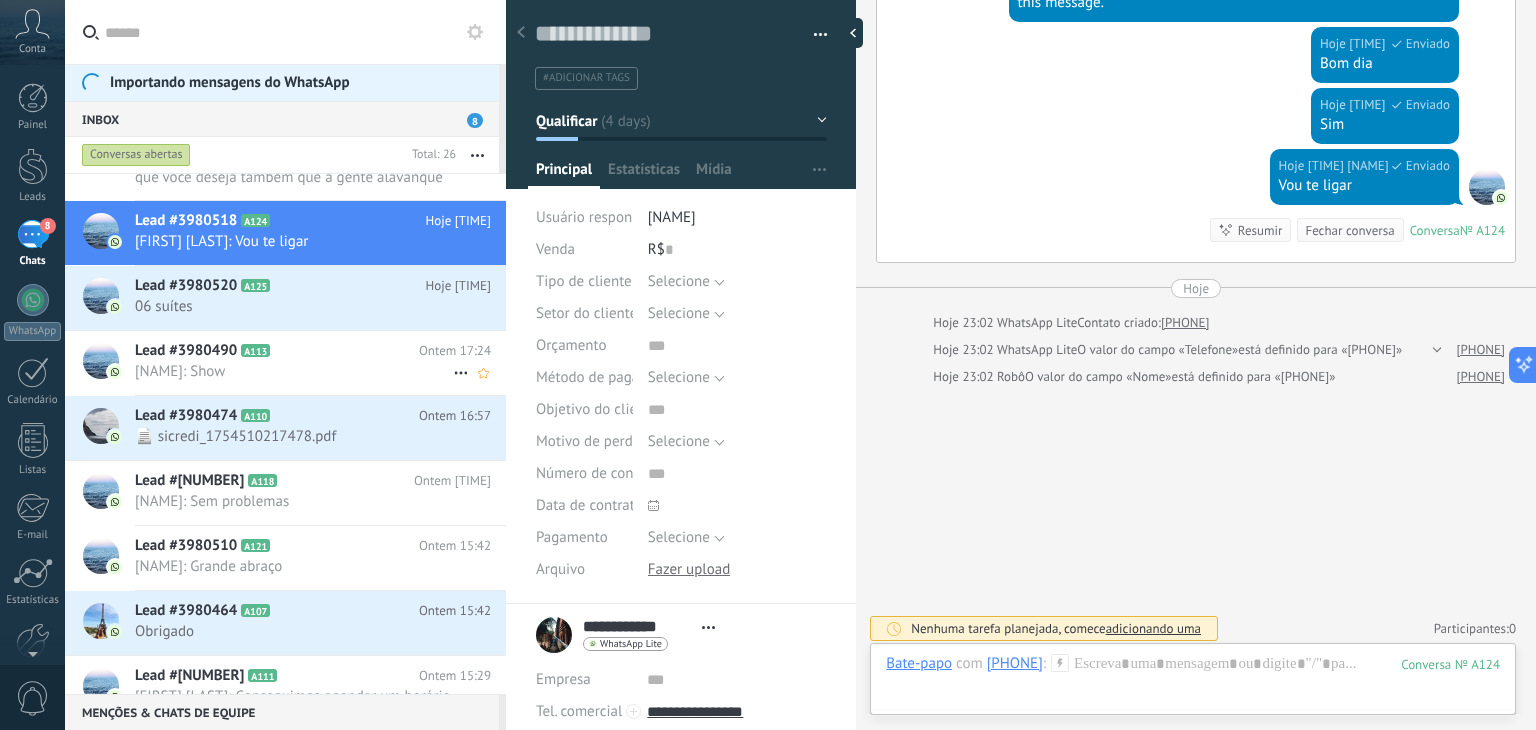 click on "Michel Odair Abreu Santos: Show" at bounding box center (294, 371) 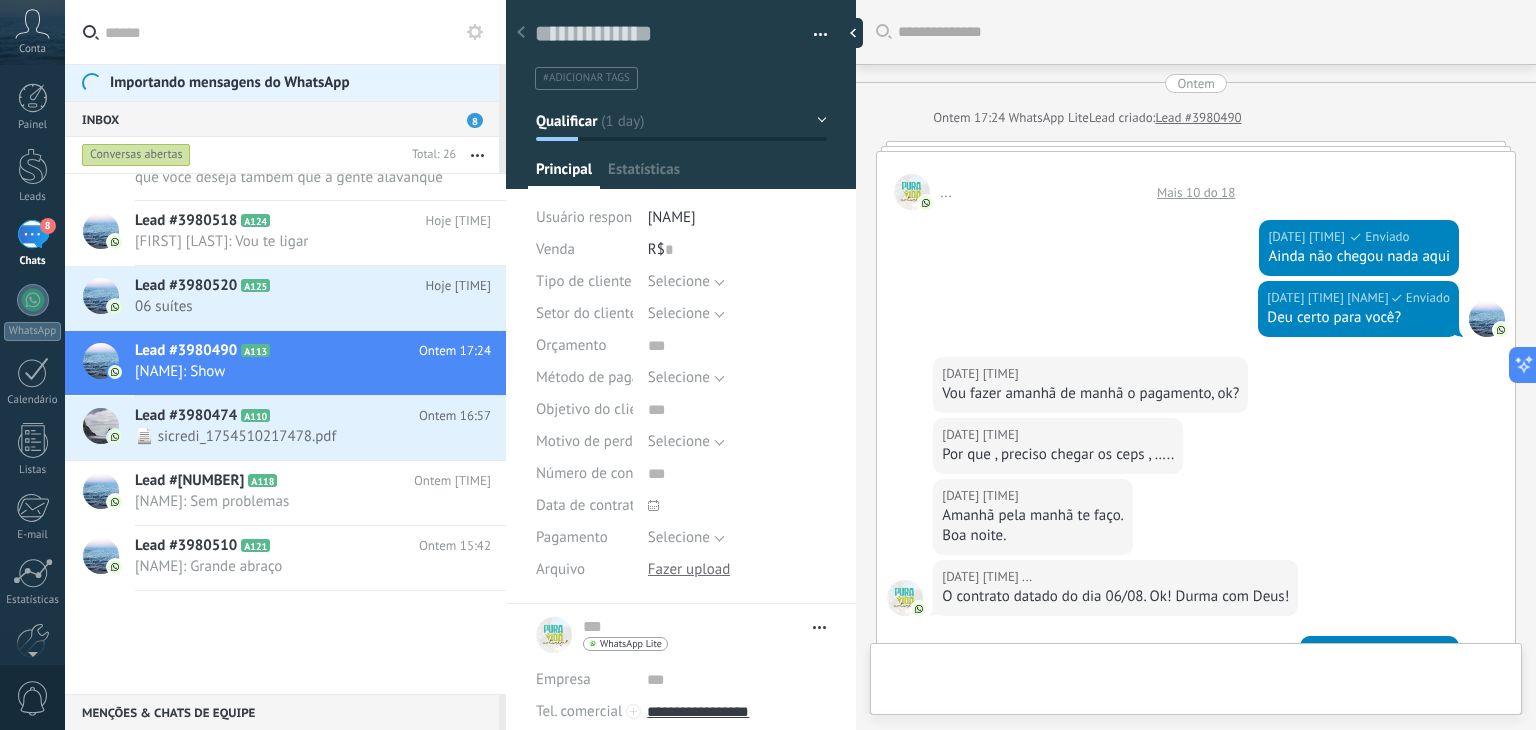 type on "**********" 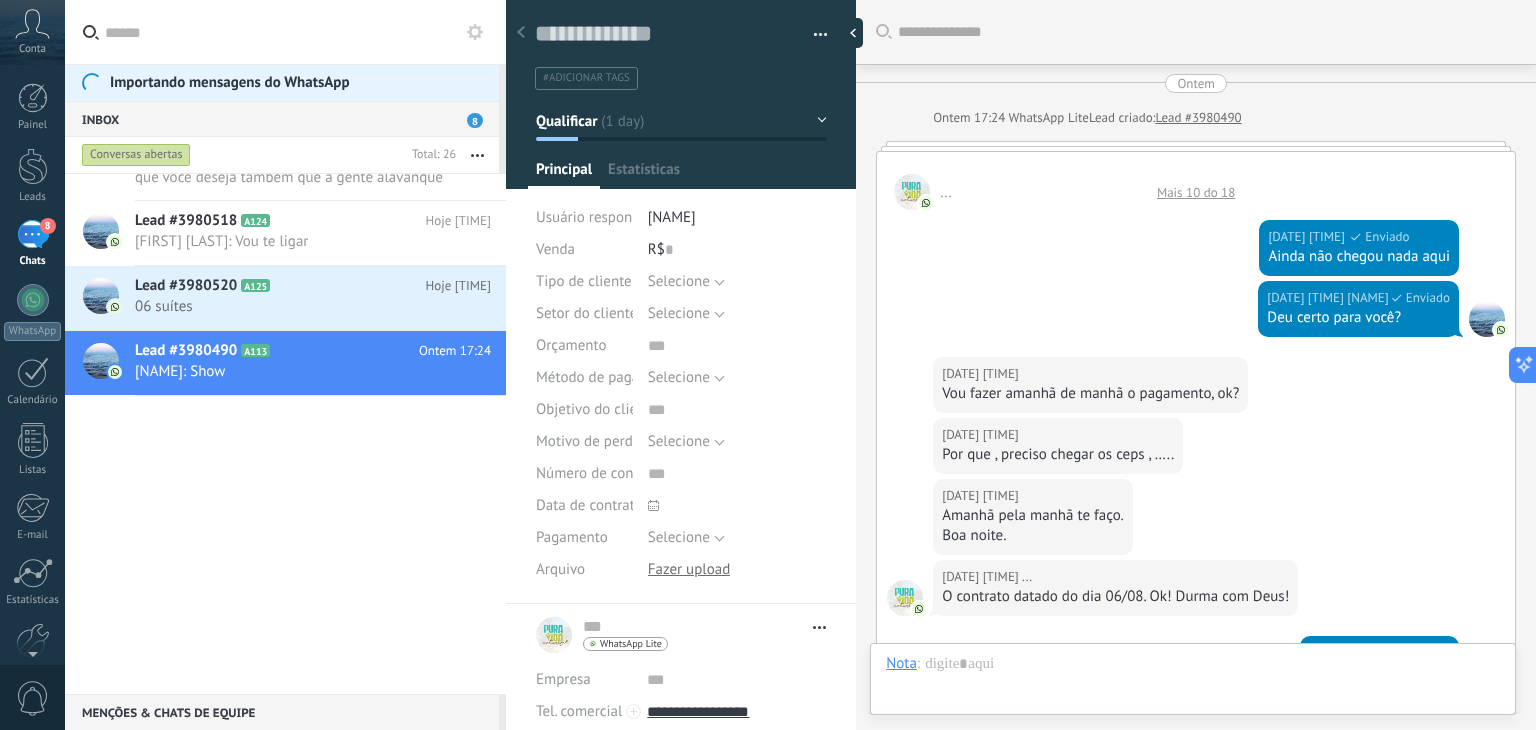 scroll, scrollTop: 0, scrollLeft: 0, axis: both 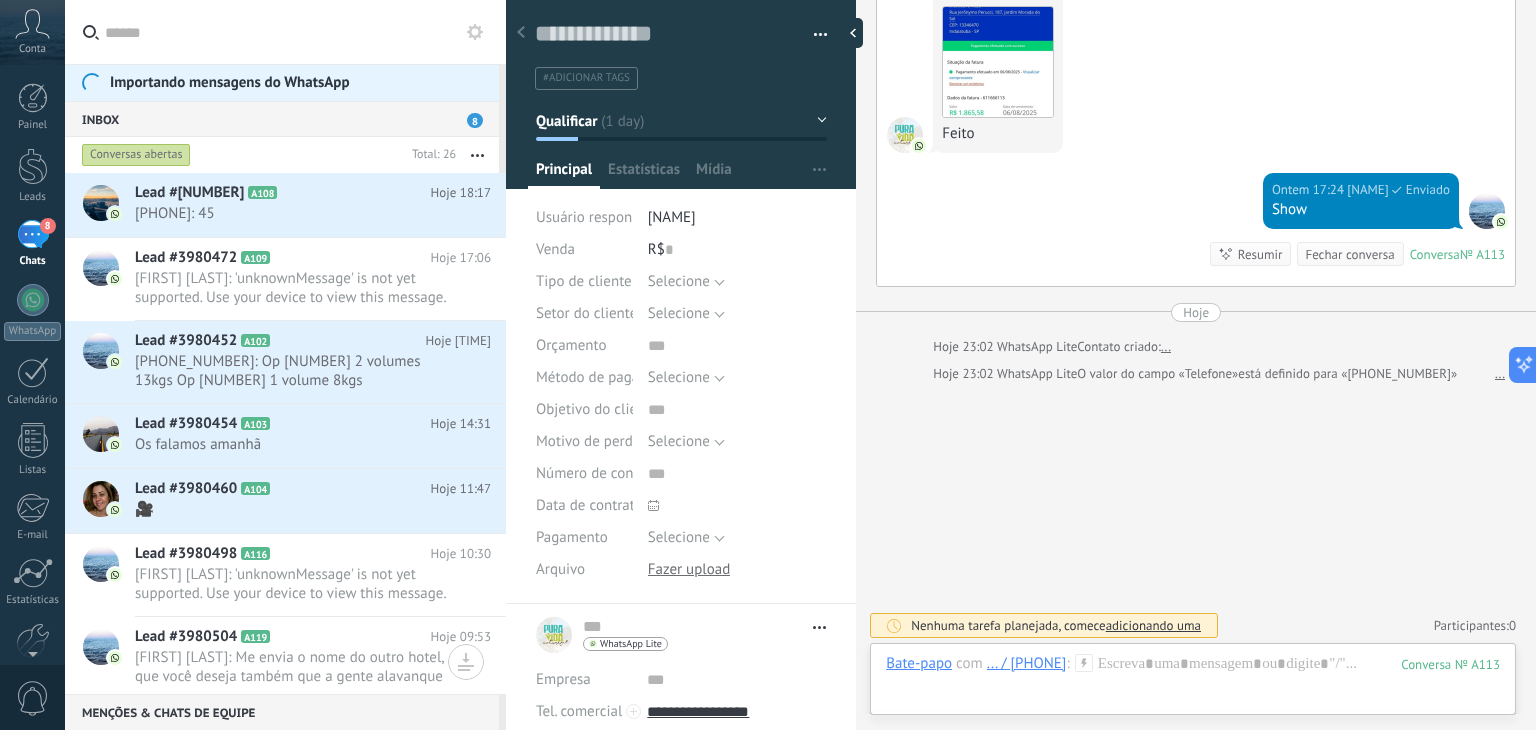 click at bounding box center (297, 32) 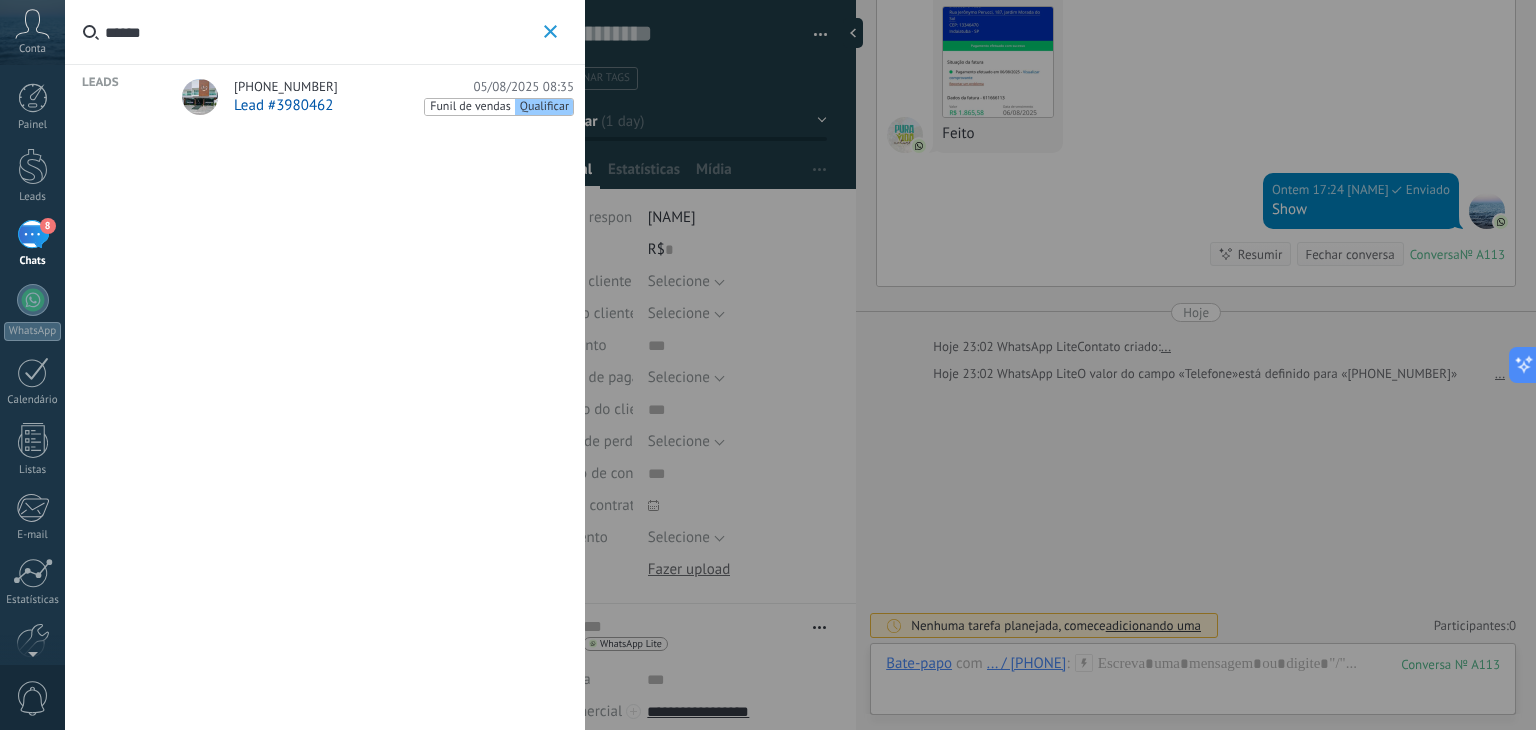 type on "******" 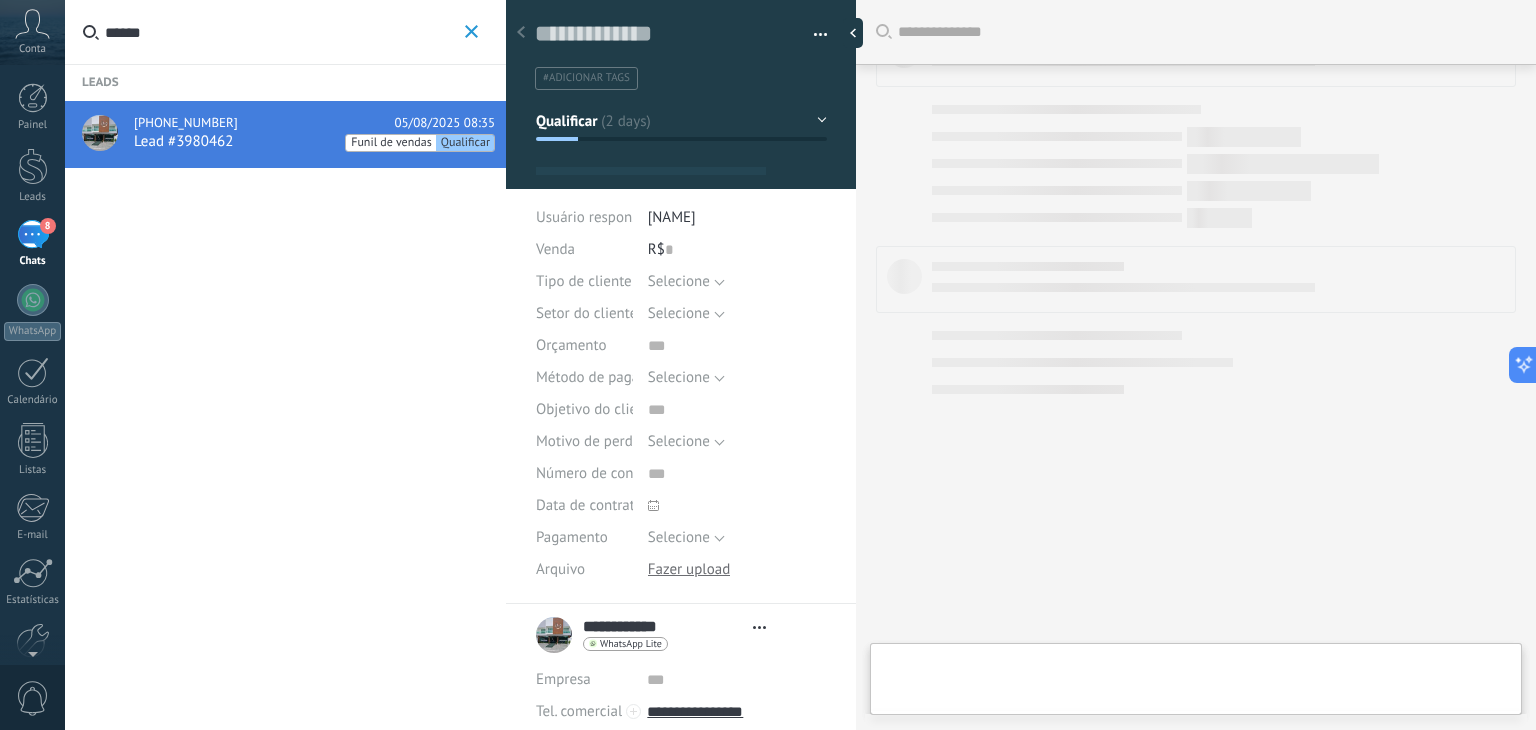 type on "**********" 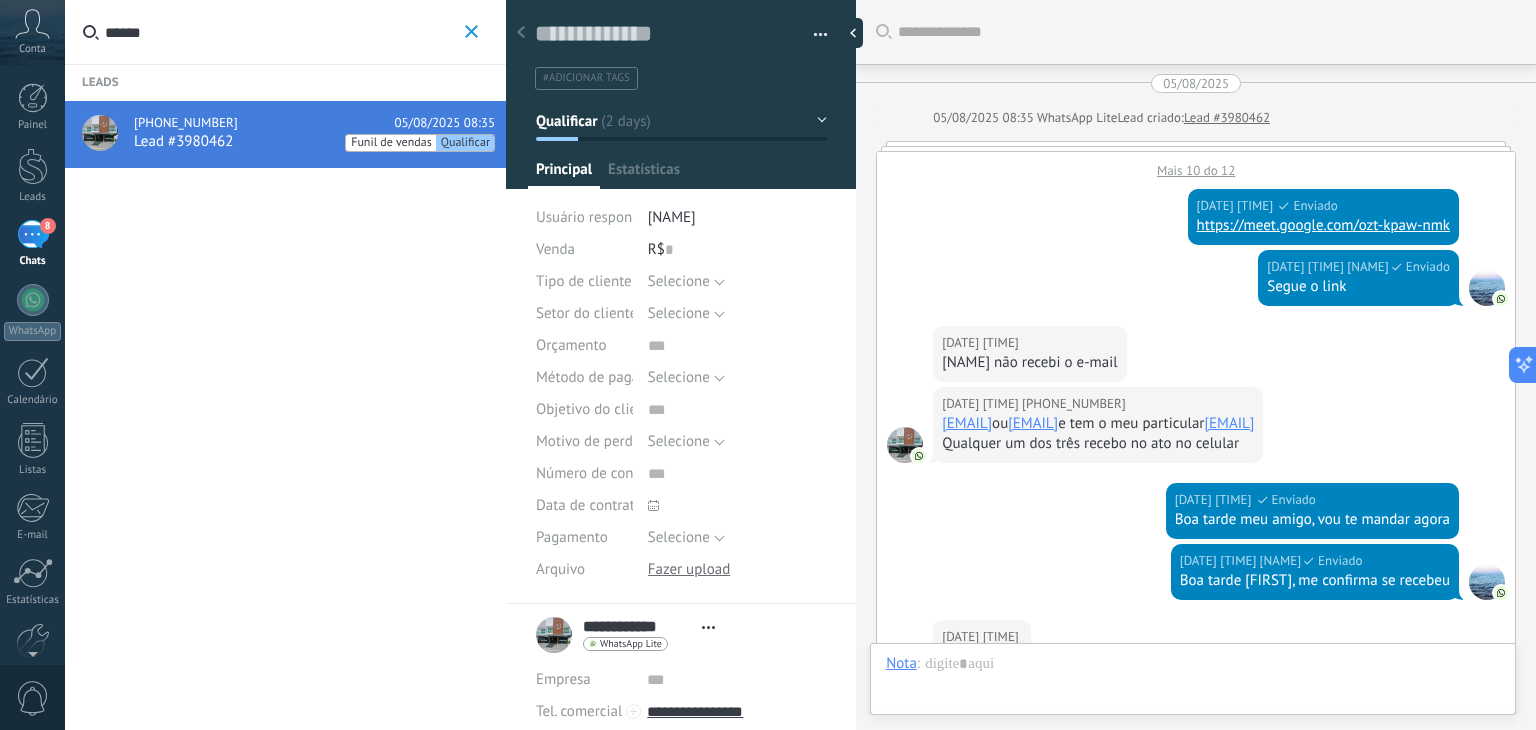 scroll, scrollTop: 3168, scrollLeft: 0, axis: vertical 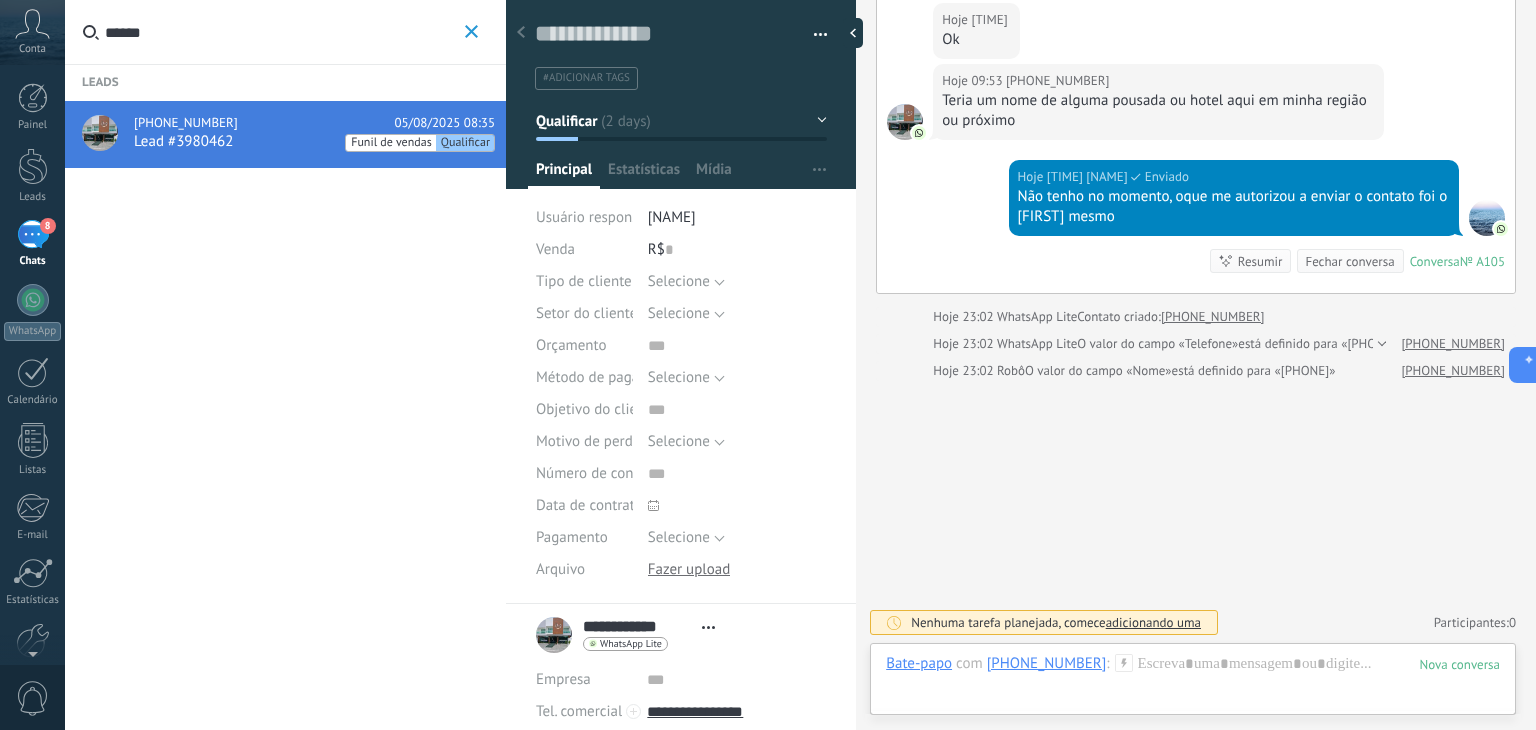 click 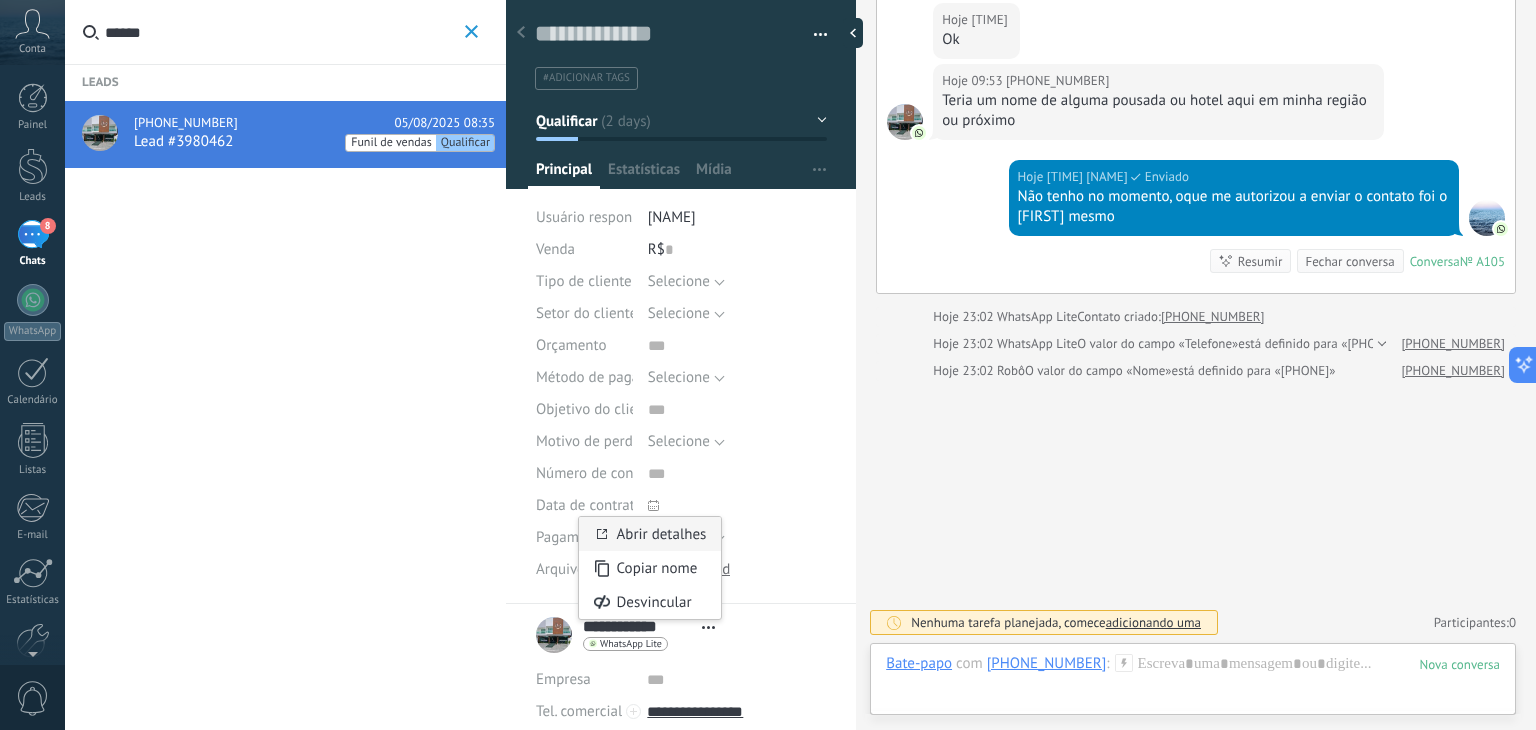 click on "Abrir detalhes" at bounding box center [662, 534] 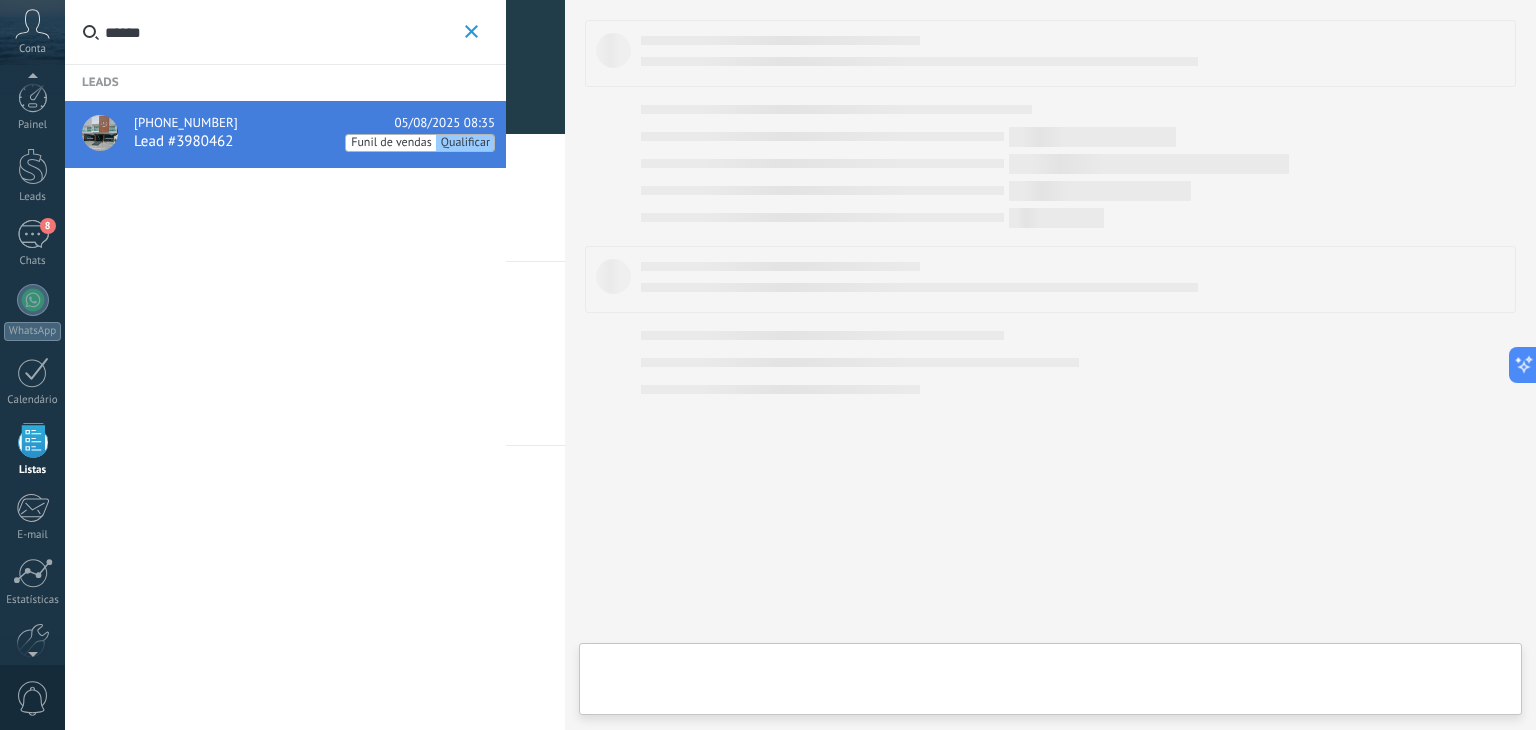 scroll, scrollTop: 51, scrollLeft: 0, axis: vertical 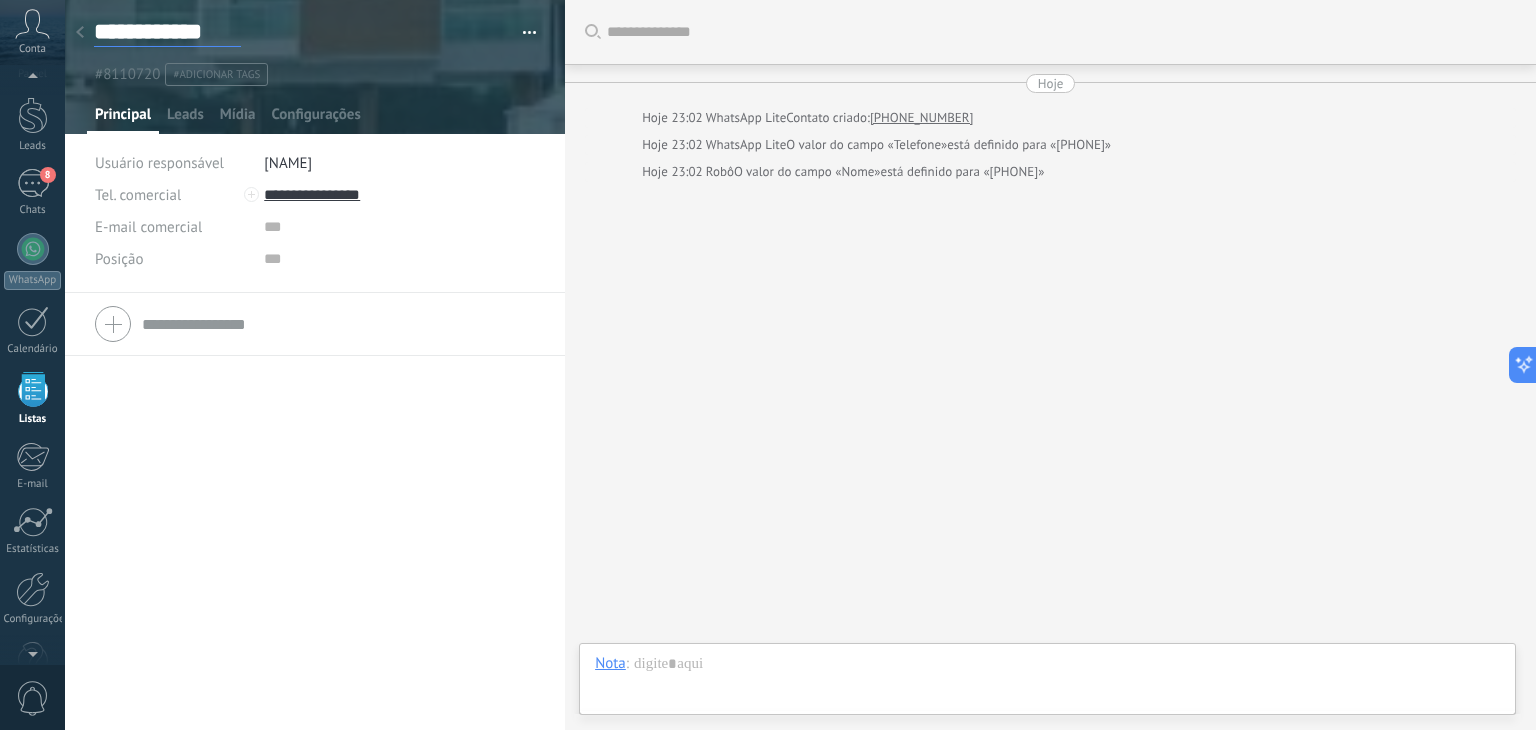 click on "**********" at bounding box center (167, 32) 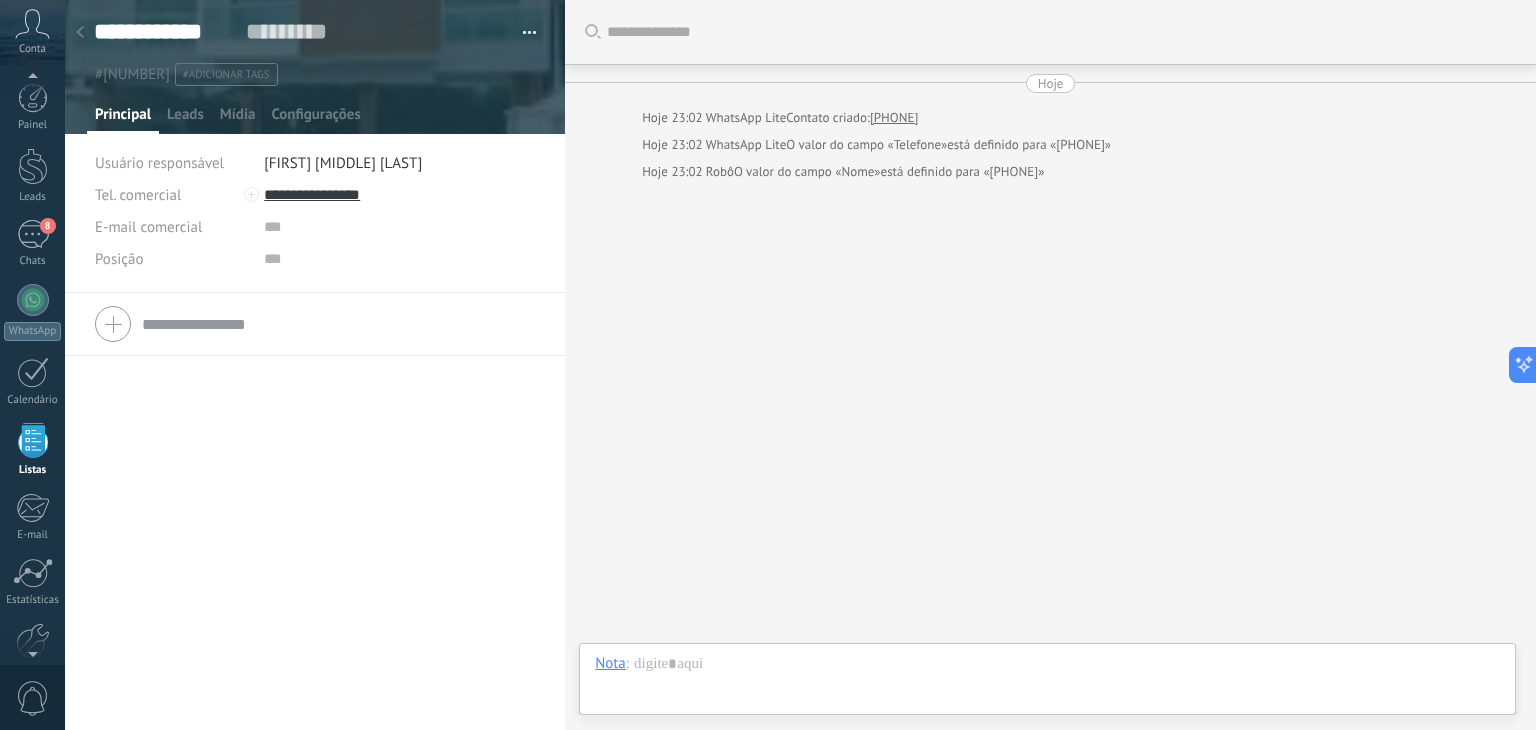 scroll, scrollTop: 0, scrollLeft: 0, axis: both 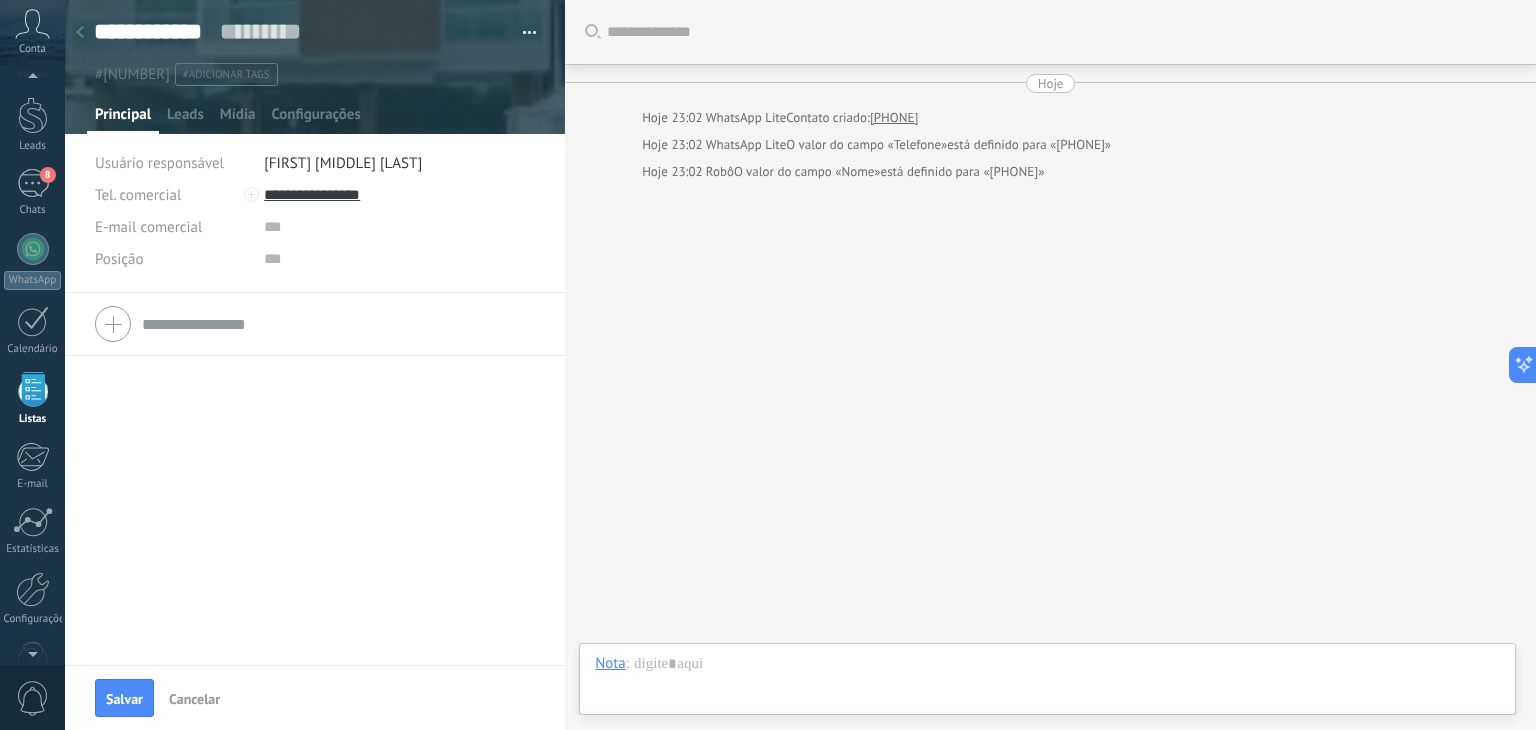 type on "**********" 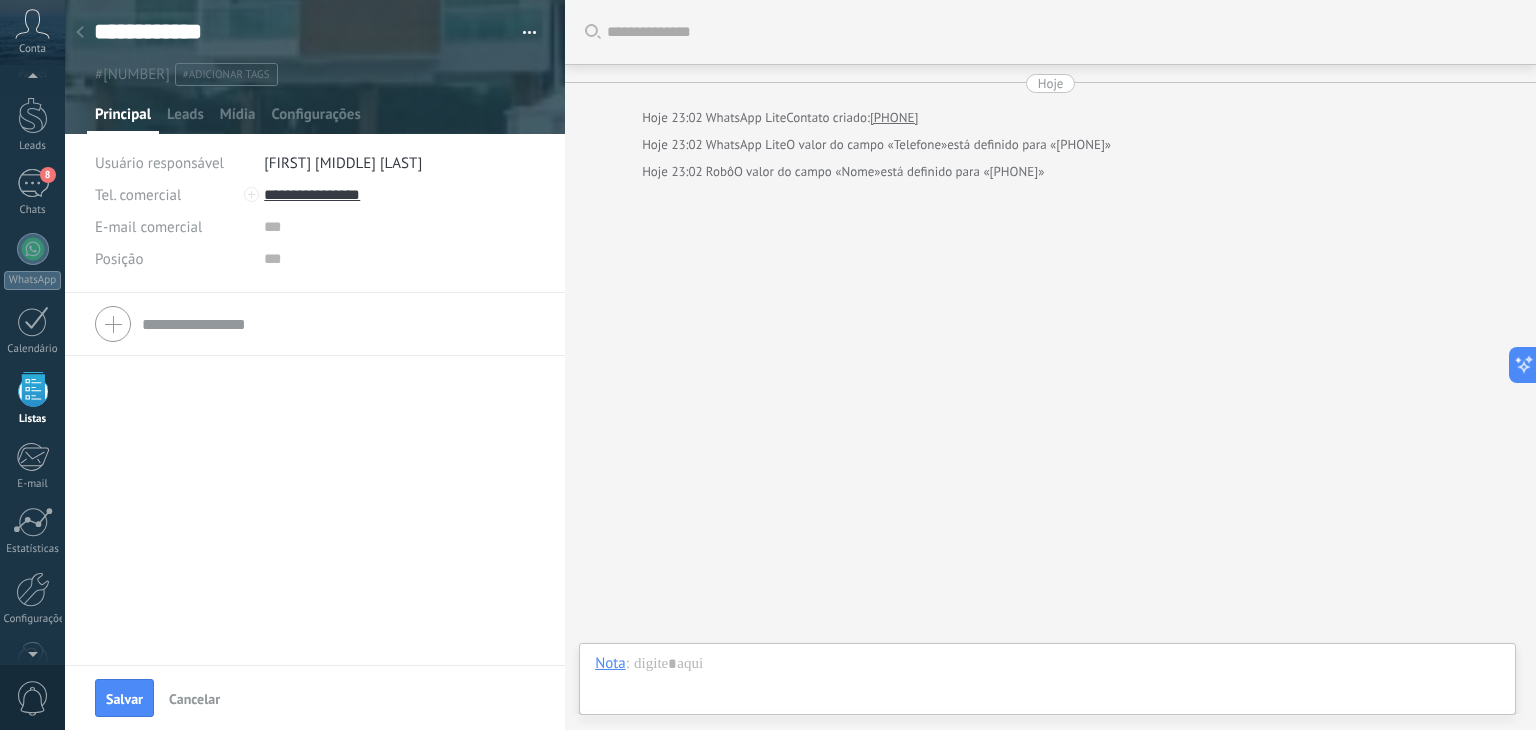 click on "Buscar Carregar mais Hoje Hoje 23:02 WhatsApp Lite  Contato criado:  552227572630 Hoje 23:02 WhatsApp Lite  O valor do campo «Telefone»  está definido para «+552227572630» Hoje 23:02 Robô  O valor do campo «Nome»  está definido para «552227572630» Participantes:" at bounding box center (1050, 365) 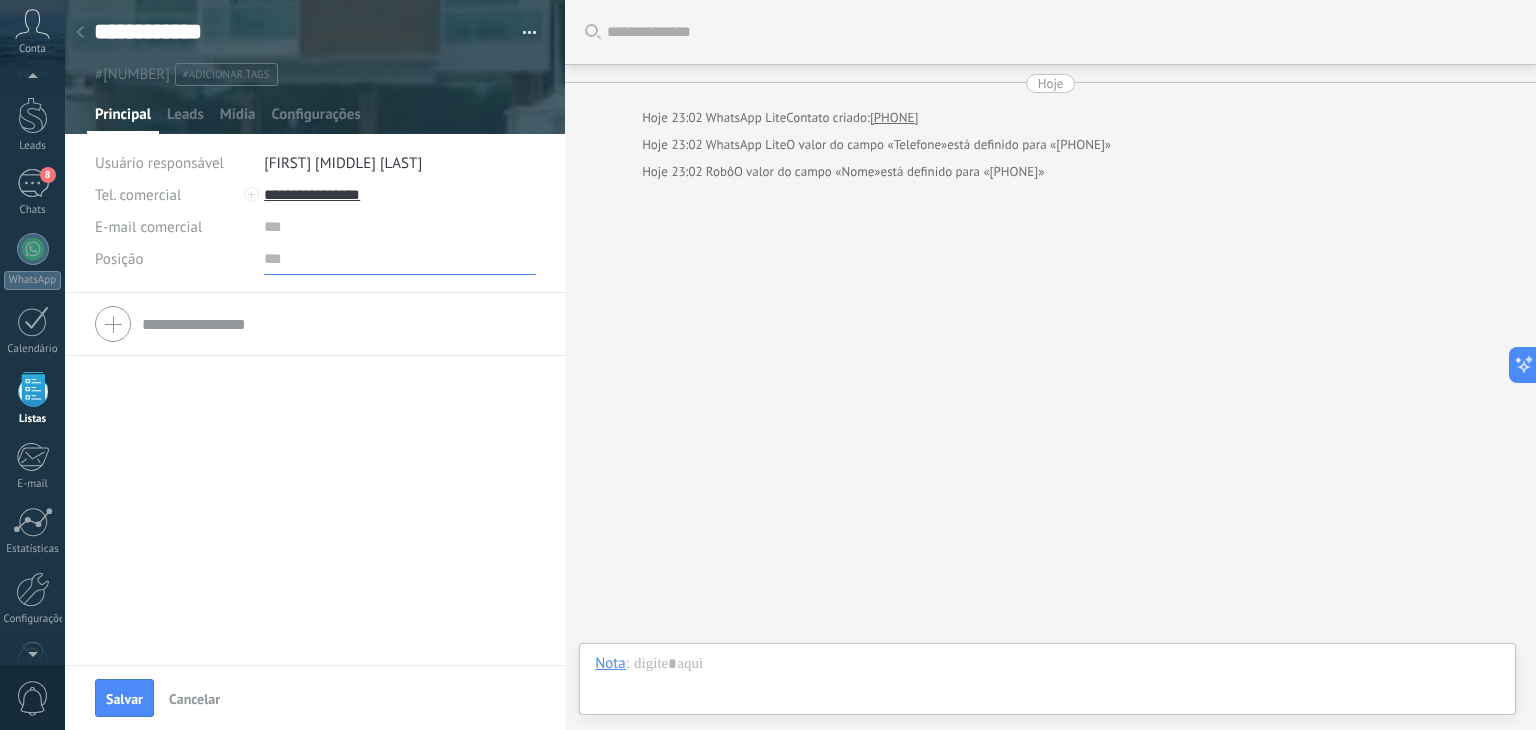 click at bounding box center [400, 259] 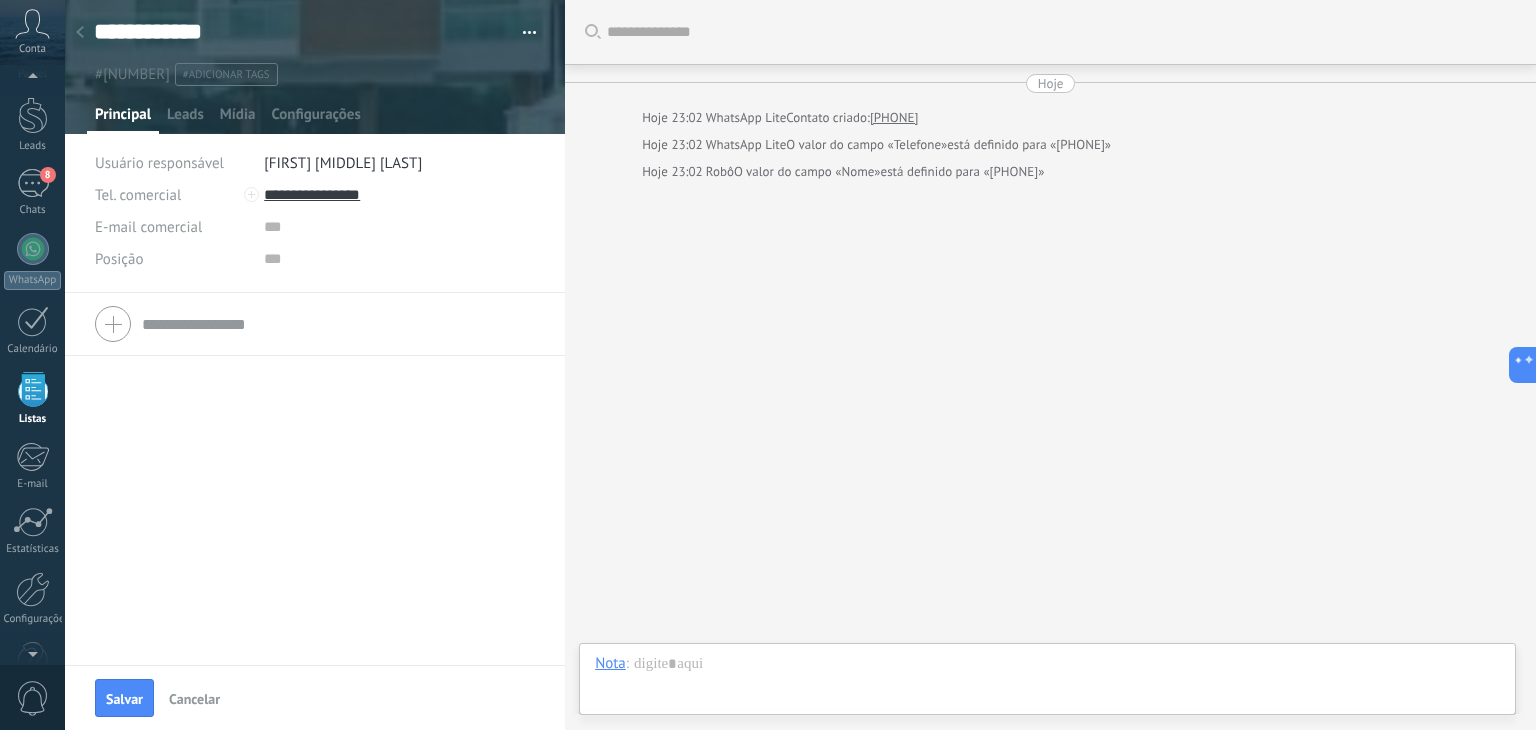 click on "Buscar Carregar mais Hoje Hoje 23:02 WhatsApp Lite  Contato criado:  552227572630 Hoje 23:02 WhatsApp Lite  O valor do campo «Telefone»  está definido para «+552227572630» Hoje 23:02 Robô  O valor do campo «Nome»  está definido para «552227572630» Participantes:" at bounding box center (1050, 365) 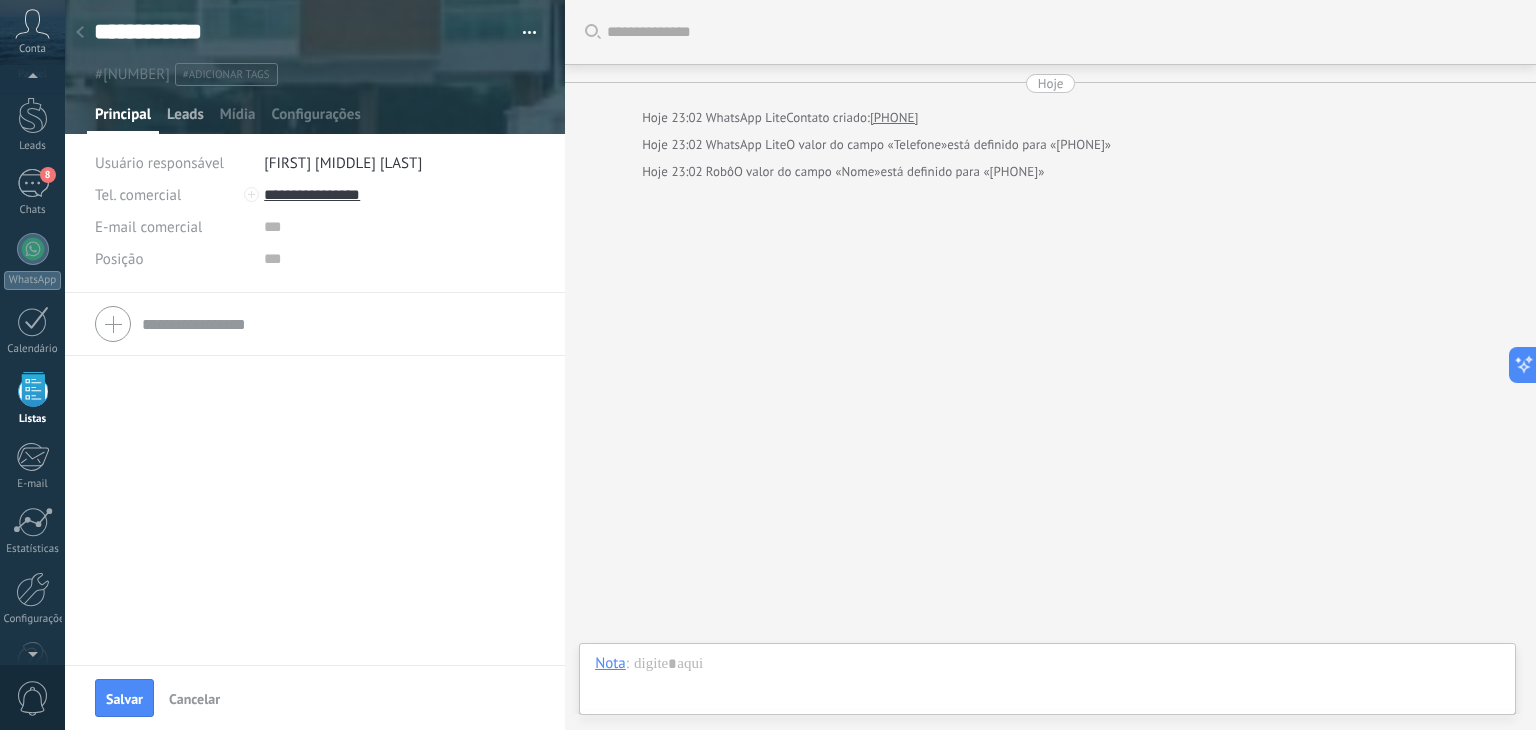 click on "Leads" at bounding box center (185, 119) 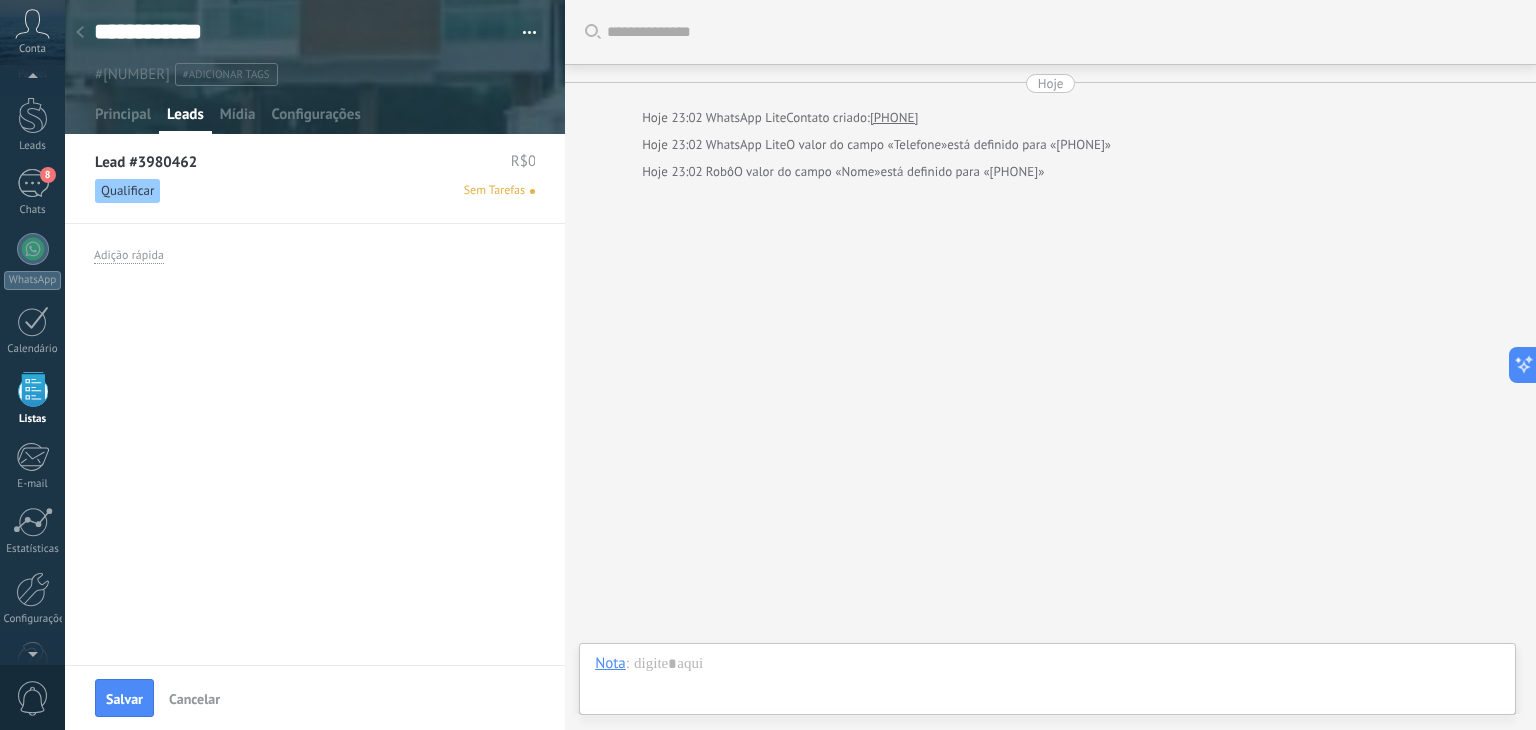 click on "Lead #3980462" at bounding box center (146, 162) 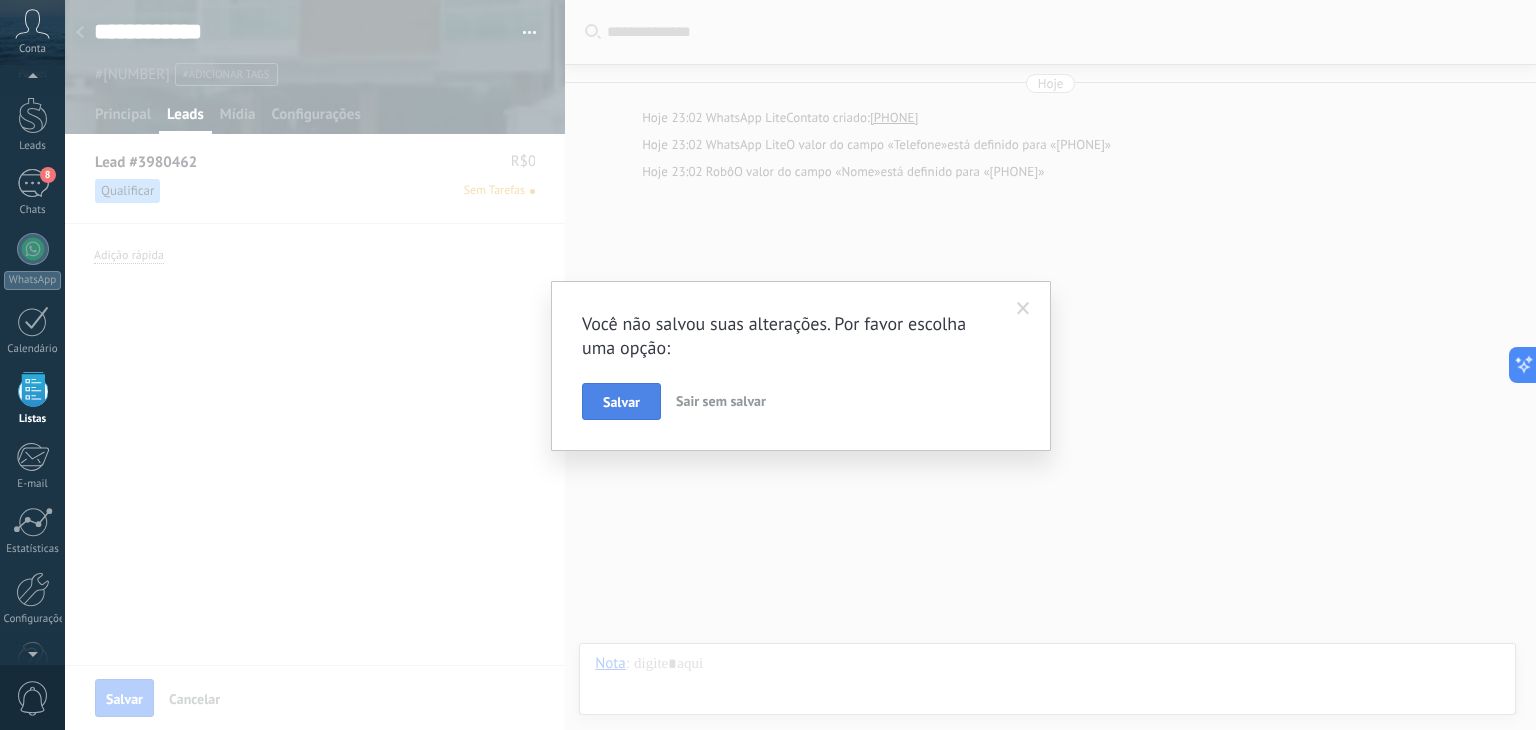 click on "Salvar" at bounding box center (621, 402) 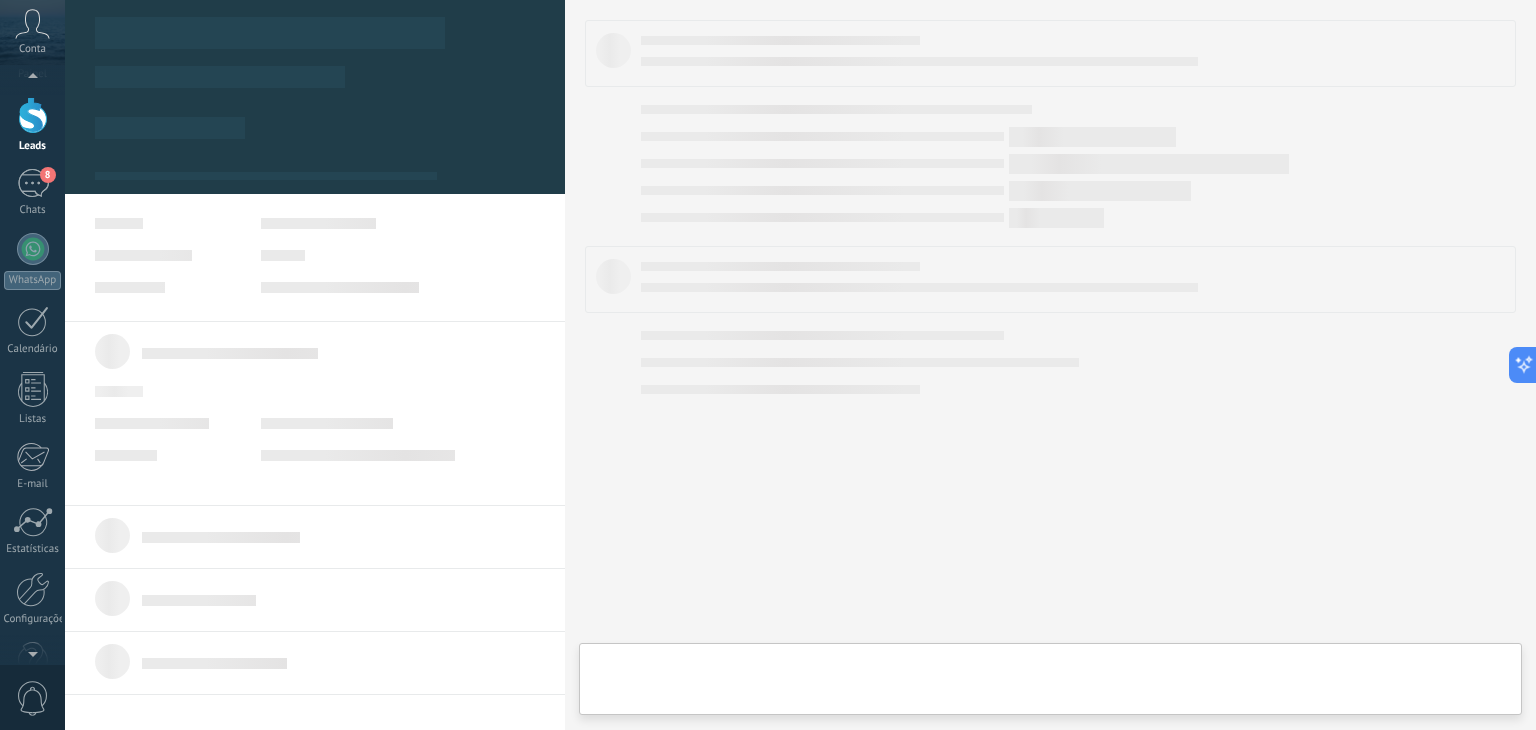 scroll, scrollTop: 0, scrollLeft: 0, axis: both 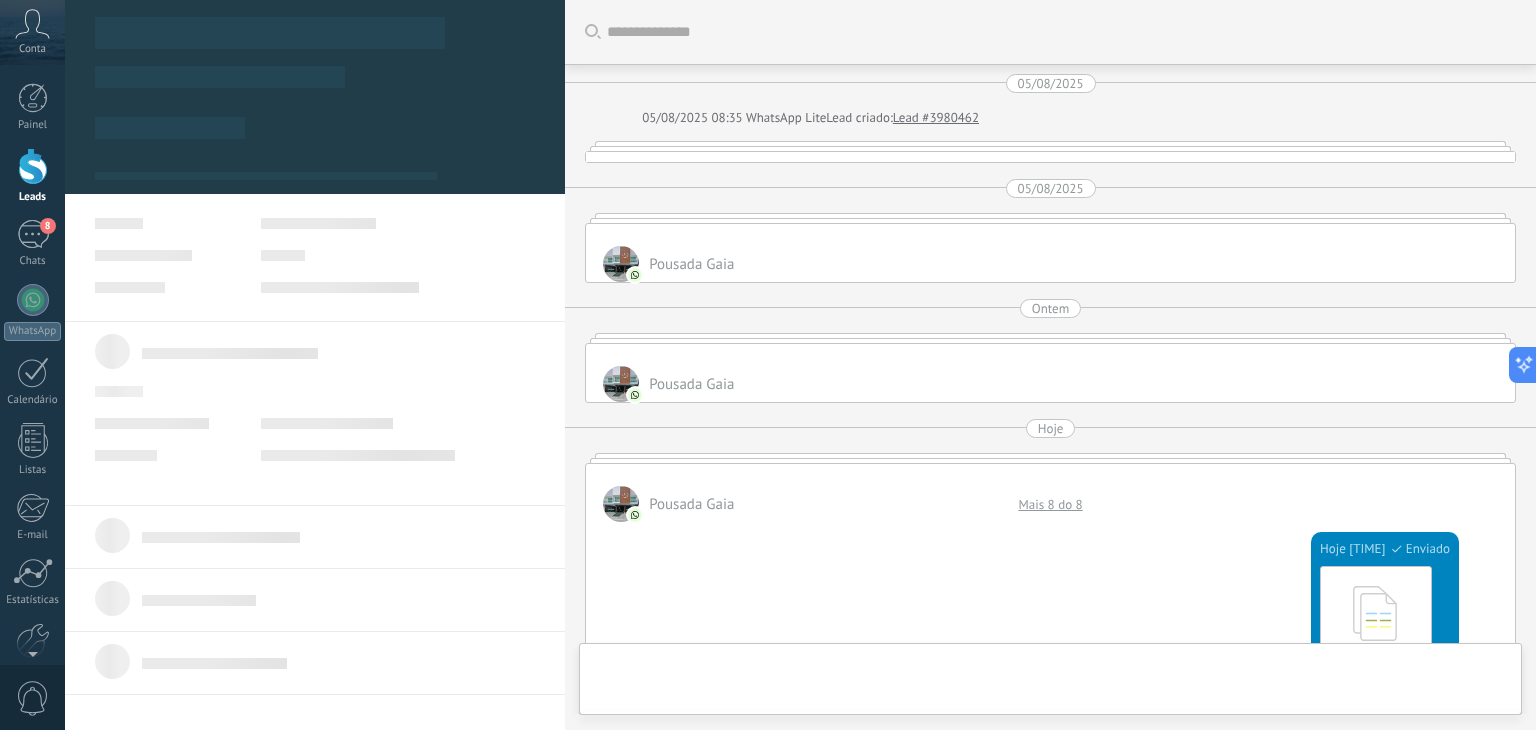 type on "**********" 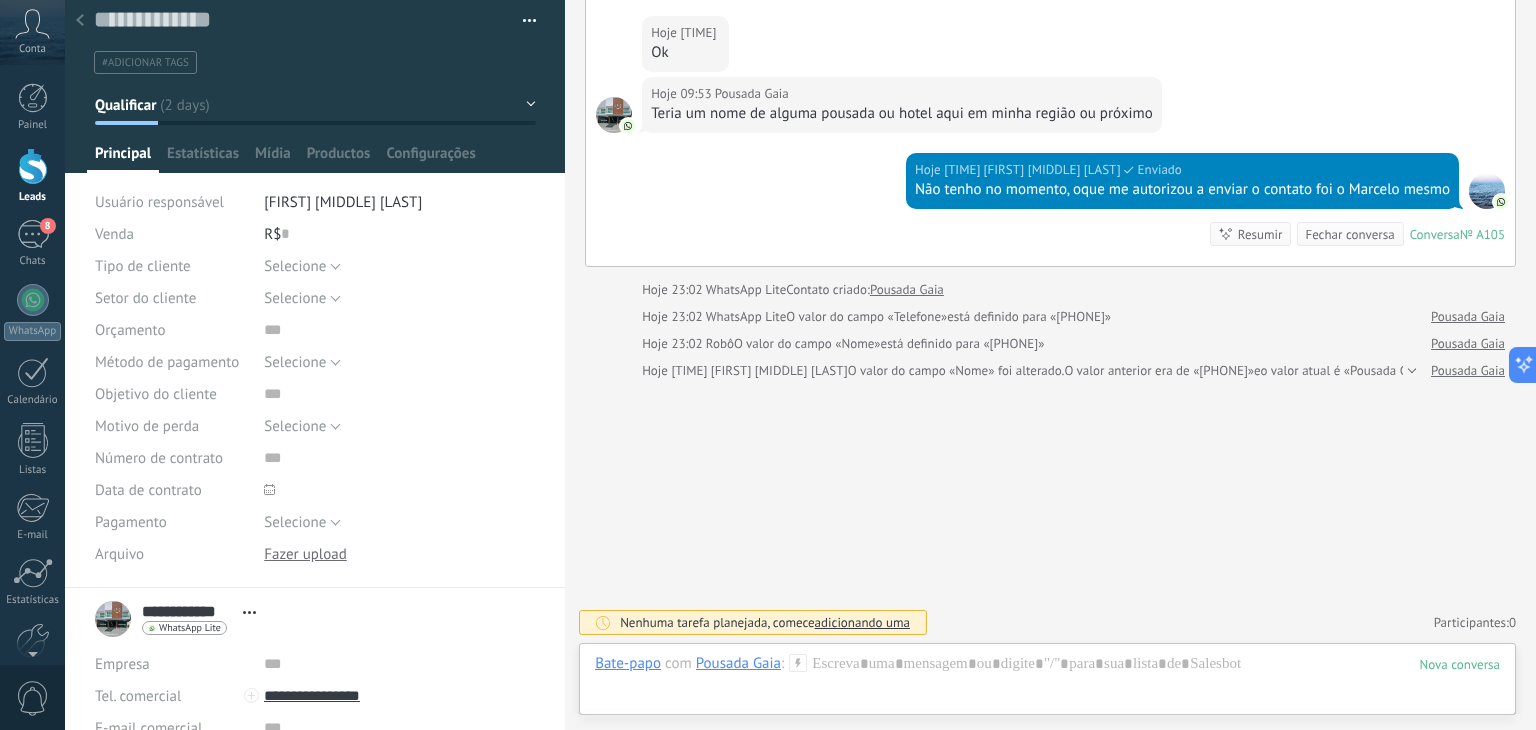 scroll, scrollTop: 0, scrollLeft: 0, axis: both 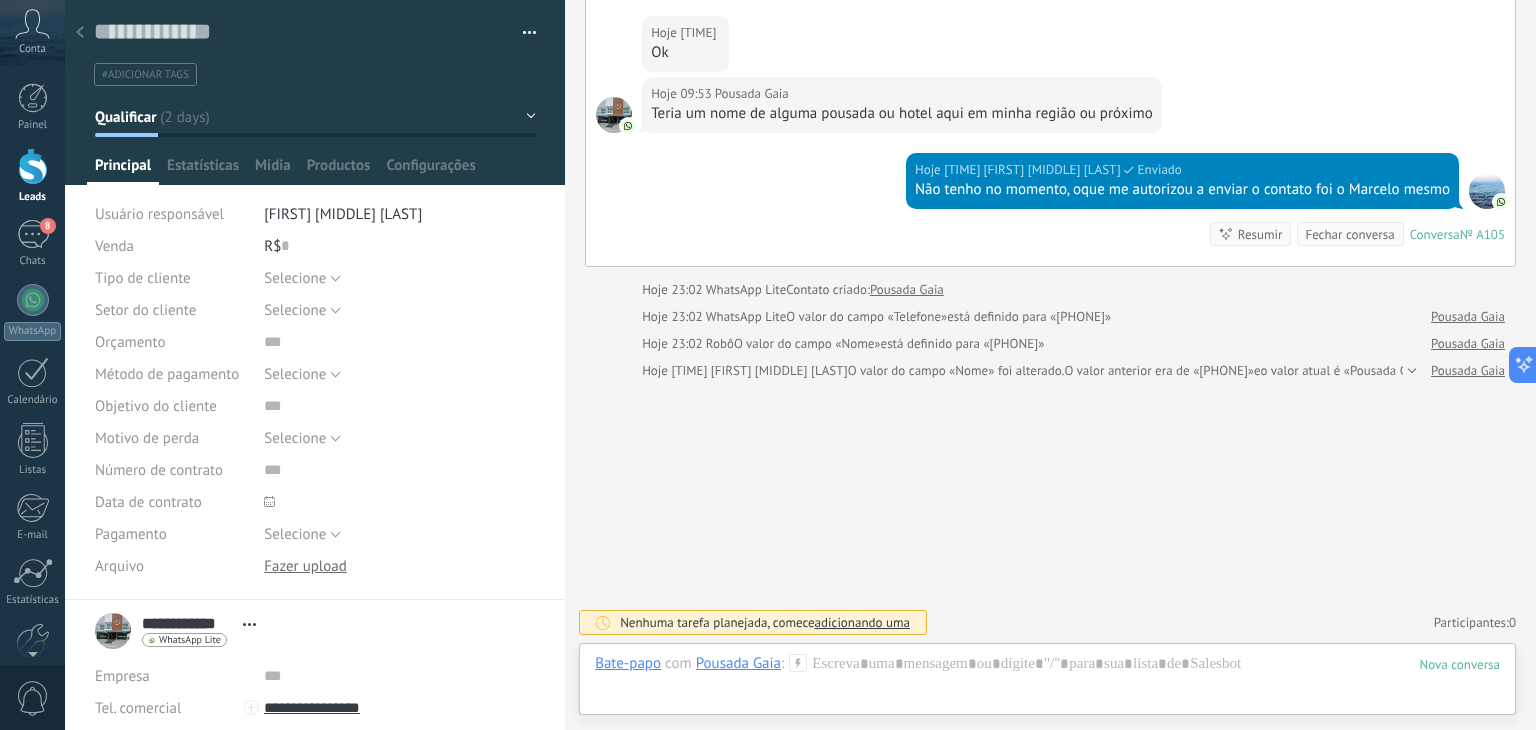 click on "R$
0" at bounding box center (400, 246) 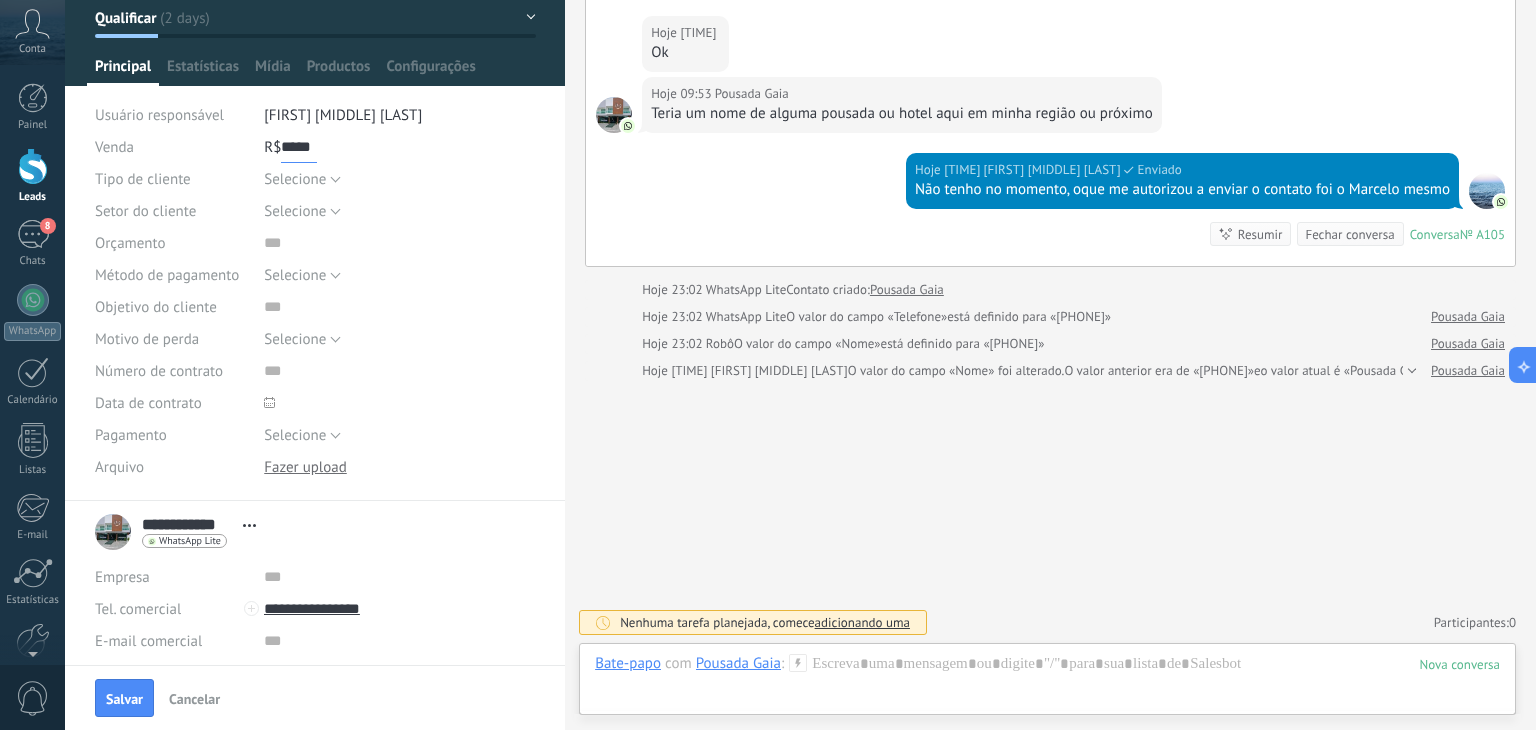 scroll, scrollTop: 262, scrollLeft: 0, axis: vertical 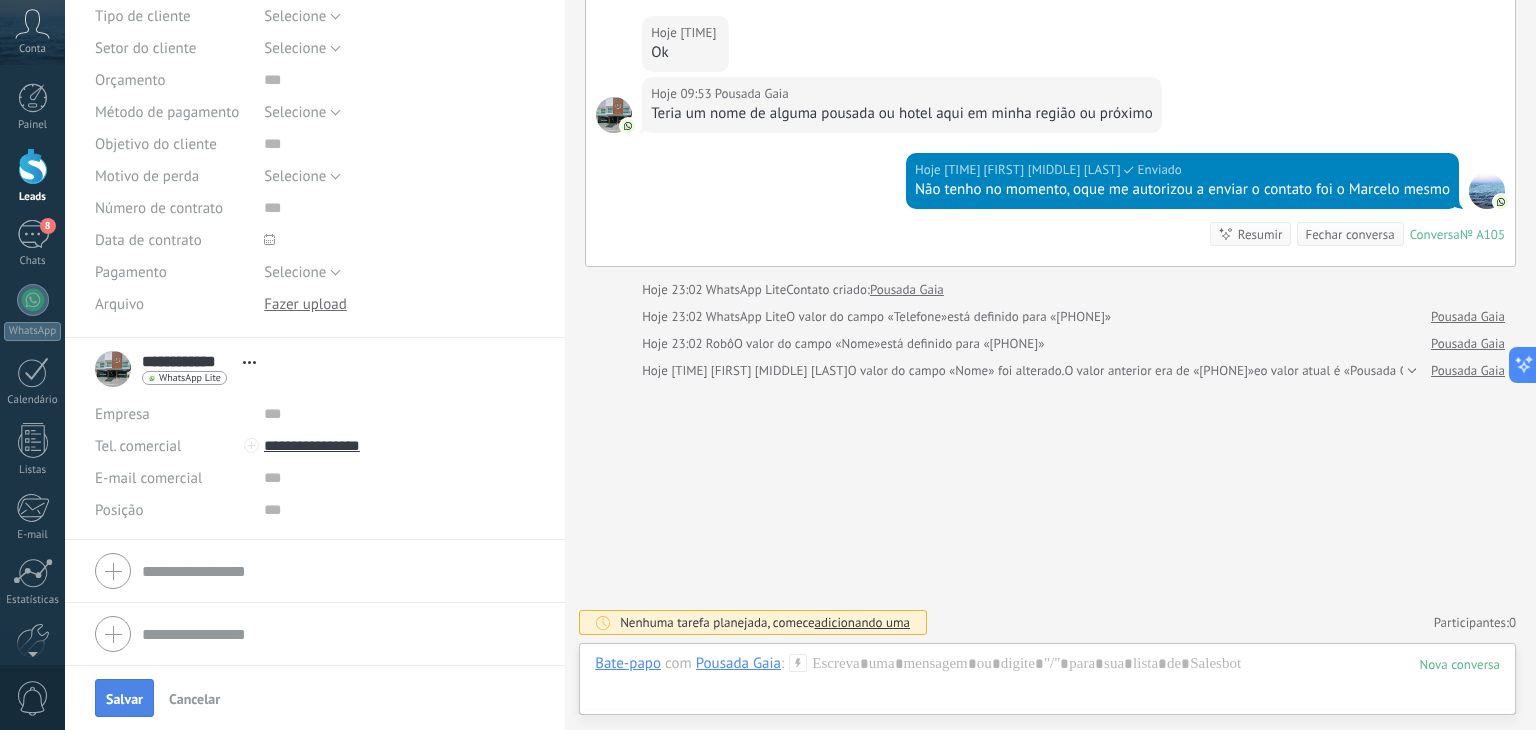 type on "*****" 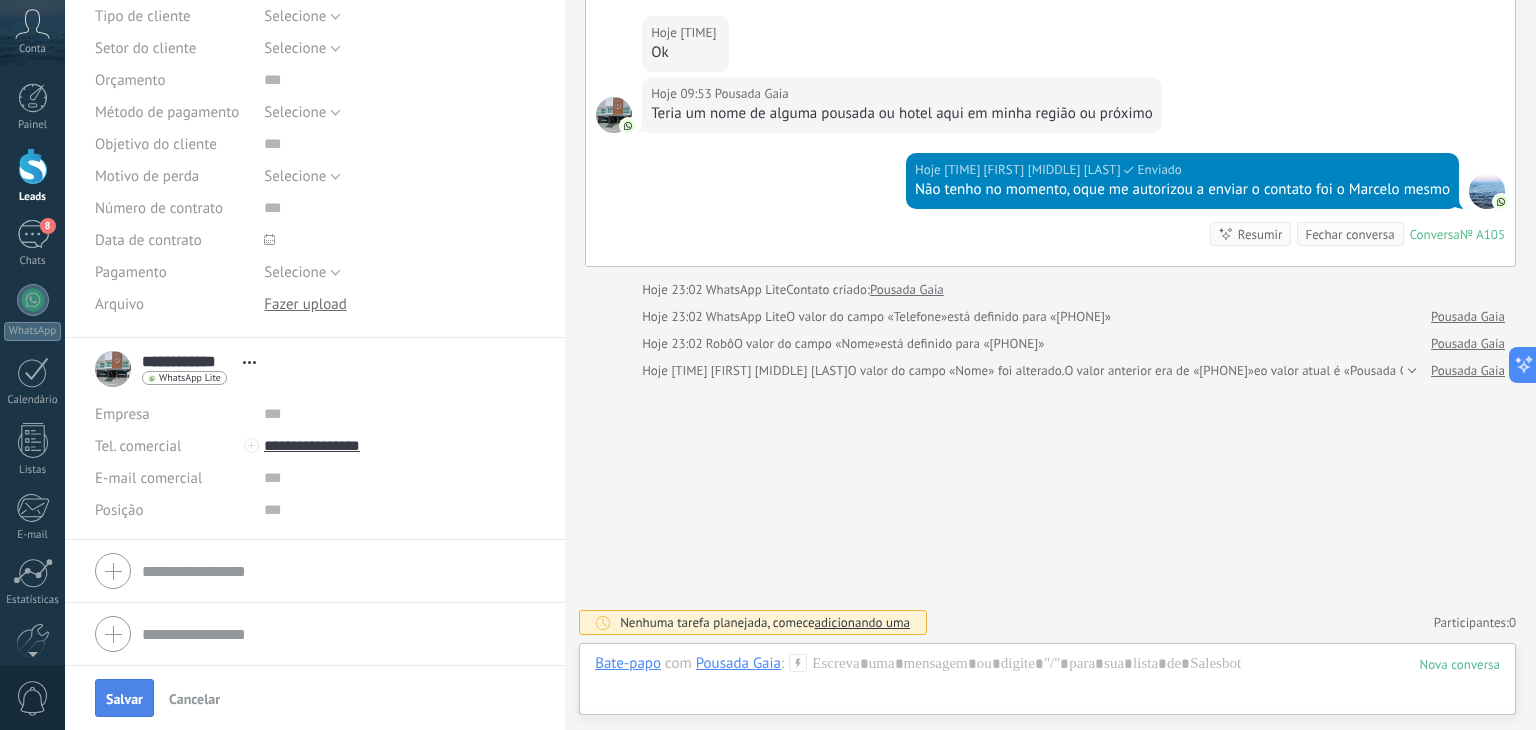 click on "Salvar" at bounding box center [124, 698] 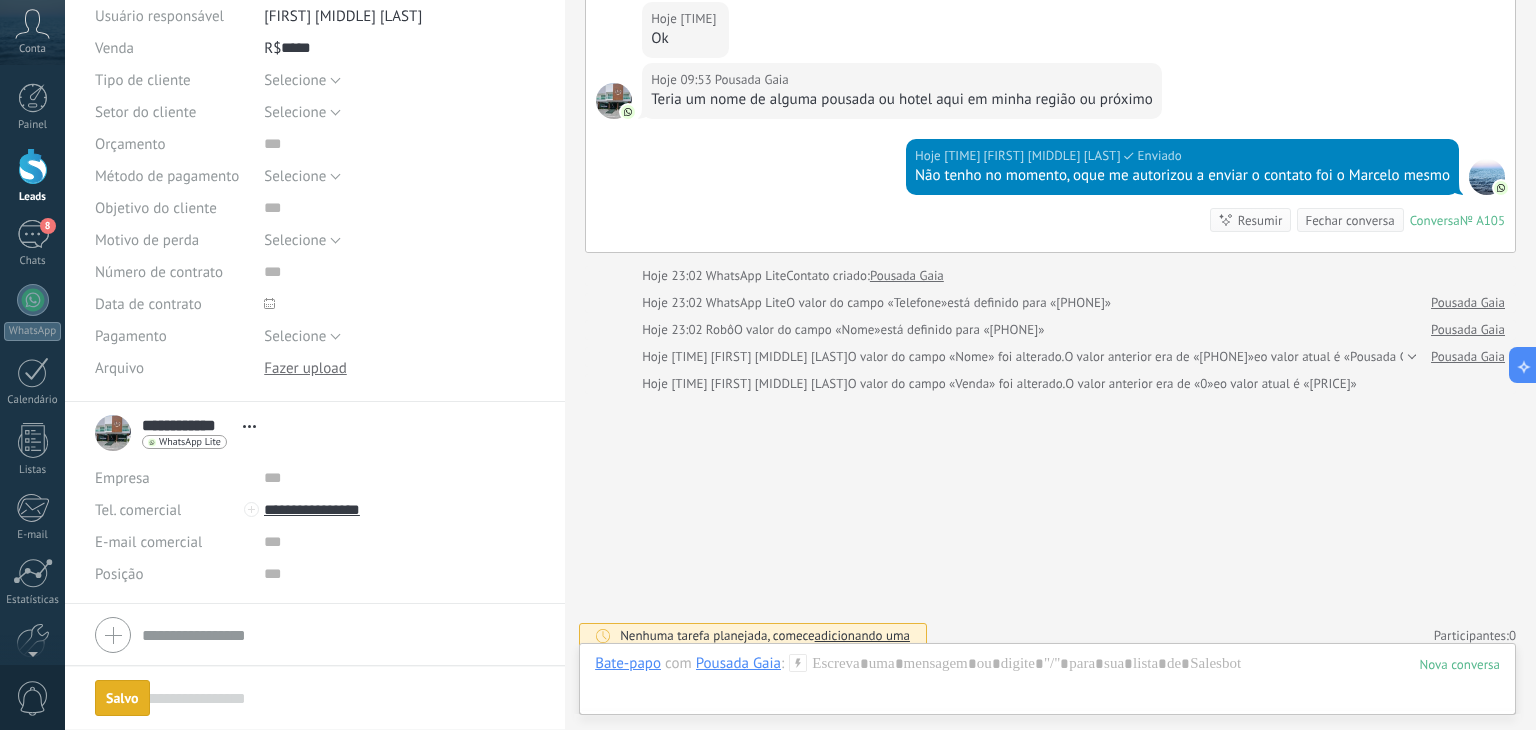 scroll, scrollTop: 3149, scrollLeft: 0, axis: vertical 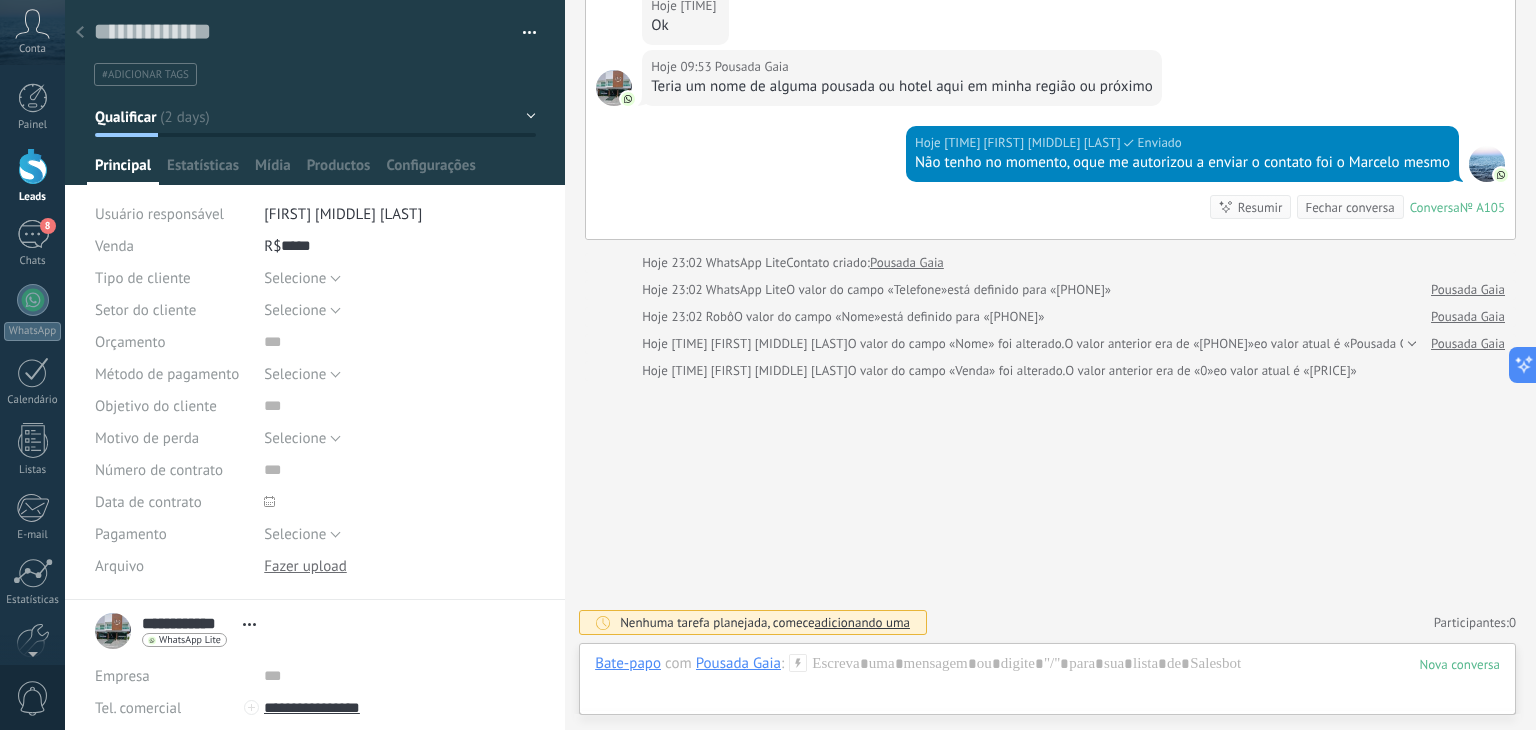 click 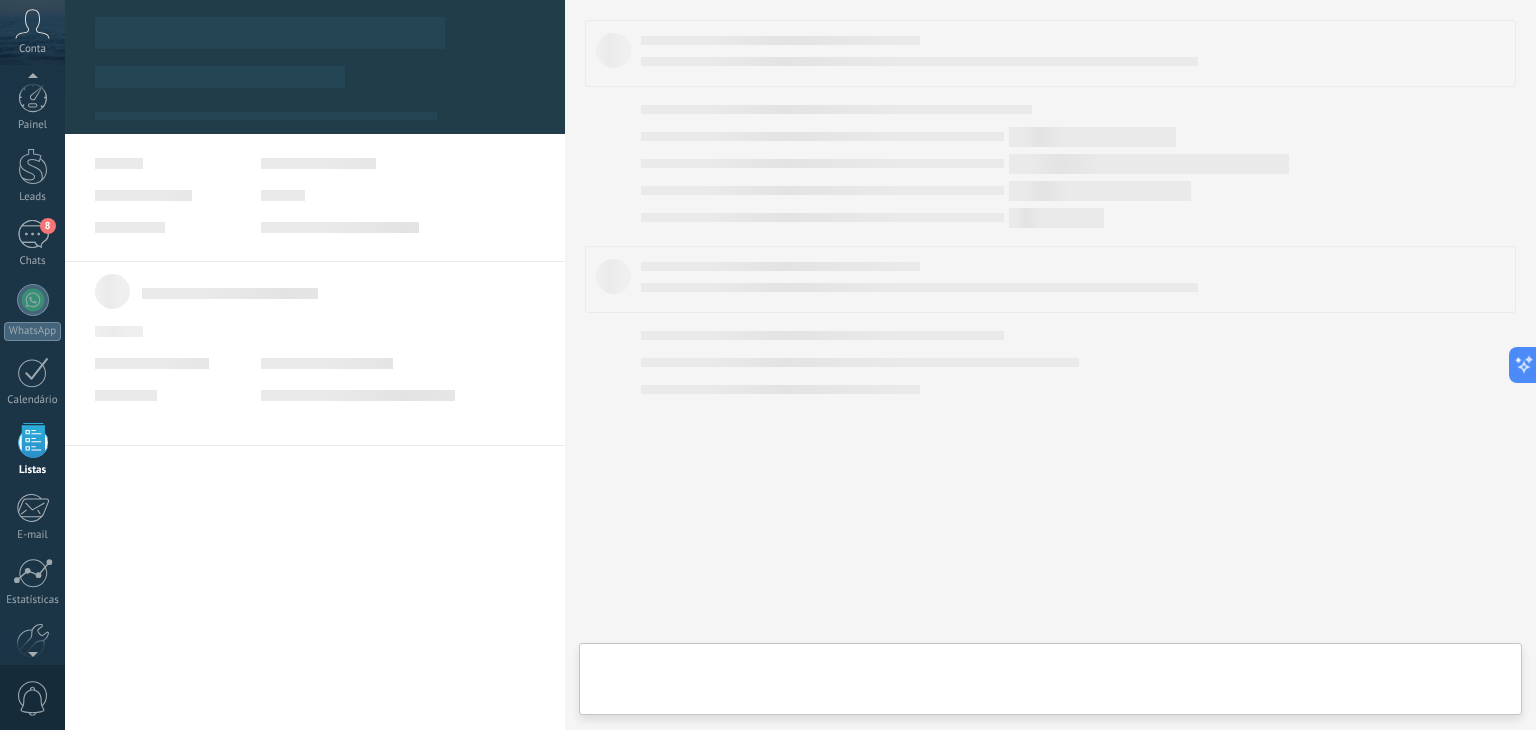 scroll, scrollTop: 51, scrollLeft: 0, axis: vertical 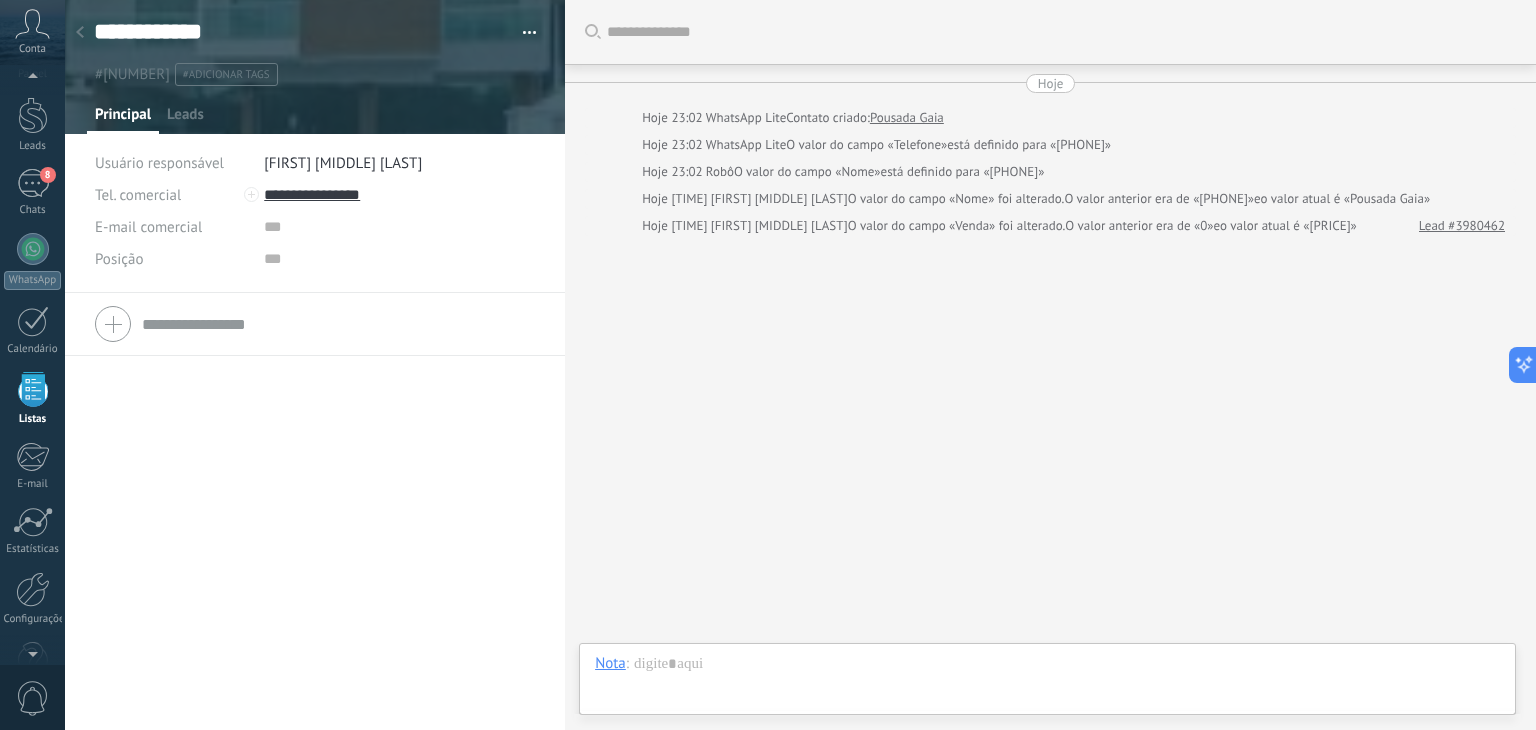 click at bounding box center (80, 33) 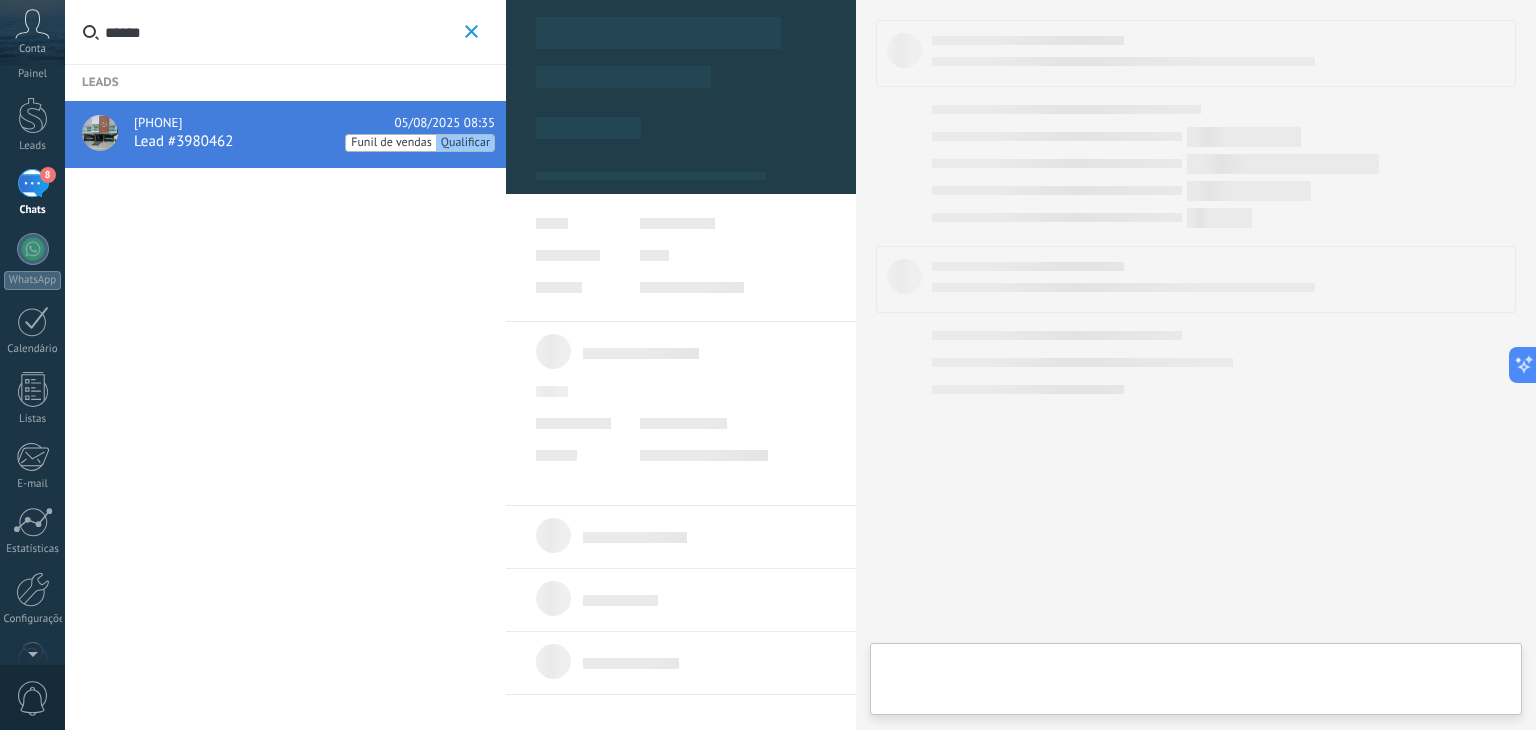 scroll, scrollTop: 0, scrollLeft: 0, axis: both 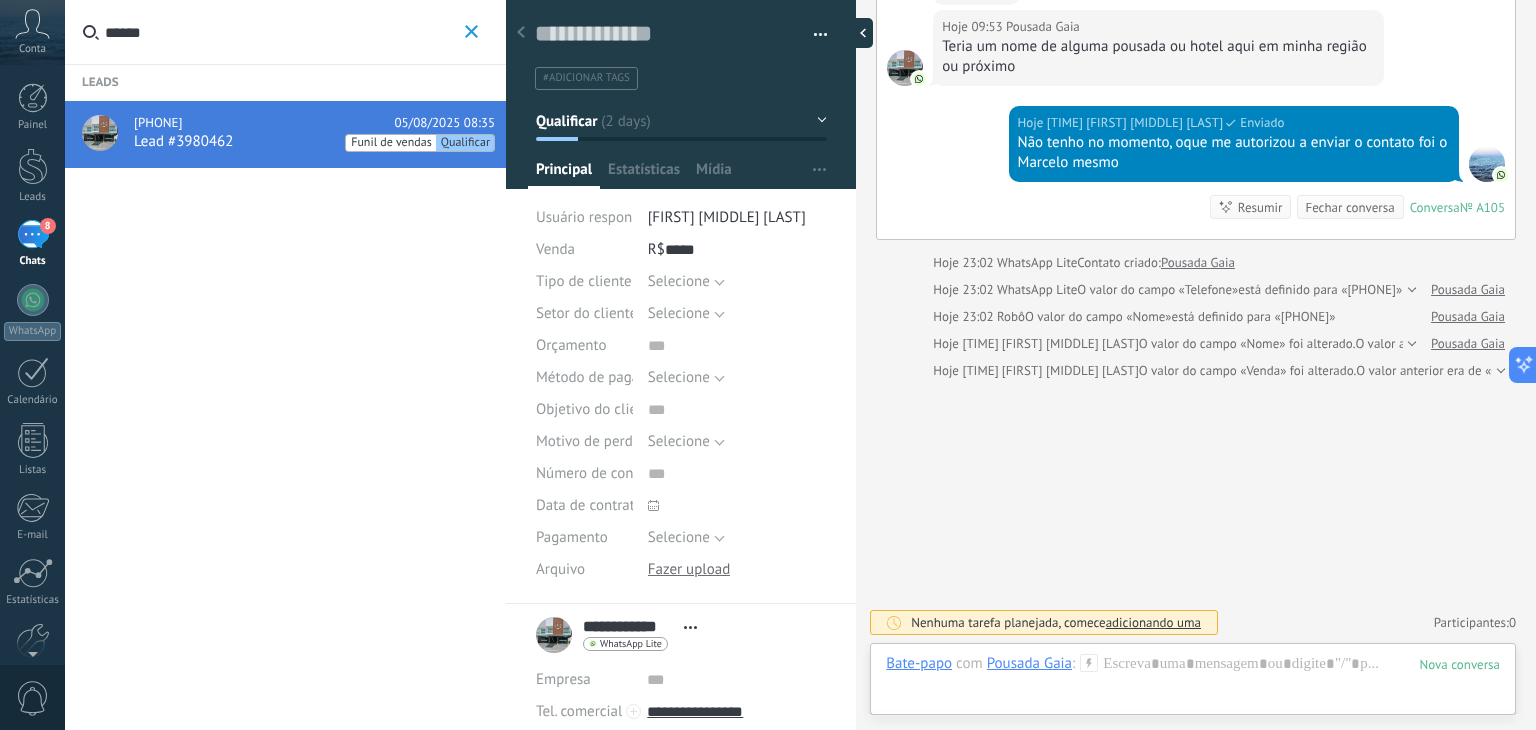 click at bounding box center (858, 33) 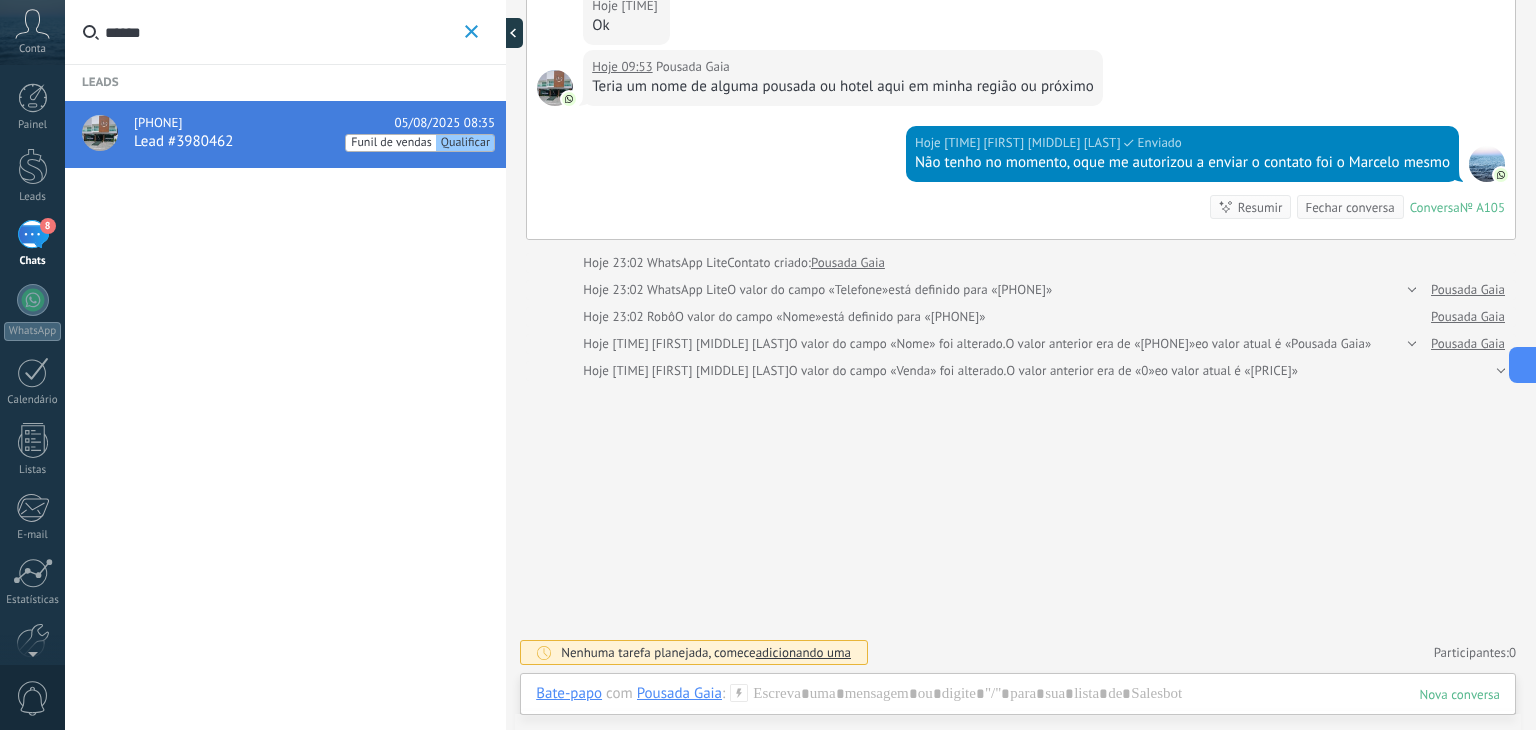 scroll, scrollTop: 3149, scrollLeft: 0, axis: vertical 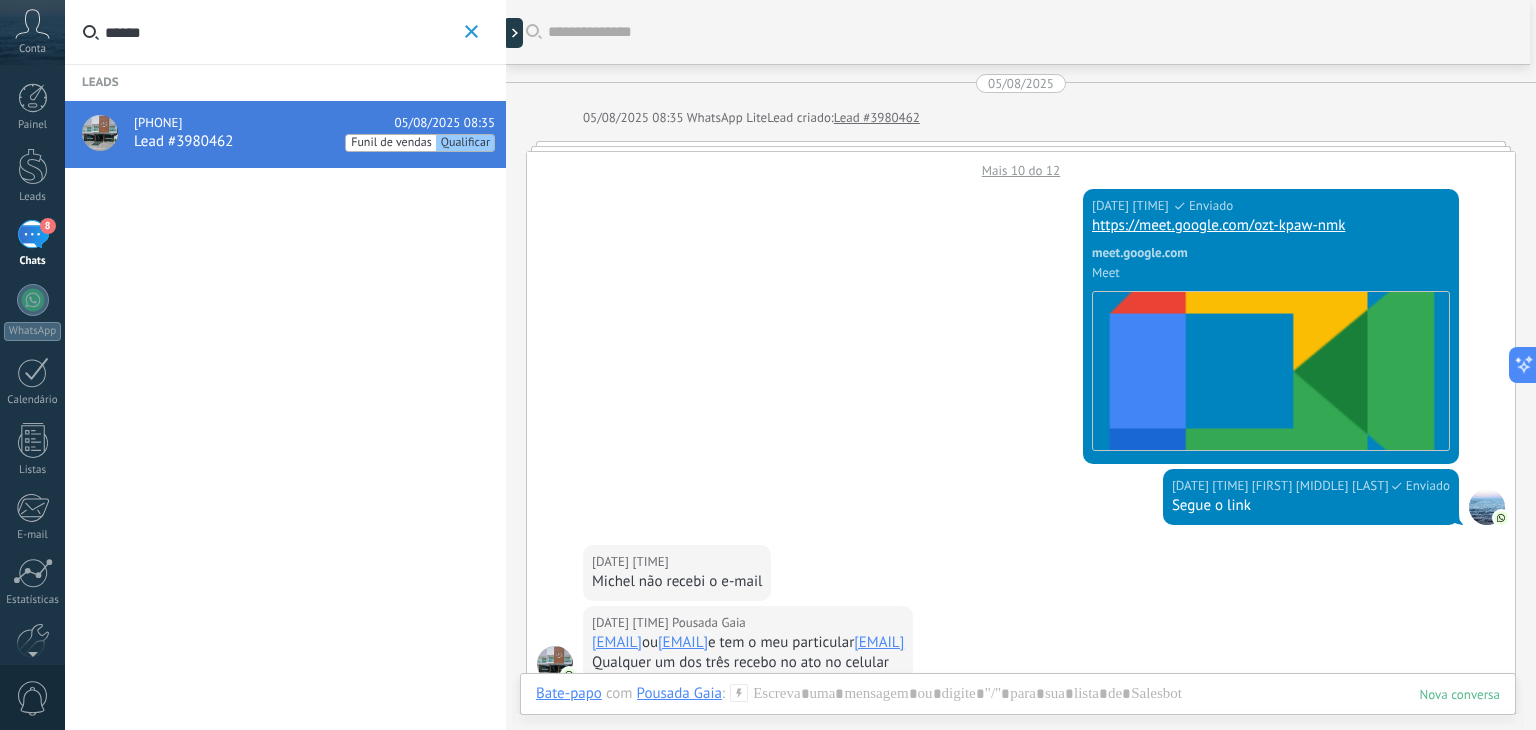 click on "******" at bounding box center (471, 32) 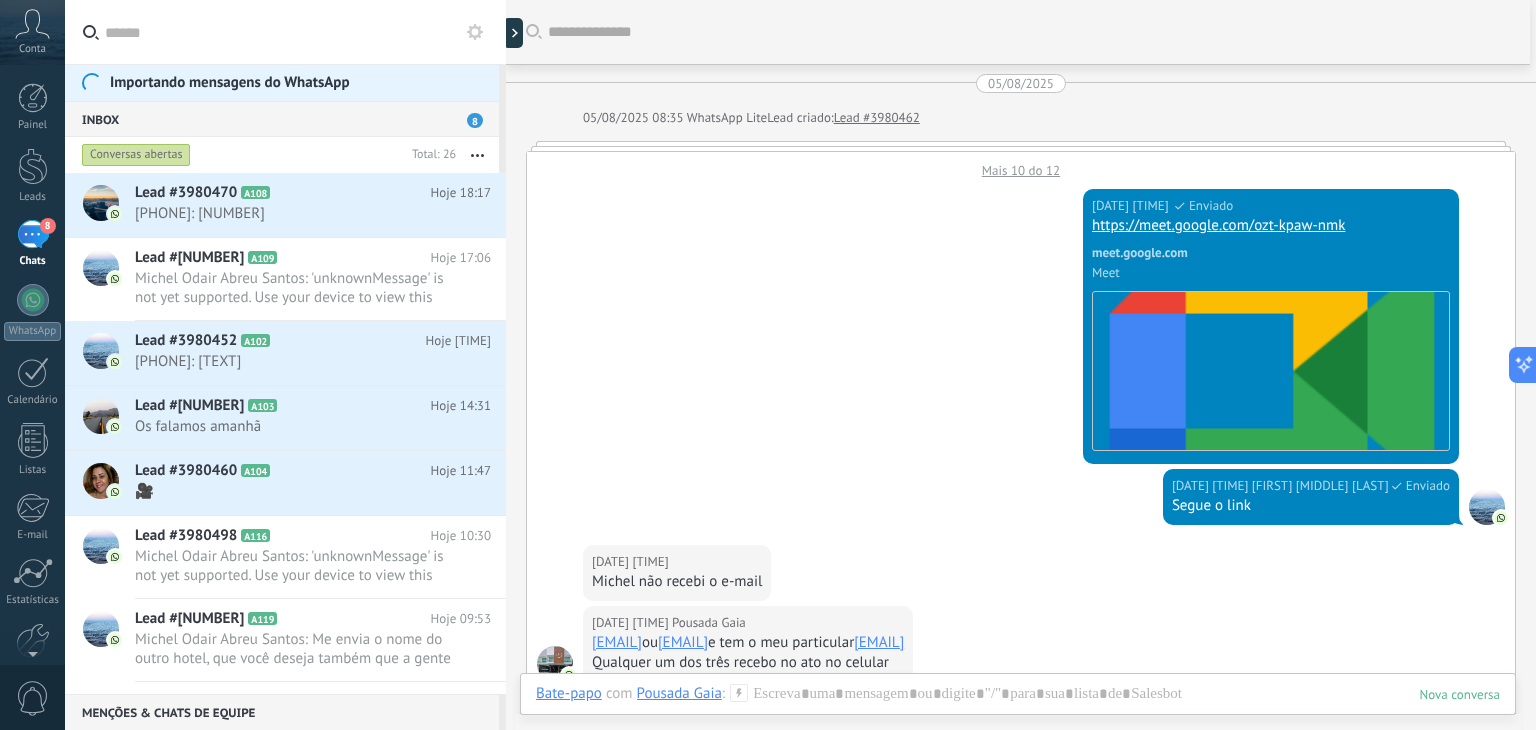 click on "******" at bounding box center [297, 32] 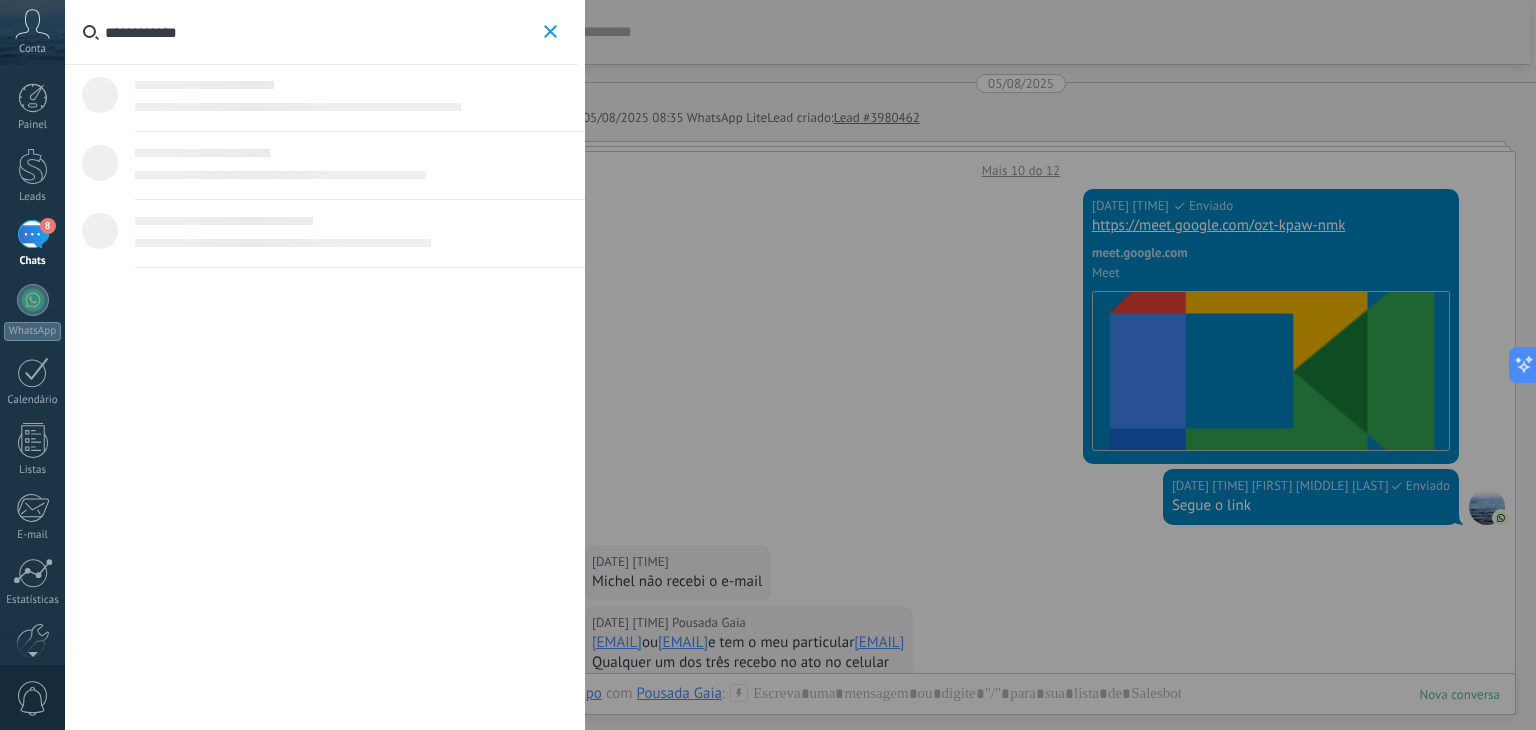 type on "**********" 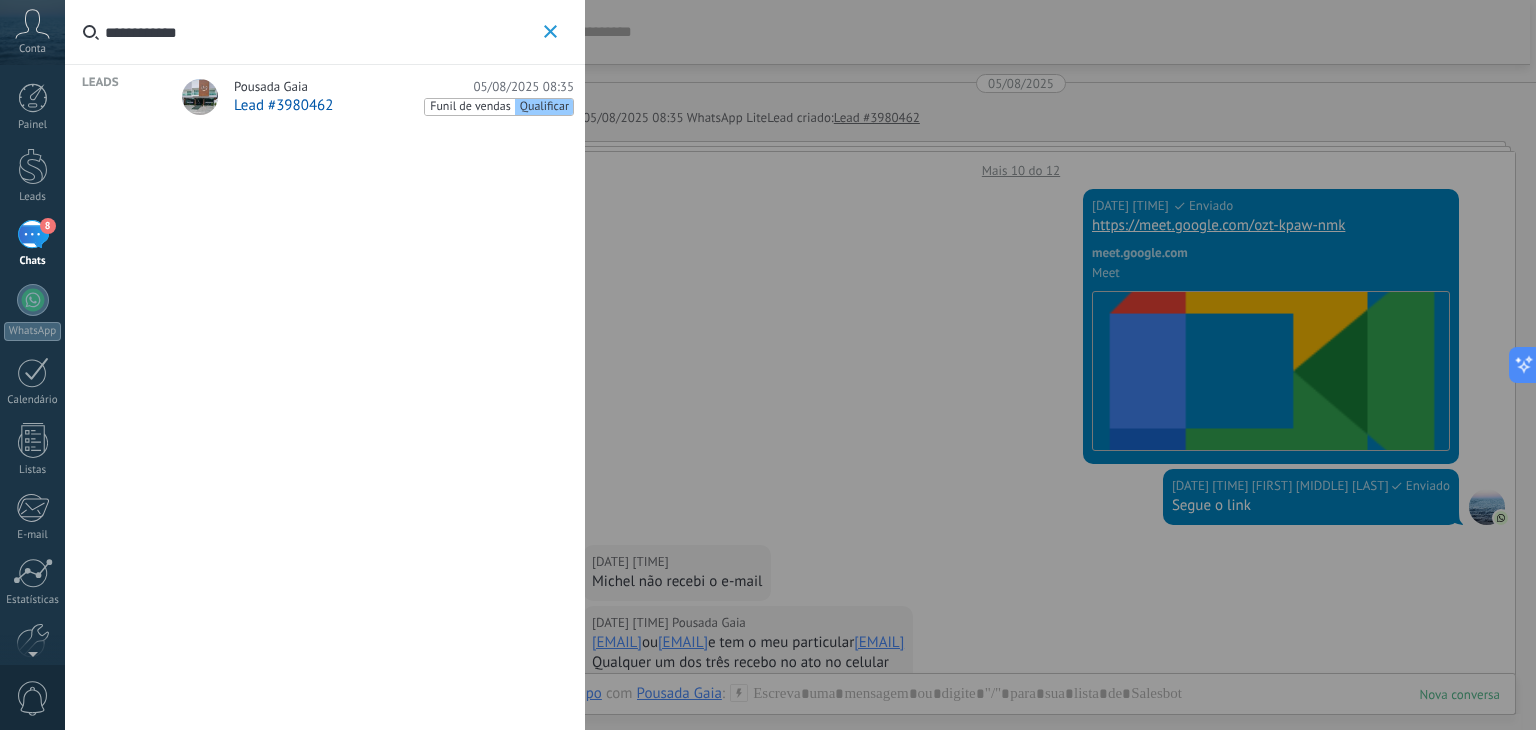 click on "Lead #3980462" at bounding box center (283, 105) 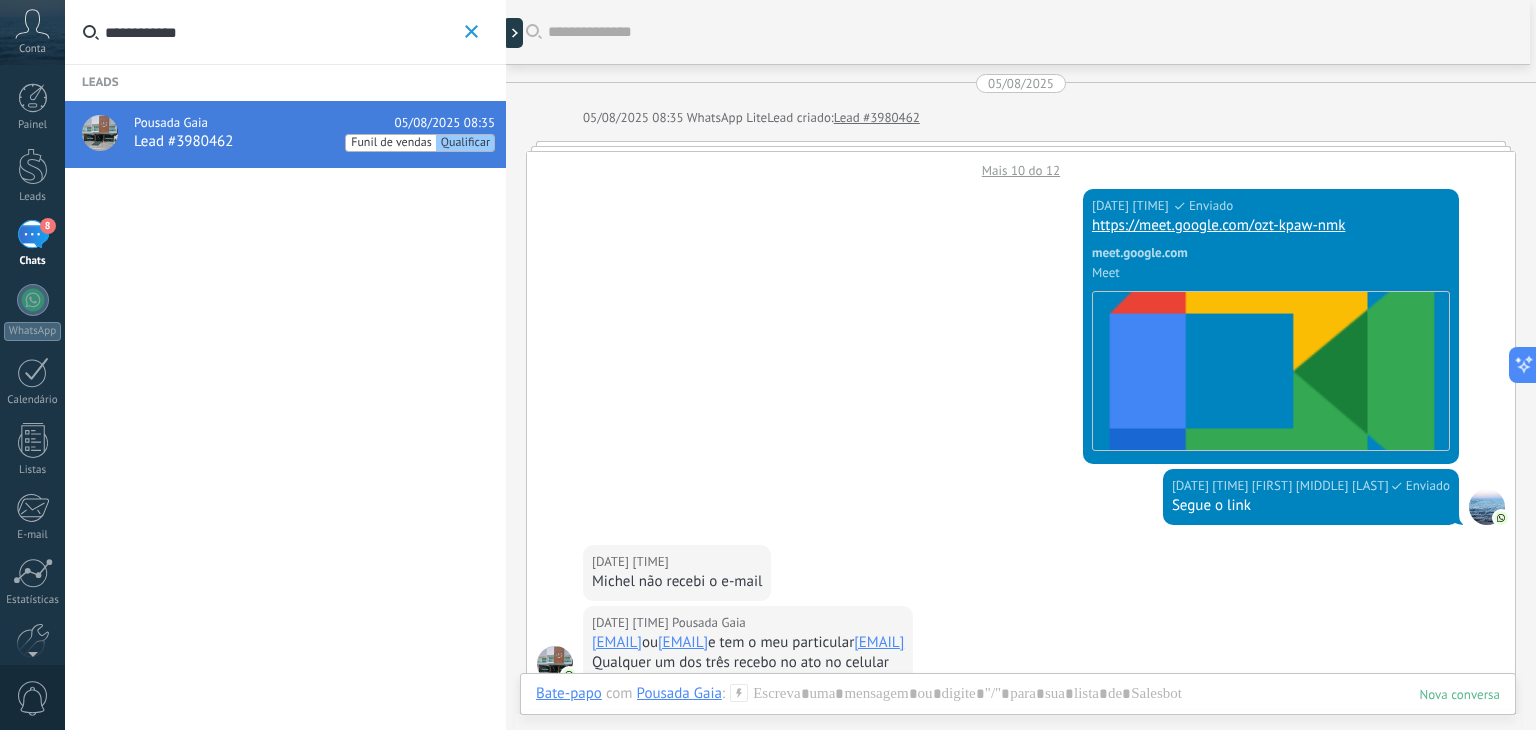 click on "Lead #3980462" at bounding box center (183, 141) 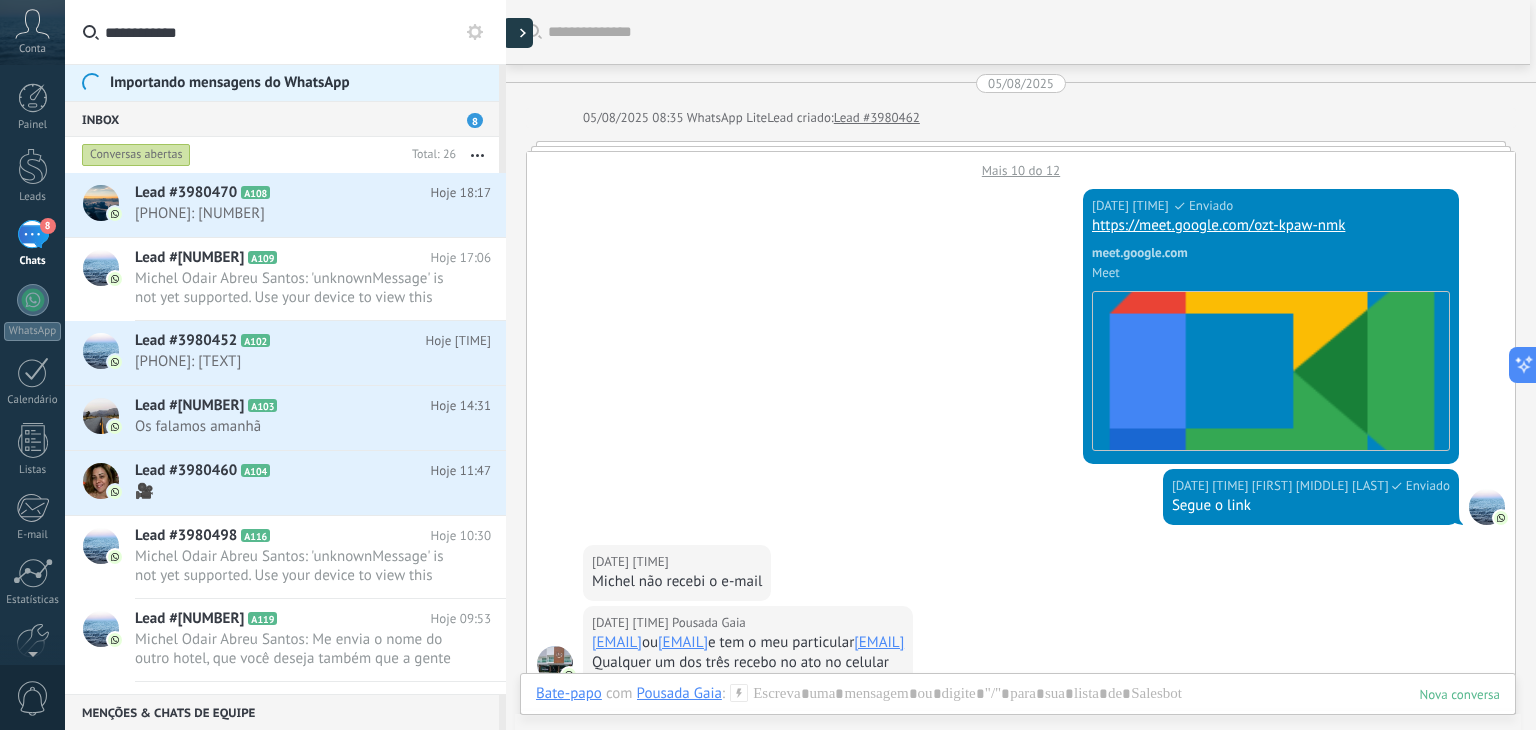 click 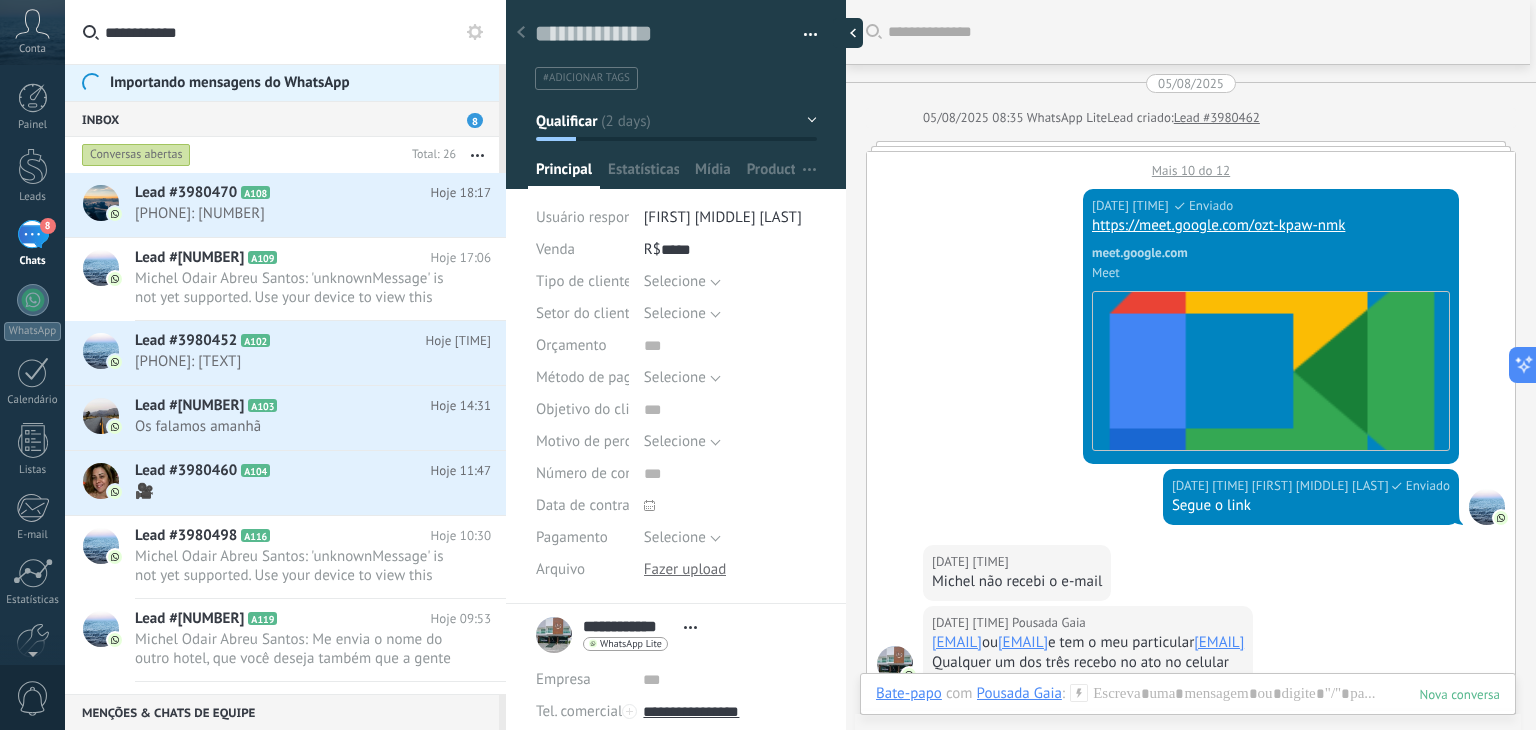 scroll, scrollTop: 29, scrollLeft: 0, axis: vertical 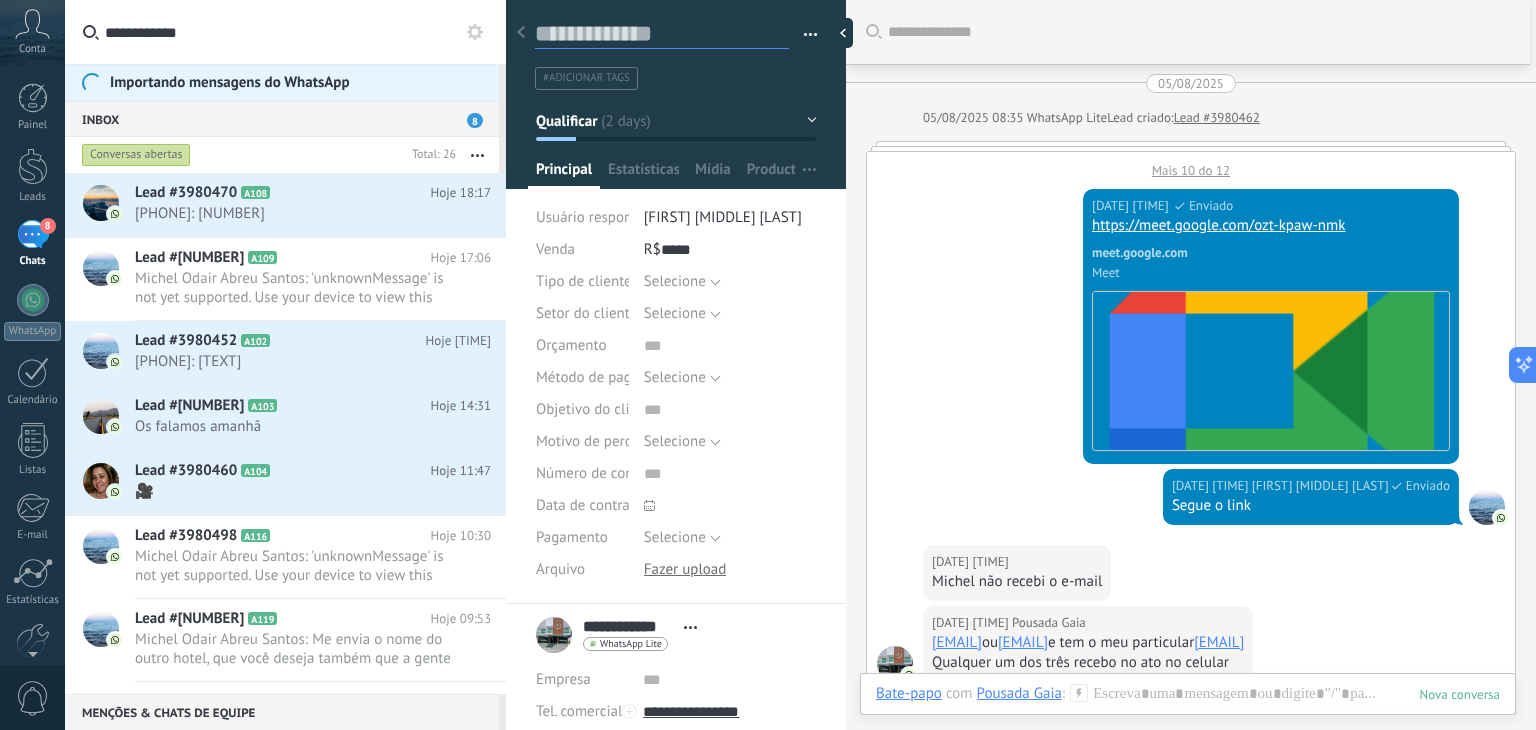click at bounding box center (662, 34) 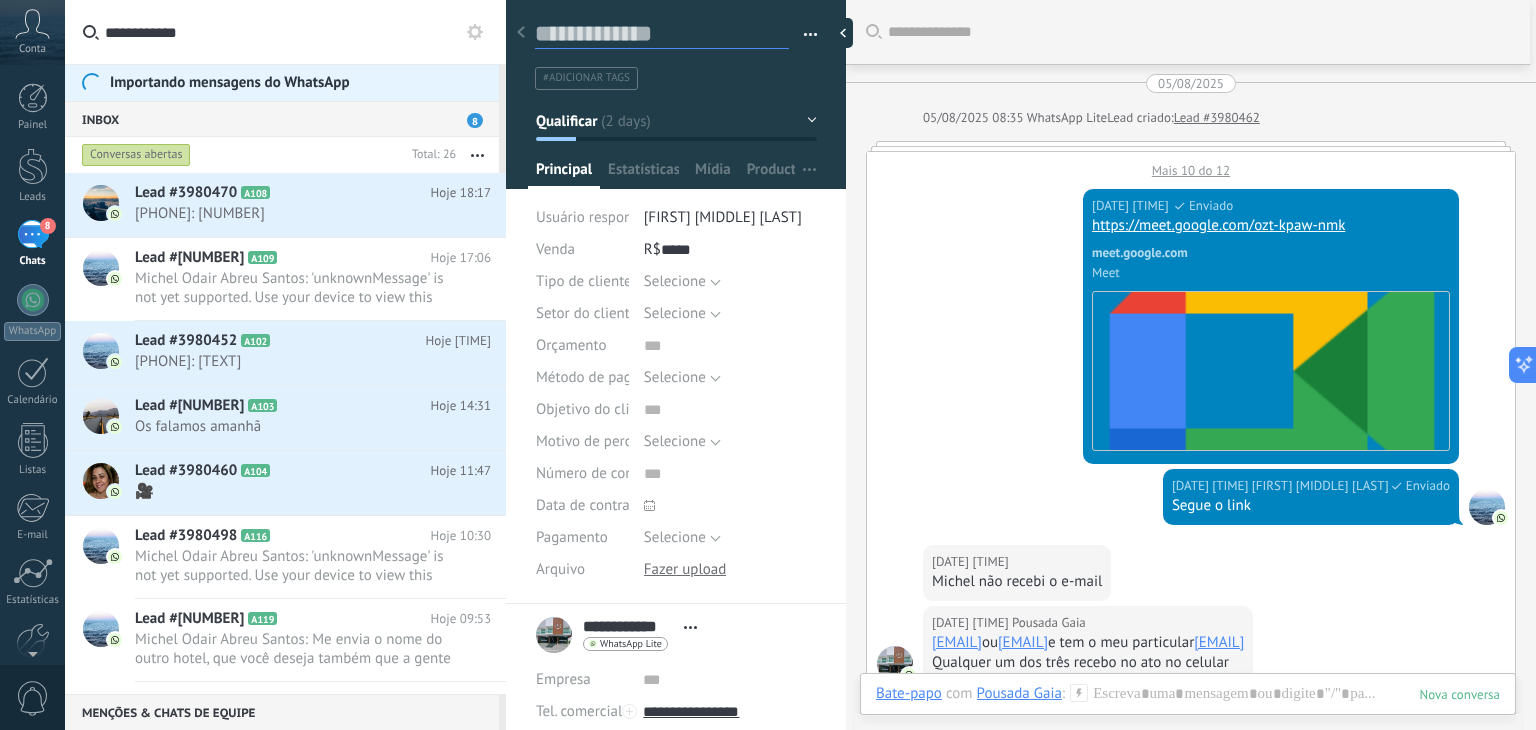 click at bounding box center (662, 34) 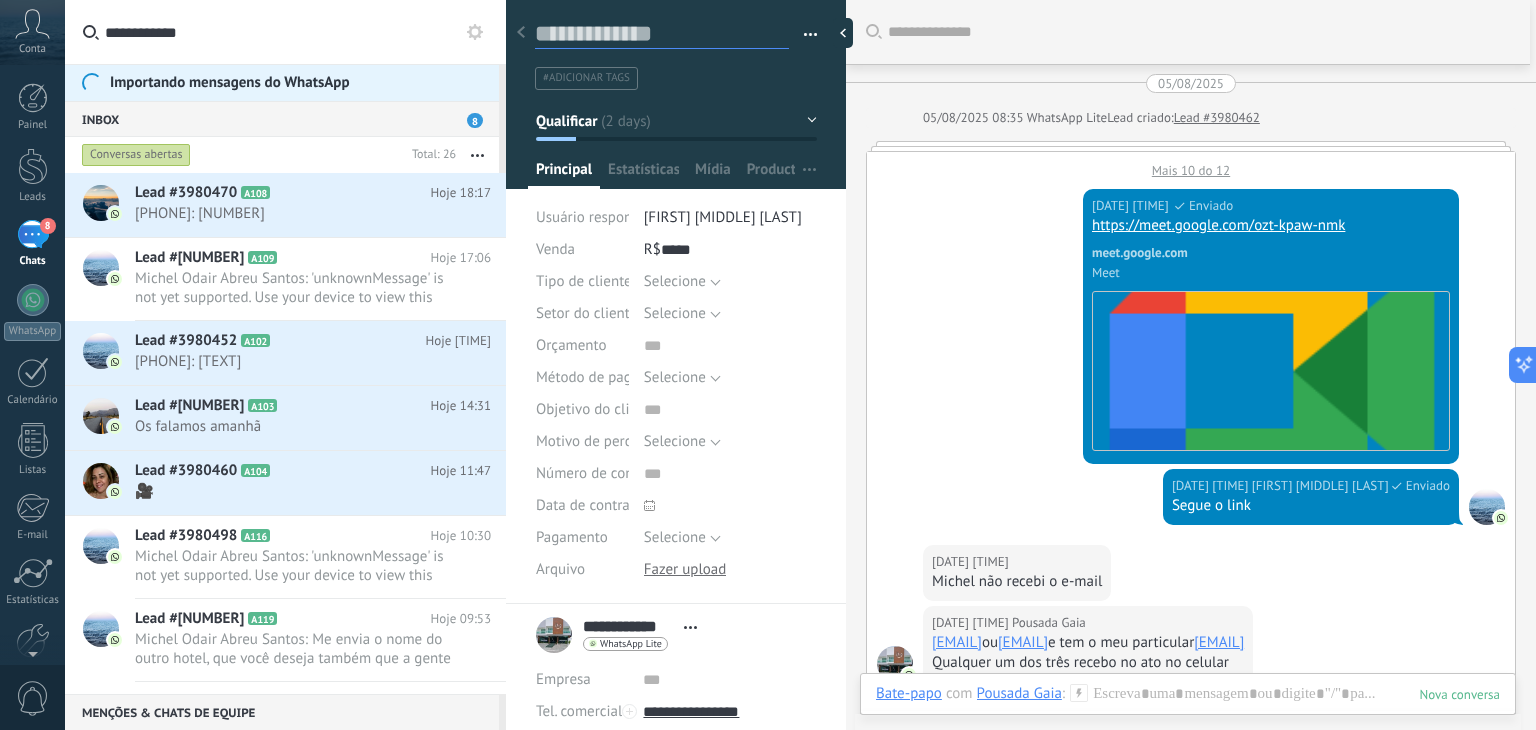 type on "*" 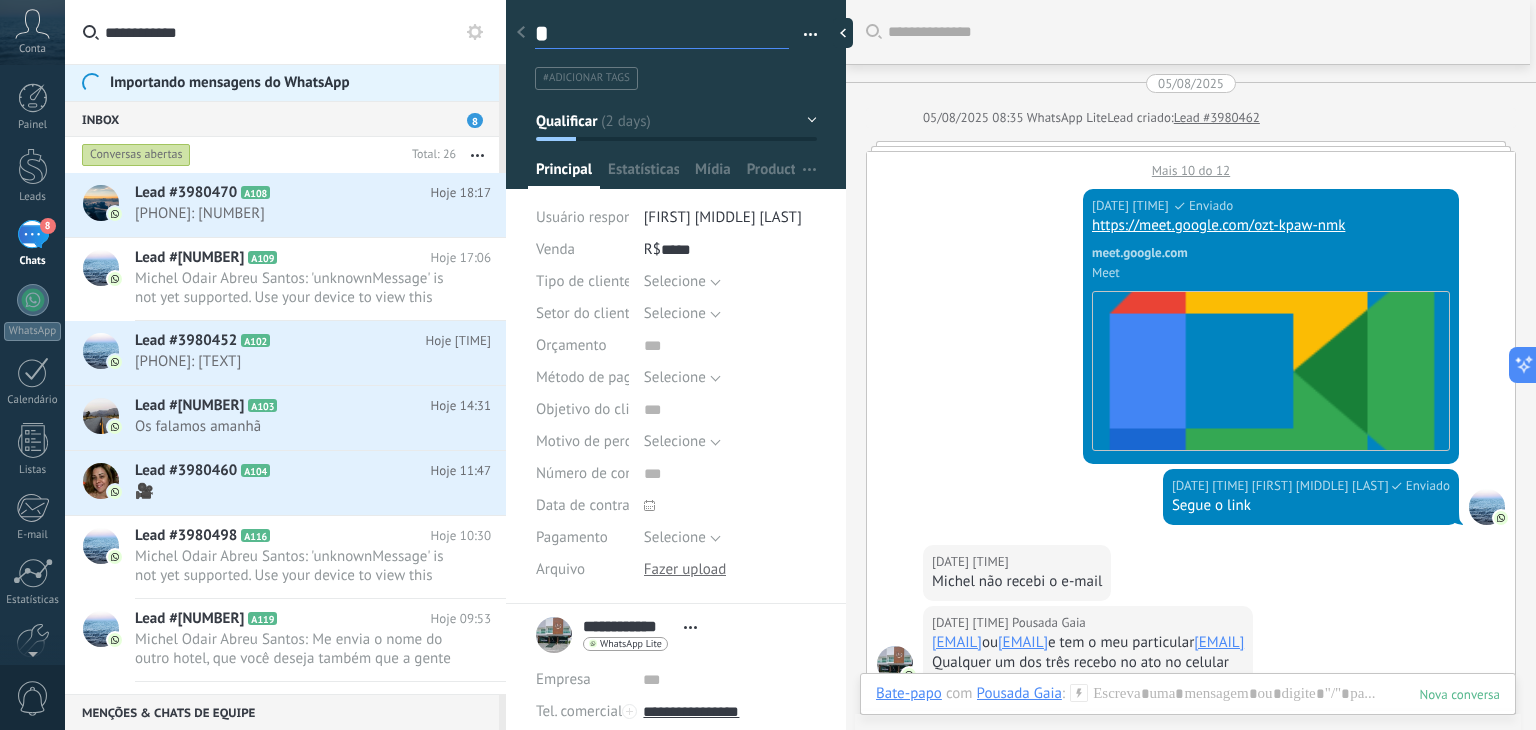 type on "**" 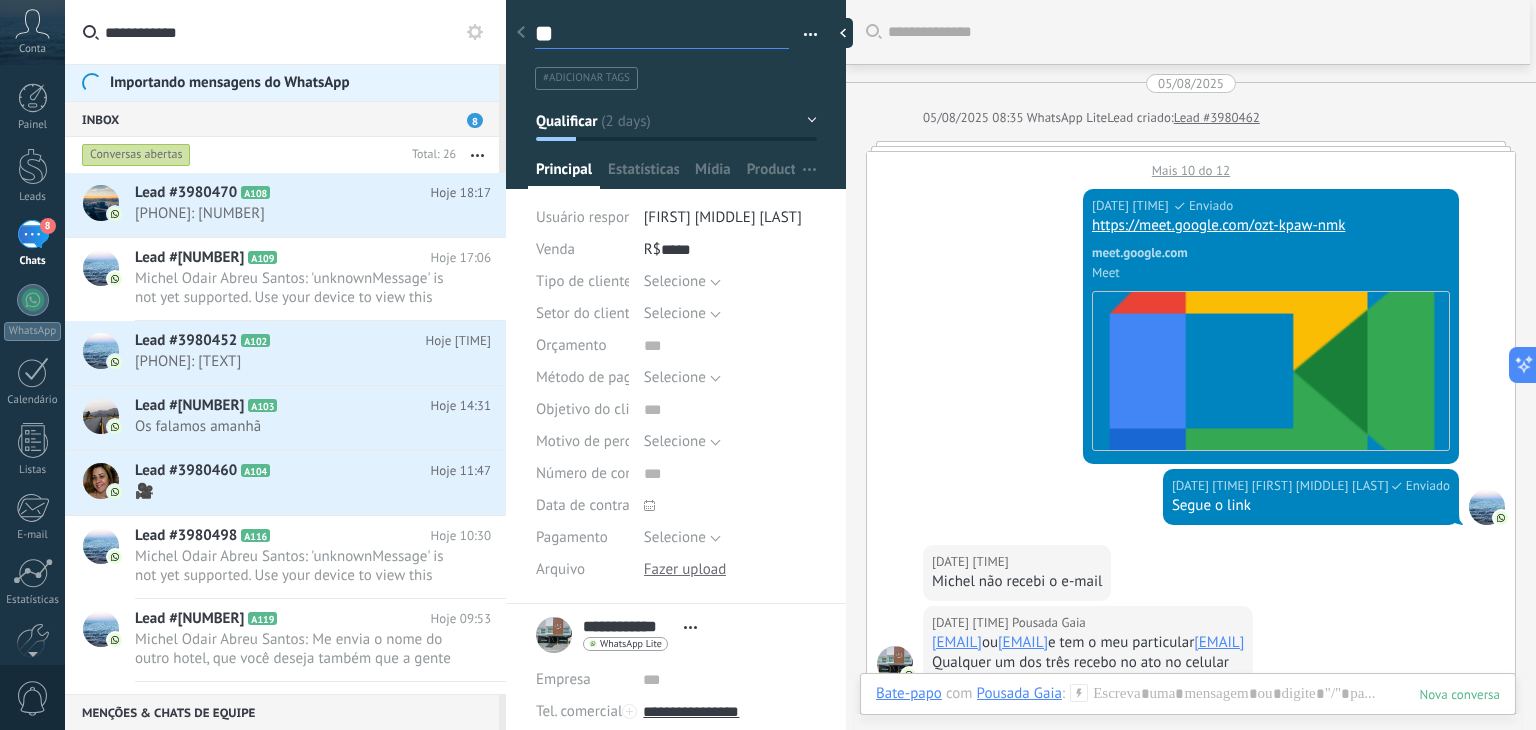 type on "***" 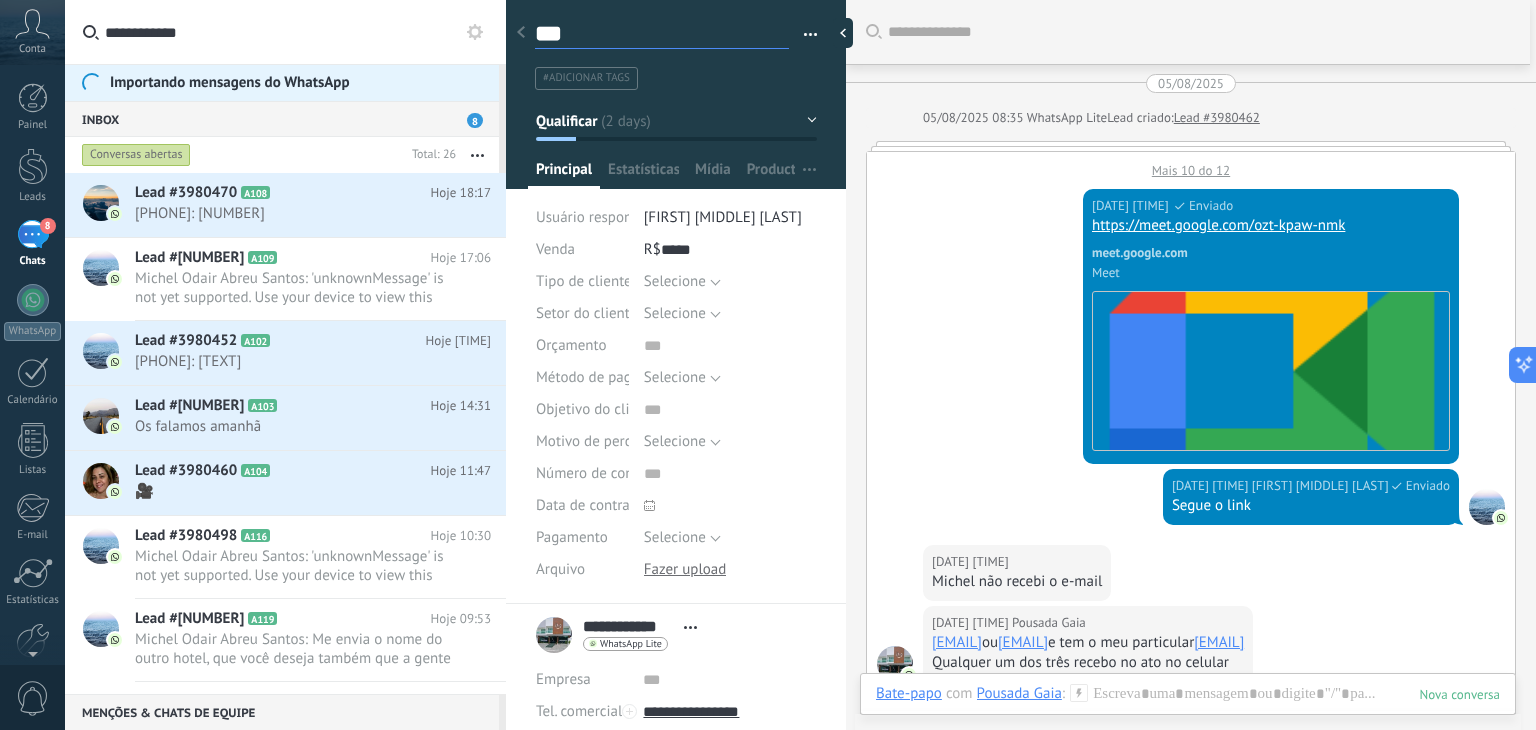 type on "****" 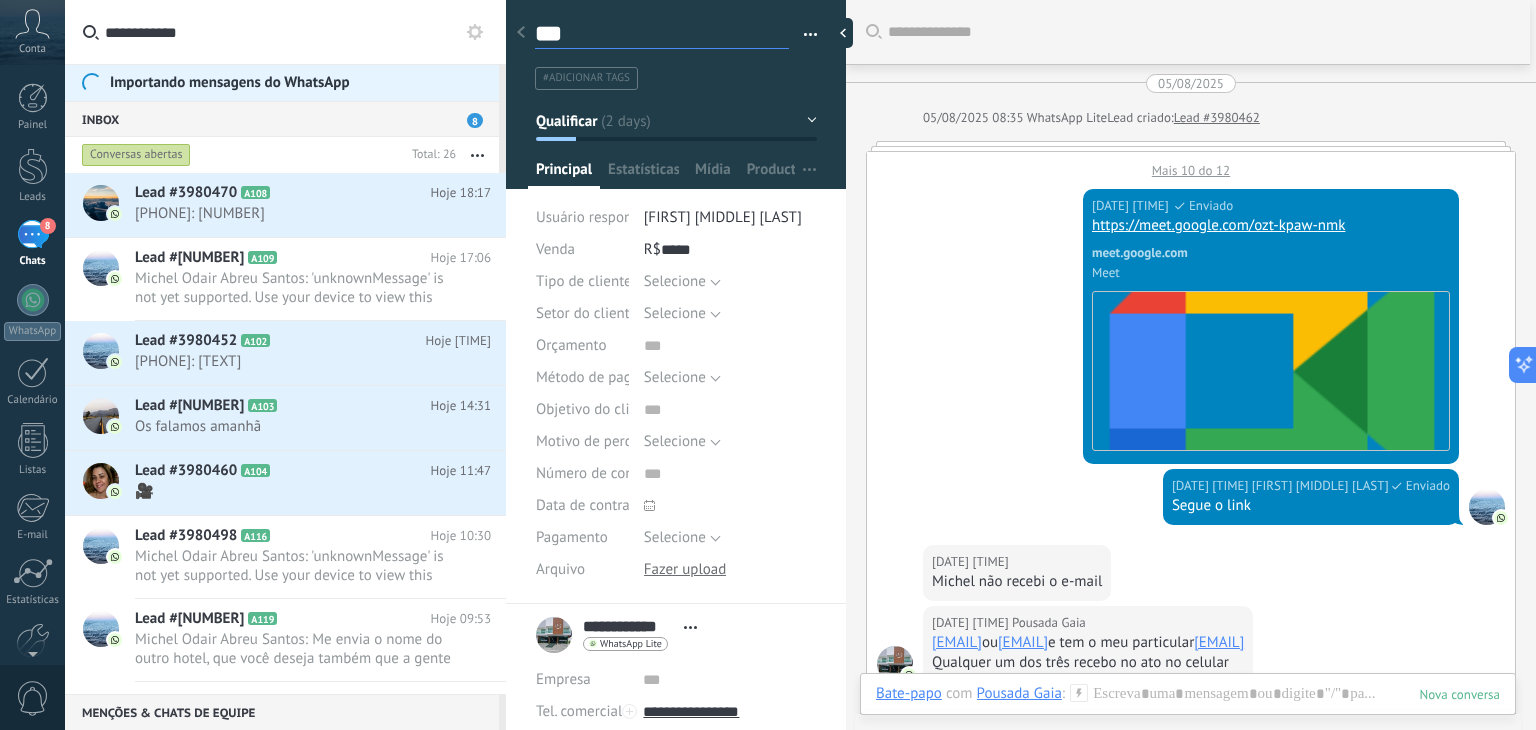 type on "****" 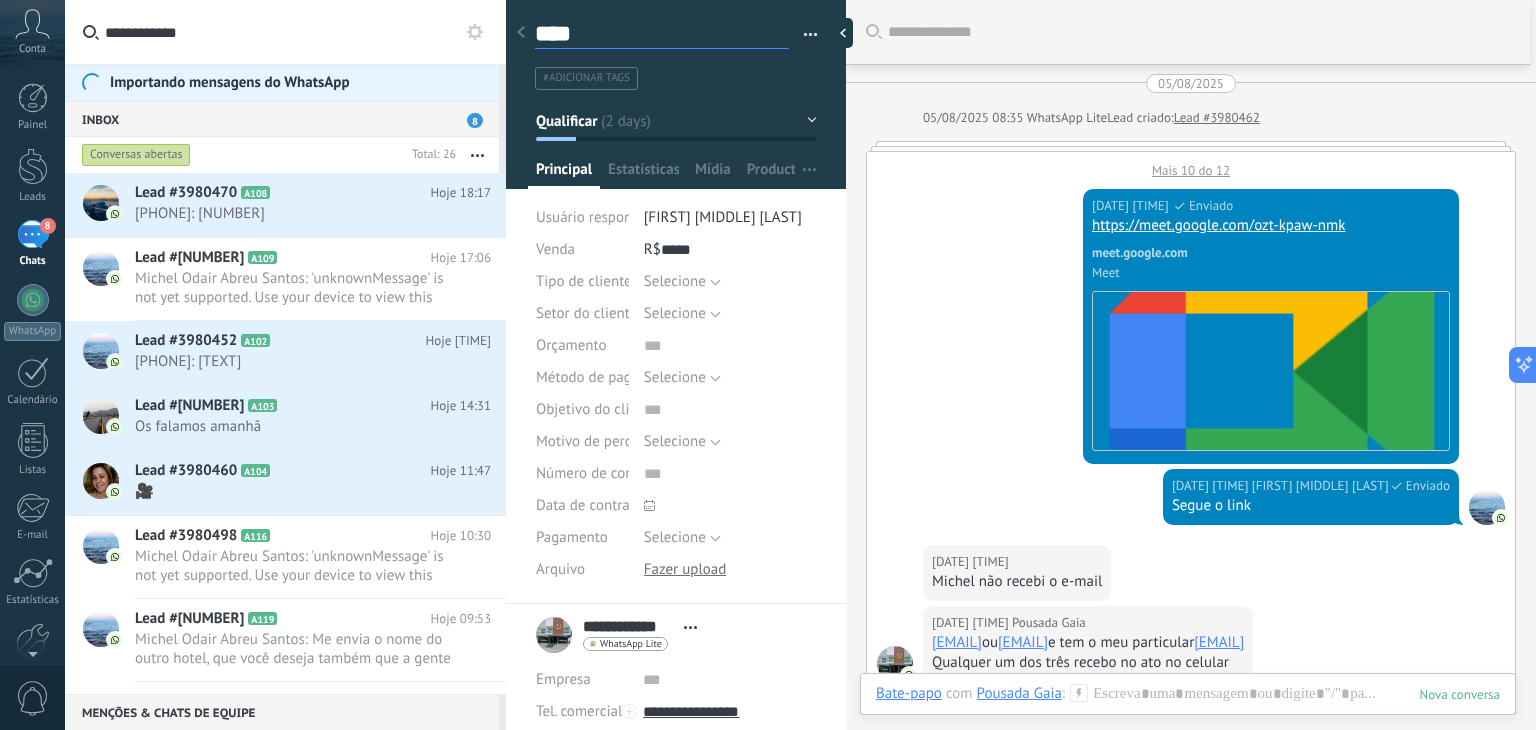 type on "*****" 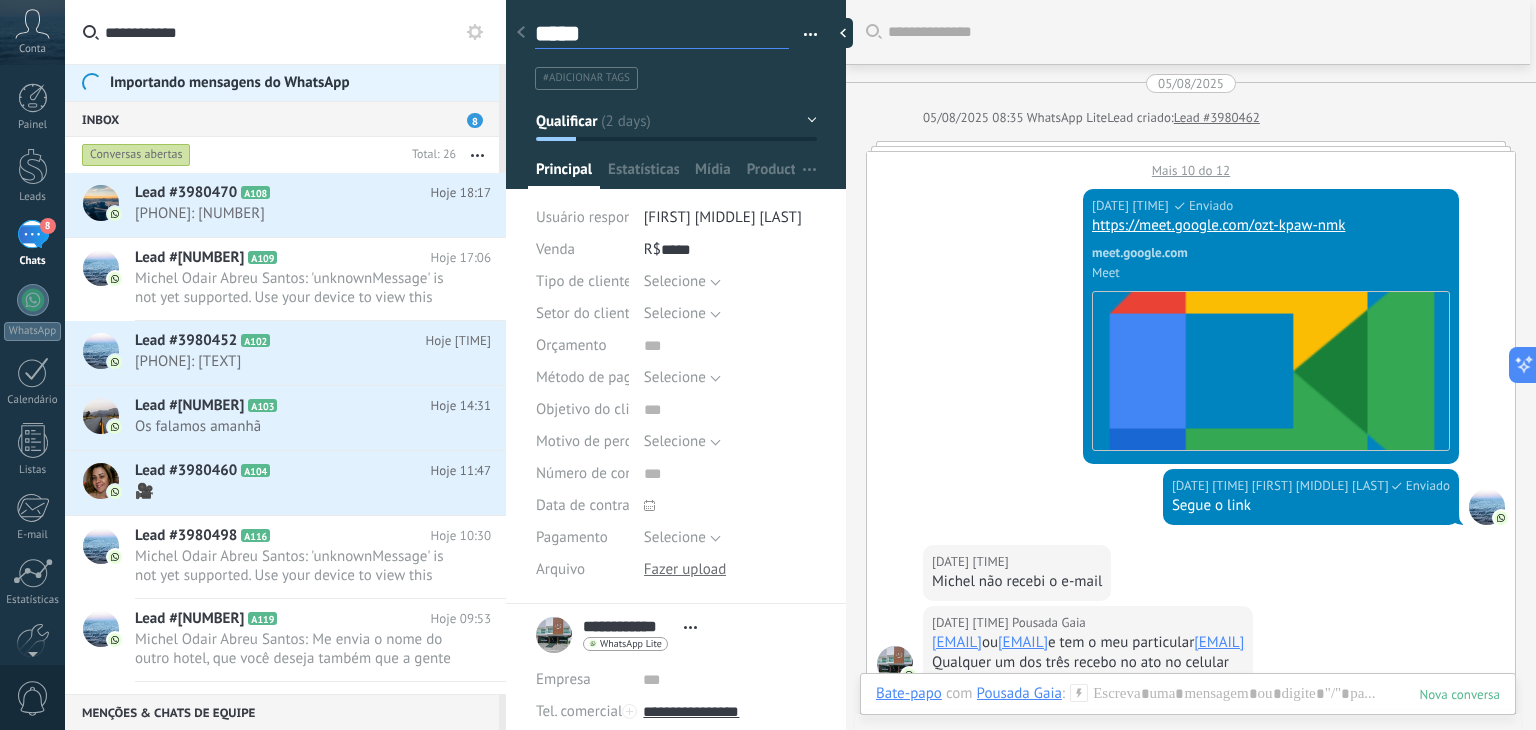 type on "******" 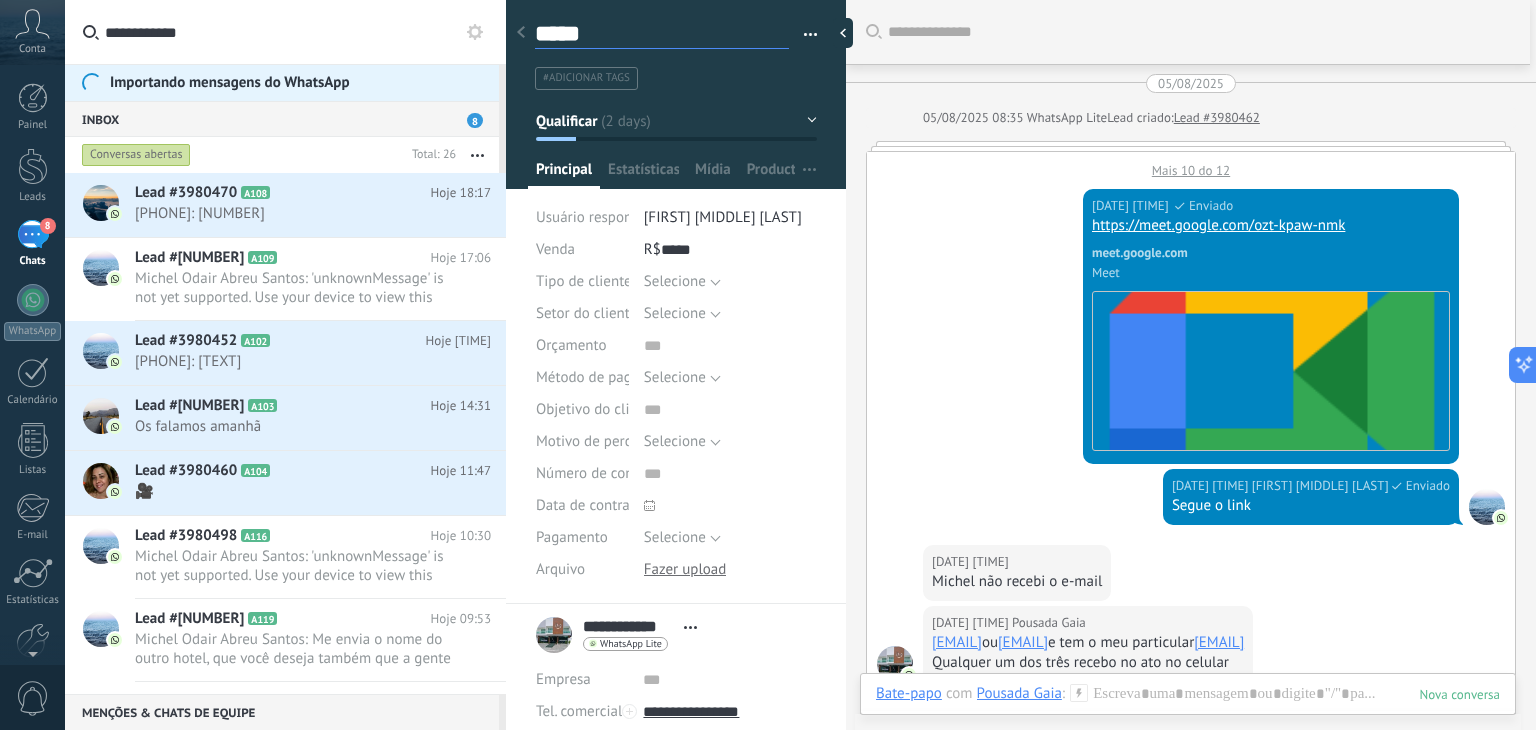type on "******" 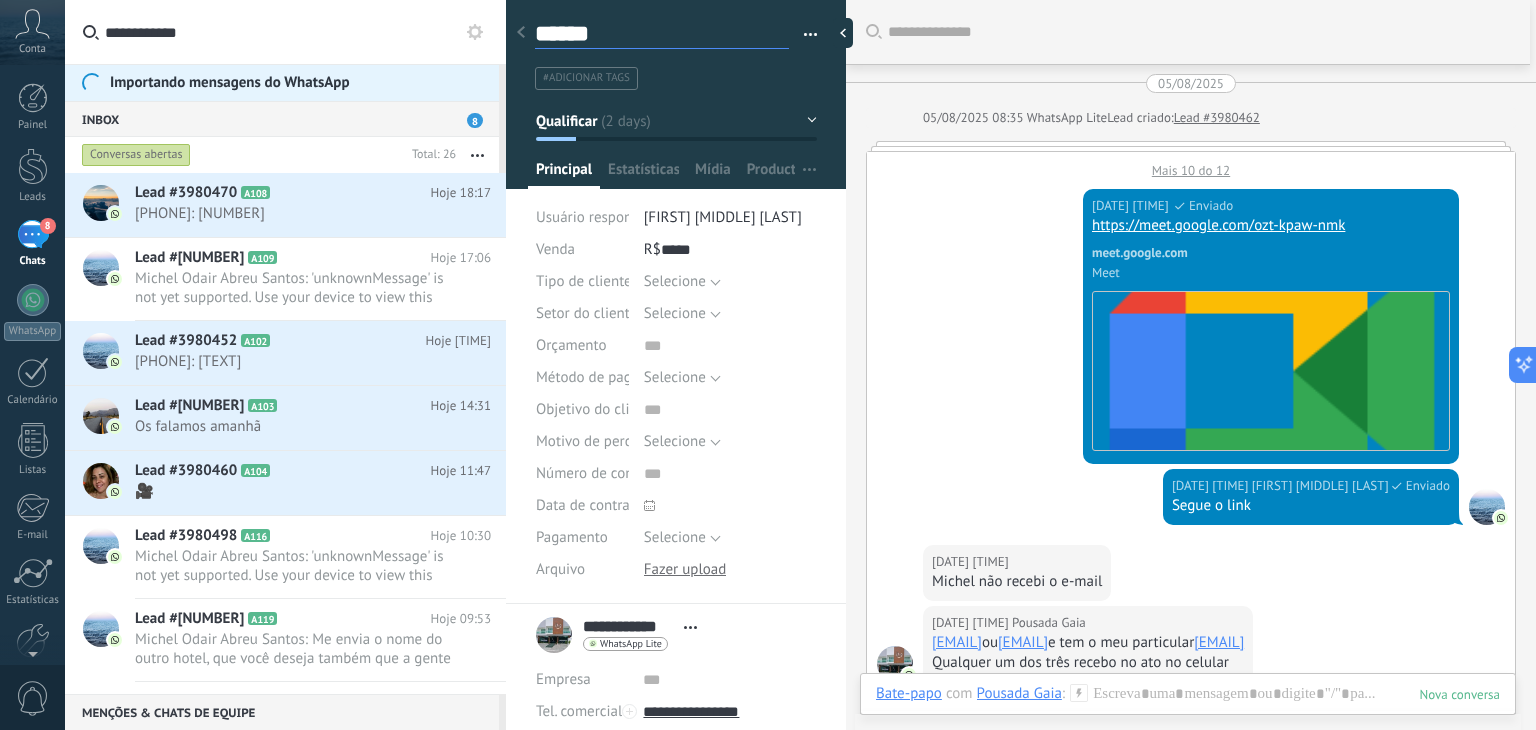 type on "*******" 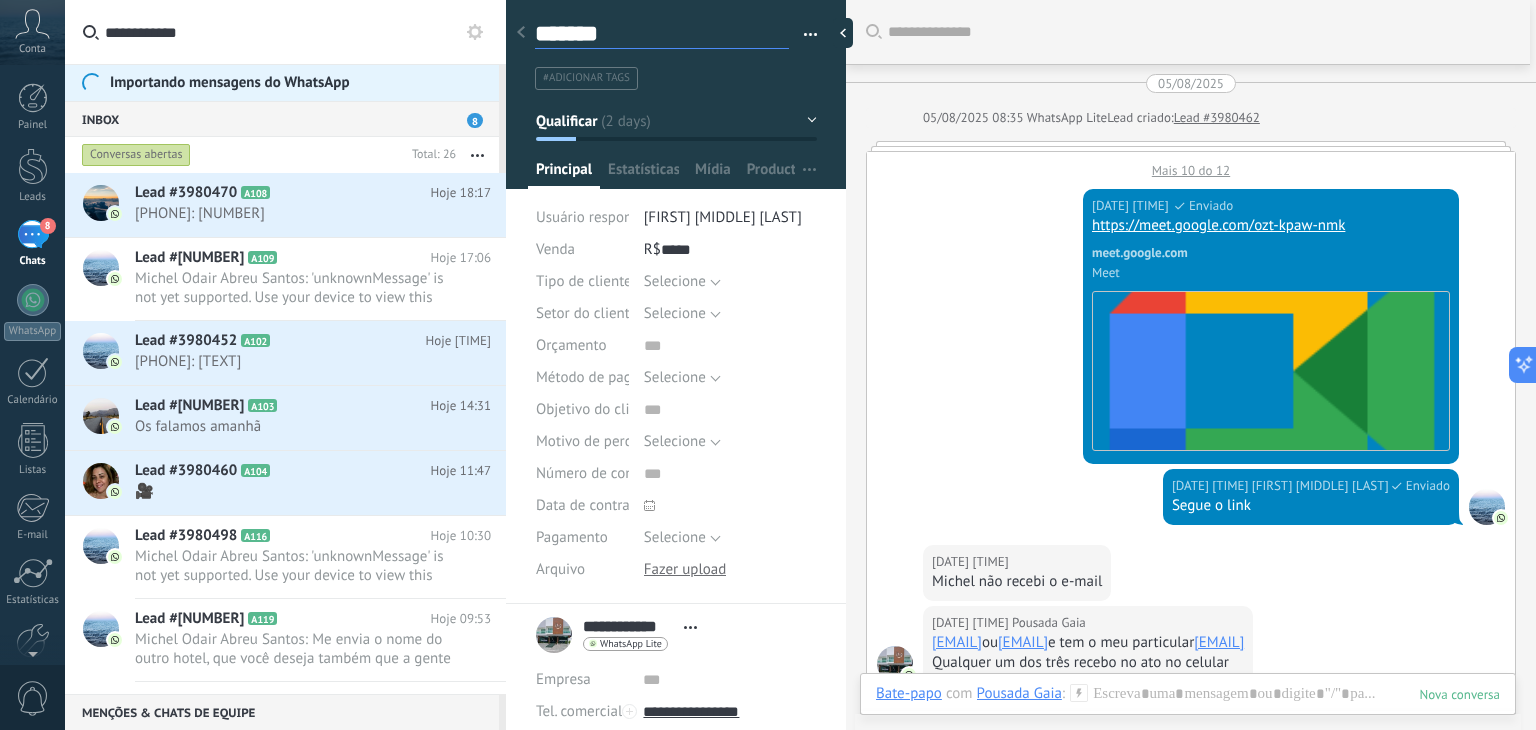 type on "*******" 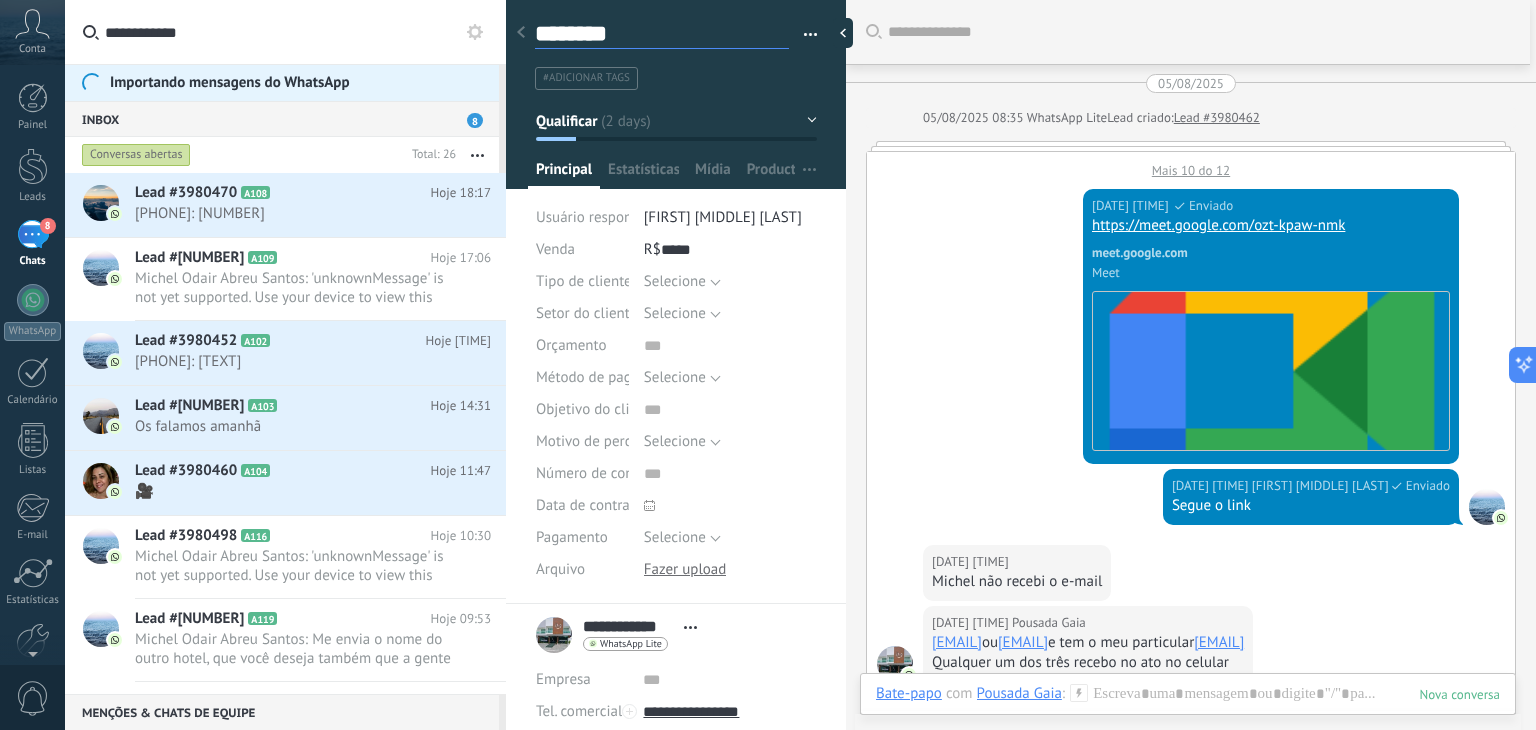 type on "*********" 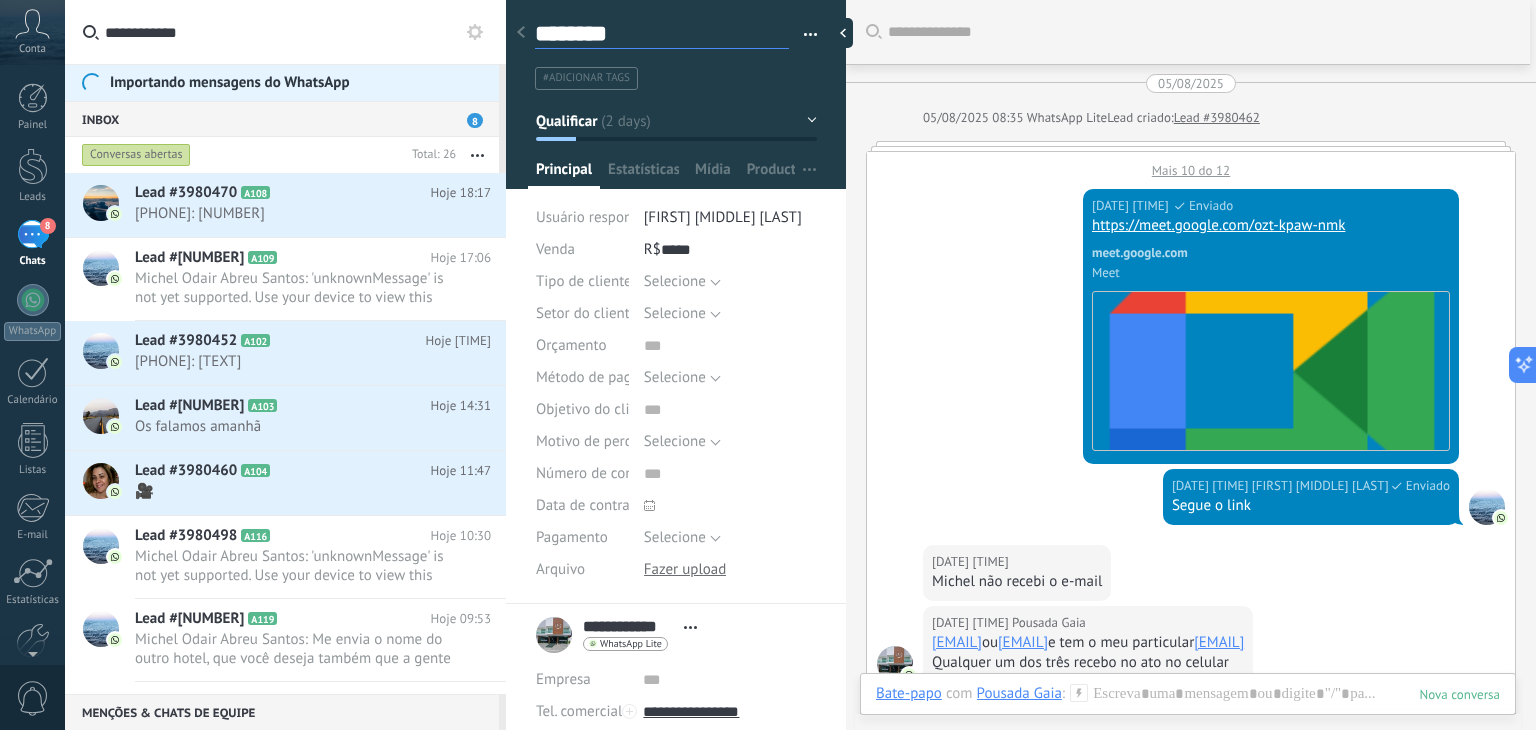 type on "*********" 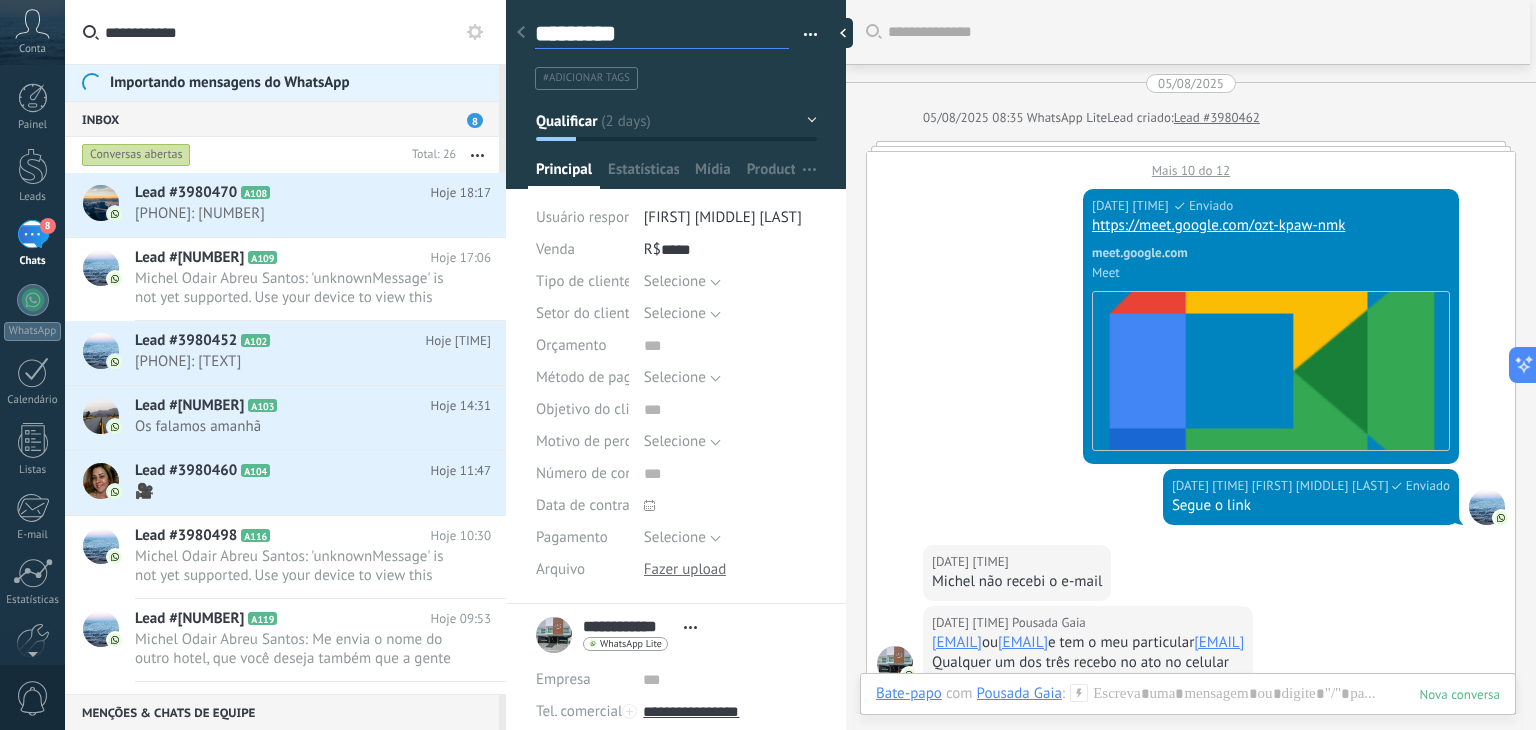 type on "**********" 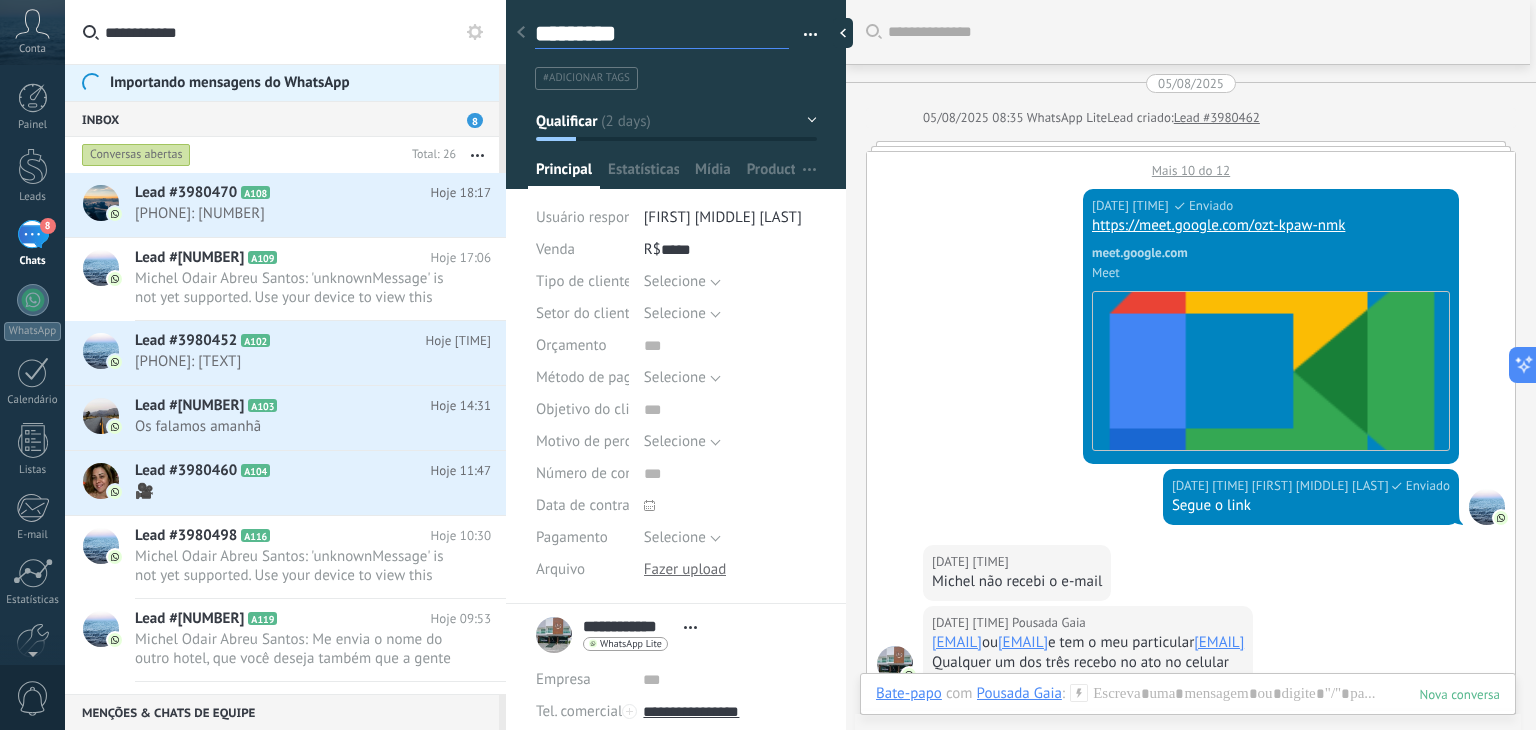 type on "**********" 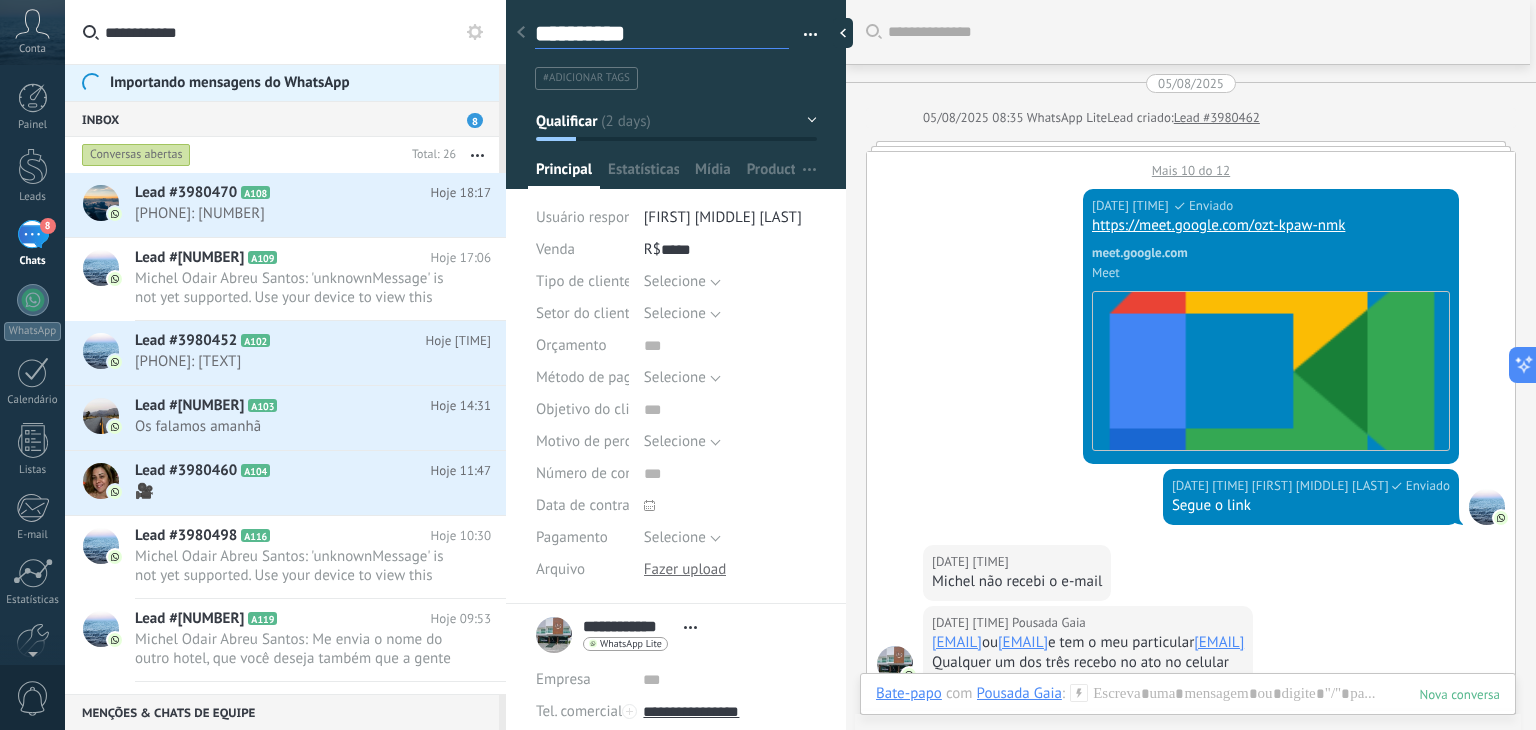 type on "**********" 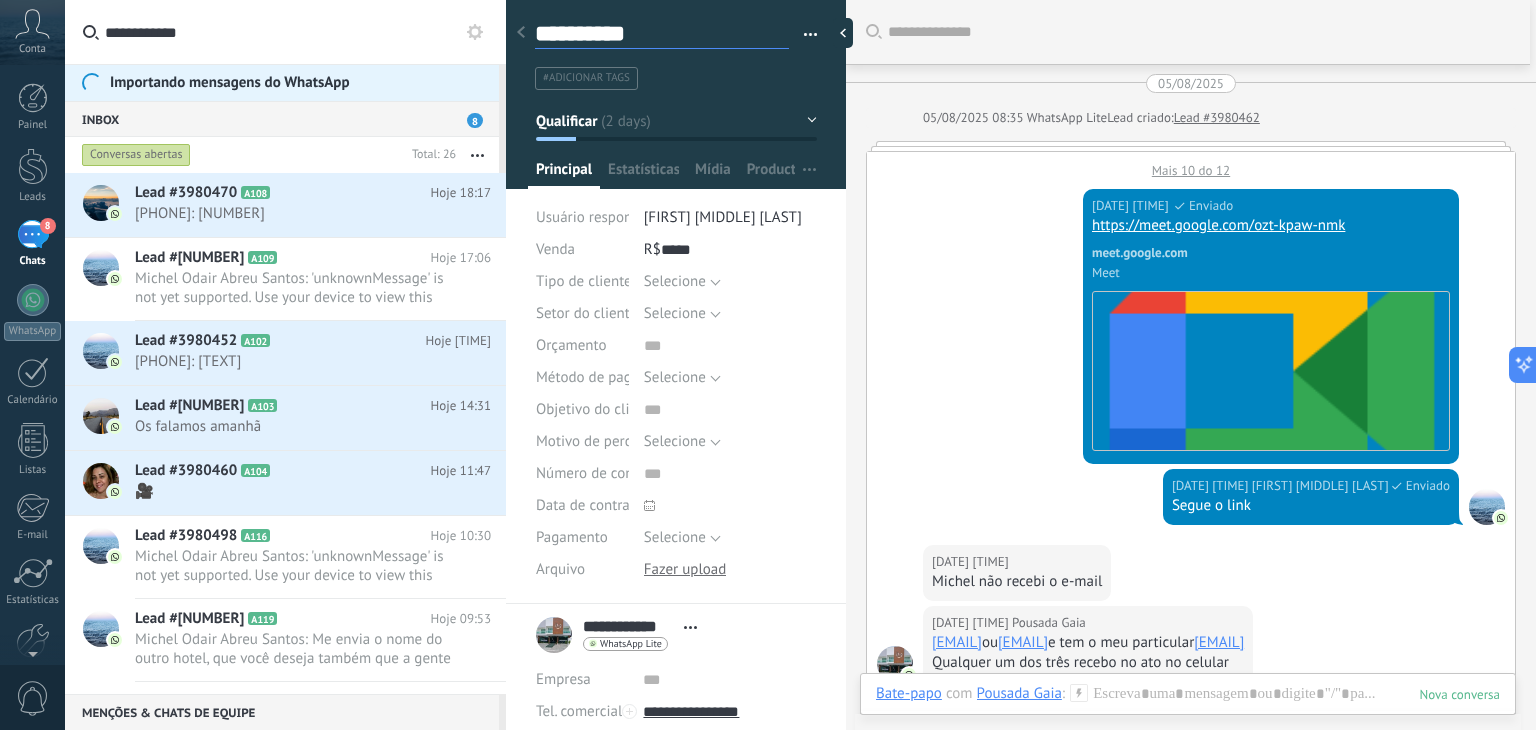 type on "**********" 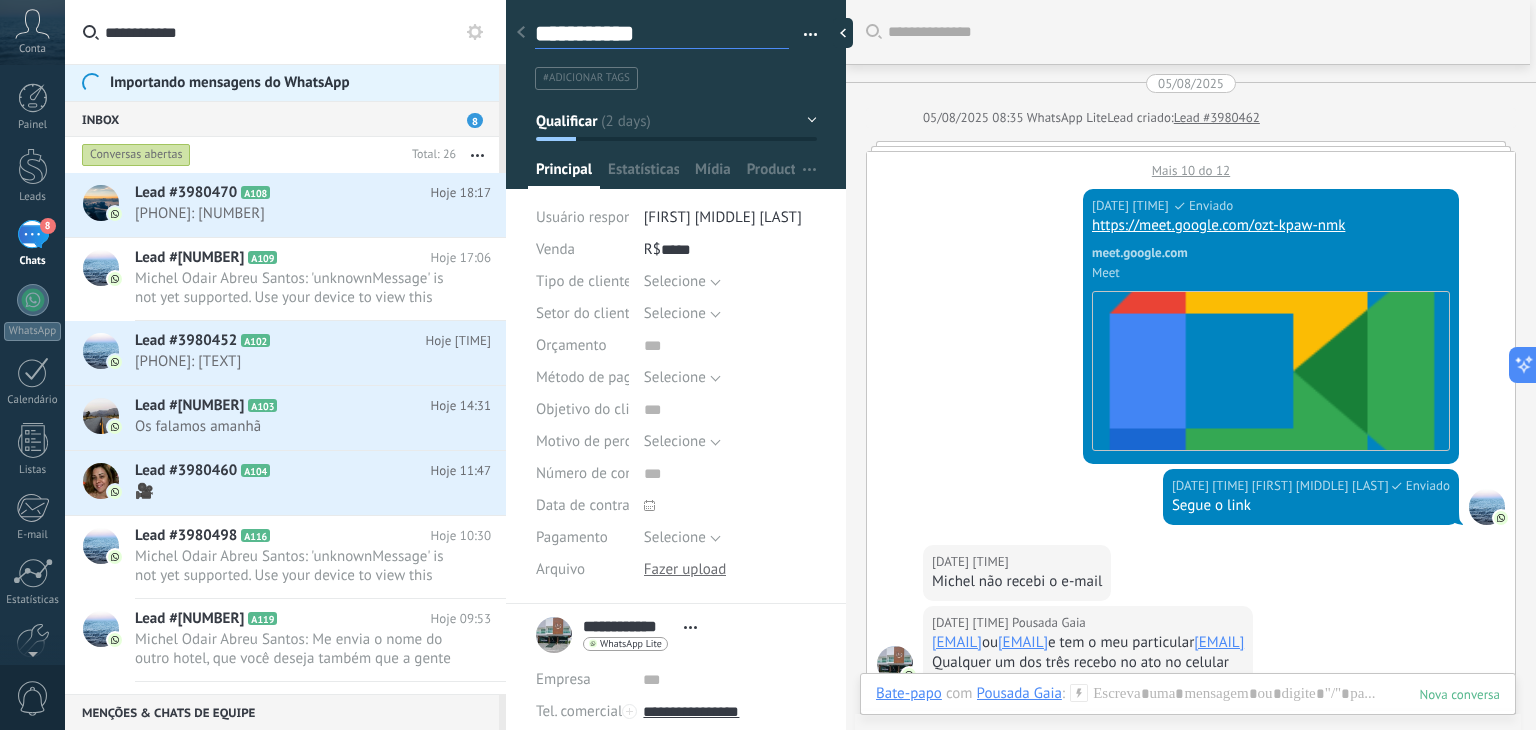 type on "**********" 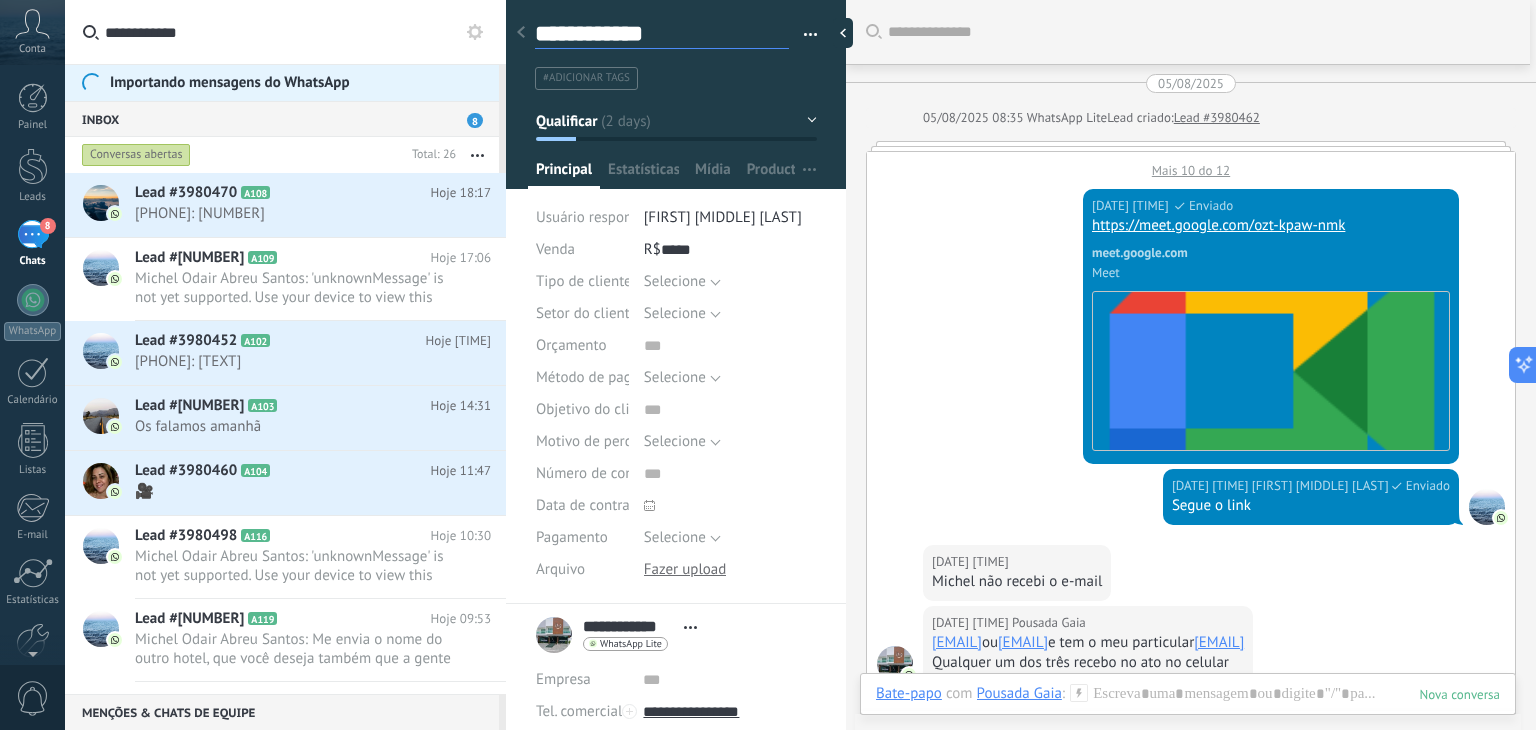 scroll, scrollTop: 29, scrollLeft: 0, axis: vertical 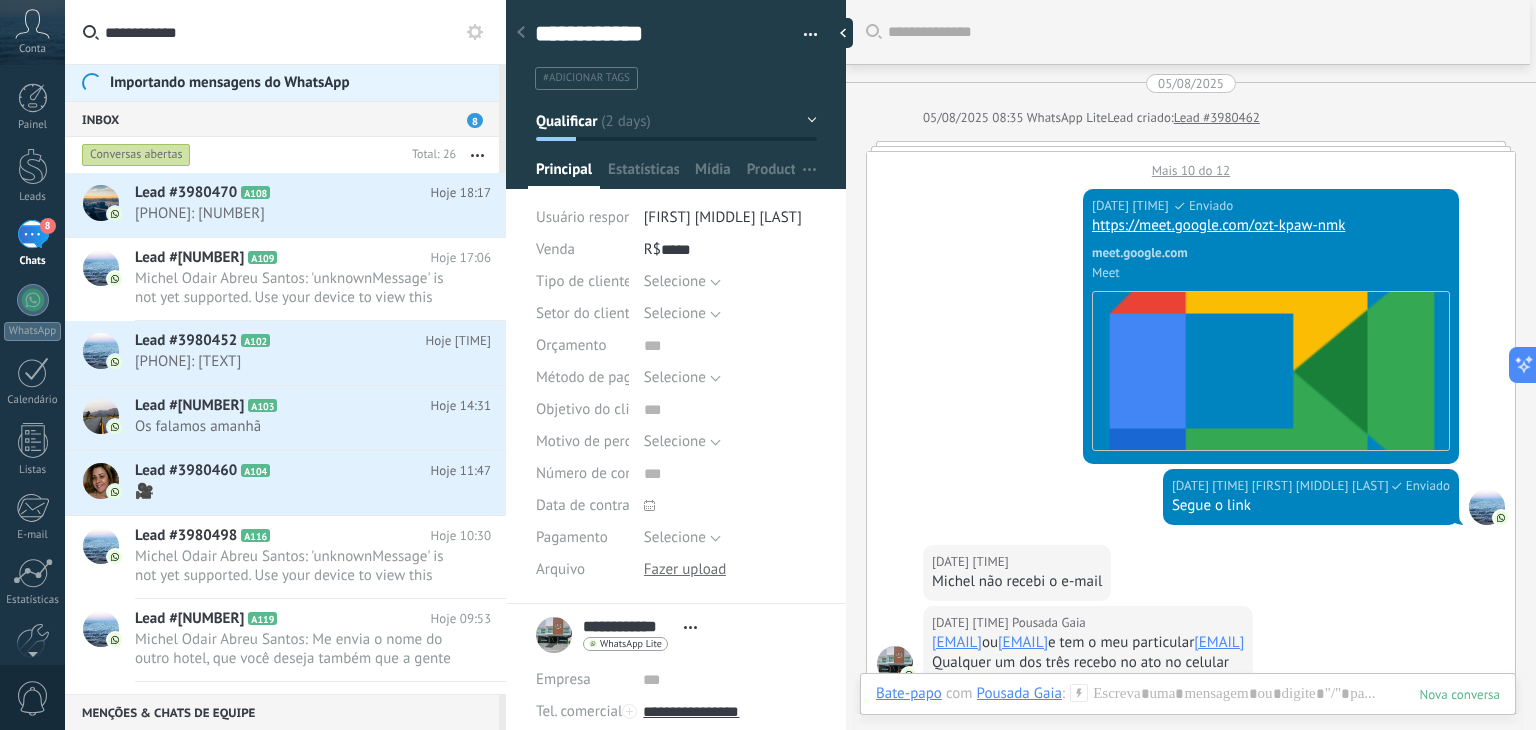 click on "04/08/2025 14:24 Michel Odair Abreu Santos  Enviado https://meet.google.com/ozt-kpaw-nmk meet.google.com Meet" at bounding box center (1191, 324) 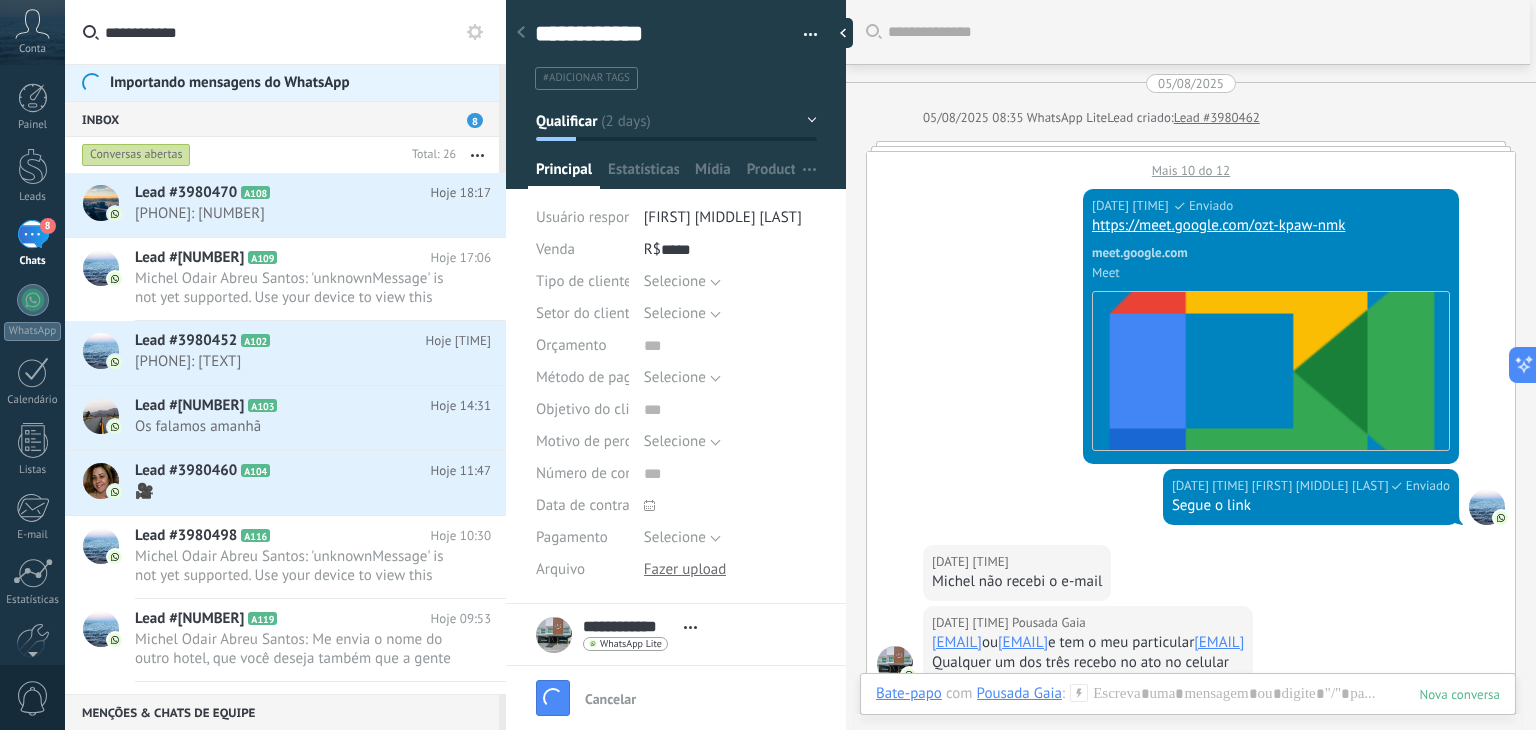 scroll, scrollTop: 27, scrollLeft: 0, axis: vertical 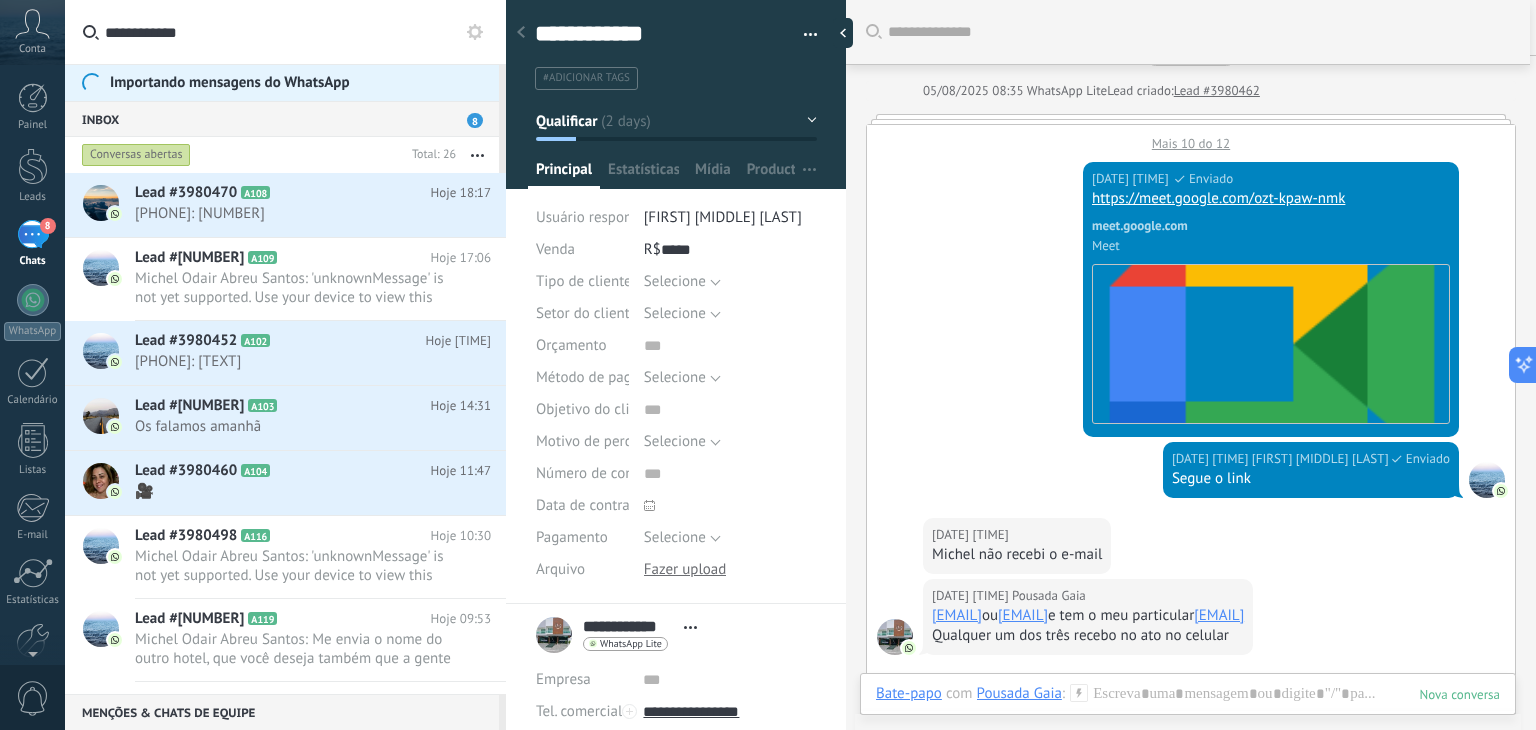 click at bounding box center (521, 33) 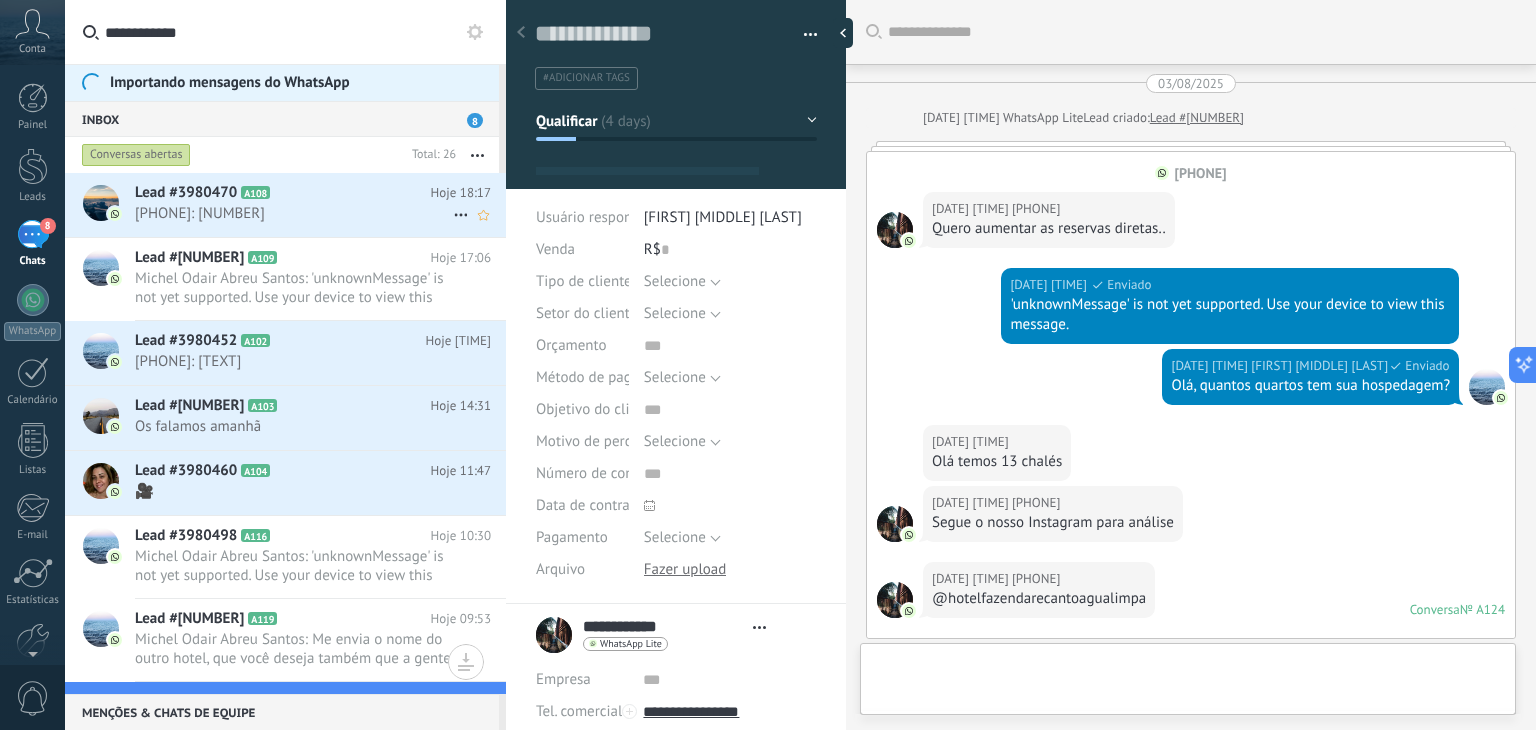 scroll, scrollTop: 29, scrollLeft: 0, axis: vertical 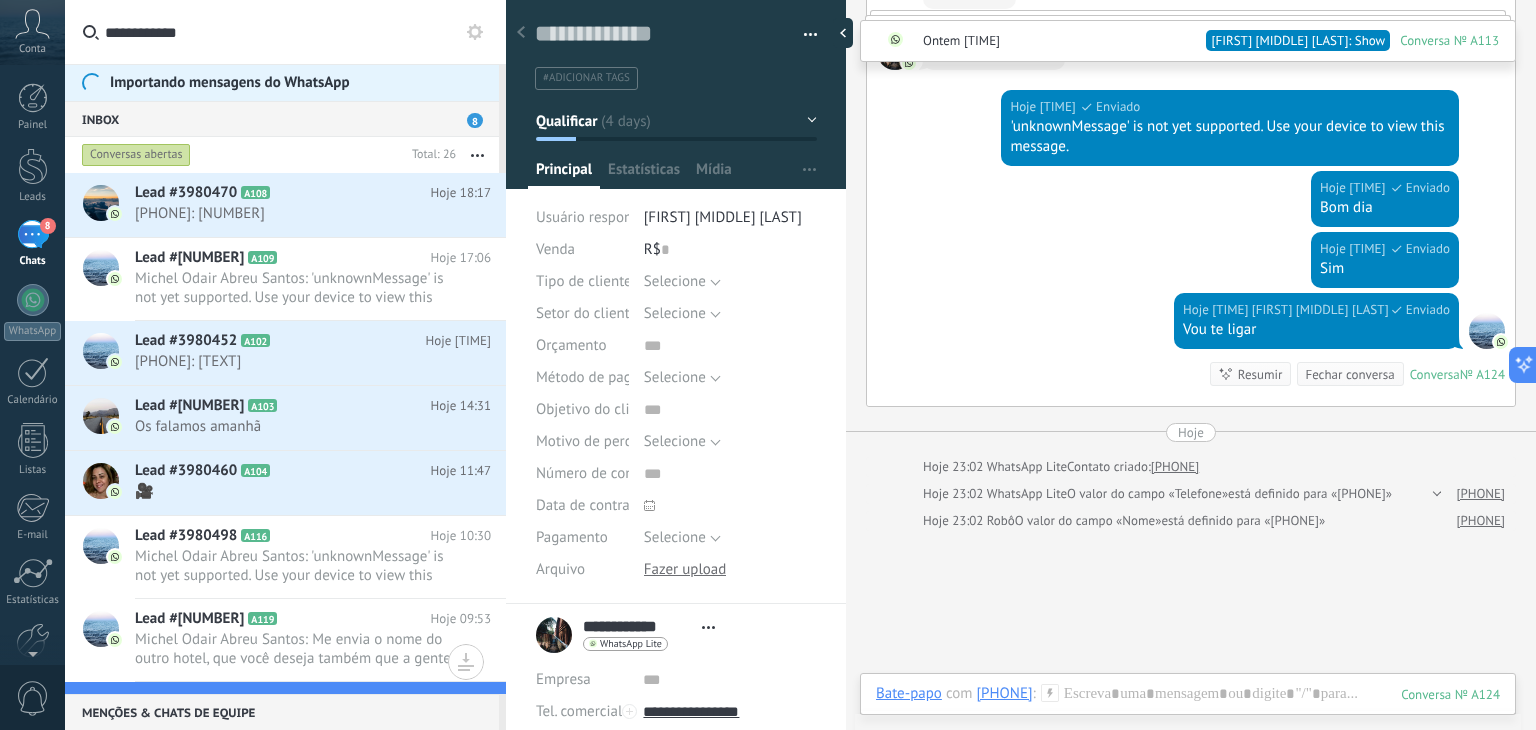 click at bounding box center [521, 33] 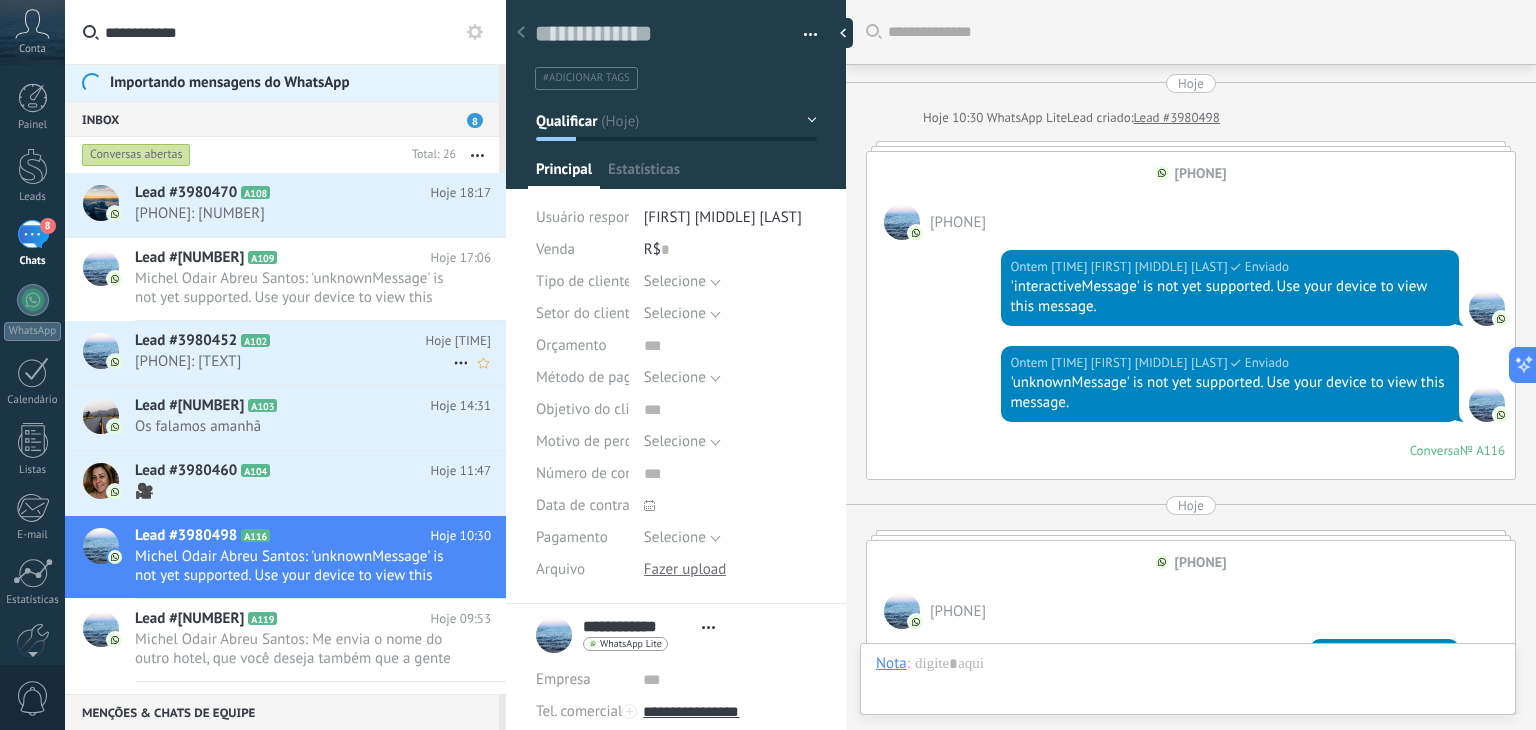 scroll, scrollTop: 29, scrollLeft: 0, axis: vertical 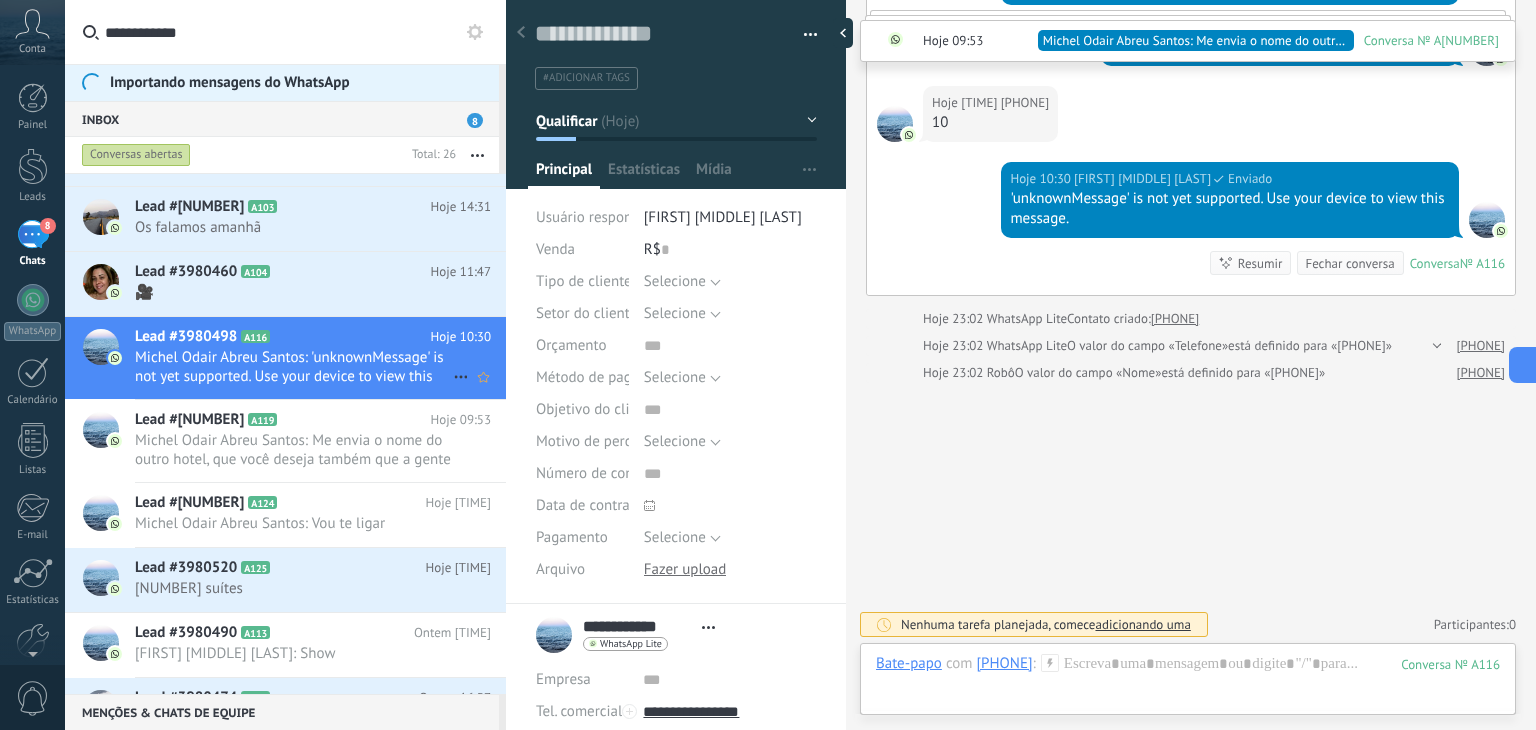 click on "Michel Odair Abreu Santos: 'unknownMessage' is not yet supported. Use your device to view this message." at bounding box center (294, 367) 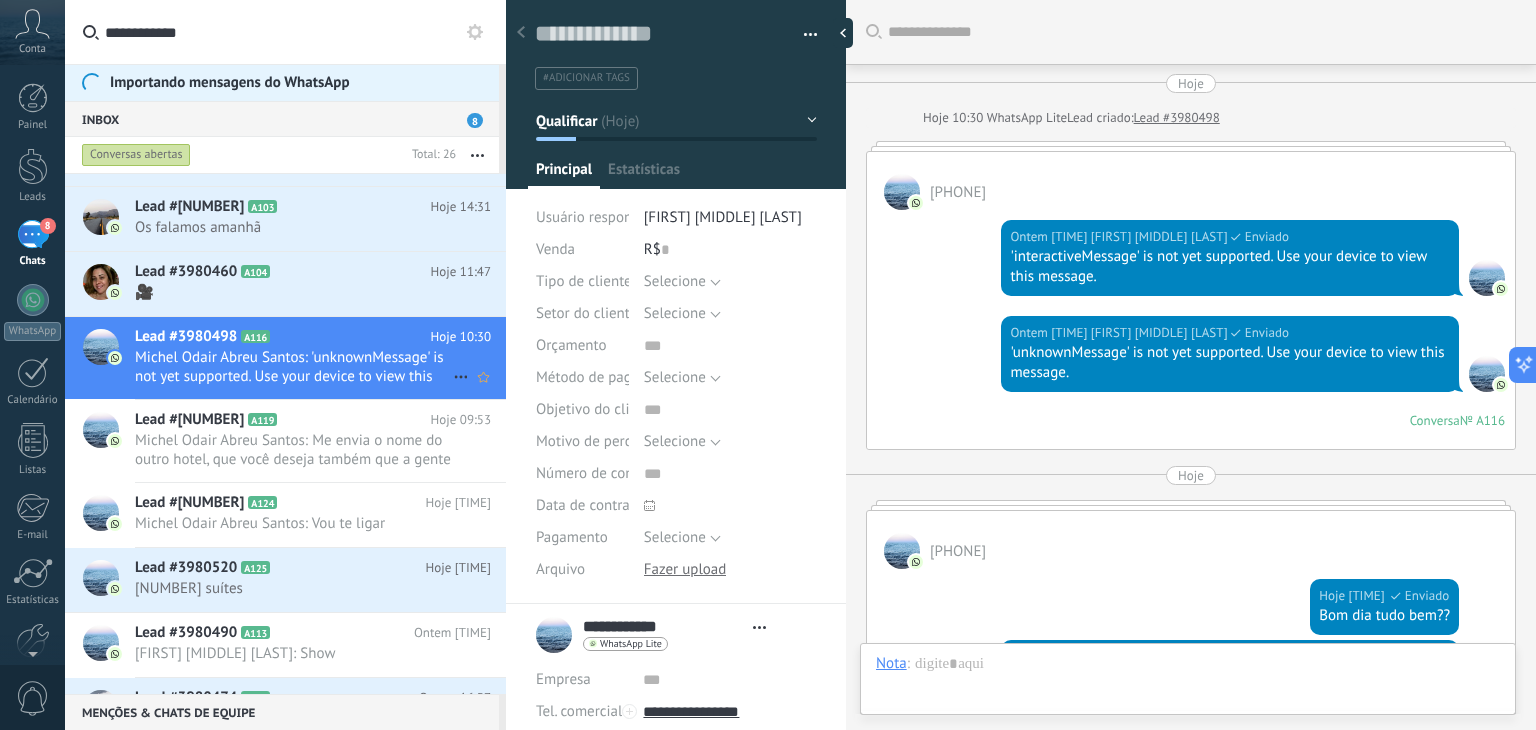 type on "**********" 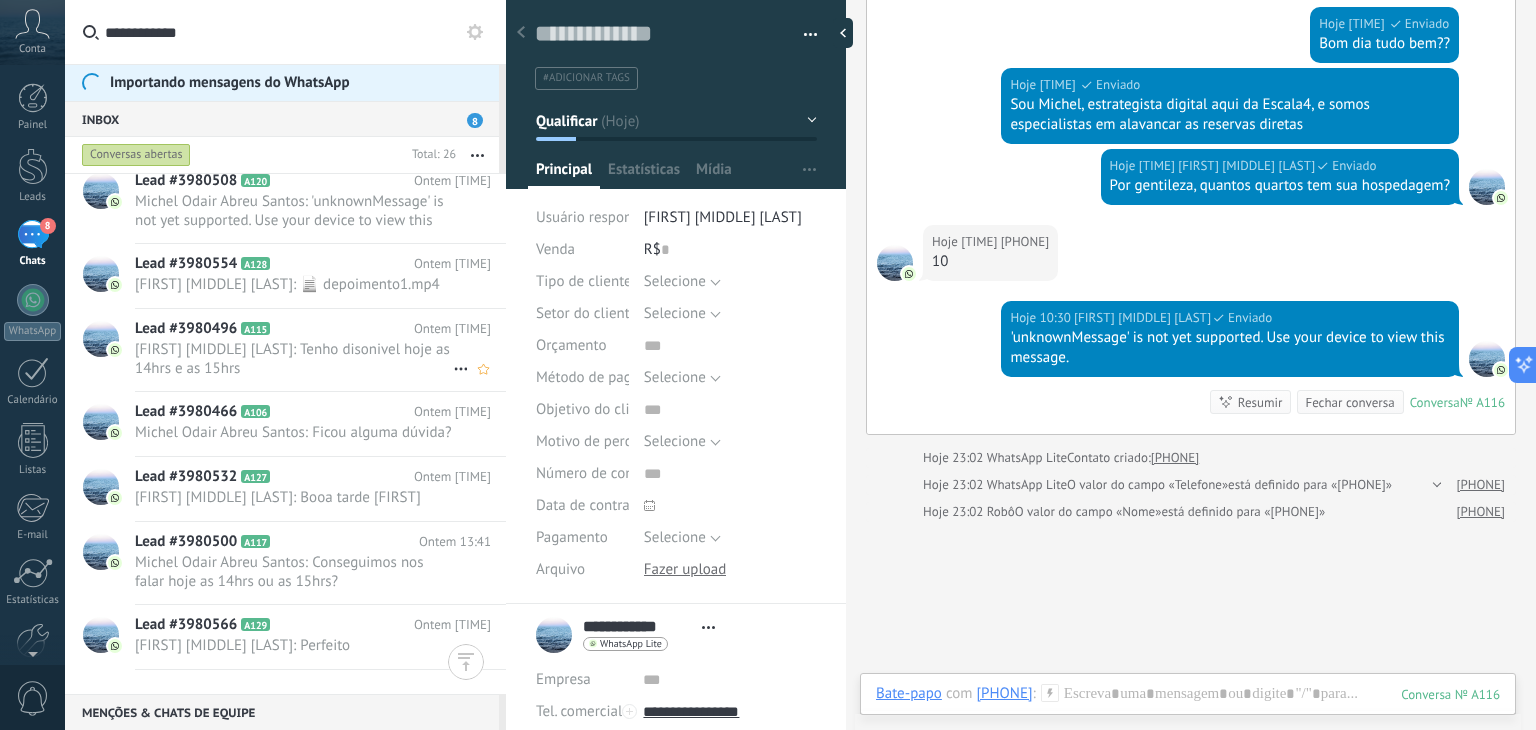 scroll, scrollTop: 1368, scrollLeft: 0, axis: vertical 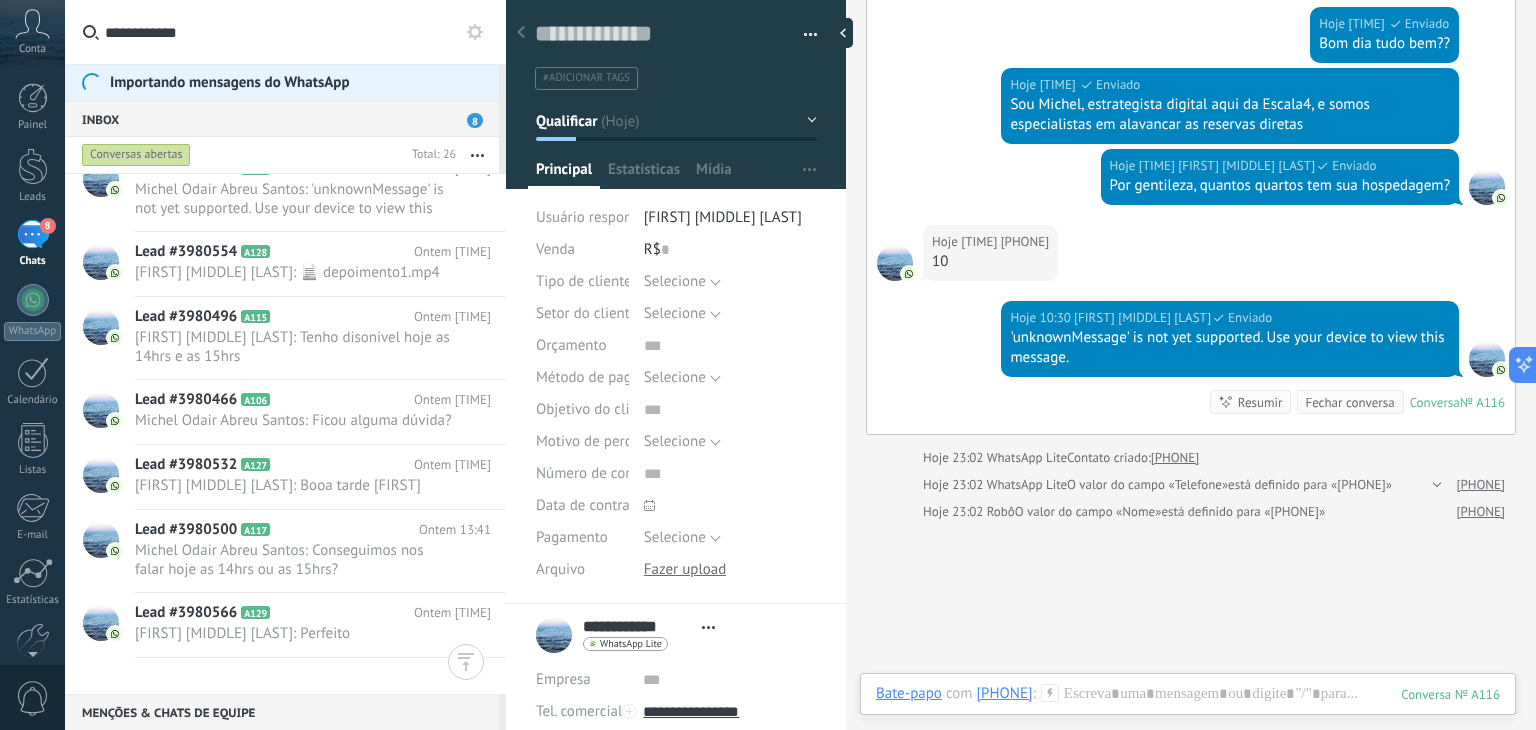 click on "**********" at bounding box center (297, 32) 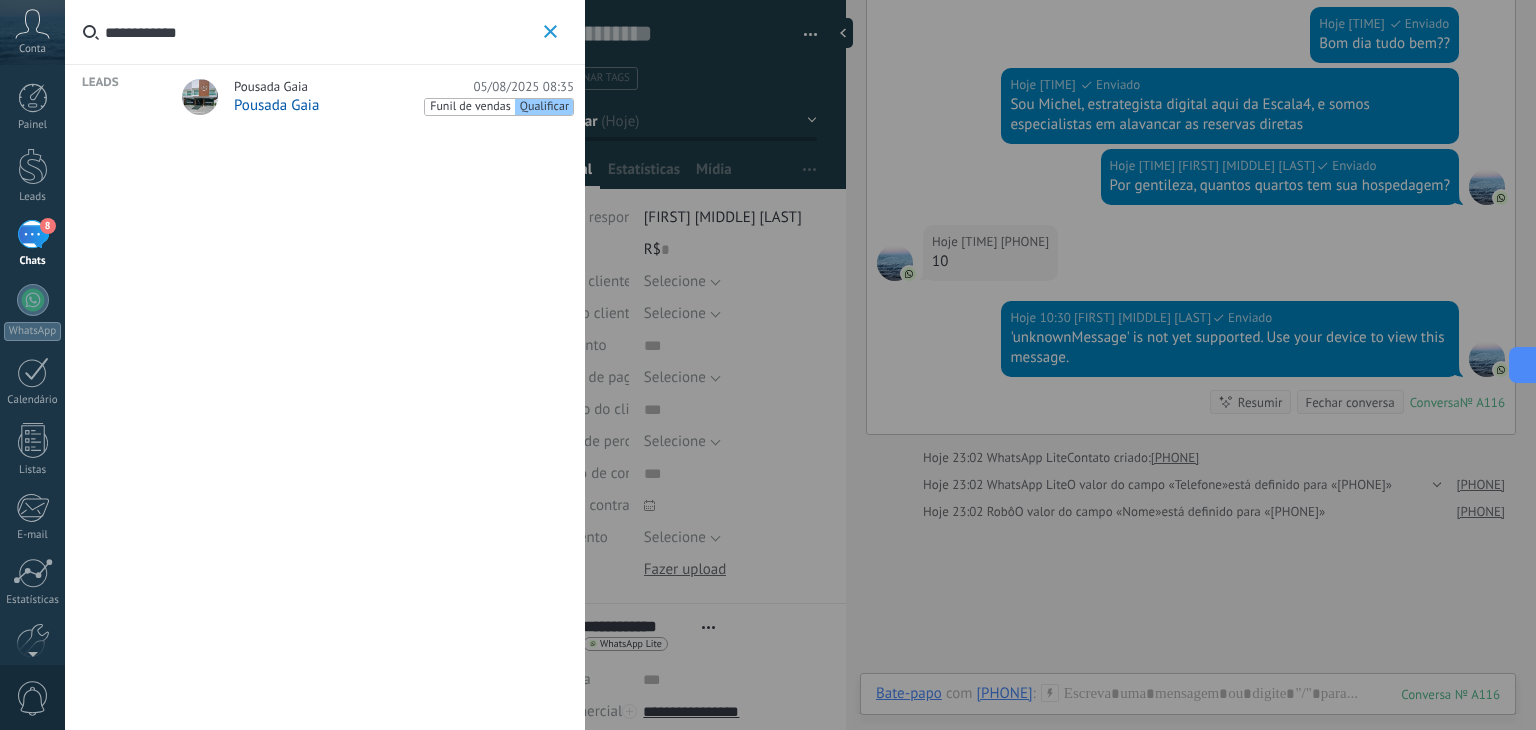type on "**********" 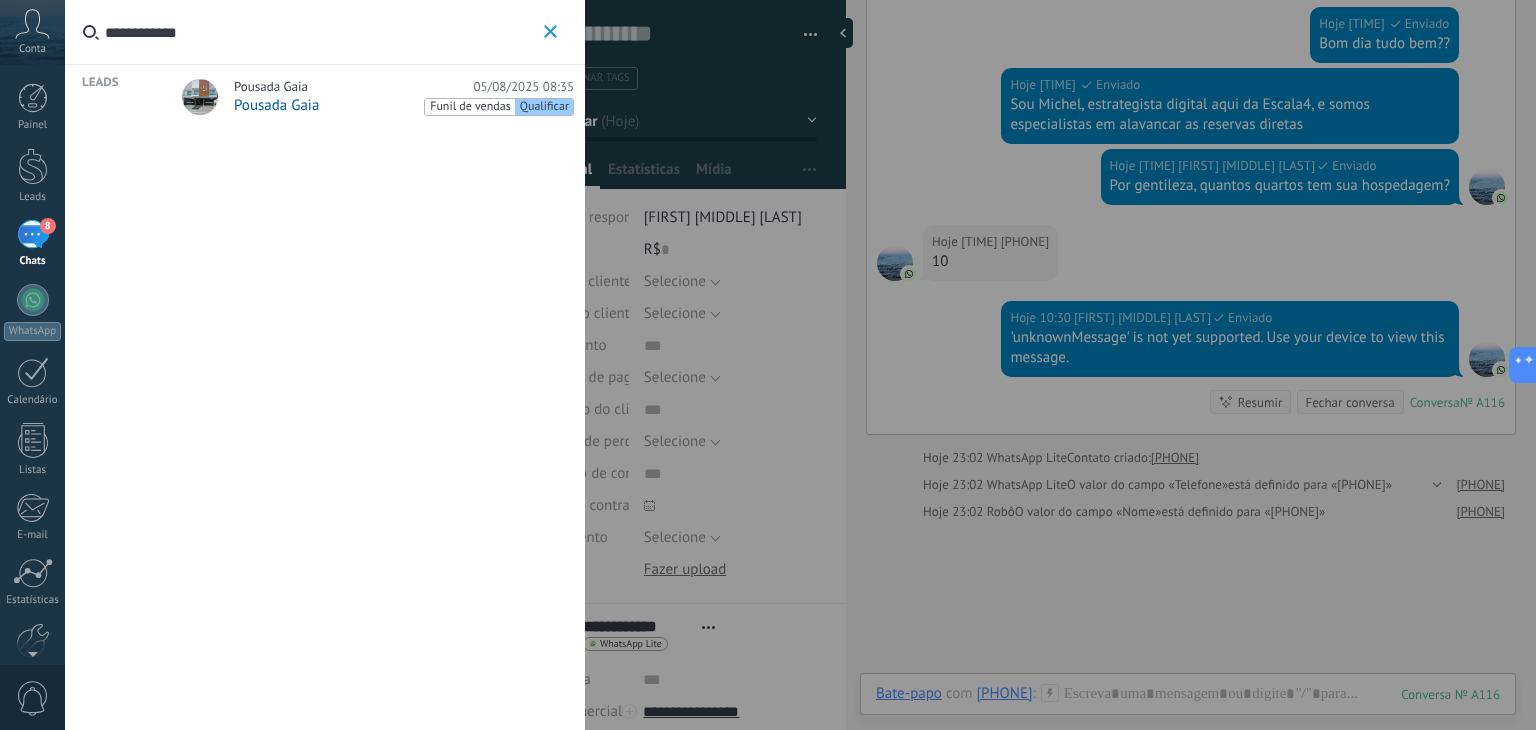 click on "Pousada Gaia" at bounding box center (271, 87) 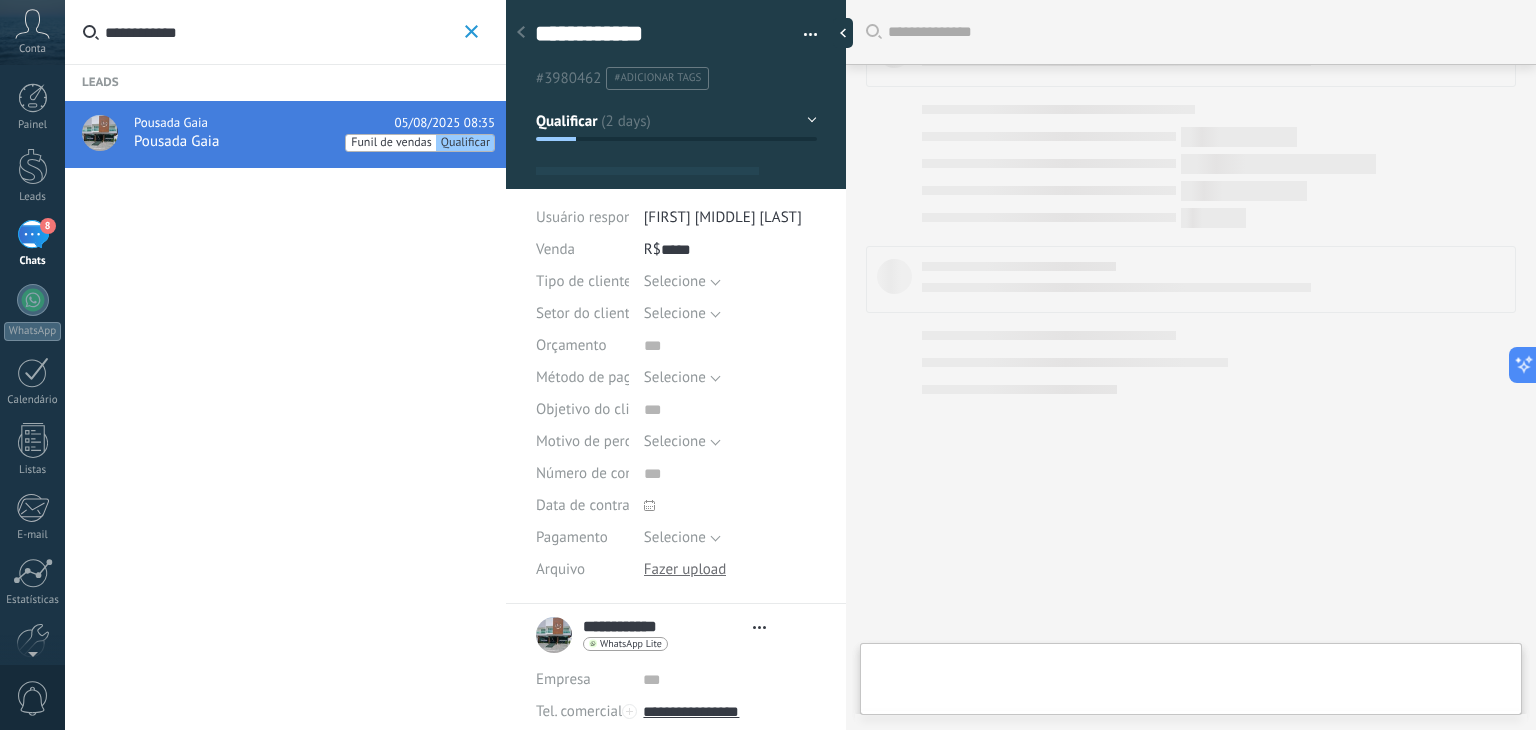 scroll, scrollTop: 3316, scrollLeft: 0, axis: vertical 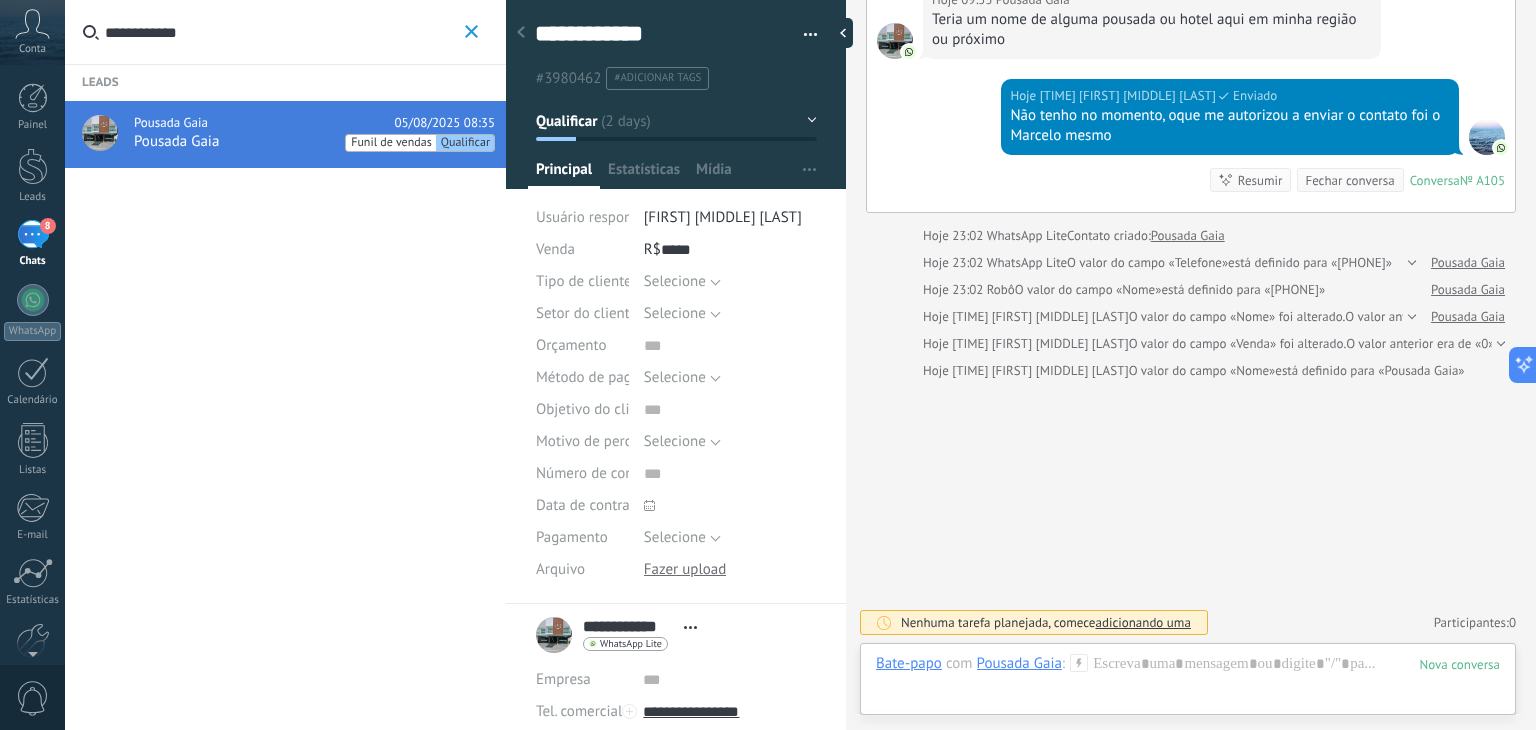 click on "Funil de vendas" at bounding box center (391, 143) 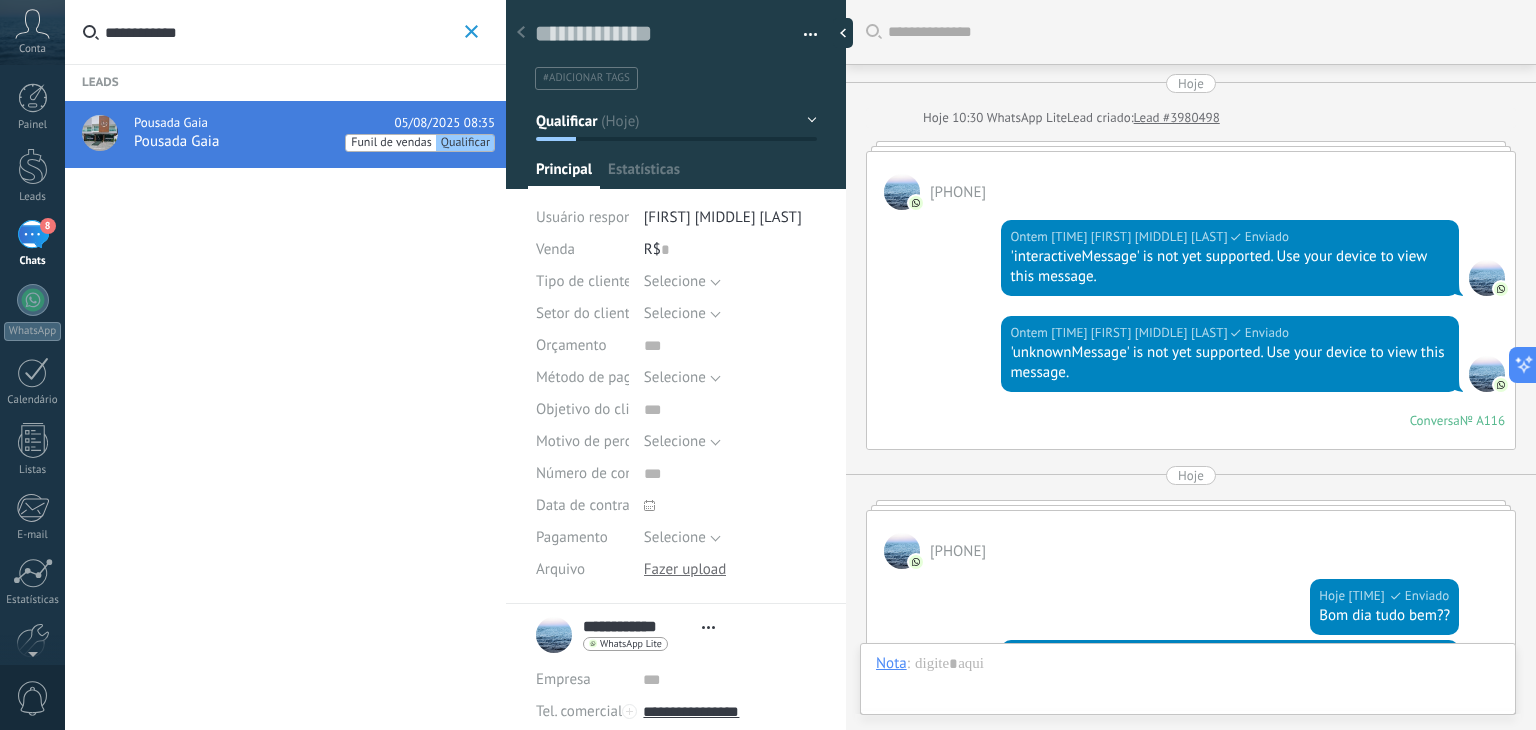 scroll, scrollTop: 29, scrollLeft: 0, axis: vertical 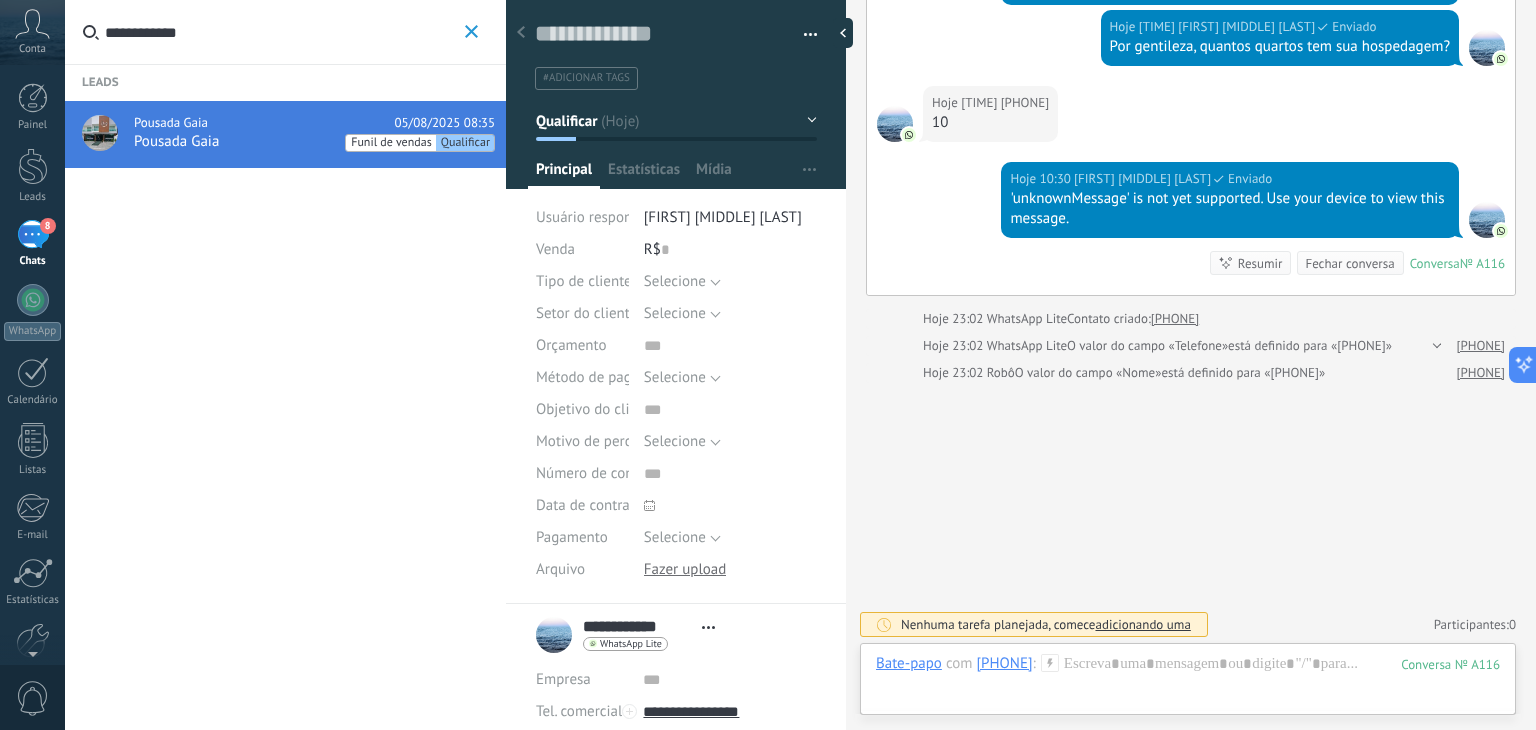 click on "Funil de vendas Qualificar" at bounding box center [420, 143] 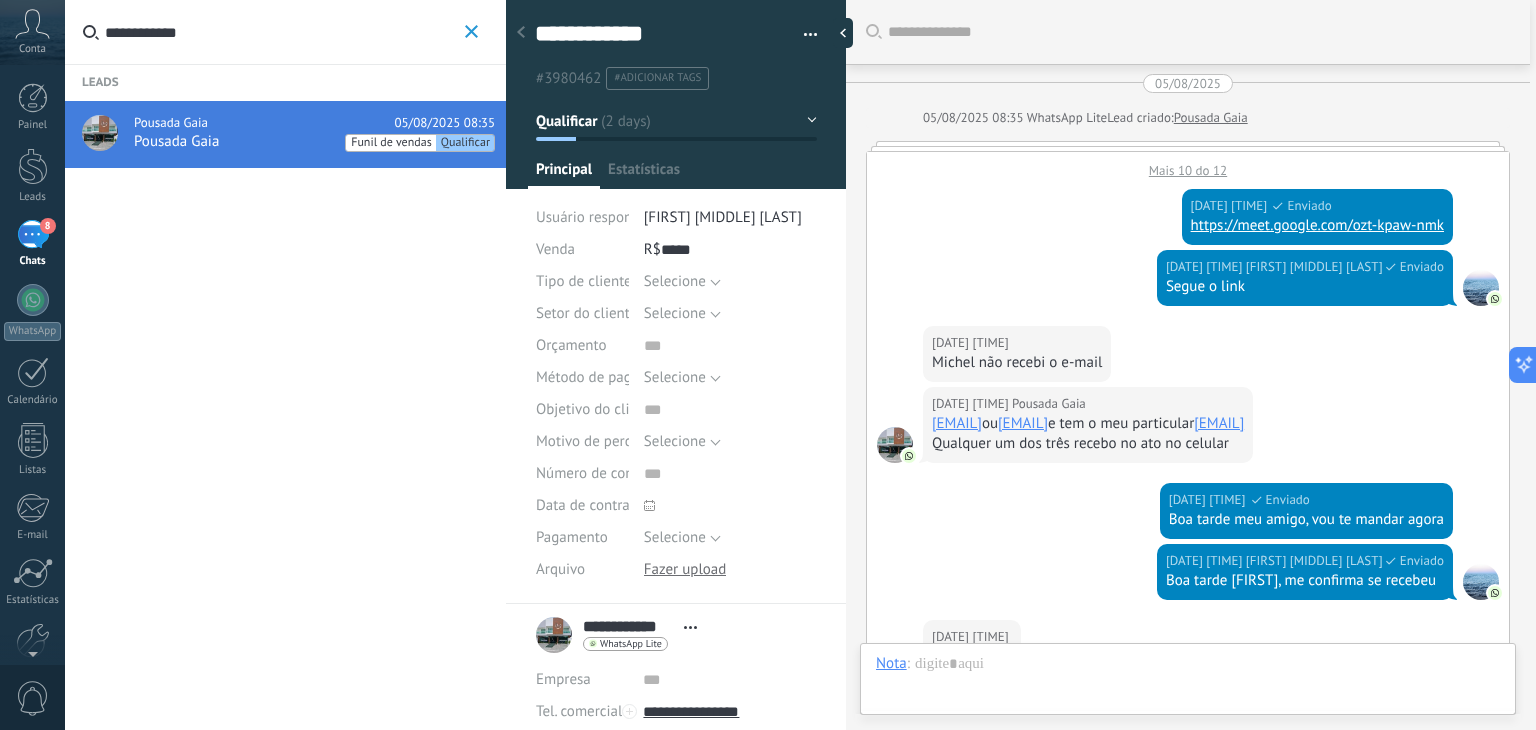 scroll, scrollTop: 3316, scrollLeft: 0, axis: vertical 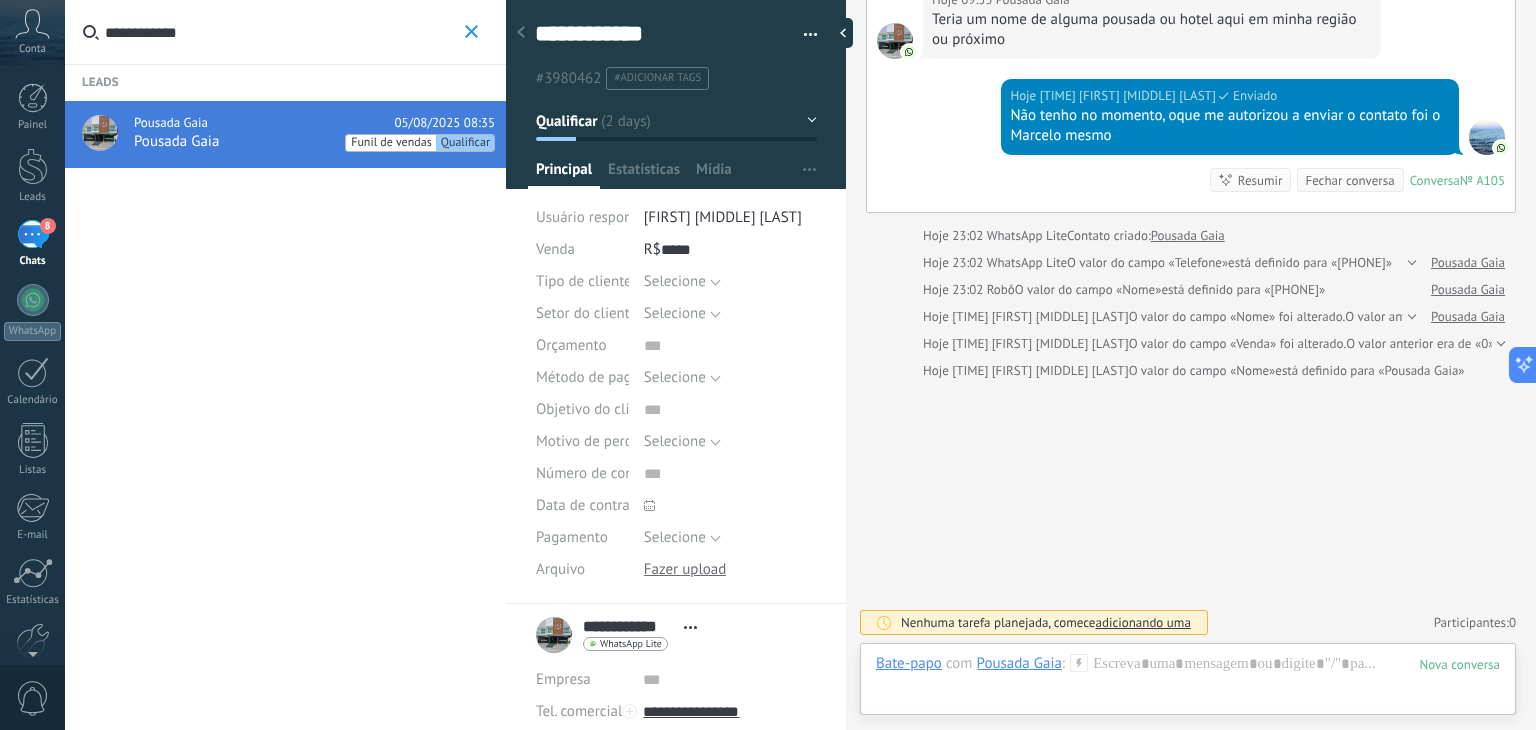 click 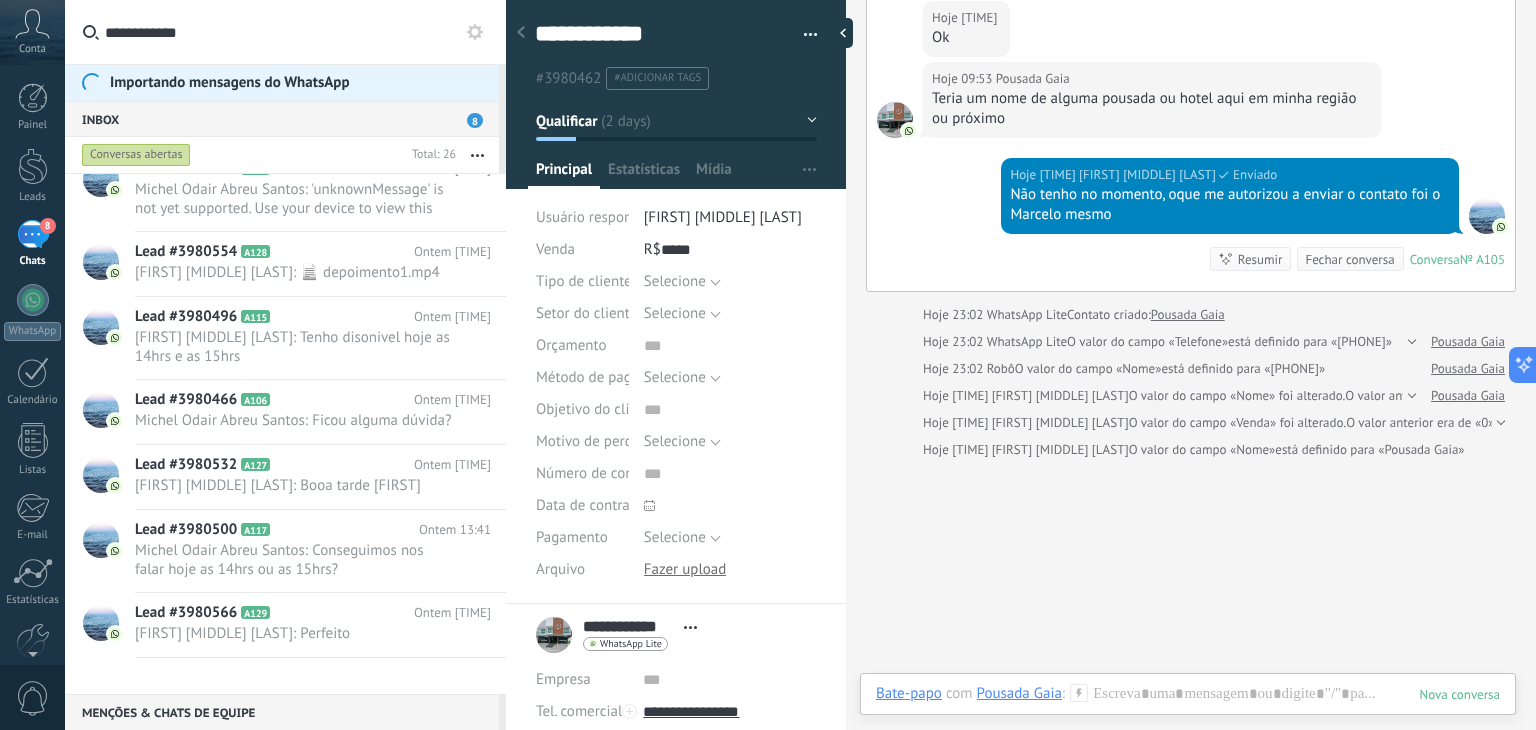 scroll, scrollTop: 3016, scrollLeft: 0, axis: vertical 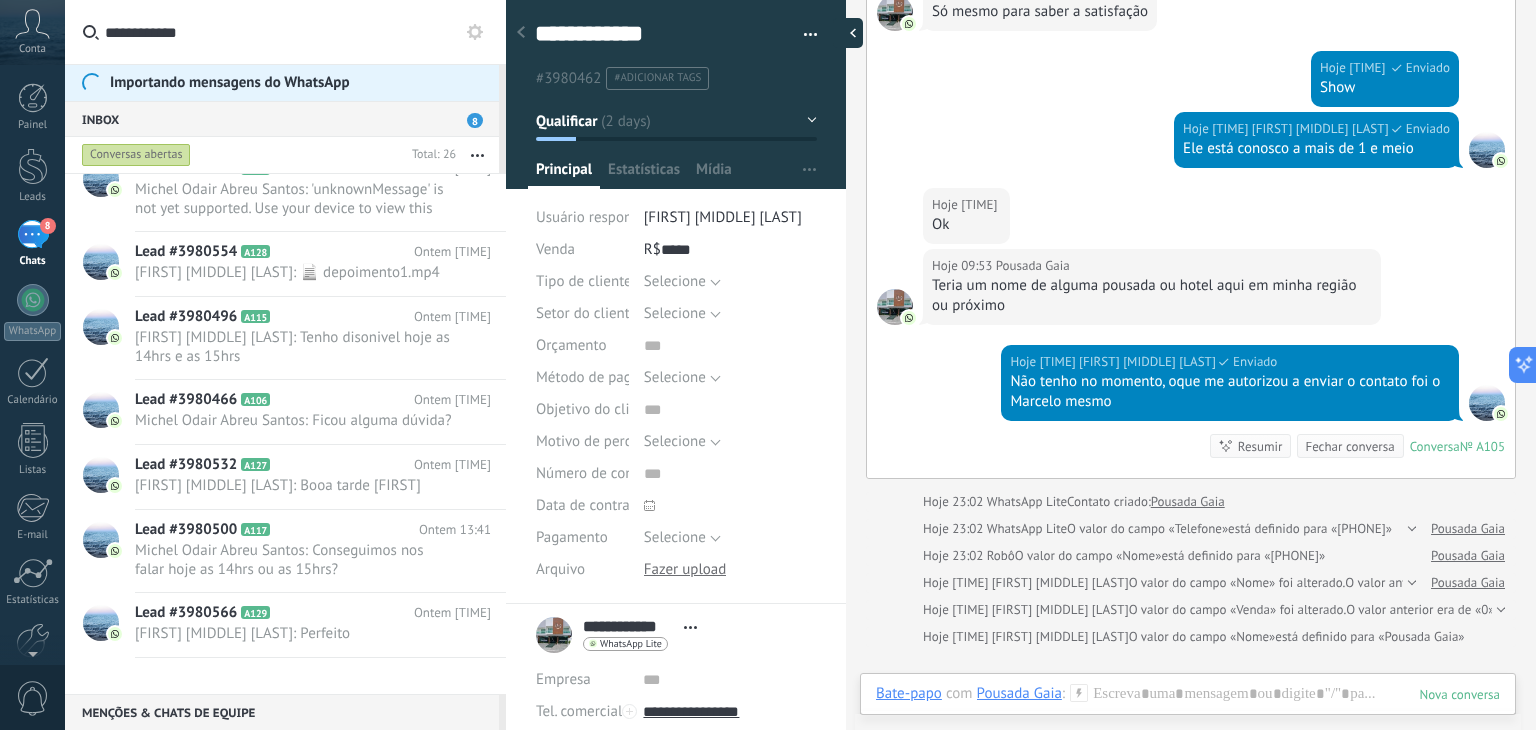 click at bounding box center [848, 33] 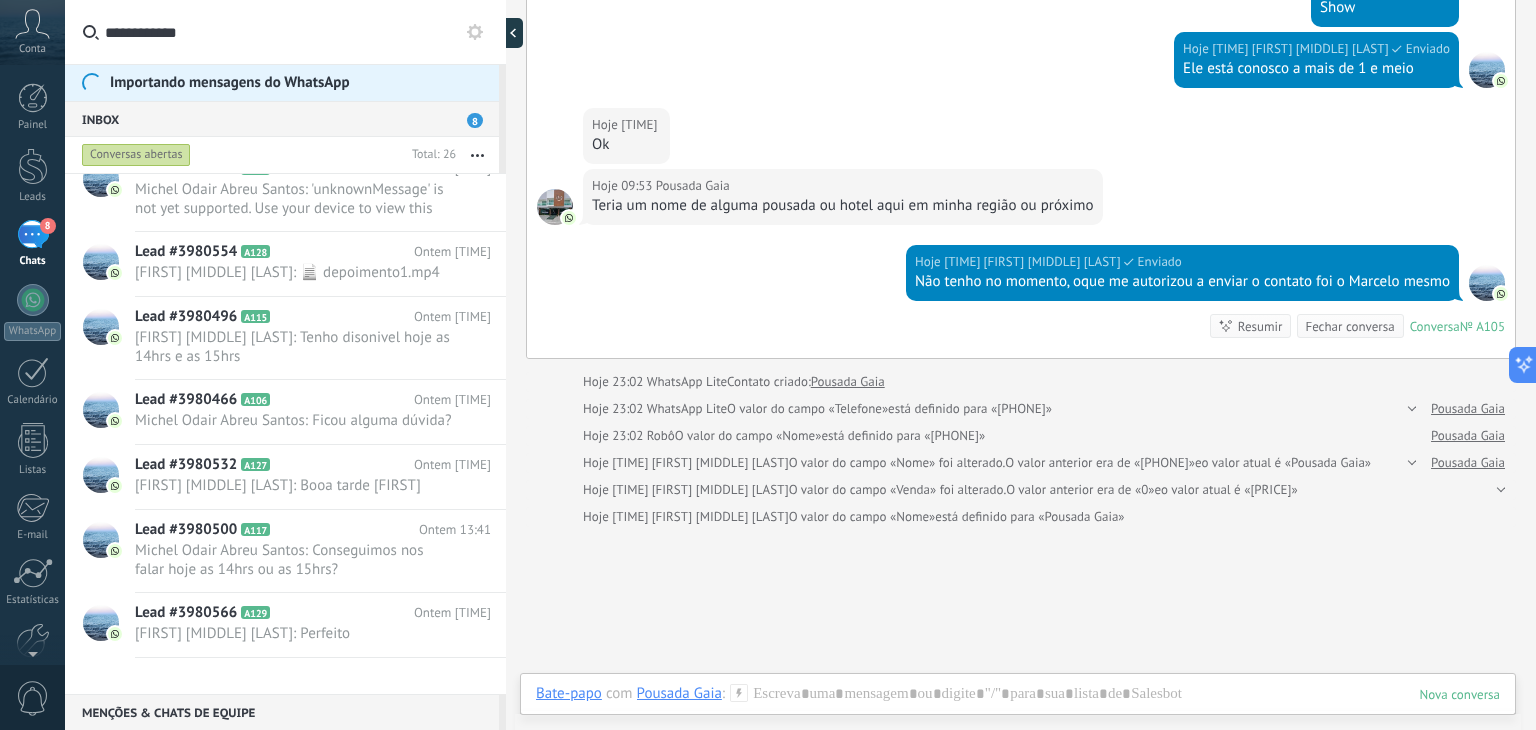 scroll, scrollTop: 19, scrollLeft: 0, axis: vertical 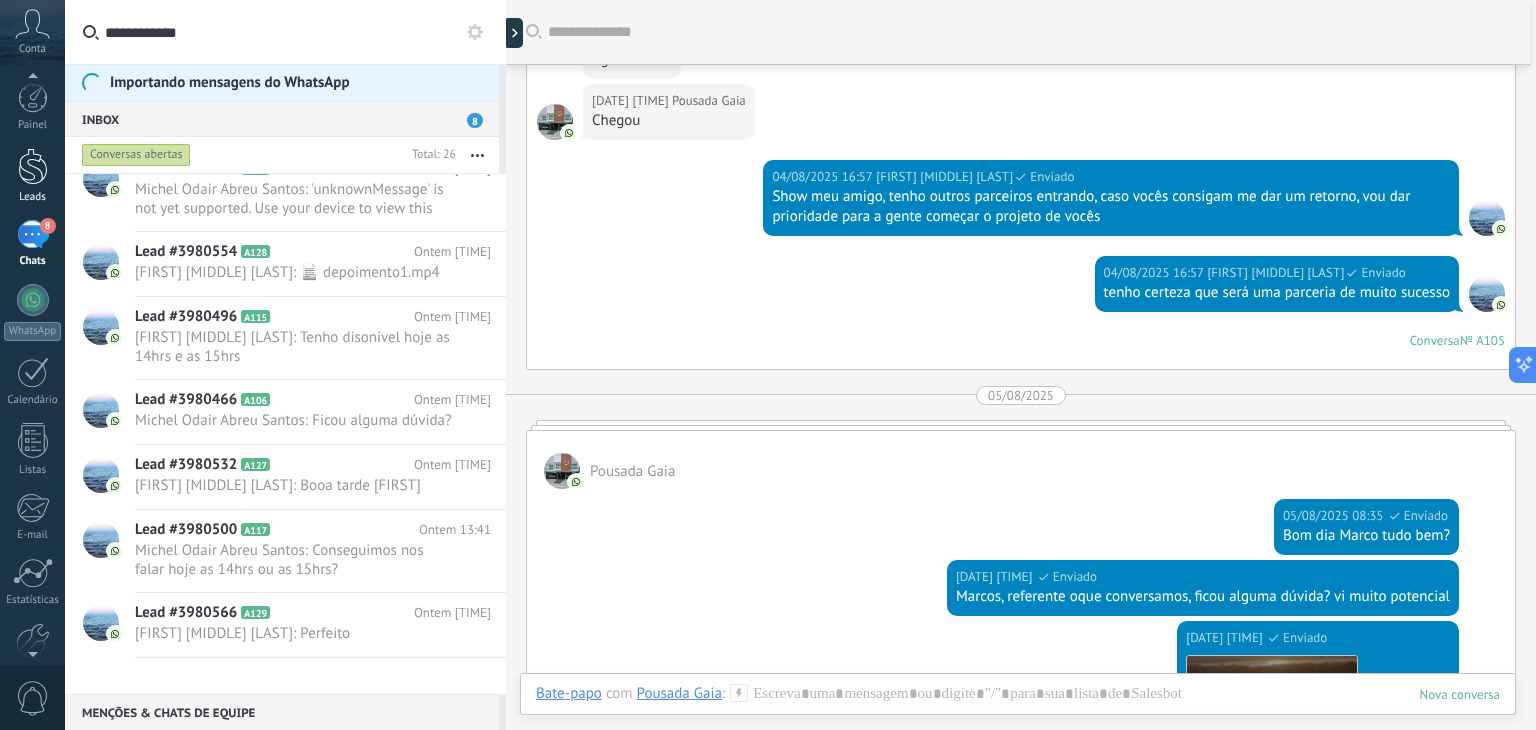 click at bounding box center [33, 166] 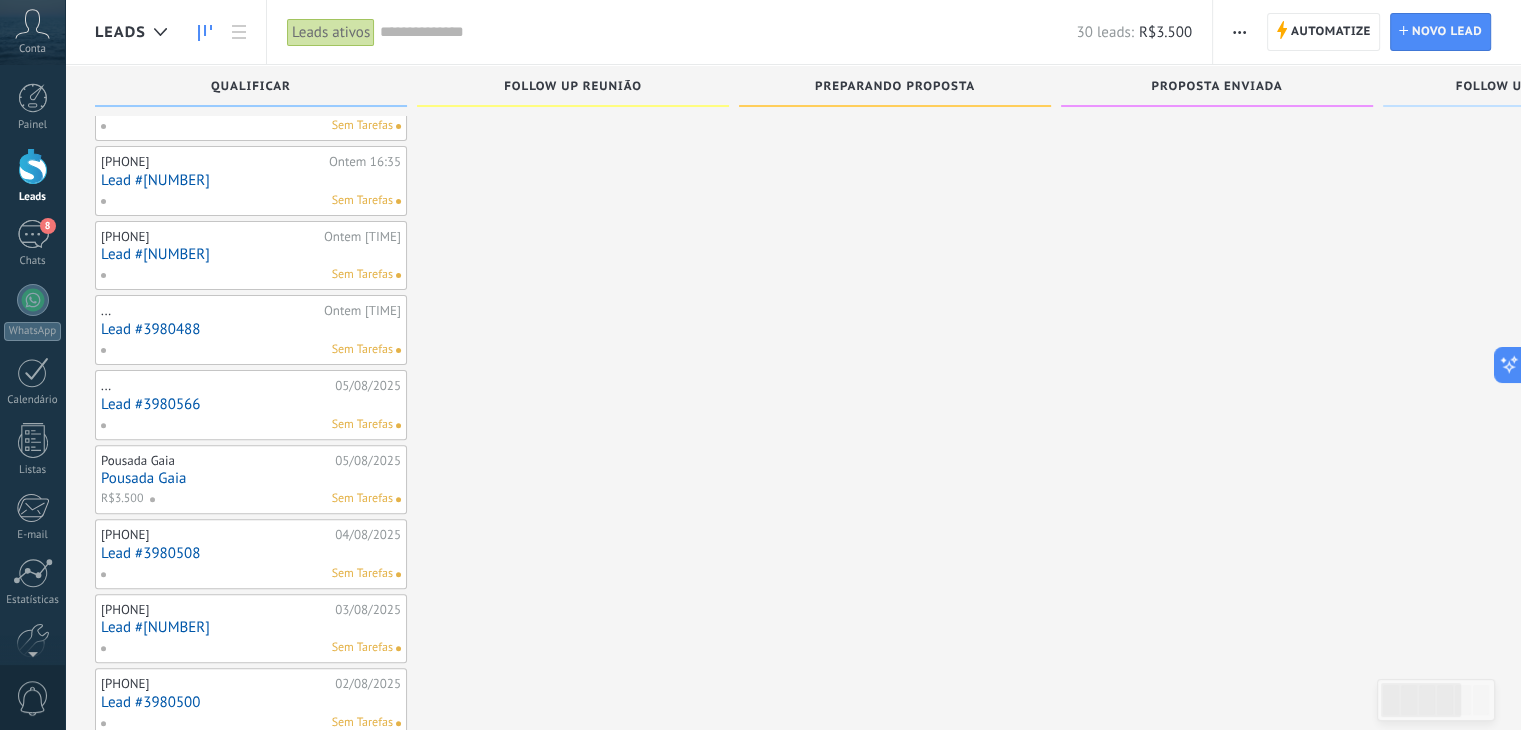 scroll, scrollTop: 700, scrollLeft: 0, axis: vertical 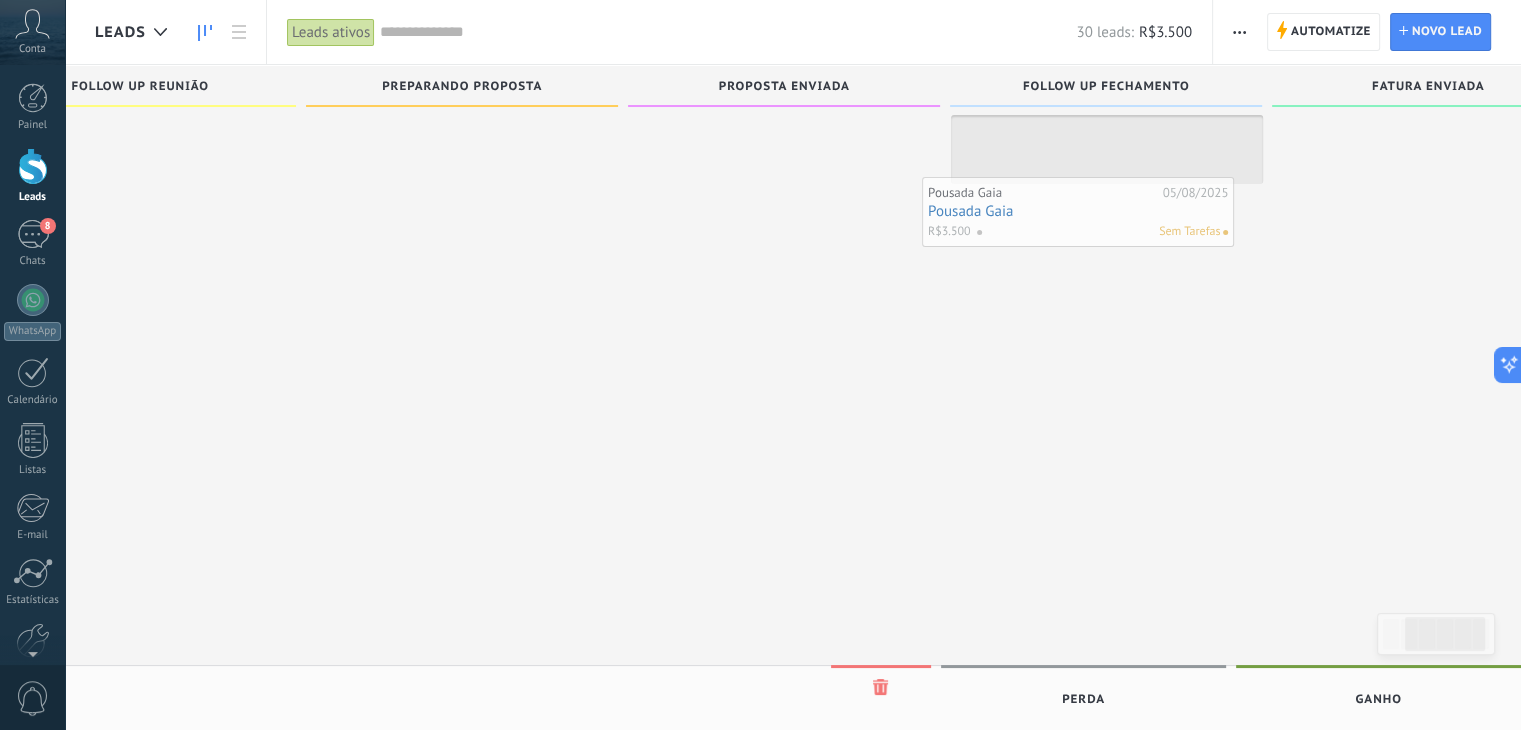 drag, startPoint x: 210, startPoint y: 349, endPoint x: 1043, endPoint y: 222, distance: 842.6257 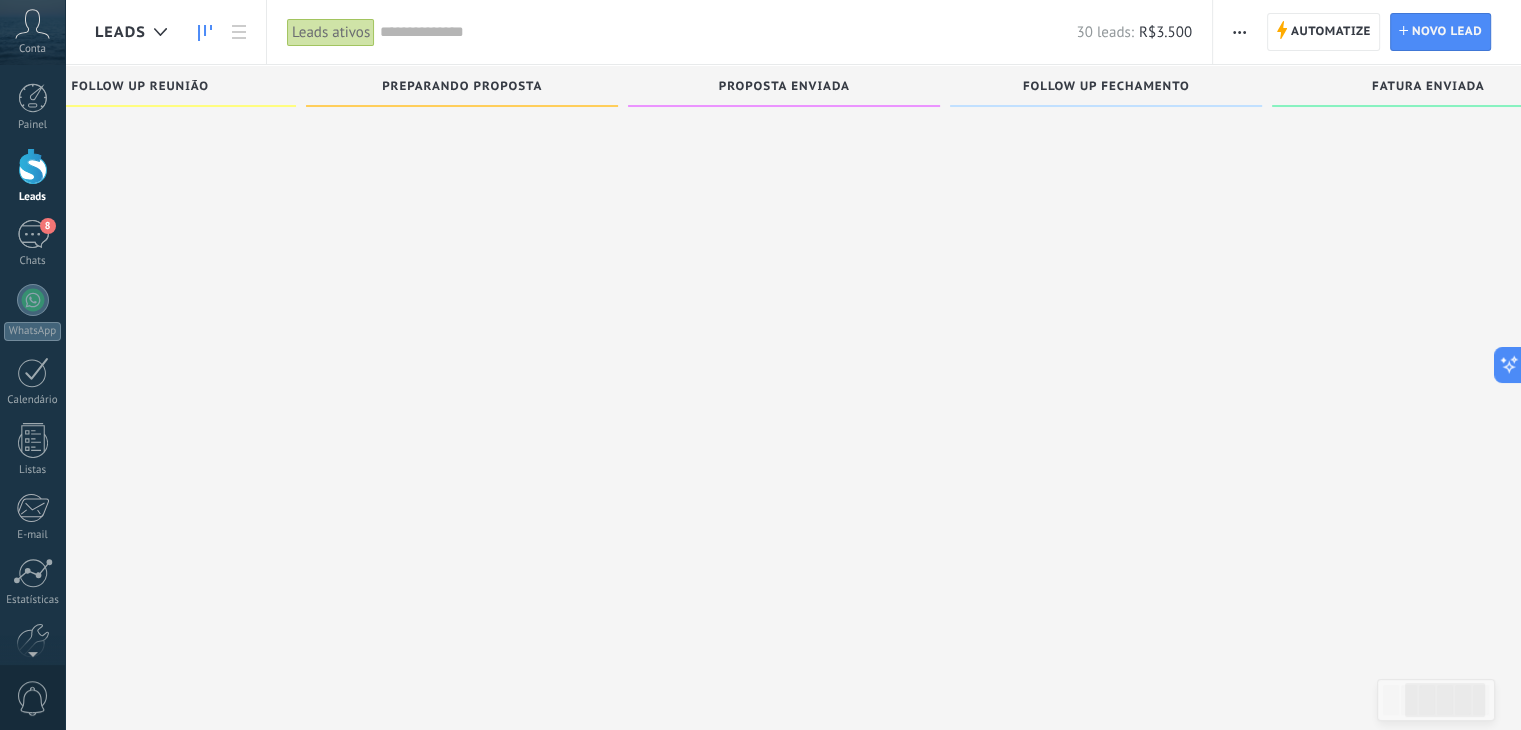 click at bounding box center [785, 166] 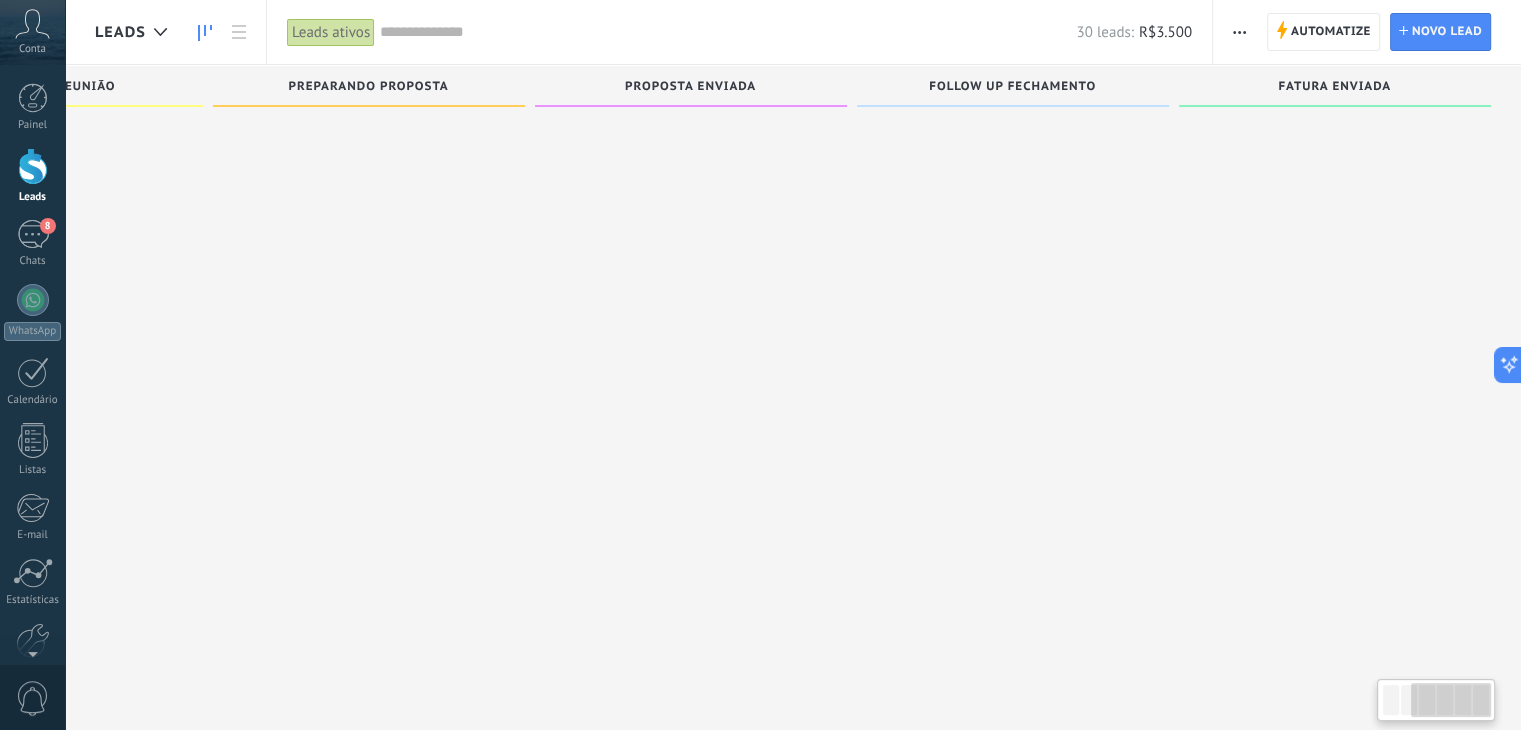 drag, startPoint x: 352, startPoint y: 309, endPoint x: 237, endPoint y: 328, distance: 116.559 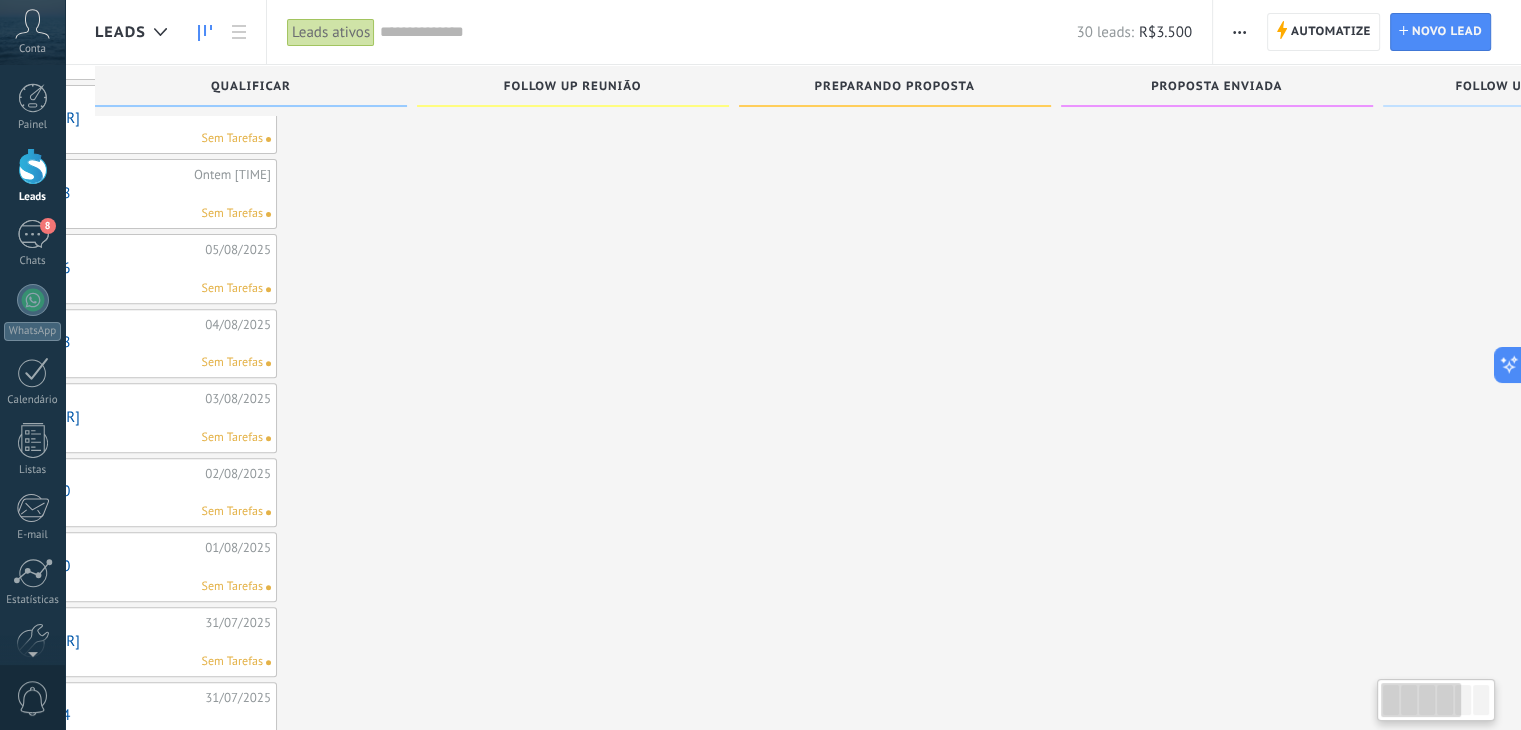 scroll, scrollTop: 0, scrollLeft: 0, axis: both 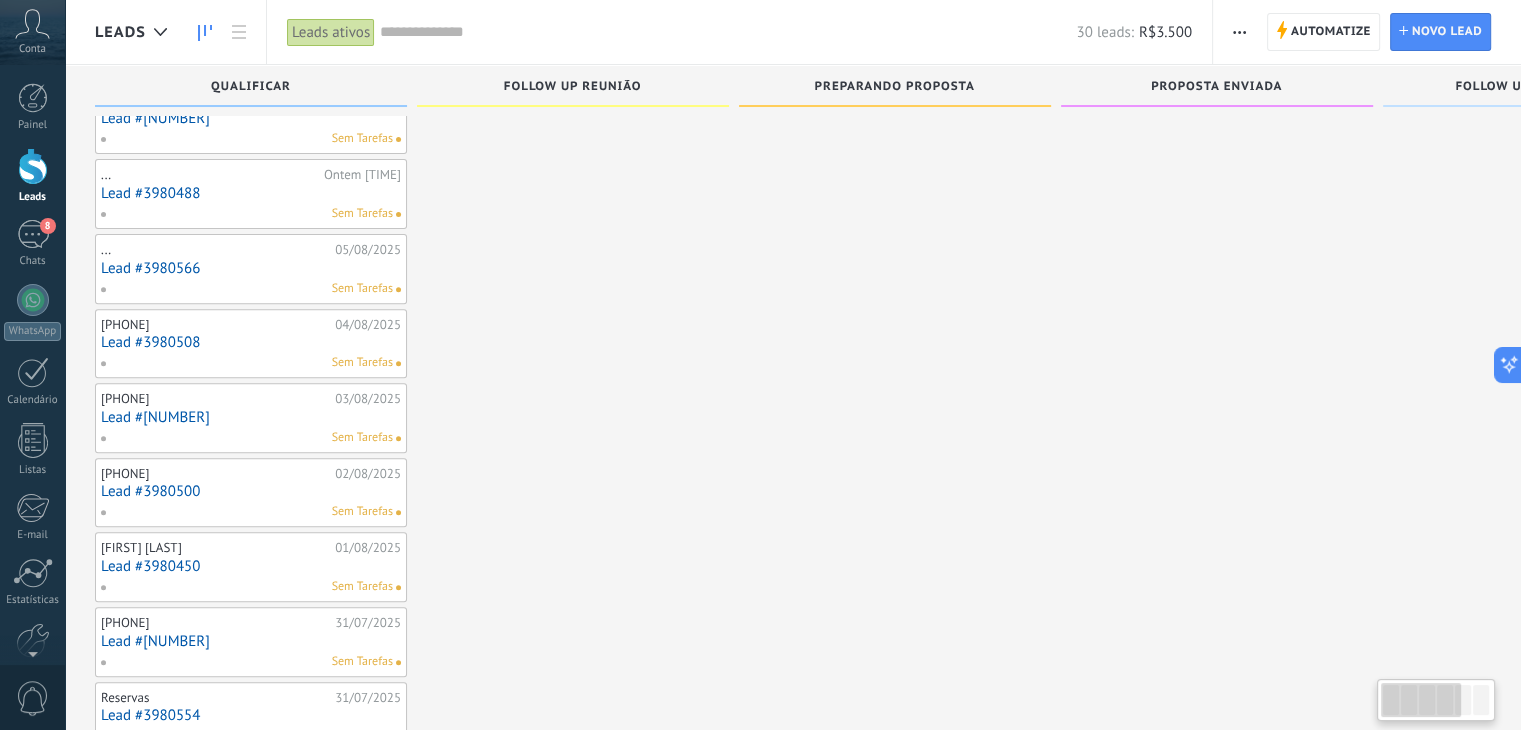 drag, startPoint x: 363, startPoint y: 266, endPoint x: 1354, endPoint y: 327, distance: 992.8756 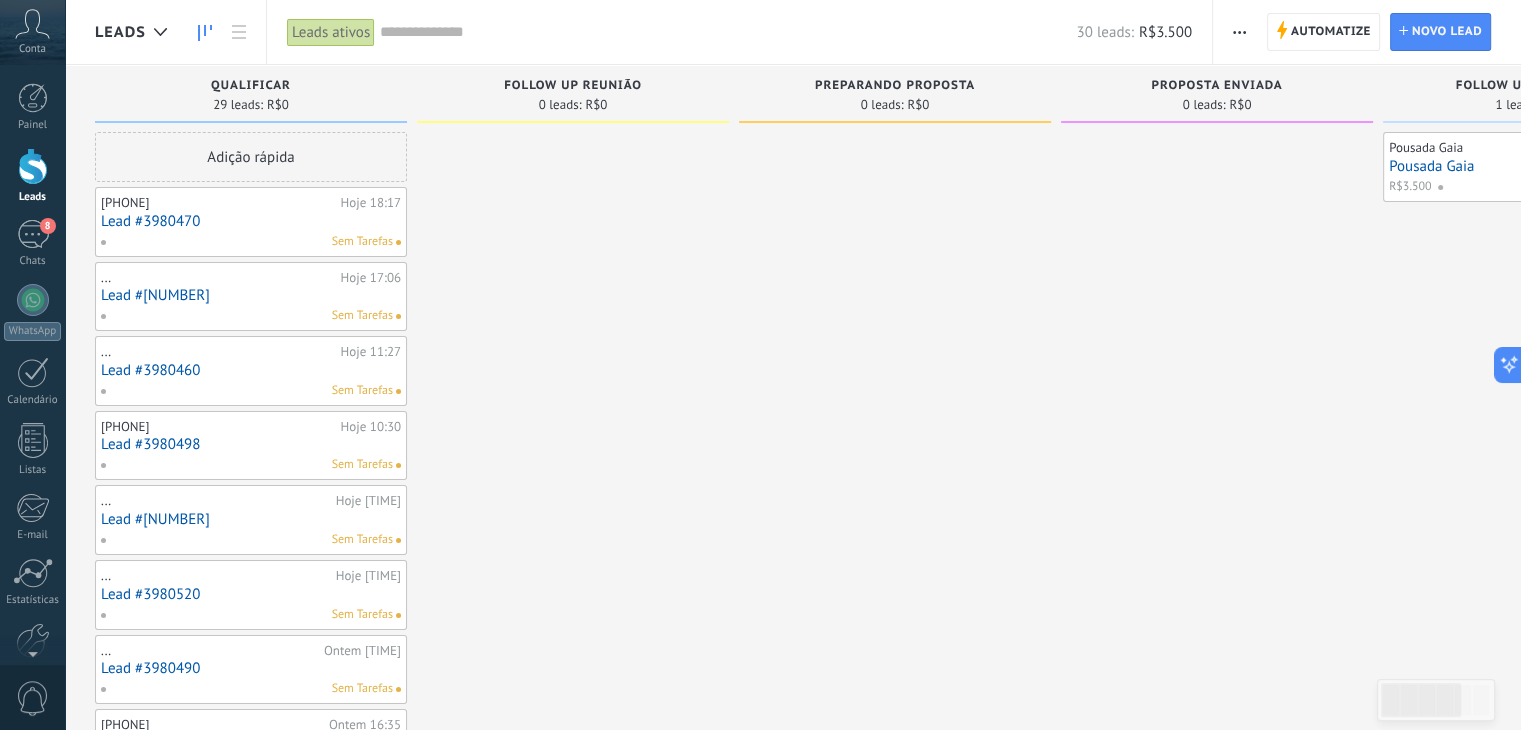 scroll, scrollTop: 0, scrollLeft: 0, axis: both 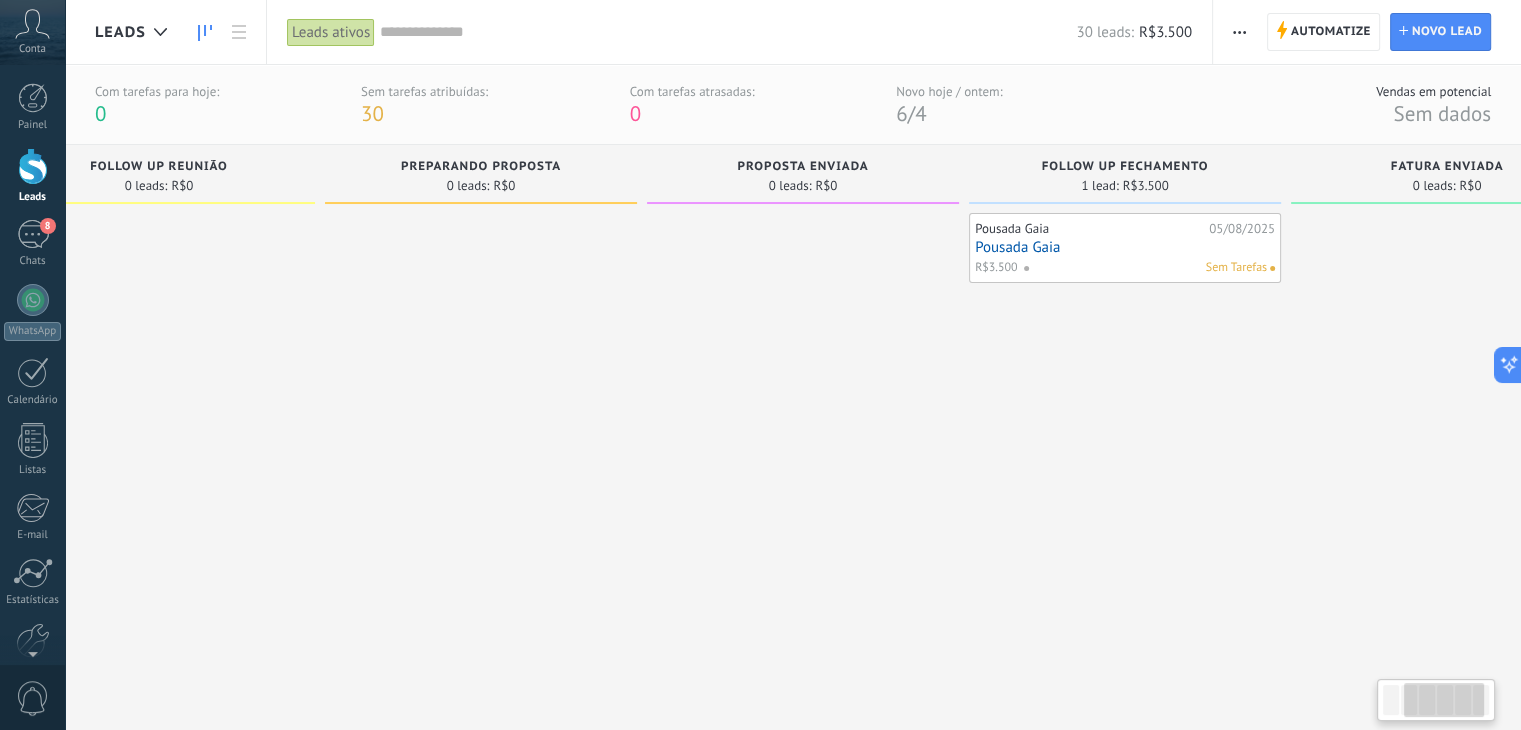 drag, startPoint x: 1190, startPoint y: 413, endPoint x: 780, endPoint y: 419, distance: 410.0439 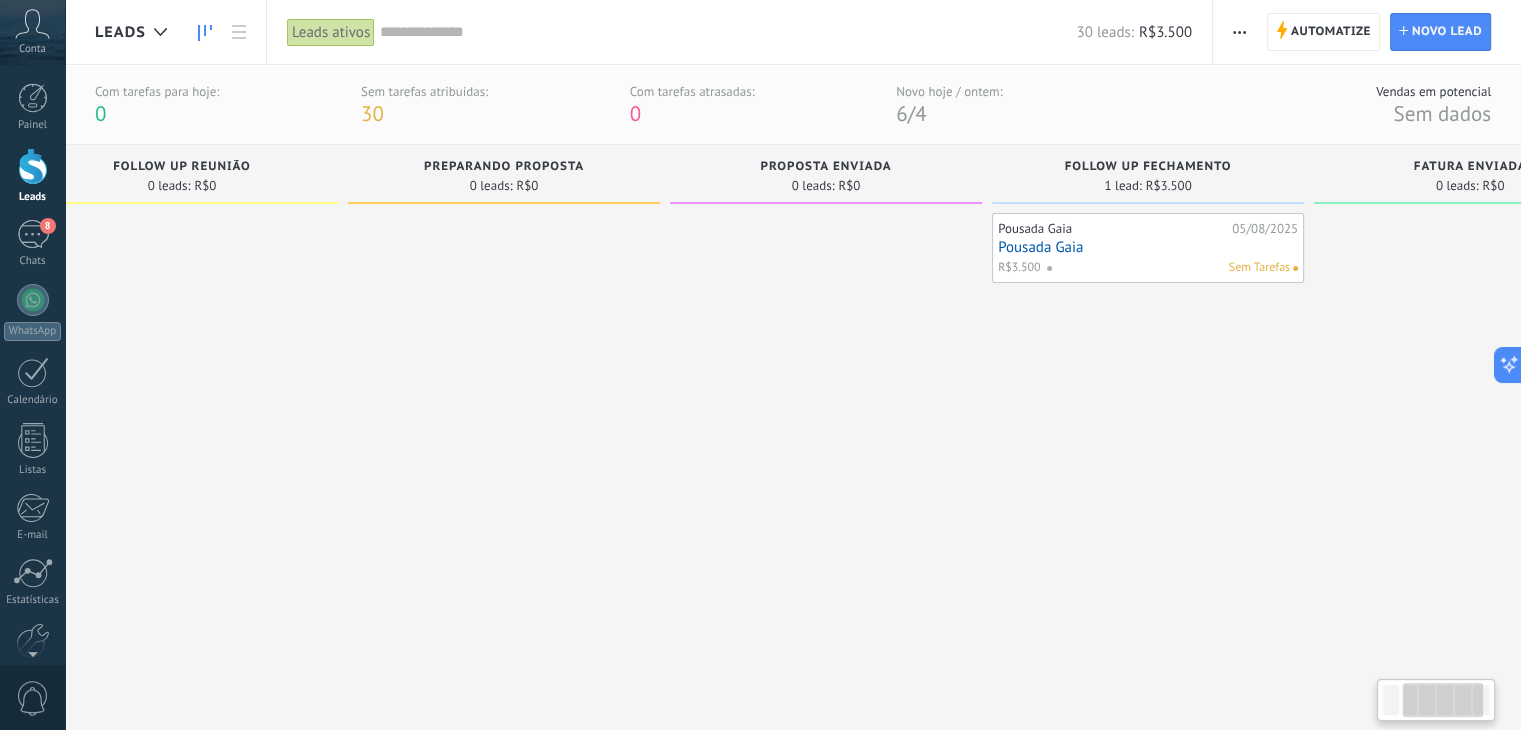 scroll, scrollTop: 0, scrollLeft: 390, axis: horizontal 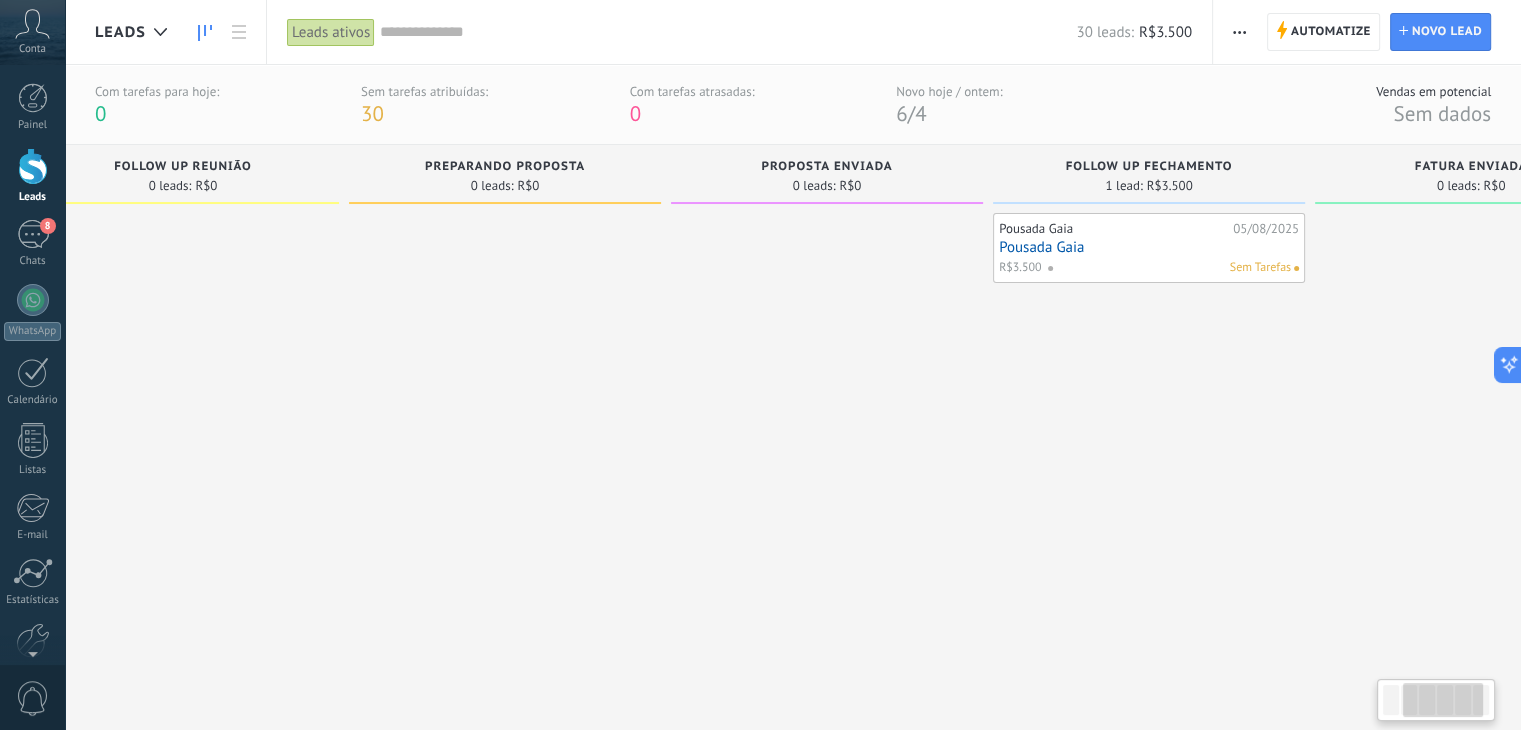 drag, startPoint x: 757, startPoint y: 377, endPoint x: 783, endPoint y: 377, distance: 26 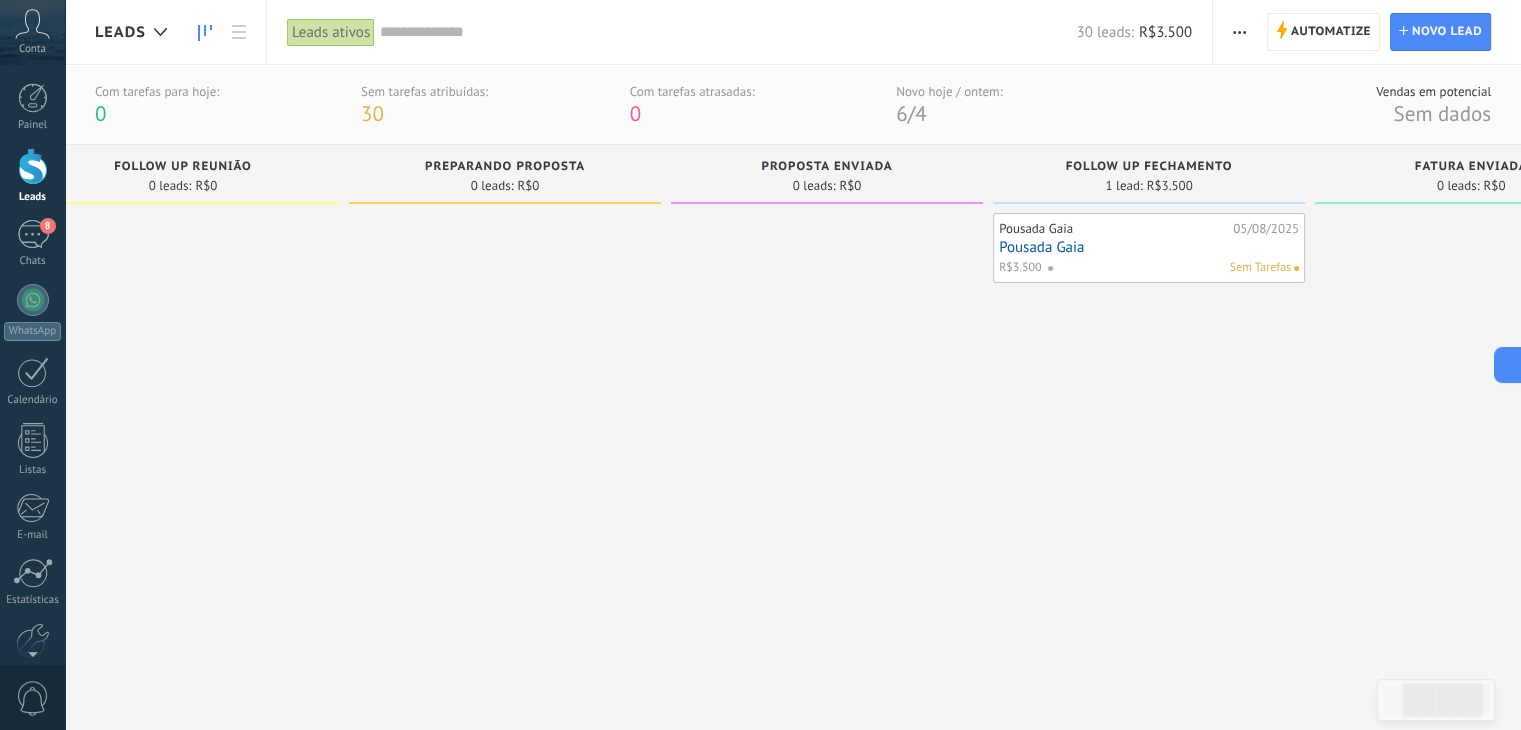 click on "Sem Tarefas" at bounding box center (1260, 268) 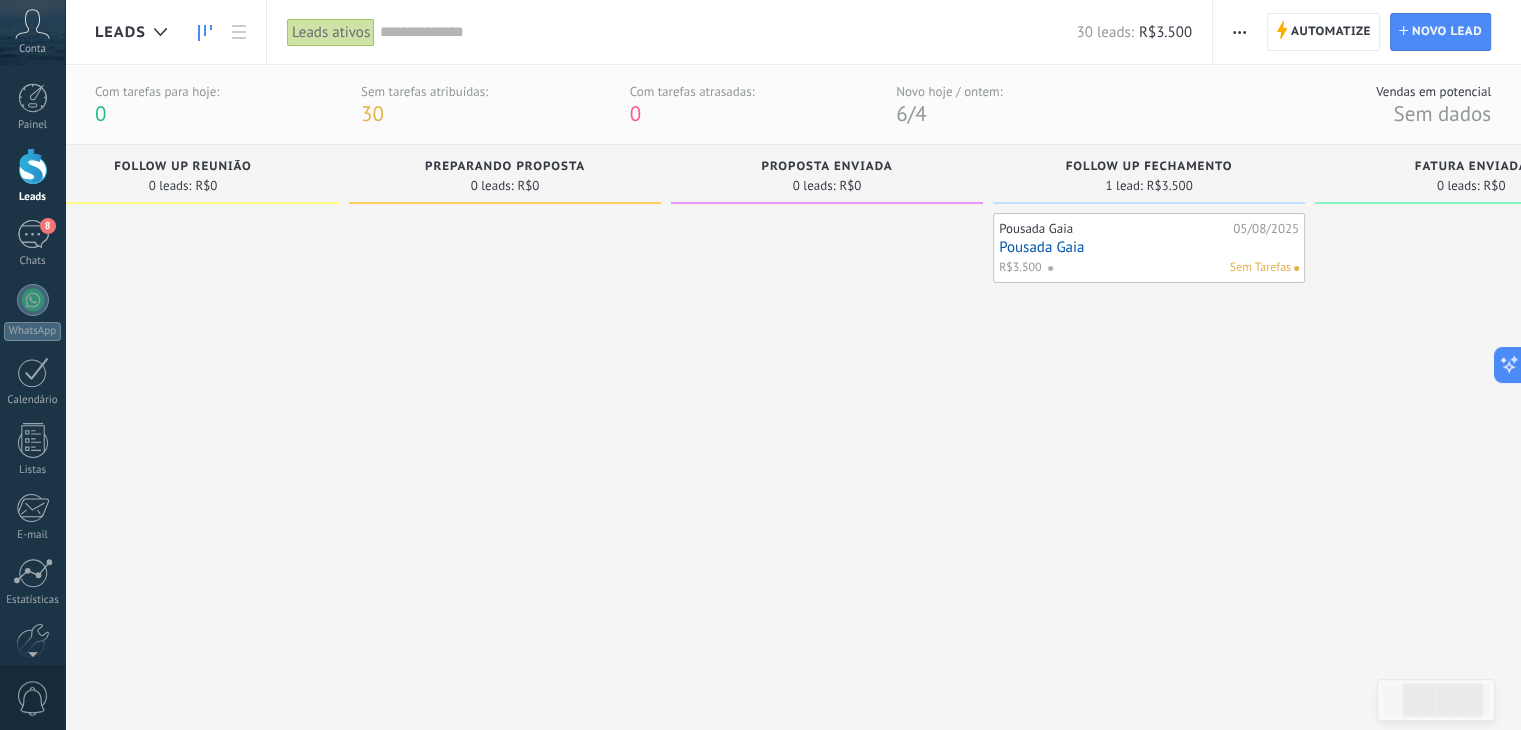 click on "Sem Tarefas" at bounding box center [1260, 268] 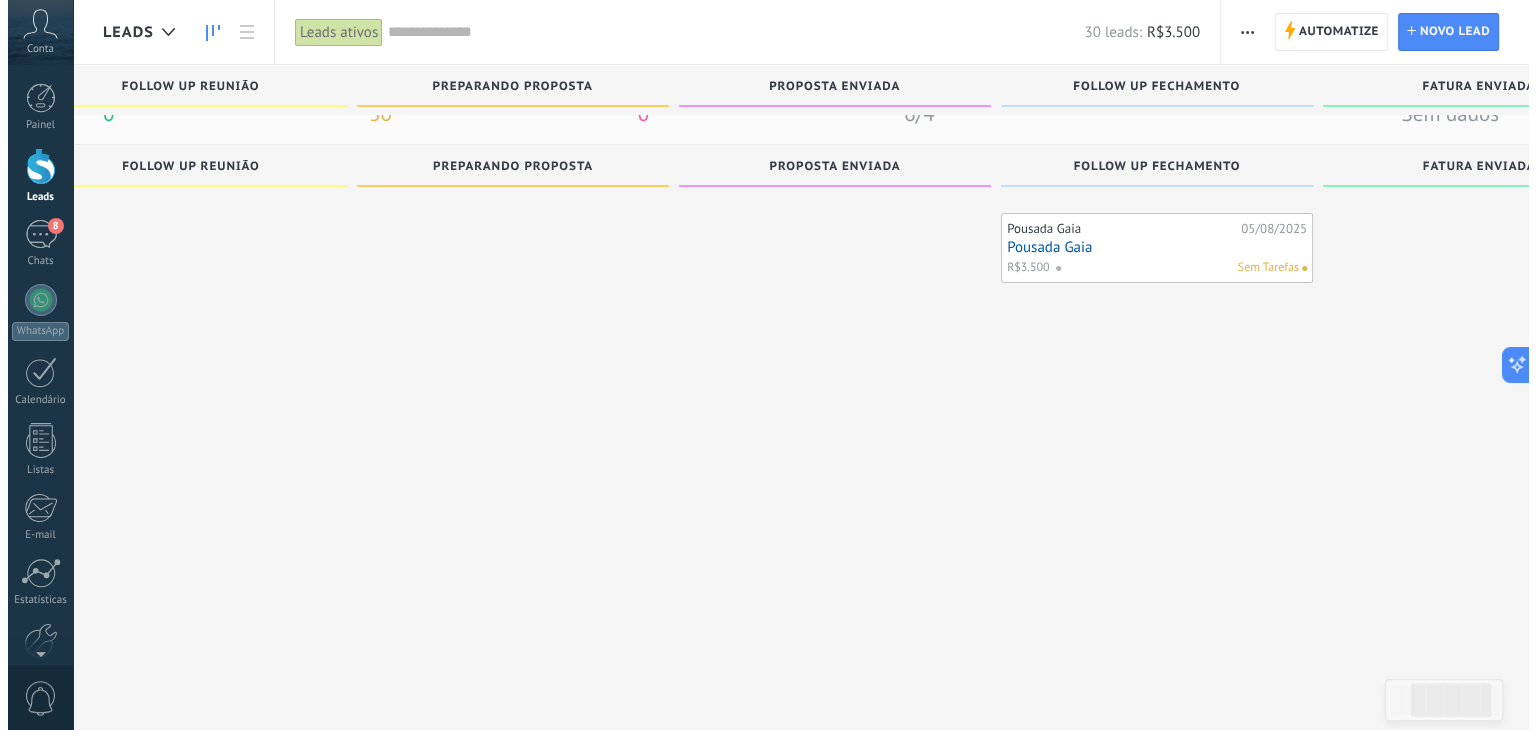 scroll, scrollTop: 0, scrollLeft: 0, axis: both 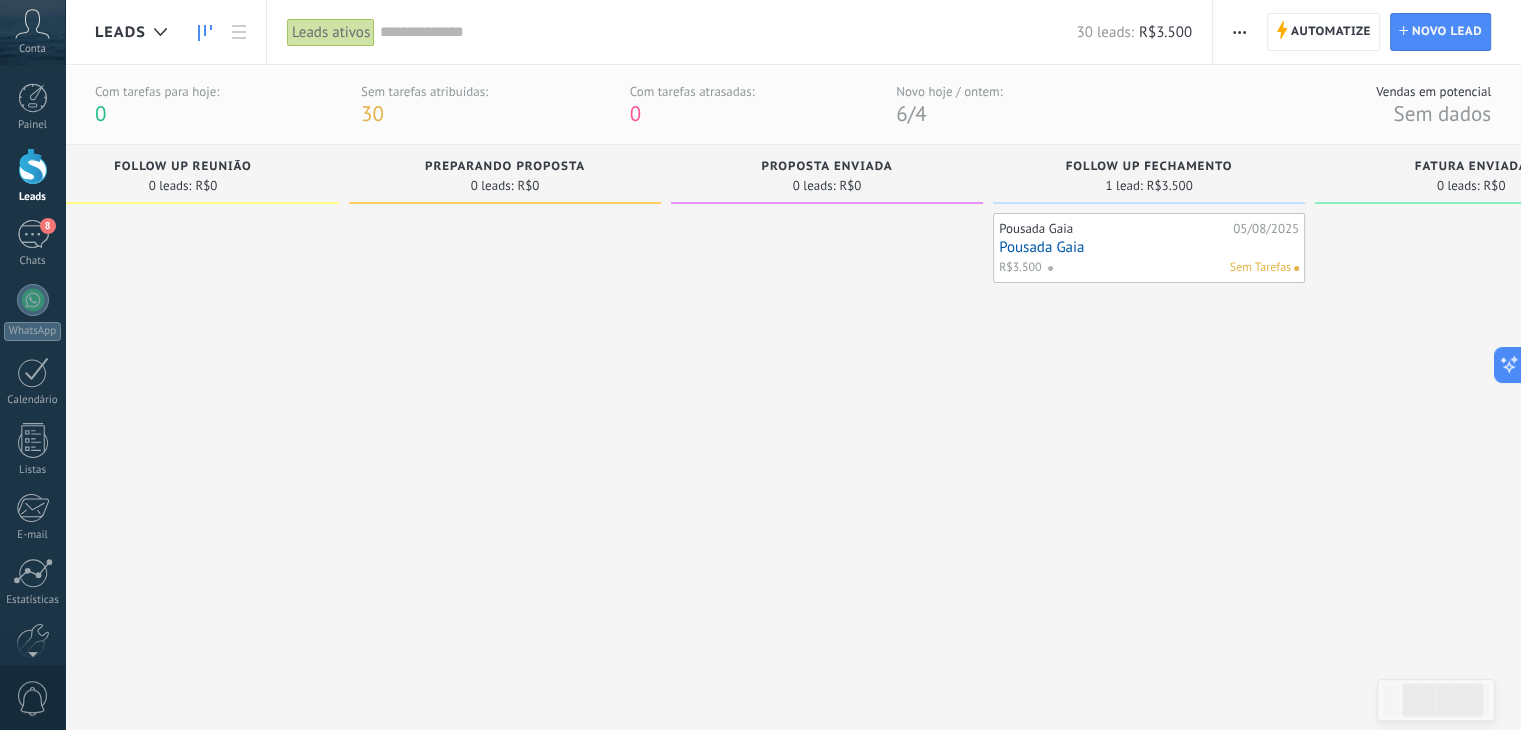 click on "Sem Tarefas" at bounding box center [1260, 268] 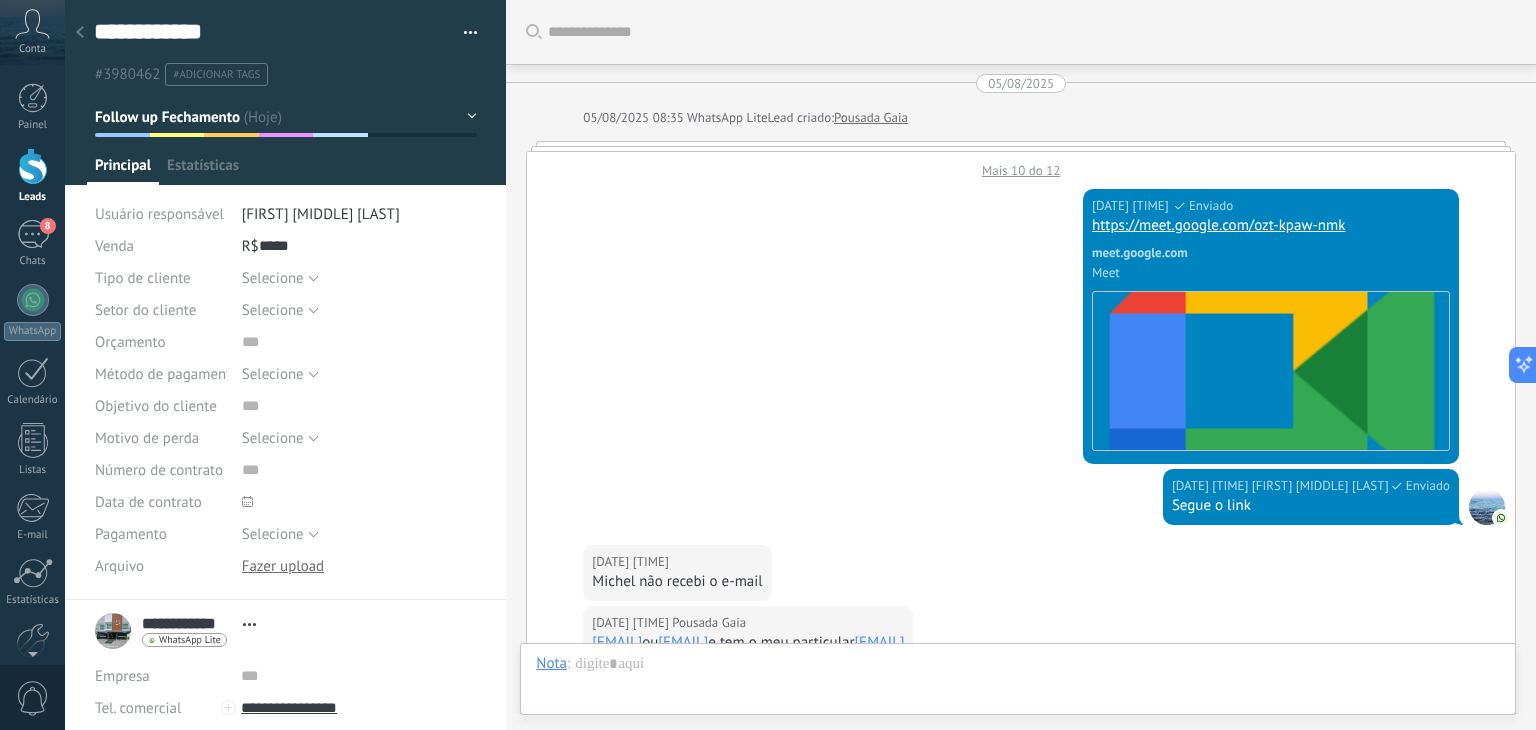 scroll, scrollTop: 29, scrollLeft: 0, axis: vertical 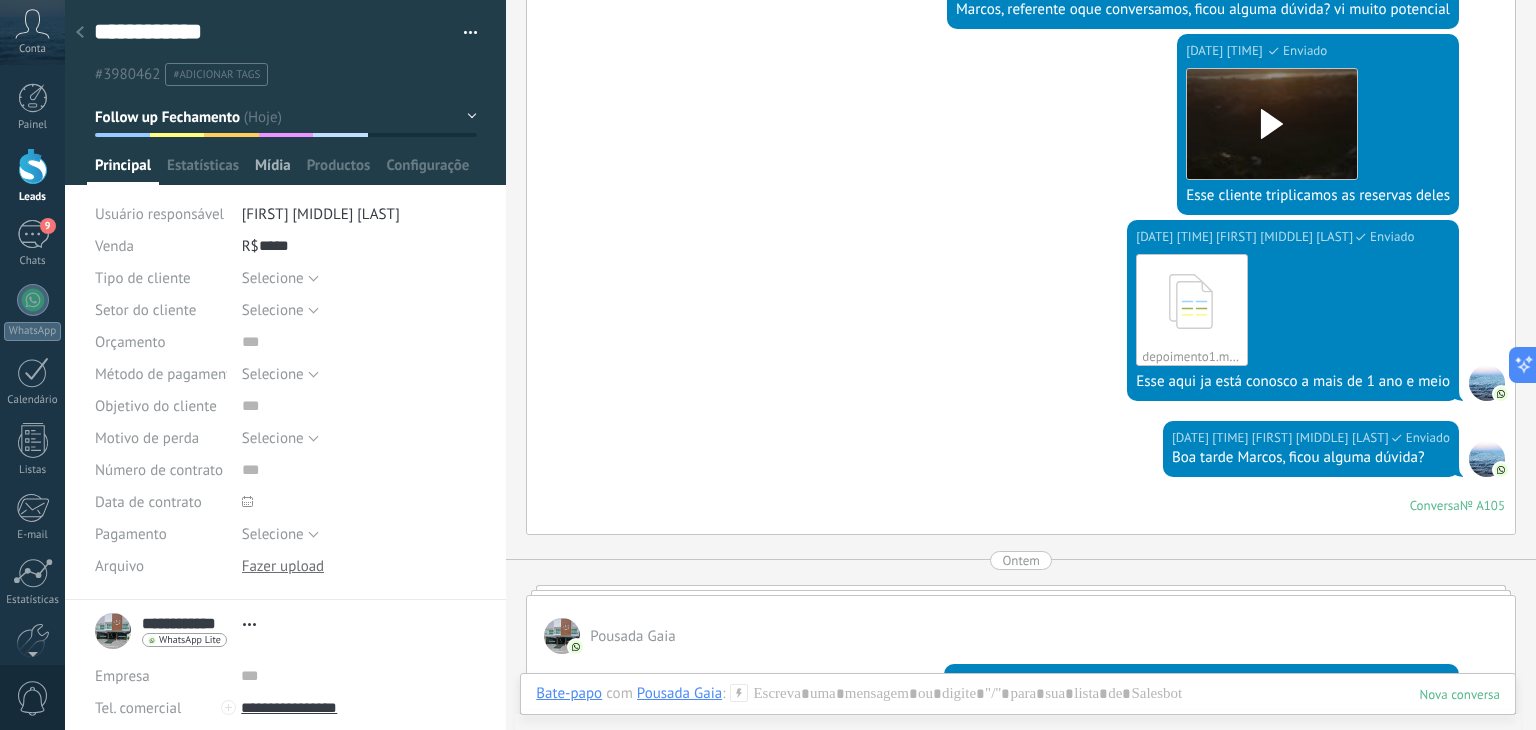 click on "Mídia" at bounding box center [273, 170] 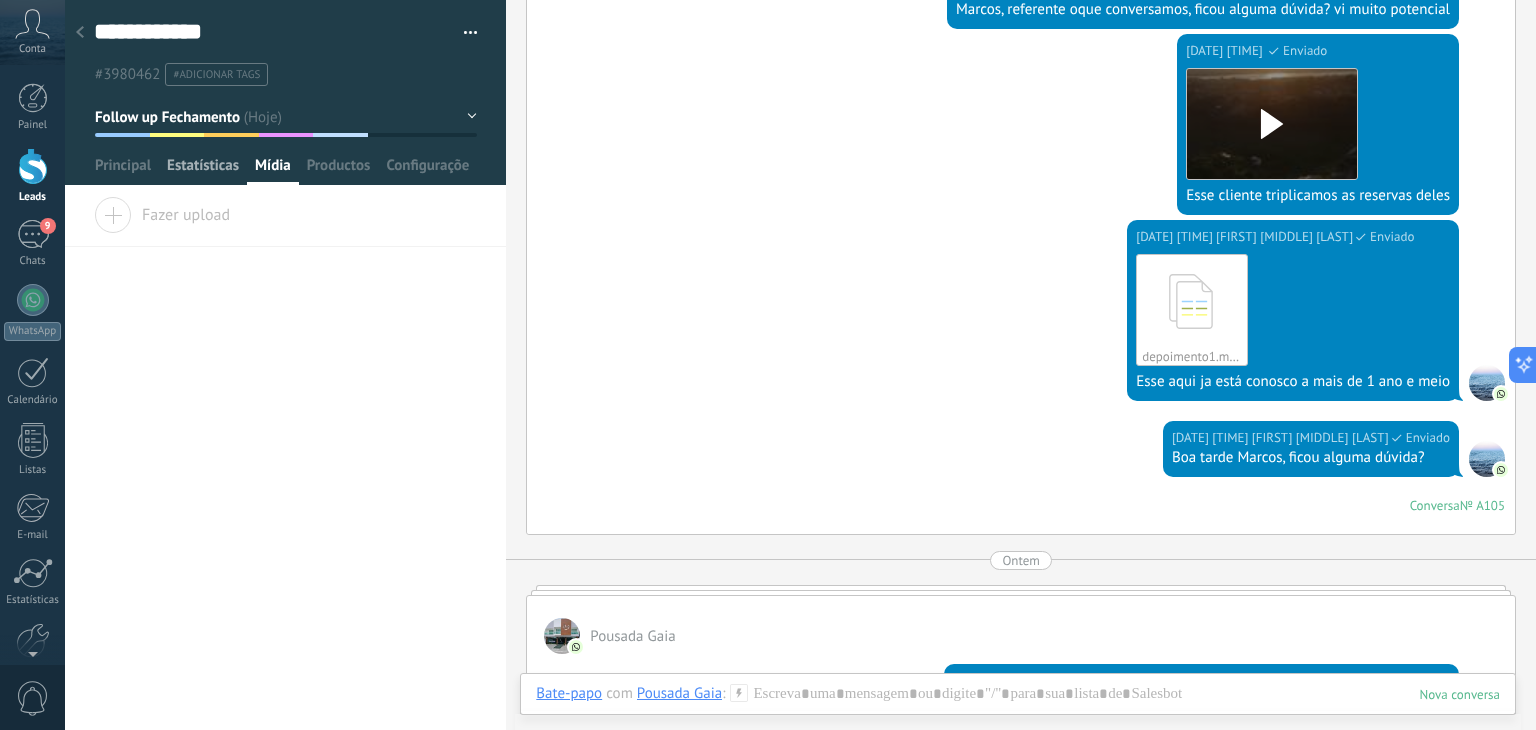 click on "Estatísticas" at bounding box center [203, 170] 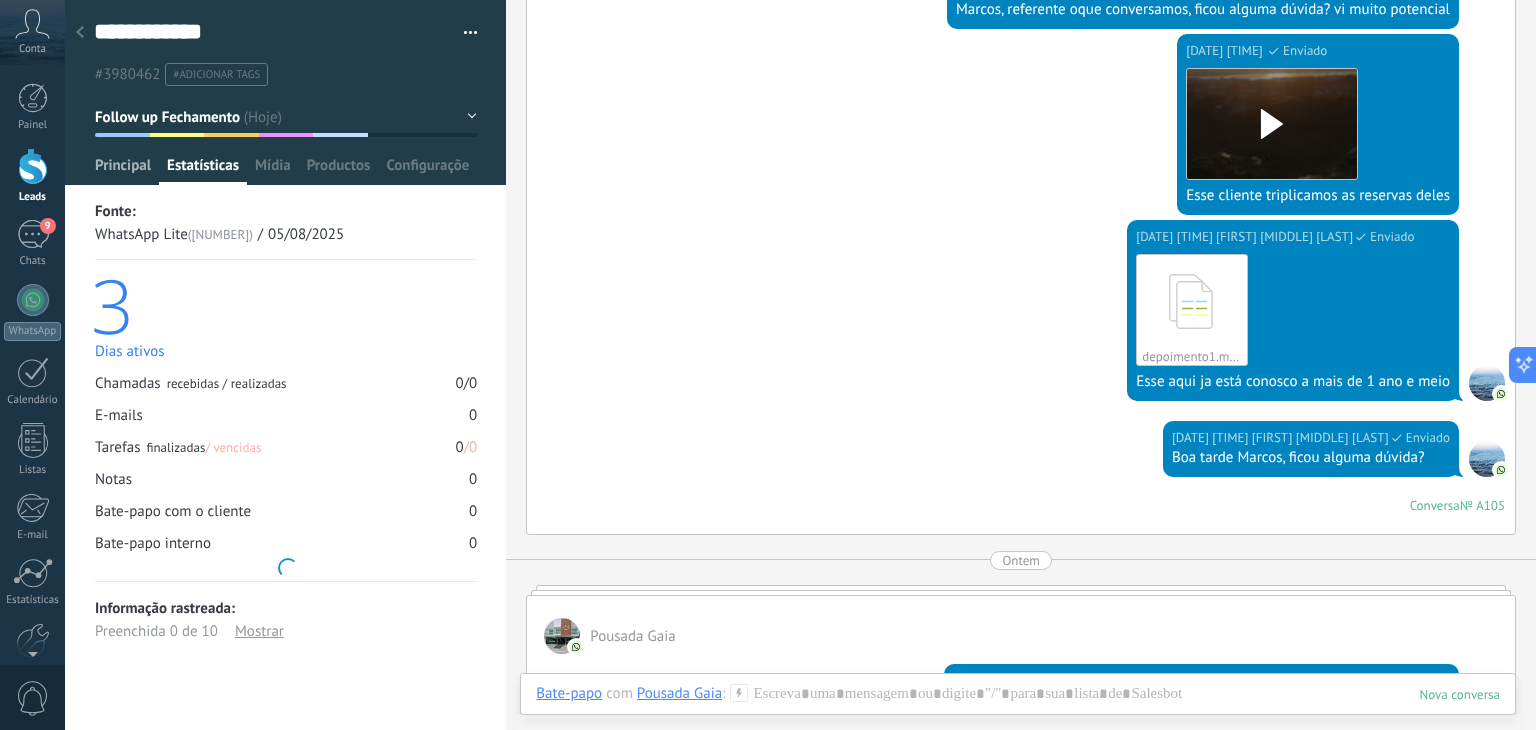 click on "Principal" at bounding box center (123, 170) 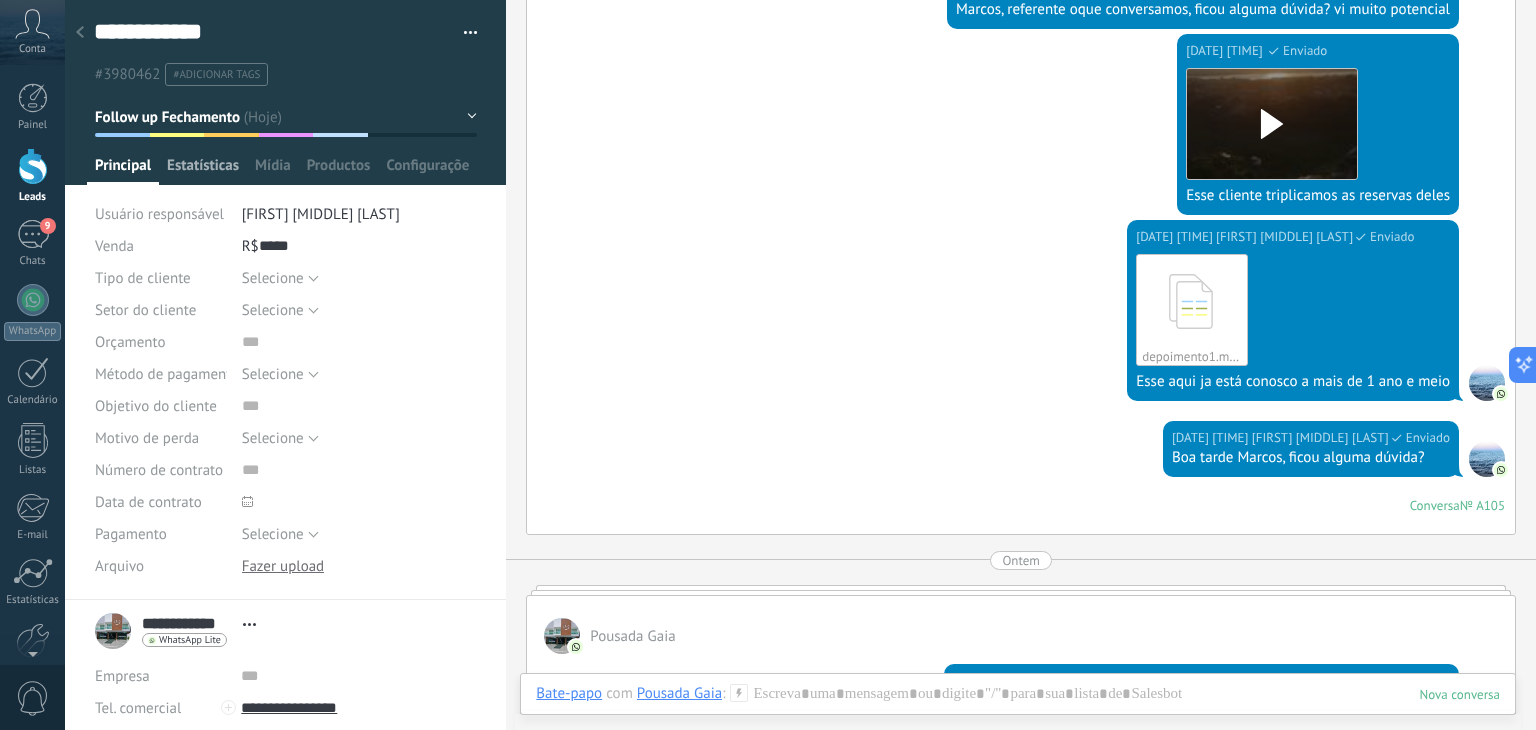 click on "Estatísticas" at bounding box center (203, 170) 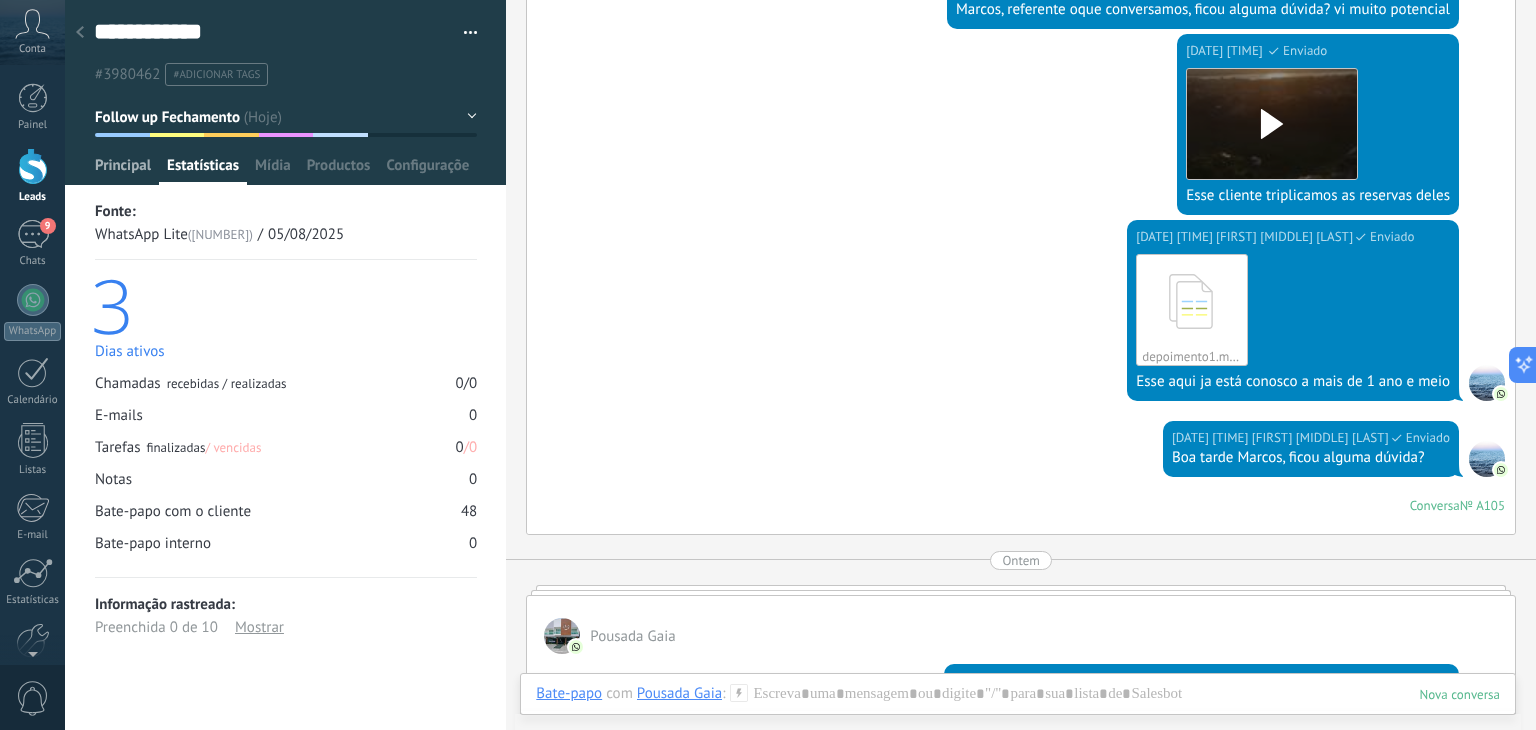 click on "Principal" at bounding box center [123, 170] 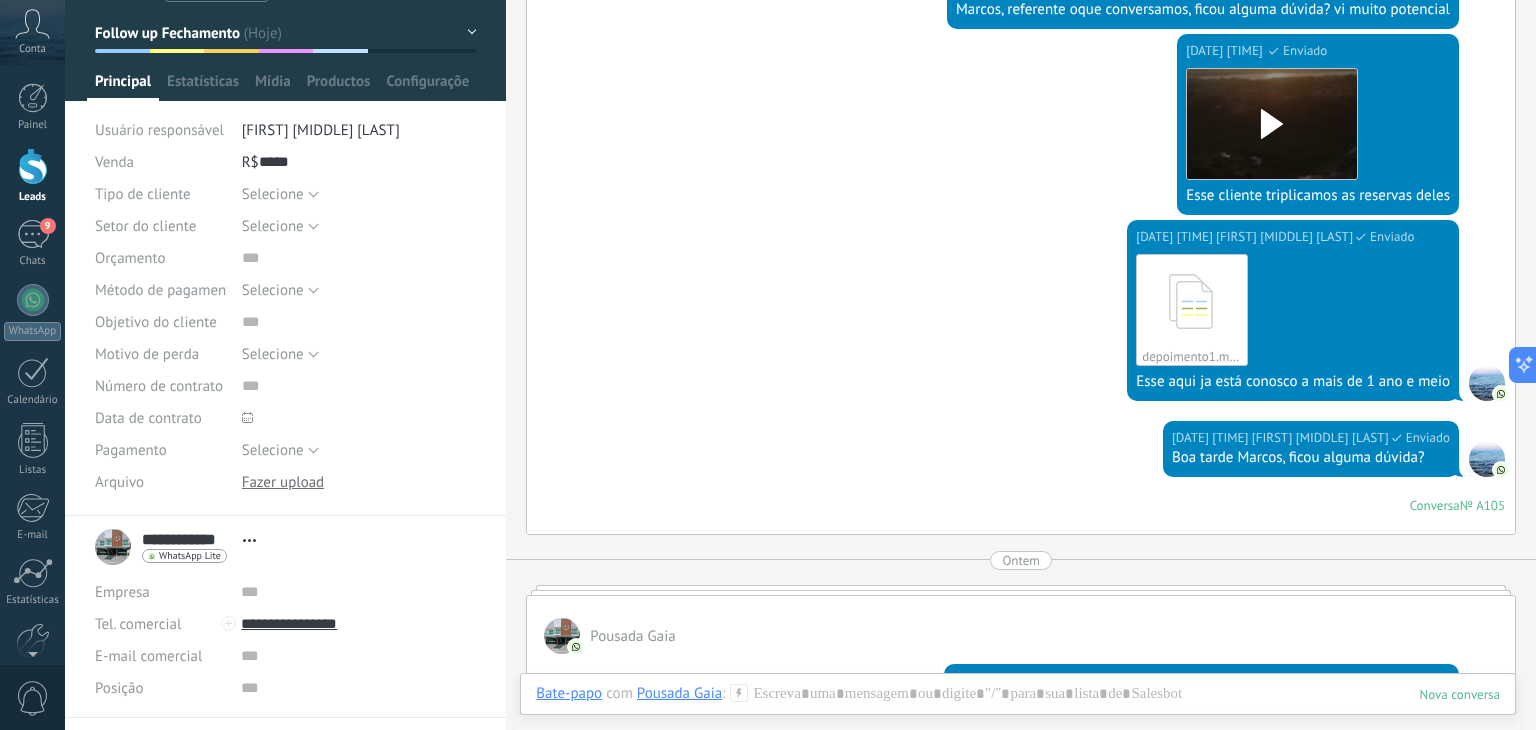 scroll, scrollTop: 0, scrollLeft: 0, axis: both 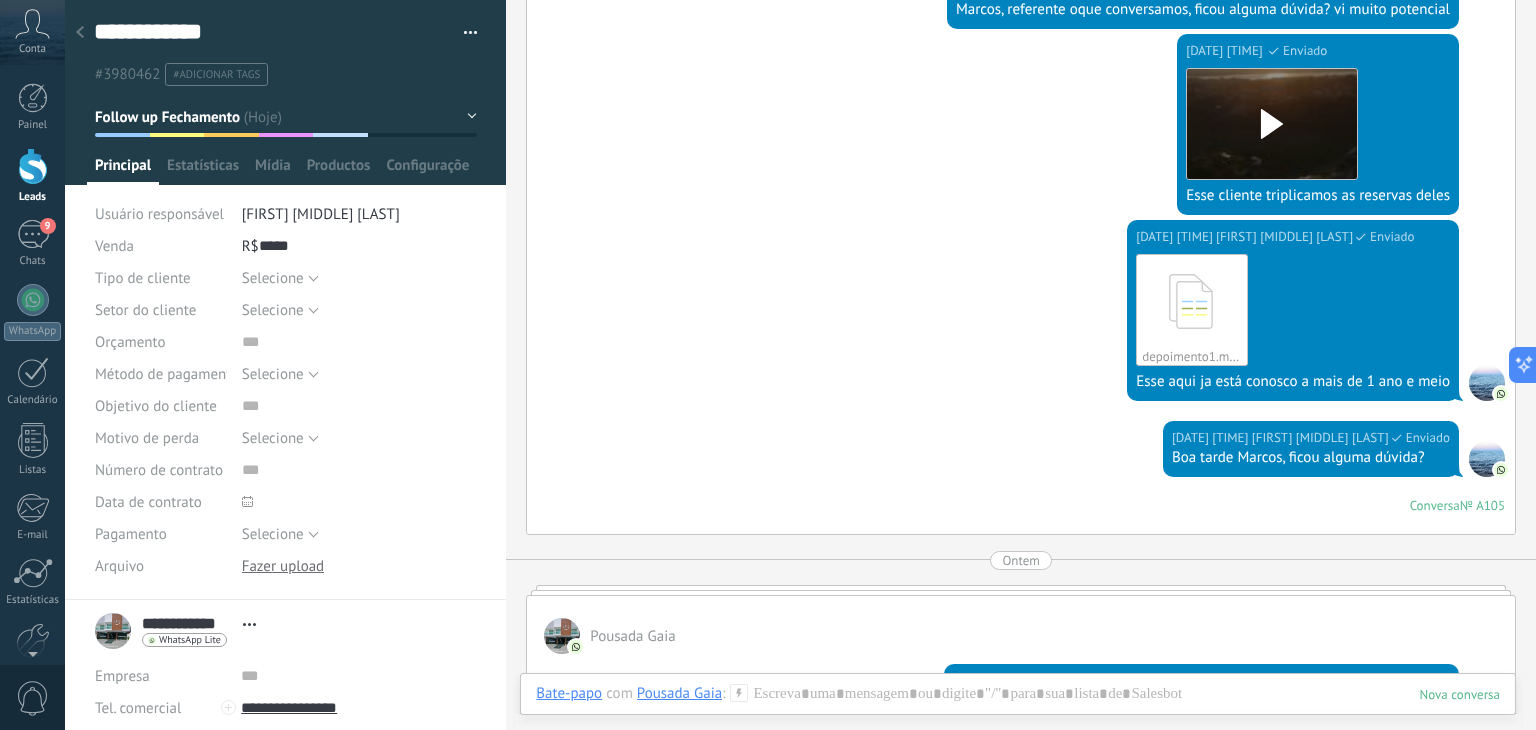 click at bounding box center (463, 33) 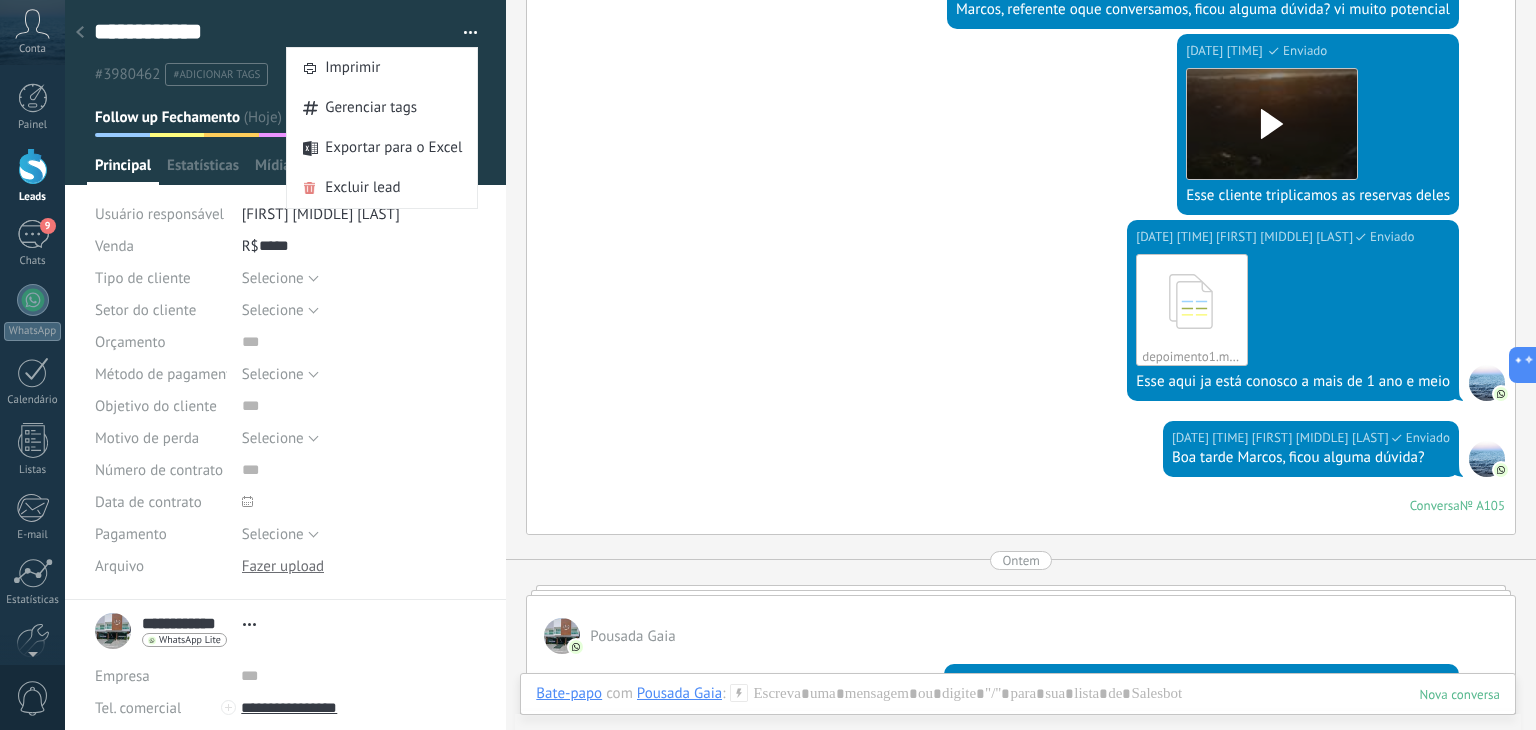 click at bounding box center (463, 33) 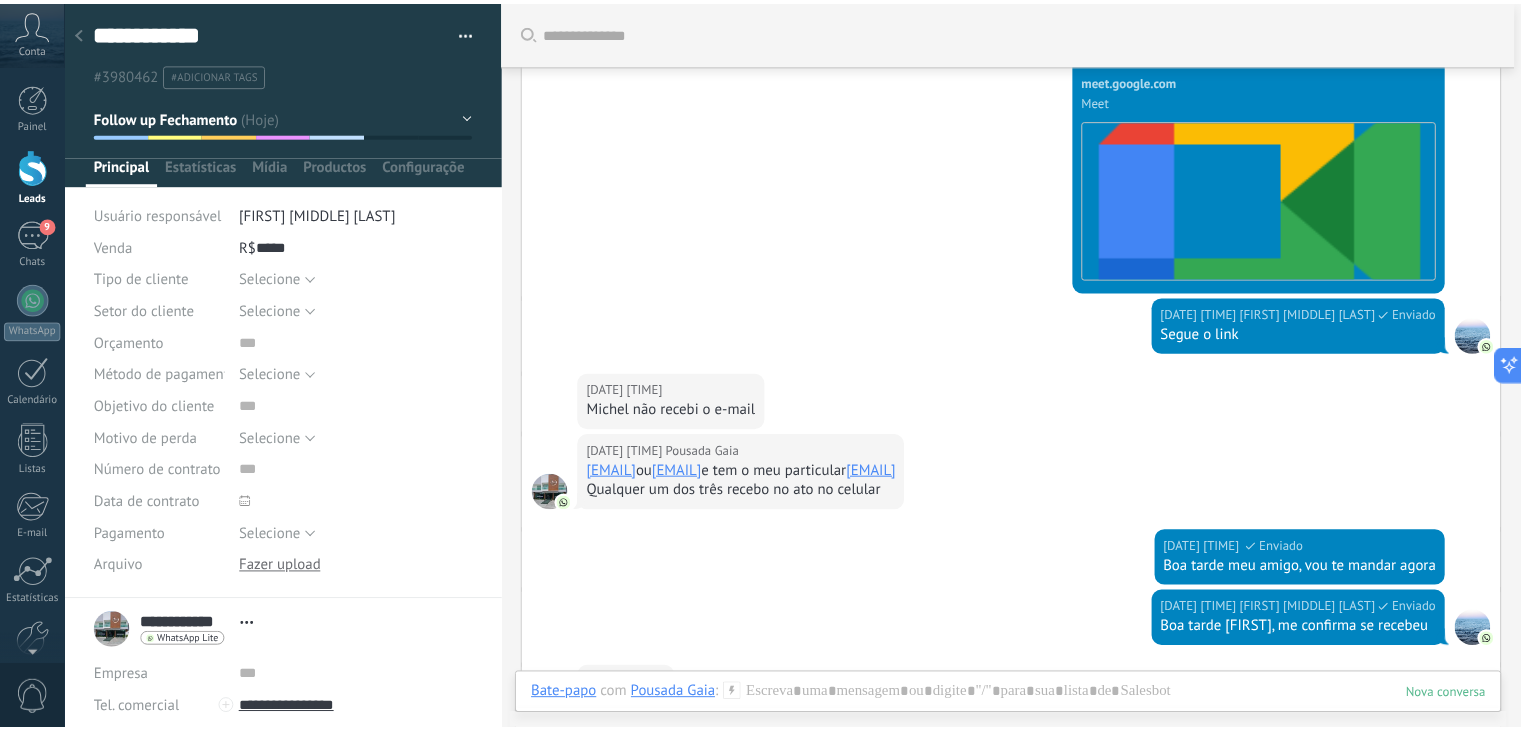 scroll, scrollTop: 0, scrollLeft: 0, axis: both 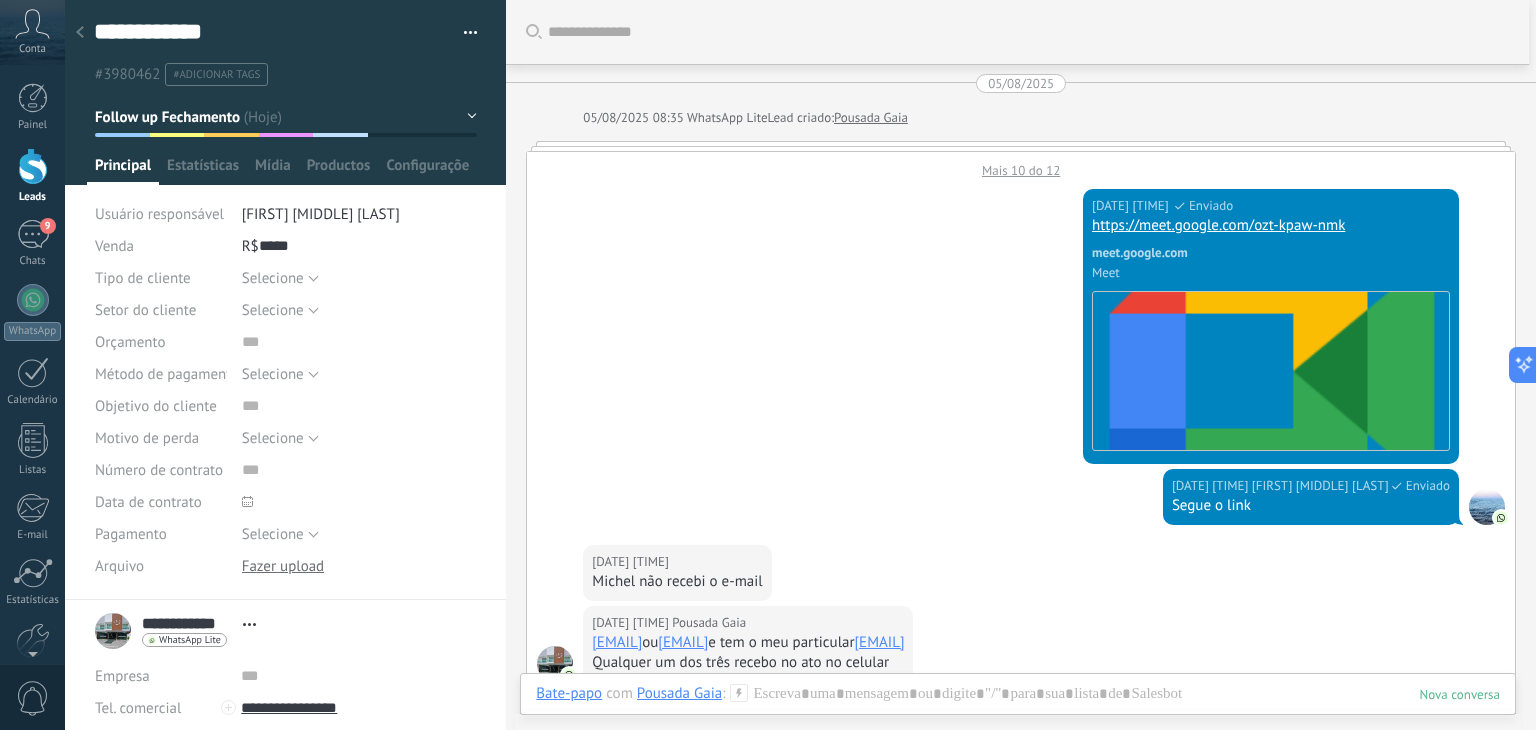 click on "Leads" at bounding box center (32, 176) 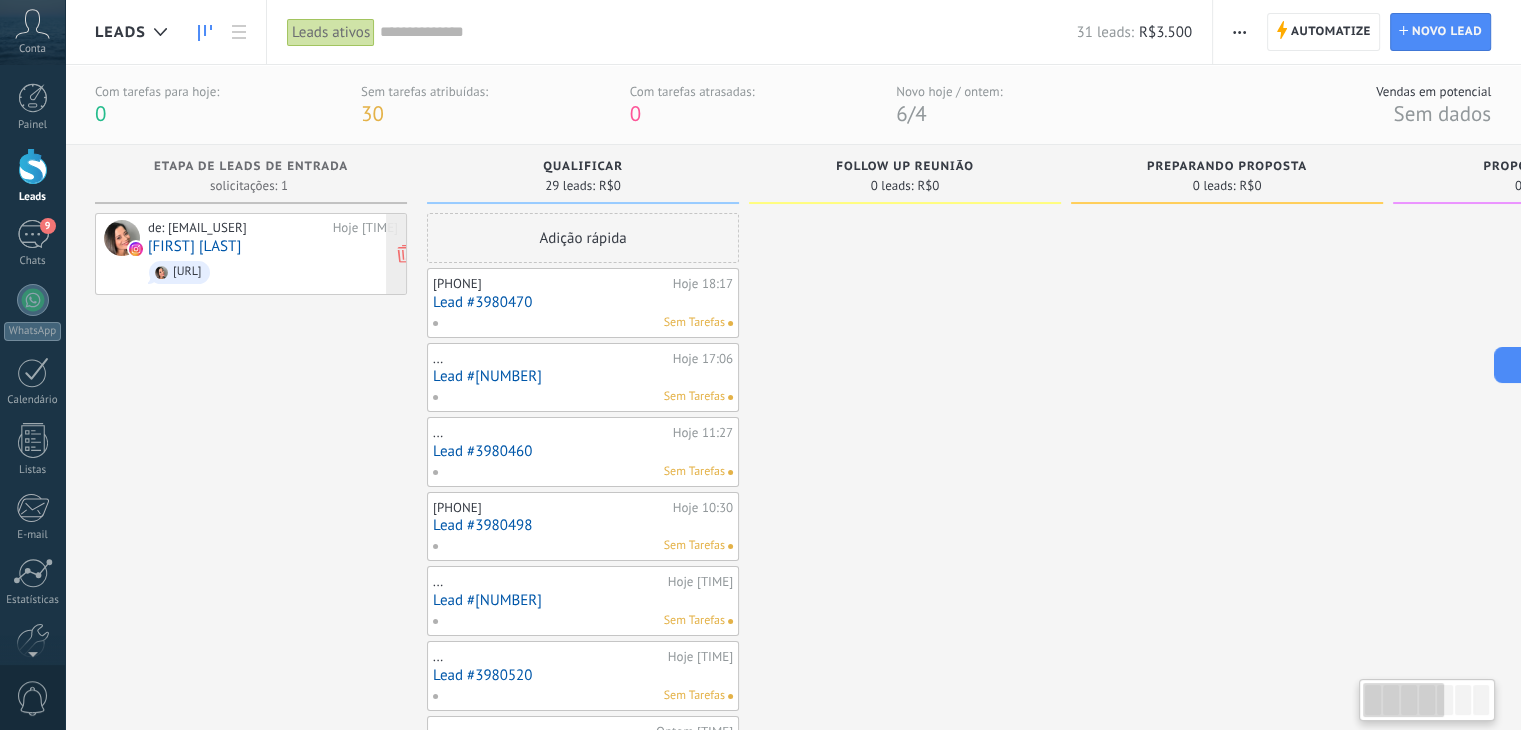 scroll, scrollTop: 0, scrollLeft: 0, axis: both 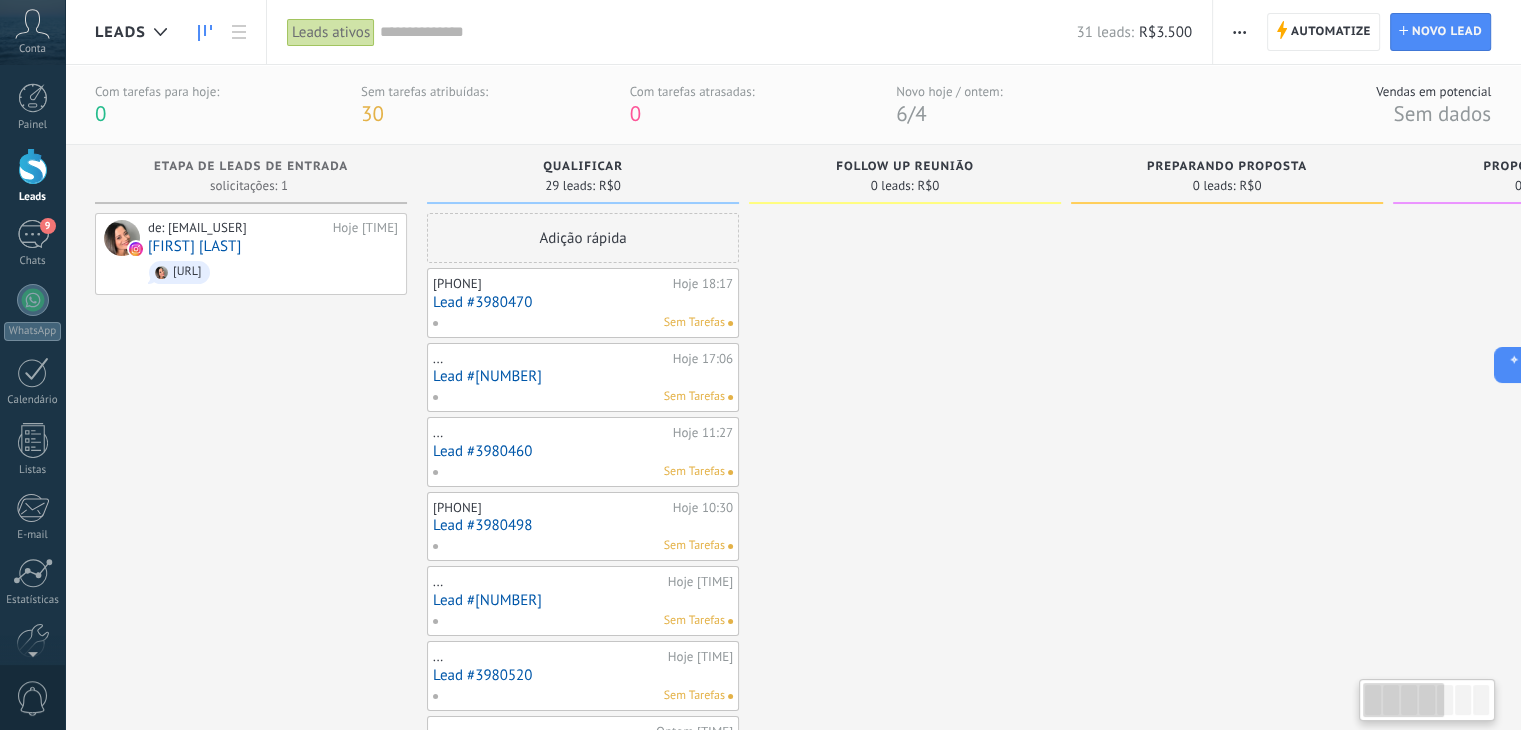 drag, startPoint x: 1219, startPoint y: 277, endPoint x: 644, endPoint y: 237, distance: 576.38965 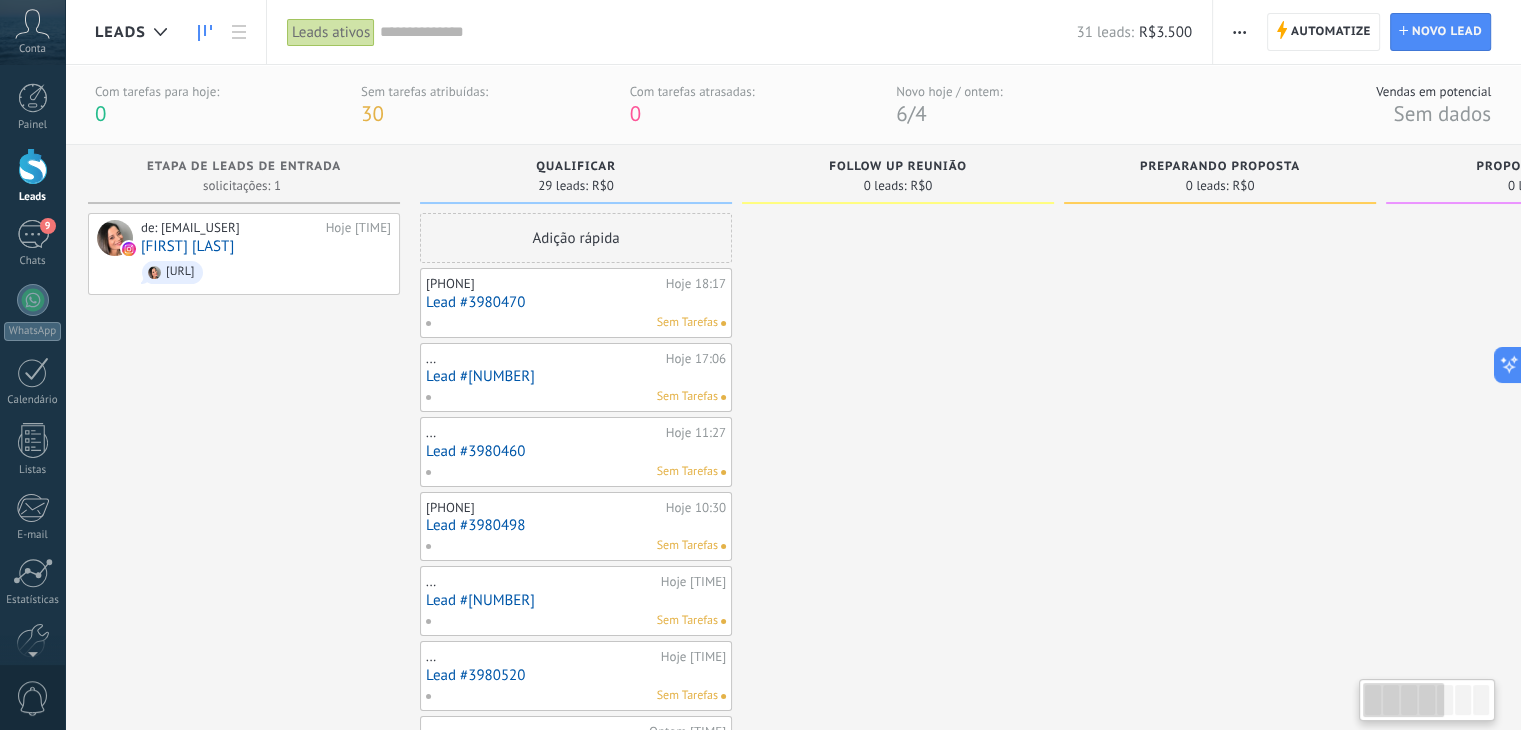 scroll, scrollTop: 0, scrollLeft: 0, axis: both 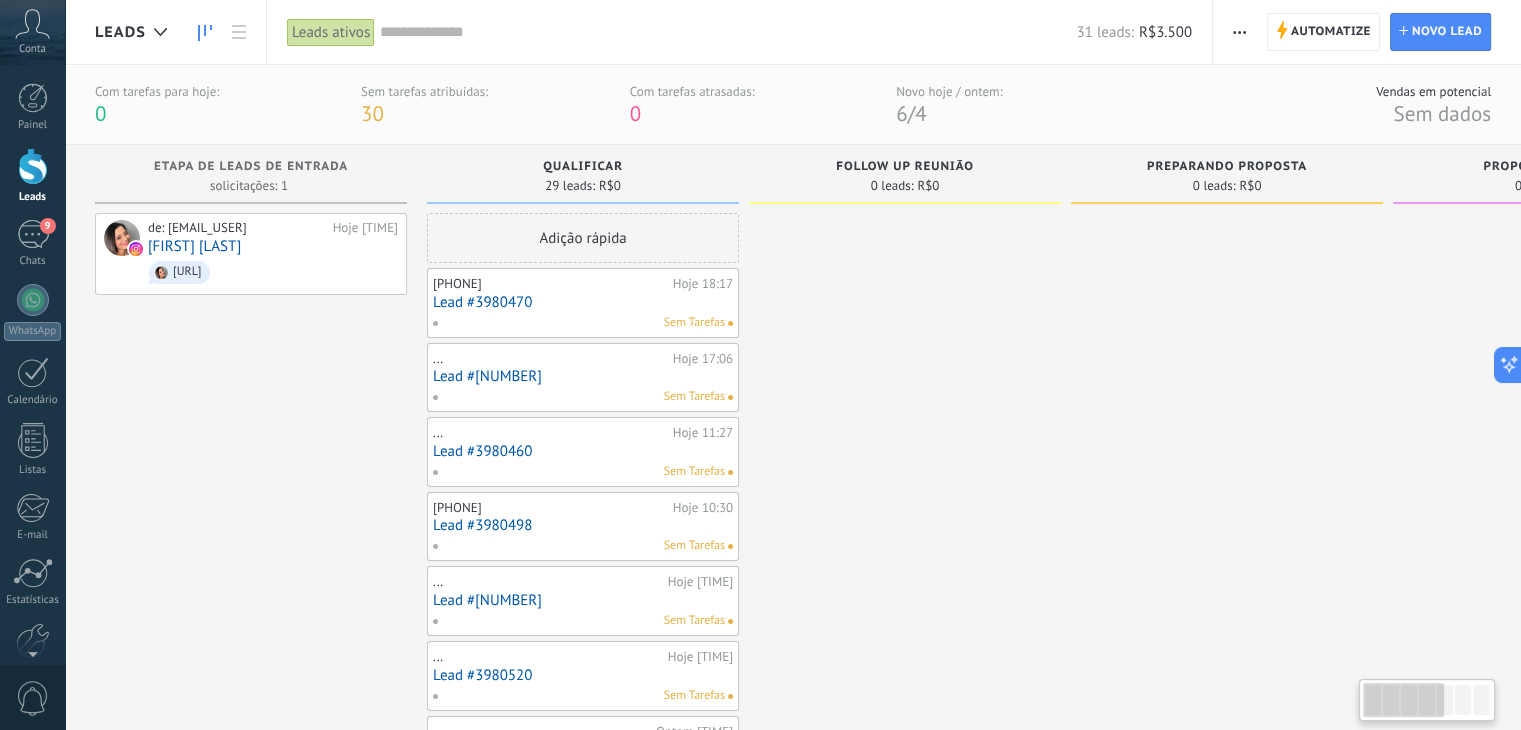 drag, startPoint x: 1390, startPoint y: 418, endPoint x: 953, endPoint y: 416, distance: 437.00458 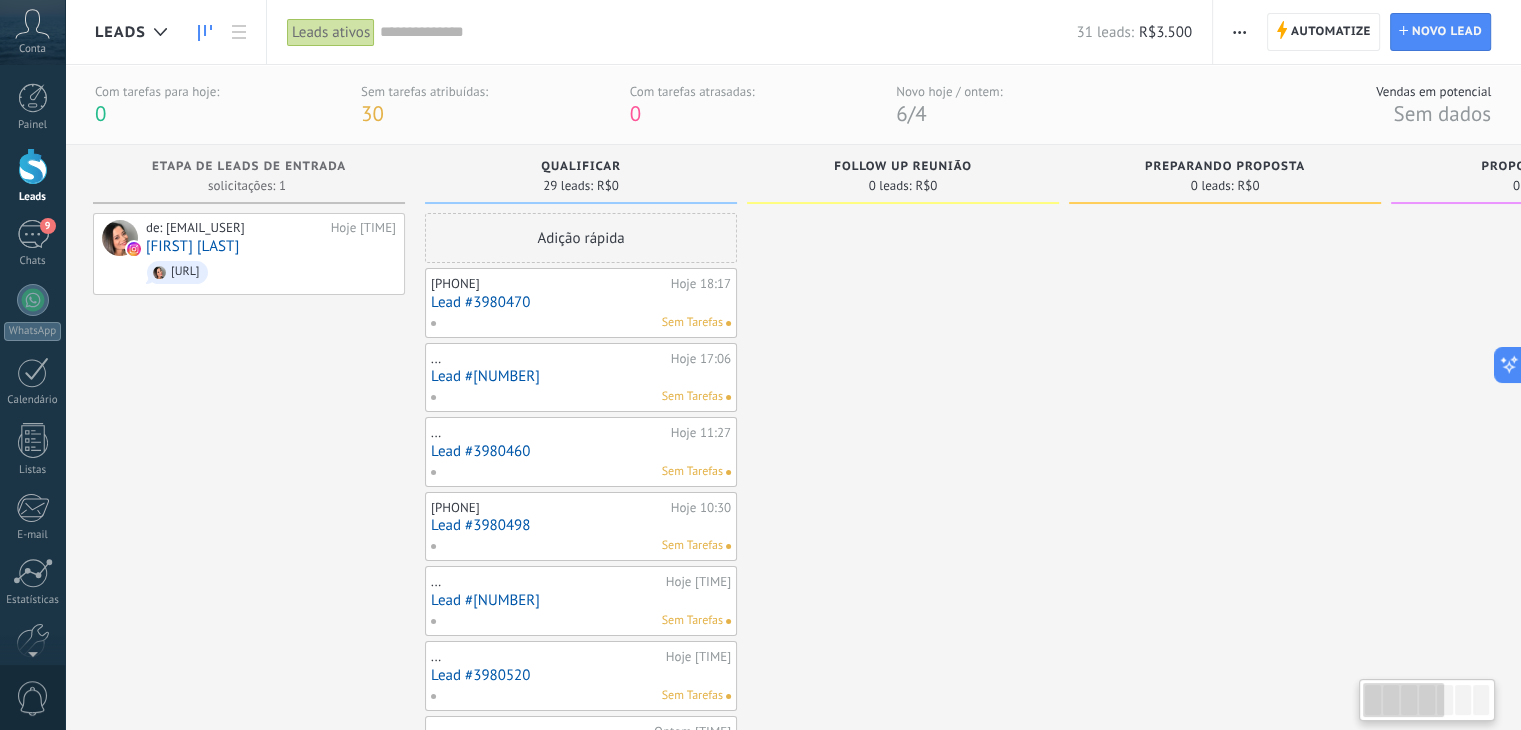 scroll, scrollTop: 0, scrollLeft: 0, axis: both 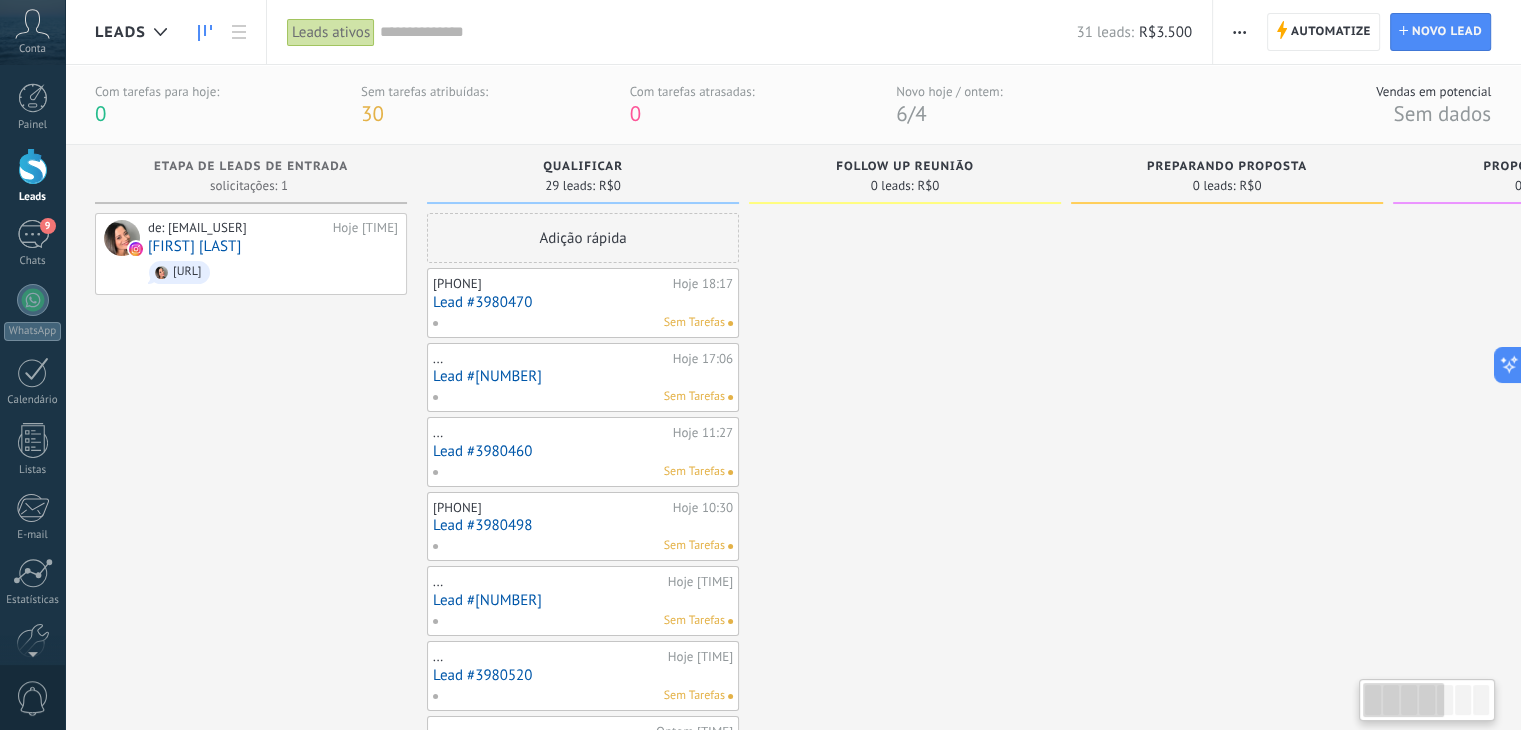 drag, startPoint x: 1190, startPoint y: 303, endPoint x: 844, endPoint y: 258, distance: 348.91403 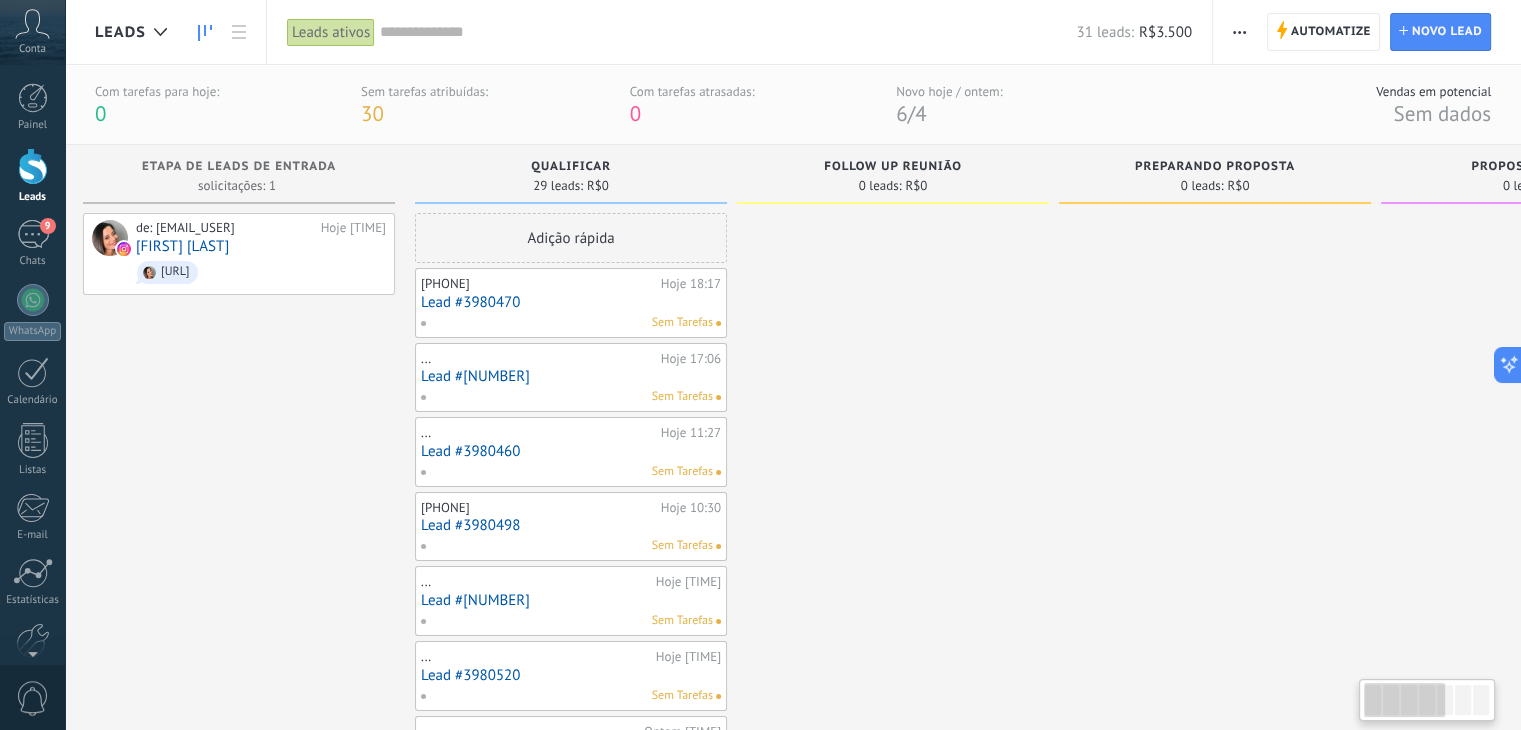 scroll, scrollTop: 0, scrollLeft: 0, axis: both 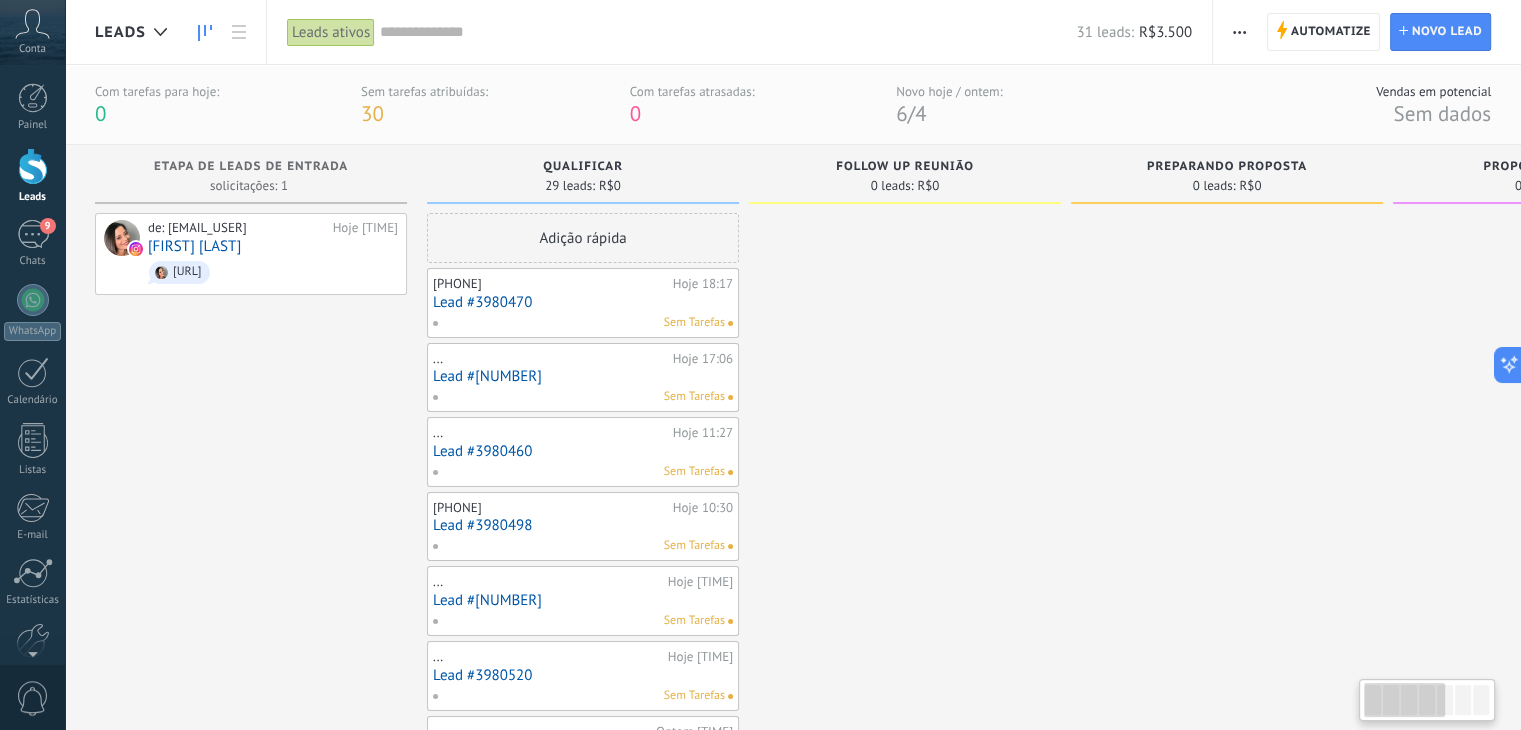 drag, startPoint x: 1079, startPoint y: 293, endPoint x: 779, endPoint y: 283, distance: 300.16663 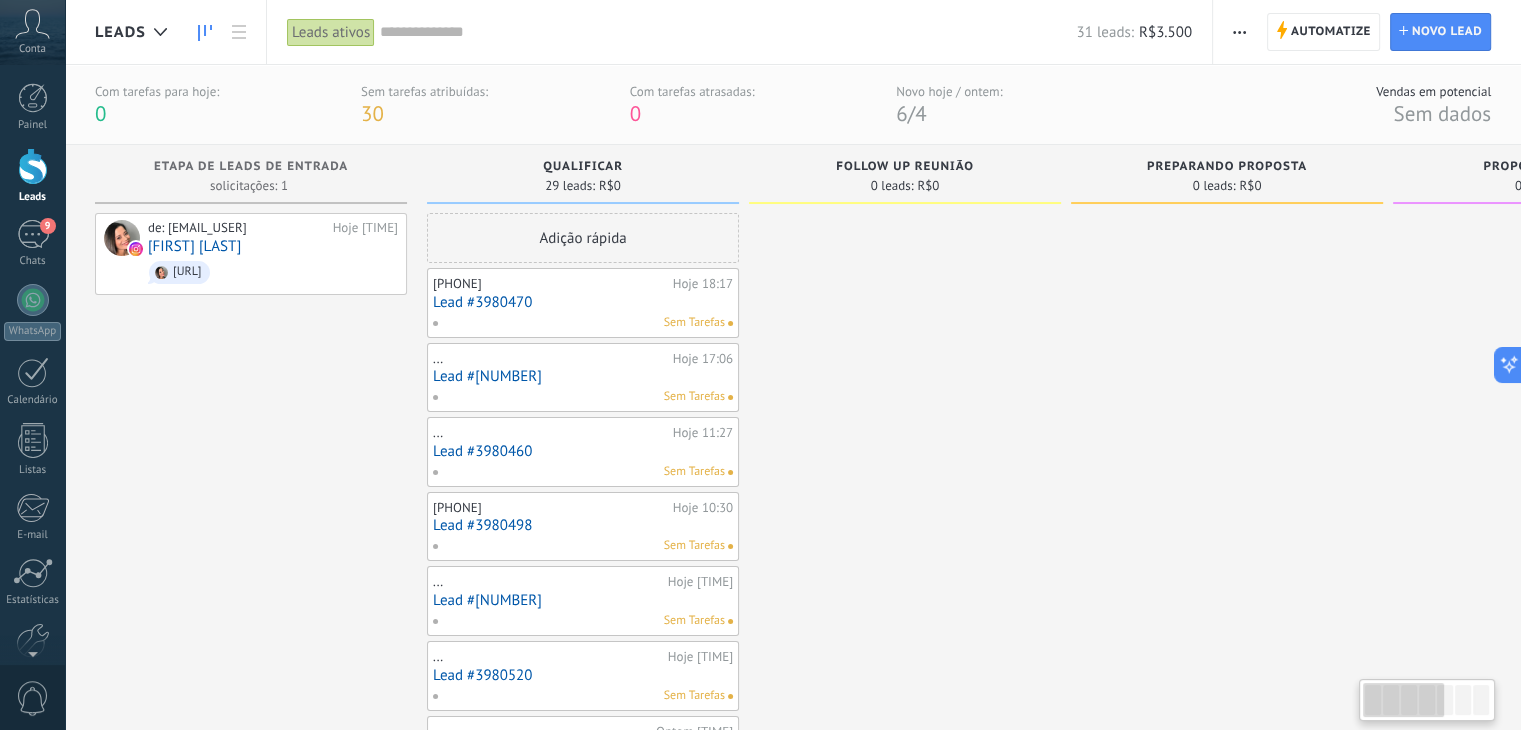 click at bounding box center [1427, 700] 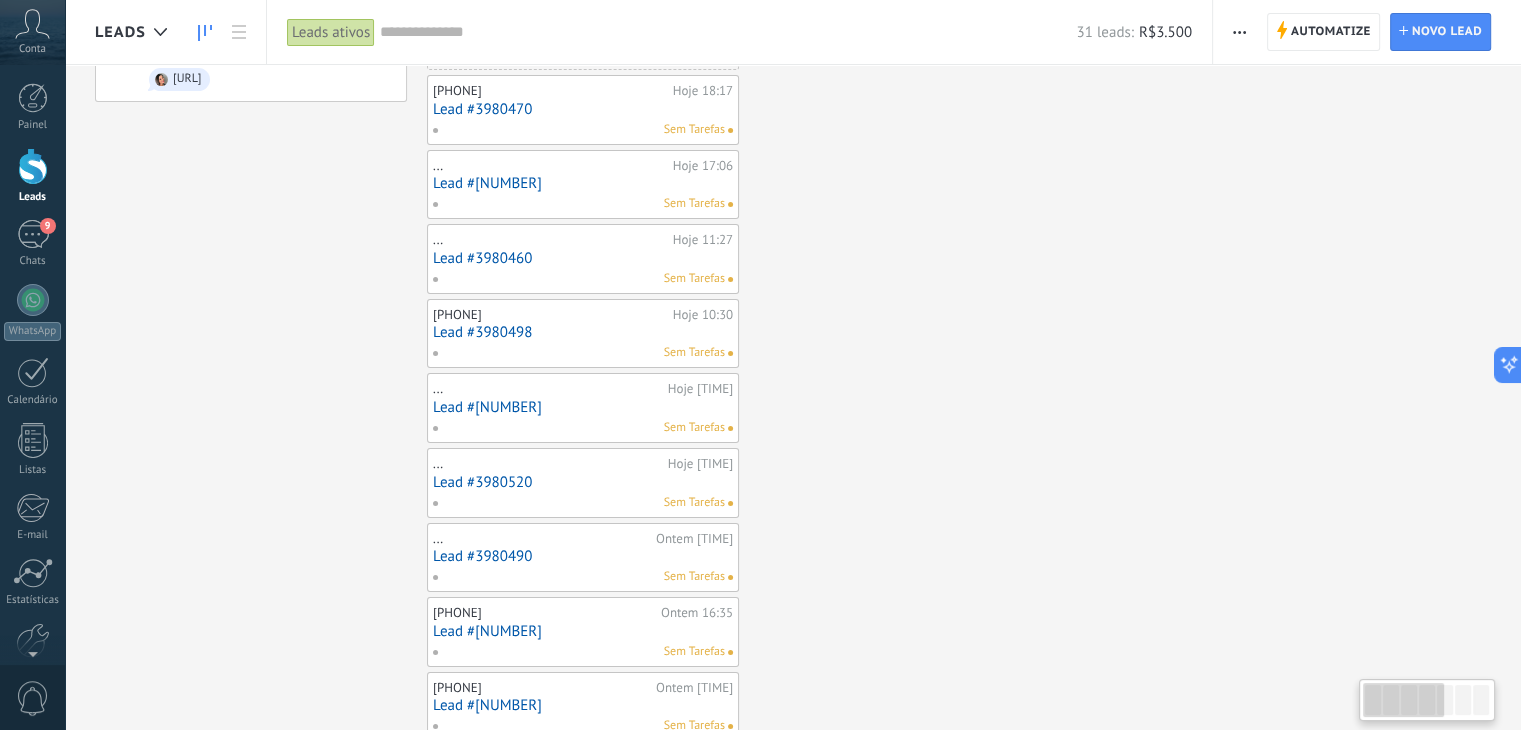 scroll, scrollTop: 200, scrollLeft: 0, axis: vertical 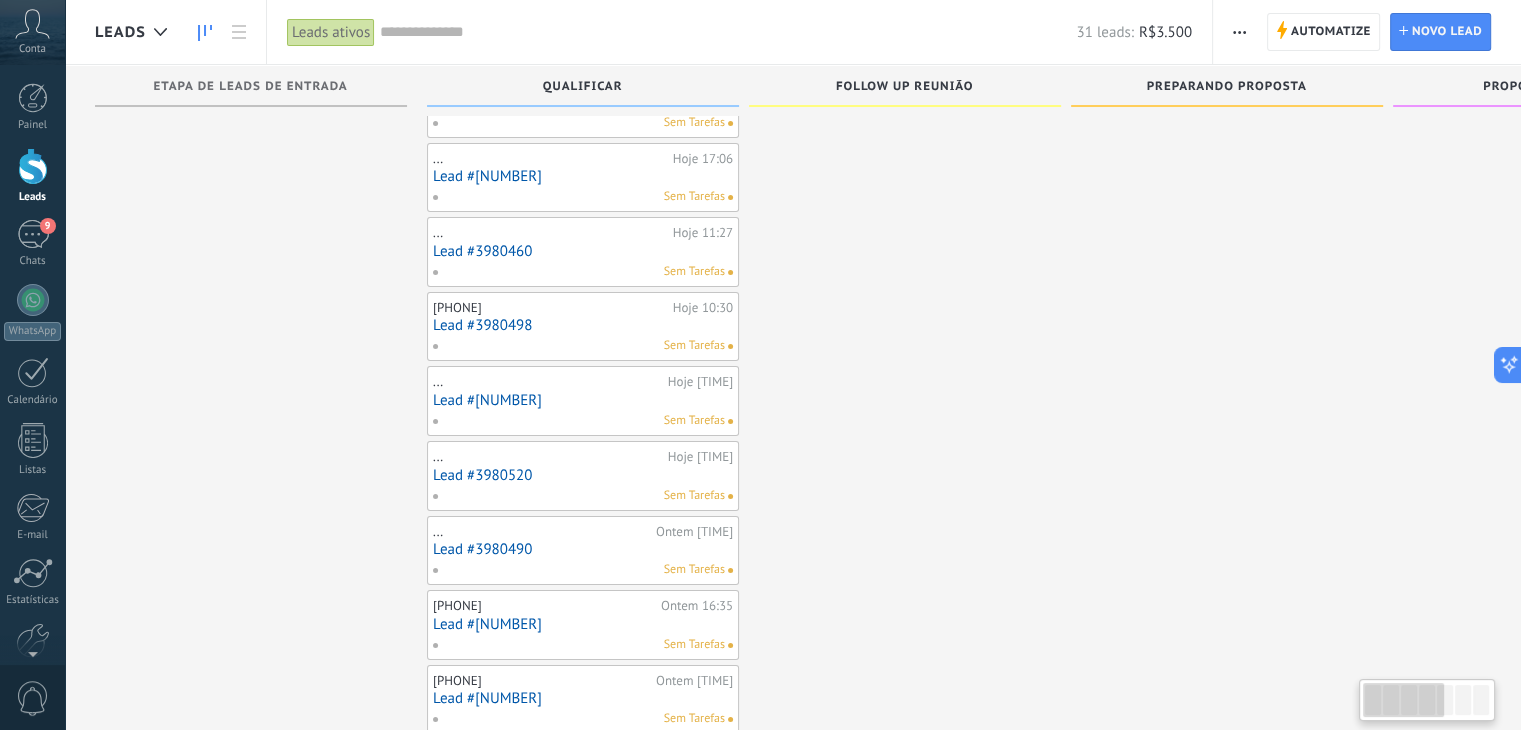 drag, startPoint x: 1245, startPoint y: 422, endPoint x: 601, endPoint y: 437, distance: 644.1747 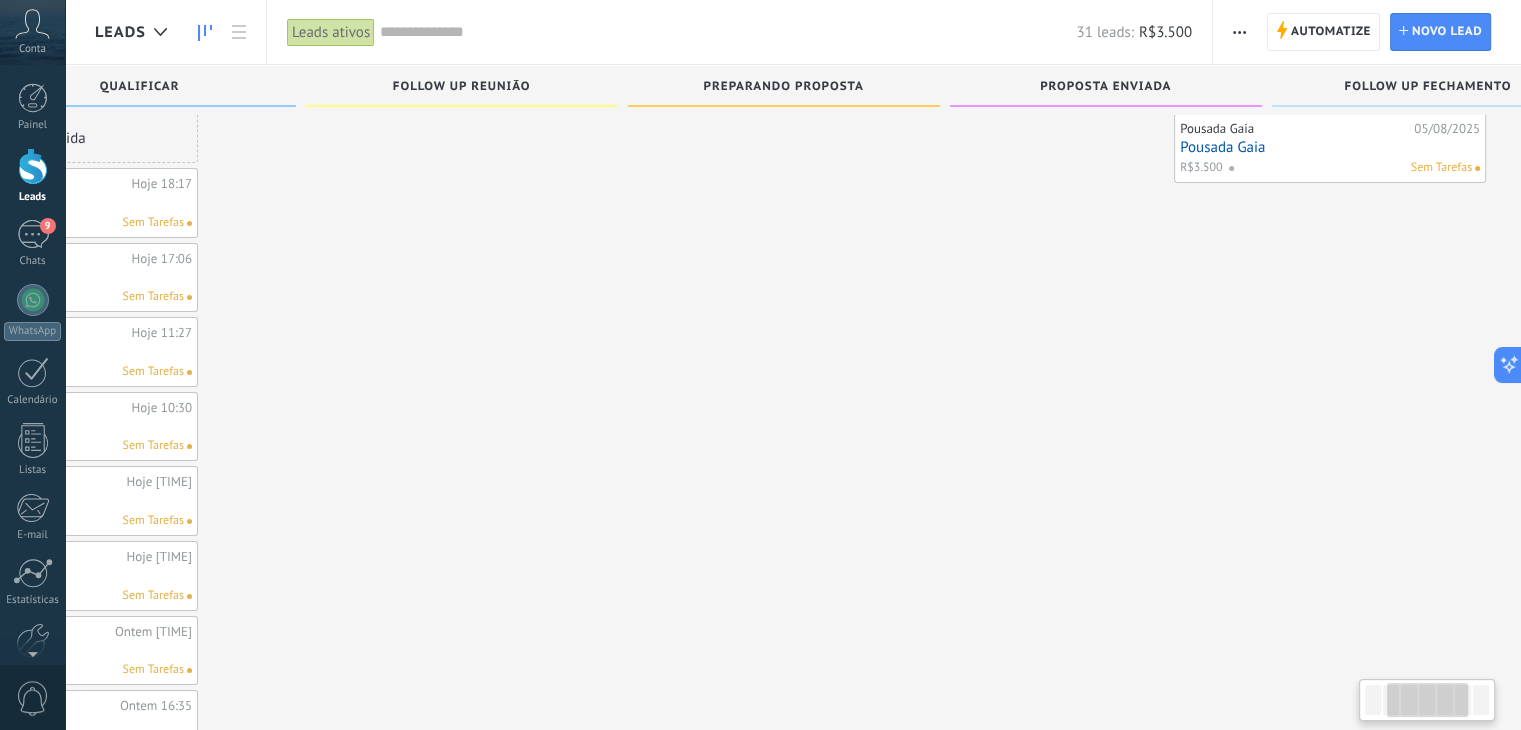 drag, startPoint x: 981, startPoint y: 348, endPoint x: 1181, endPoint y: 381, distance: 202.70422 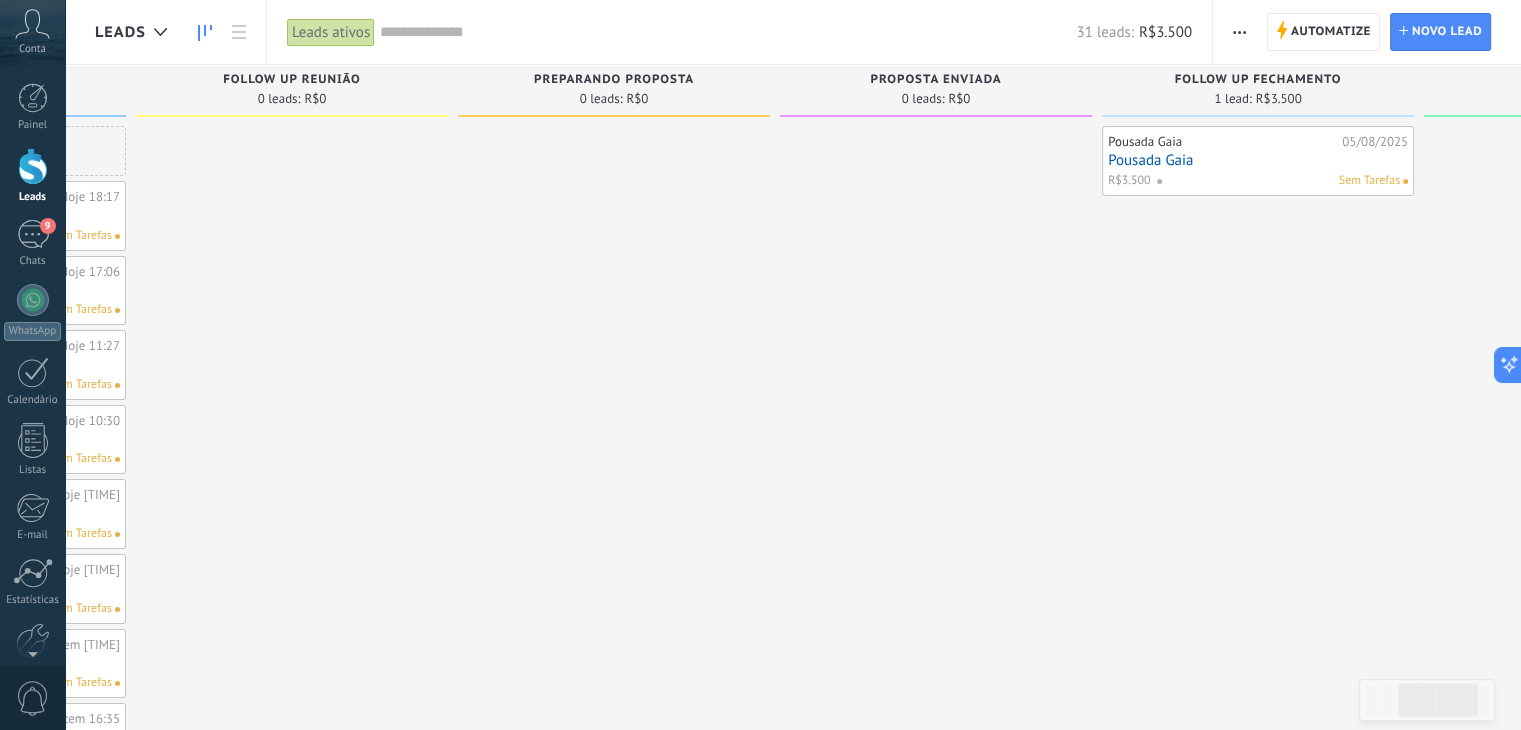 scroll, scrollTop: 0, scrollLeft: 0, axis: both 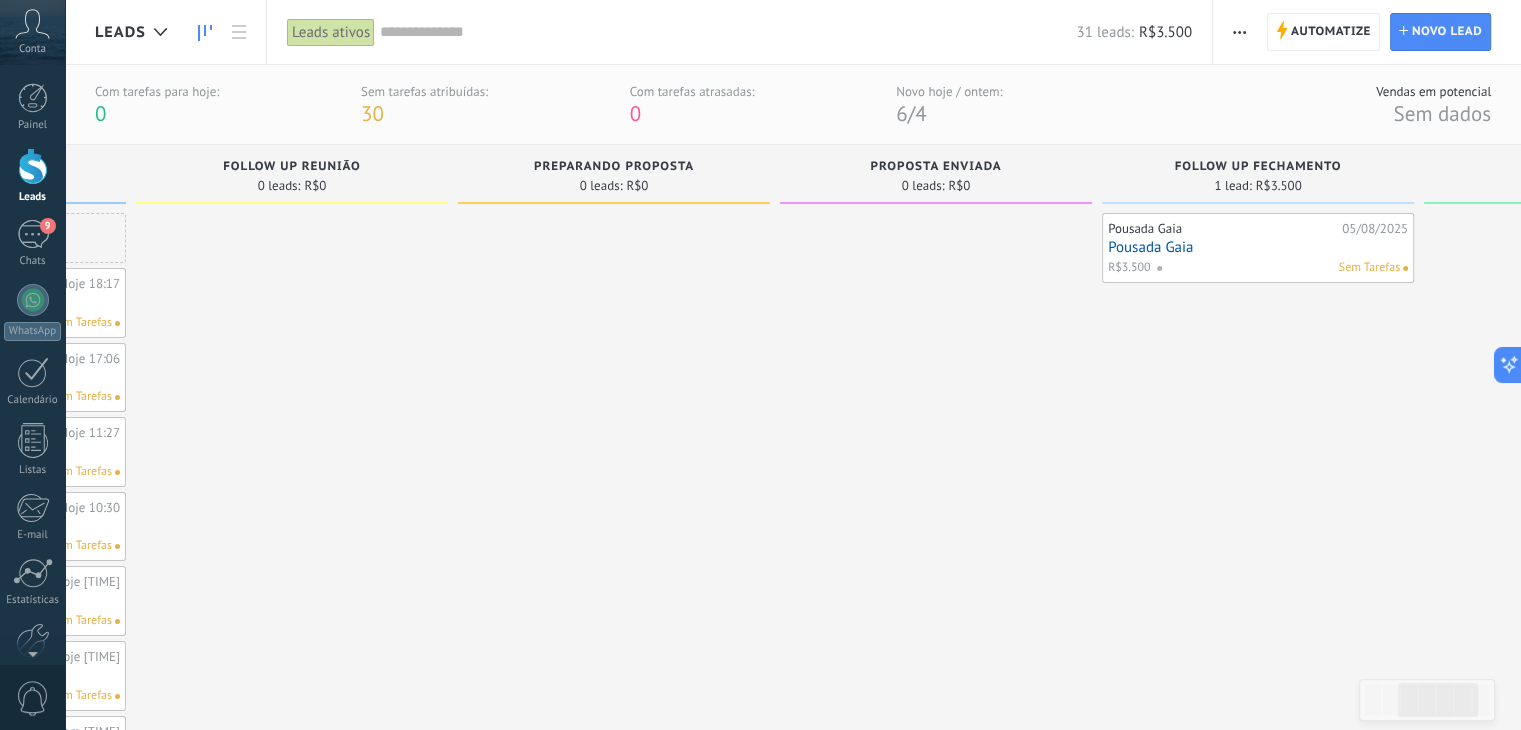 click on "Sem Tarefas" at bounding box center (1369, 268) 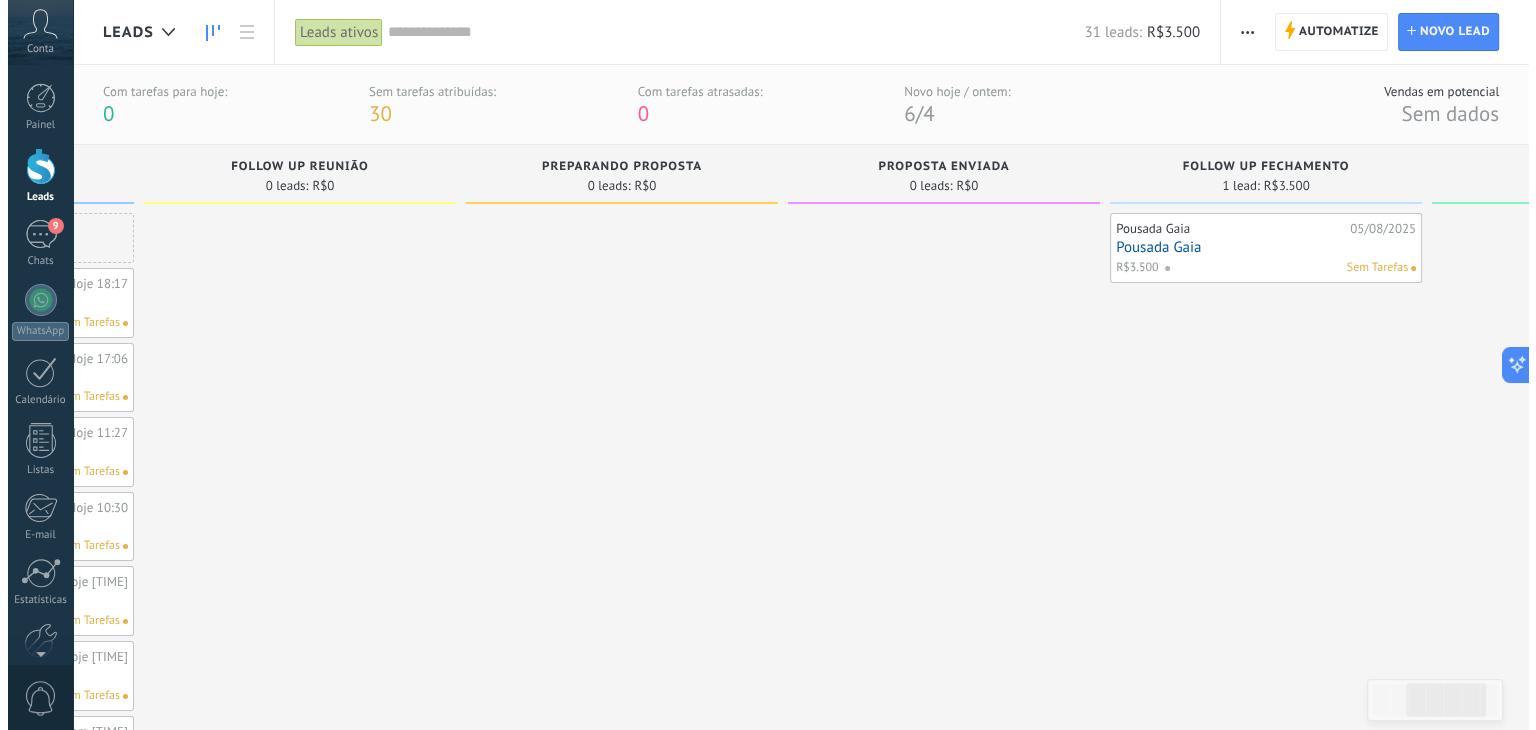 scroll, scrollTop: 0, scrollLeft: 637, axis: horizontal 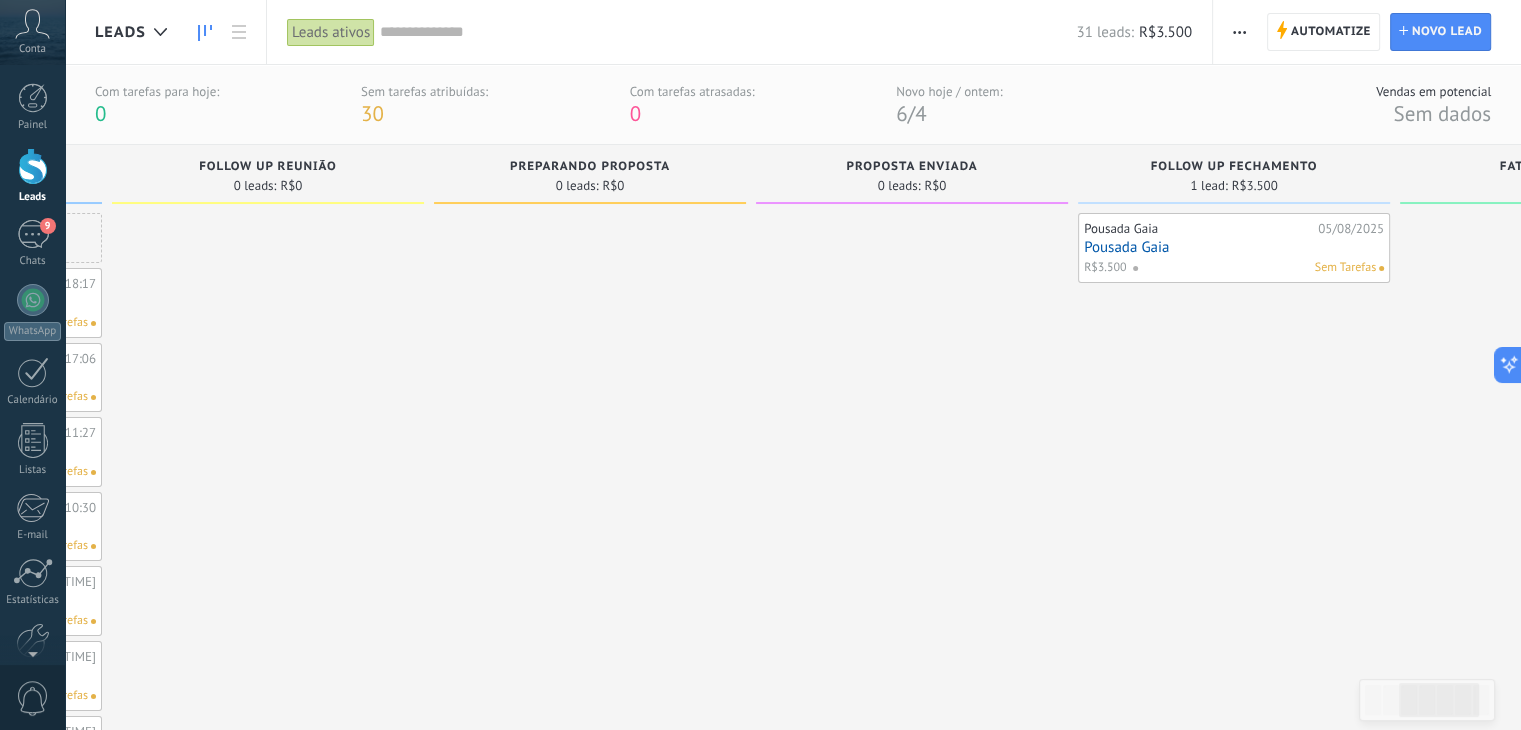 click on "Sem Tarefas" at bounding box center [1345, 268] 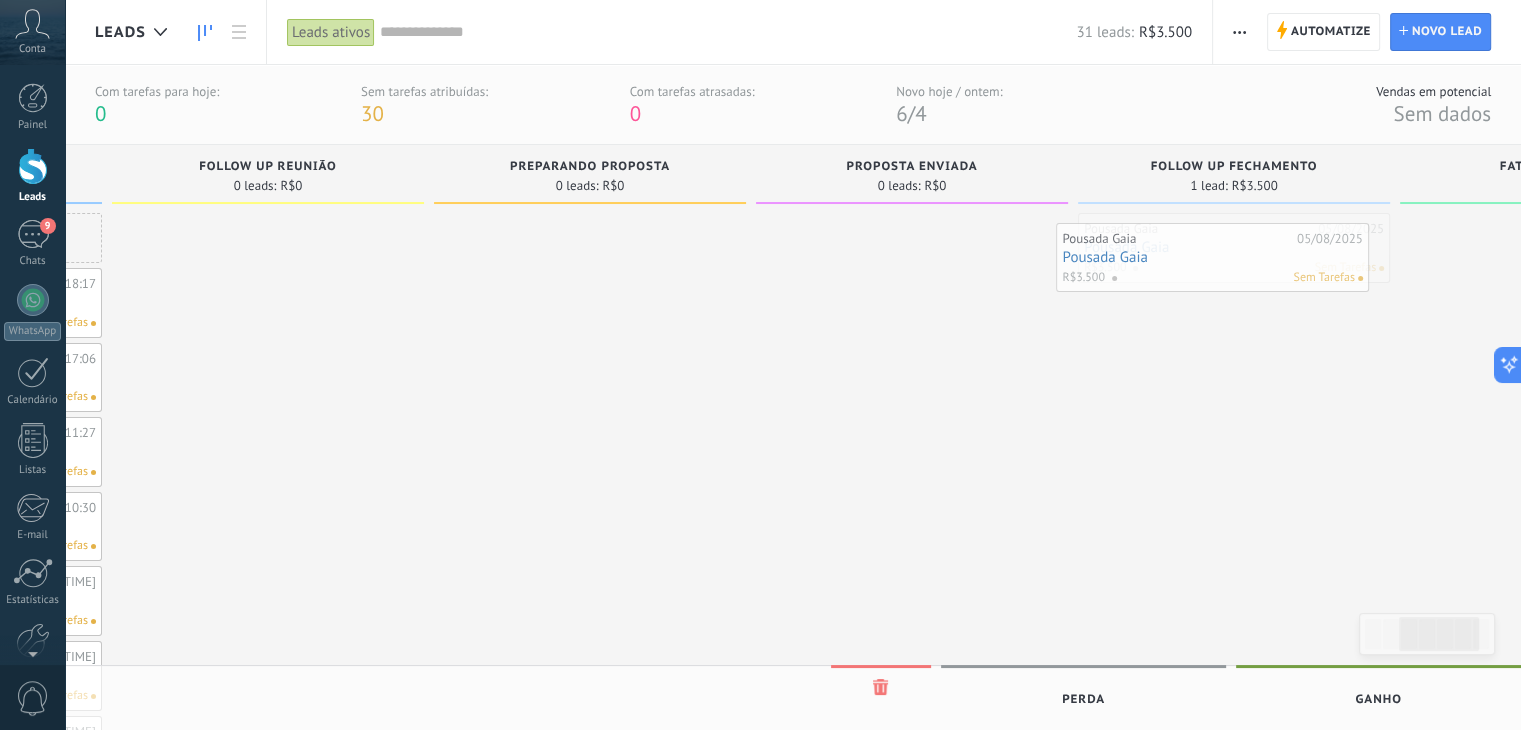 drag, startPoint x: 1348, startPoint y: 233, endPoint x: 1331, endPoint y: 234, distance: 17.029387 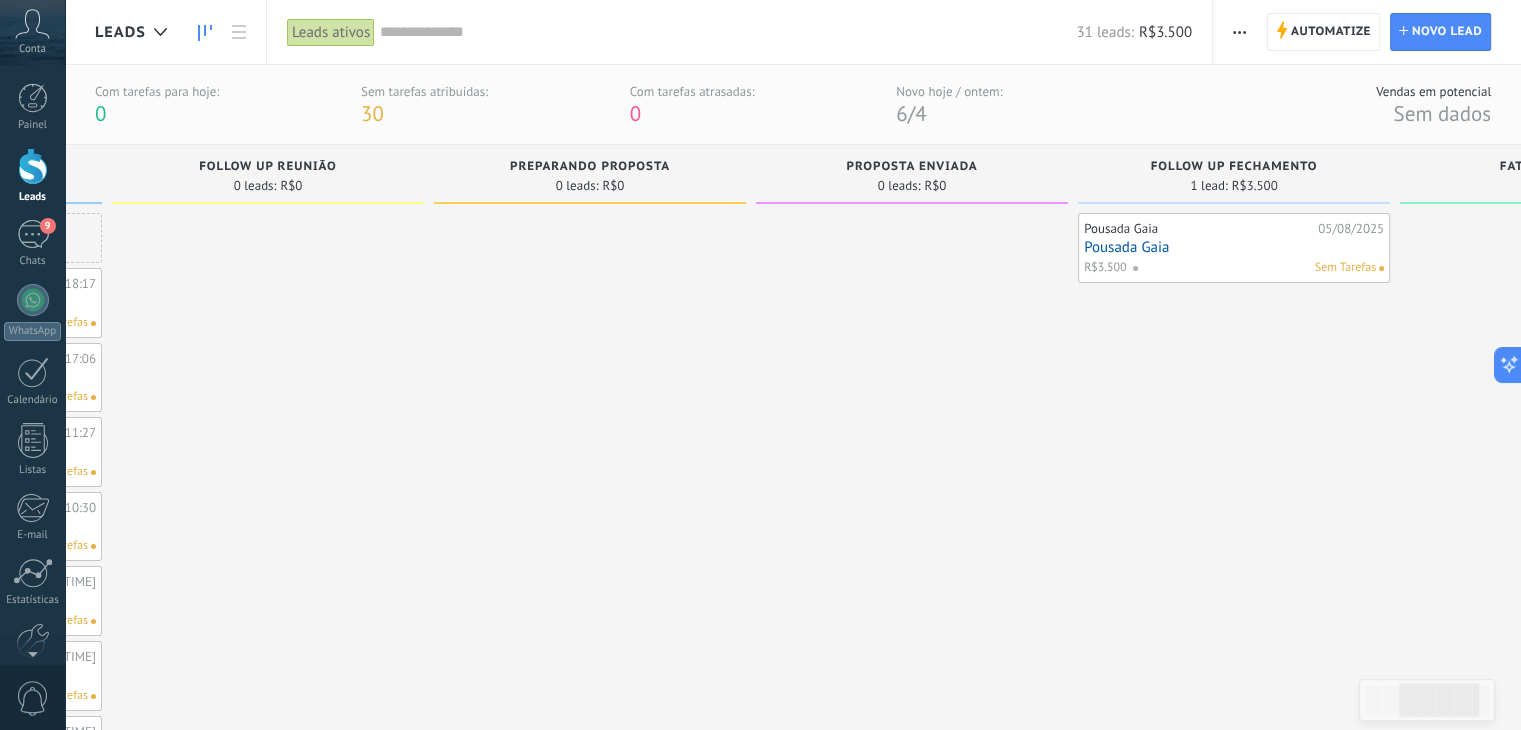 click on "Pousada Gaia" at bounding box center (1234, 247) 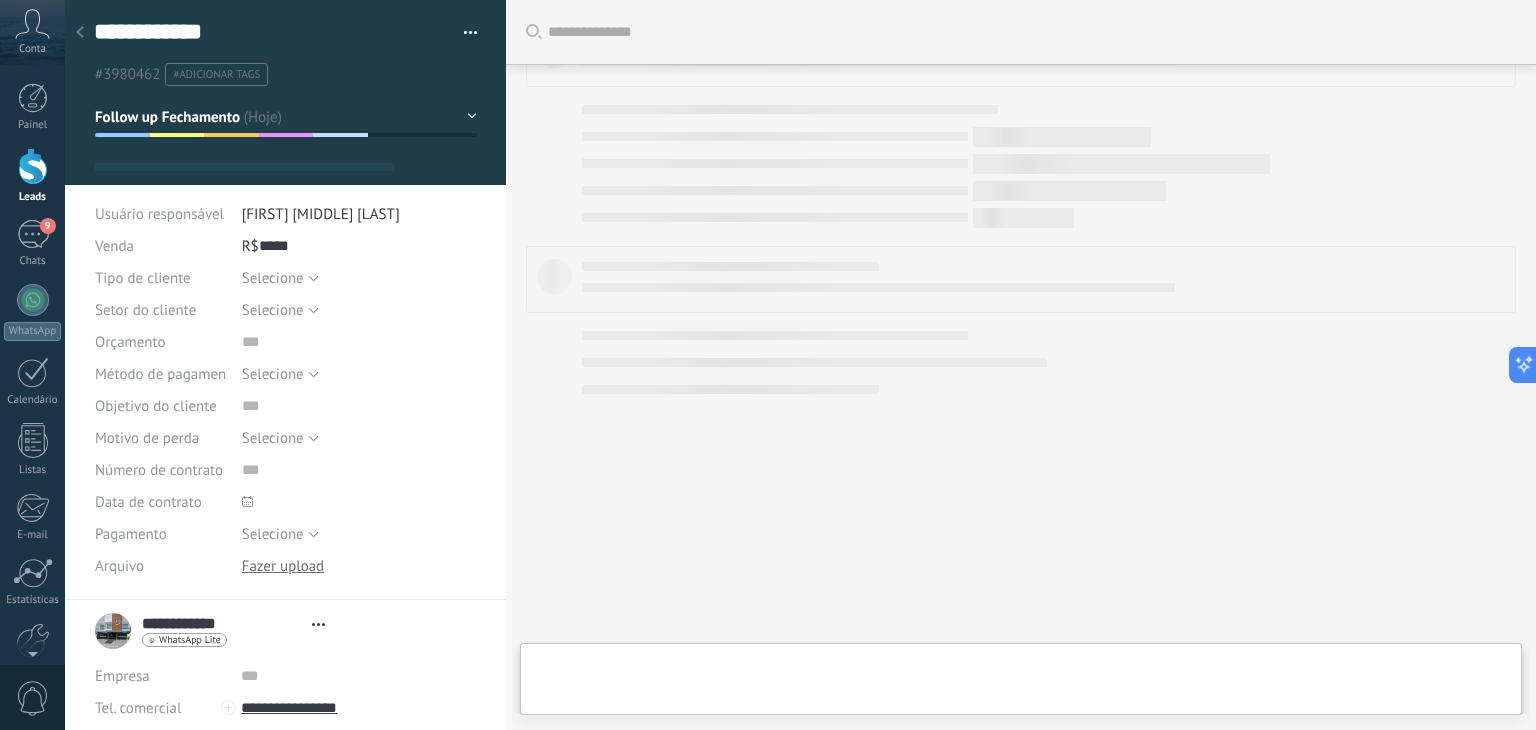 type on "**********" 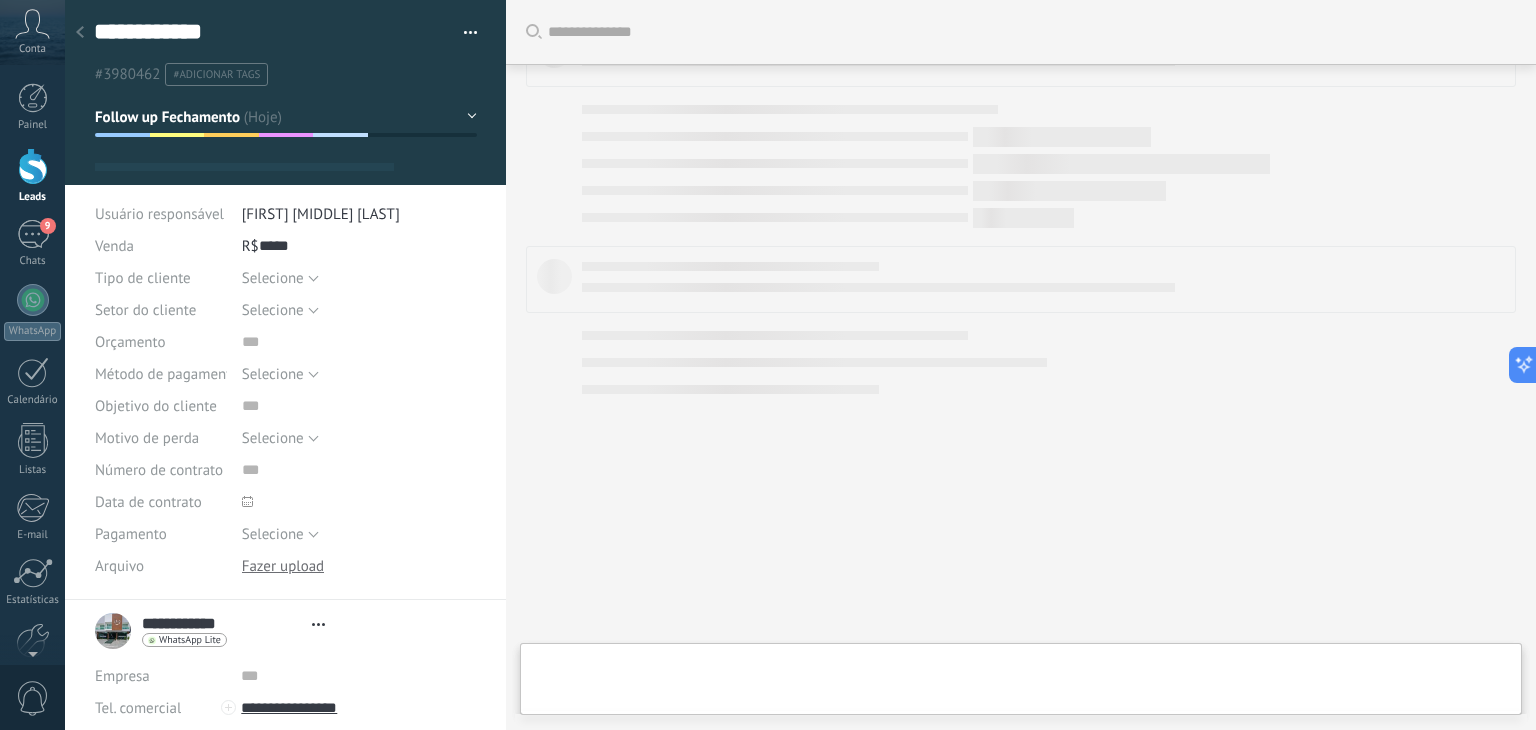 scroll, scrollTop: 3203, scrollLeft: 0, axis: vertical 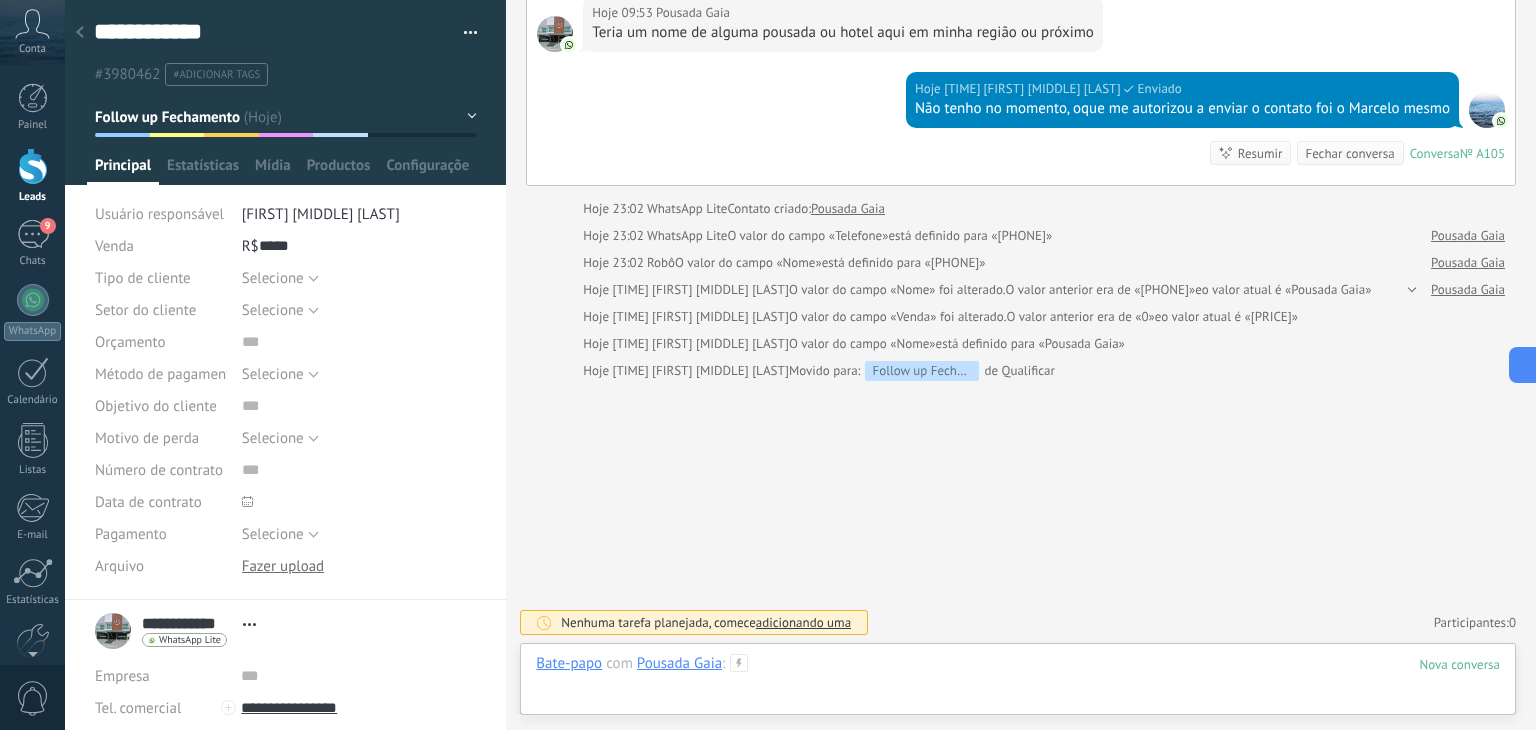 click at bounding box center (1018, 684) 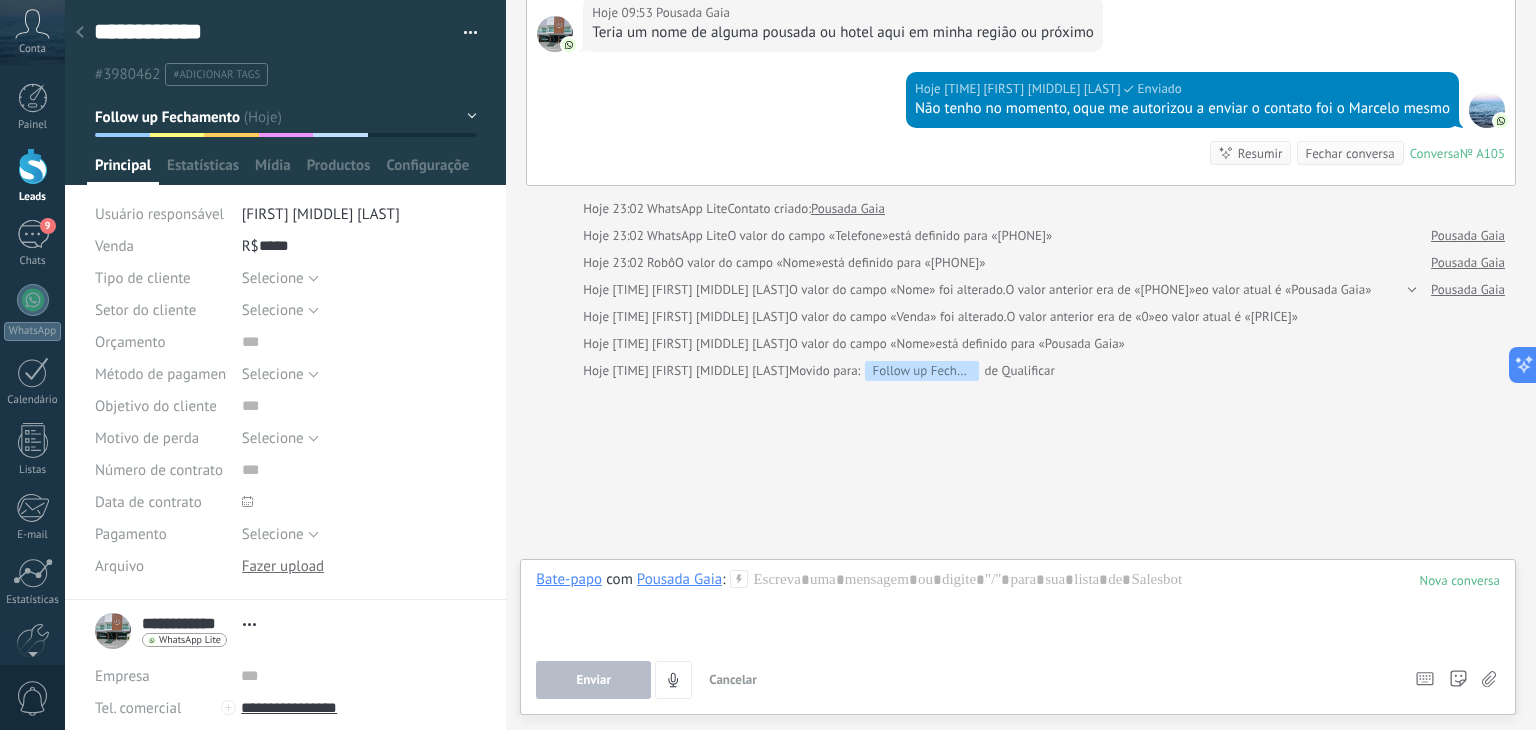 click on "Buscar Carregar mais 05/08/2025 05/08/2025 08:35 WhatsApp Lite  Lead criado:  Pousada Gaia Mais 10 do 12 04/08/2025 14:24 Michel Odair Abreu Santos  Enviado https://meet.google.com/ozt-kpaw-nmk meet.google.com Meet 04/08/2025 14:24 Michel Odair Abreu Santos  Enviado Segue o link 04/08/2025 16:35 Pousada Gaia  Michel não recebi o e-mail 04/08/2025 16:36 Pousada Gaia  marcomotta@gaiasuitesmacae.com.br  ou  pousadagaia@gaiasuitesmacae.com.br   e tem o meu particular  marcodimotta@gmail.com Qualquer um dos três recebo no ato no celular 04/08/2025 16:46 Michel Odair Abreu Santos  Enviado Boa tarde meu amigo, vou te mandar agora 04/08/2025 16:55 Michel Odair Abreu Santos  Enviado Boa tarde Marco, me confirma se recebeu 04/08/2025 16:56 Pousada Gaia  Agora sim 04/08/2025 16:56 Pousada Gaia  Chegou 04/08/2025 16:57 Michel Odair Abreu Santos  Enviado Show meu amigo, tenho outros parceiros entrando, caso vocês consigam me dar um retorno, vou dar prioridade para a gente começar o projeto de vocês Enviado" at bounding box center [1021, -1230] 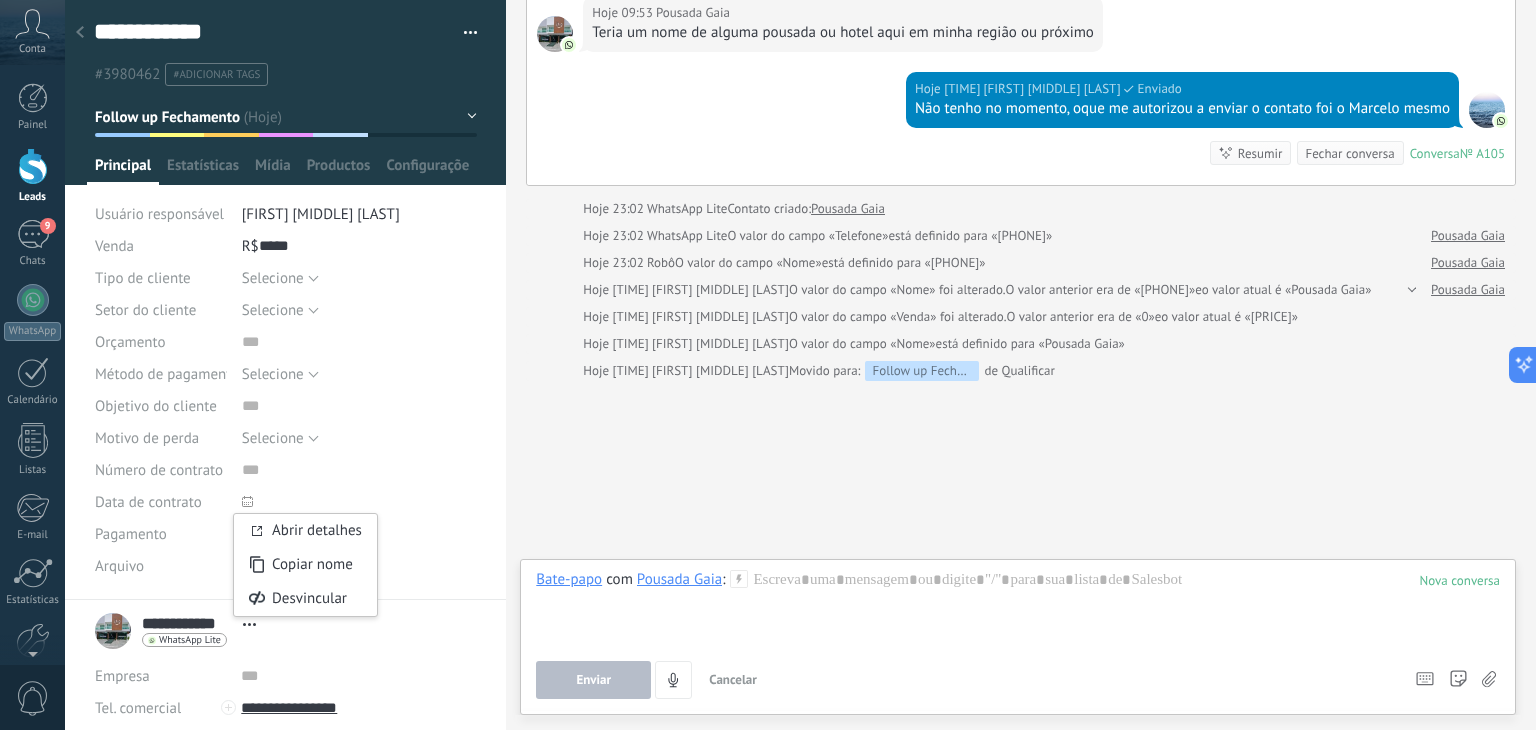 click on "Abrir detalhes
Copiar nome
Desvincular
Contato principal" at bounding box center (249, 624) 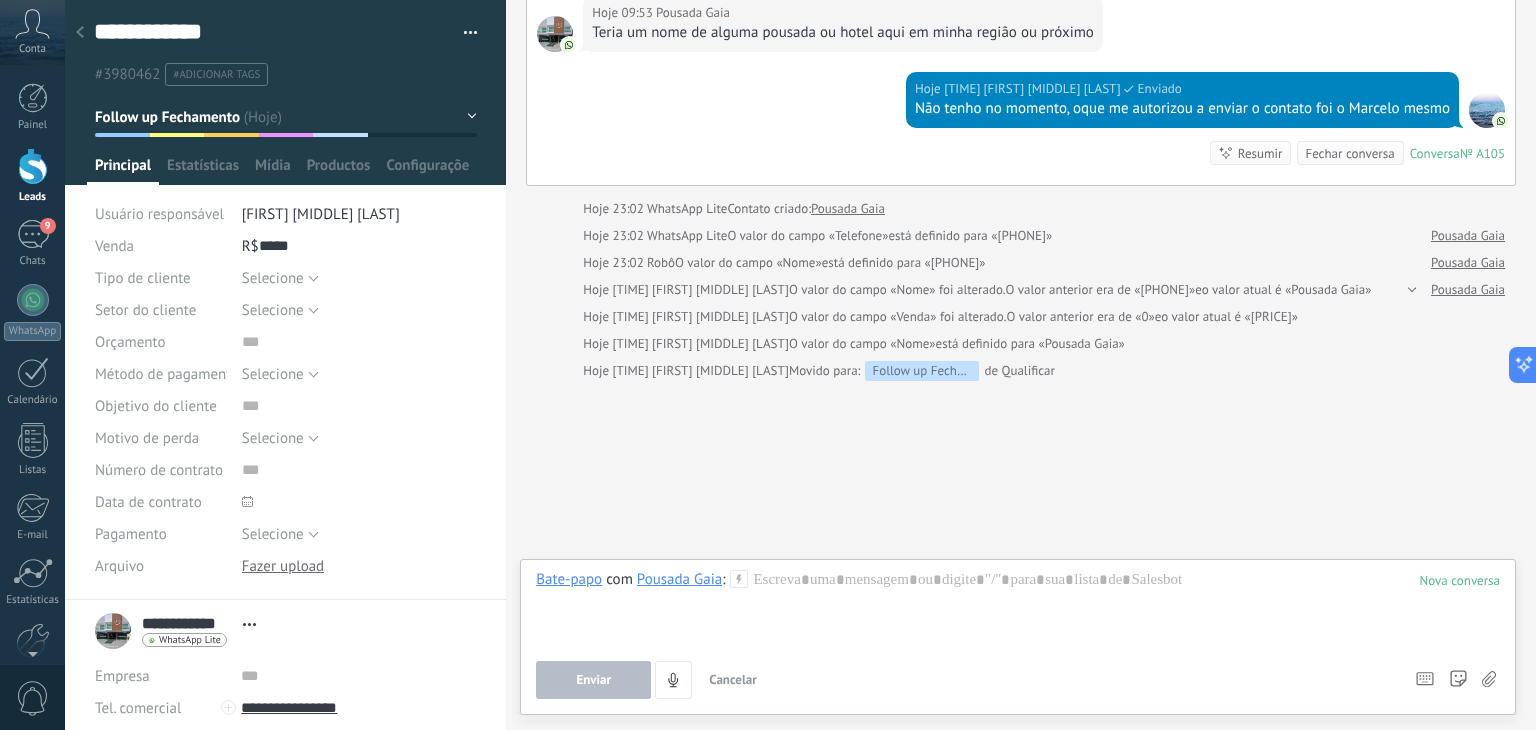 click at bounding box center (463, 33) 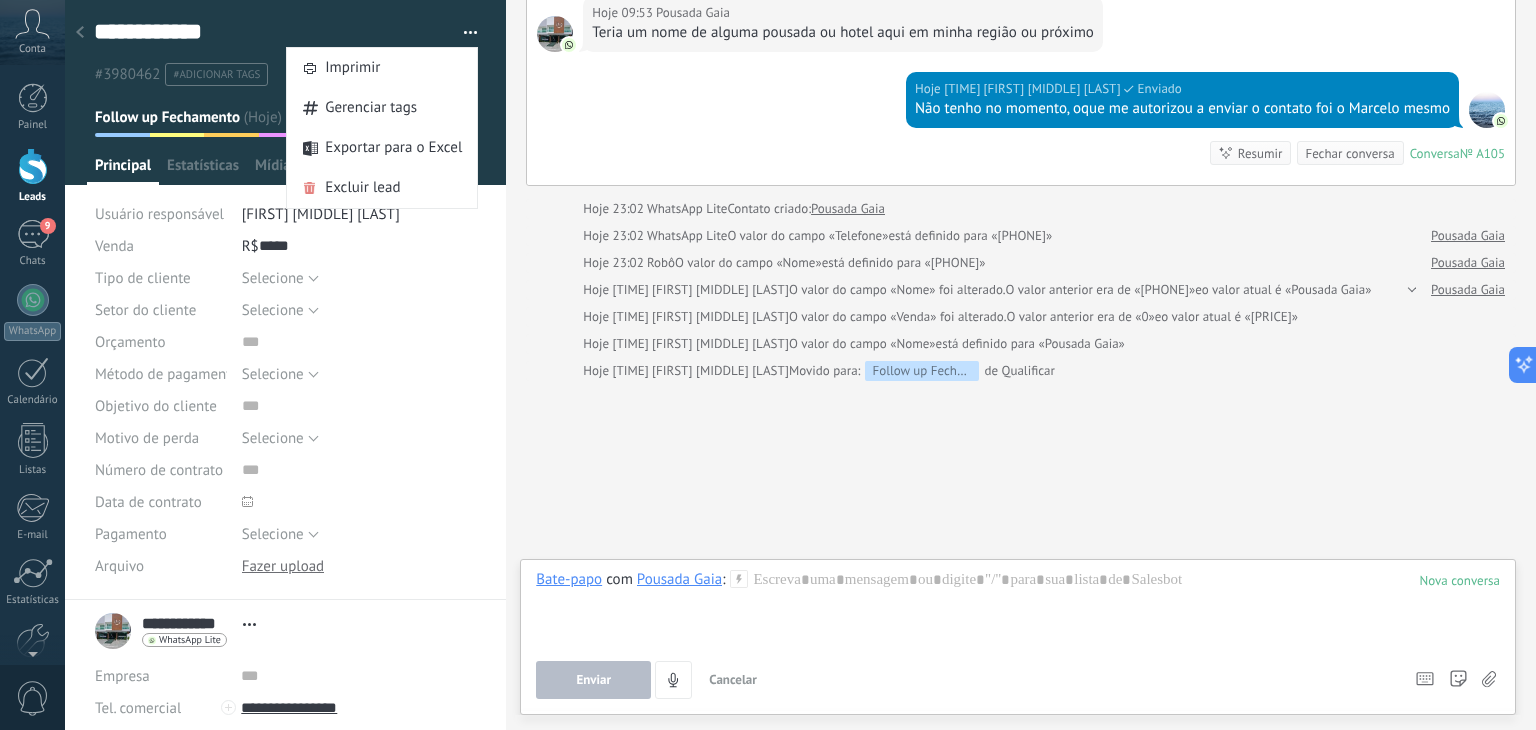 click at bounding box center [463, 33] 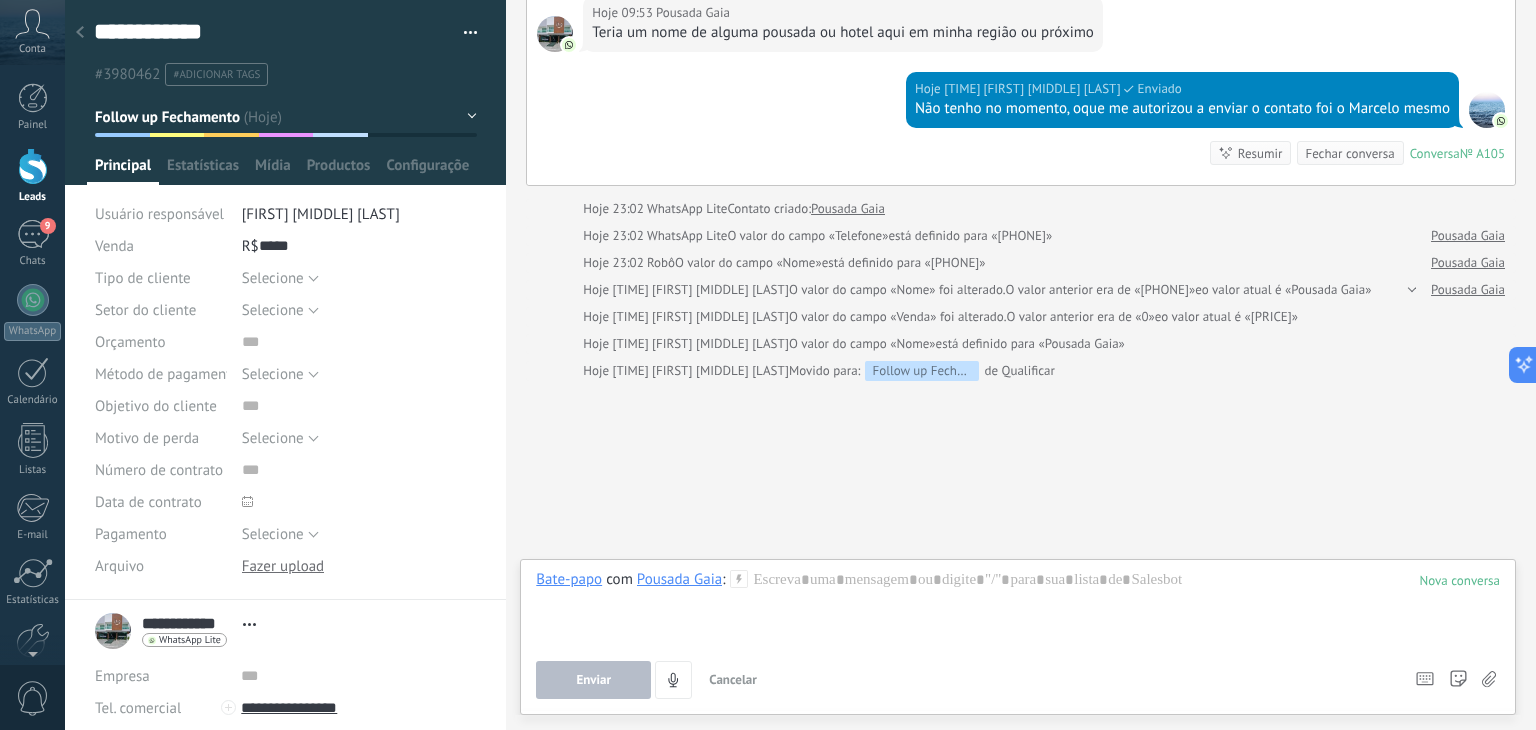 click at bounding box center (463, 33) 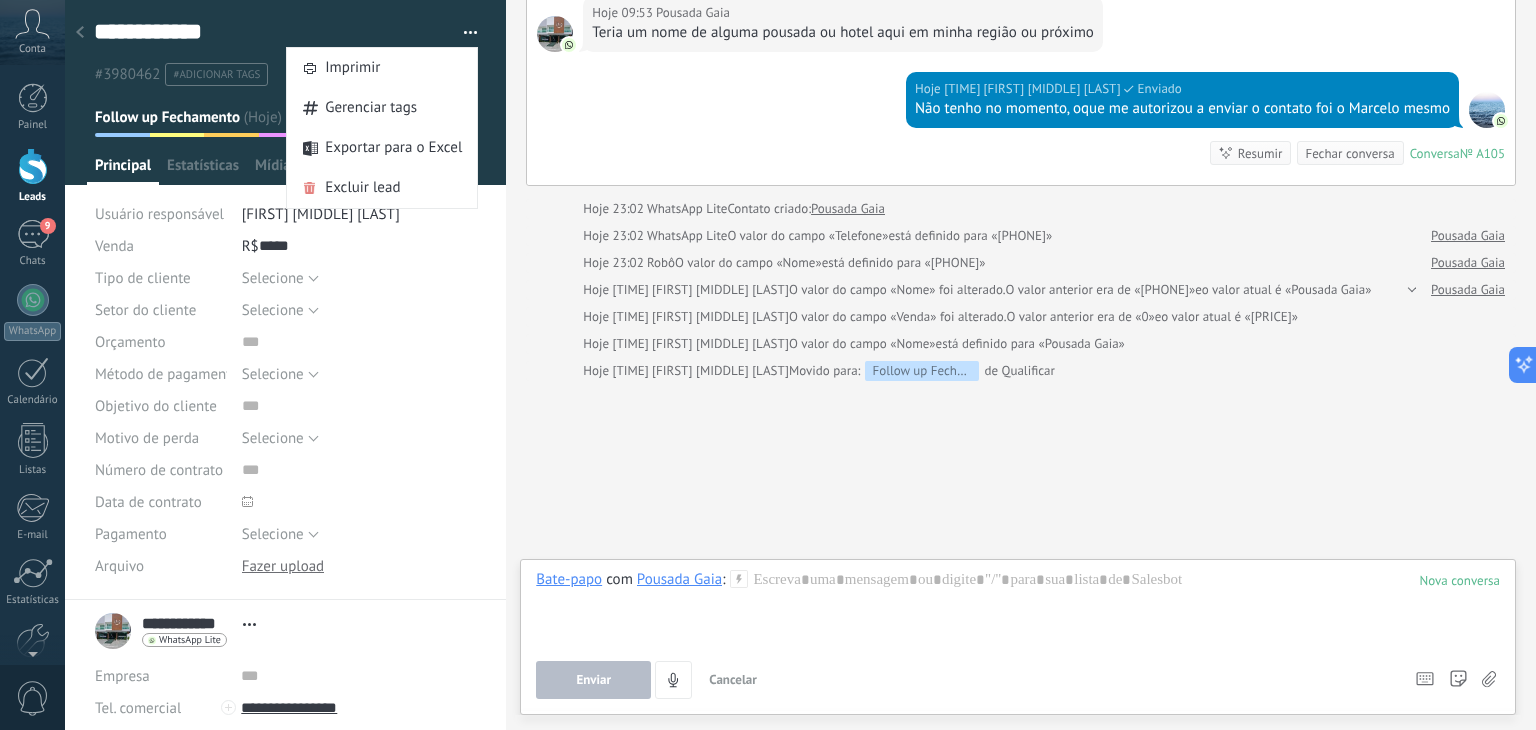 click at bounding box center [463, 33] 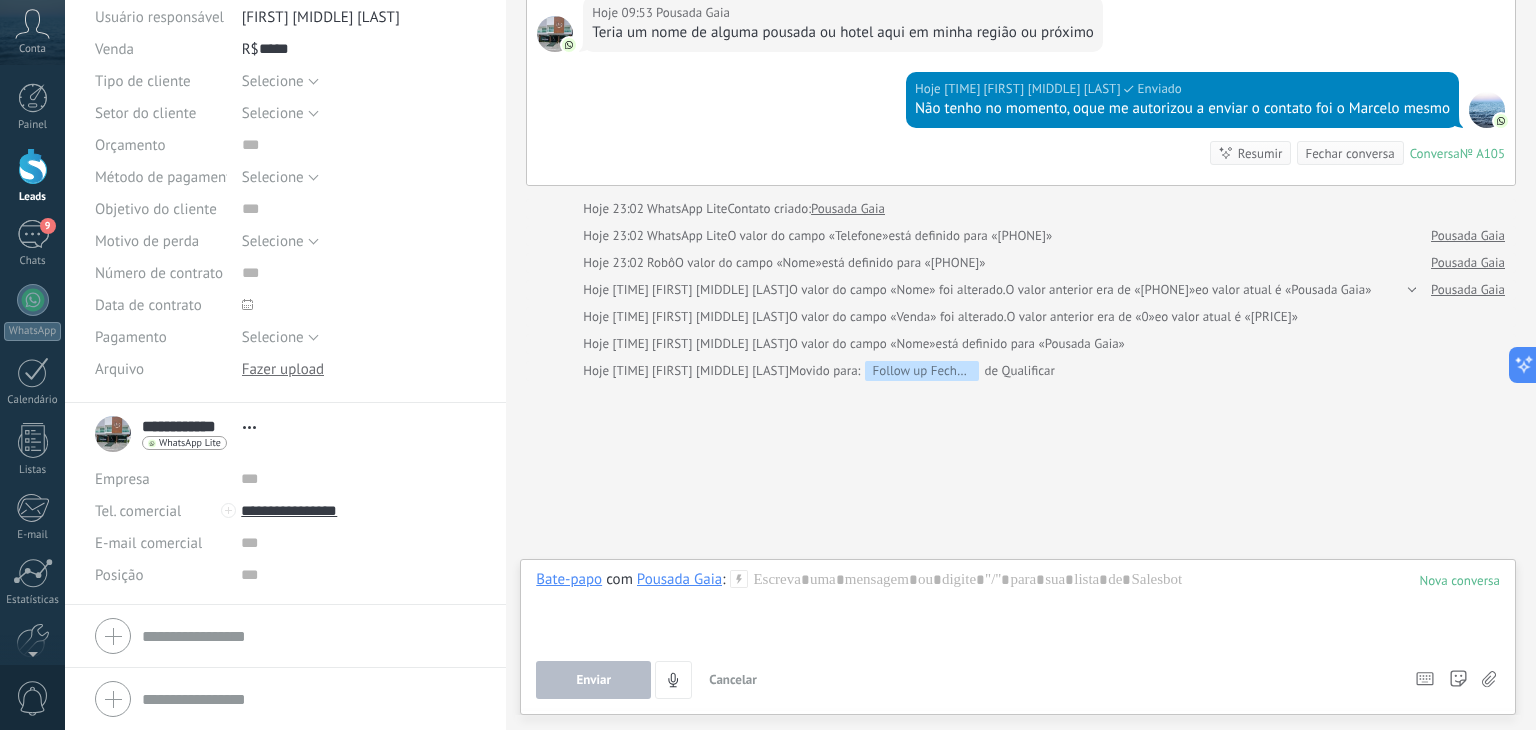 scroll, scrollTop: 12, scrollLeft: 0, axis: vertical 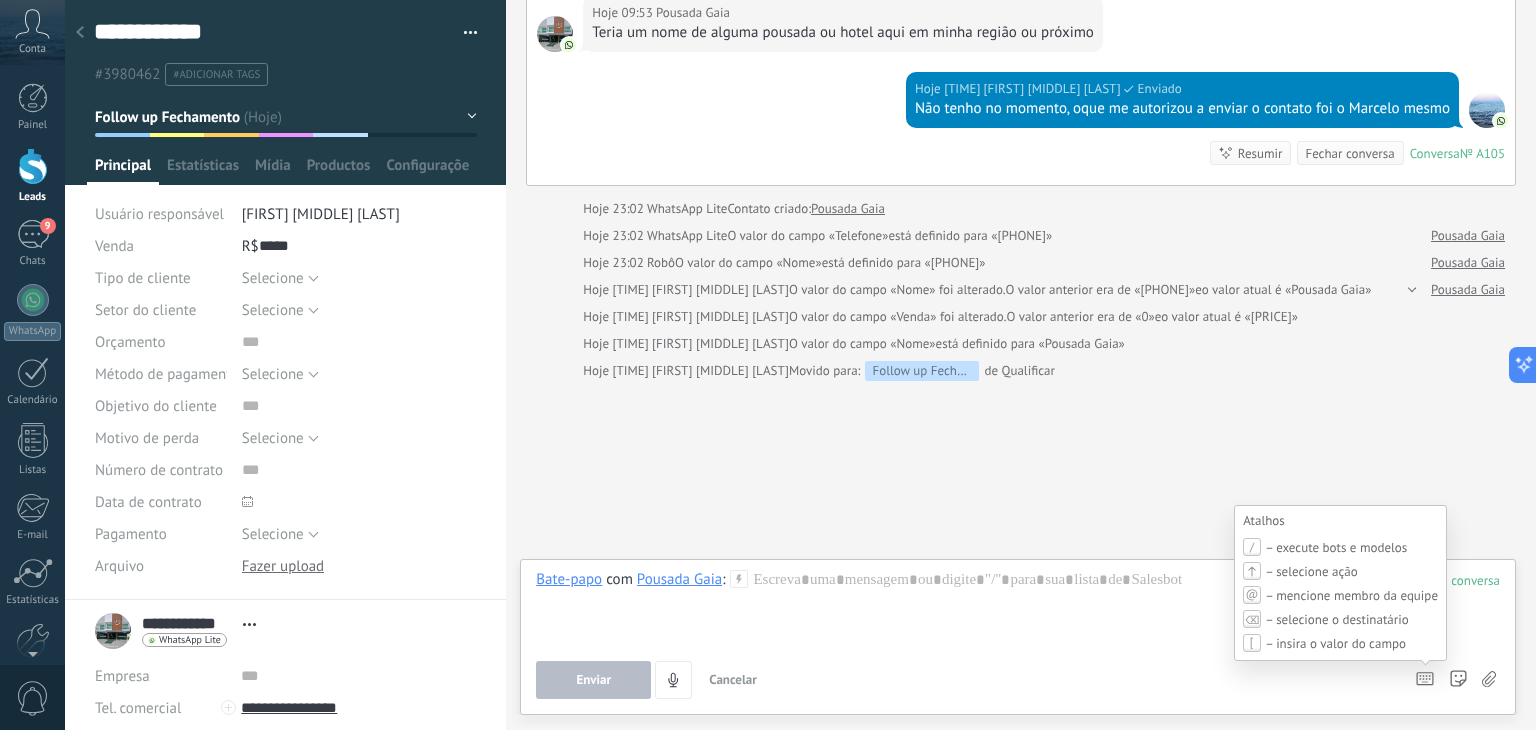 click 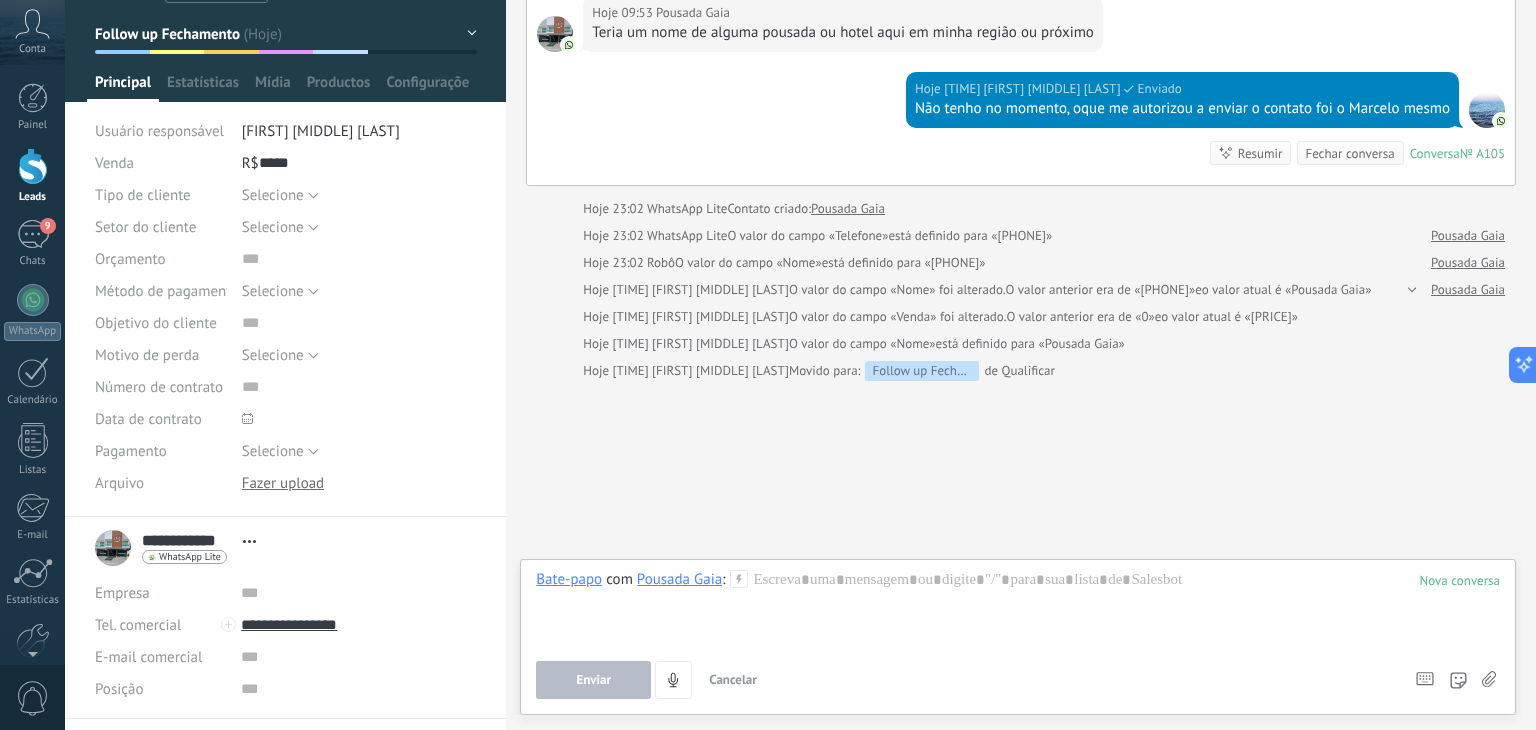 scroll, scrollTop: 197, scrollLeft: 0, axis: vertical 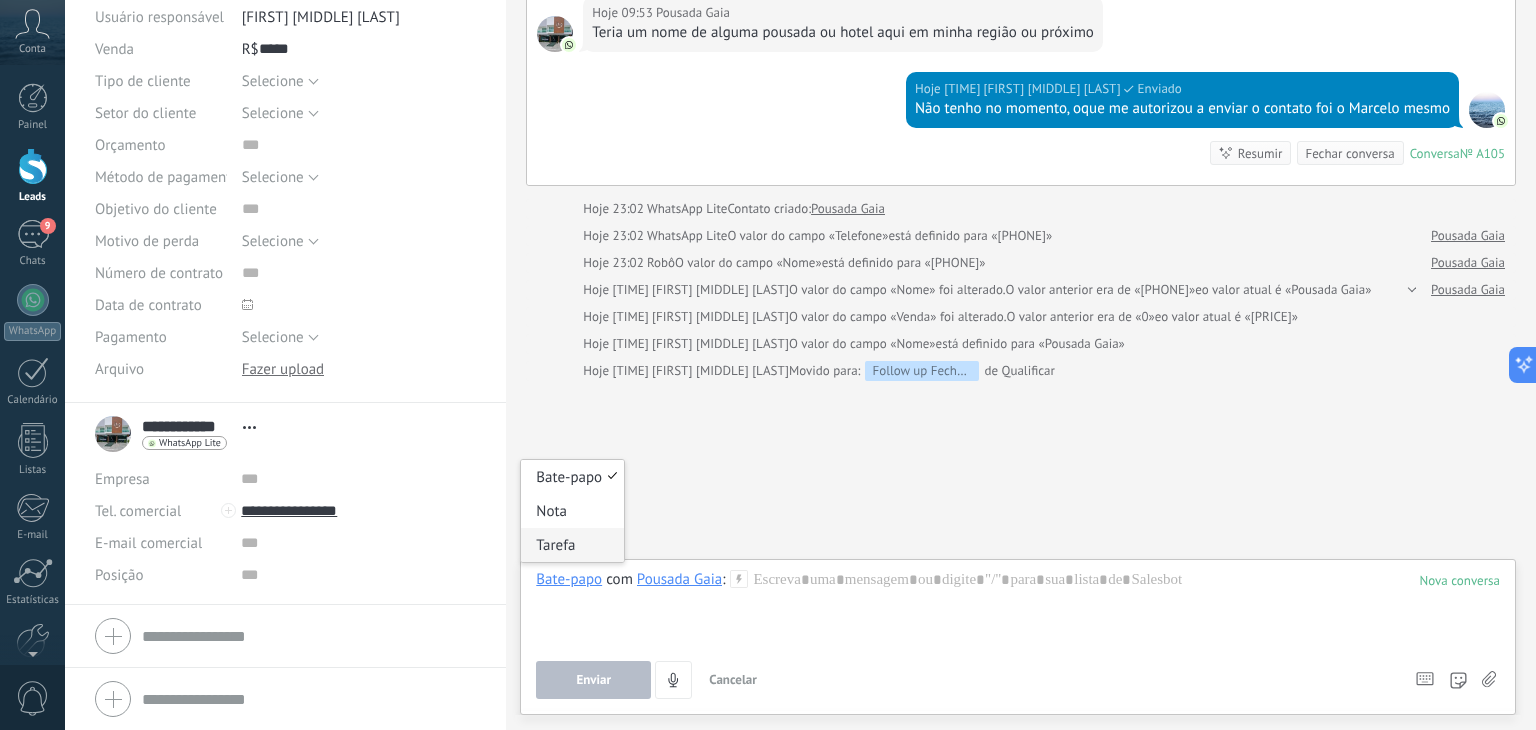 click on "Tarefa" at bounding box center [572, 545] 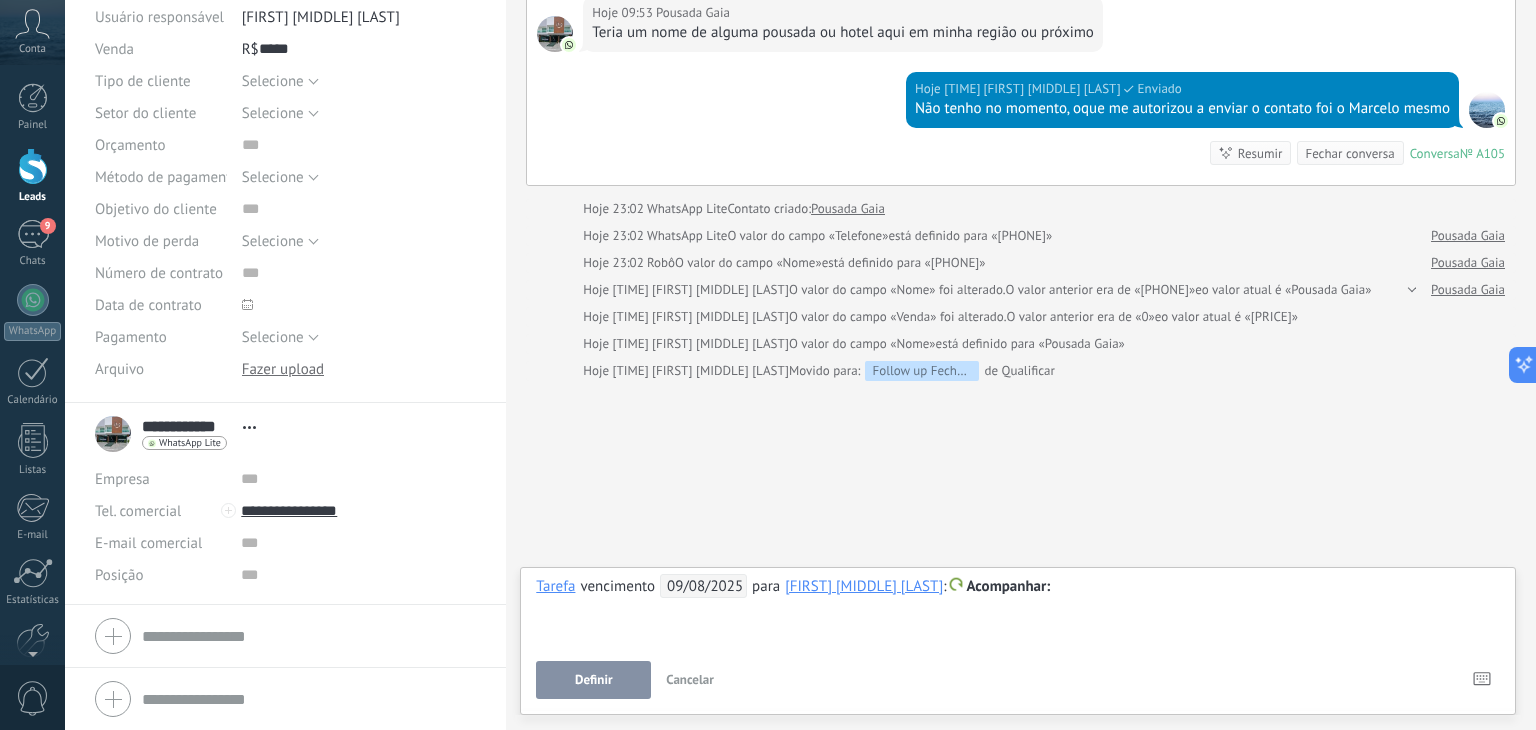 click on "09/08/2025" at bounding box center [703, 586] 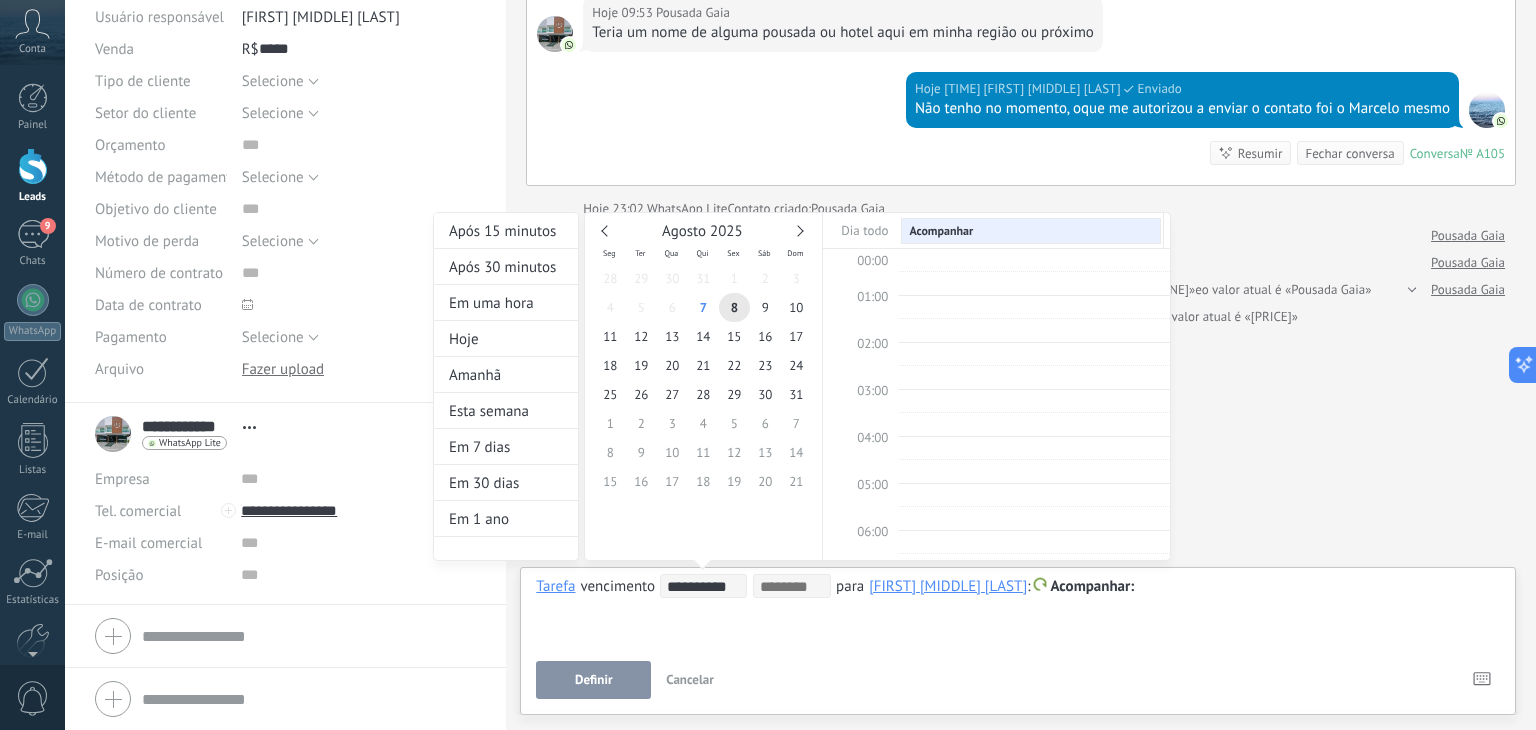 scroll, scrollTop: 374, scrollLeft: 0, axis: vertical 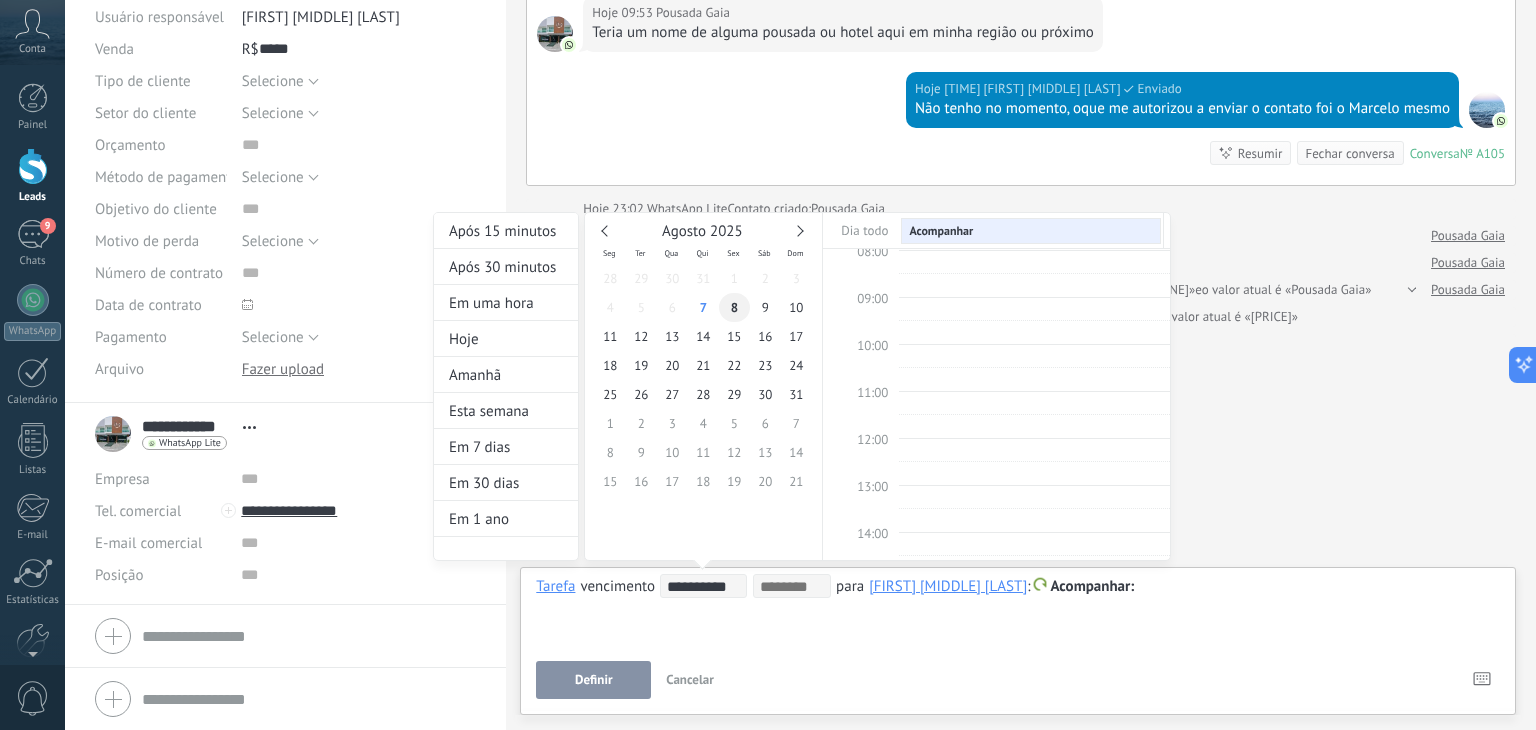 click on "8" at bounding box center (734, 307) 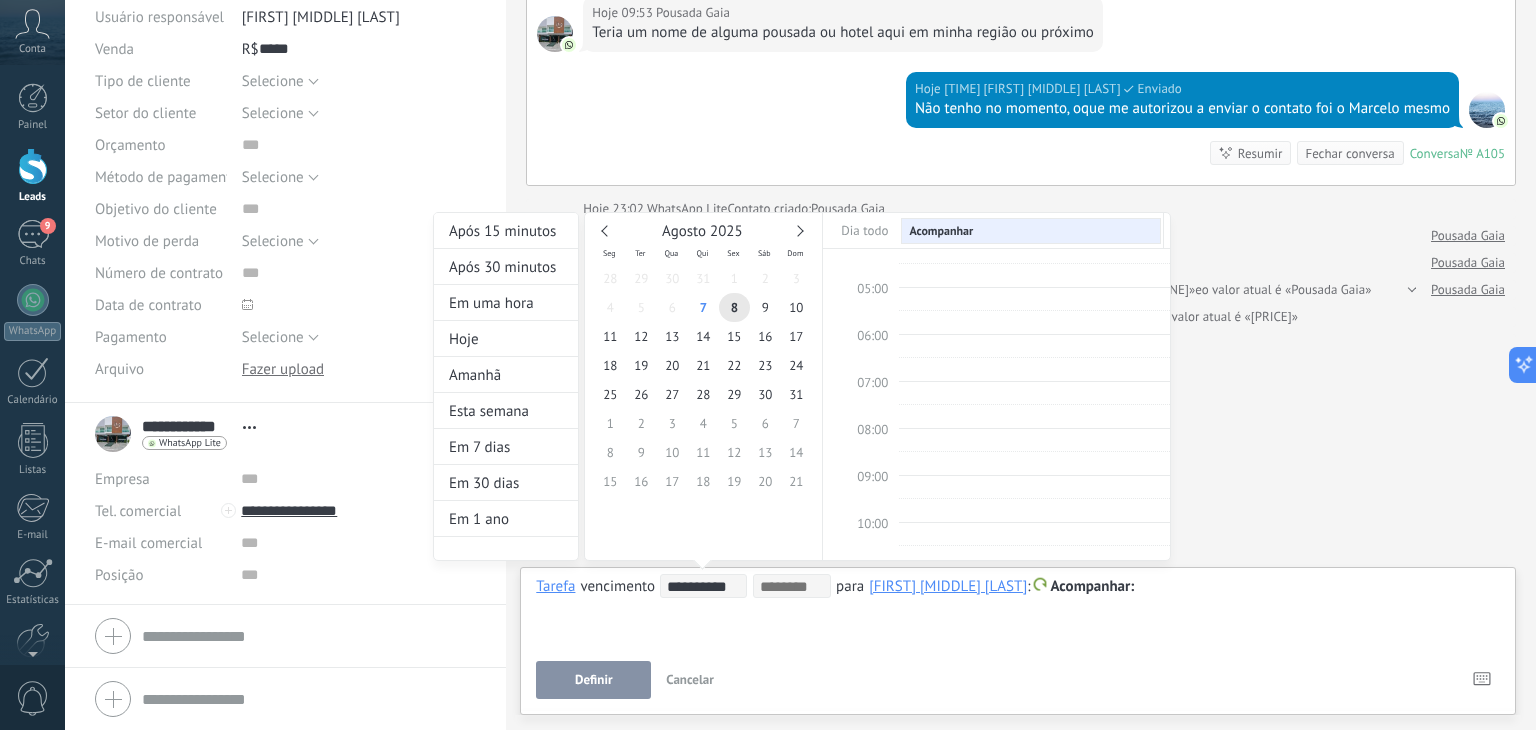 scroll, scrollTop: 174, scrollLeft: 0, axis: vertical 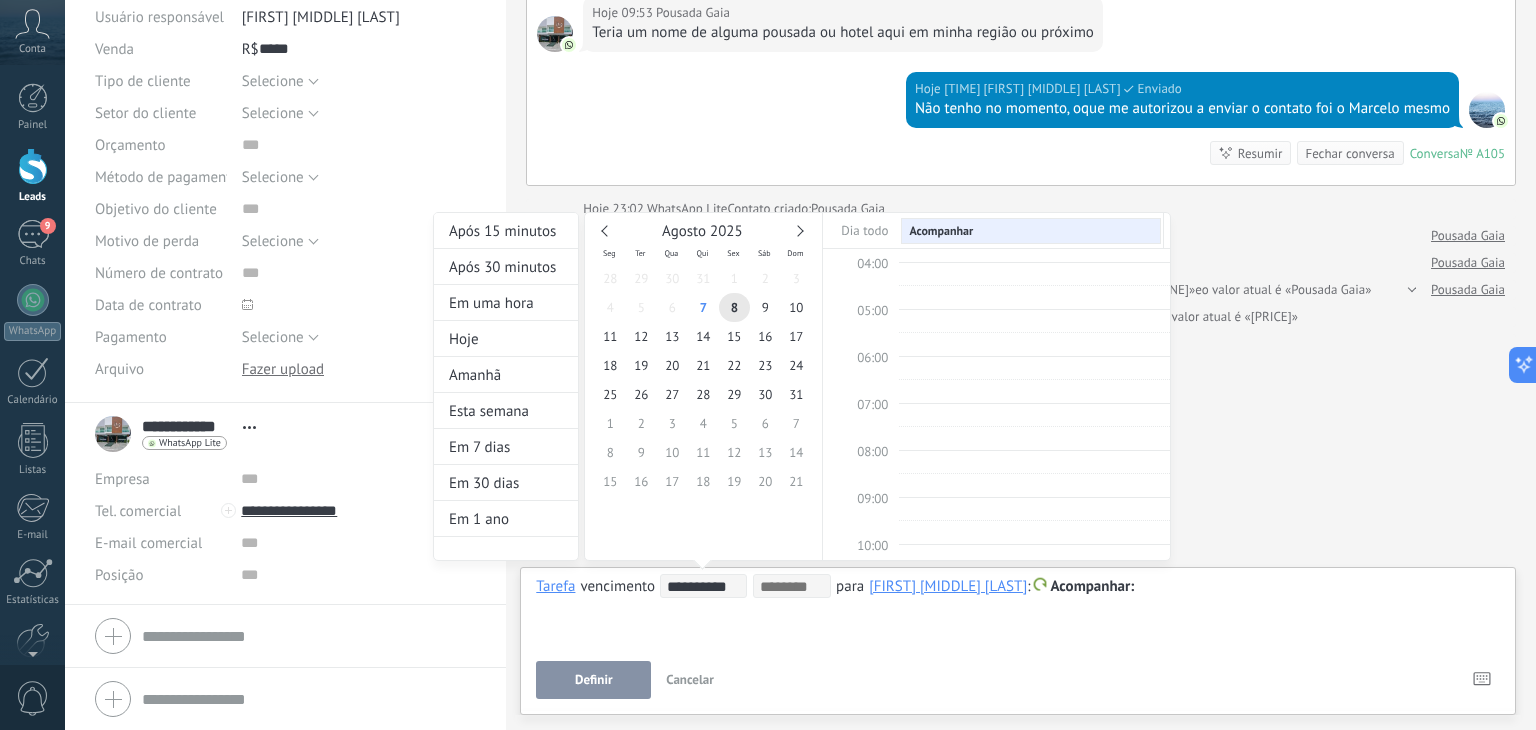 type on "**********" 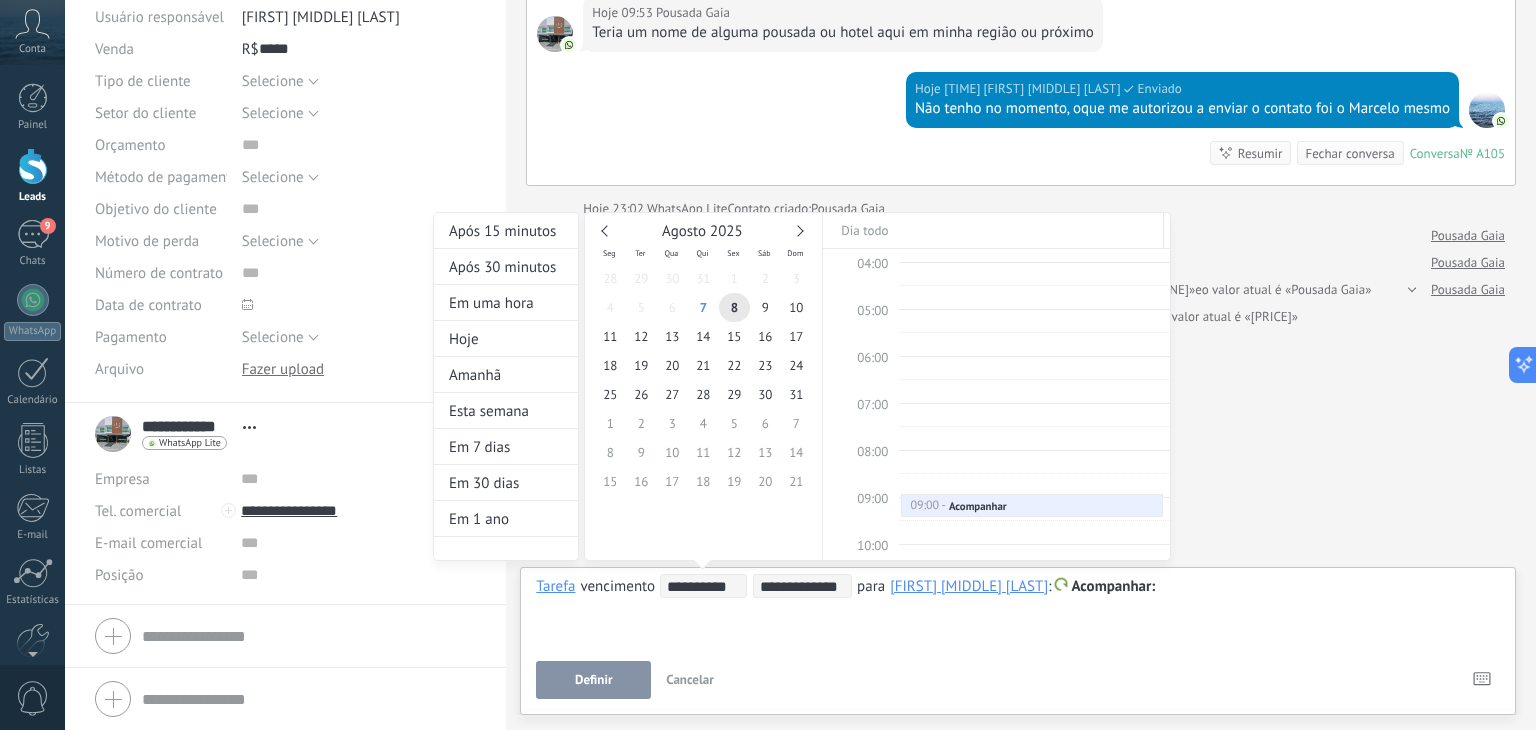 click at bounding box center [768, 365] 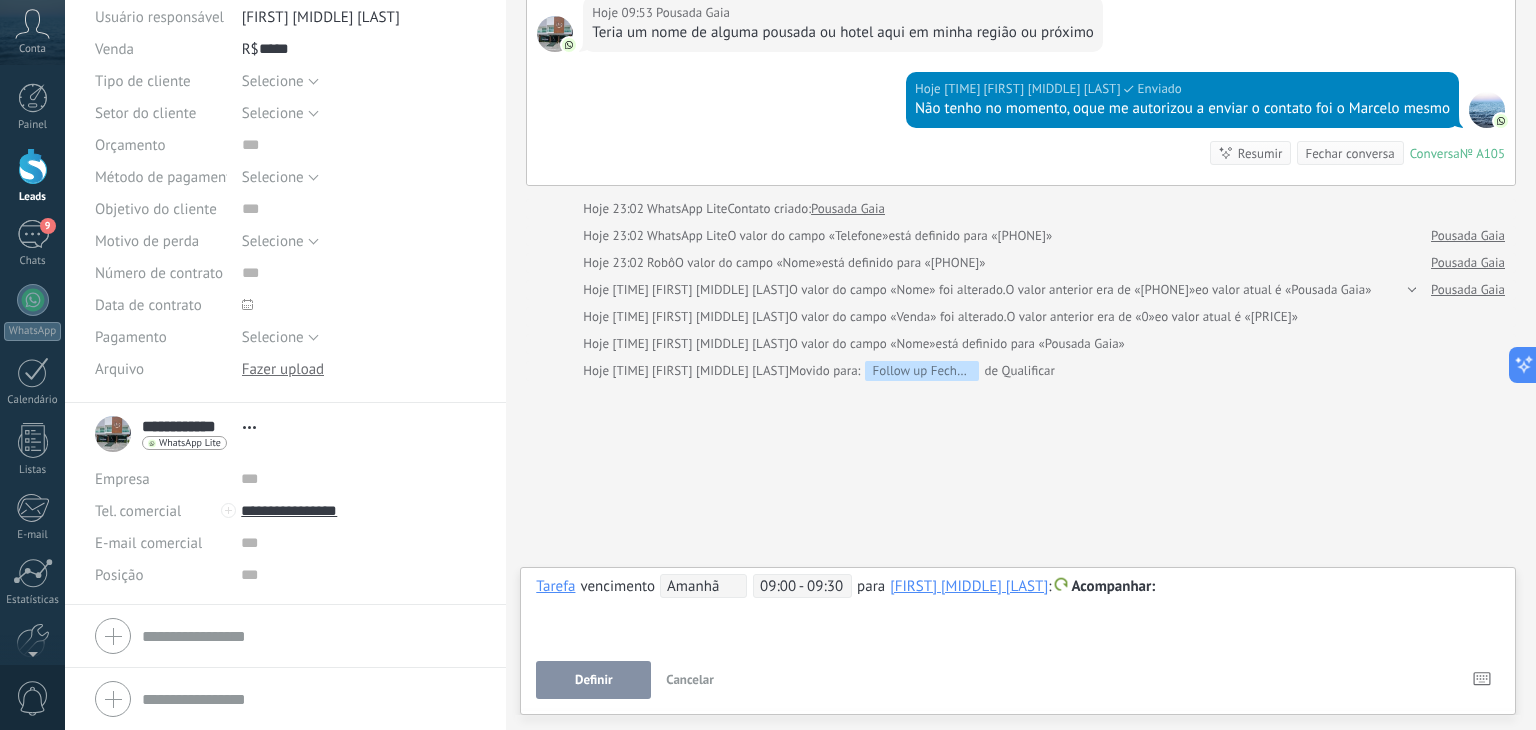 click at bounding box center [1018, 587] 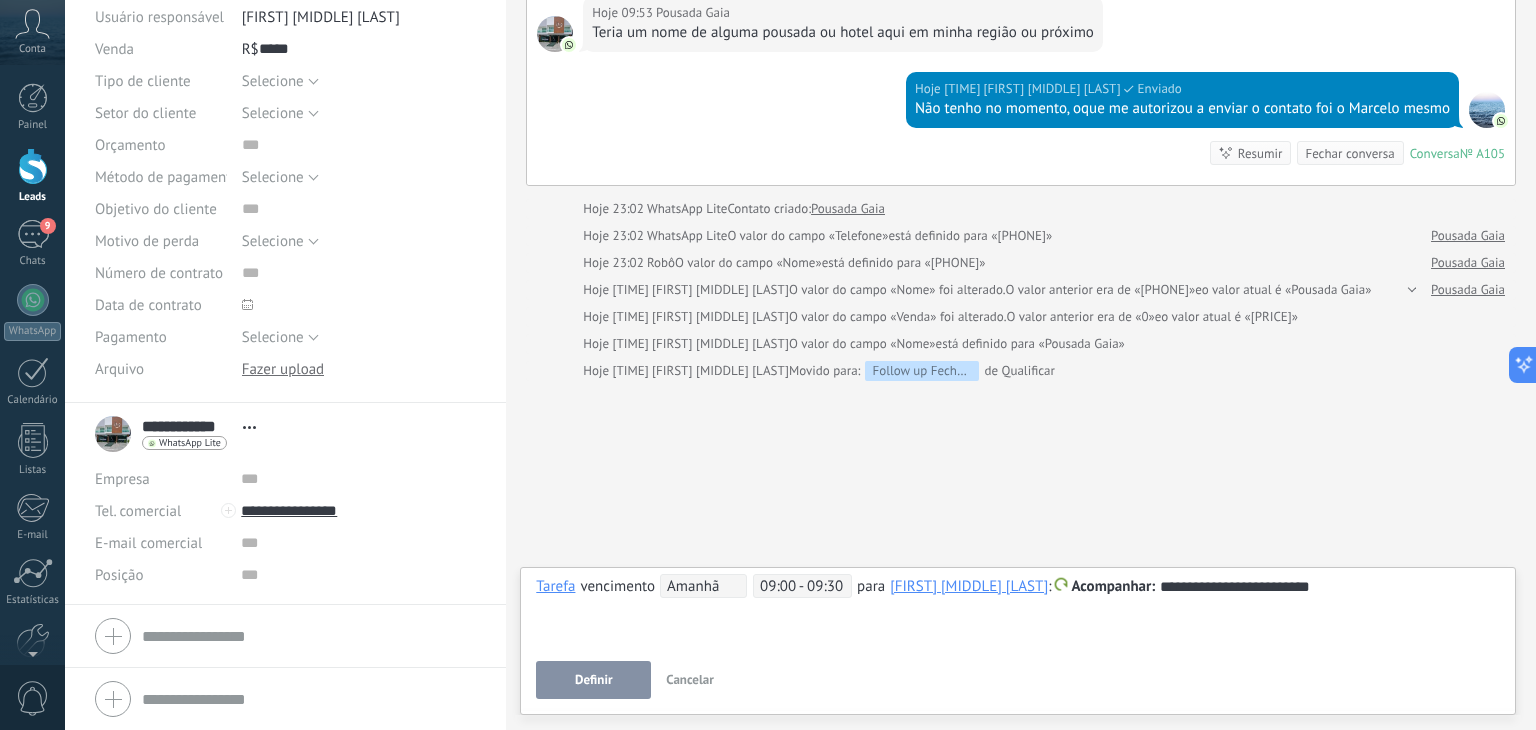 click on "09:00 - 09:30" at bounding box center [802, 586] 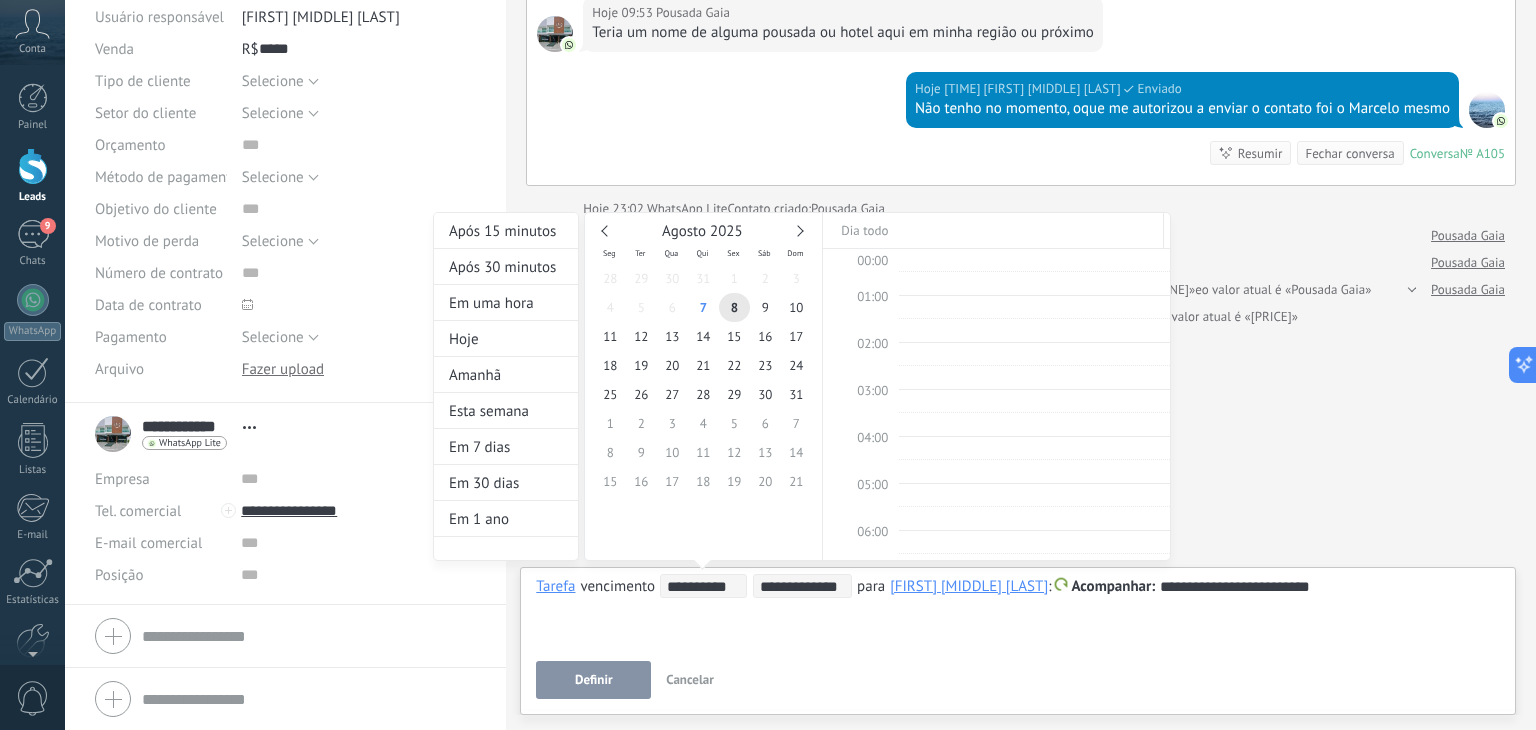 scroll, scrollTop: 396, scrollLeft: 0, axis: vertical 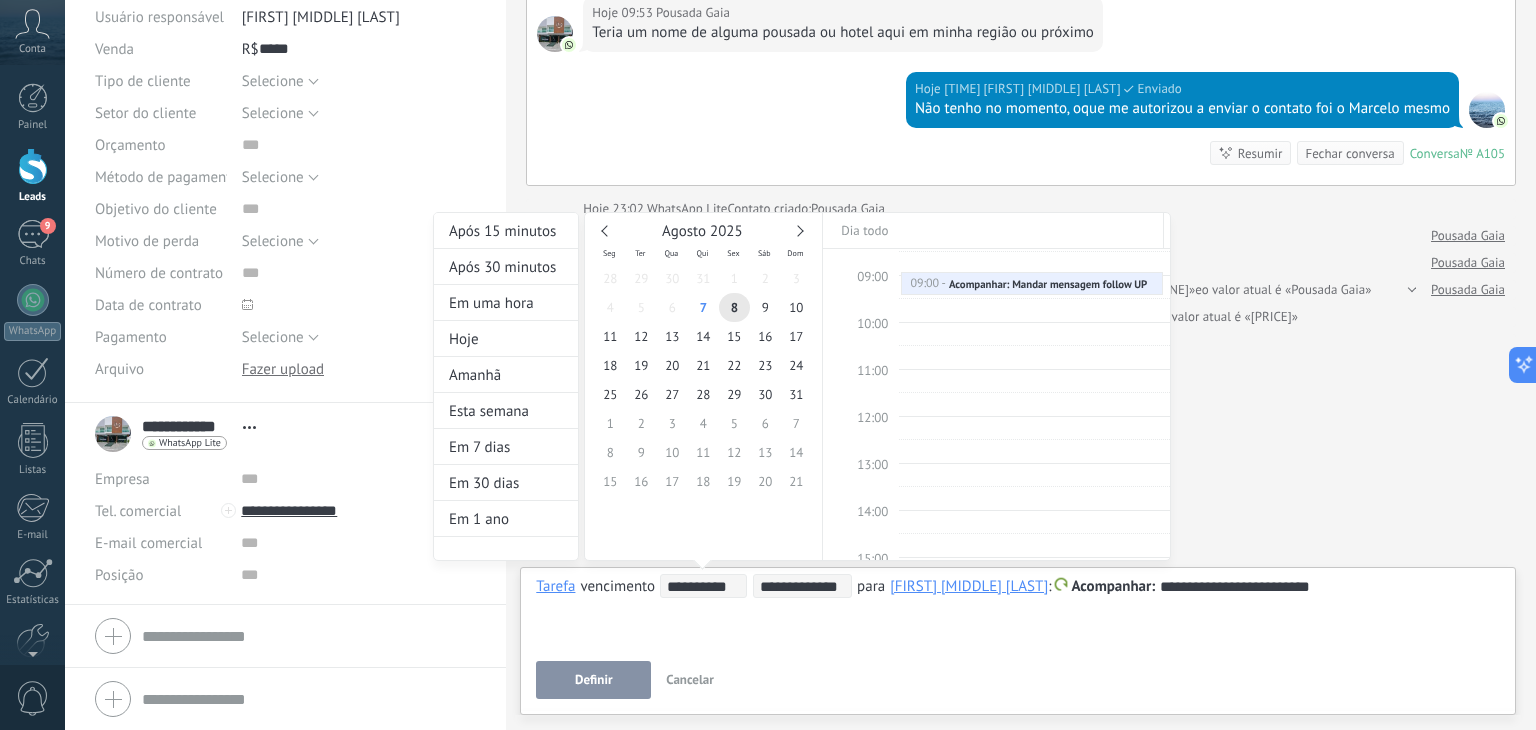 click at bounding box center [768, 365] 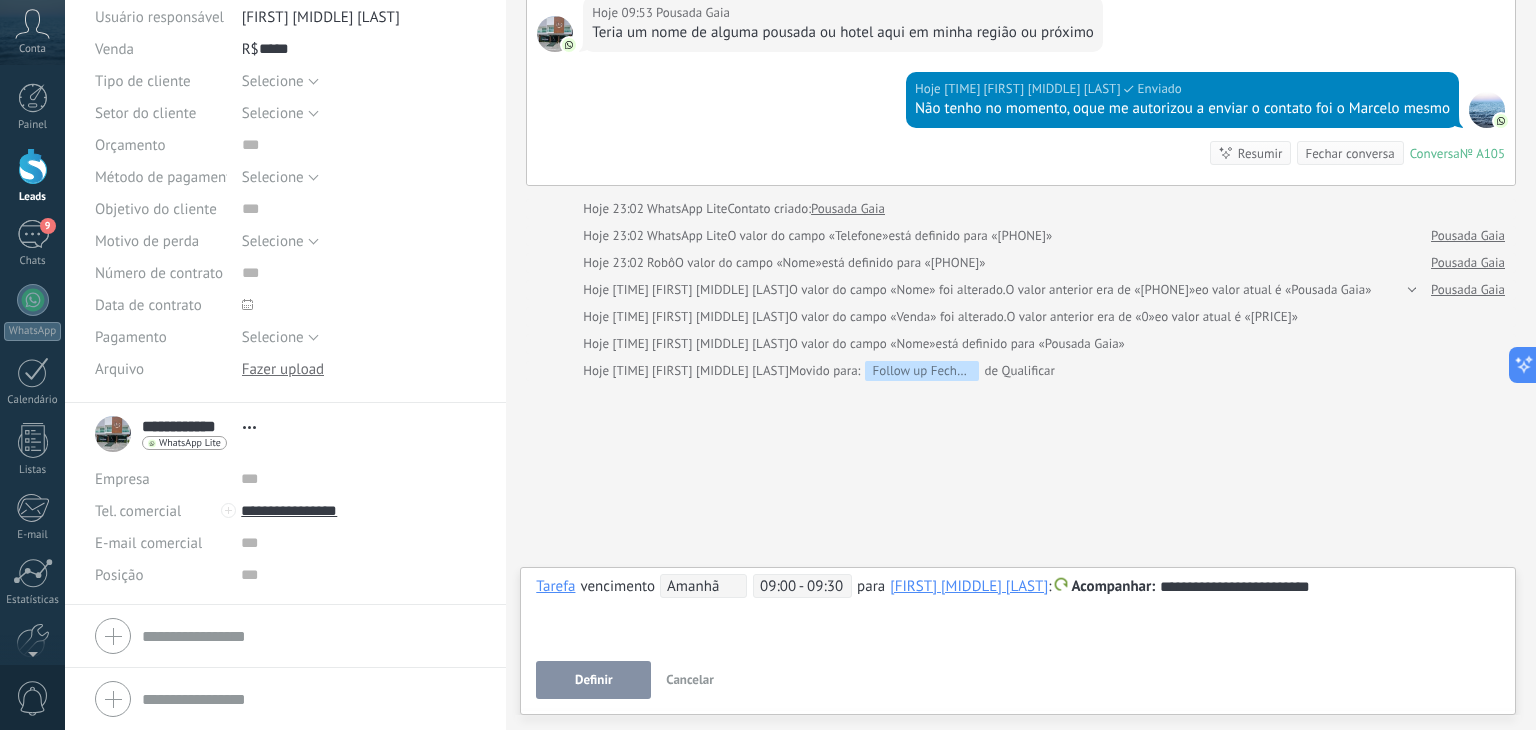 click on "**********" at bounding box center (1018, 610) 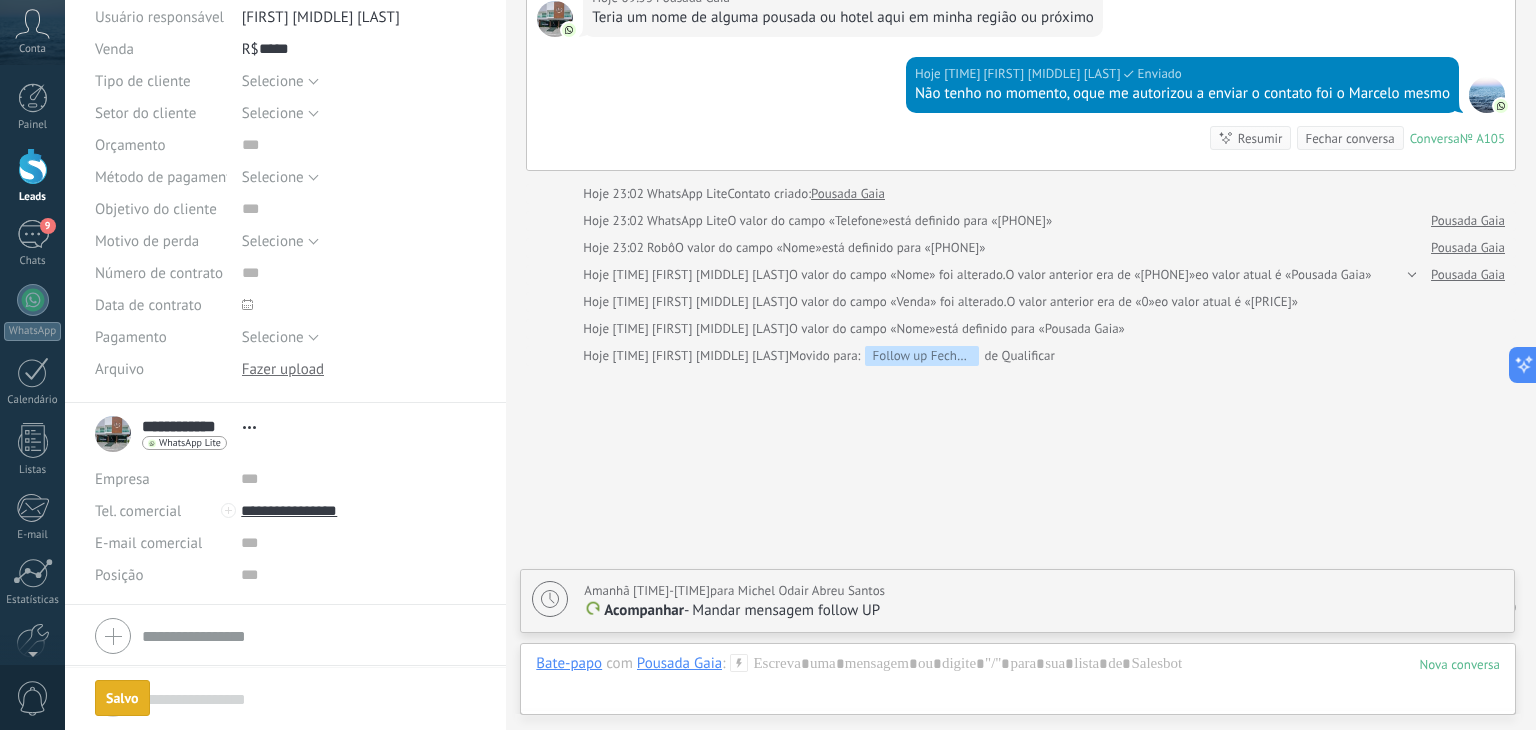 scroll, scrollTop: 3272, scrollLeft: 0, axis: vertical 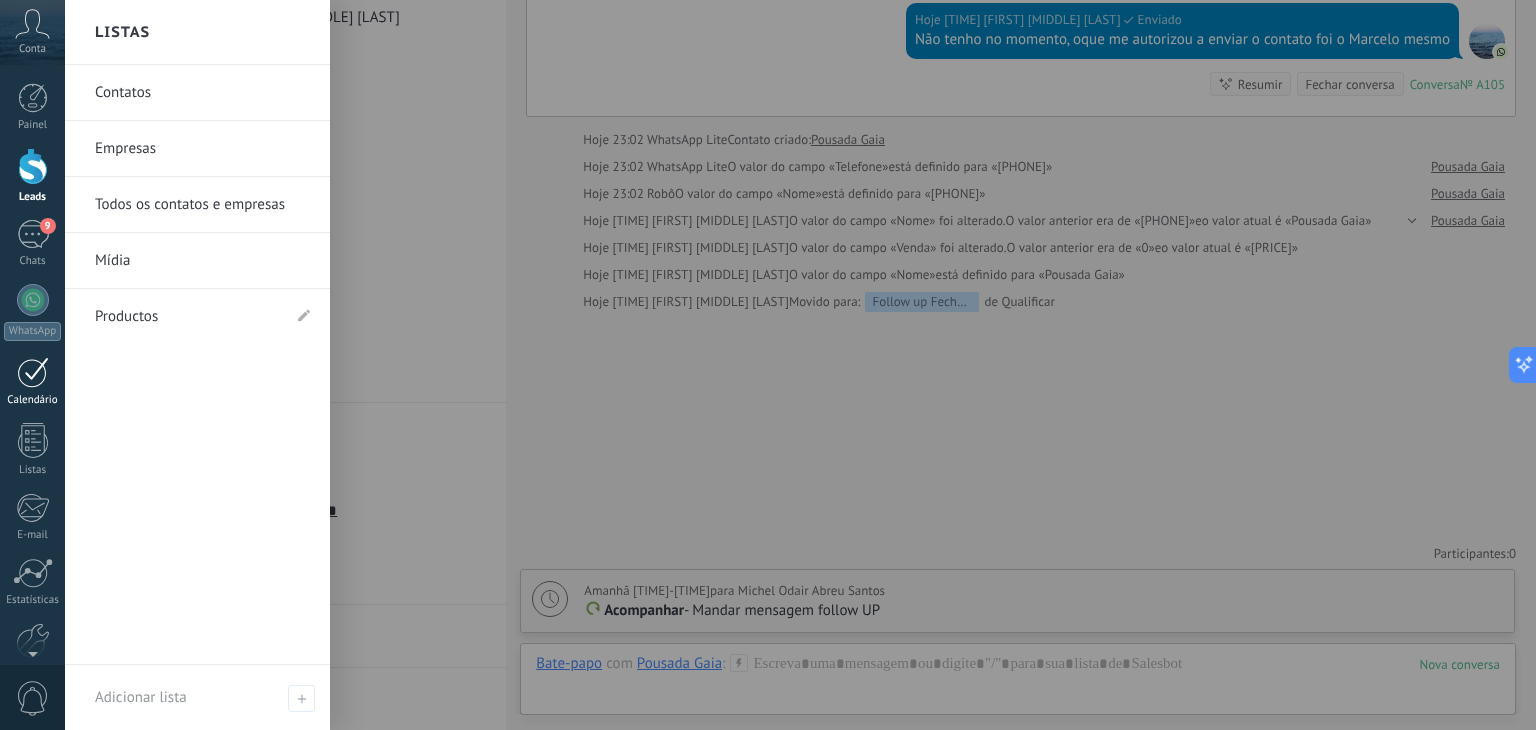 click at bounding box center (33, 372) 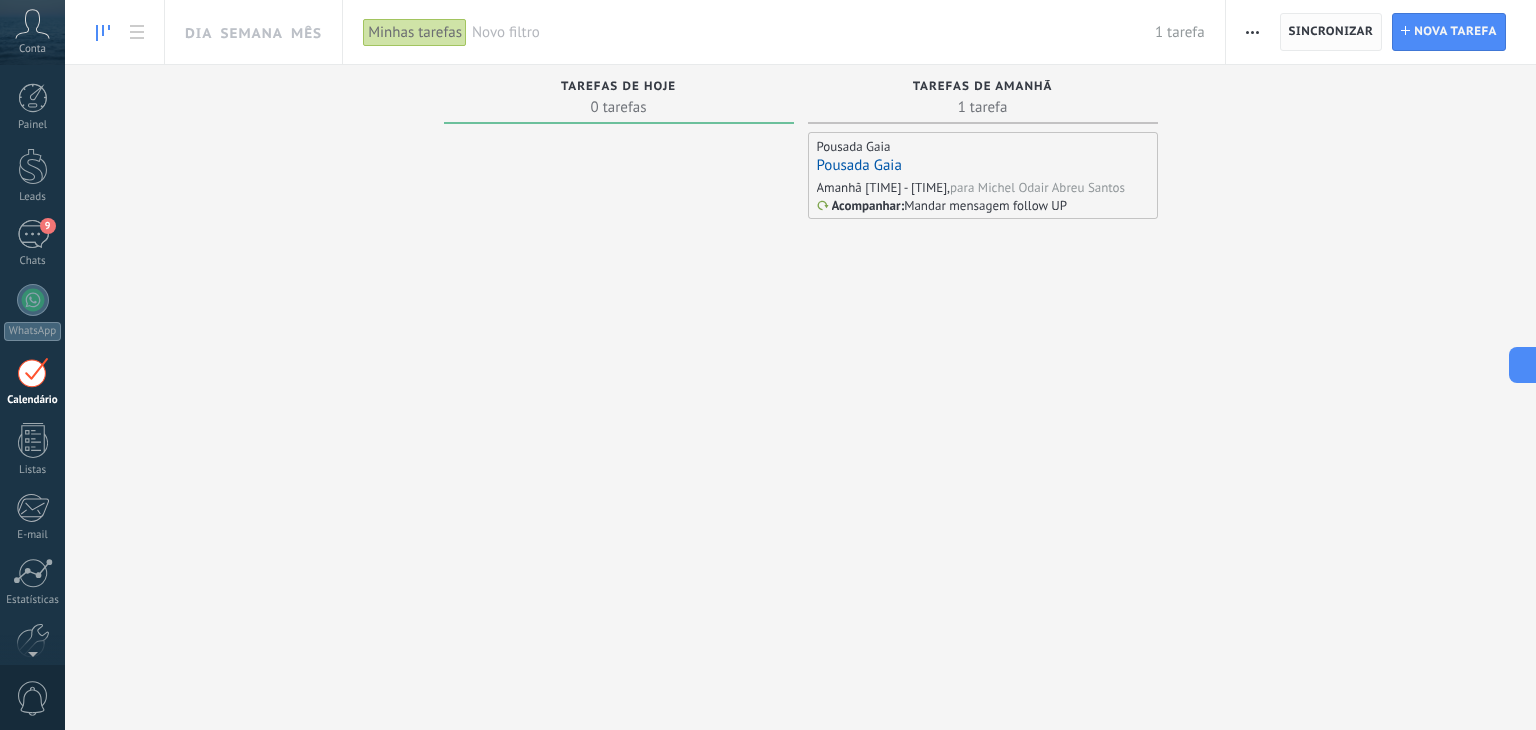 click on "Sincronizar" at bounding box center [1331, 32] 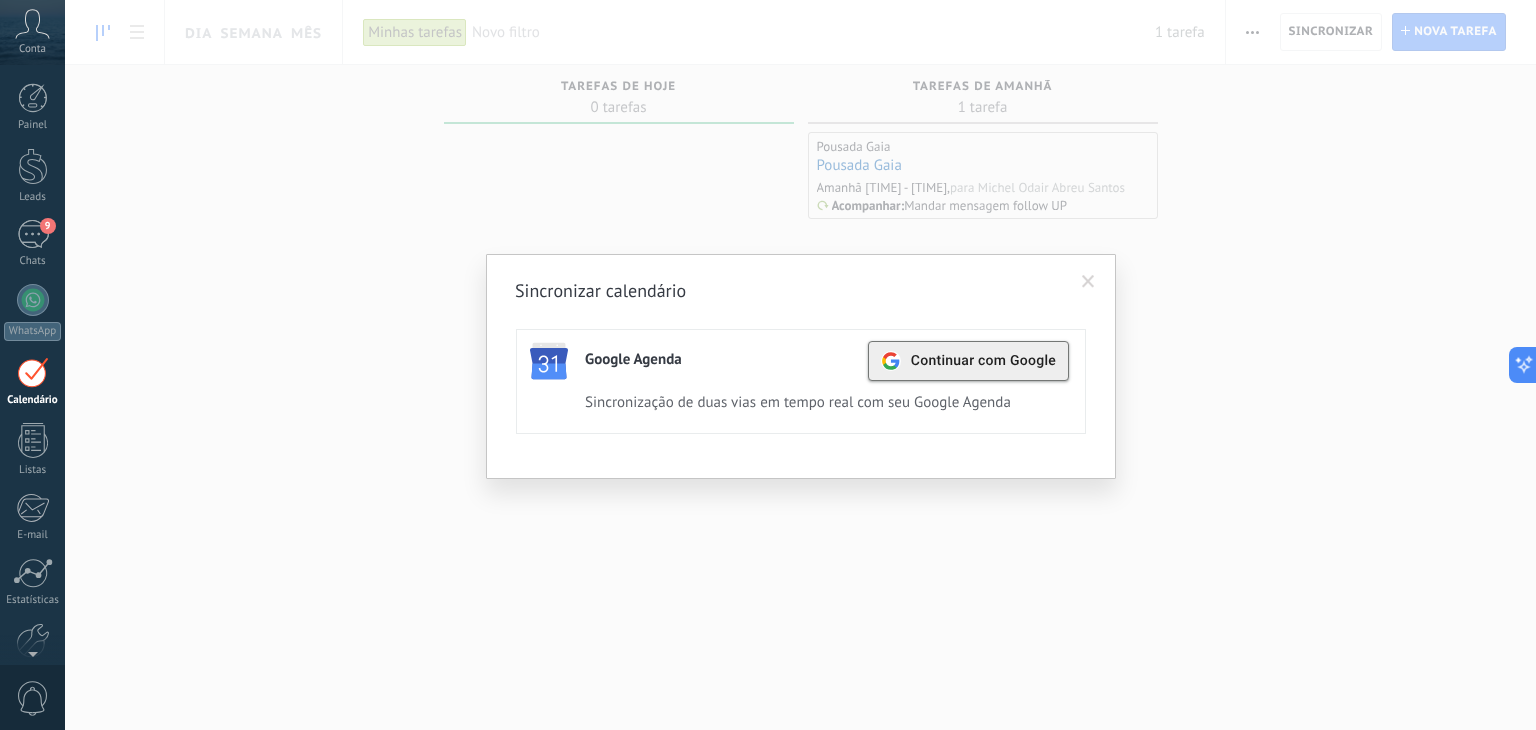 click on "Continuar com Google" at bounding box center [983, 361] 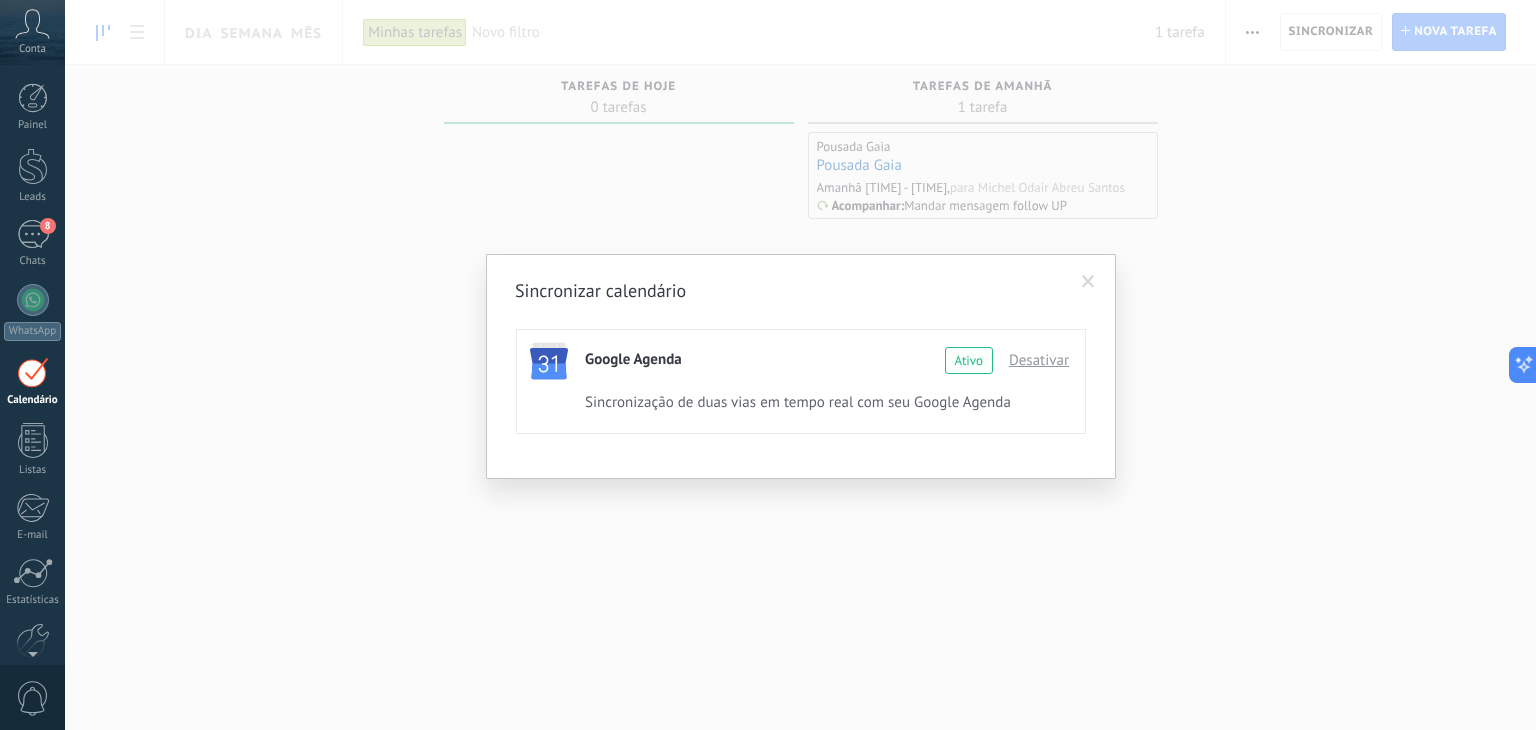 click at bounding box center [1088, 282] 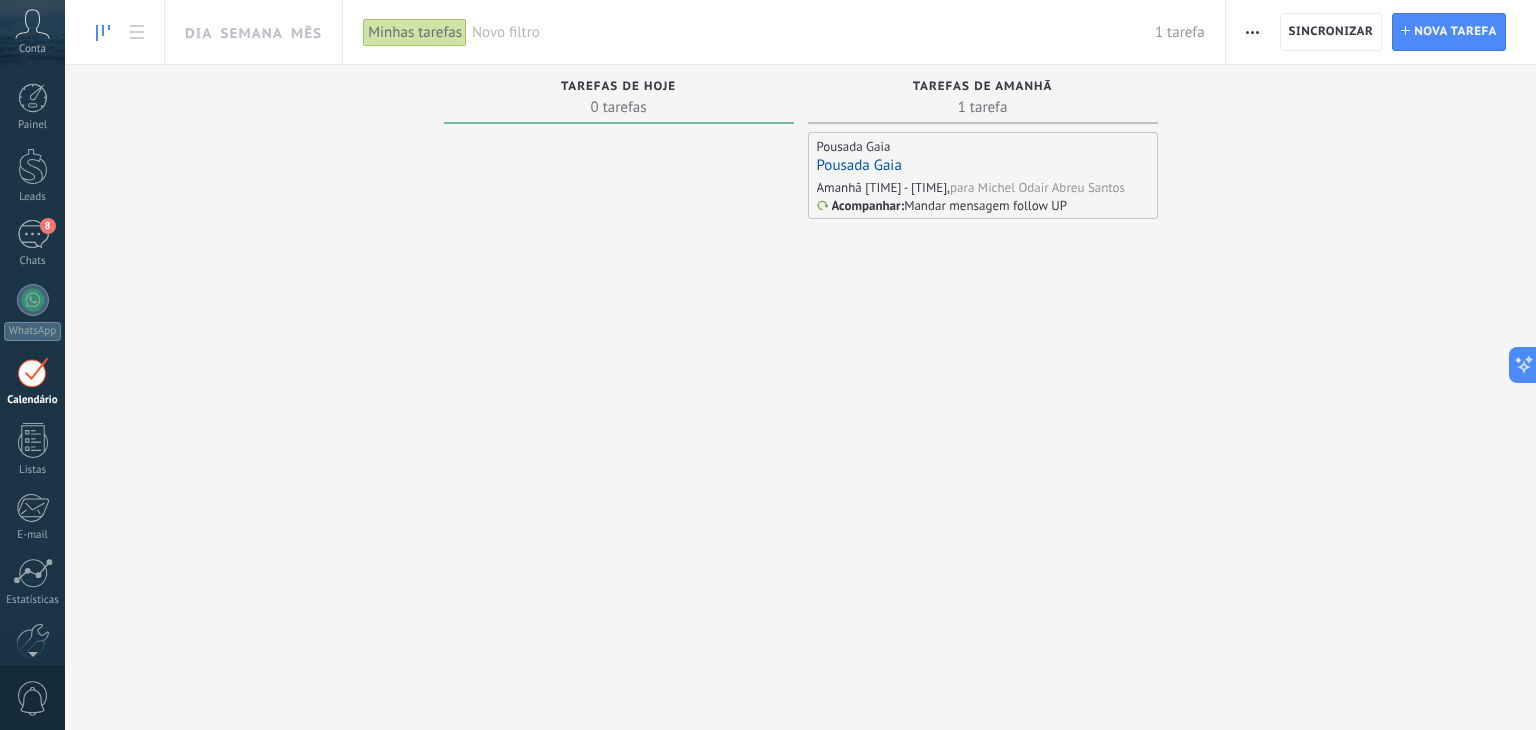 click 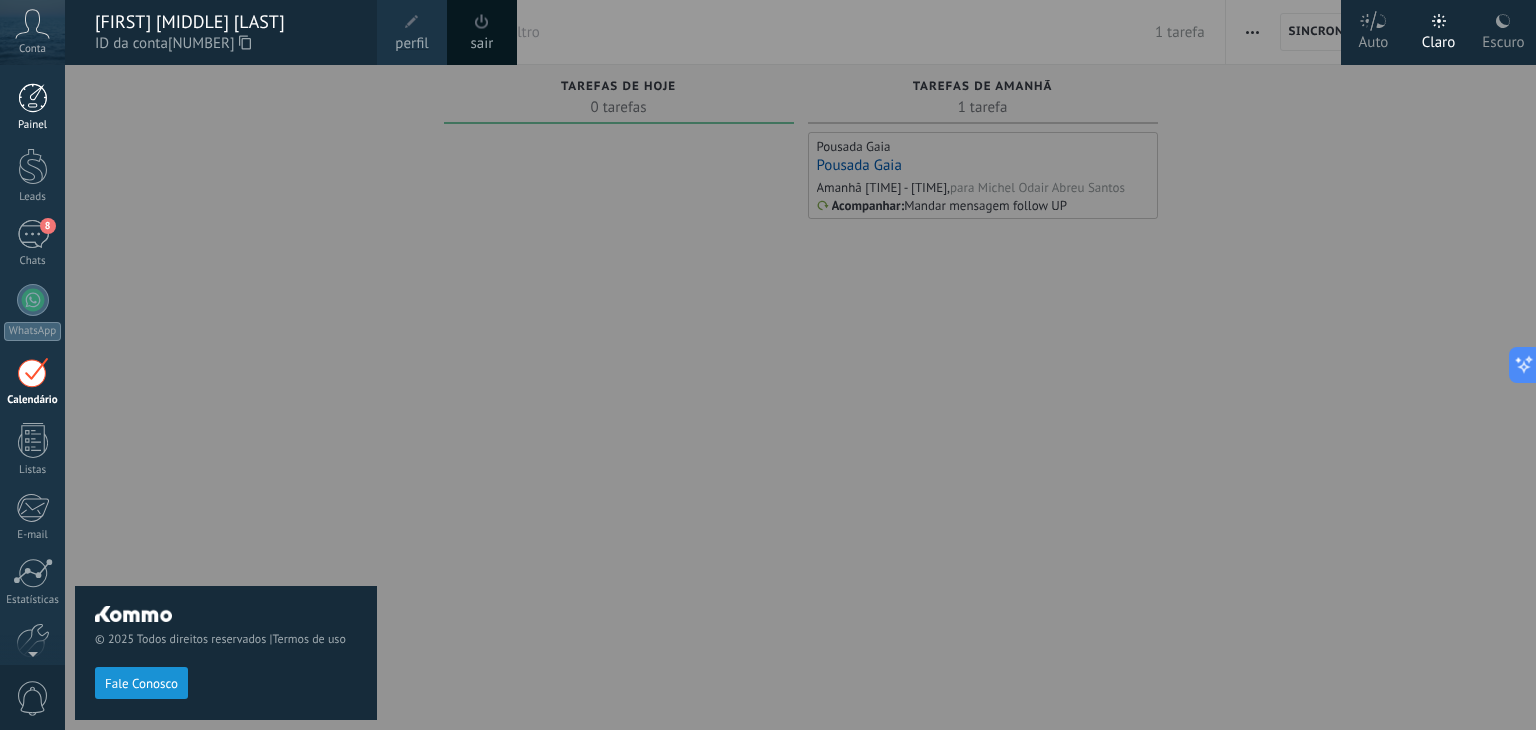 click on "Painel" at bounding box center (33, 125) 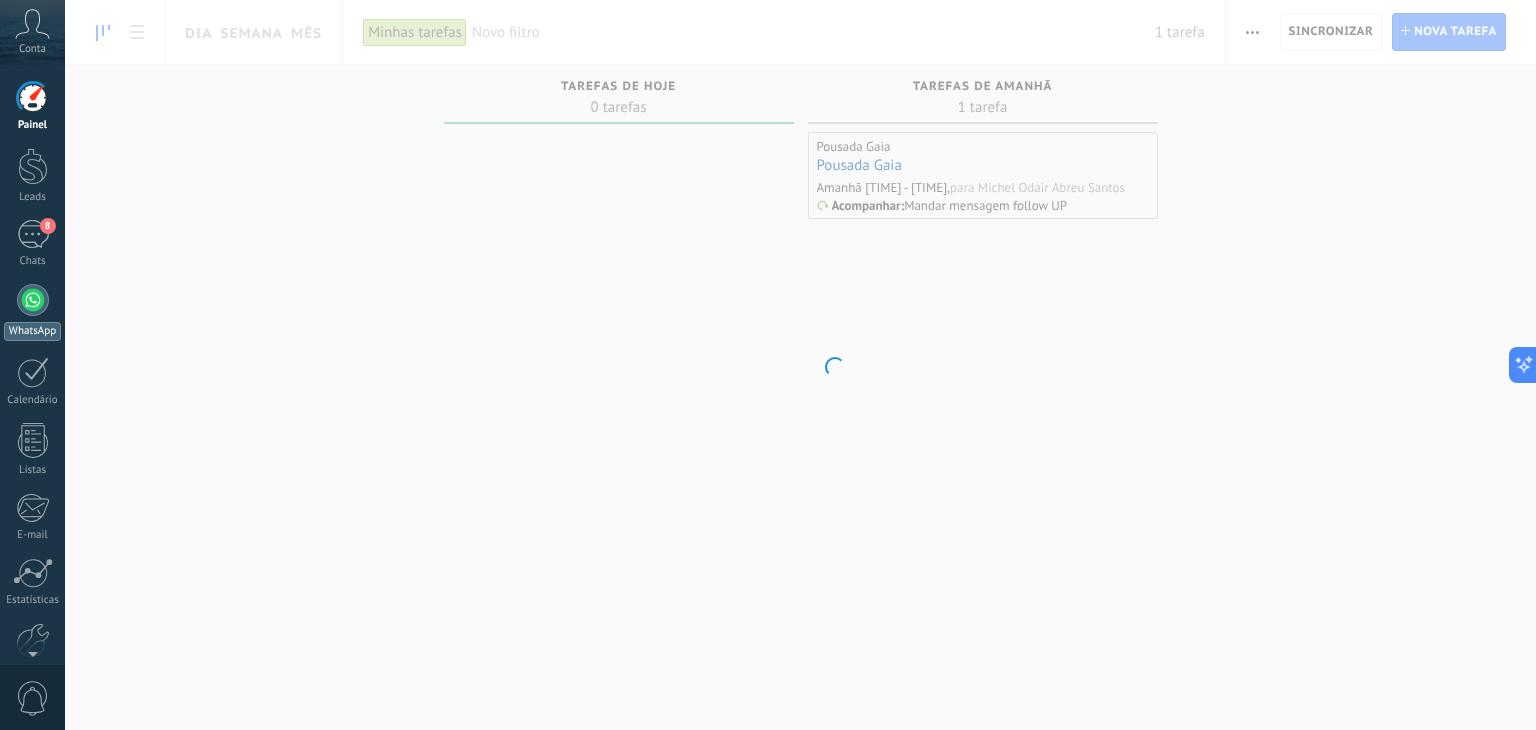 click at bounding box center (33, 300) 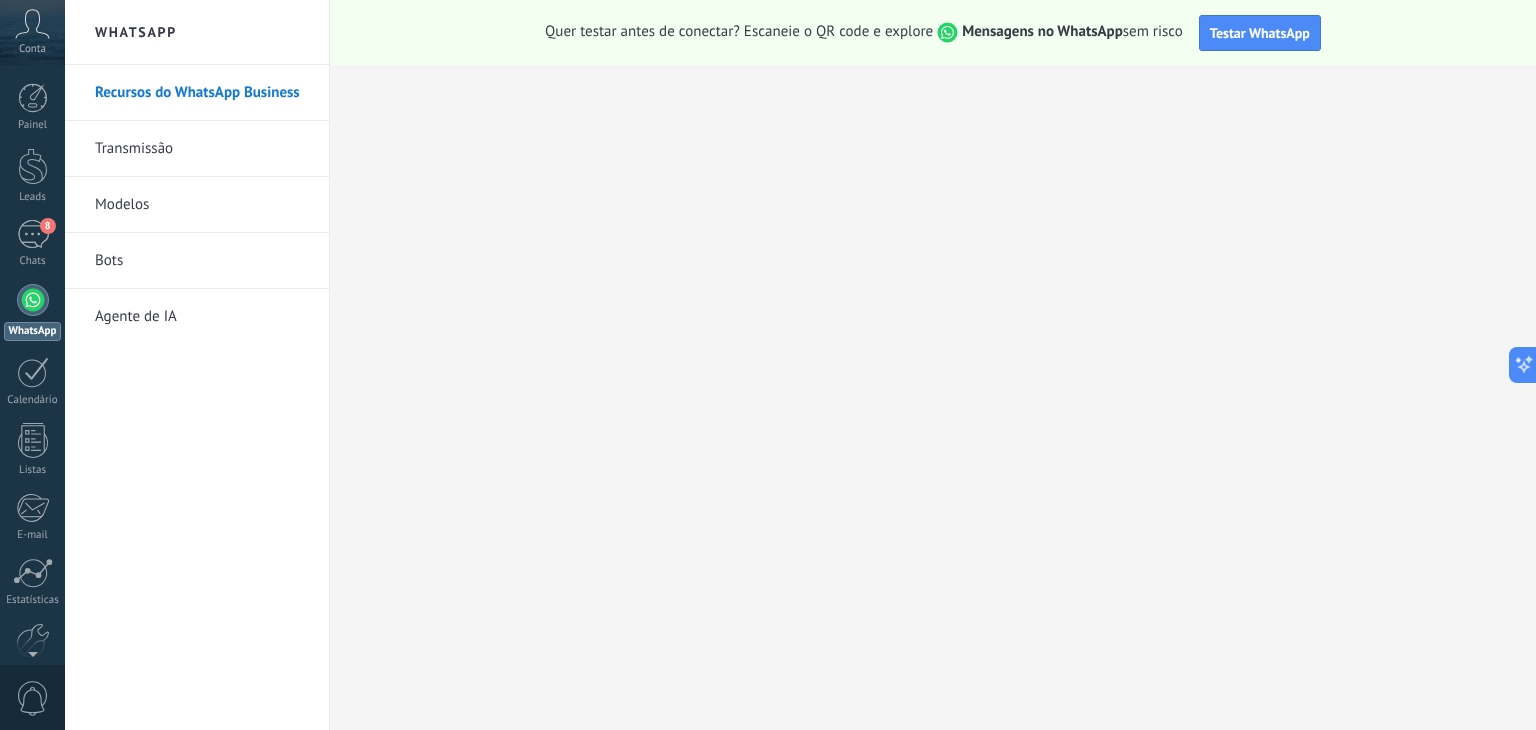 click on "WhatsApp" at bounding box center (197, 32) 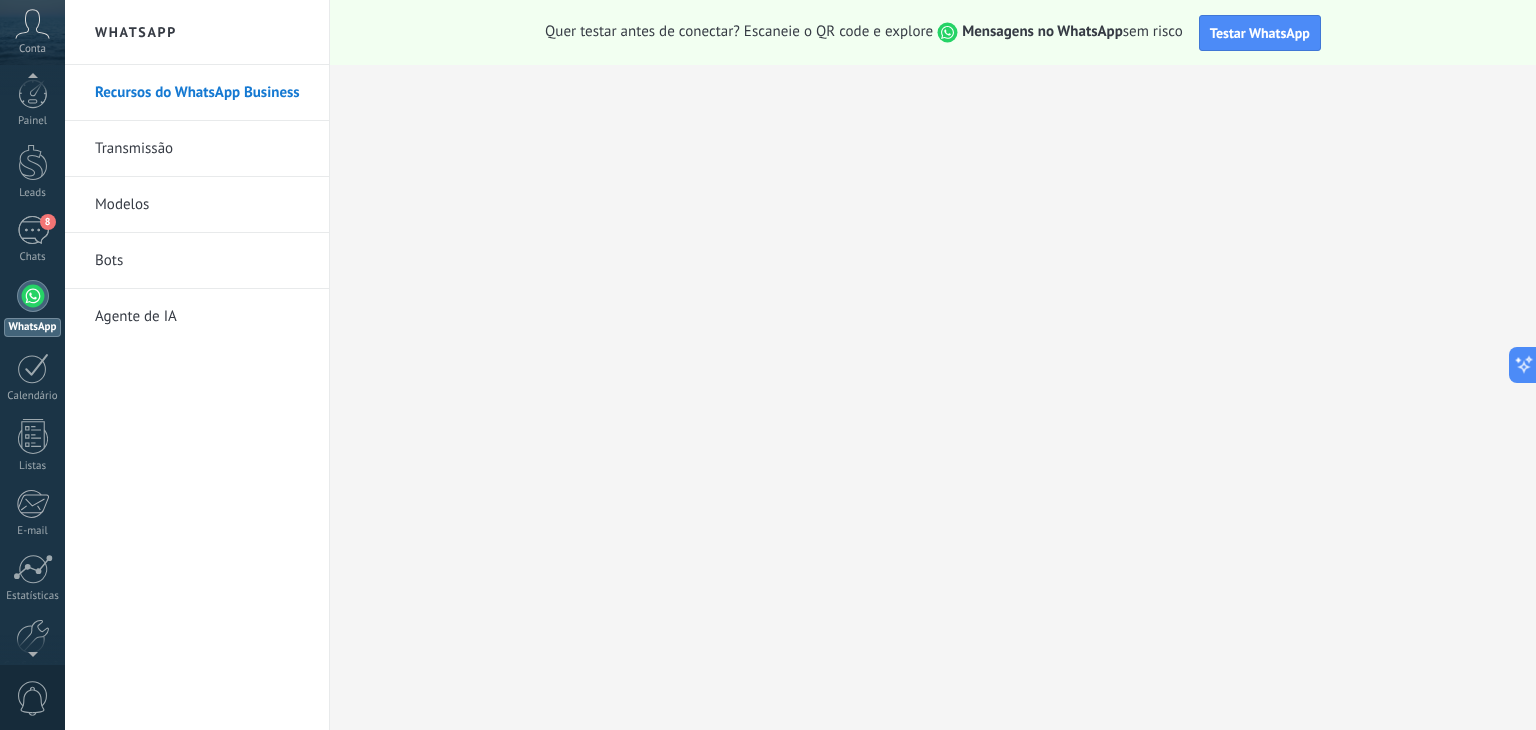 scroll, scrollTop: 0, scrollLeft: 0, axis: both 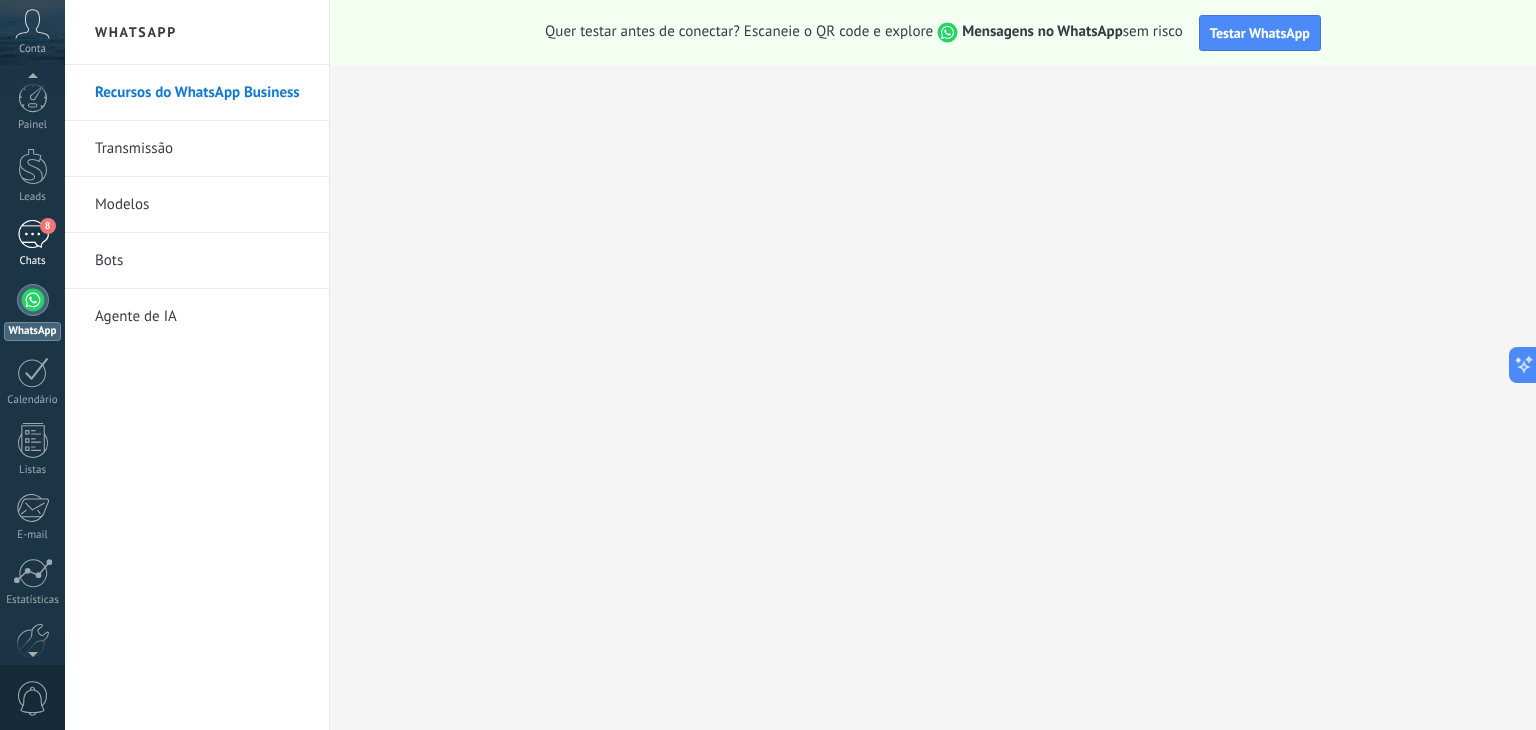 click on "8
Chats" at bounding box center (32, 244) 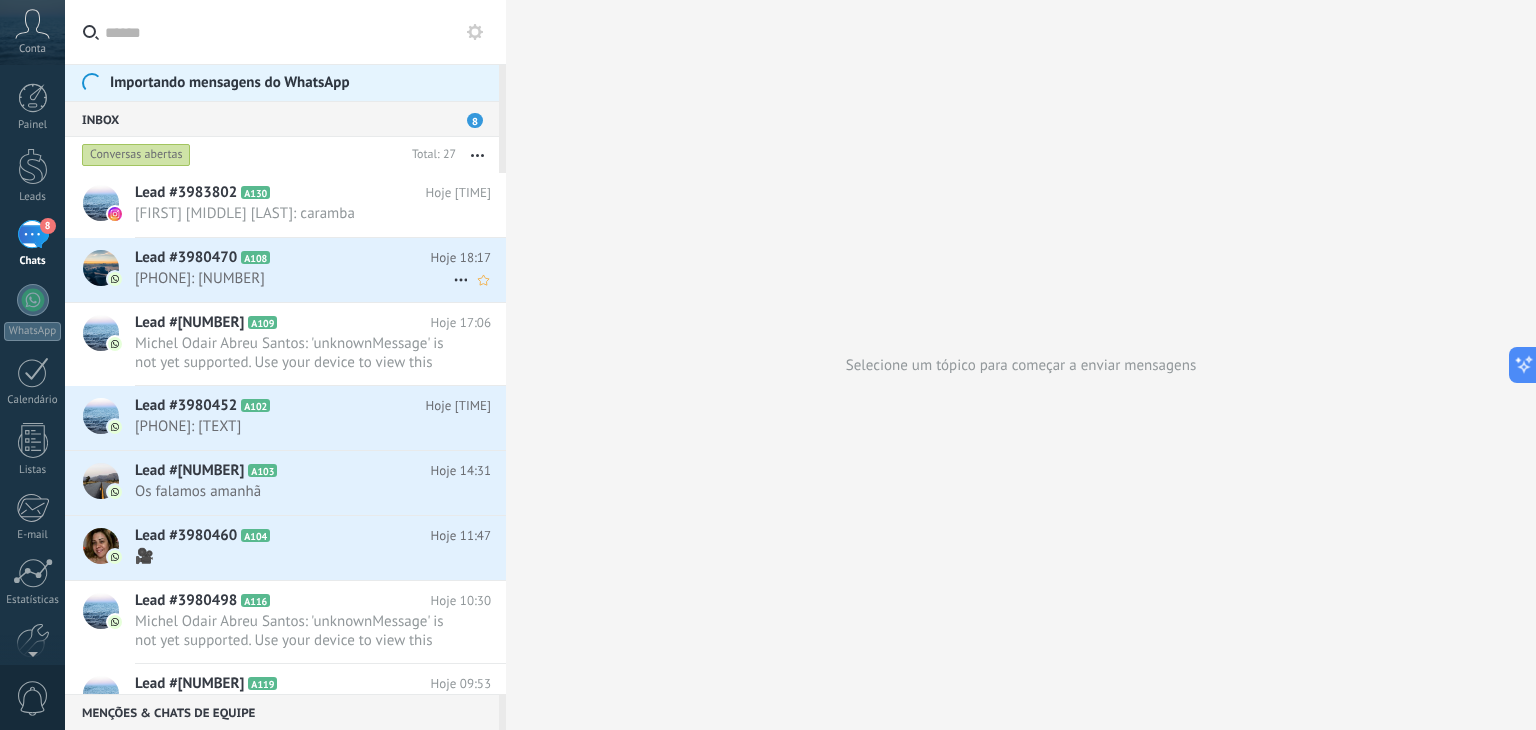 click 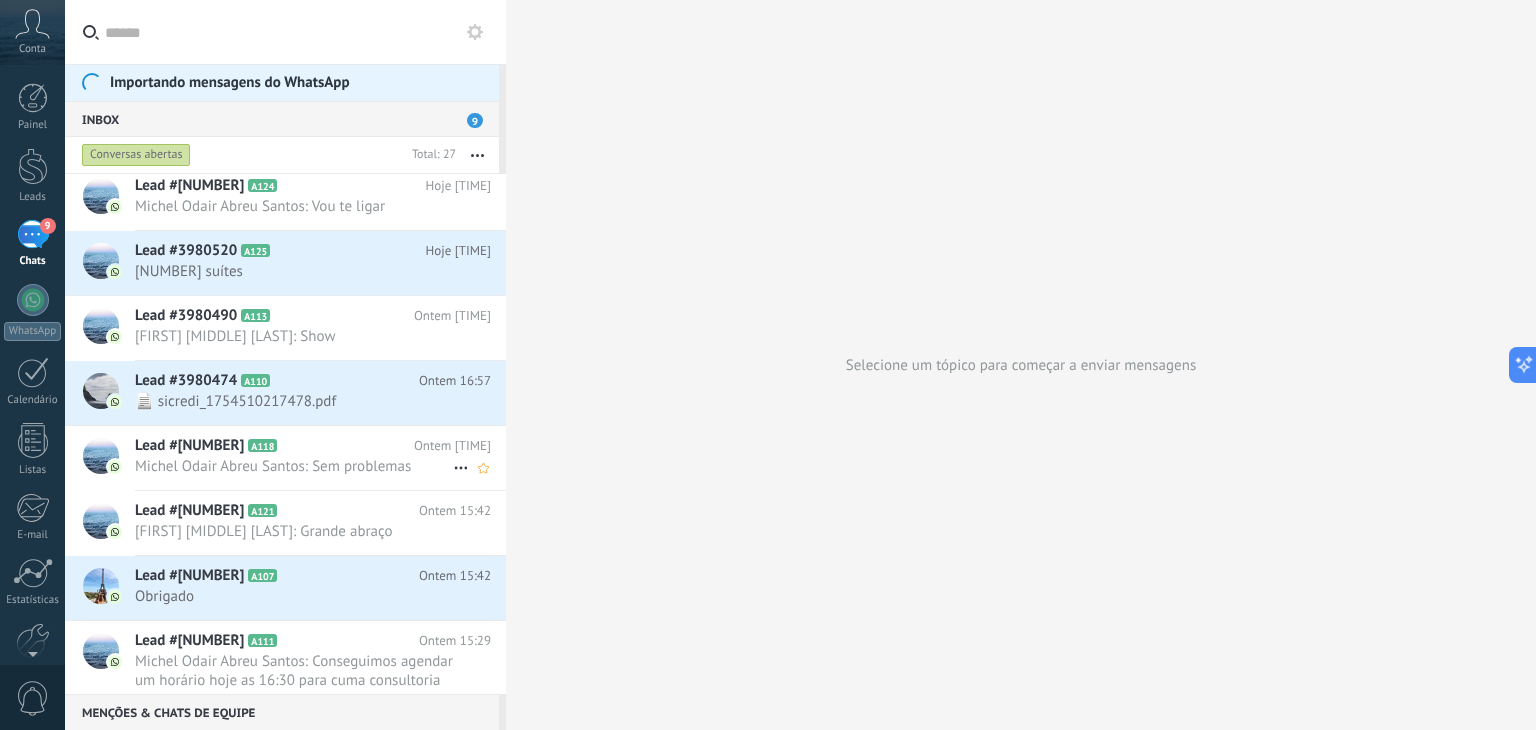 scroll, scrollTop: 700, scrollLeft: 0, axis: vertical 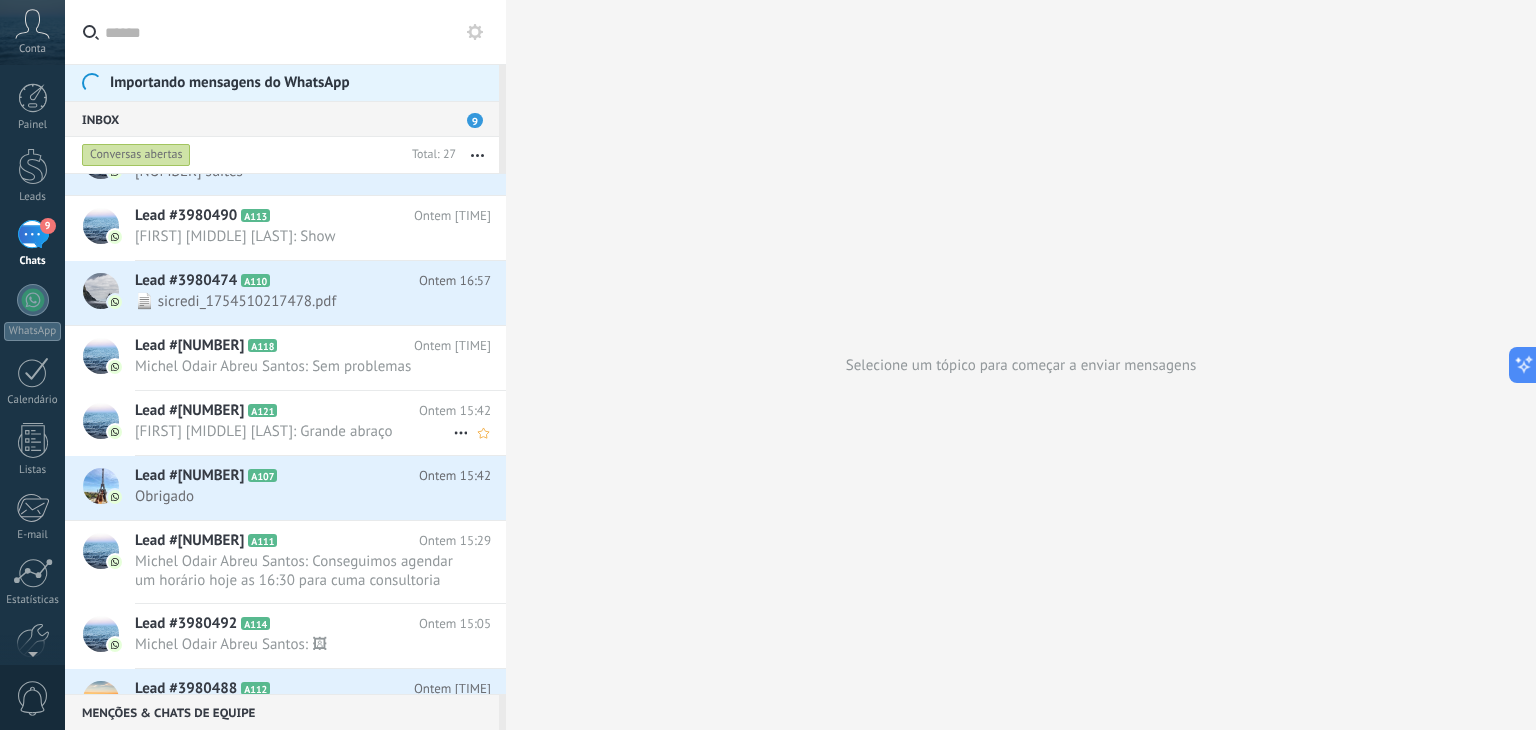 click on "Obrigado" at bounding box center (294, 496) 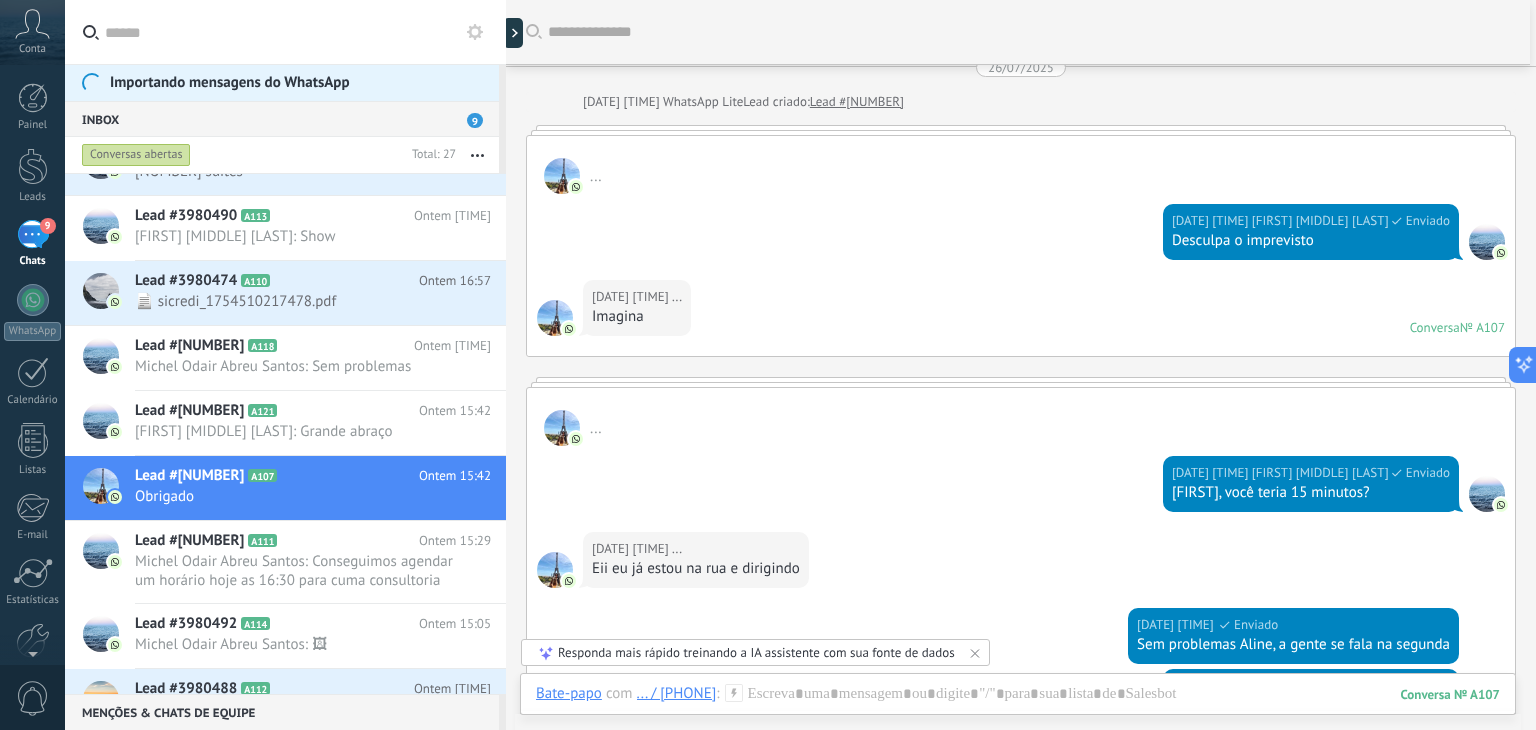 scroll, scrollTop: 0, scrollLeft: 0, axis: both 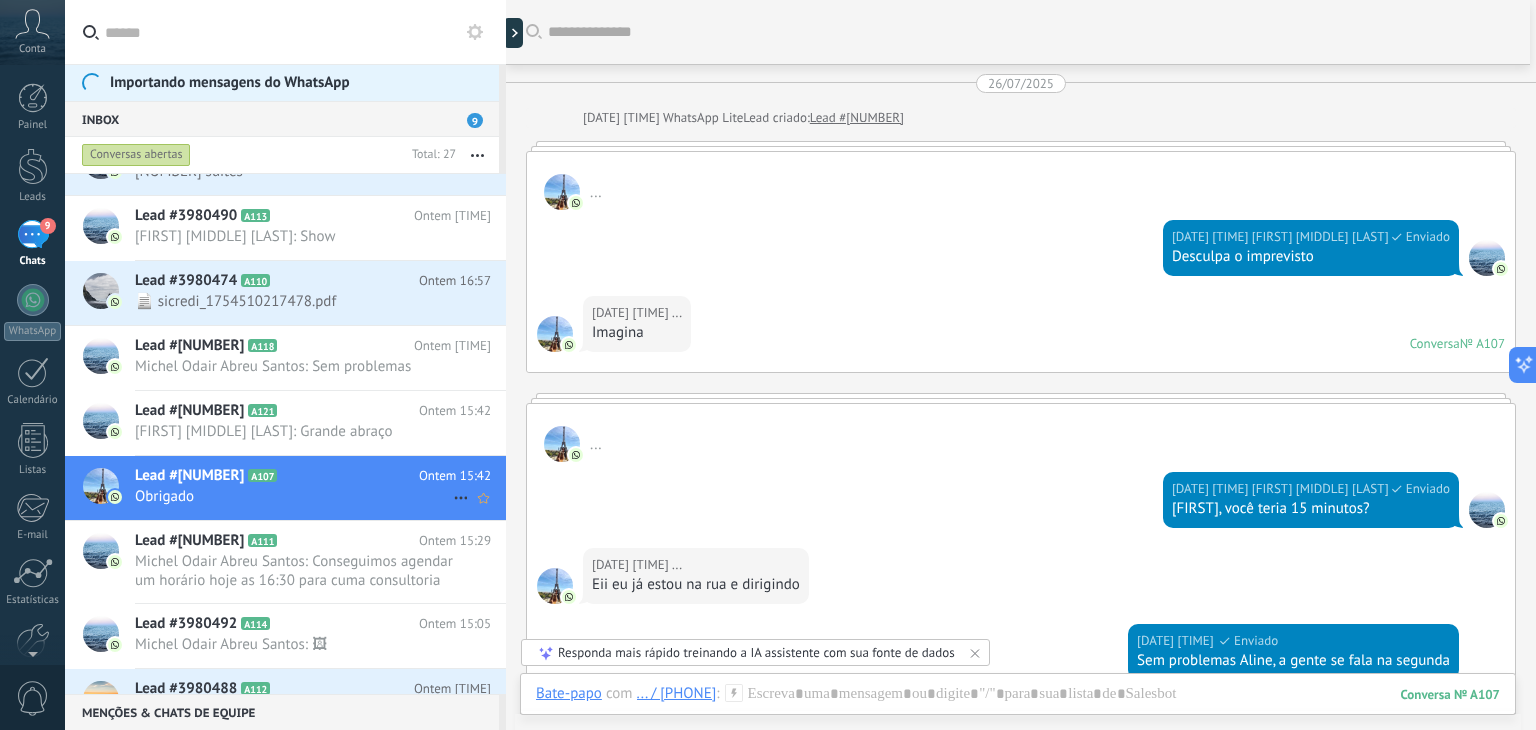 click 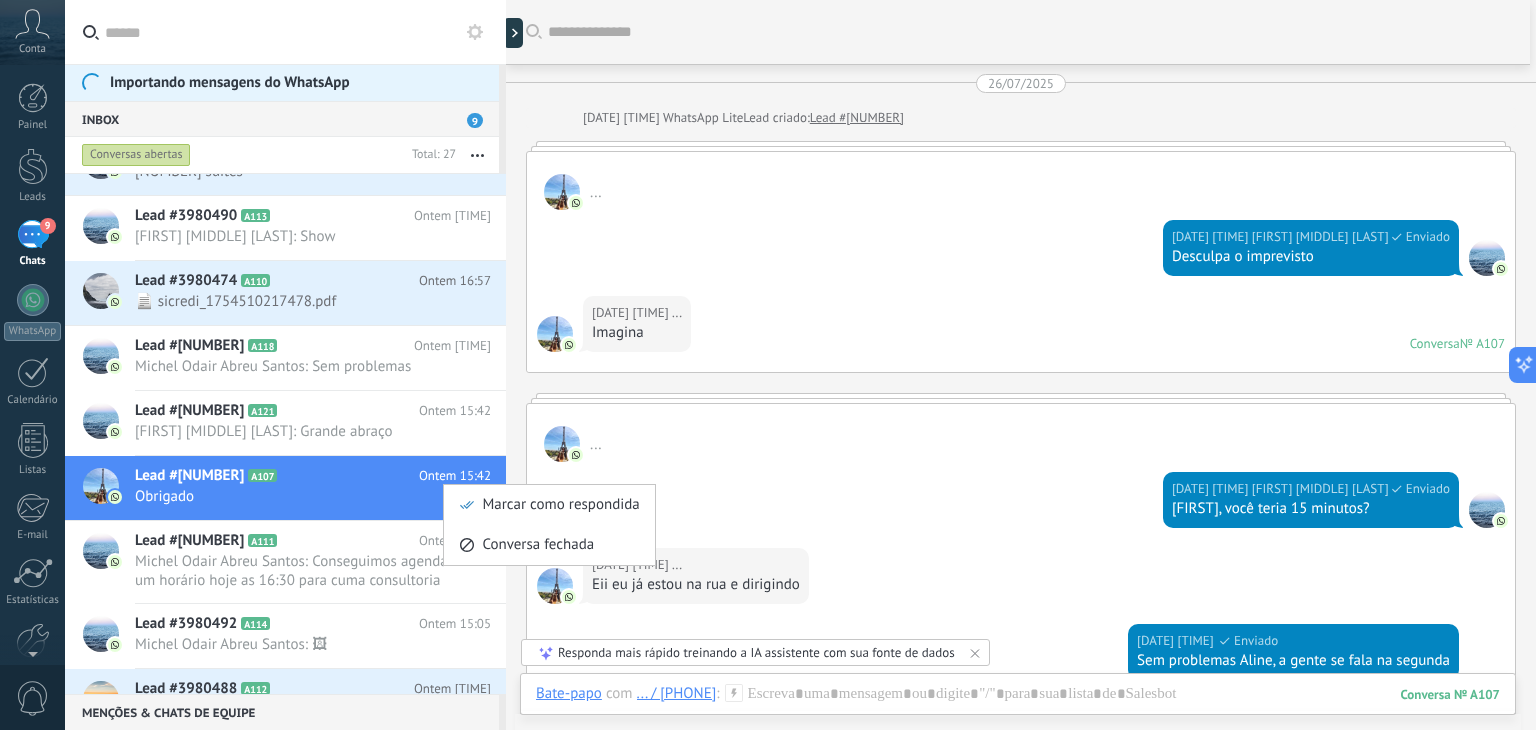 click at bounding box center [768, 365] 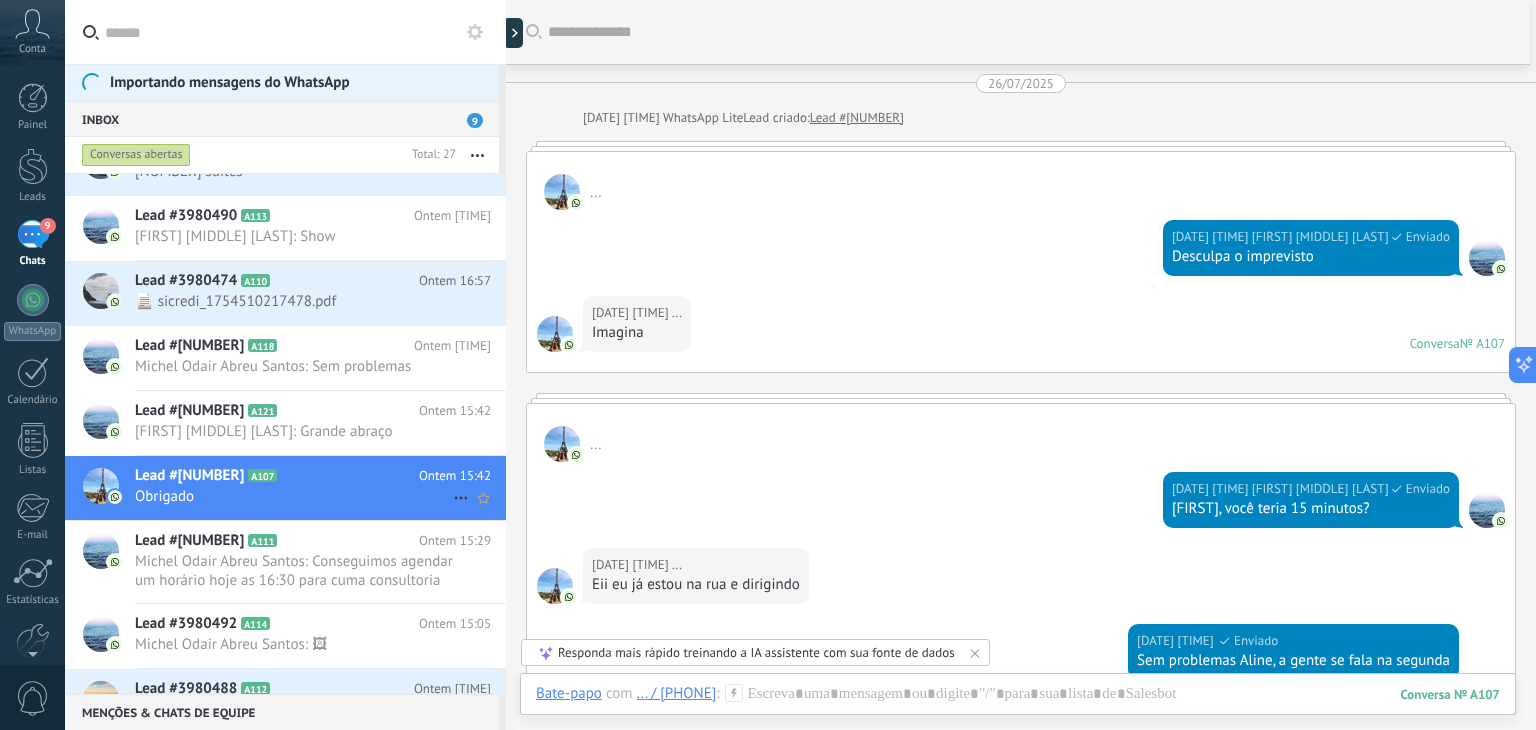 click on "Obrigado" at bounding box center (294, 496) 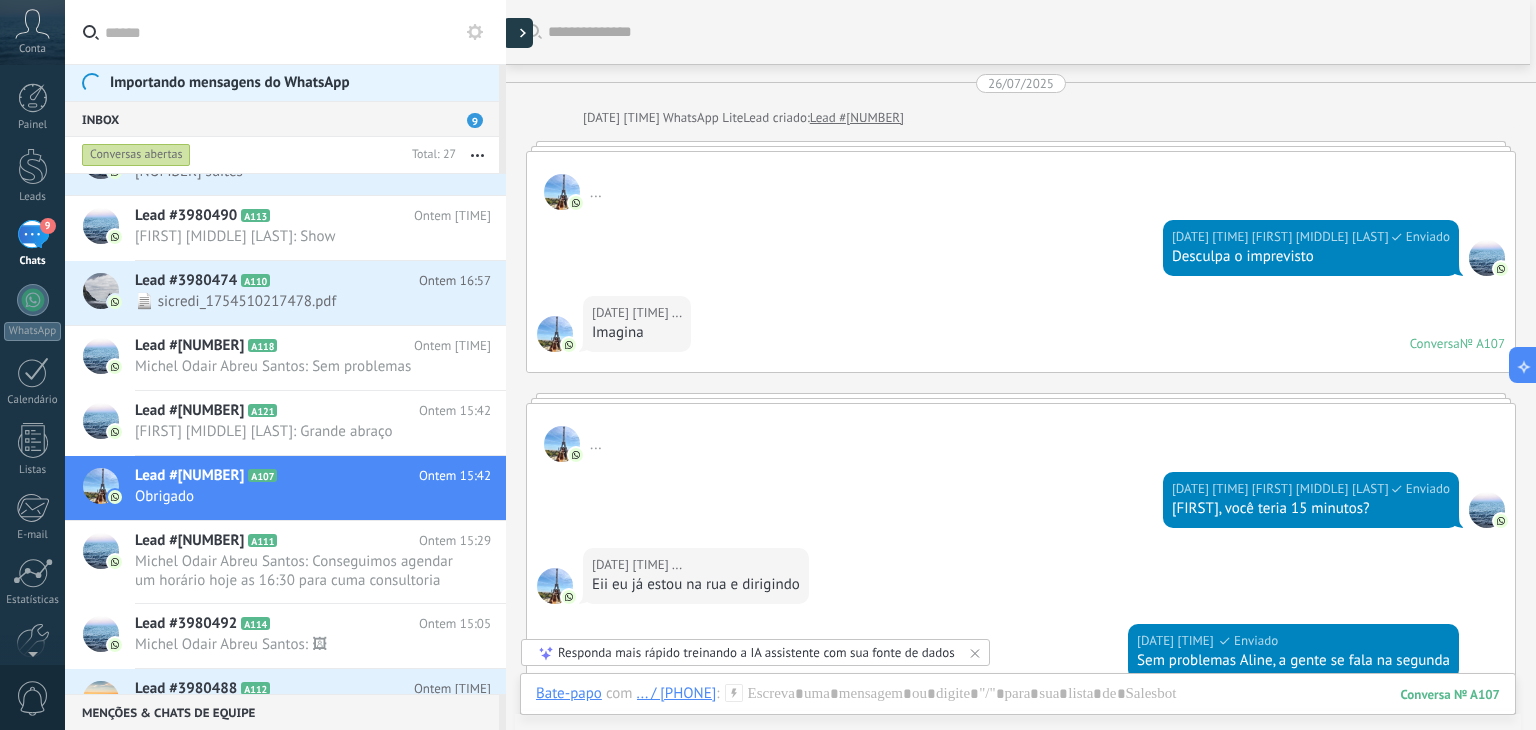 click at bounding box center [518, 33] 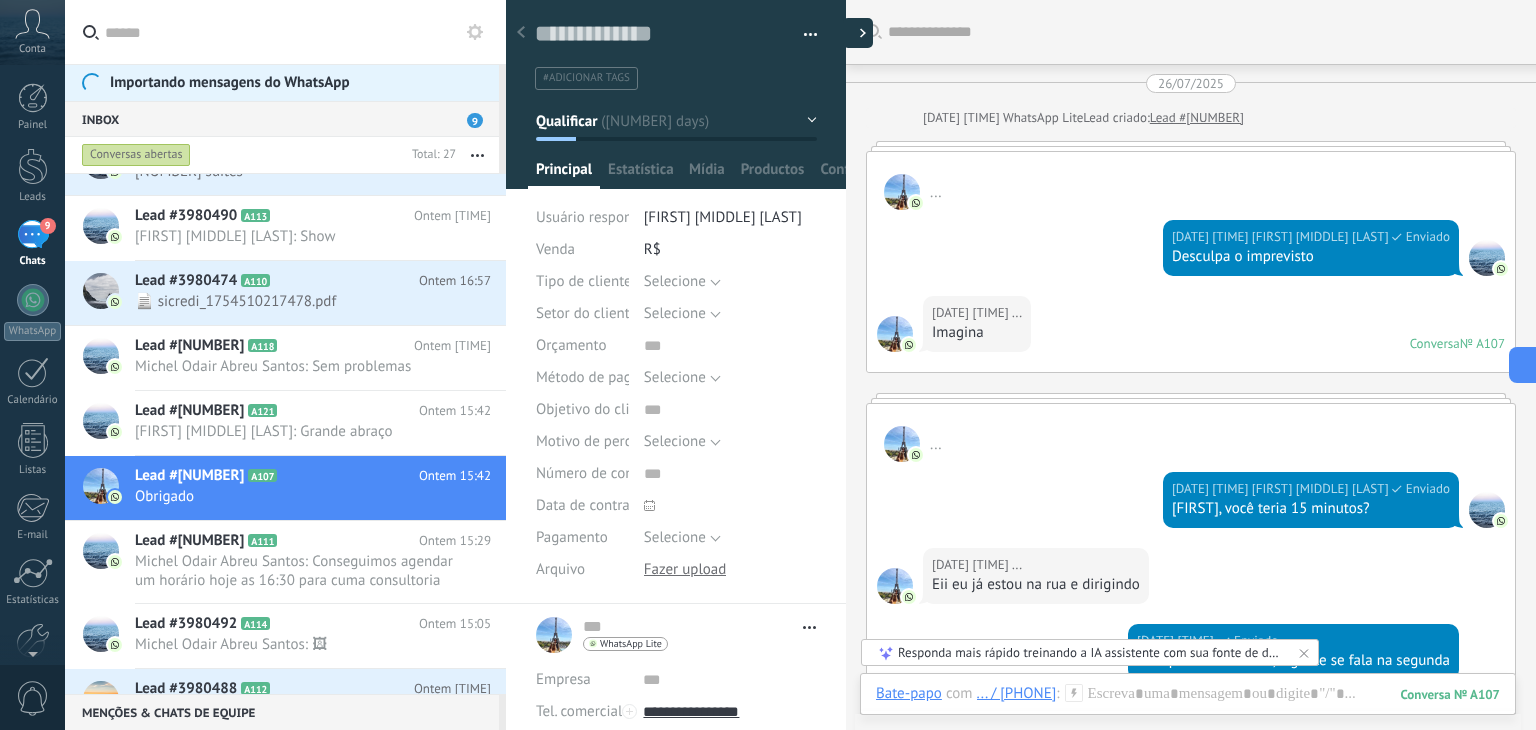 scroll, scrollTop: 29, scrollLeft: 0, axis: vertical 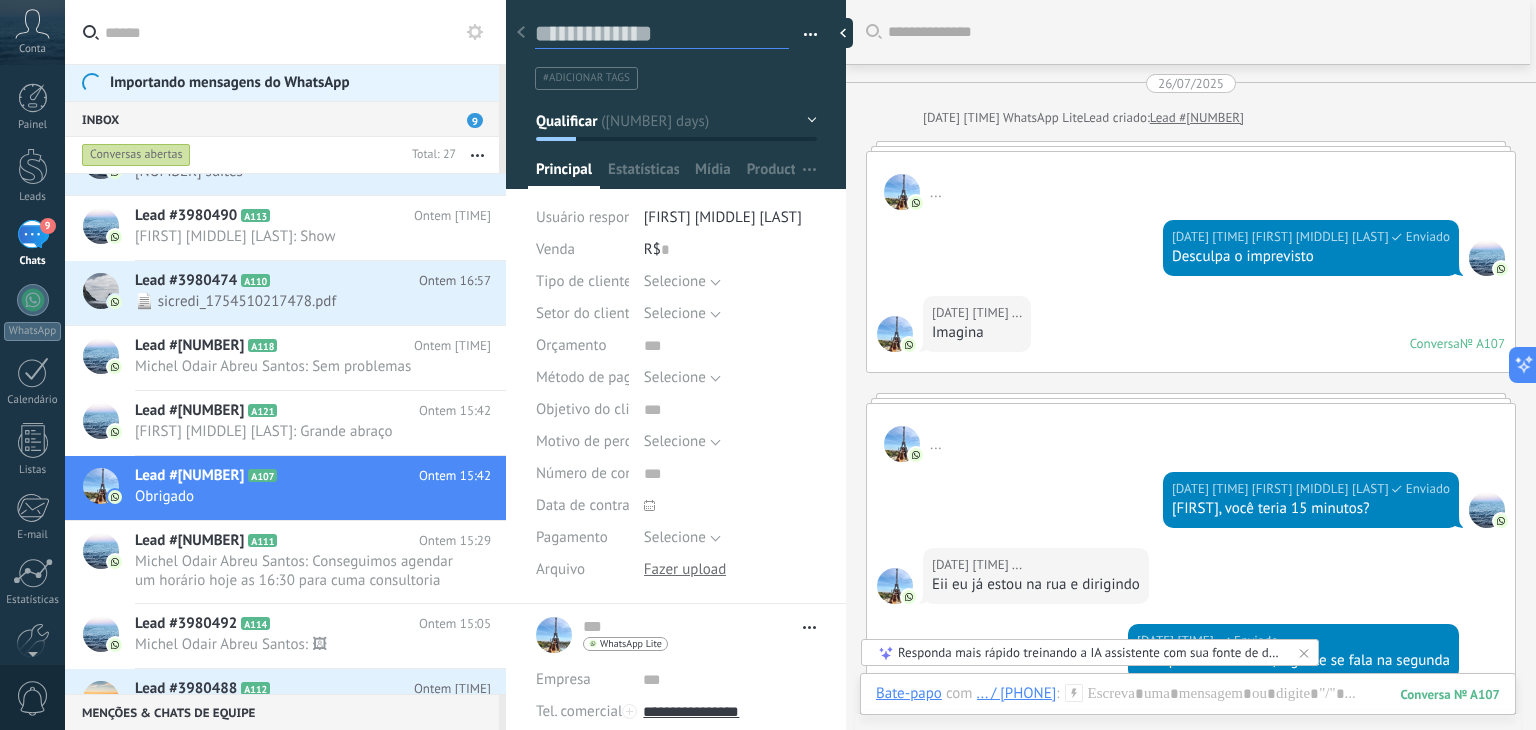 click at bounding box center (662, 34) 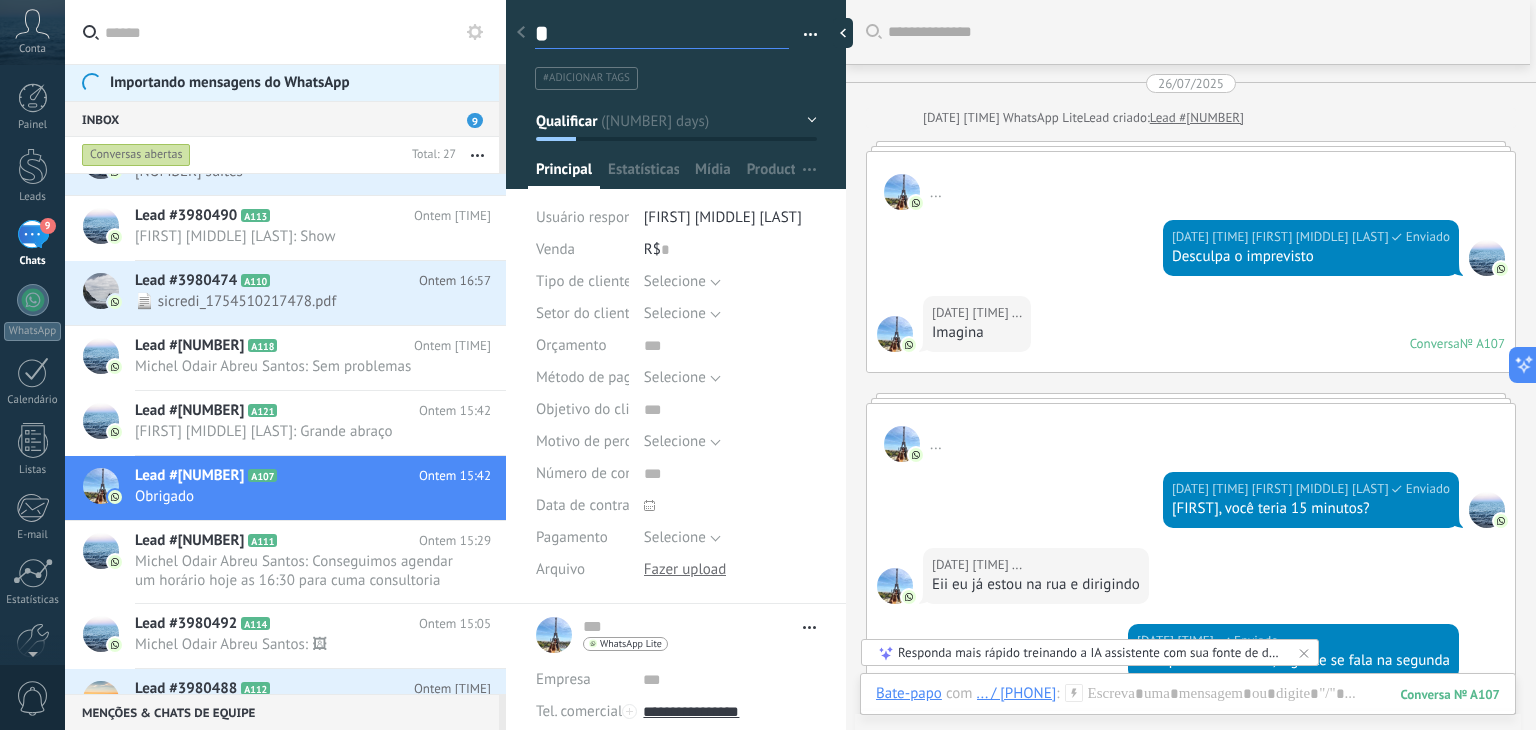 type on "**" 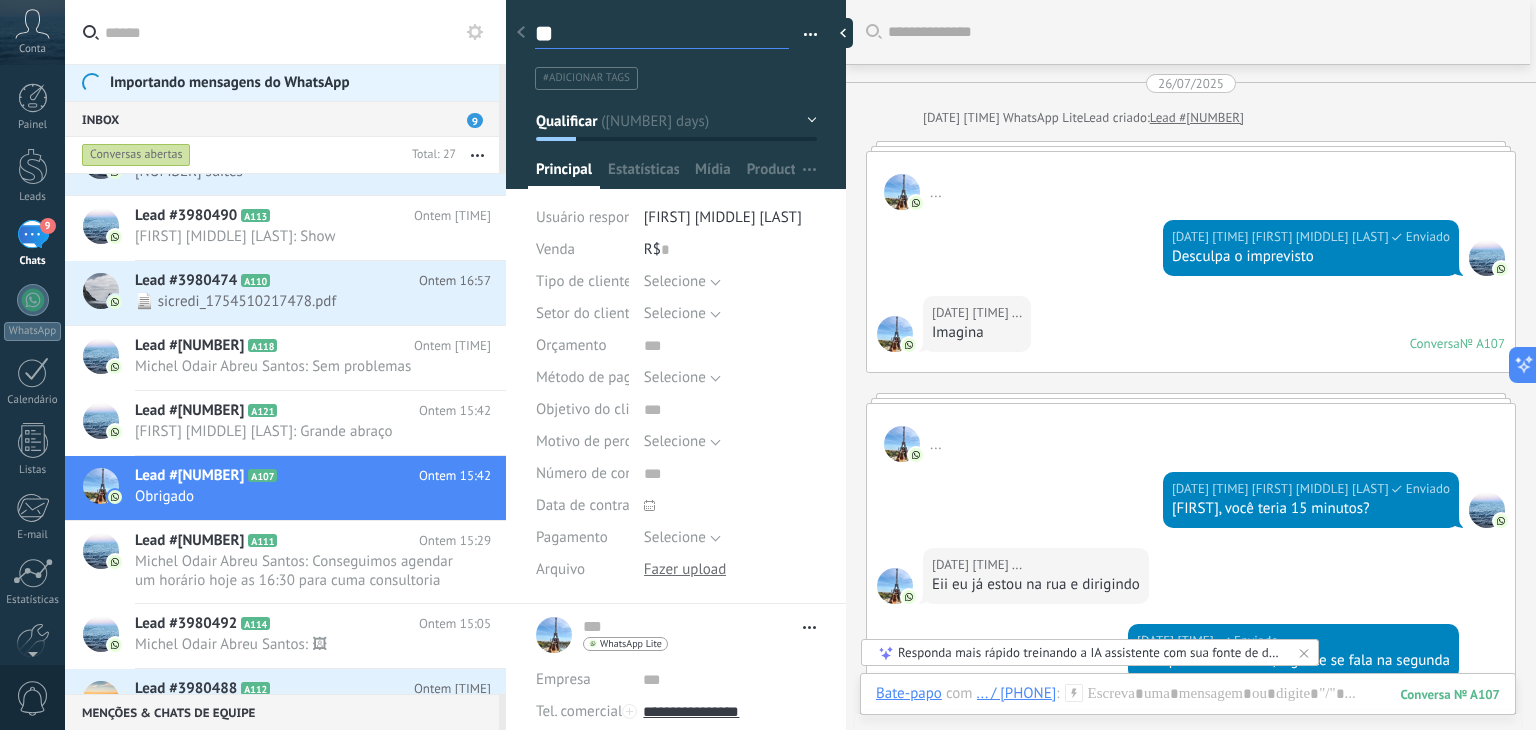 type on "***" 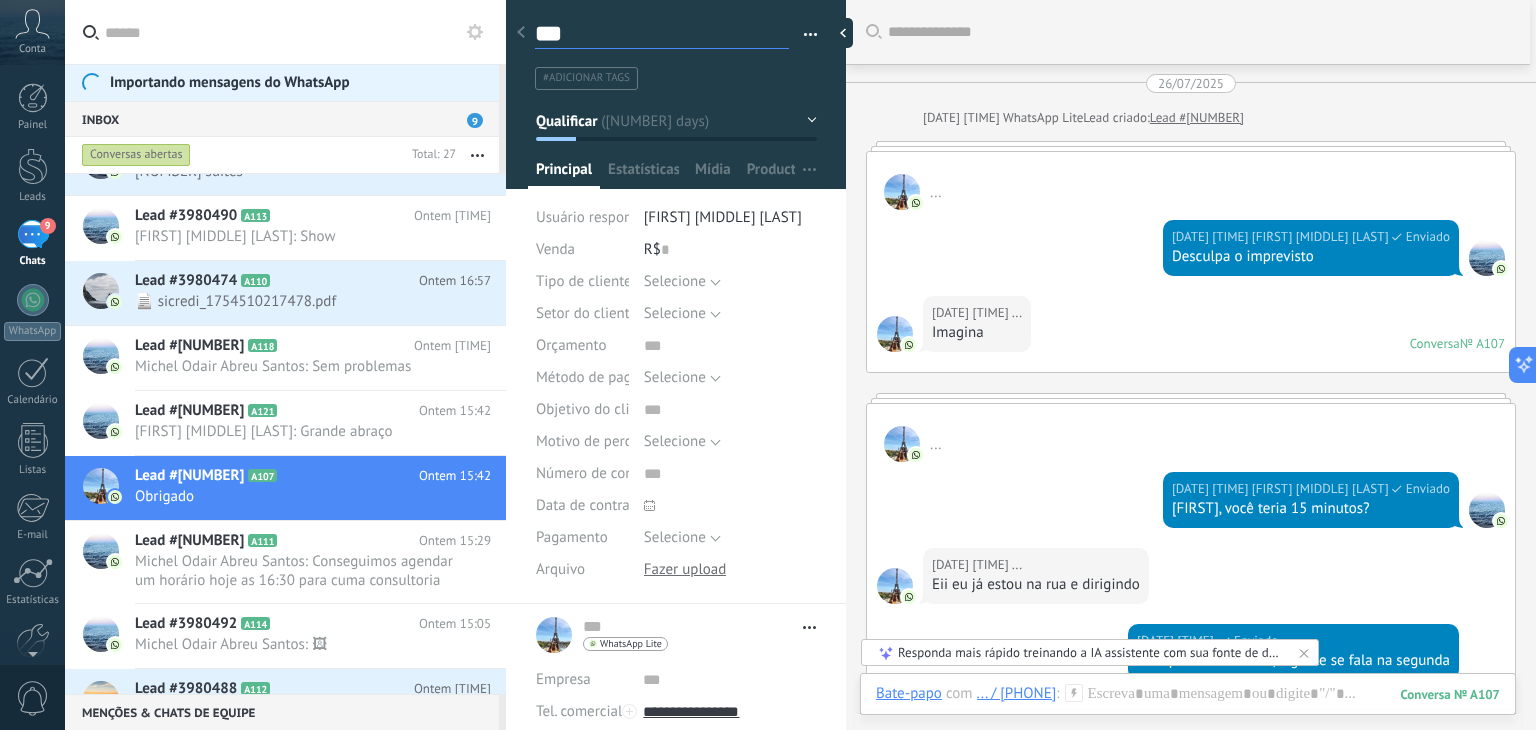 type on "****" 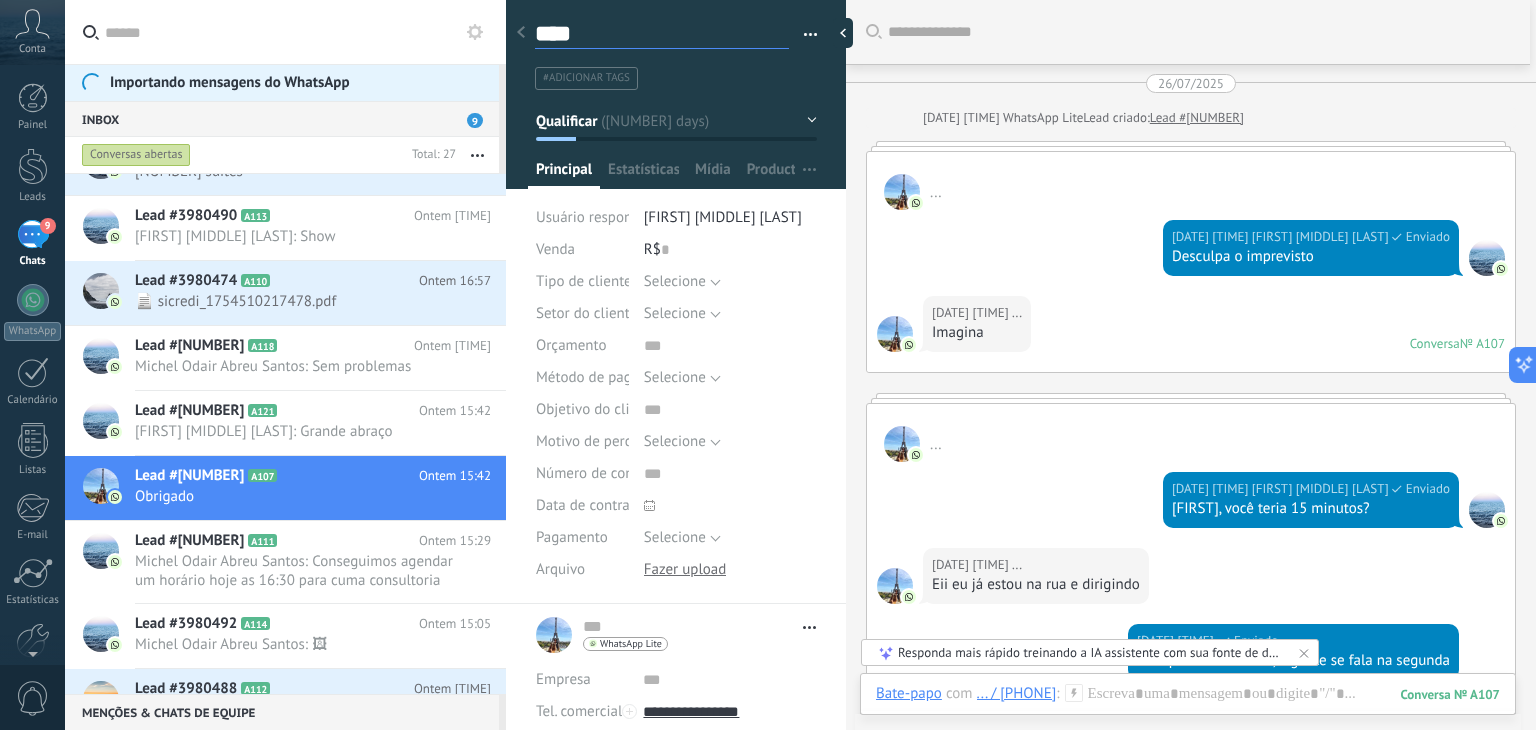 type on "*****" 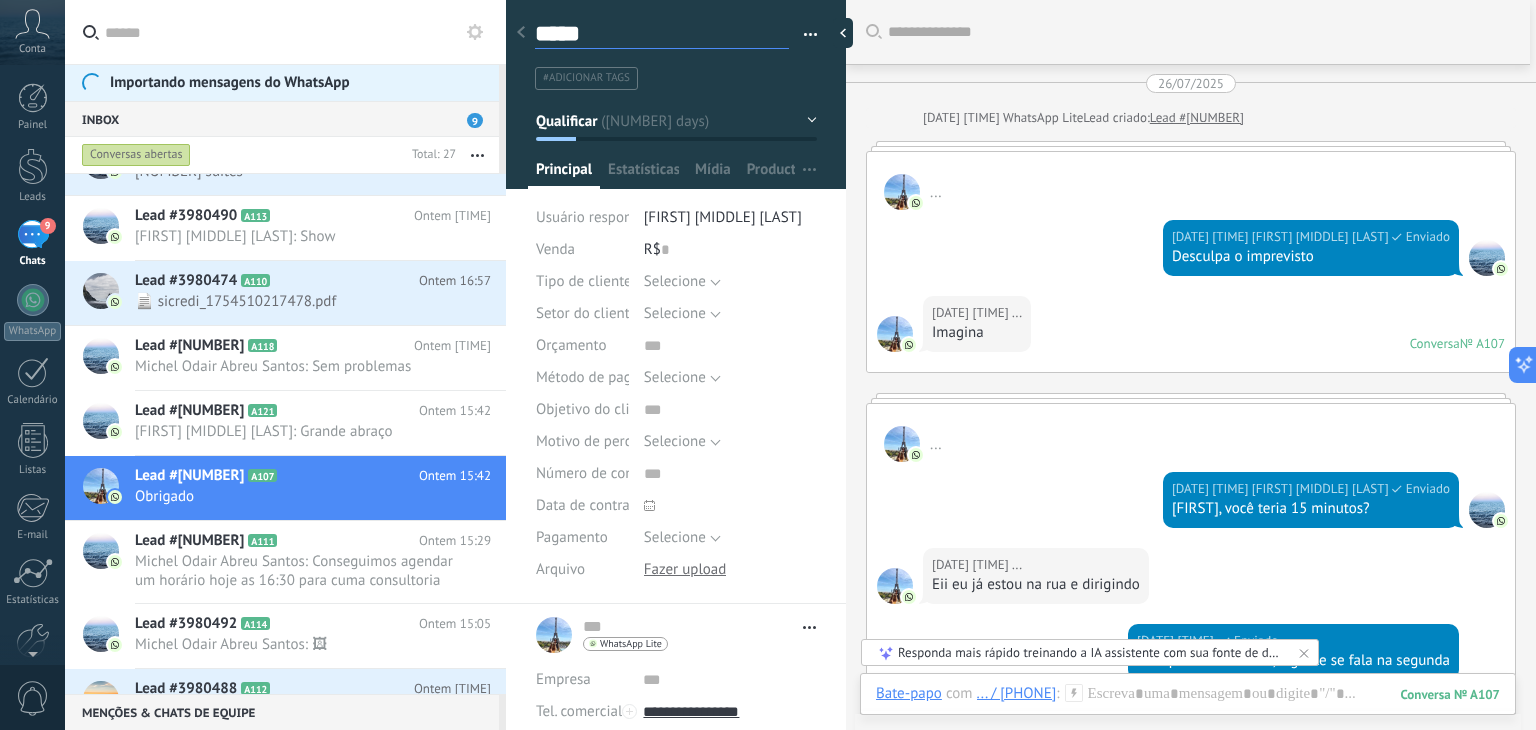 scroll, scrollTop: 29, scrollLeft: 0, axis: vertical 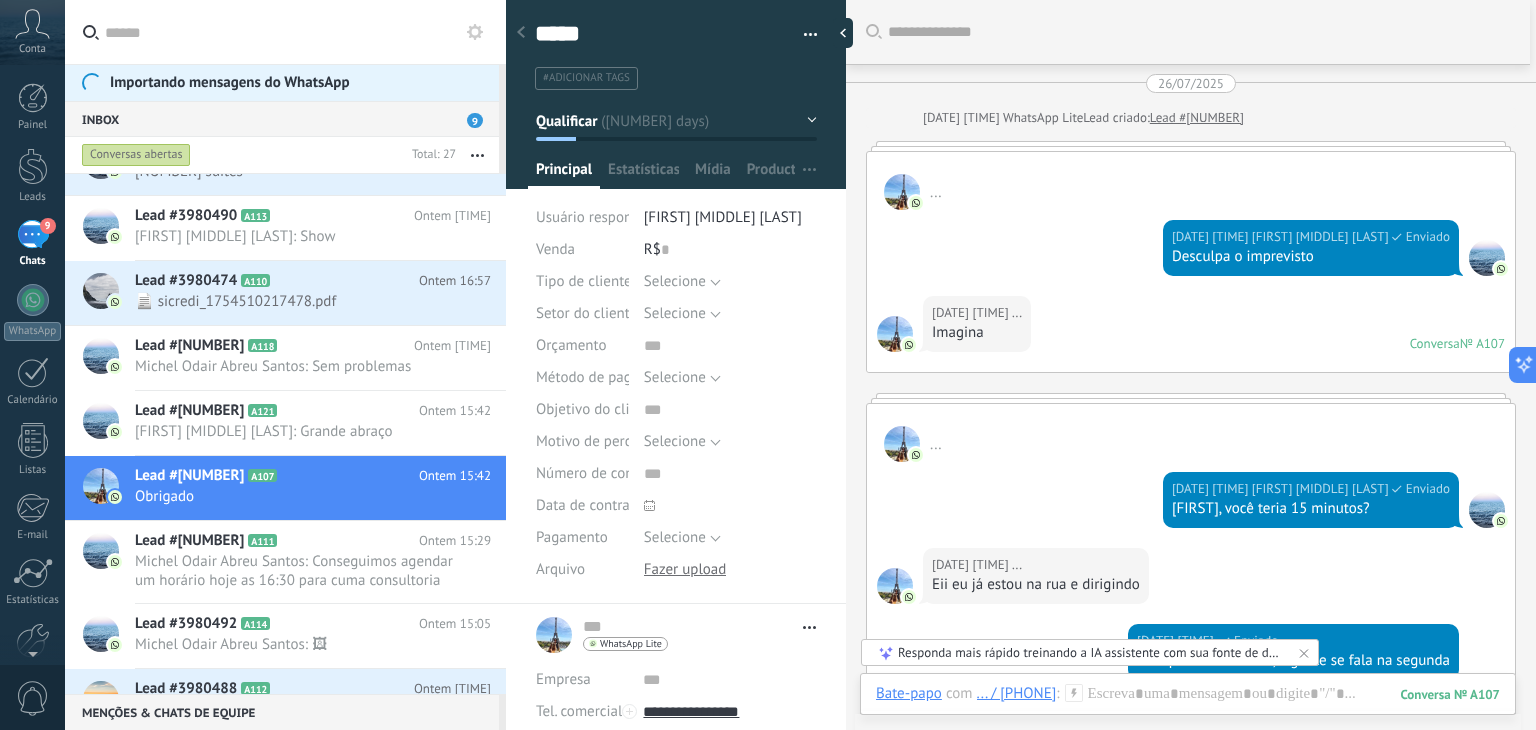 click on "#adicionar tags" at bounding box center [672, 78] 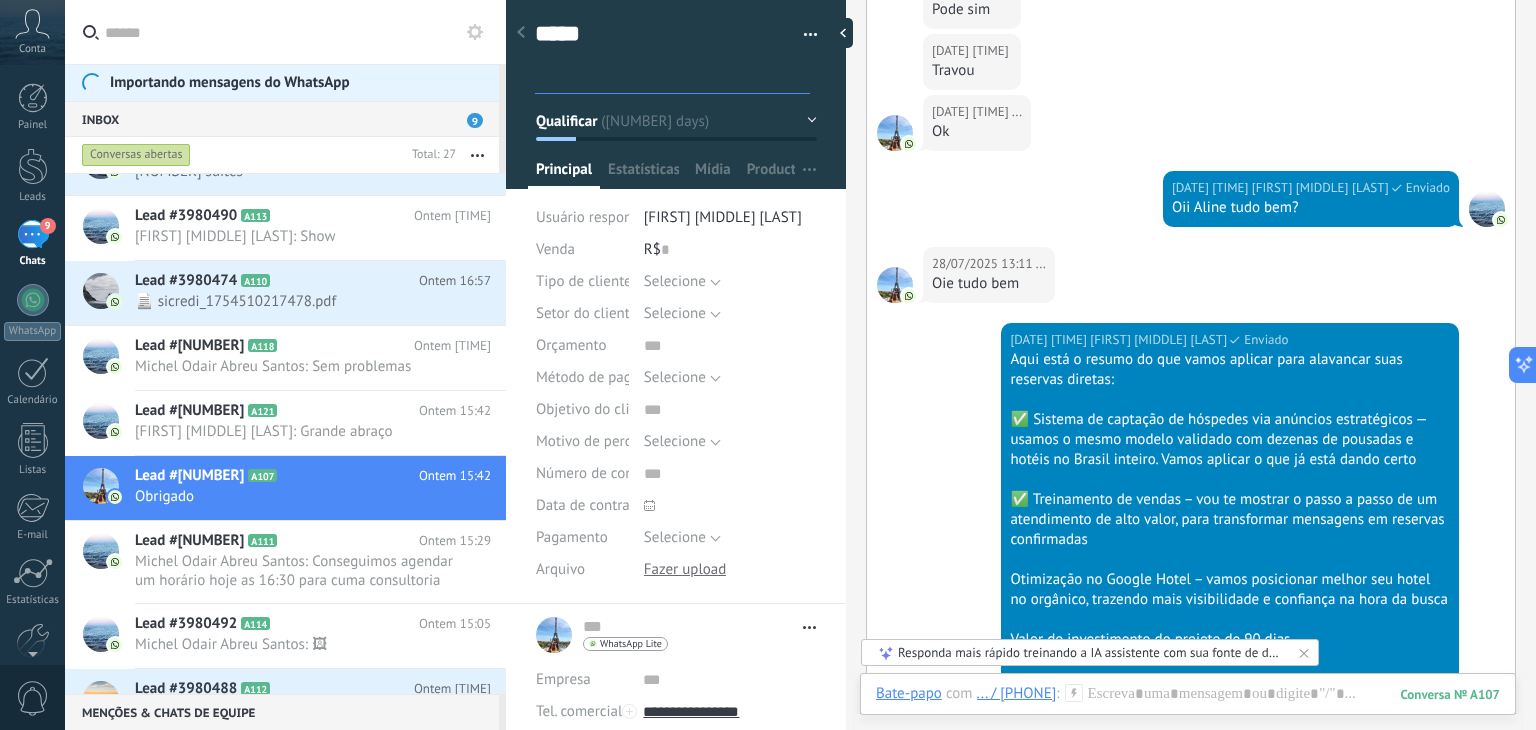 scroll, scrollTop: 1800, scrollLeft: 0, axis: vertical 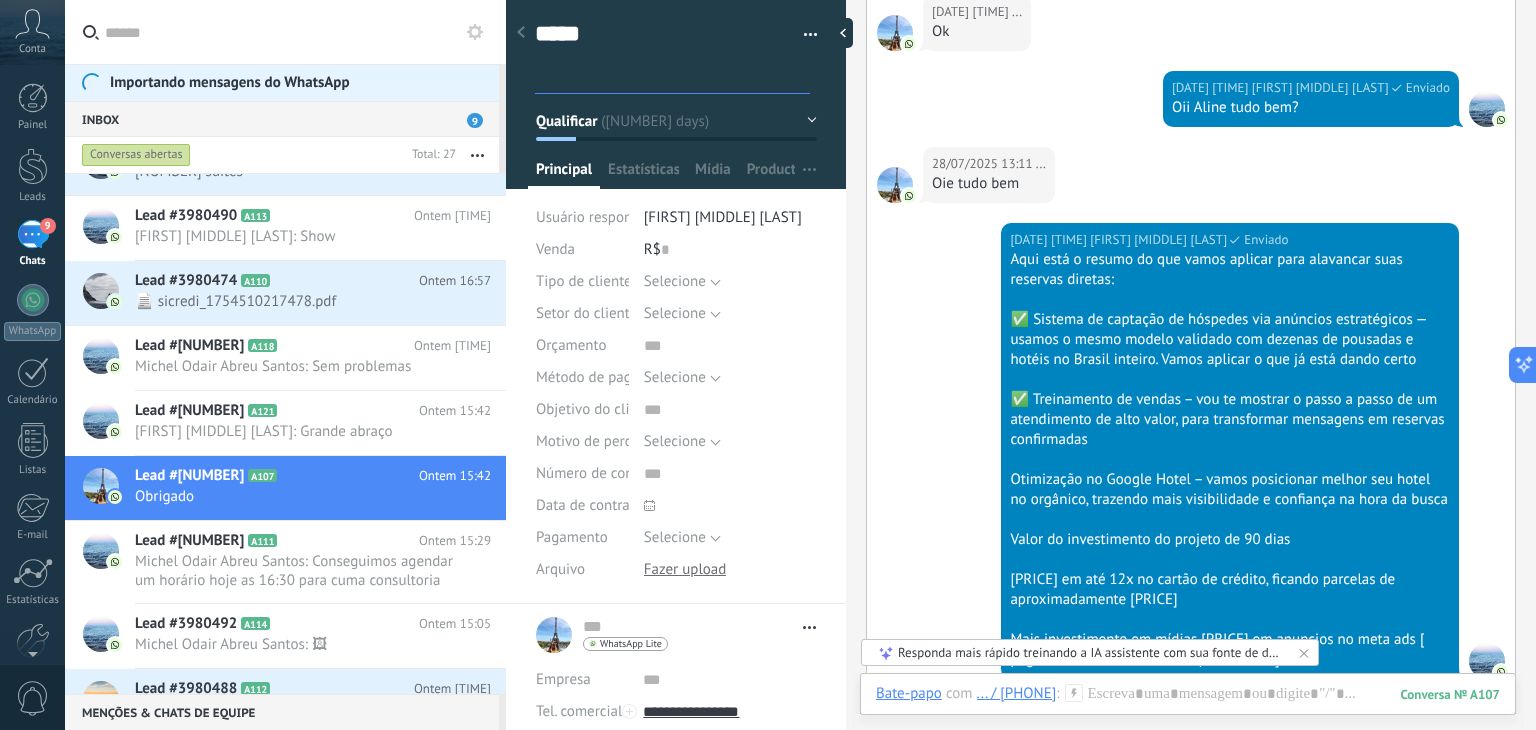click on "R$
0" at bounding box center [730, 250] 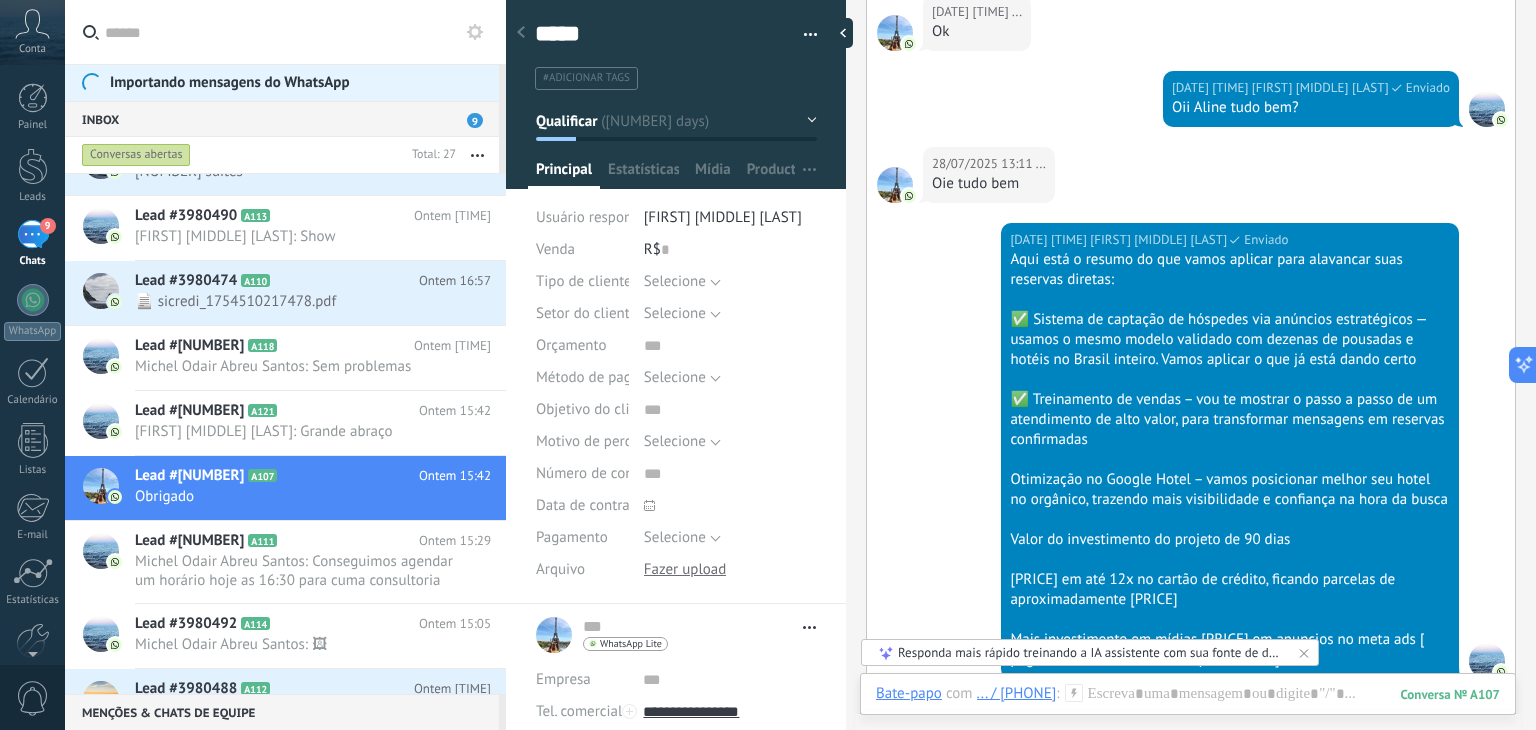 click on "R$
0" at bounding box center [730, 250] 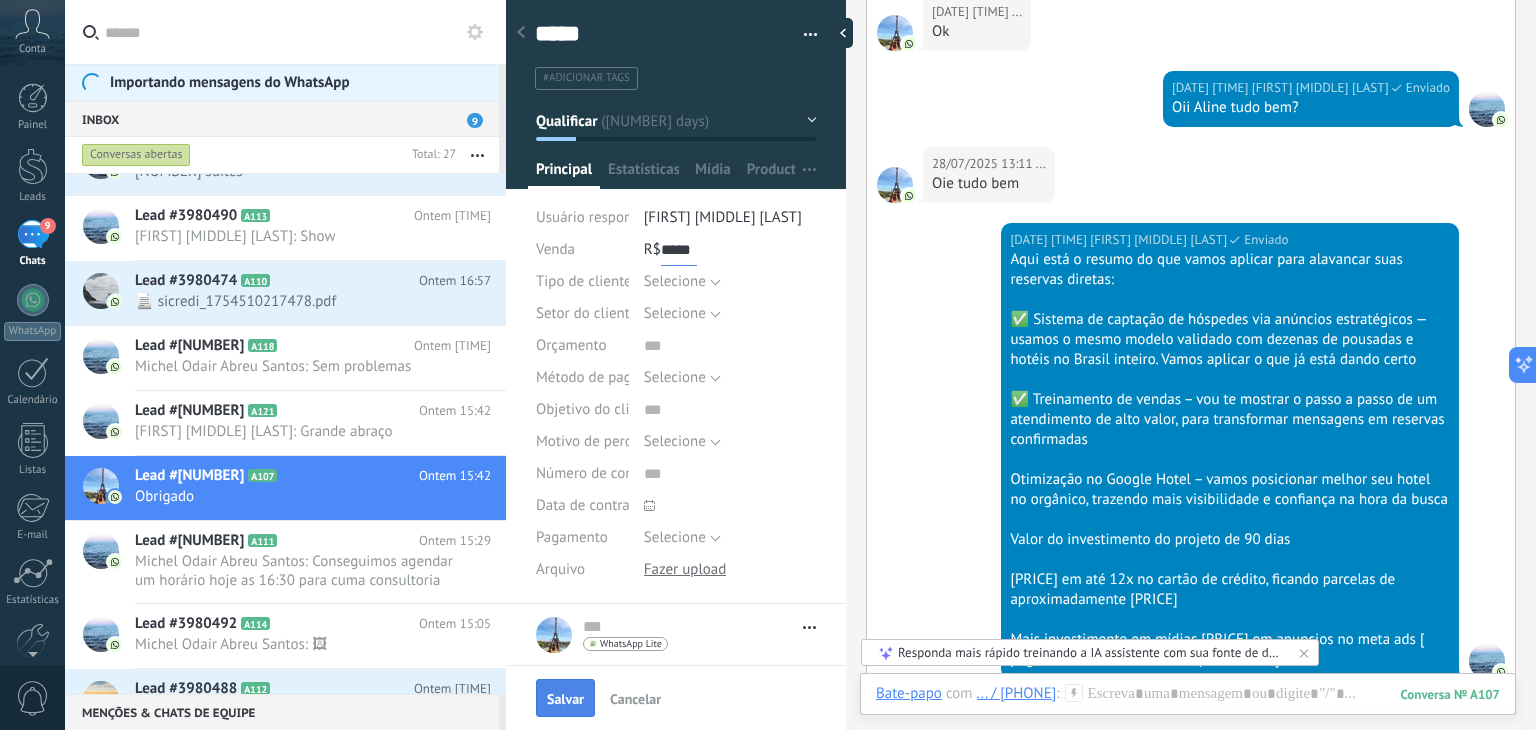 type on "*****" 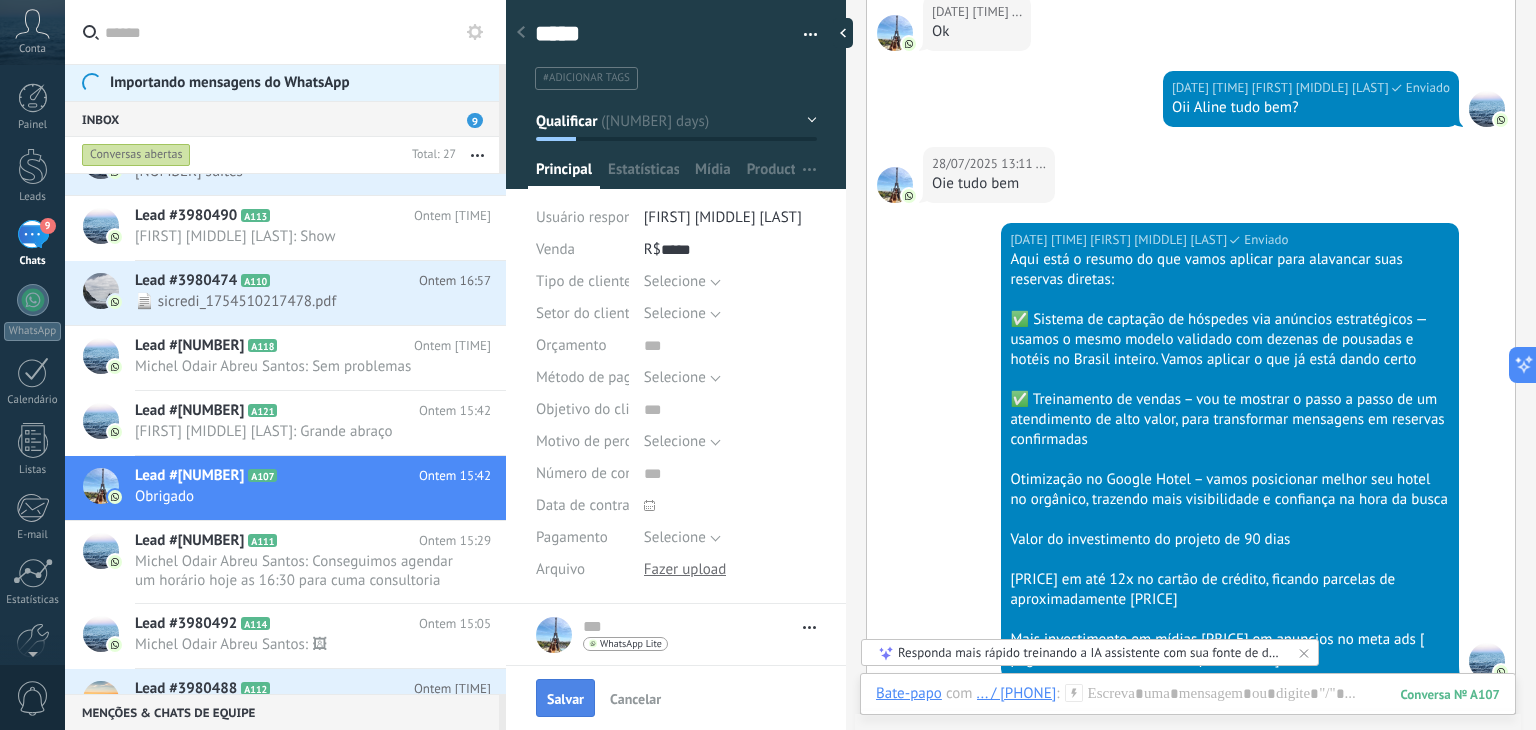 click on "Salvar" at bounding box center (565, 698) 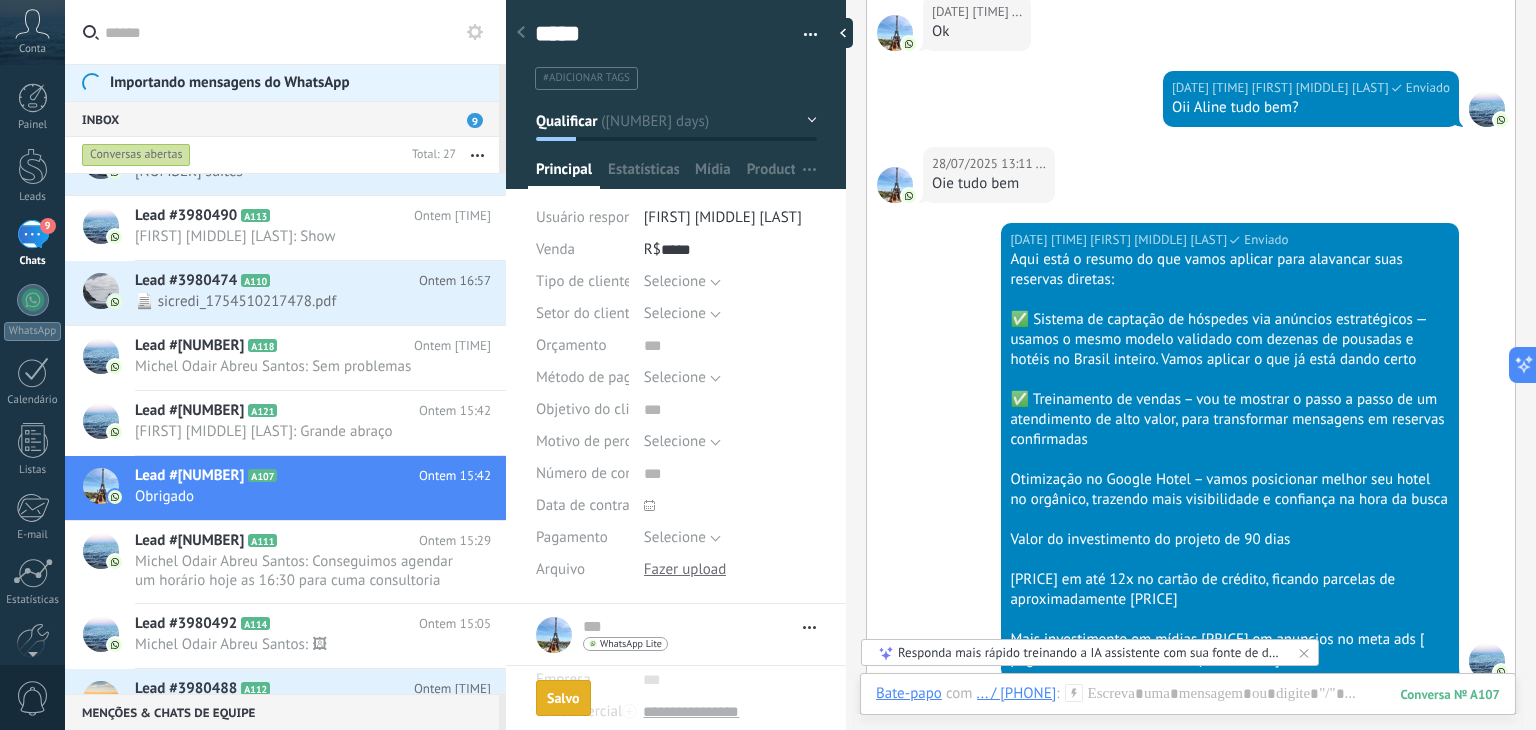 scroll, scrollTop: 1827, scrollLeft: 0, axis: vertical 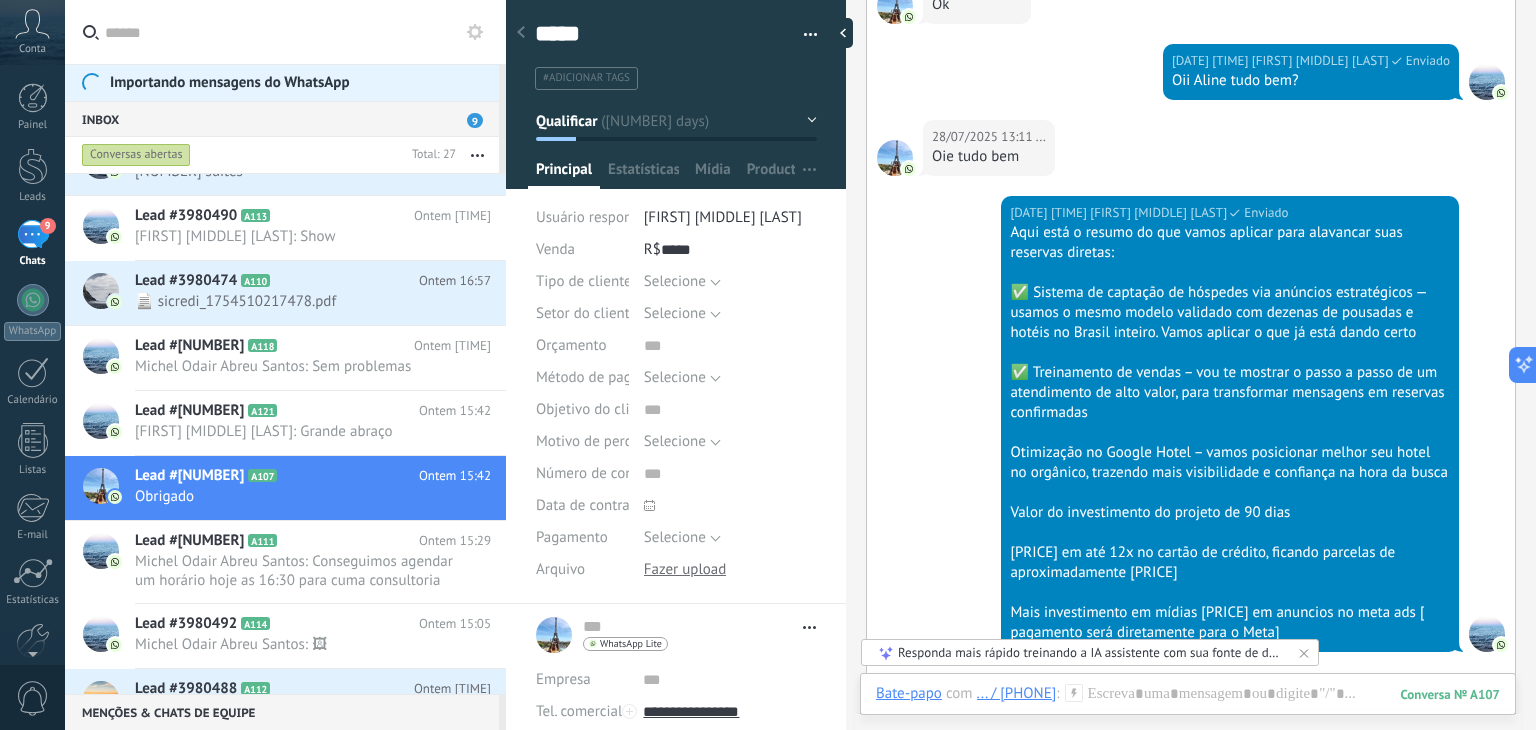click 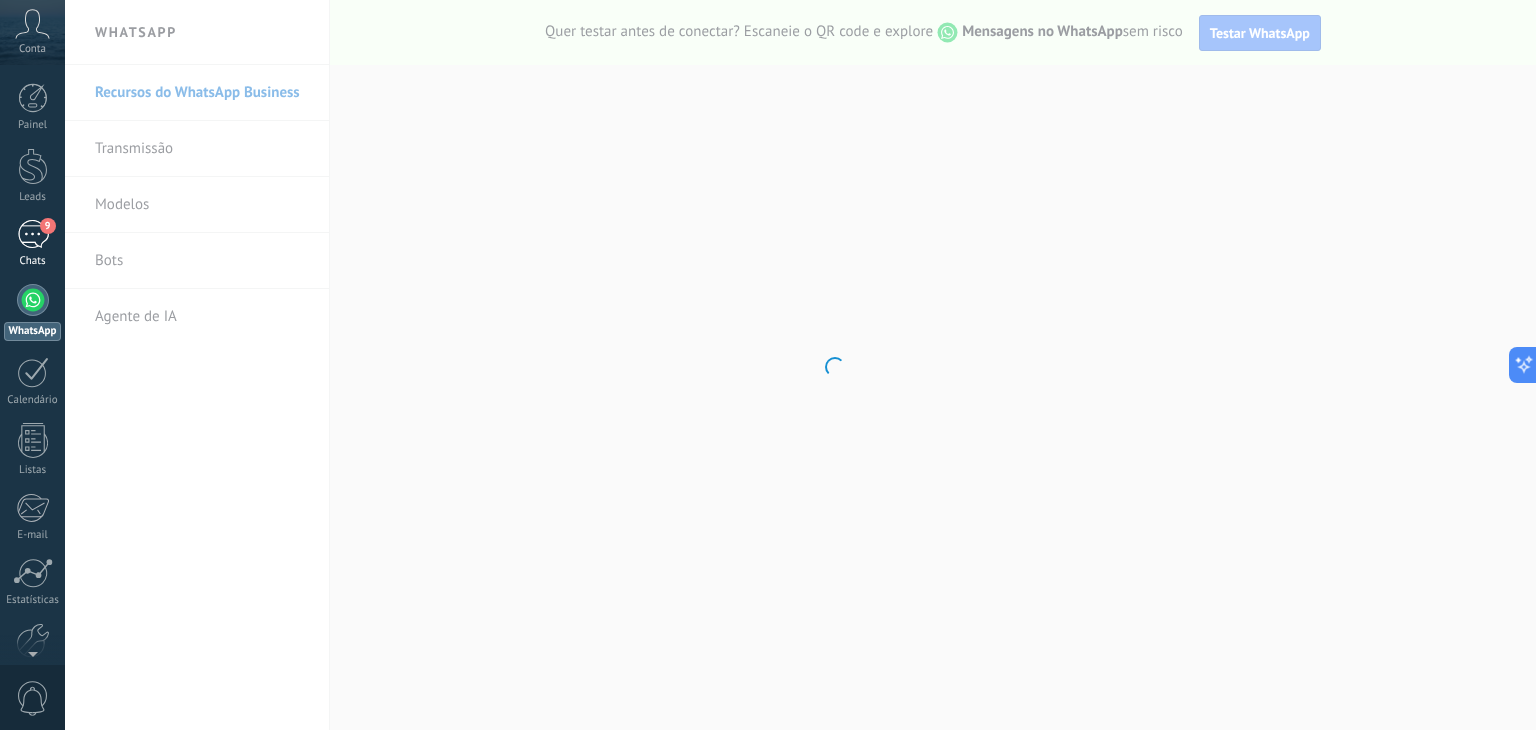 click on "Chats" at bounding box center (33, 261) 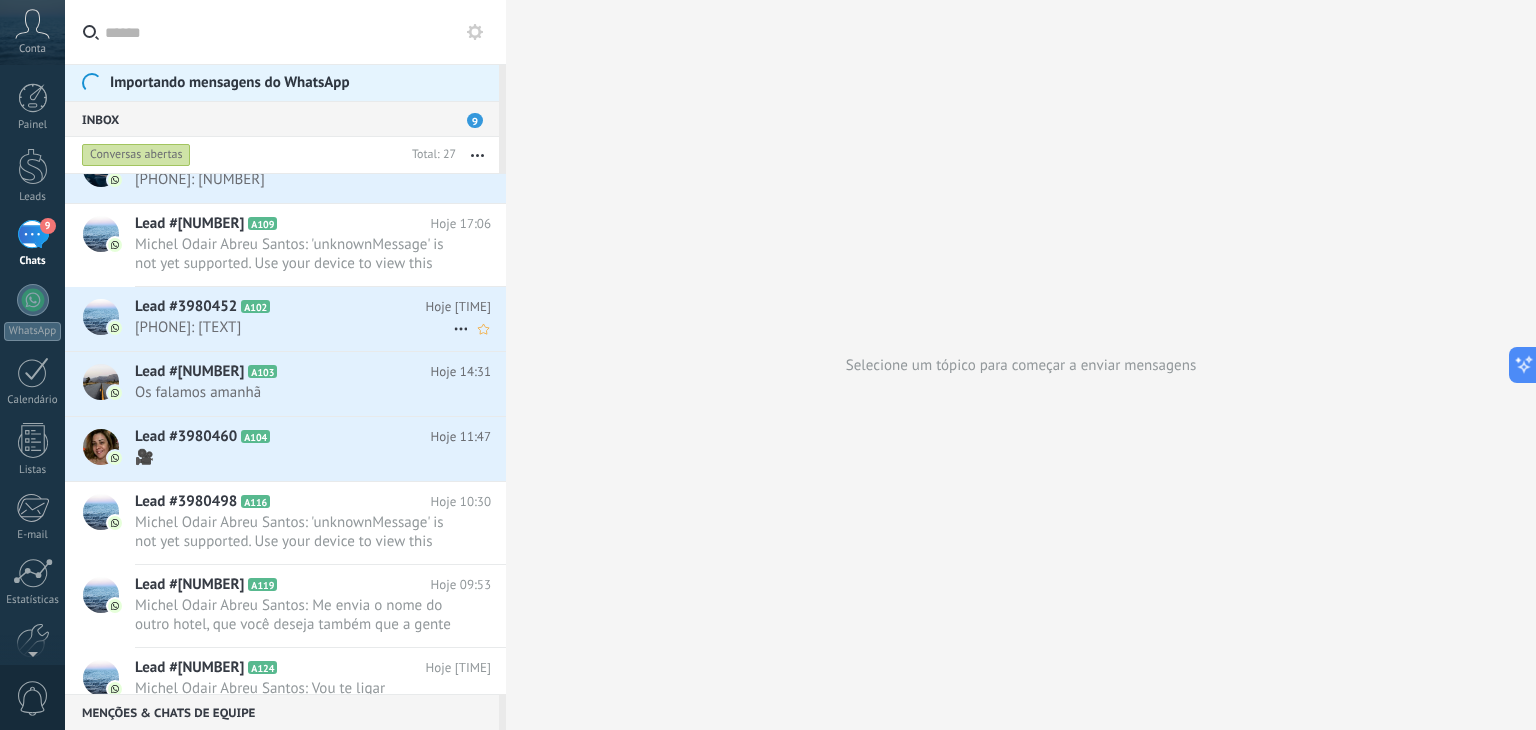 scroll, scrollTop: 0, scrollLeft: 0, axis: both 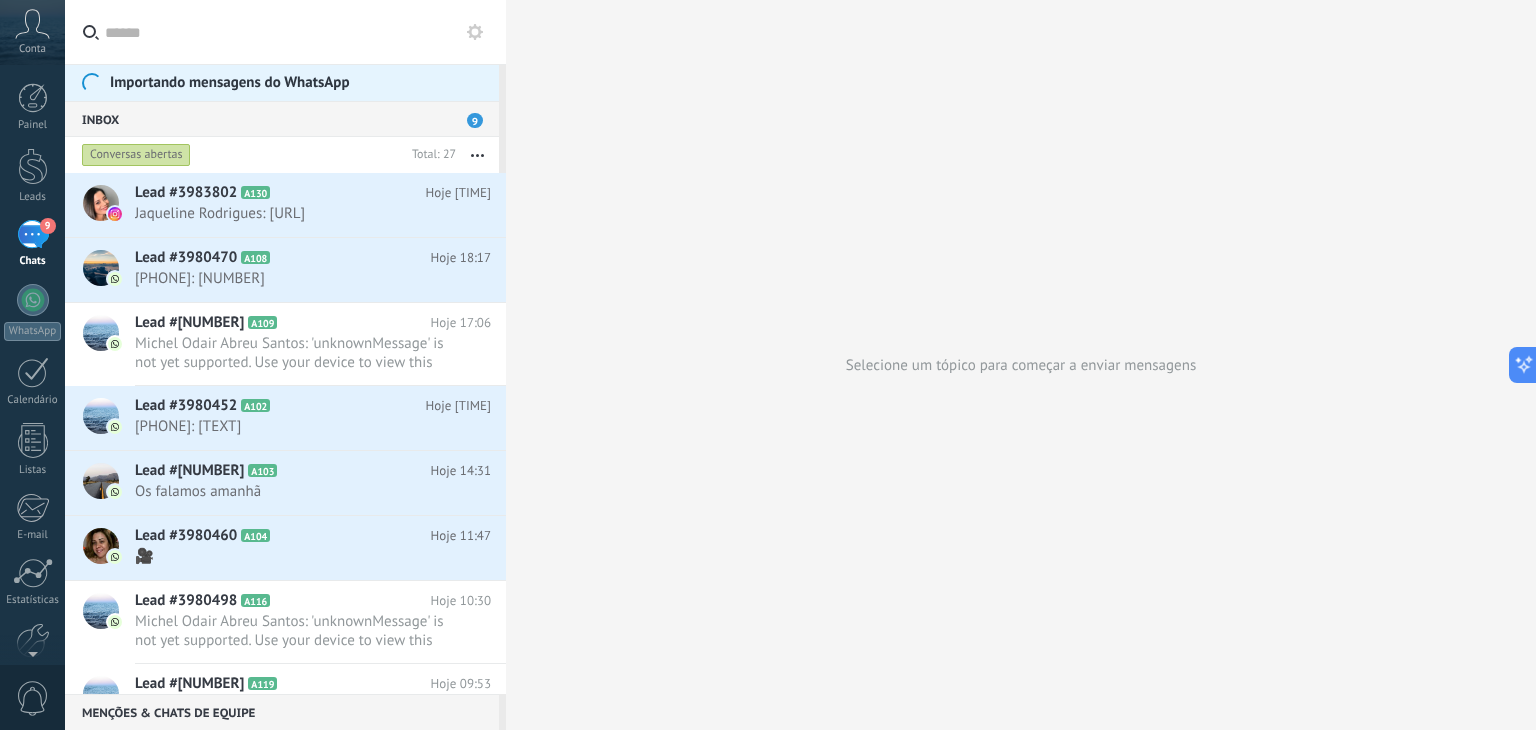 click at bounding box center (297, 32) 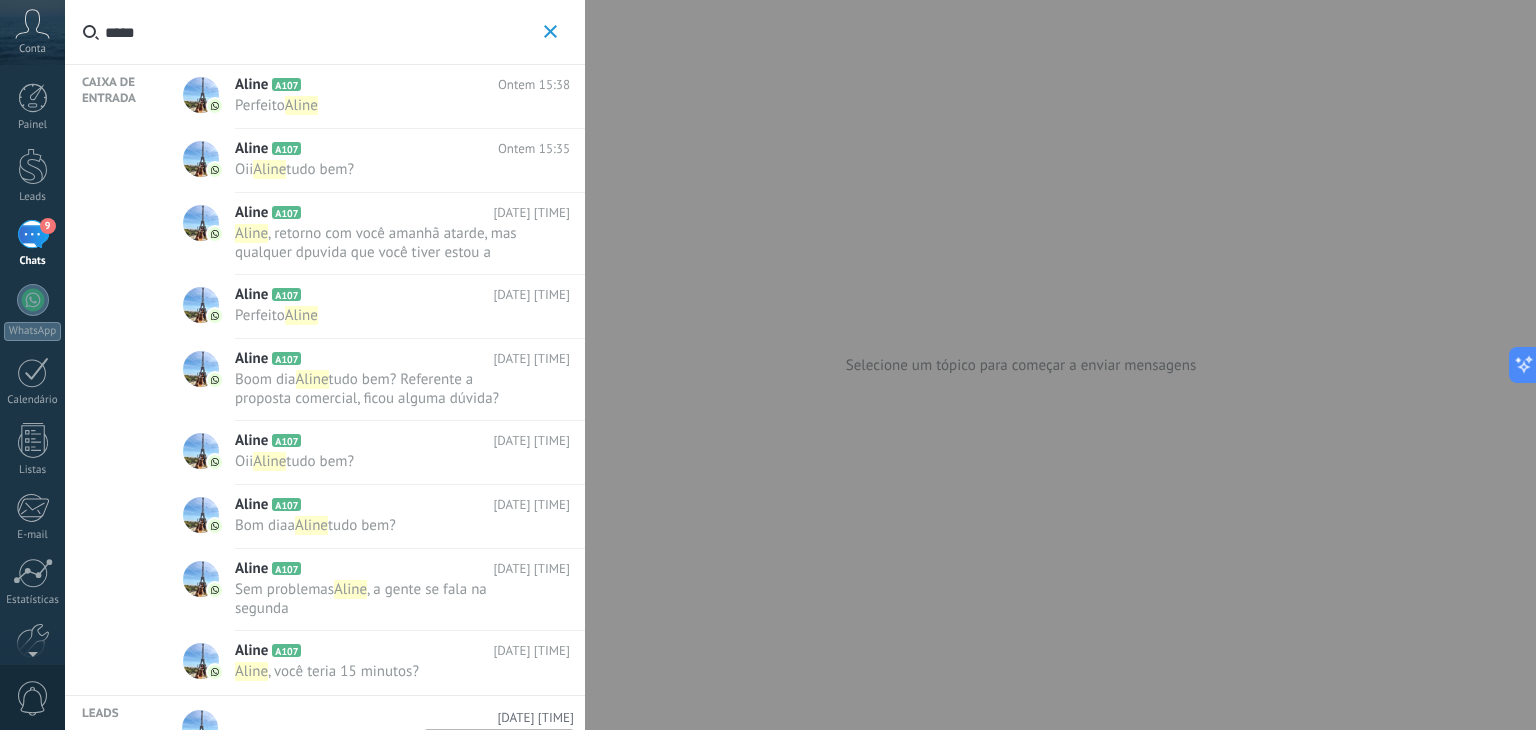 type on "*****" 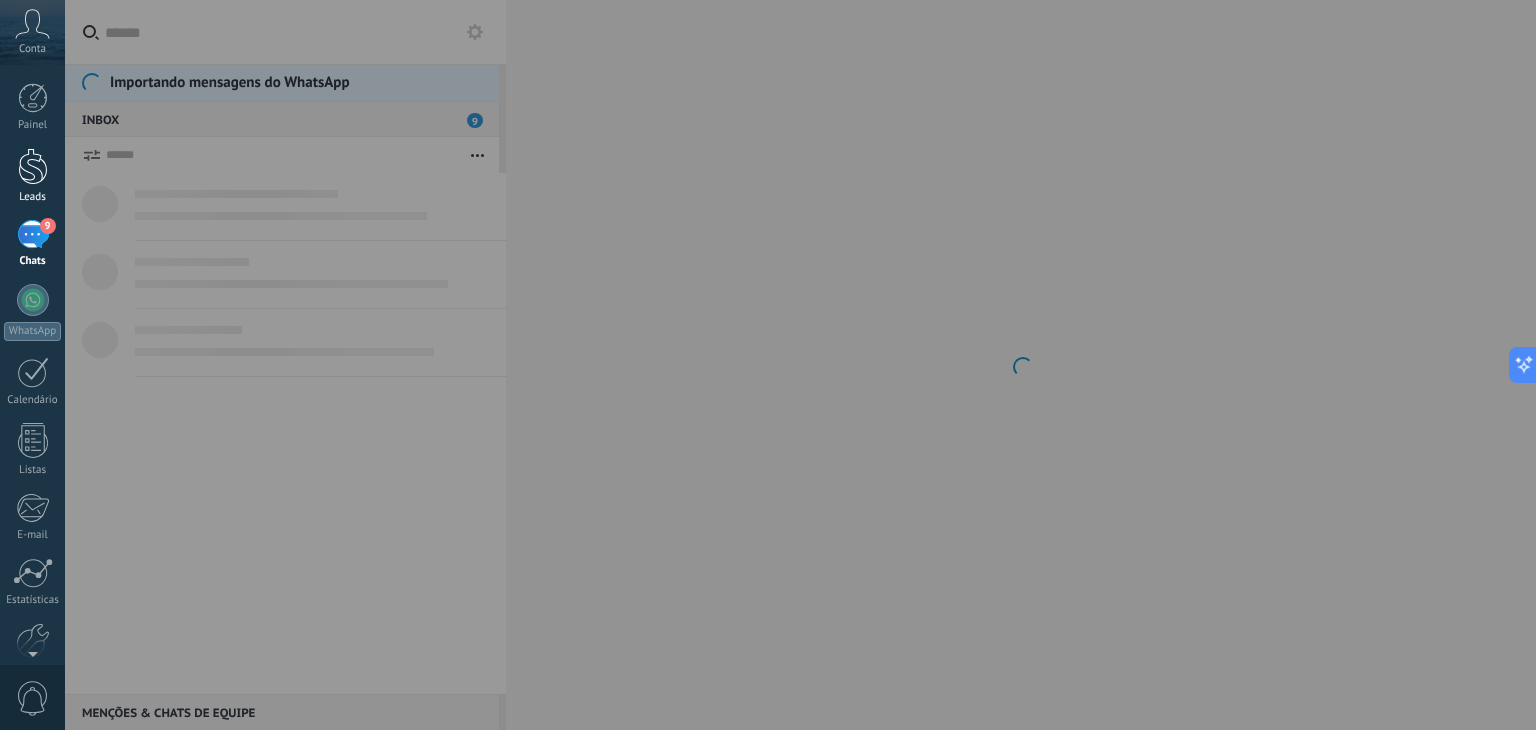 click on "Leads" at bounding box center [33, 197] 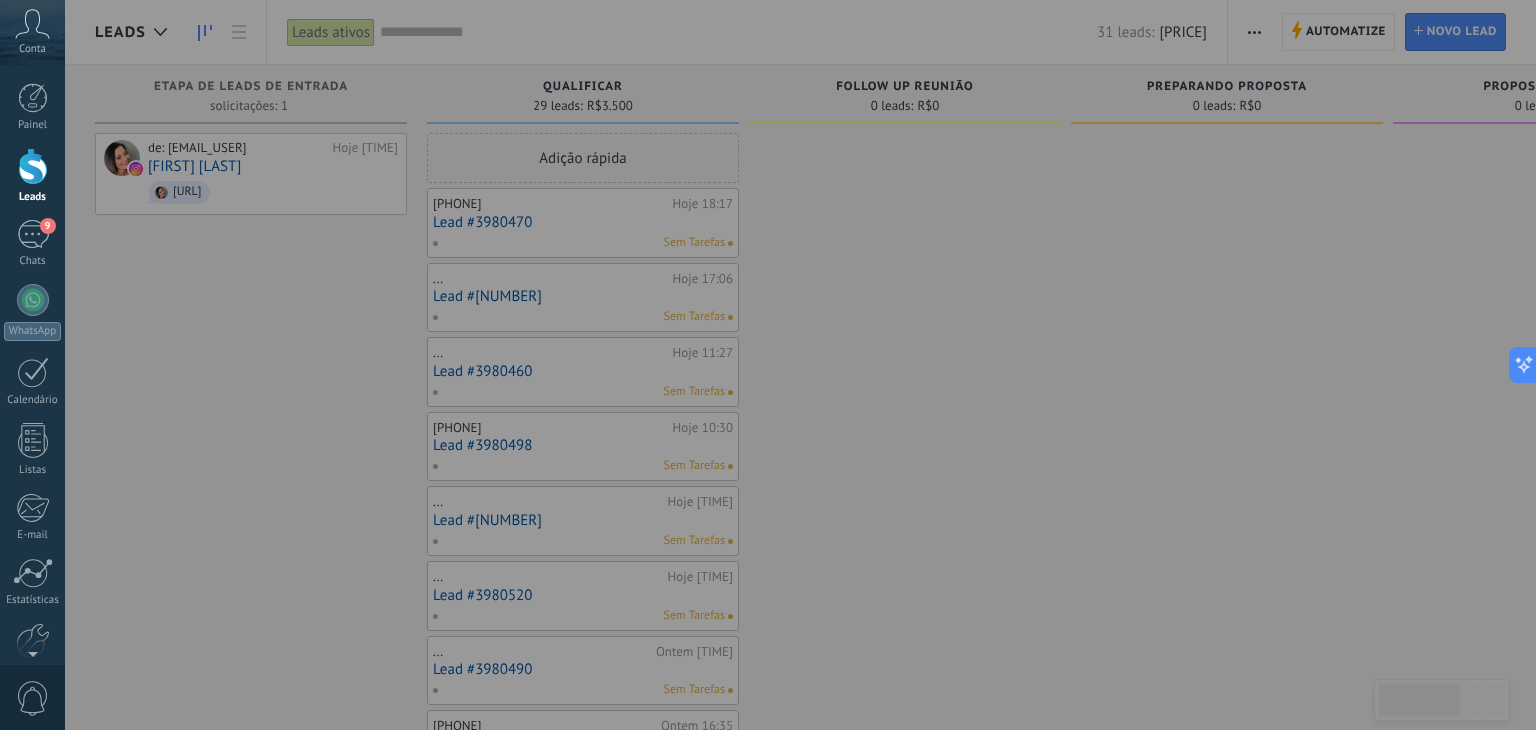 click at bounding box center [768, 365] 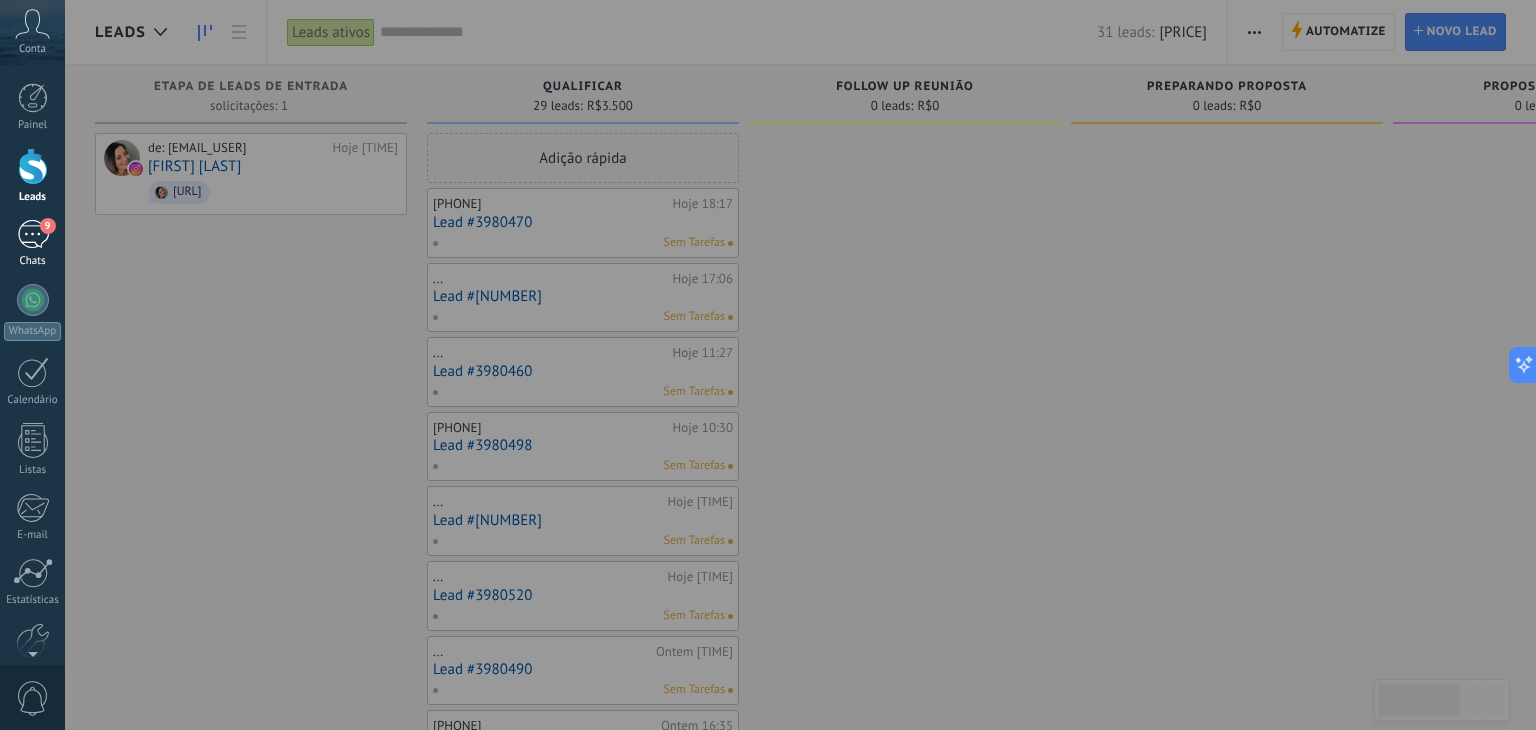 click on "9" at bounding box center (33, 234) 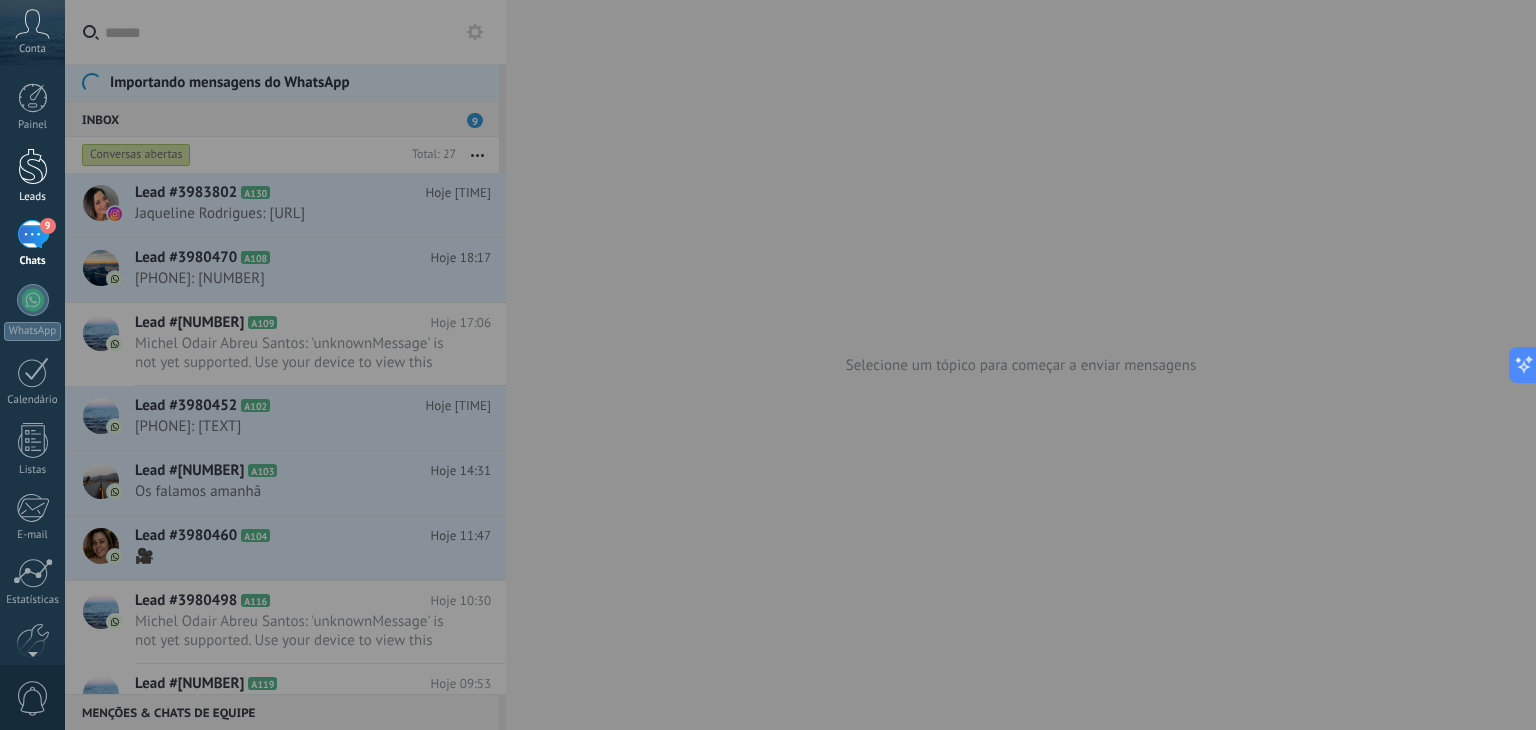 click on "Leads" at bounding box center (33, 197) 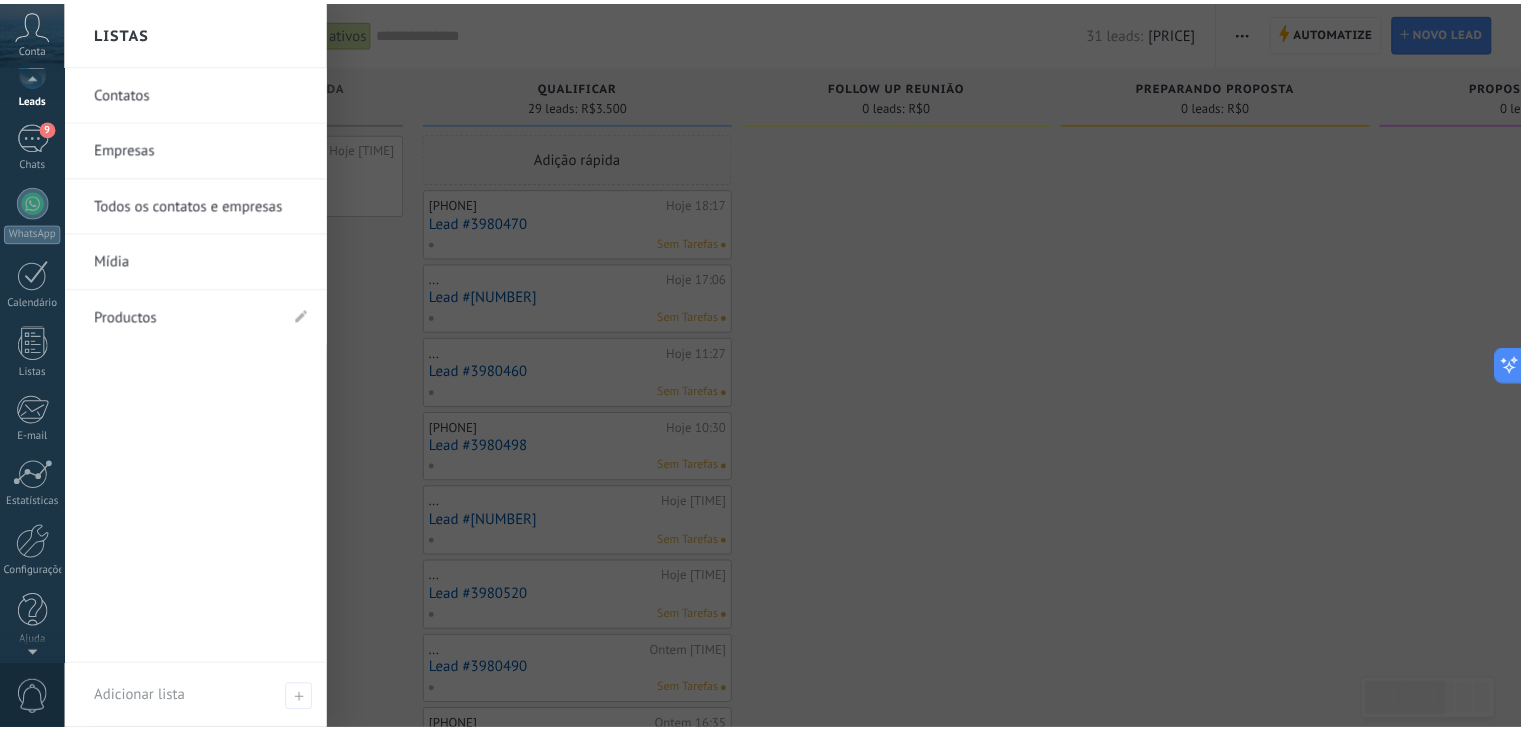 scroll, scrollTop: 101, scrollLeft: 0, axis: vertical 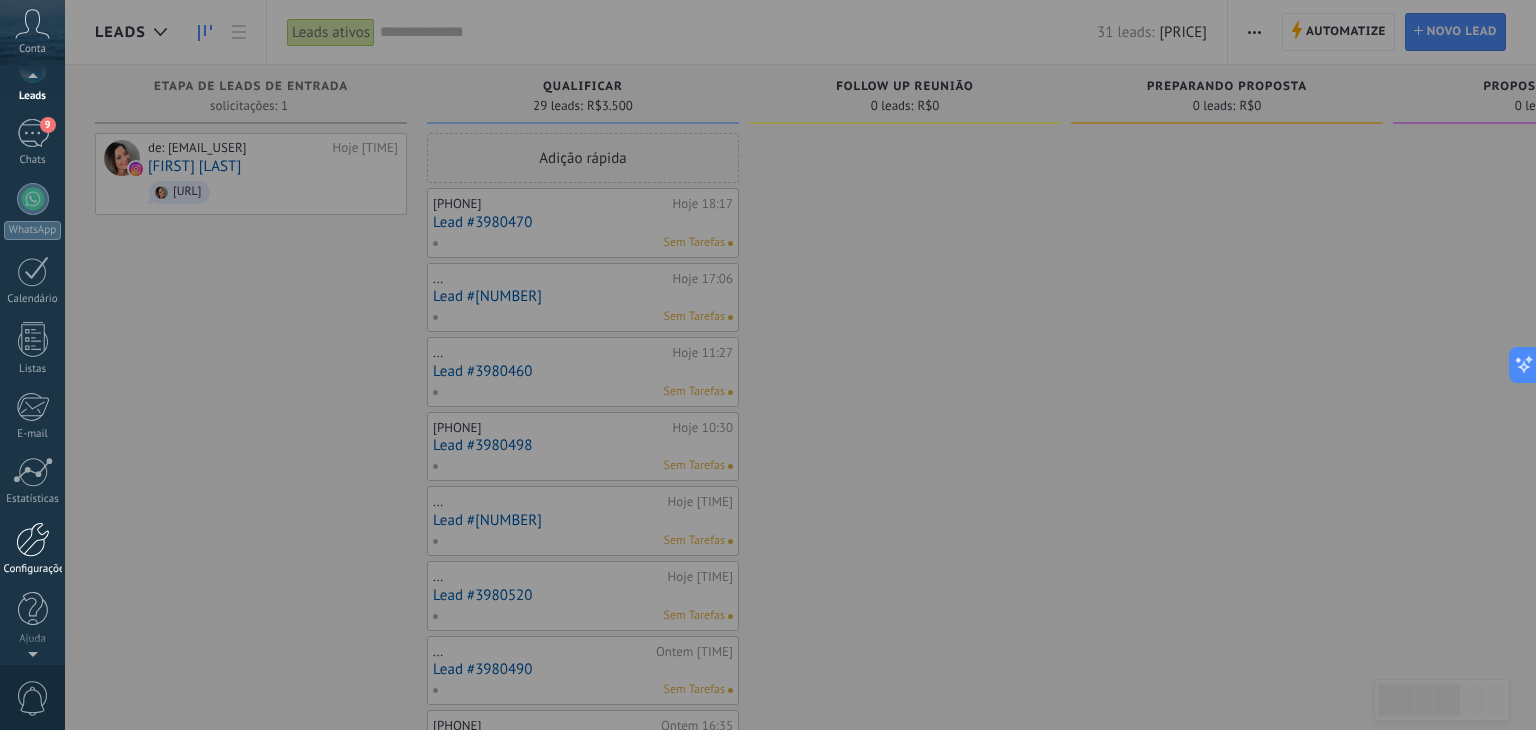 click at bounding box center [33, 539] 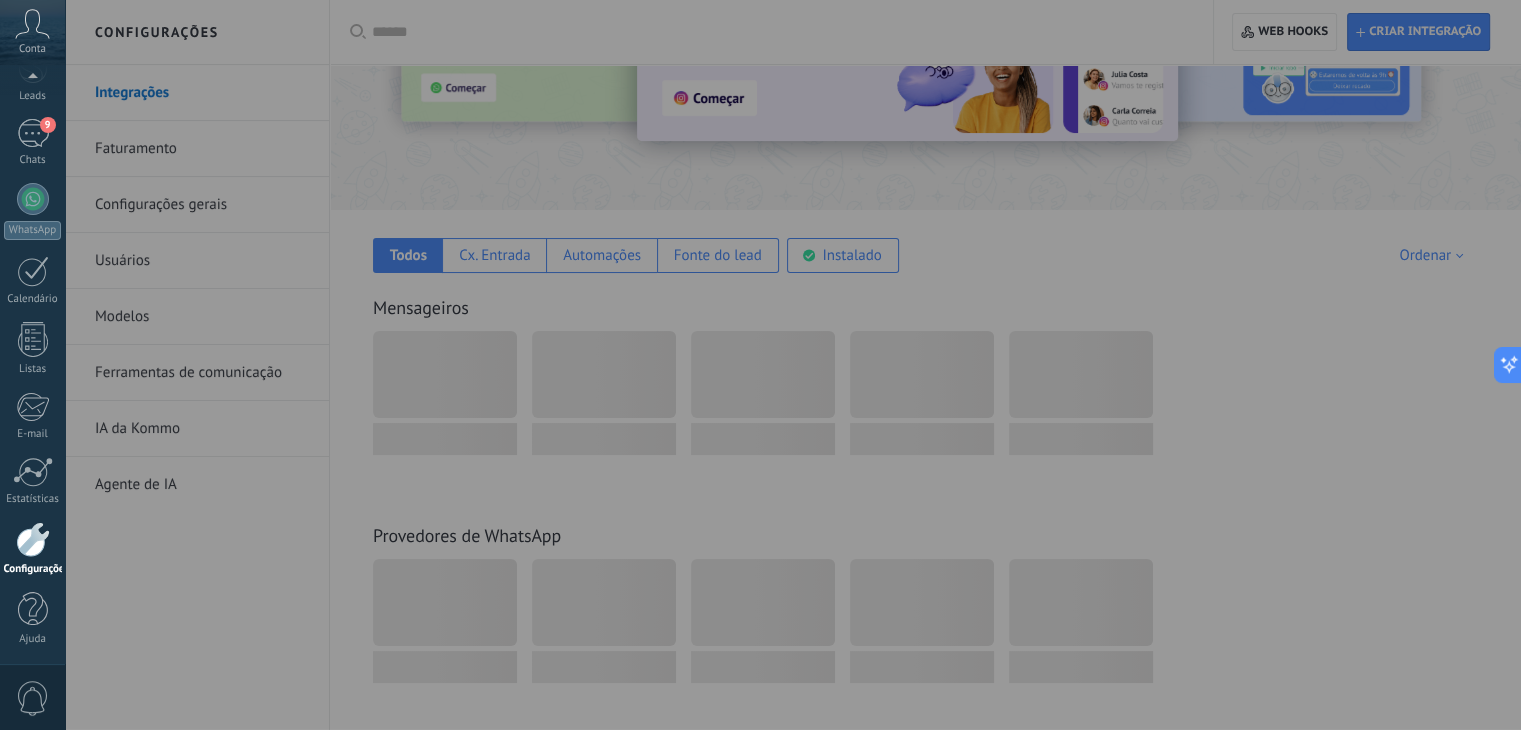 scroll, scrollTop: 200, scrollLeft: 0, axis: vertical 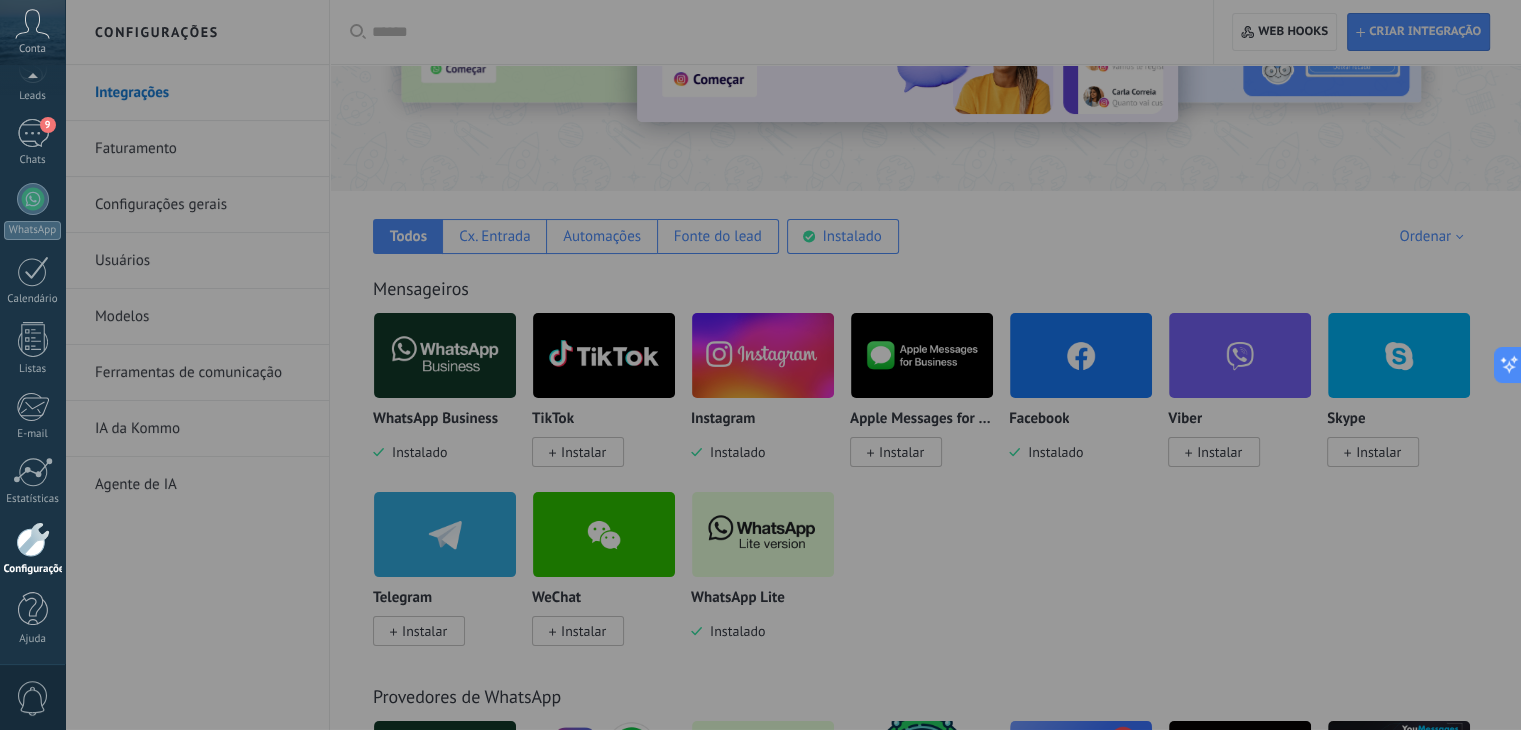 click at bounding box center [760, 365] 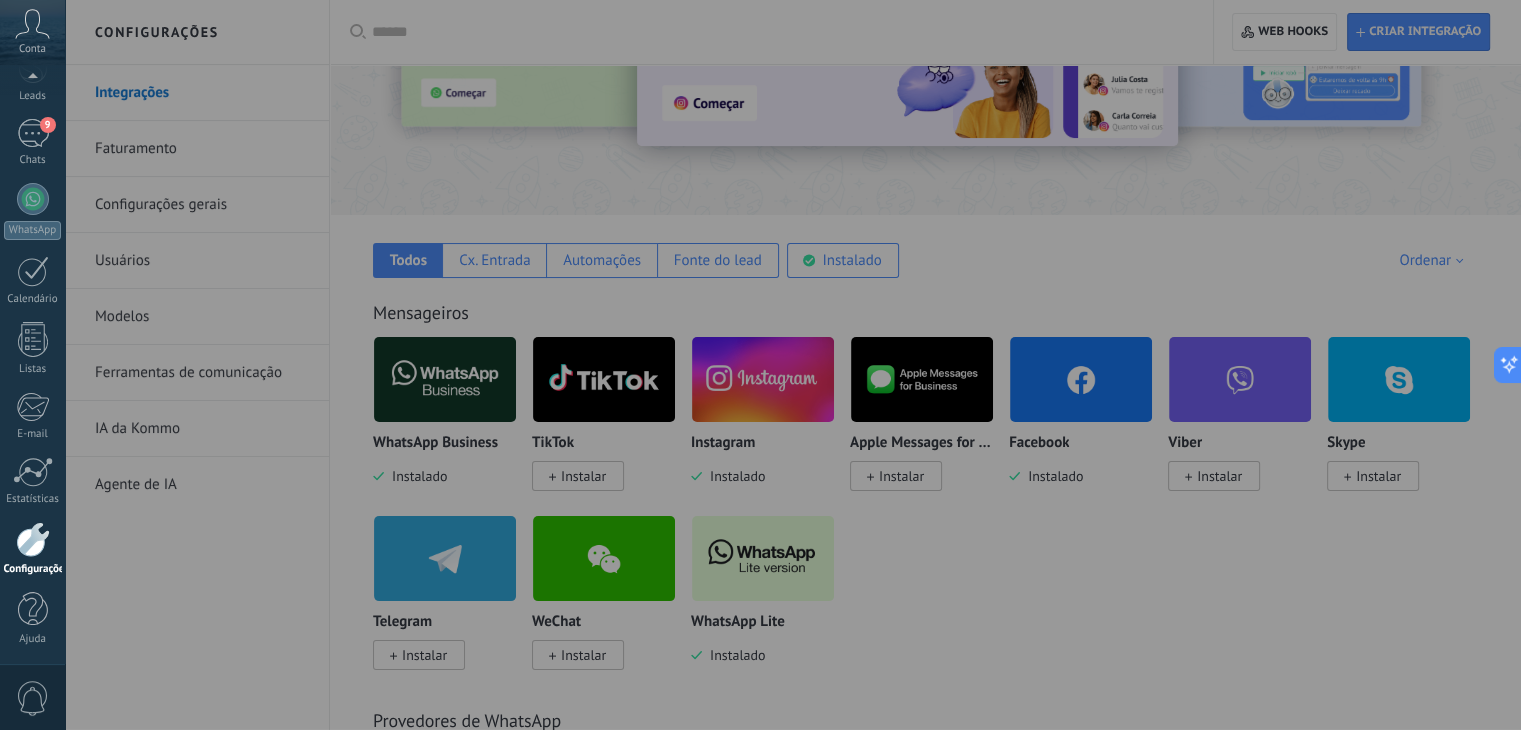 scroll, scrollTop: 0, scrollLeft: 0, axis: both 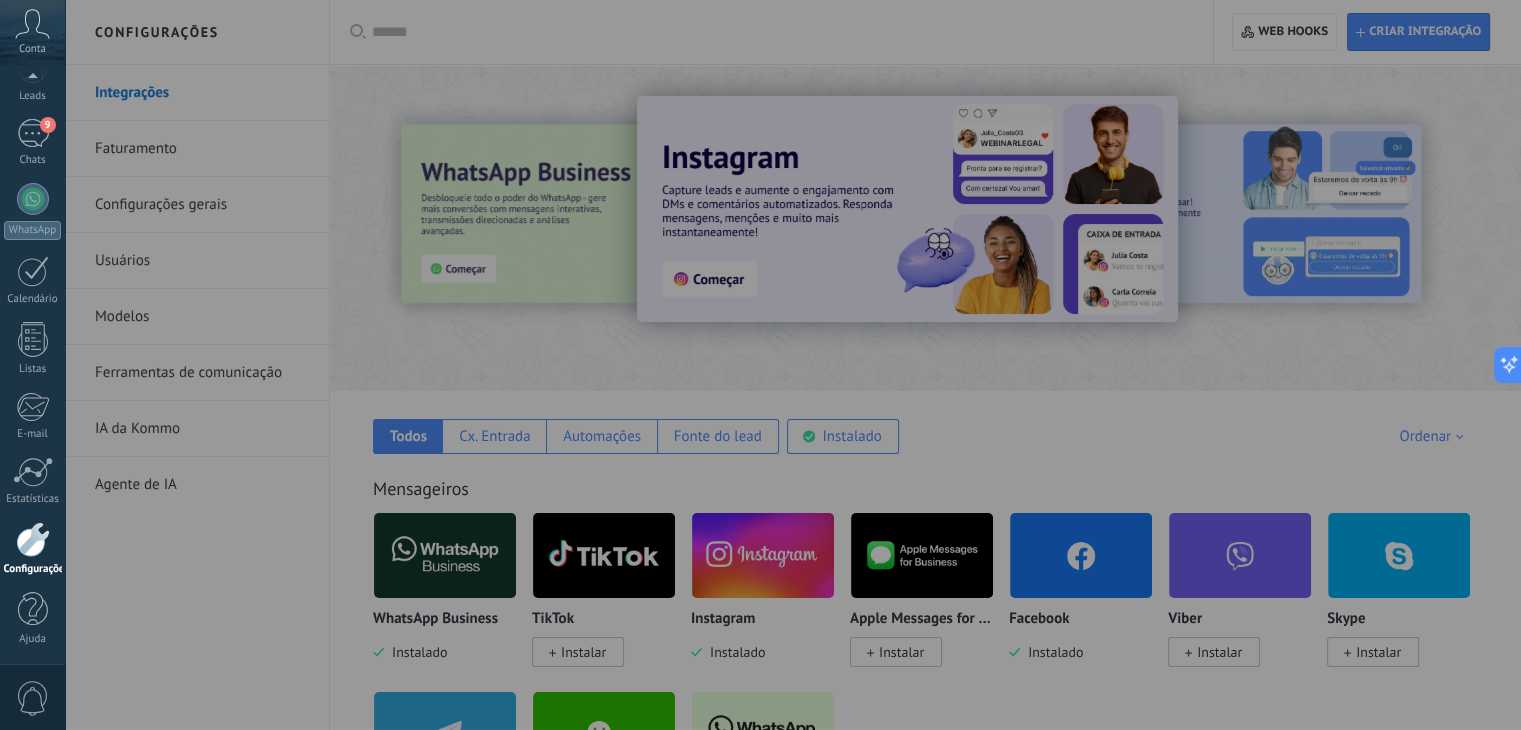 click at bounding box center [760, 365] 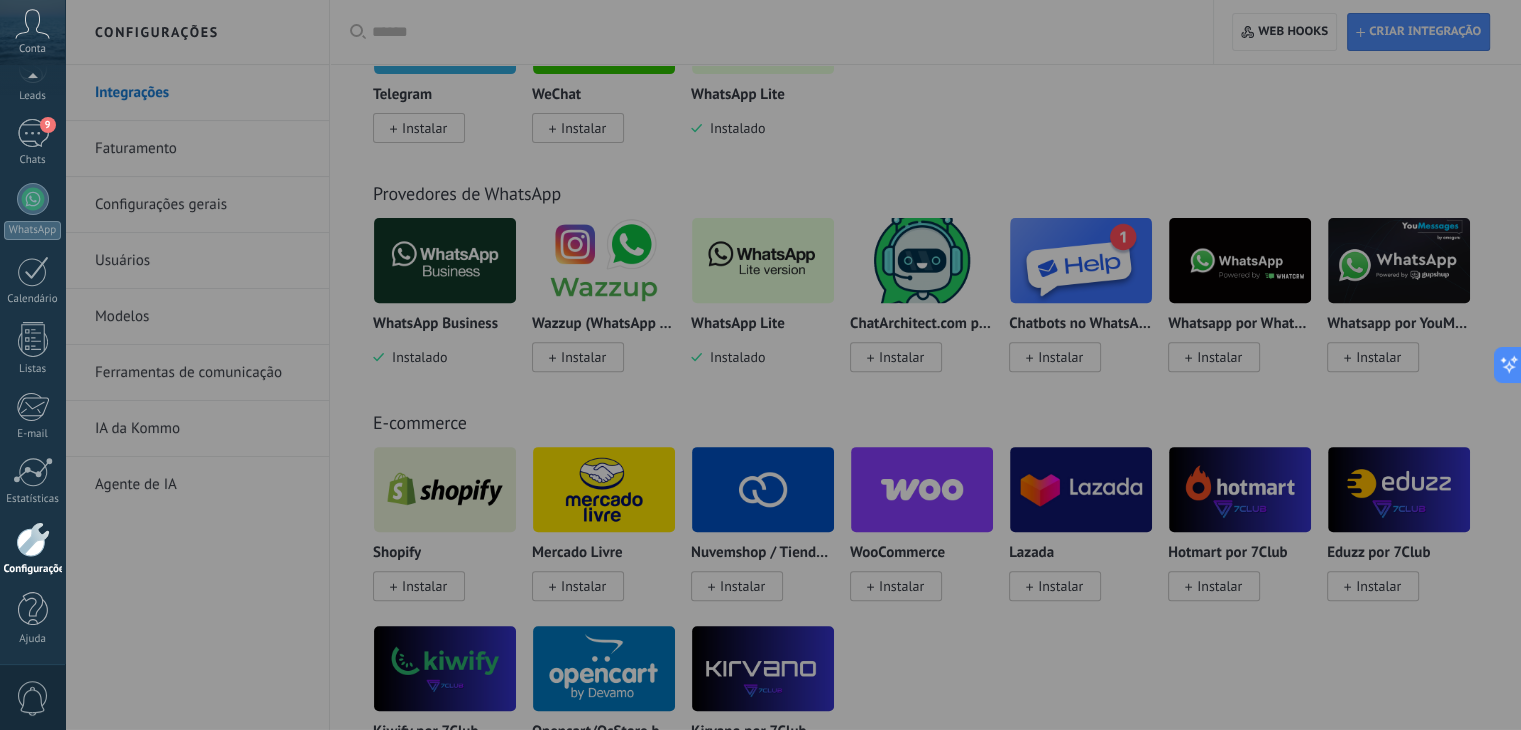 scroll, scrollTop: 1000, scrollLeft: 0, axis: vertical 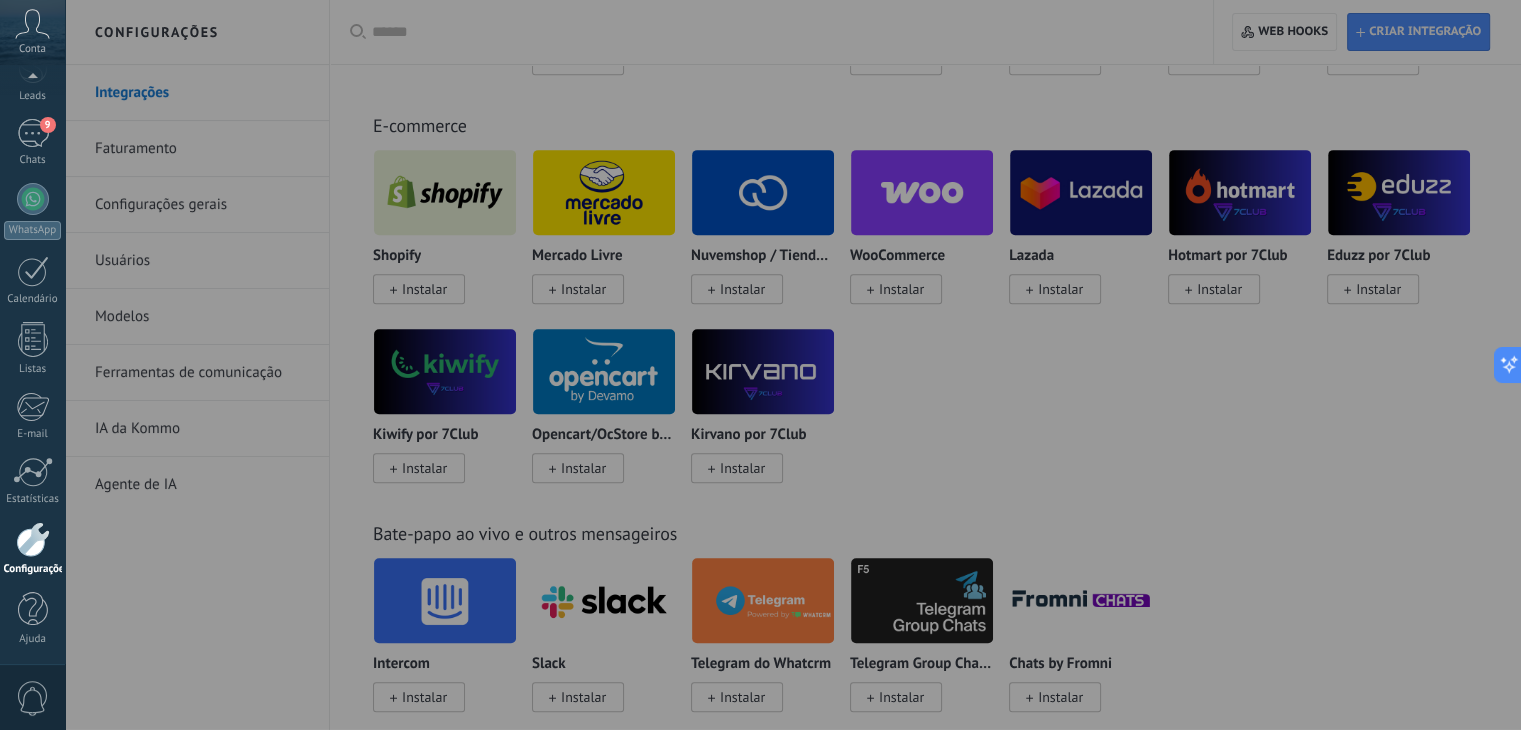 click at bounding box center (760, 365) 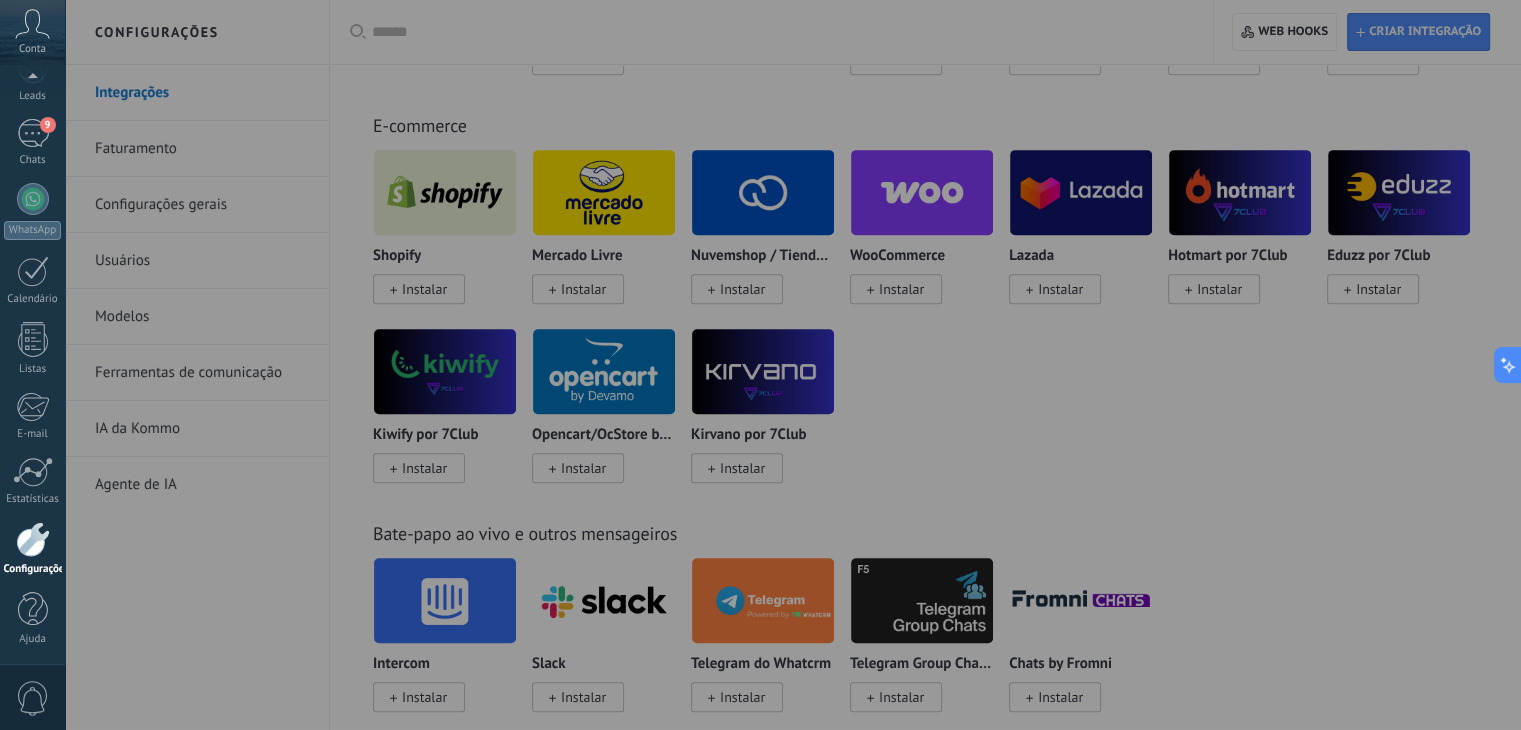 drag, startPoint x: 144, startPoint y: 339, endPoint x: 148, endPoint y: 292, distance: 47.169907 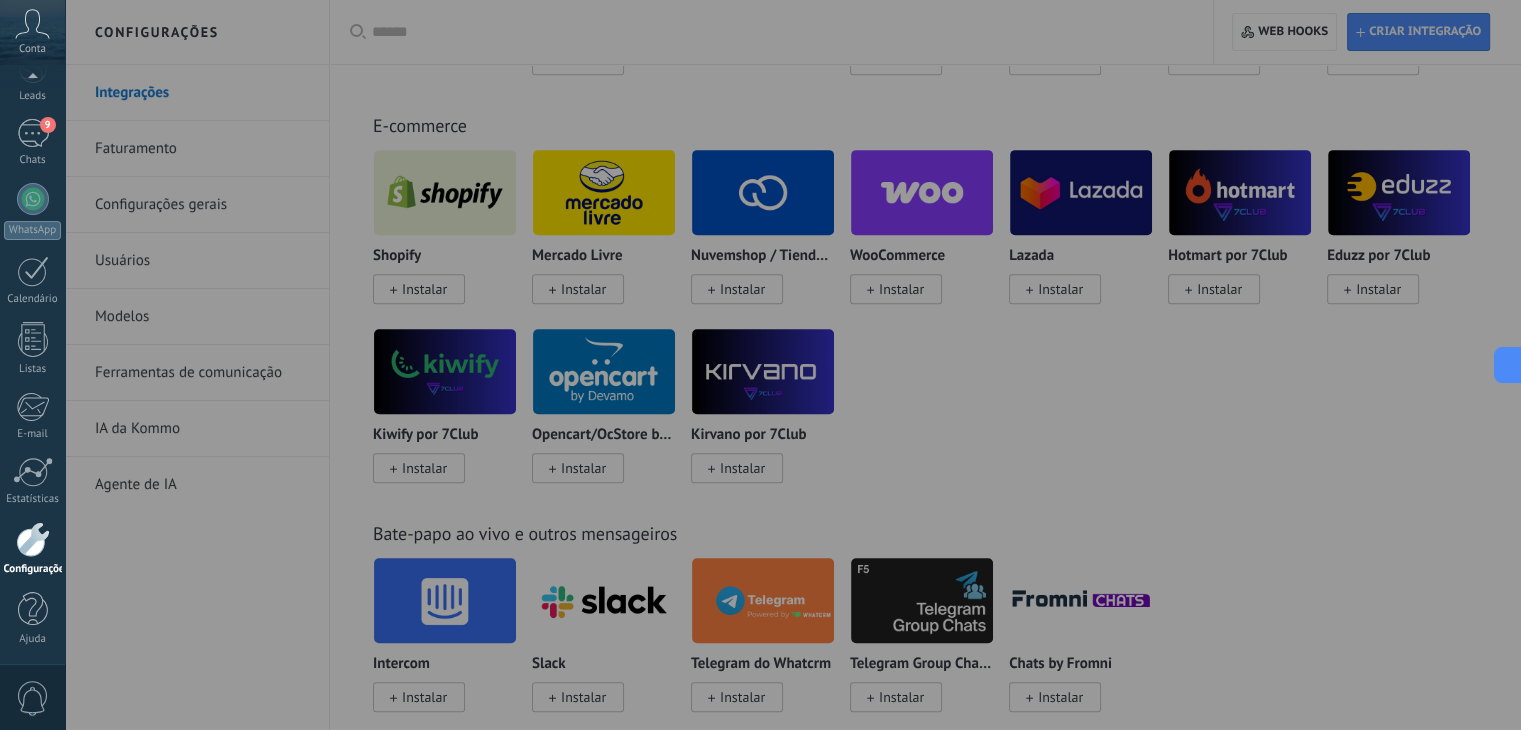drag, startPoint x: 148, startPoint y: 292, endPoint x: 151, endPoint y: 220, distance: 72.06247 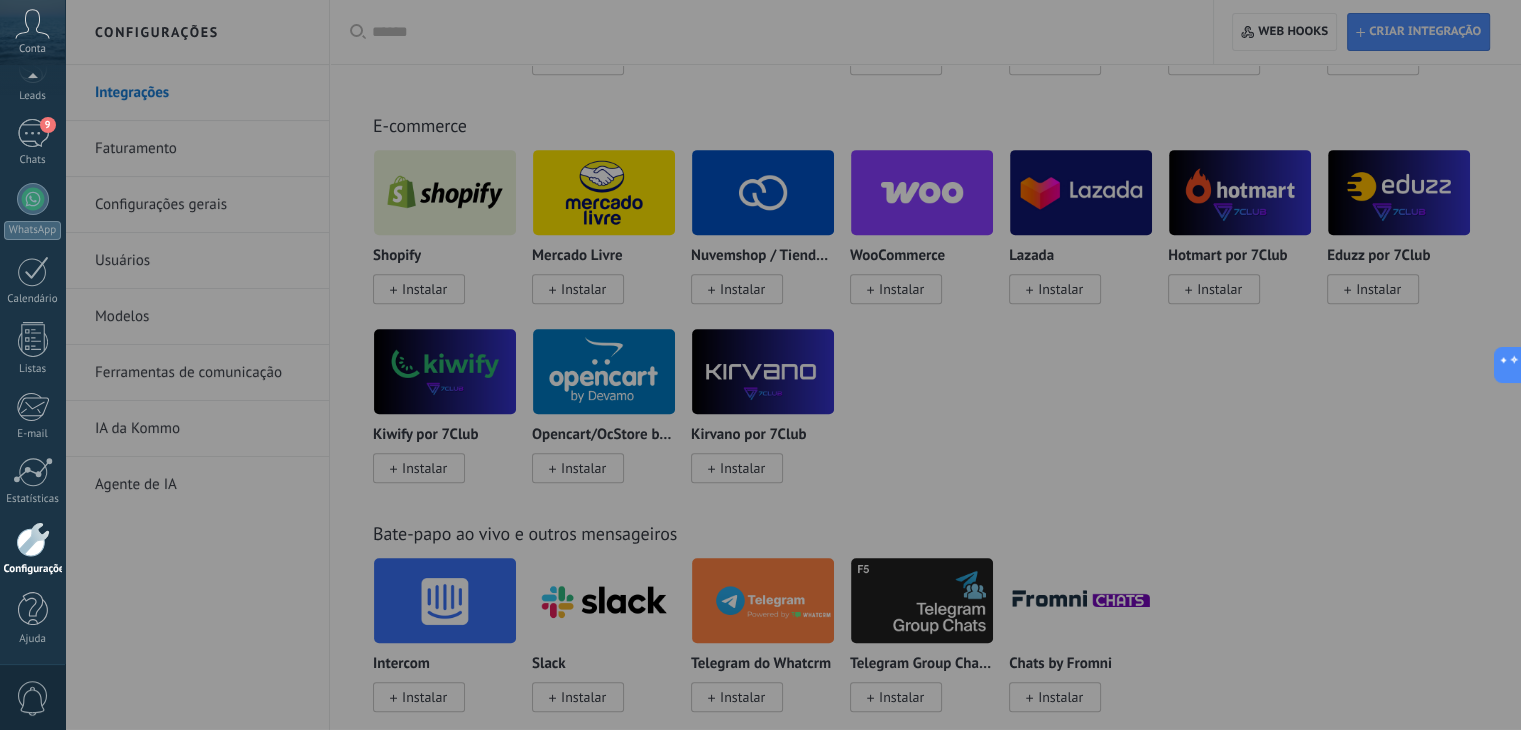 click at bounding box center (760, 365) 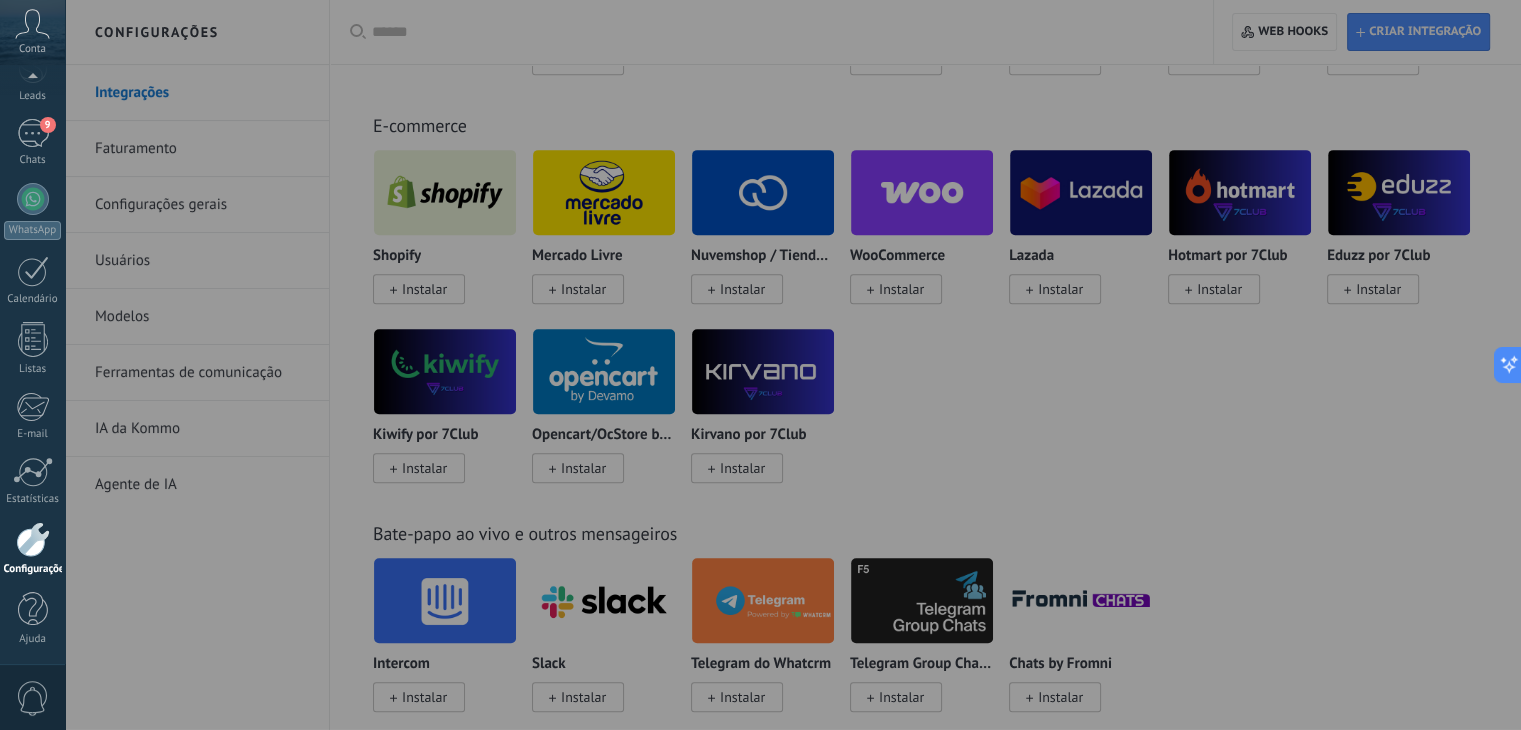 click at bounding box center (760, 365) 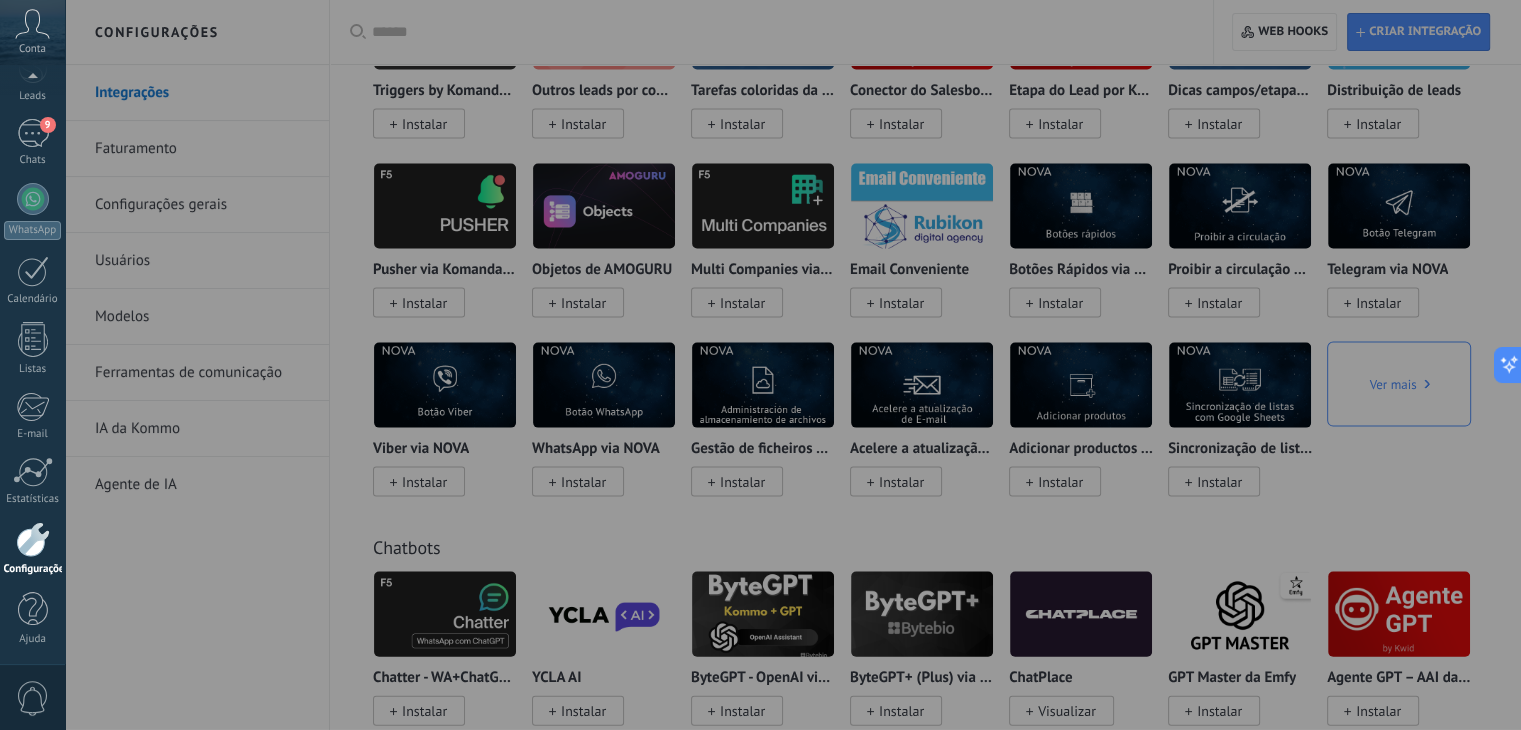 scroll, scrollTop: 4700, scrollLeft: 0, axis: vertical 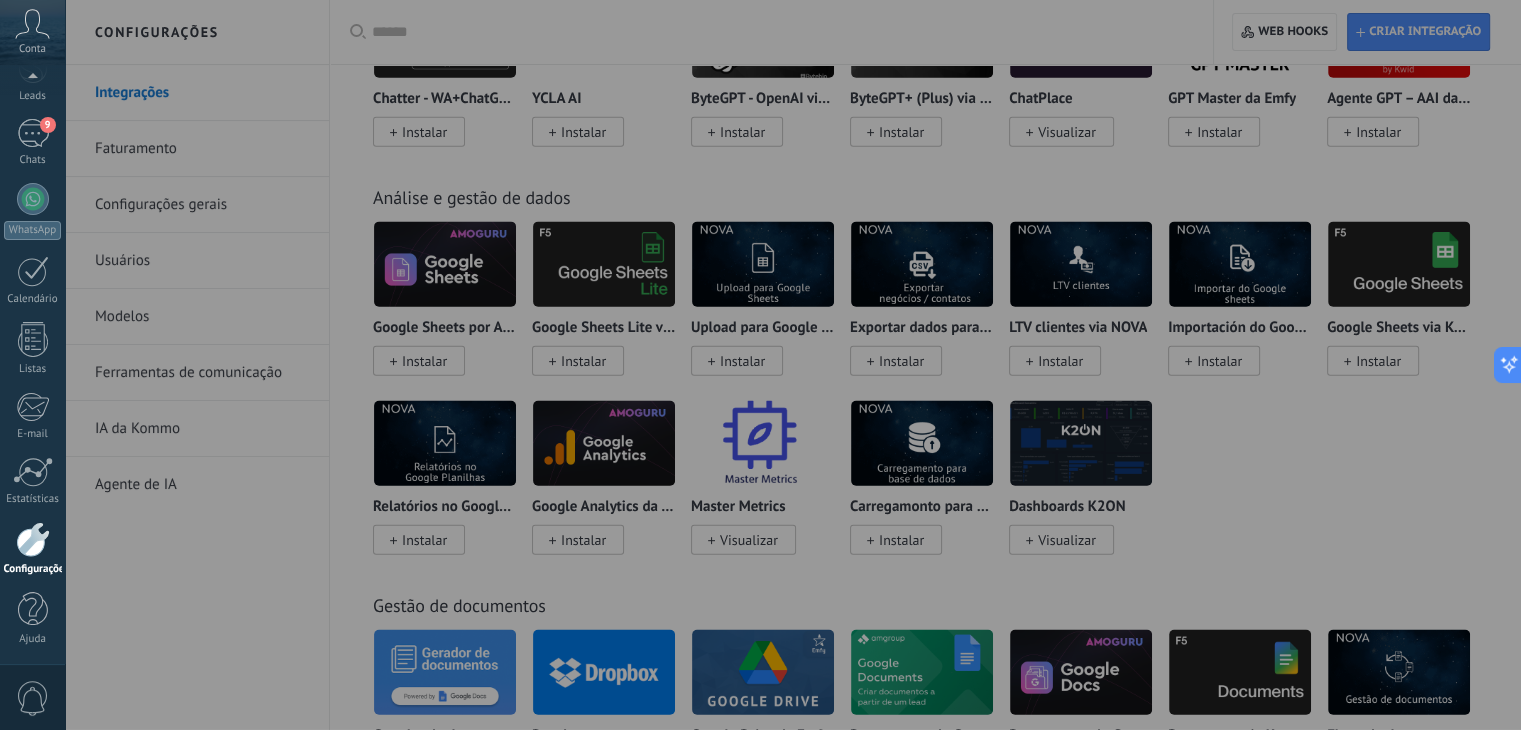 click at bounding box center [760, 365] 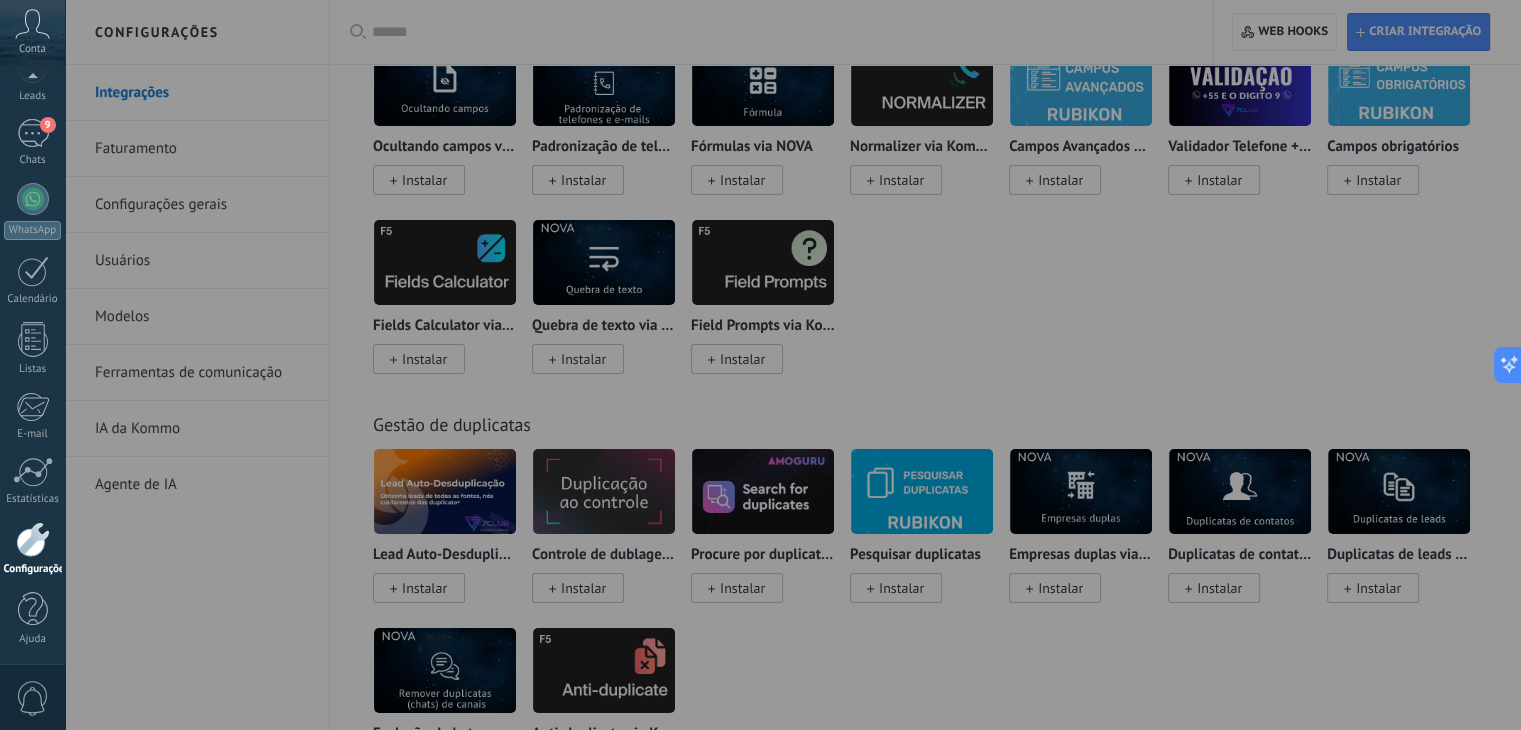 scroll, scrollTop: 7176, scrollLeft: 0, axis: vertical 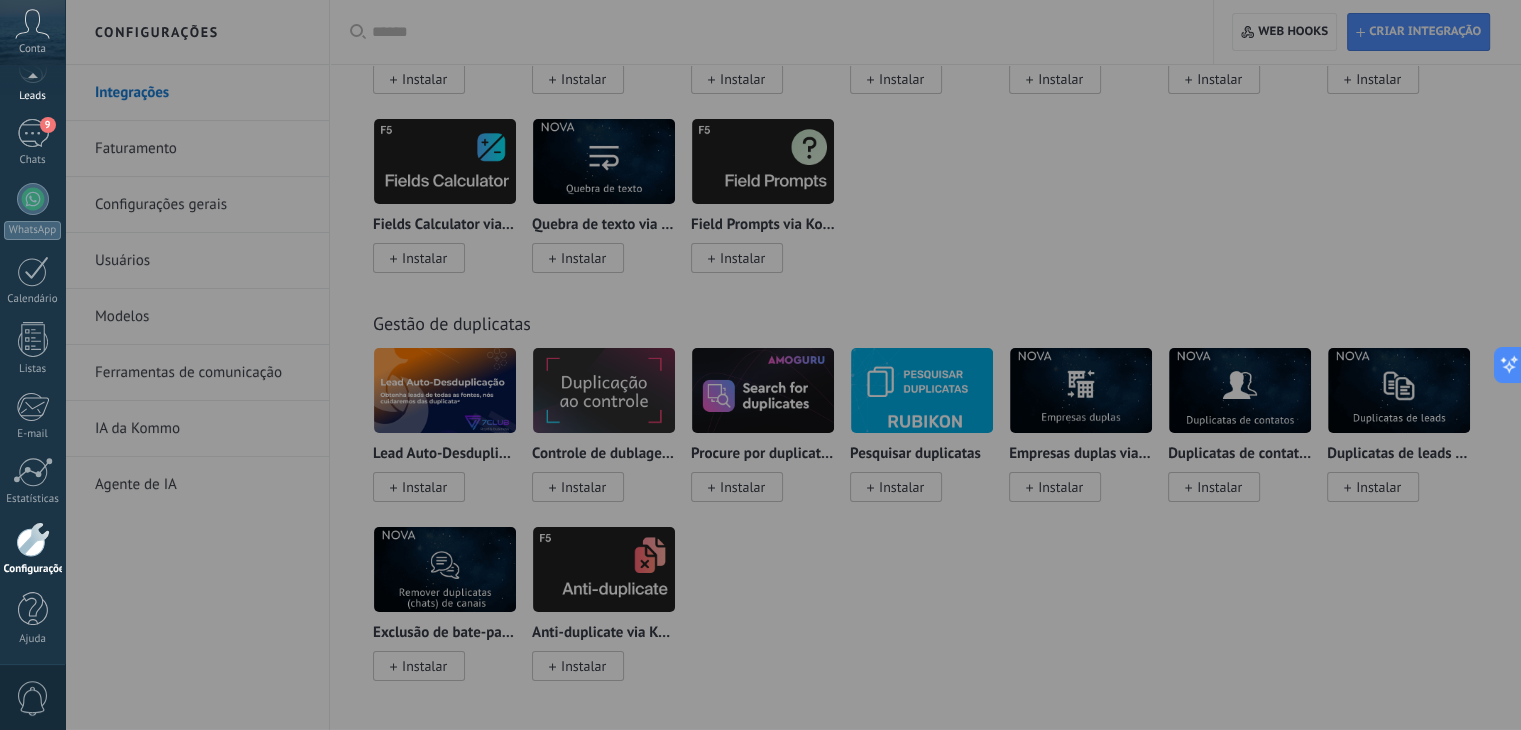 click on "Leads" at bounding box center (33, 96) 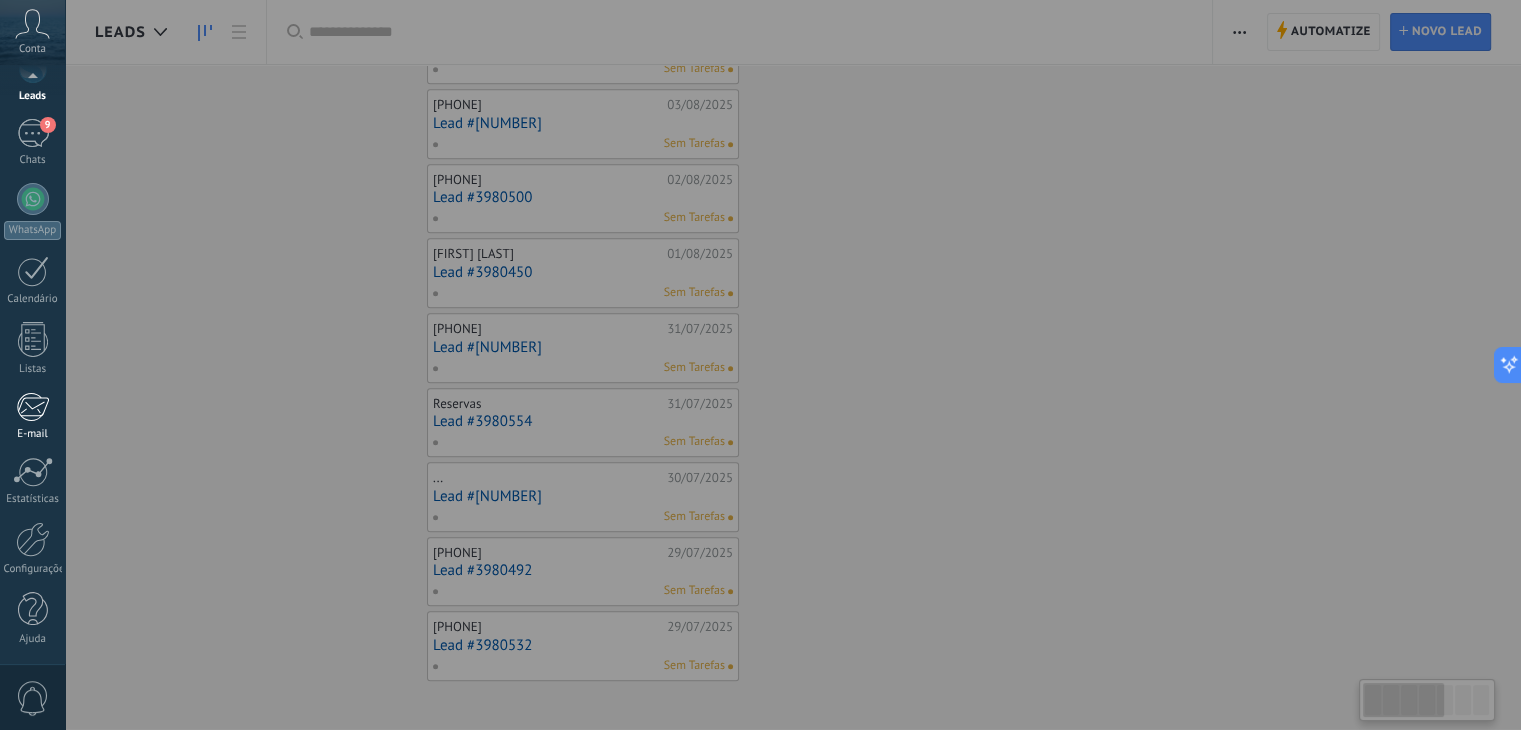 scroll, scrollTop: 0, scrollLeft: 0, axis: both 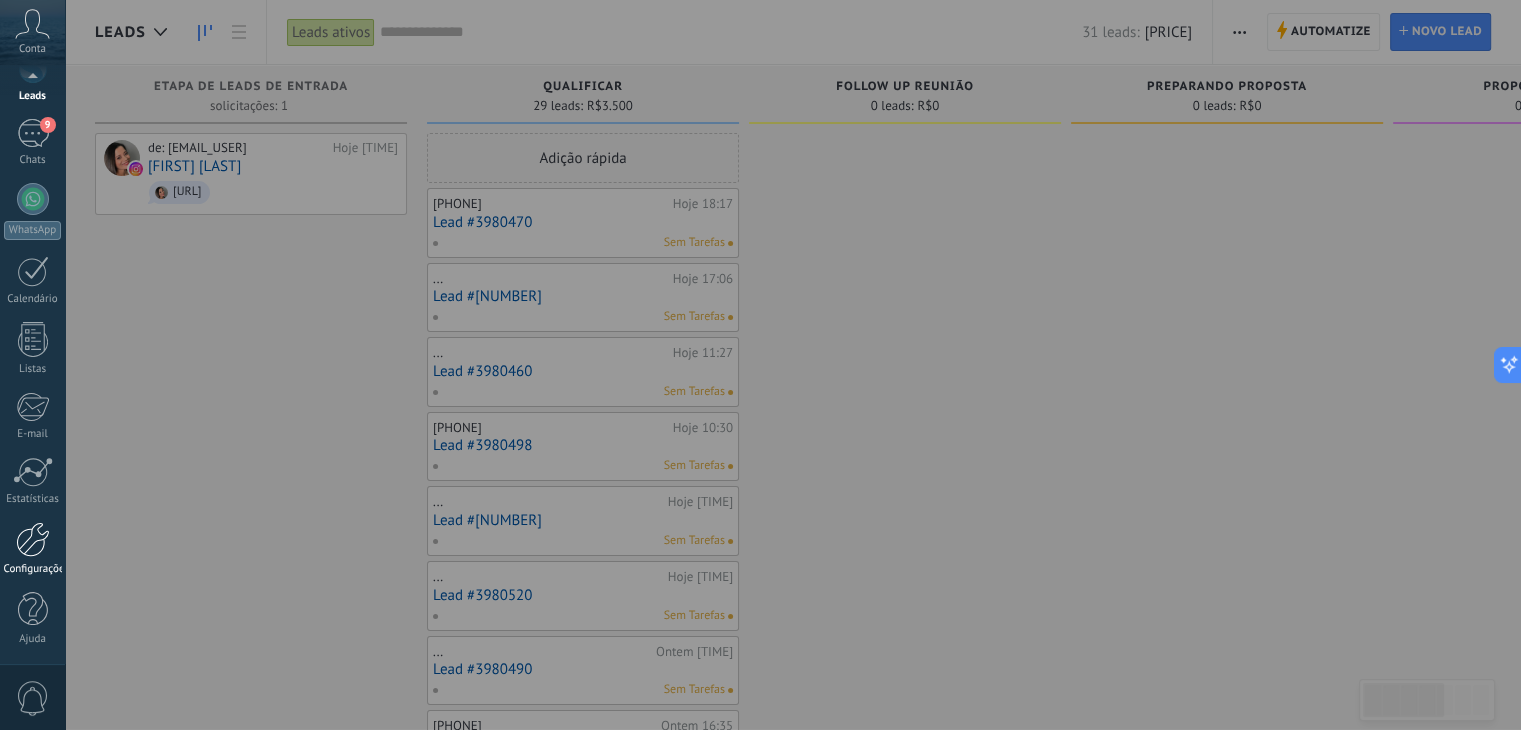 click at bounding box center [33, 539] 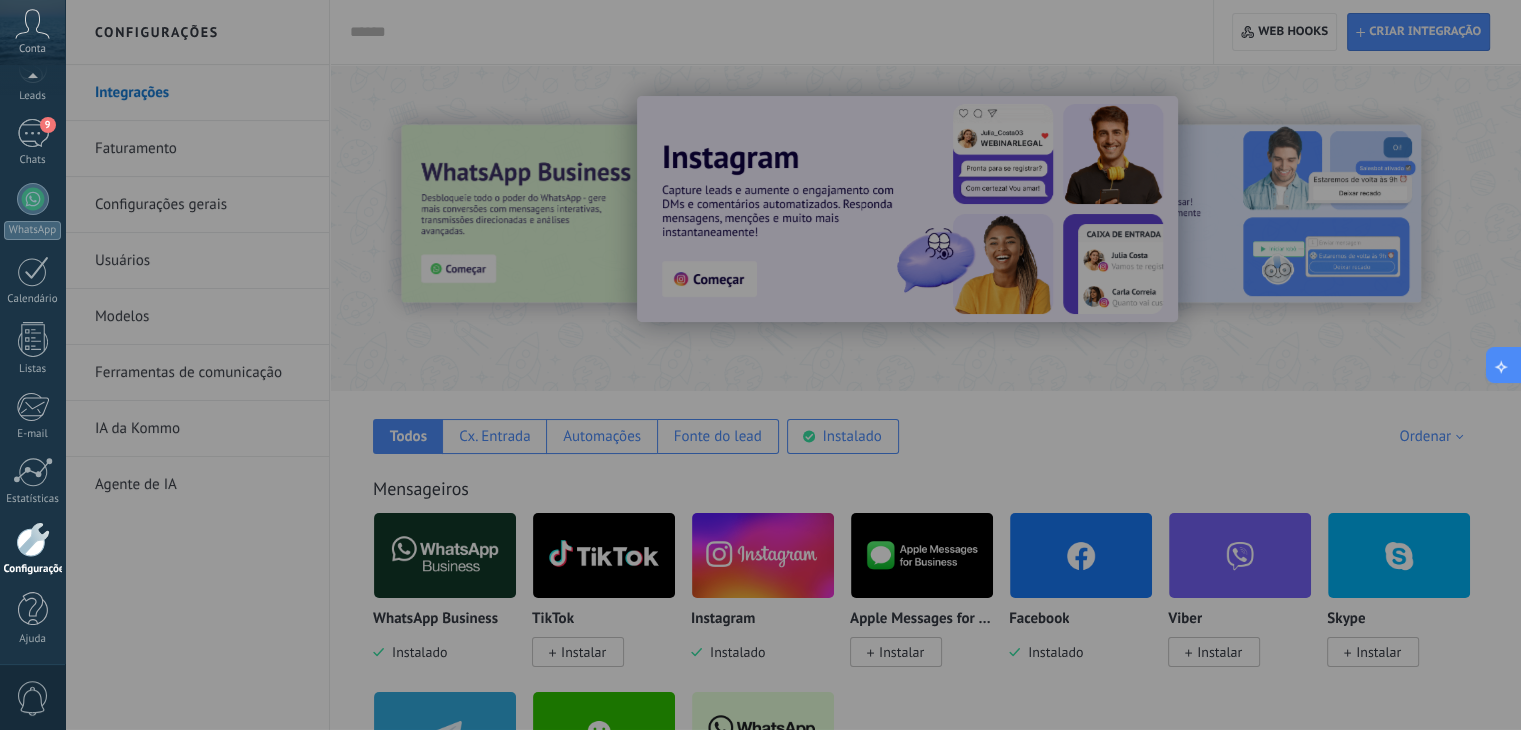 click at bounding box center [1504, 365] 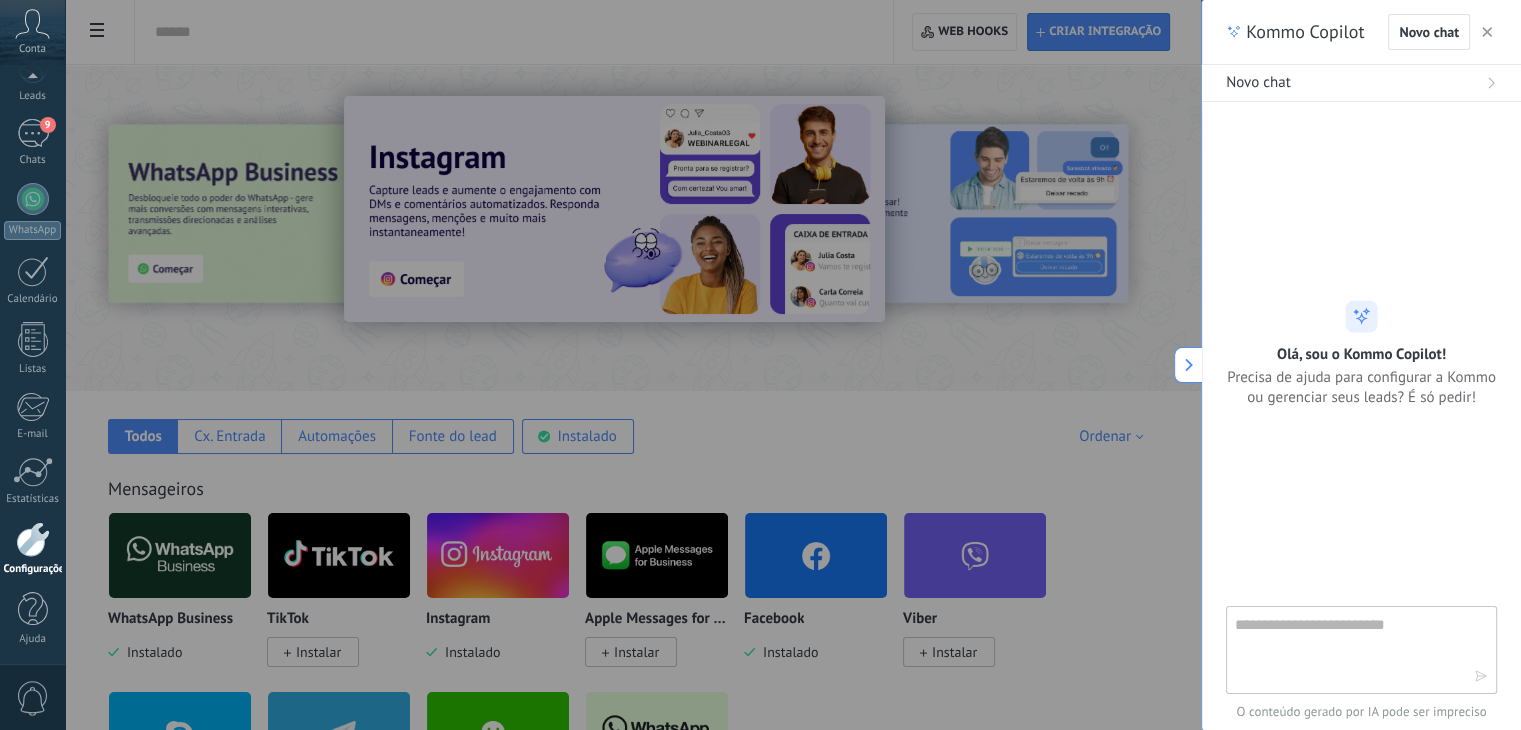 scroll, scrollTop: 29, scrollLeft: 0, axis: vertical 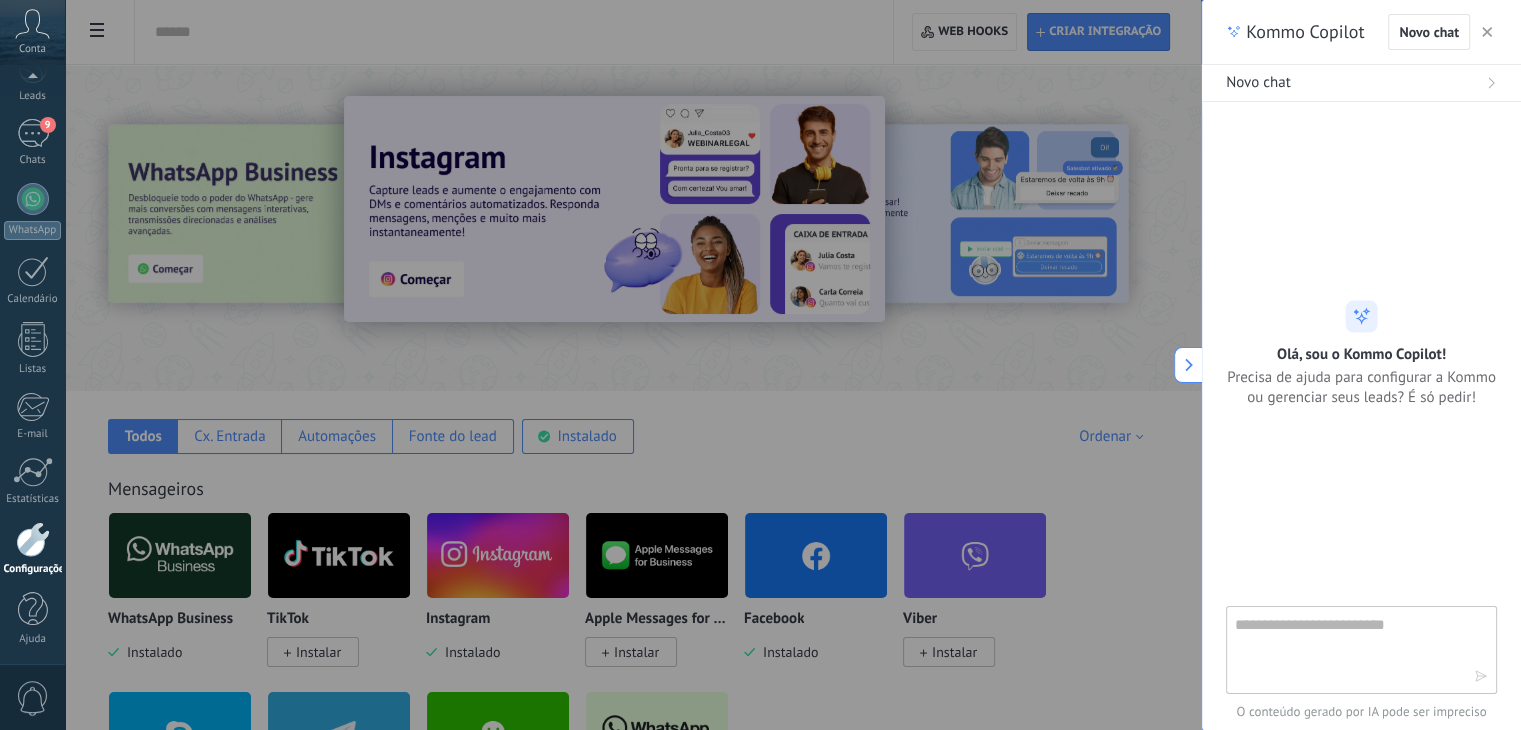 click on "Kommo Copilot Novo chat" at bounding box center [1361, 32] 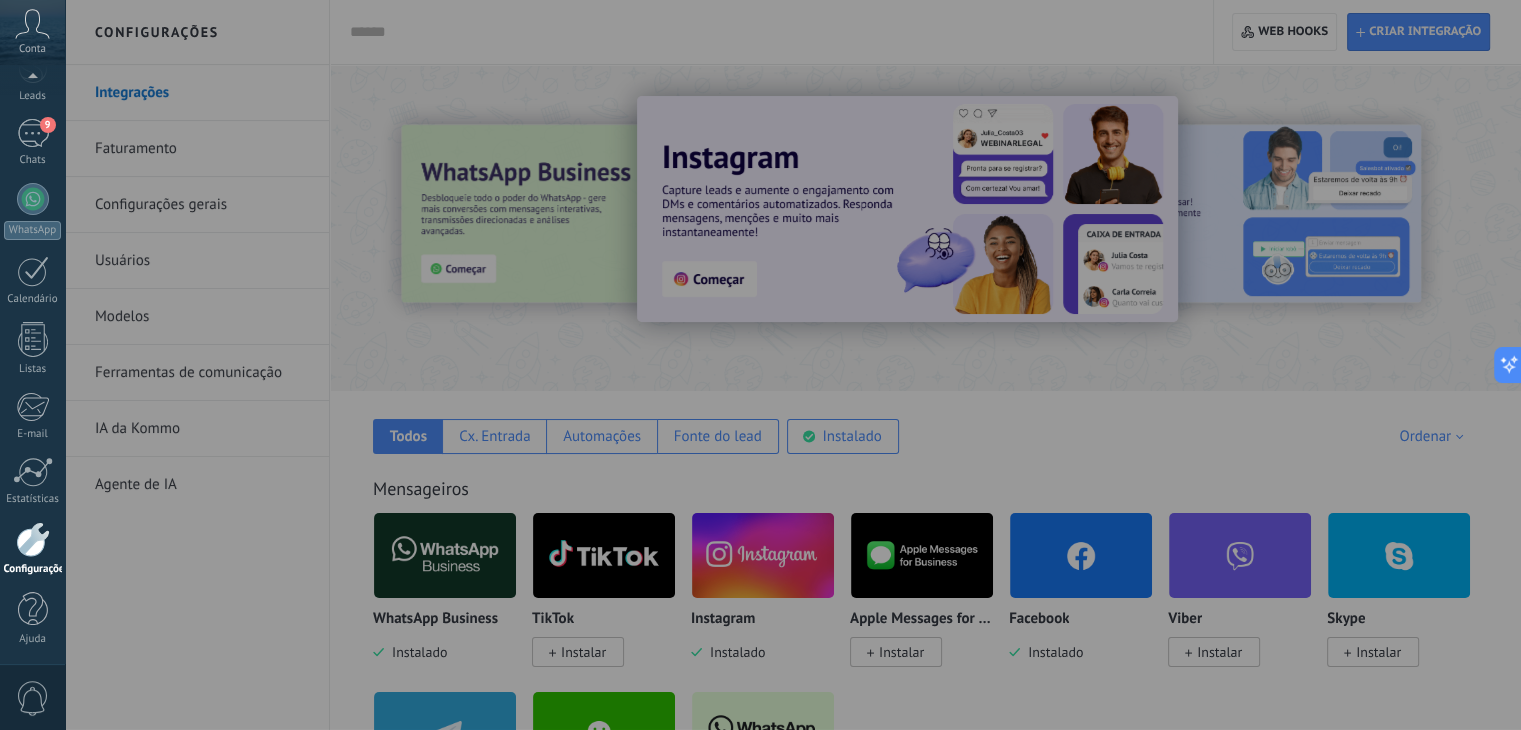 click at bounding box center (760, 365) 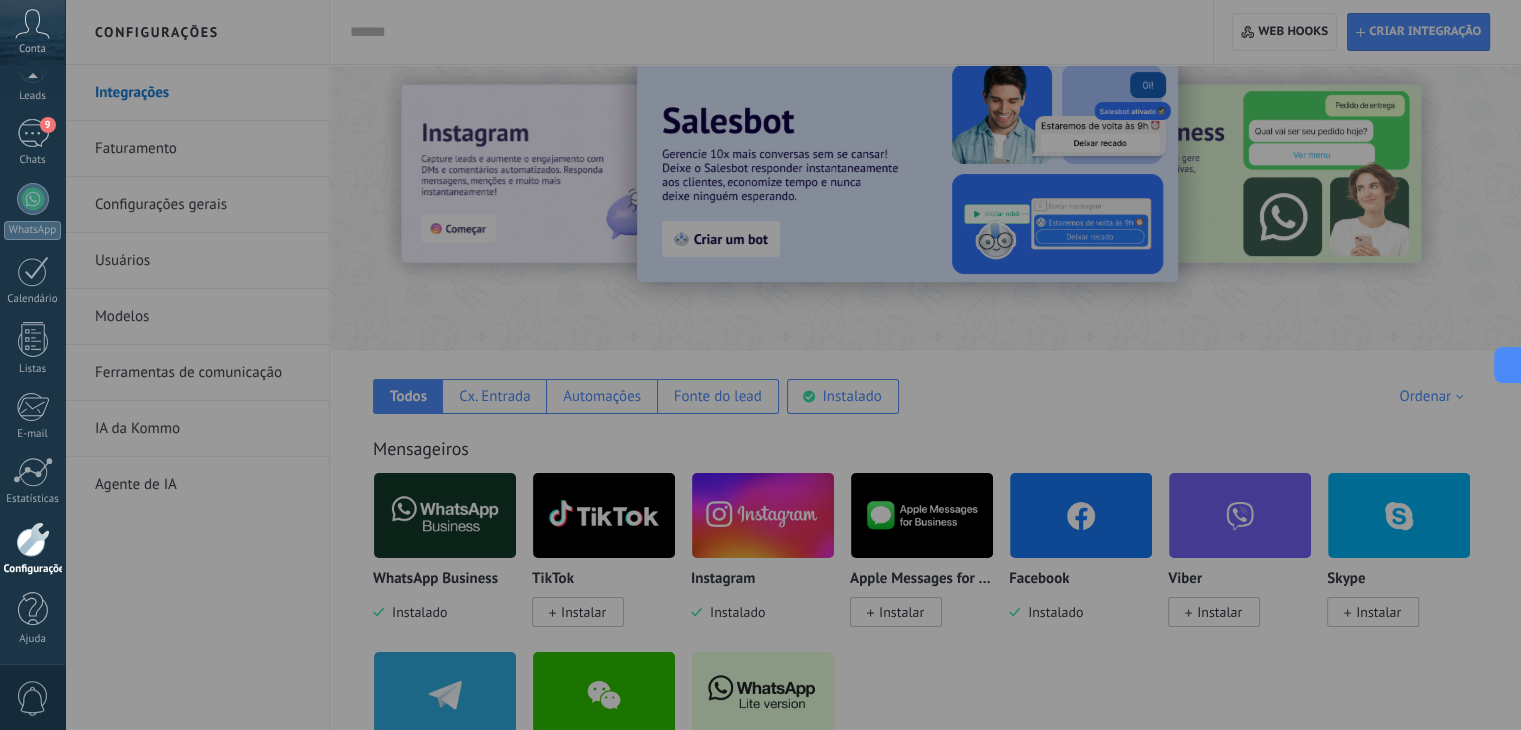 scroll, scrollTop: 0, scrollLeft: 0, axis: both 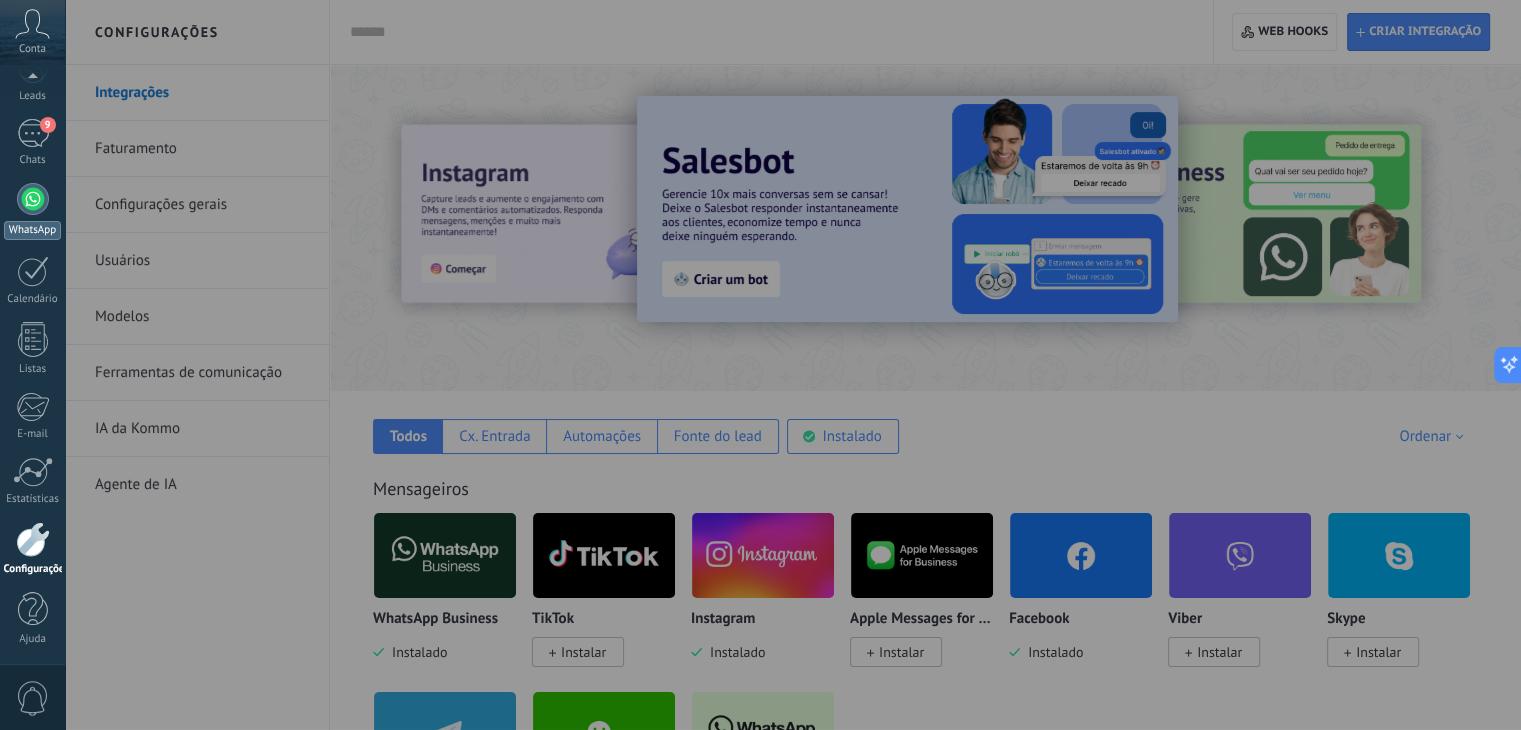 click on "WhatsApp" at bounding box center (32, 211) 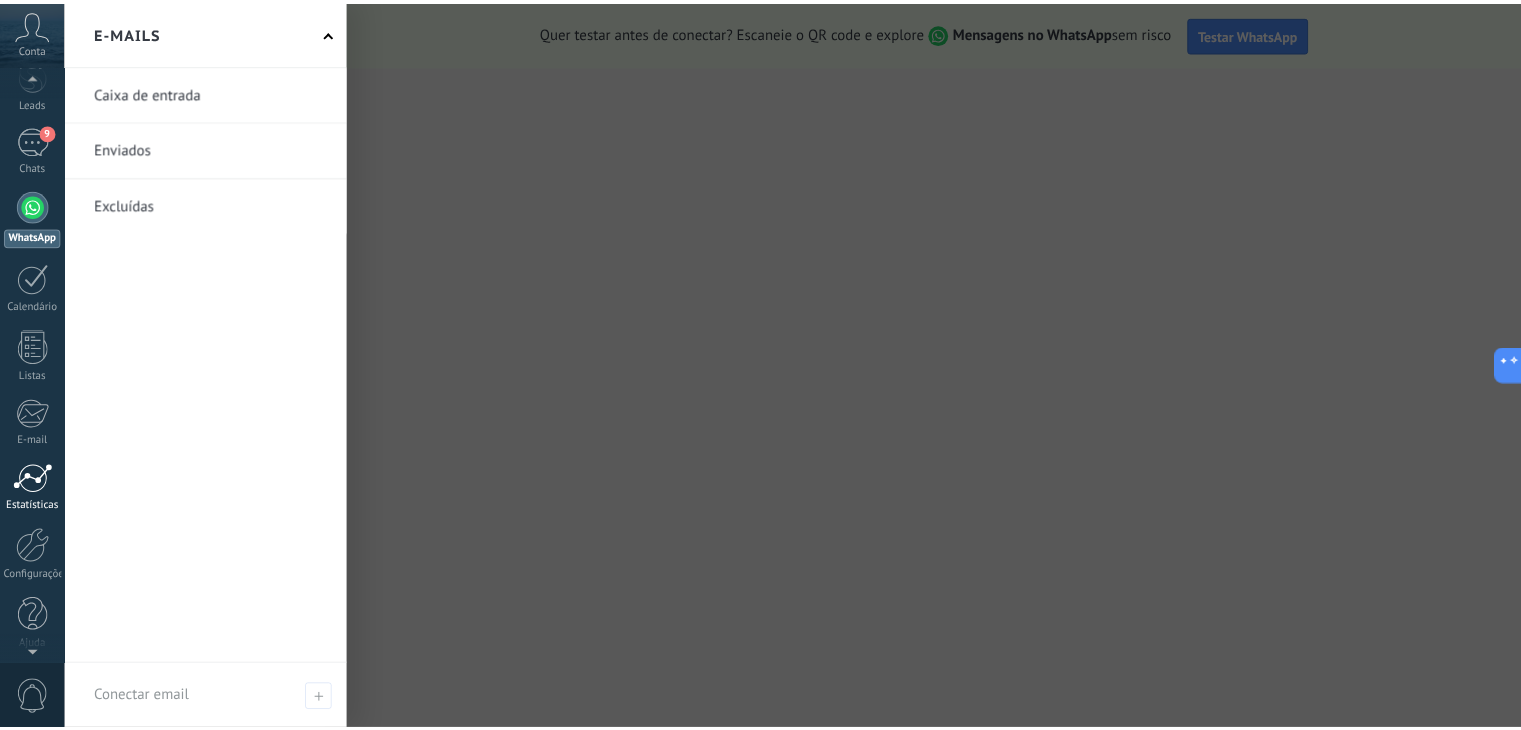 scroll, scrollTop: 101, scrollLeft: 0, axis: vertical 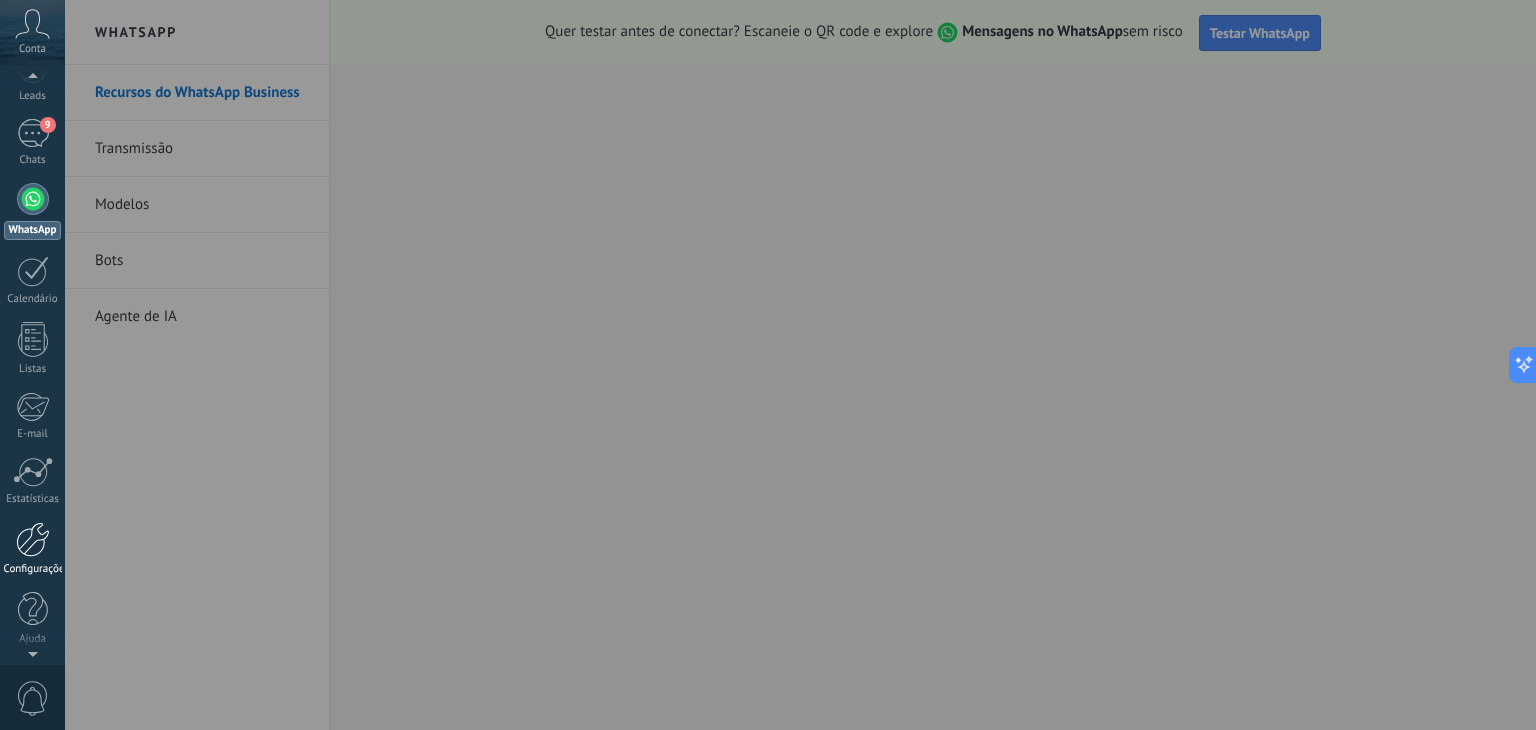 click on "Configurações" at bounding box center (32, 549) 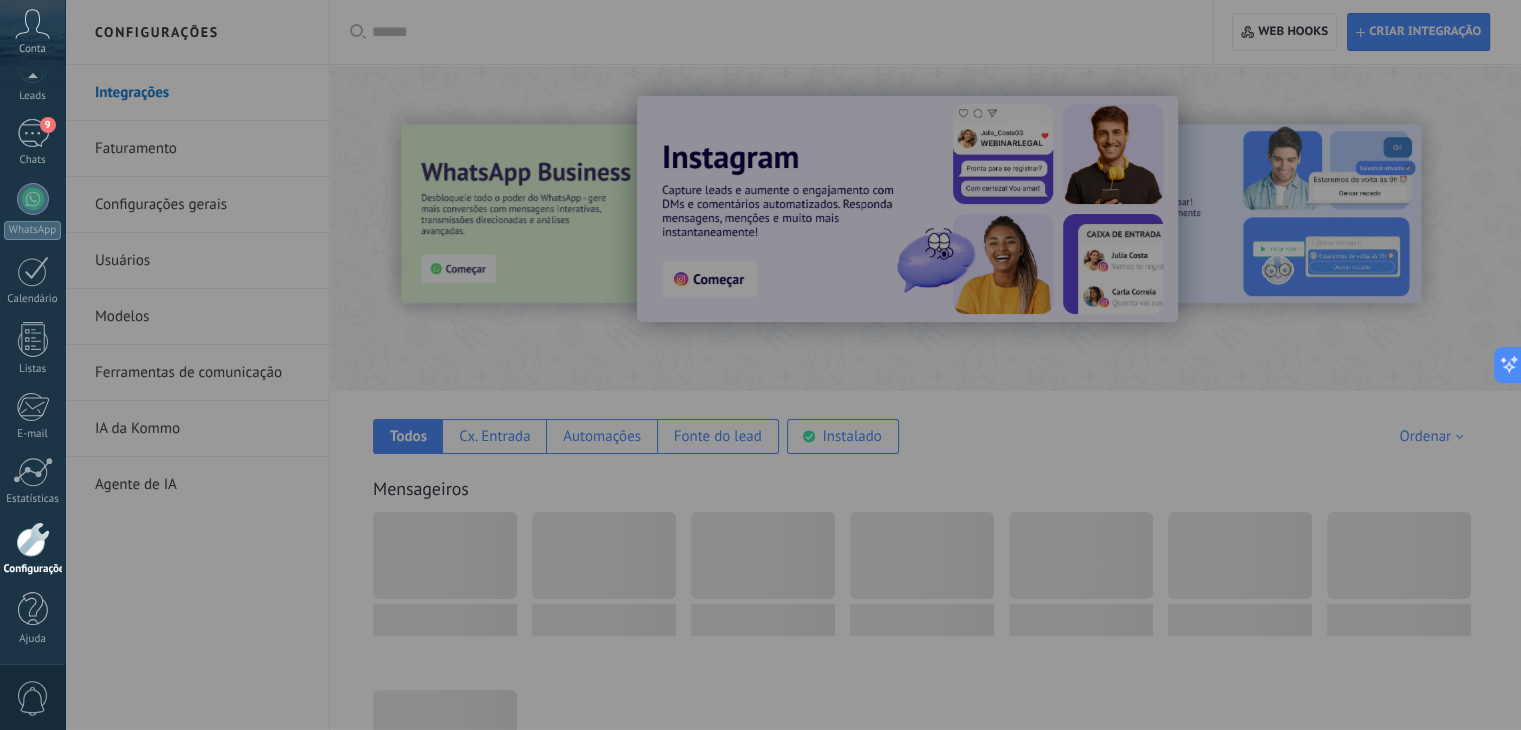 drag, startPoint x: 274, startPoint y: 199, endPoint x: 250, endPoint y: 197, distance: 24.083189 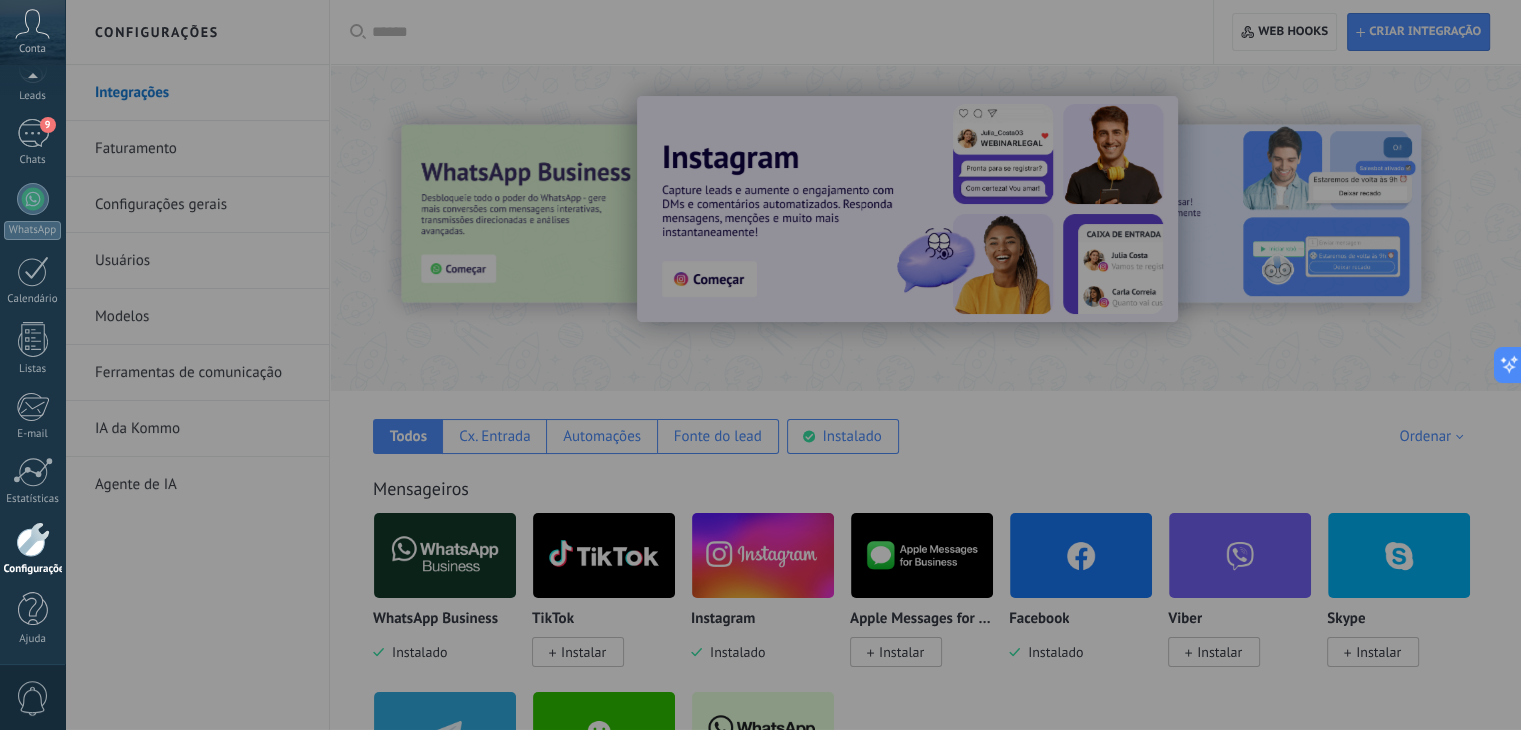 click at bounding box center [760, 365] 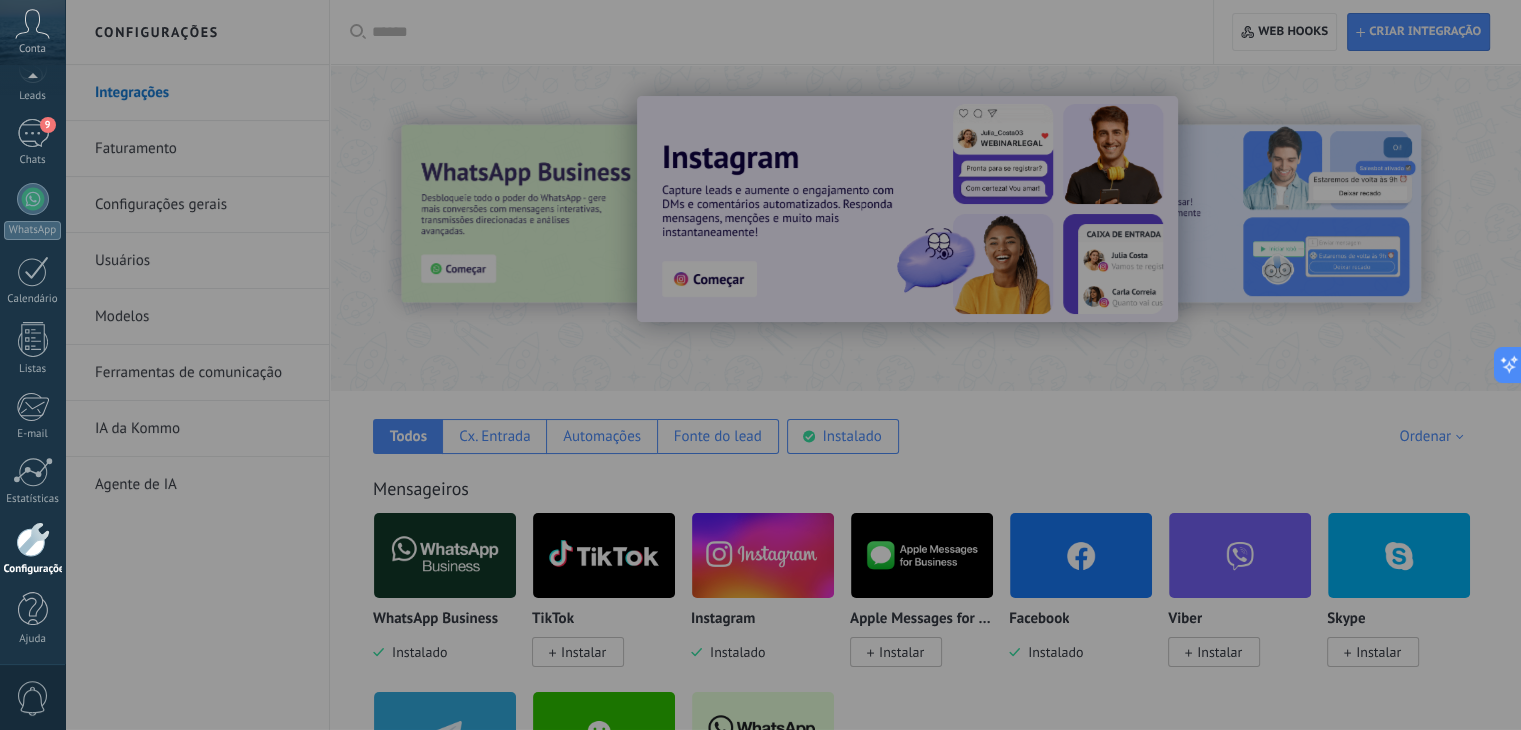 click at bounding box center [760, 365] 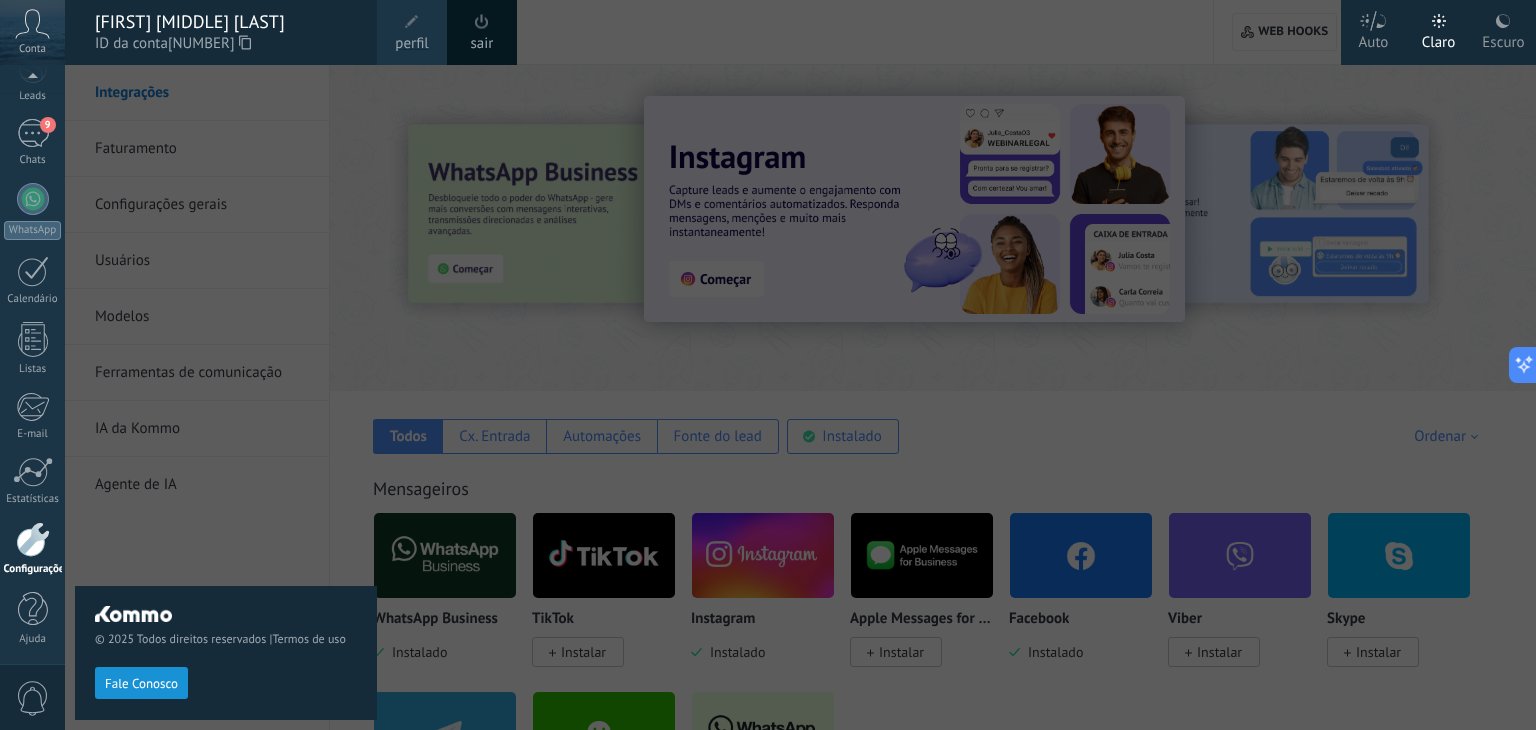 click on "perfil" at bounding box center (411, 44) 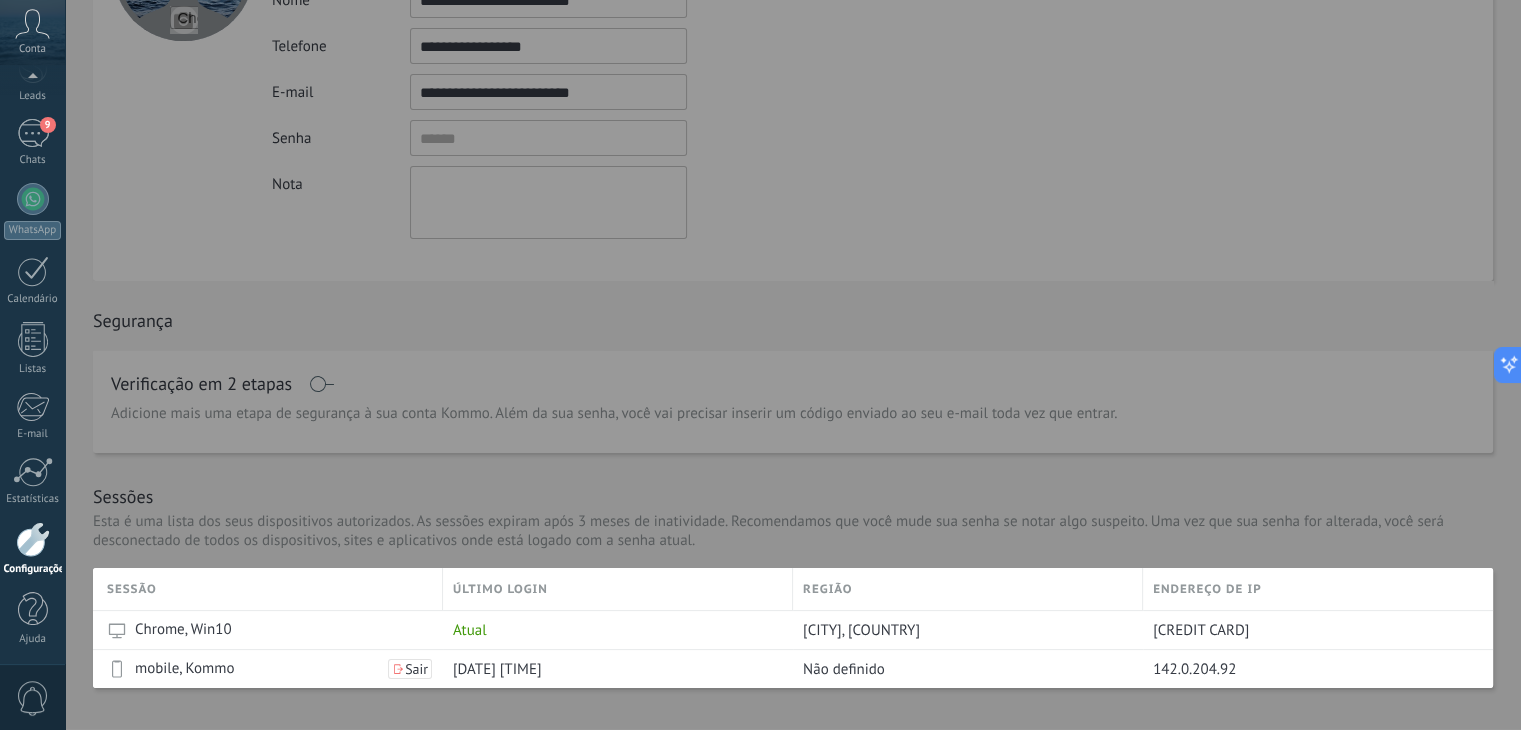 click at bounding box center (760, 365) 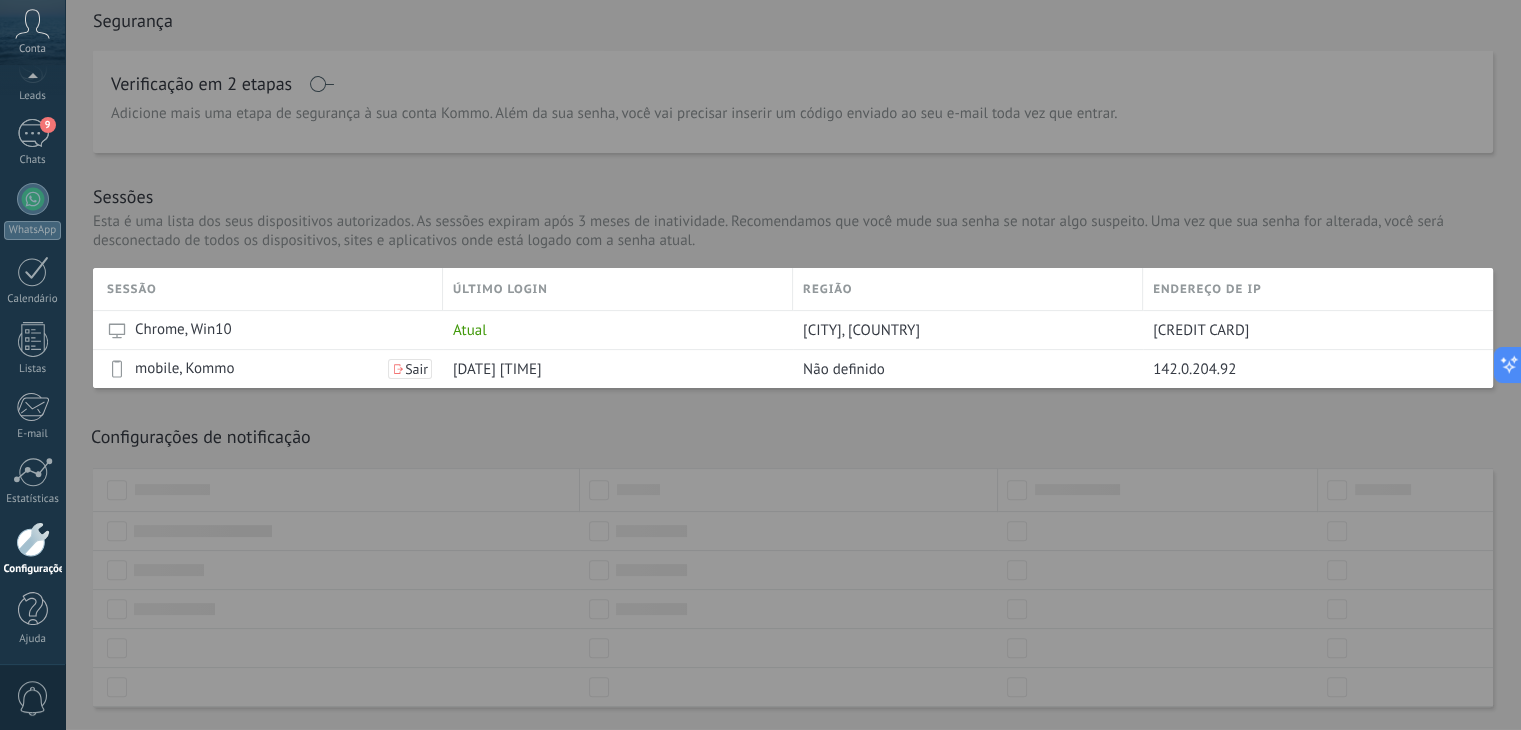 scroll, scrollTop: 549, scrollLeft: 0, axis: vertical 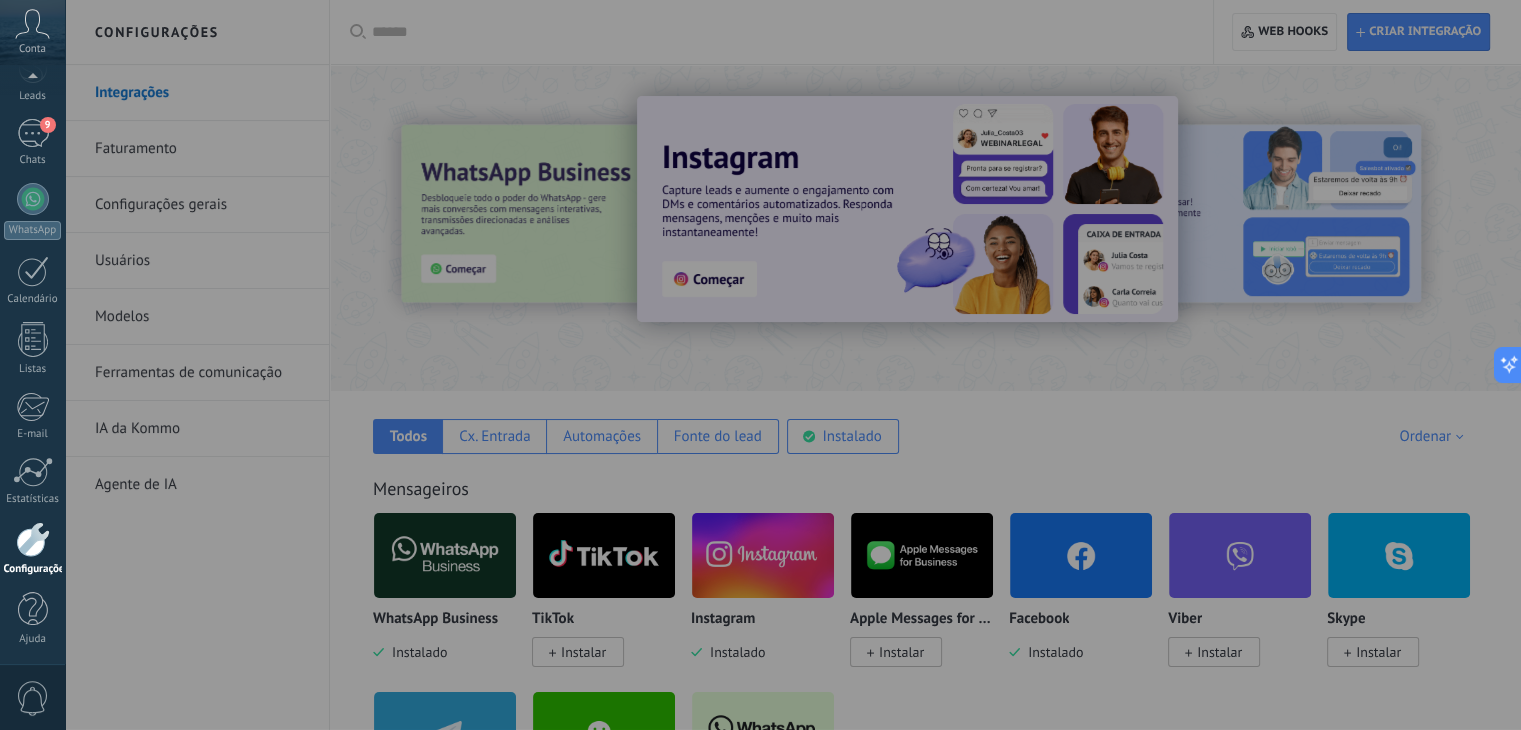 drag, startPoint x: 1195, startPoint y: 173, endPoint x: 1353, endPoint y: 201, distance: 160.46184 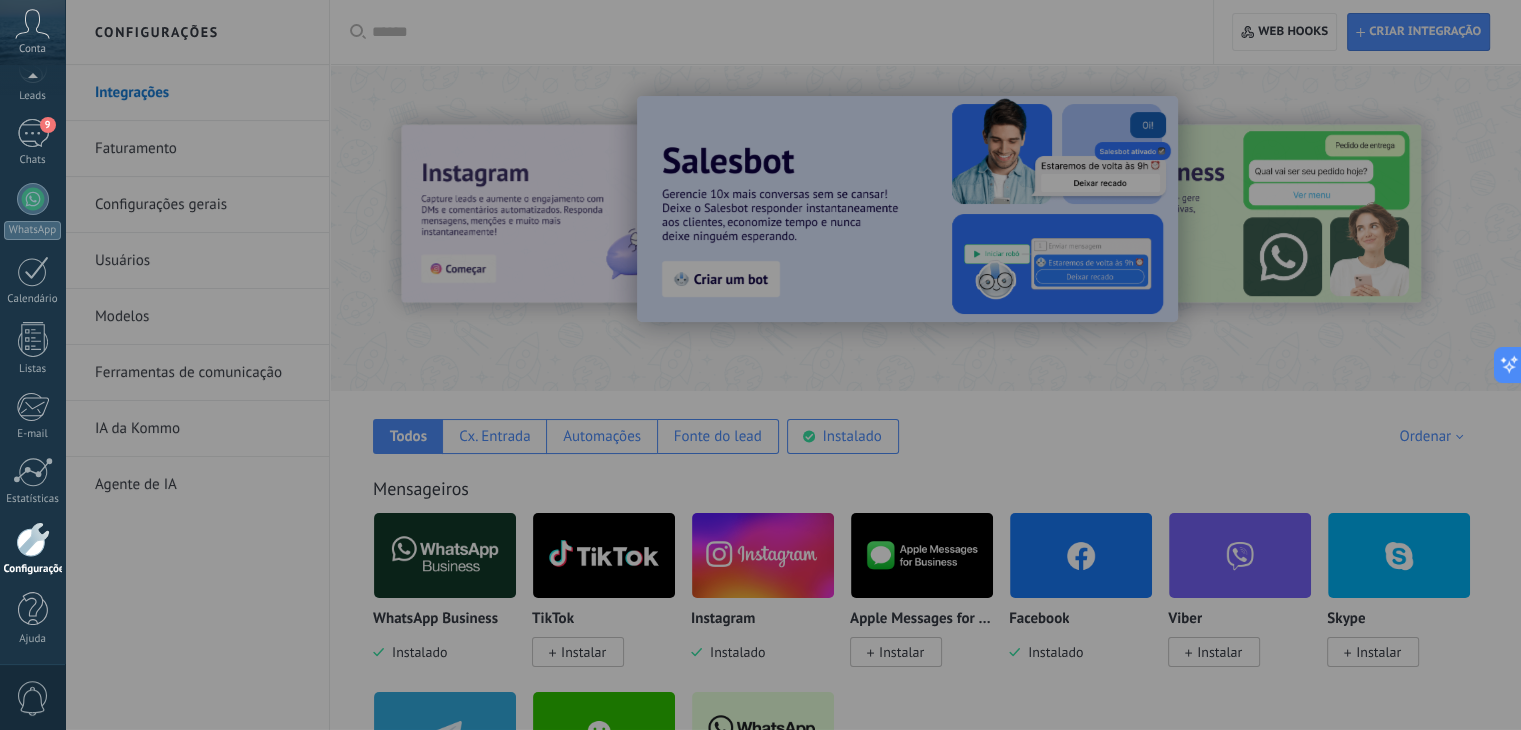 click at bounding box center (760, 365) 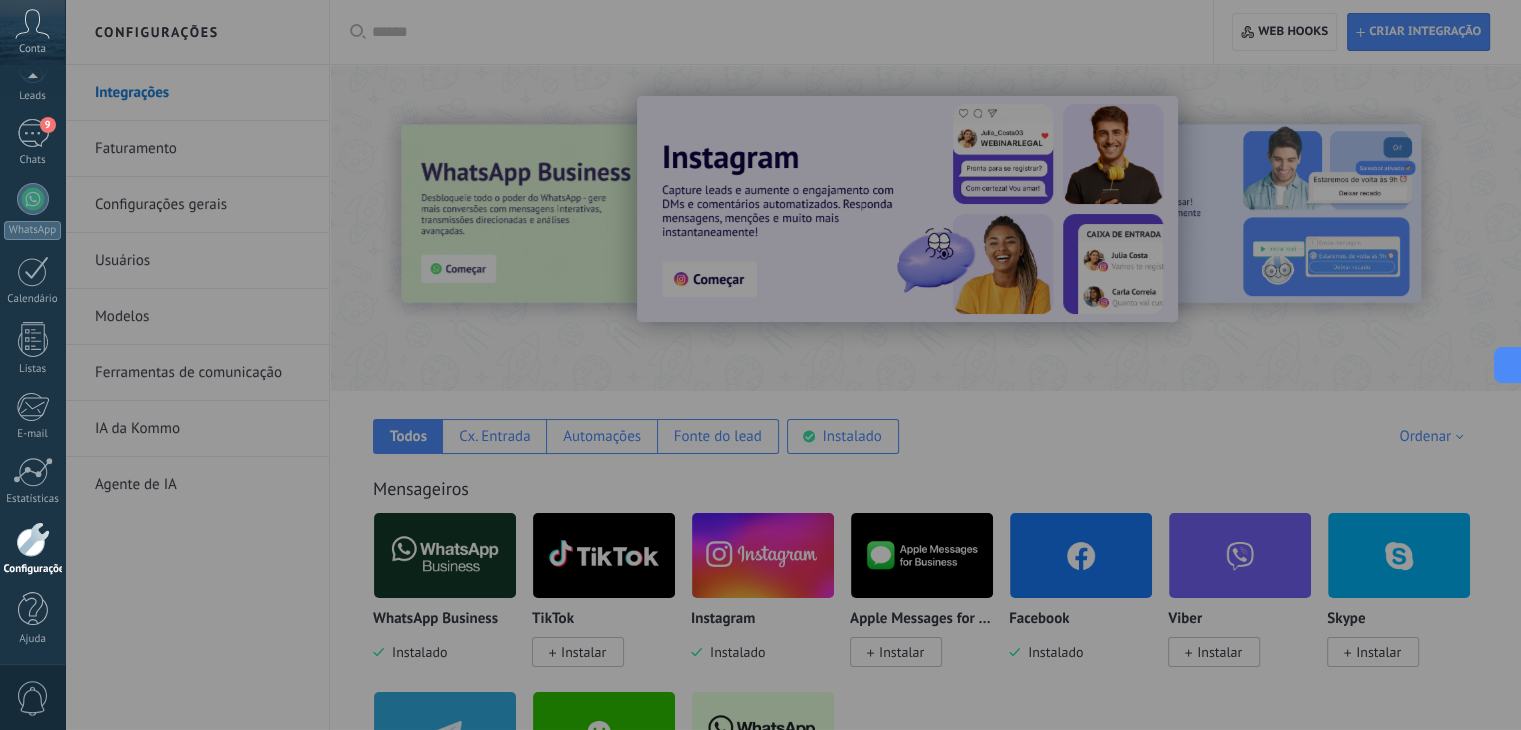 scroll, scrollTop: 92, scrollLeft: 0, axis: vertical 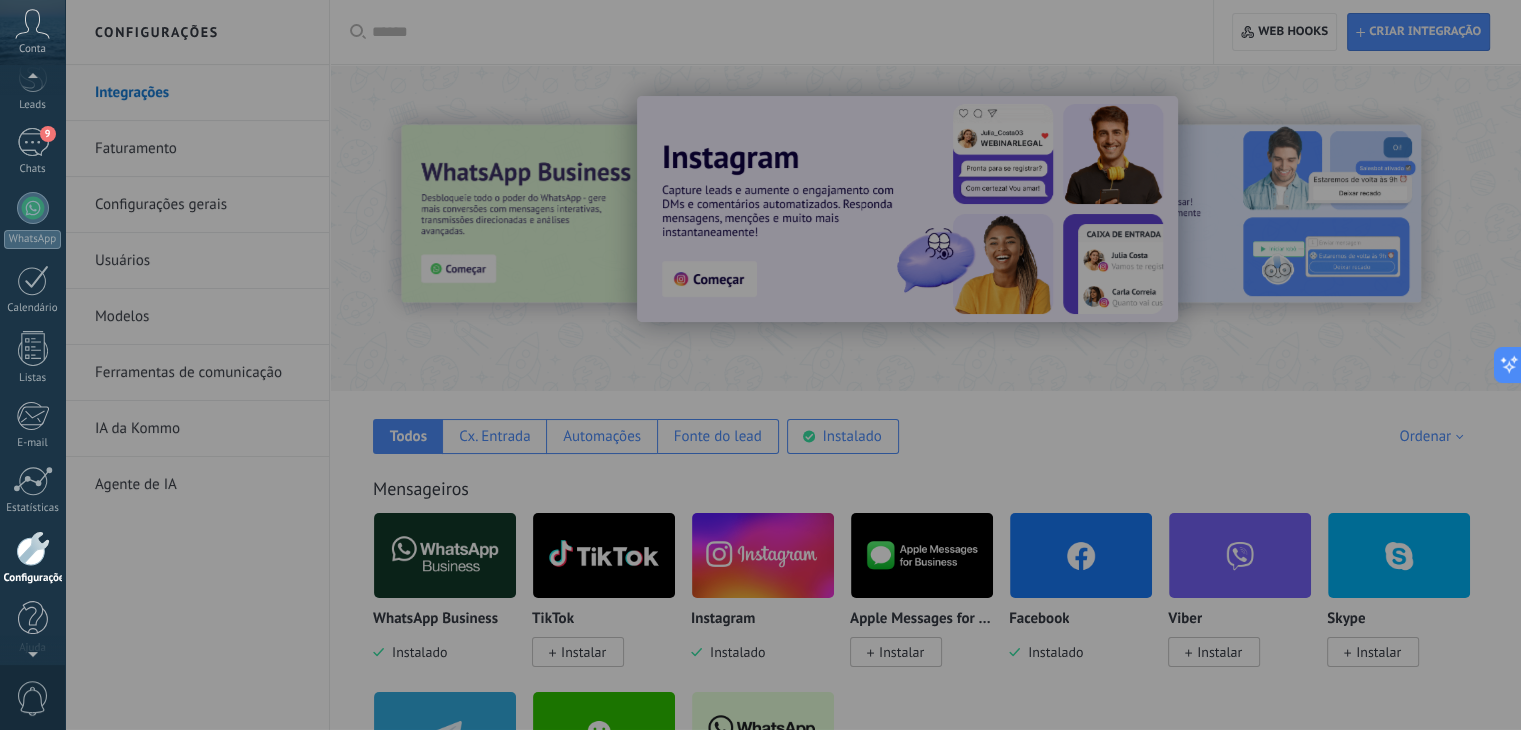 click 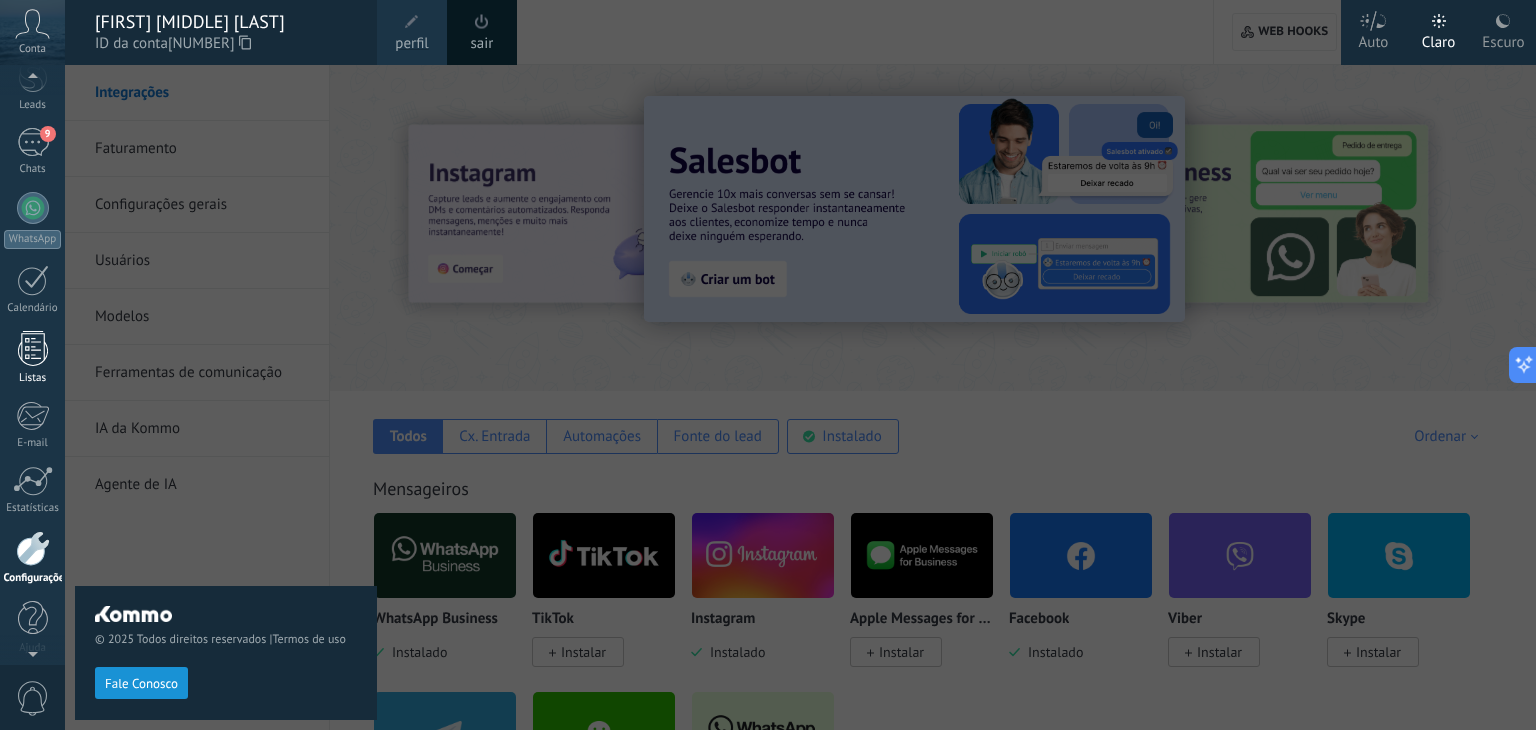 click at bounding box center [33, 348] 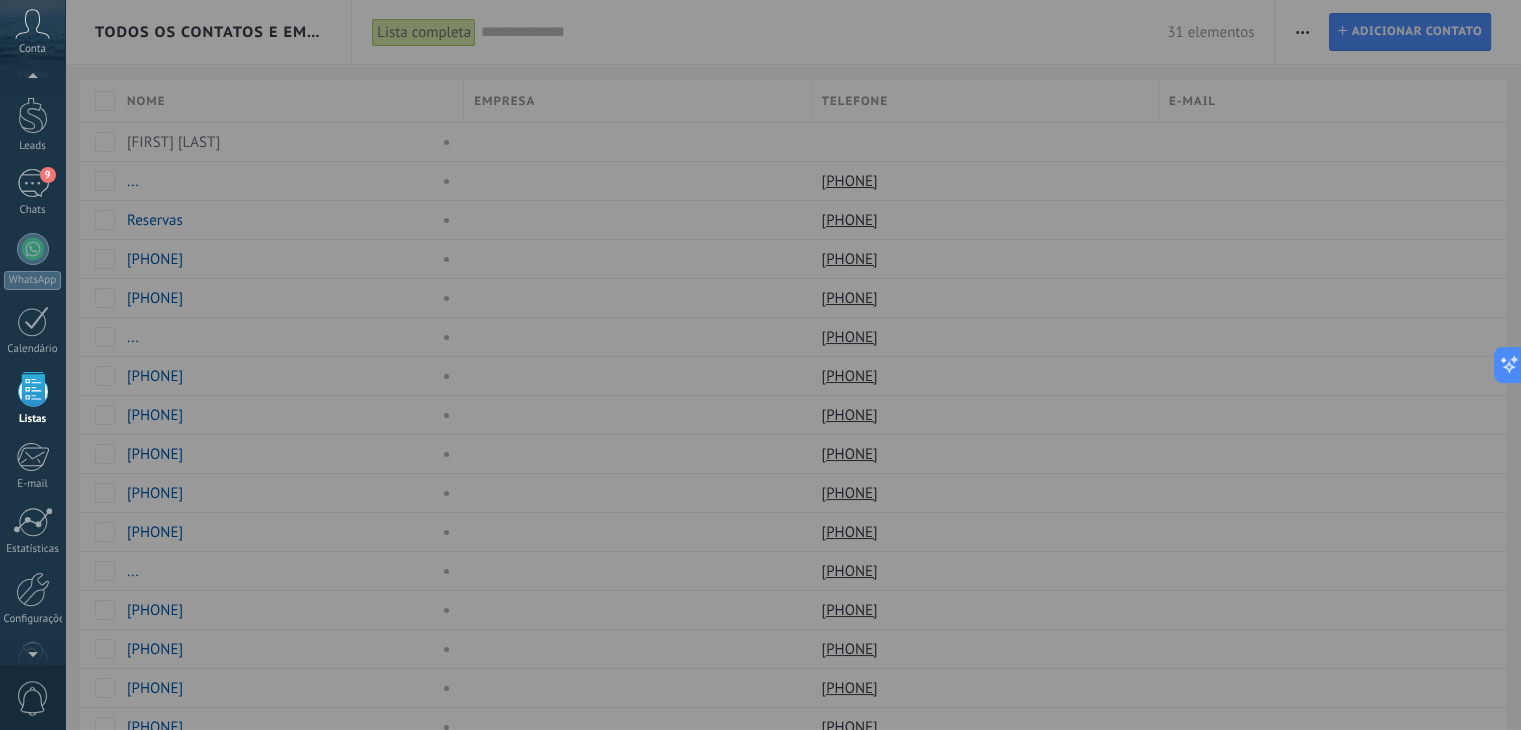 scroll, scrollTop: 51, scrollLeft: 0, axis: vertical 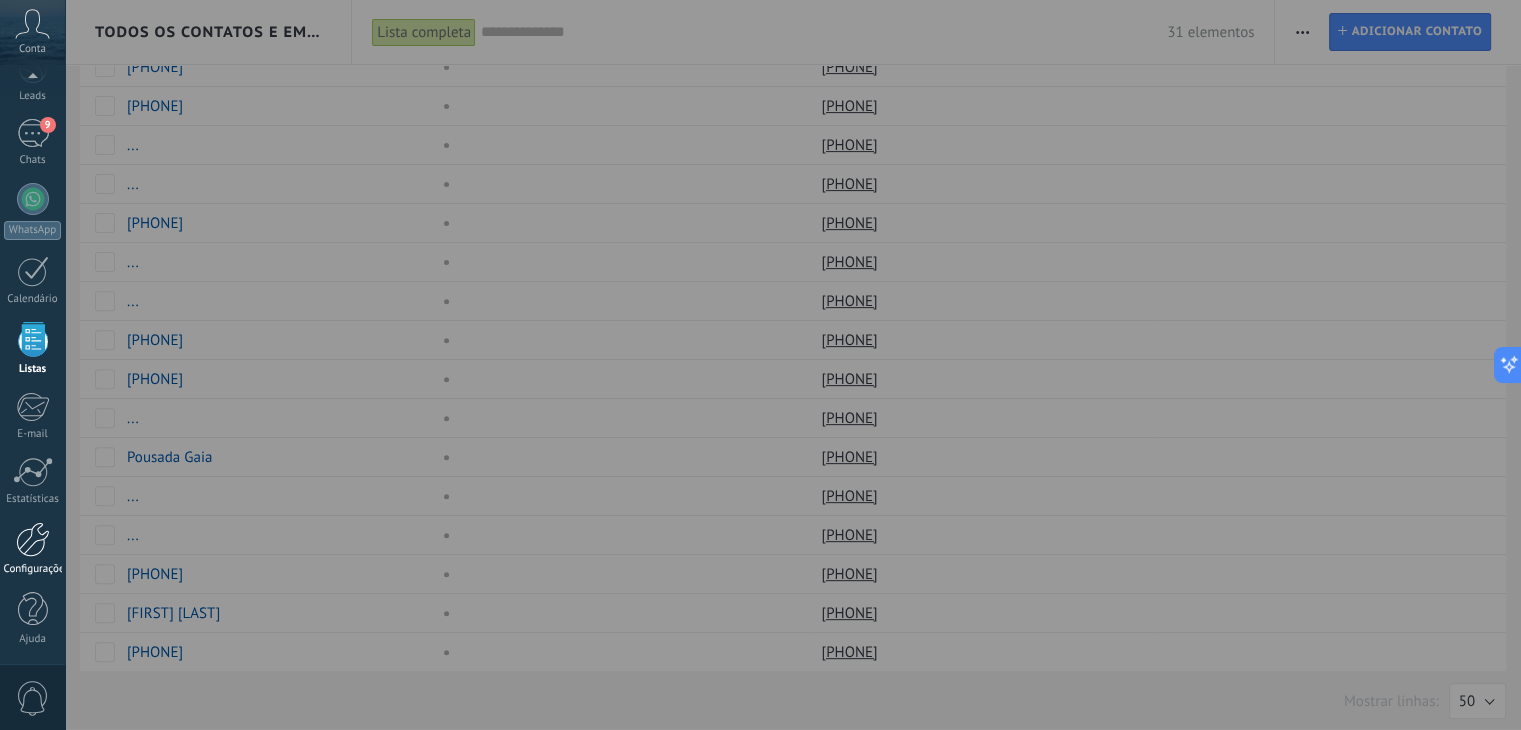 click at bounding box center [33, 539] 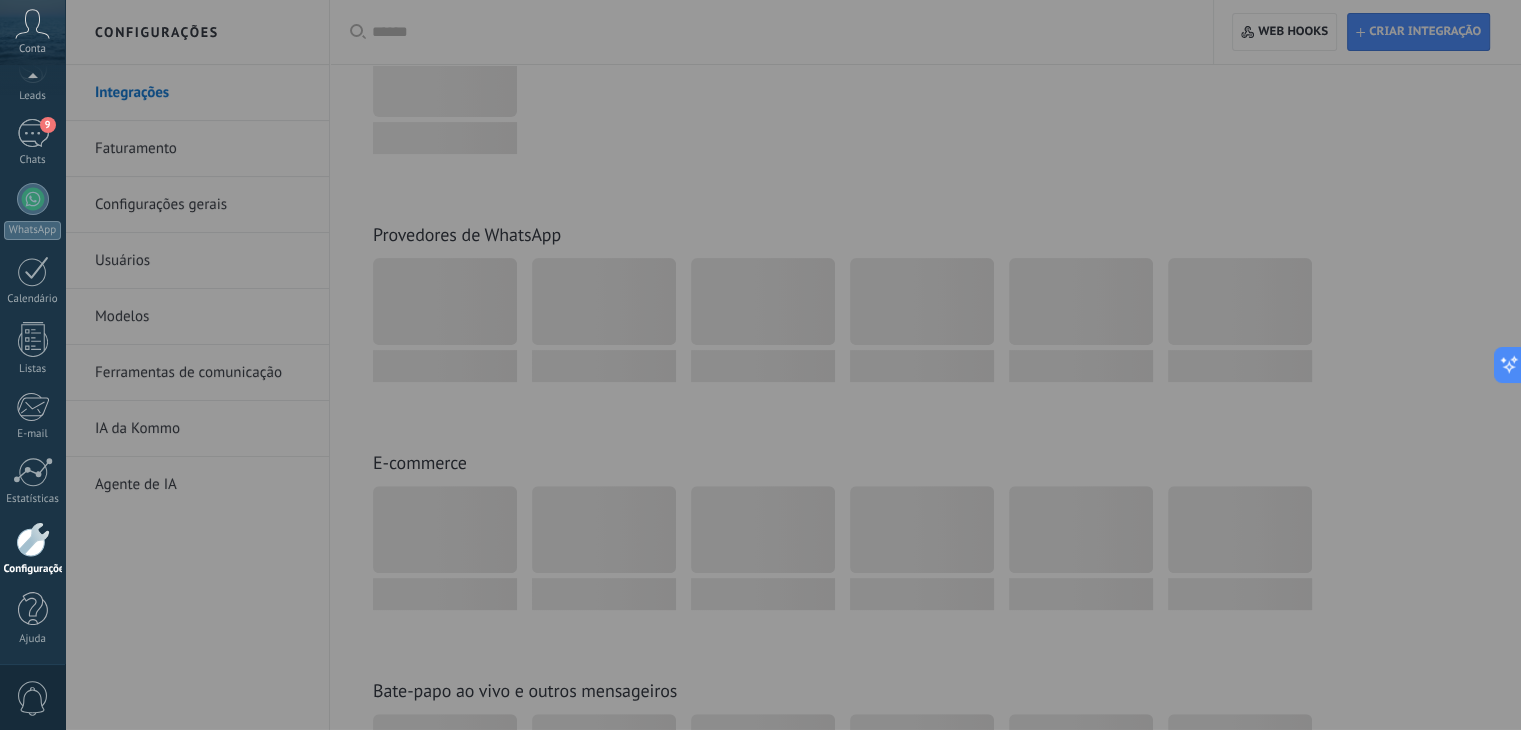 scroll, scrollTop: 0, scrollLeft: 0, axis: both 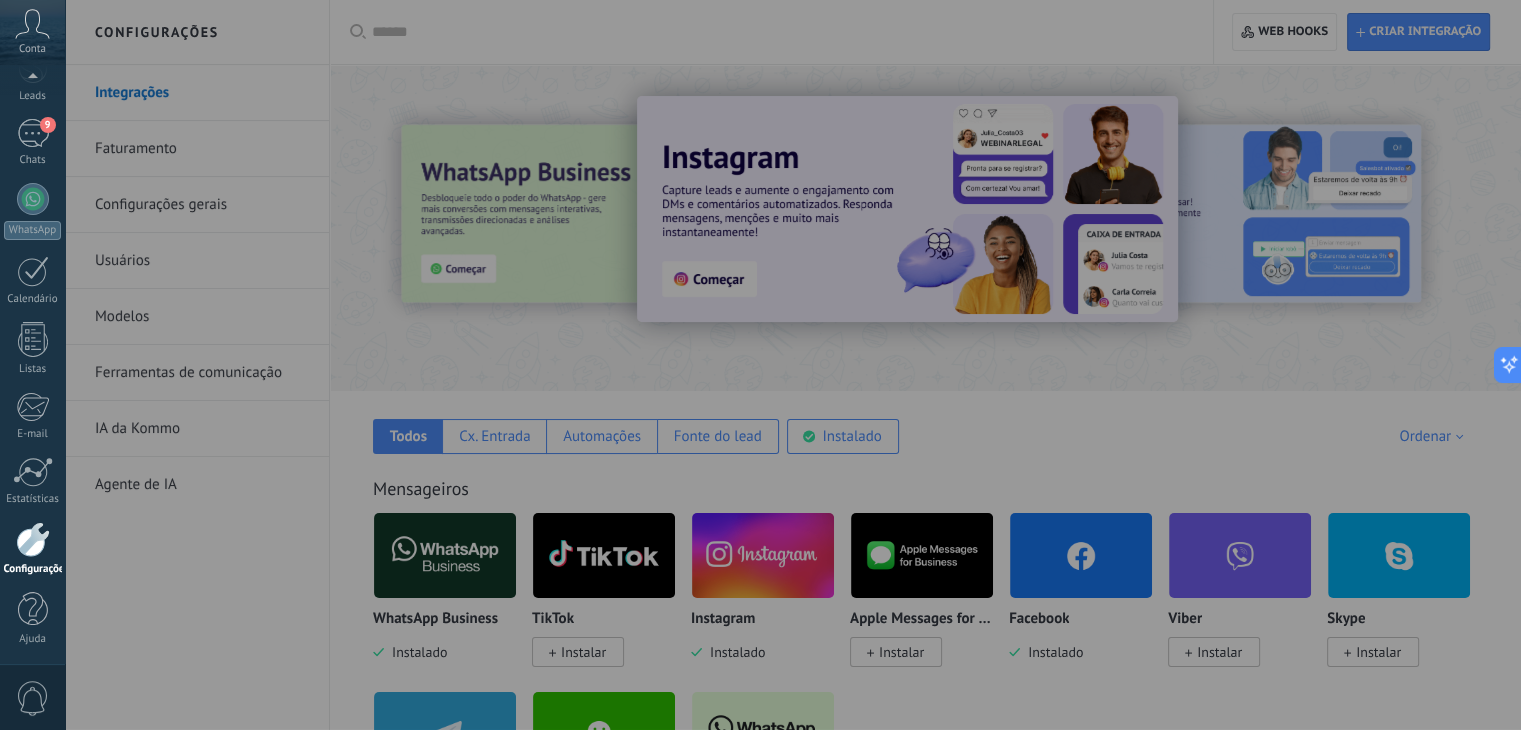 click at bounding box center (760, 365) 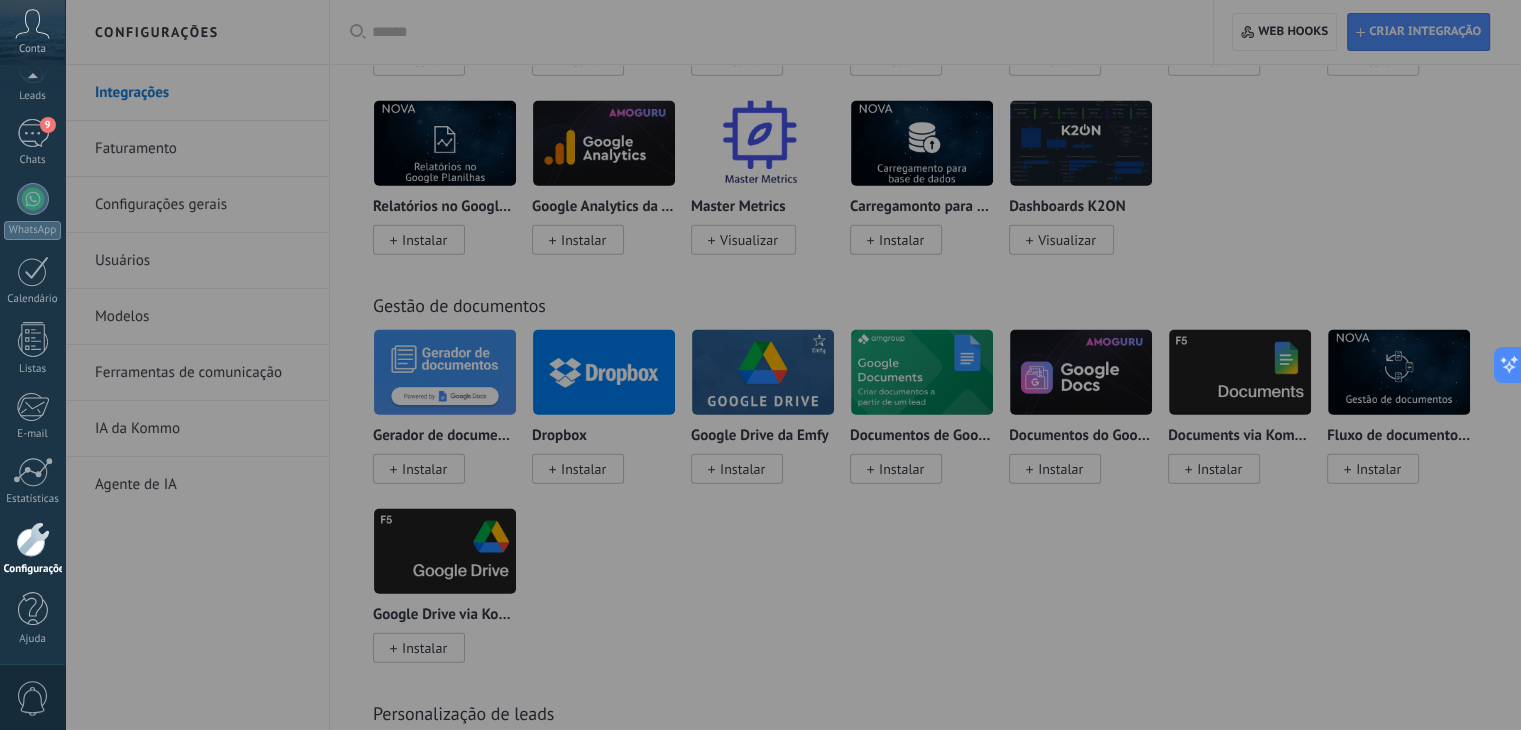 scroll, scrollTop: 5600, scrollLeft: 0, axis: vertical 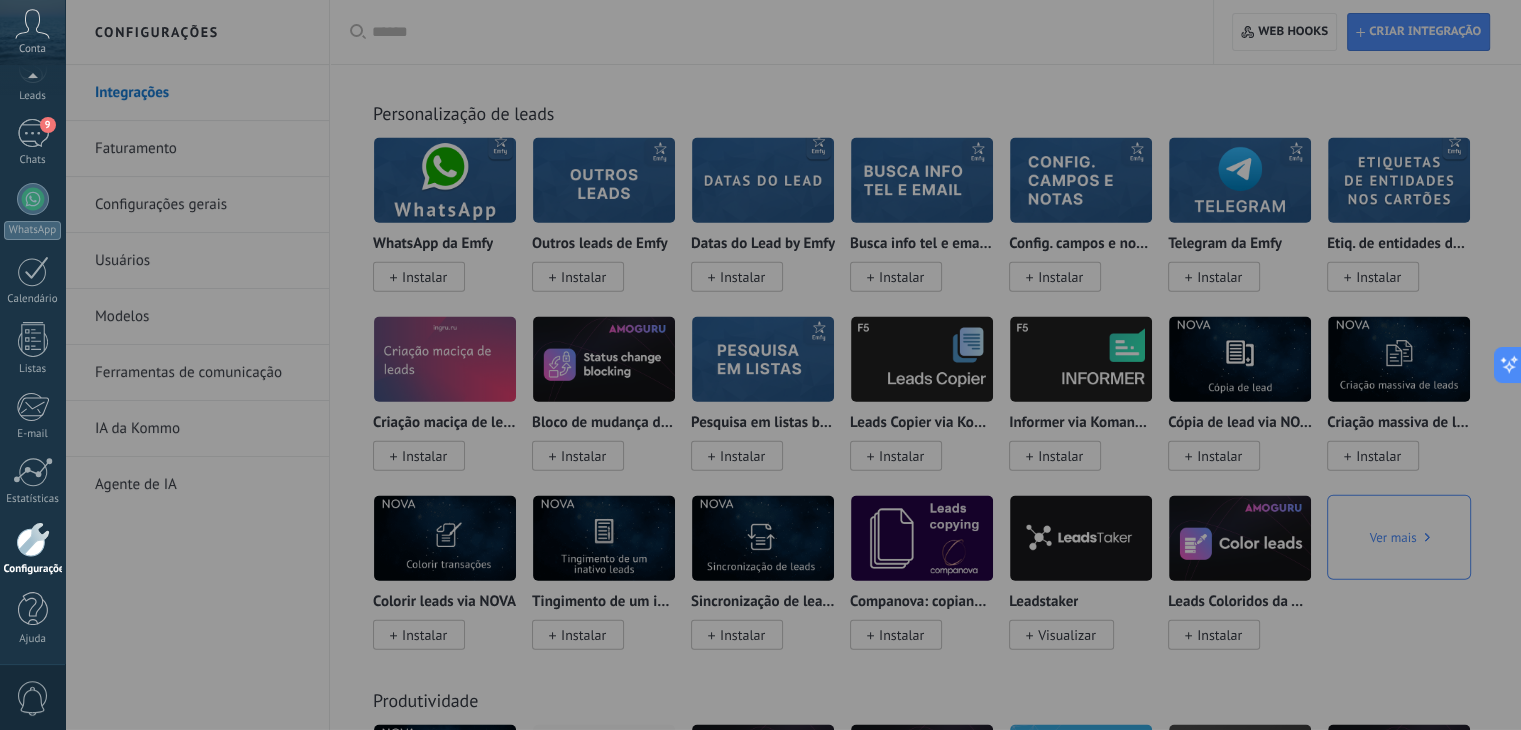 click at bounding box center (760, 365) 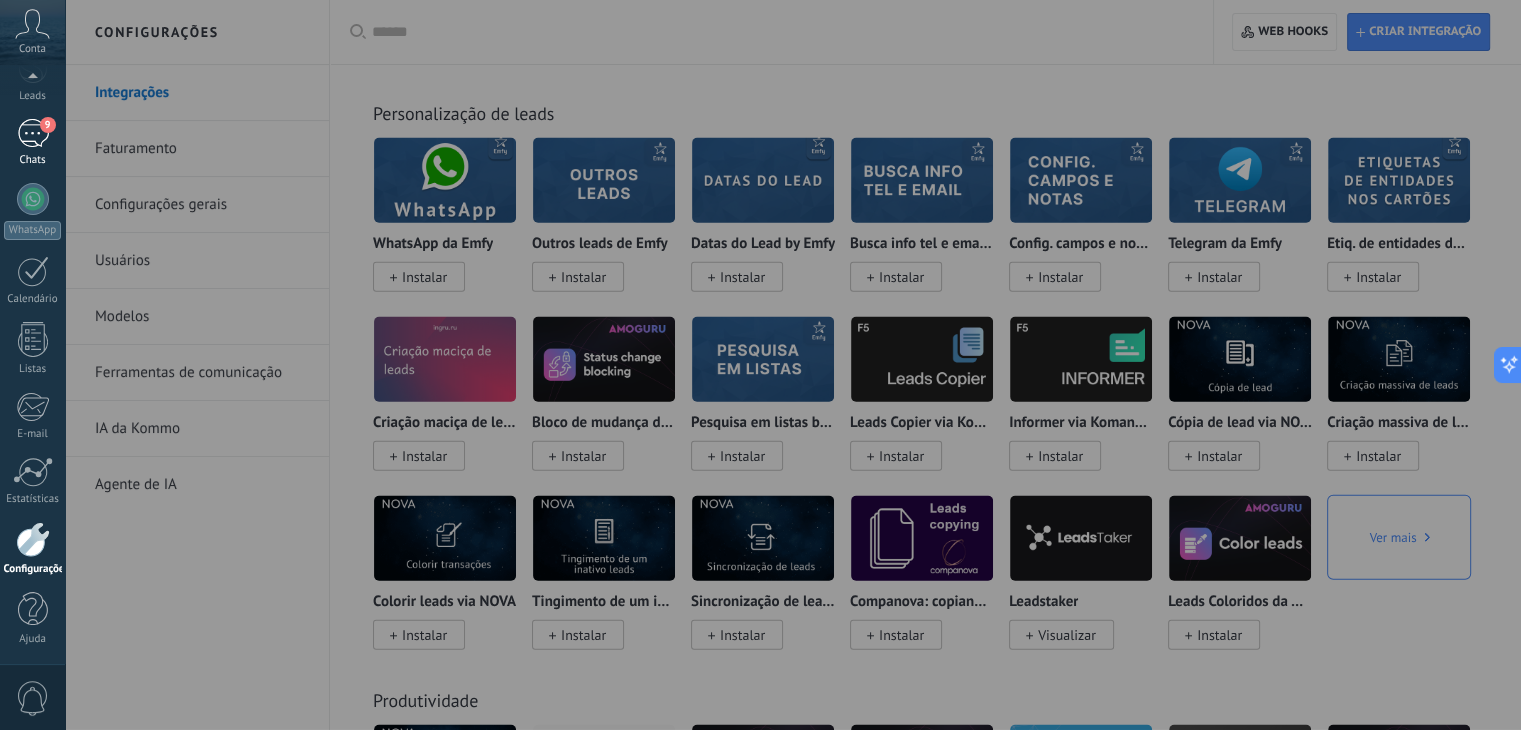 click on "9" at bounding box center [33, 133] 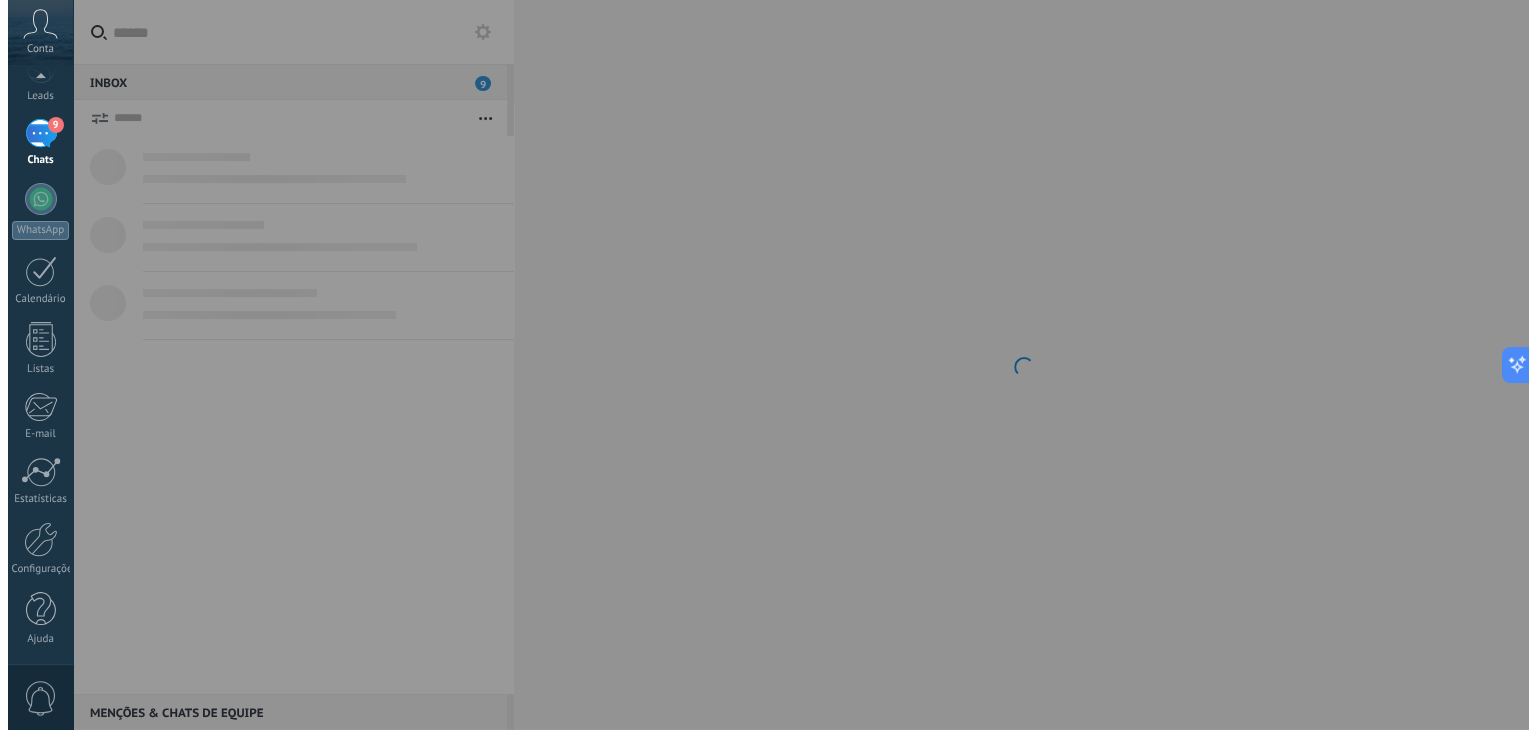 scroll, scrollTop: 0, scrollLeft: 0, axis: both 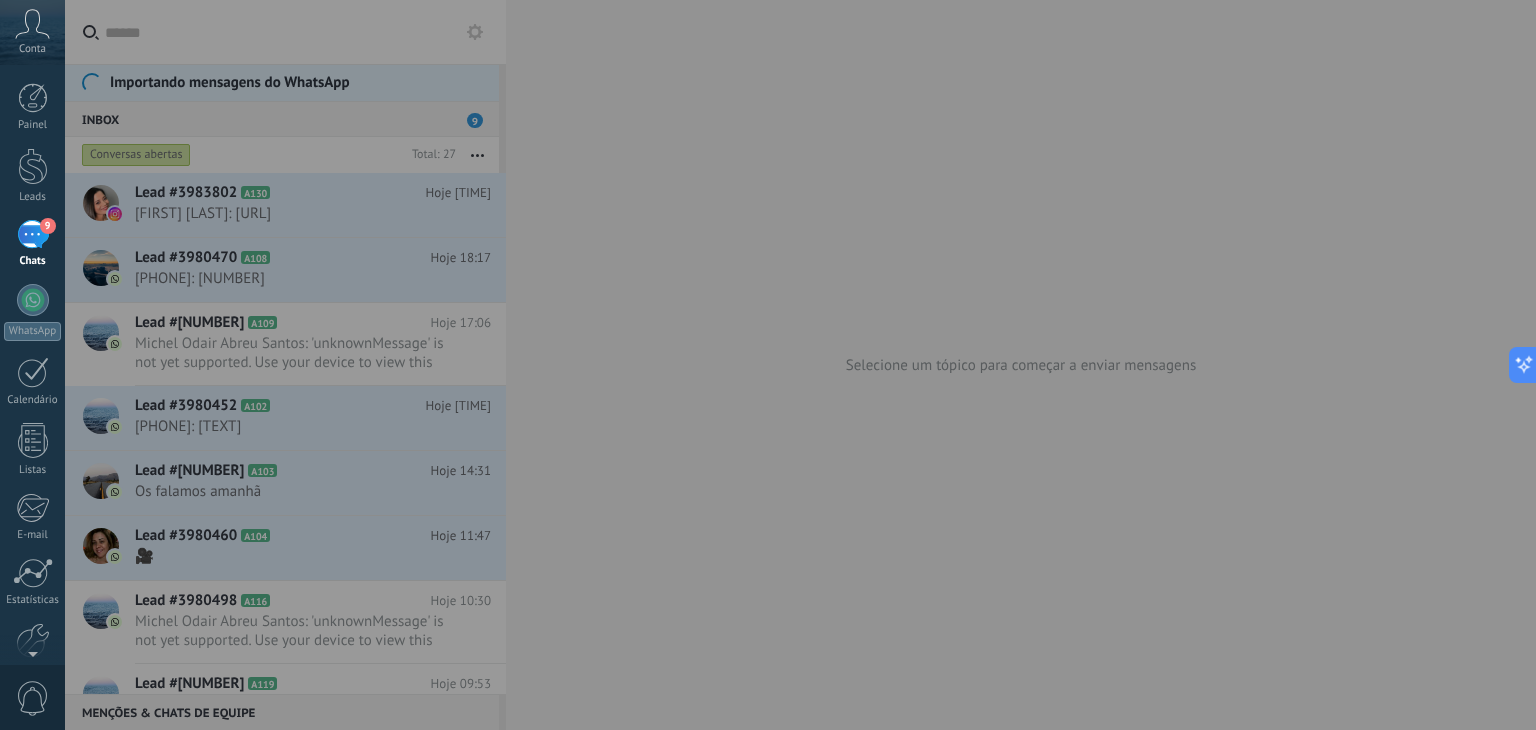 click 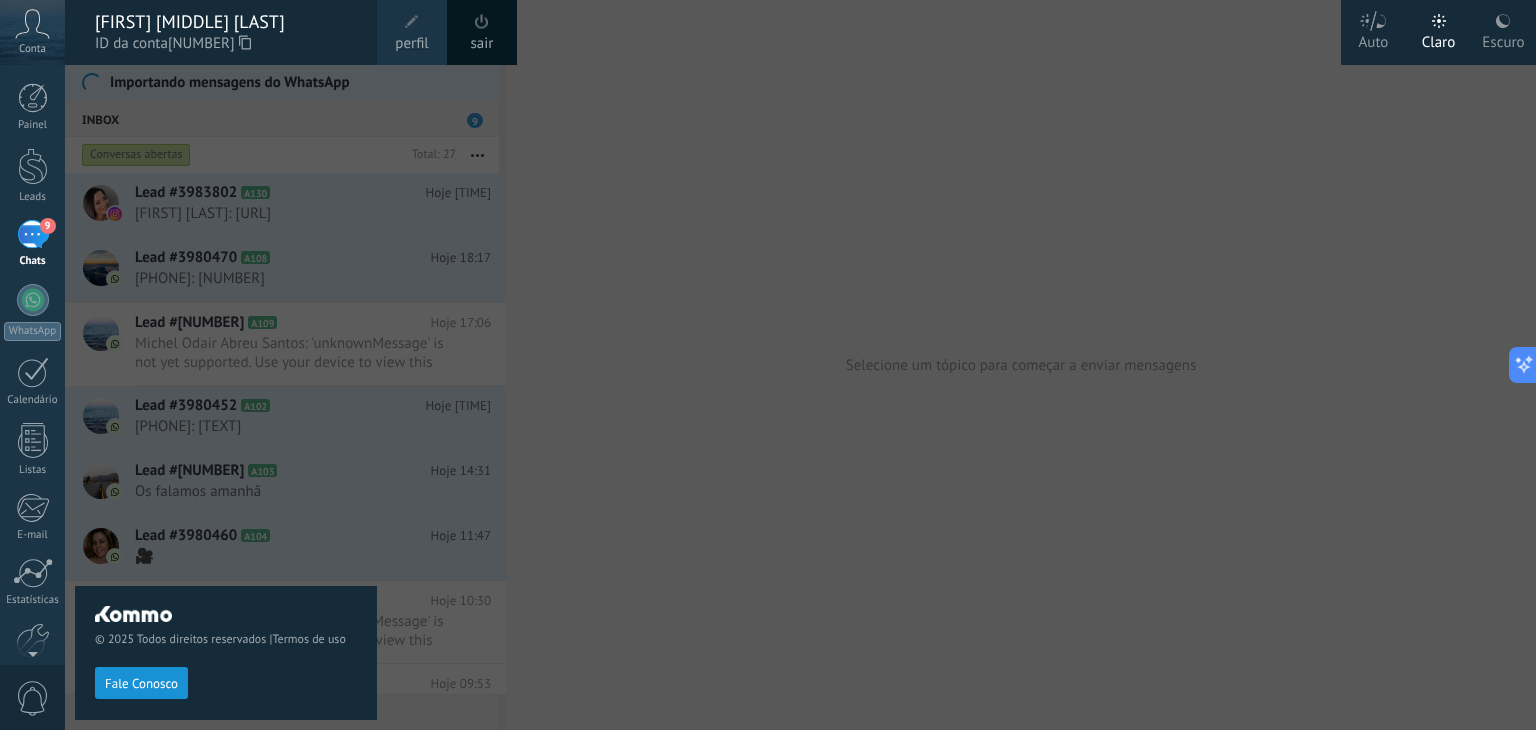 click at bounding box center [412, 22] 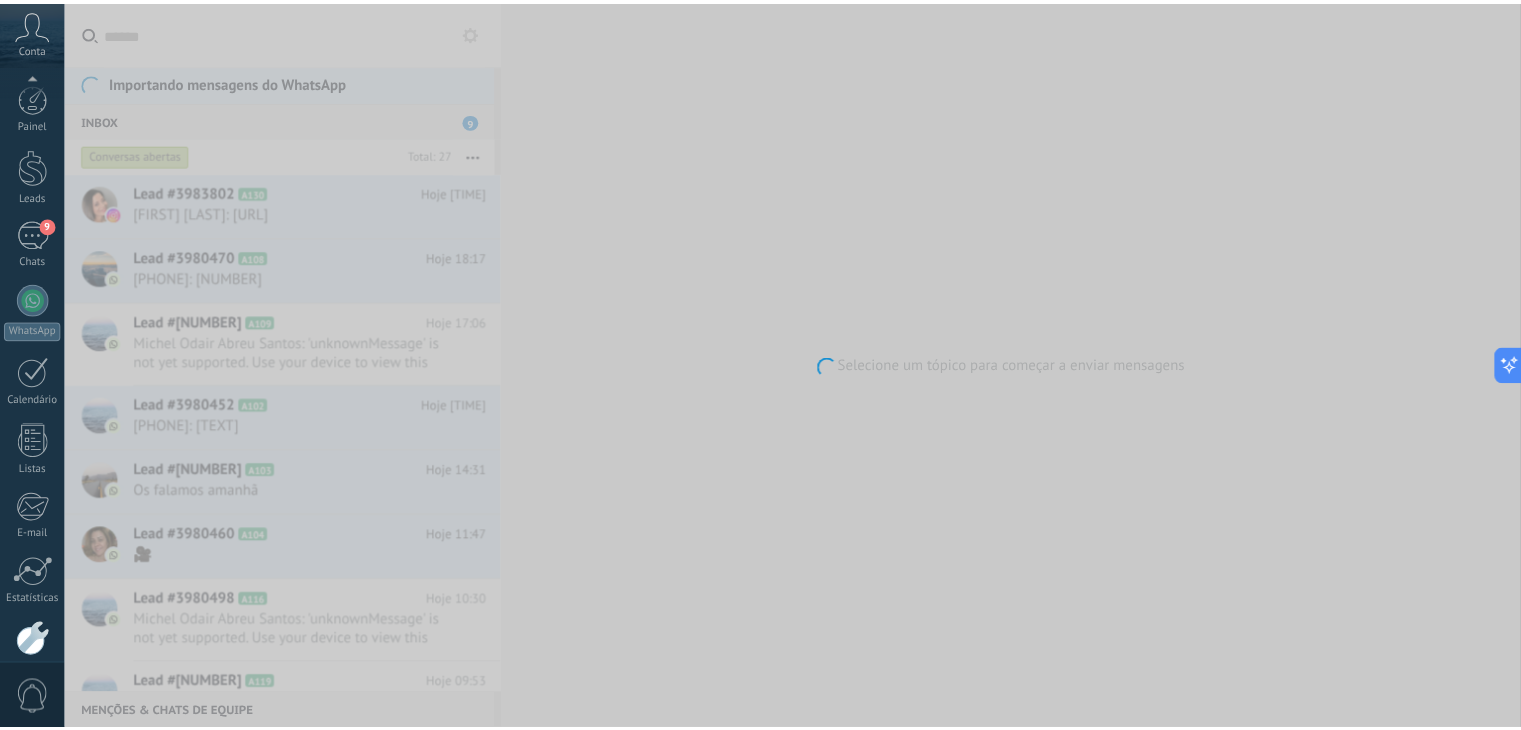 scroll, scrollTop: 101, scrollLeft: 0, axis: vertical 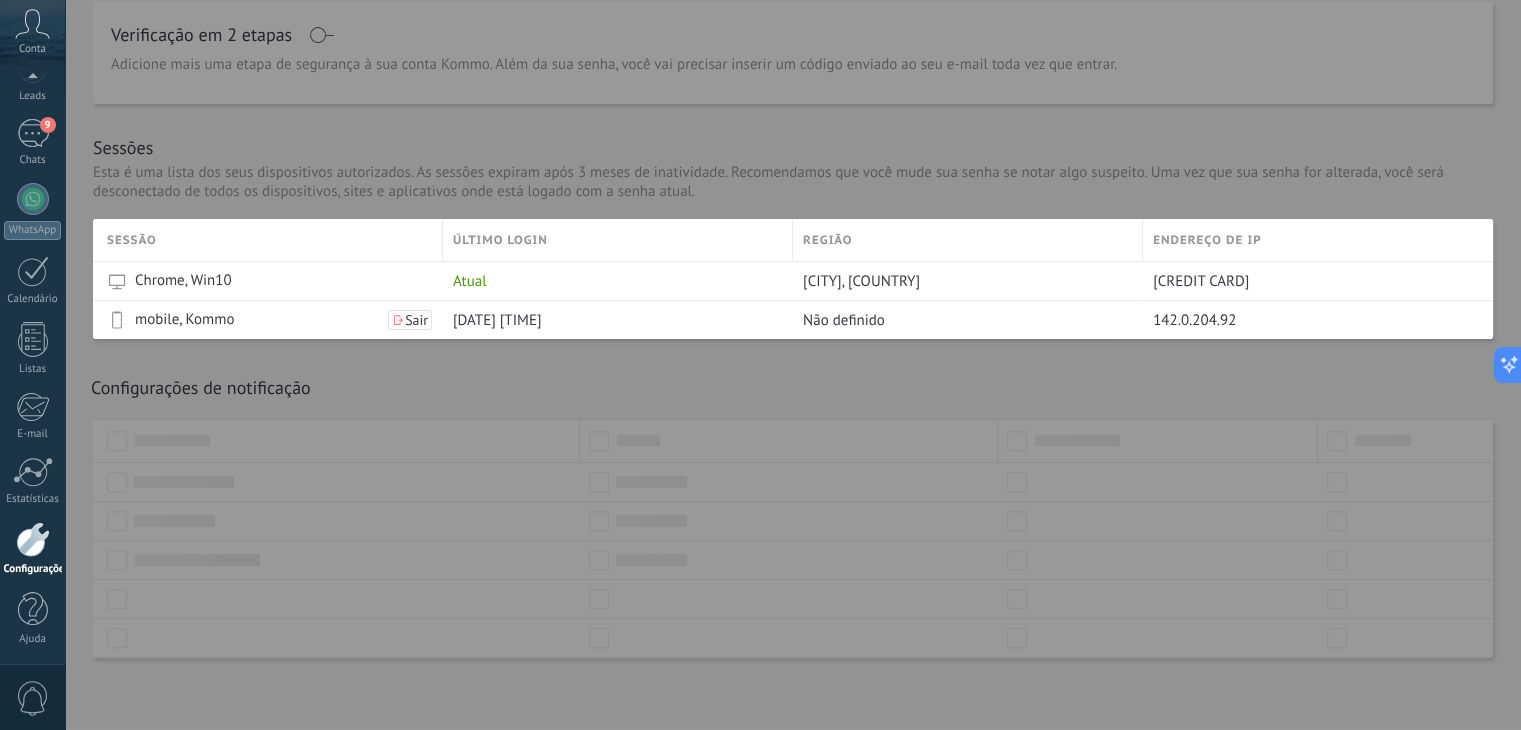 click at bounding box center (760, 365) 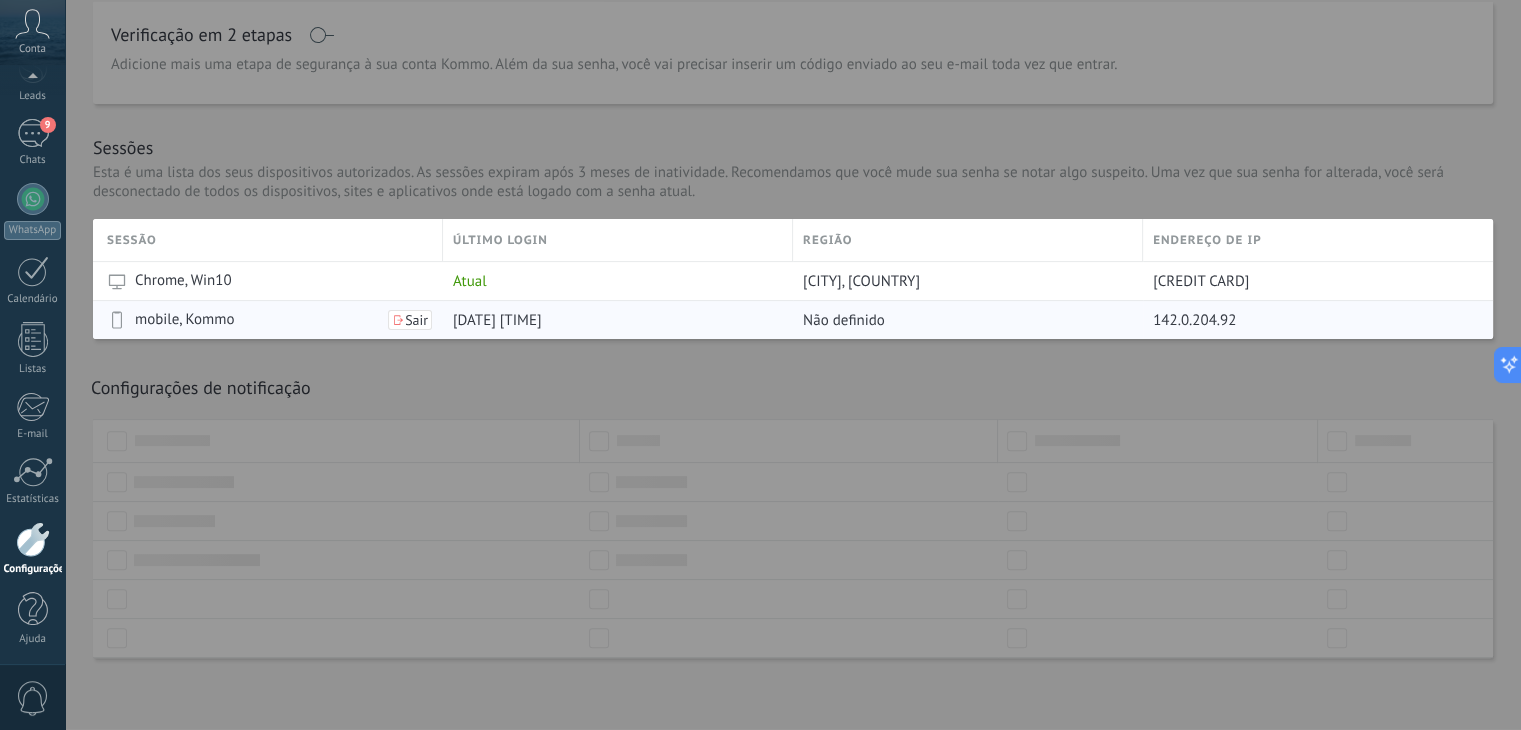 click on "mobile, Kommo Sair" at bounding box center (270, 320) 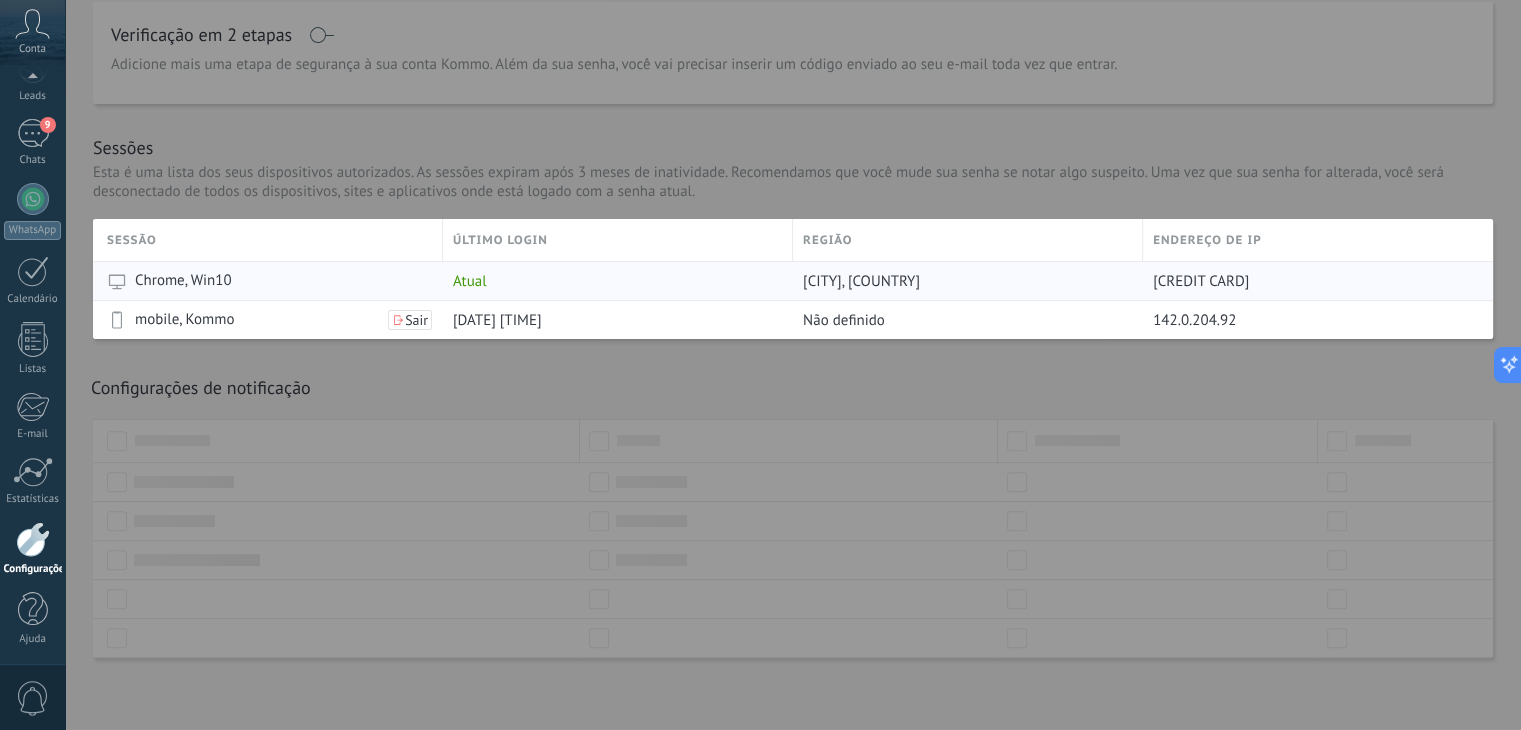click on "Chrome, Win10" at bounding box center [270, 281] 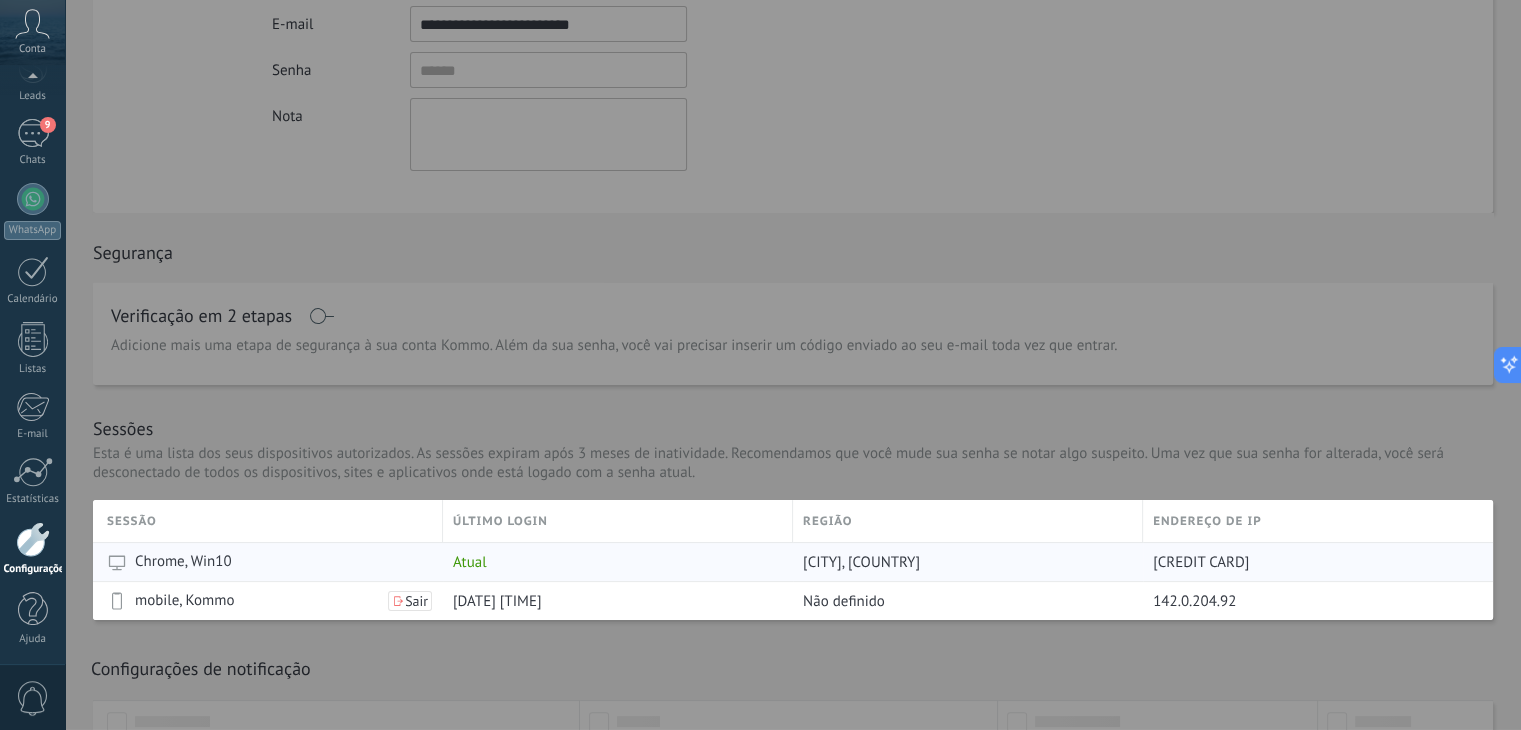 scroll, scrollTop: 249, scrollLeft: 0, axis: vertical 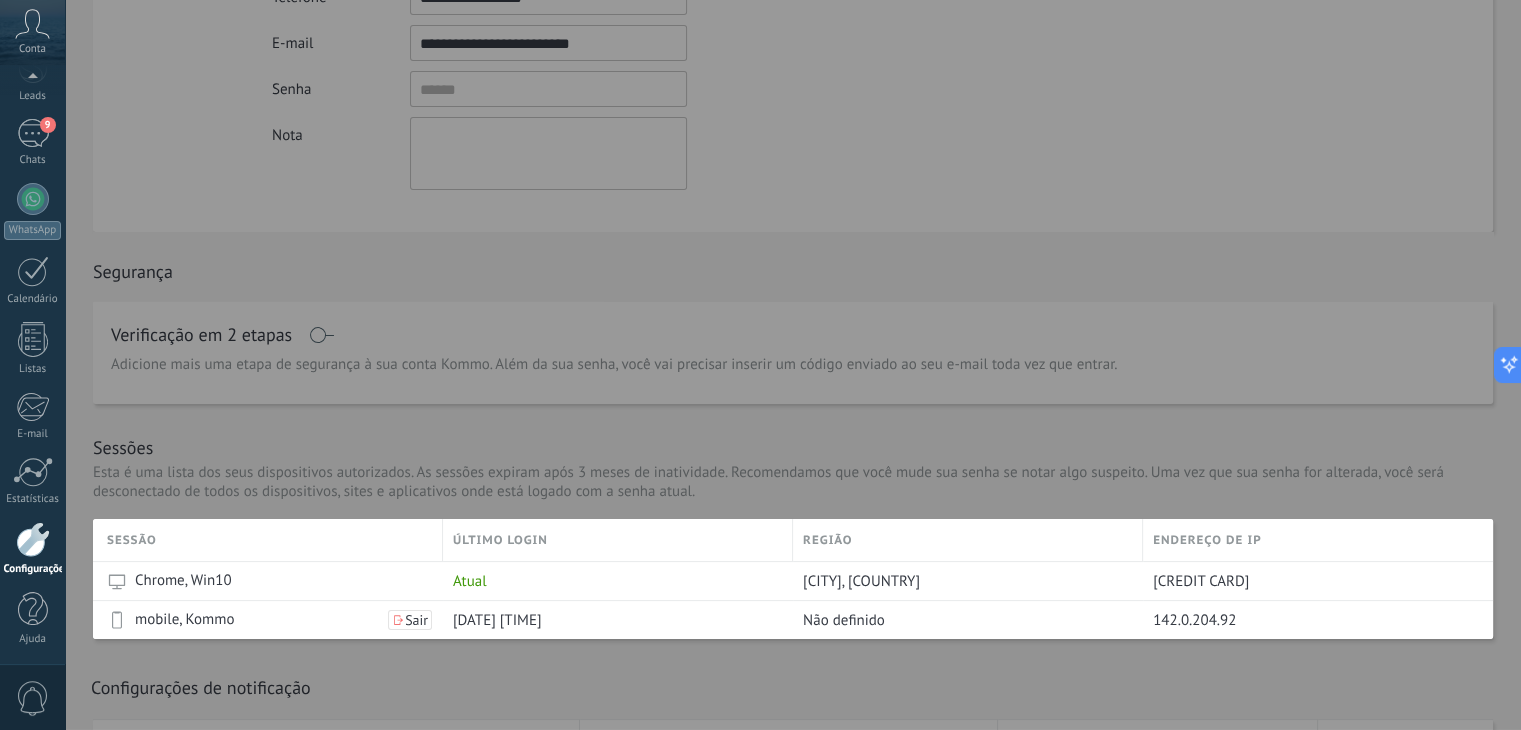 click at bounding box center (760, 365) 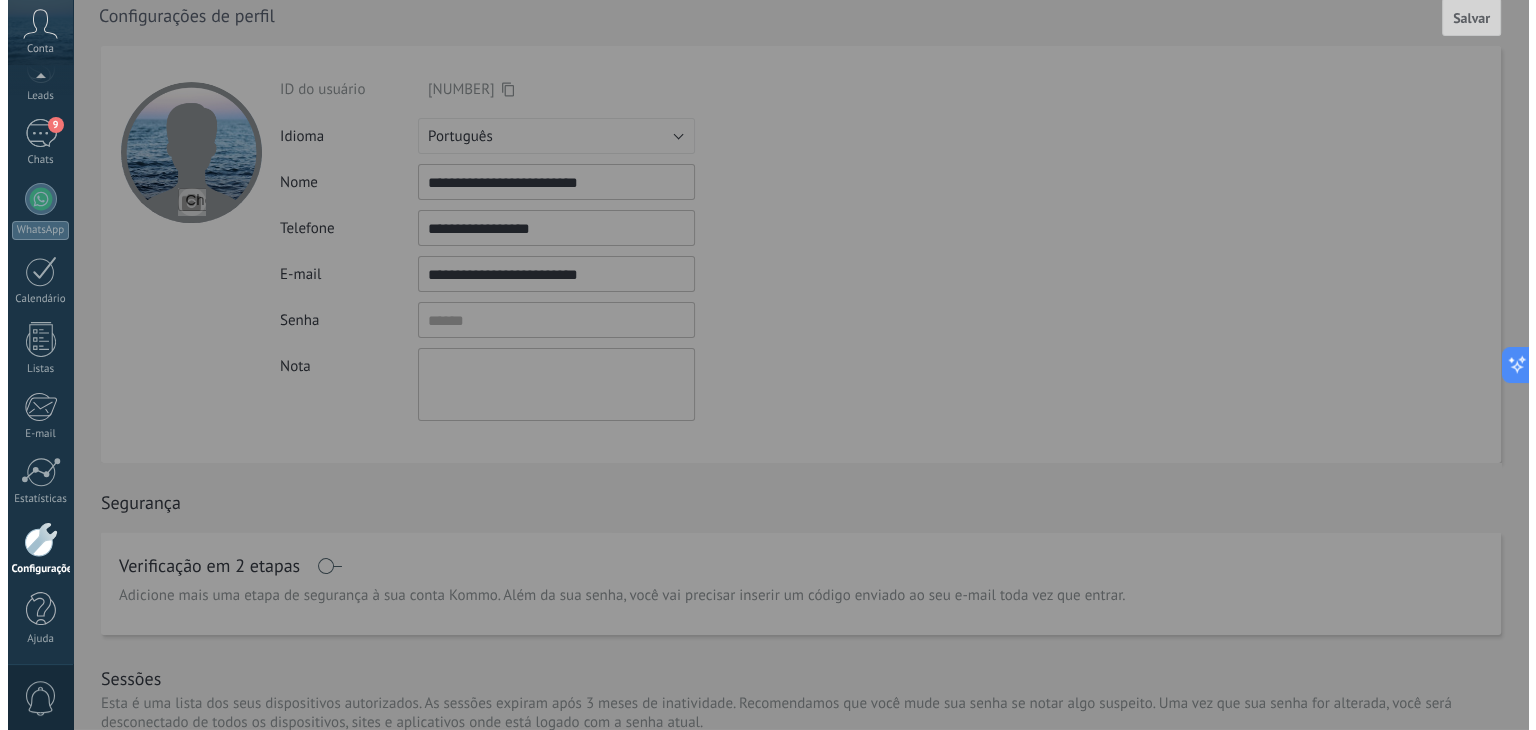 scroll, scrollTop: 0, scrollLeft: 0, axis: both 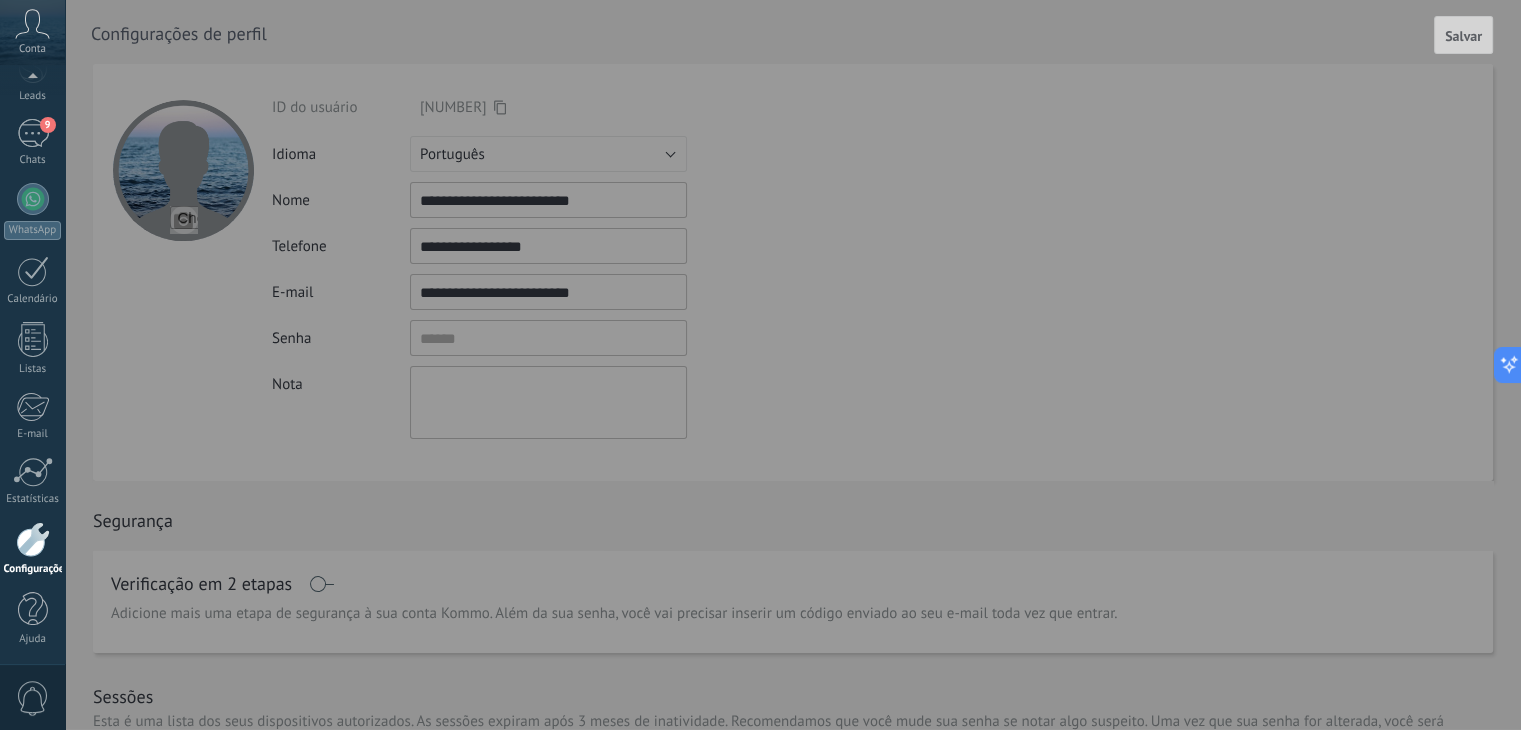 click at bounding box center (815, 32) 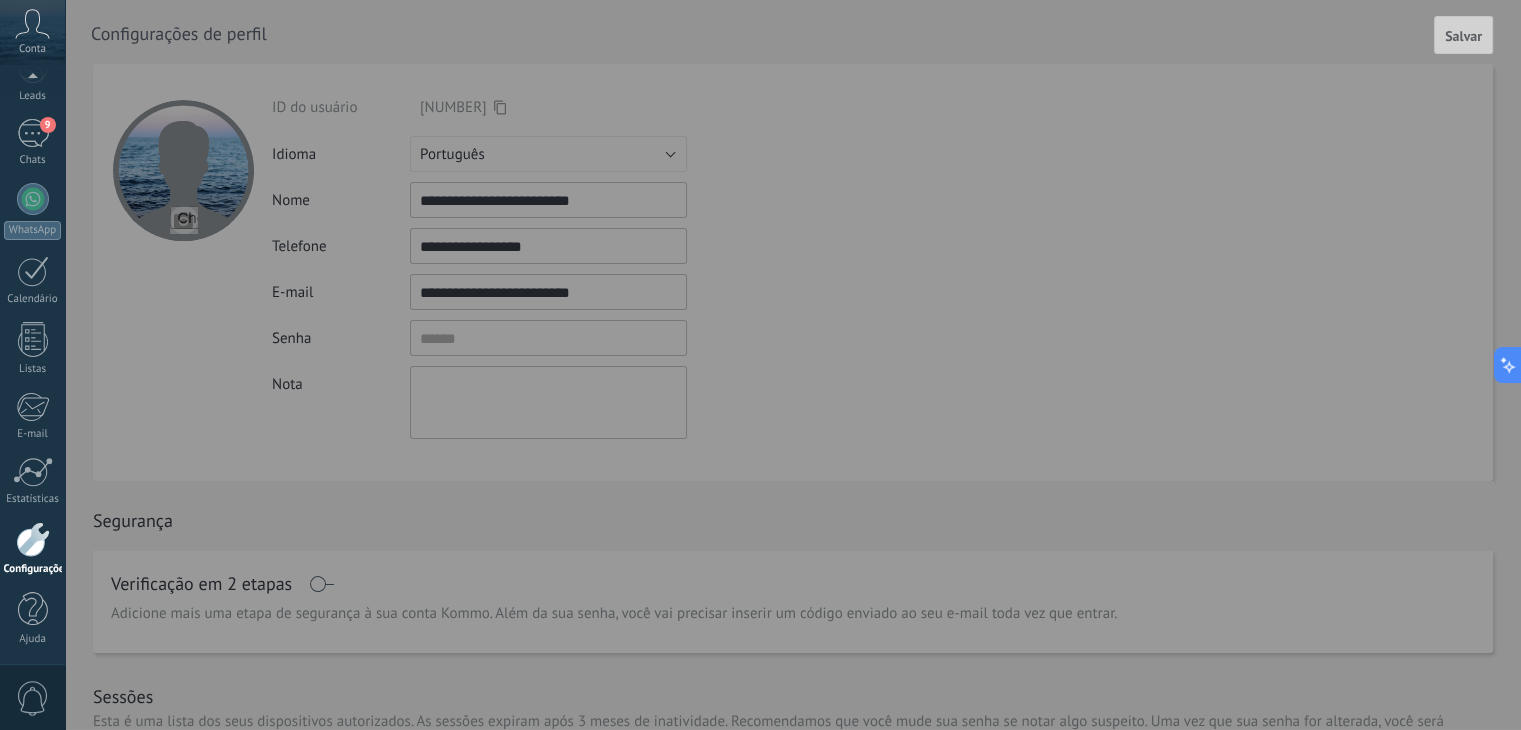 click on "Salvar" at bounding box center [1463, 36] 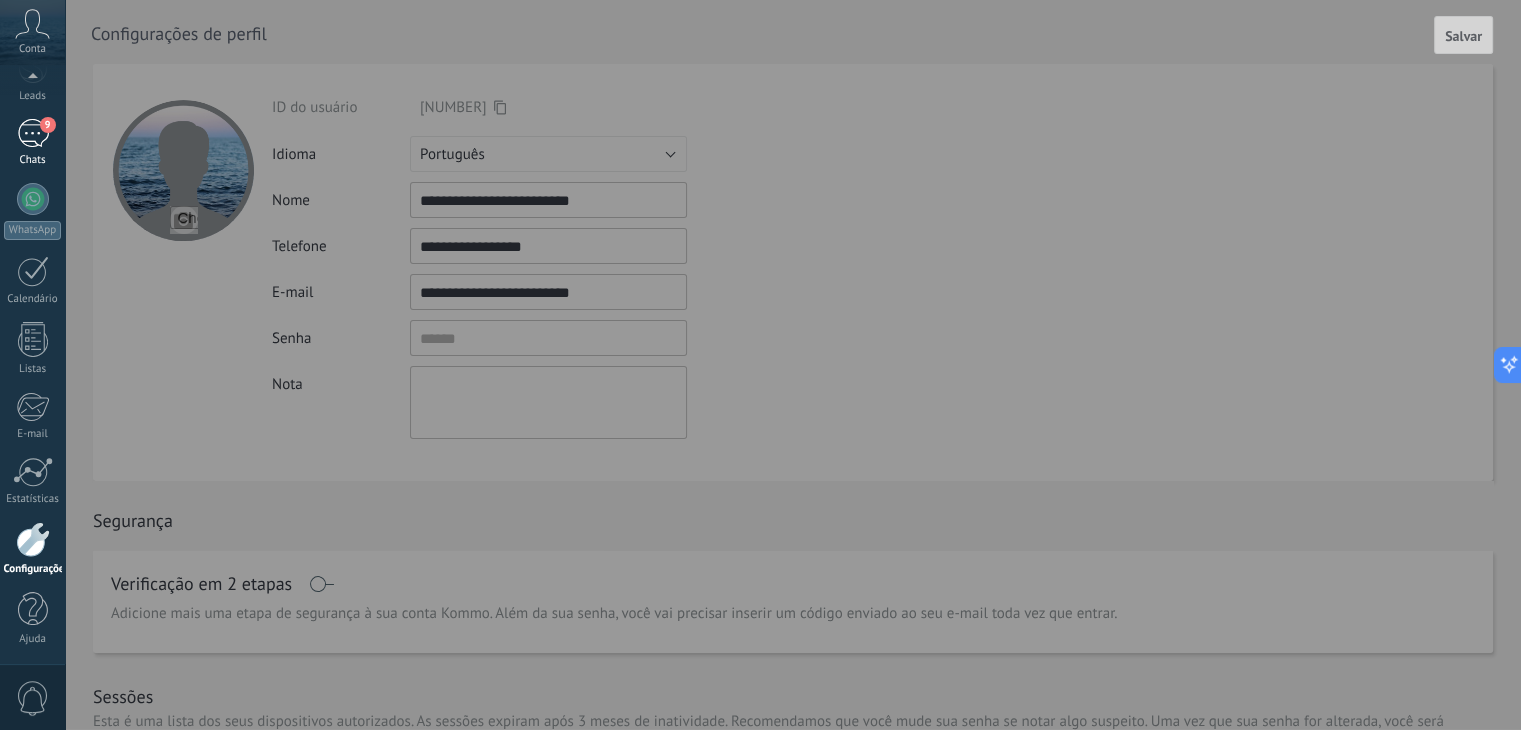 click on "9
Chats" at bounding box center (32, 143) 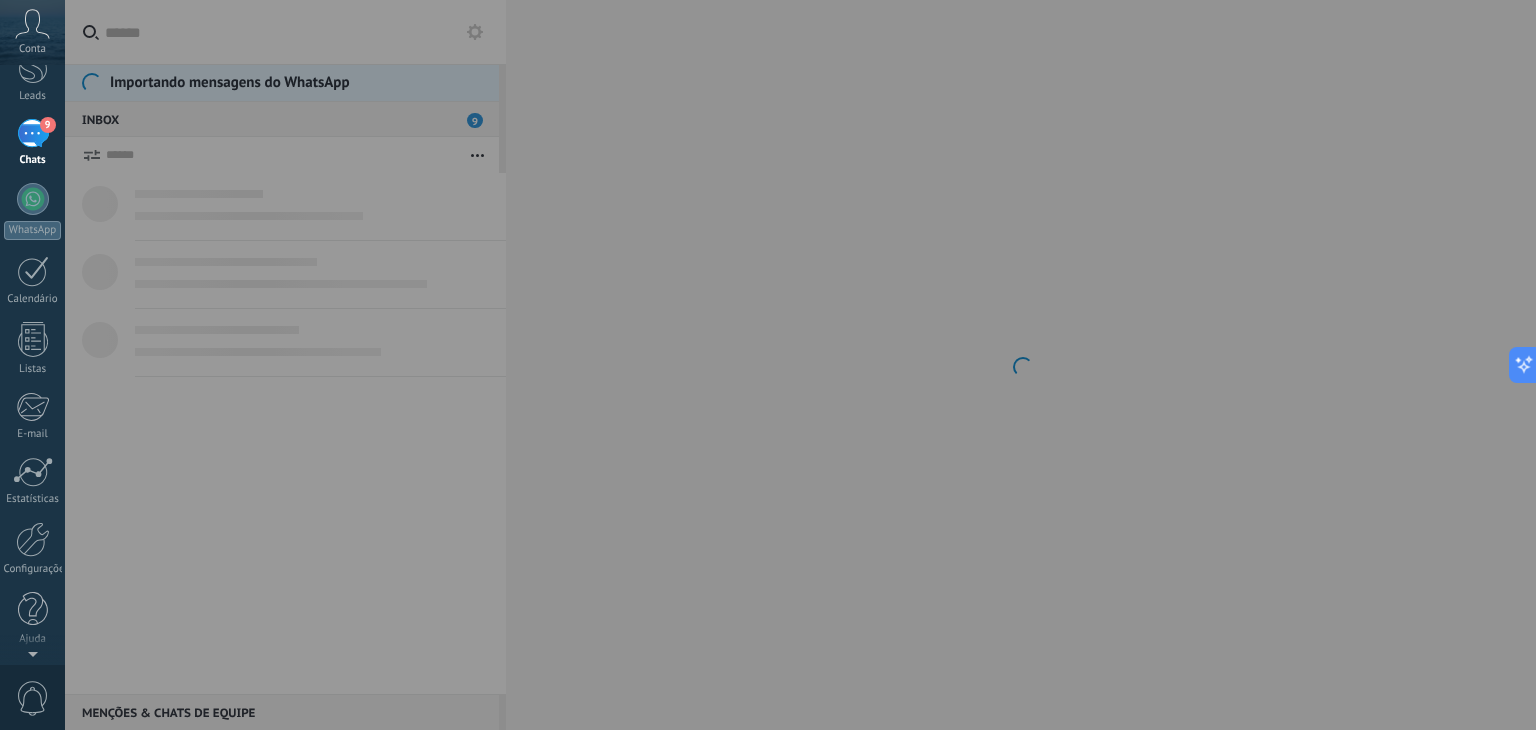 scroll, scrollTop: 0, scrollLeft: 0, axis: both 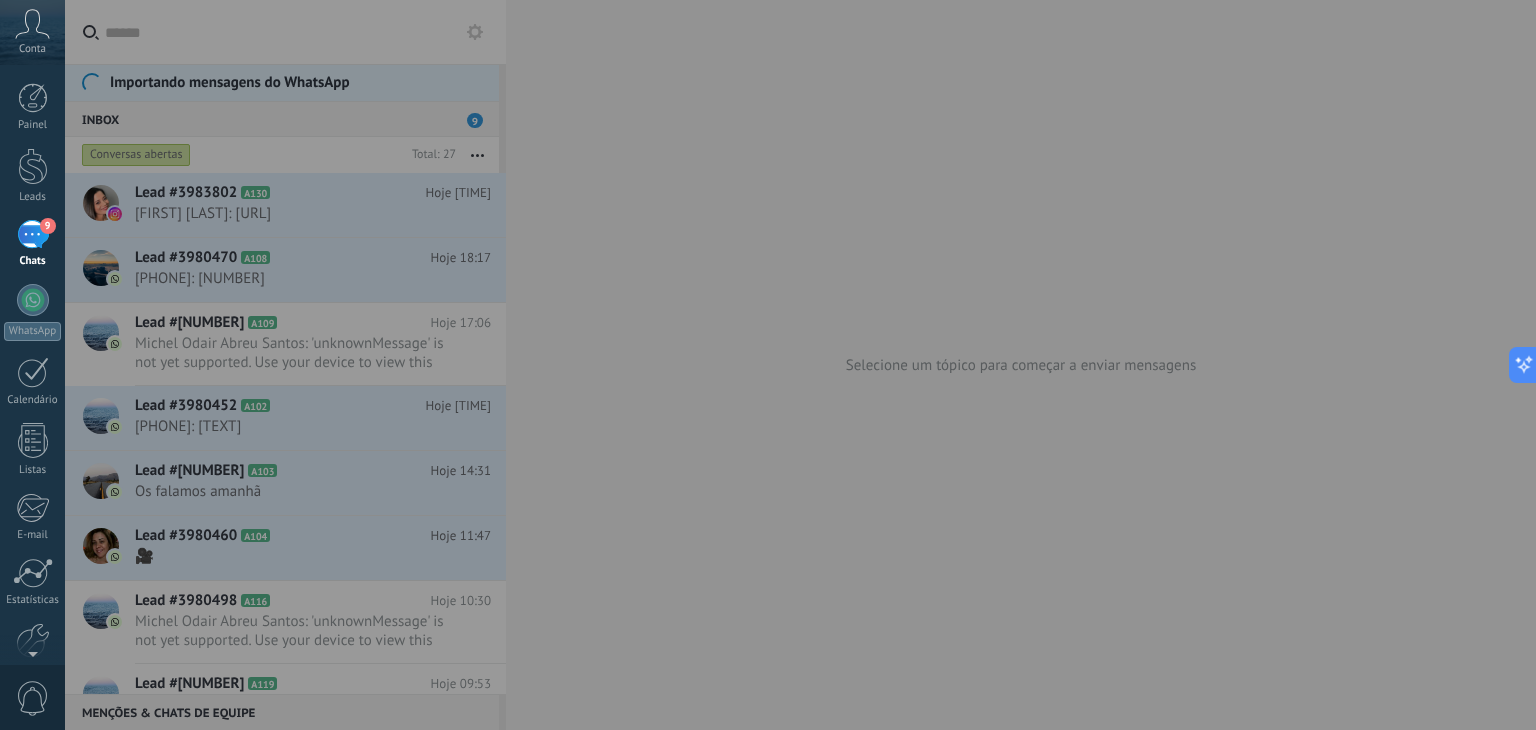 click at bounding box center (768, 365) 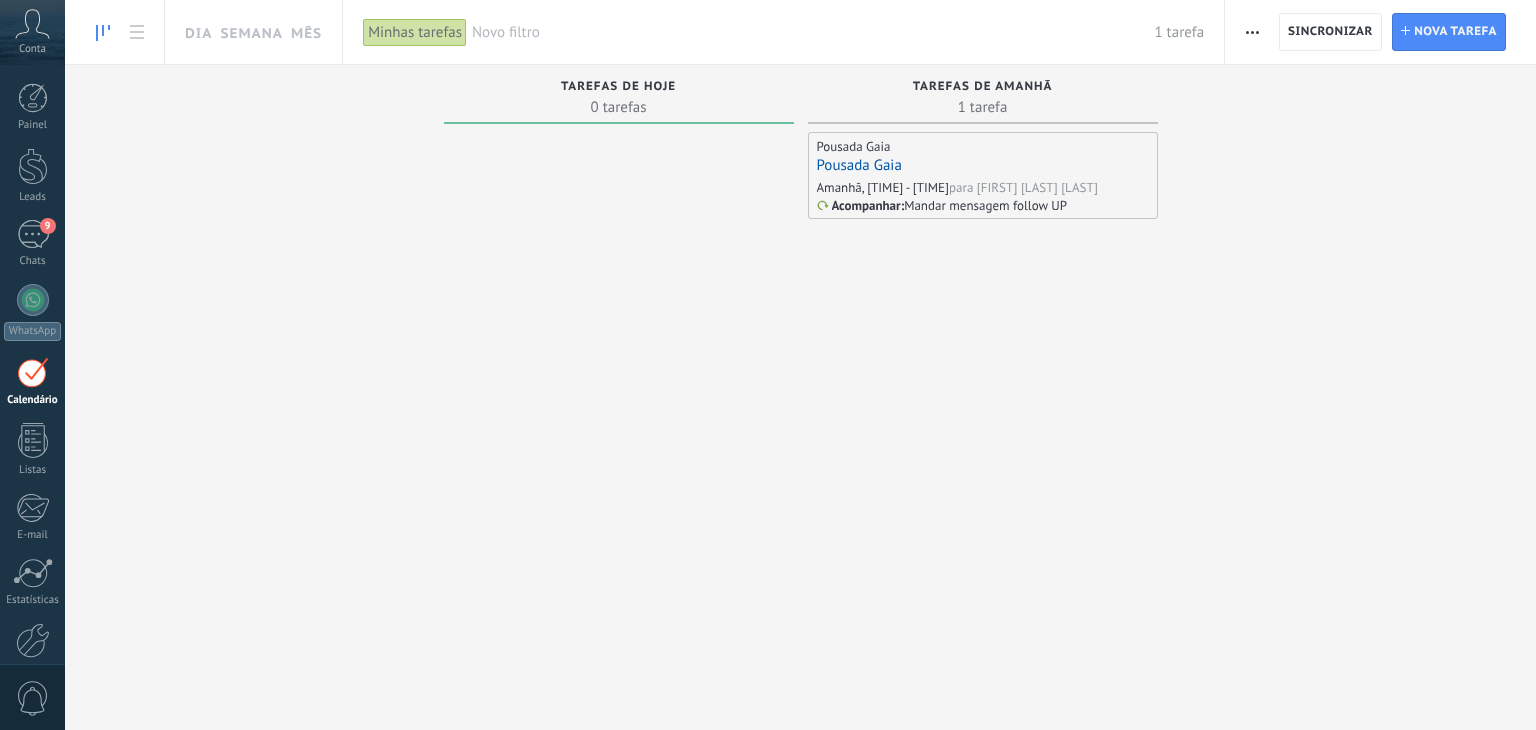 scroll, scrollTop: 0, scrollLeft: 0, axis: both 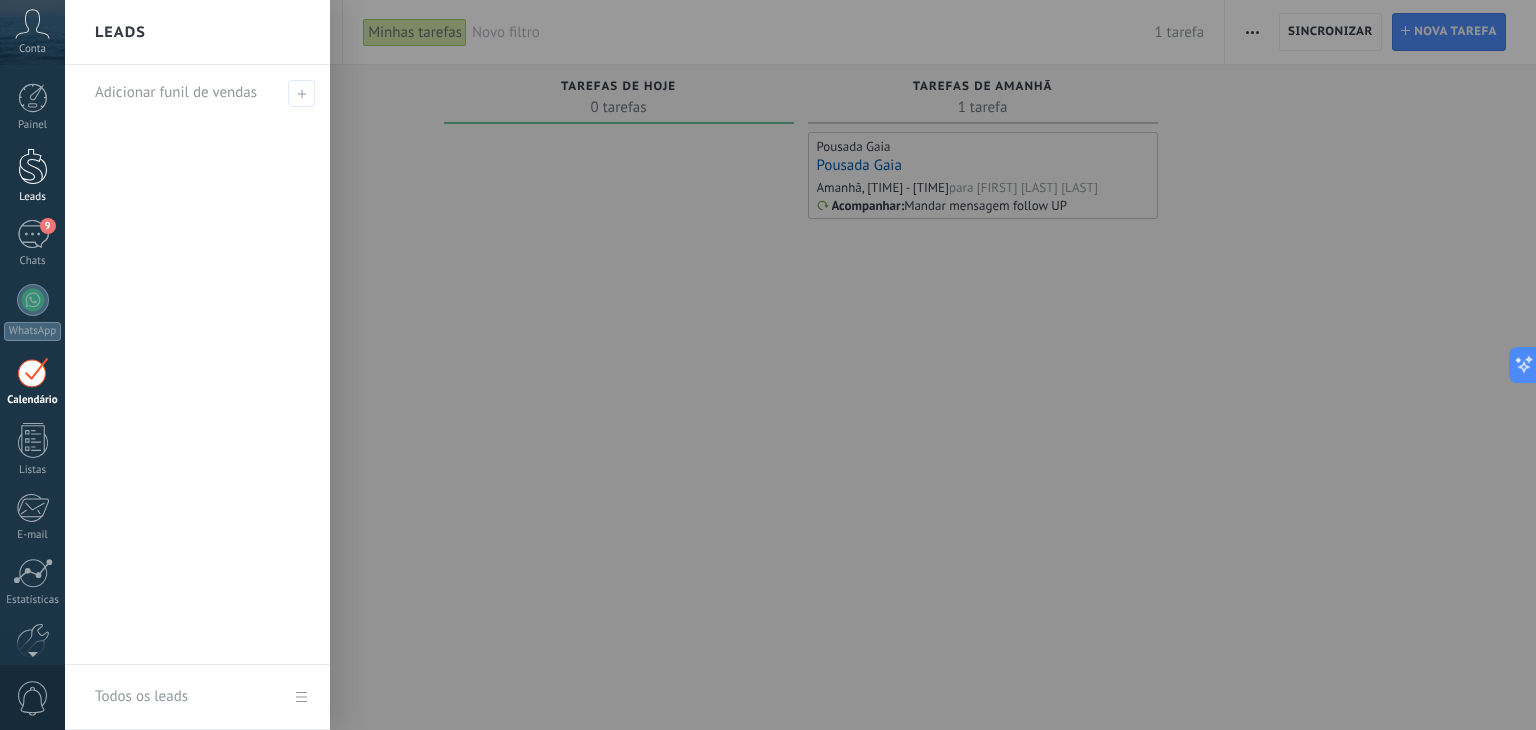 click at bounding box center [33, 166] 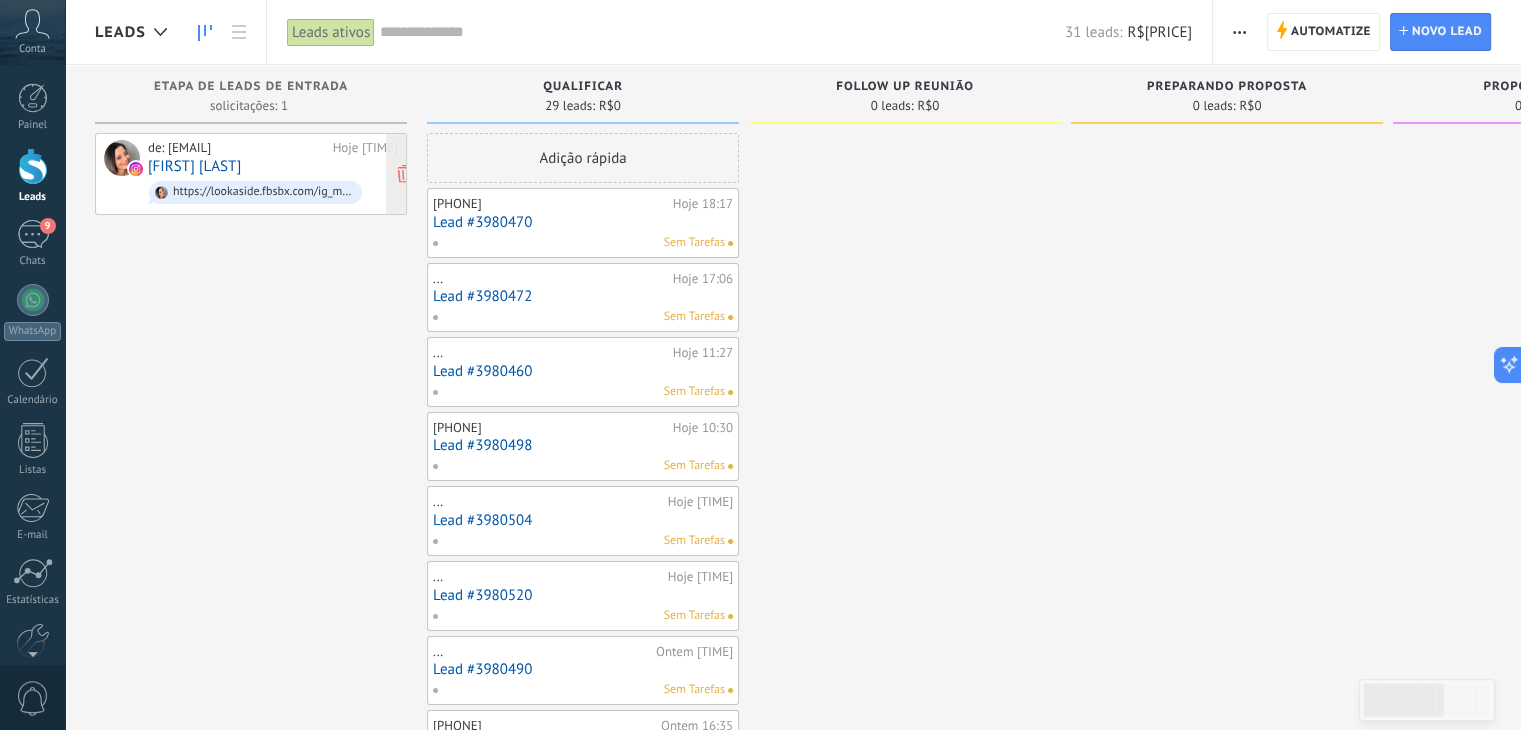 click on "https://lookaside.fbsbx.com/ig_messaging_cdn/?asset_id=18014458394587869&signature=AYeSKtPdfOjPunzO2PQd2CW61O1bOrEbY9bloee5uTt3HDfublYB72zdF-3ITcpDfvm0nRavq3FSFpdgH6OZBoYITSlN3lHnPTYw9Pr7fz83z67C3nk9iFv7ktnEEQXl7VZ0j4kPAalB4dFzsAfzmvfrAkTSLMCLLtASuH0Og0cYj7pfI1_uCoCZbaL9UKYQHfV08kOBV-ddXRKALEUXE9Xse..." at bounding box center (255, 192) 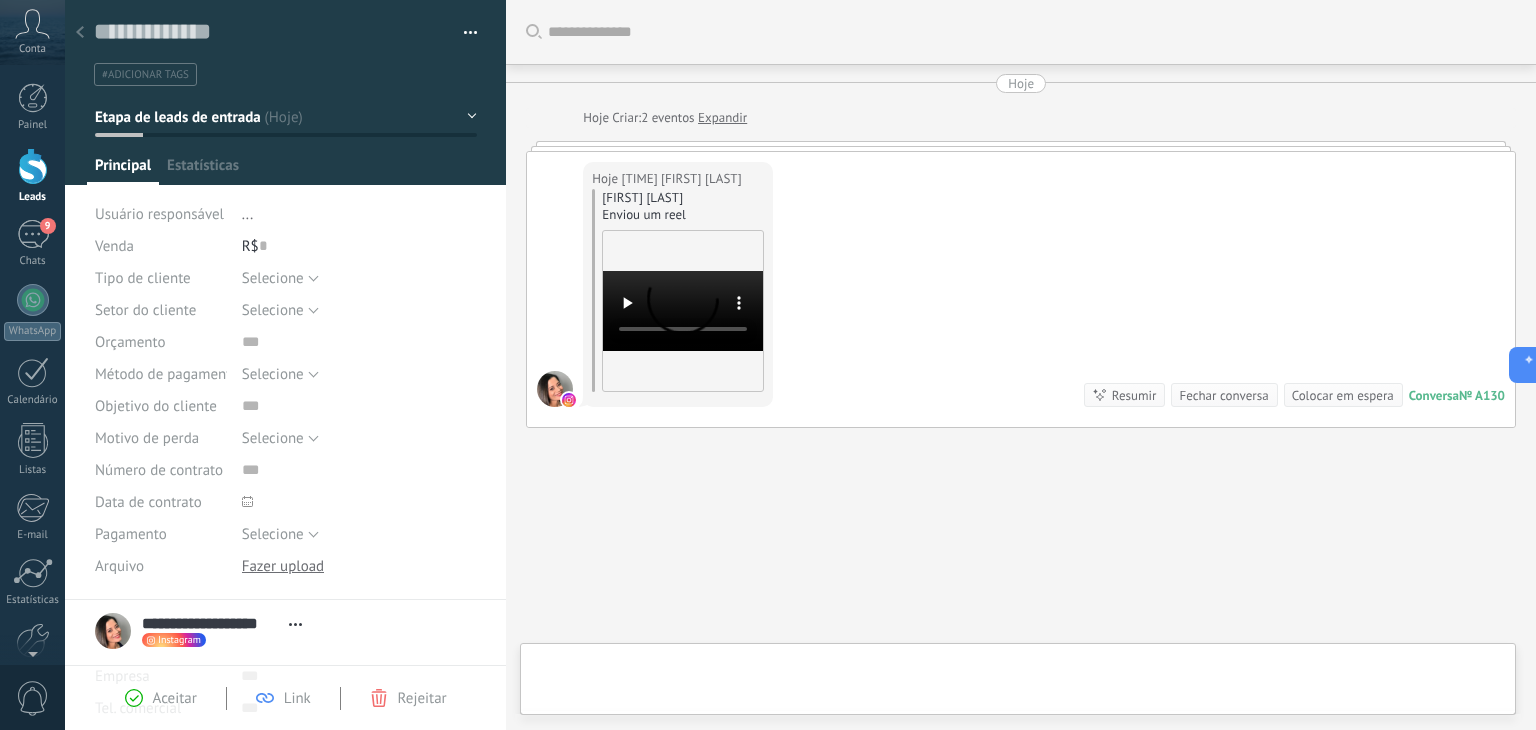 scroll, scrollTop: 29, scrollLeft: 0, axis: vertical 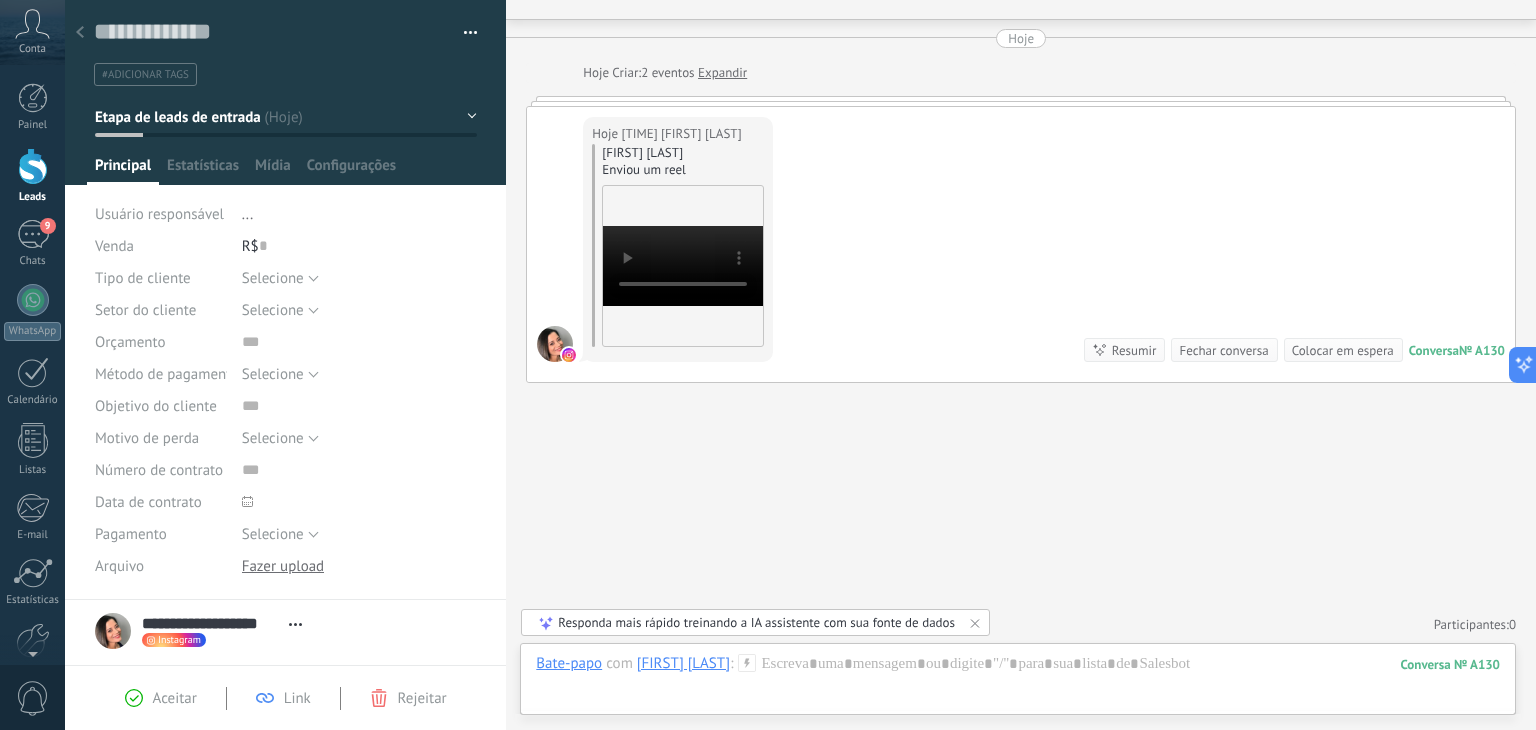 click on "Your browser does not support the video tag." at bounding box center (683, 266) 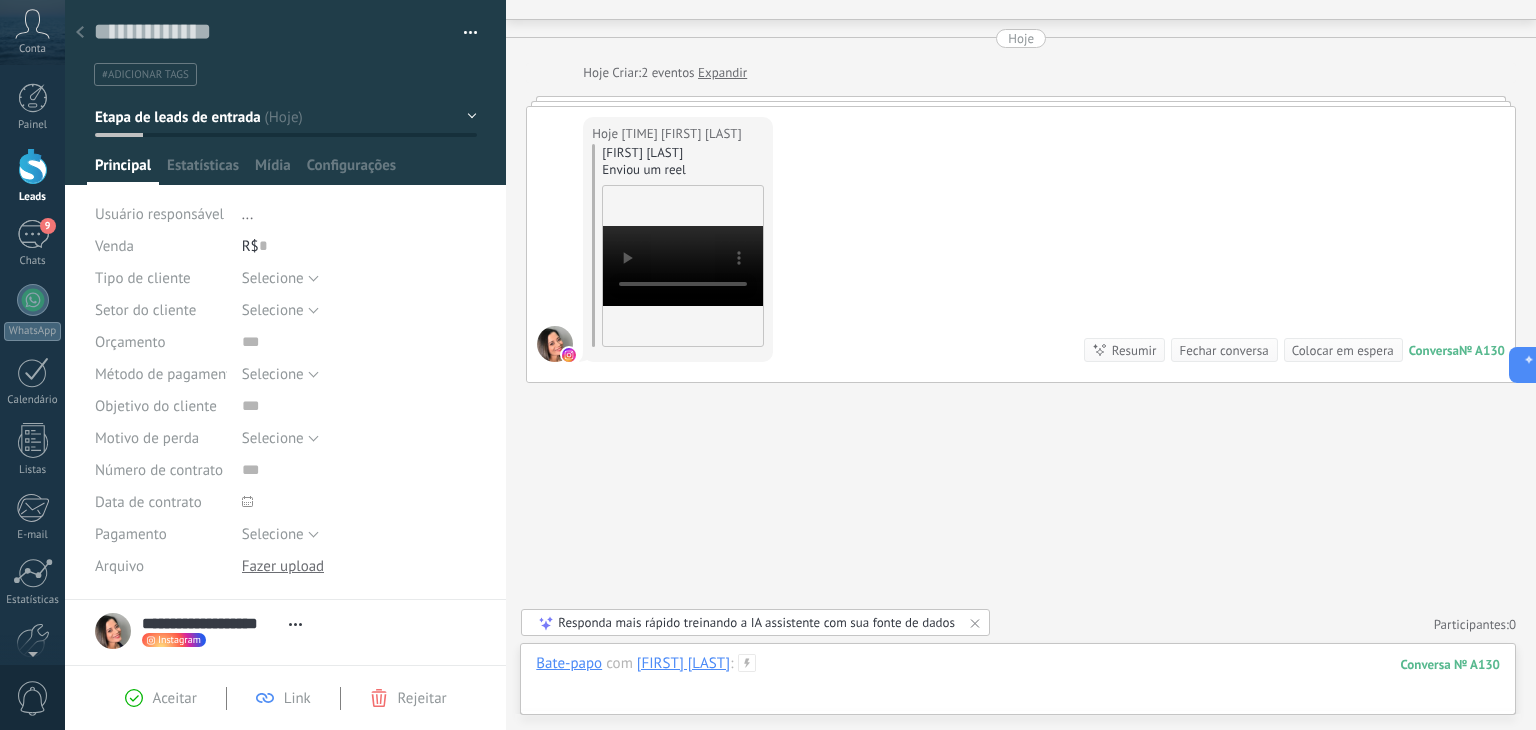 click at bounding box center [1018, 684] 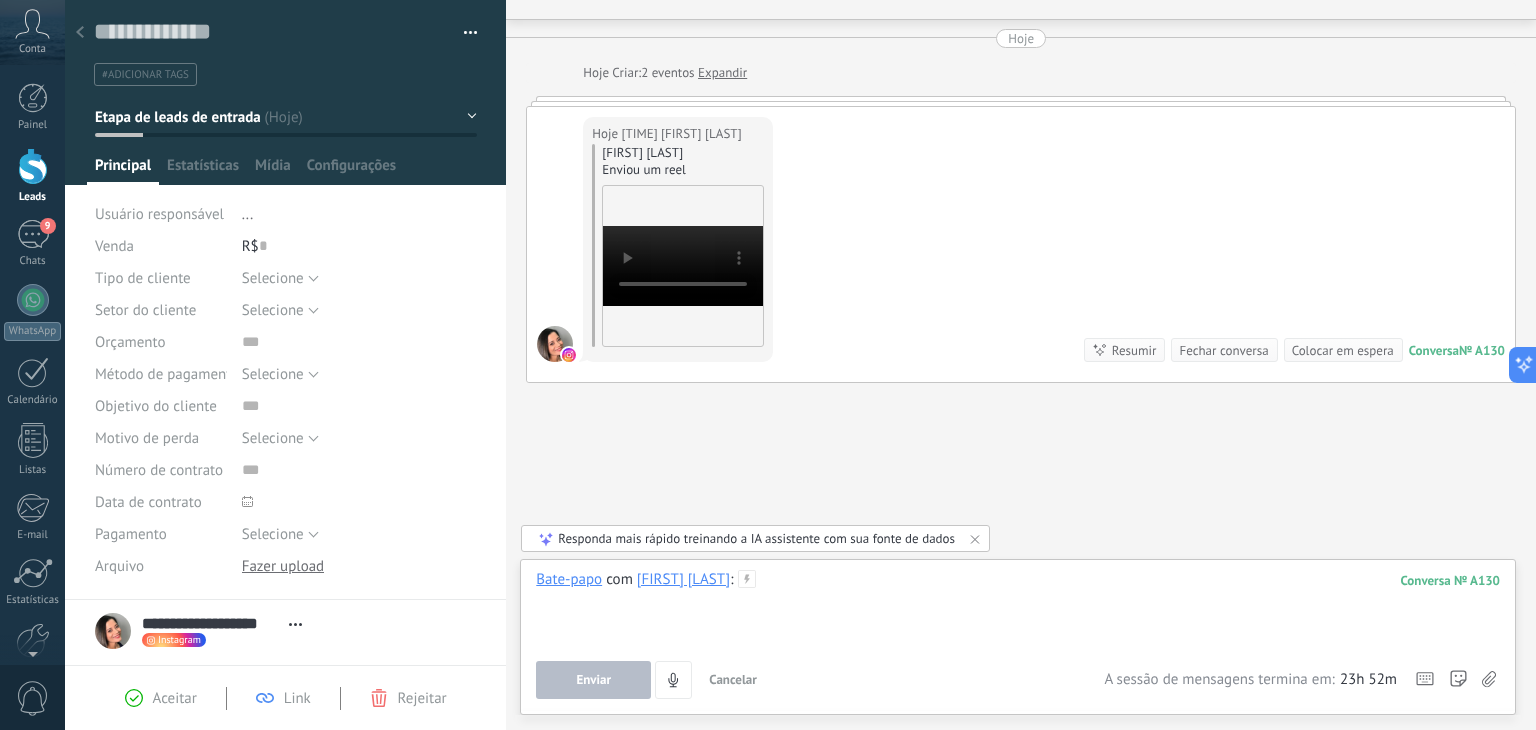 type 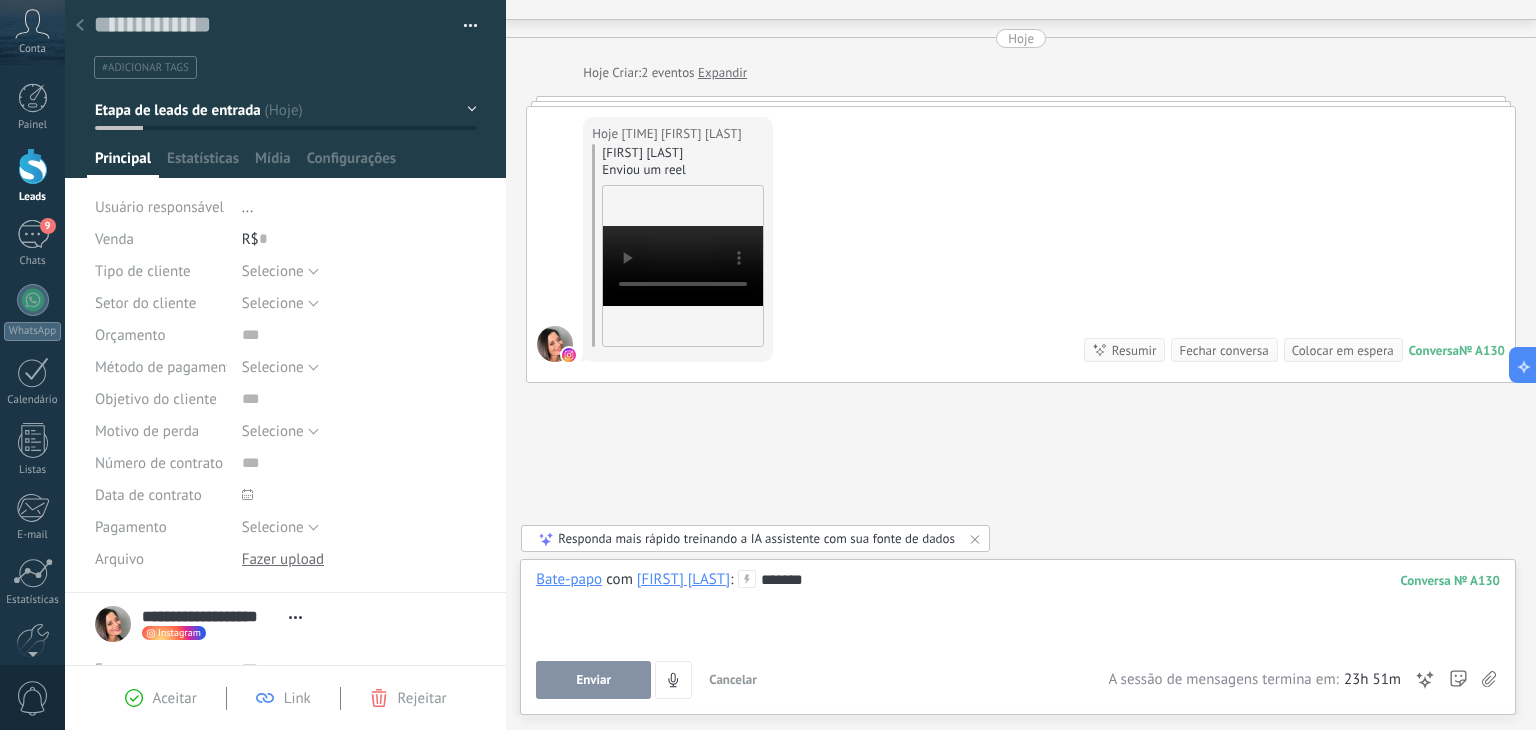 scroll, scrollTop: 0, scrollLeft: 0, axis: both 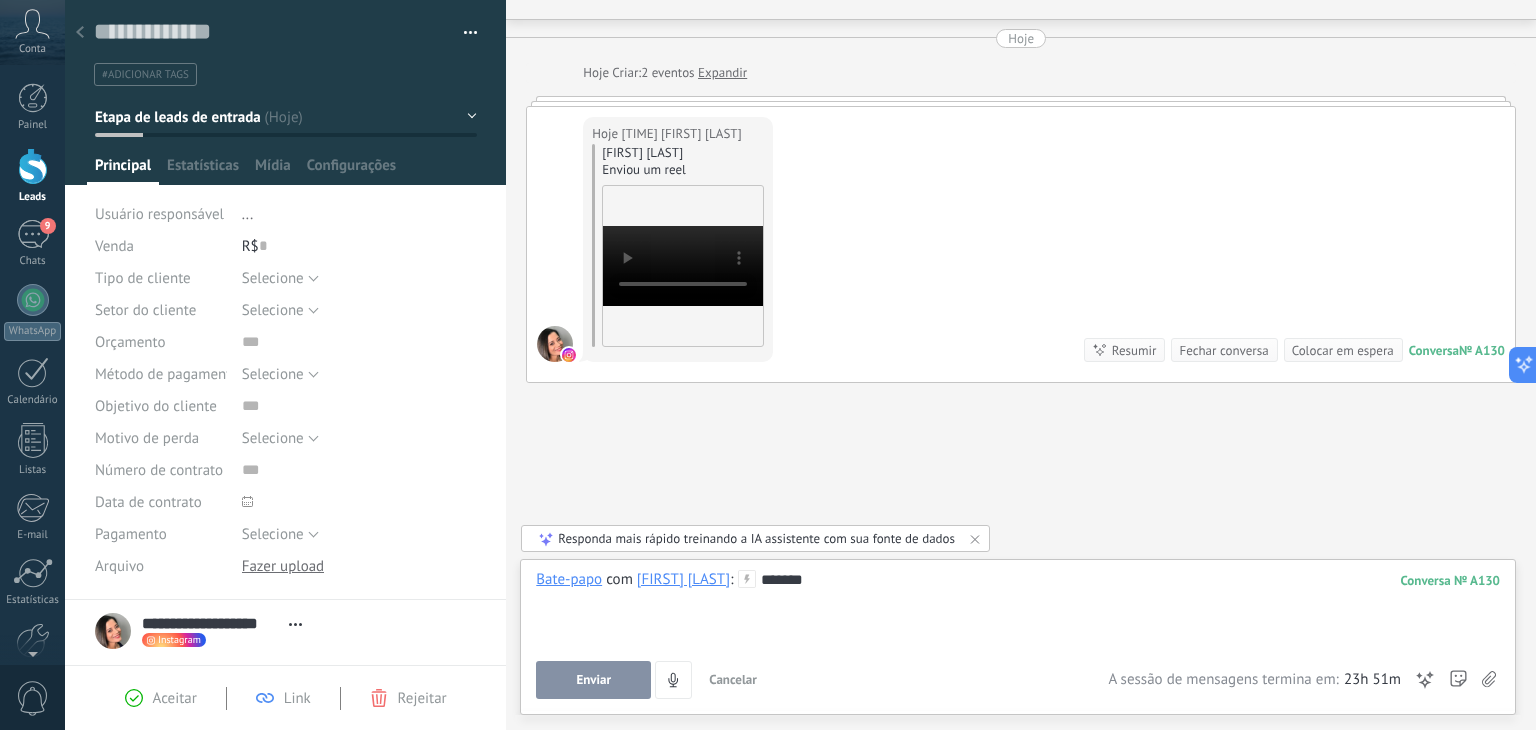 click on "Enviar" at bounding box center [594, 680] 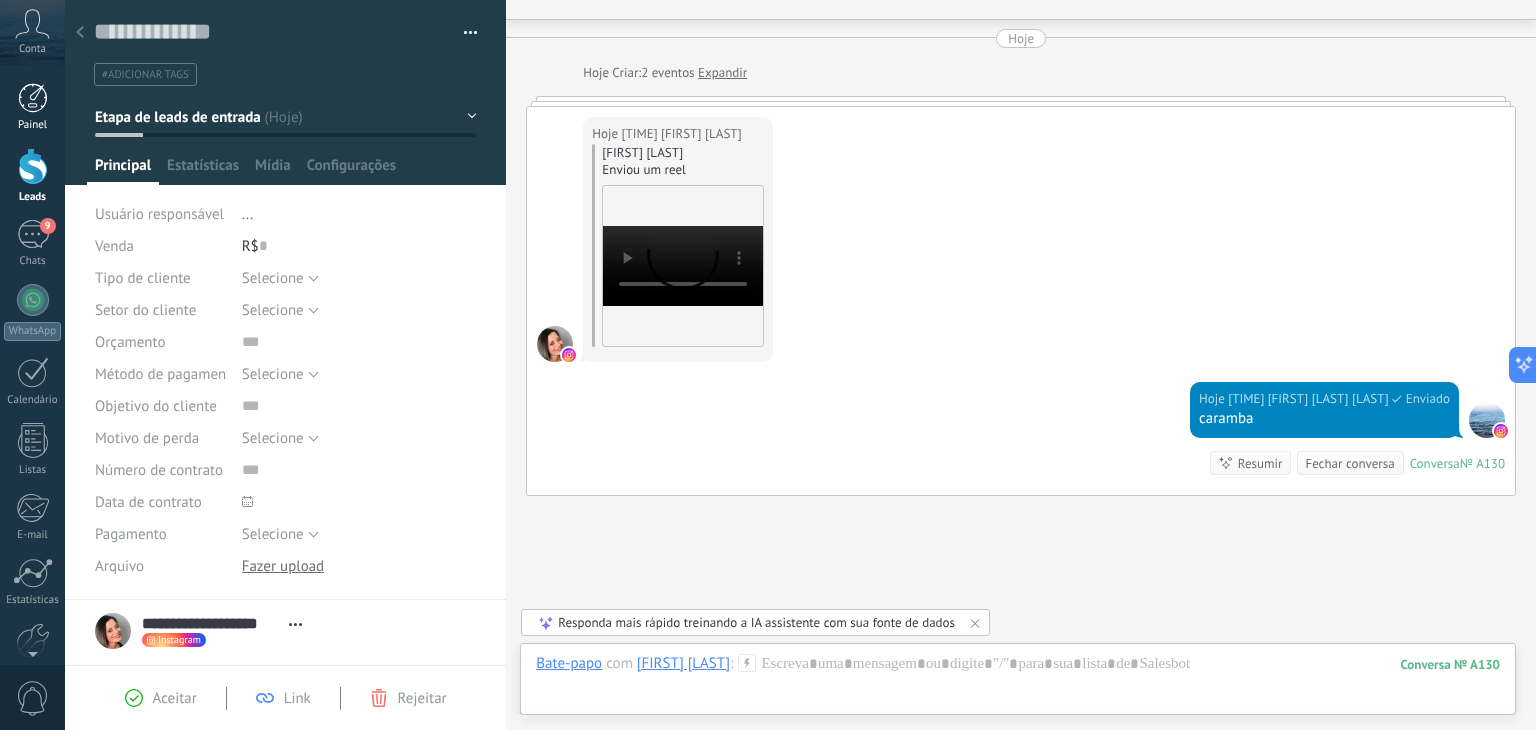 scroll, scrollTop: 158, scrollLeft: 0, axis: vertical 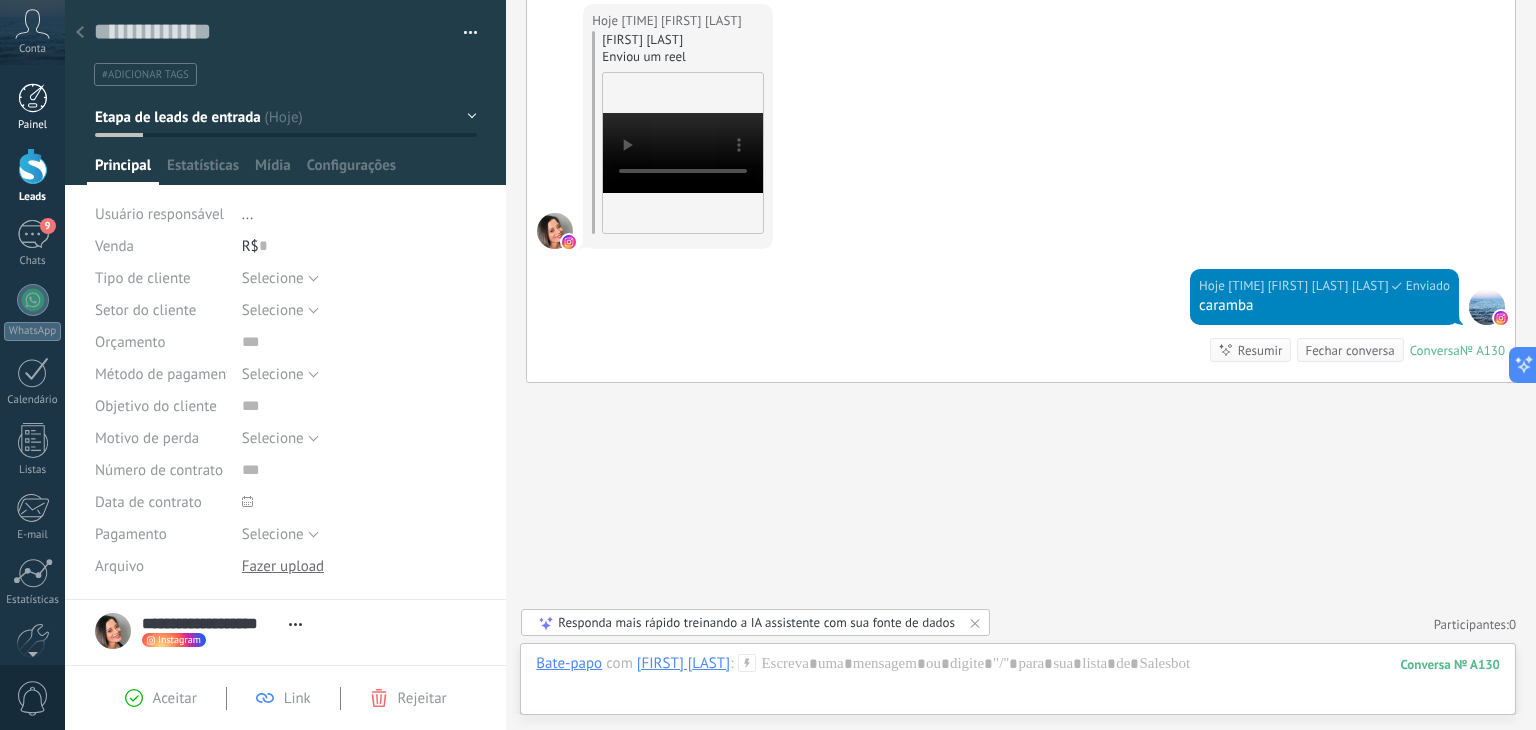 click on "Painel" at bounding box center (32, 107) 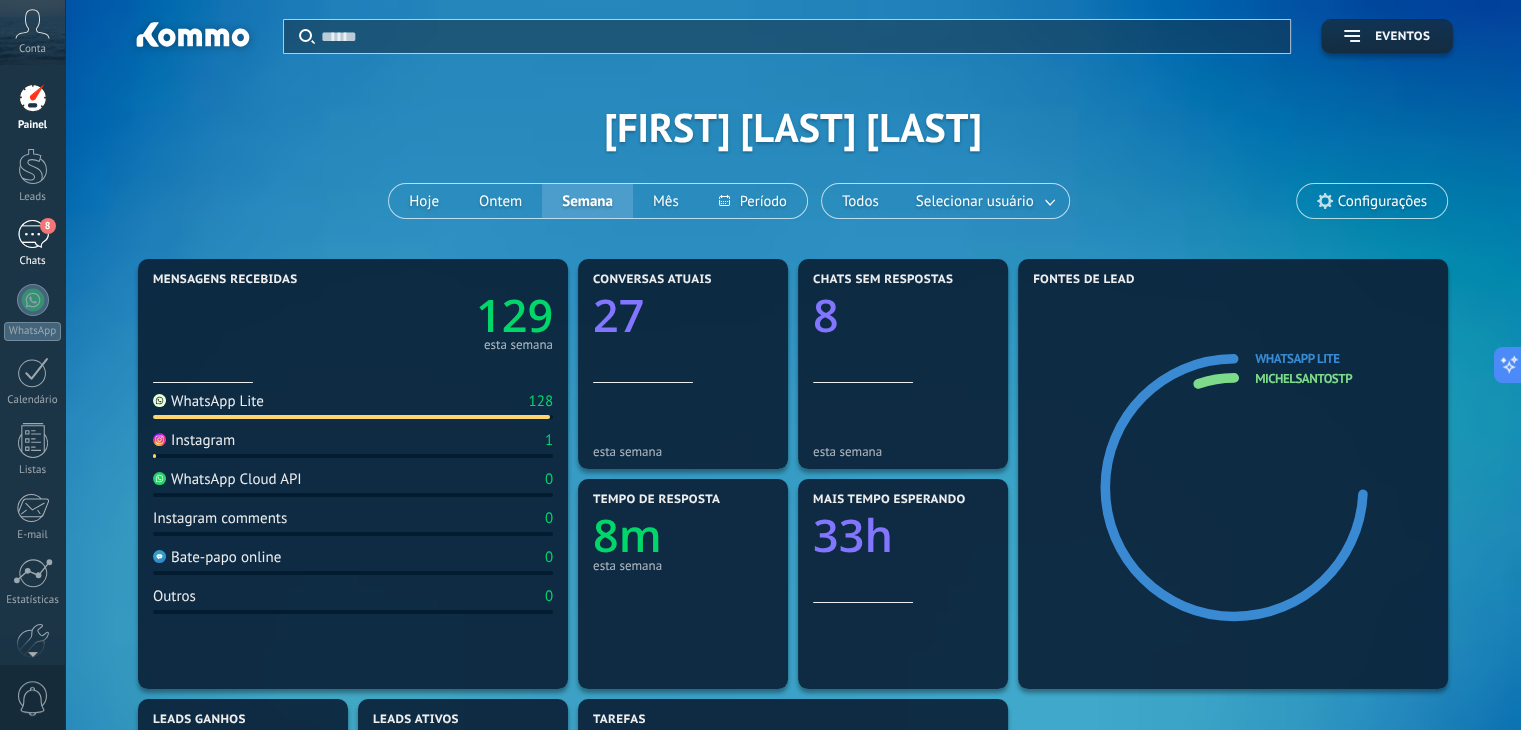 click on "8
Chats" at bounding box center (32, 244) 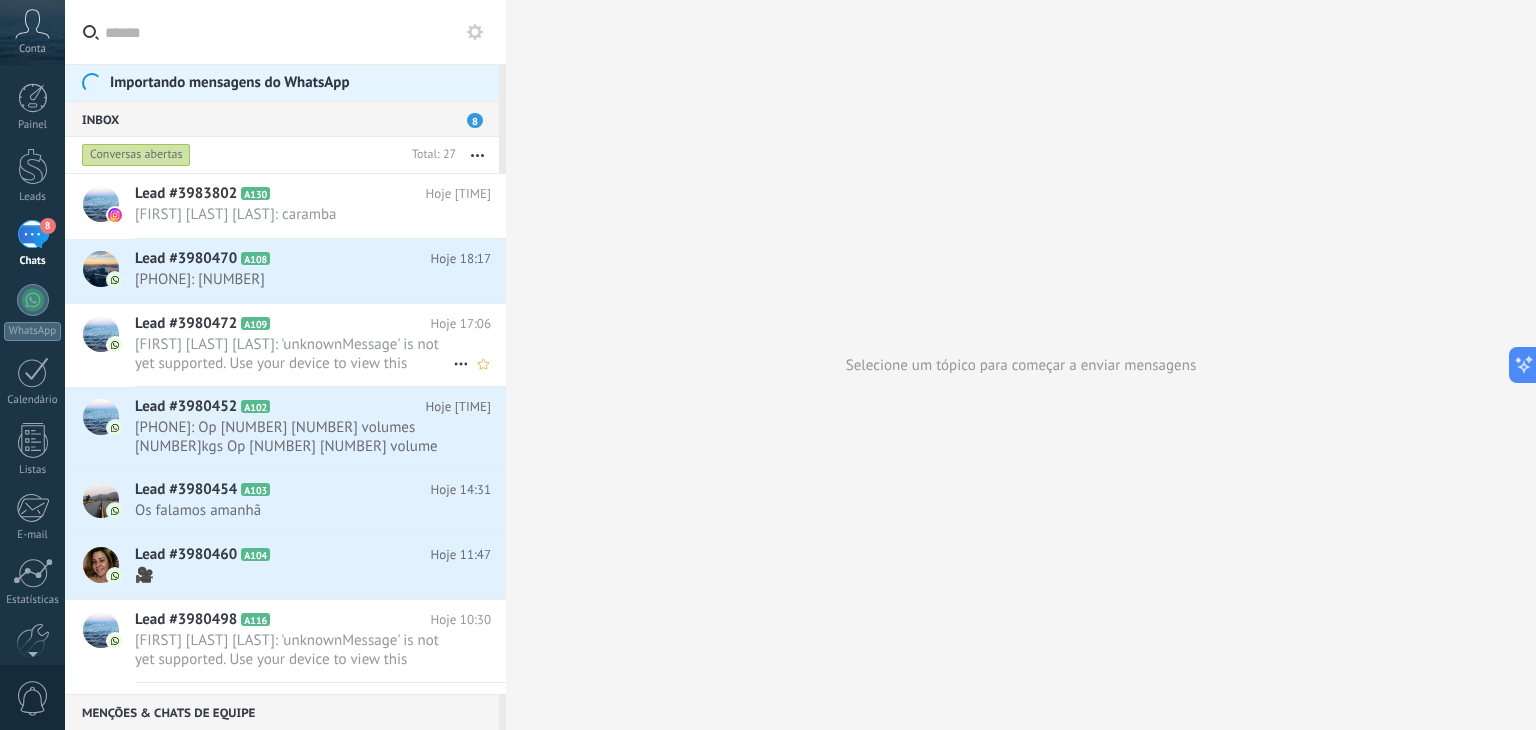 scroll, scrollTop: 100, scrollLeft: 0, axis: vertical 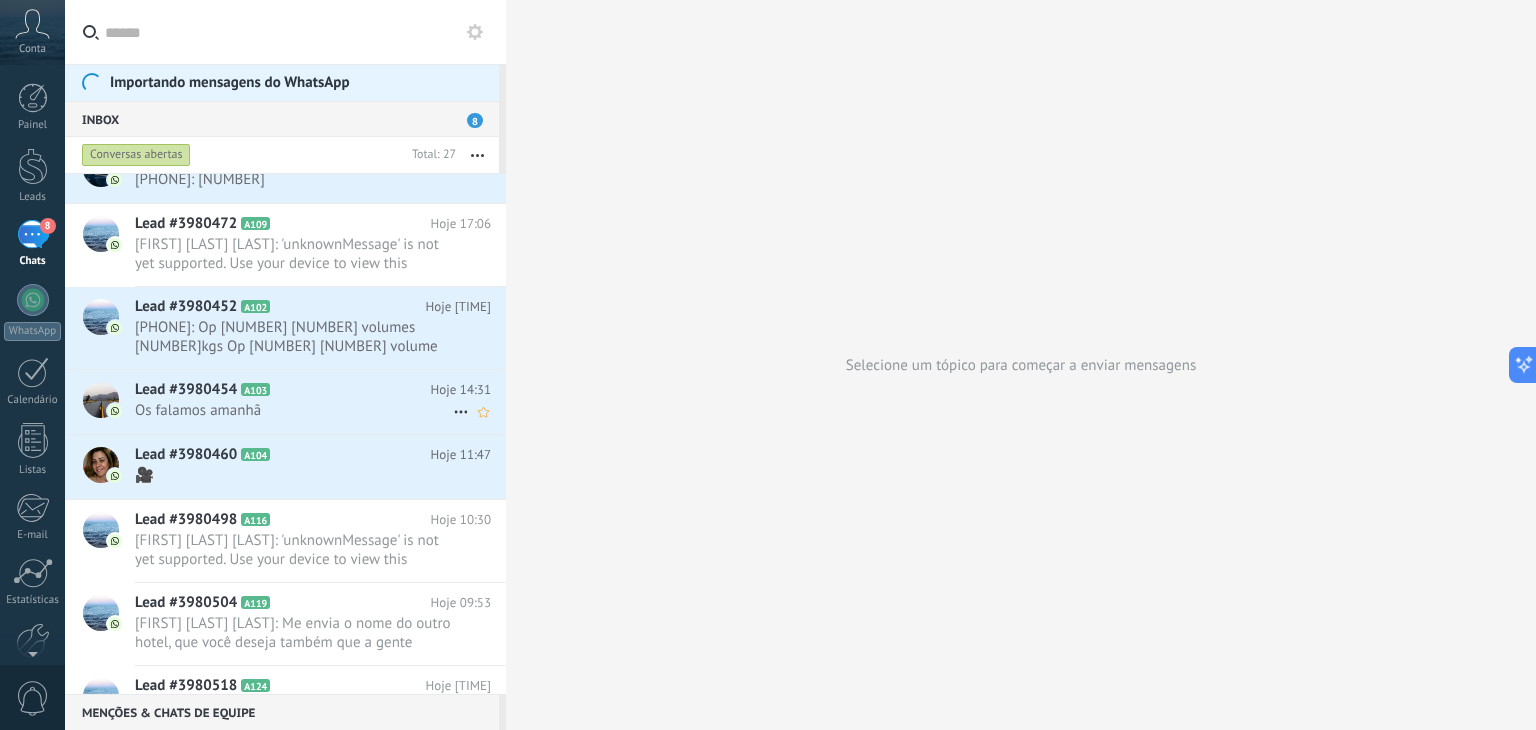 click on "Os falamos amanhã" at bounding box center (294, 410) 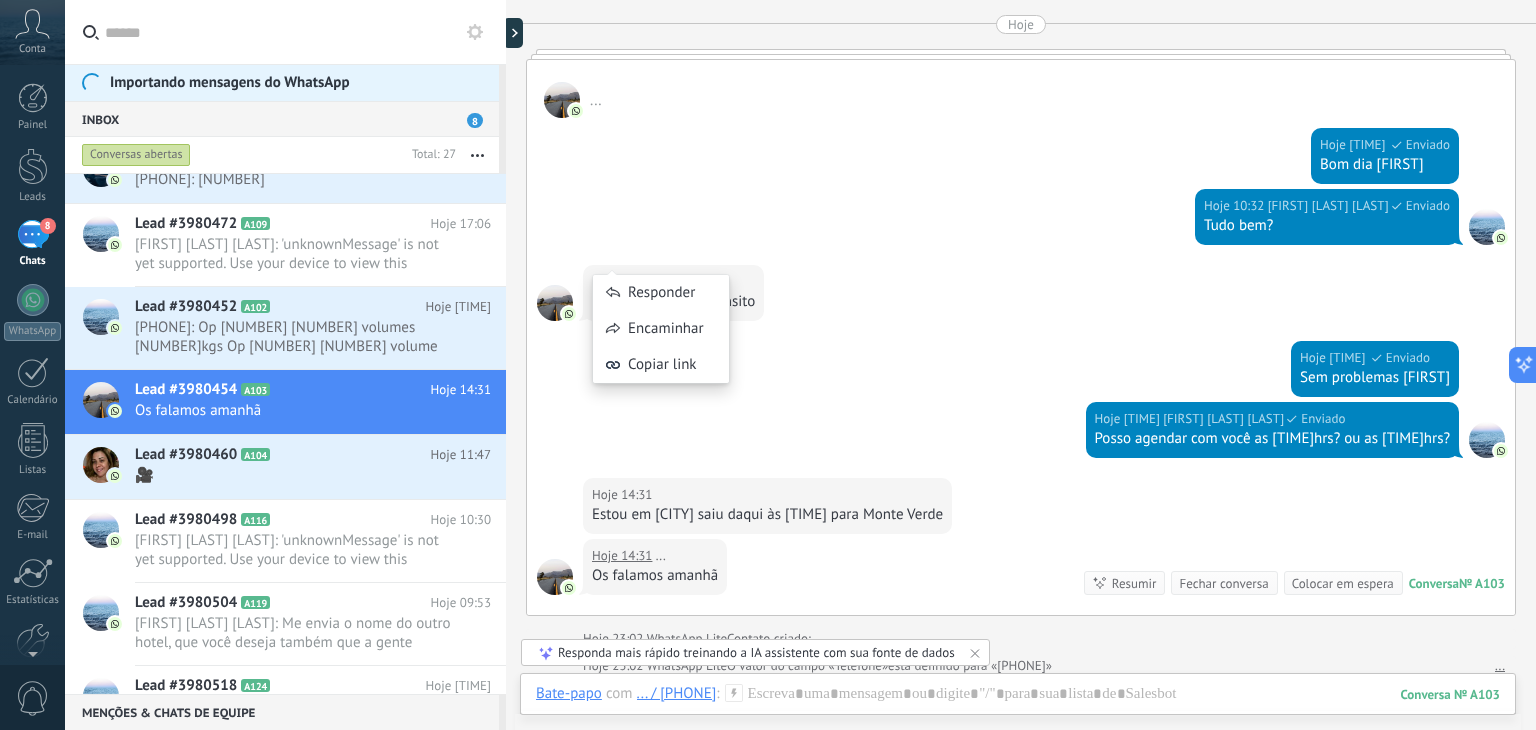 scroll, scrollTop: 3399, scrollLeft: 0, axis: vertical 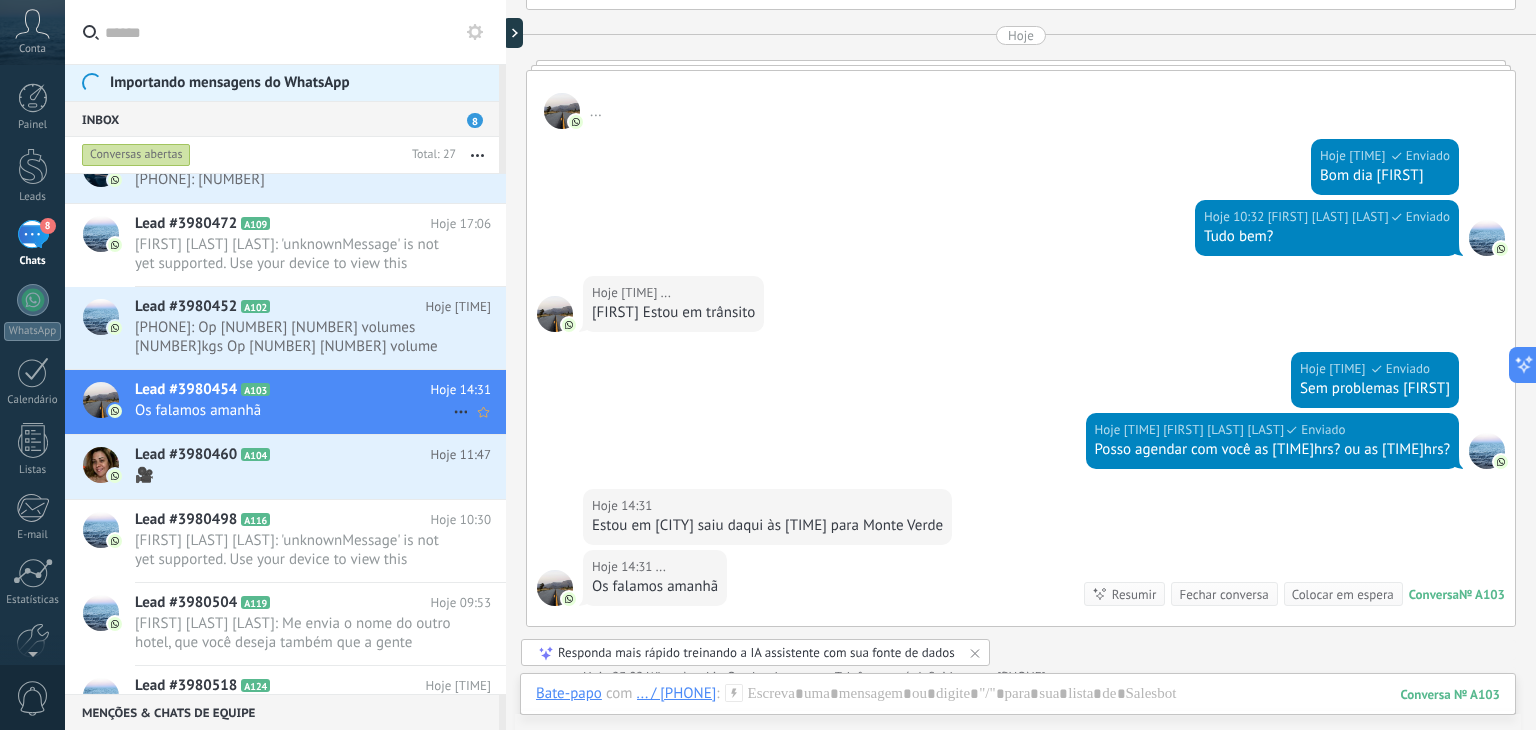 click at bounding box center (101, 400) 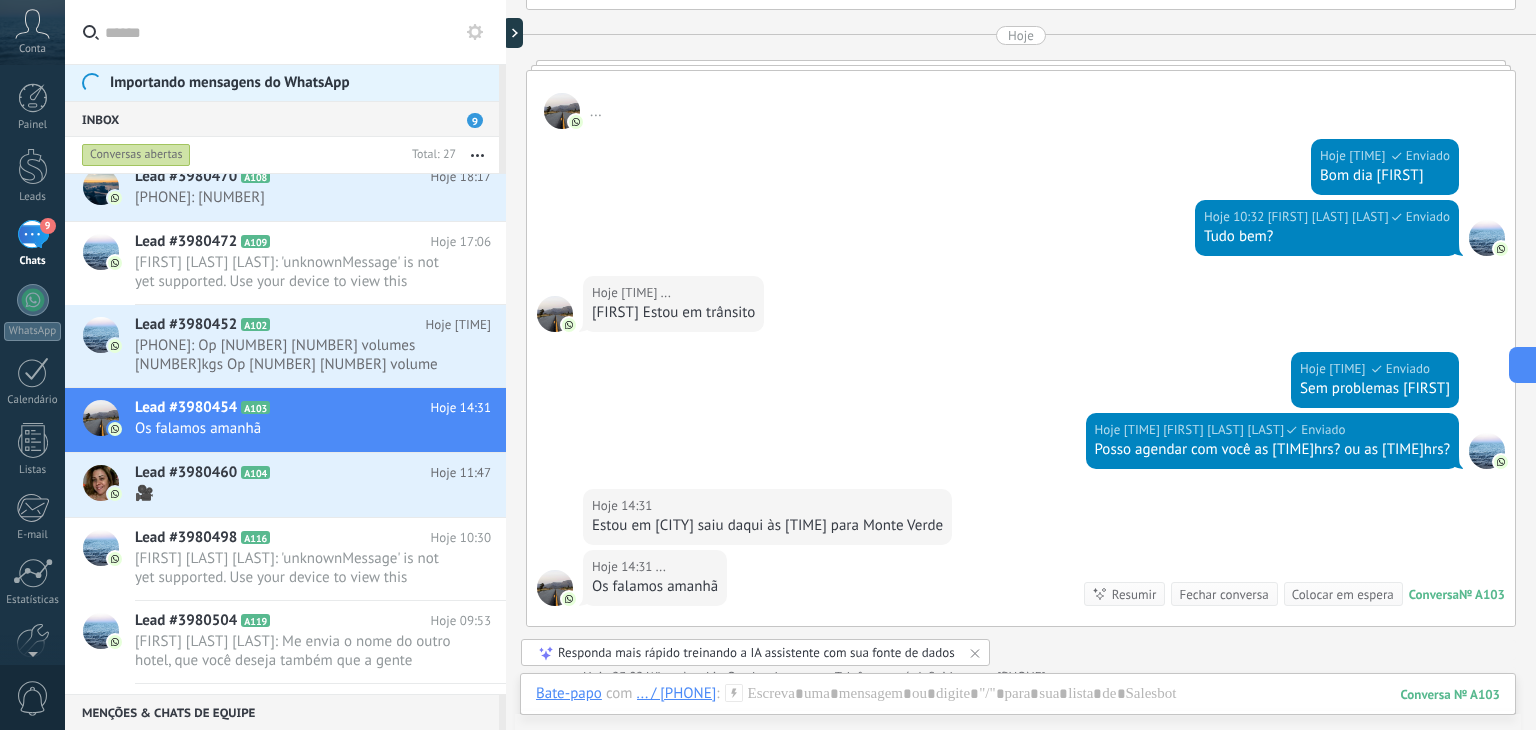 scroll, scrollTop: 119, scrollLeft: 0, axis: vertical 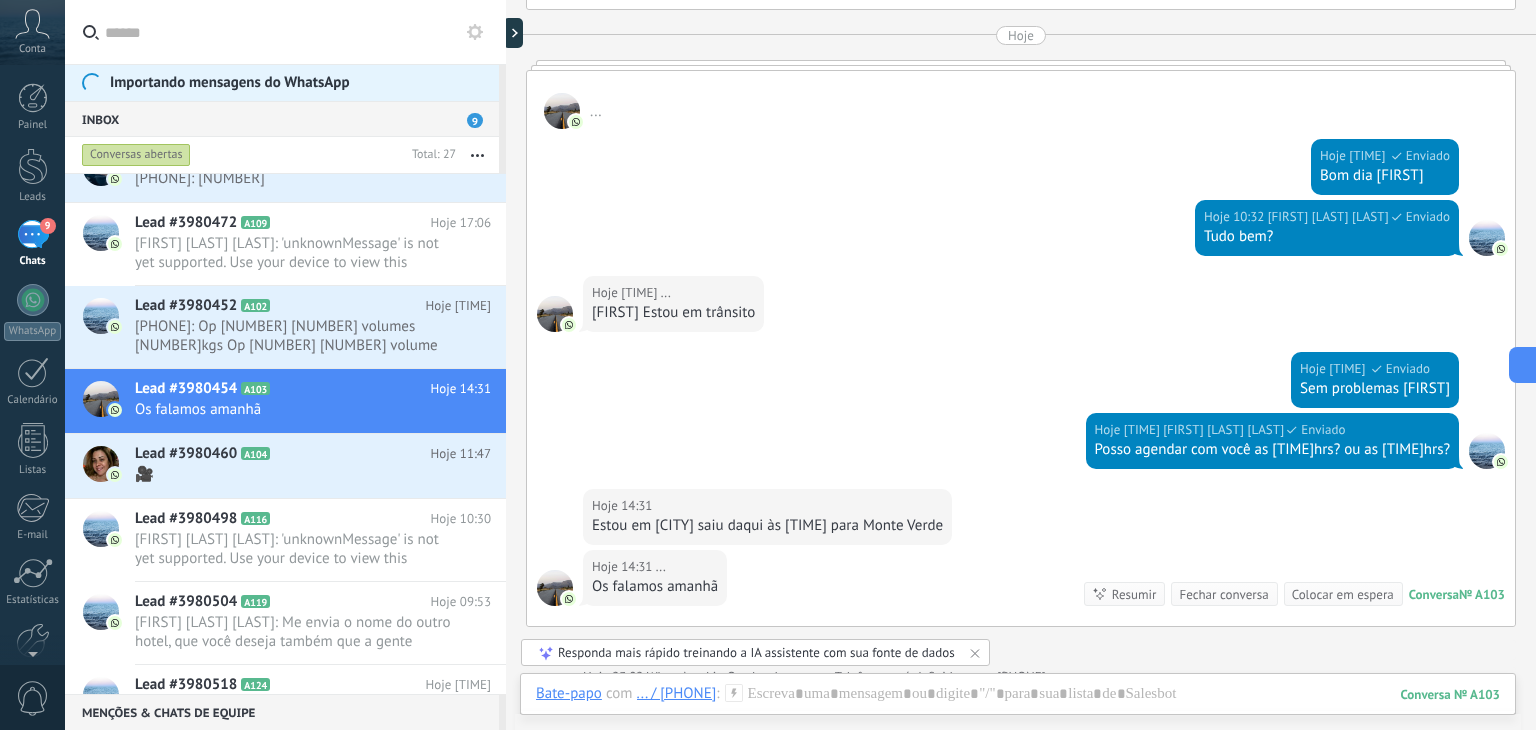 click 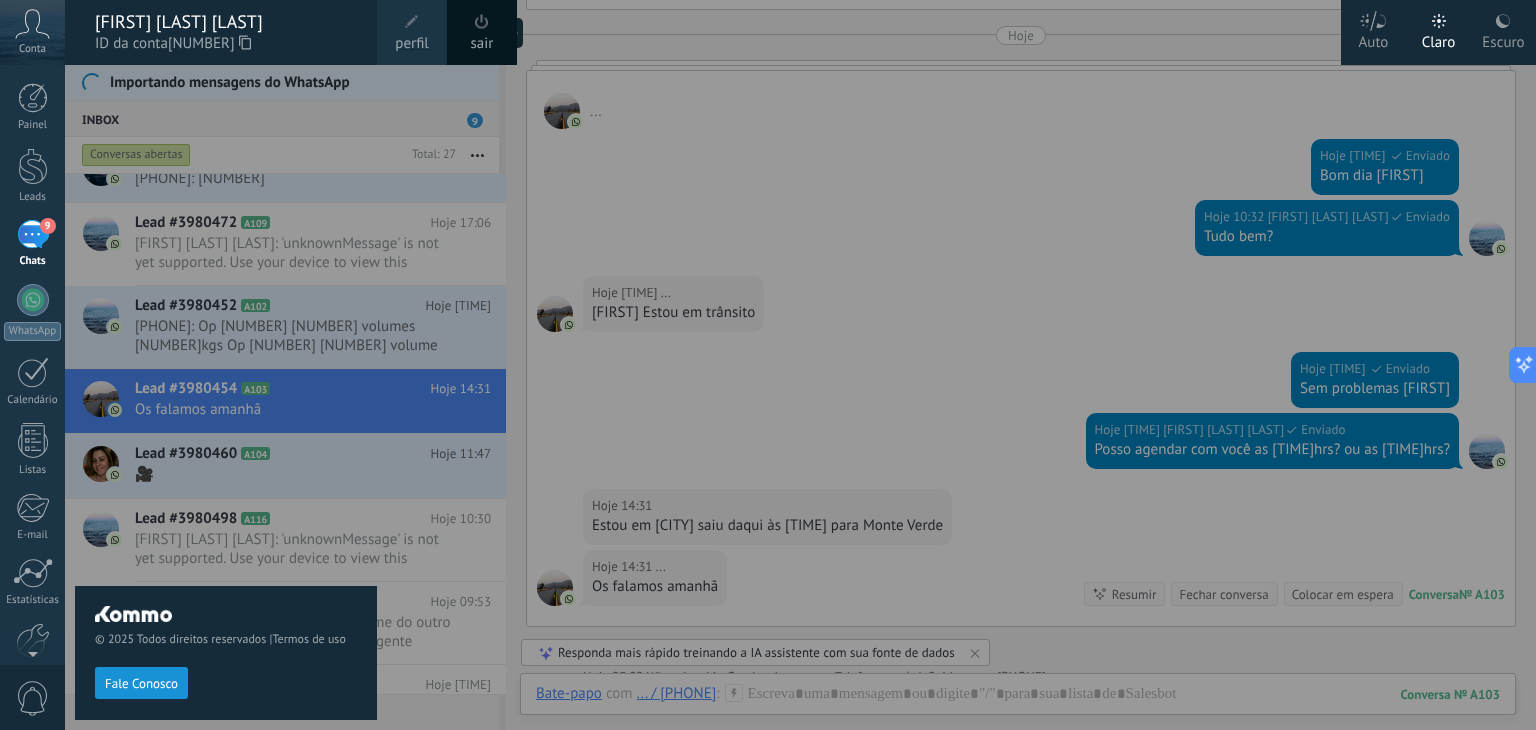 click at bounding box center [412, 22] 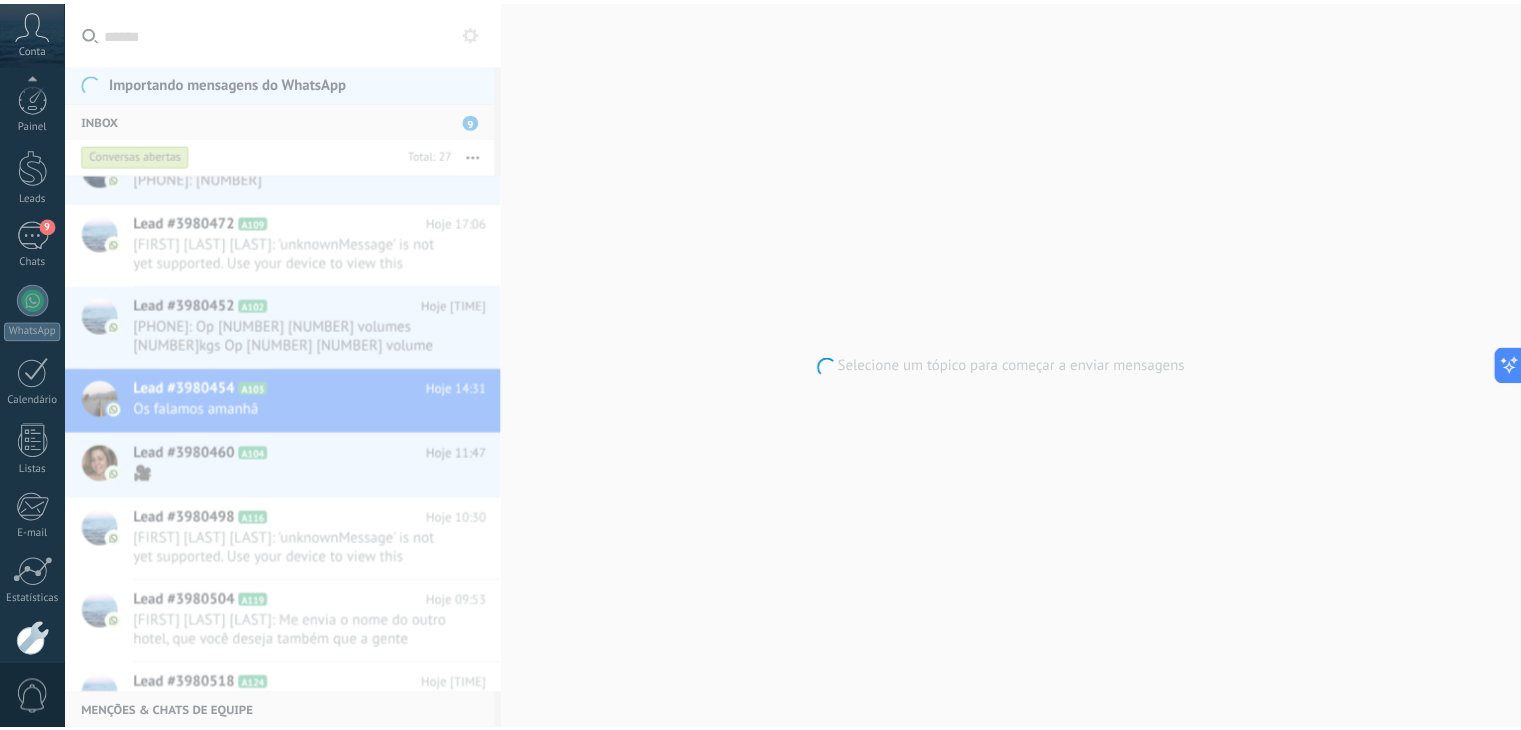 scroll, scrollTop: 101, scrollLeft: 0, axis: vertical 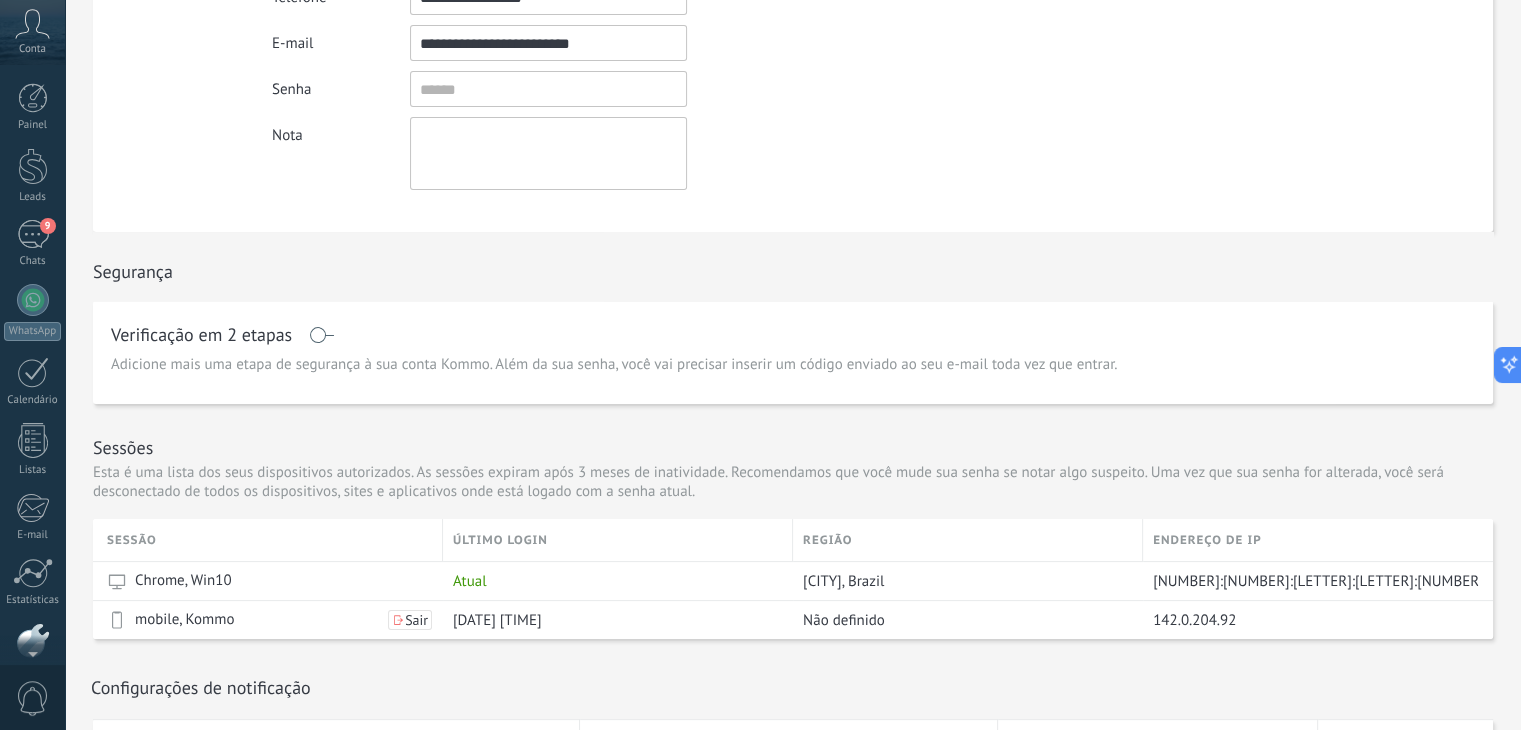 click 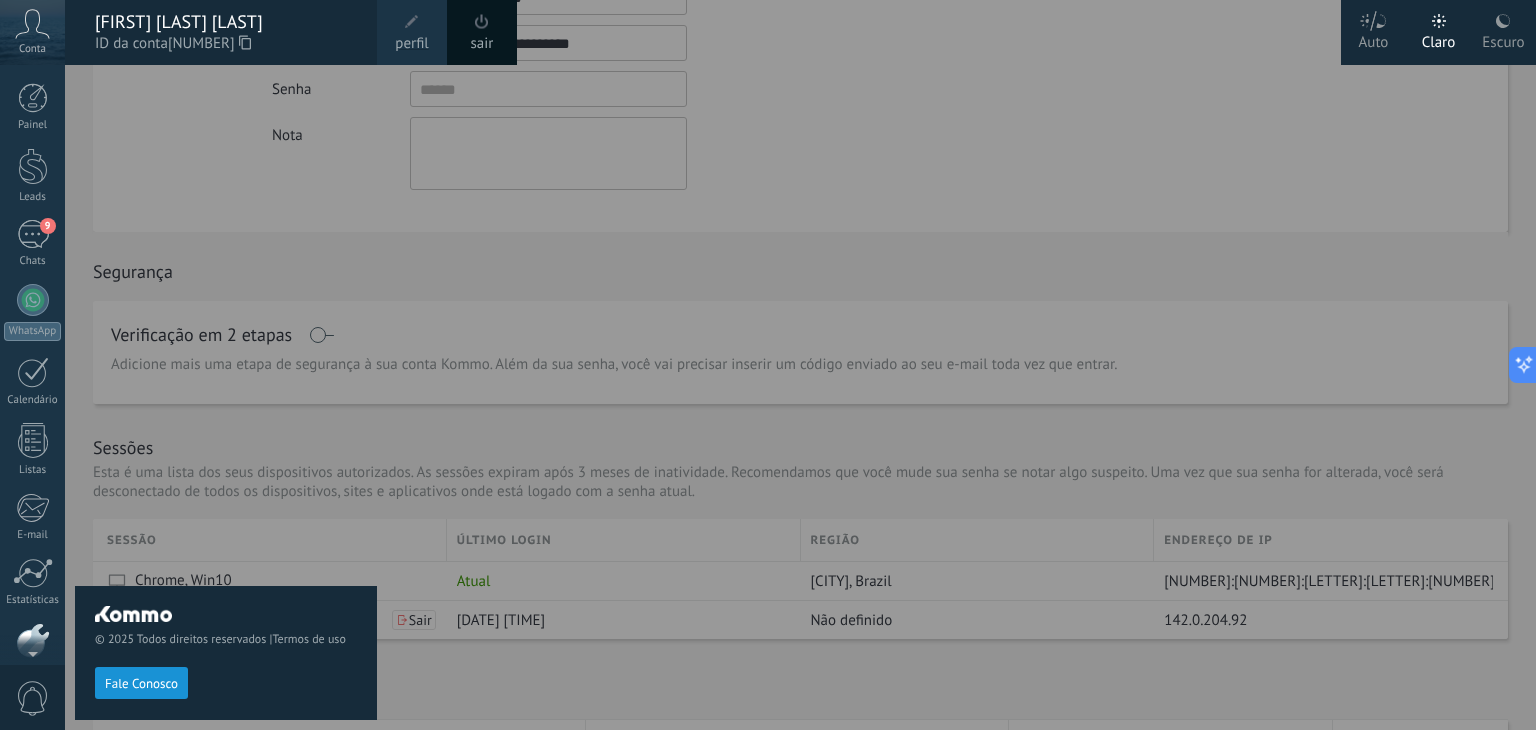 click on "ID da conta
34992924" at bounding box center [226, 44] 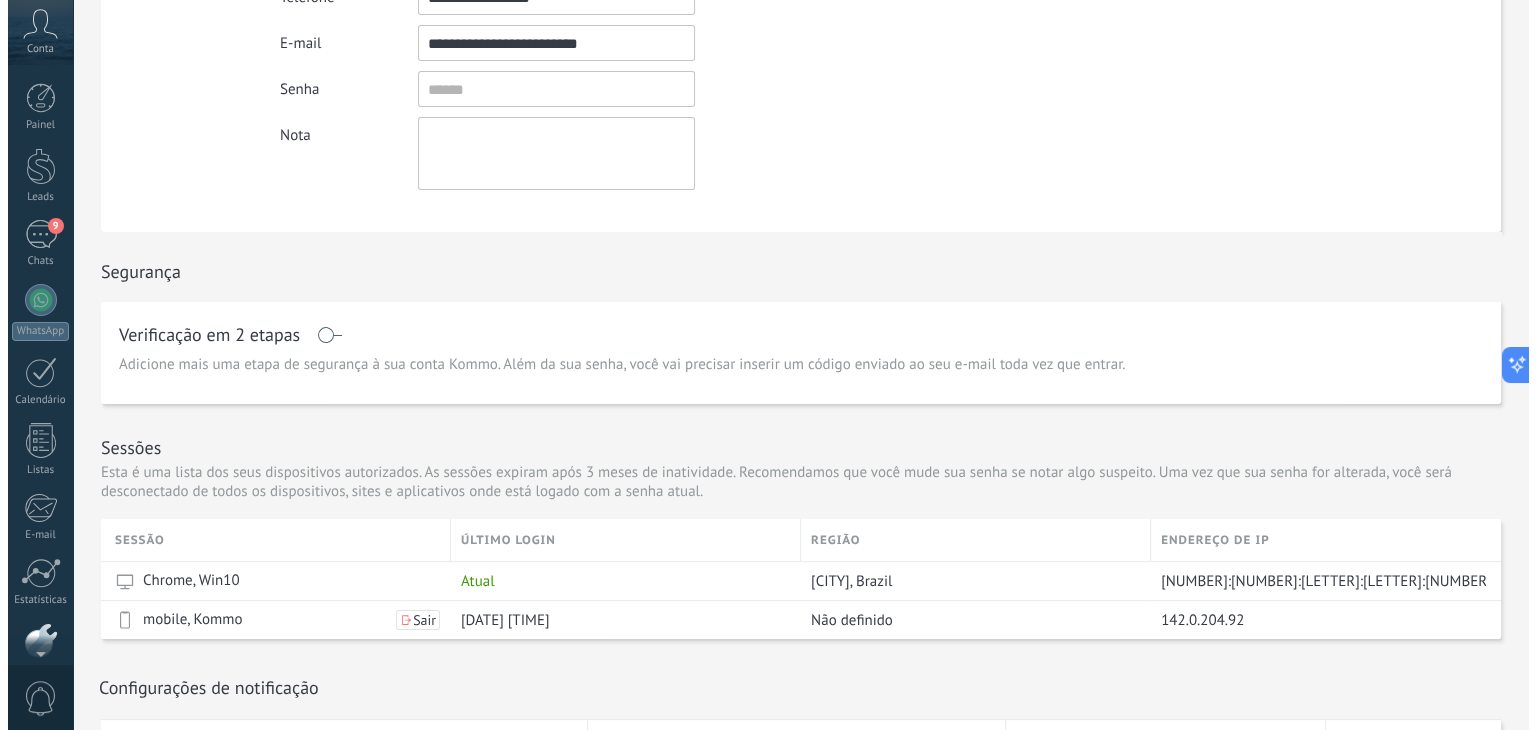 scroll, scrollTop: 101, scrollLeft: 0, axis: vertical 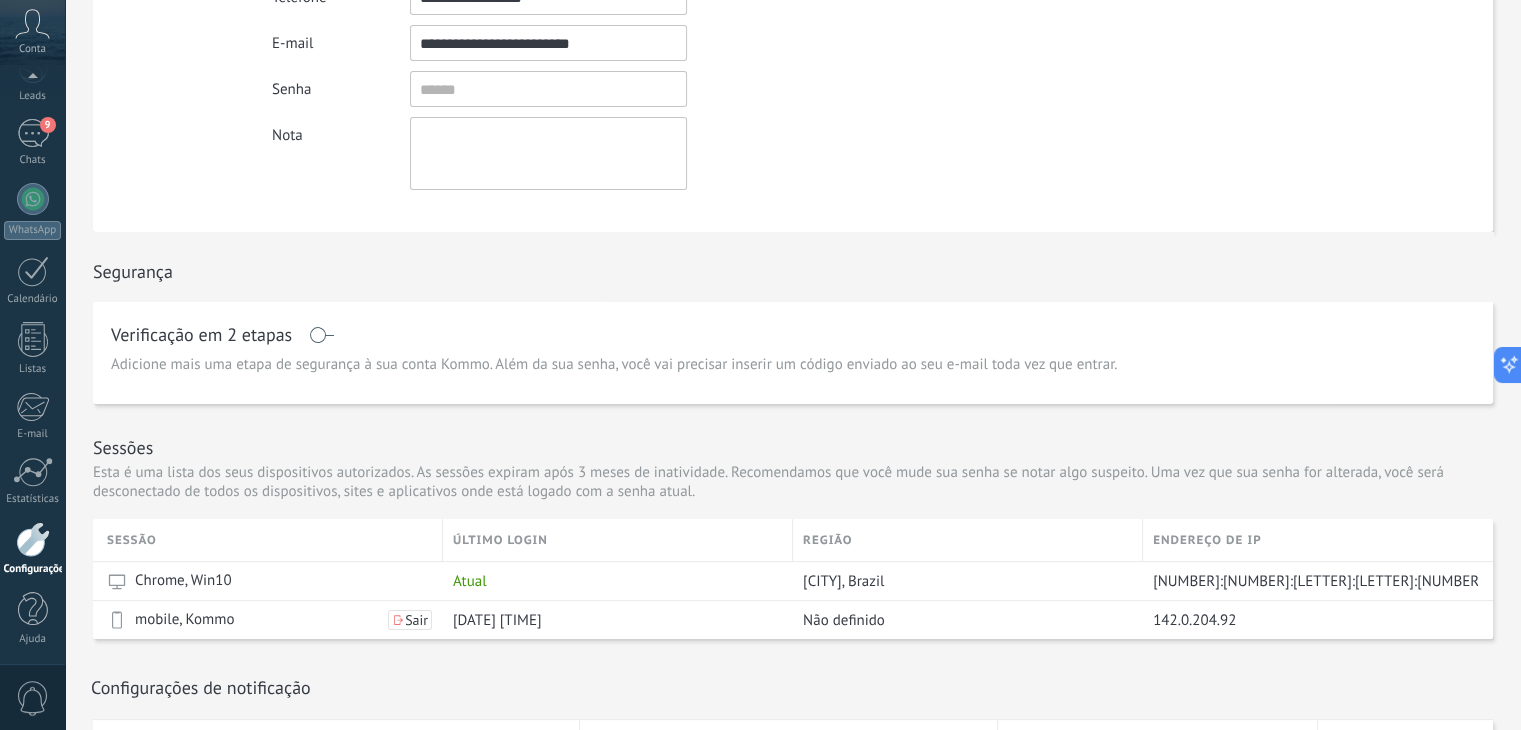 click 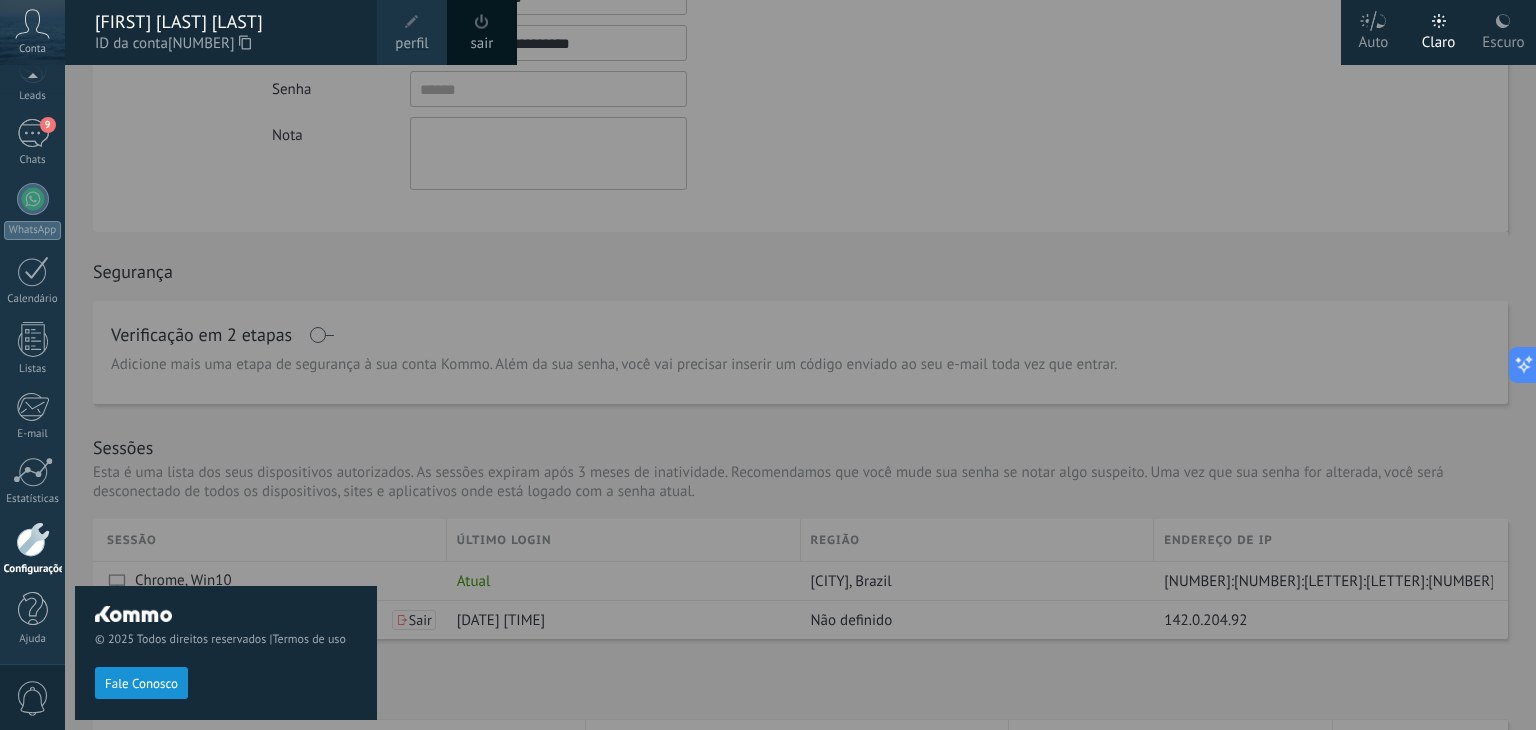 click on "ID da conta
34992924" at bounding box center [226, 44] 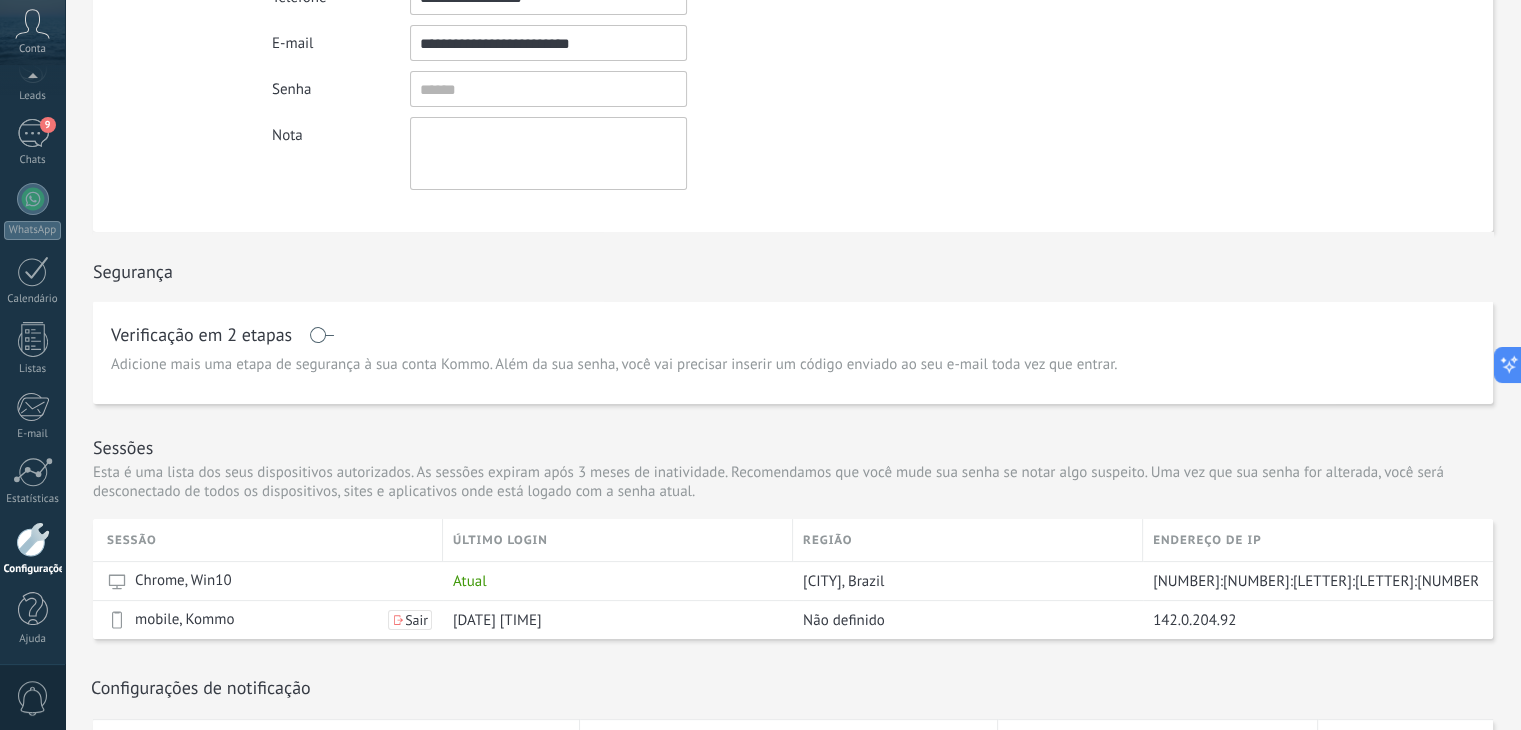 click 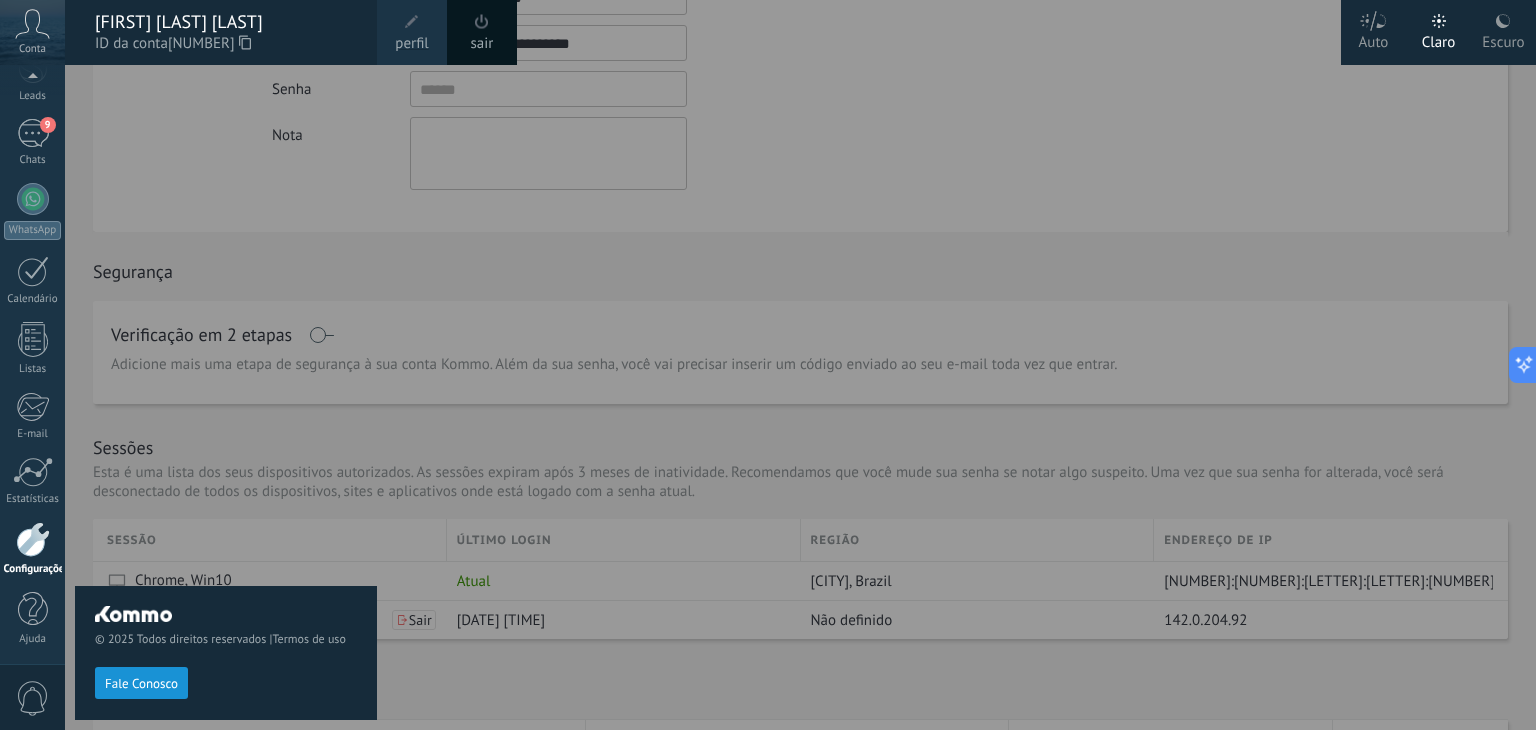 click on "[FIRST] [LAST] [LAST]
ID da conta
[NUMBER]" at bounding box center [221, 32] 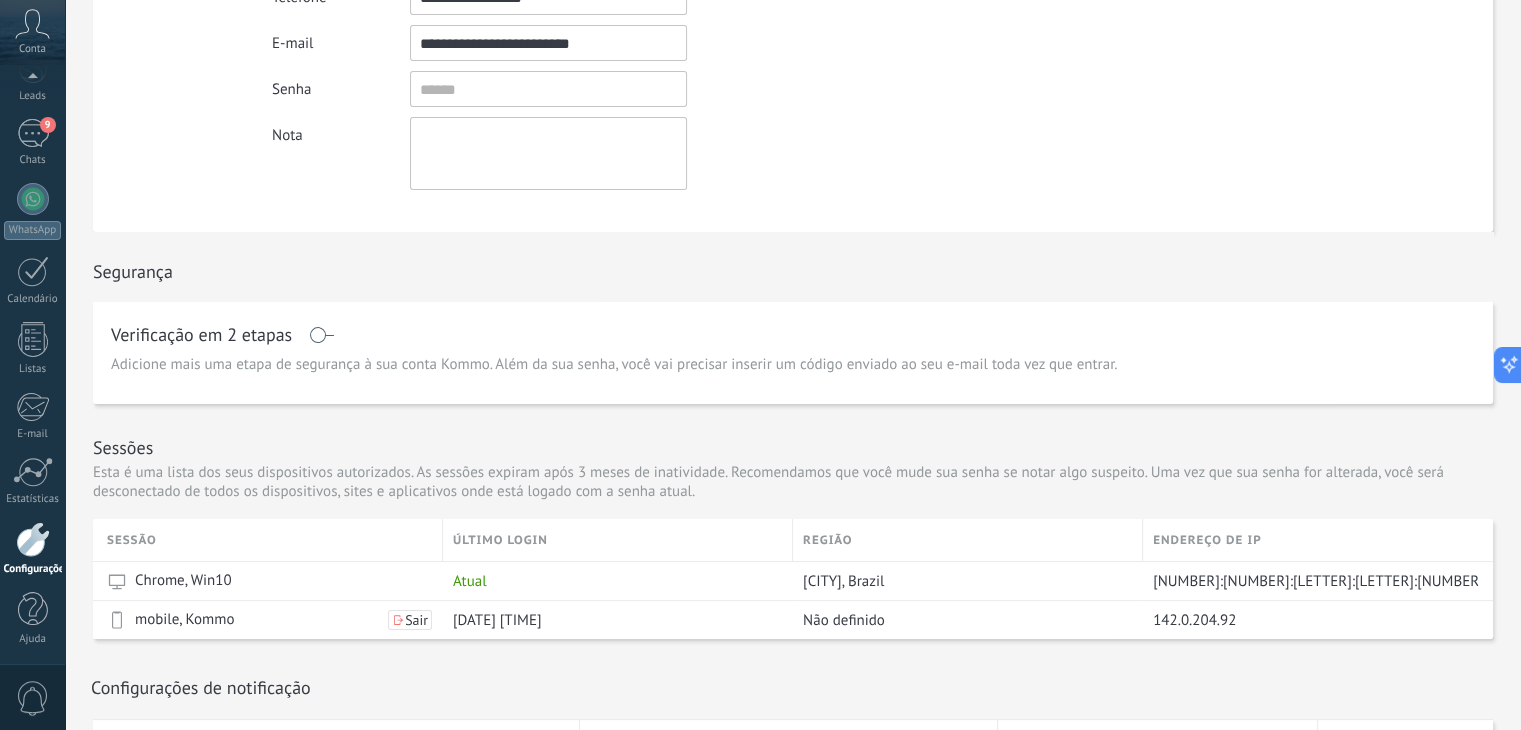 click 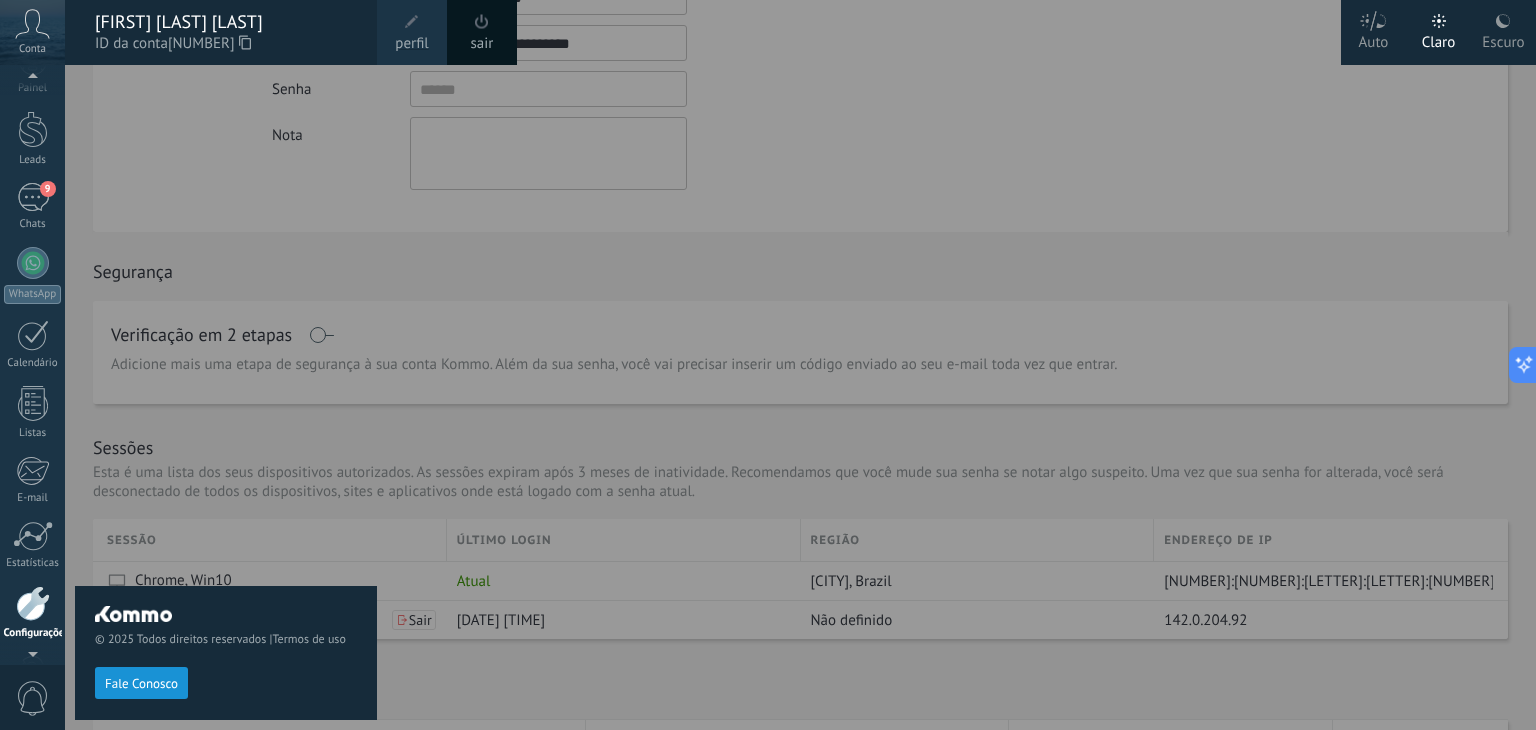scroll, scrollTop: 24, scrollLeft: 0, axis: vertical 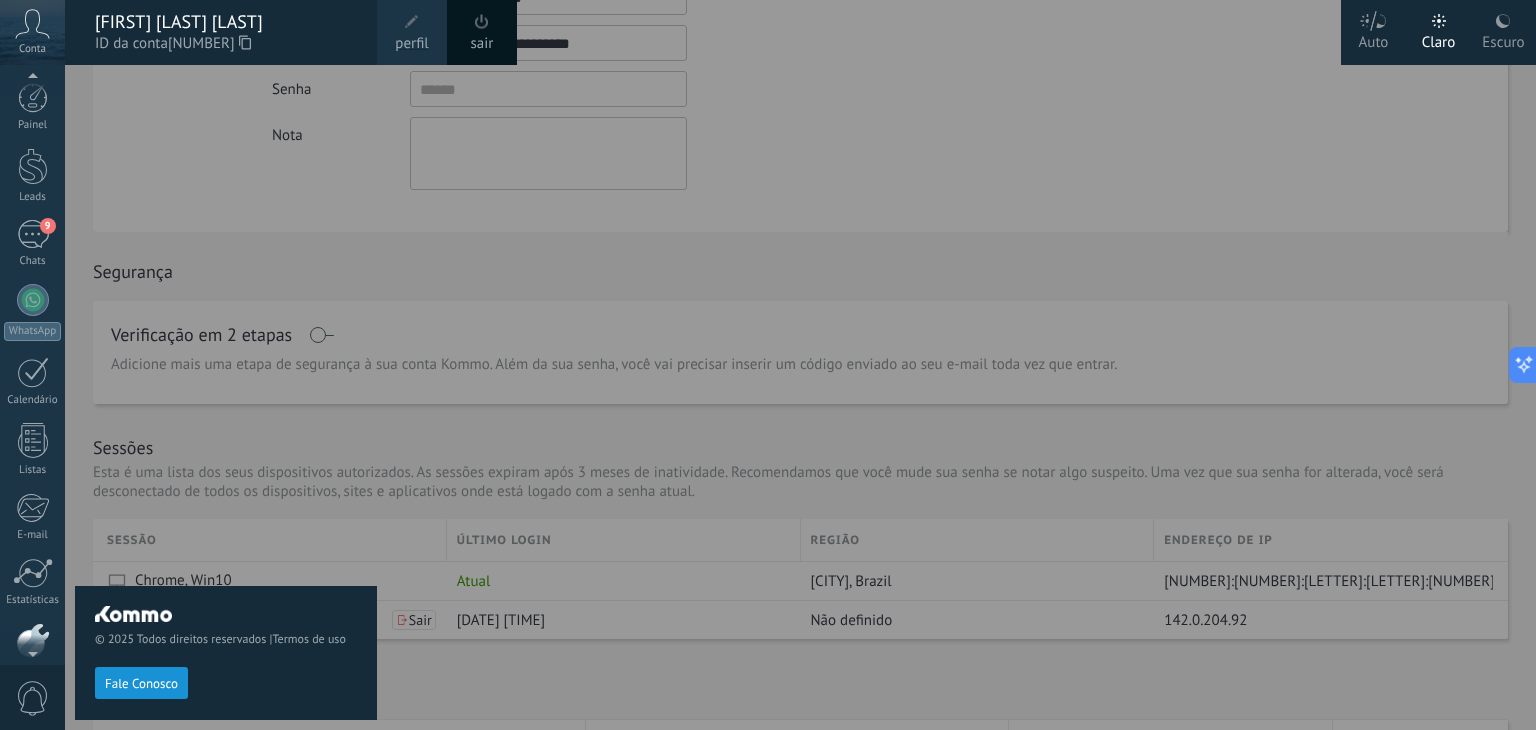 click on "© 2025 Todos direitos reservados |  Termos de uso
Fale Conosco
Auto Claro Escuro
Conta
Michel Odair Abreu Santos
ID da conta
34992924
perfil
sair" at bounding box center [32, 365] 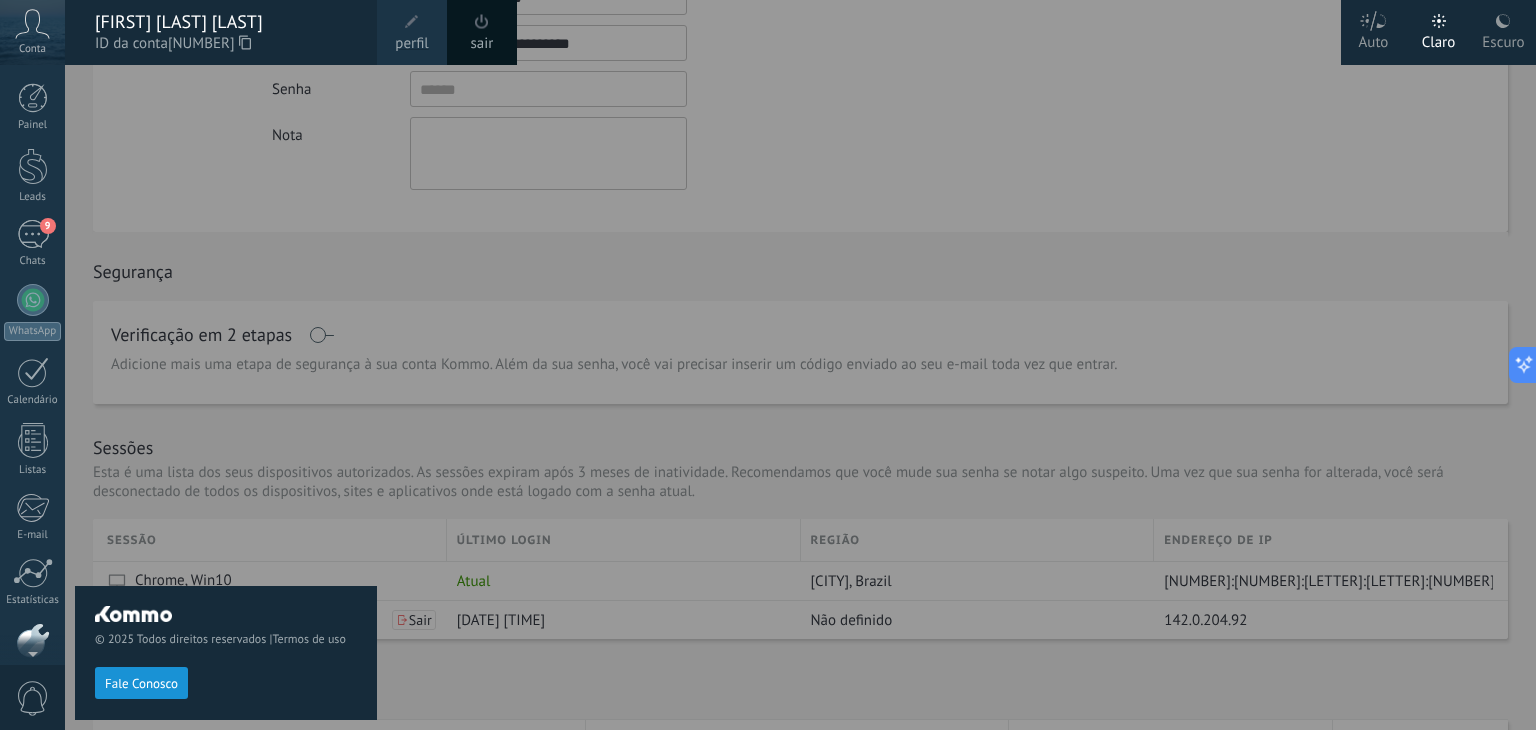 click at bounding box center (833, 365) 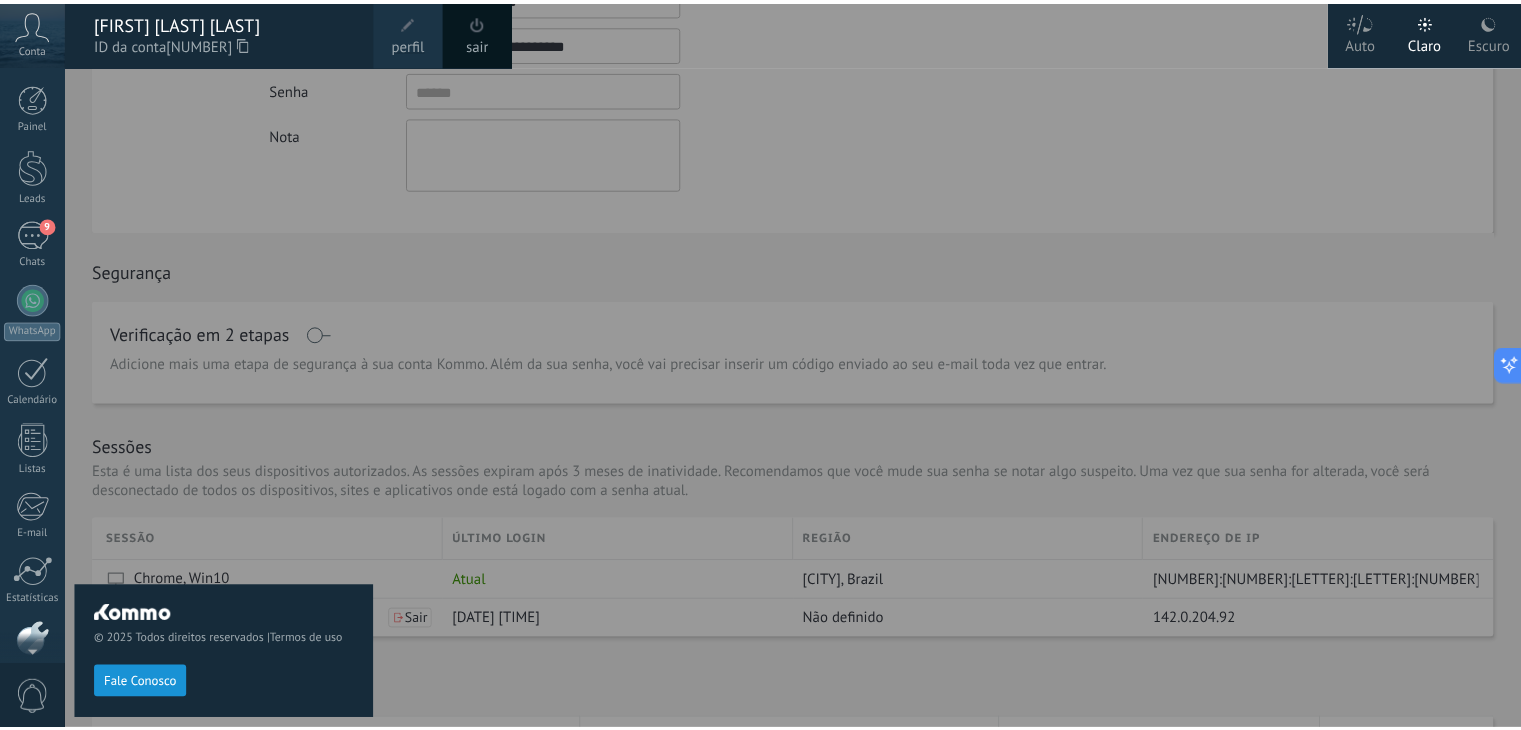 scroll, scrollTop: 101, scrollLeft: 0, axis: vertical 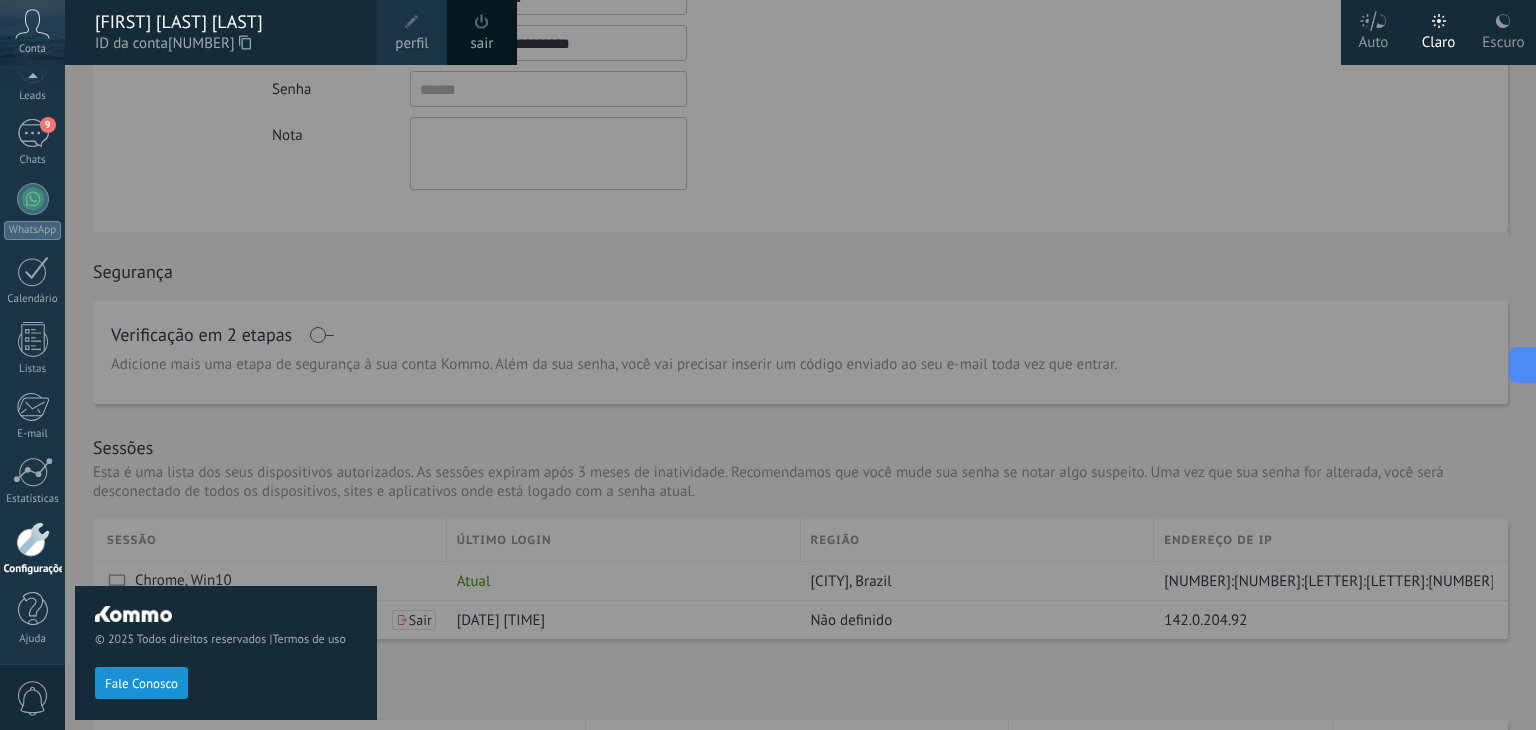 click at bounding box center [833, 365] 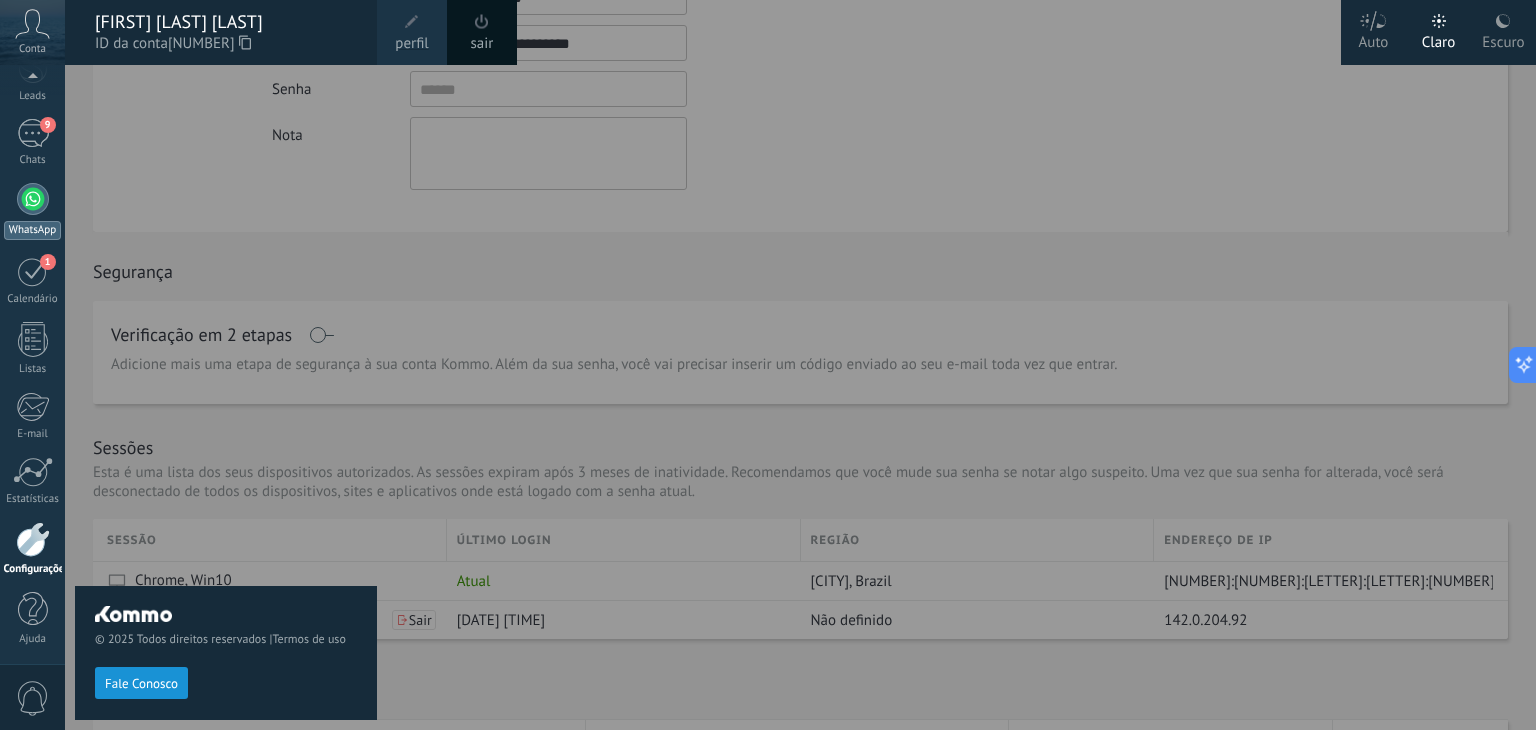 click on "WhatsApp" at bounding box center (32, 230) 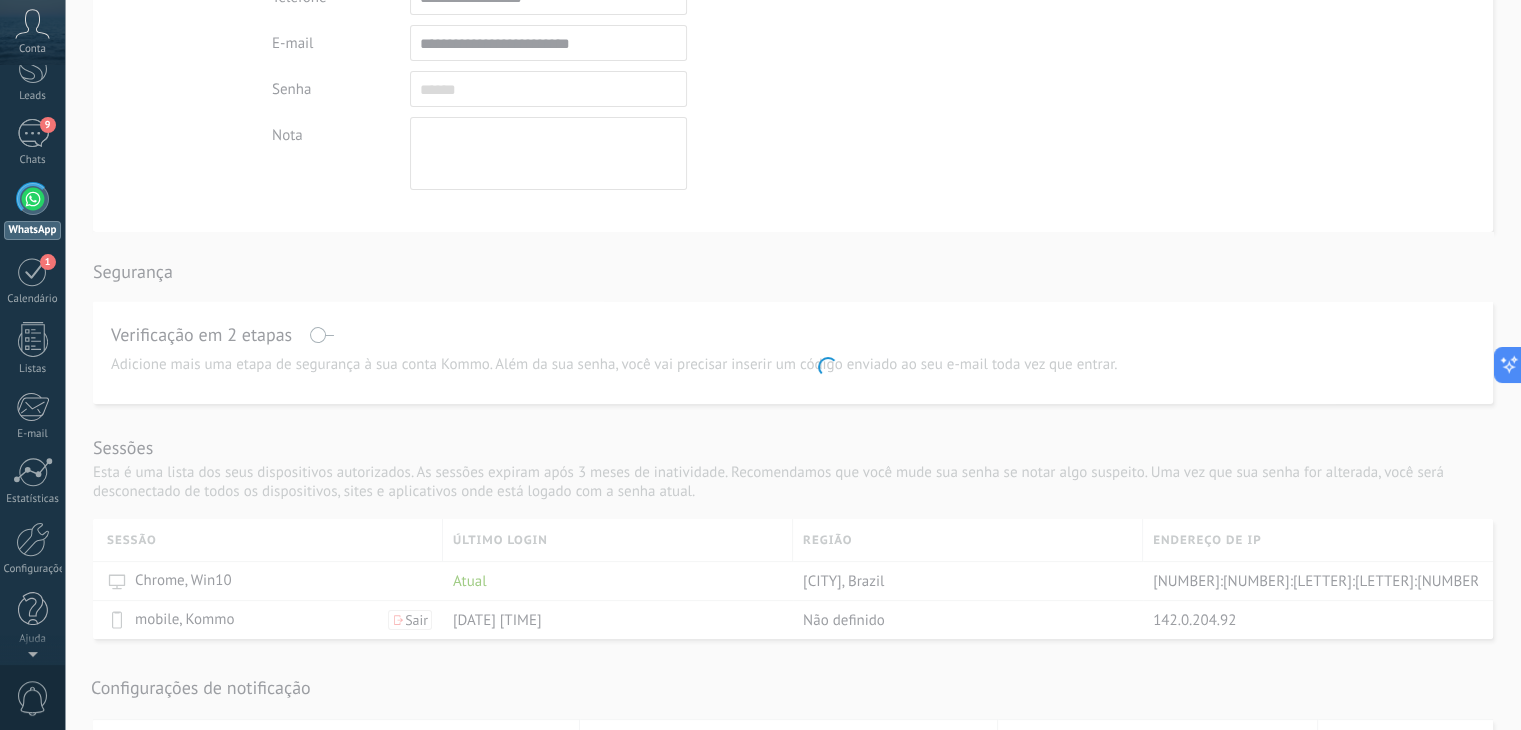 scroll, scrollTop: 0, scrollLeft: 0, axis: both 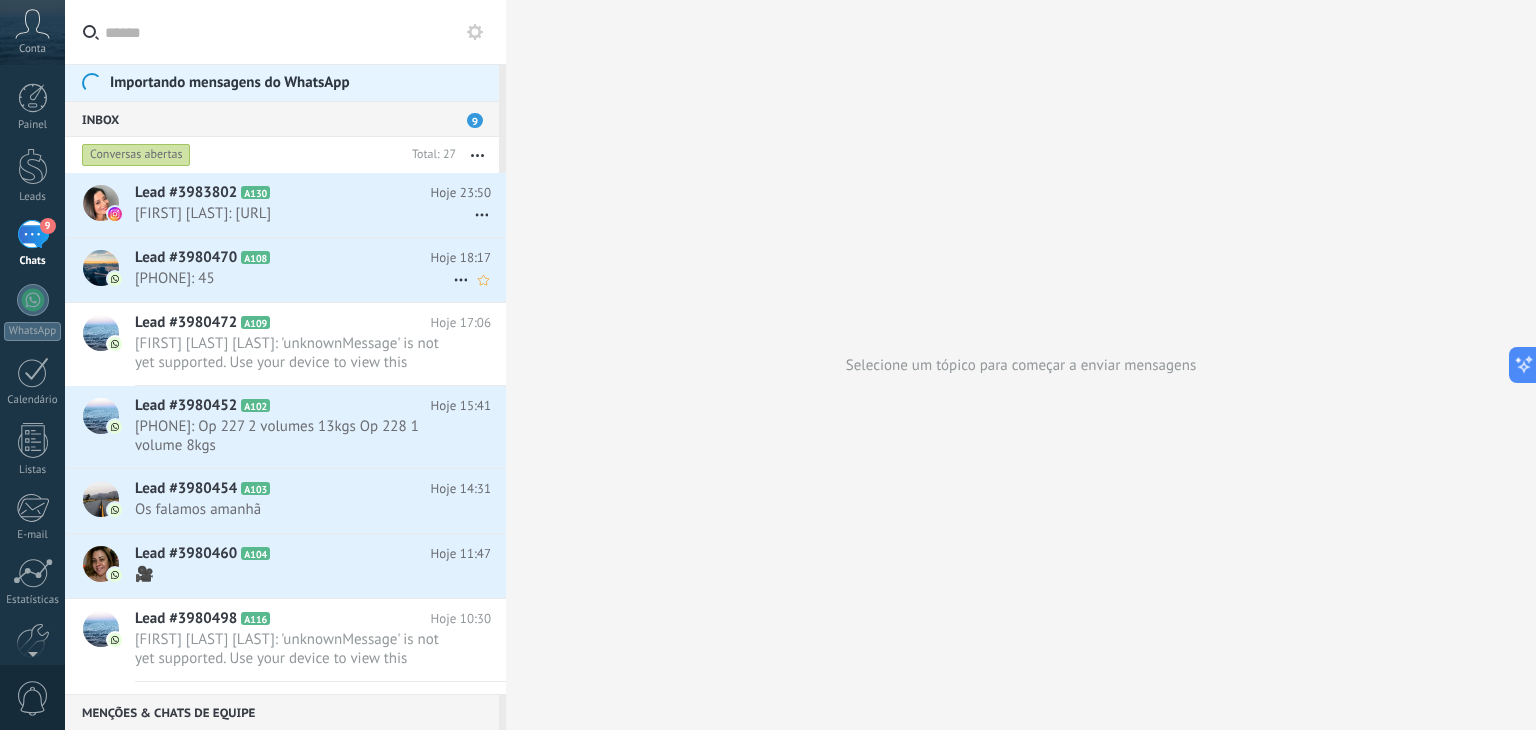 click on "Lead #[NUMBER]
A108
Hoje 18:17
[PHONE]: 45" at bounding box center (320, 269) 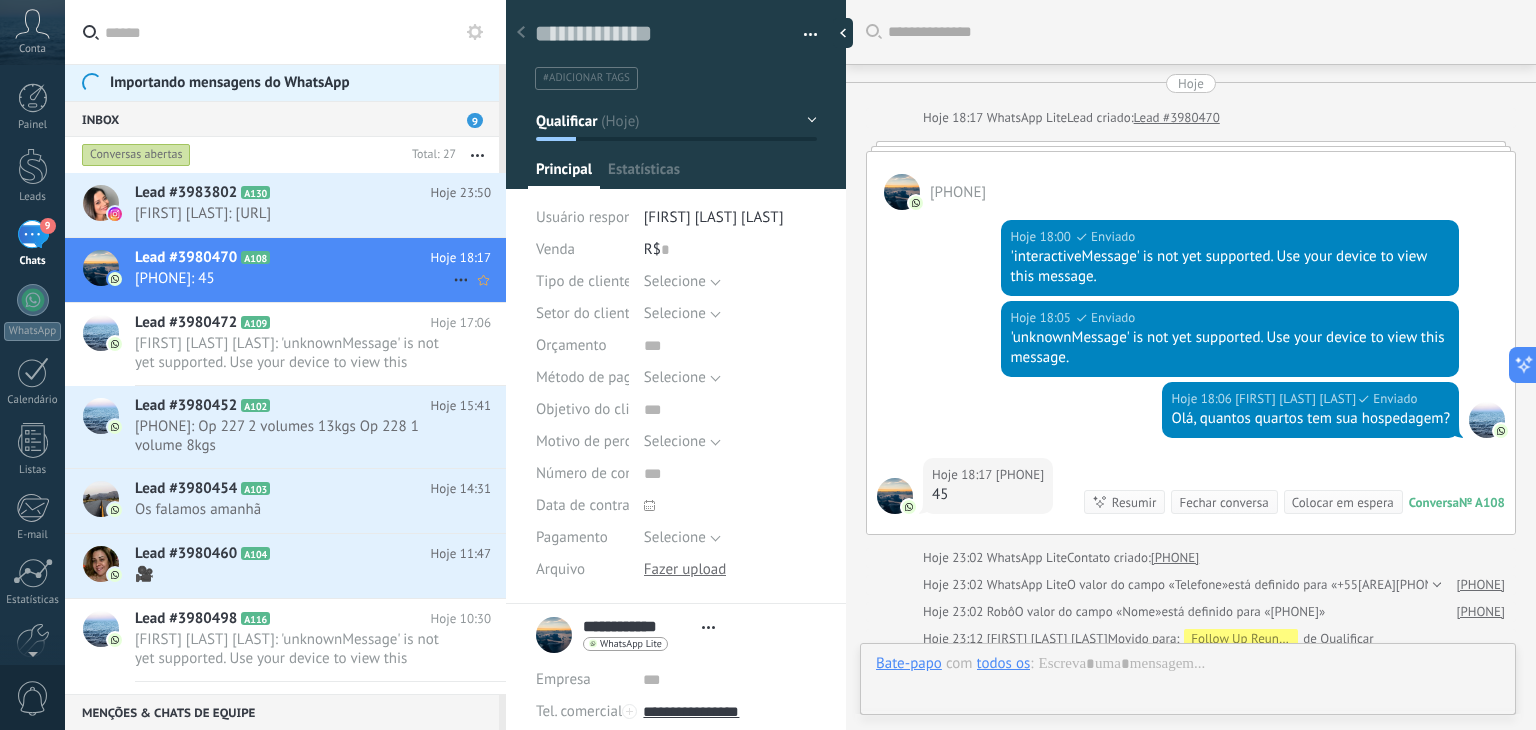 scroll, scrollTop: 29, scrollLeft: 0, axis: vertical 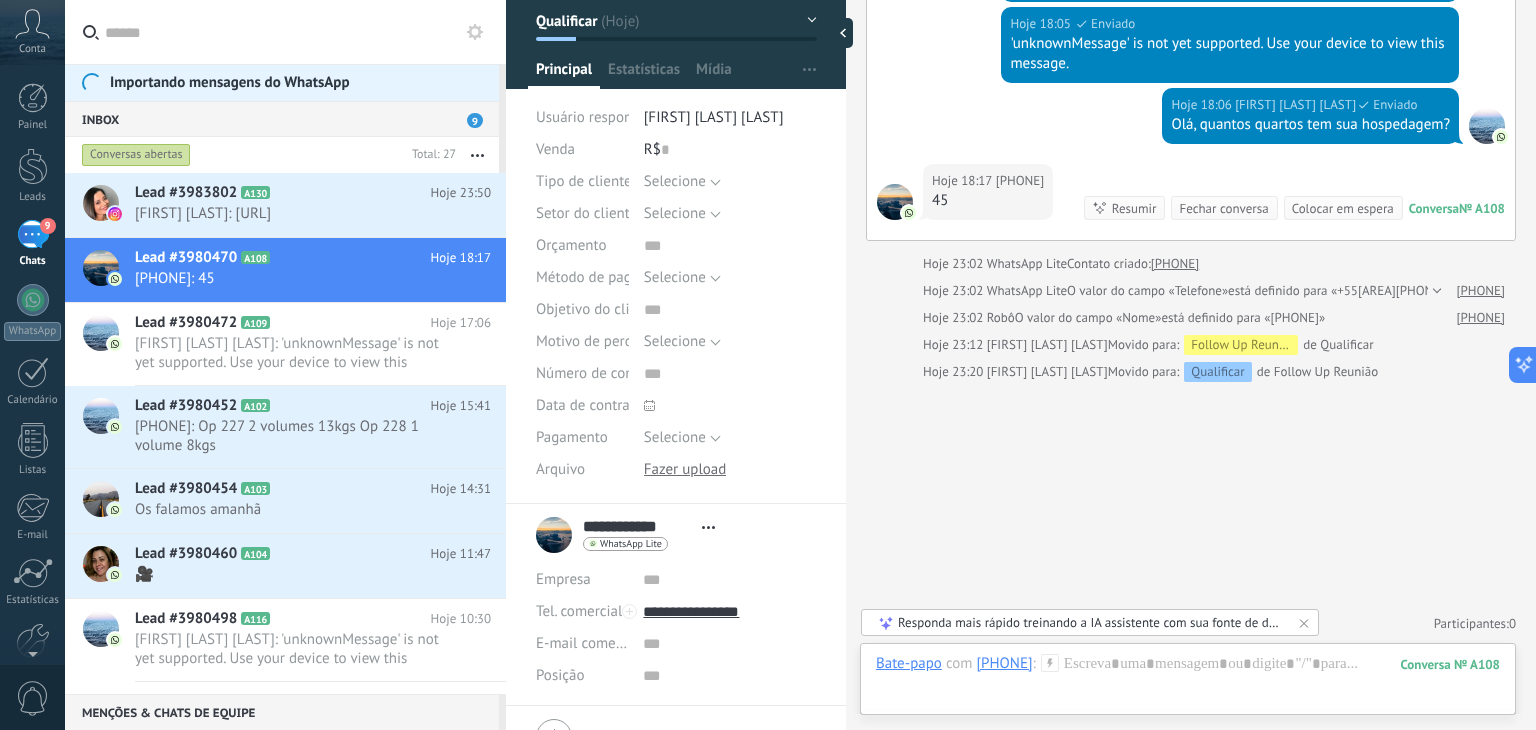 click on "Abrir detalhes
Copiar nome
Desvincular
Contato principal" at bounding box center (708, 527) 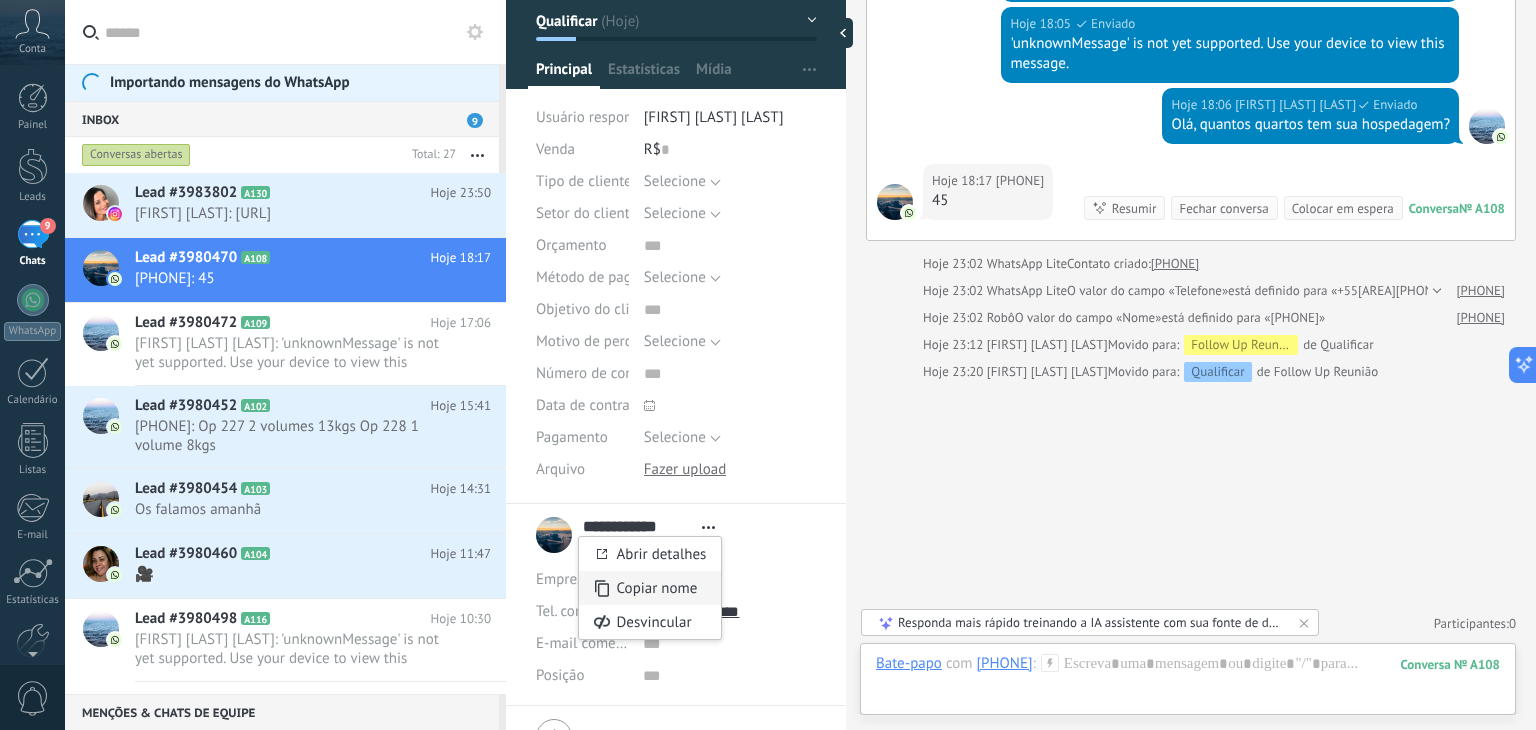 click on "Copiar nome" at bounding box center [657, 588] 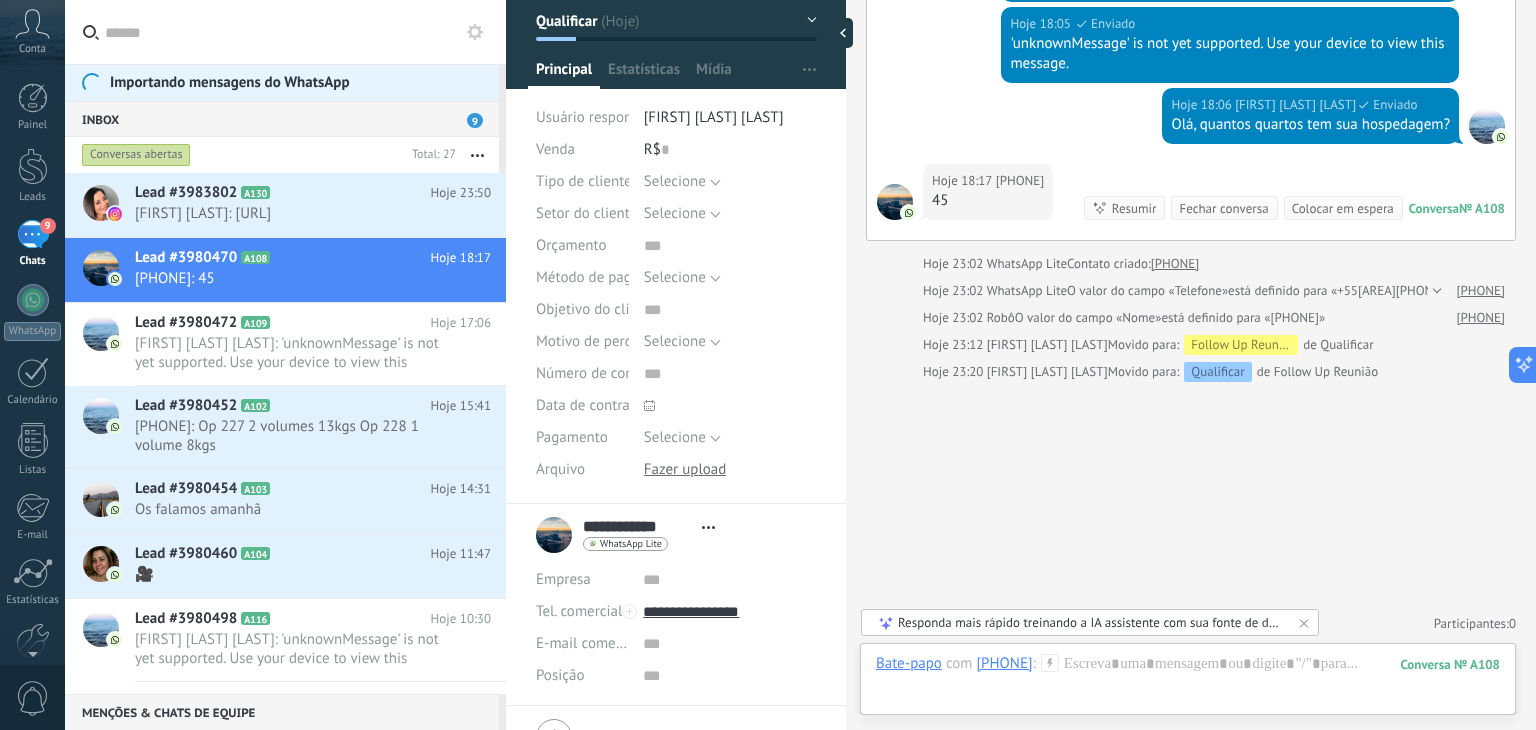 scroll, scrollTop: 0, scrollLeft: 0, axis: both 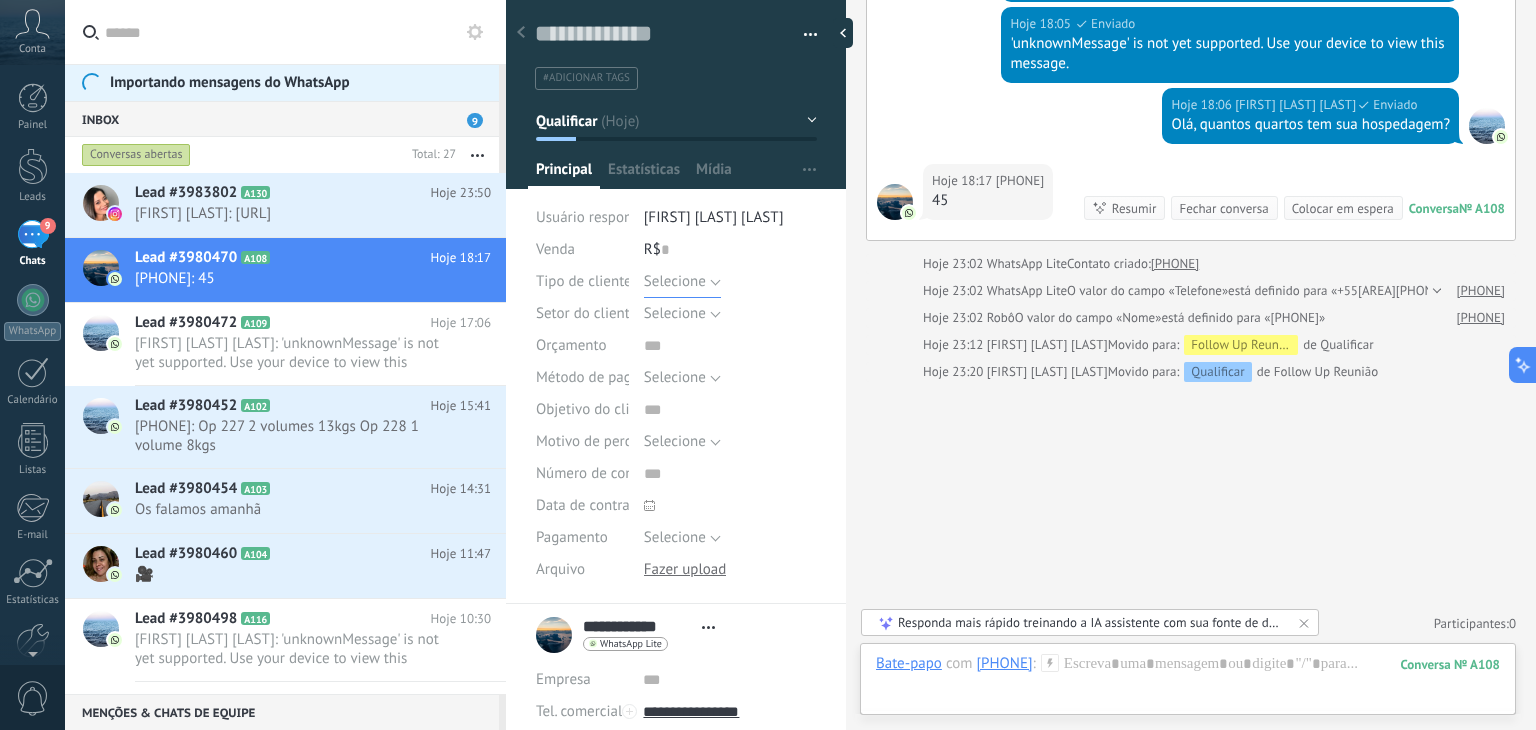 click on "Selecione" at bounding box center (675, 281) 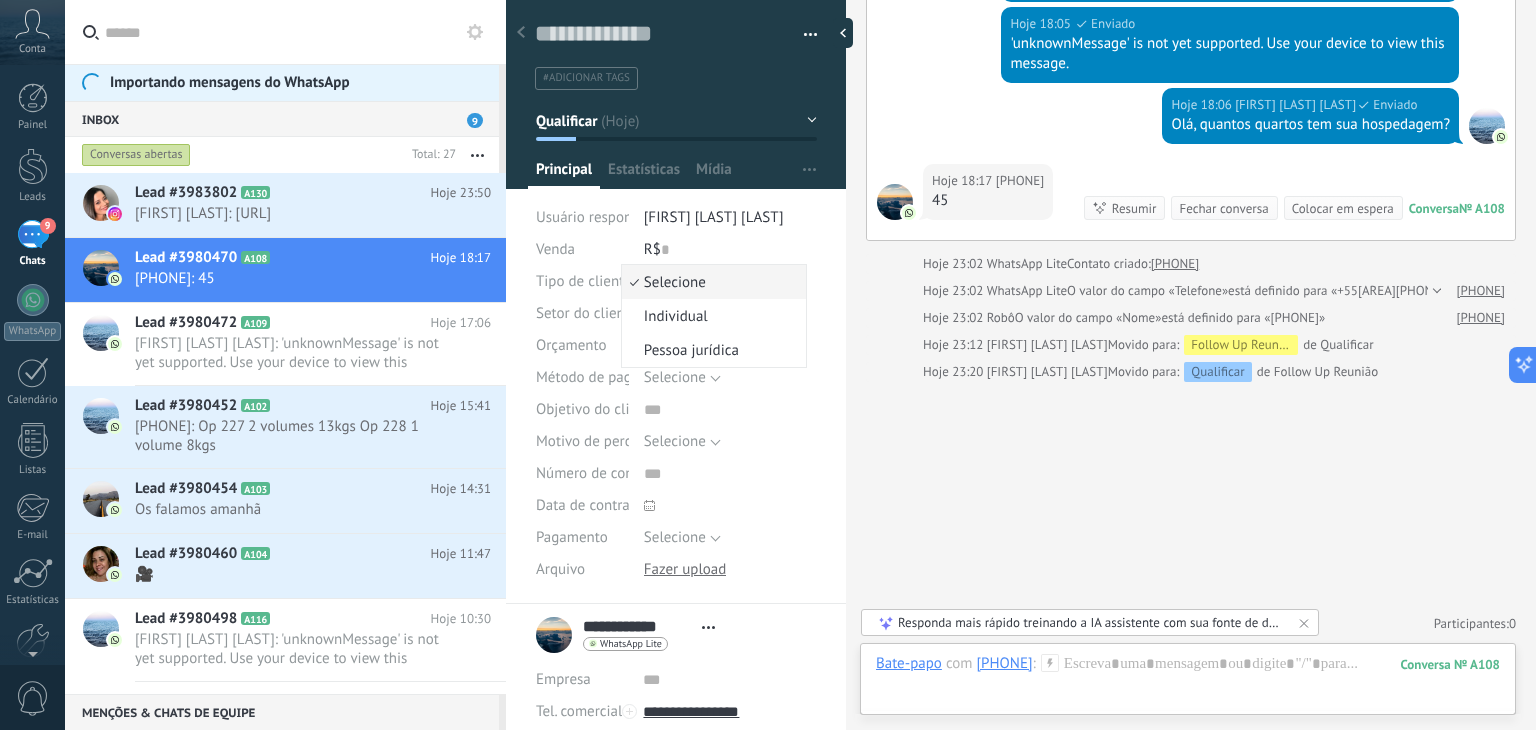 click on "Salvar e criar
Imprimir
Gerenciar tags
Exportar para o Excel" at bounding box center [676, 295] 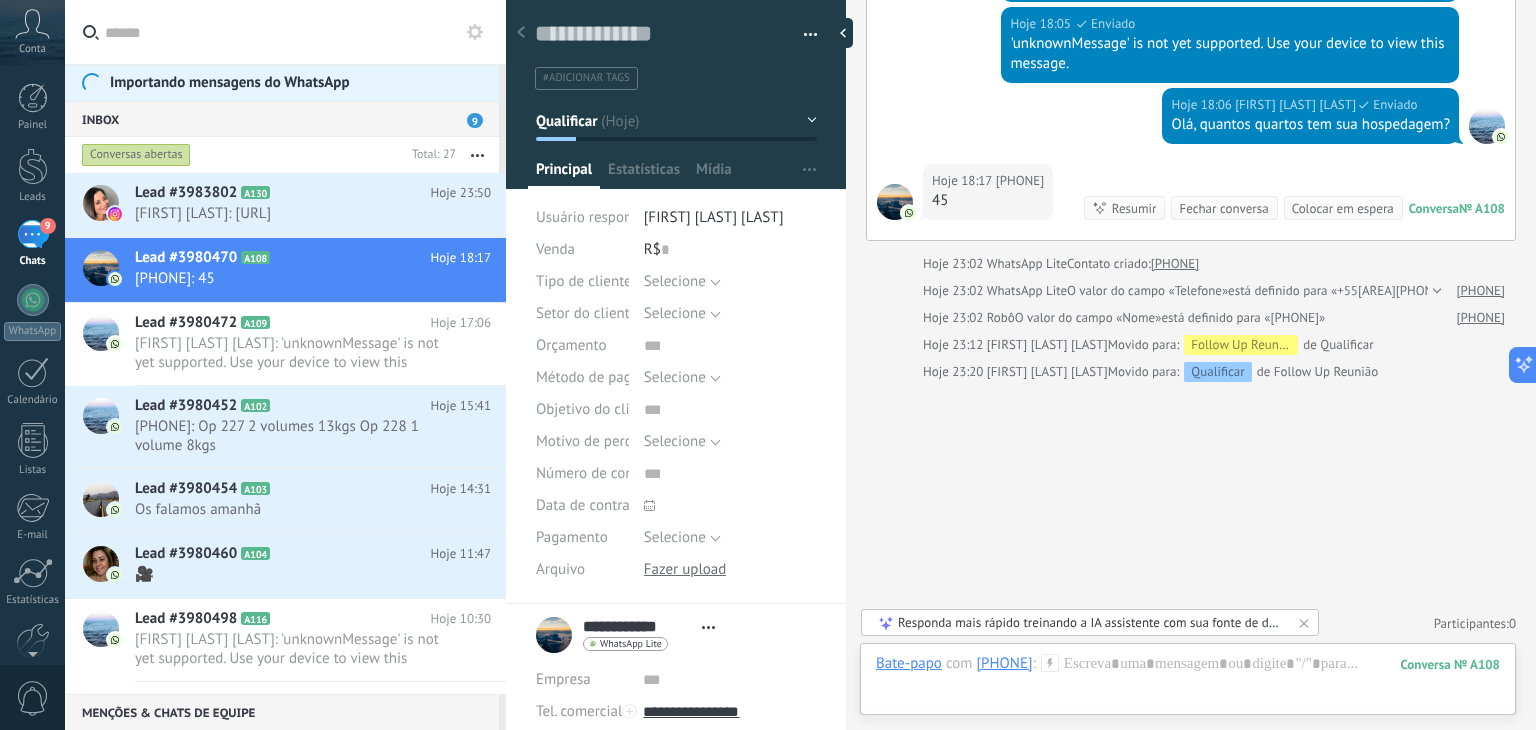 click at bounding box center [803, 35] 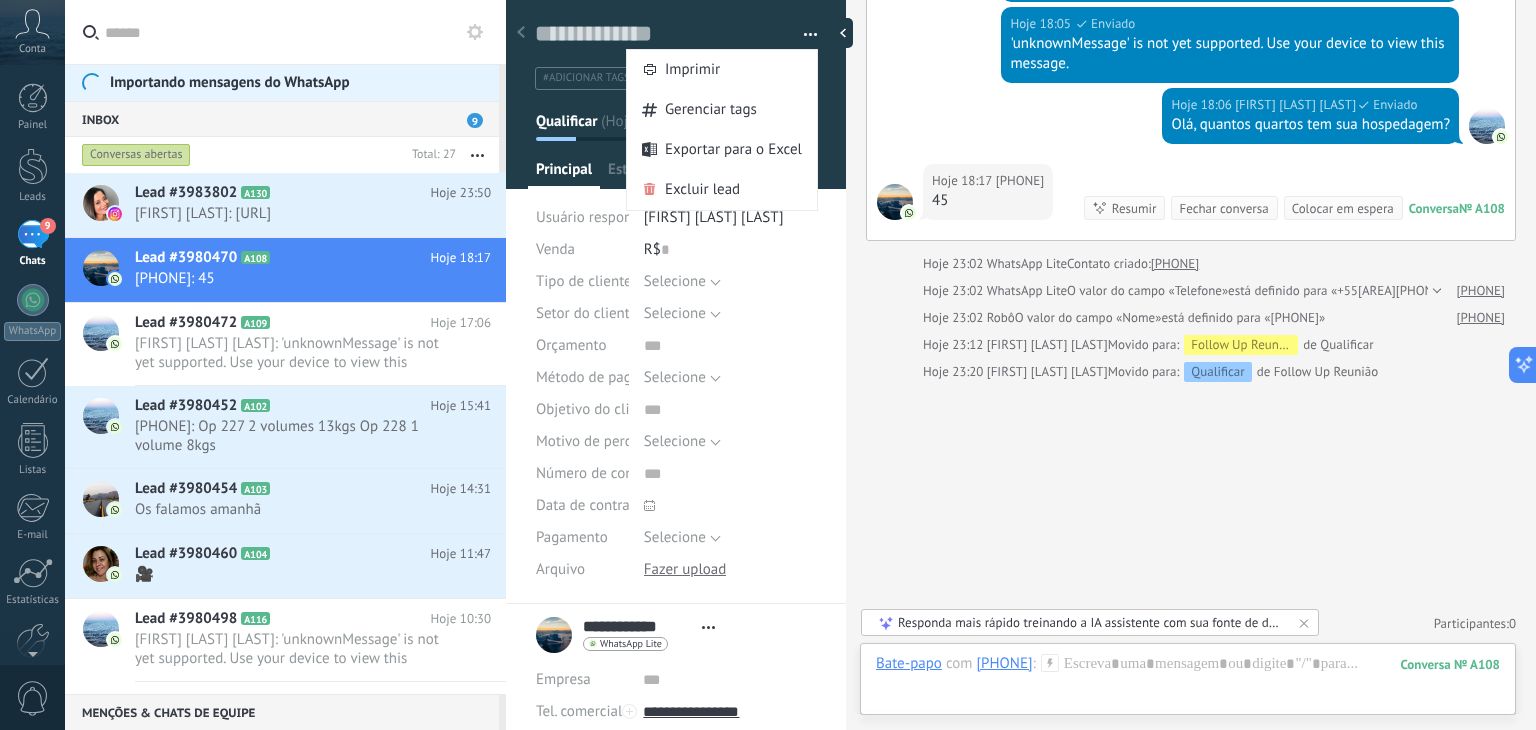 click at bounding box center (506, 365) 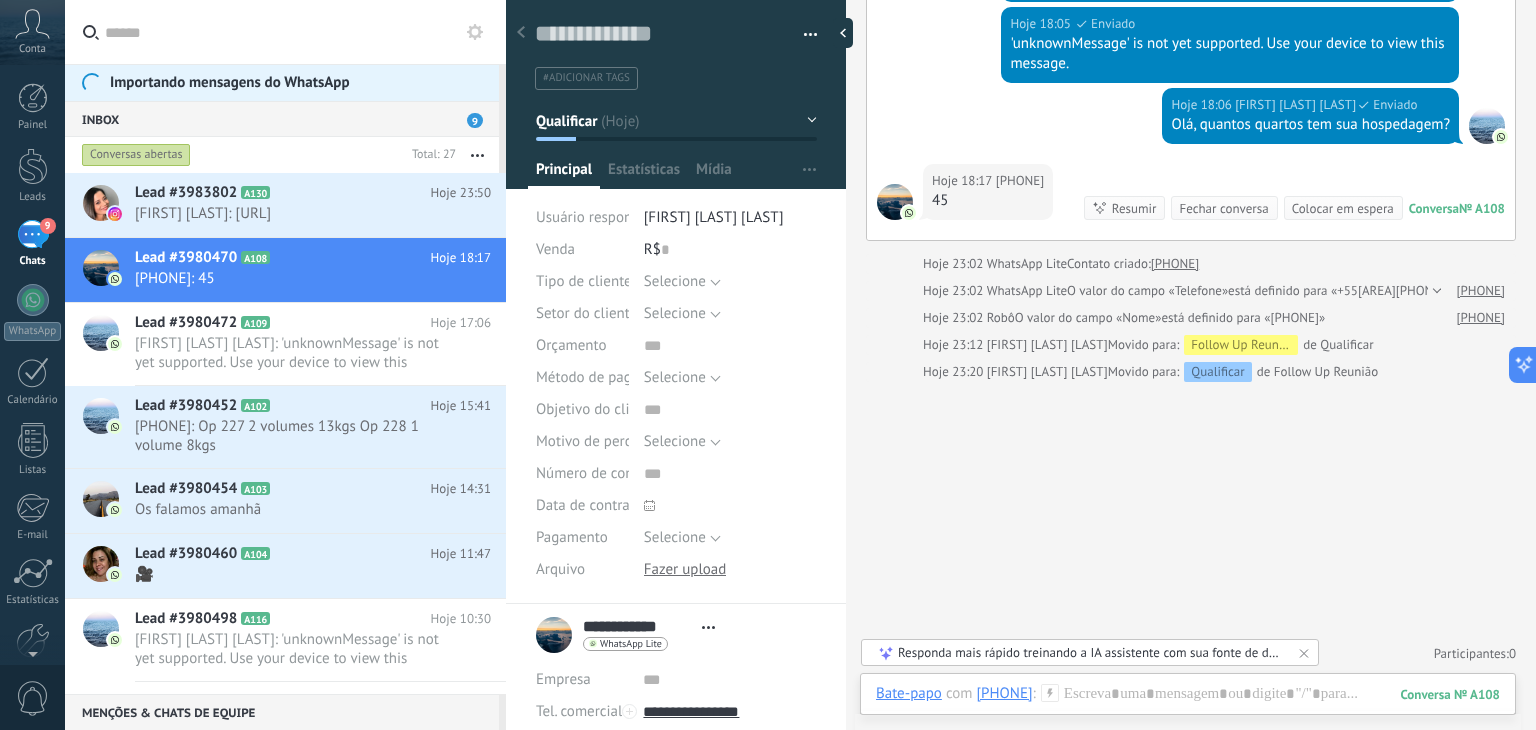 click at bounding box center (521, 33) 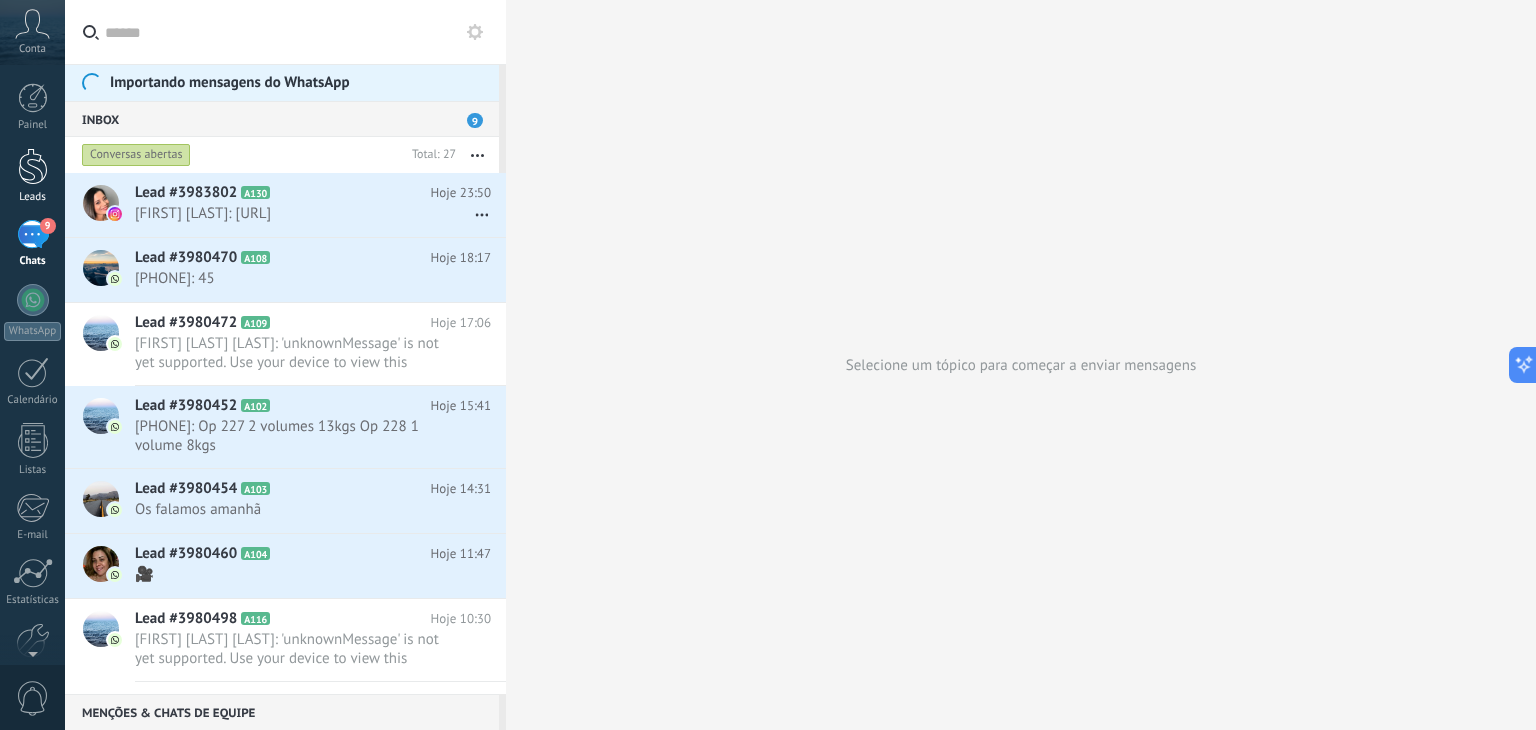 click on "Leads" at bounding box center (32, 176) 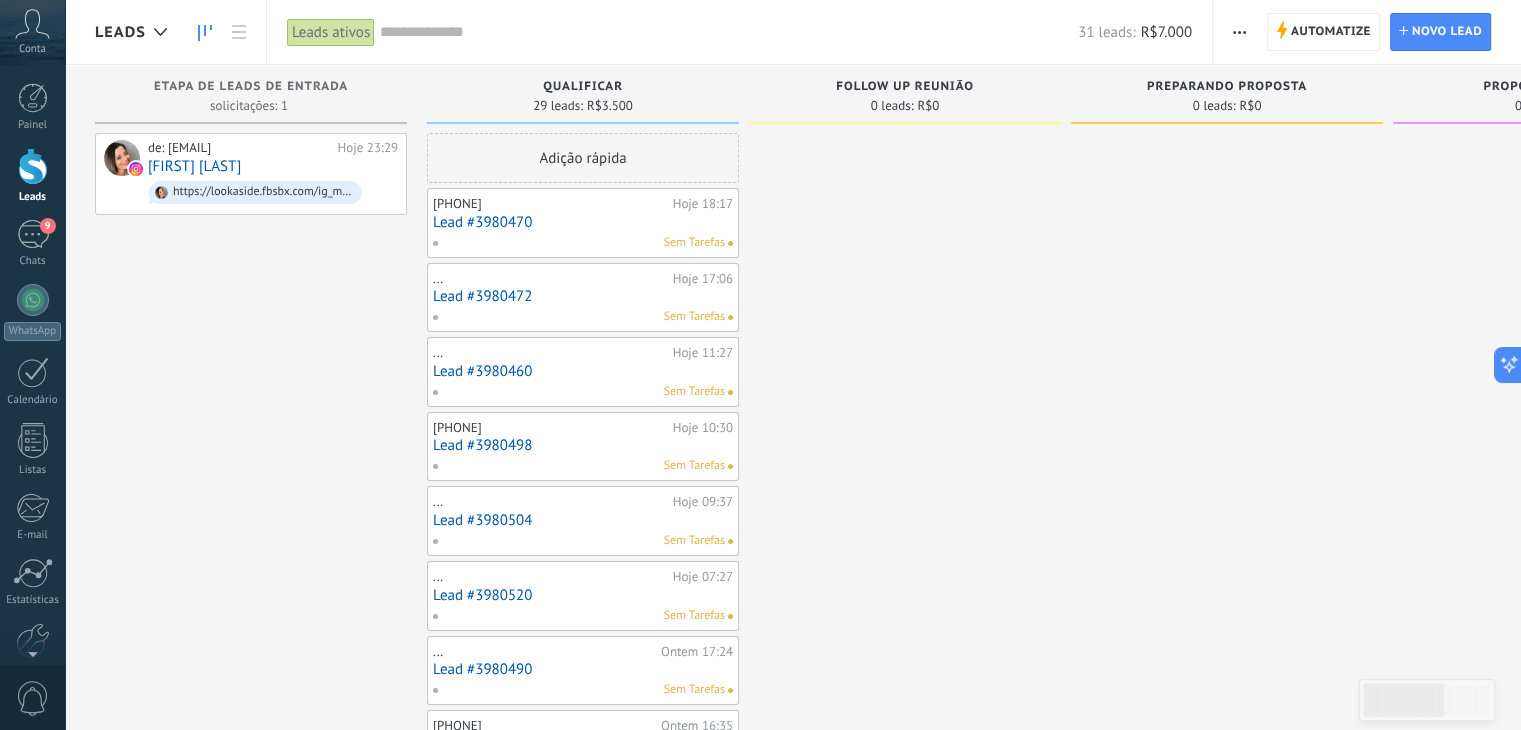 click on "[PHONE] Hoje 18:17 Lead #[NUMBER] Sem Tarefas" at bounding box center [583, 223] 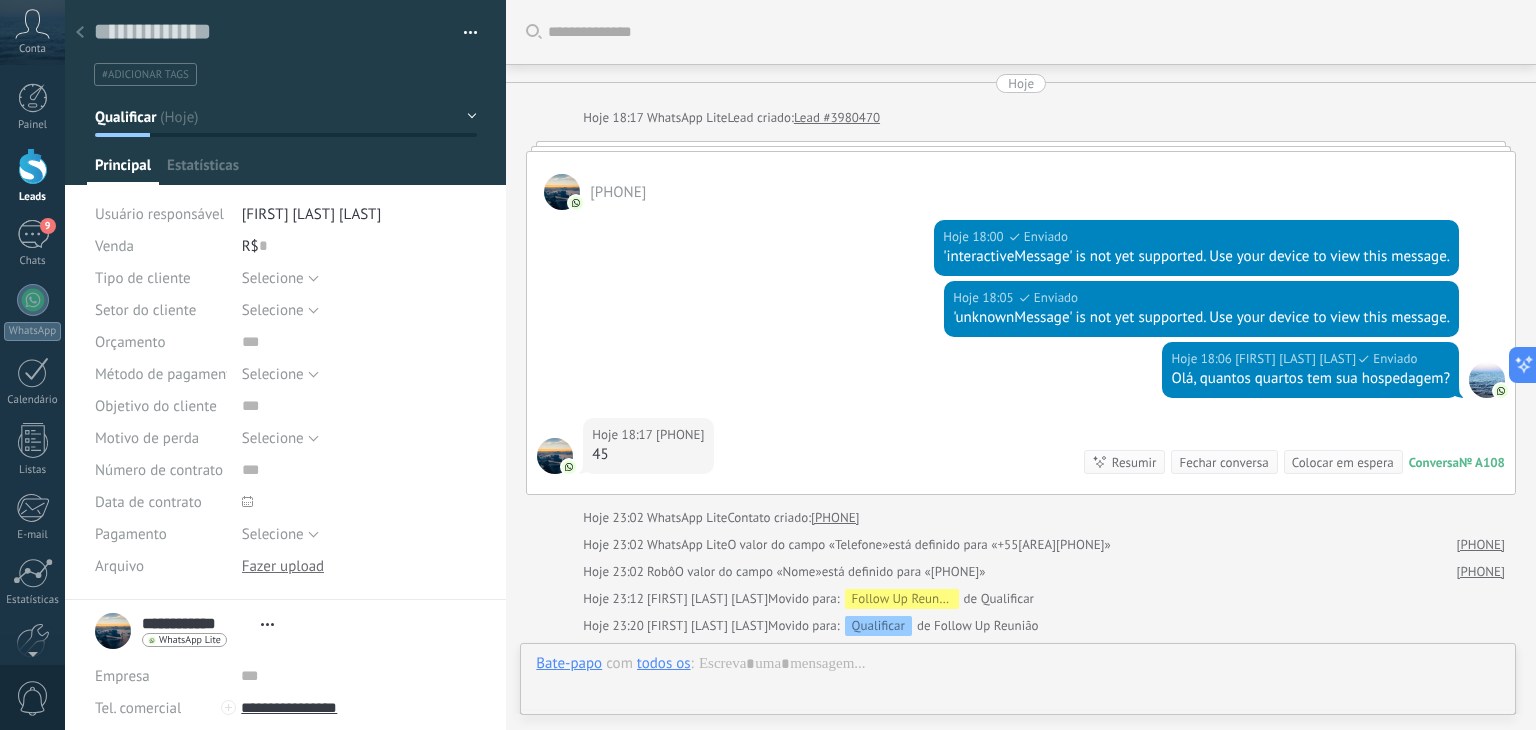 scroll, scrollTop: 254, scrollLeft: 0, axis: vertical 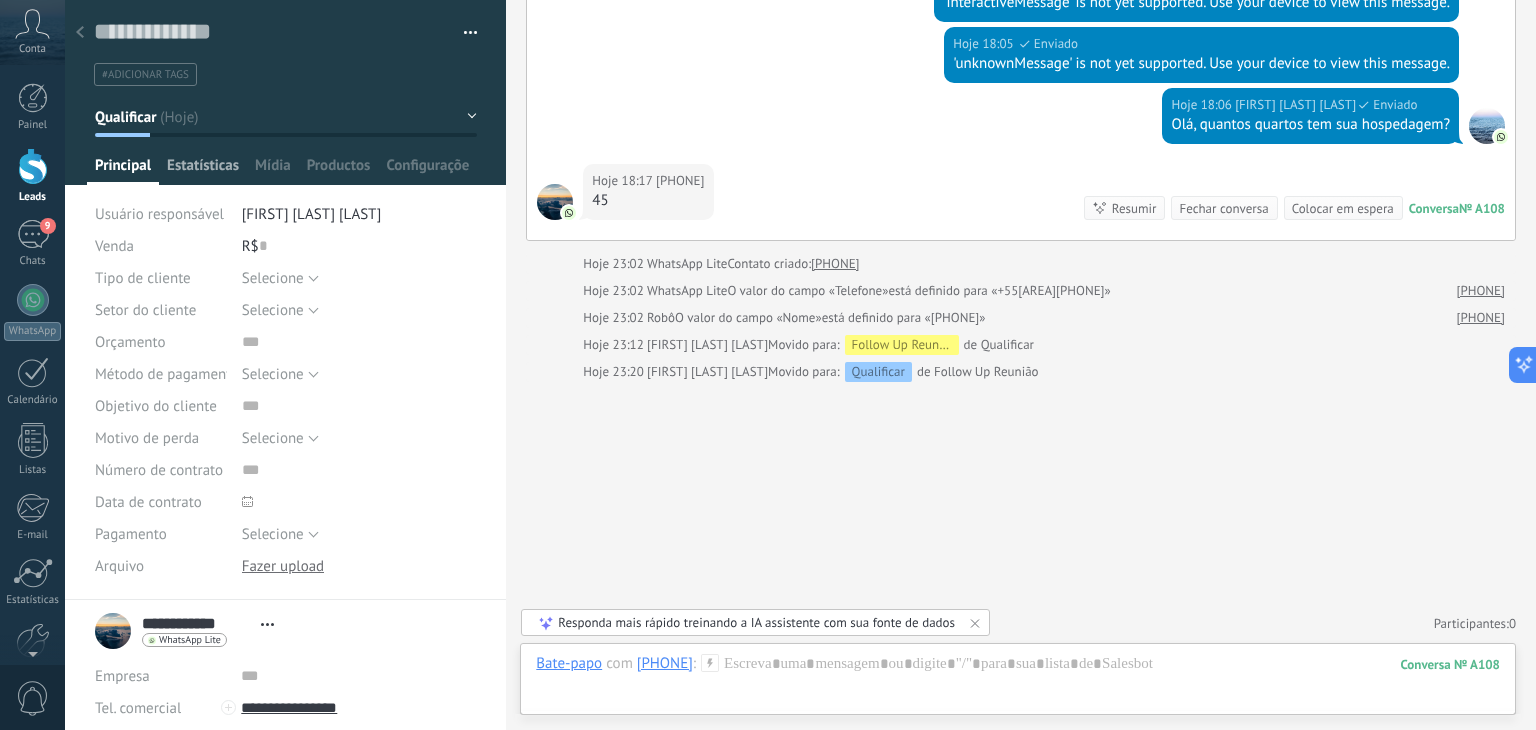 click on "Estatísticas" at bounding box center [203, 170] 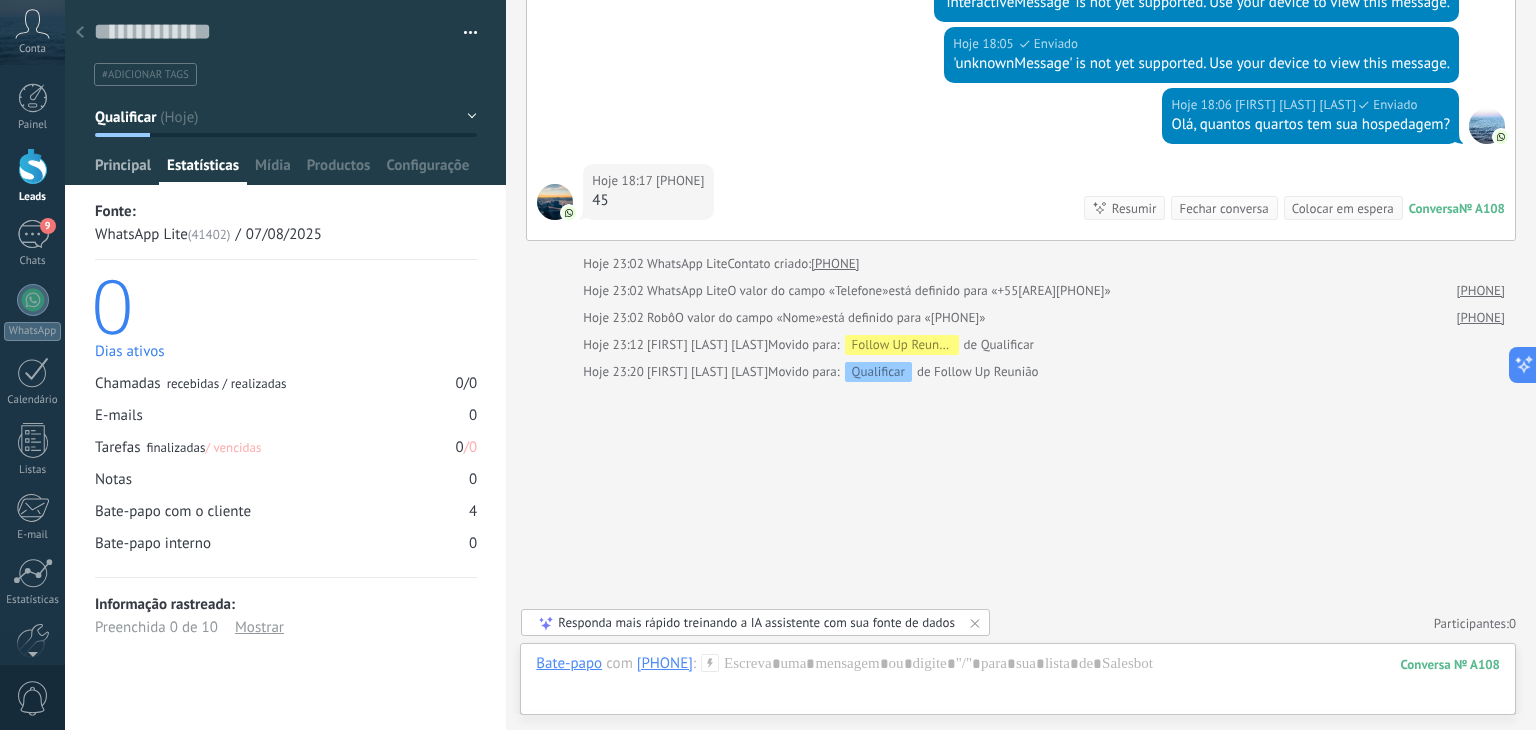 click on "Principal" at bounding box center [123, 170] 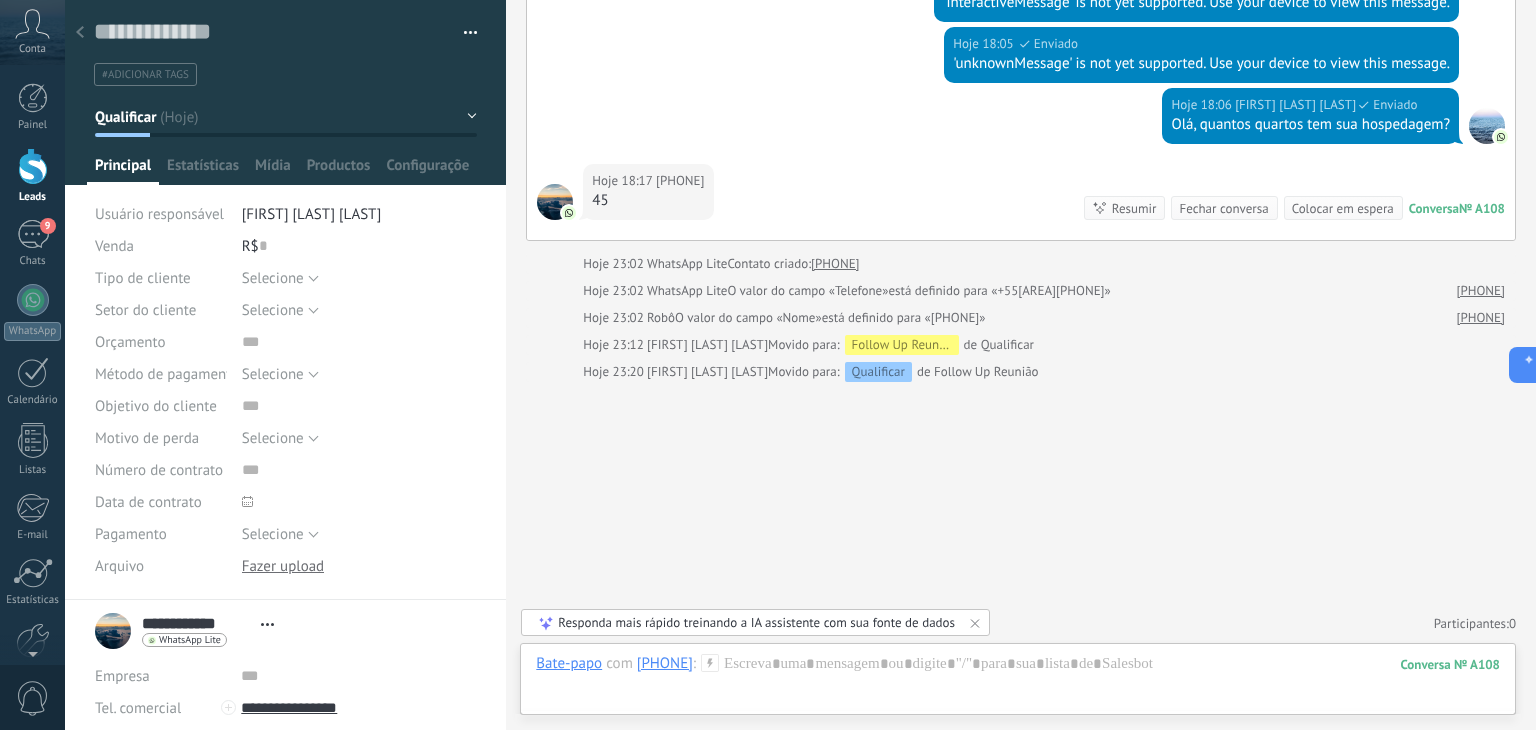click on "#adicionar tags" at bounding box center [286, 68] 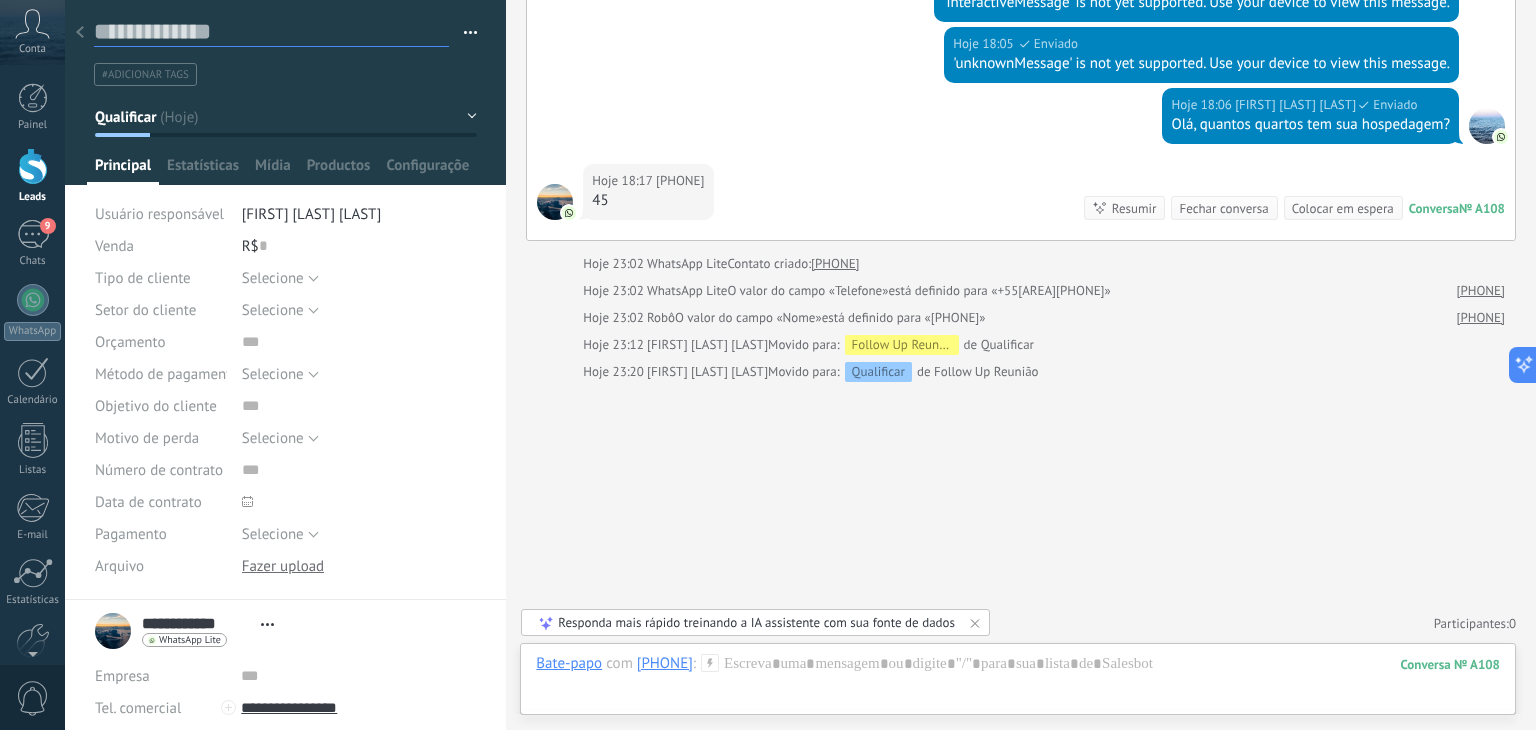click at bounding box center [271, 32] 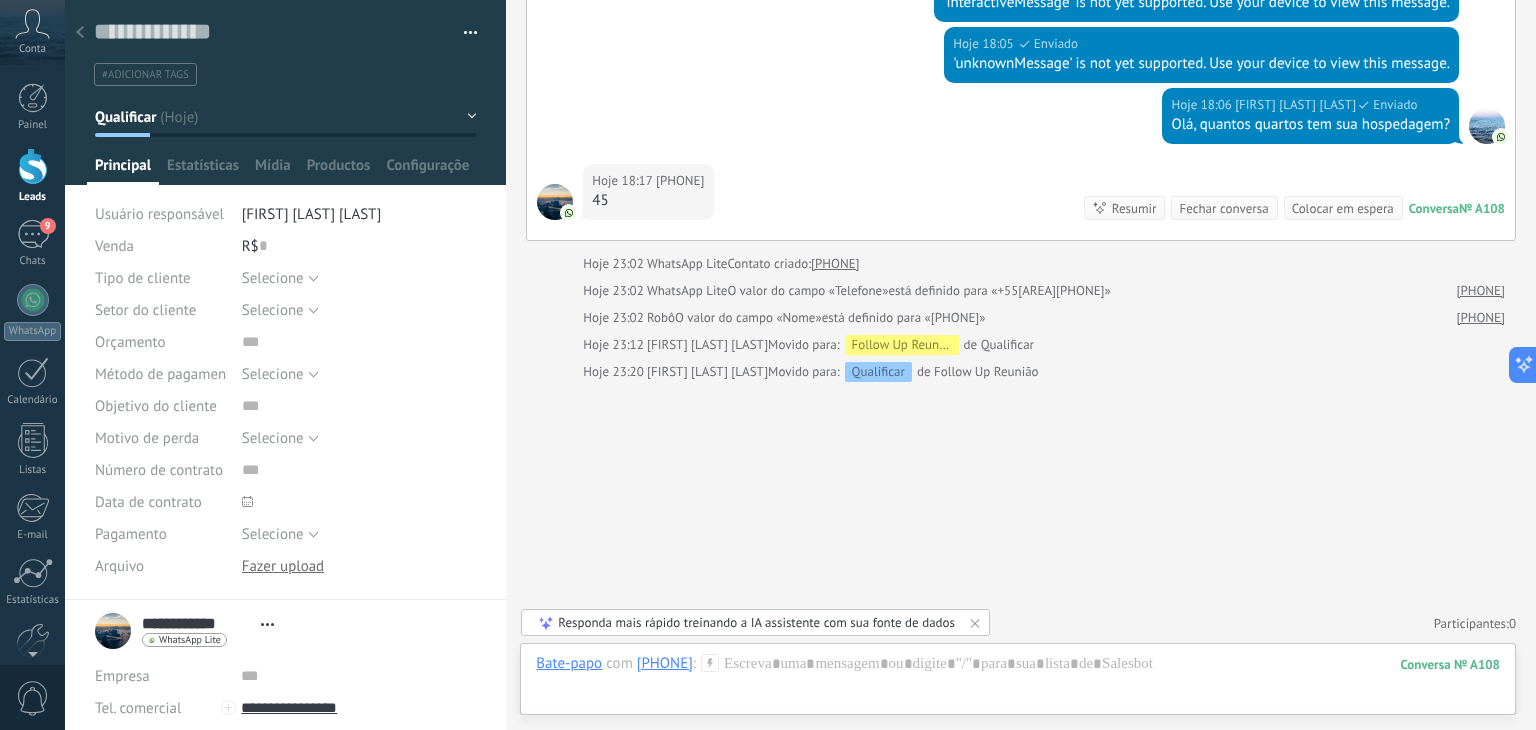 click at bounding box center (463, 33) 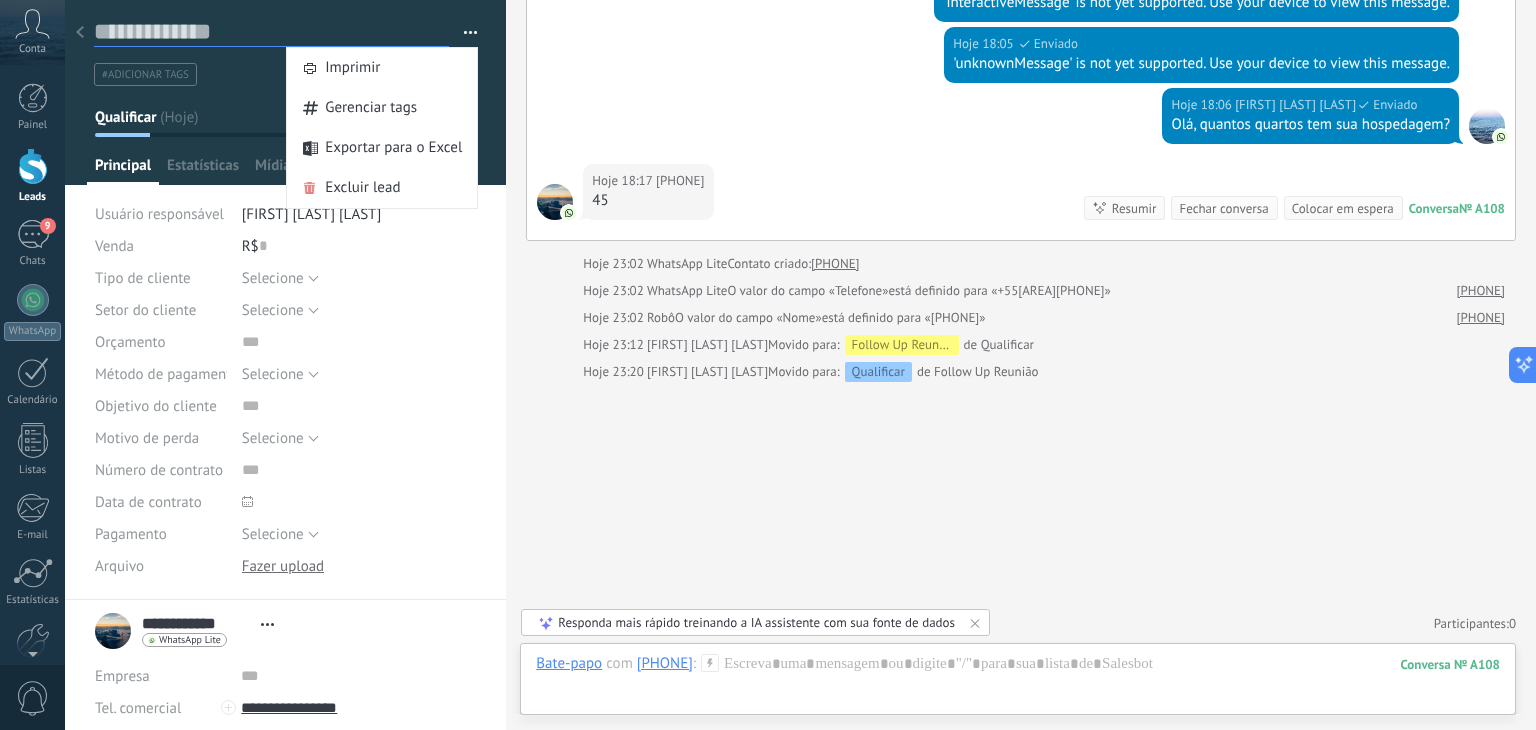 click at bounding box center (271, 32) 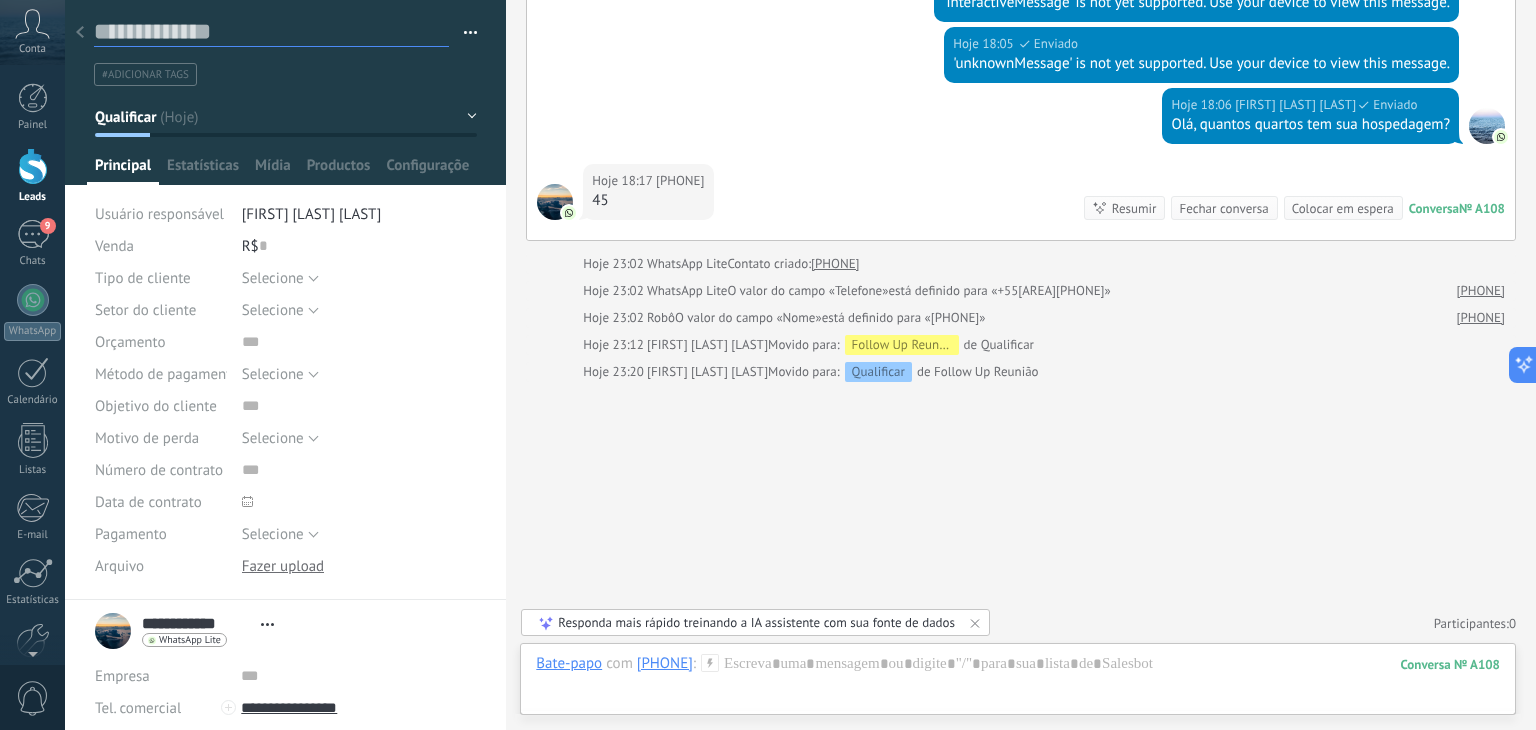 scroll, scrollTop: 0, scrollLeft: 0, axis: both 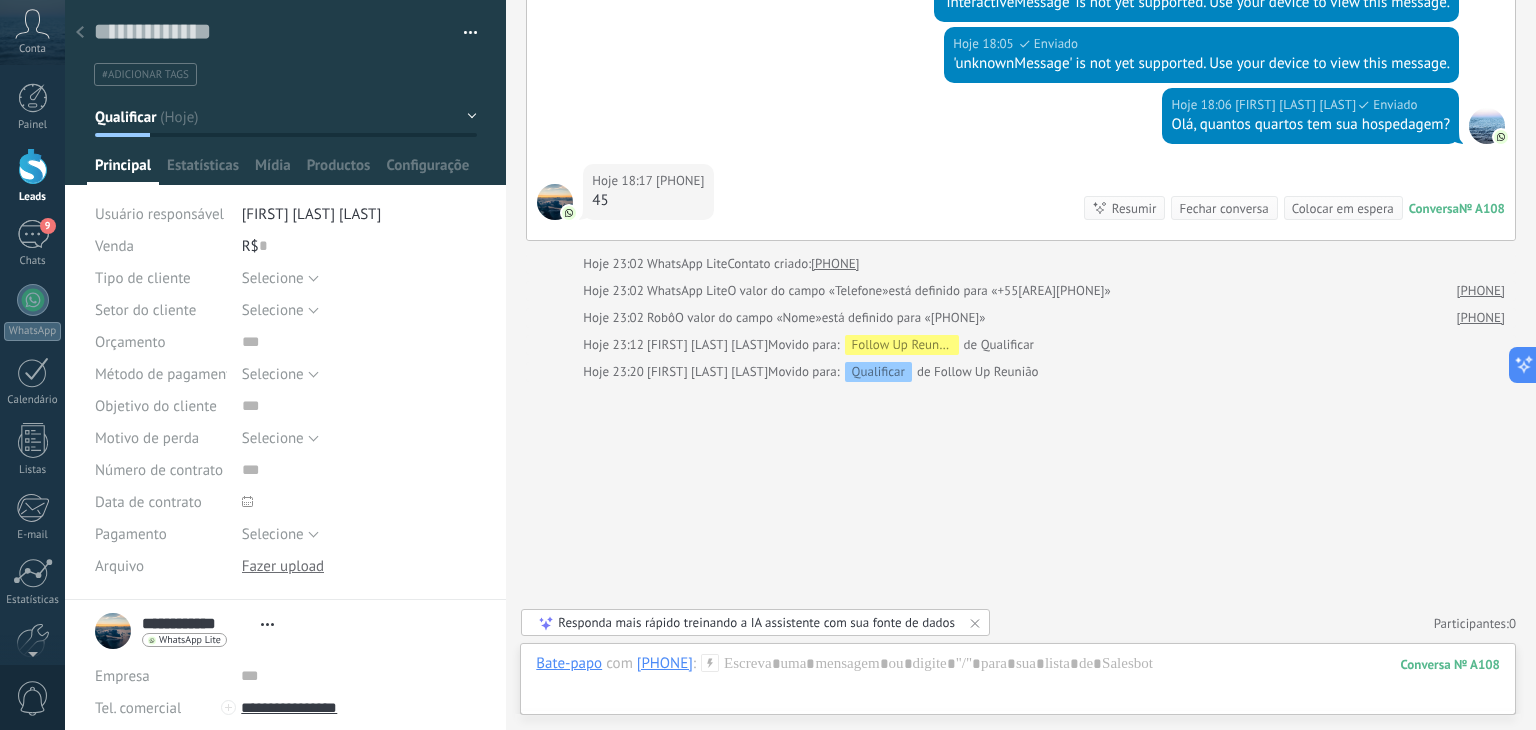 click at bounding box center [33, 166] 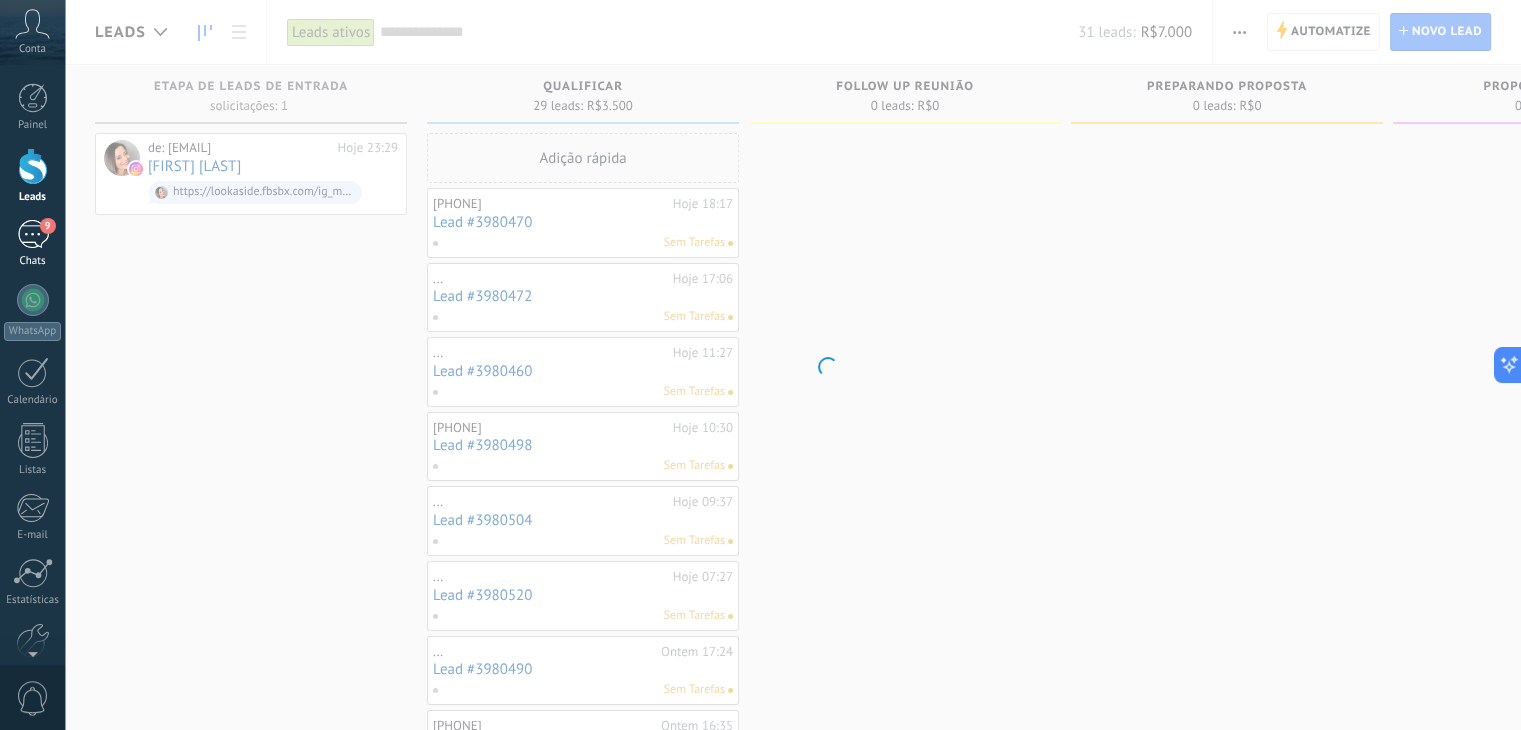 click on "Chats" at bounding box center (33, 261) 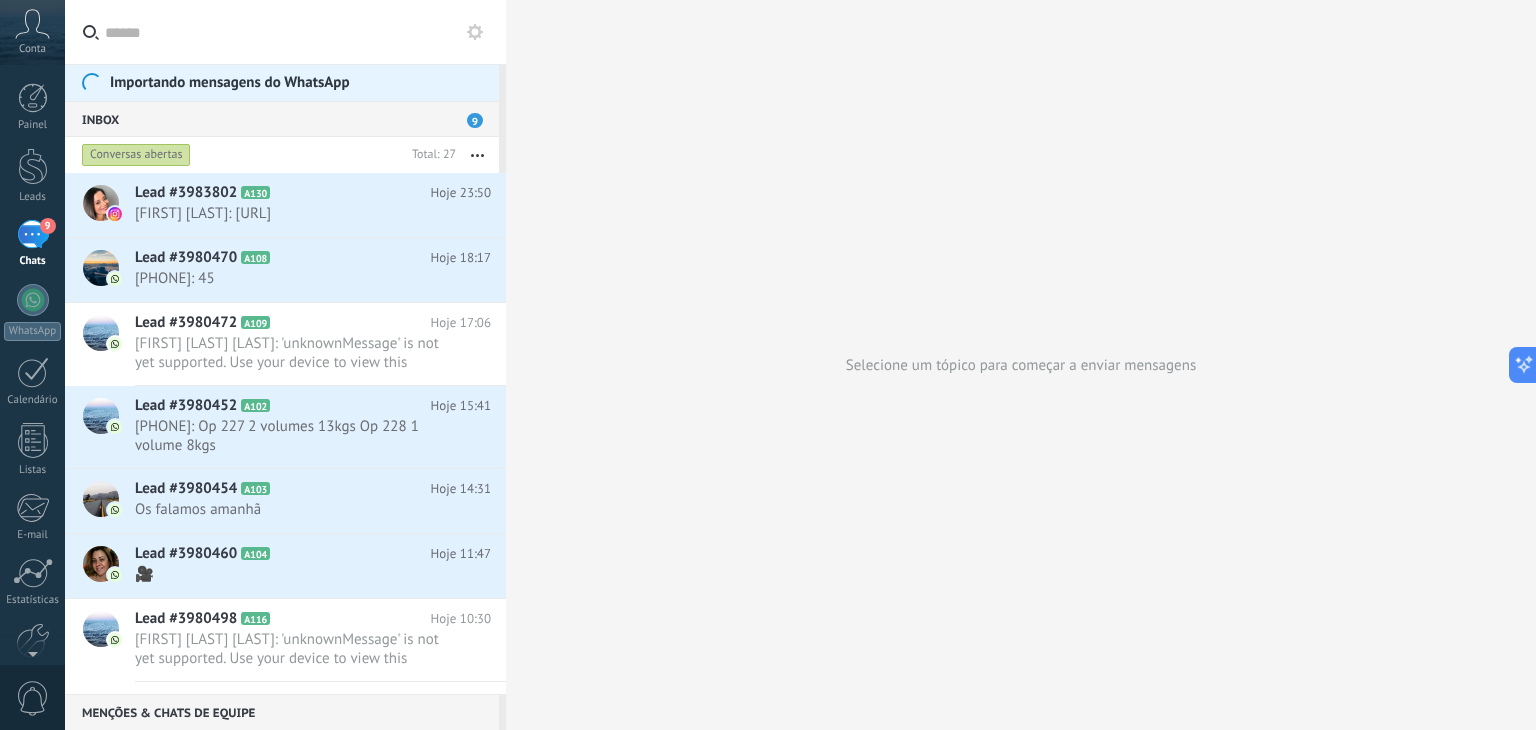 click on "Inbox 9" at bounding box center (282, 119) 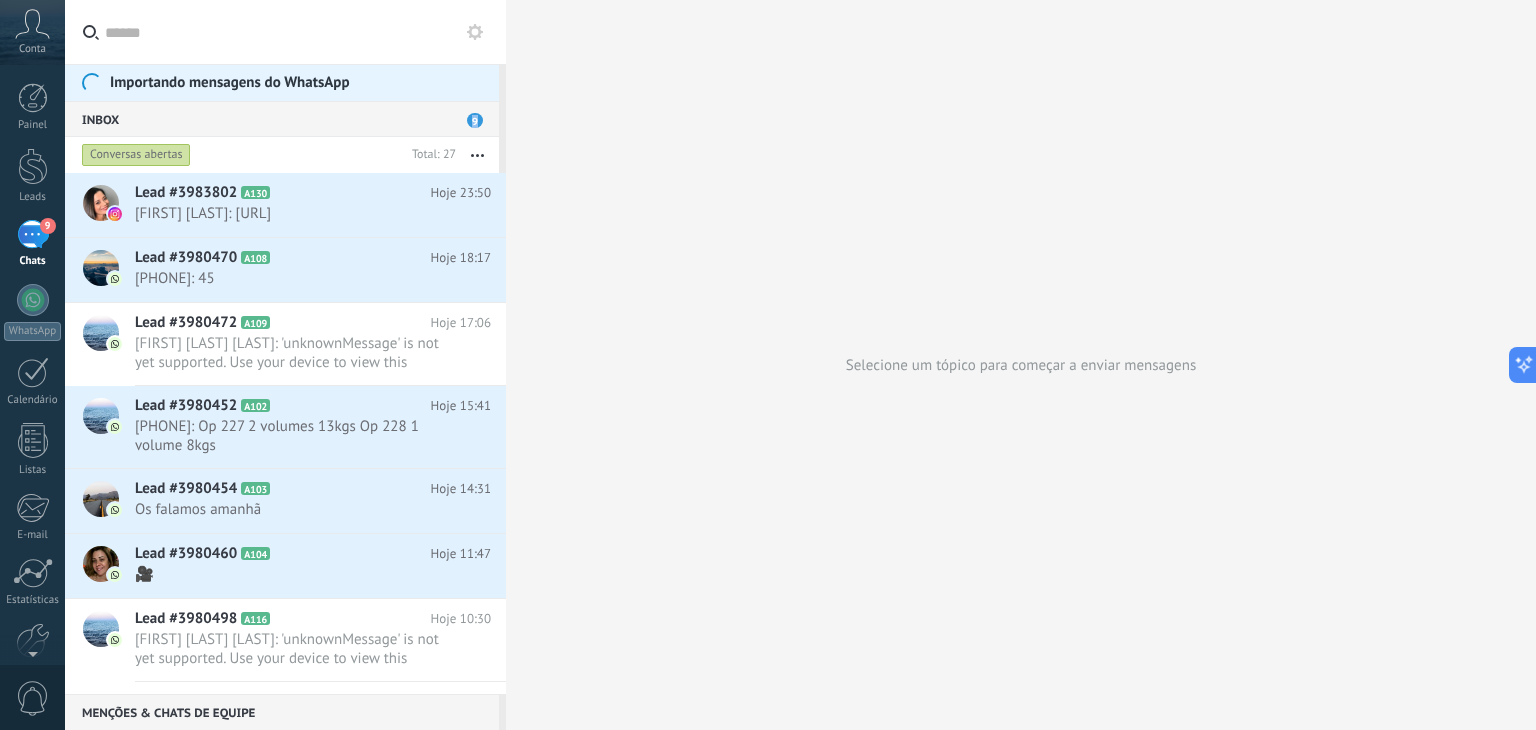 click on "9" at bounding box center [475, 120] 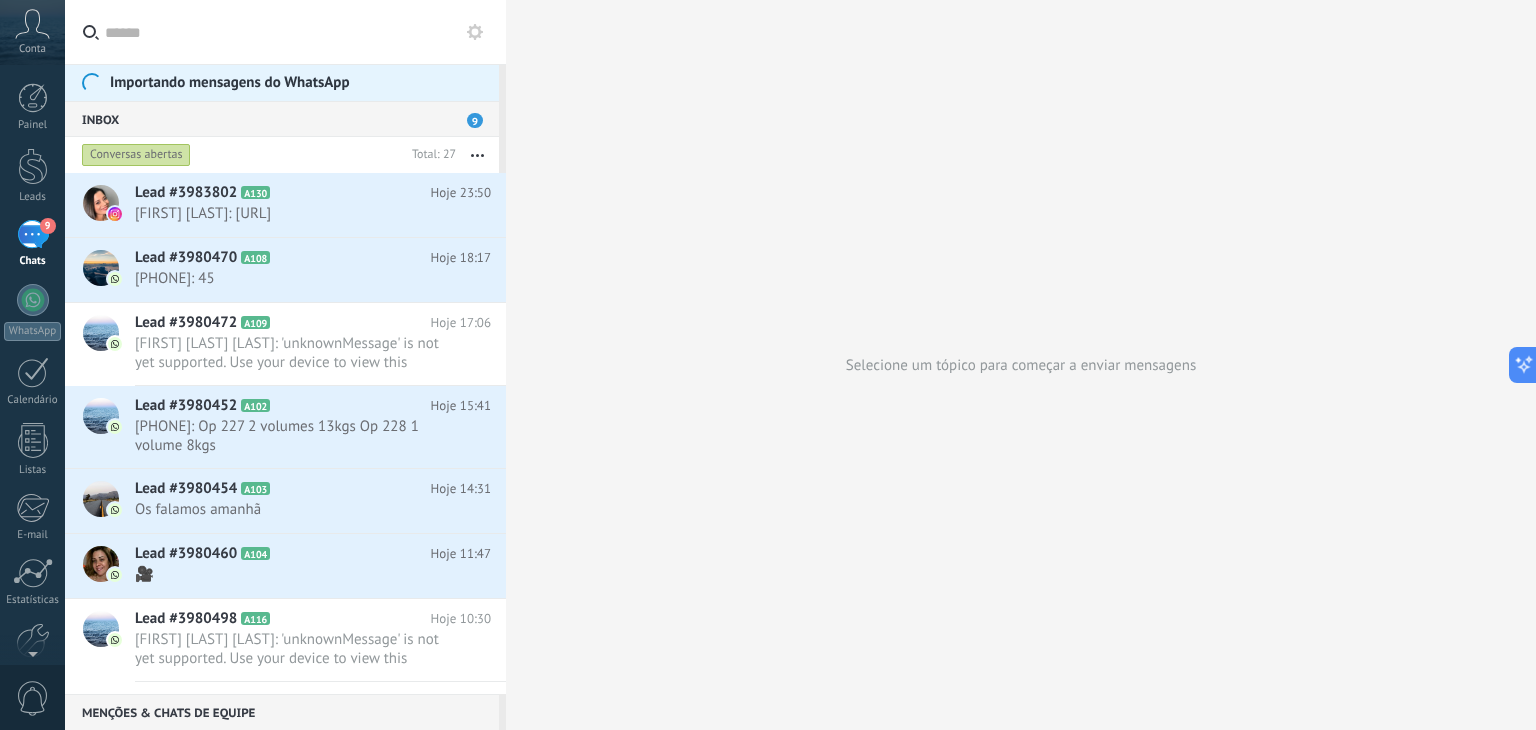 click on "Inbox 9" at bounding box center [282, 119] 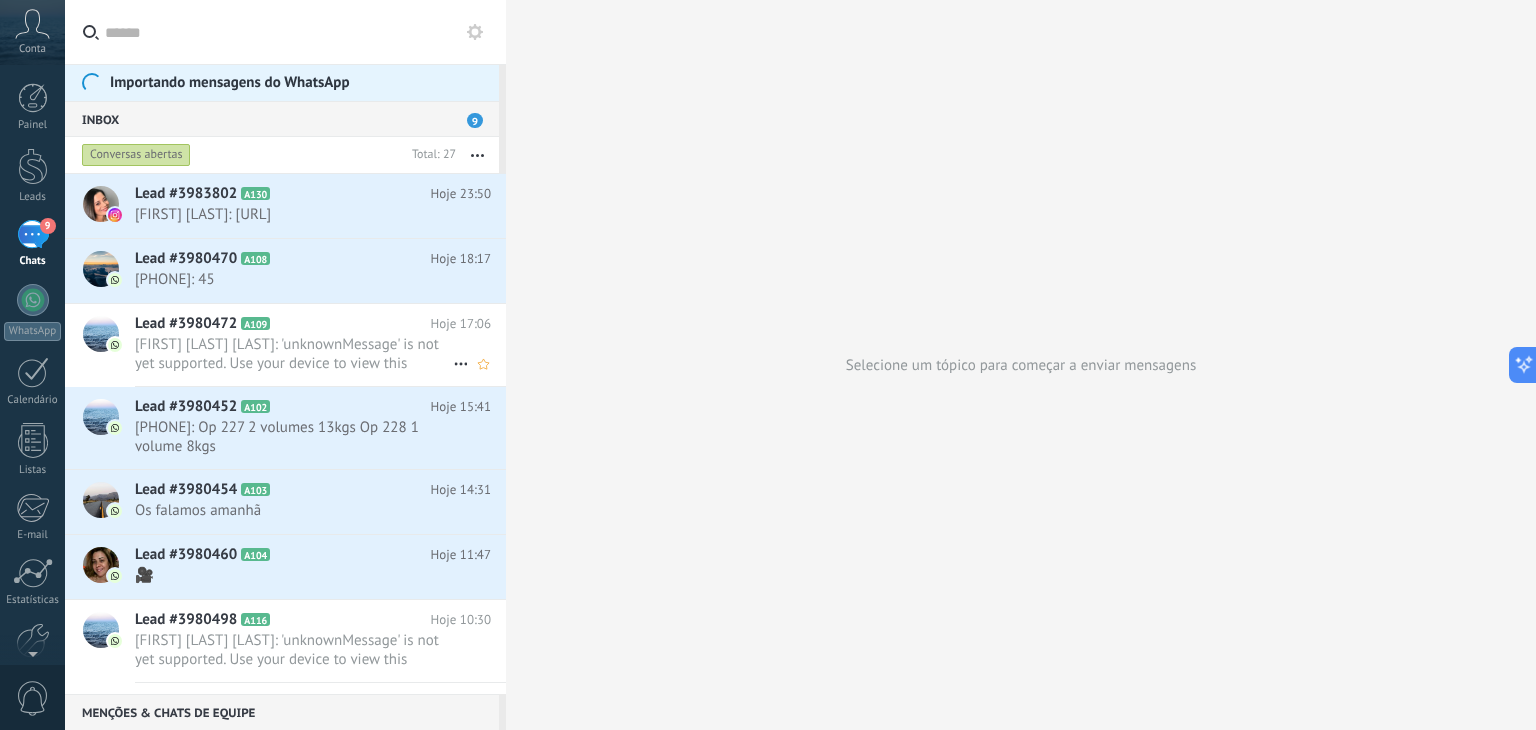 scroll, scrollTop: 0, scrollLeft: 0, axis: both 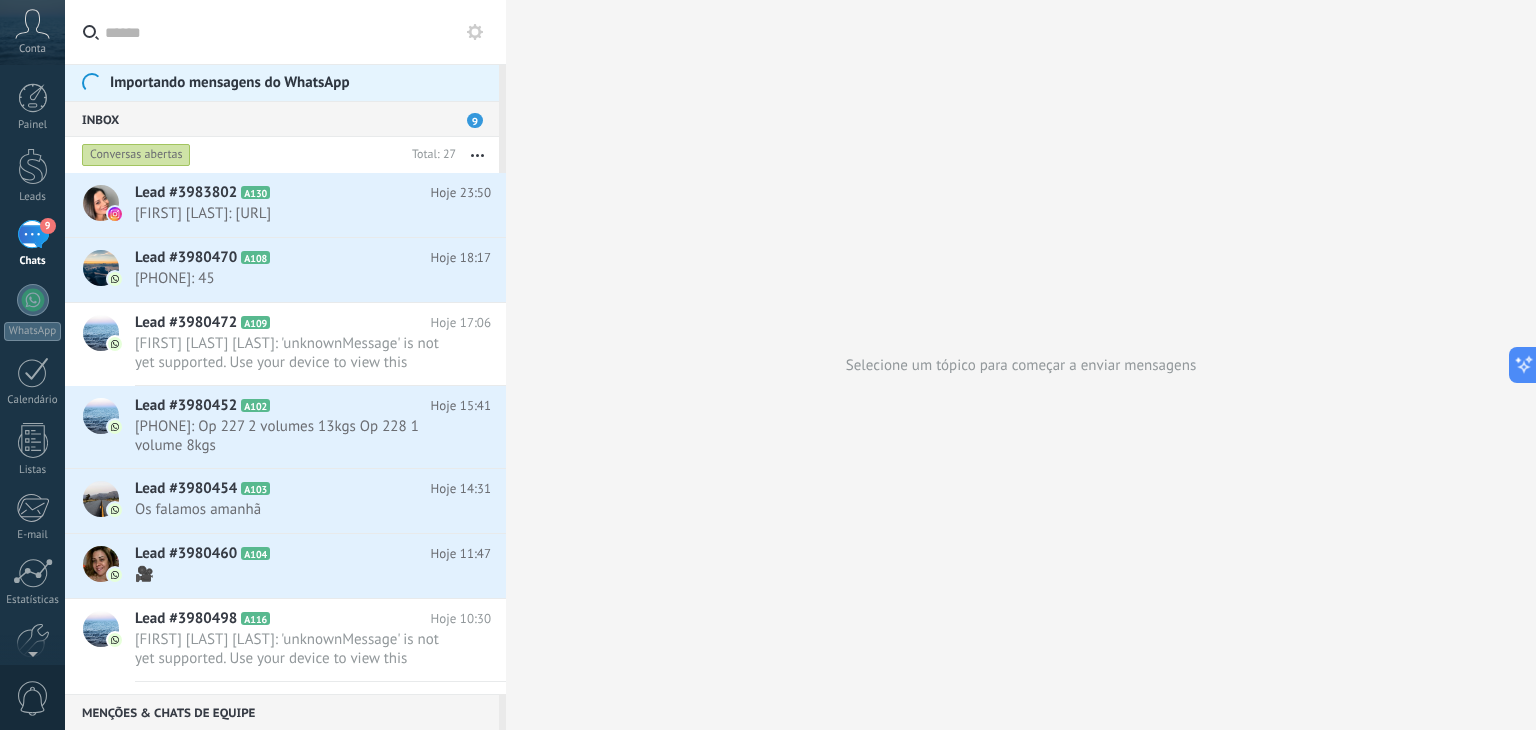 click at bounding box center [297, 32] 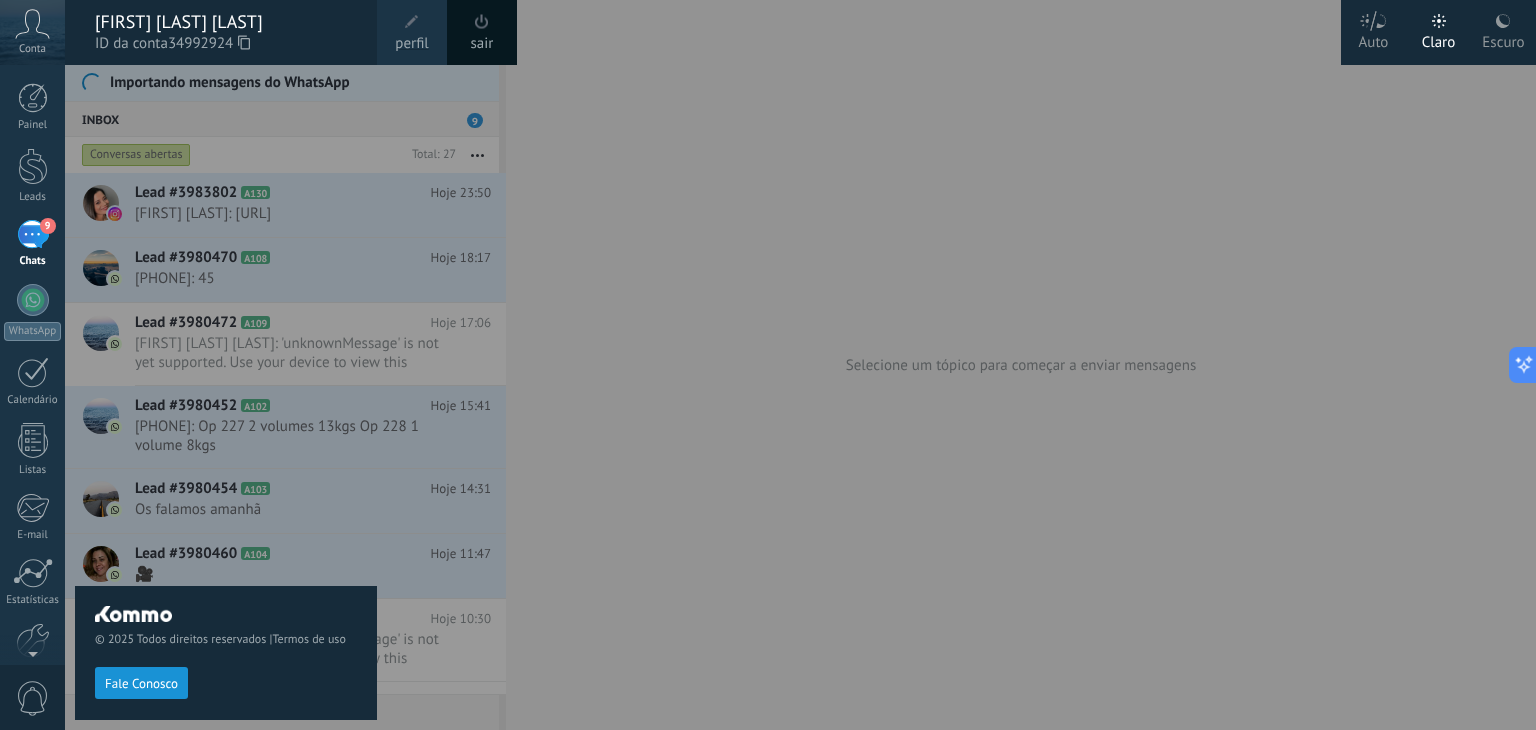 click on "© 2025 Todos direitos reservados |  Termos de uso
Fale Conosco" at bounding box center (226, 397) 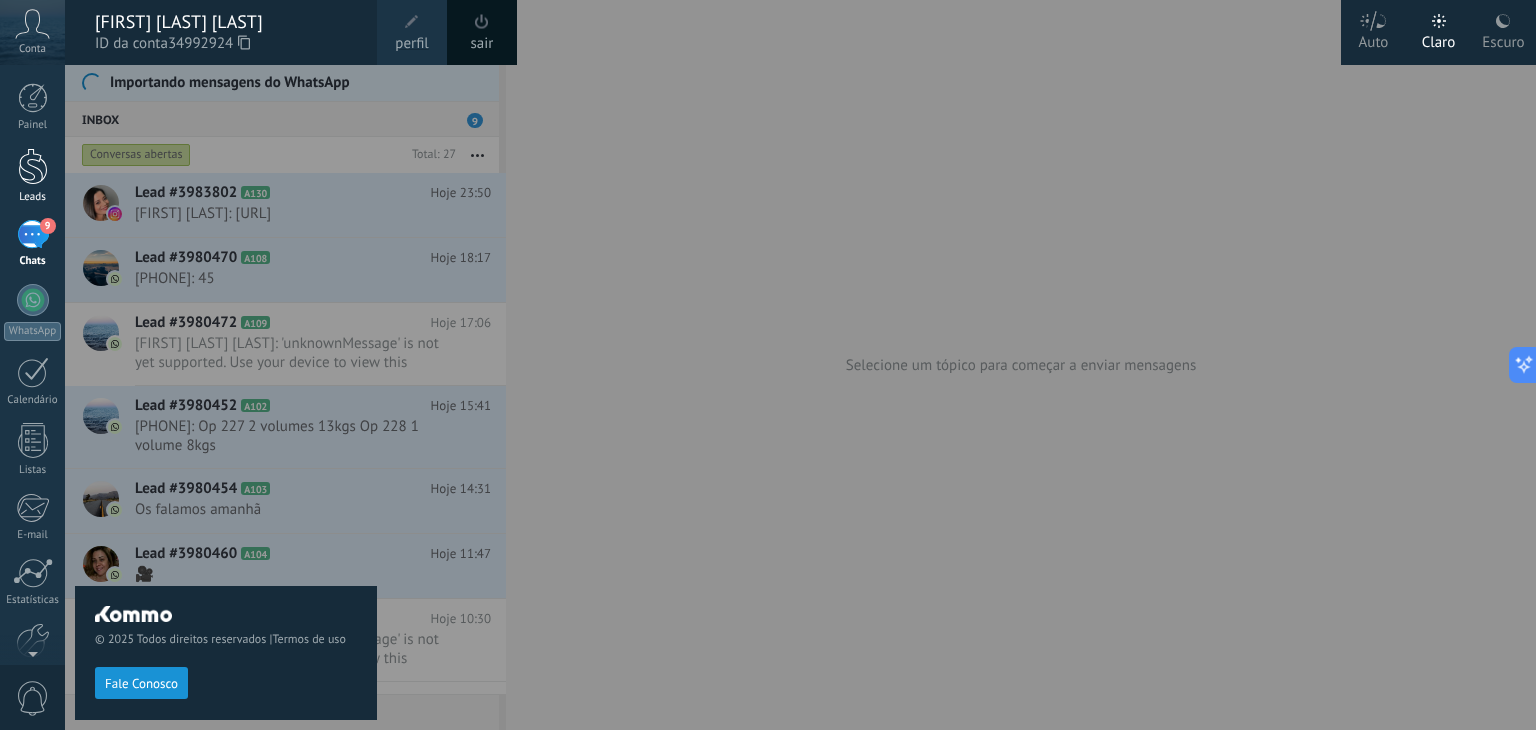 click on "Leads" at bounding box center (32, 176) 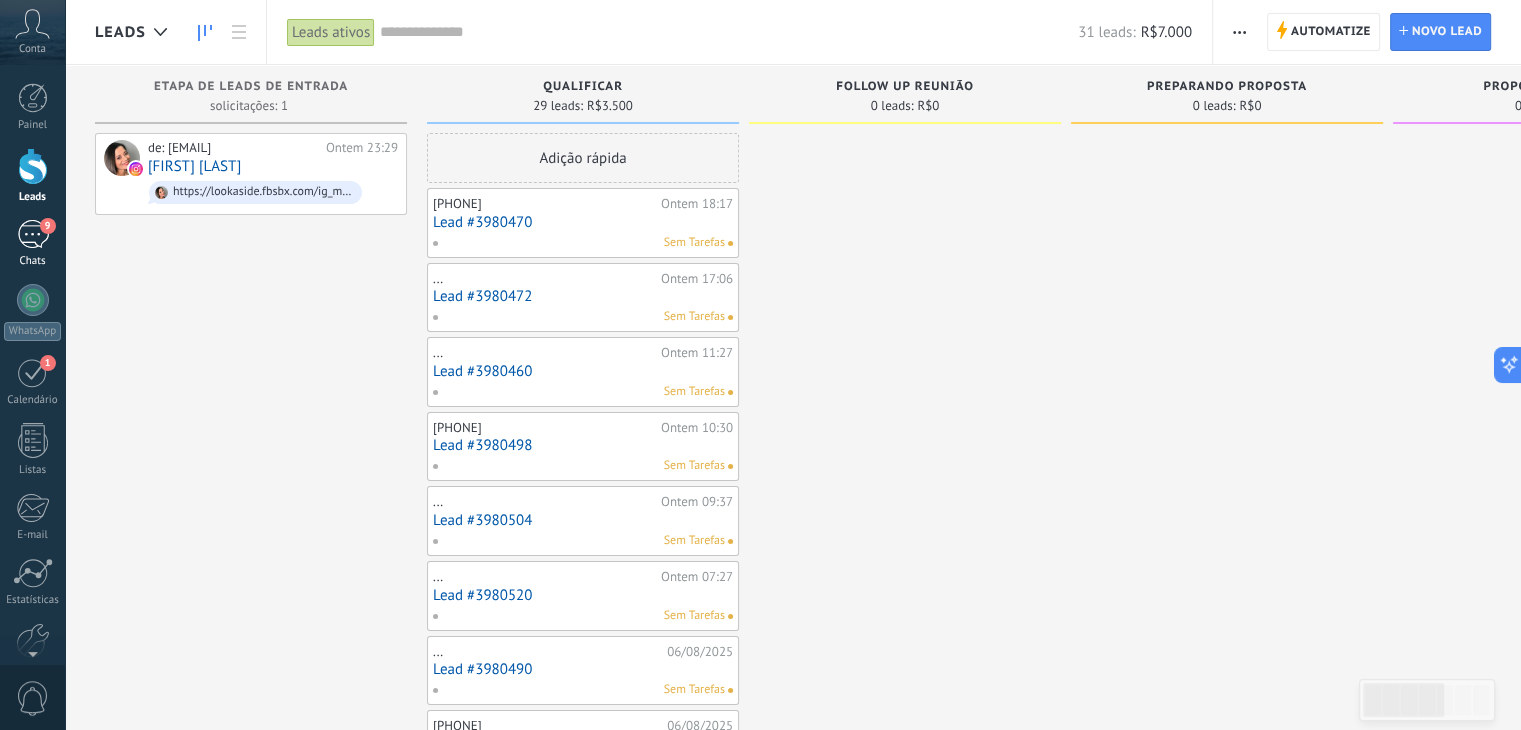 click on "9" at bounding box center (33, 234) 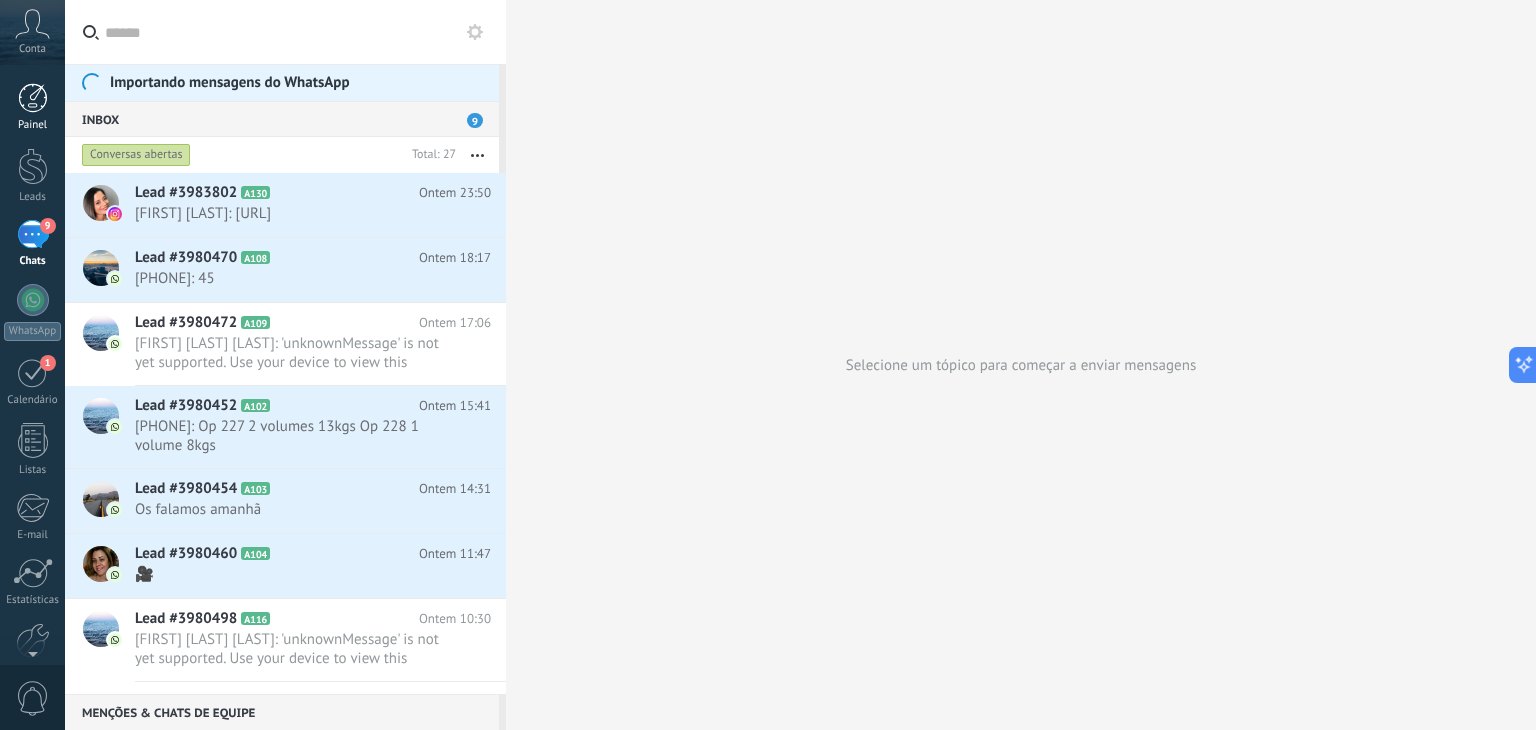 click on "Painel" at bounding box center [32, 107] 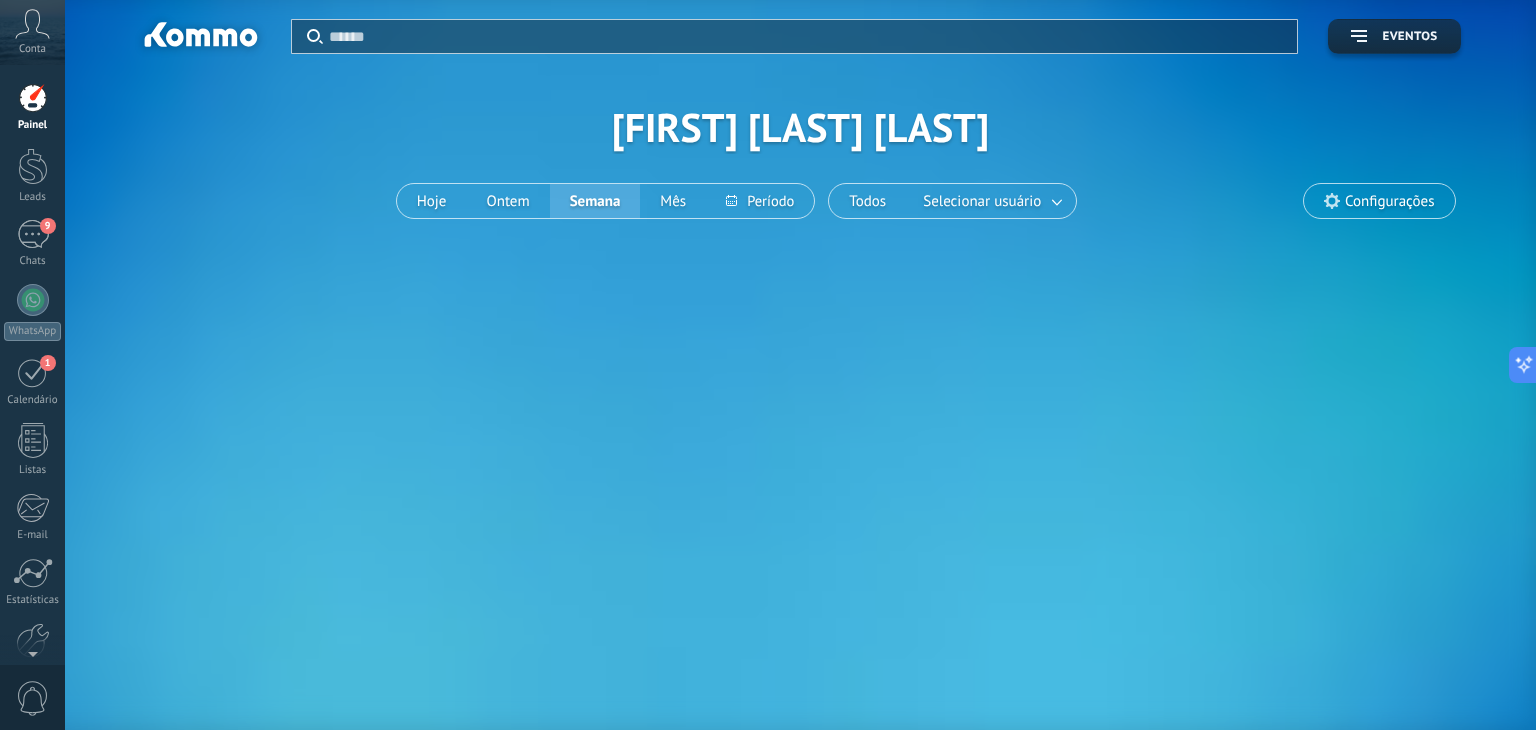 click 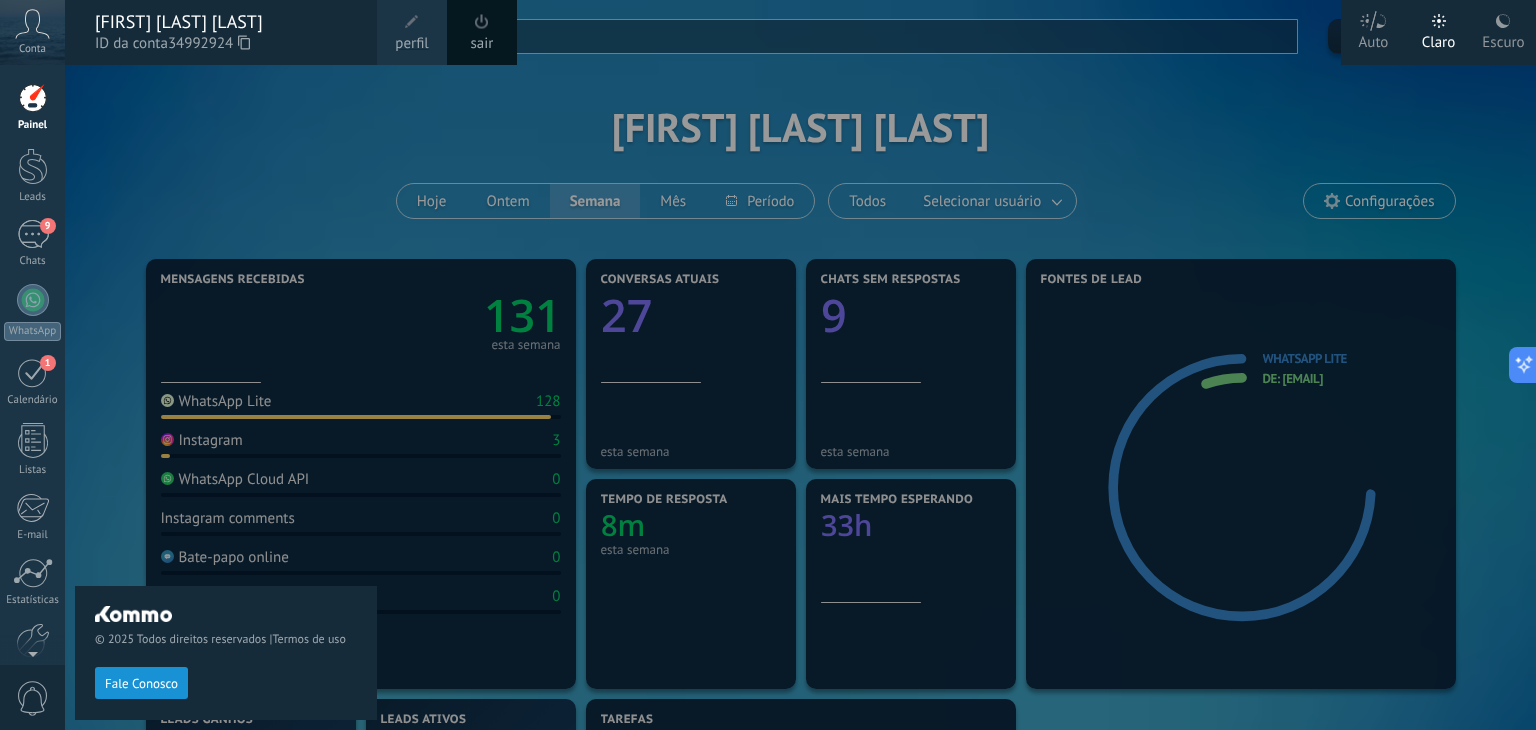 click on "Painel
Leads
9
Chats
WhatsApp
Clientes
1" at bounding box center [32, 425] 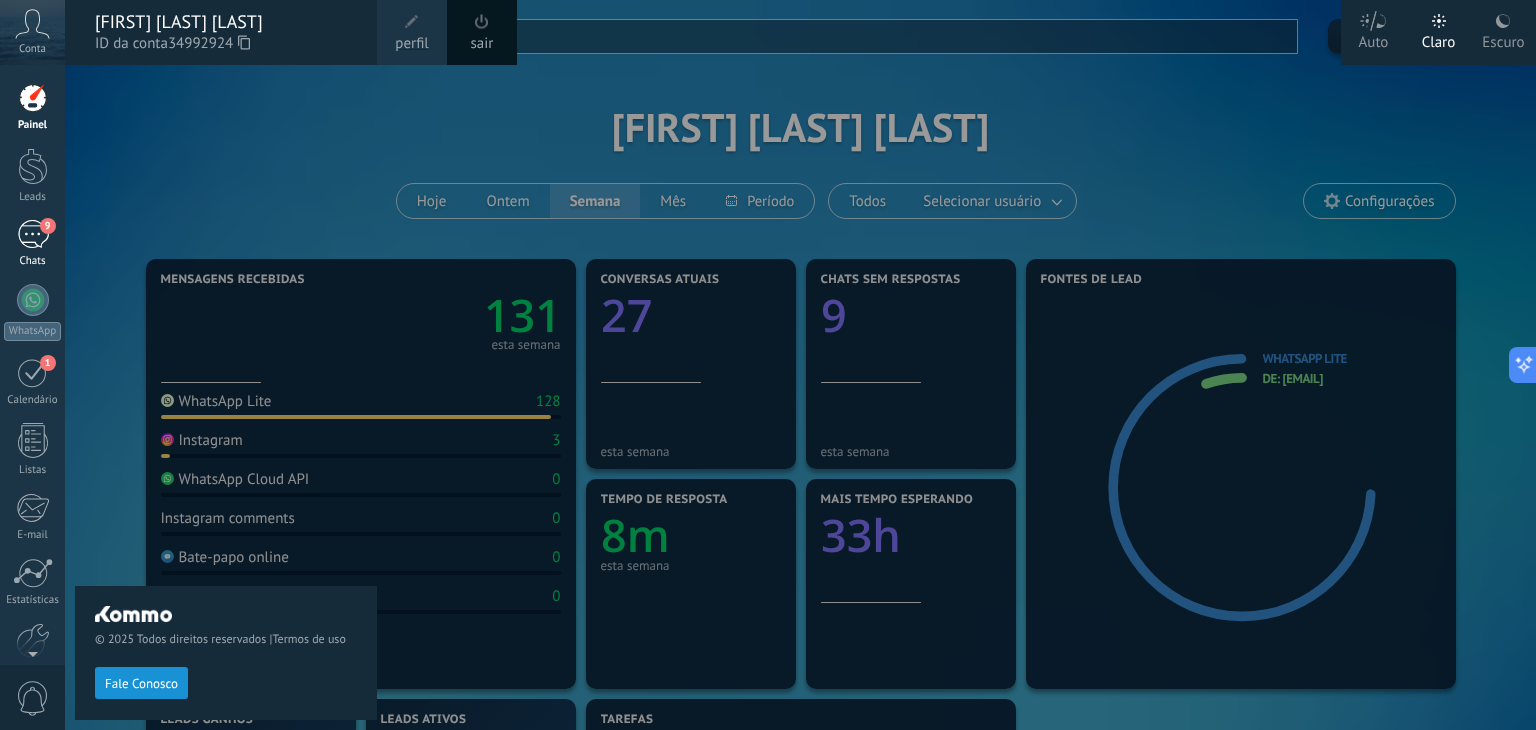 click on "9" at bounding box center [33, 234] 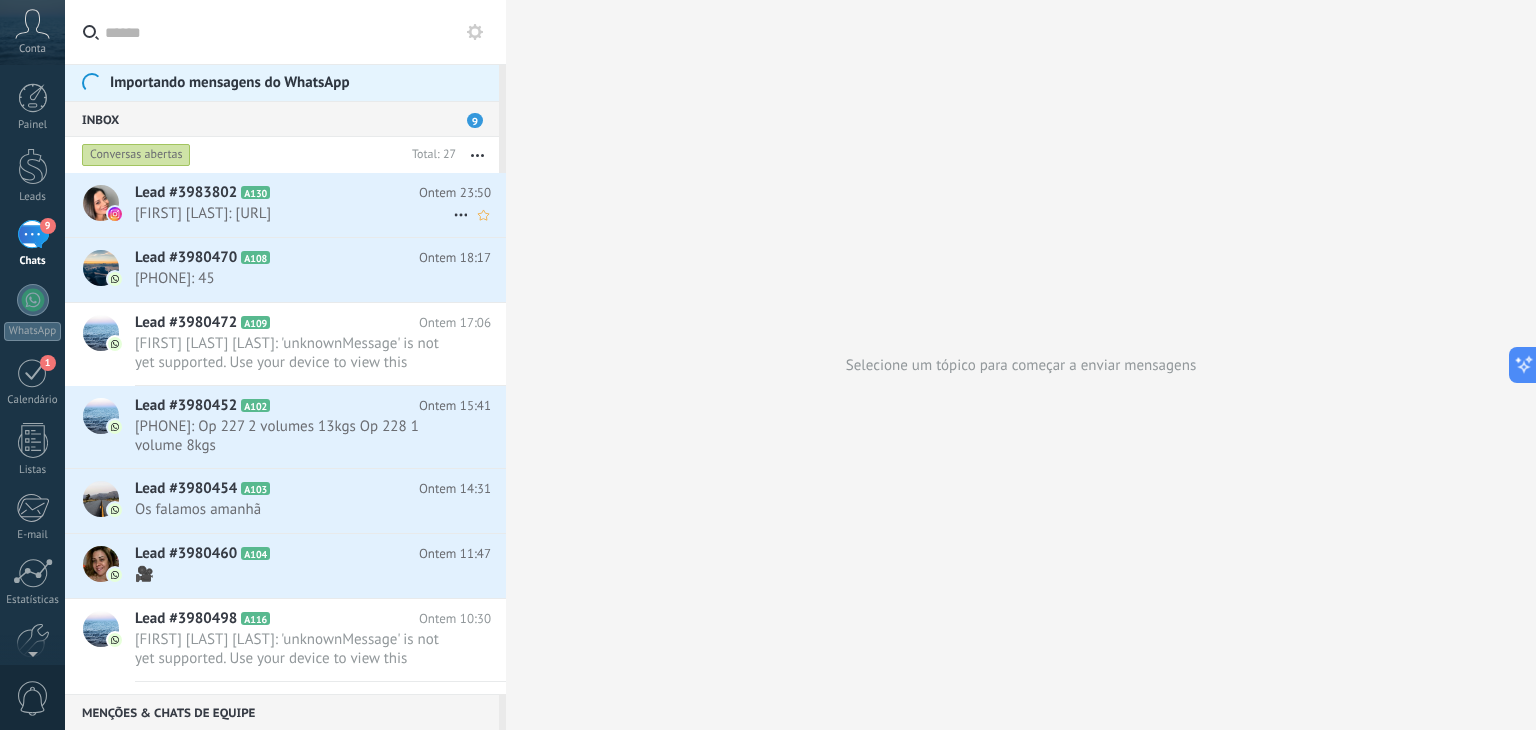 click on "Jaqueline Rodrigues: https://lookaside.fbsbx.com/ig_messaging_cdn/?asset_id=17906565393190349&signature=AYcIWbOwO0g3fWu4rr_-hZ-gxYv..." at bounding box center (294, 213) 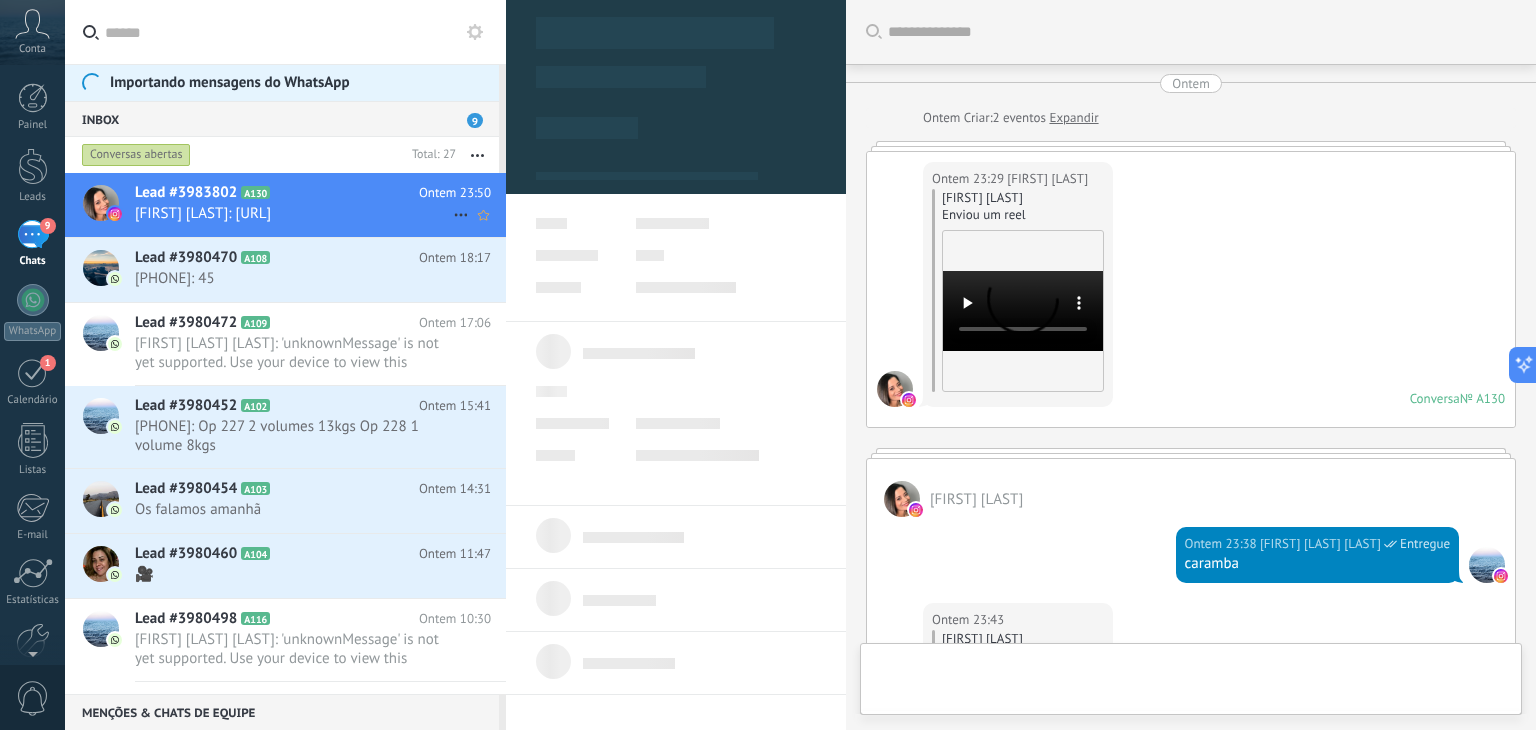 scroll, scrollTop: 778, scrollLeft: 0, axis: vertical 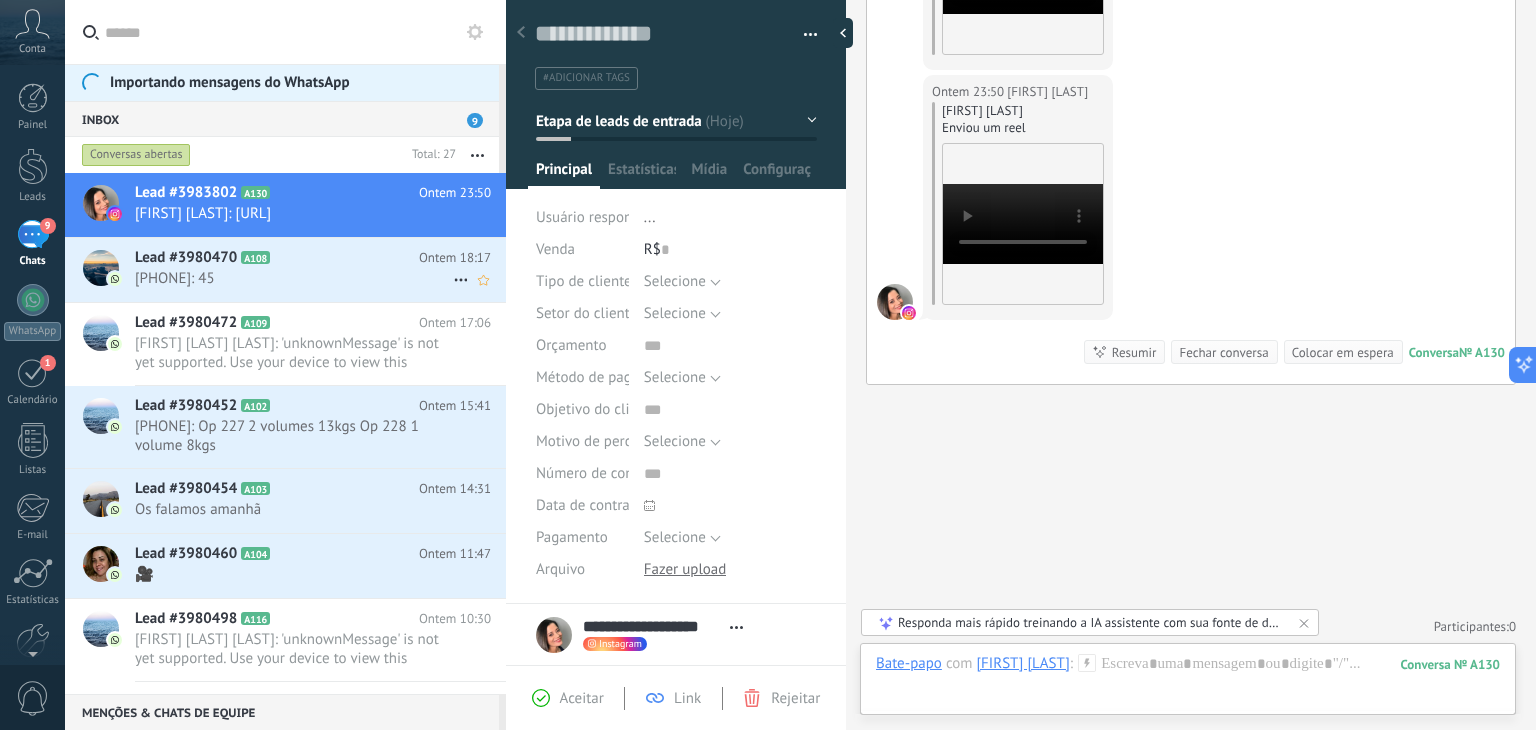 click on "558599184915: 45" at bounding box center (294, 278) 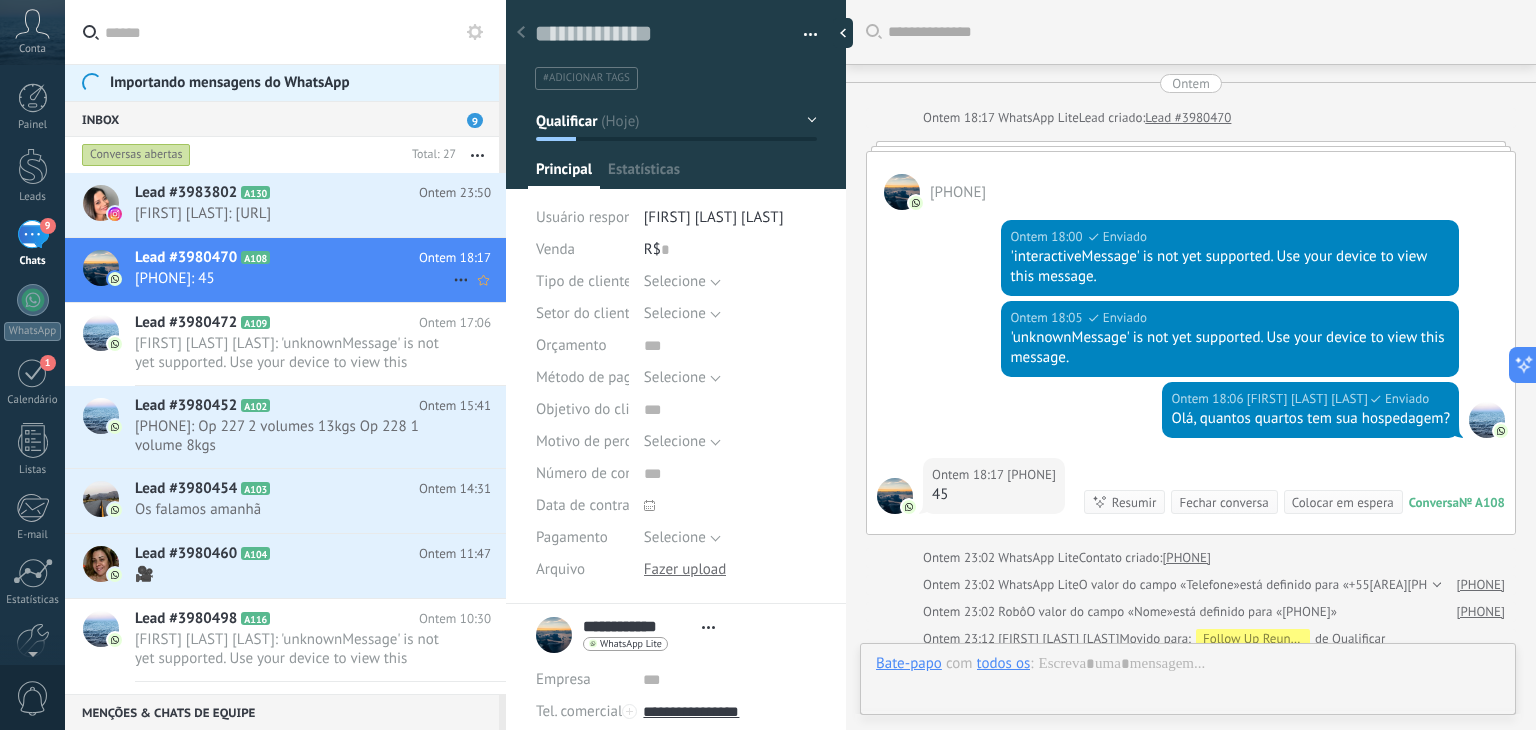 scroll, scrollTop: 338, scrollLeft: 0, axis: vertical 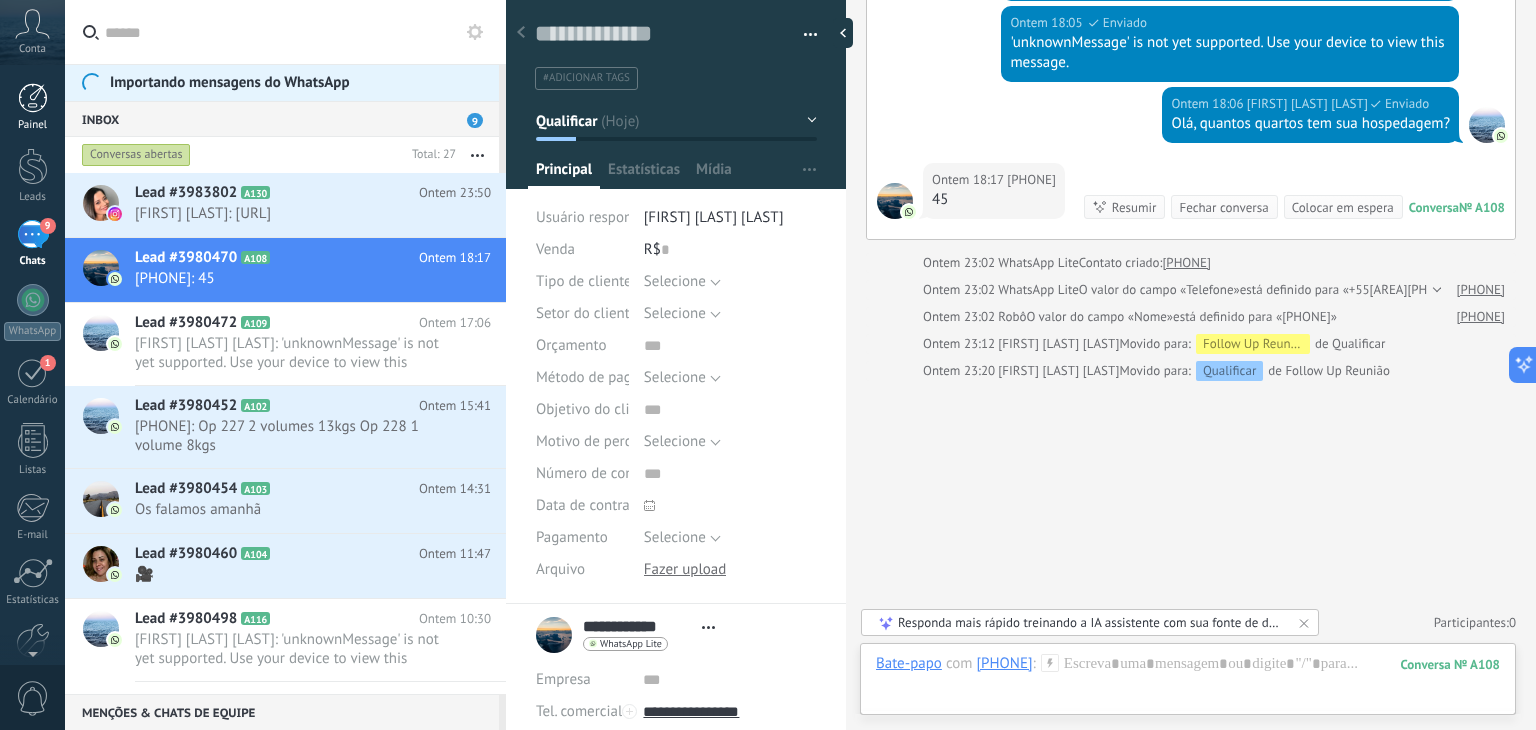 click on "Painel" at bounding box center (32, 107) 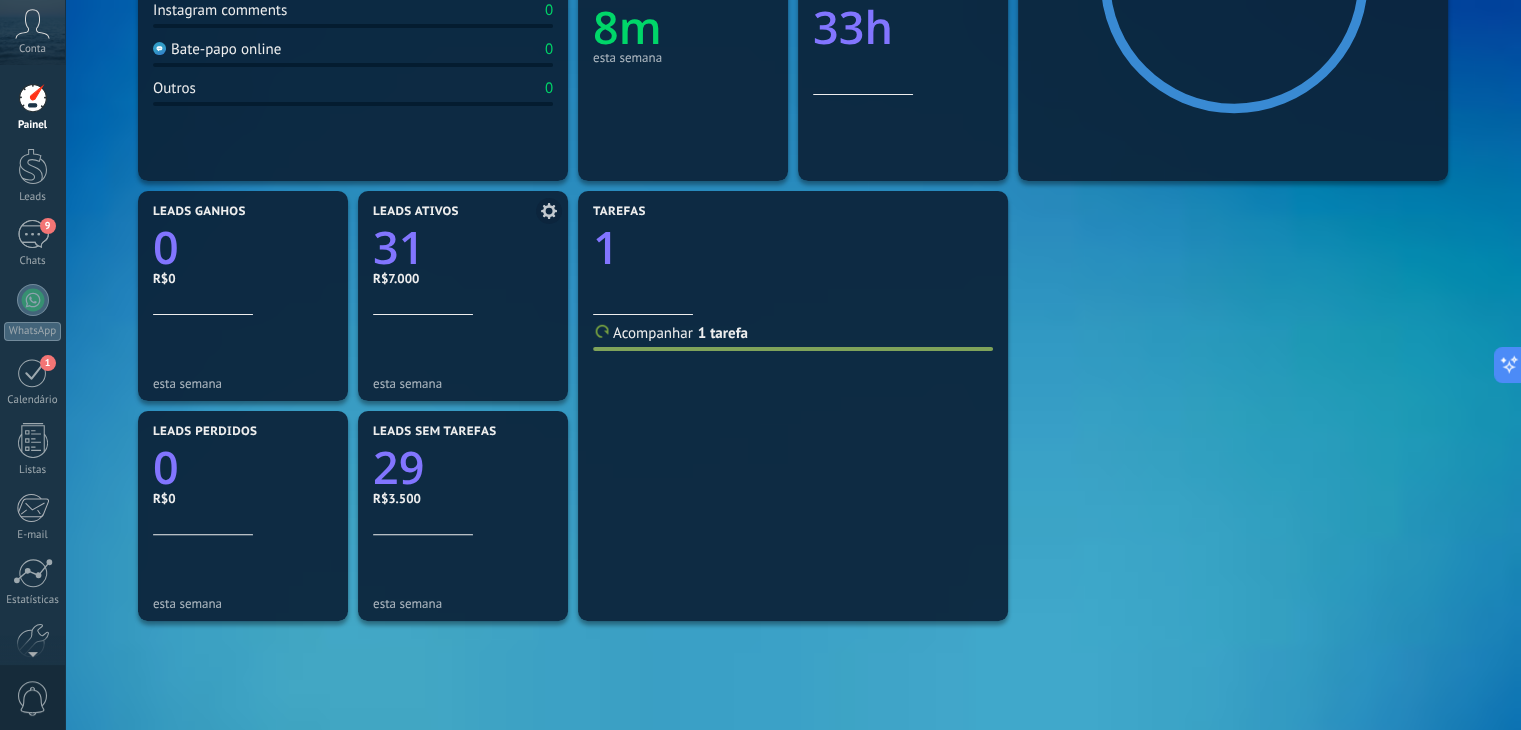scroll, scrollTop: 485, scrollLeft: 0, axis: vertical 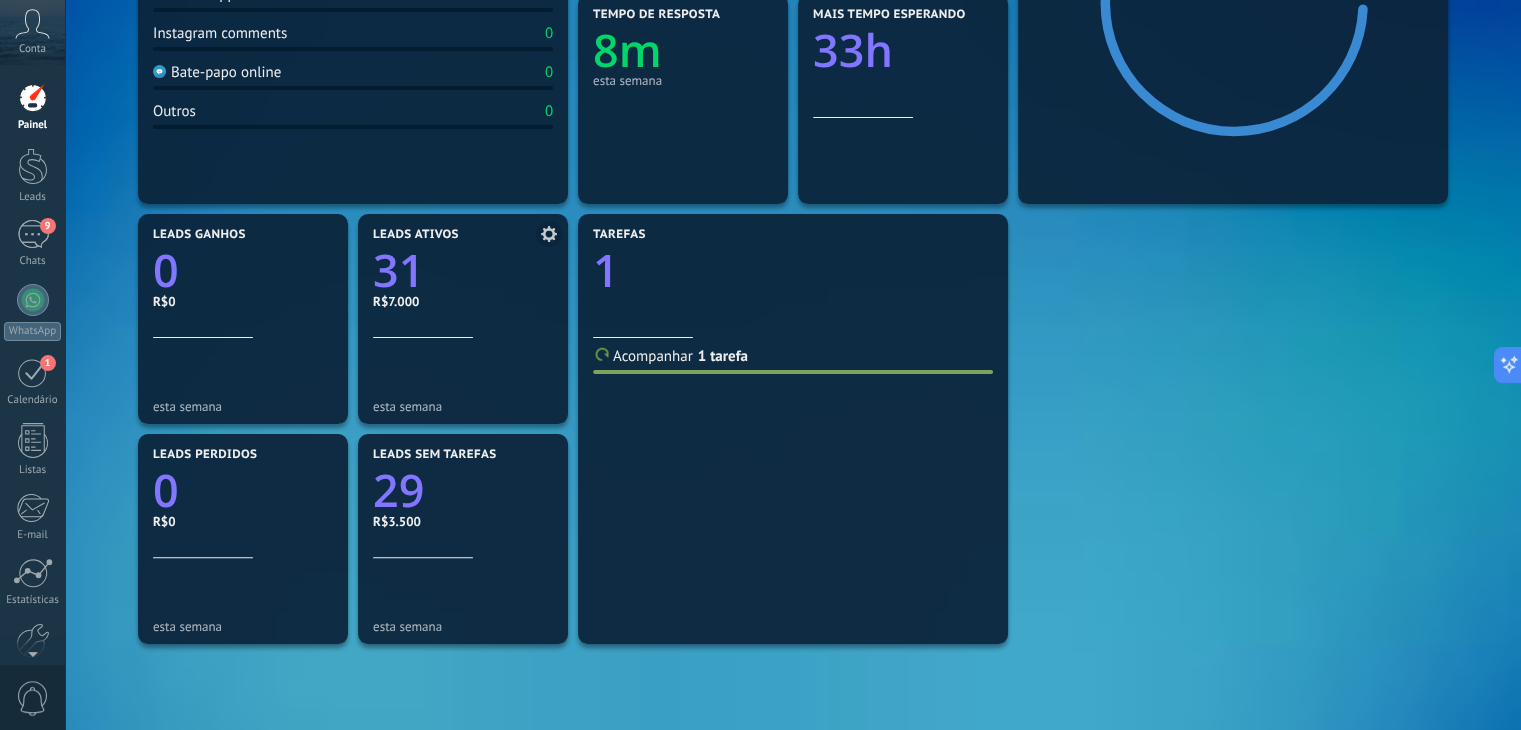 click on "31" 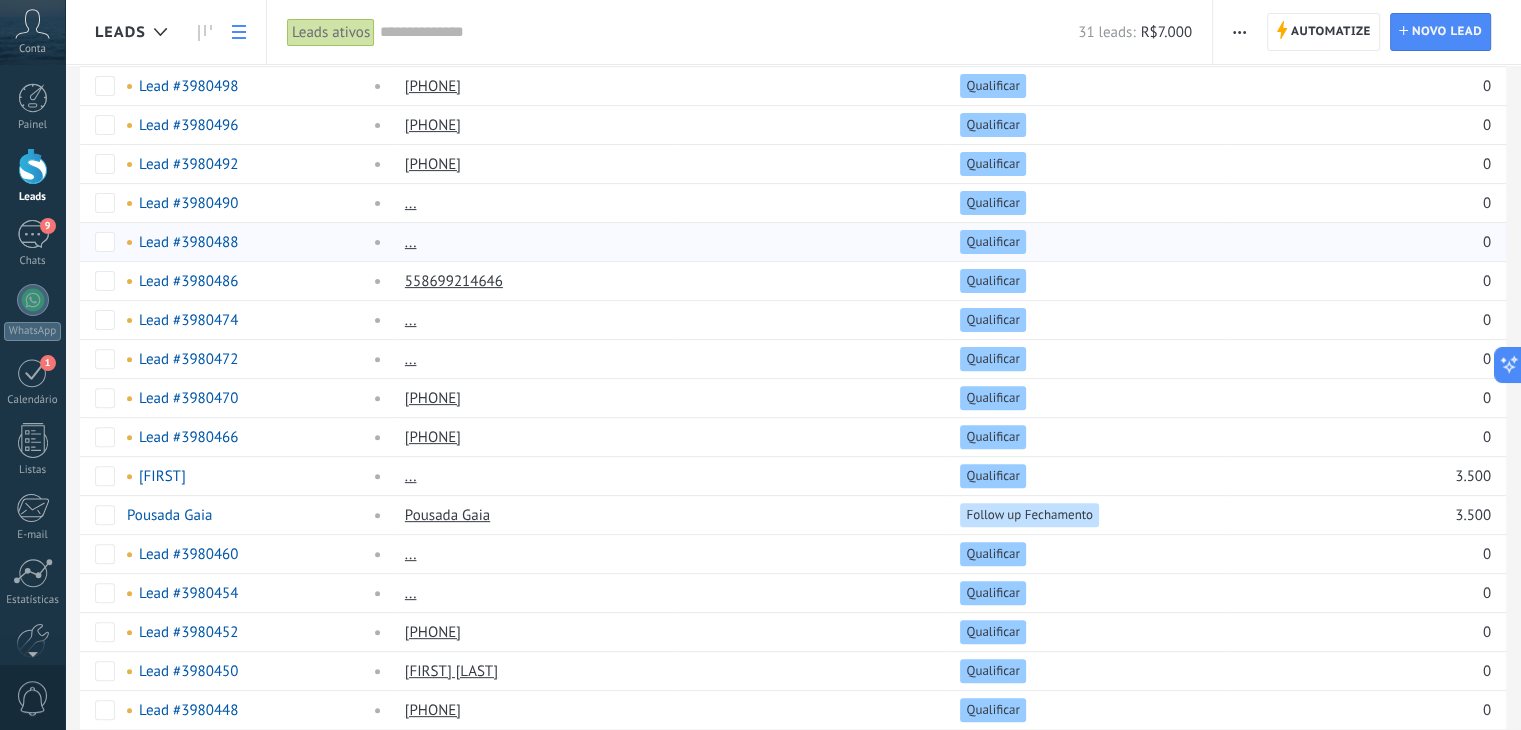 scroll, scrollTop: 660, scrollLeft: 0, axis: vertical 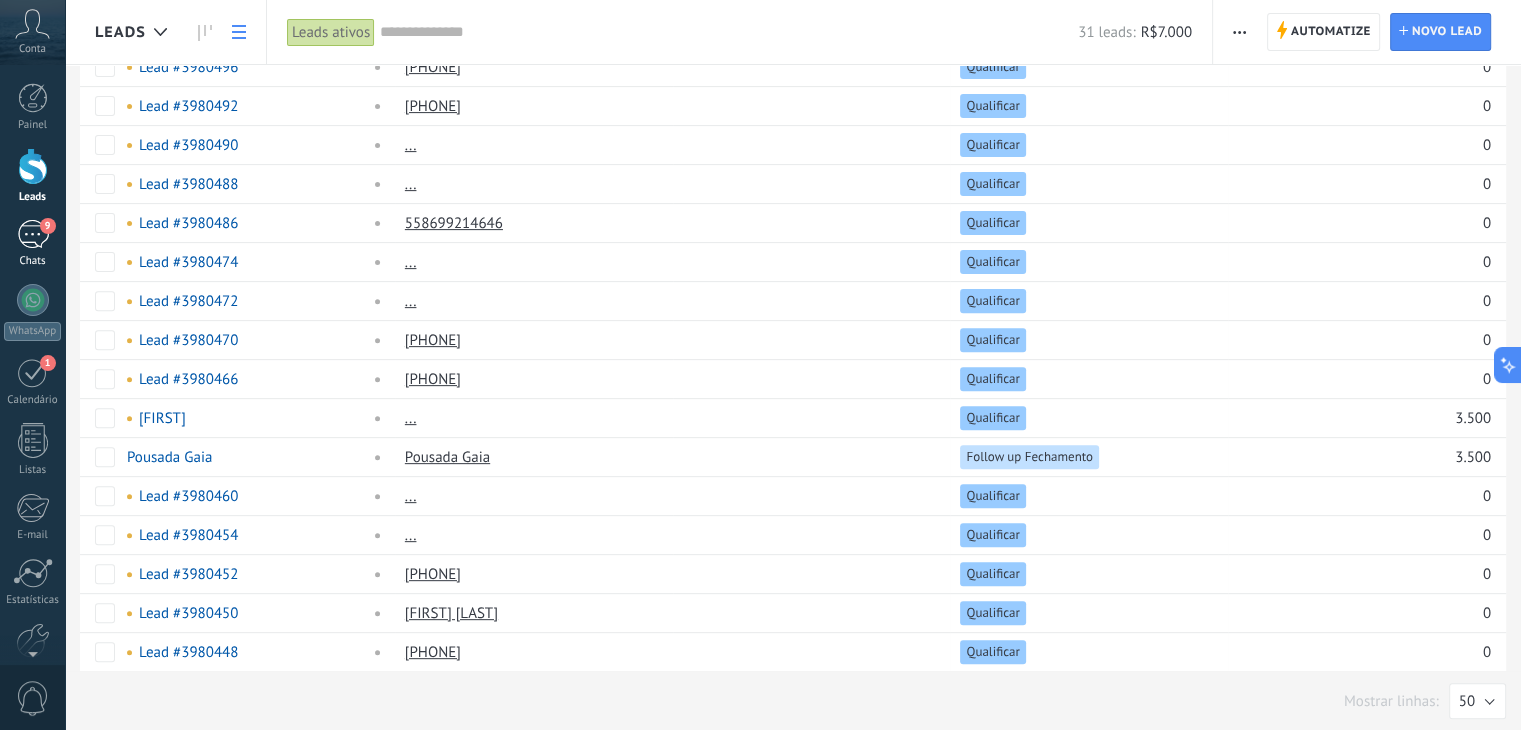 click on "9
Chats" at bounding box center [32, 244] 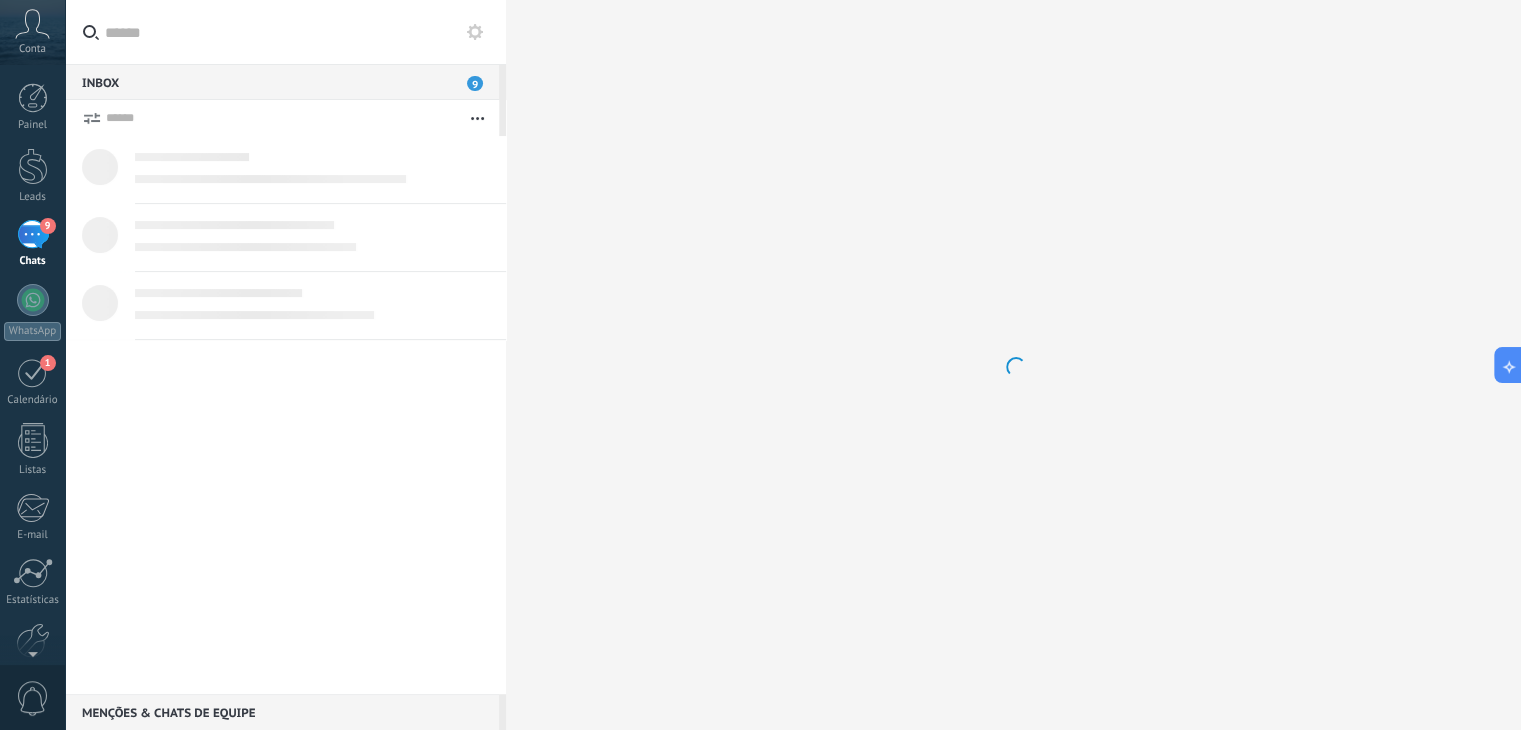 scroll, scrollTop: 0, scrollLeft: 0, axis: both 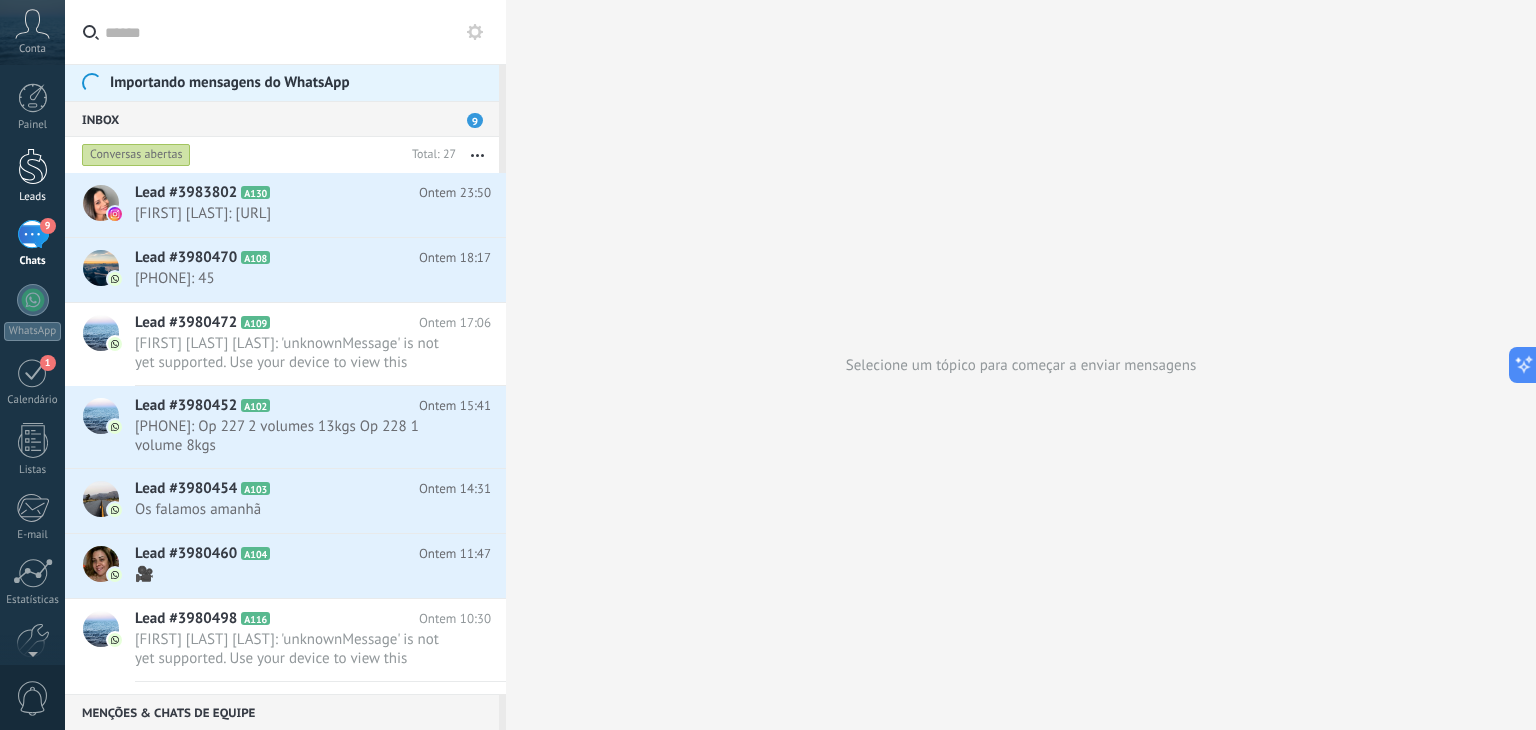 click at bounding box center [33, 166] 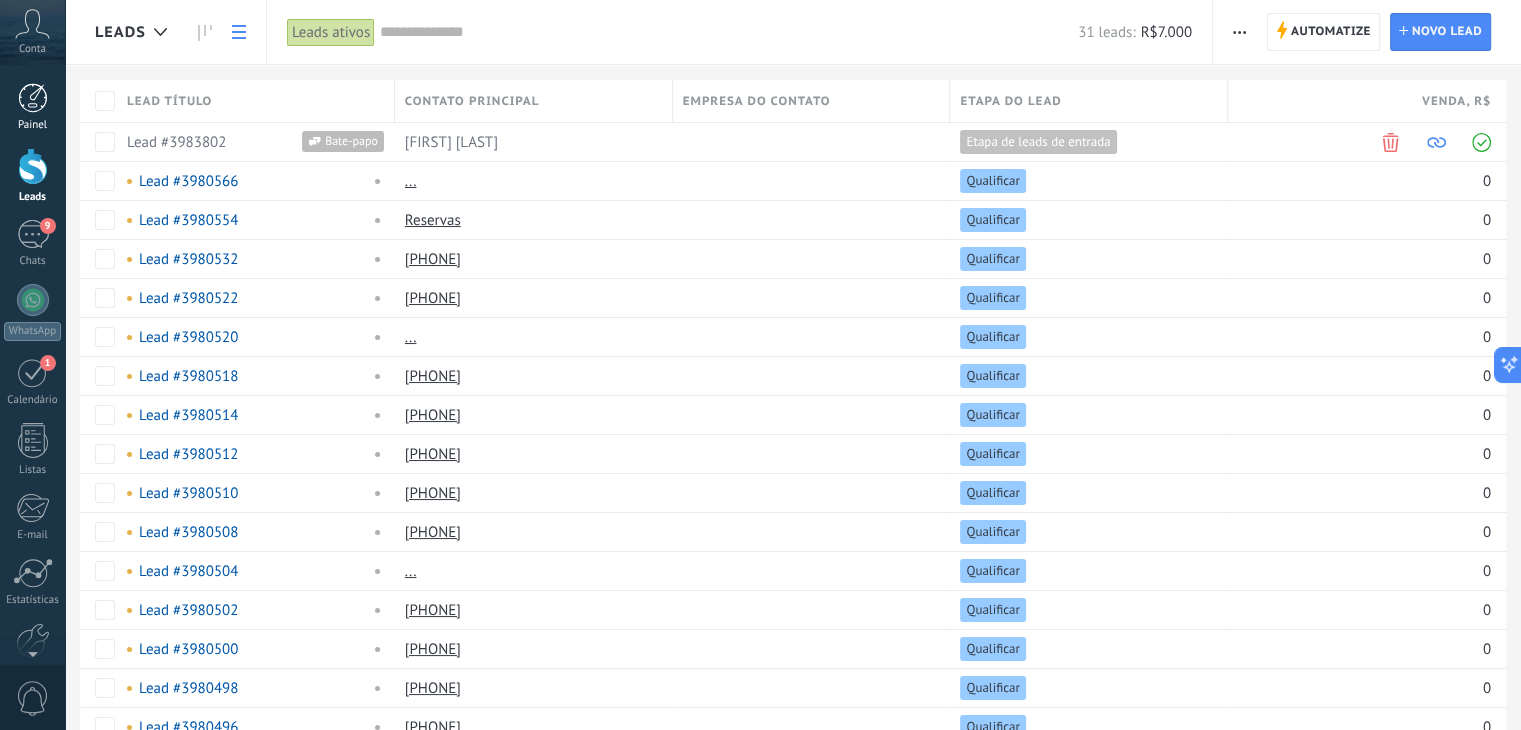 click on "Painel" at bounding box center (33, 125) 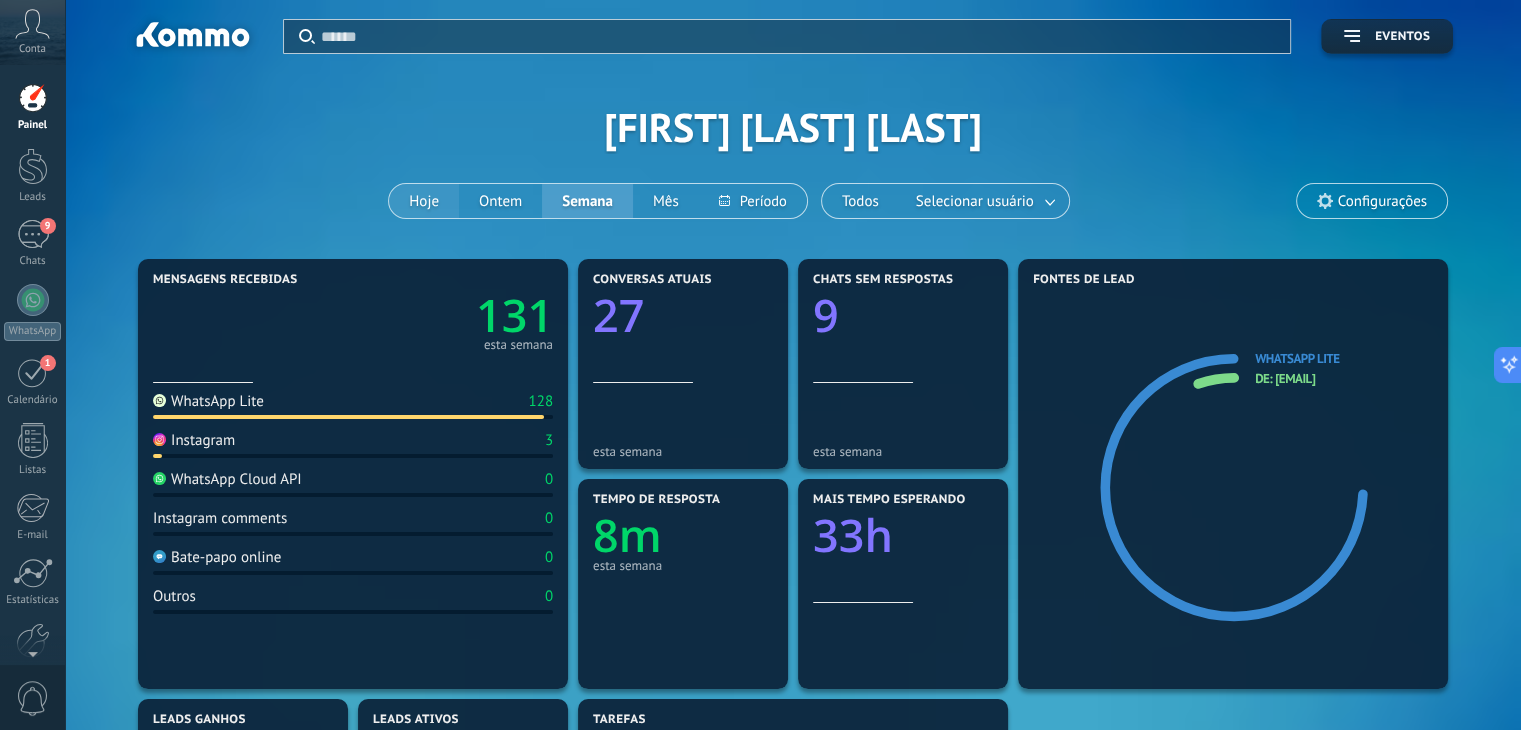 click on "Hoje" at bounding box center (424, 201) 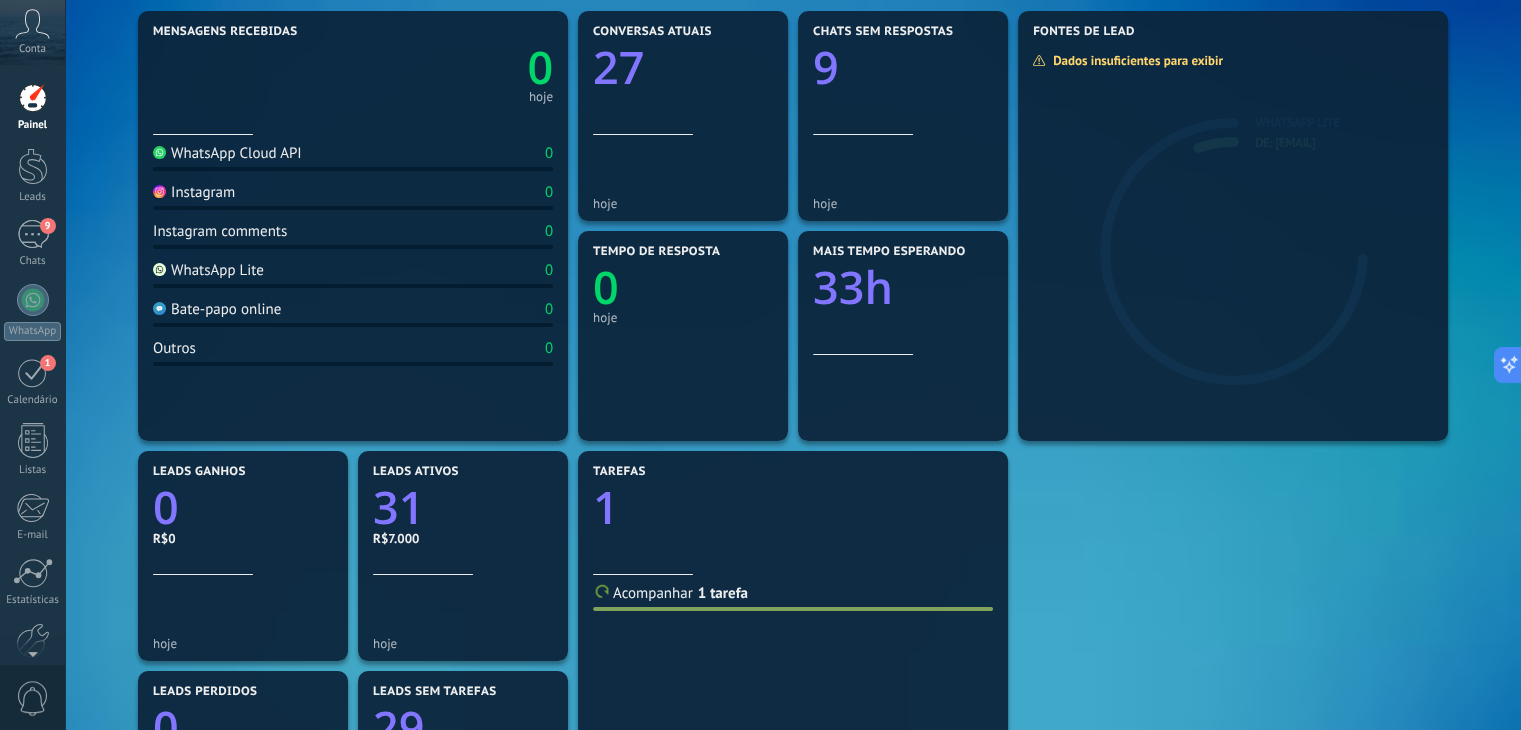 scroll, scrollTop: 400, scrollLeft: 0, axis: vertical 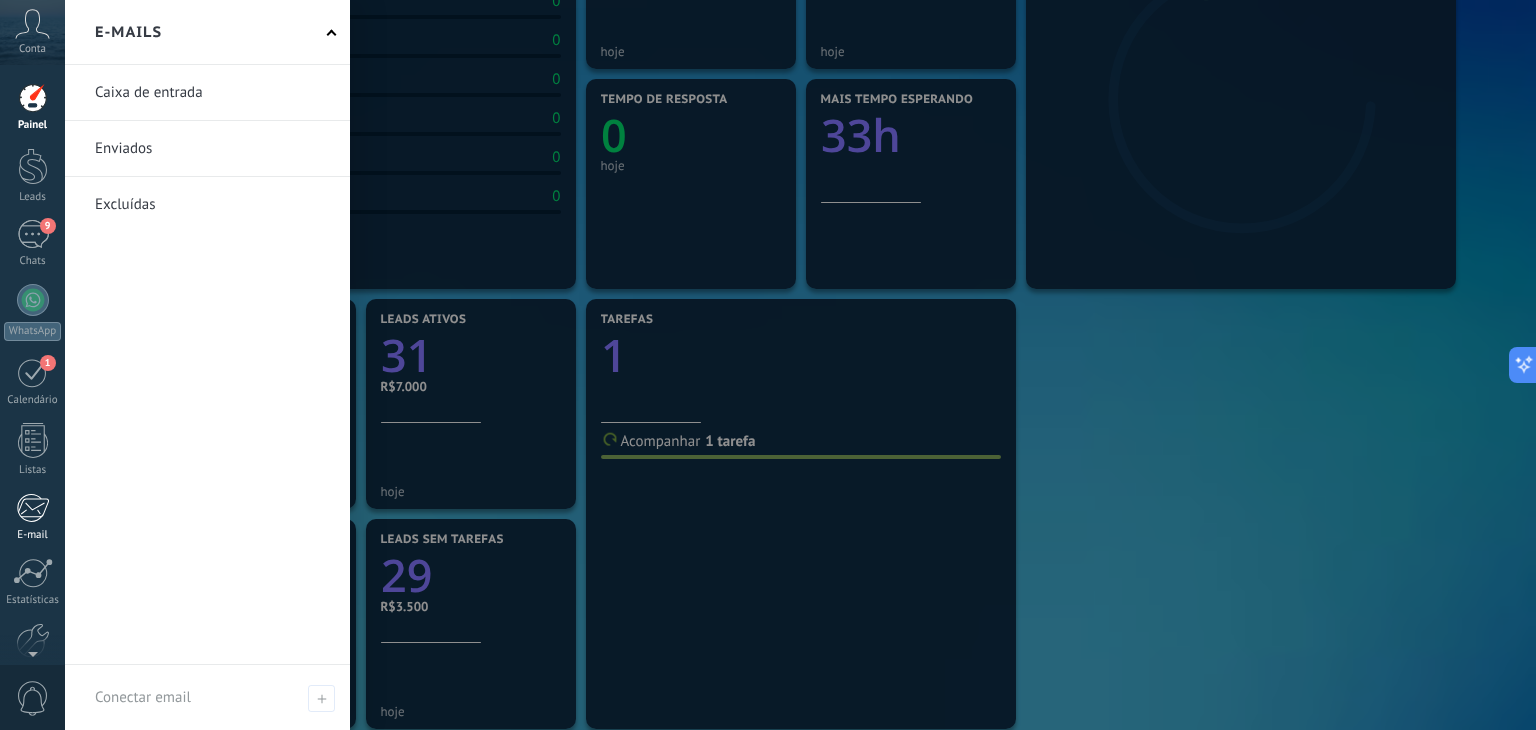 click at bounding box center [32, 508] 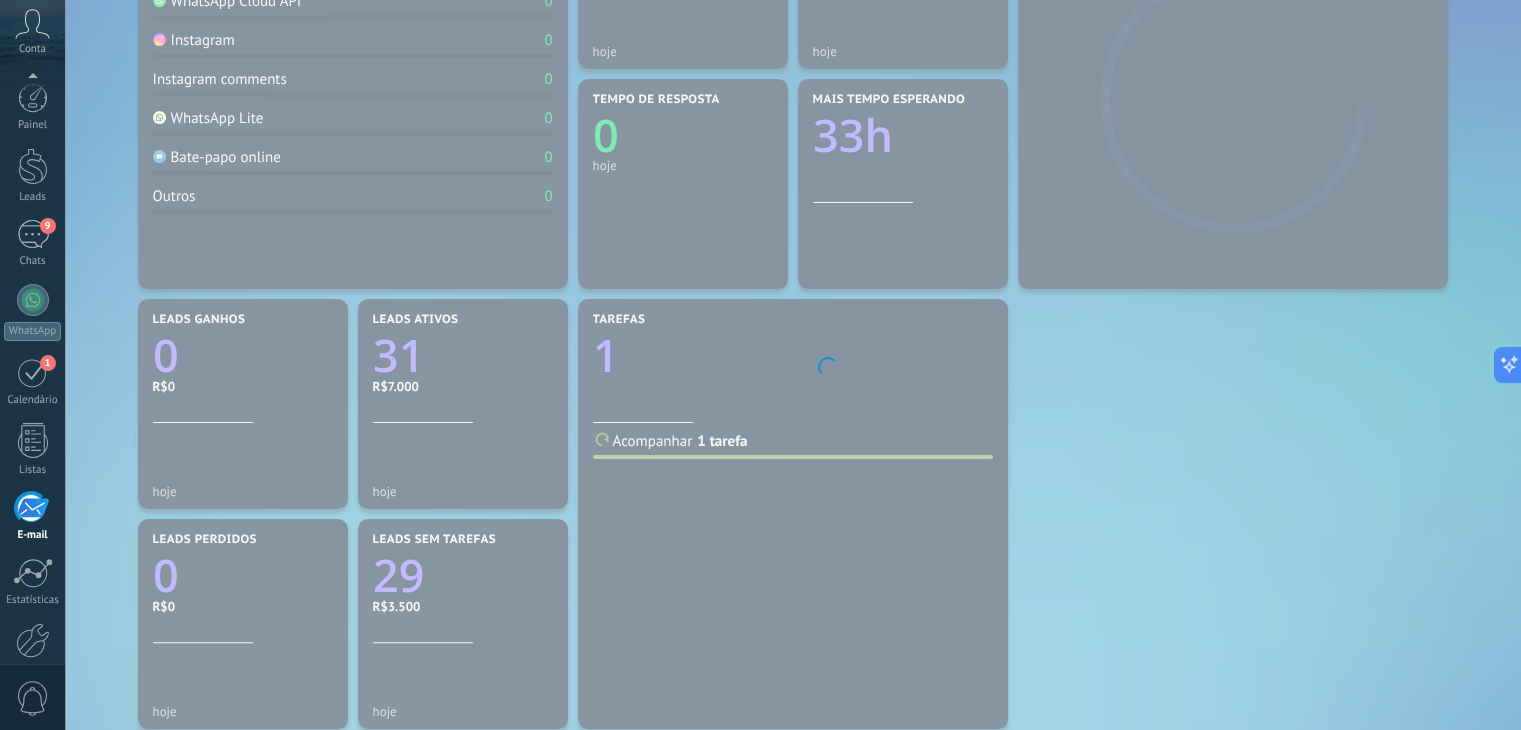 scroll, scrollTop: 101, scrollLeft: 0, axis: vertical 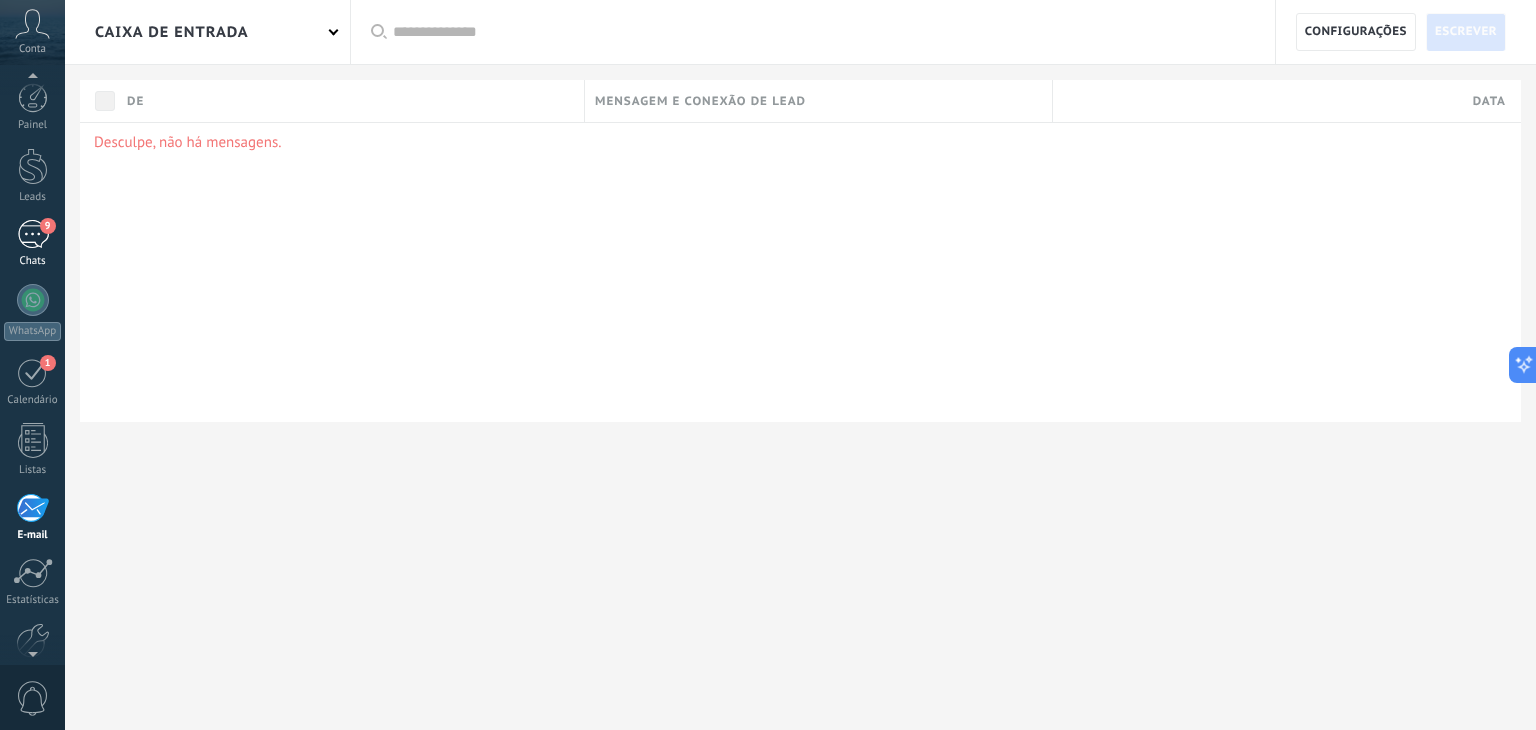 click on "9" at bounding box center (33, 234) 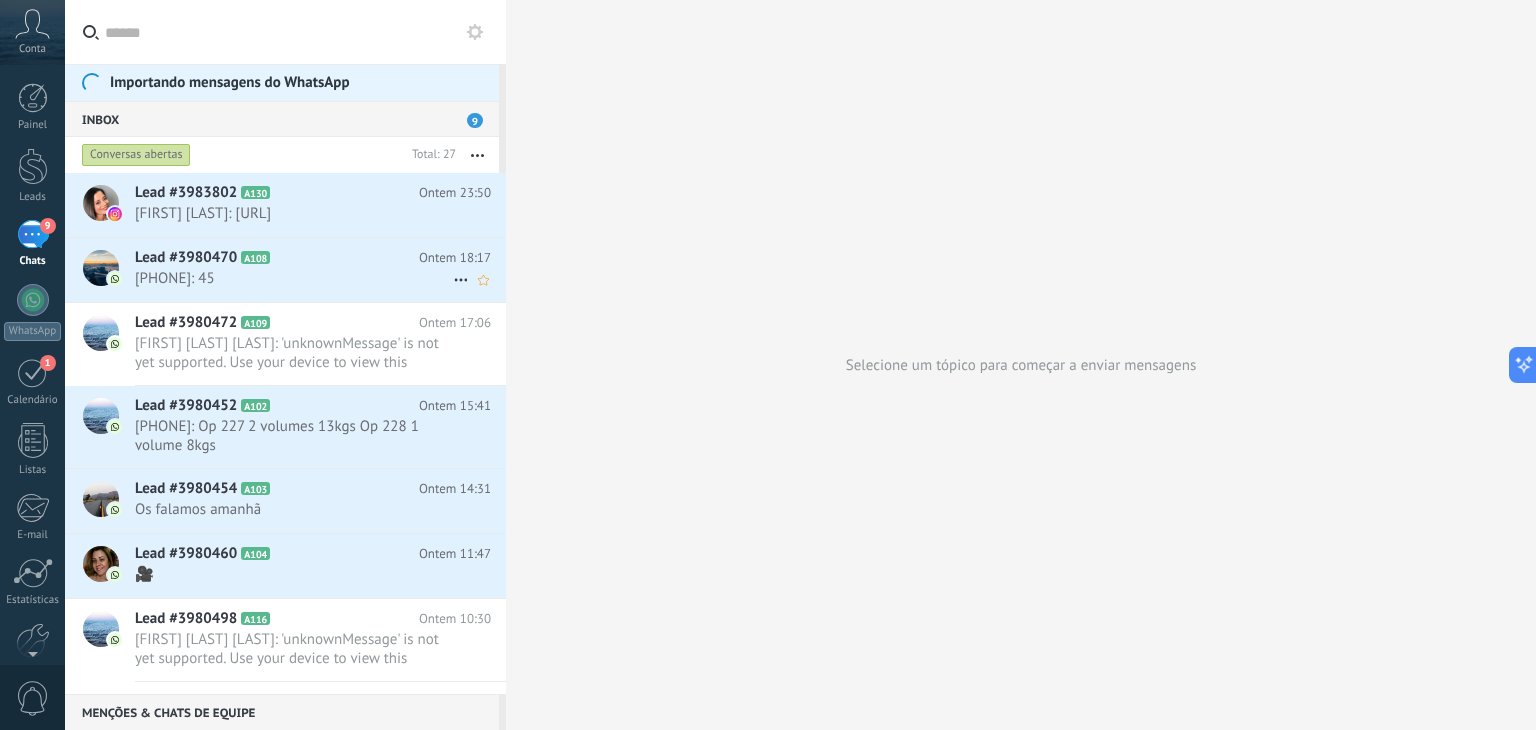 click 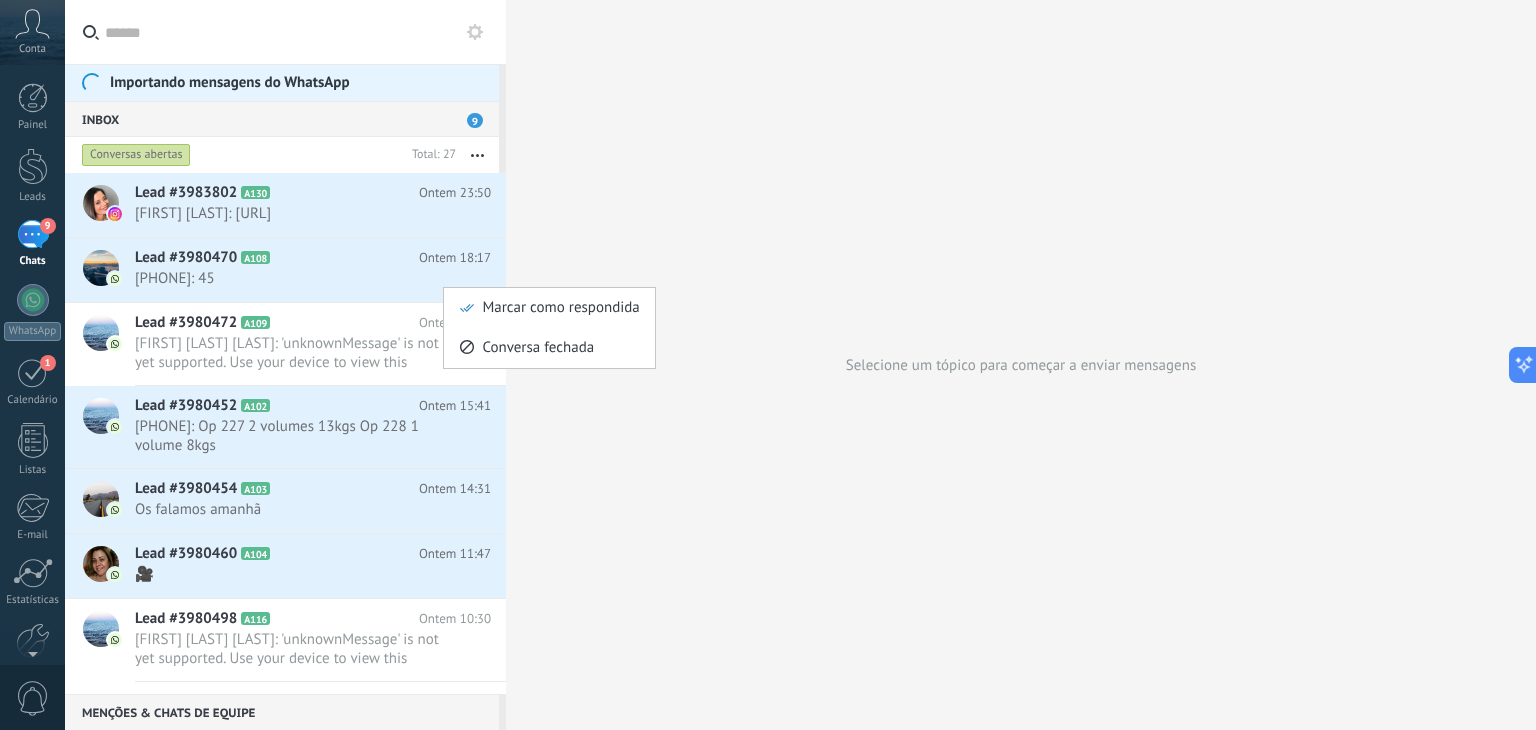 click at bounding box center [768, 365] 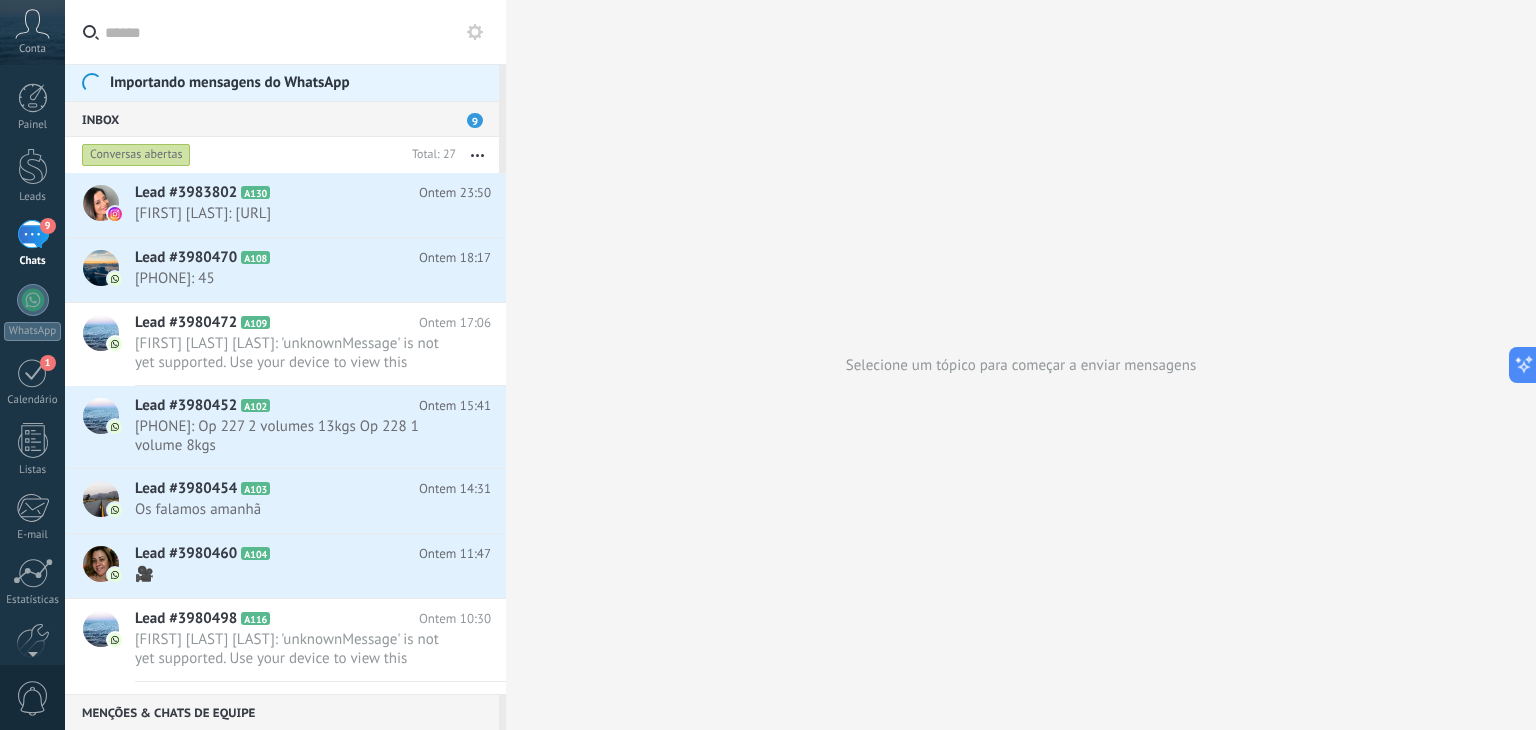 click on "Chats" at bounding box center (33, 261) 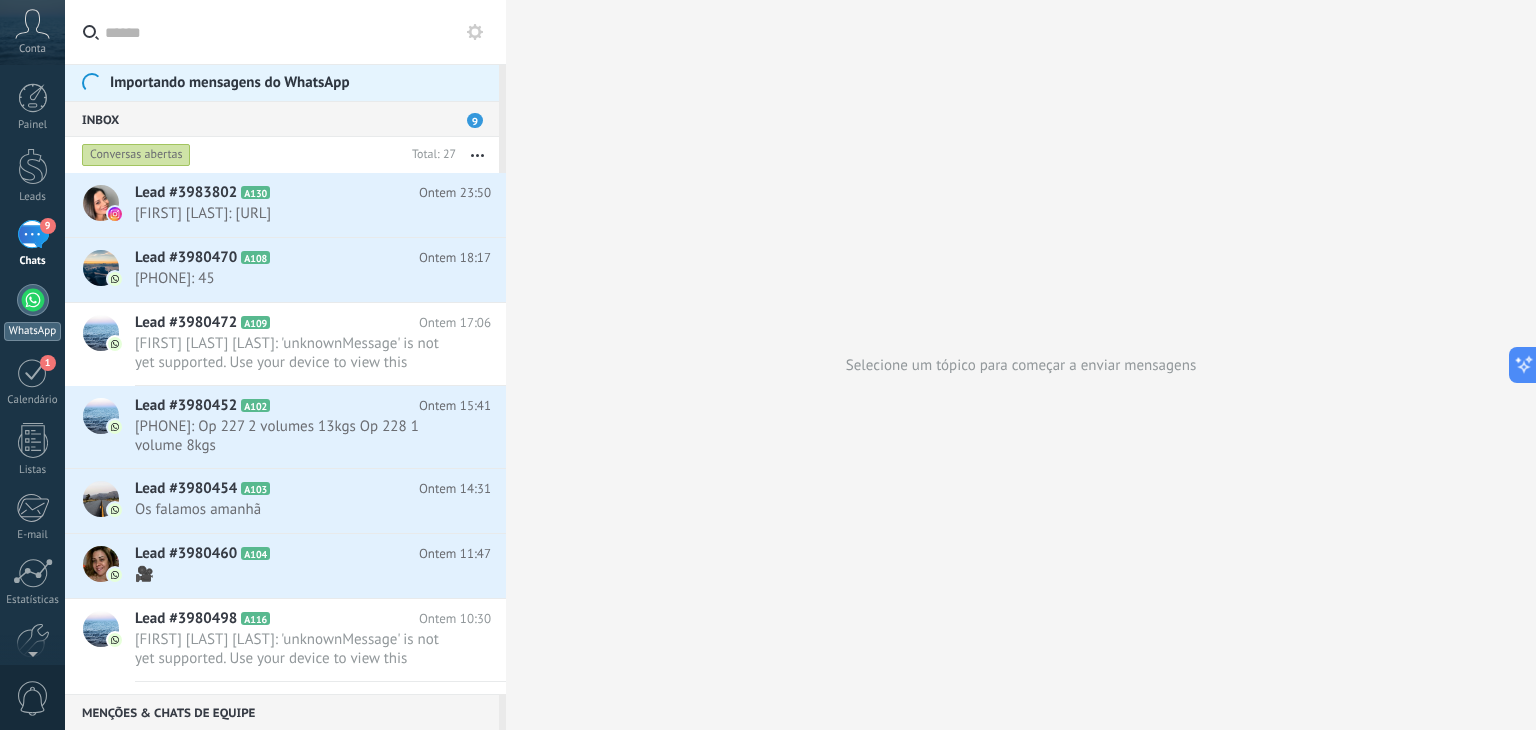 click at bounding box center [33, 300] 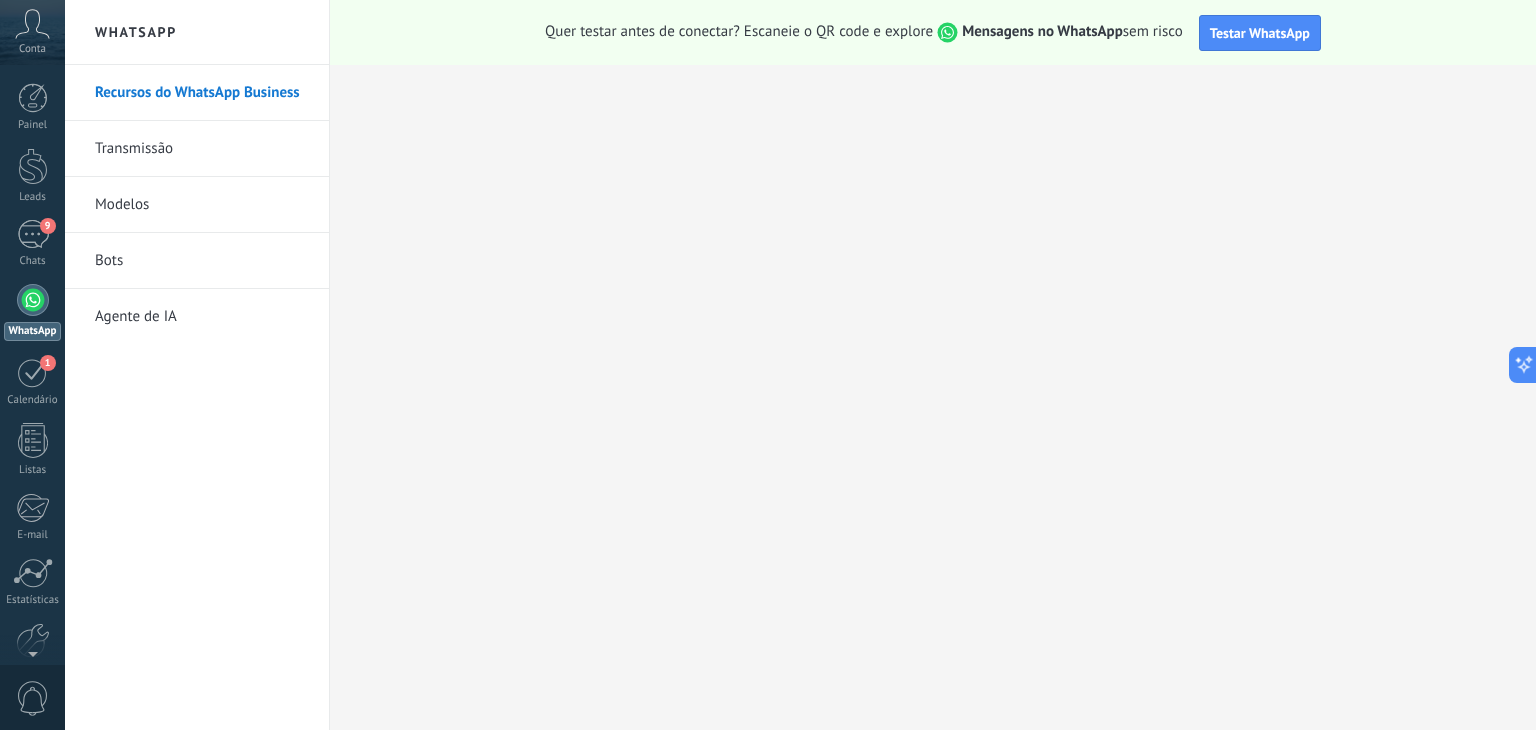 click on "Bots" at bounding box center (202, 261) 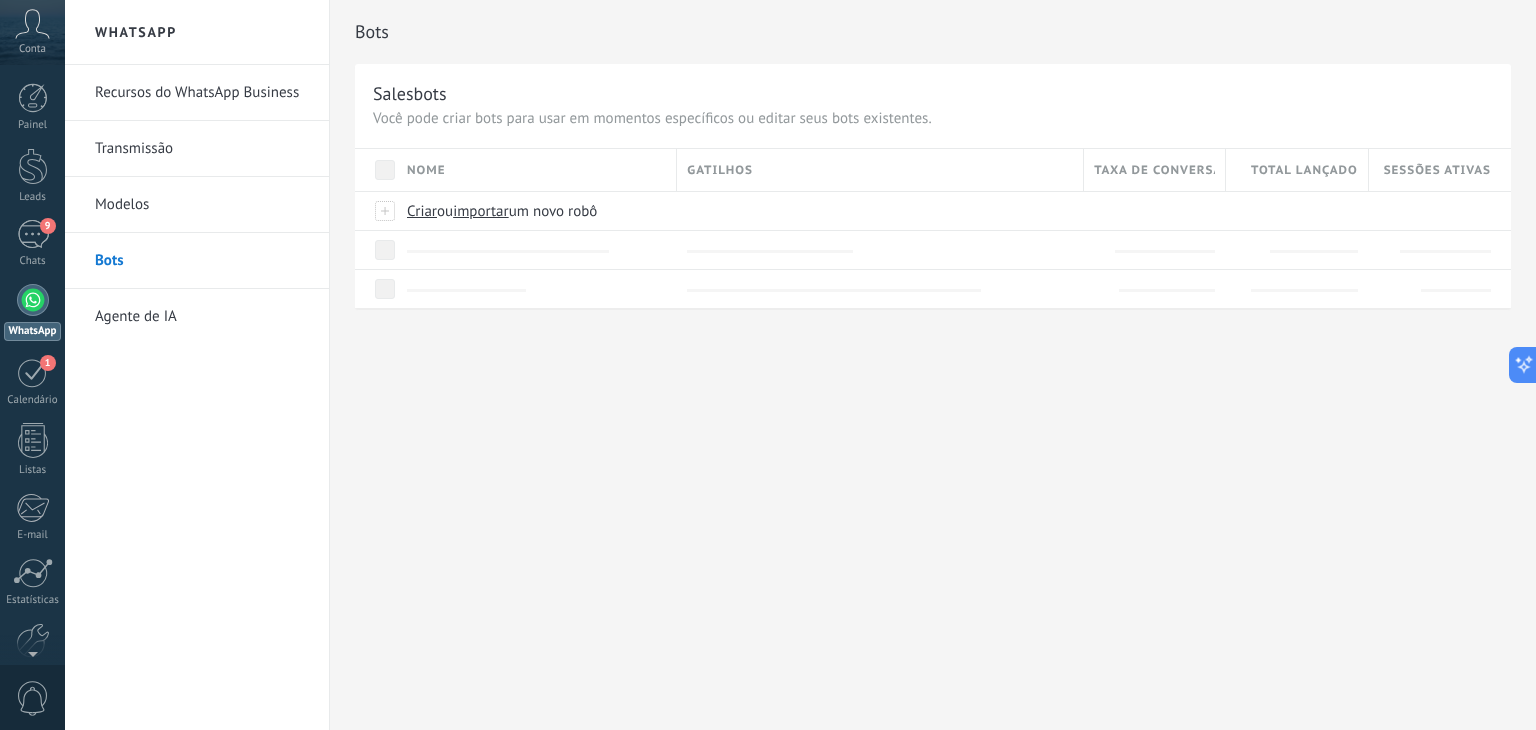 click on "Agente de IA" at bounding box center [202, 317] 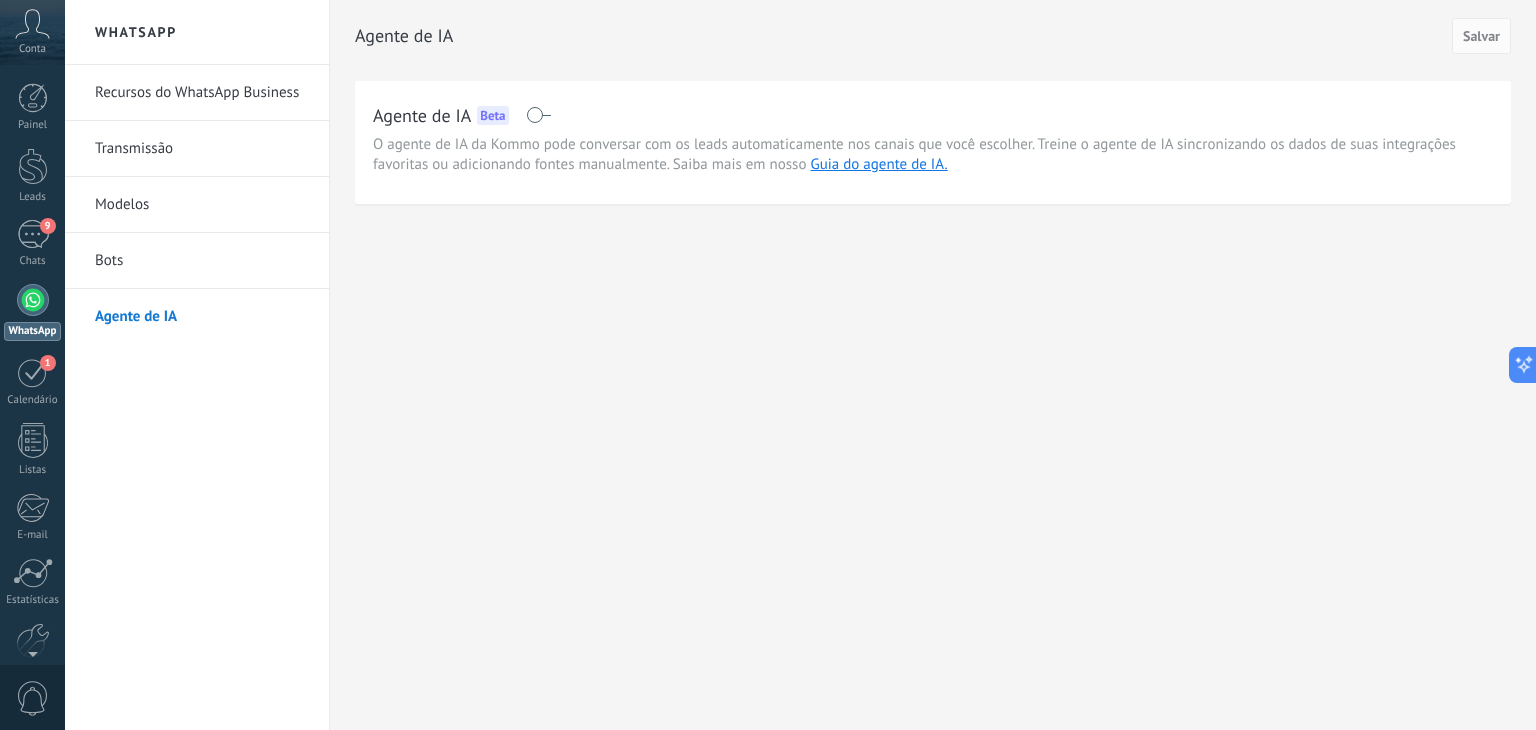 click on "Bots" at bounding box center [202, 261] 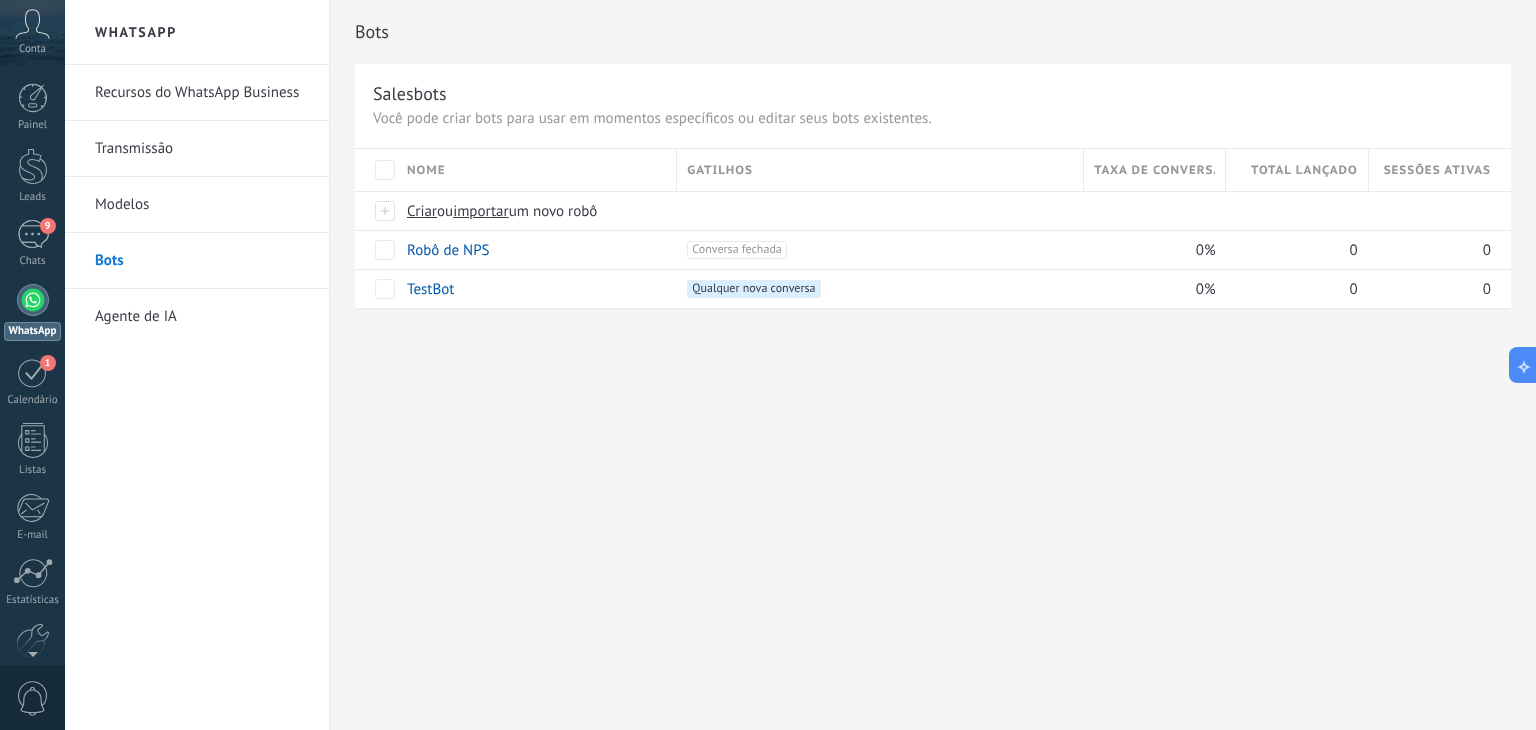 click on "Agente de IA" at bounding box center (202, 317) 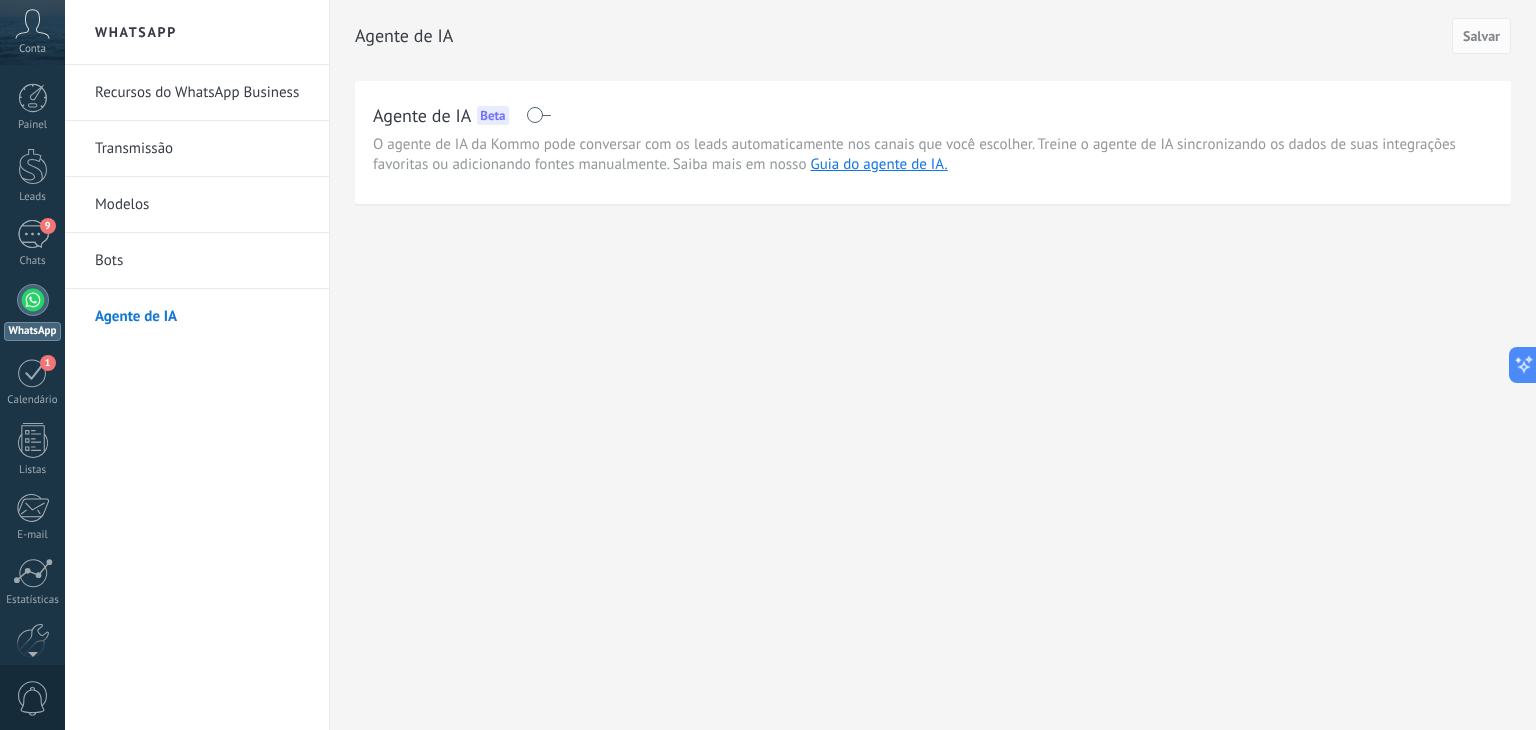 click at bounding box center [538, 115] 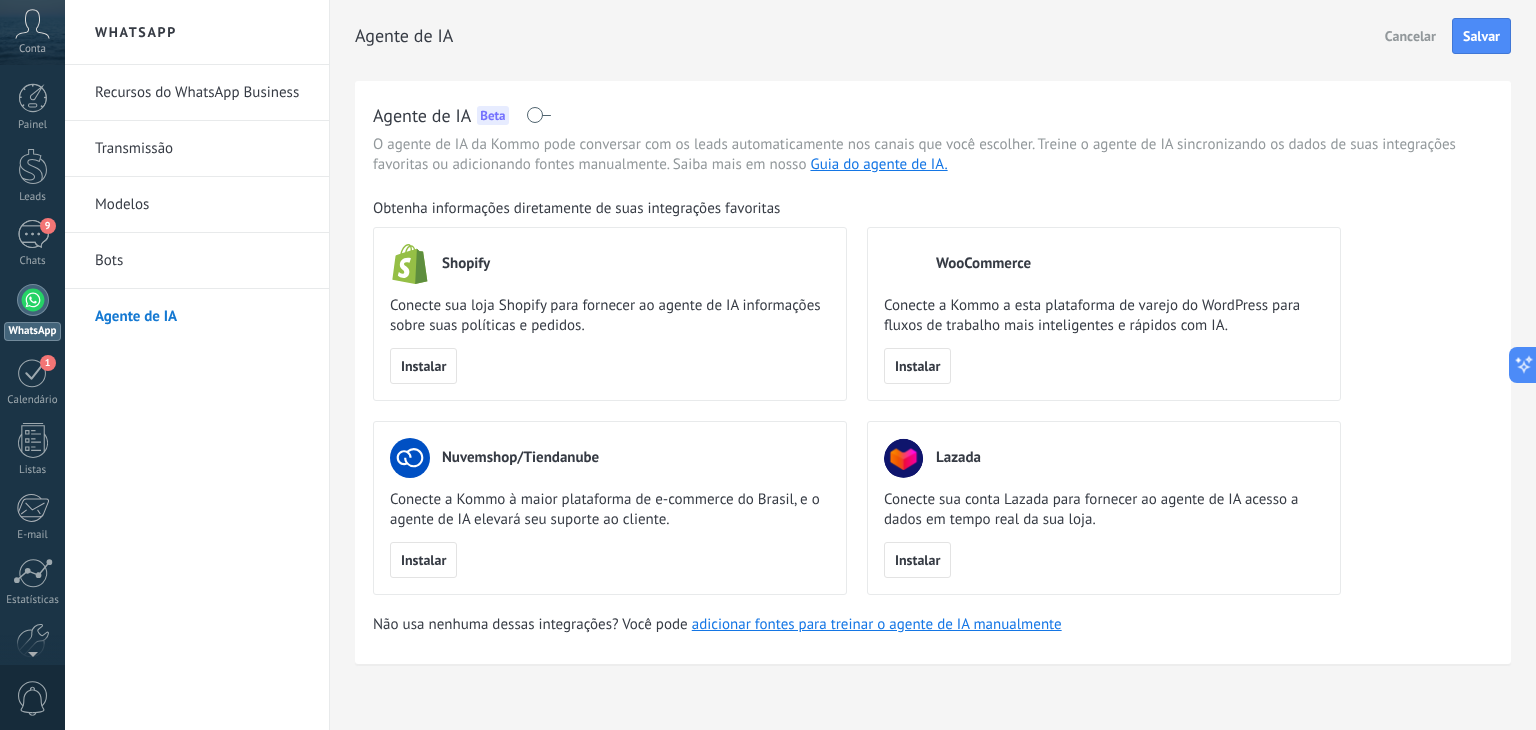 click at bounding box center [538, 115] 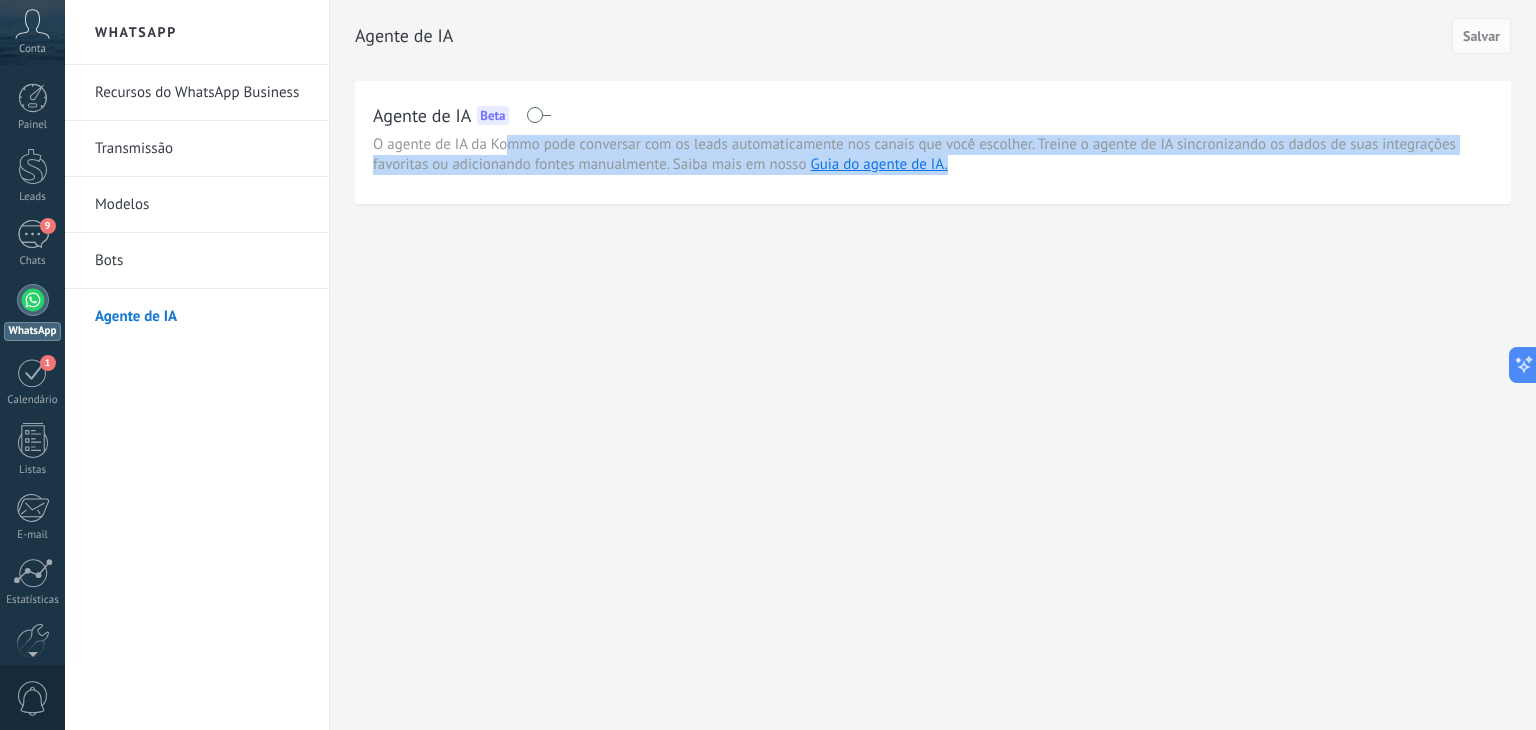 drag, startPoint x: 509, startPoint y: 138, endPoint x: 1124, endPoint y: 158, distance: 615.32513 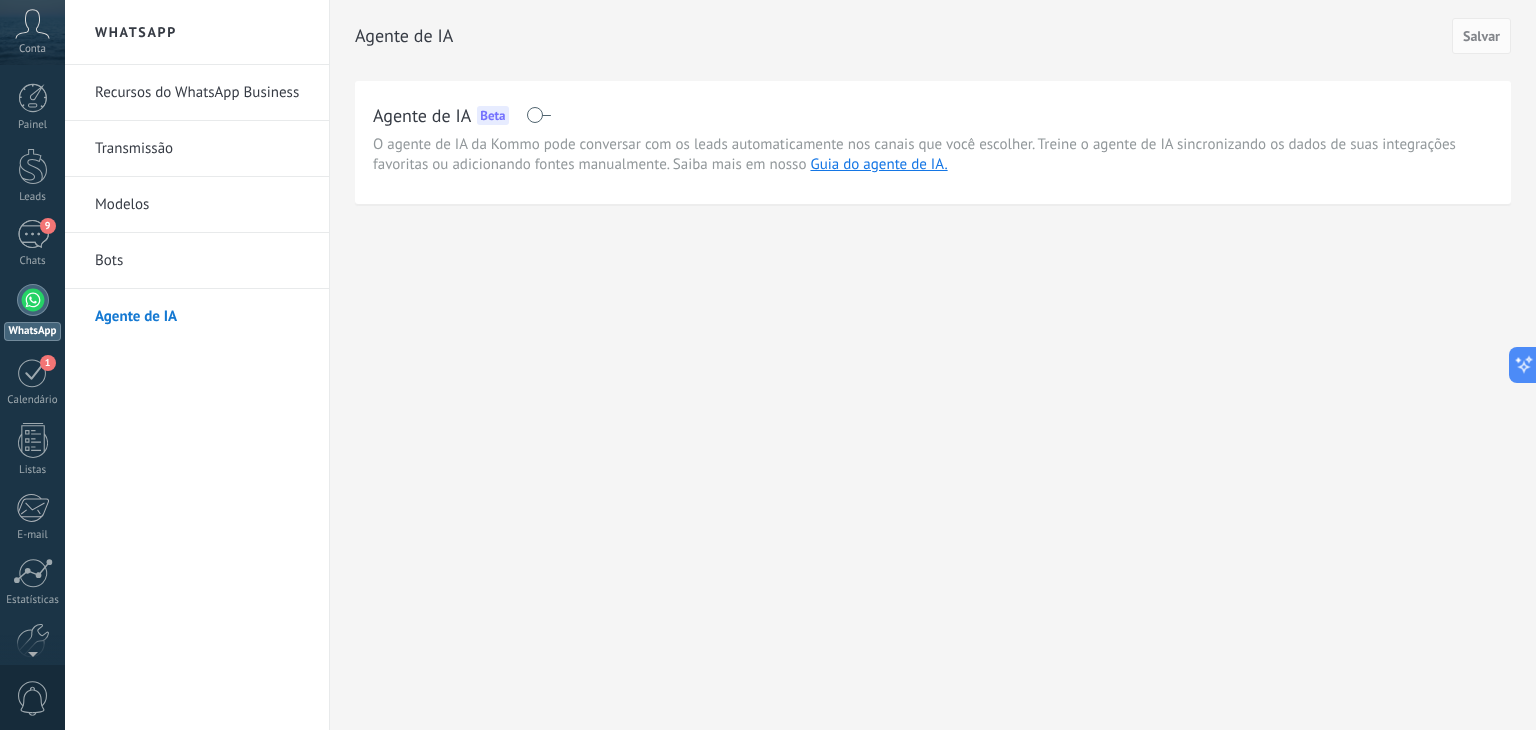 click at bounding box center [538, 115] 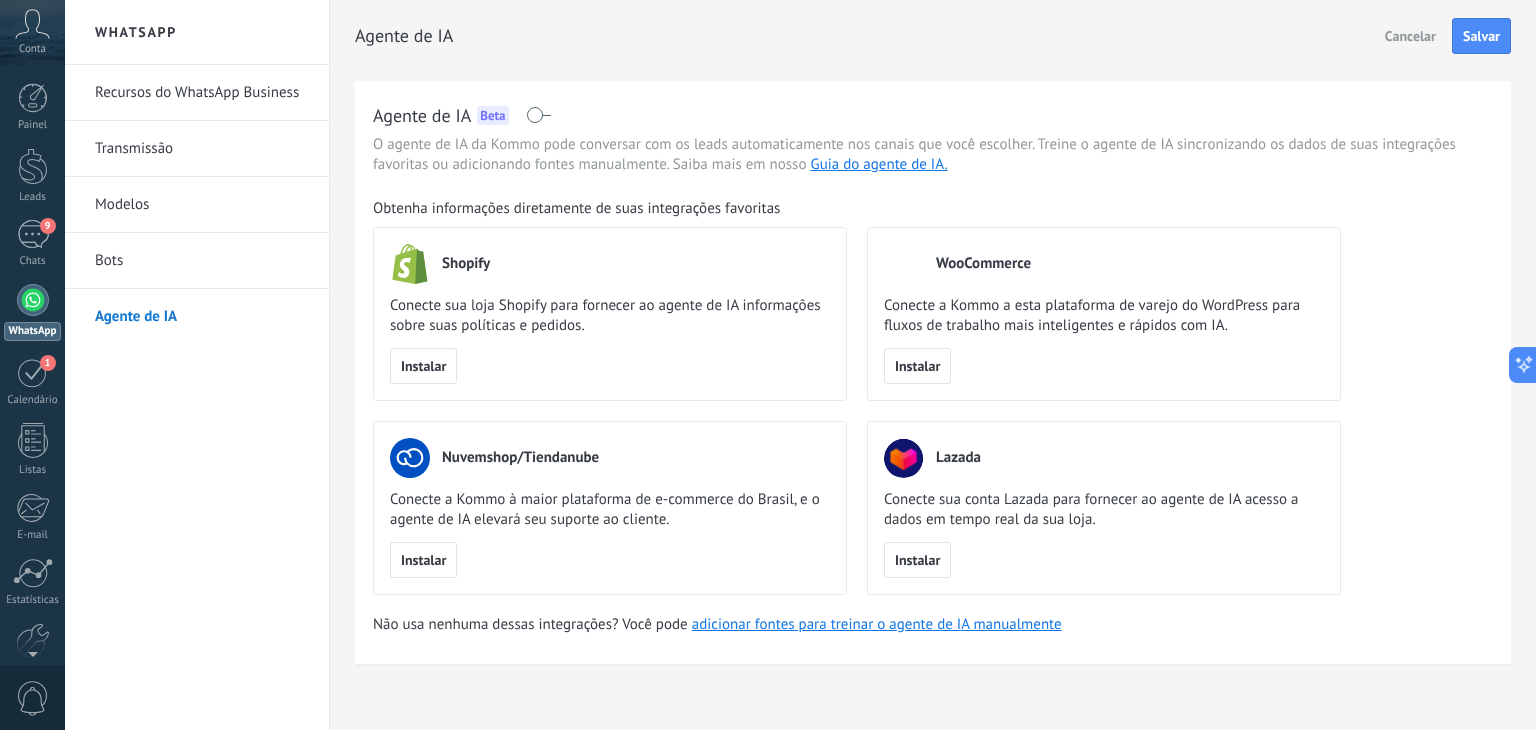 click at bounding box center [538, 115] 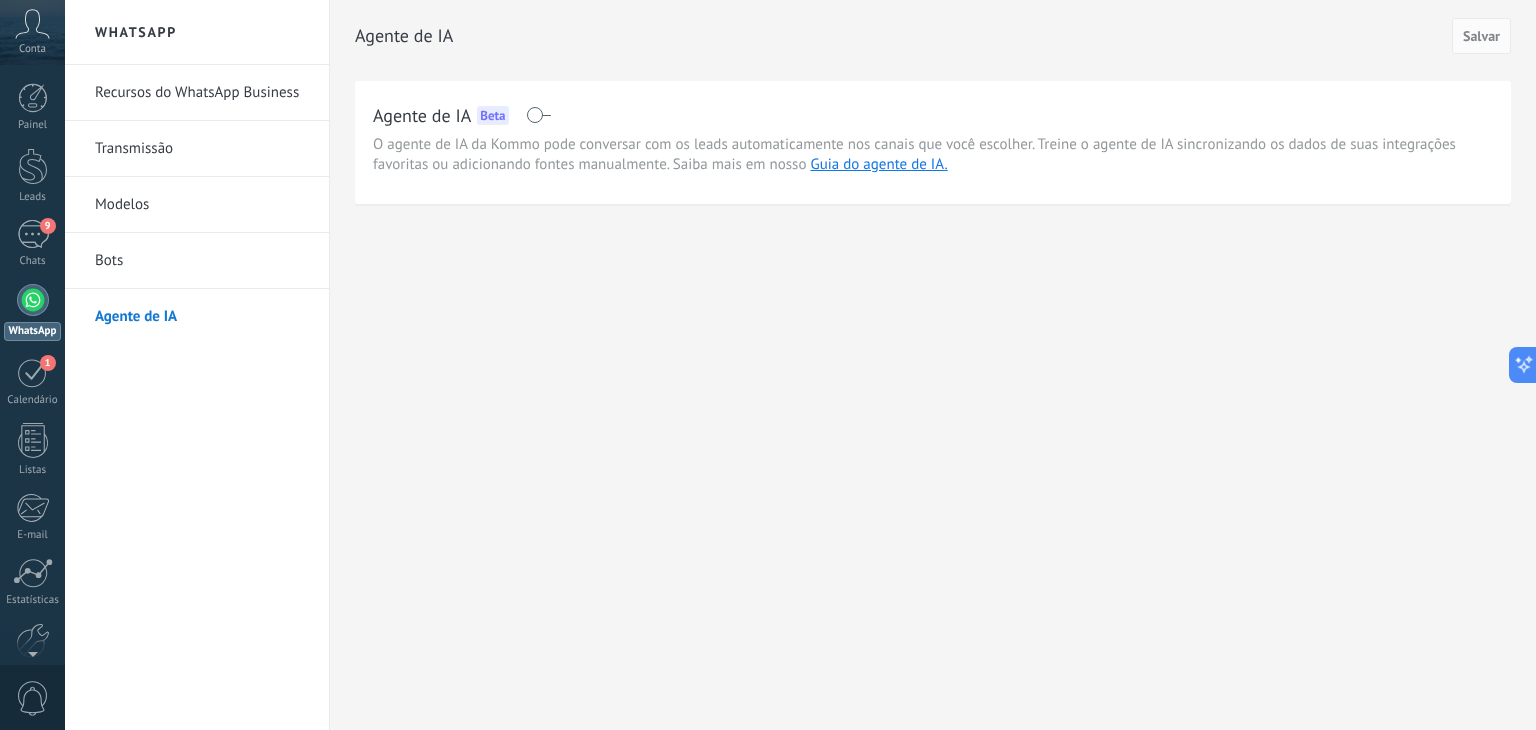 click on "Bots" at bounding box center (202, 261) 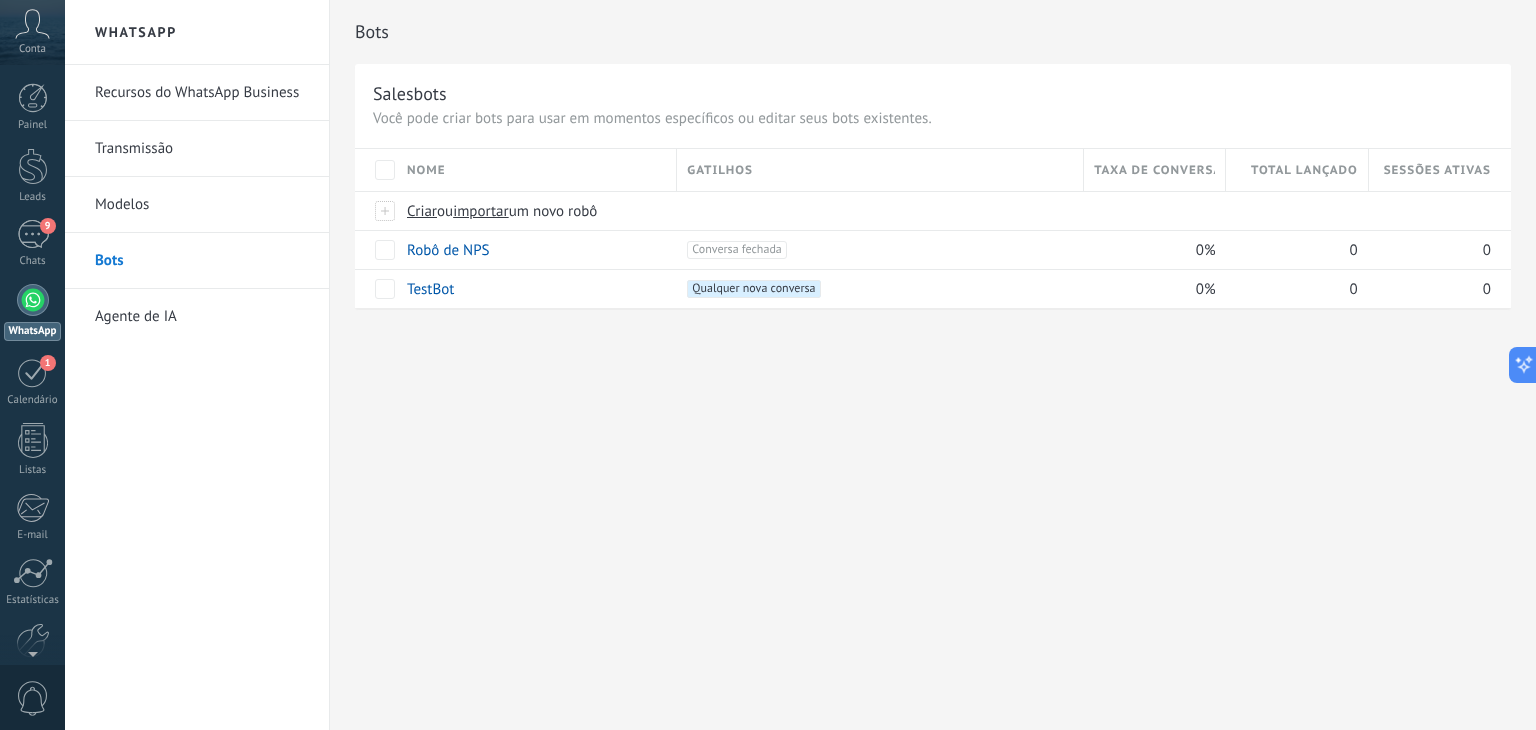 click on "Modelos" at bounding box center [202, 205] 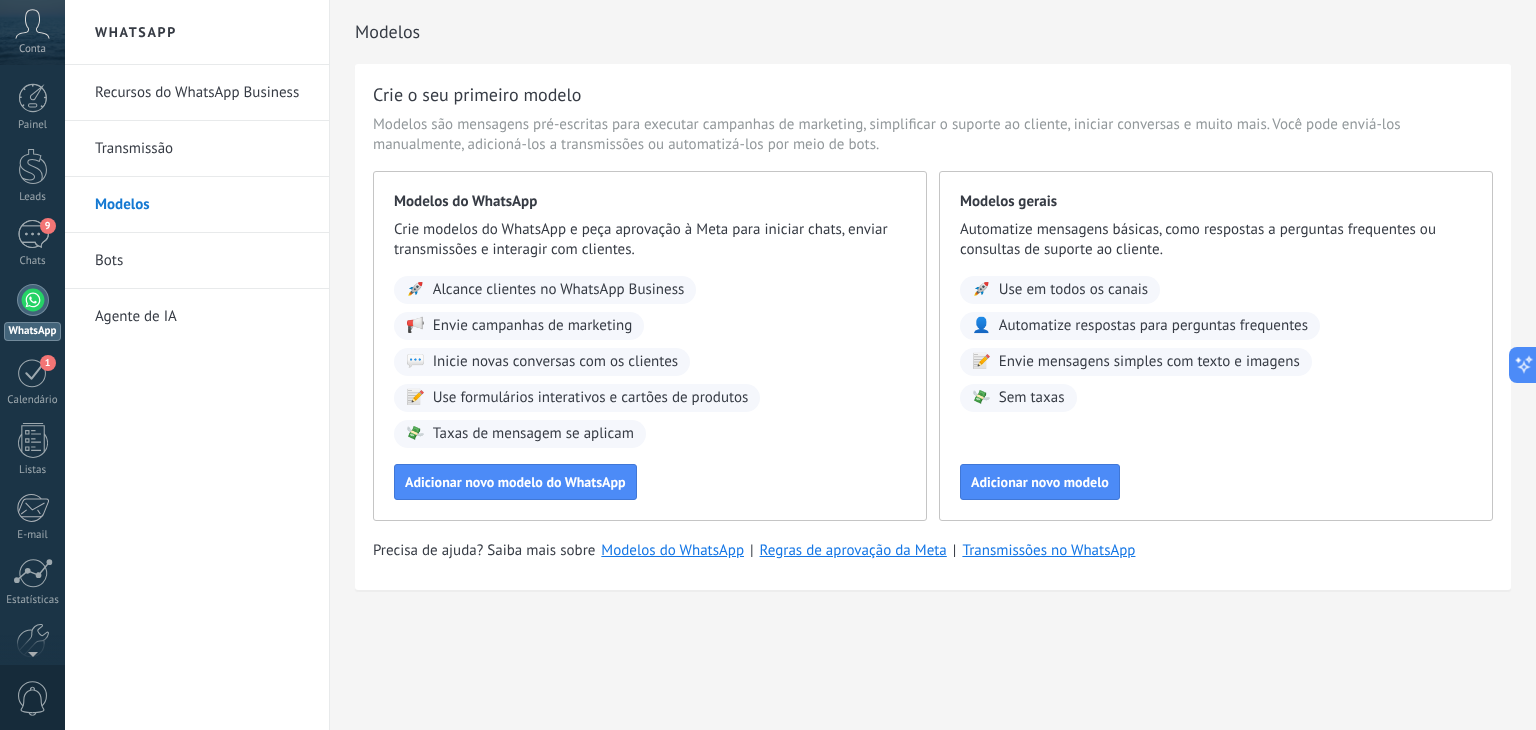 click on "Transmissão" at bounding box center (202, 149) 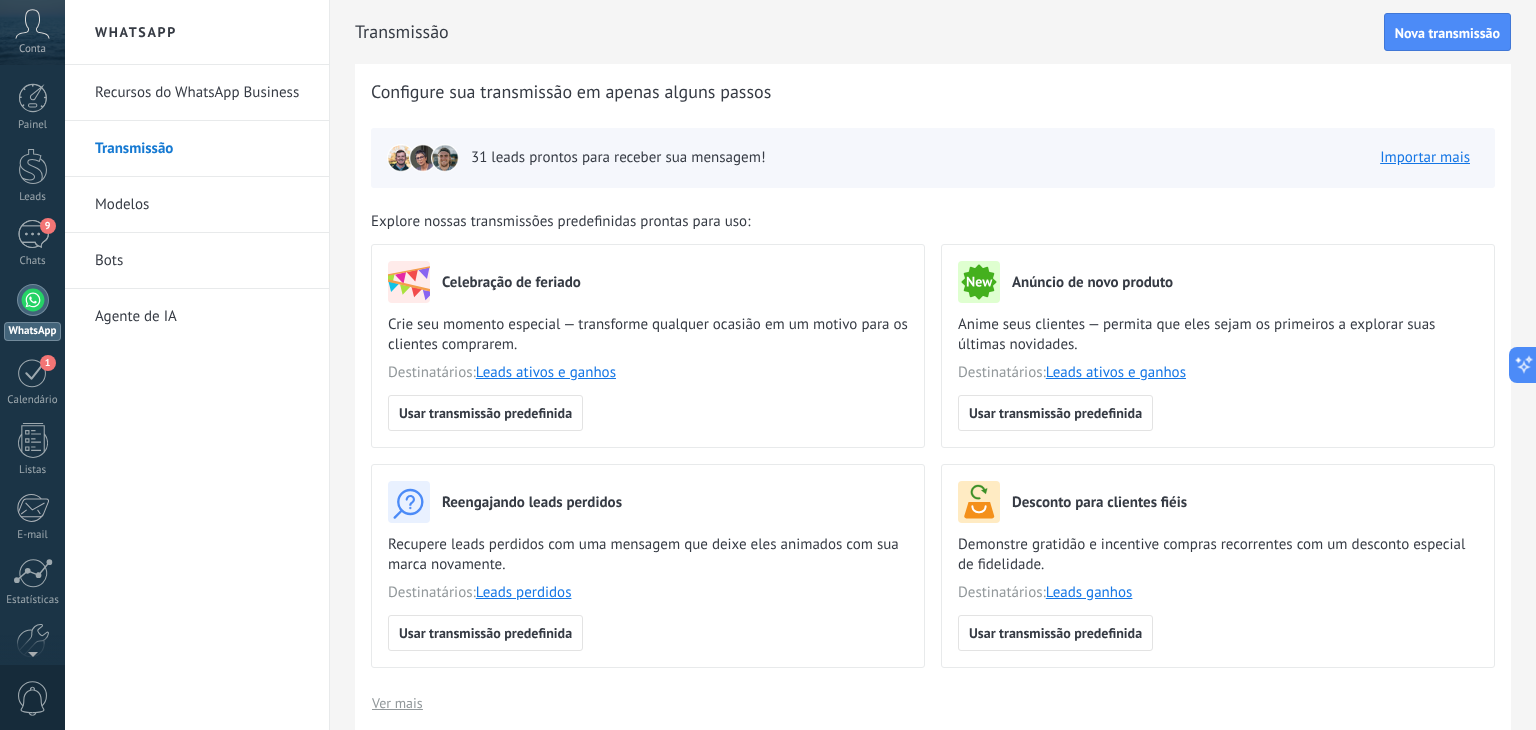 click on "31 leads prontos para receber sua mensagem!" at bounding box center (618, 158) 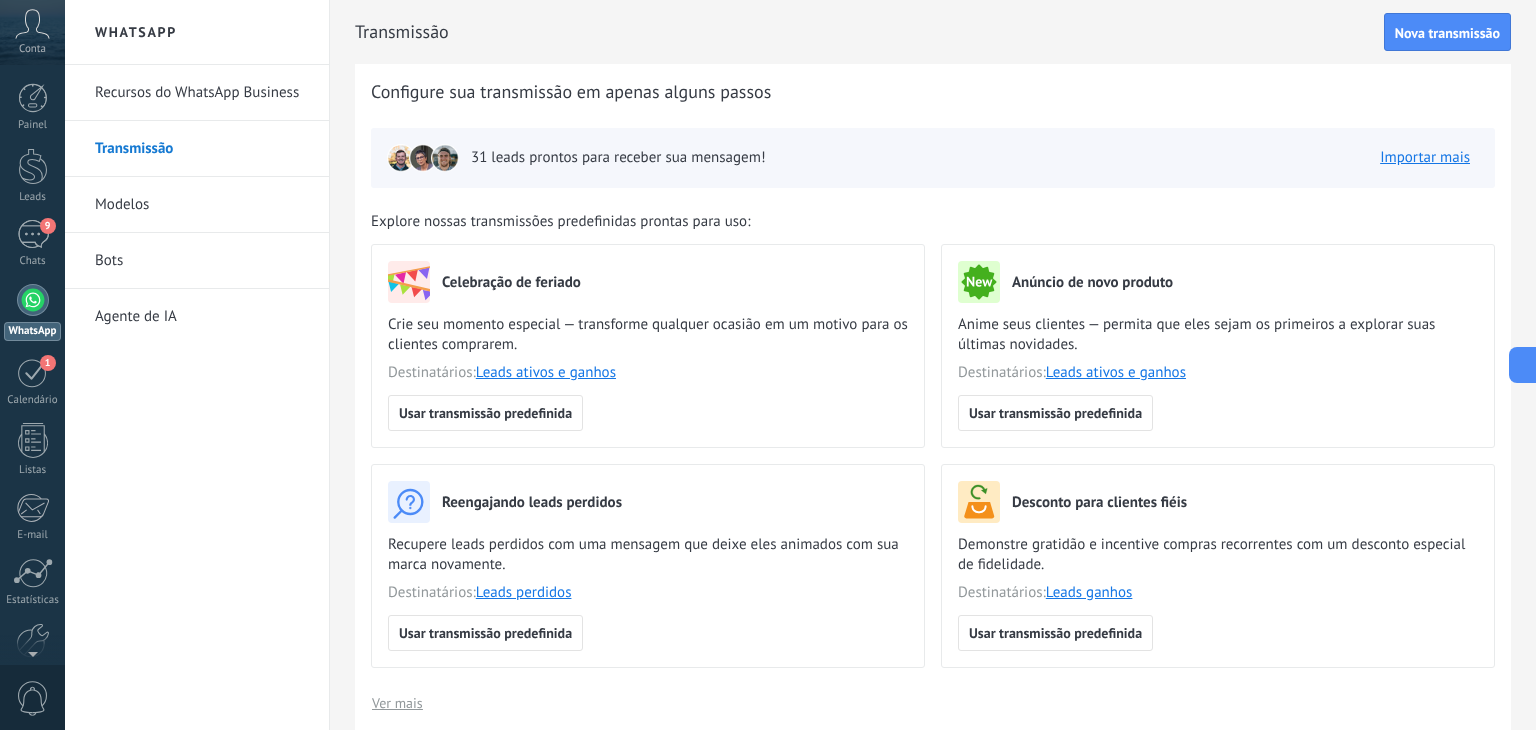 click on "Recursos do WhatsApp Business" at bounding box center [202, 93] 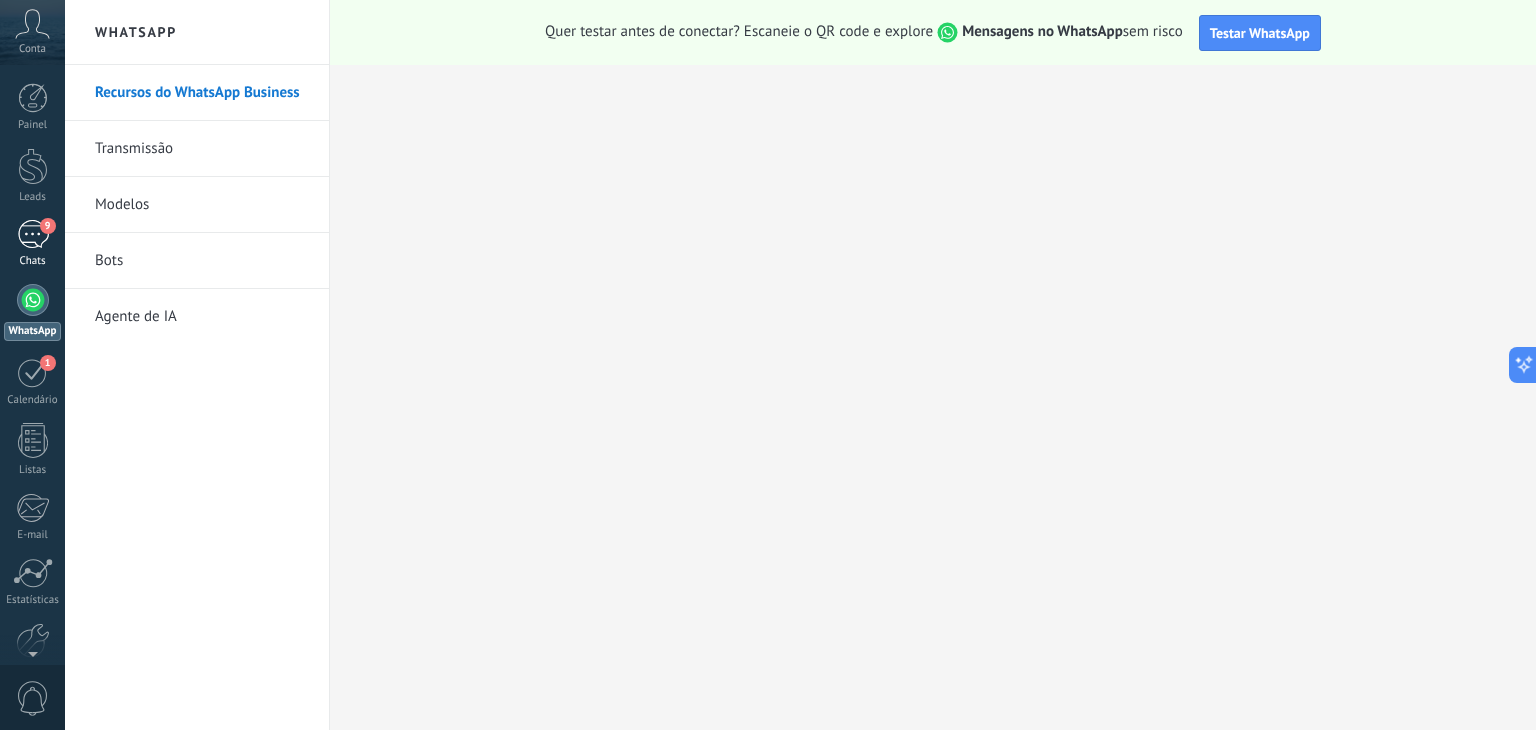 click on "9" at bounding box center (33, 234) 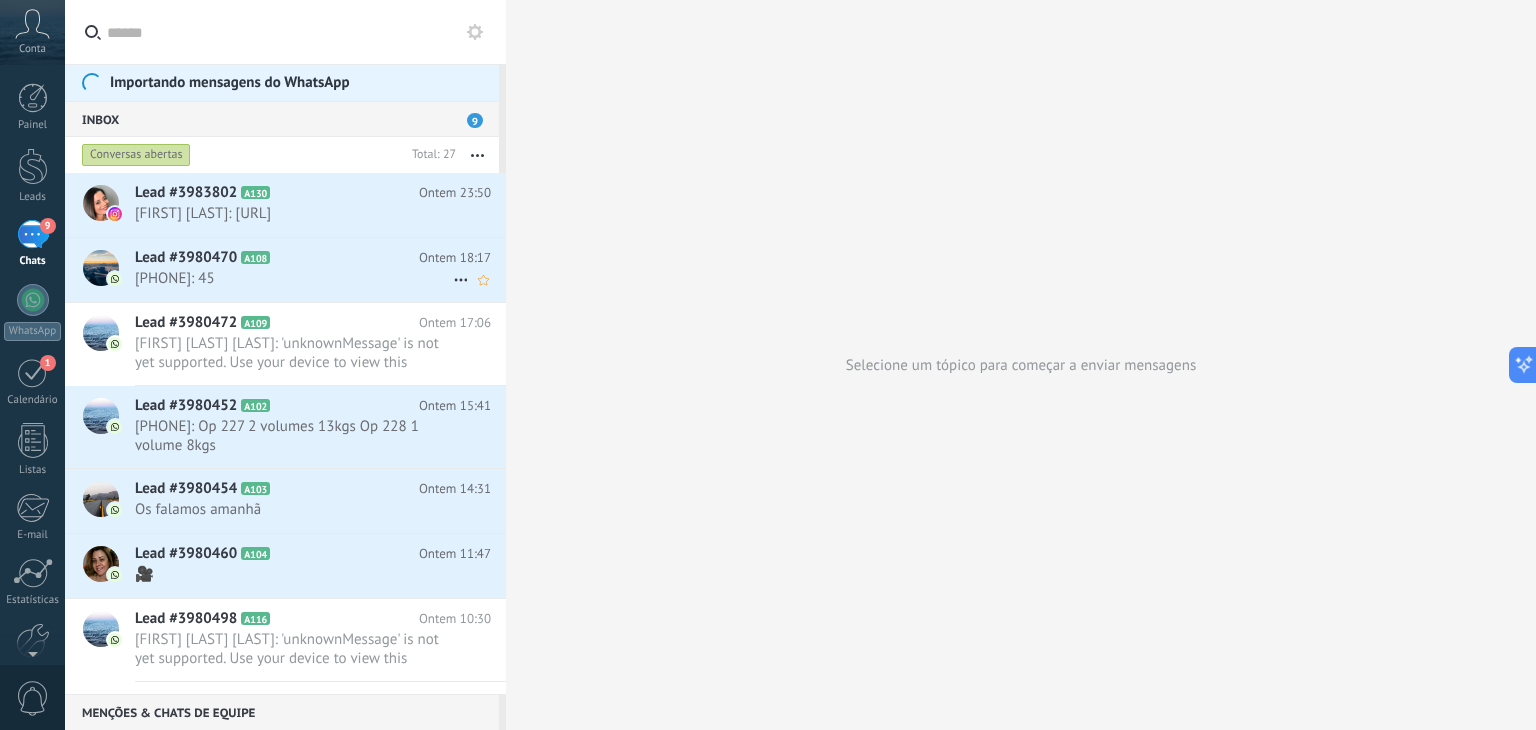click on "Lead #3980470" at bounding box center (186, 258) 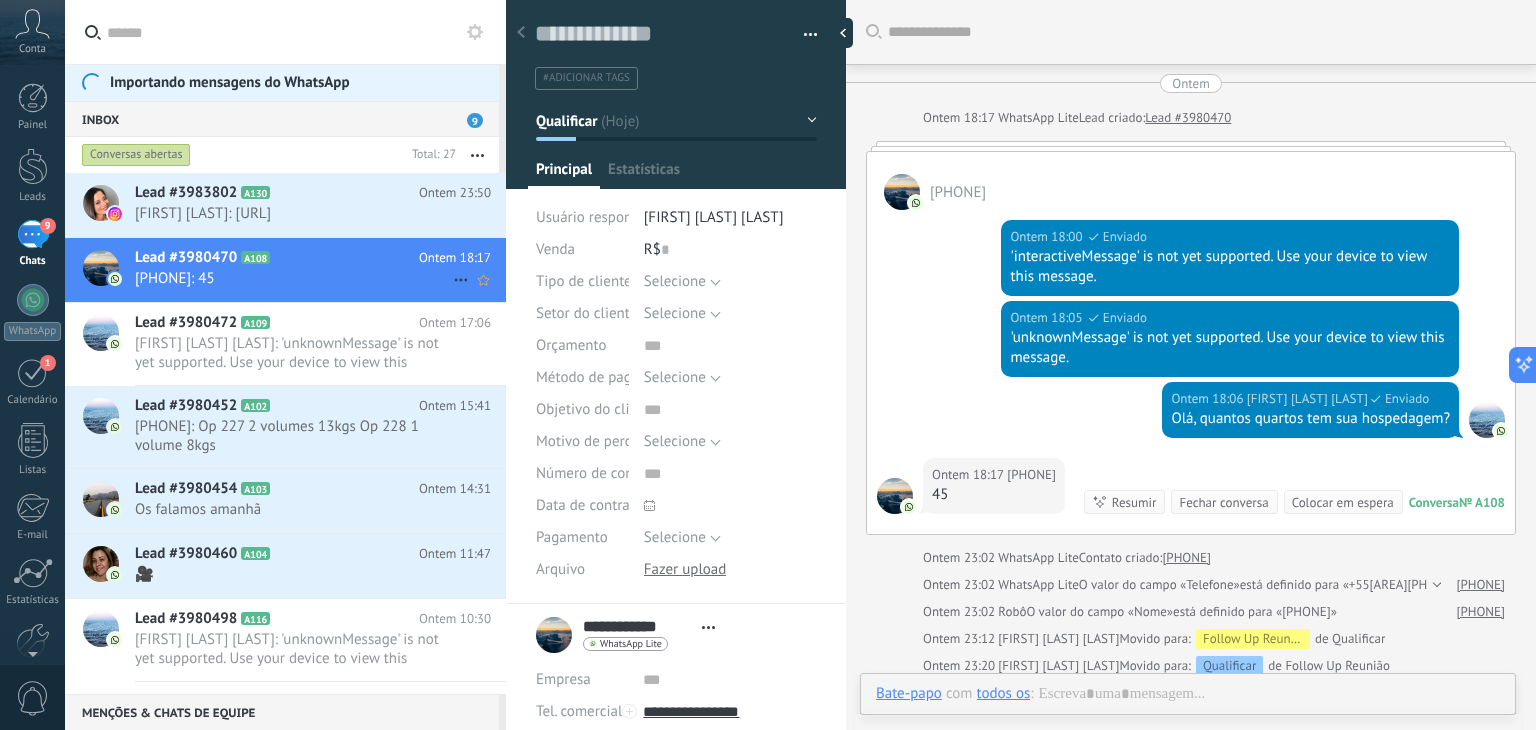 scroll, scrollTop: 152, scrollLeft: 0, axis: vertical 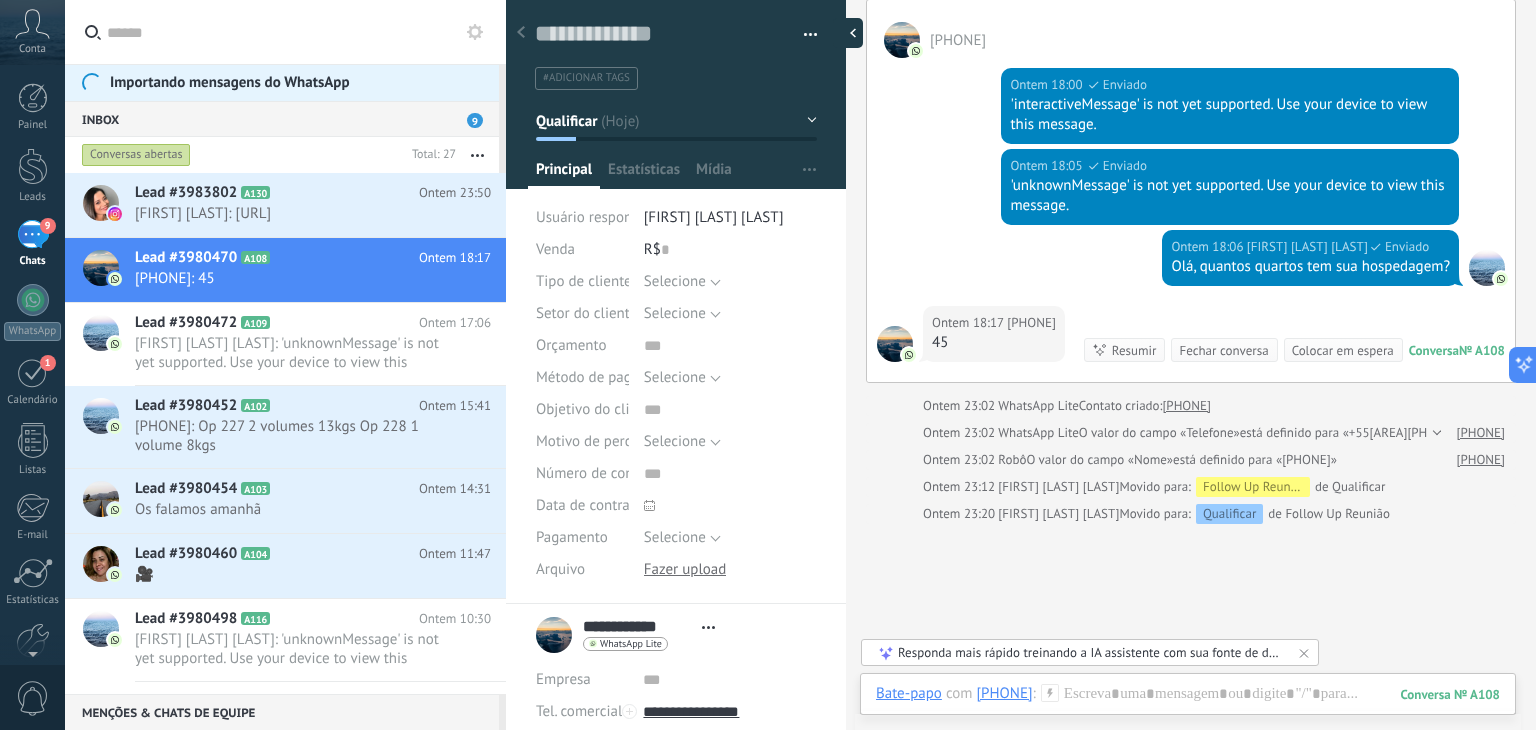 click at bounding box center [848, 33] 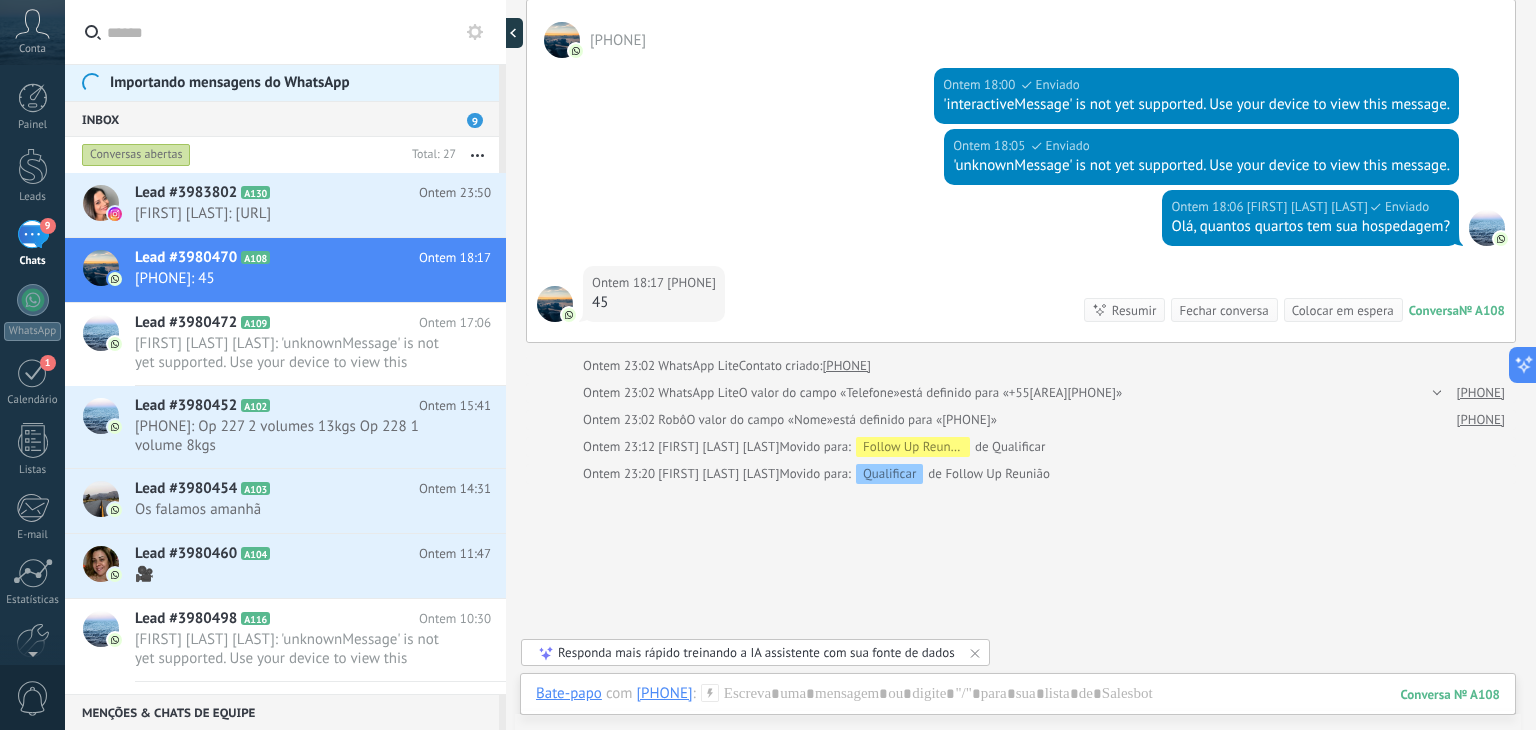 type on "**********" 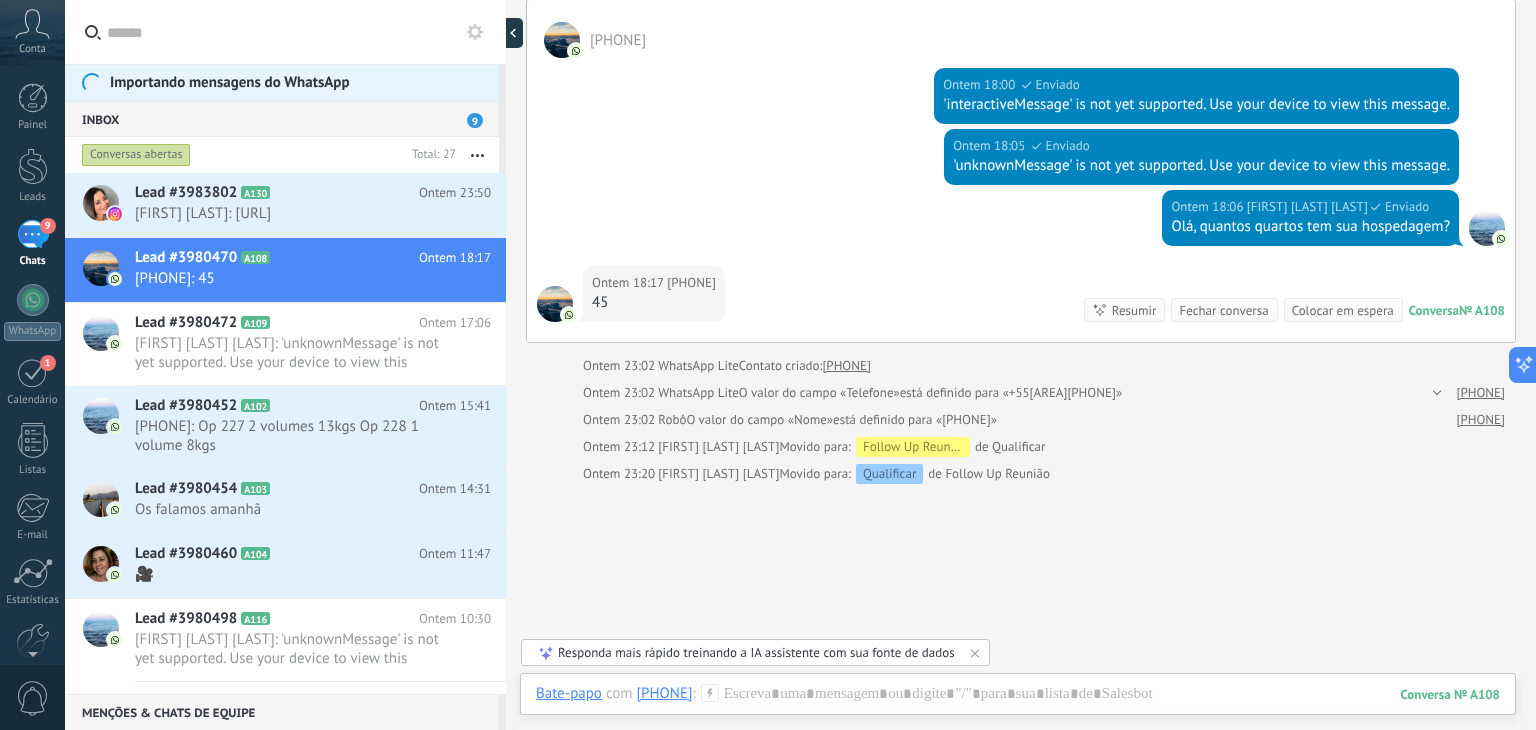 scroll, scrollTop: 19, scrollLeft: 0, axis: vertical 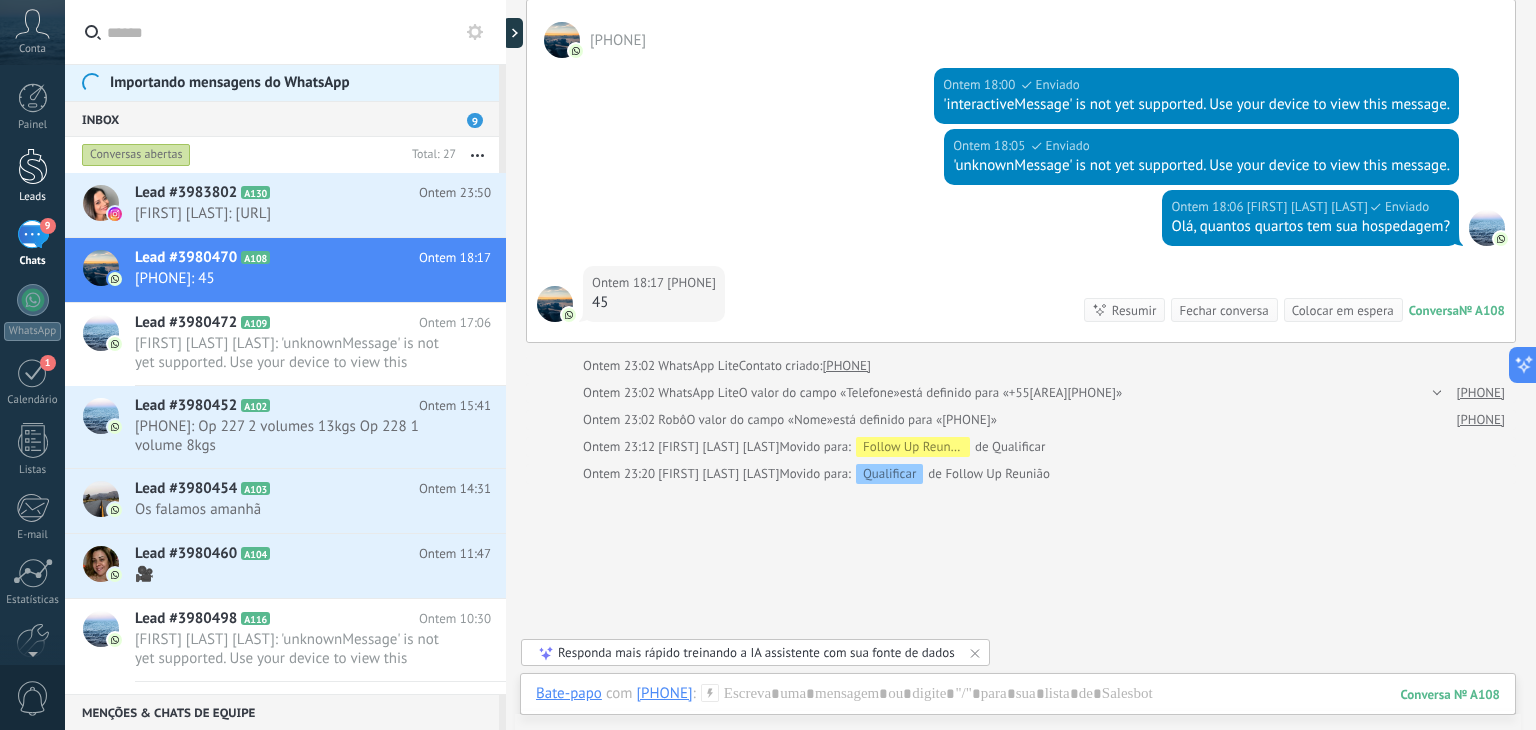 click on "Leads" at bounding box center (32, 176) 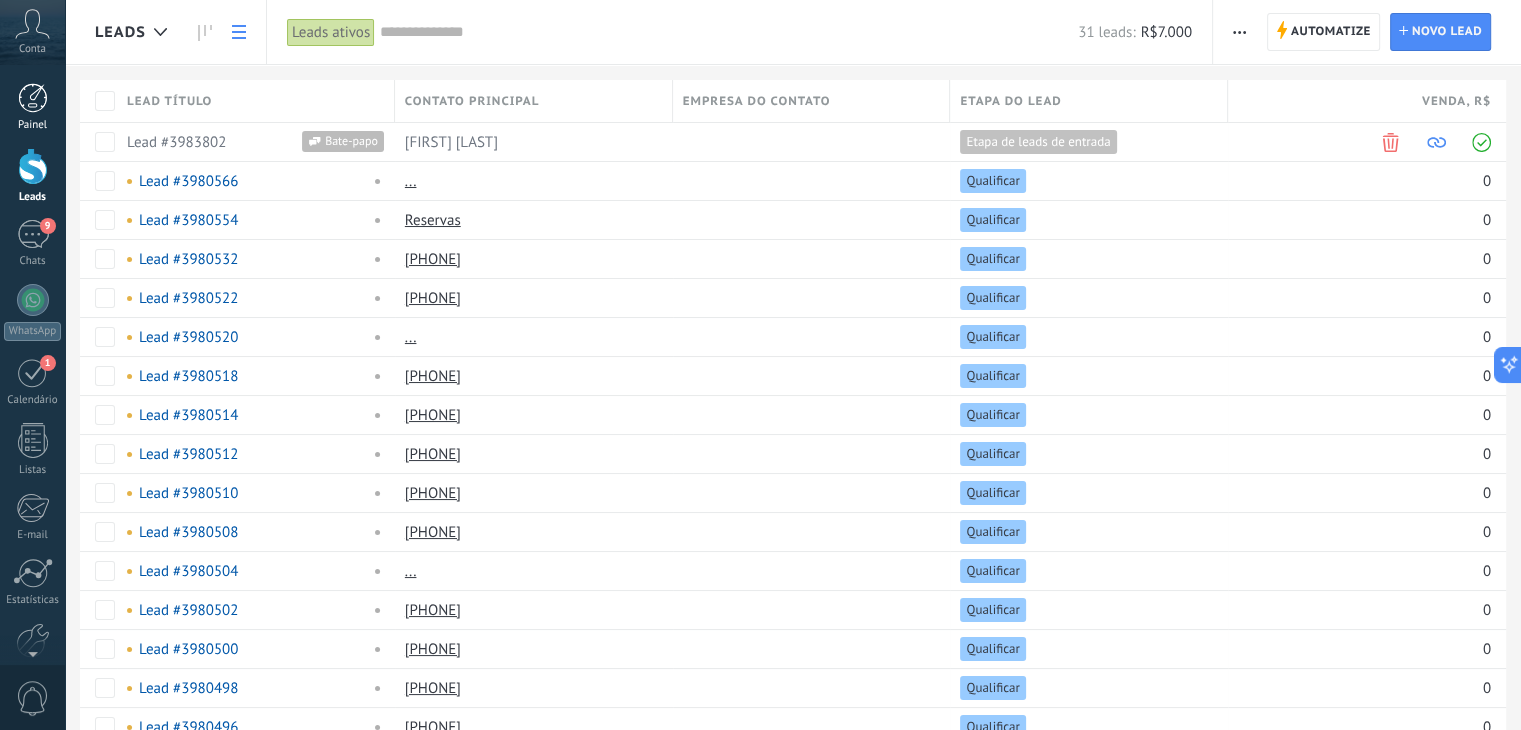 click at bounding box center (33, 98) 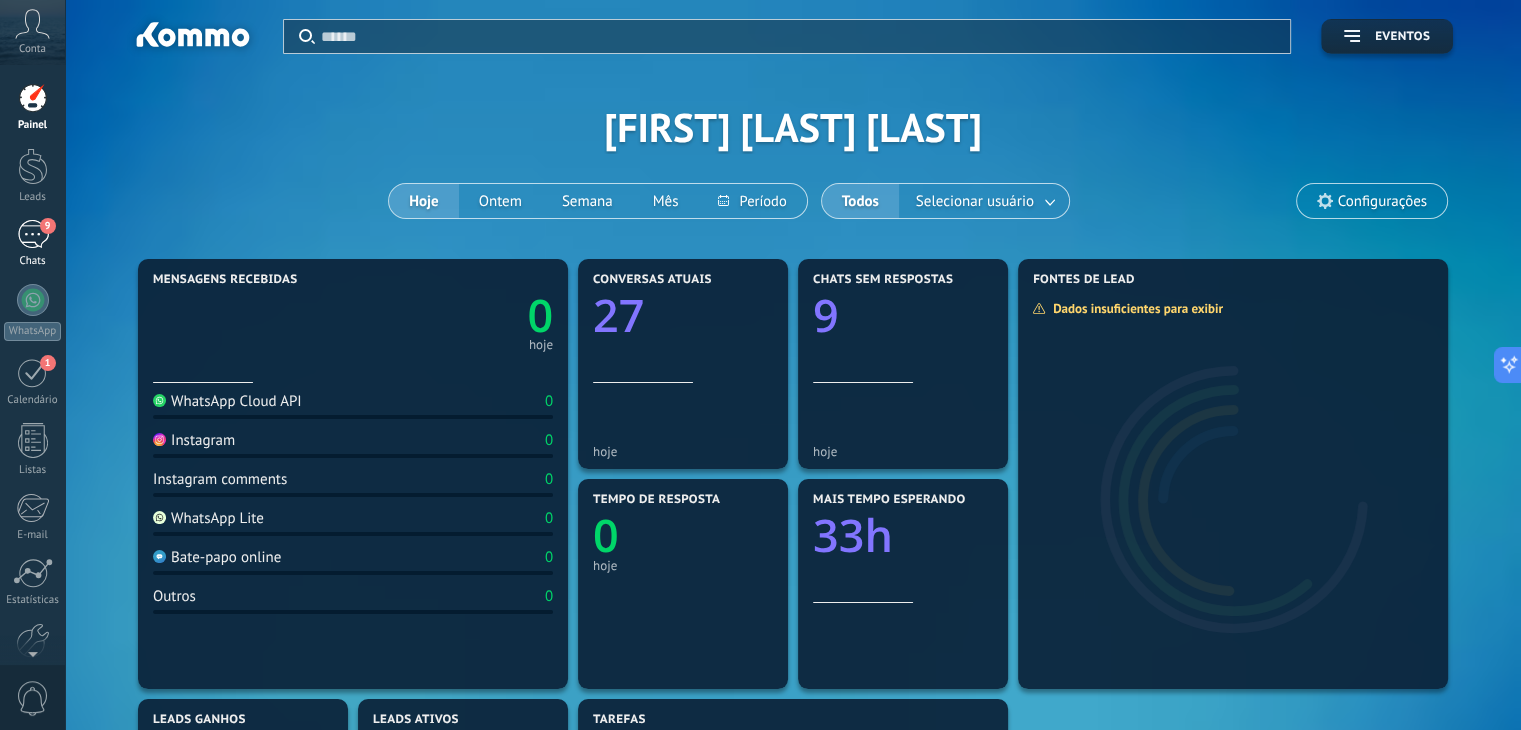 click on "9" at bounding box center [48, 226] 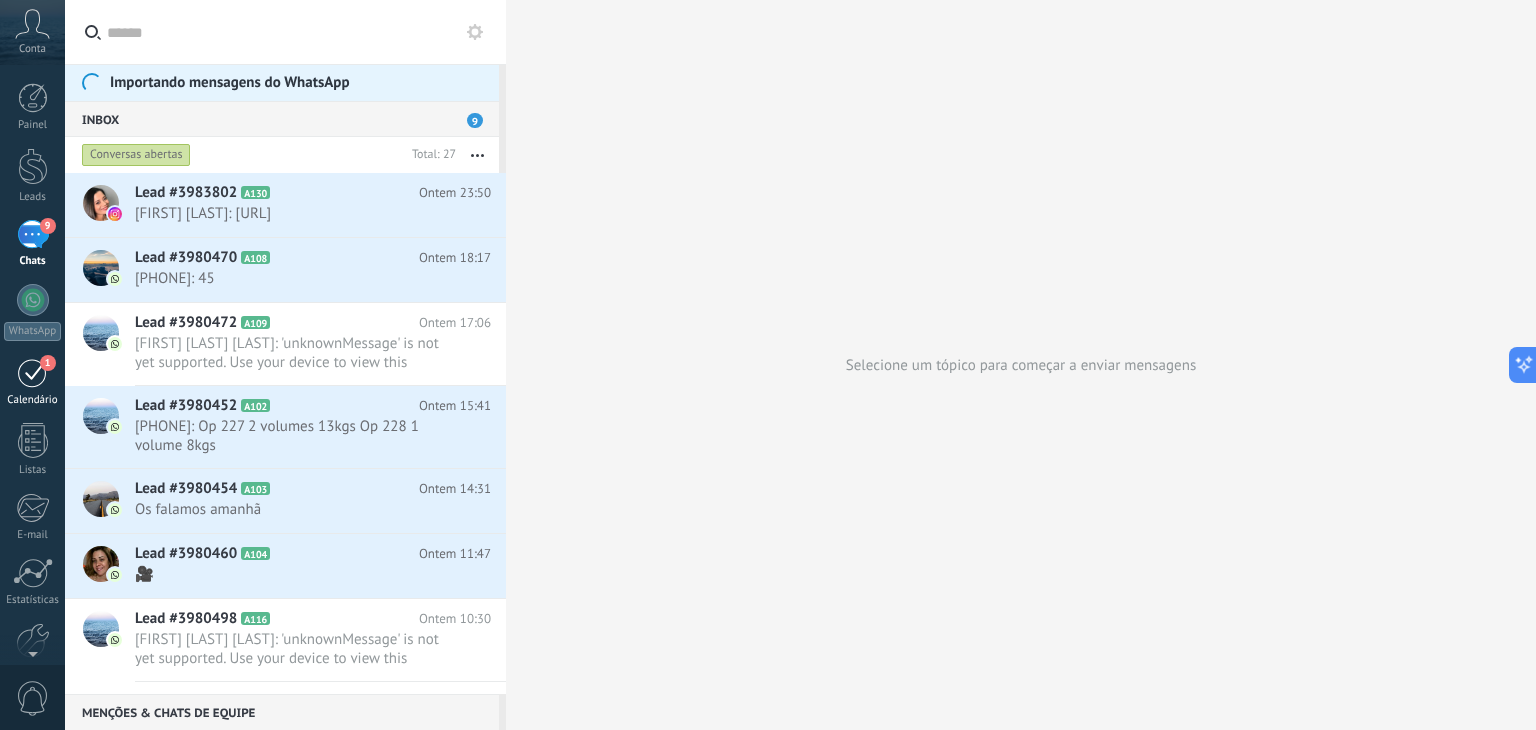 click on "1" at bounding box center [33, 372] 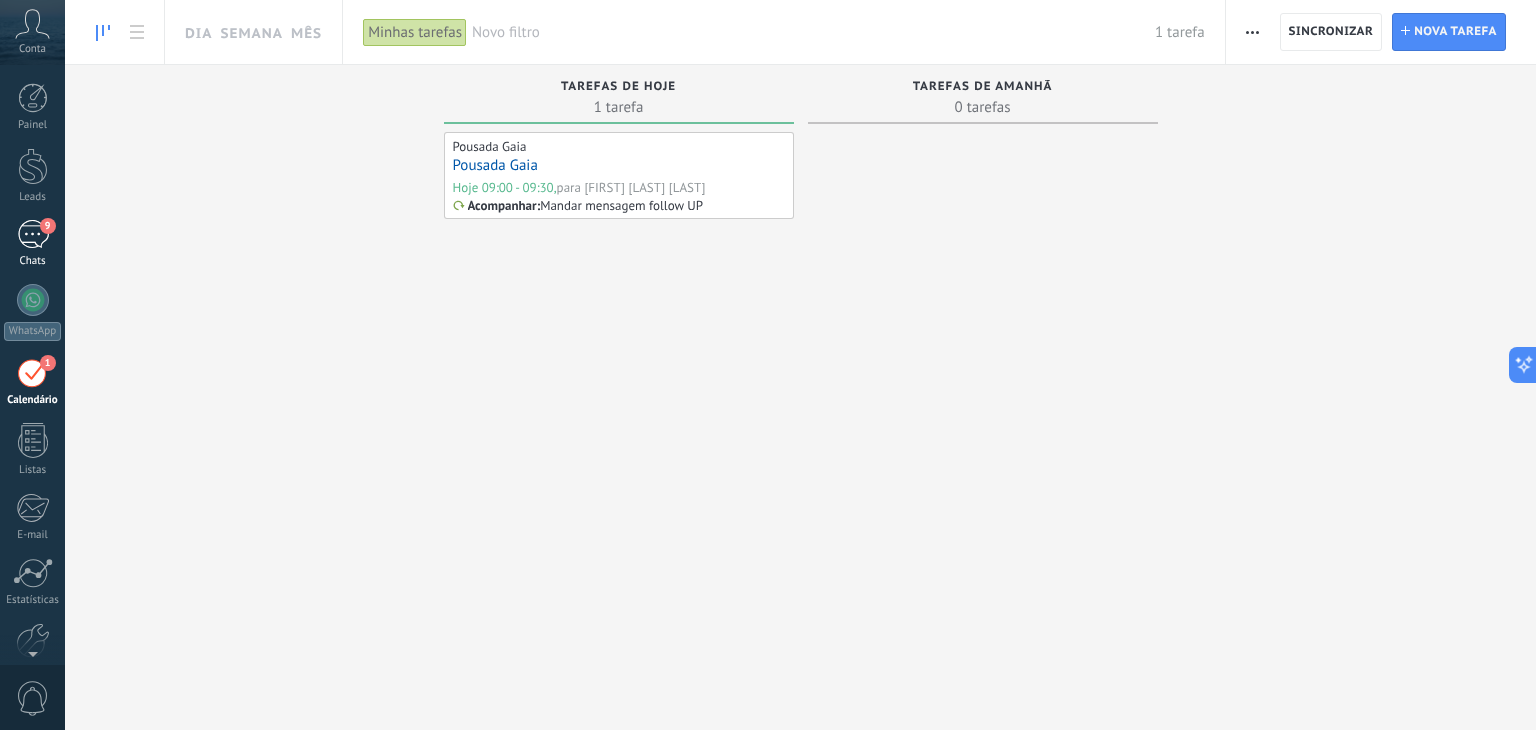 click on "9" at bounding box center (33, 234) 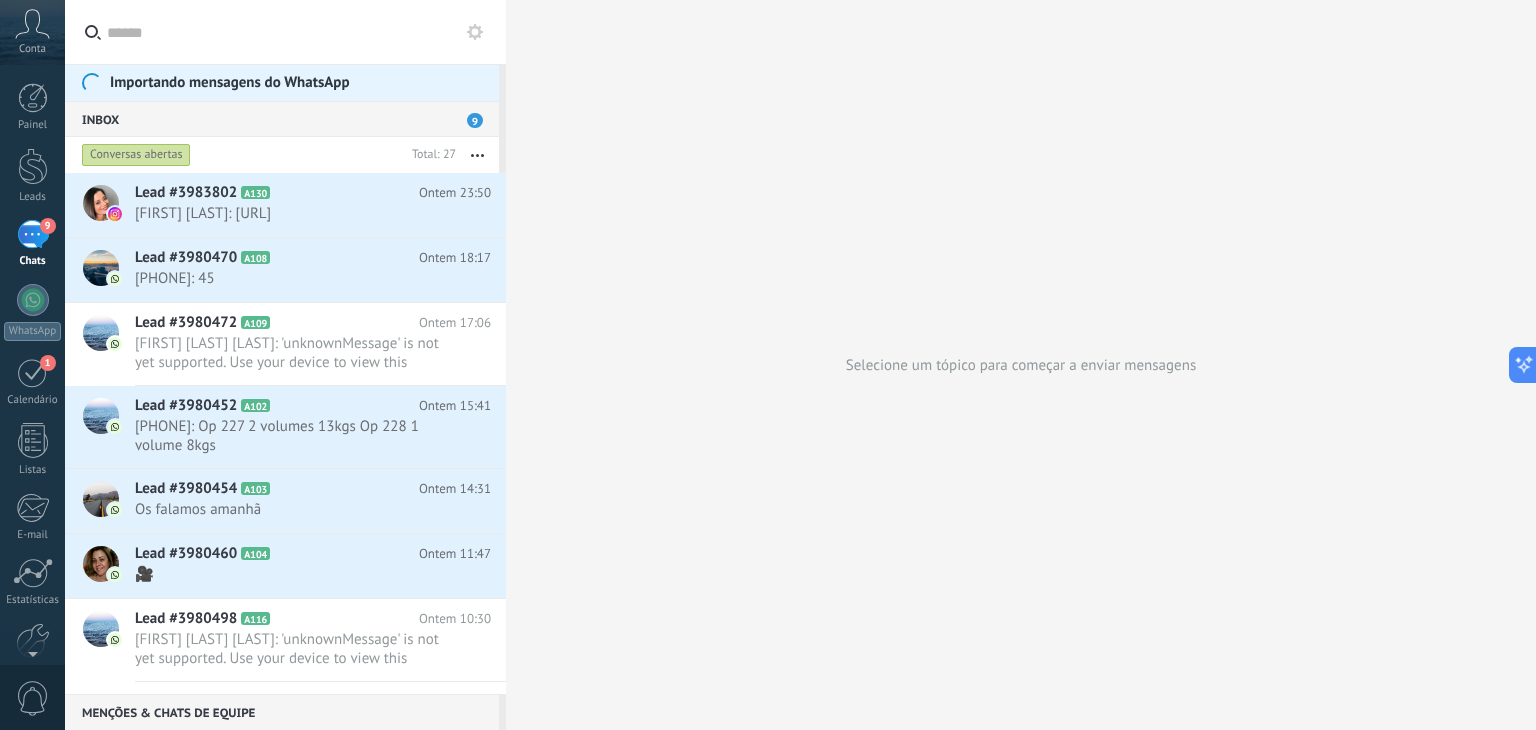 click 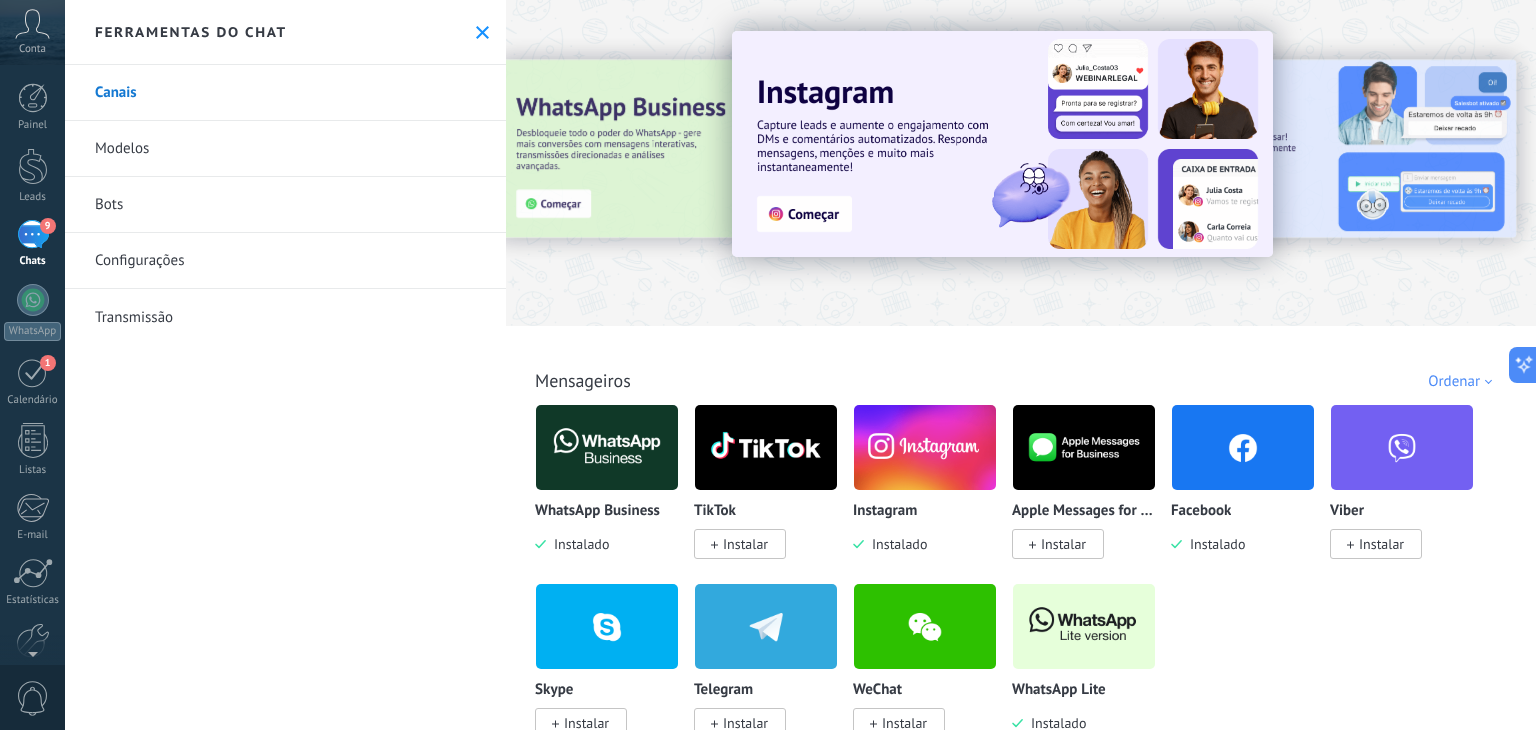 click on "Canais" at bounding box center (285, 93) 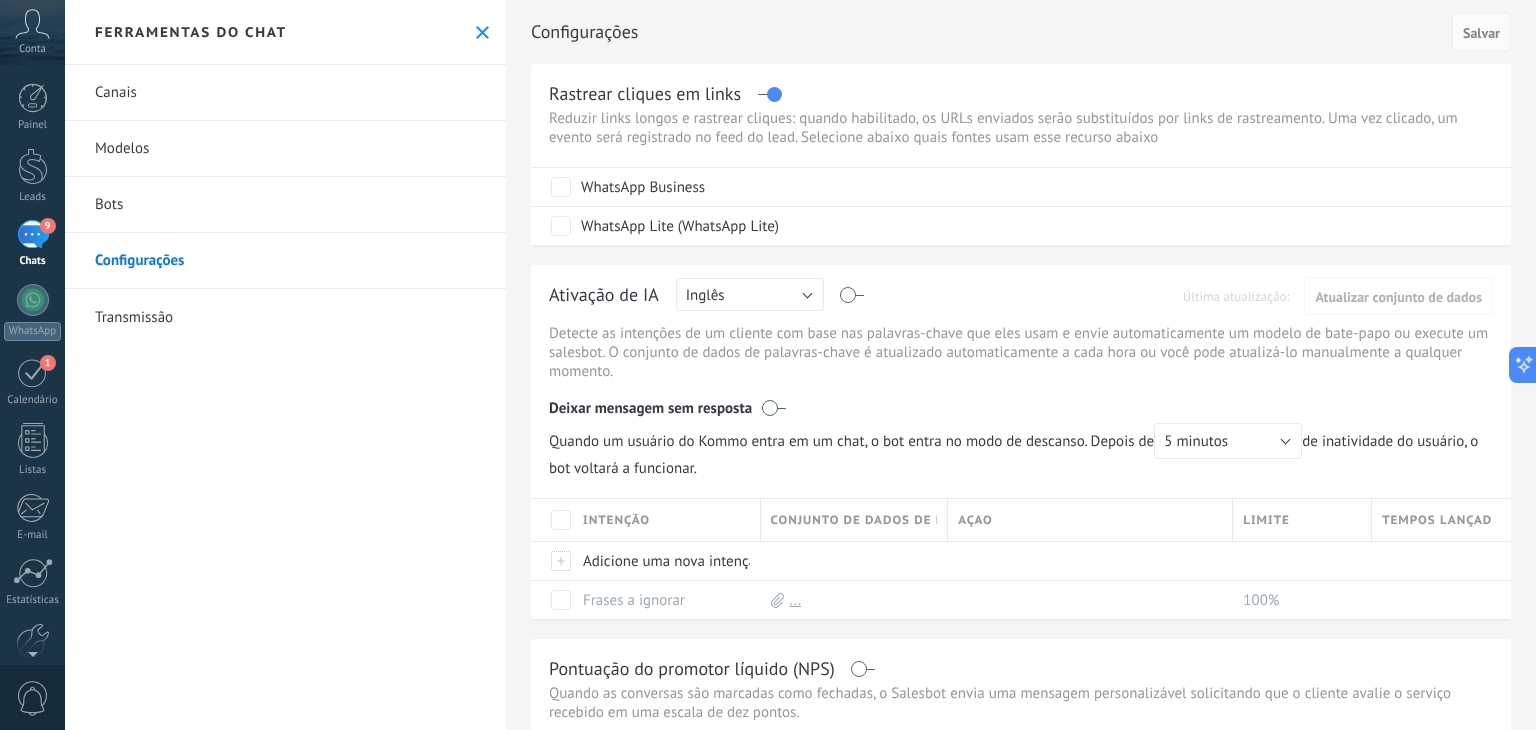 click on "Rastrear cliques em links" at bounding box center [1021, 93] 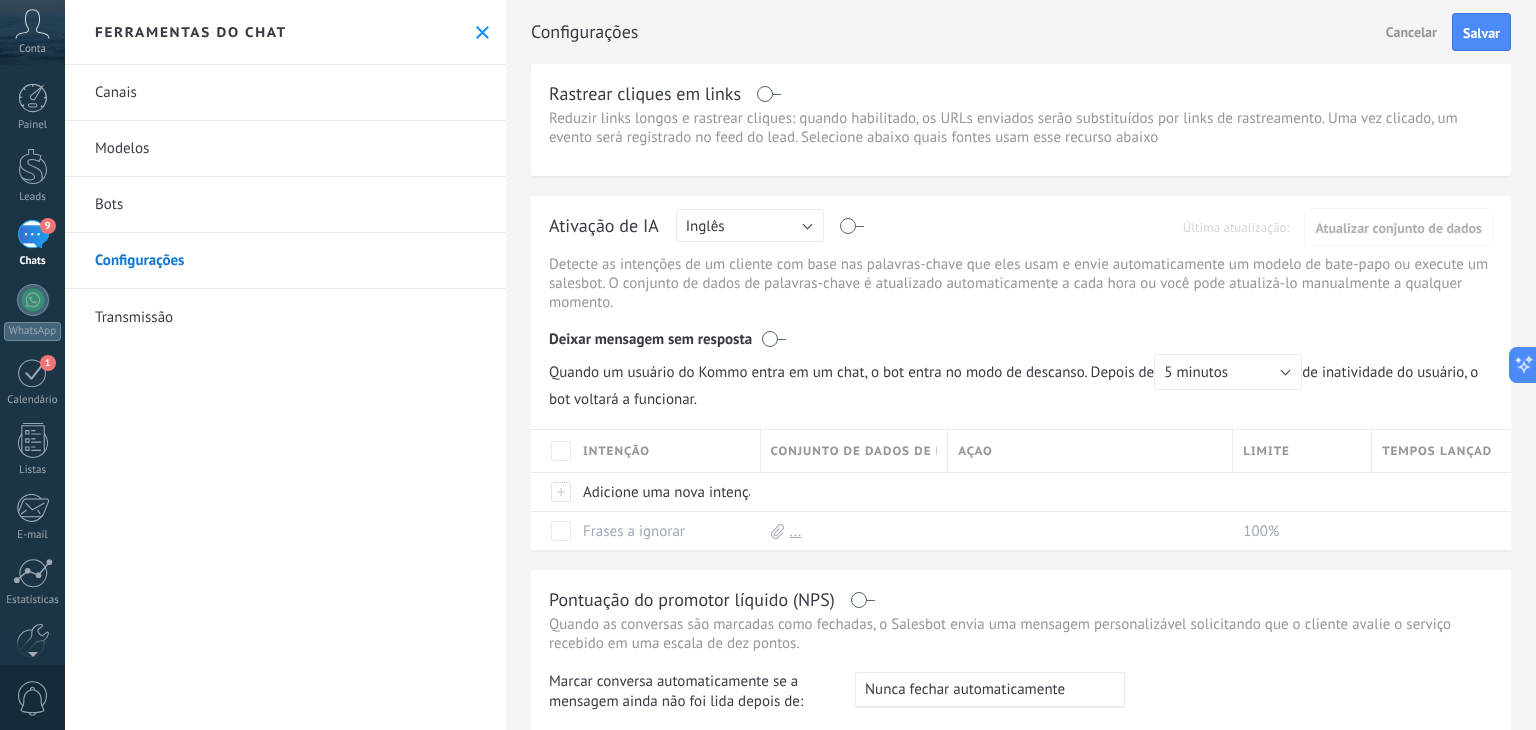 click at bounding box center (769, 94) 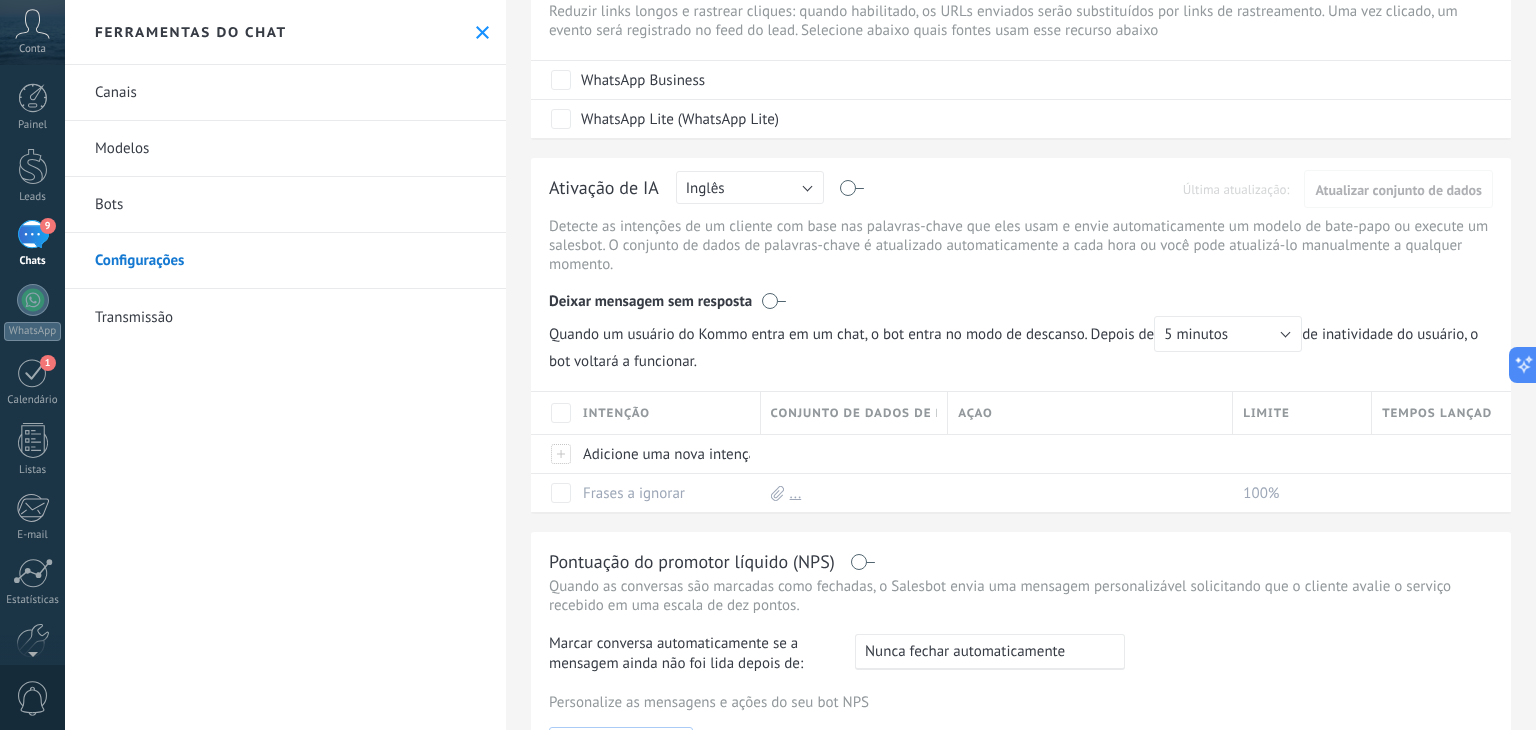 scroll, scrollTop: 0, scrollLeft: 0, axis: both 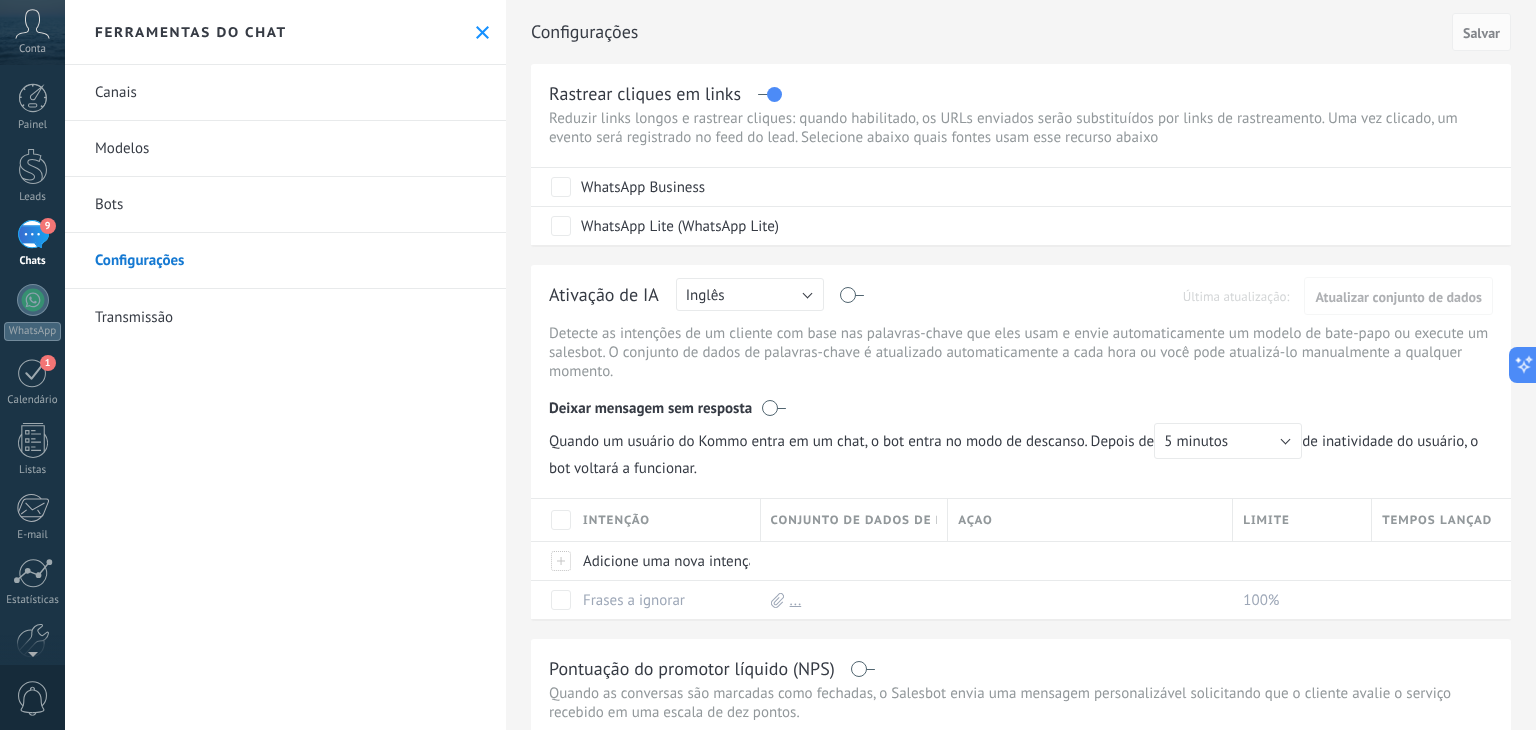 click on "Bots" at bounding box center (285, 205) 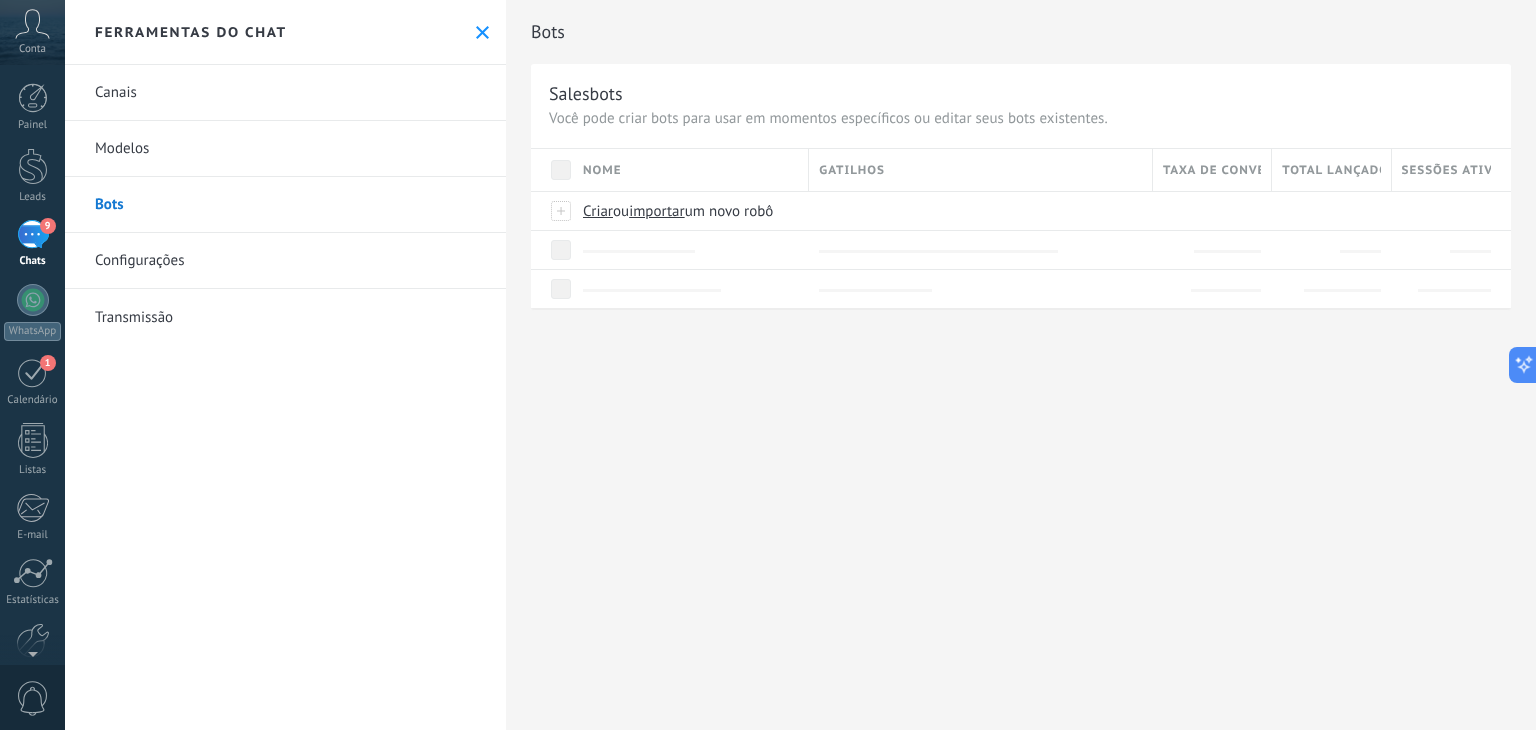 click on "Modelos" at bounding box center (285, 149) 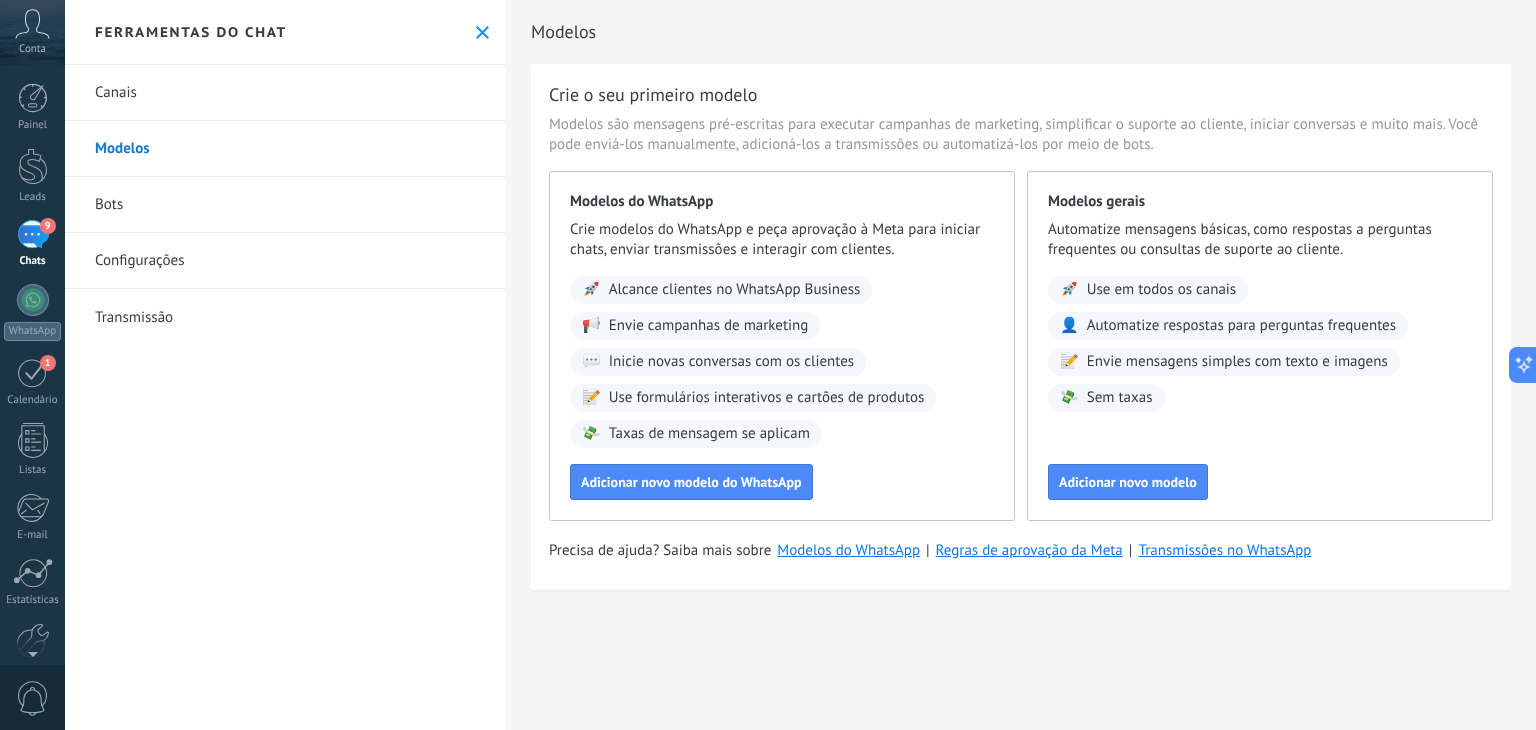 click on "Canais" at bounding box center [285, 93] 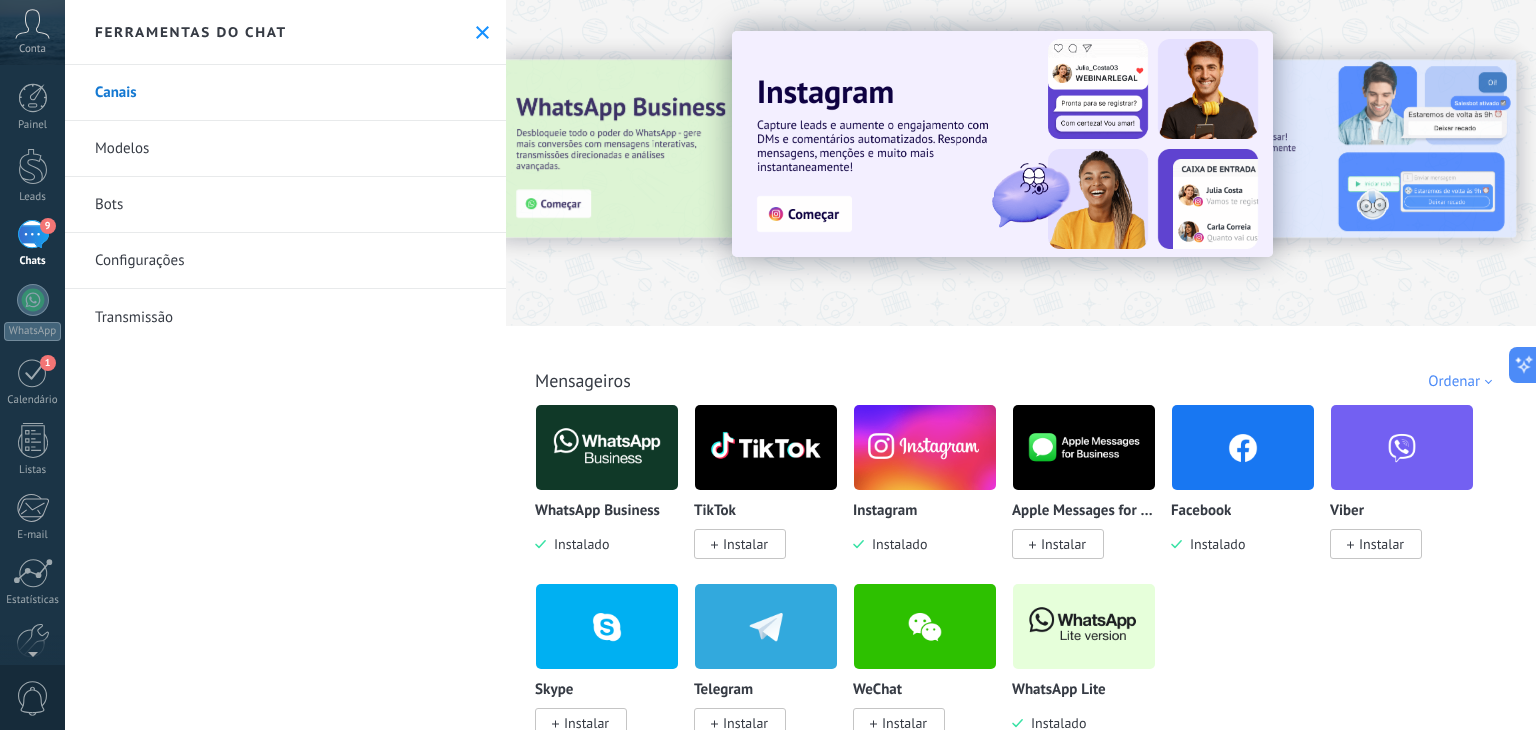 click at bounding box center (531, 162) 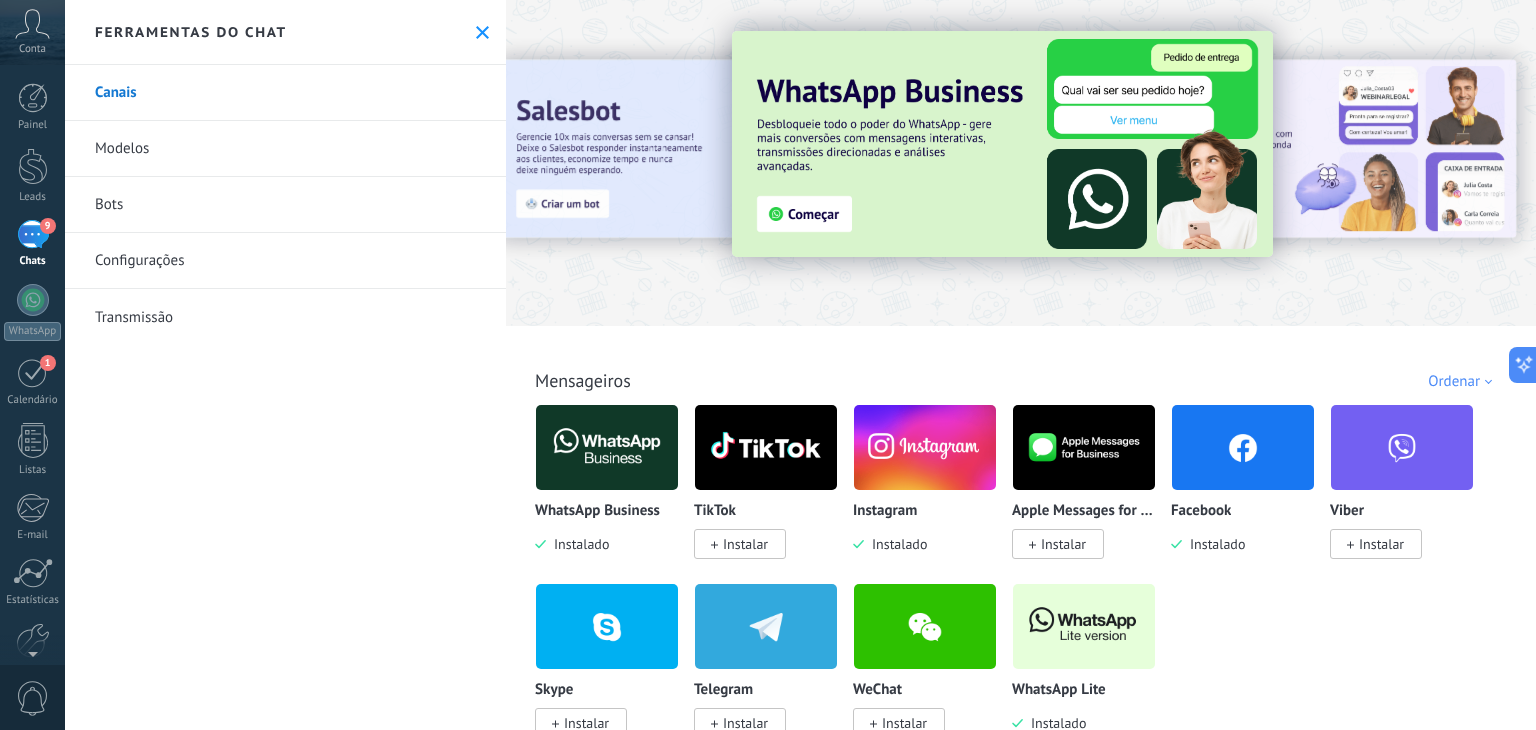 click at bounding box center [1002, 144] 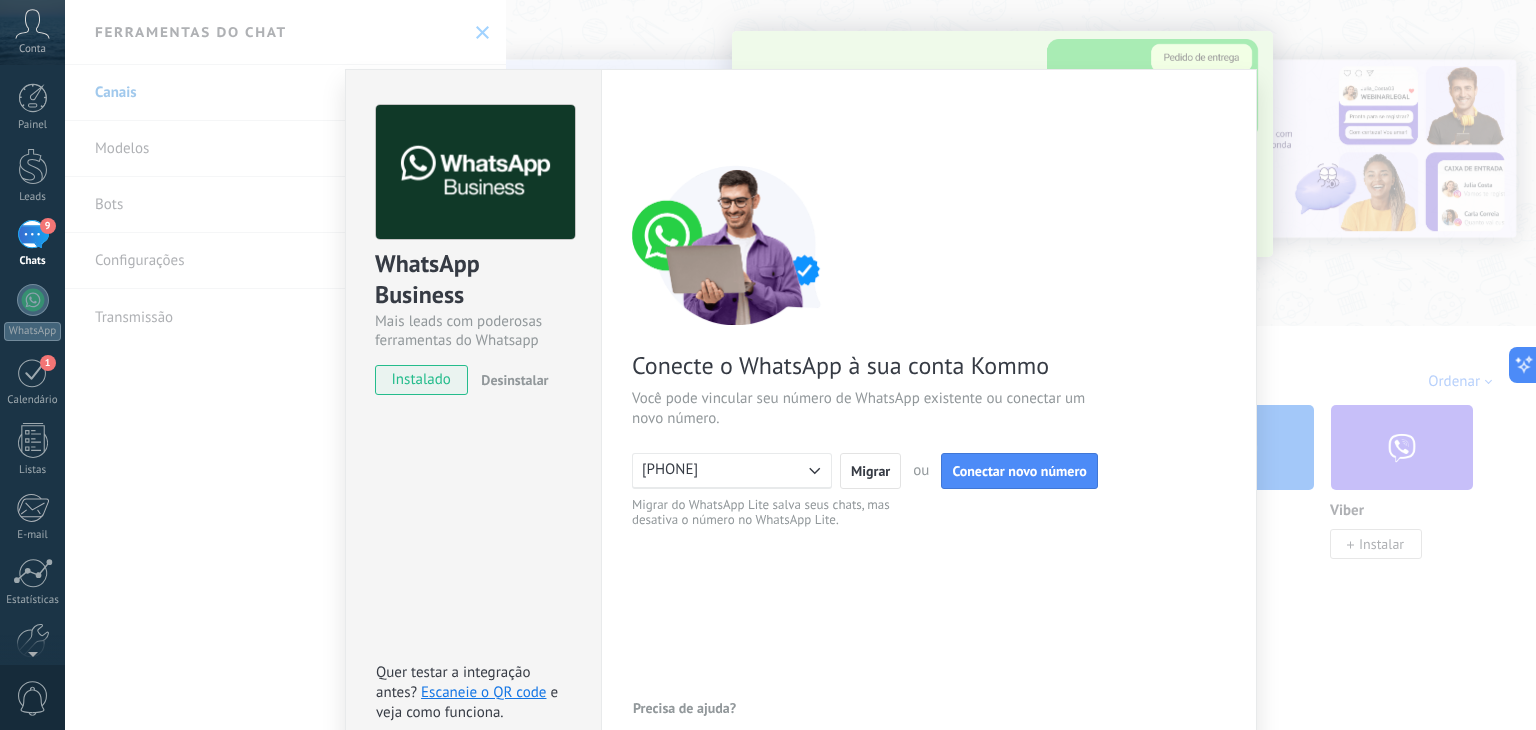 click on "WhatsApp Business Mais leads com poderosas ferramentas do Whatsapp instalado Desinstalar Quer testar a integração antes?   Escaneie o QR code   e veja como funciona. Configurações Autorização Esta aba registra os usuários que permitiram acesso à esta conta. Se você quiser remover a possibilidade de um usuário de enviar solicitações para a conta em relação a esta integração, você pode revogar o acesso. Se o acesso de todos os usuários for revogado, a integração parará de funcionar. Este app está instalado, mas ninguém concedeu acesso ainda. WhatsApp Cloud API Mais _:  Salvar < Voltar 1 Conectar Facebook 2 Finalizar configuração Conecte o WhatsApp à sua conta Kommo Você pode vincular seu número de WhatsApp existente ou conectar um novo número. +5519989800492 Migrar ou Conectar novo número Migrar do WhatsApp Lite salva seus chats, mas desativa o número no WhatsApp Lite. Precisa de ajuda?" at bounding box center (800, 365) 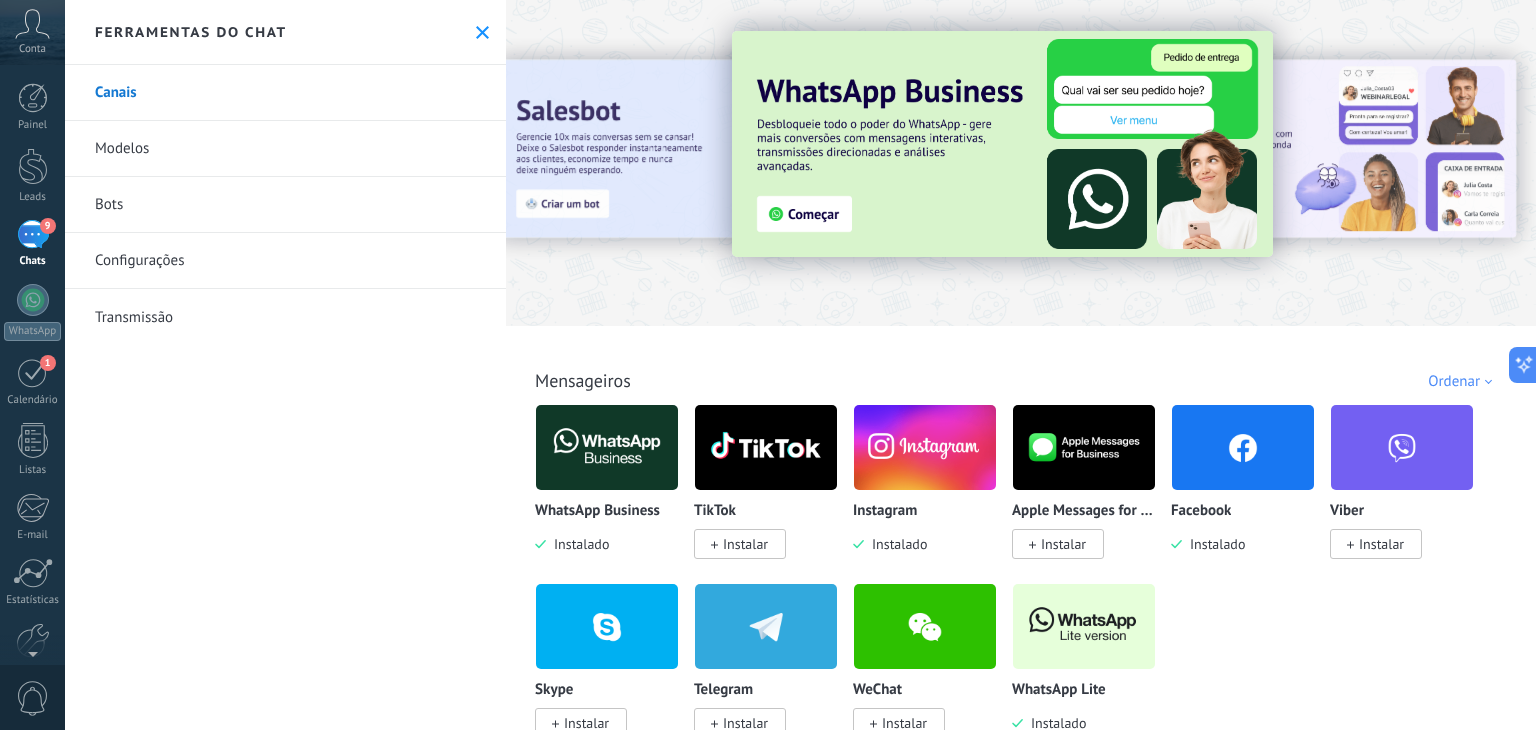click on "9" at bounding box center (33, 234) 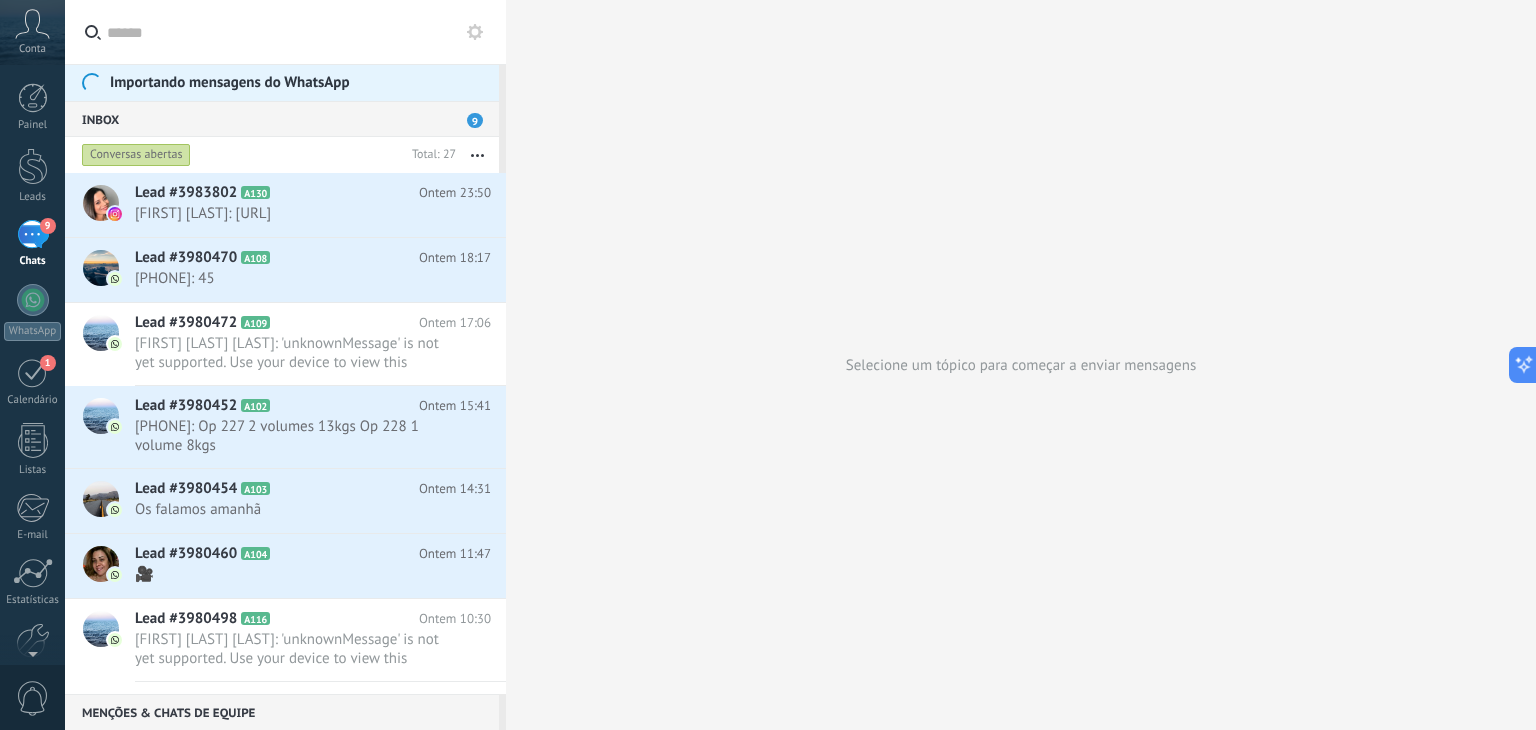 click at bounding box center (92, 83) 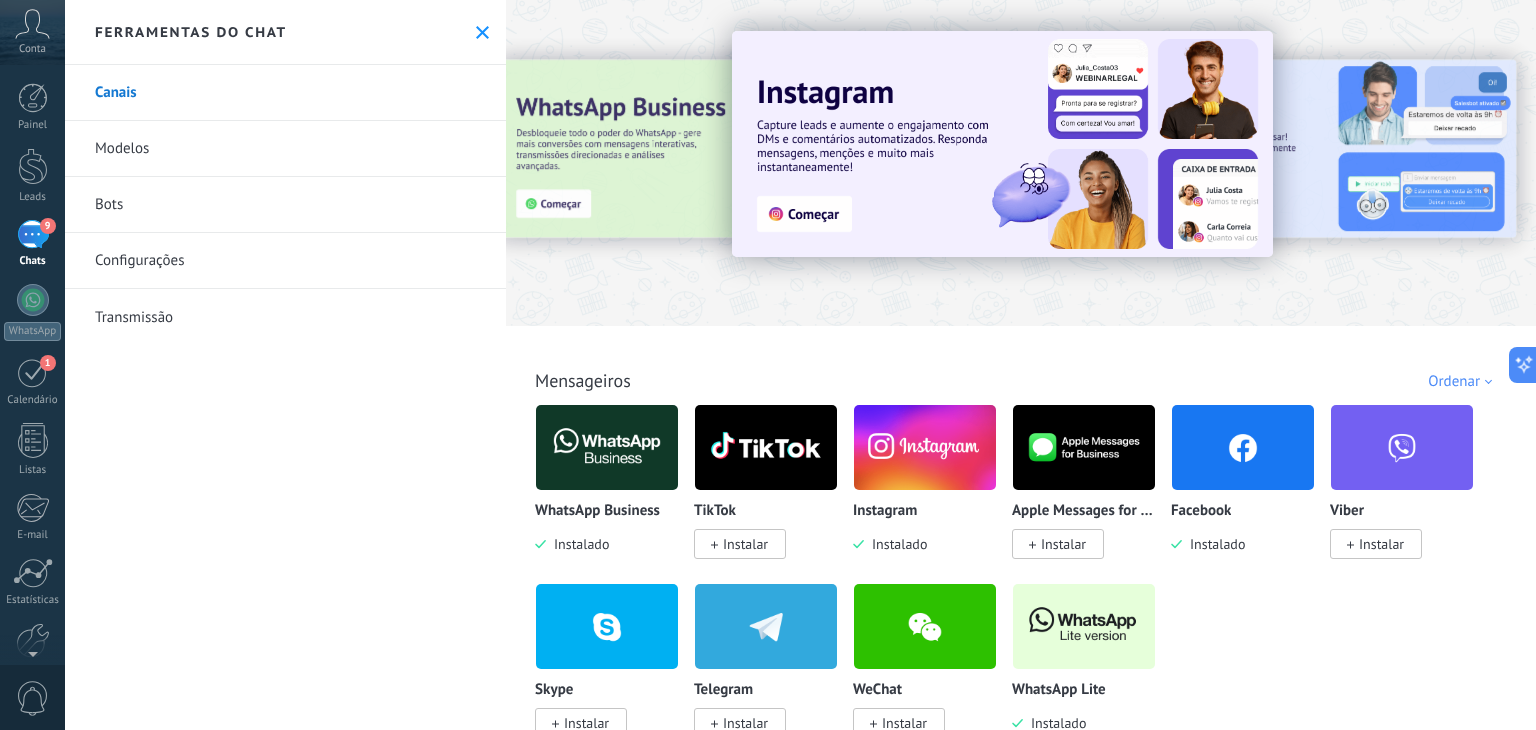 click on "Ferramentas do chat" at bounding box center (285, 32) 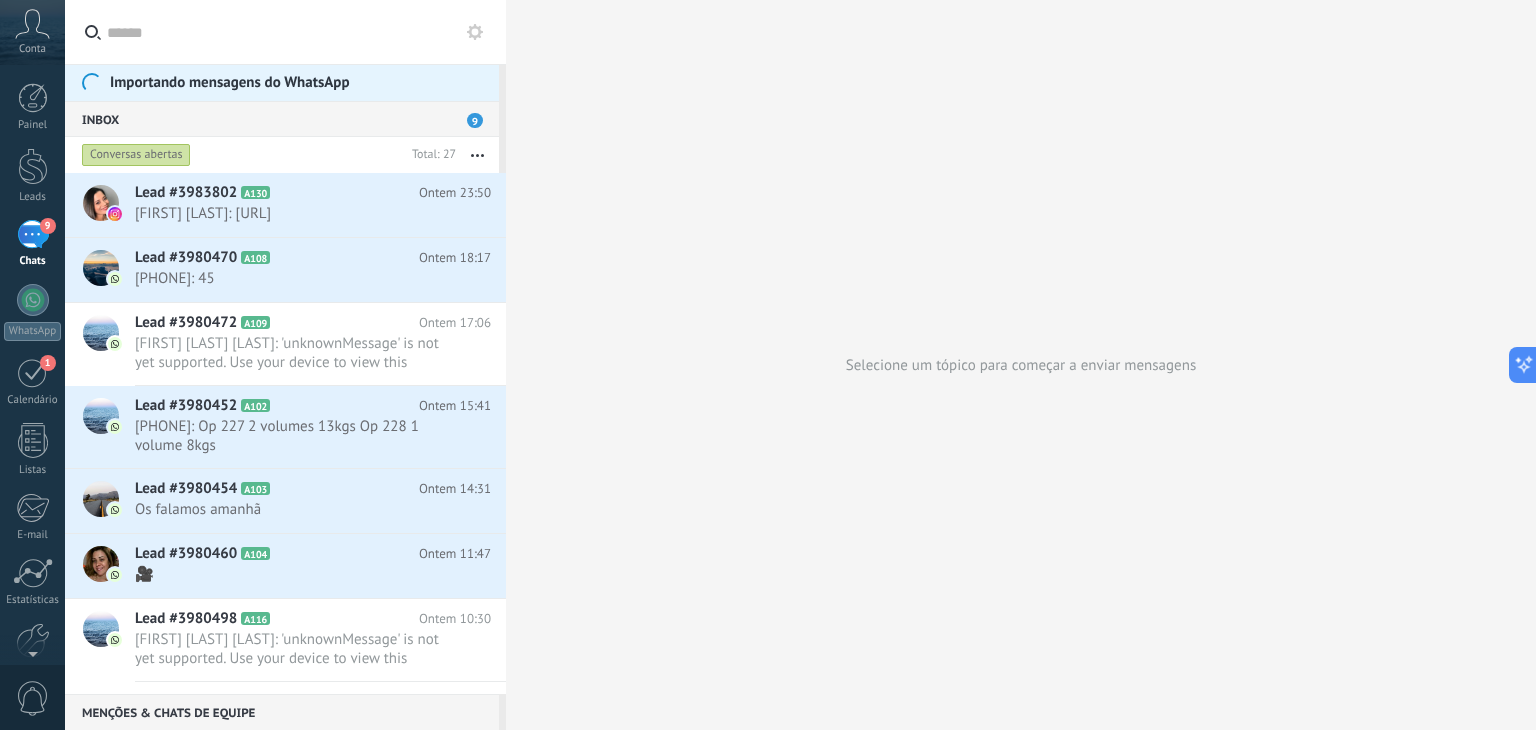 click on "Conta" at bounding box center [32, 32] 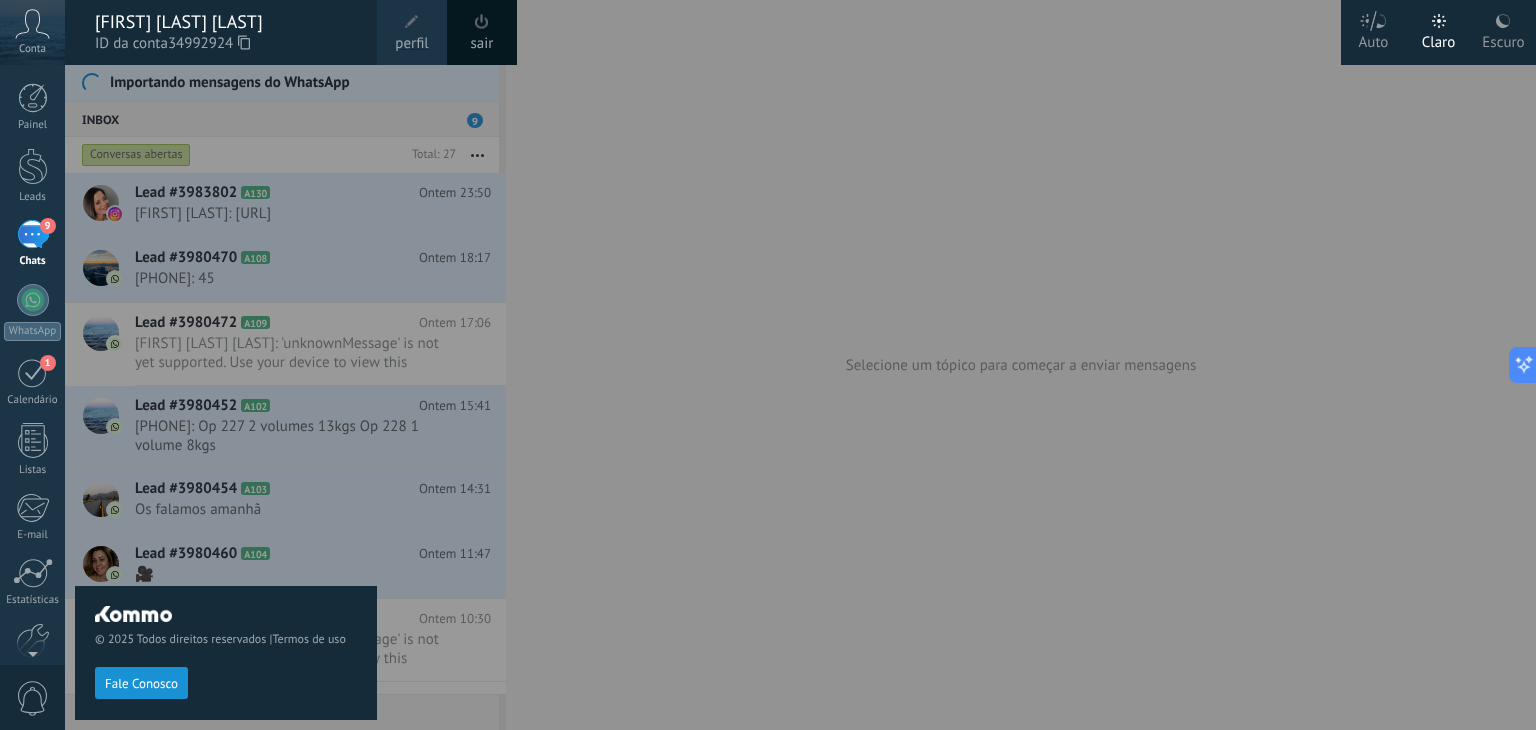click on "Michel Odair Abreu Santos
ID da conta
34992924" at bounding box center [221, 32] 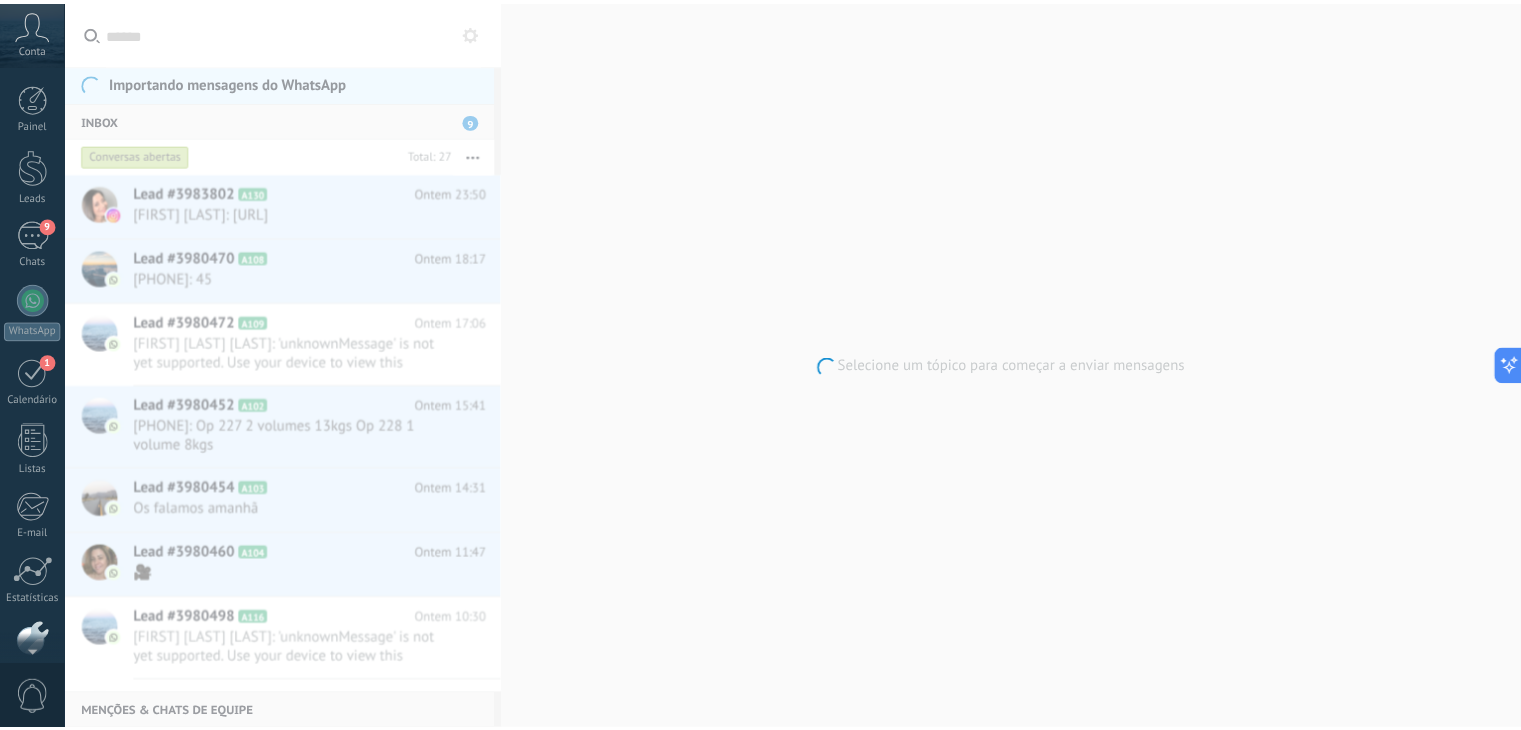scroll, scrollTop: 101, scrollLeft: 0, axis: vertical 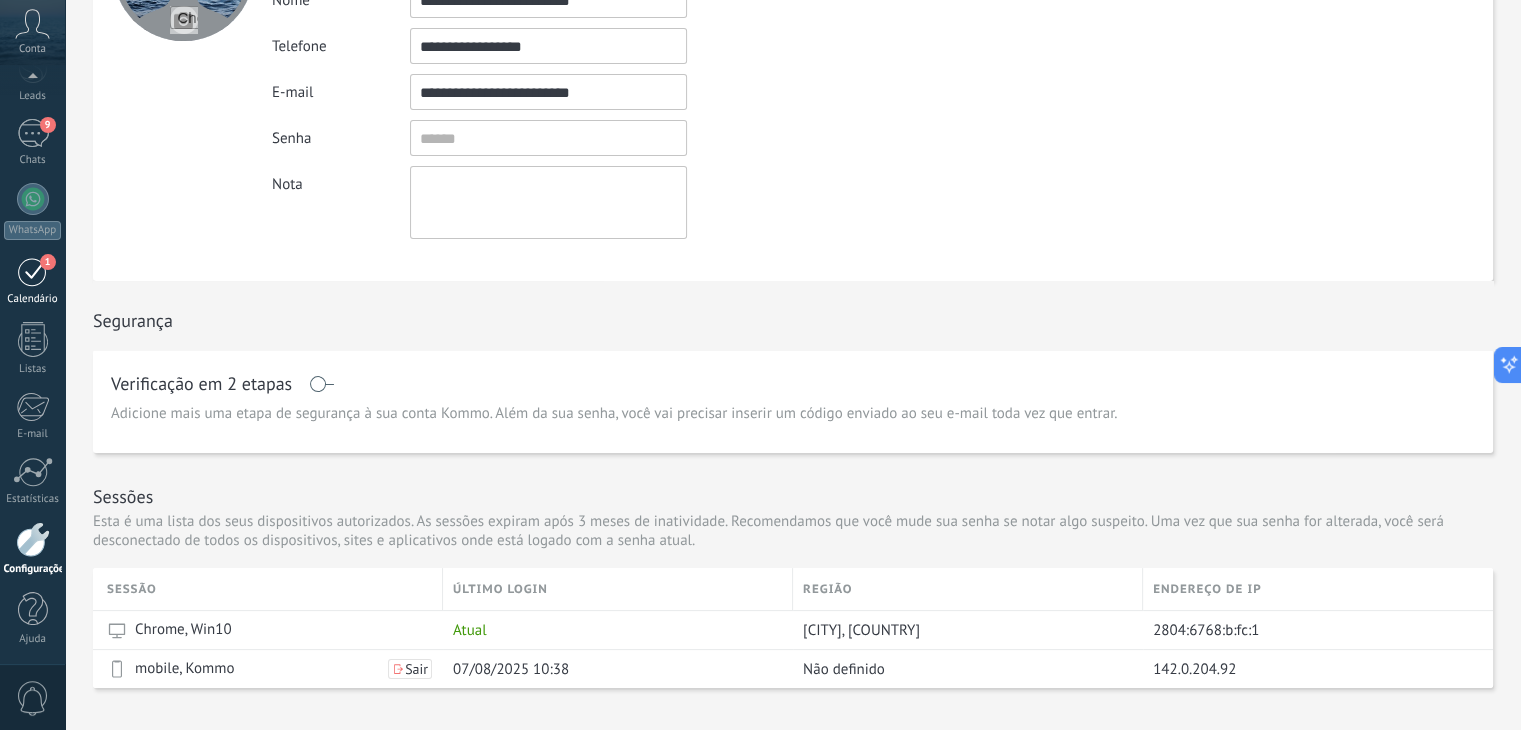 click on "Calendário" at bounding box center [33, 299] 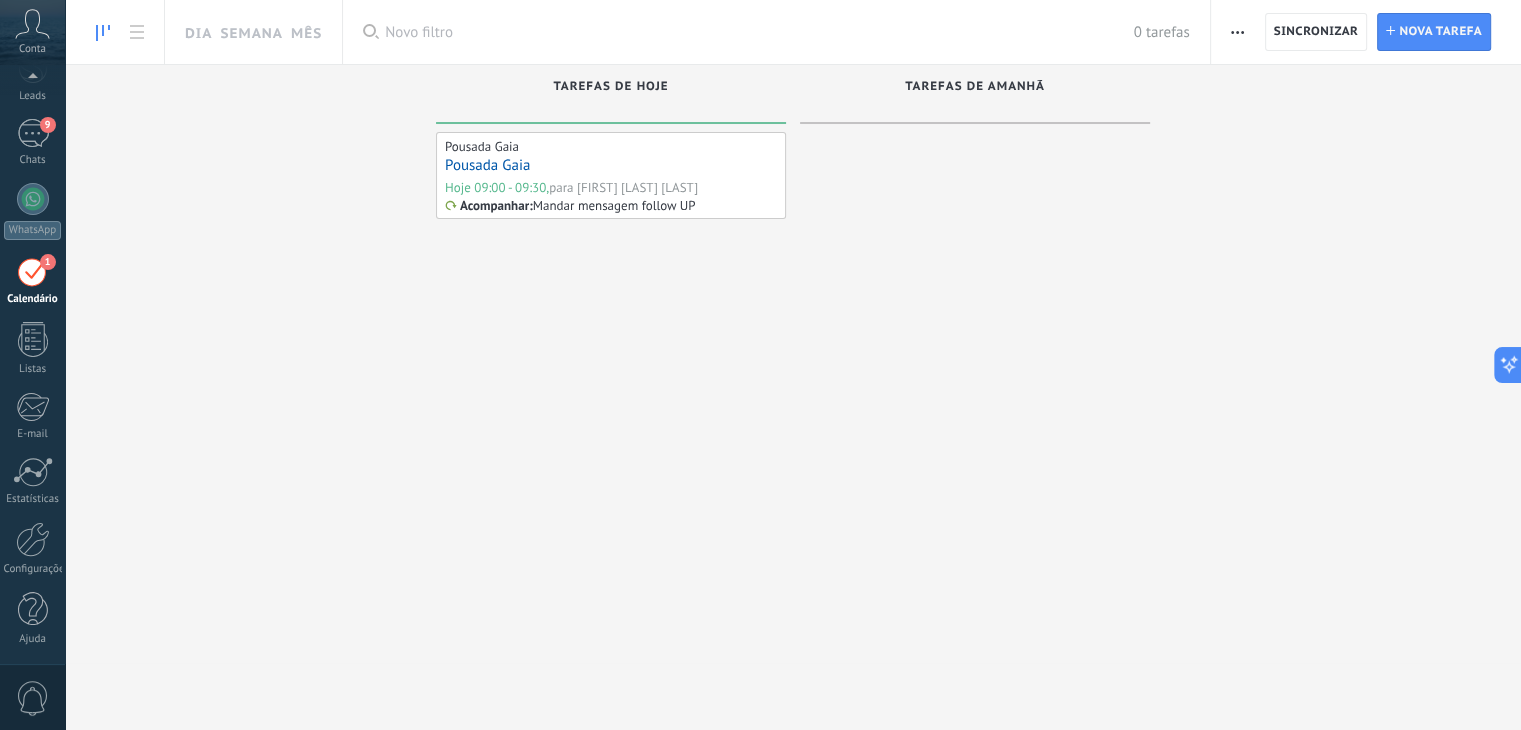 scroll, scrollTop: 0, scrollLeft: 0, axis: both 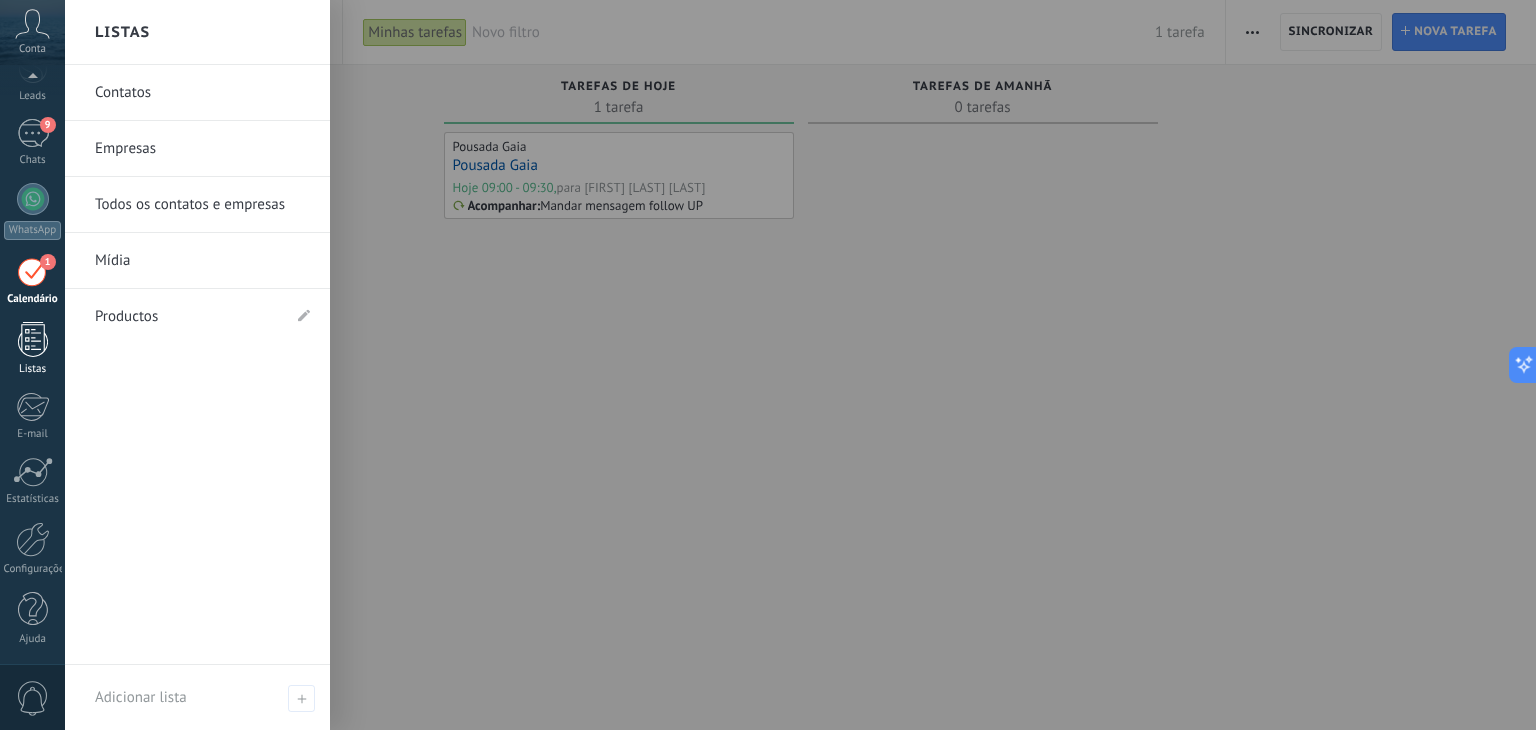 click on "Listas" at bounding box center [32, 349] 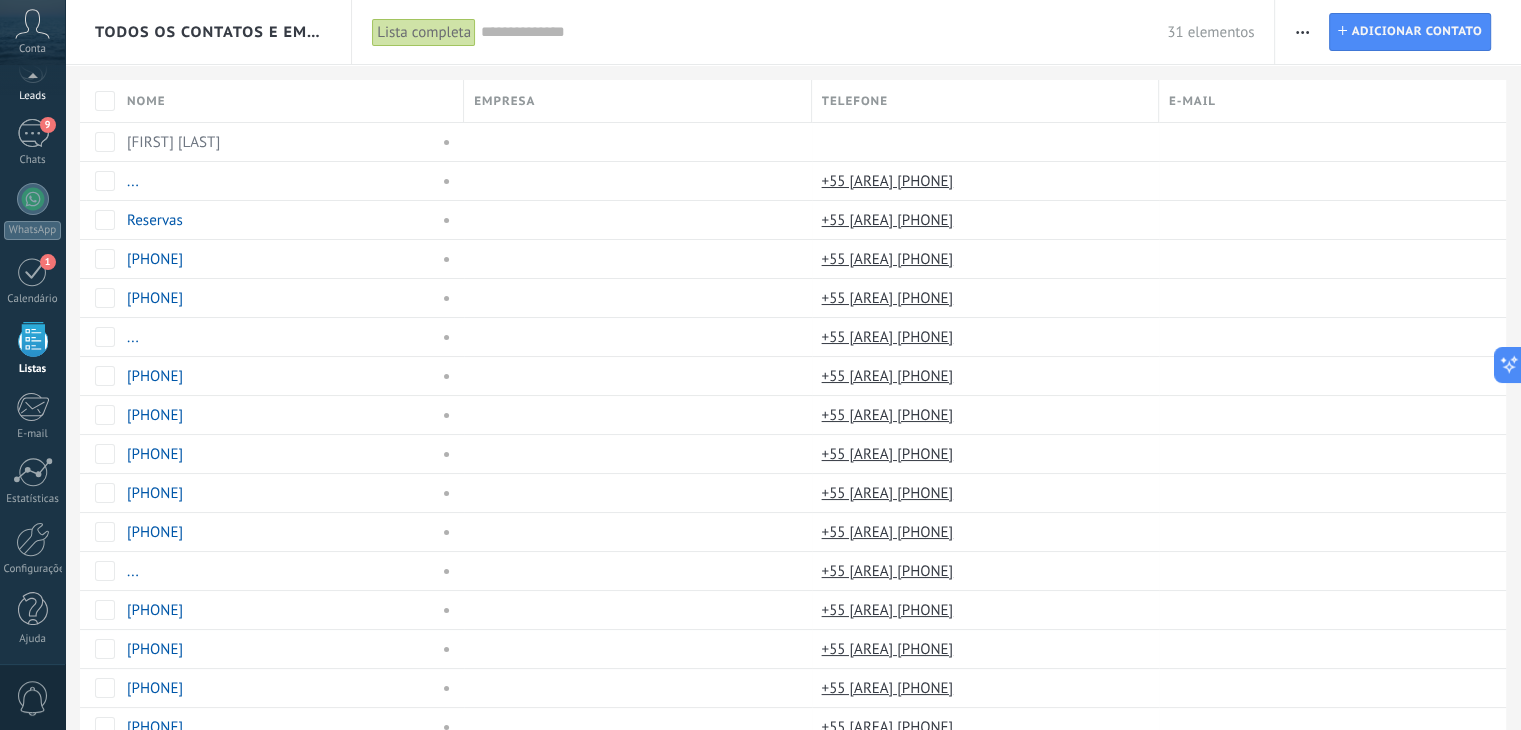 click on "Leads" at bounding box center (33, 96) 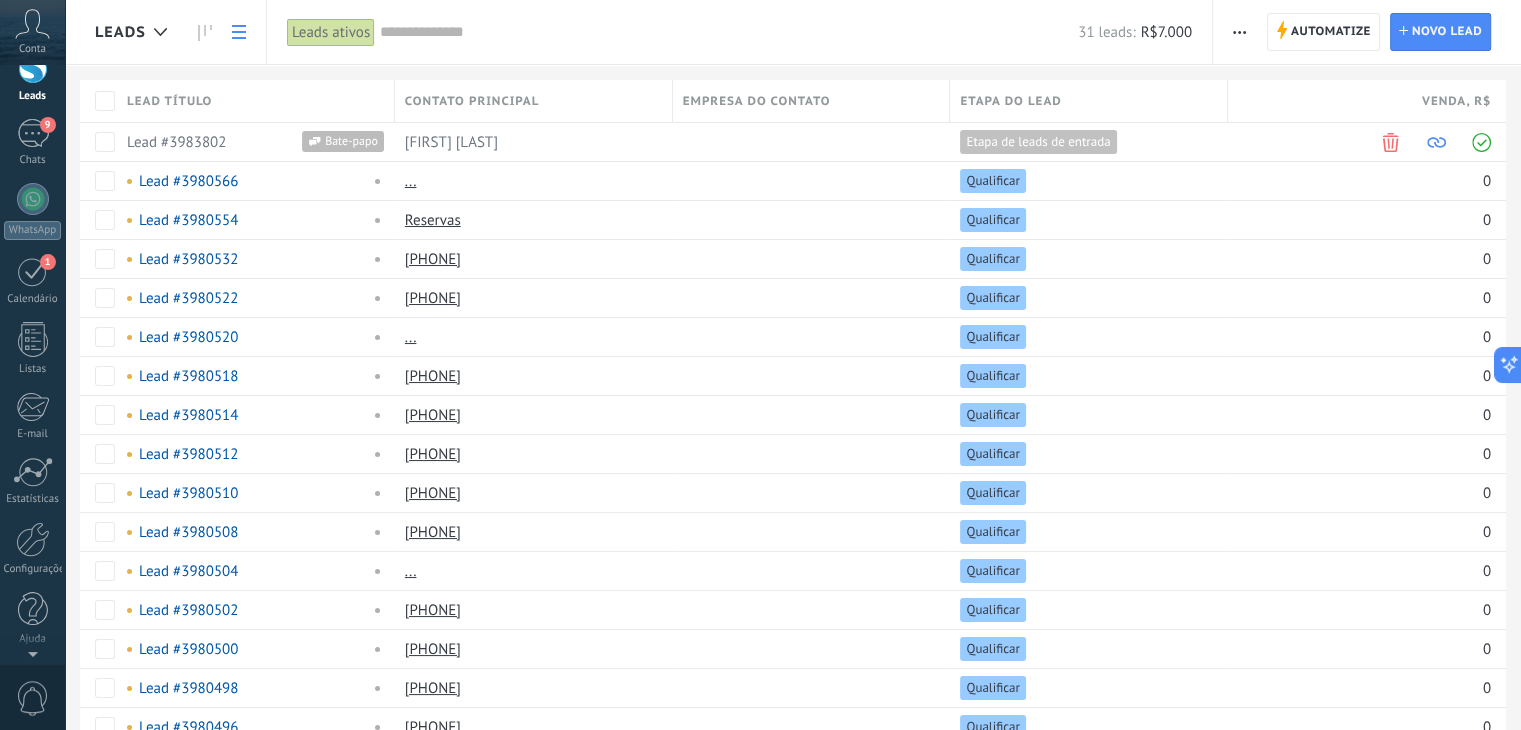 scroll, scrollTop: 0, scrollLeft: 0, axis: both 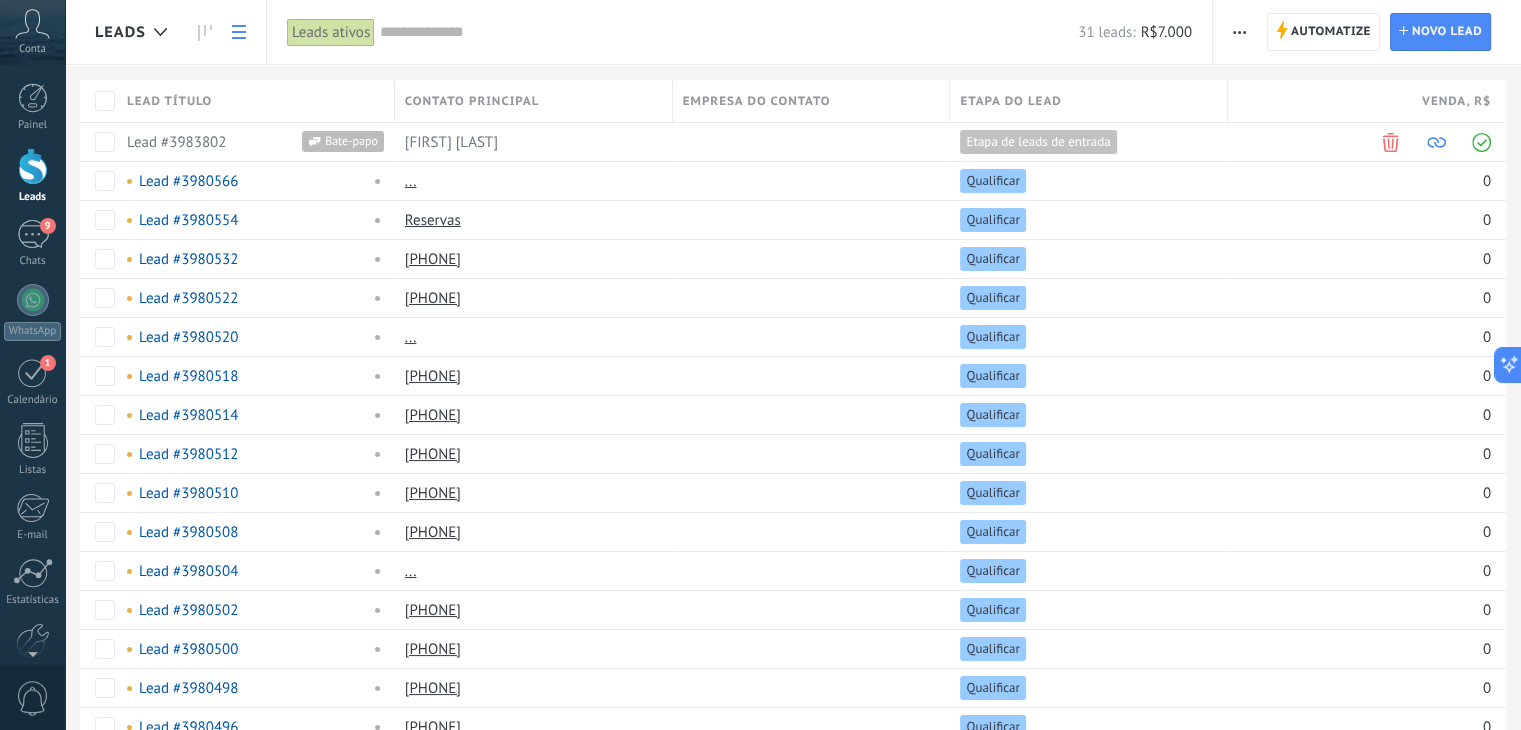 click at bounding box center (1239, 32) 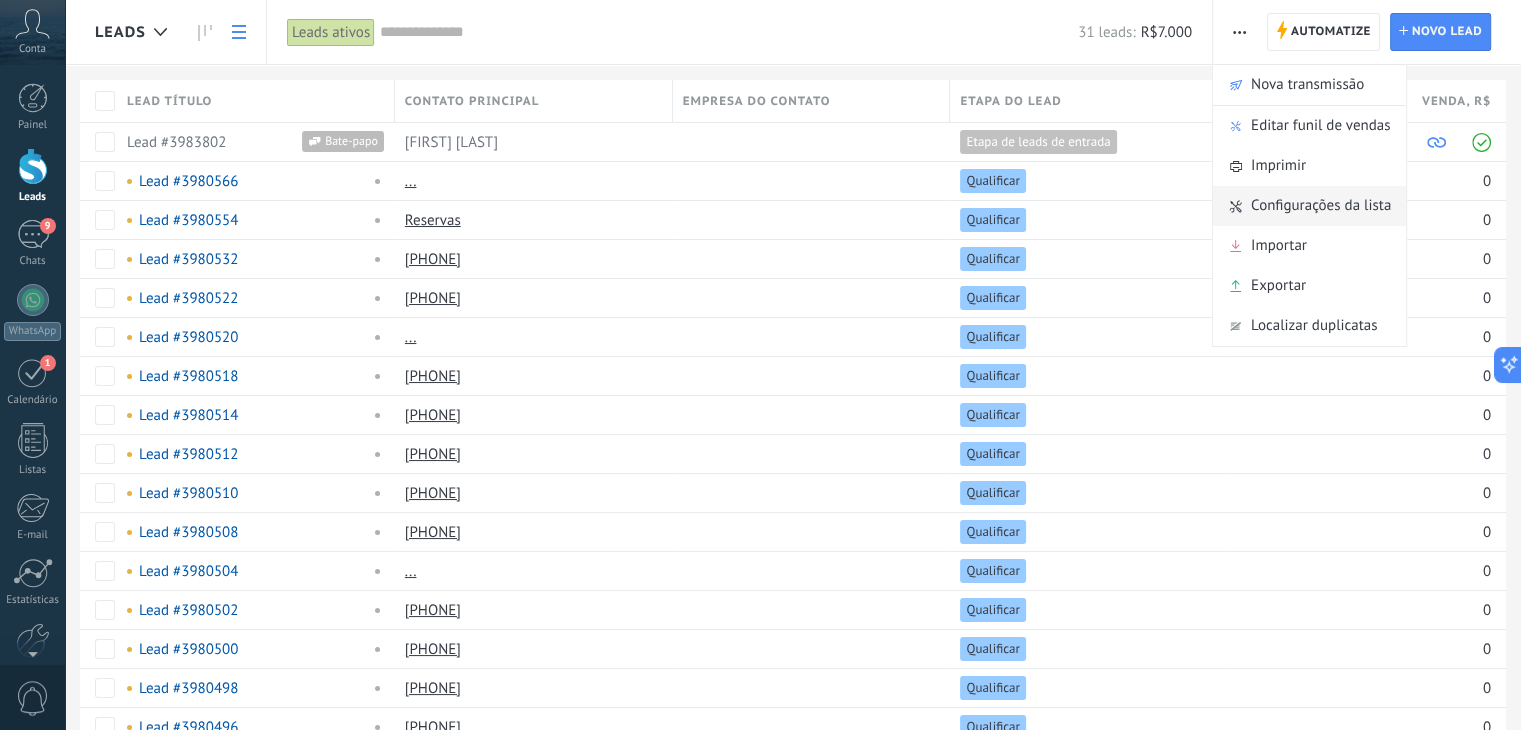click on "Configurações da lista" at bounding box center (1321, 206) 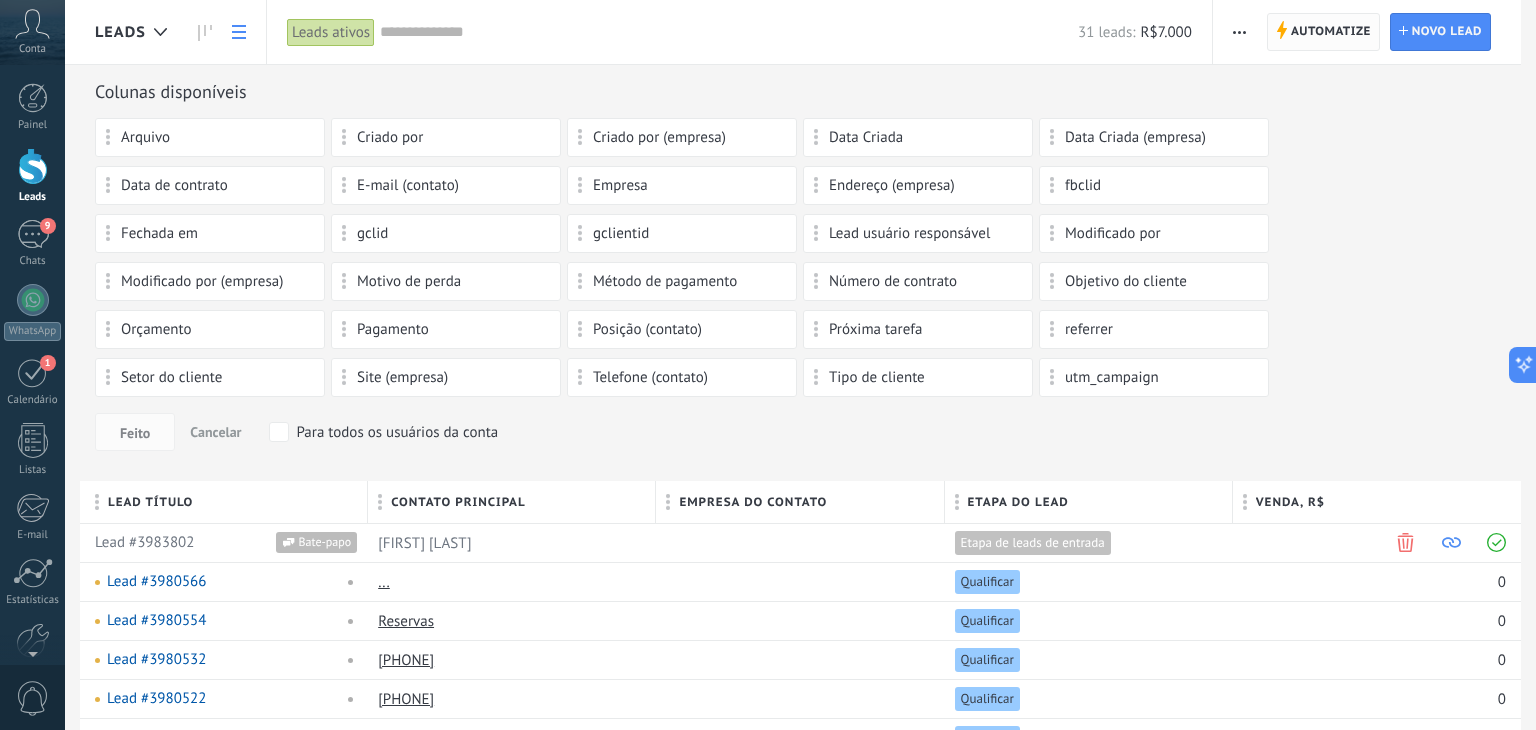 click 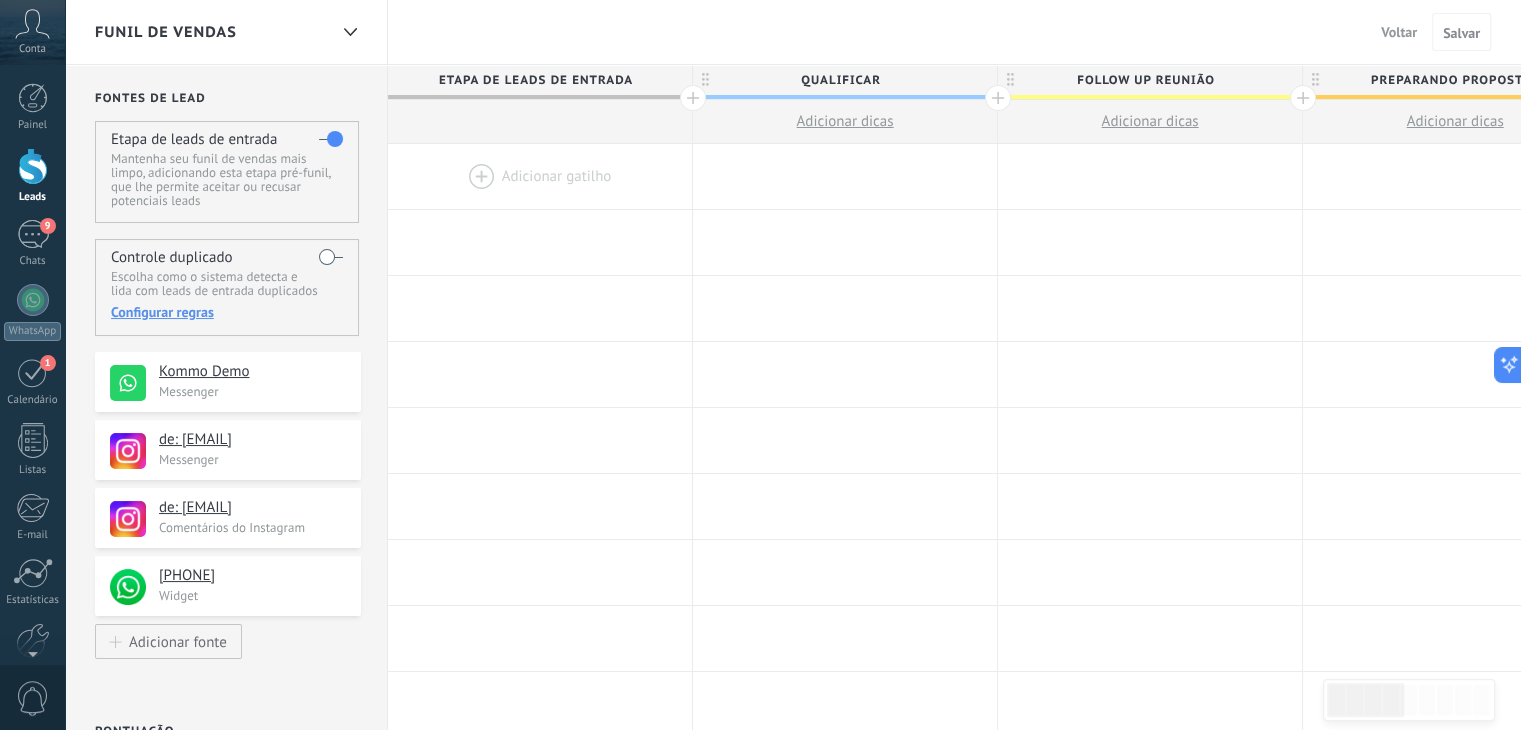 click on "Etapa de leads de entrada Mantenha seu funil de vendas mais limpo, adicionando esta etapa pré-funil, que lhe permite aceitar ou recusar potenciais leads Esse recurso adiciona um estágio pré- funil de vendas para os leads aguardando sua aprovação" at bounding box center [227, 172] 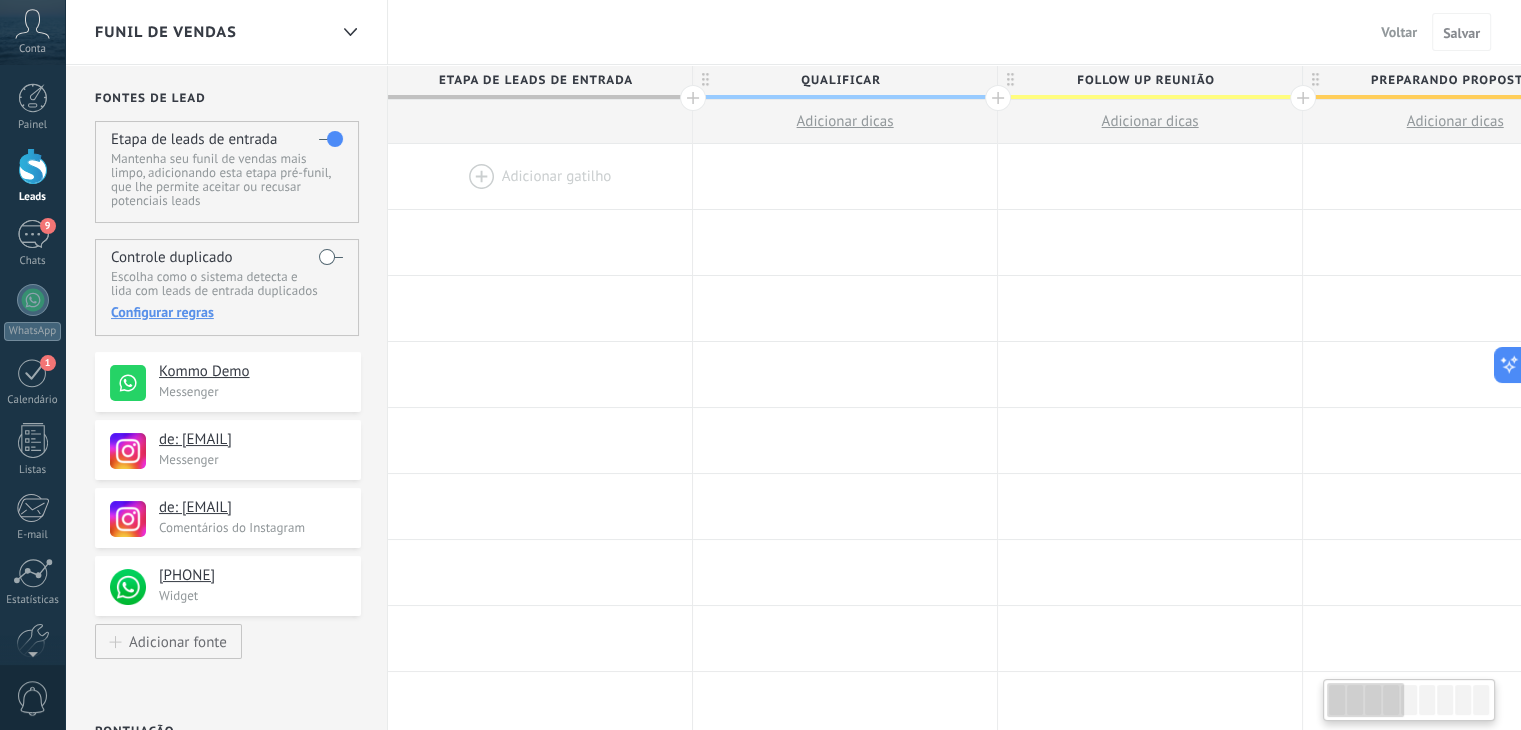 click at bounding box center (331, 139) 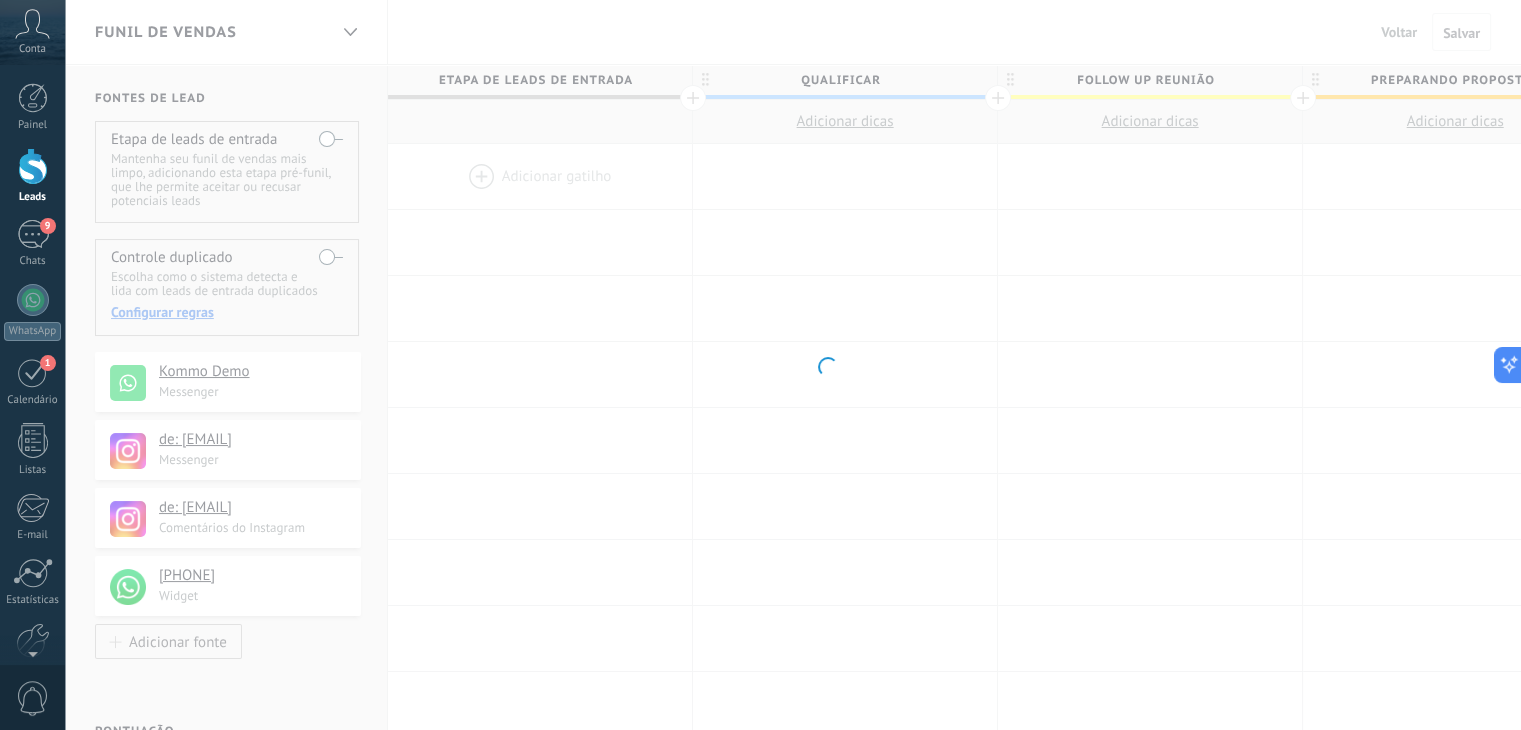 click on ".abccls-1,.abccls-2{fill-rule:evenodd}.abccls-2{fill:#fff} .abfcls-1{fill:none}.abfcls-2{fill:#fff} .abncls-1{isolation:isolate}.abncls-2{opacity:.06}.abncls-2,.abncls-3,.abncls-6{mix-blend-mode:multiply}.abncls-3{opacity:.15}.abncls-4,.abncls-8{fill:#fff}.abncls-5{fill:url(#abnlinear-gradient)}.abncls-6{opacity:.04}.abncls-7{fill:url(#abnlinear-gradient-2)}.abncls-8{fill-rule:evenodd} .abqst0{fill:#ffa200} .abwcls-1{fill:#252525} .cls-1{isolation:isolate} .acicls-1{fill:none} .aclcls-1{fill:#232323} .acnst0{display:none} .addcls-1,.addcls-2{fill:none;stroke-miterlimit:10}.addcls-1{stroke:#dfe0e5}.addcls-2{stroke:#a1a7ab} .adecls-1,.adecls-2{fill:none;stroke-miterlimit:10}.adecls-1{stroke:#dfe0e5}.adecls-2{stroke:#a1a7ab} .adqcls-1{fill:#8591a5;fill-rule:evenodd} .aeccls-1{fill:#5c9f37} .aeecls-1{fill:#f86161} .aejcls-1{fill:#8591a5;fill-rule:evenodd} .aekcls-1{fill-rule:evenodd} .aelcls-1{fill-rule:evenodd;fill:currentColor} .aemcls-1{fill-rule:evenodd;fill:currentColor} .aencls-2{fill:#f86161;opacity:.3}" at bounding box center [760, 365] 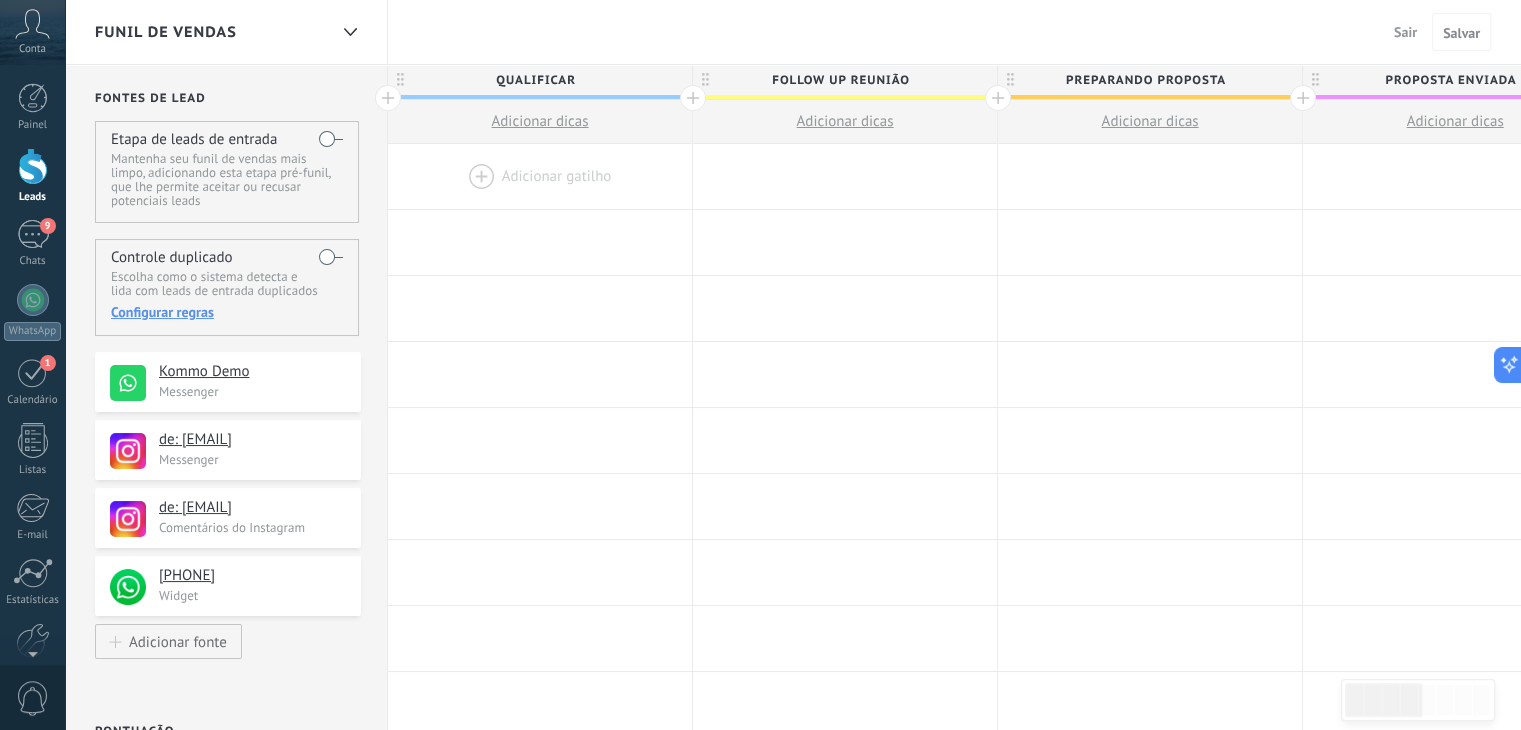 click at bounding box center (331, 139) 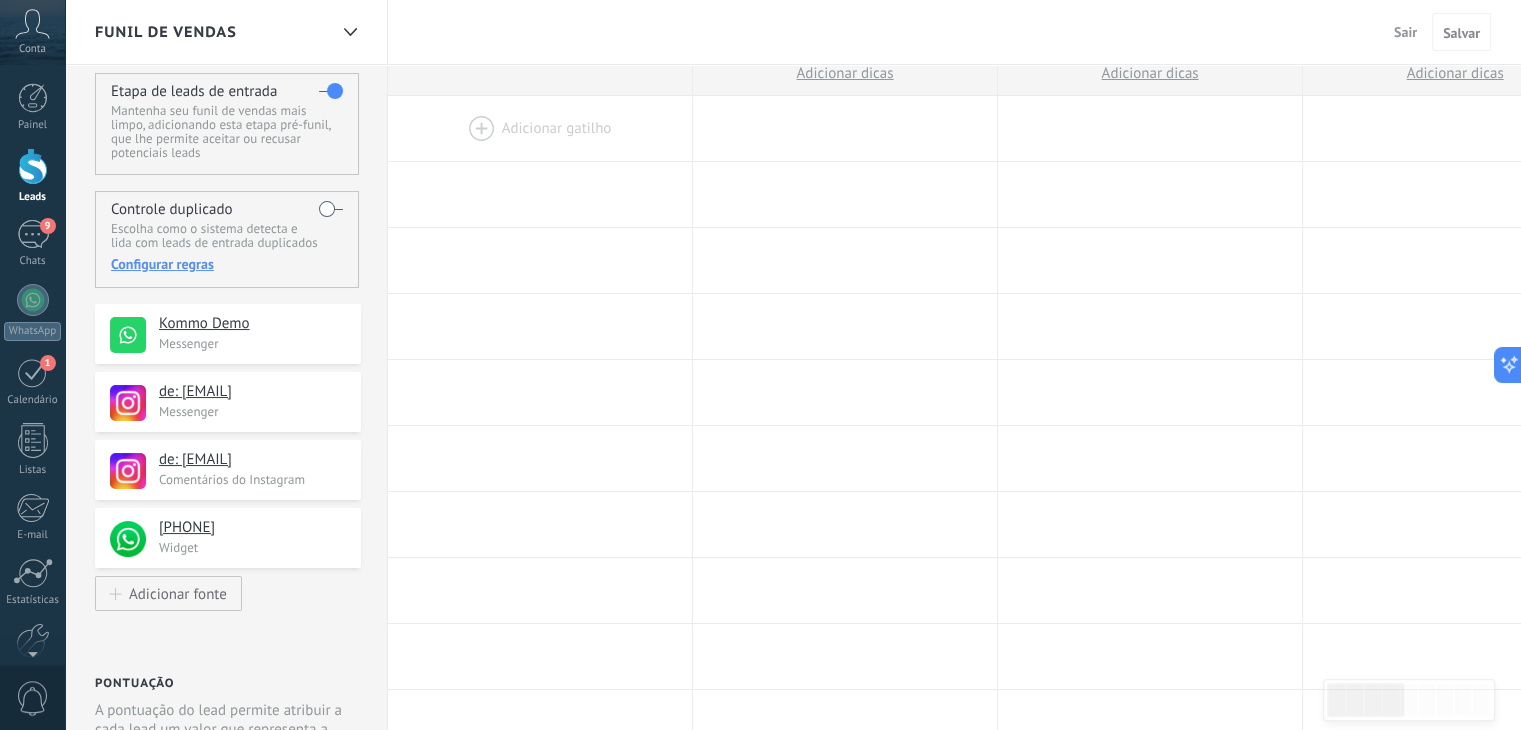 scroll, scrollTop: 0, scrollLeft: 0, axis: both 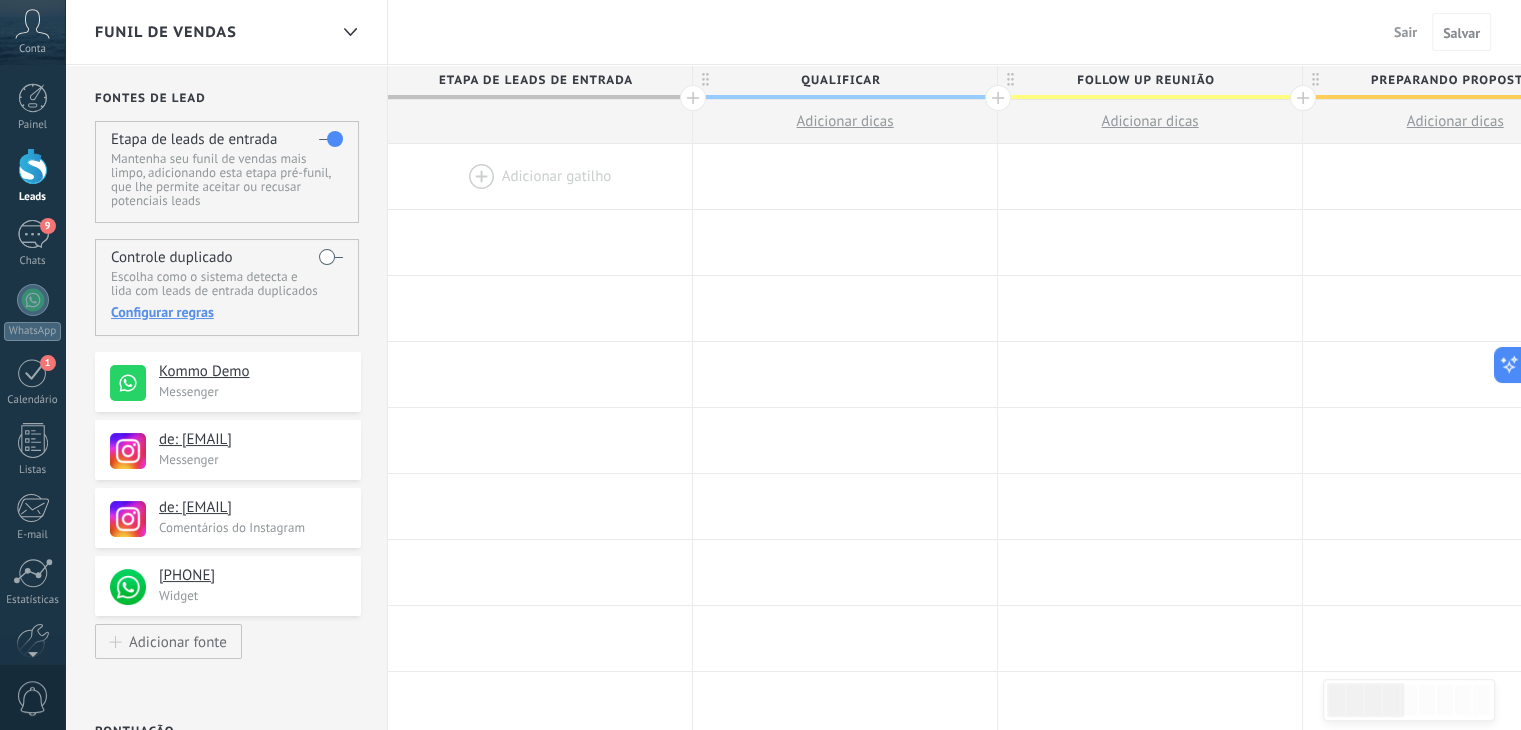 click at bounding box center [331, 257] 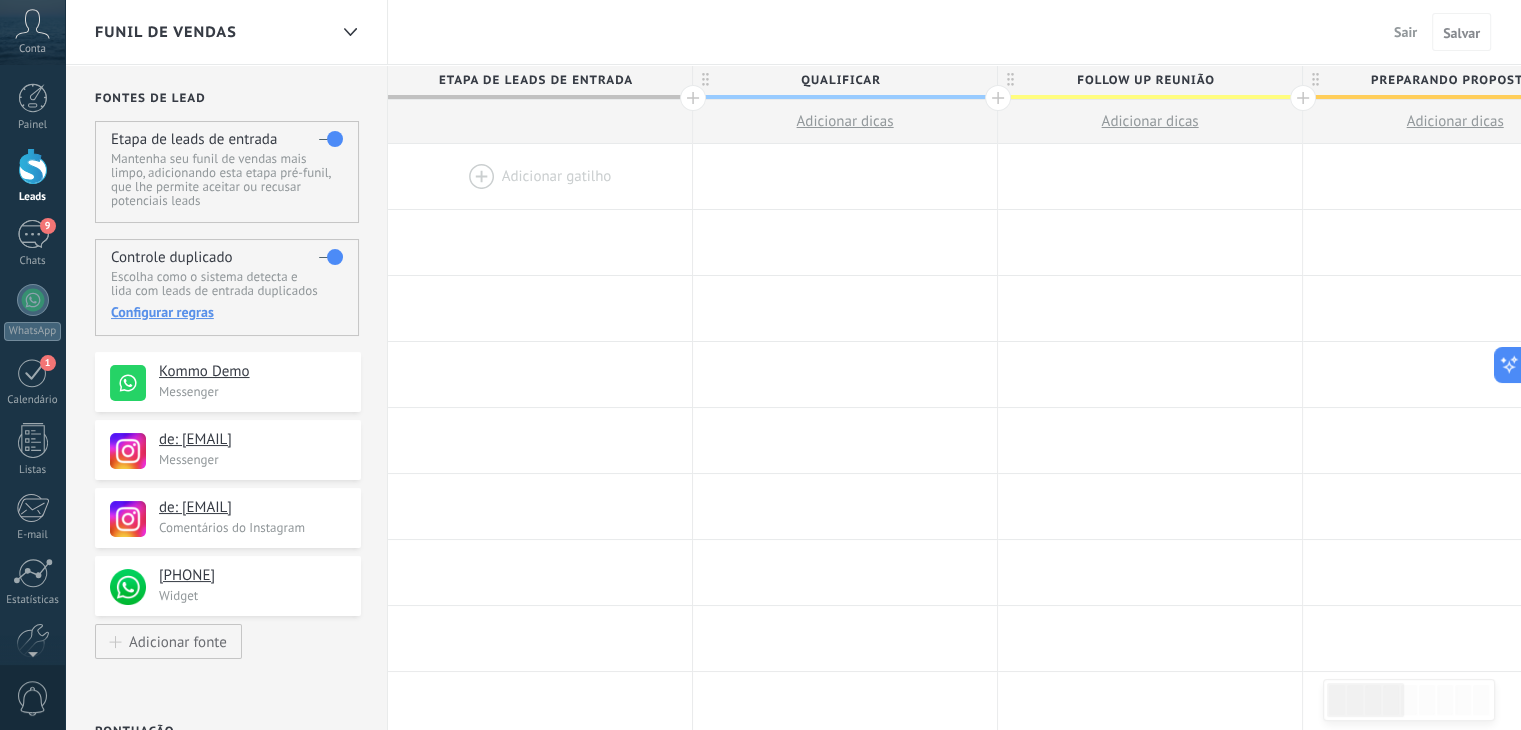 click at bounding box center [331, 257] 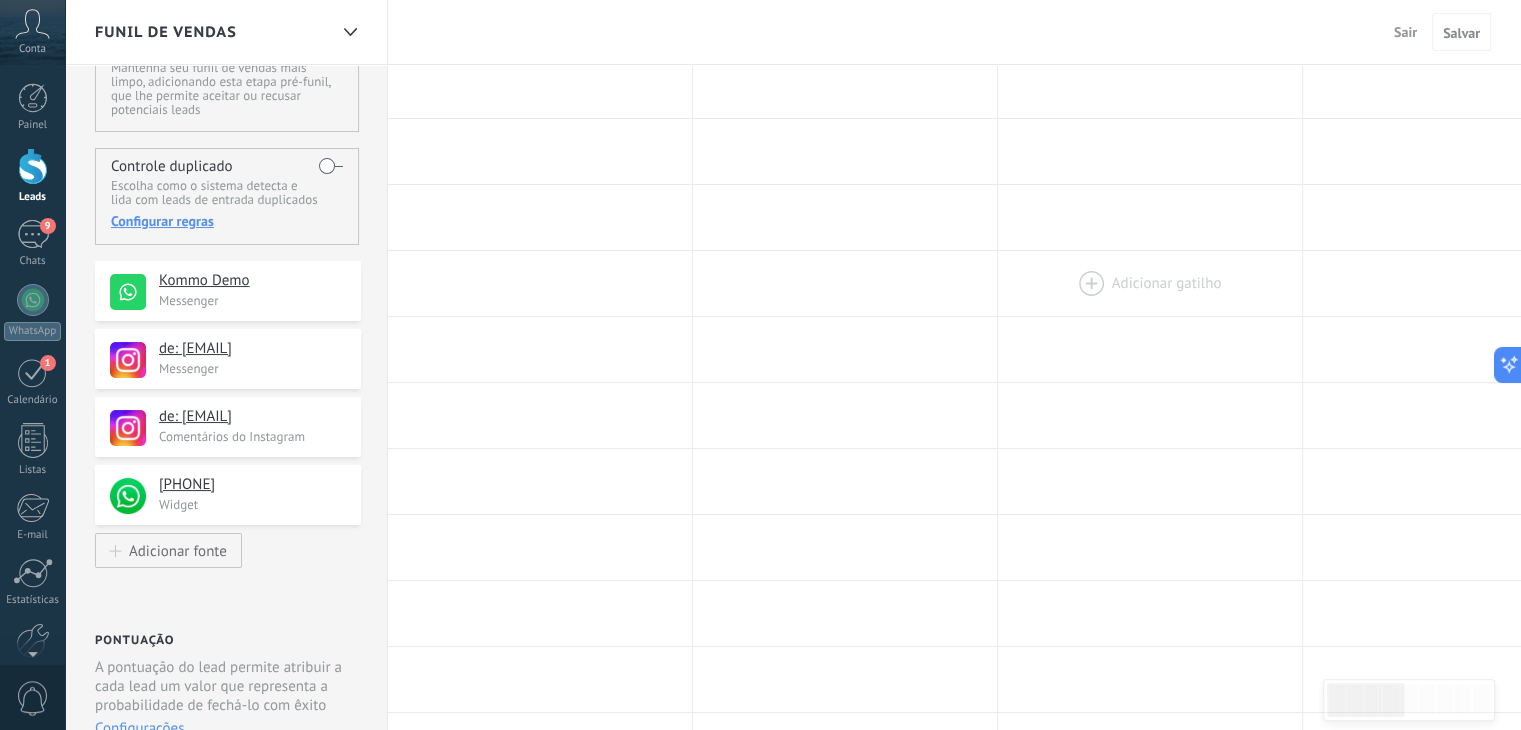 scroll, scrollTop: 0, scrollLeft: 0, axis: both 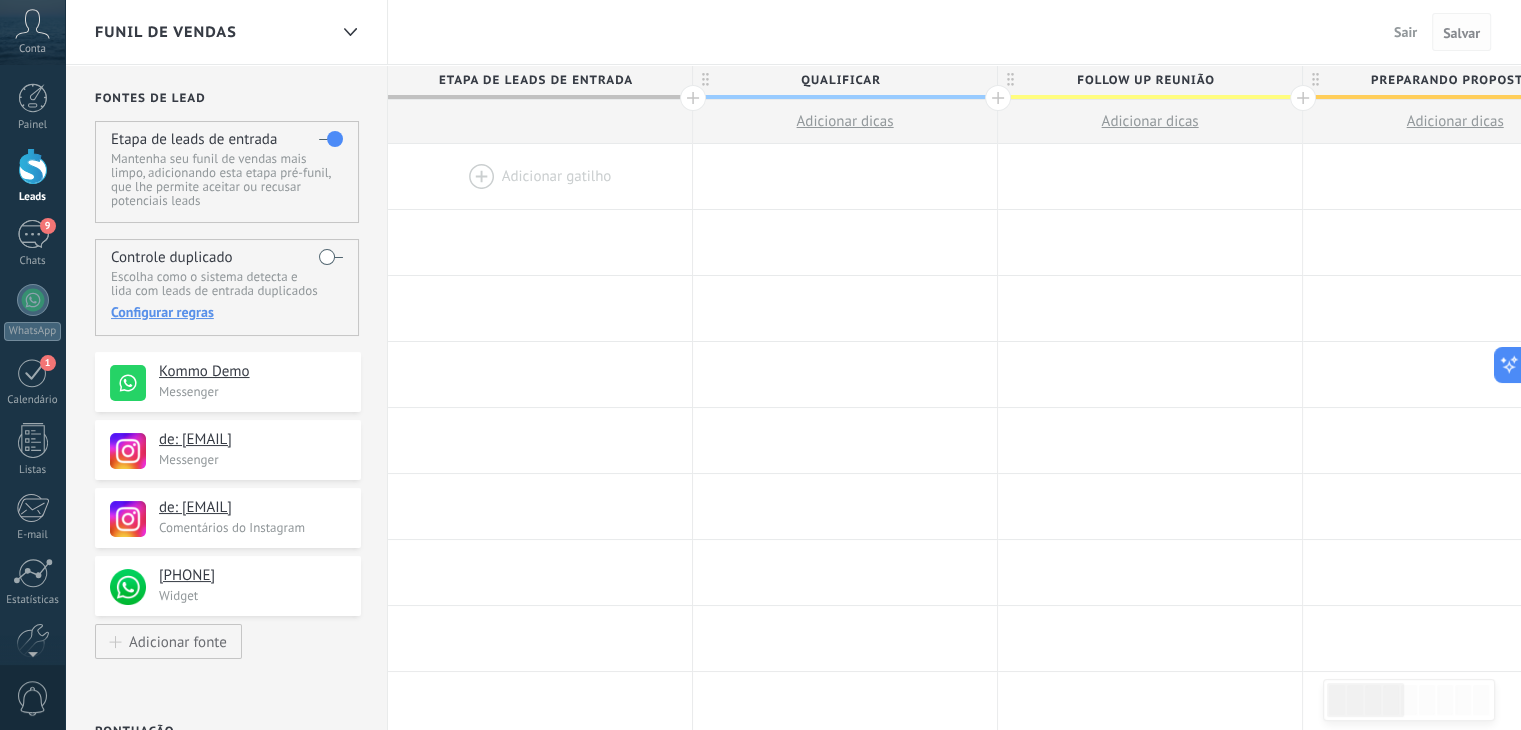 click on "Salvar" at bounding box center [1461, 33] 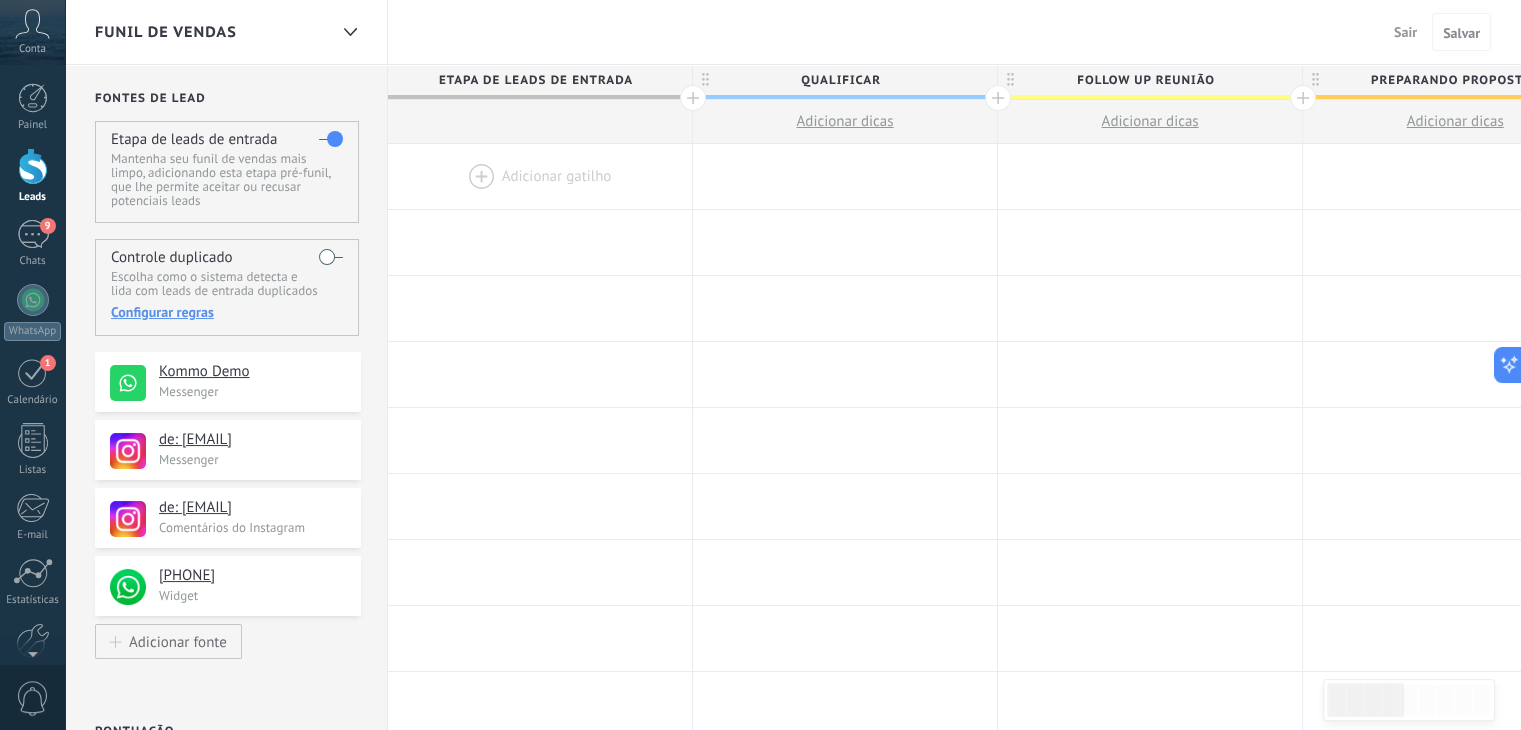 click on "Sair" at bounding box center [1405, 32] 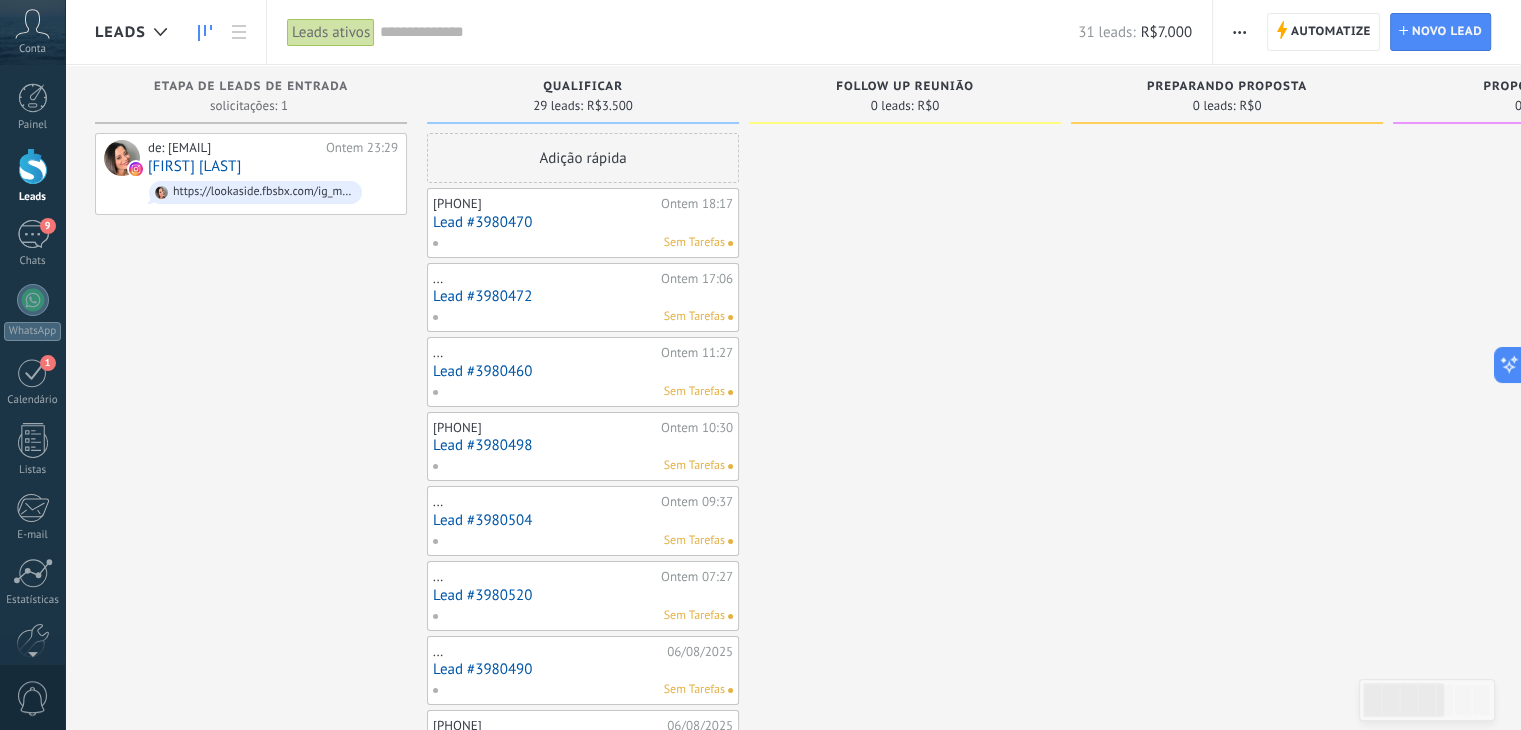 click on "Qualificar" at bounding box center (583, 87) 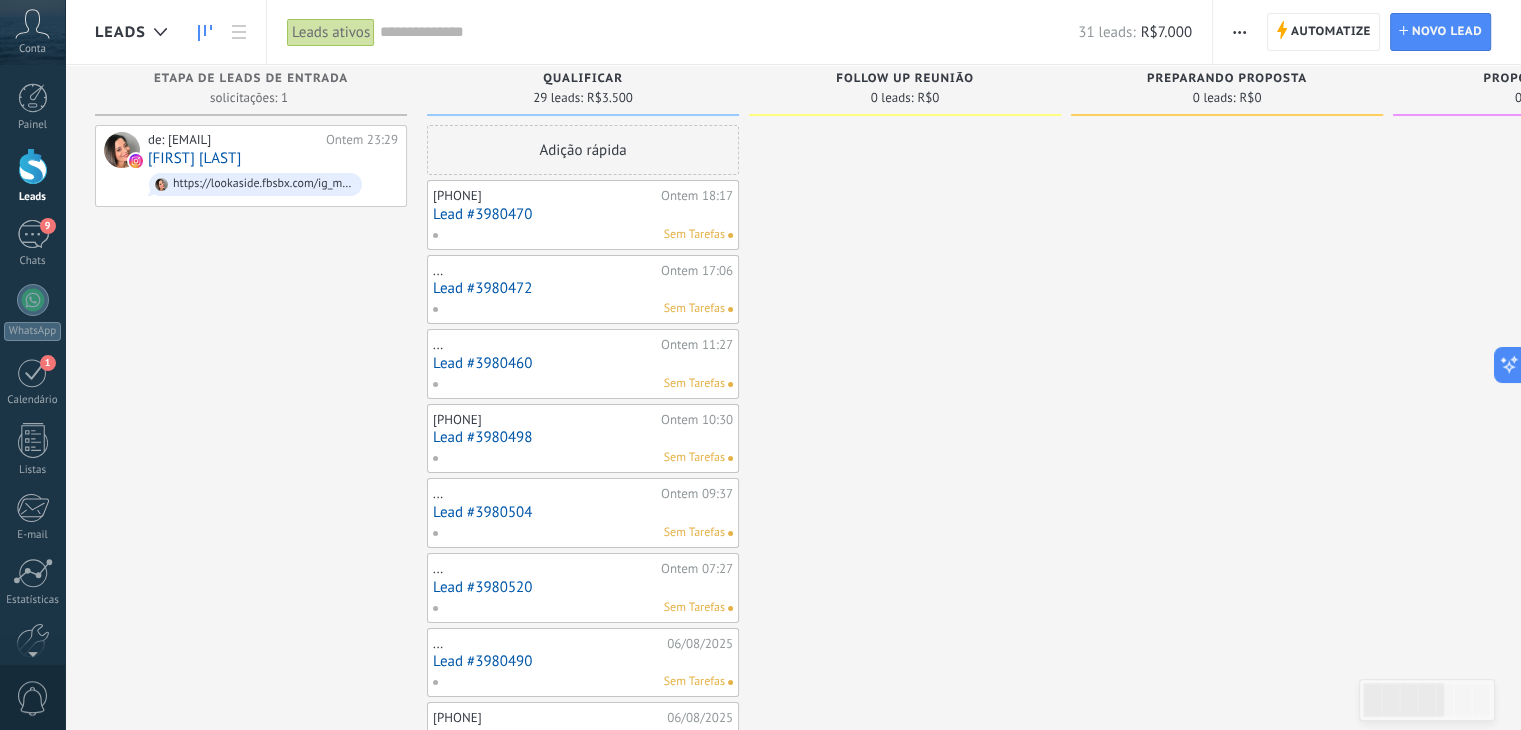 scroll, scrollTop: 300, scrollLeft: 0, axis: vertical 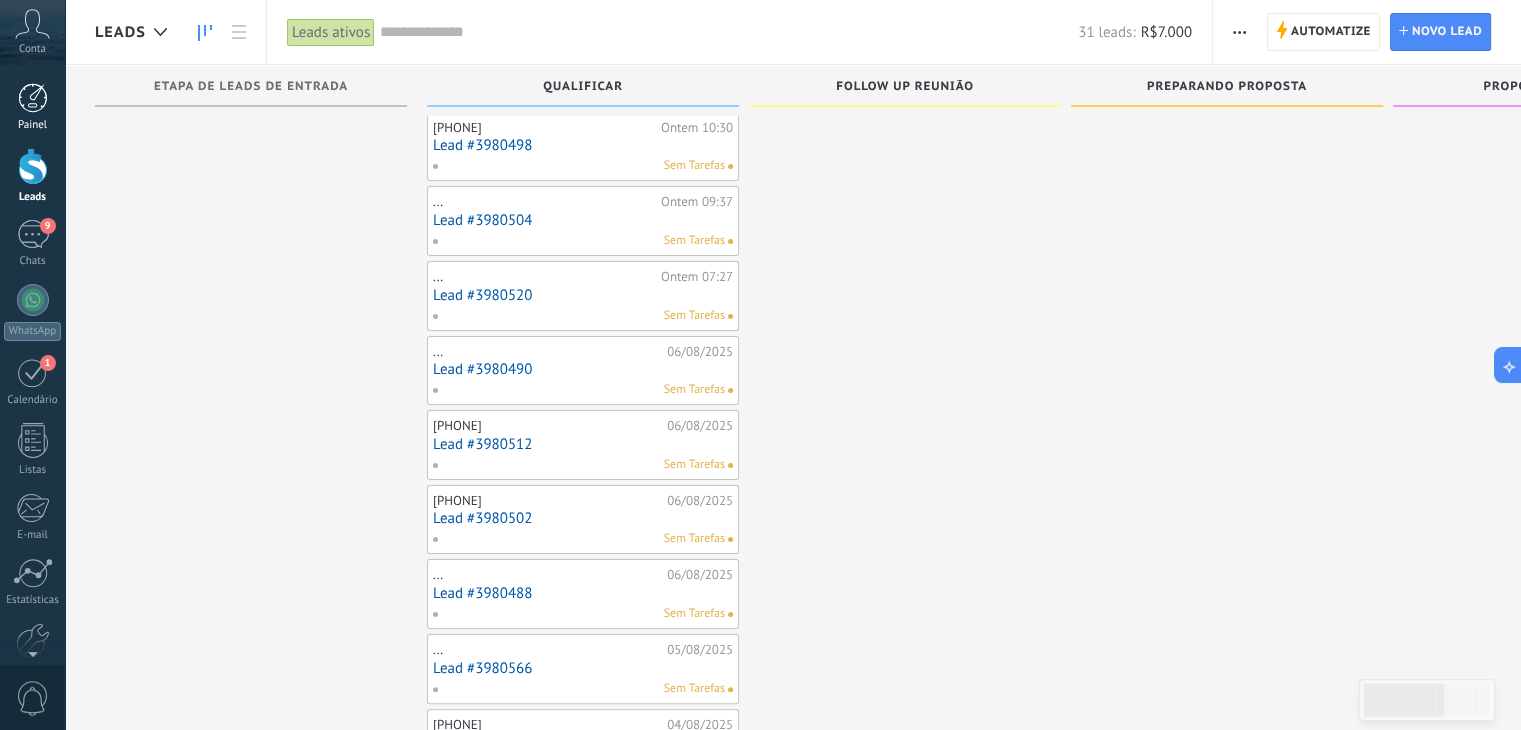 click on "Painel" at bounding box center (32, 107) 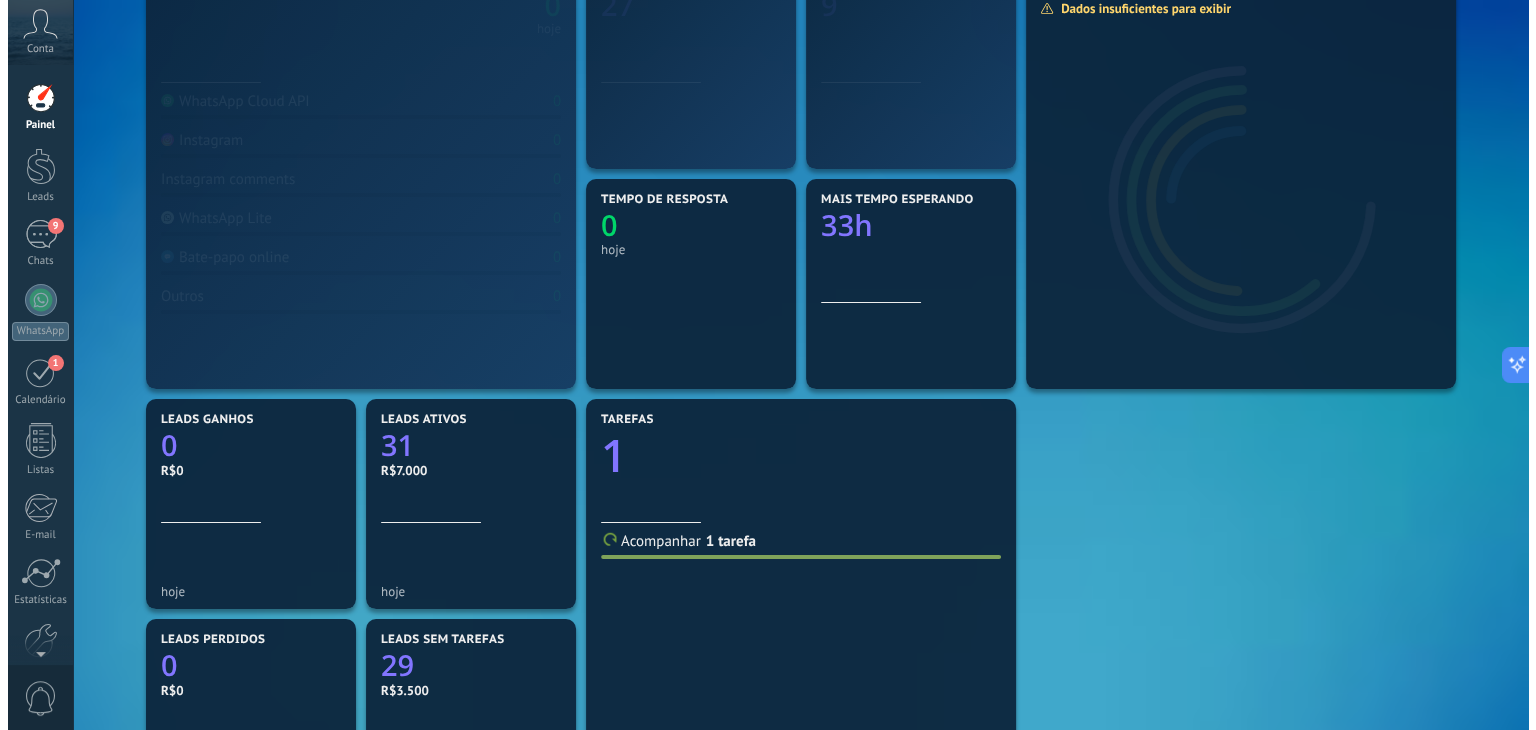 scroll, scrollTop: 0, scrollLeft: 0, axis: both 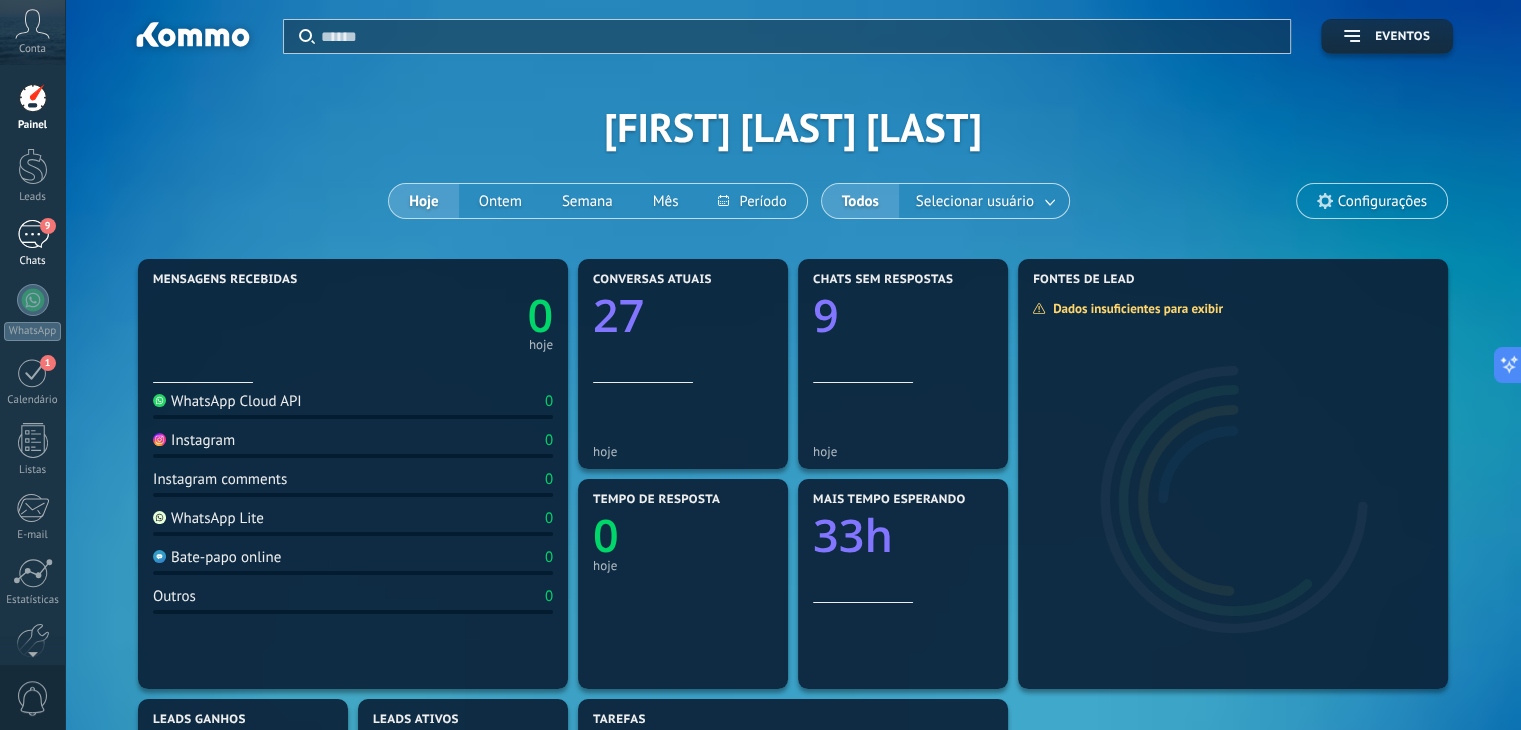 click on "9" at bounding box center [33, 234] 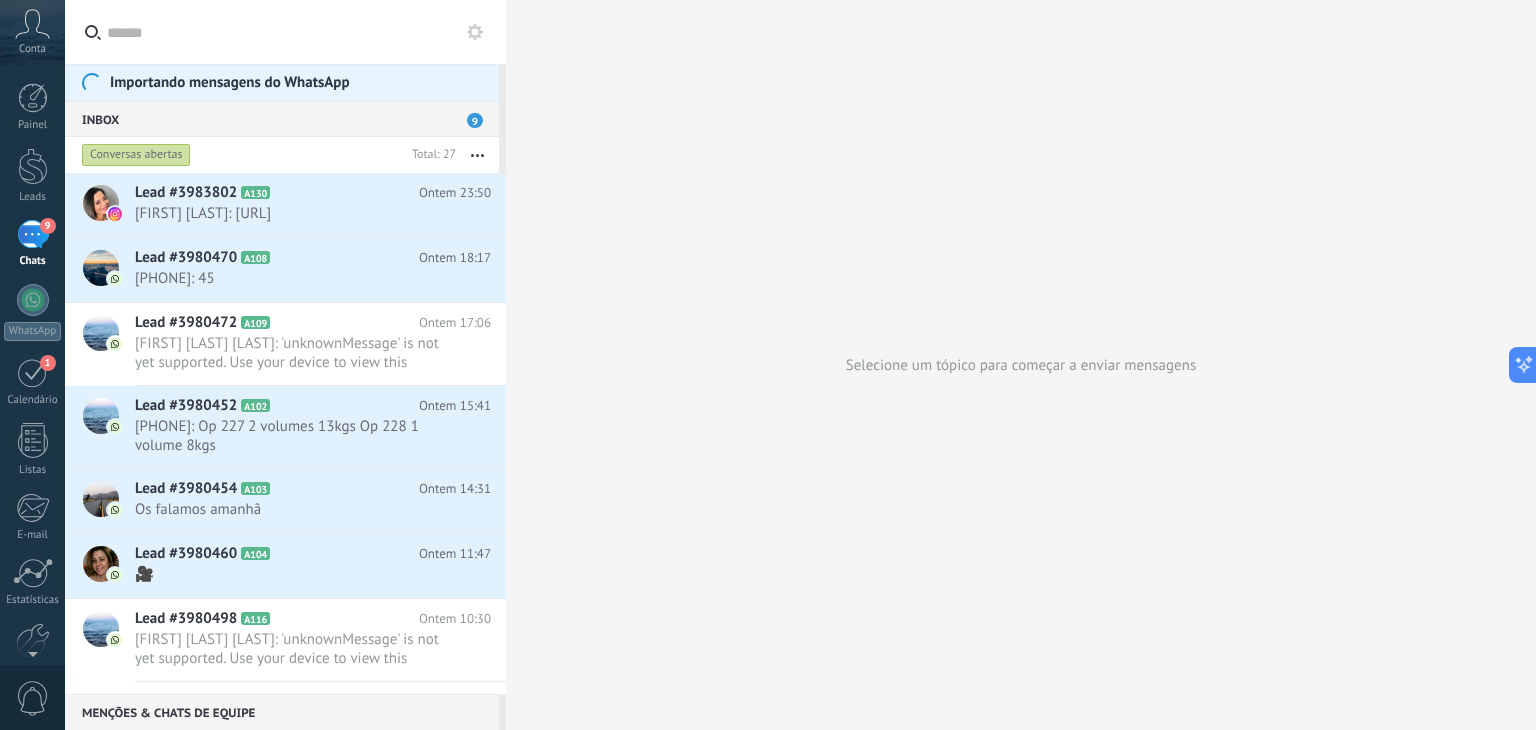 click at bounding box center [477, 155] 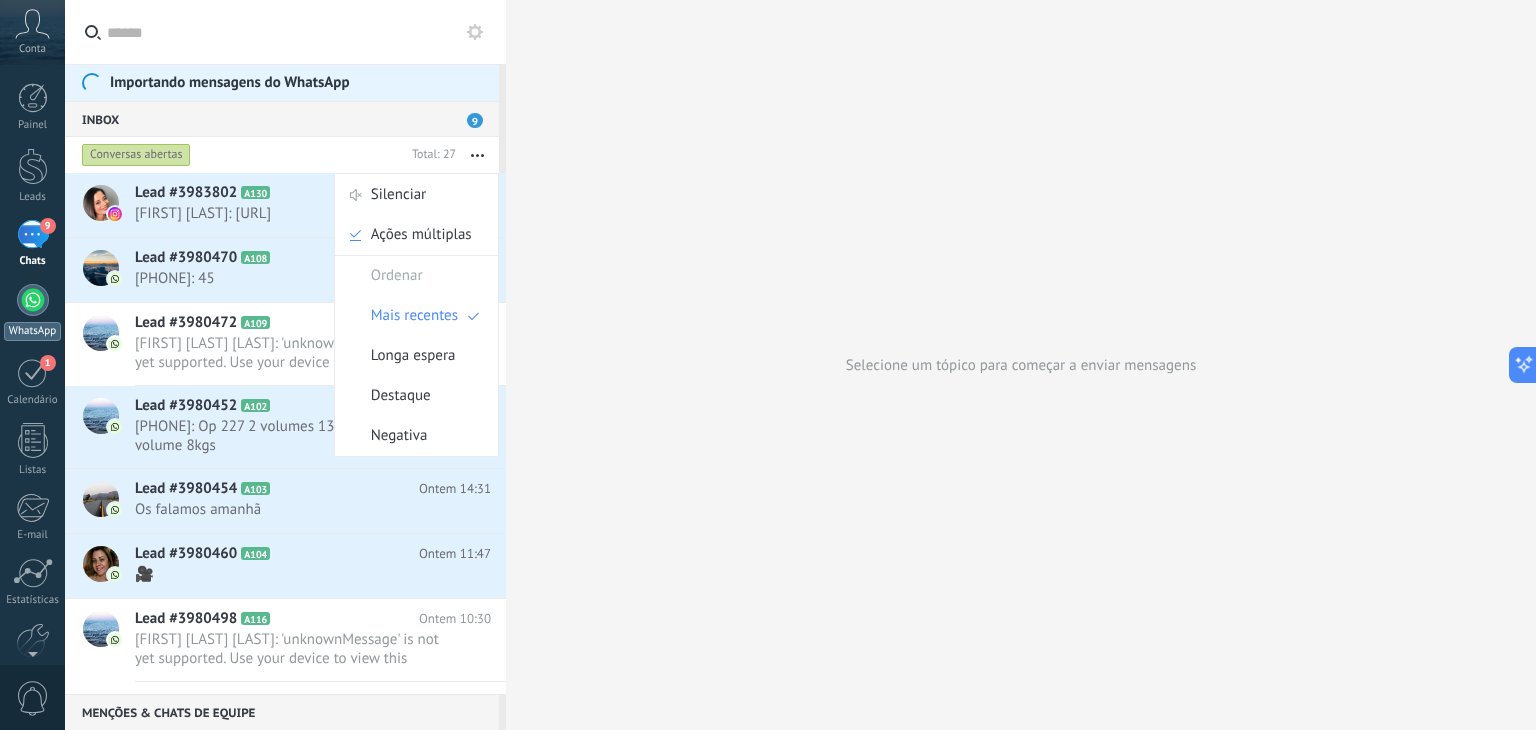 click at bounding box center [33, 300] 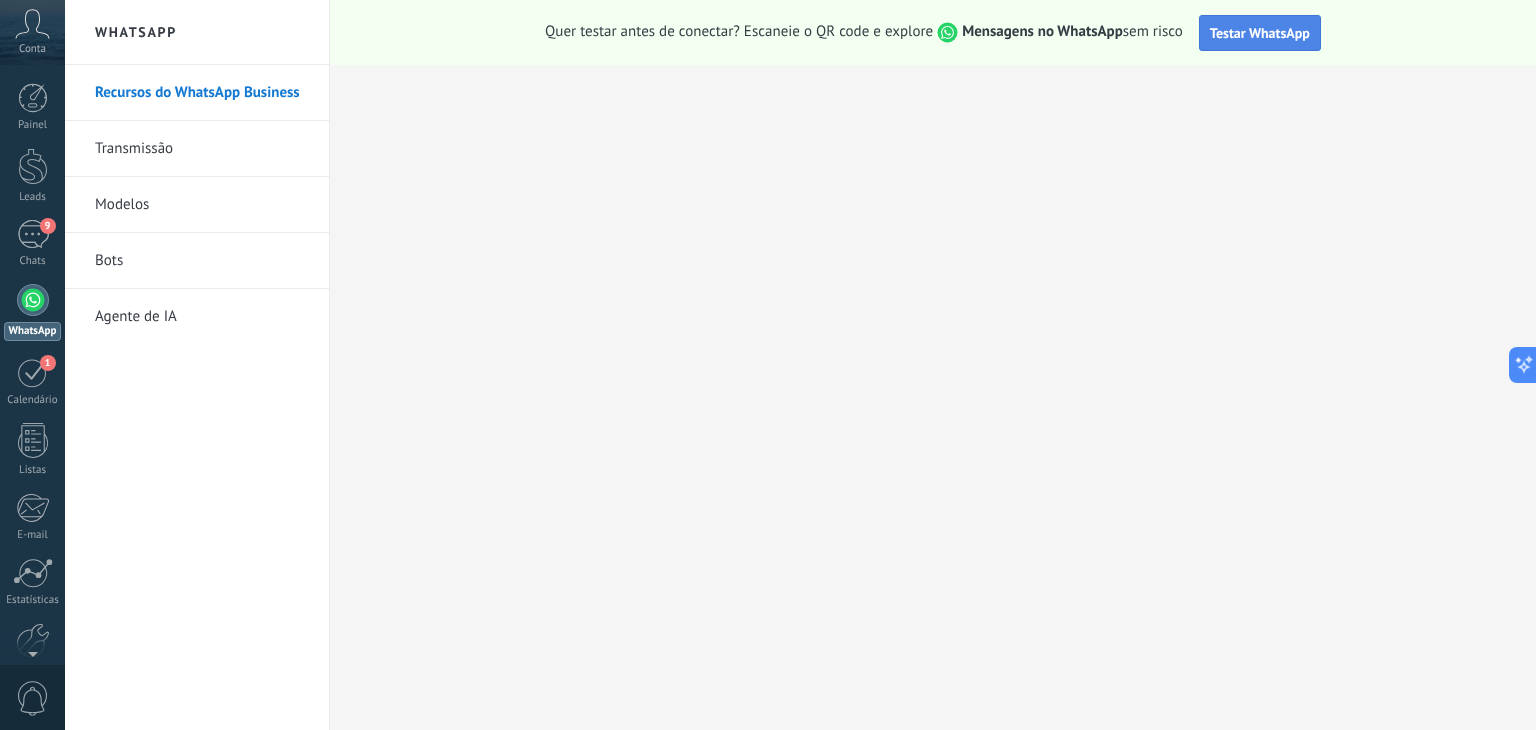 click on "Testar WhatsApp" at bounding box center (1260, 33) 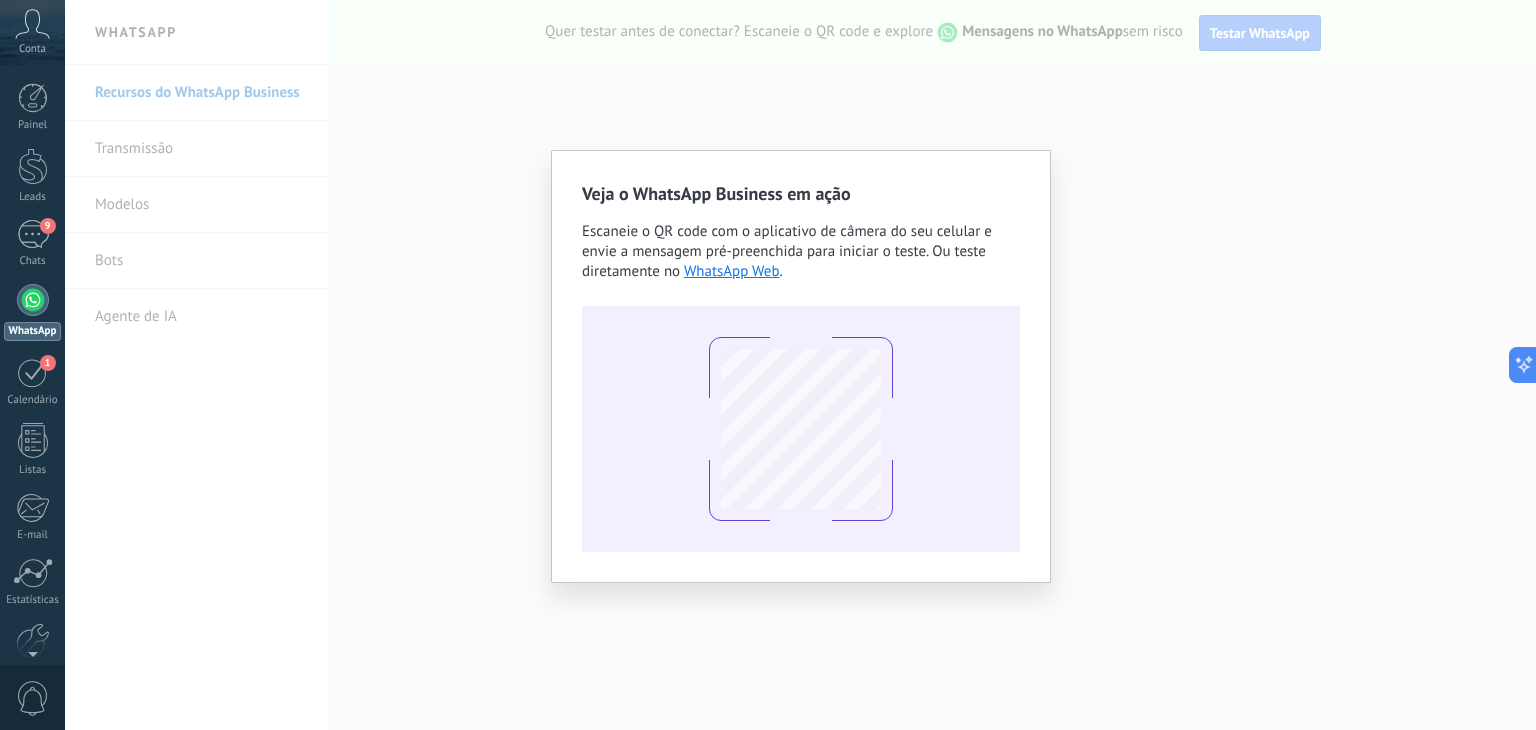 click on "Veja o WhatsApp Business em ação Escaneie o QR code com o aplicativo de câmera do seu celular e envie a mensagem pré-preenchida para iniciar o teste. Ou teste diretamente no   WhatsApp Web ." at bounding box center [800, 365] 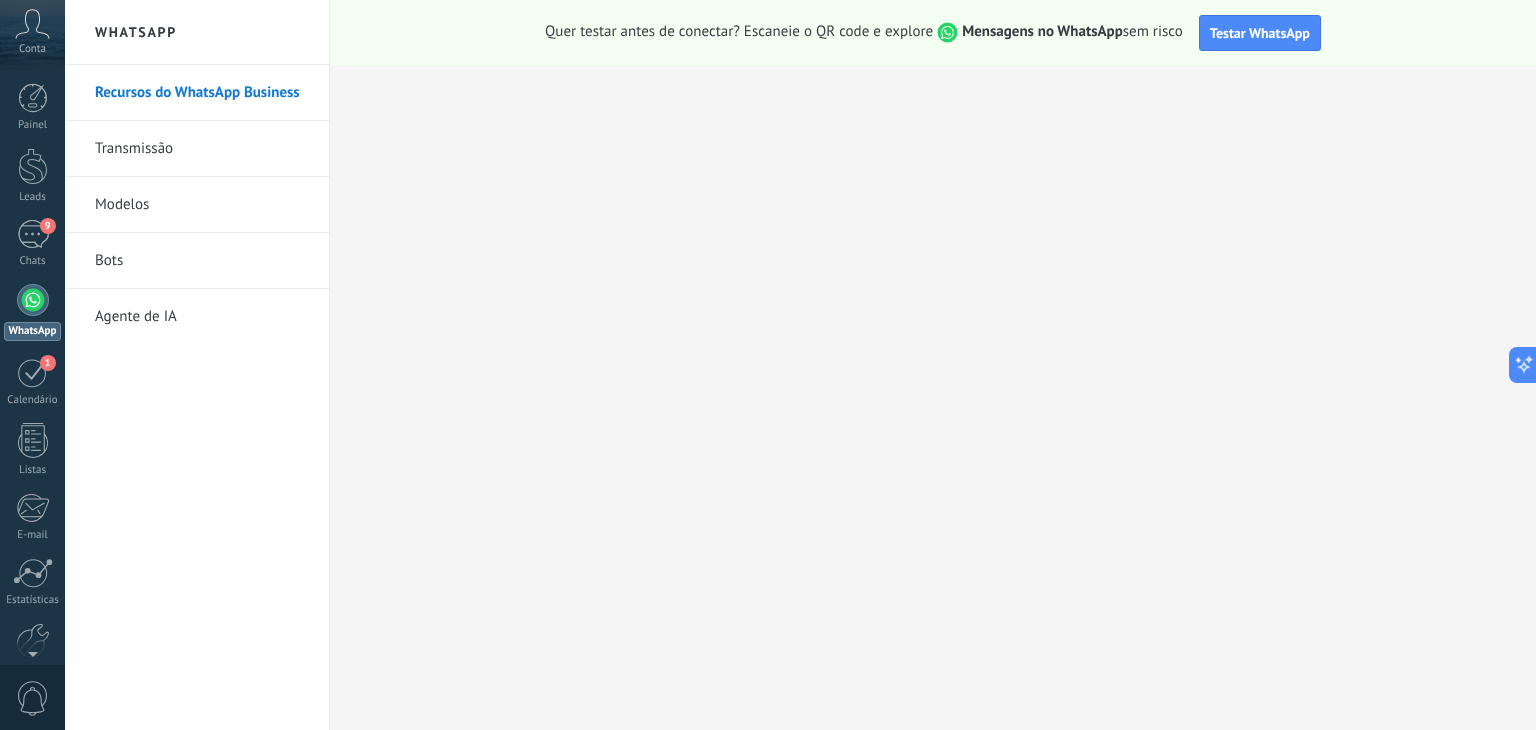 click on "WhatsApp" at bounding box center [197, 32] 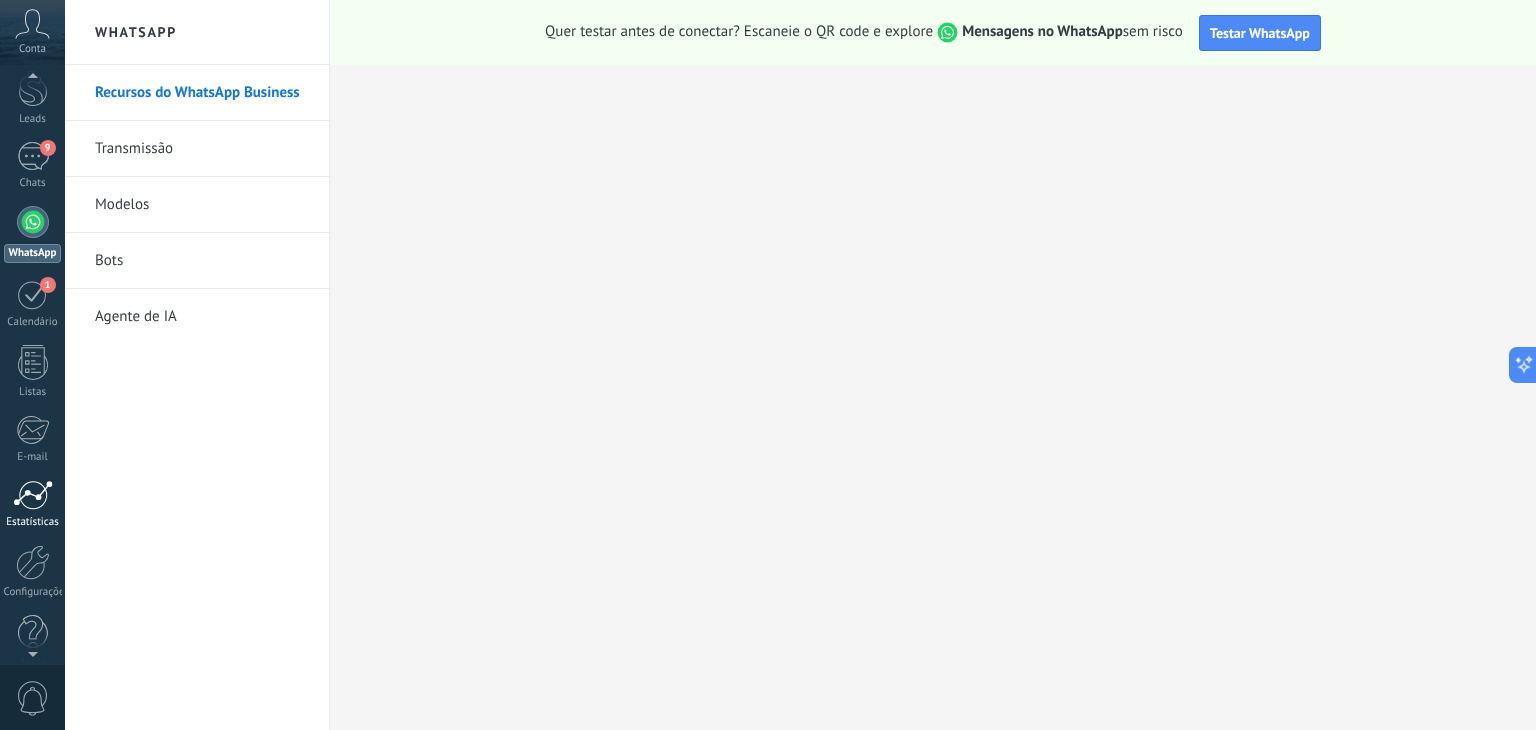 scroll, scrollTop: 101, scrollLeft: 0, axis: vertical 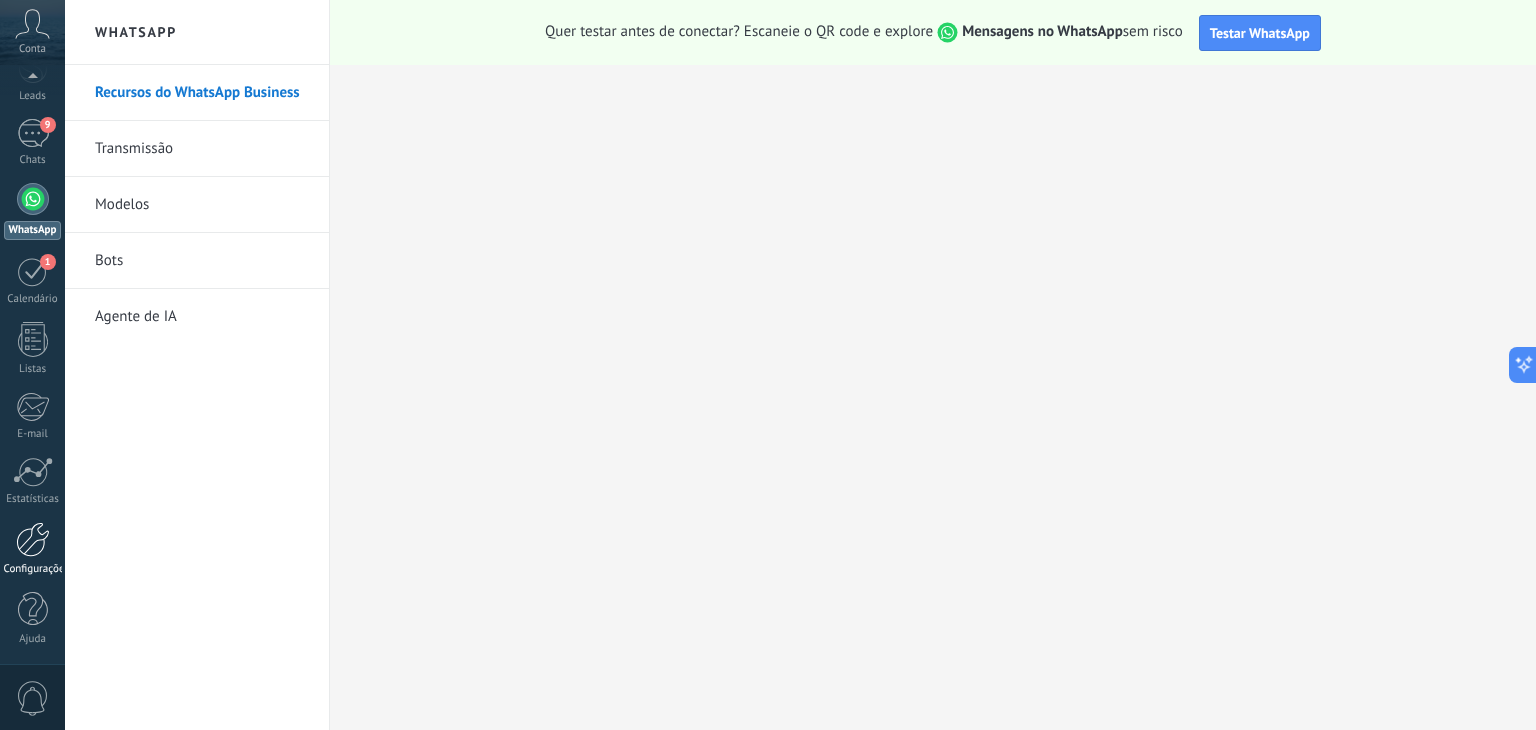 click on "Configurações" at bounding box center [32, 549] 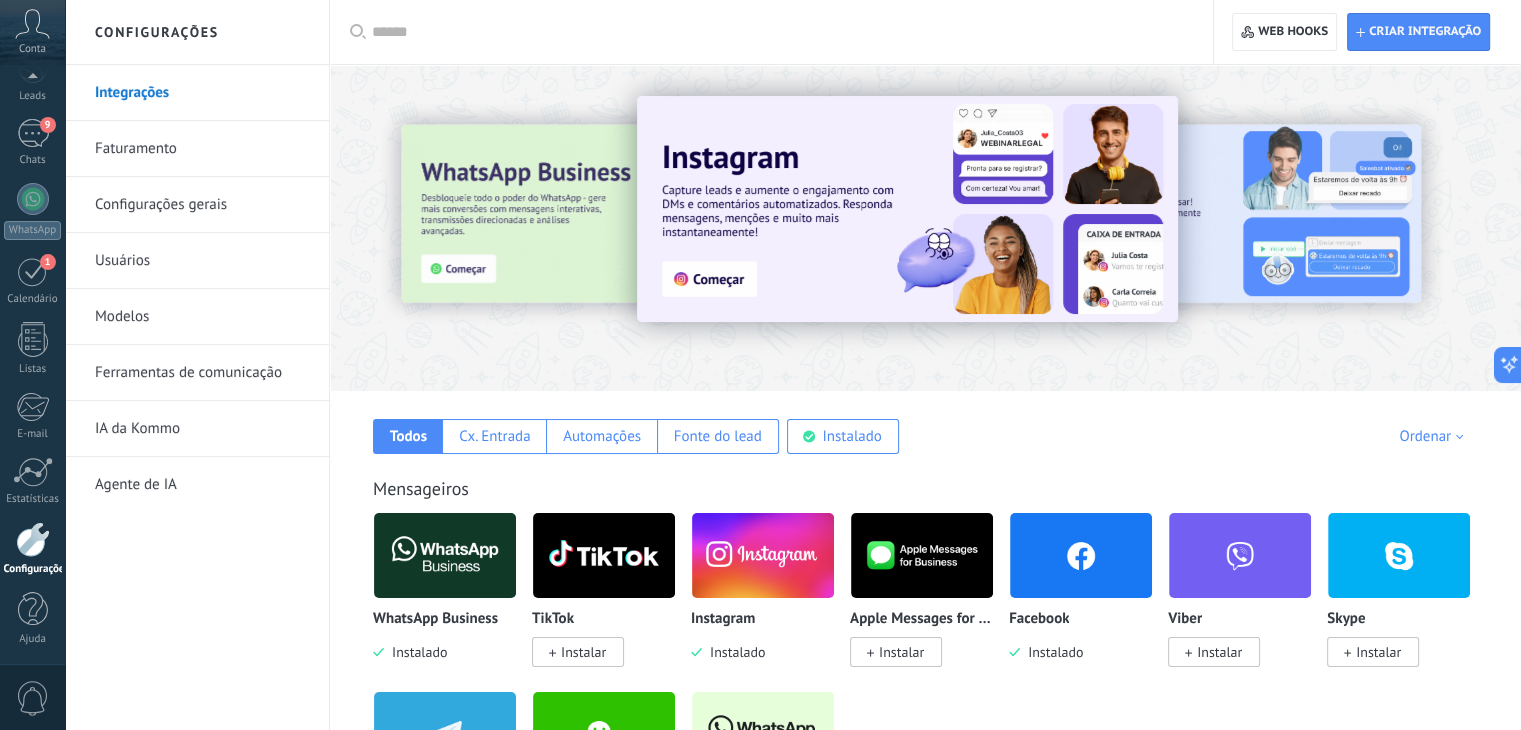 click at bounding box center (436, 227) 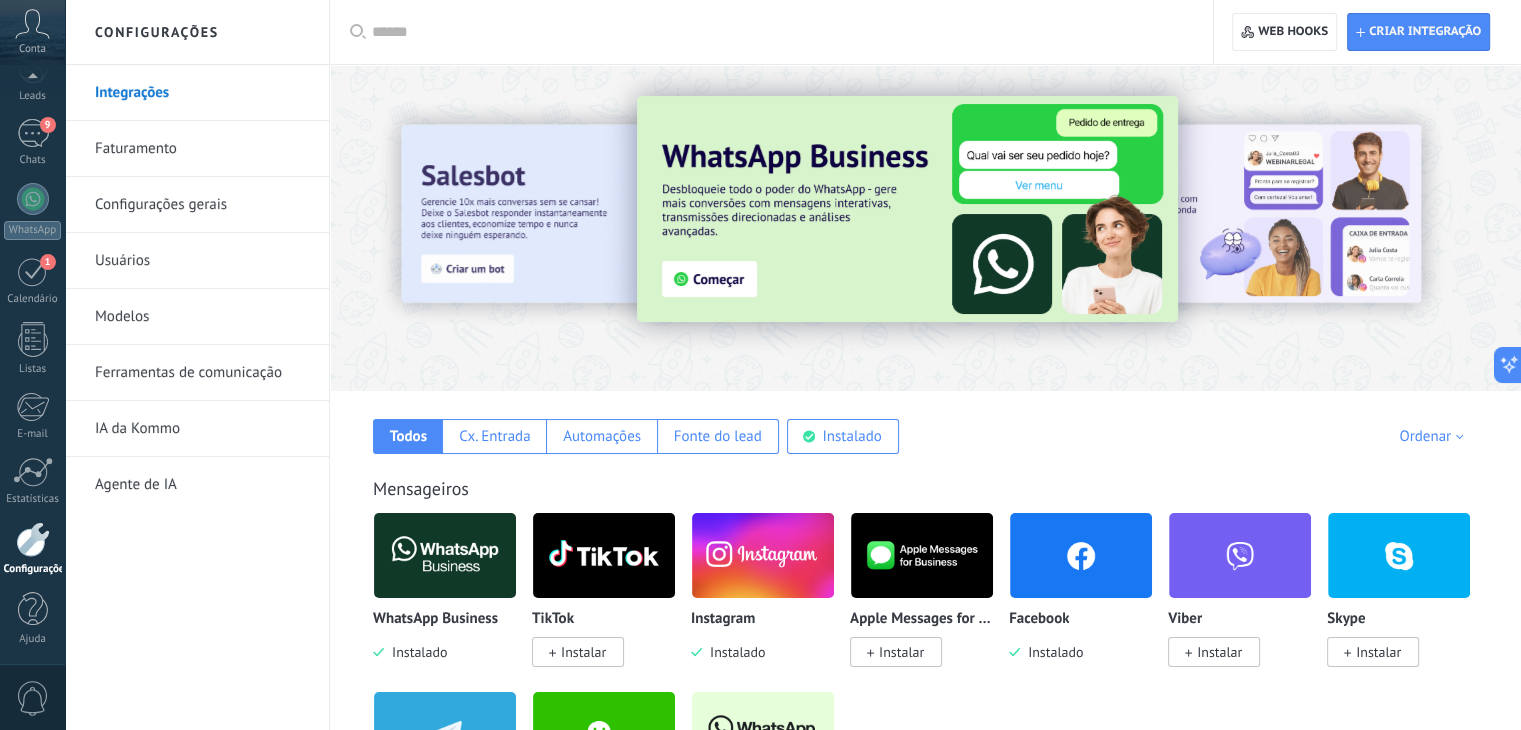 click at bounding box center (907, 209) 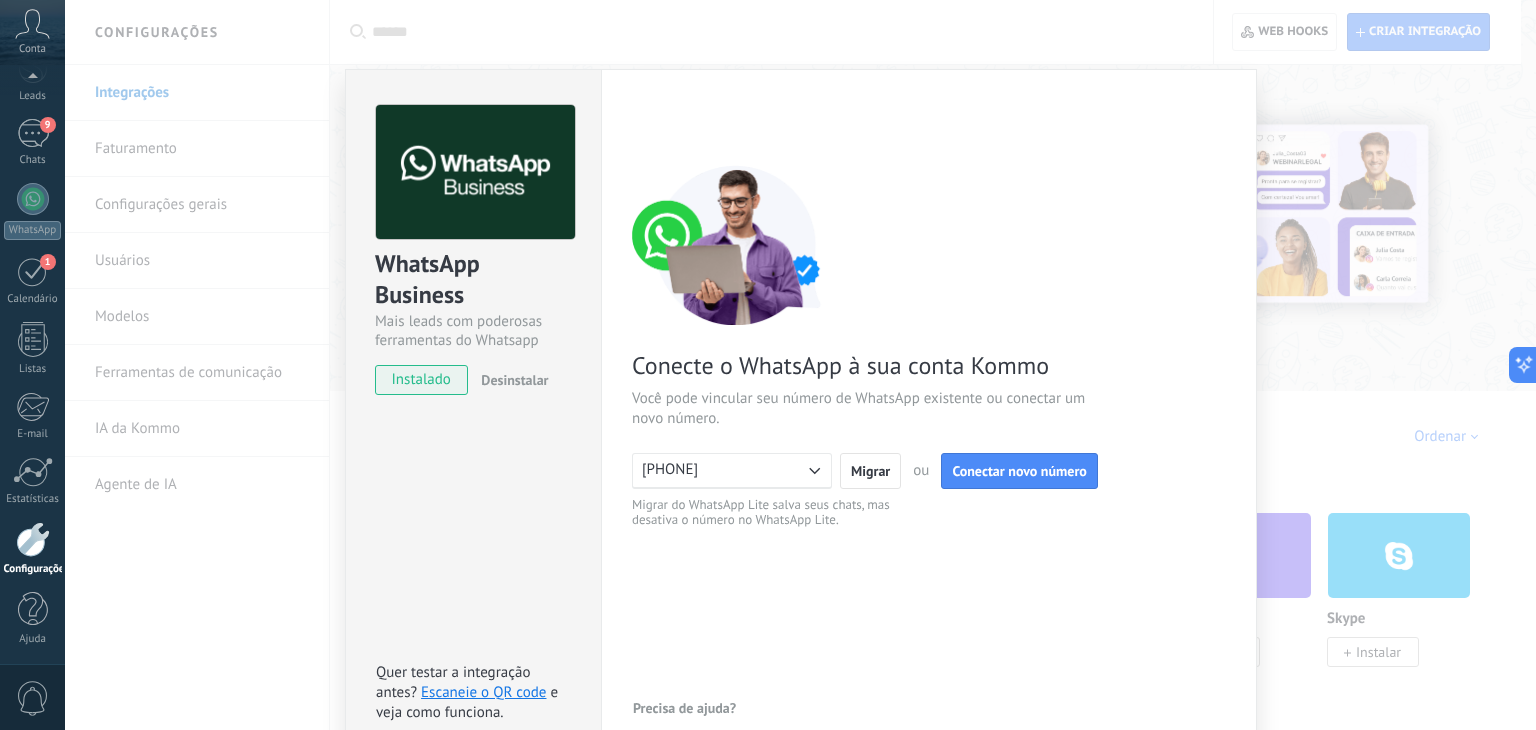scroll, scrollTop: 28, scrollLeft: 0, axis: vertical 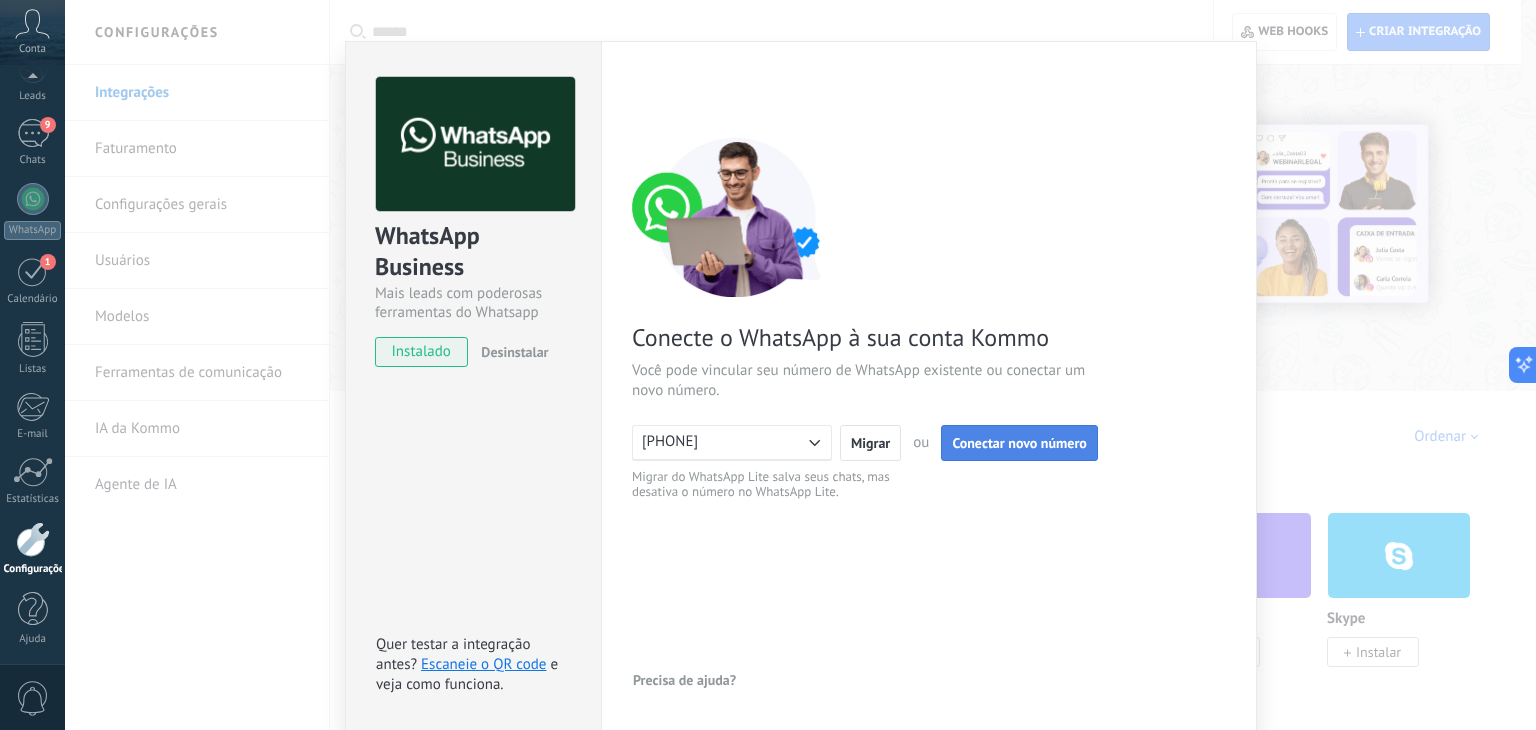 click on "Conectar novo número" at bounding box center (1019, 443) 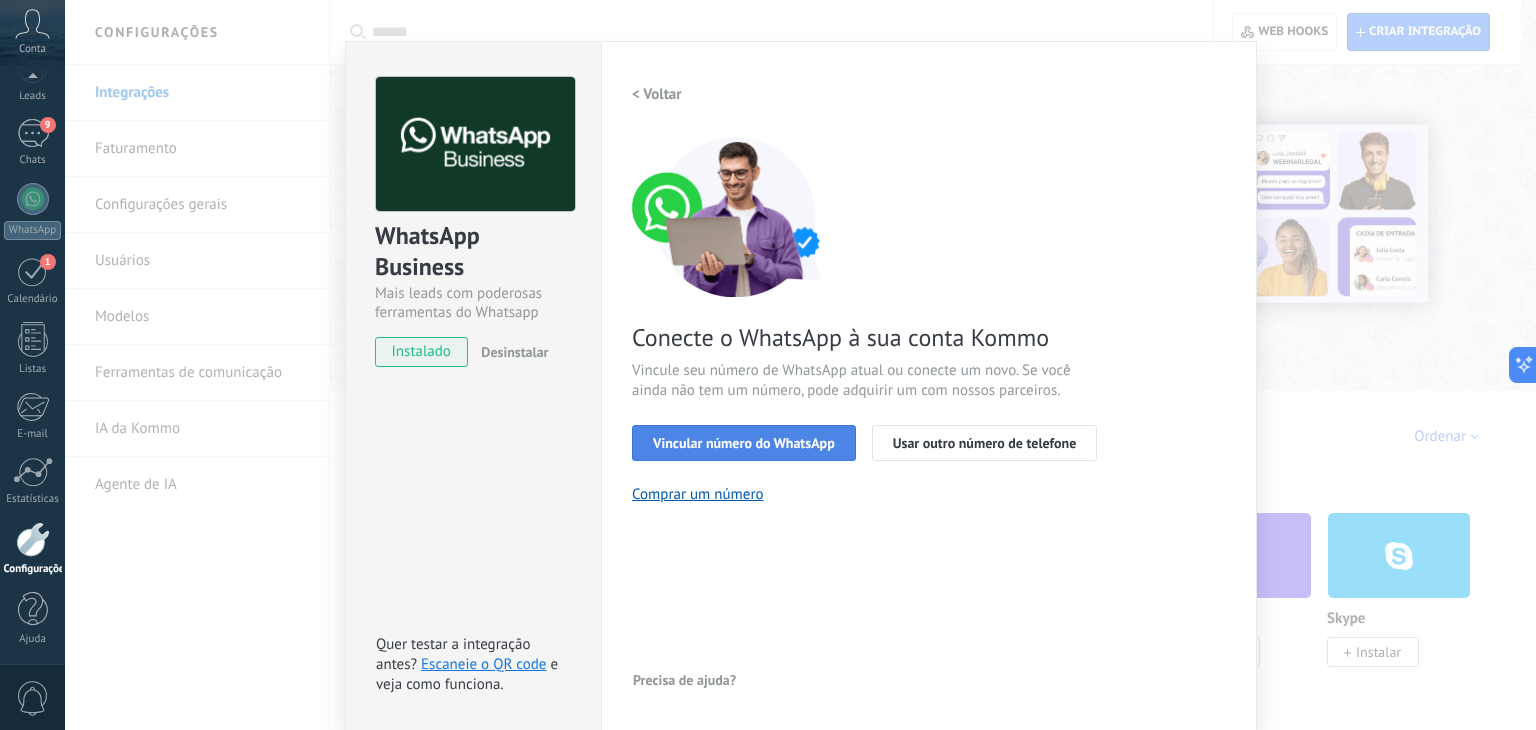 click on "Vincular número do WhatsApp" at bounding box center (744, 443) 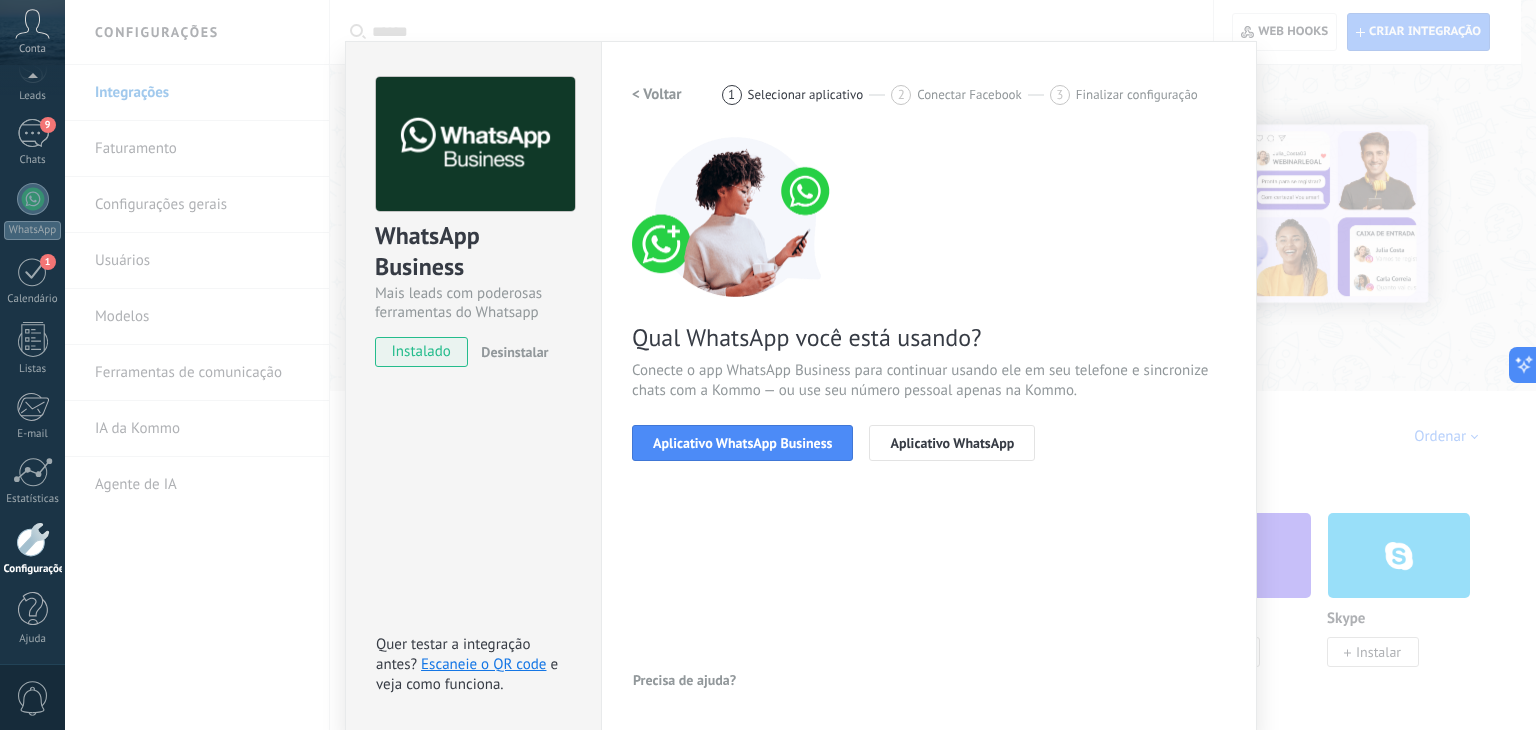 click on "< Voltar" at bounding box center (657, 94) 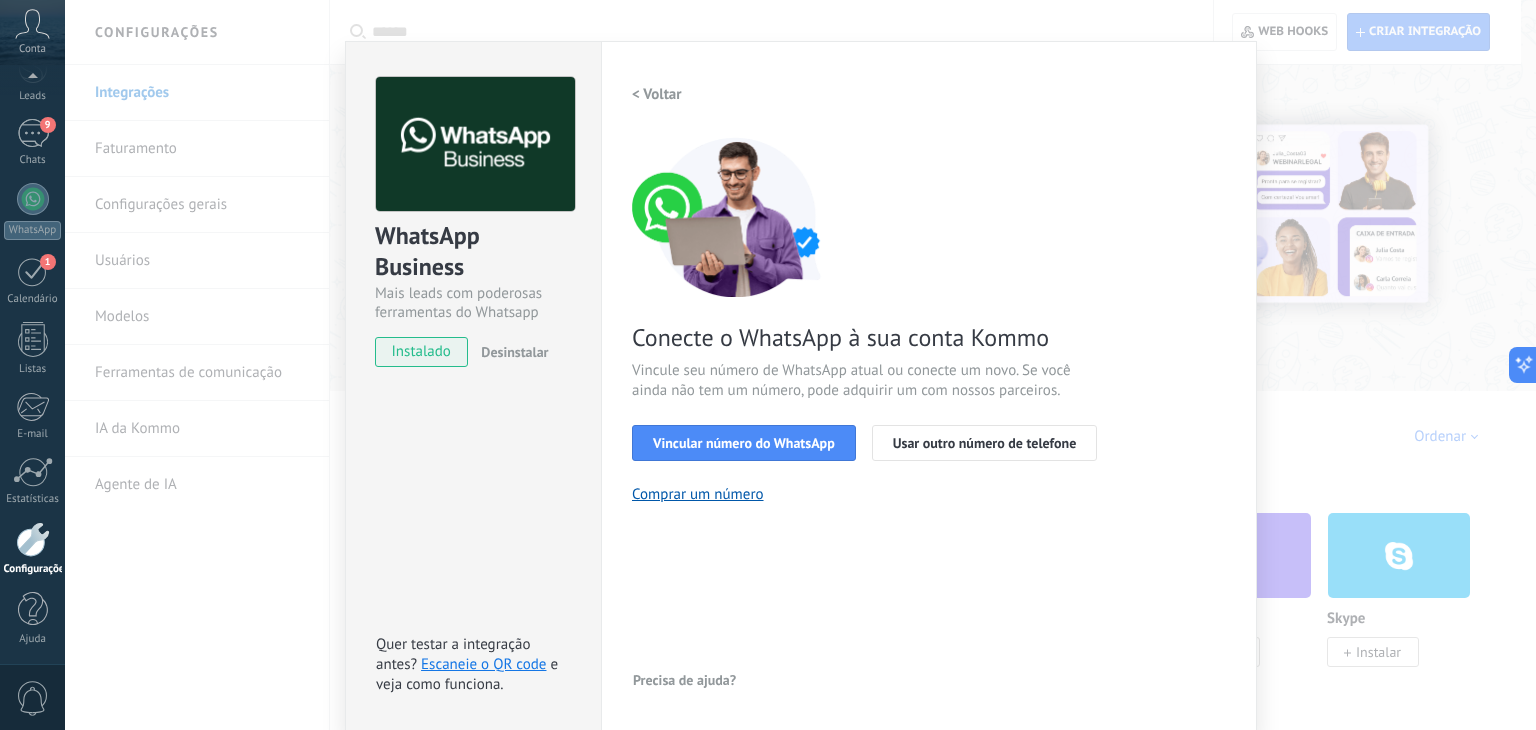 click on "< Voltar" at bounding box center [657, 94] 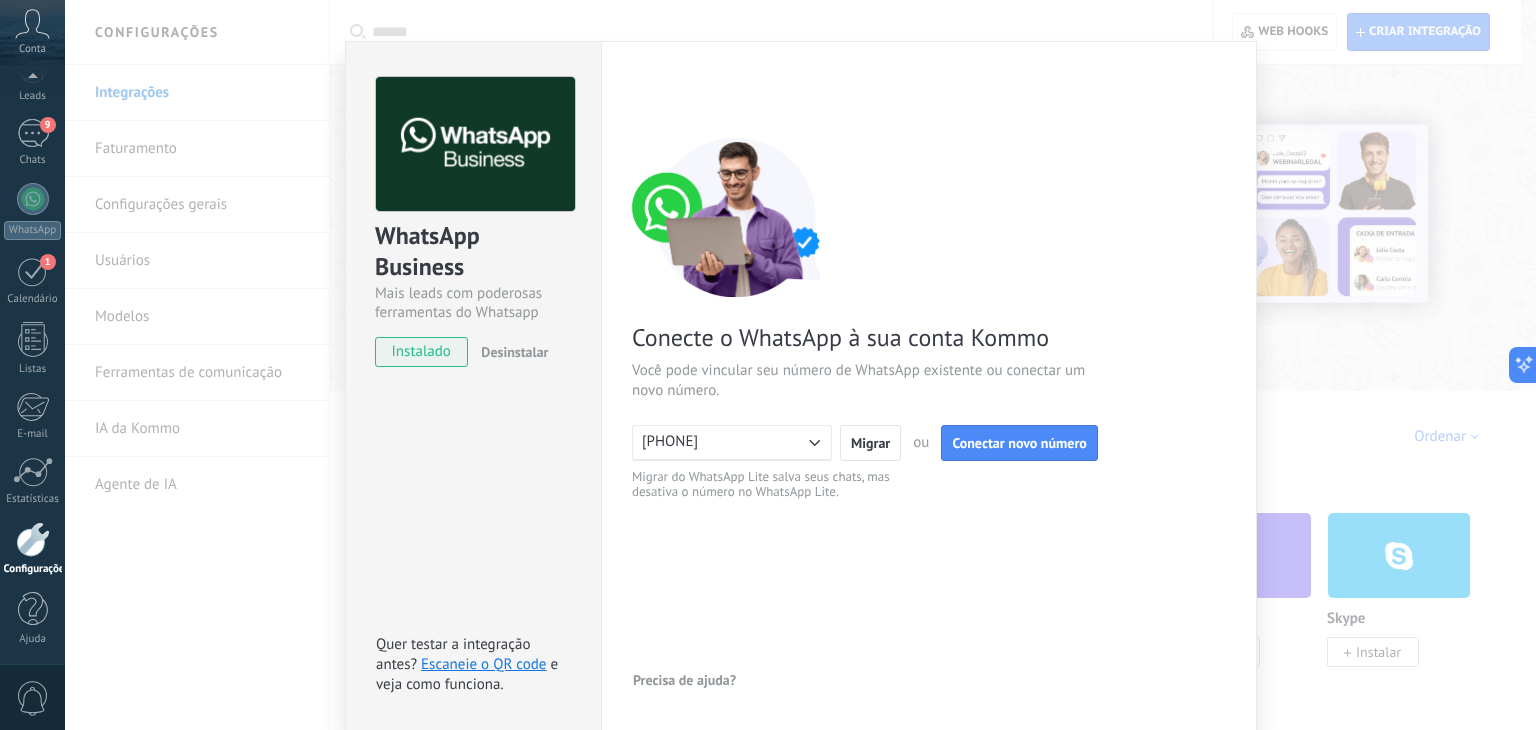 click on "< Voltar 1 Conectar Facebook 2 Finalizar configuração" at bounding box center [929, 95] 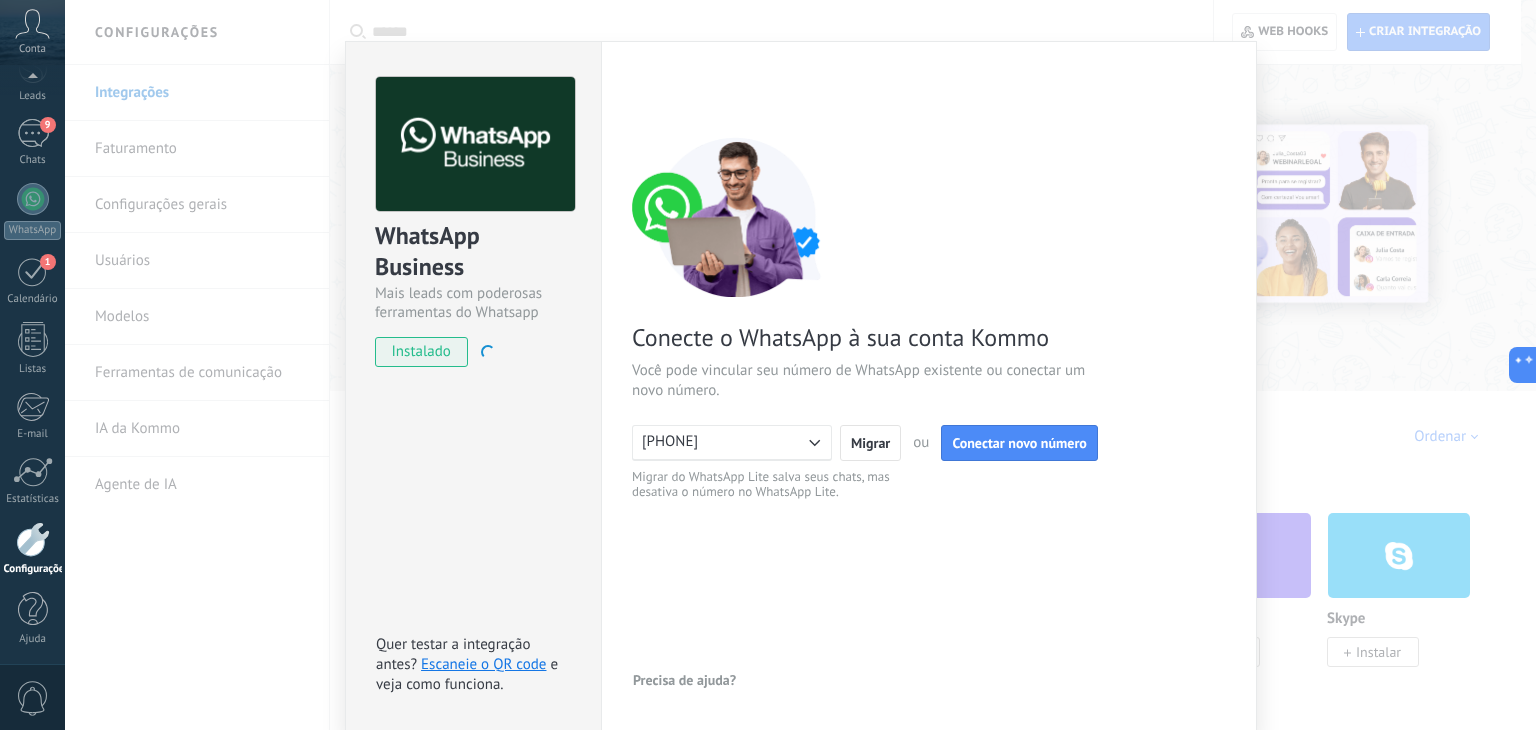 click on "instalado" at bounding box center [421, 352] 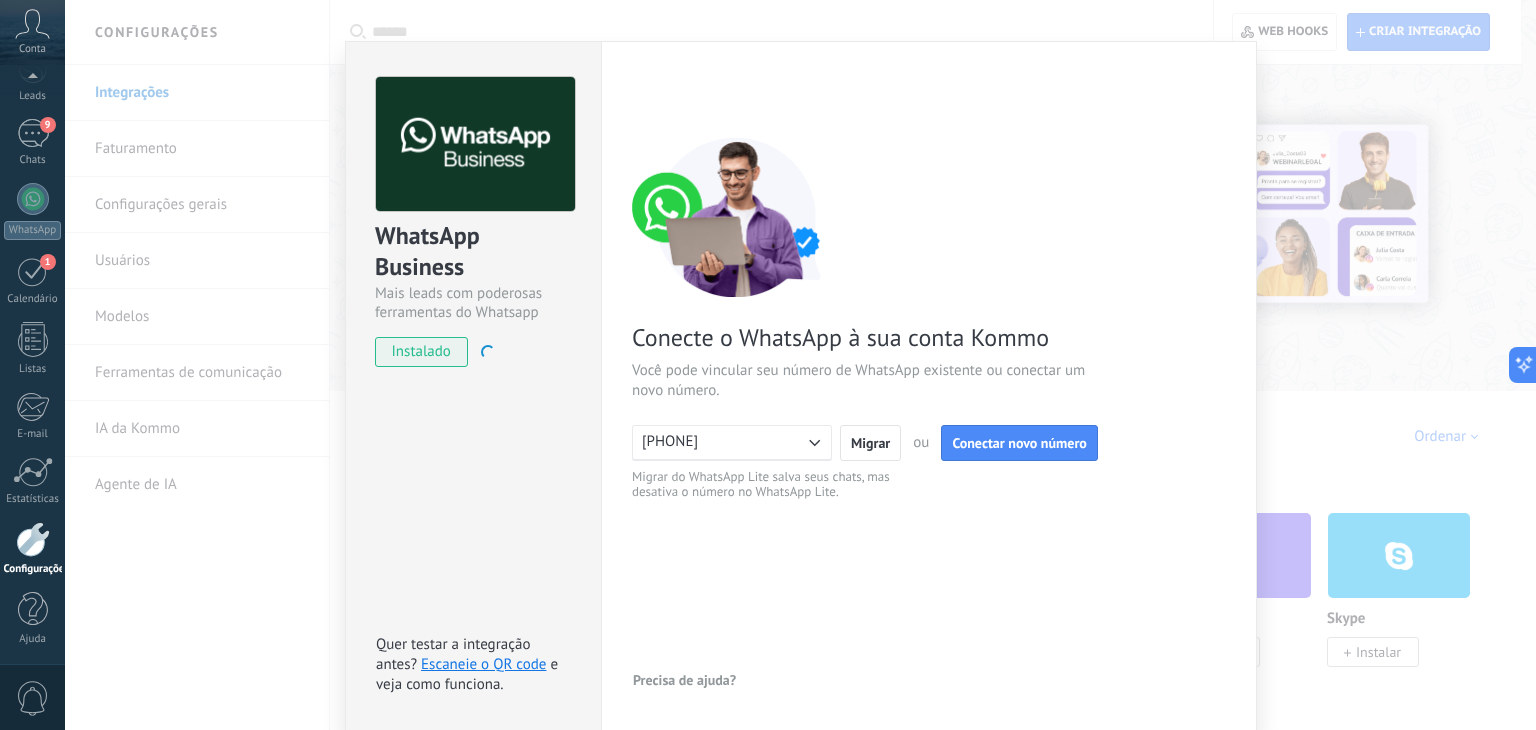 scroll, scrollTop: 0, scrollLeft: 0, axis: both 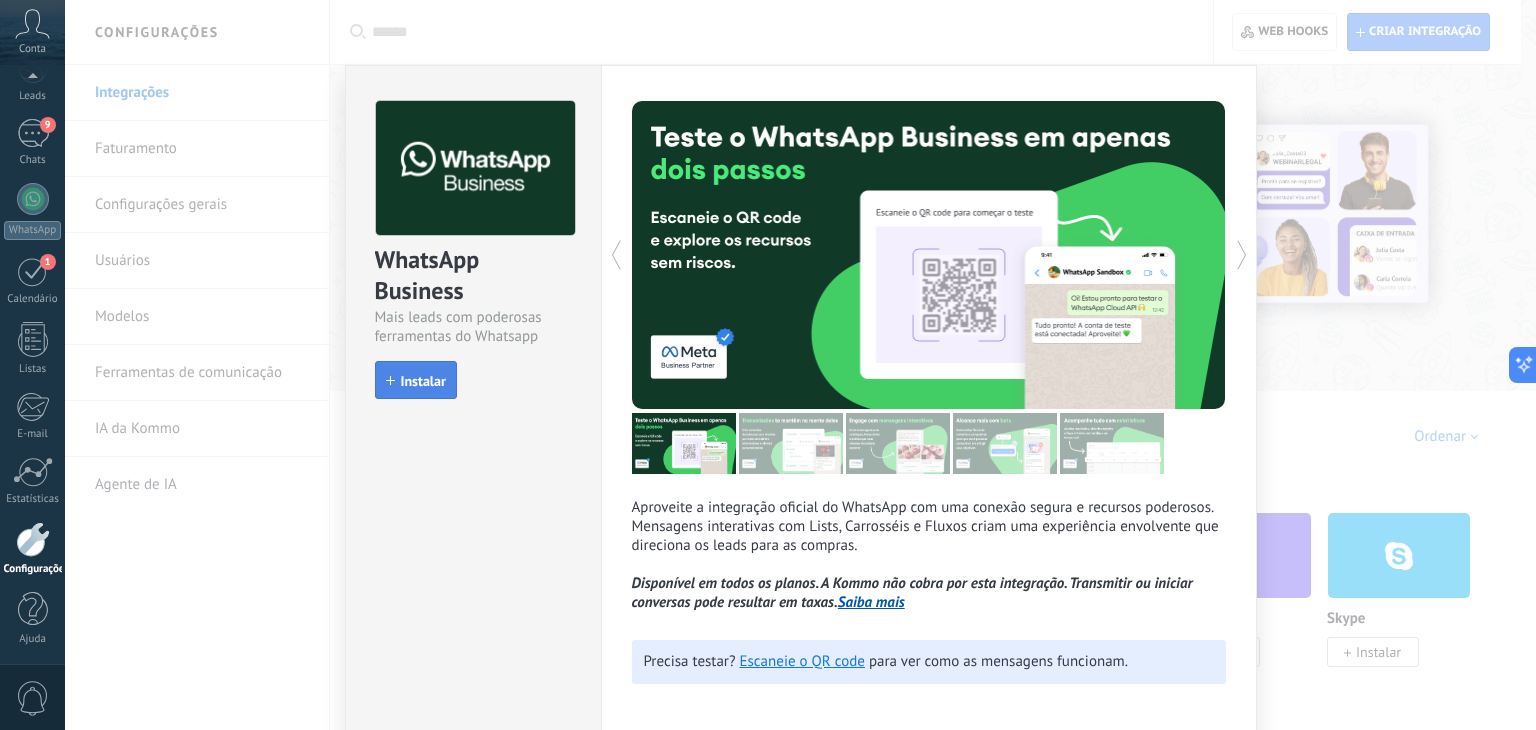 click on "Instalar" at bounding box center [416, 380] 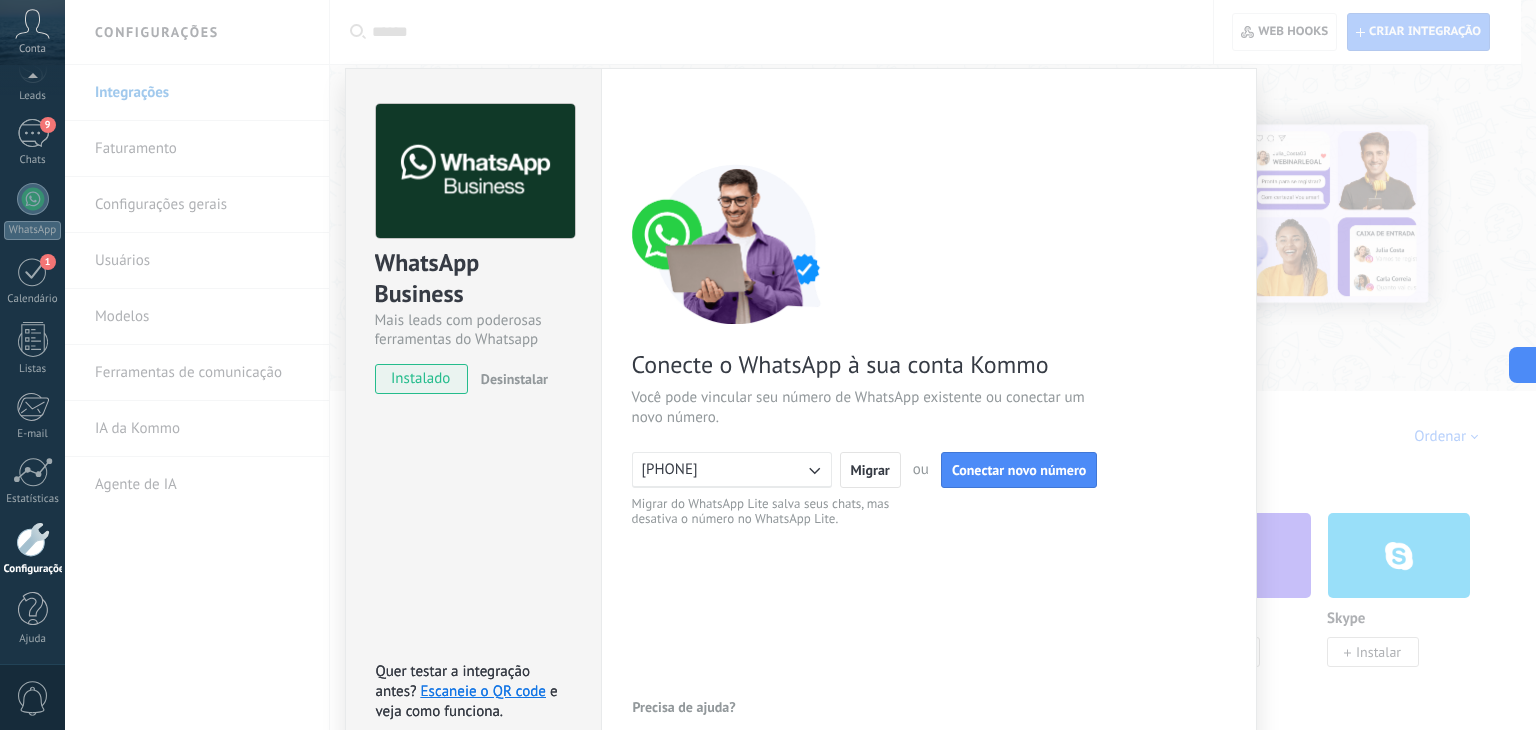 scroll, scrollTop: 28, scrollLeft: 0, axis: vertical 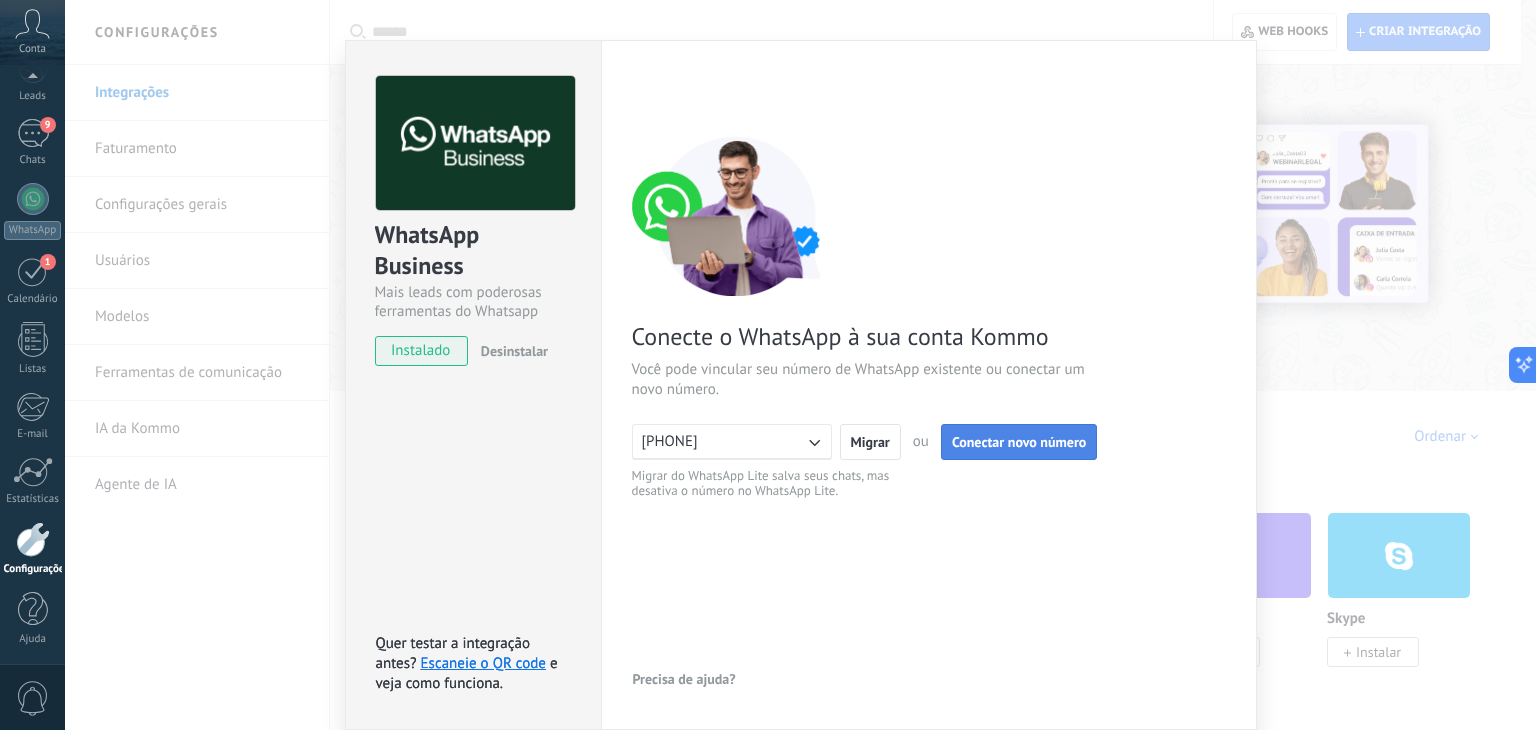click on "Conectar novo número" at bounding box center (1019, 442) 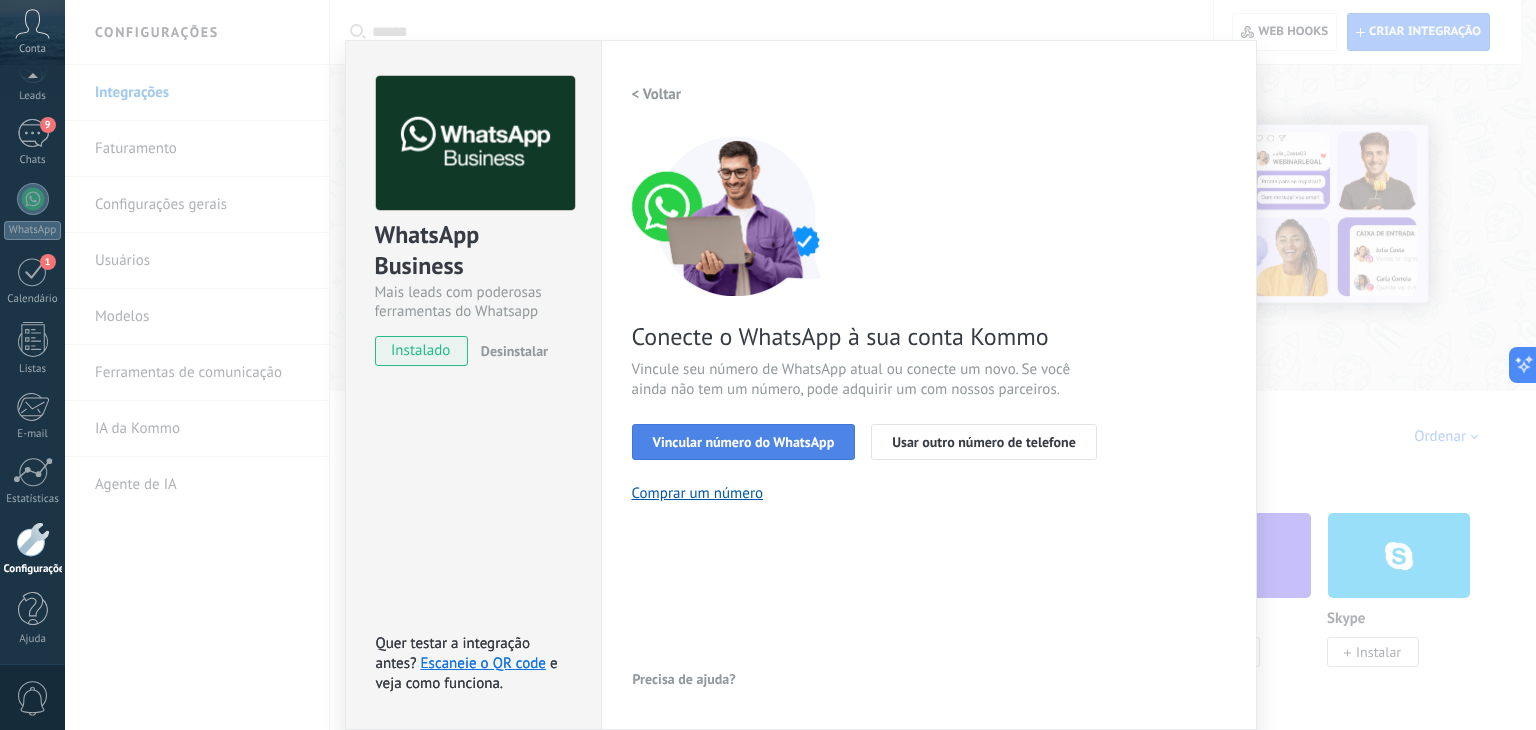 click on "Vincular número do WhatsApp" at bounding box center [744, 442] 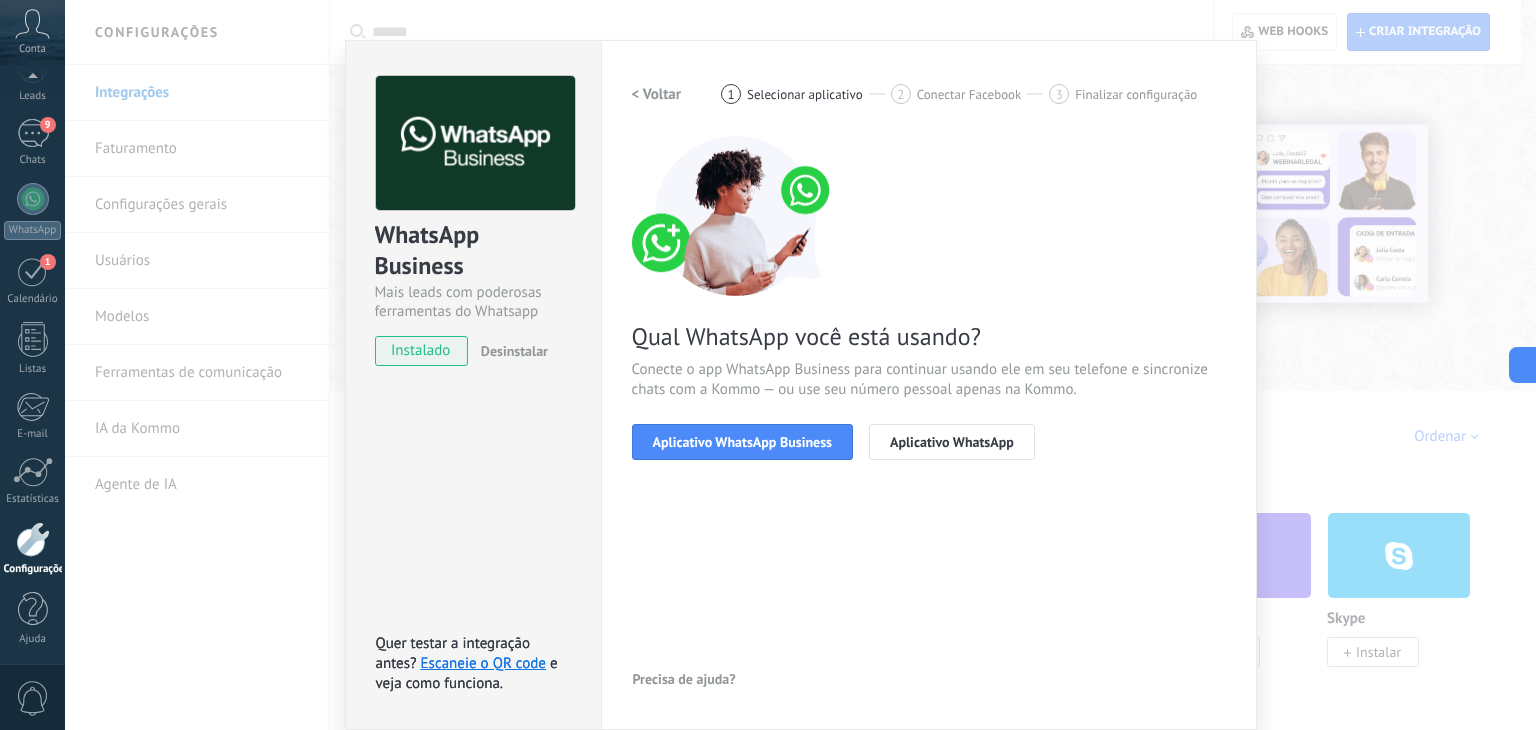 click on "Aplicativo WhatsApp Business" at bounding box center (742, 442) 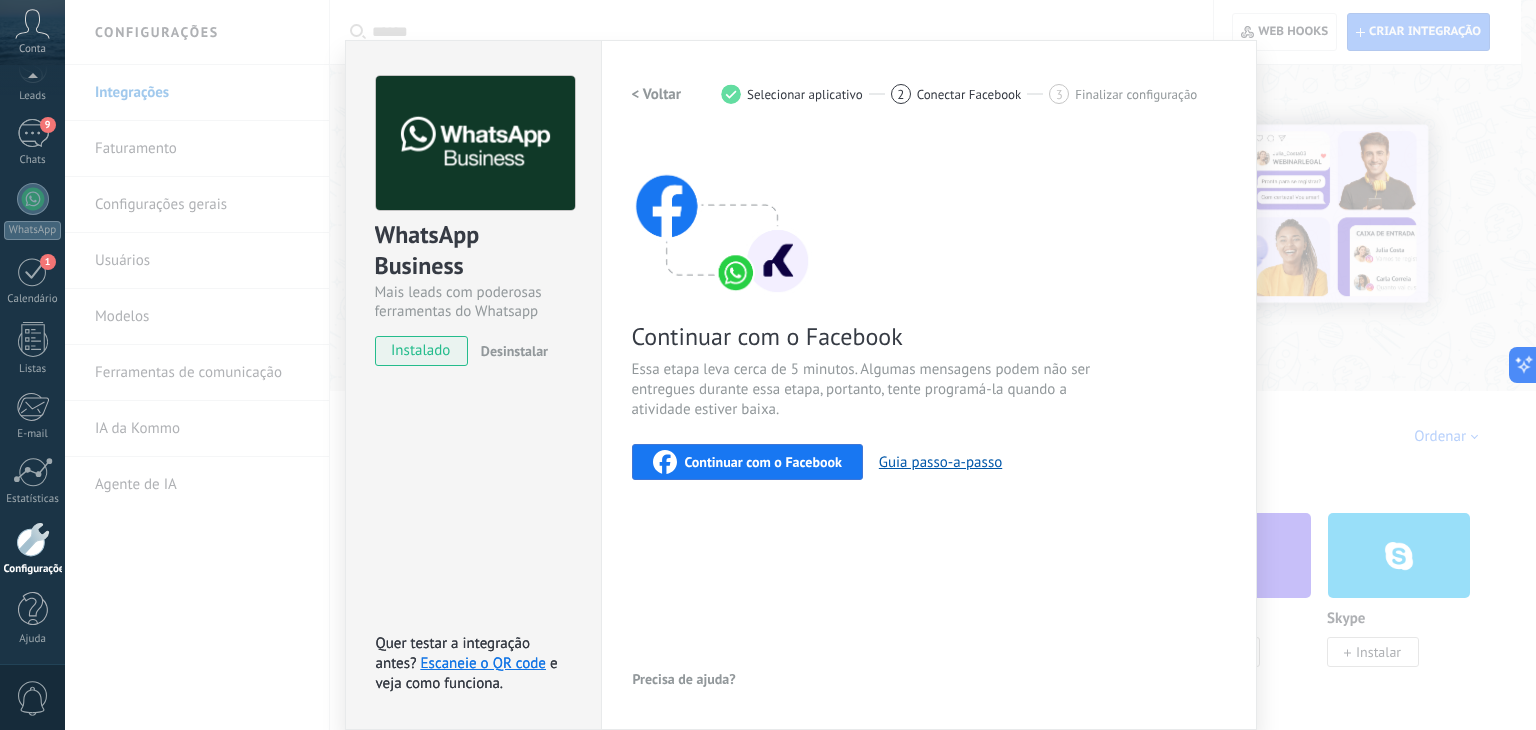 click on "Continuar com o Facebook" at bounding box center (763, 462) 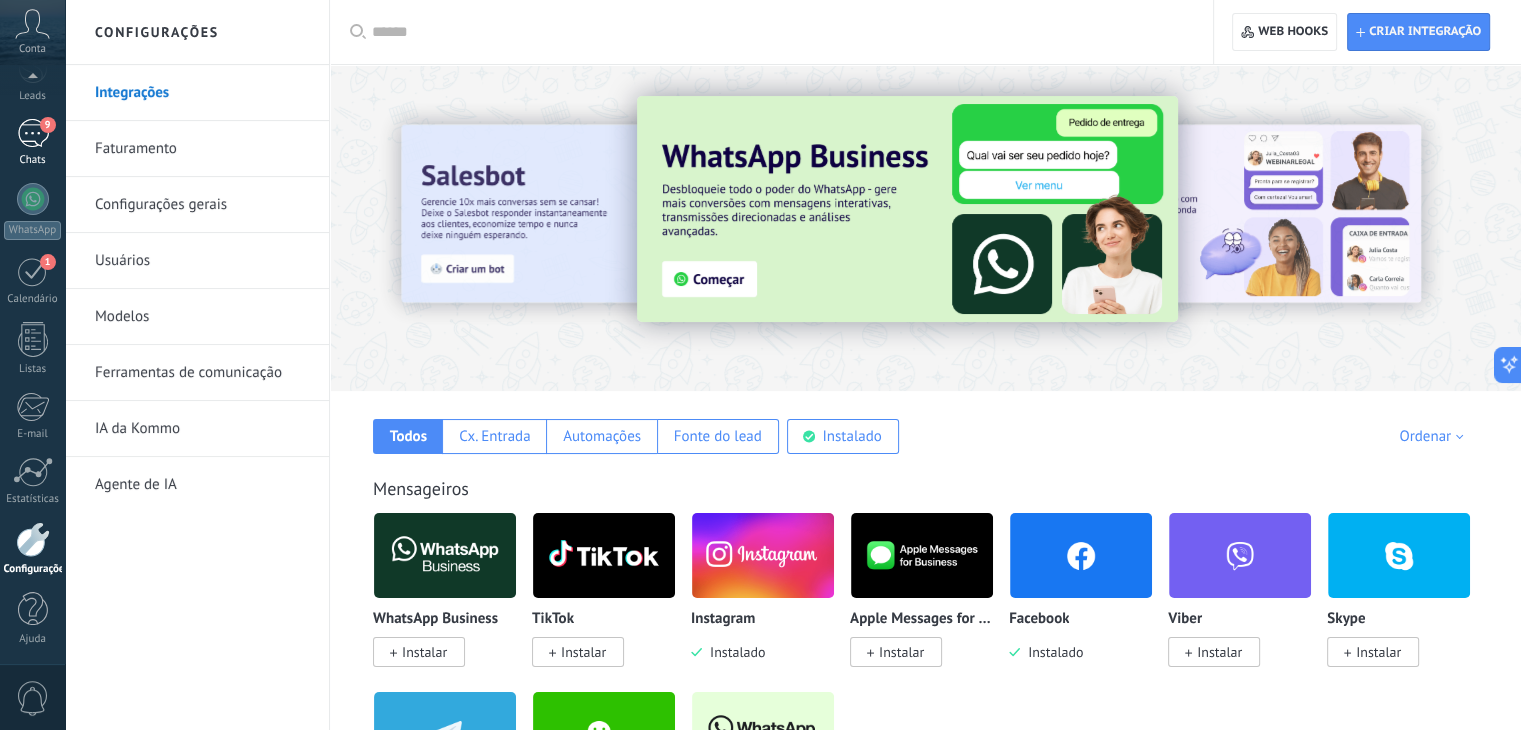 click on "9" at bounding box center [33, 133] 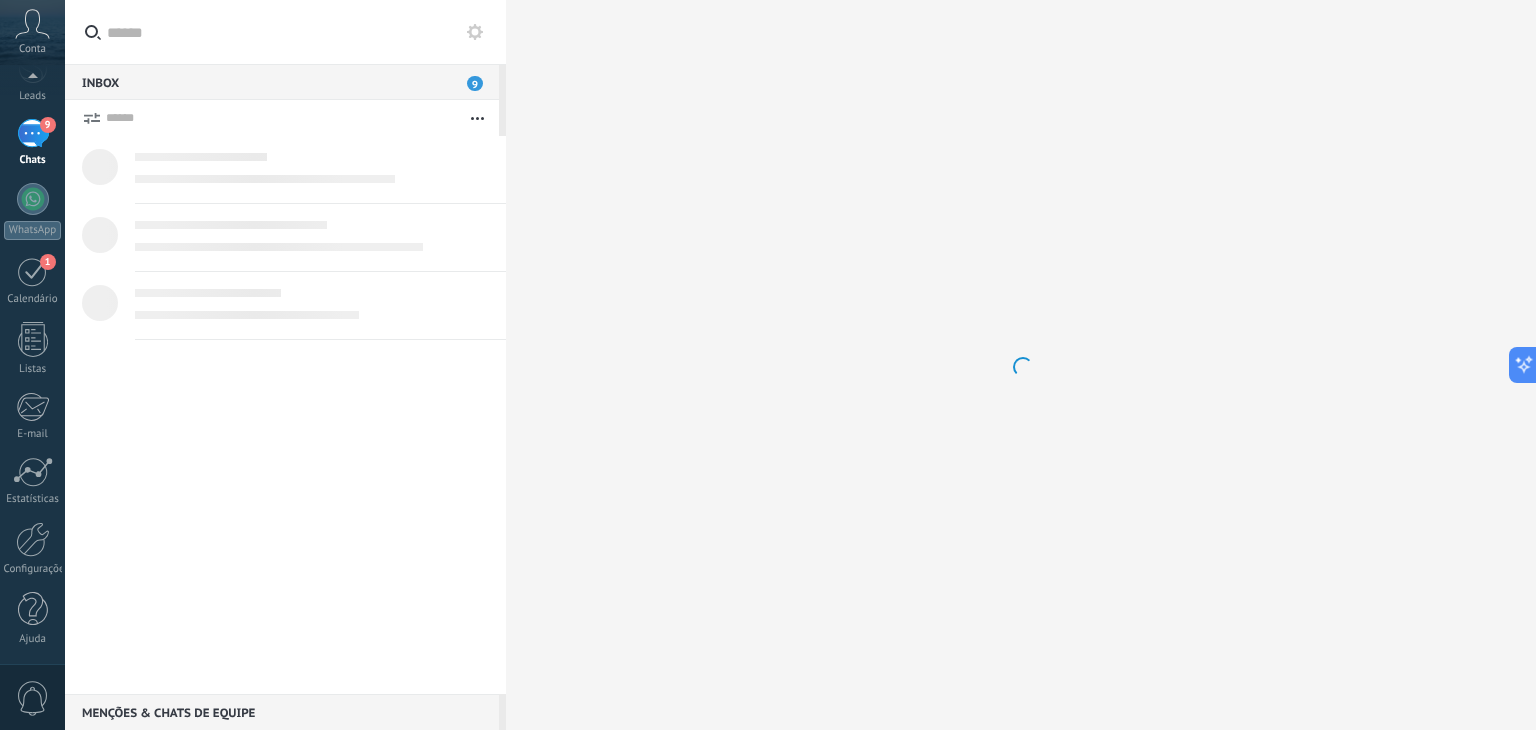 scroll, scrollTop: 0, scrollLeft: 0, axis: both 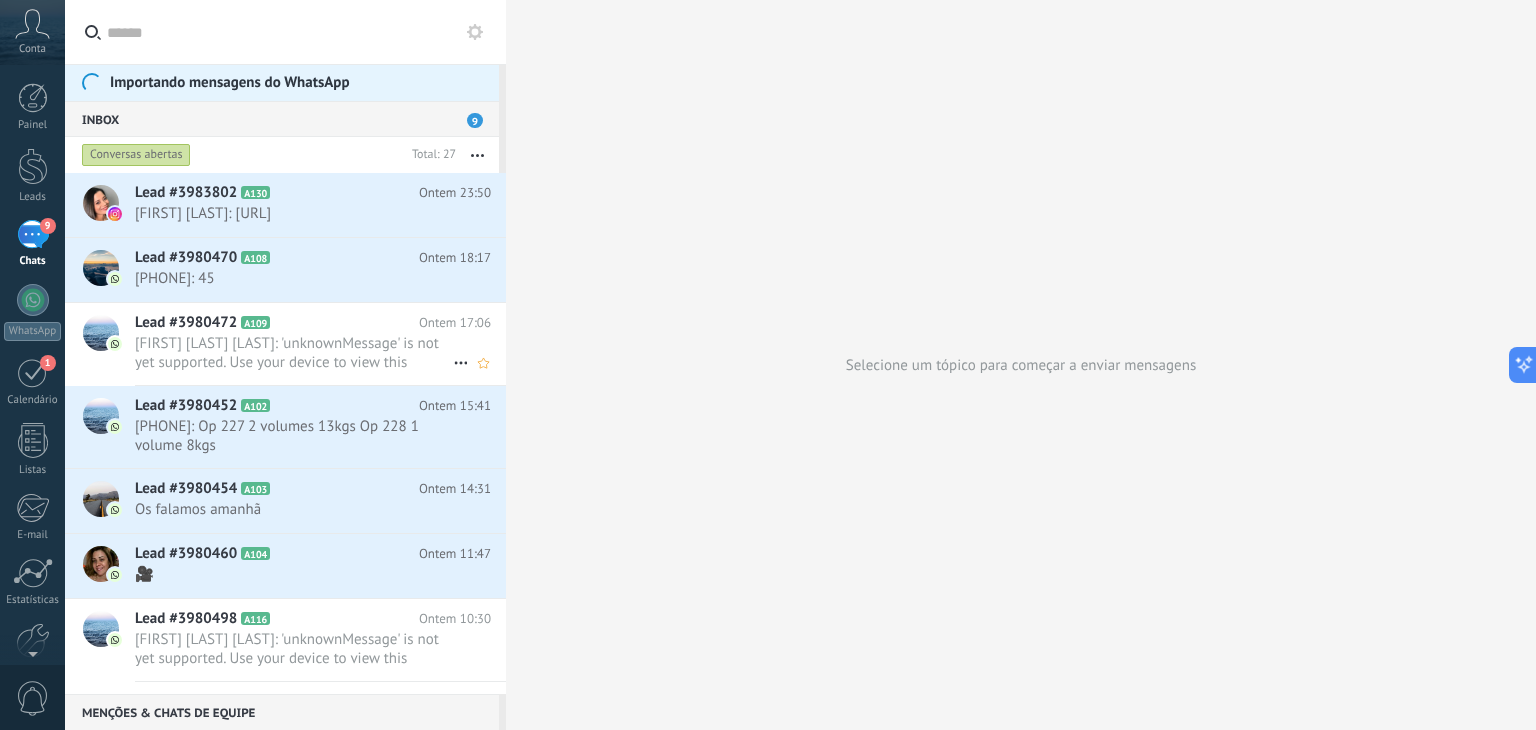 click 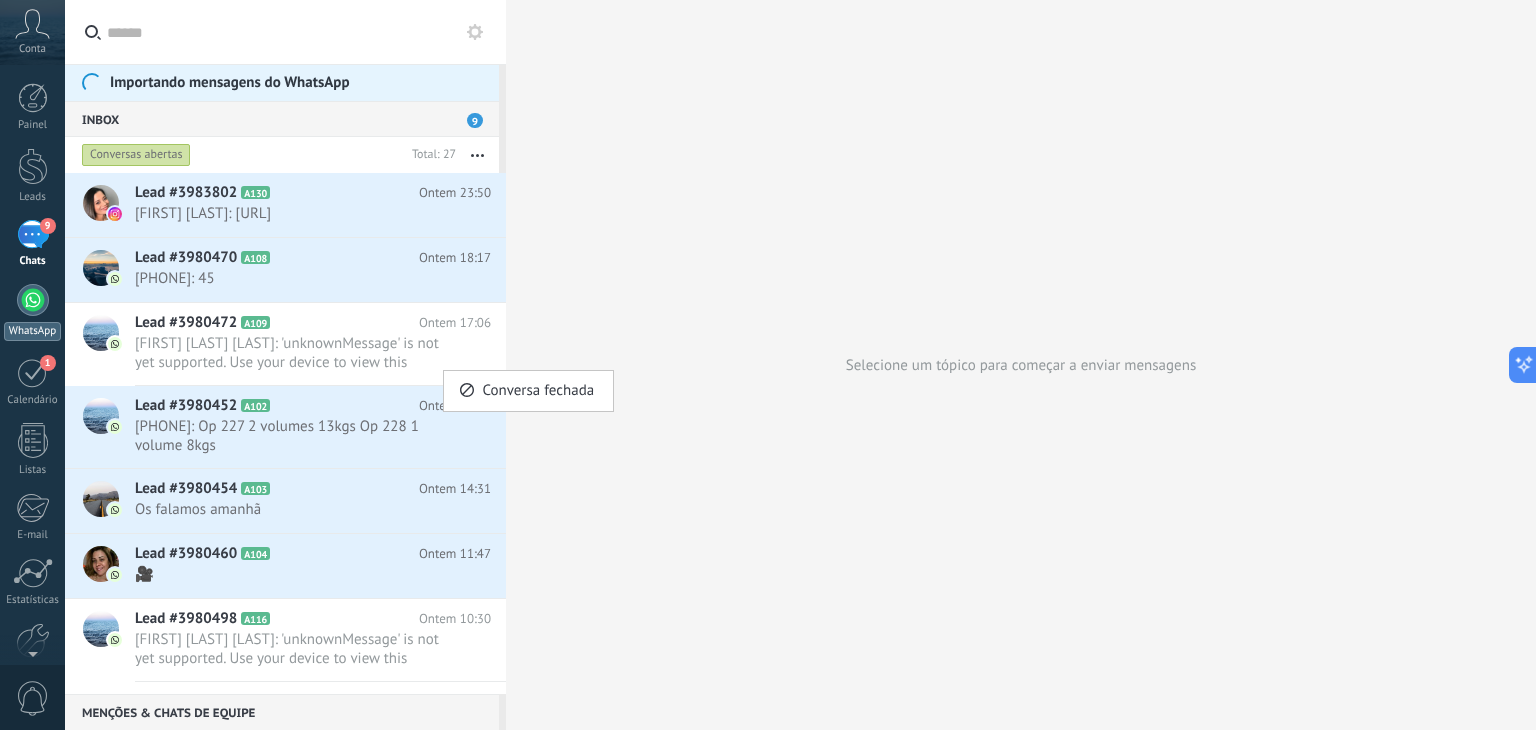 click on "WhatsApp" at bounding box center [32, 312] 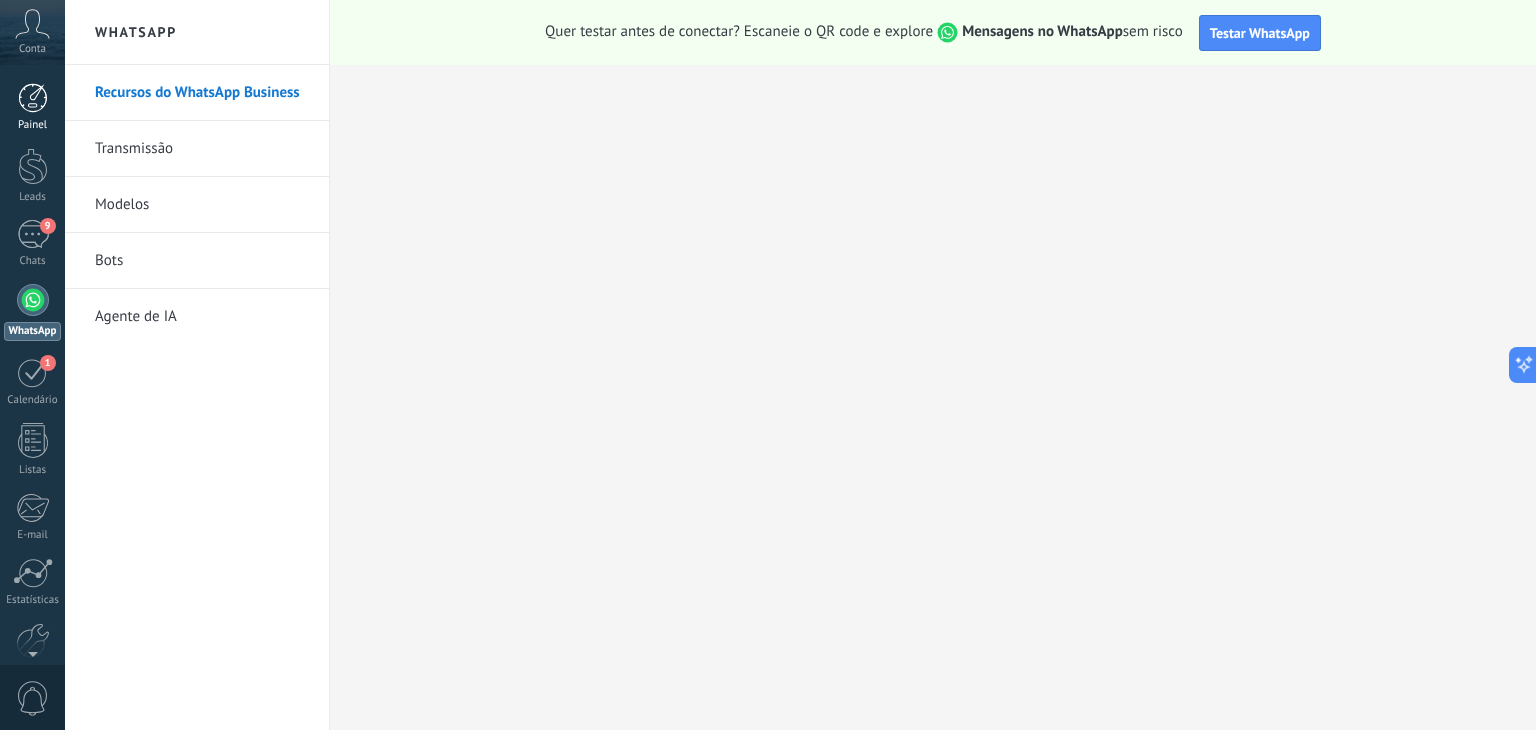 click at bounding box center [33, 98] 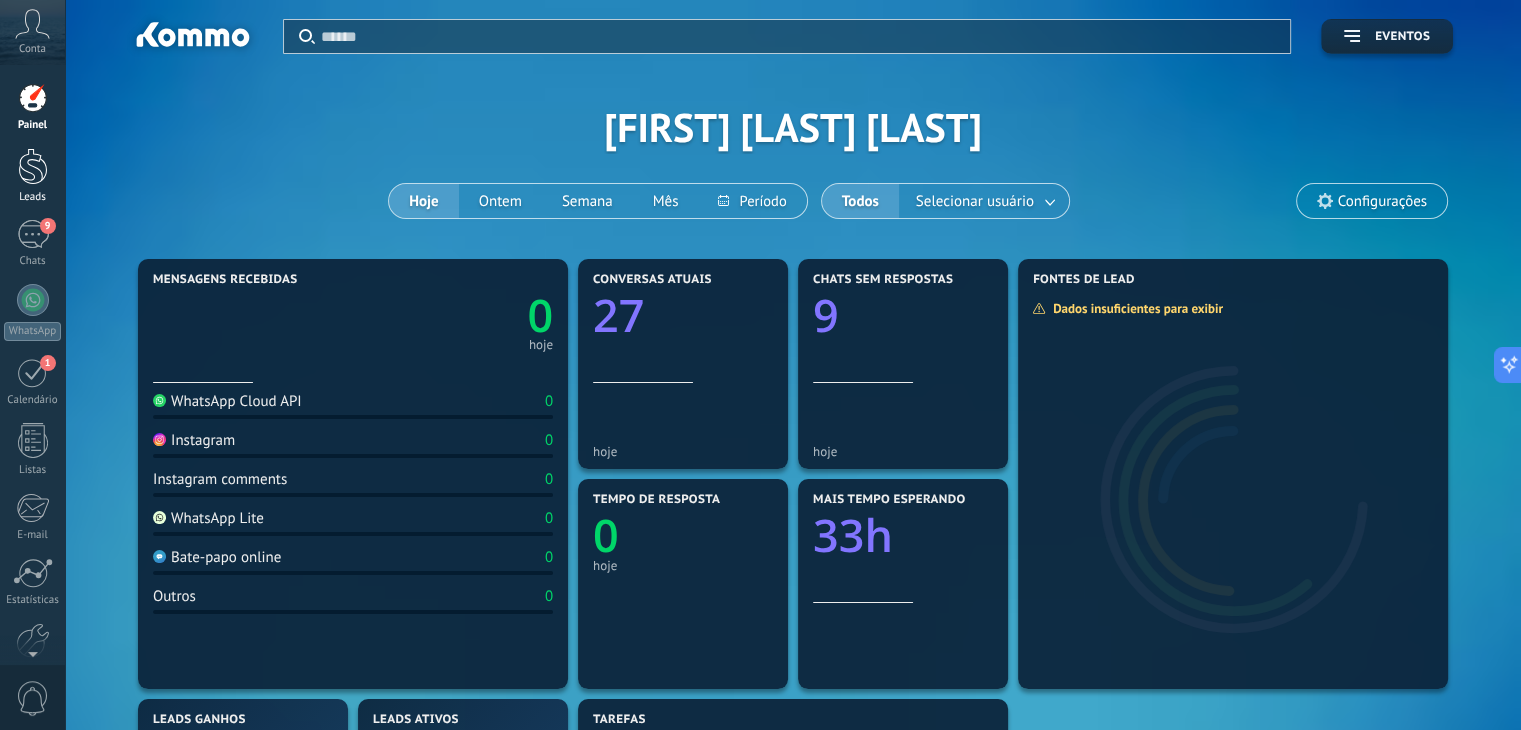 click on "Leads" at bounding box center [32, 176] 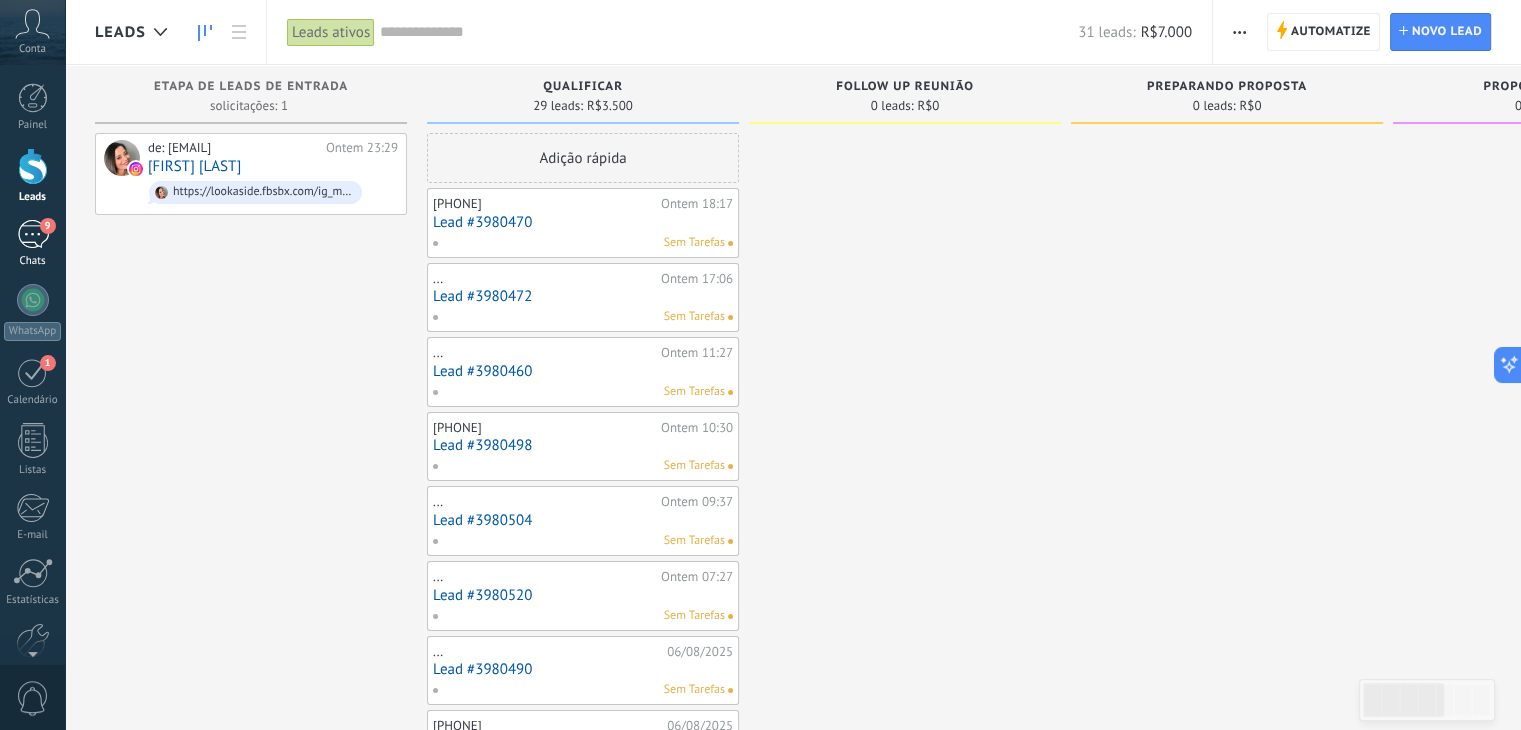 click on "9" at bounding box center (33, 234) 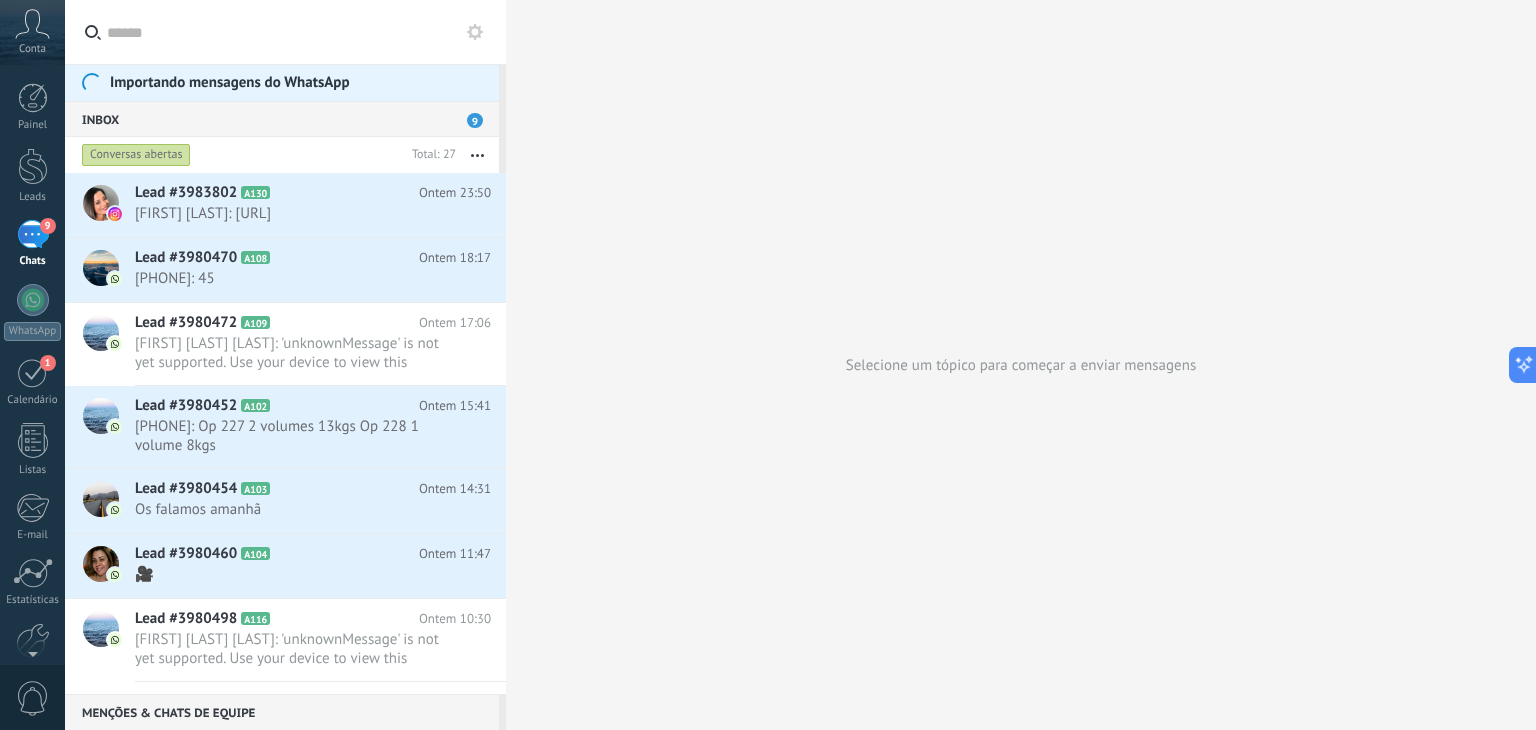 click on "Inbox 9" at bounding box center (282, 119) 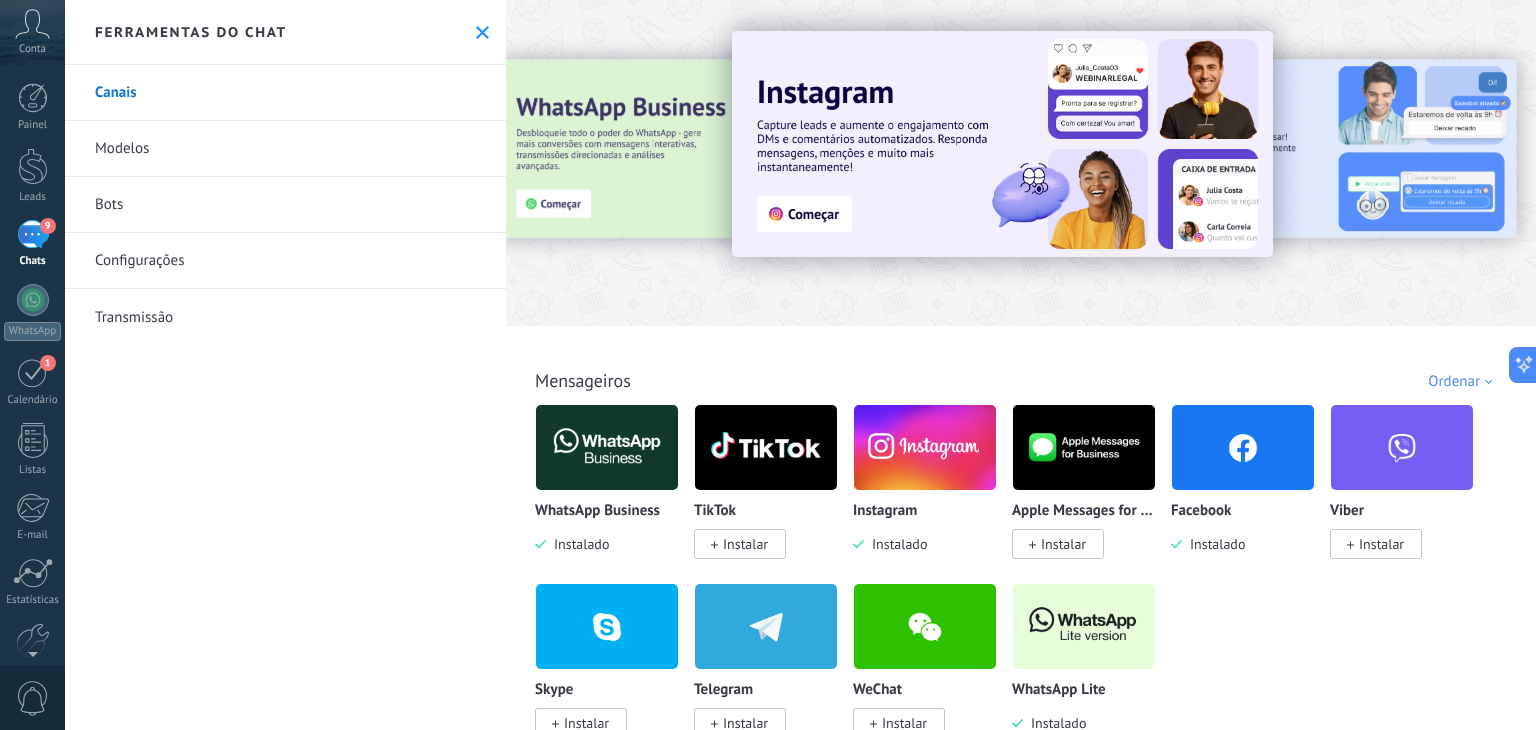 click at bounding box center [531, 162] 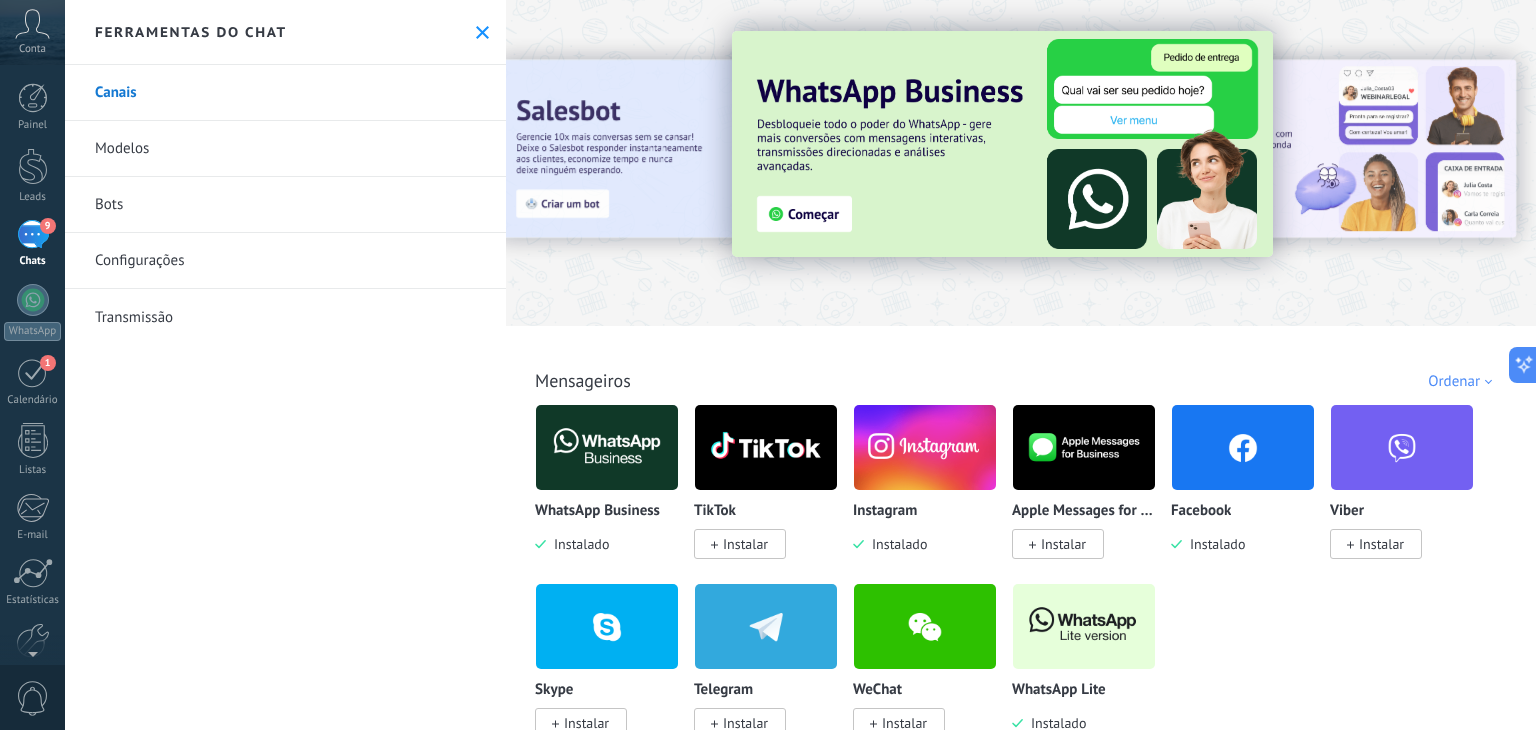 click at bounding box center (607, 447) 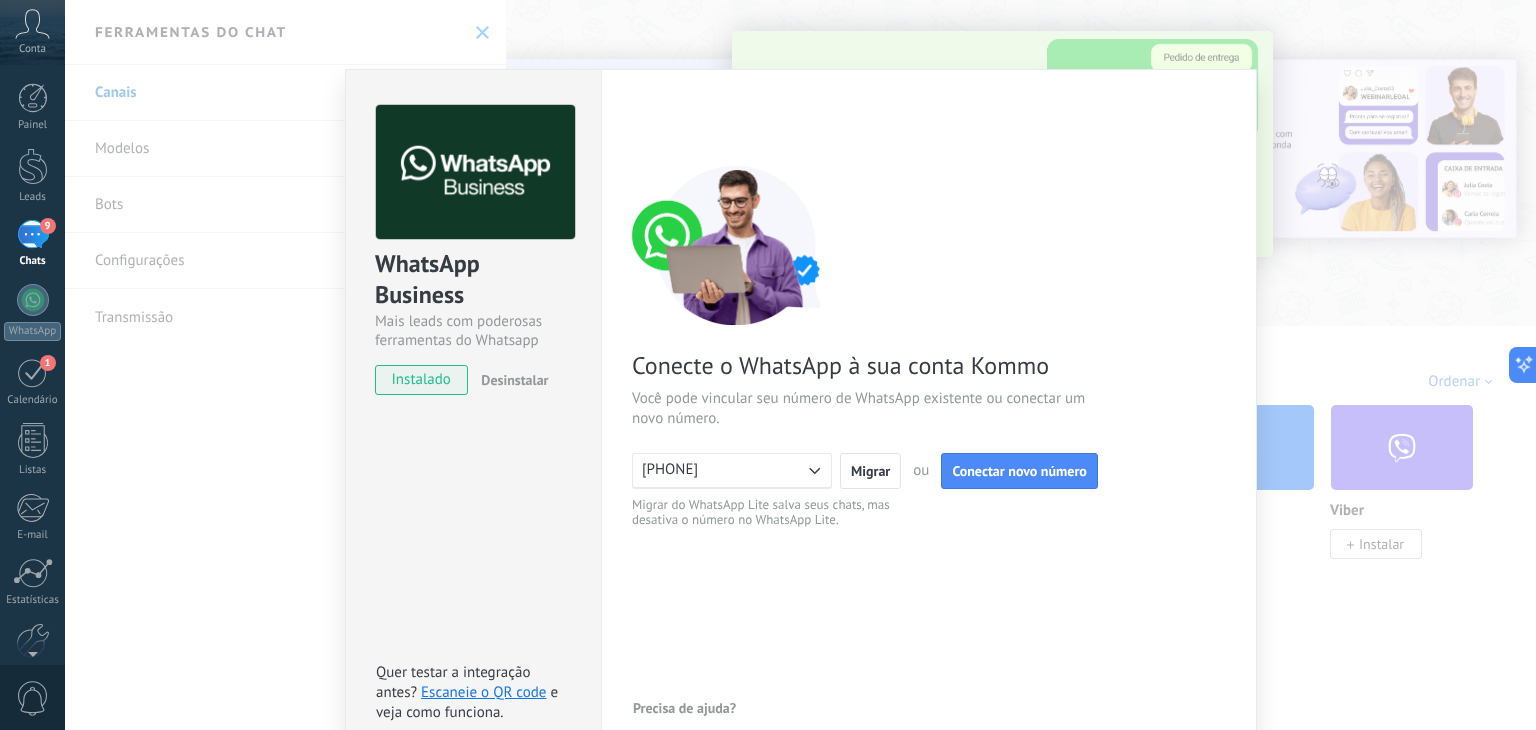 click on "WhatsApp Business Mais leads com poderosas ferramentas do Whatsapp instalado Desinstalar Quer testar a integração antes?   Escaneie o QR code   e veja como funciona. Configurações Autorização Esta aba registra os usuários que permitiram acesso à esta conta. Se você quiser remover a possibilidade de um usuário de enviar solicitações para a conta em relação a esta integração, você pode revogar o acesso. Se o acesso de todos os usuários for revogado, a integração parará de funcionar. Este app está instalado, mas ninguém concedeu acesso ainda. WhatsApp Cloud API Mais _:  Salvar < Voltar 1 Conectar Facebook 2 Finalizar configuração Conecte o WhatsApp à sua conta Kommo Você pode vincular seu número de WhatsApp existente ou conectar um novo número. +5519989800492 Migrar ou Conectar novo número Migrar do WhatsApp Lite salva seus chats, mas desativa o número no WhatsApp Lite. Precisa de ajuda?" at bounding box center [800, 365] 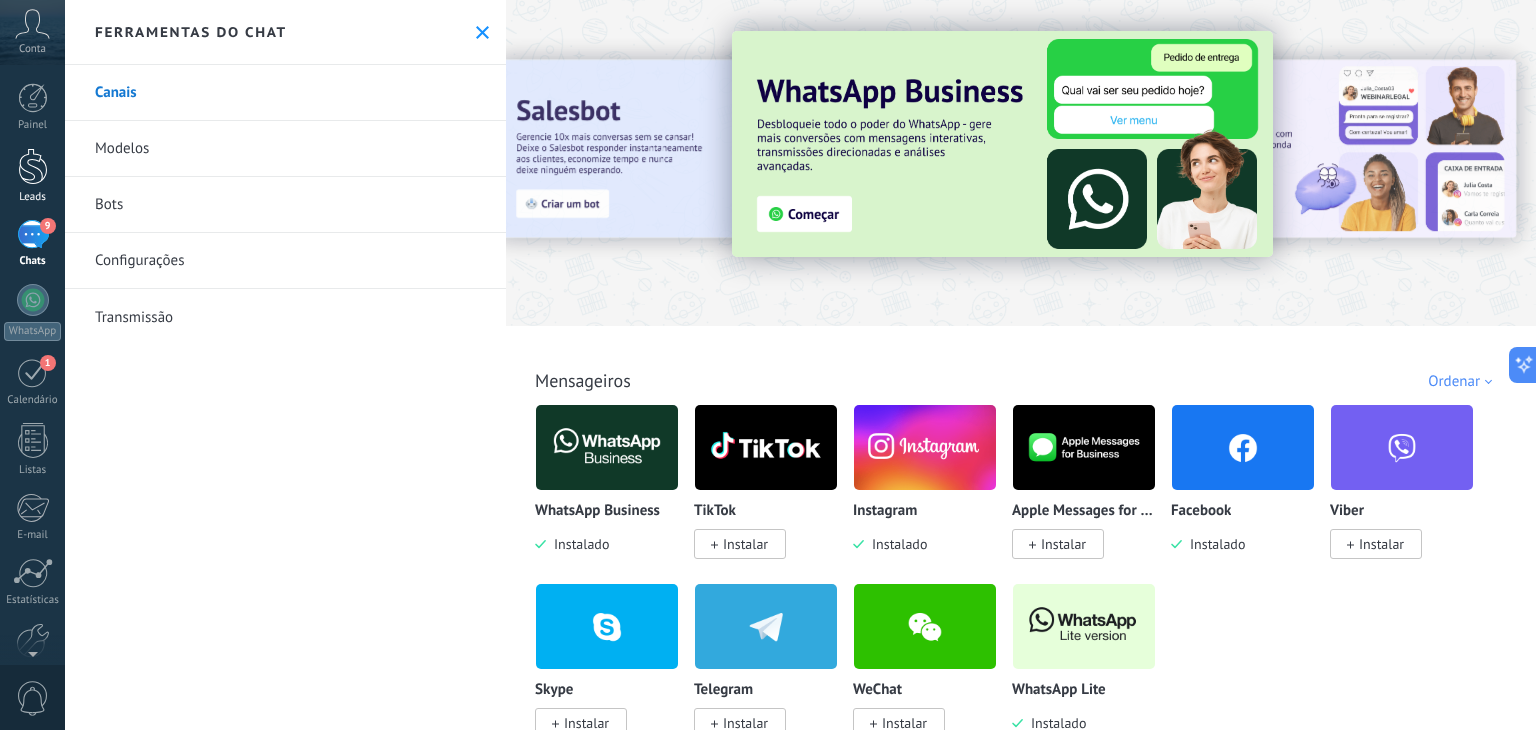 click on "Leads" at bounding box center [32, 176] 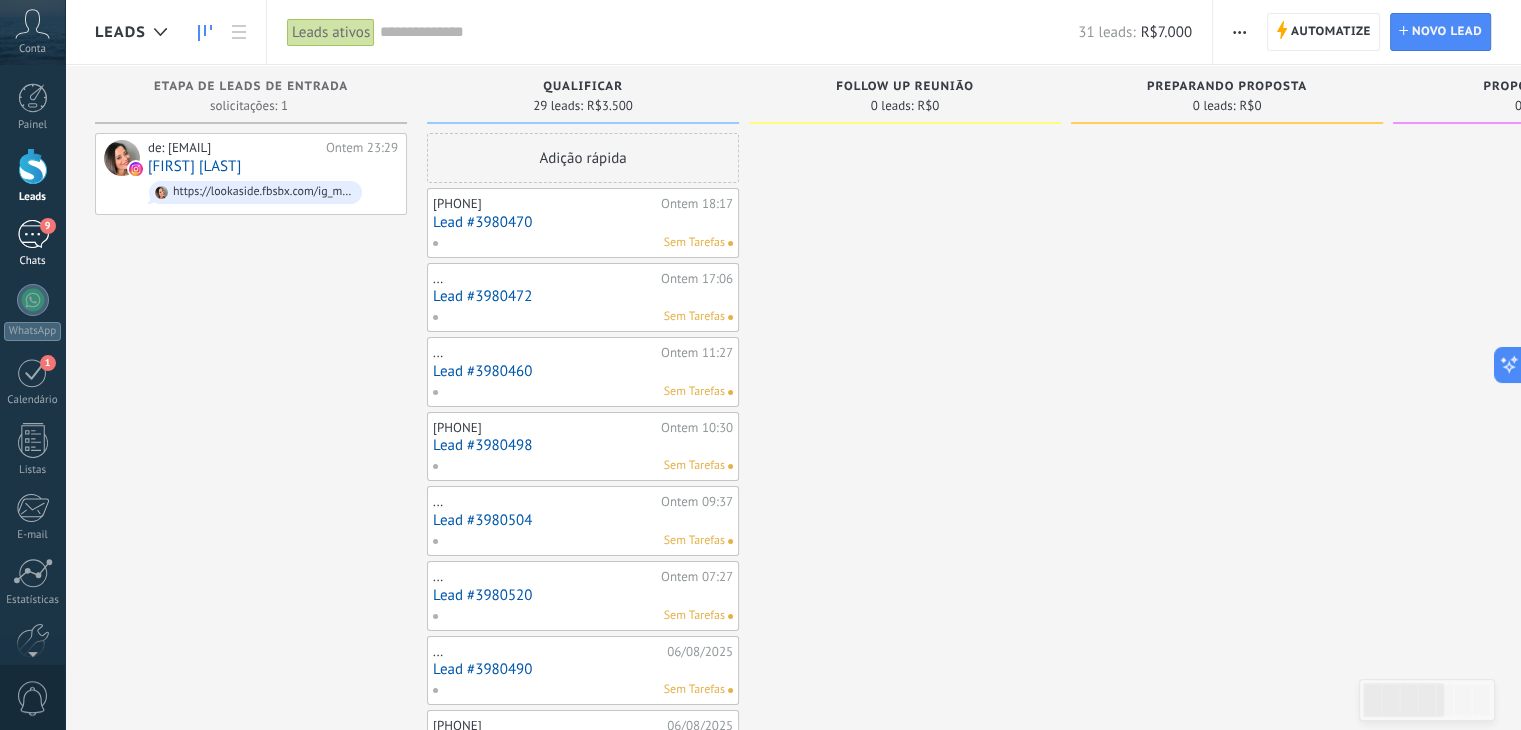 click on "9" at bounding box center (33, 234) 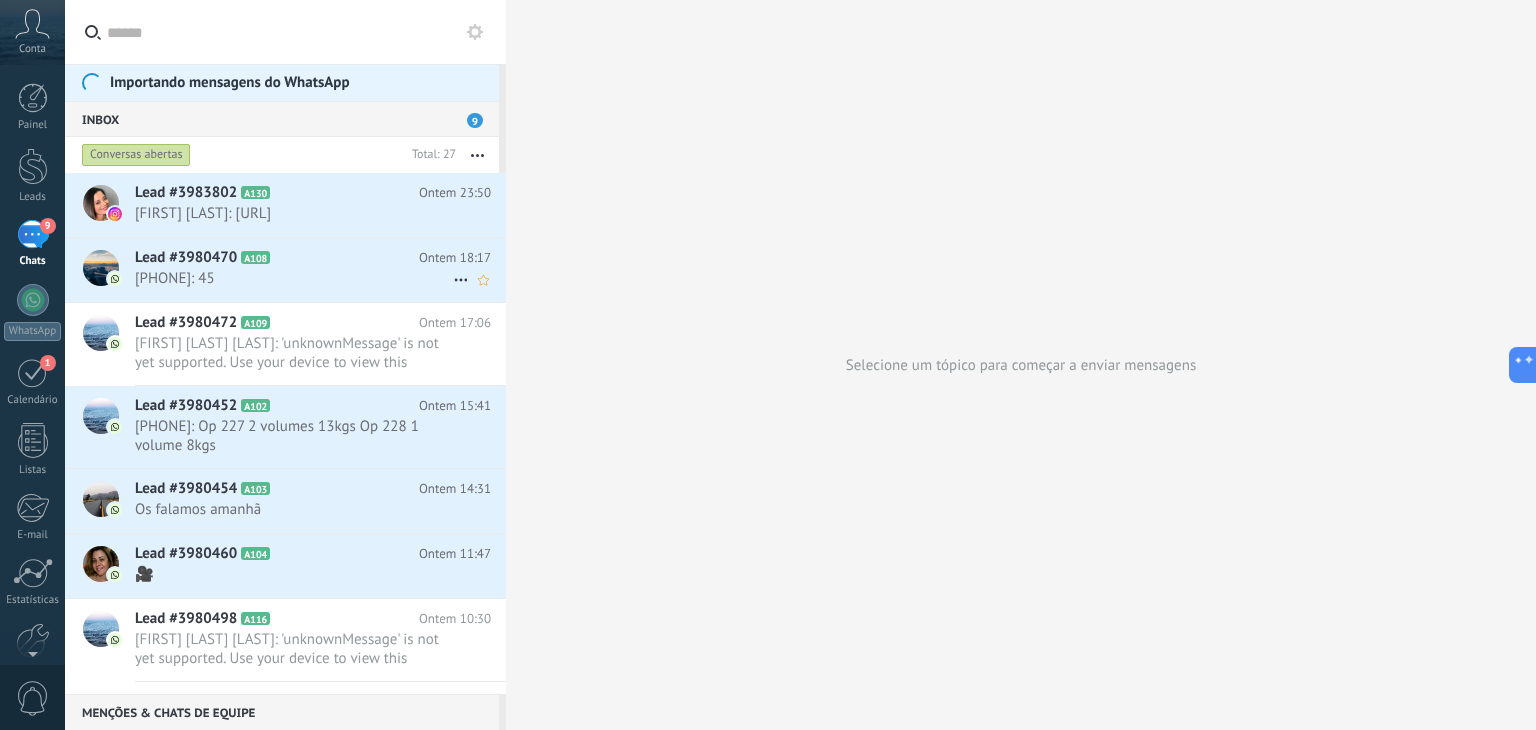 click on "558599184915: 45" at bounding box center (294, 278) 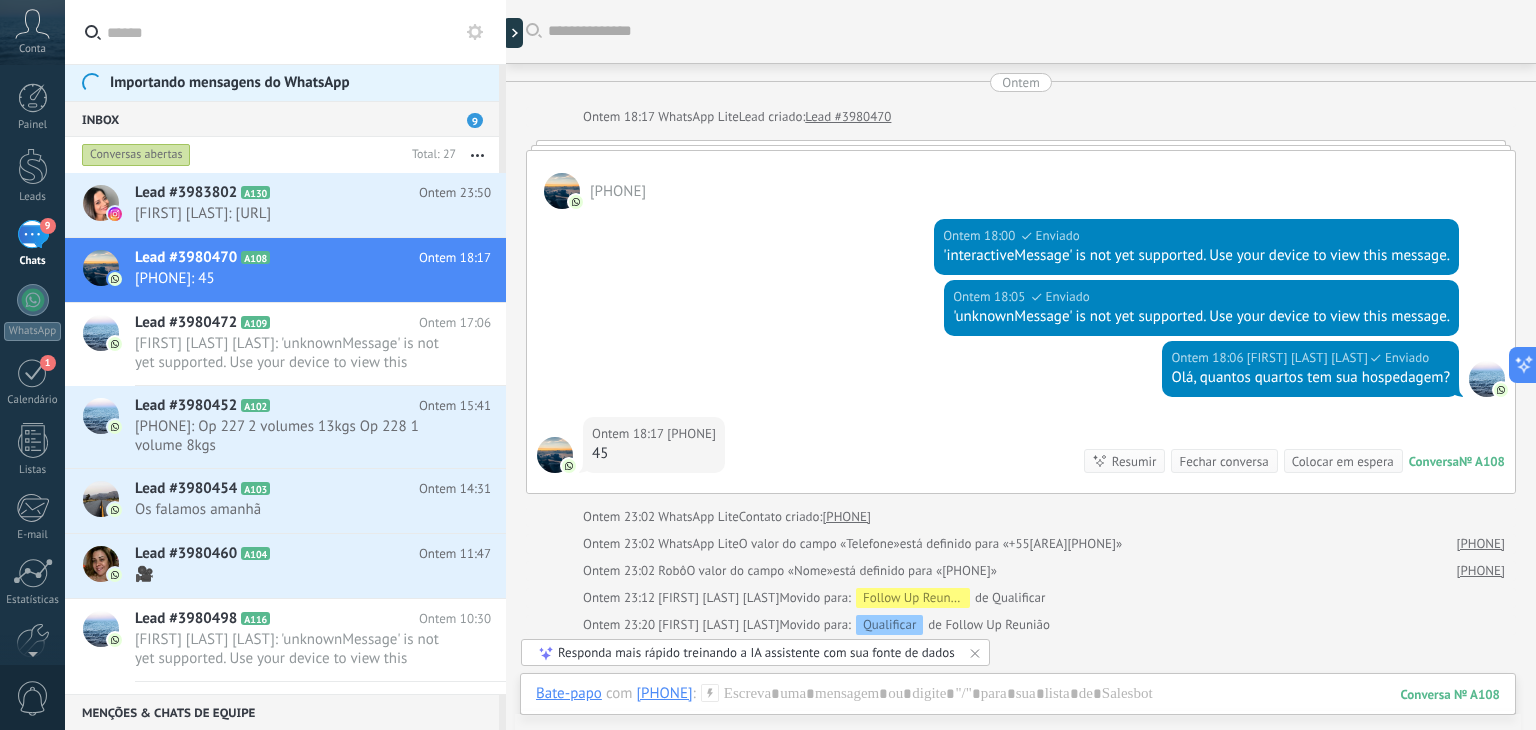 scroll, scrollTop: 0, scrollLeft: 0, axis: both 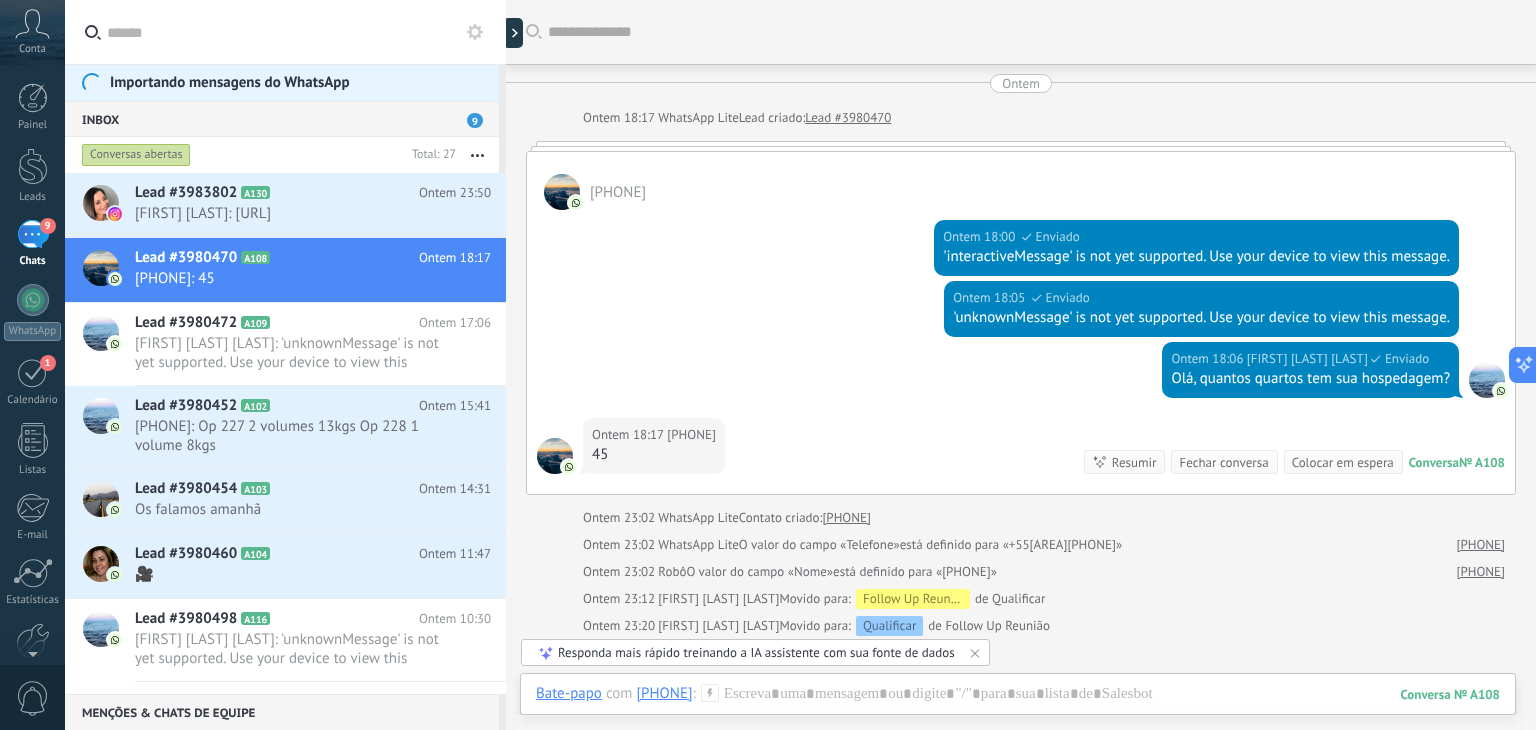 click on "558599184915" at bounding box center (1021, 181) 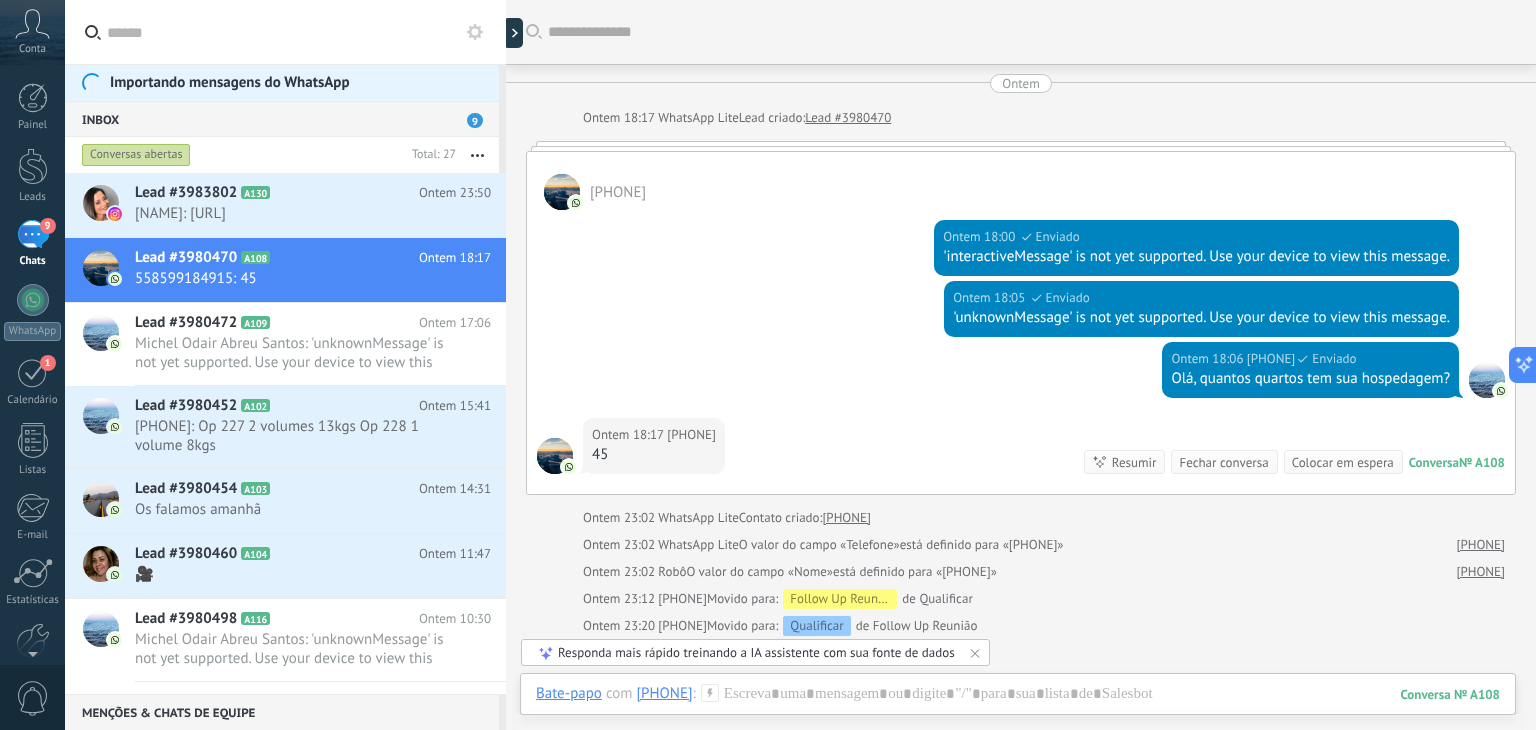 scroll, scrollTop: 0, scrollLeft: 0, axis: both 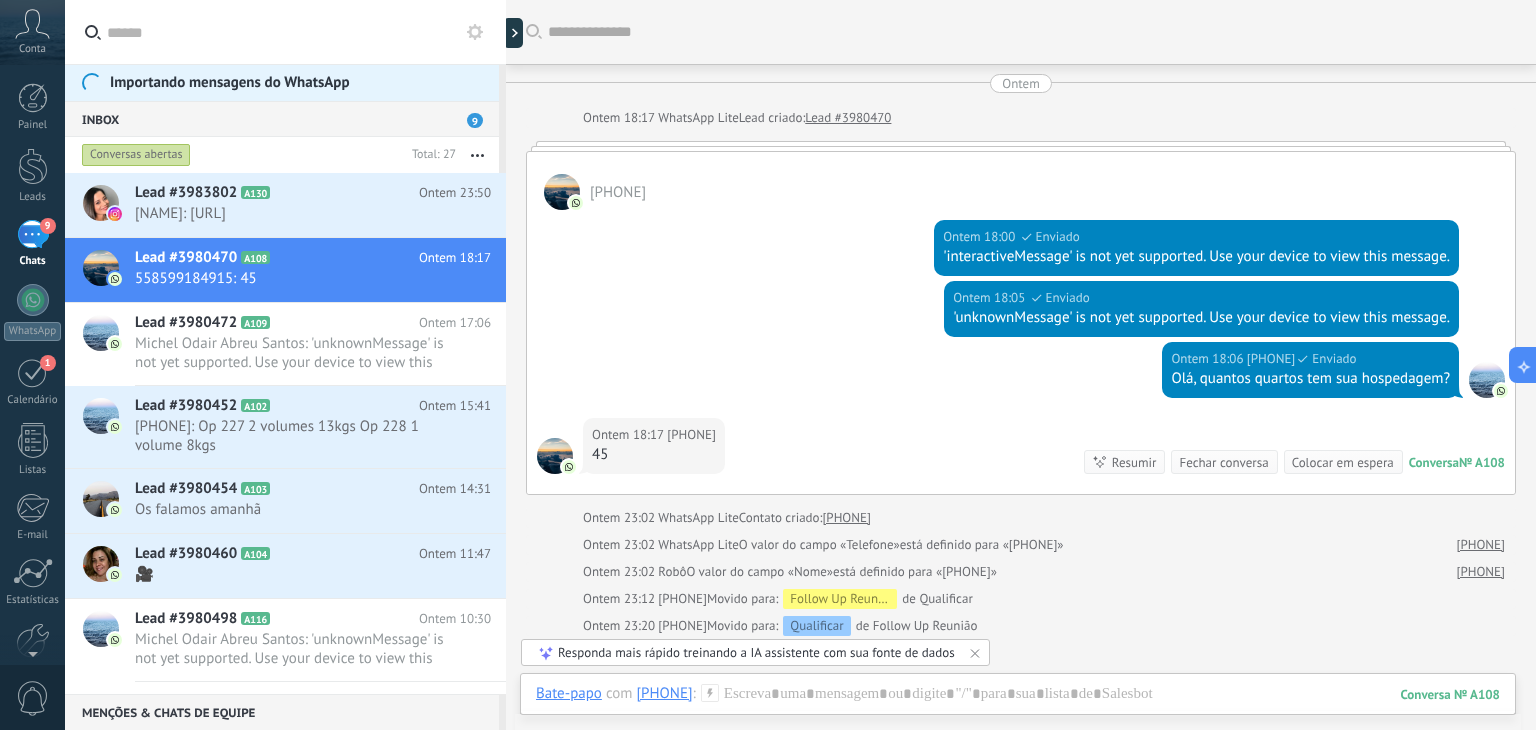 click at bounding box center (562, 192) 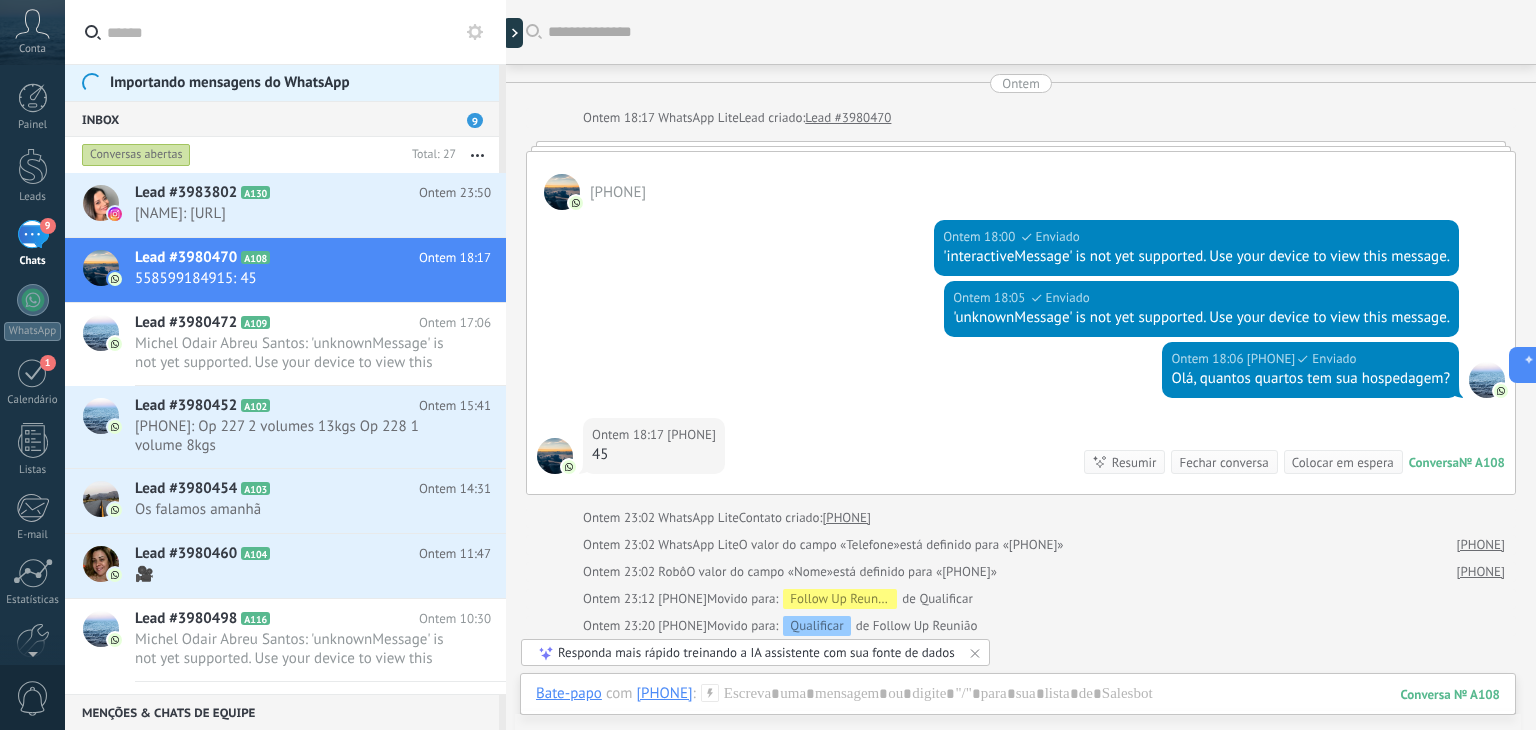 click on "[PHONE]" at bounding box center (618, 192) 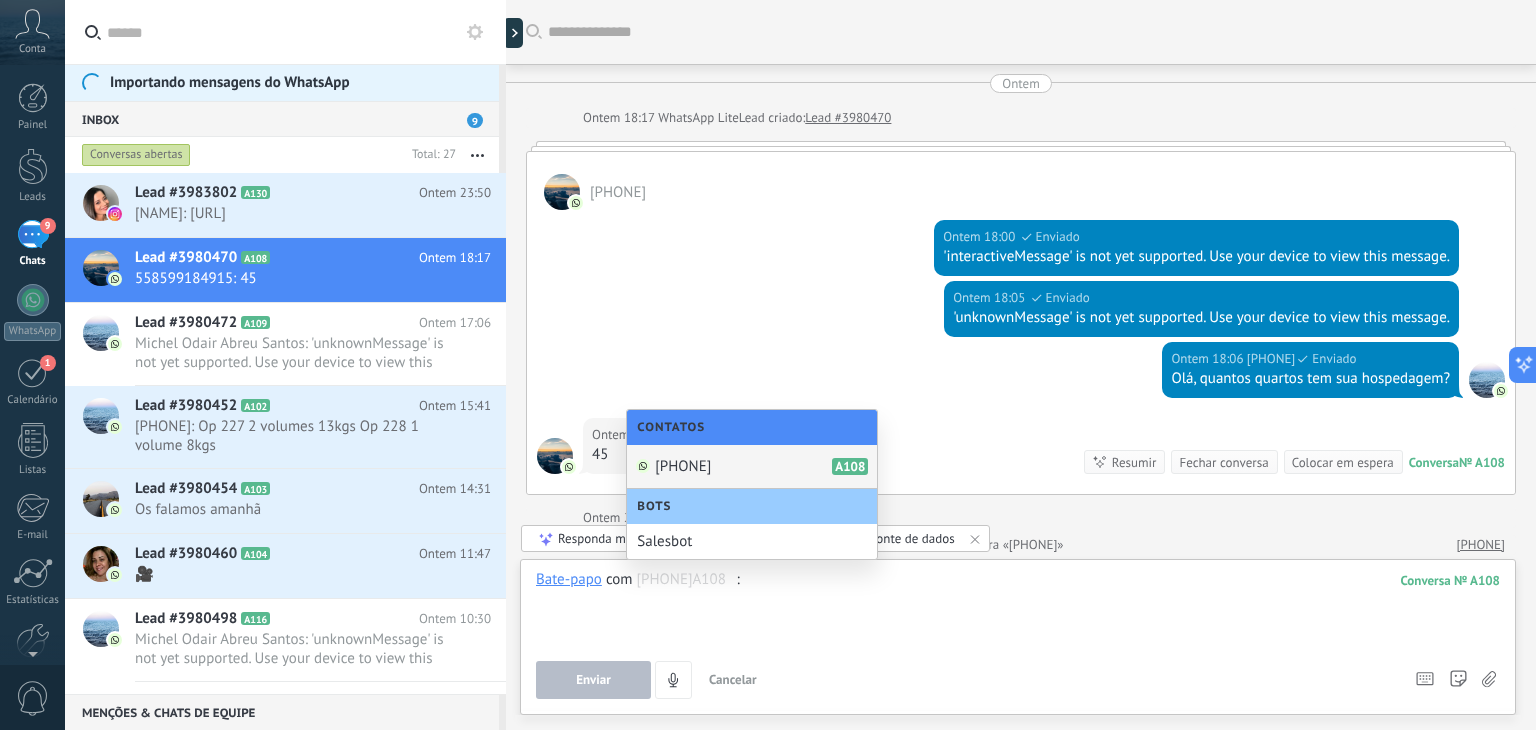click on "108" at bounding box center [1450, 580] 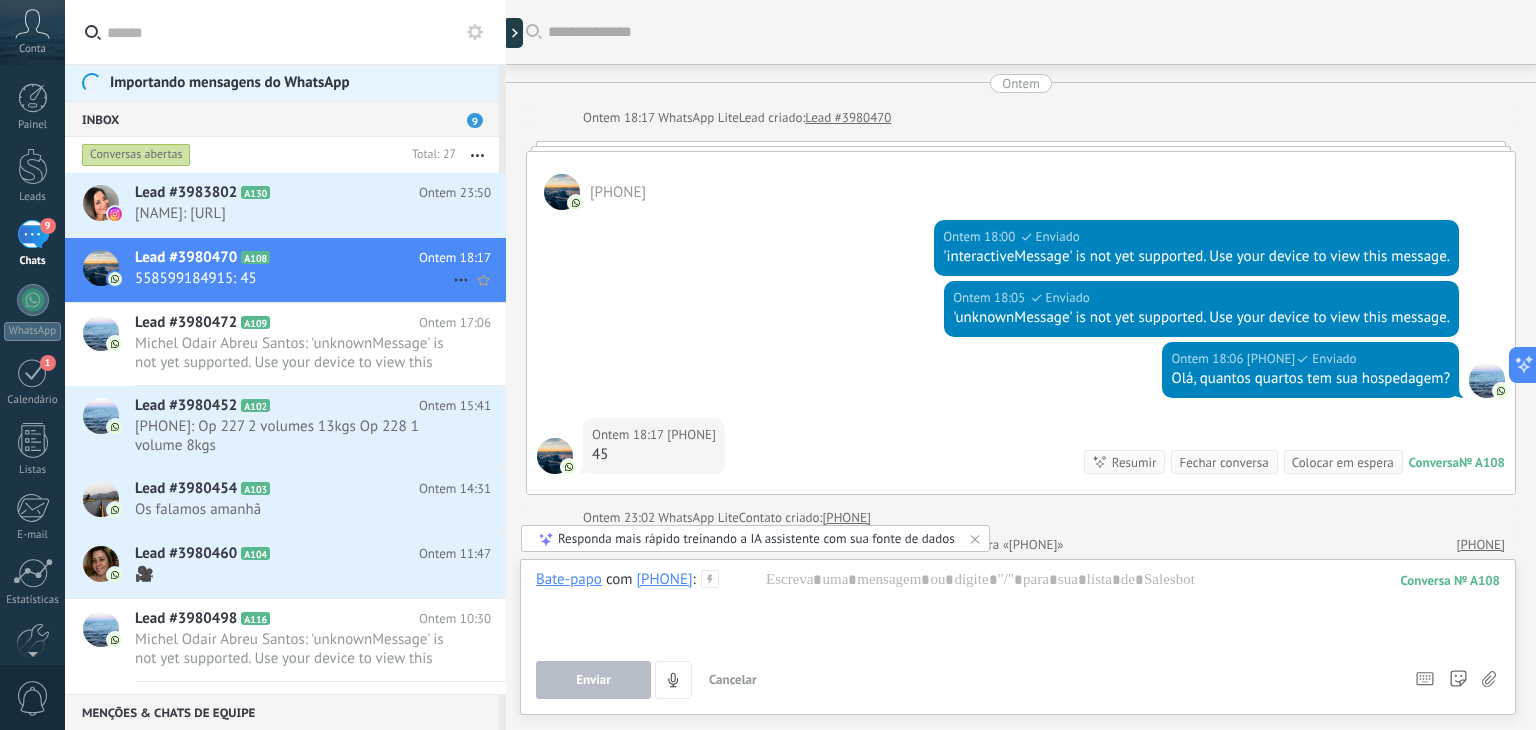 click 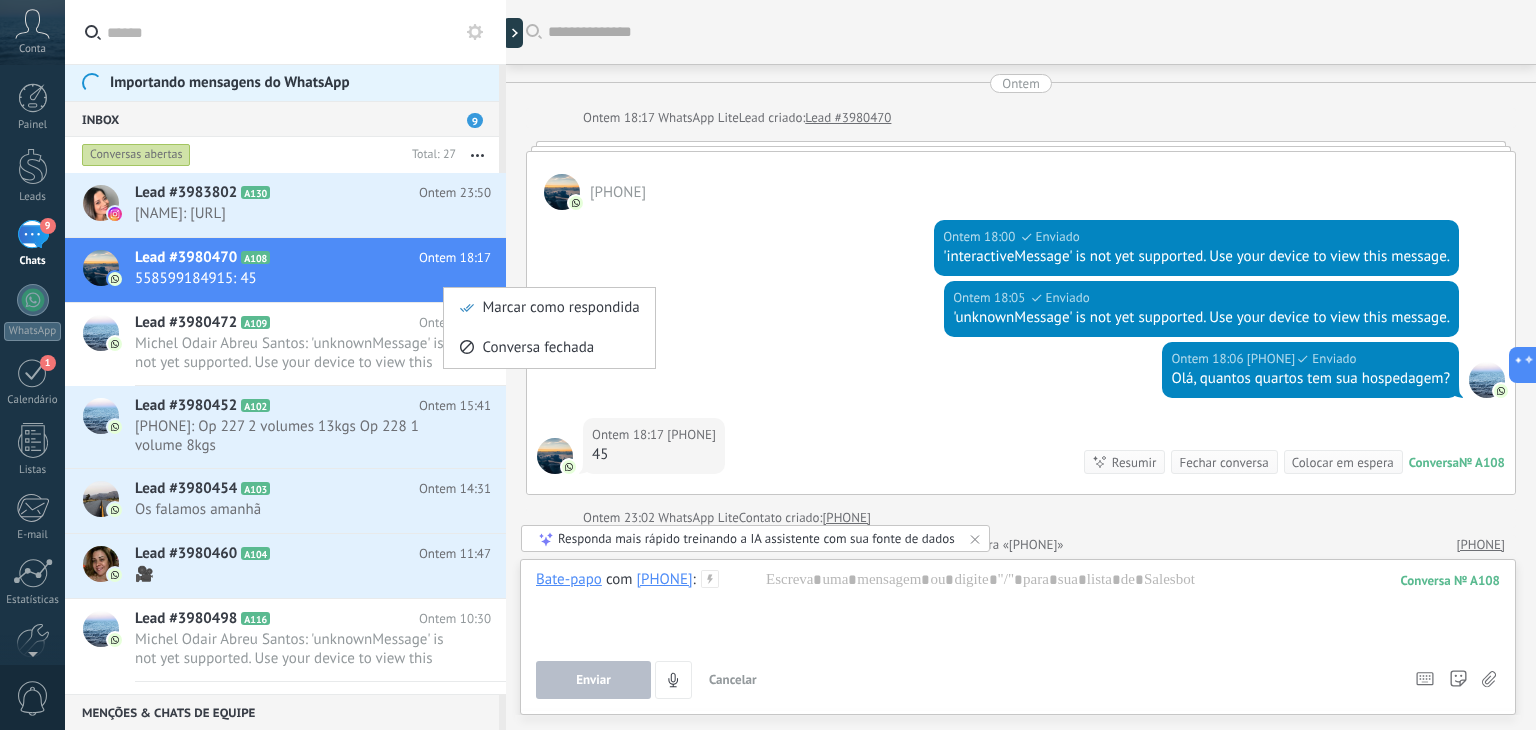 click at bounding box center [768, 365] 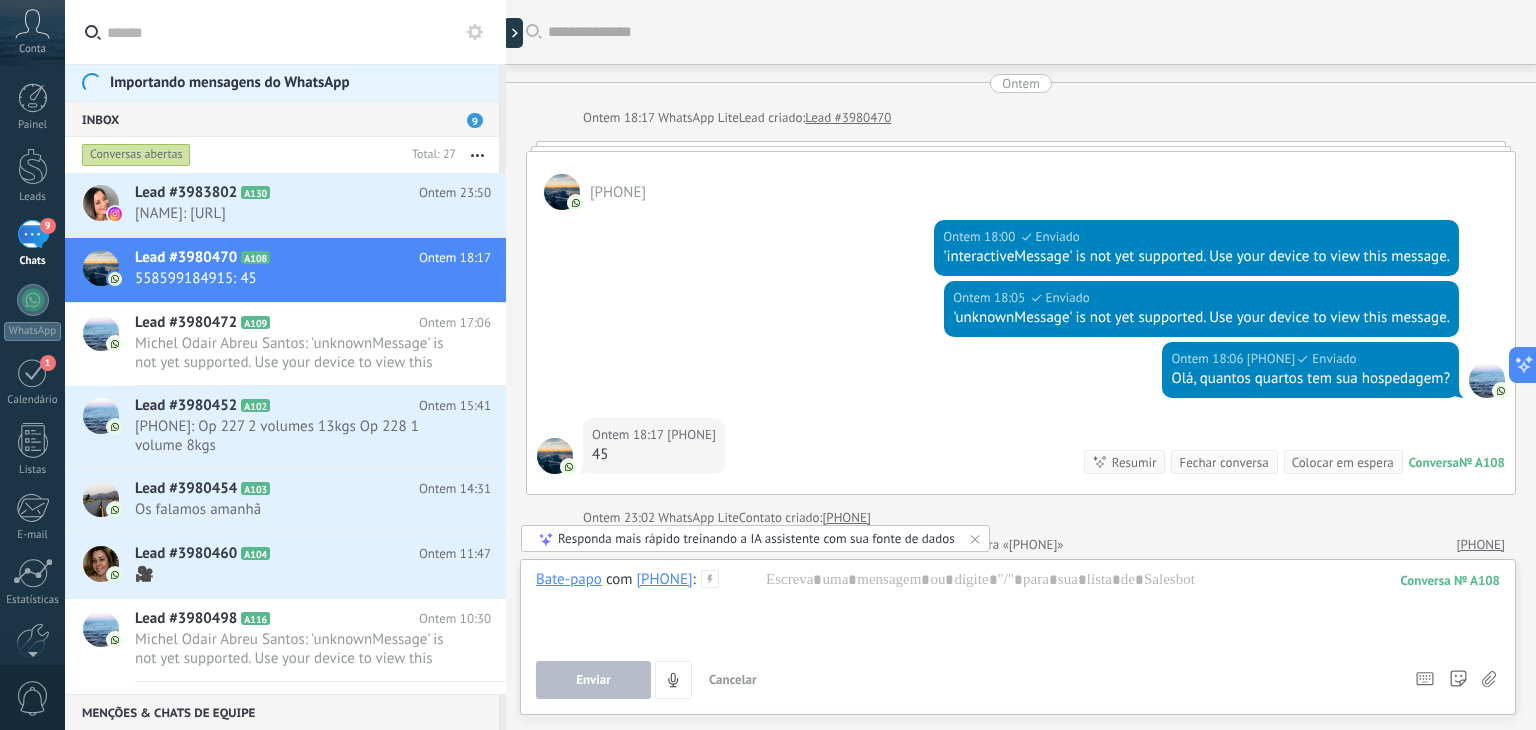 click 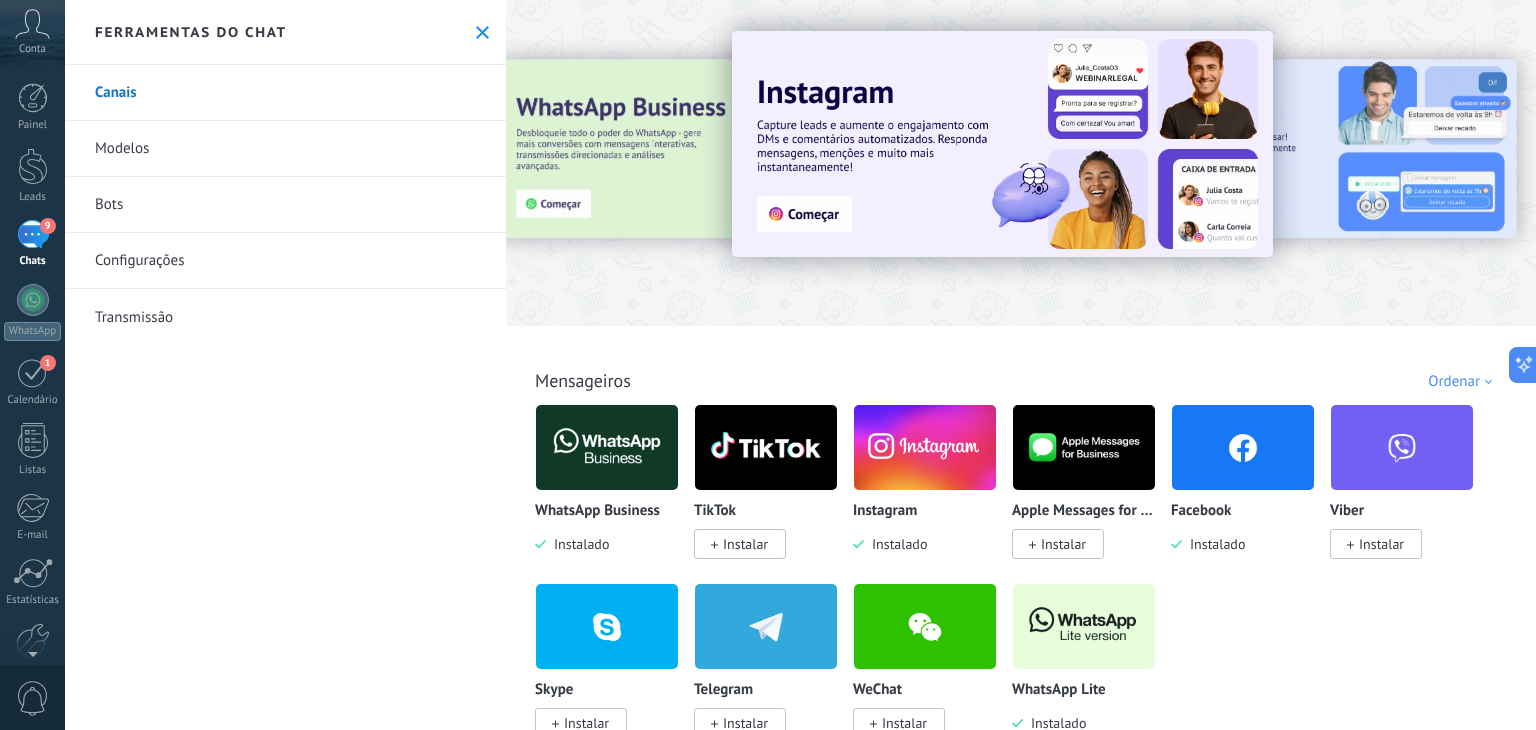 click on "Transmissão" at bounding box center [285, 317] 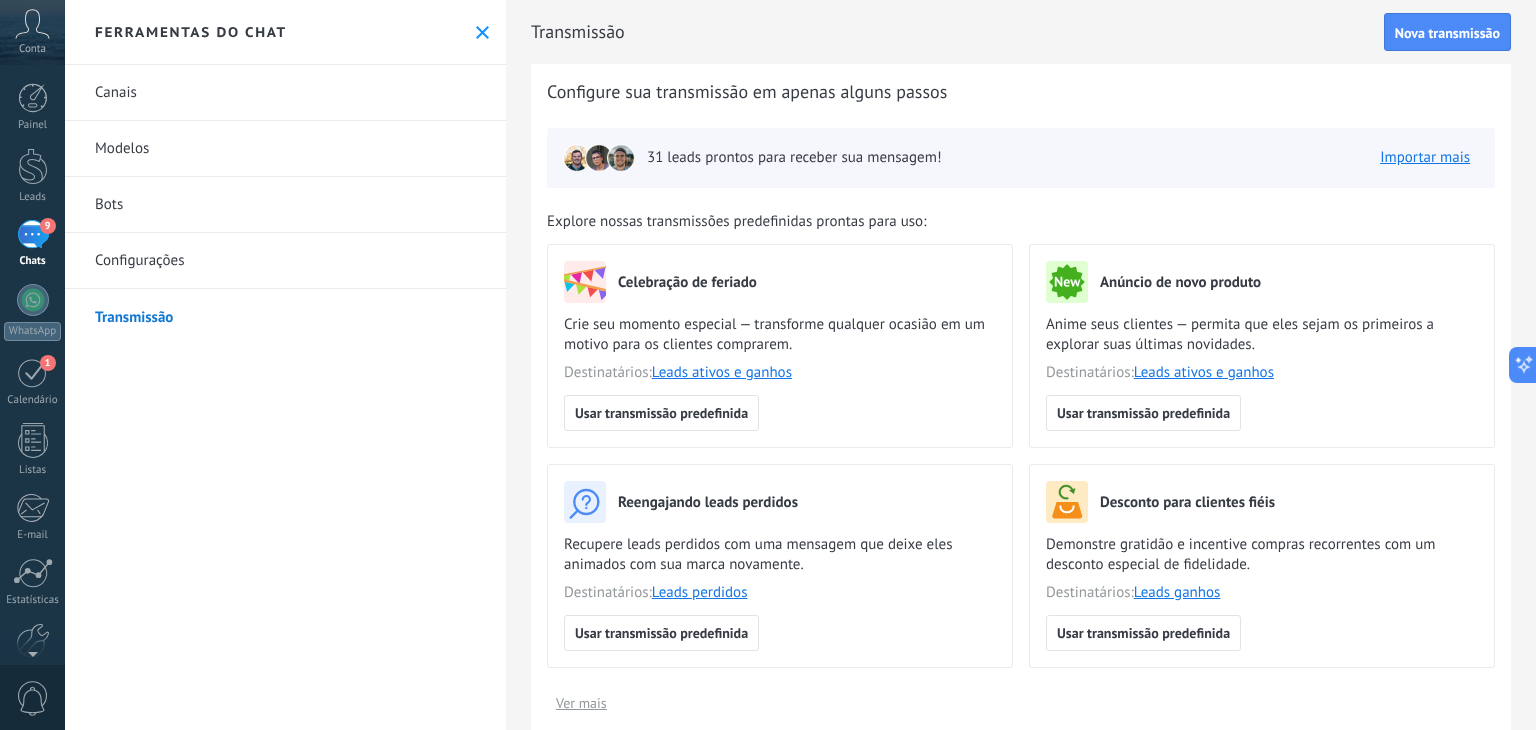 click on "Configurações" at bounding box center [285, 261] 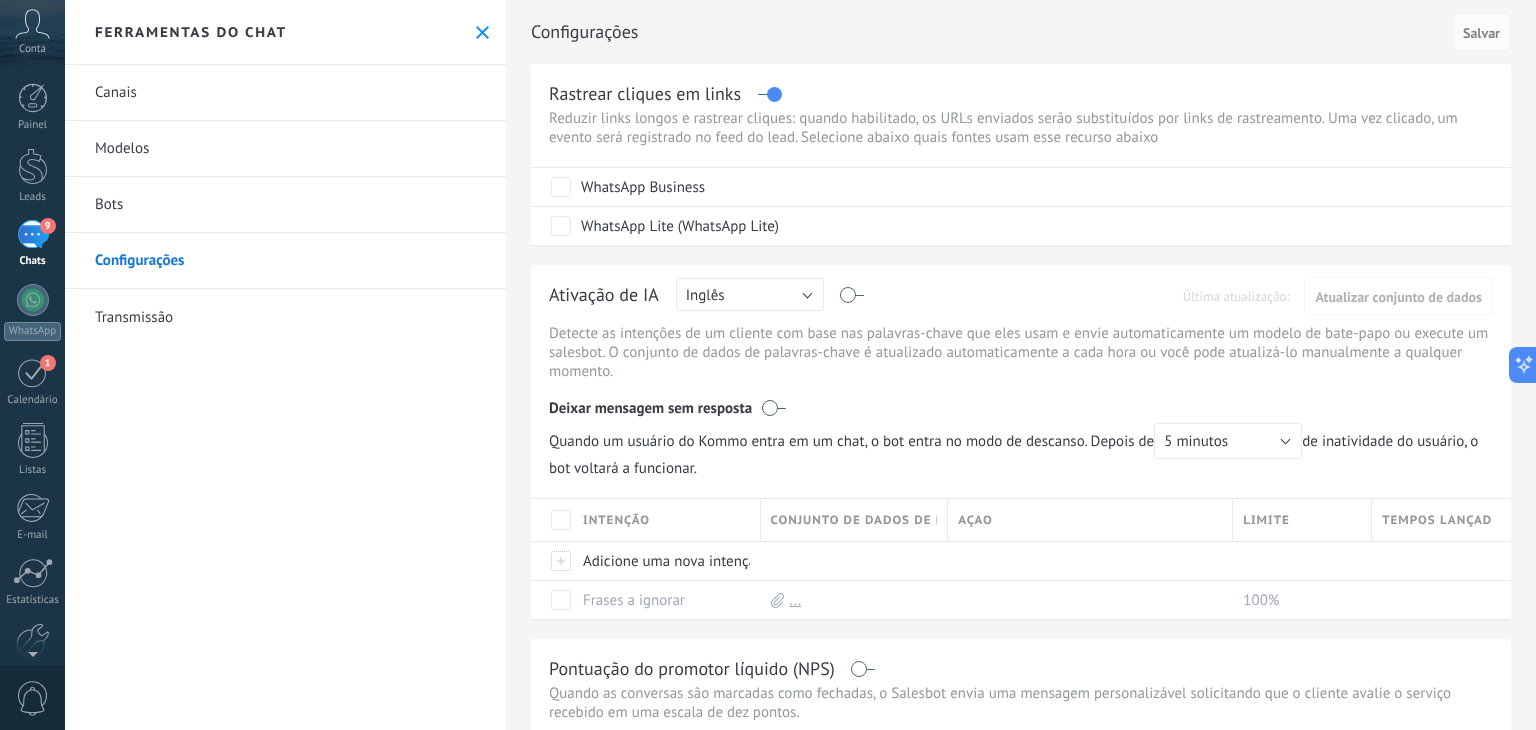 click on "Configurações" at bounding box center (285, 261) 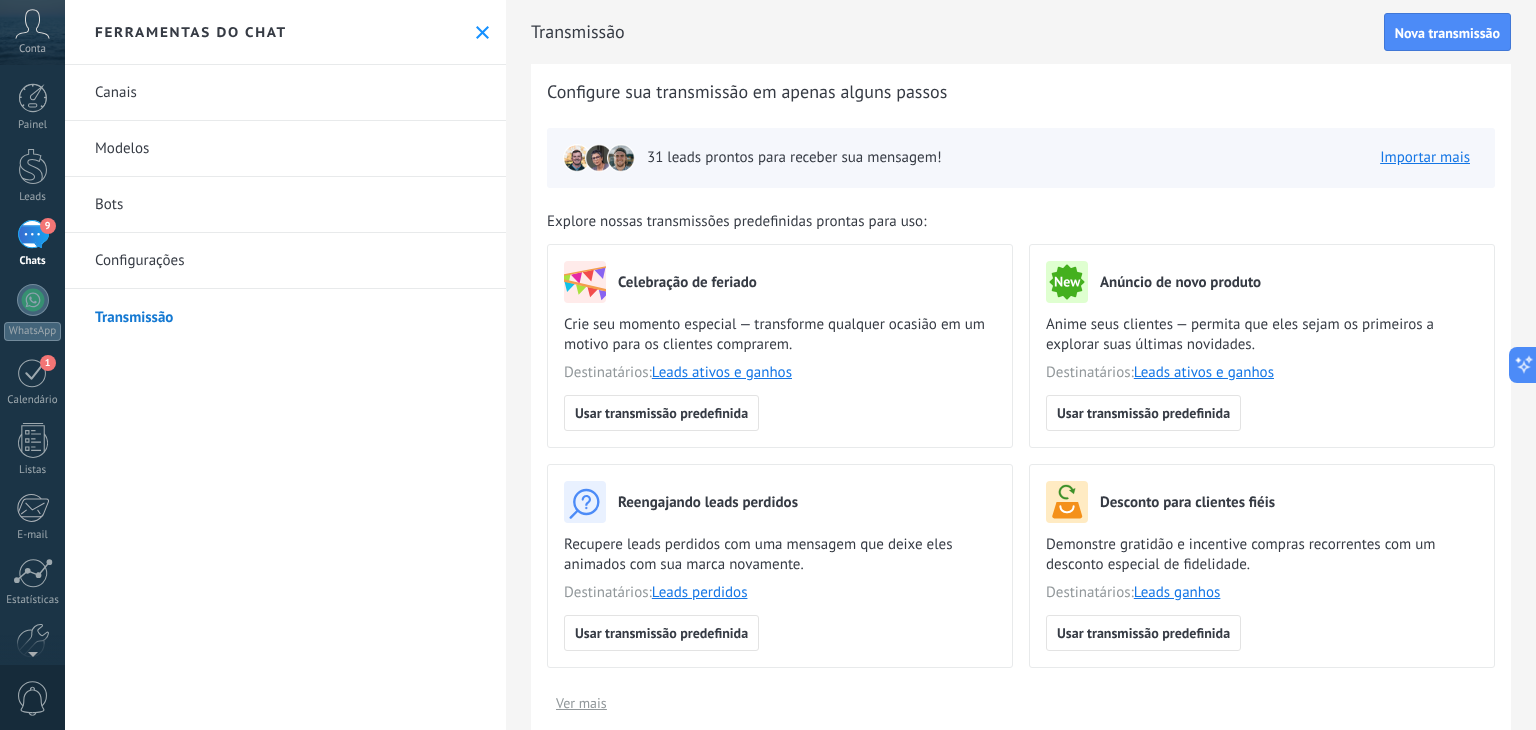 click on "Chats" at bounding box center (33, 261) 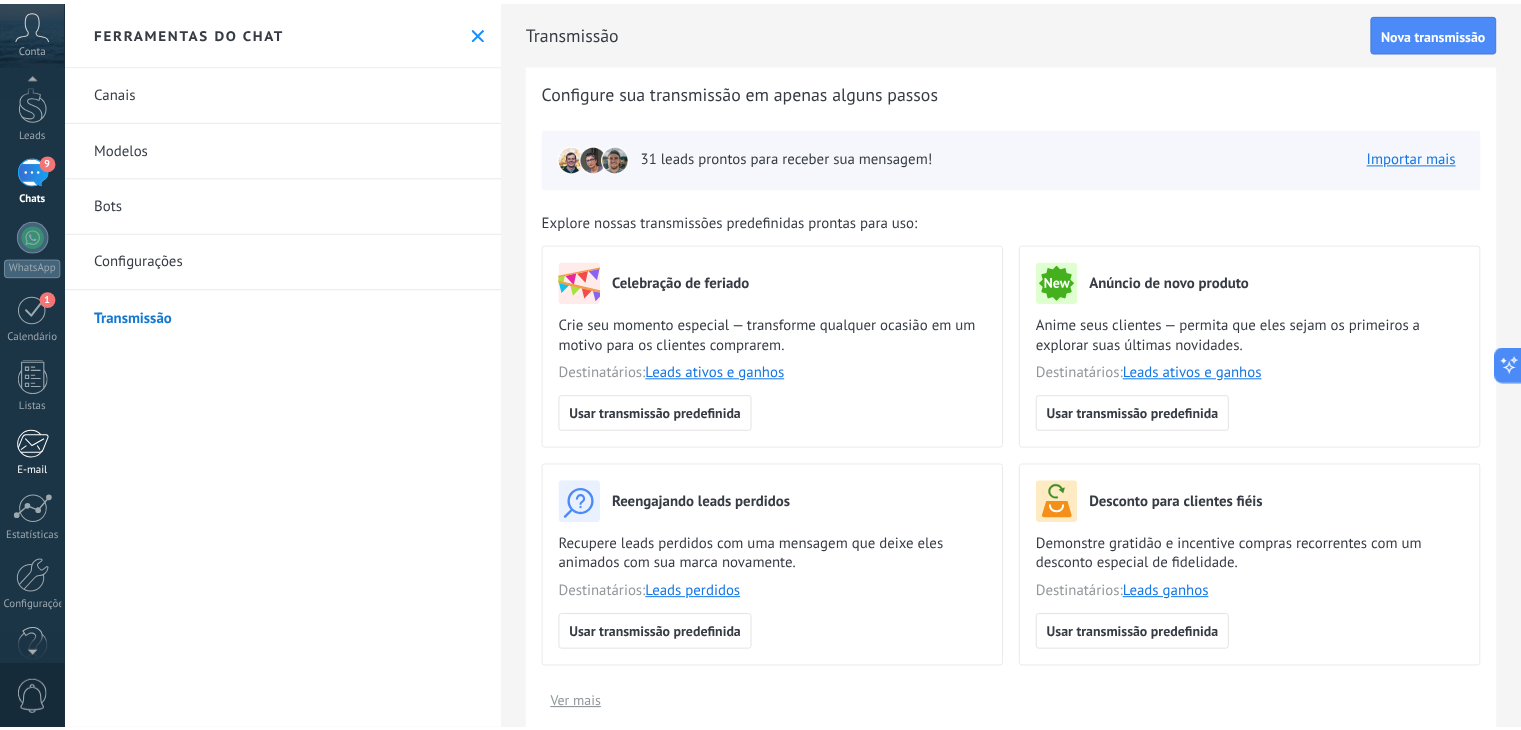 scroll, scrollTop: 101, scrollLeft: 0, axis: vertical 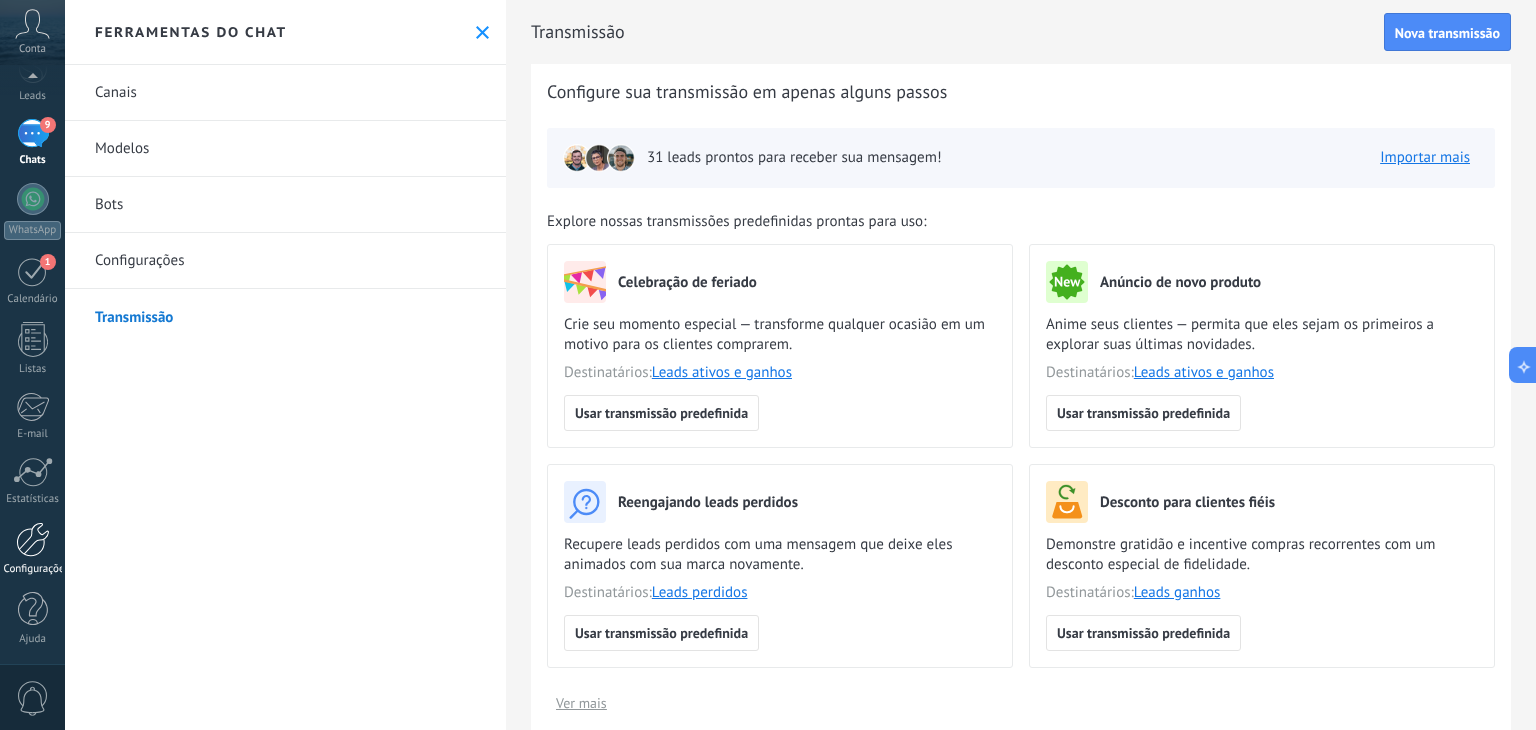 click at bounding box center (33, 539) 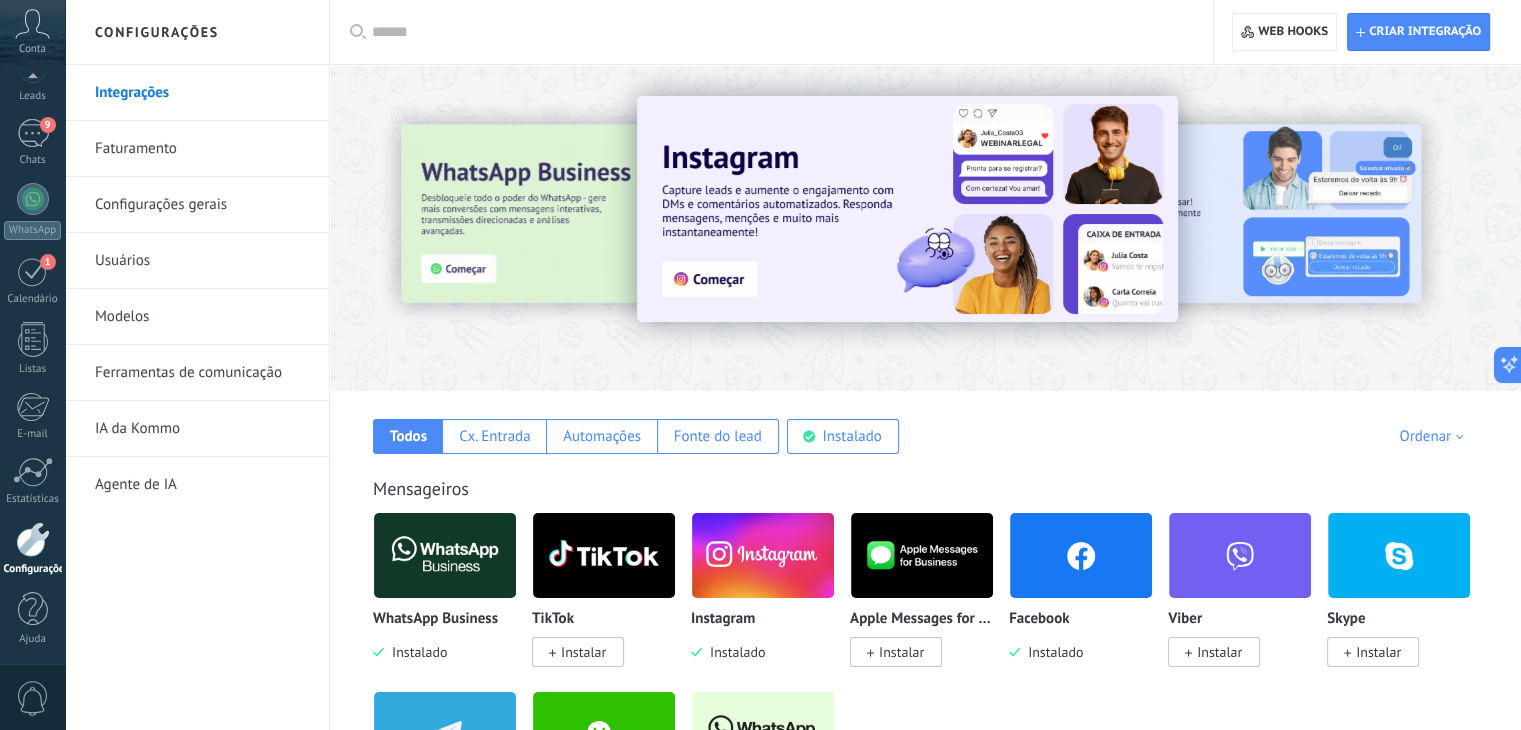 click on "Integrações" at bounding box center (202, 93) 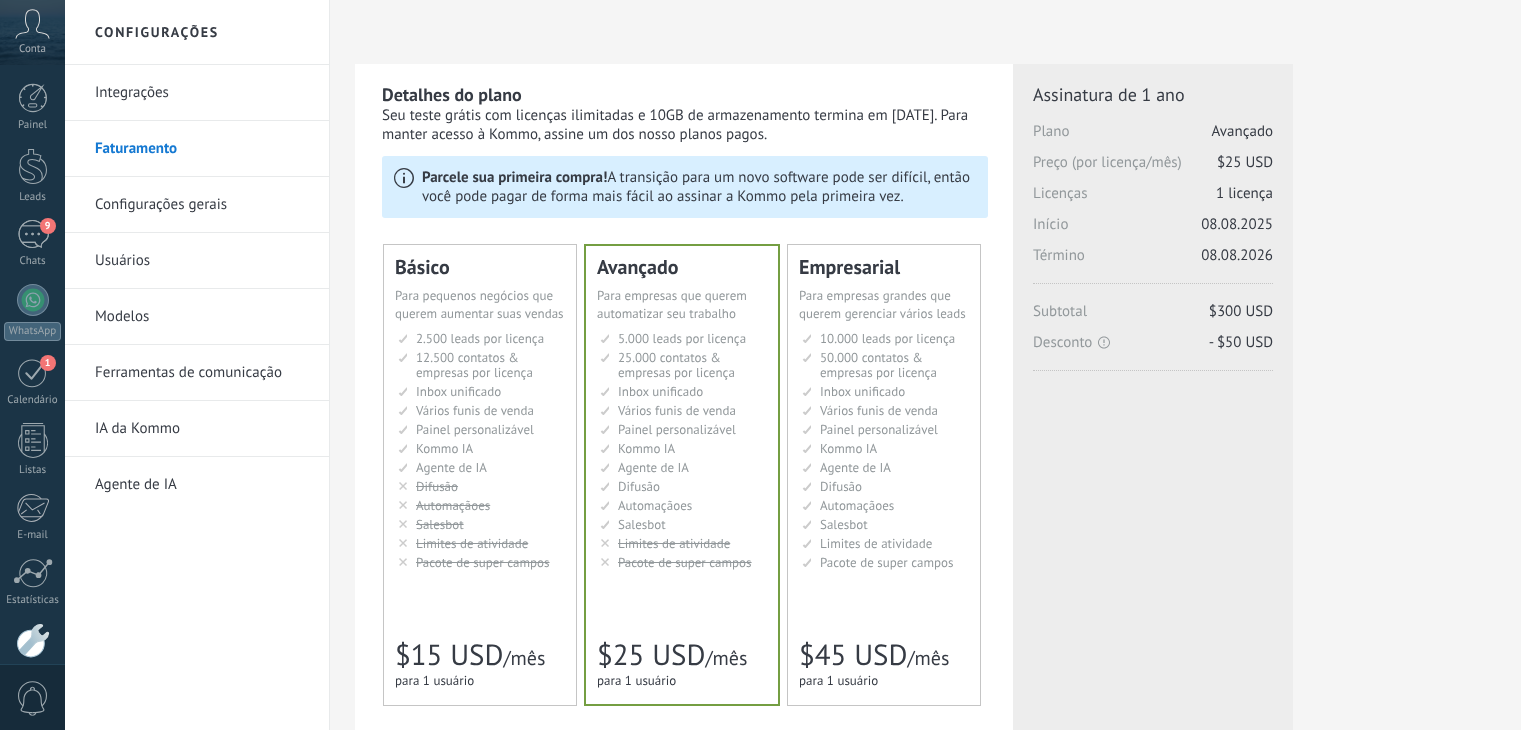 scroll, scrollTop: 0, scrollLeft: 0, axis: both 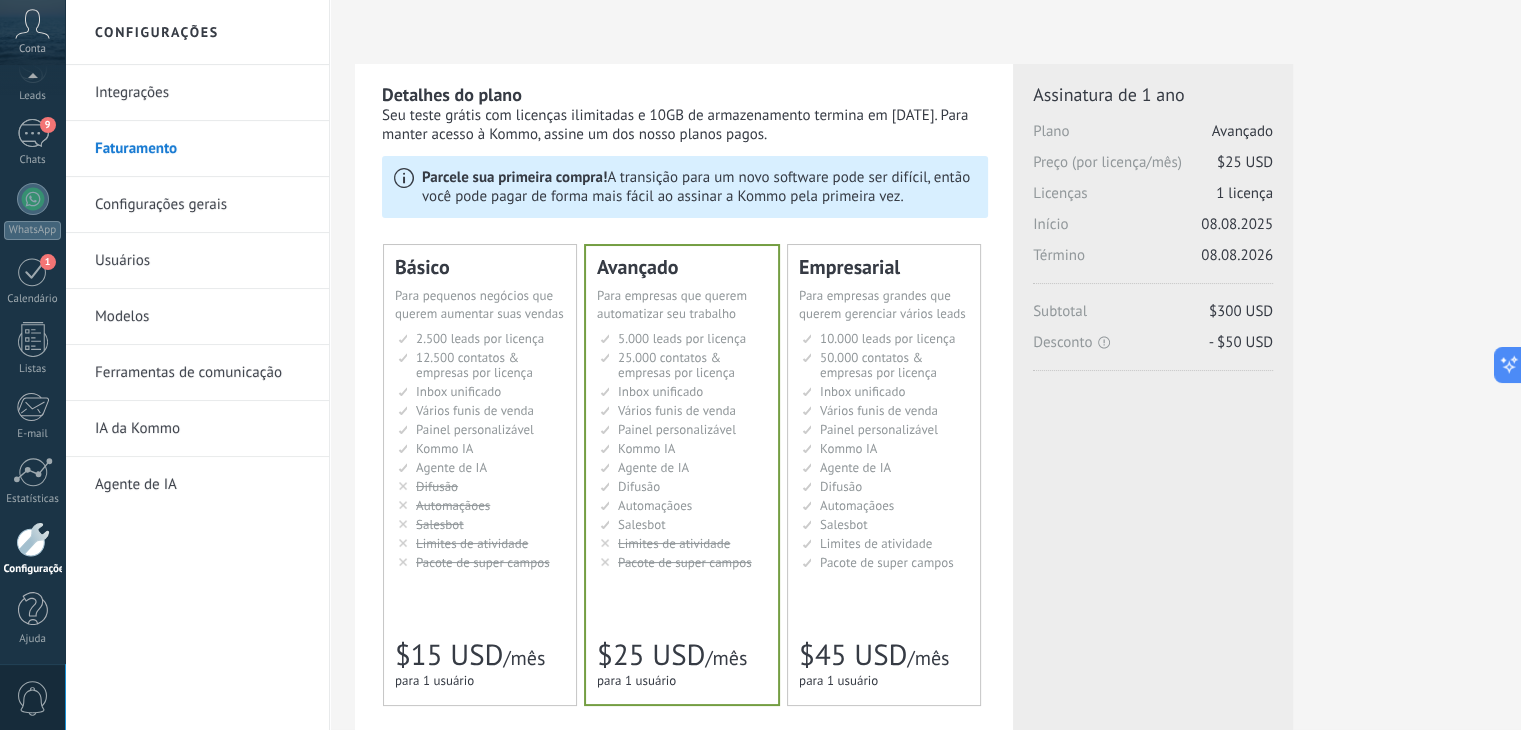 click at bounding box center [33, 539] 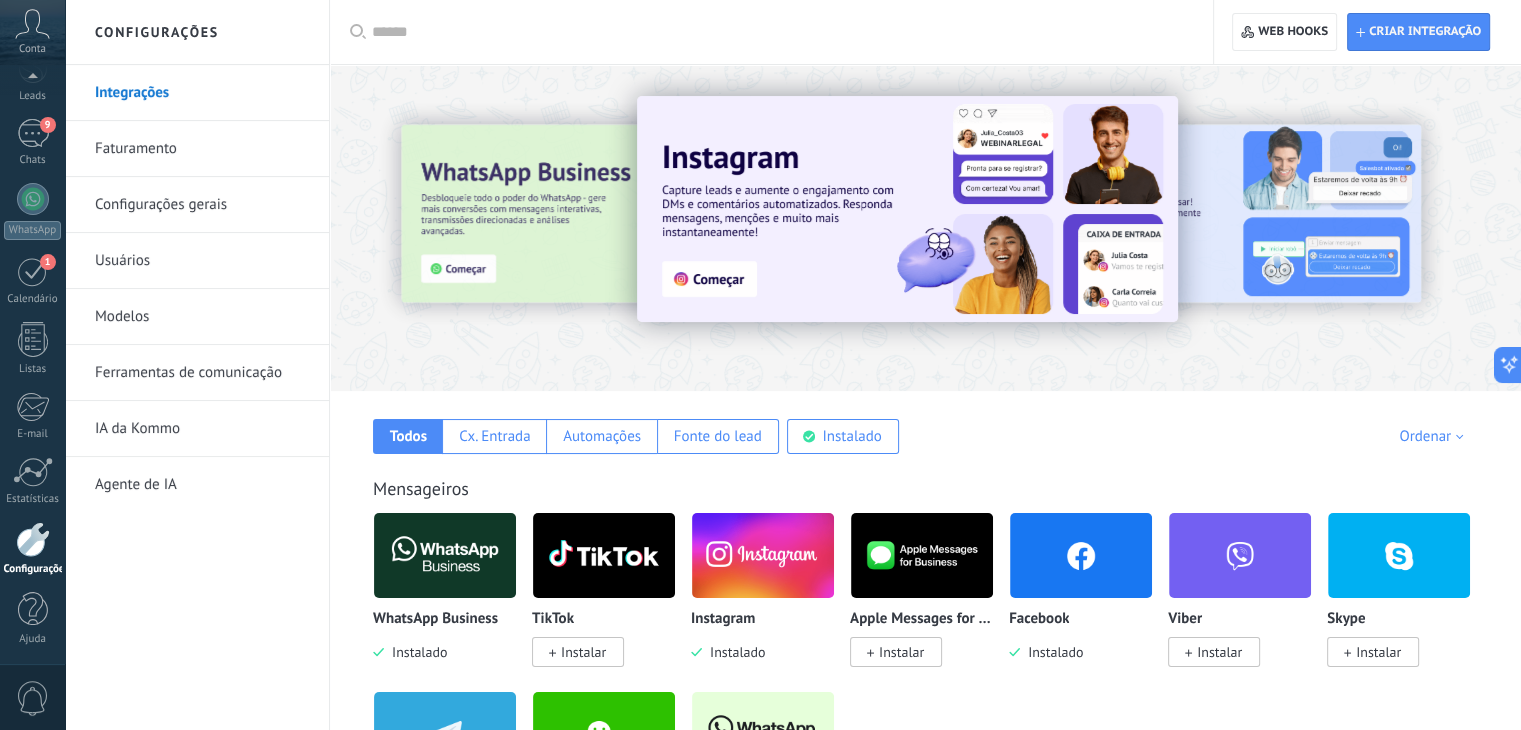 click on "Configurações gerais" at bounding box center (202, 205) 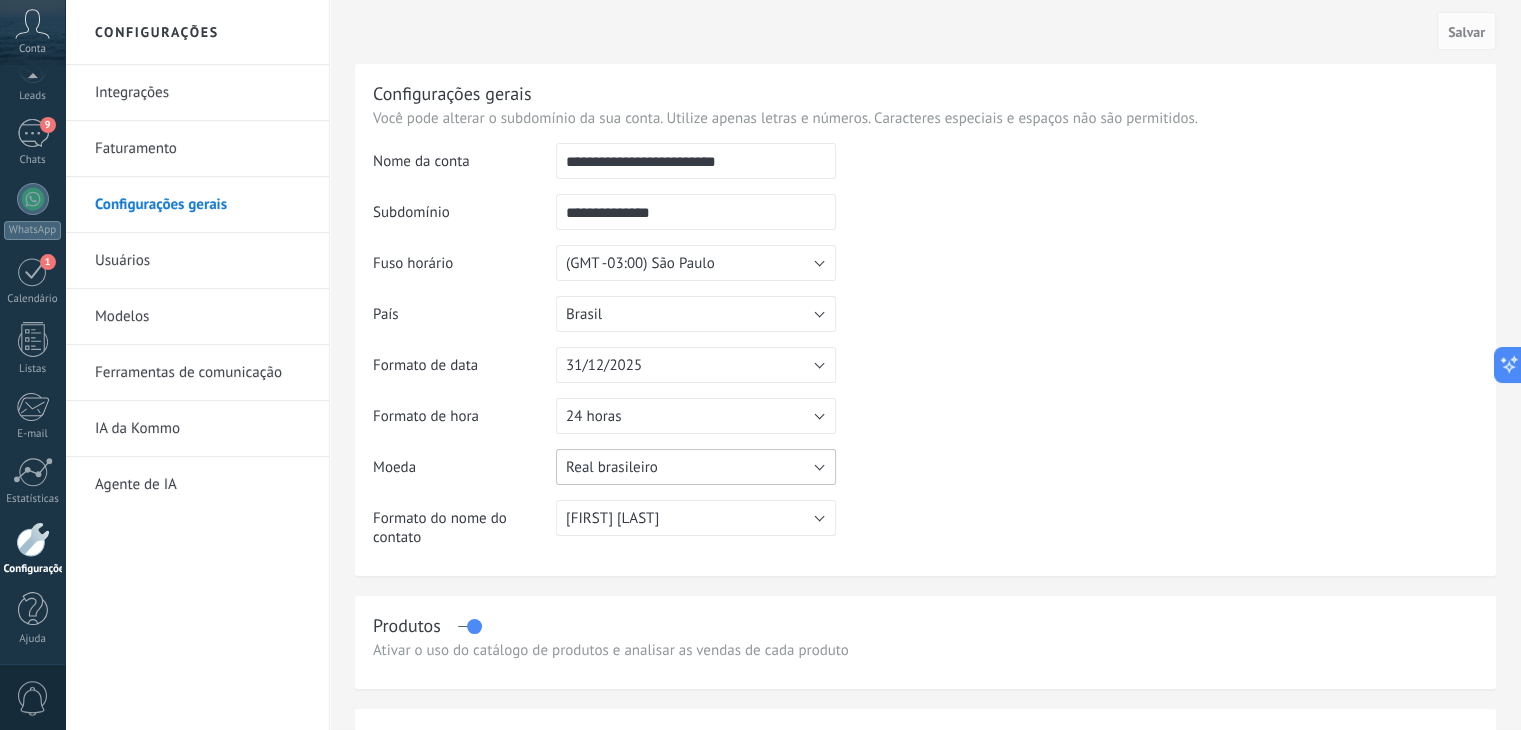 click on "Real brasileiro" at bounding box center (696, 467) 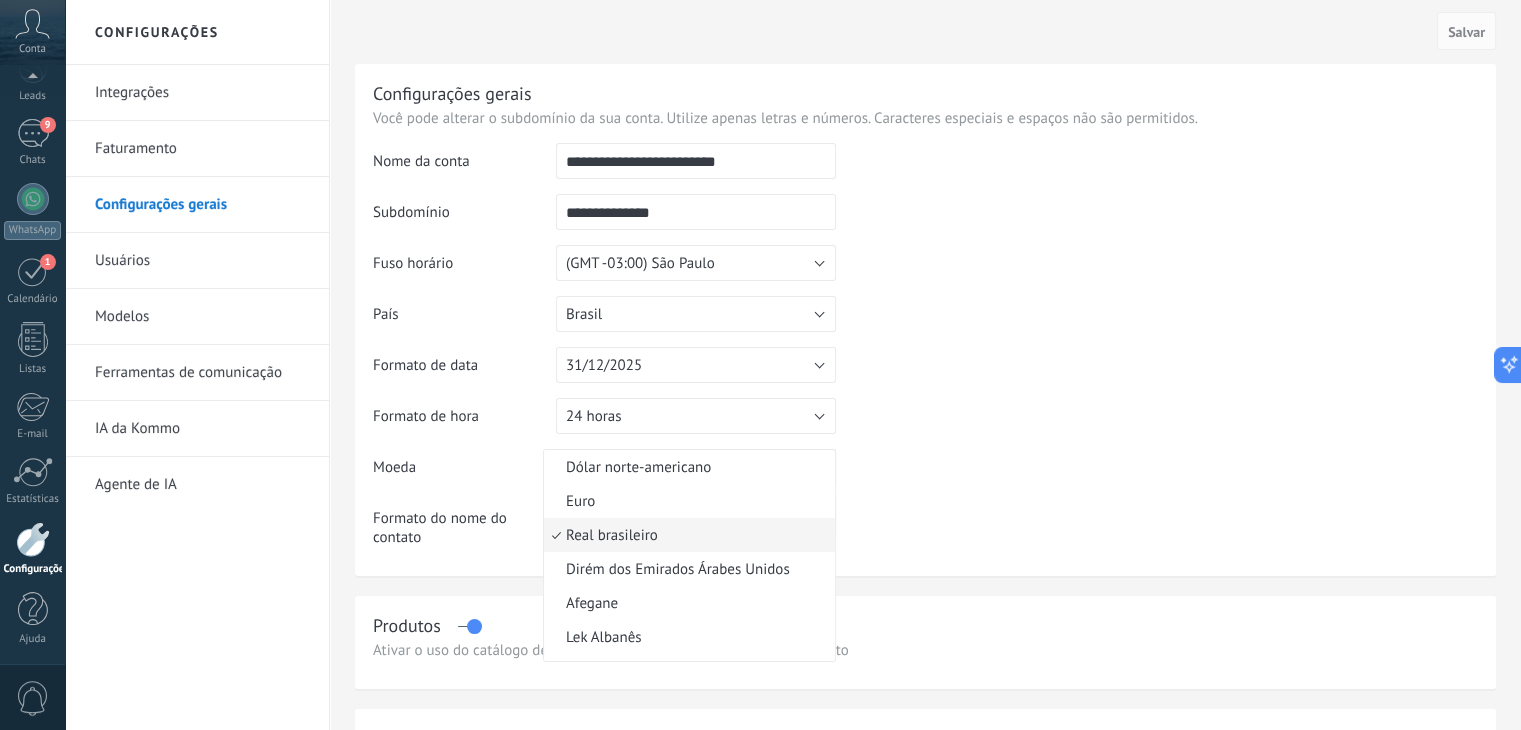 click on "Dólar norte-americano" at bounding box center [686, 467] 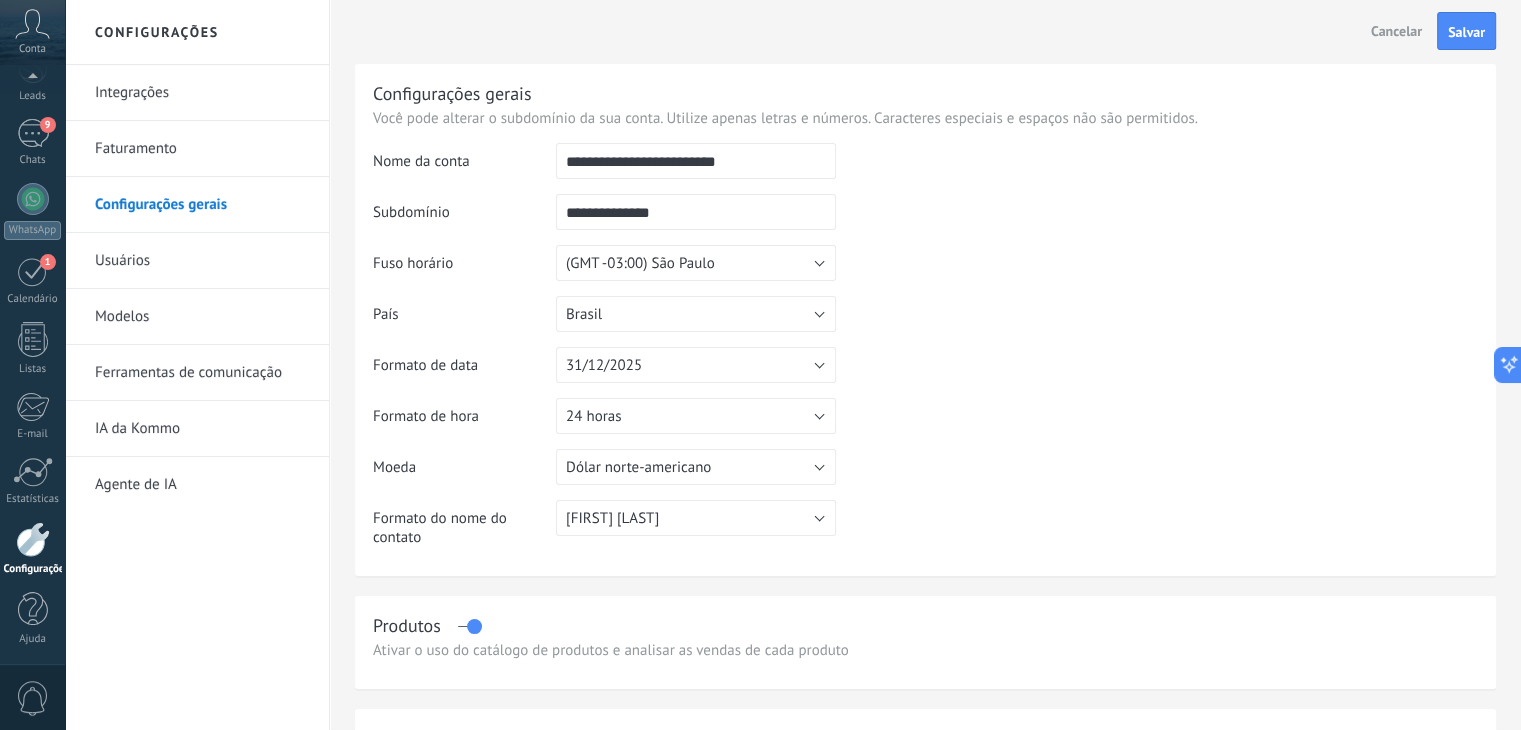 click on "**********" at bounding box center [696, 212] 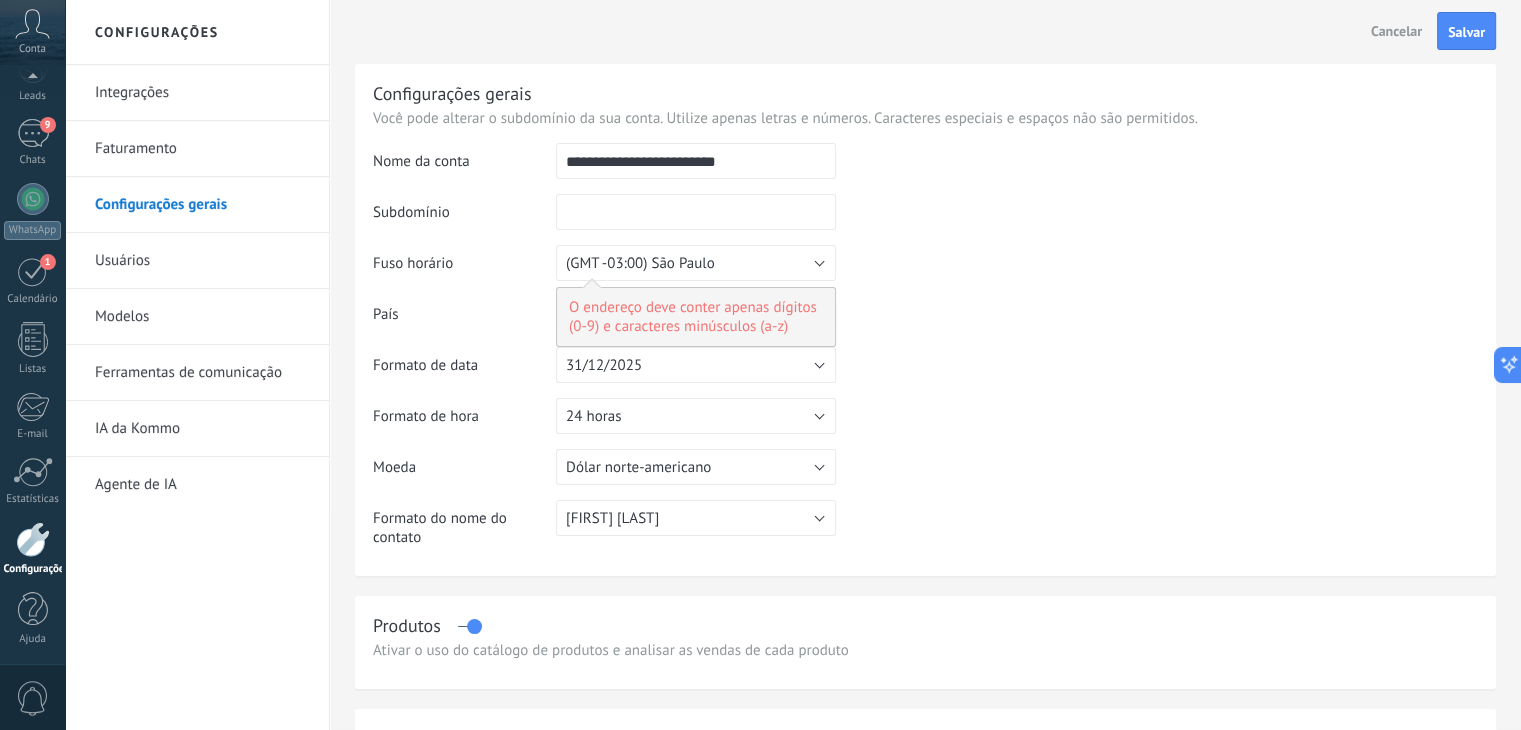 type on "*" 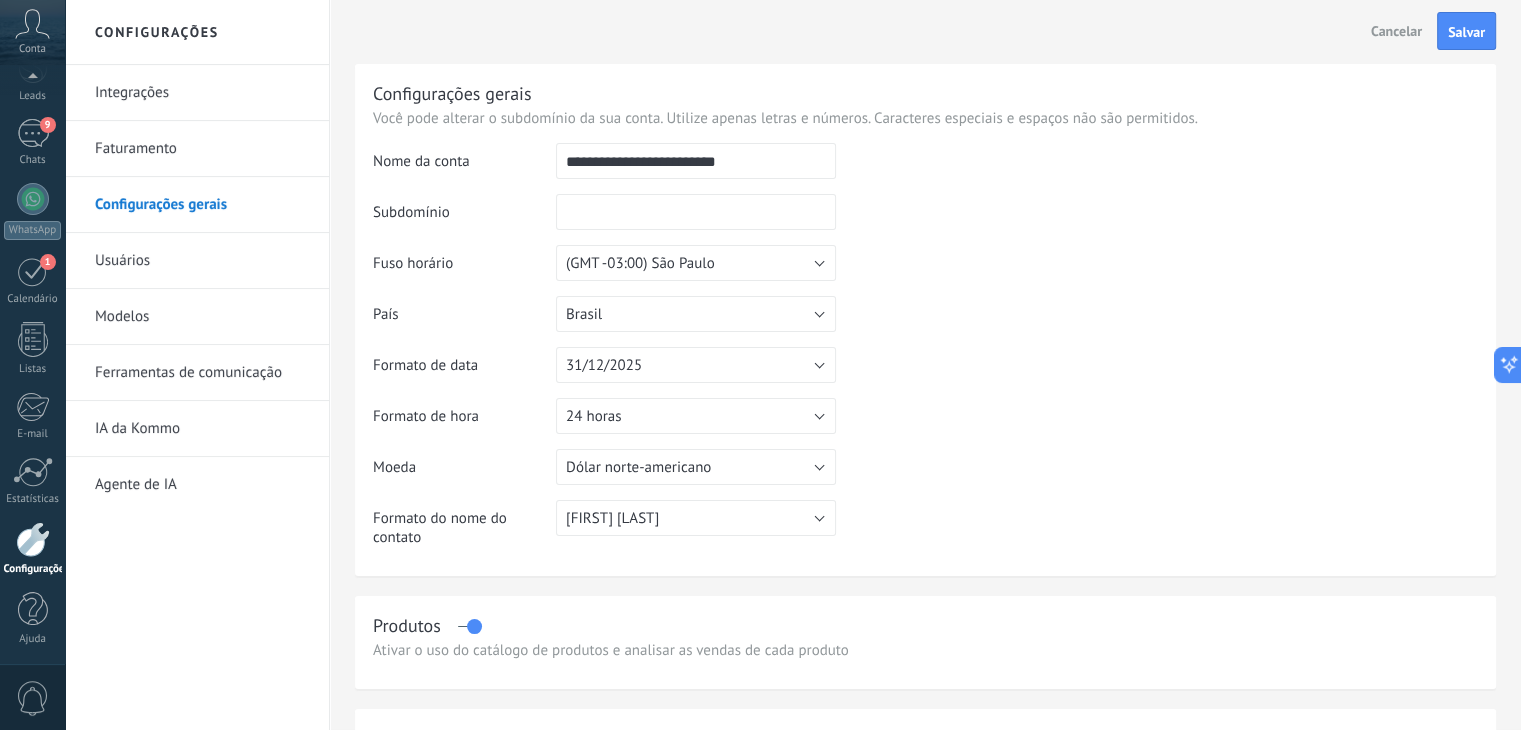 type on "*" 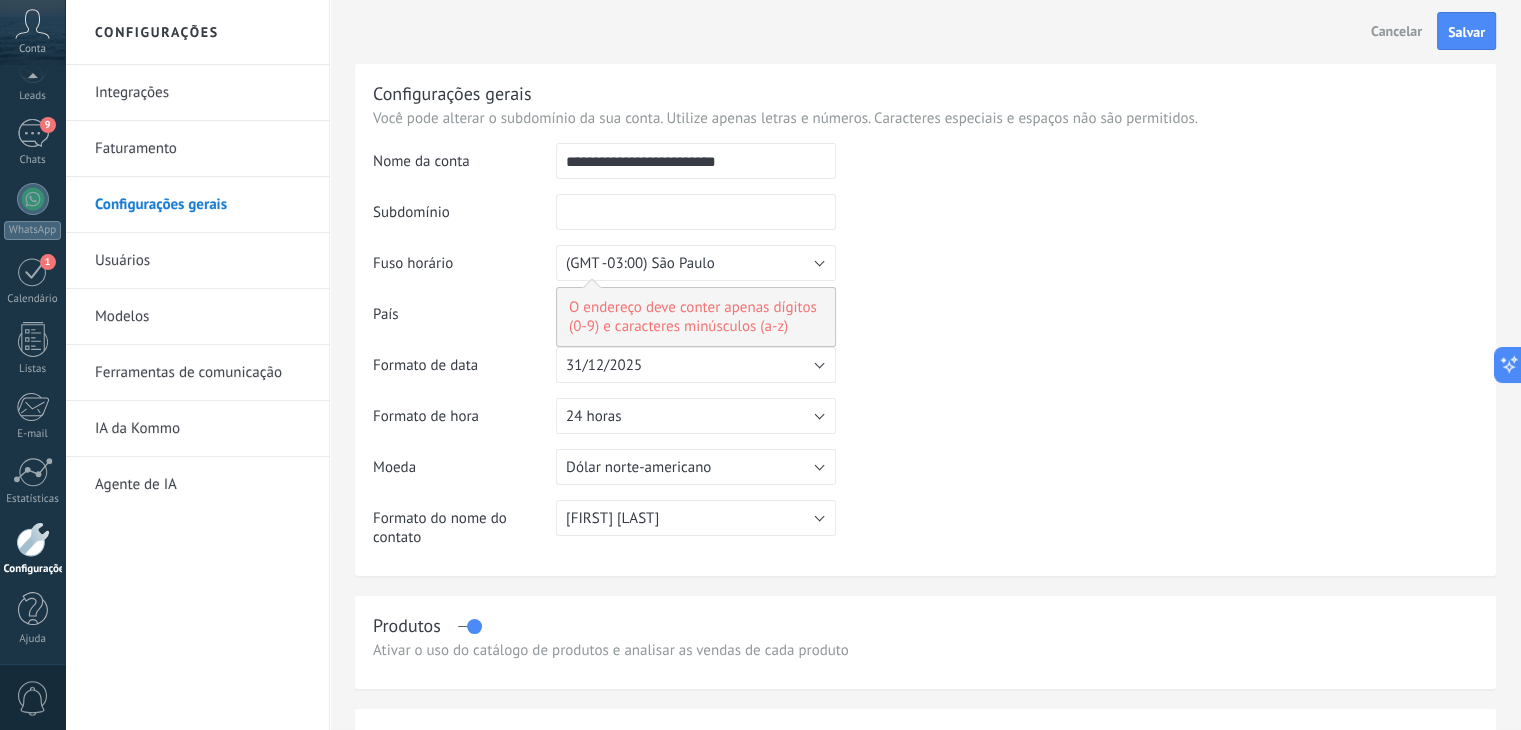 type on "*" 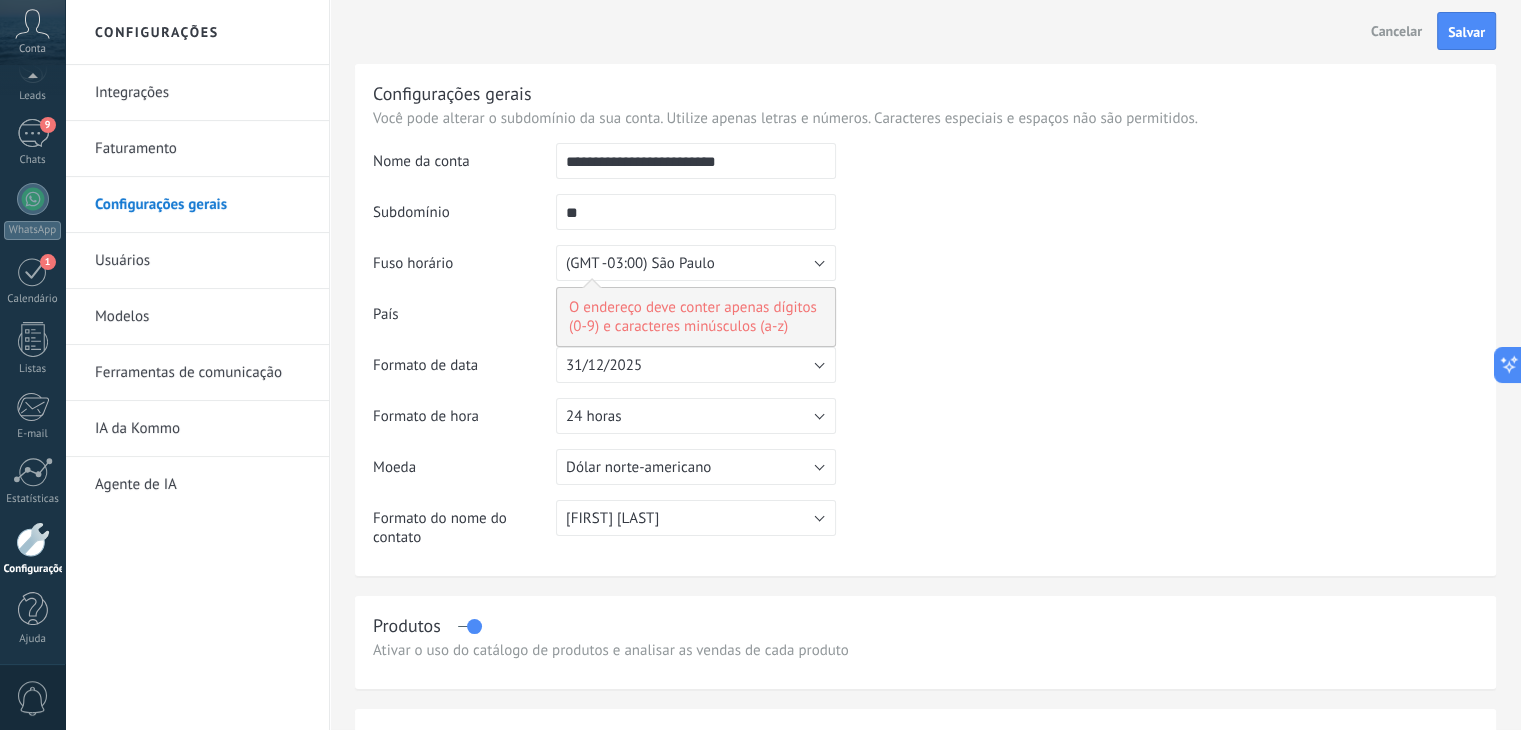 type on "*" 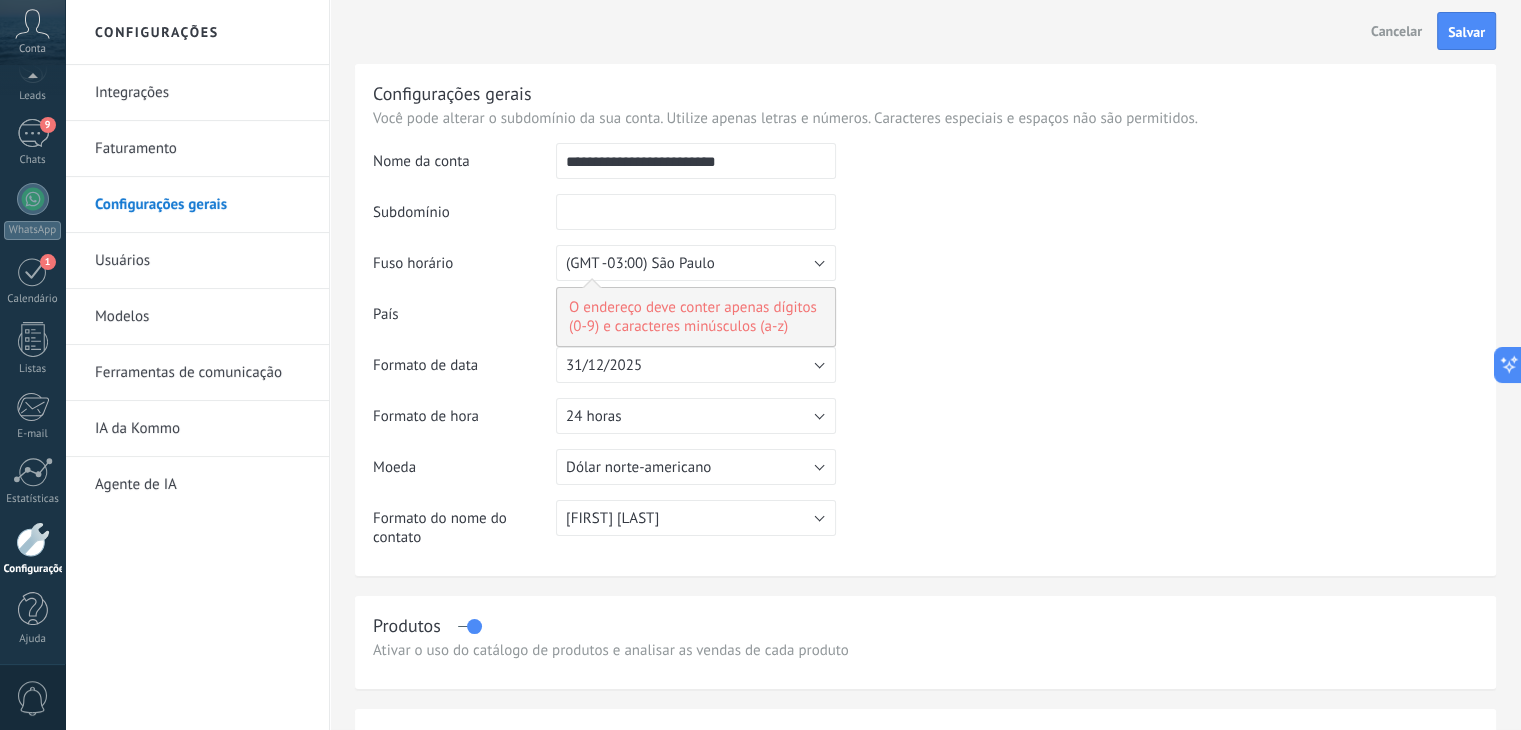 type on "*" 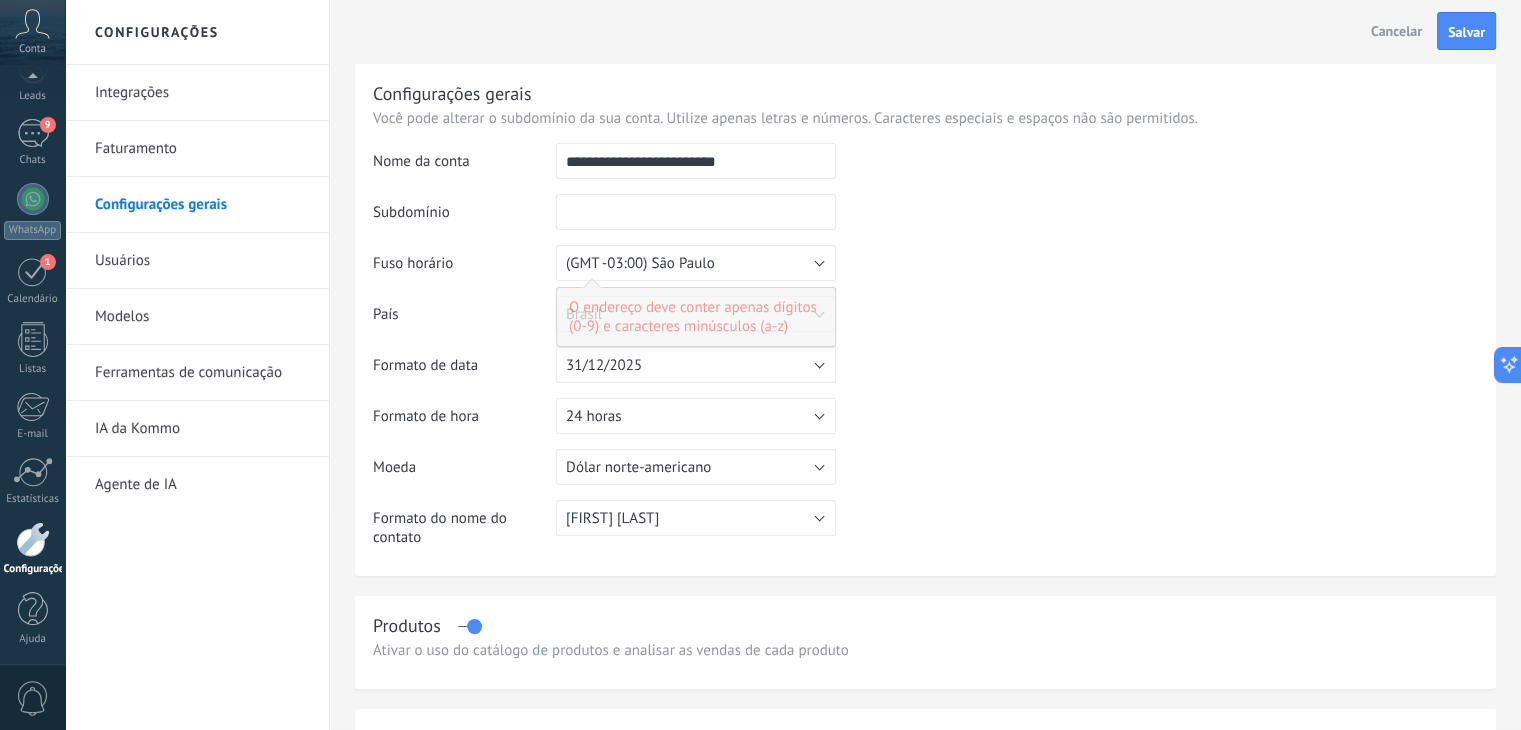 type on "*" 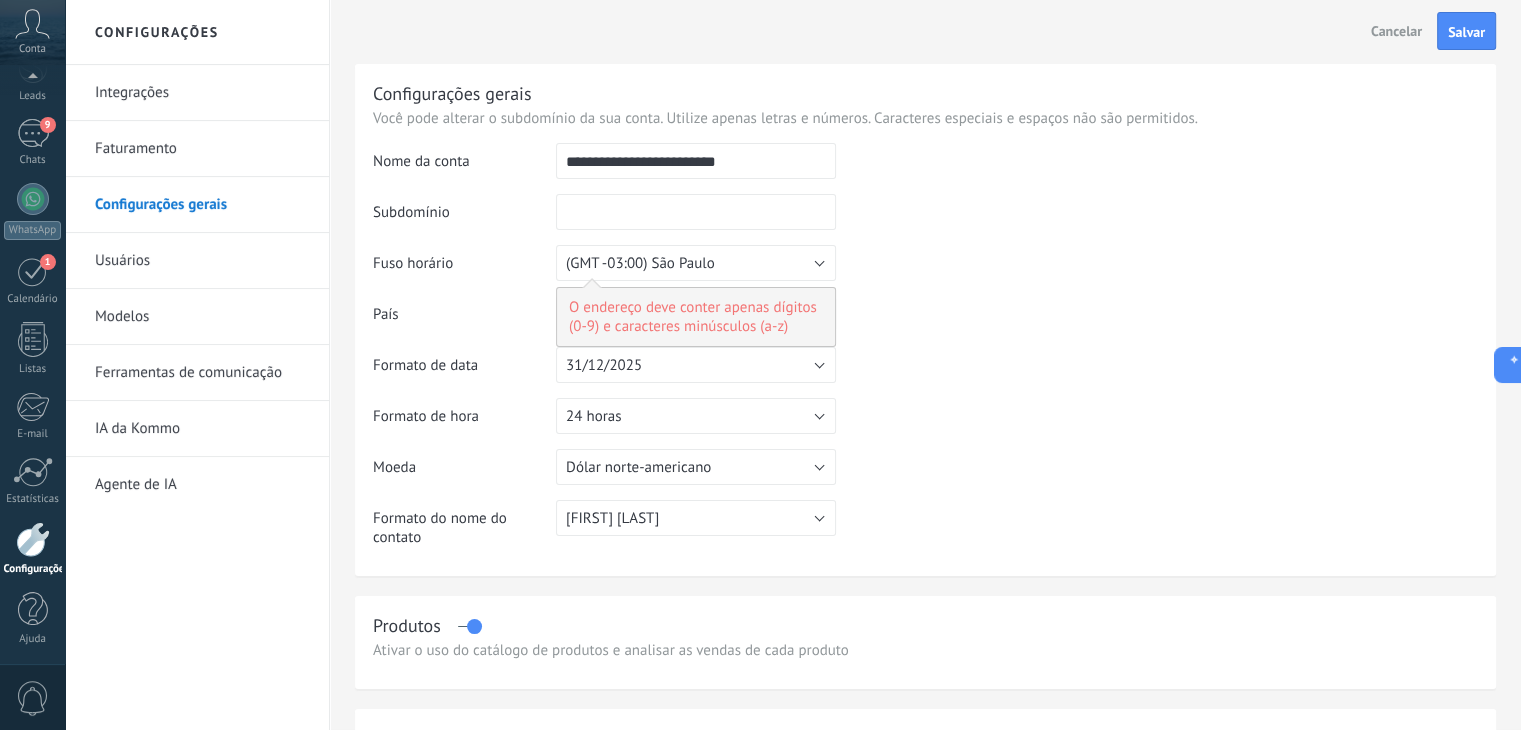 type on "*" 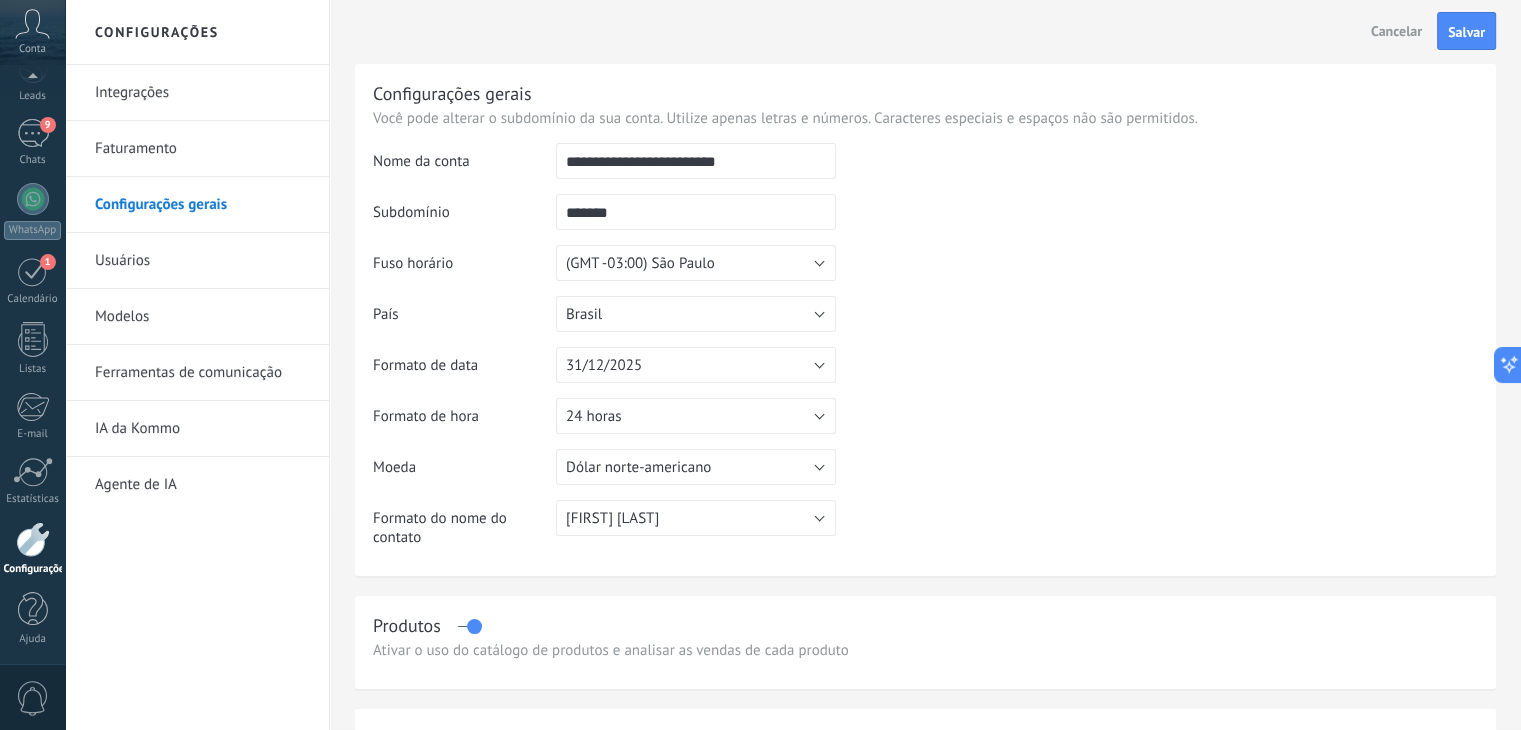 type on "*******" 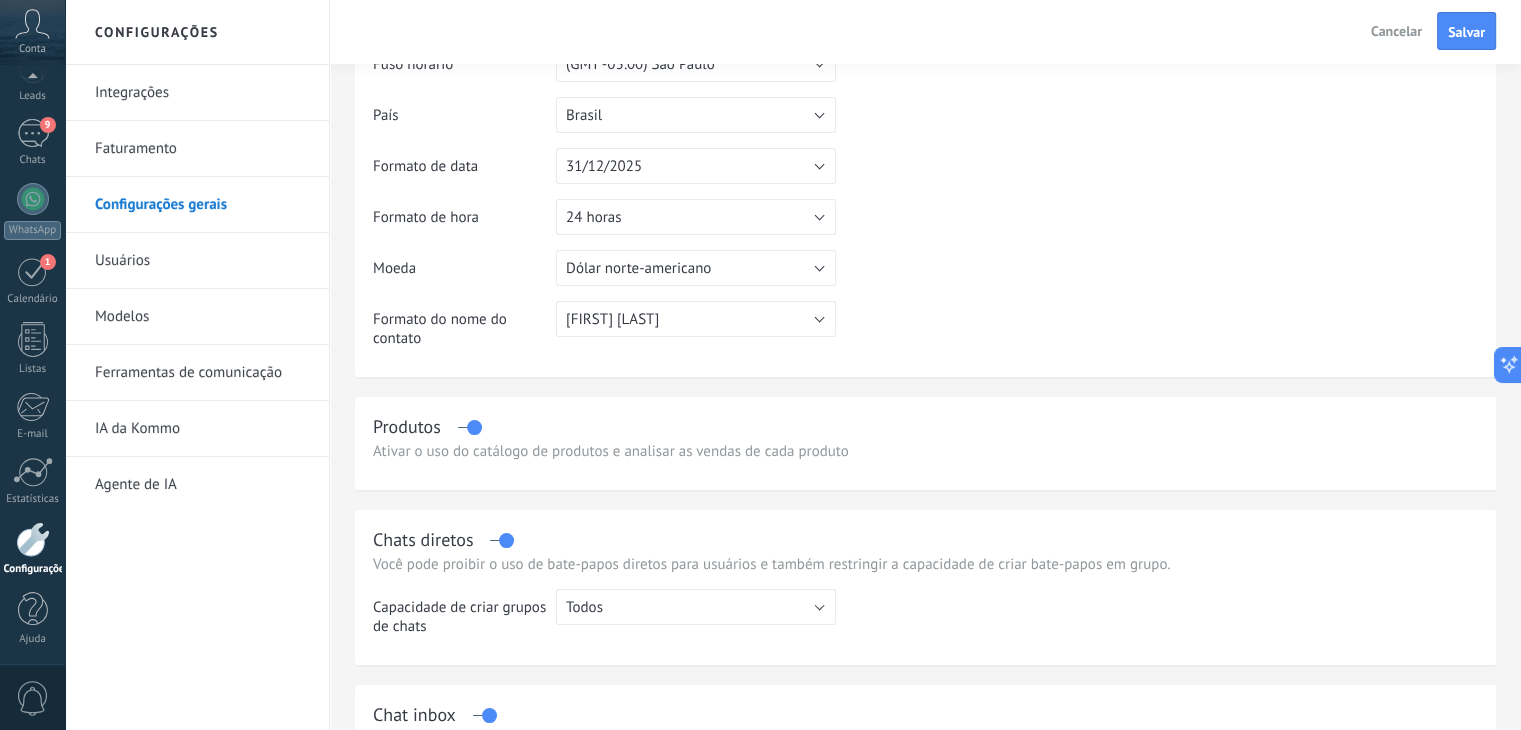 scroll, scrollTop: 200, scrollLeft: 0, axis: vertical 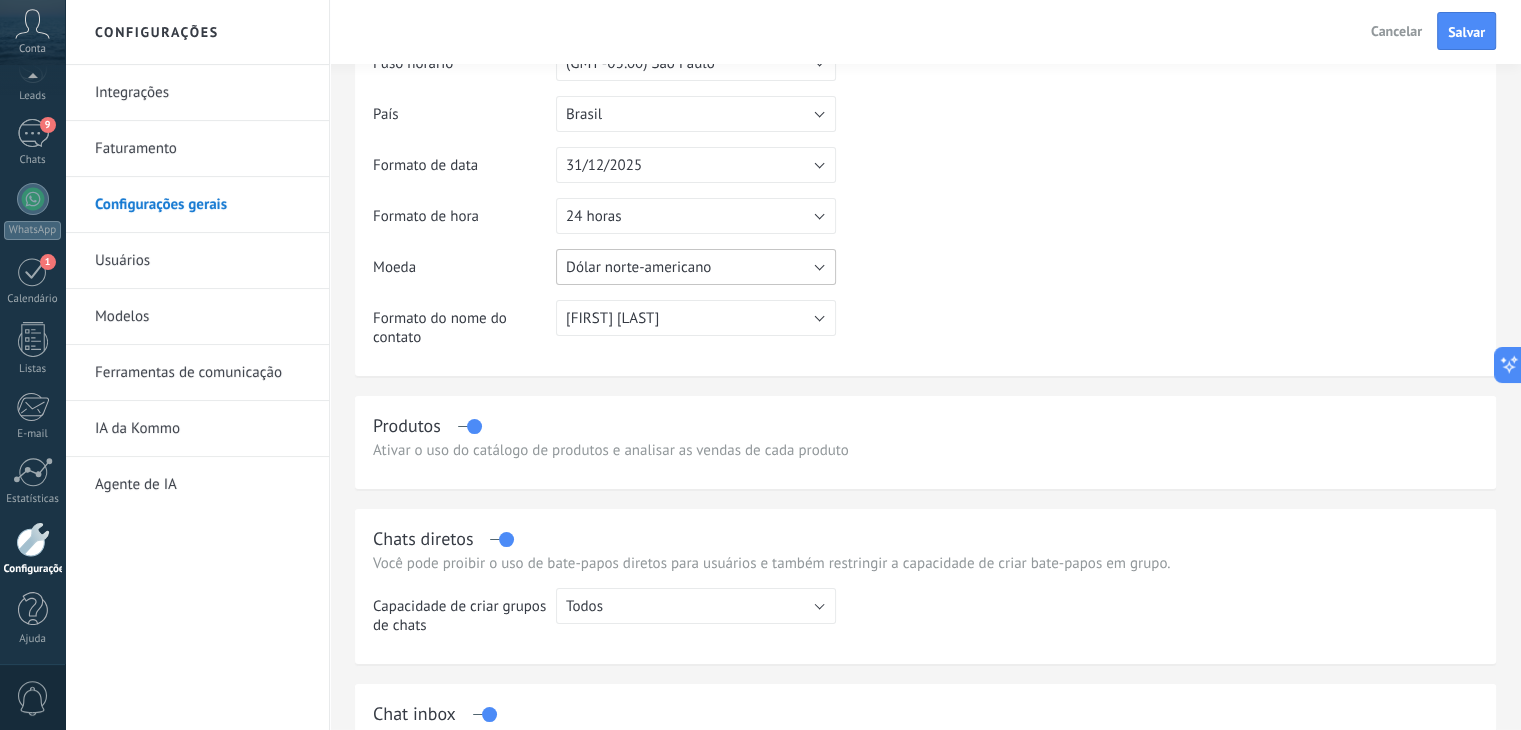 click on "Dólar norte-americano" at bounding box center [696, 267] 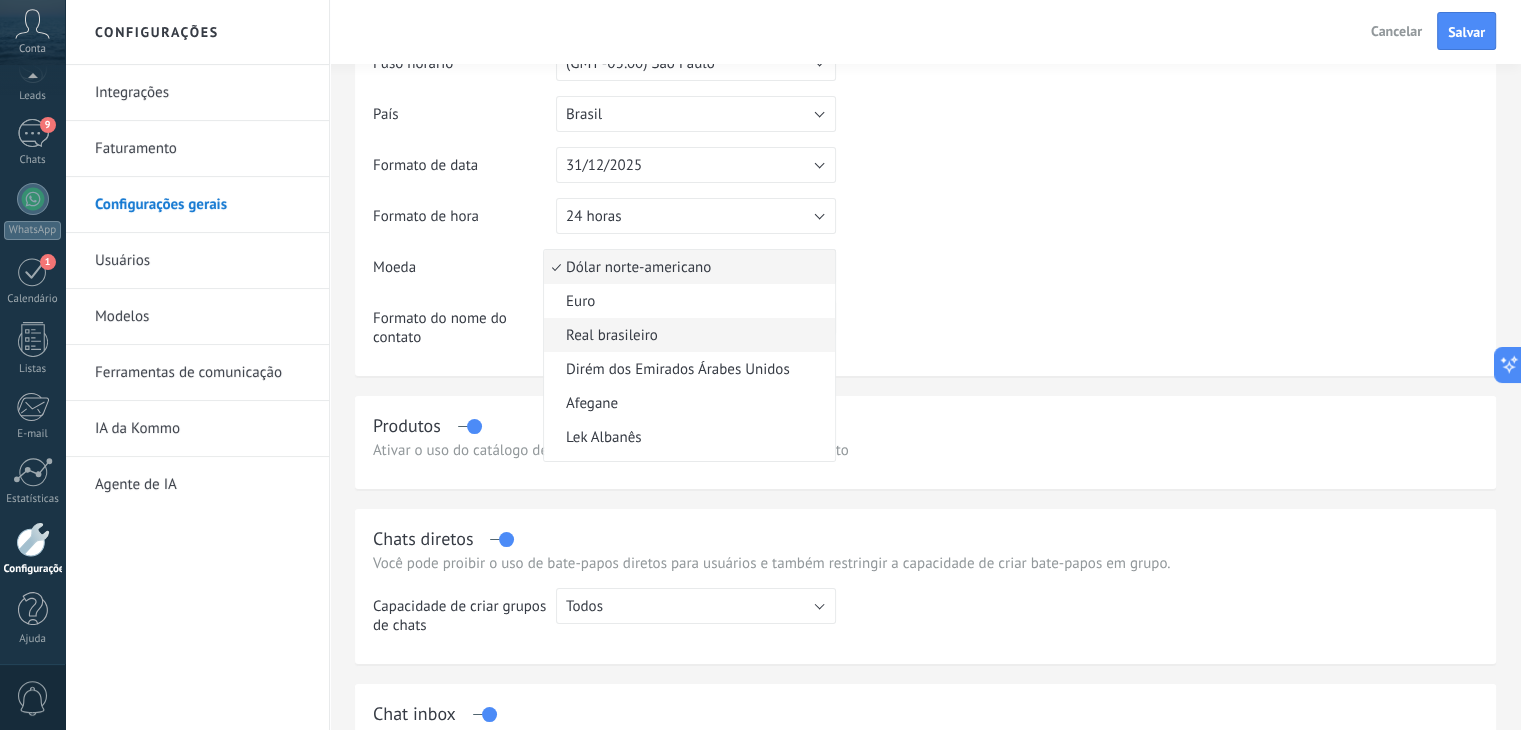 click on "Real brasileiro" at bounding box center (686, 335) 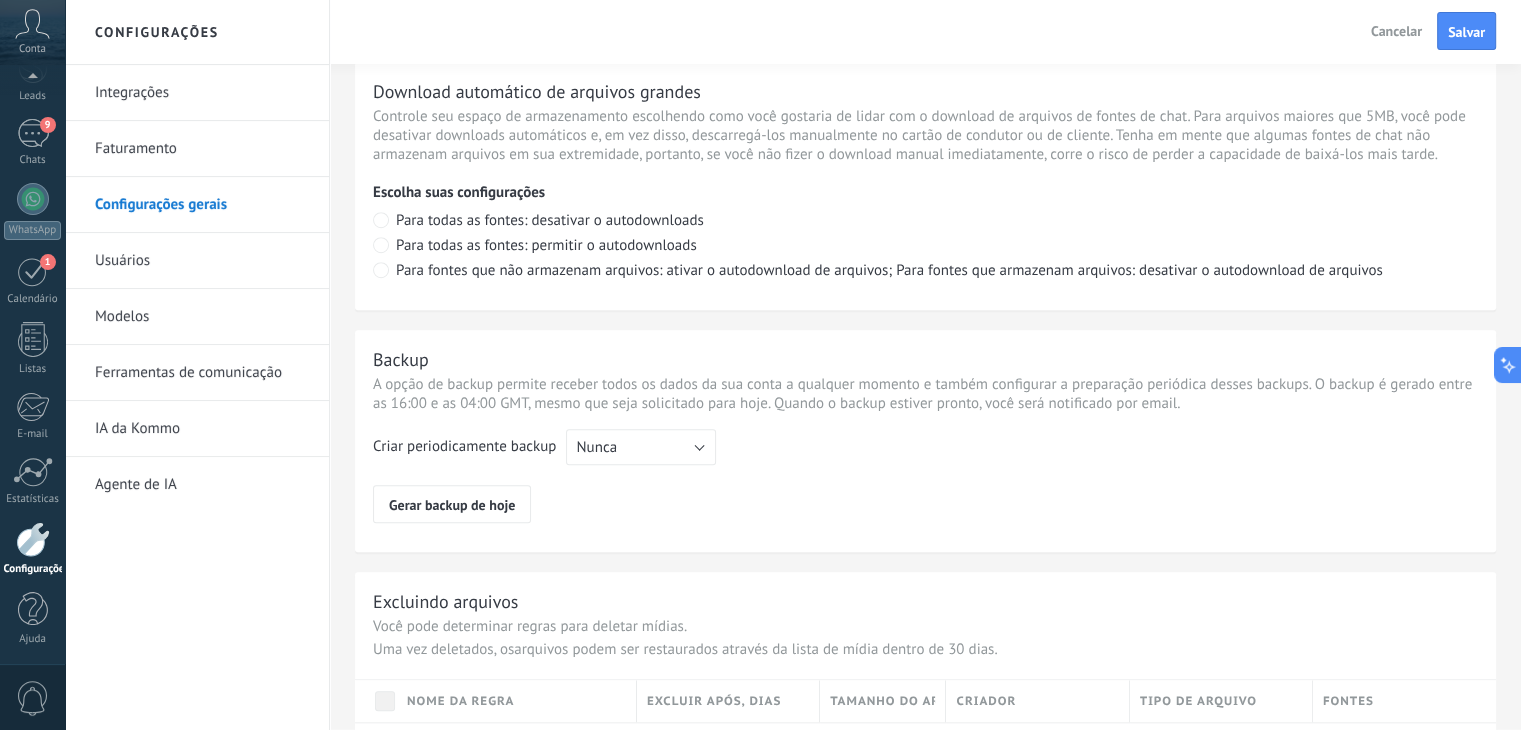 scroll, scrollTop: 1357, scrollLeft: 0, axis: vertical 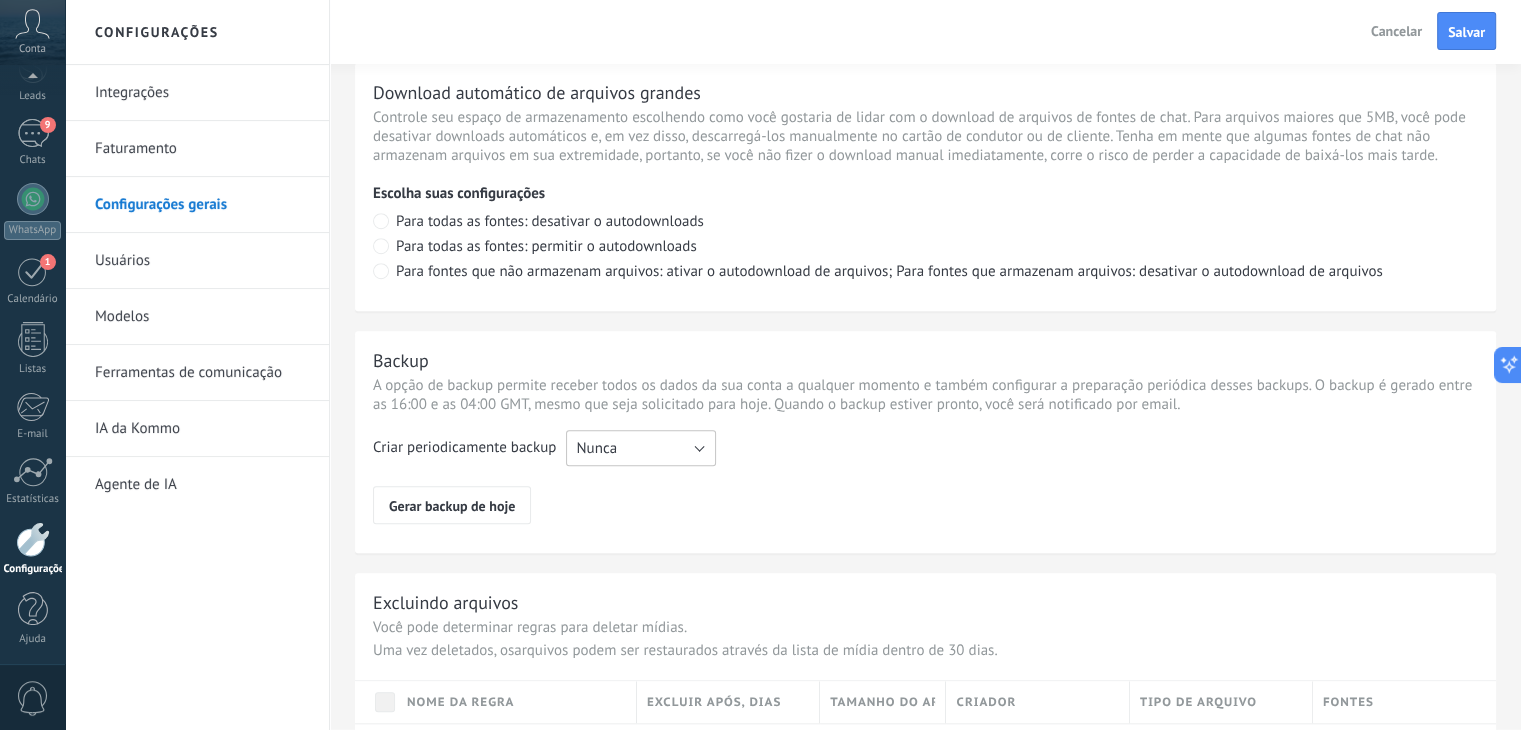 click on "Nunca" at bounding box center [641, 448] 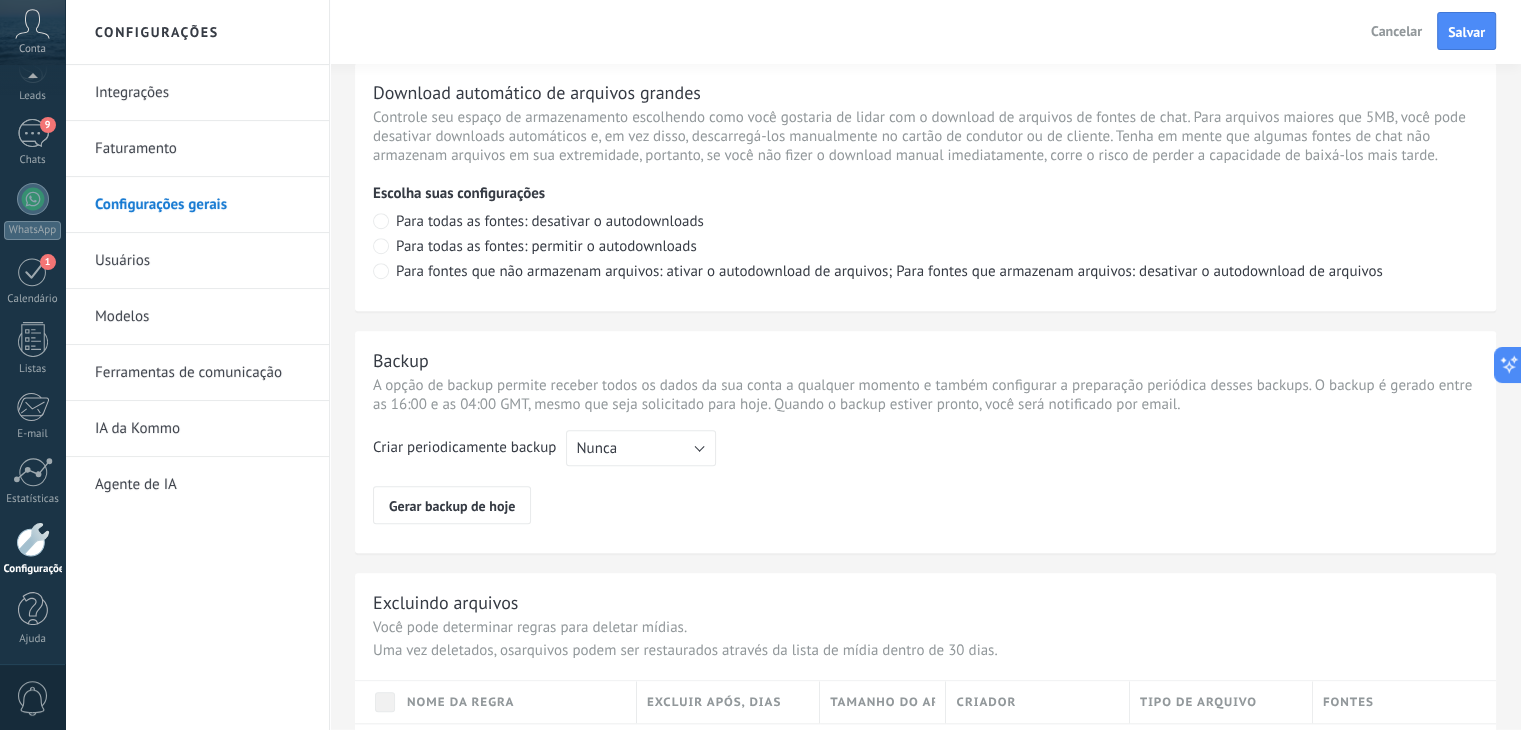 click on "Criar periodicamente backup Nunca Semanal Mensal Nunca Gerar backup de hoje" at bounding box center [925, 477] 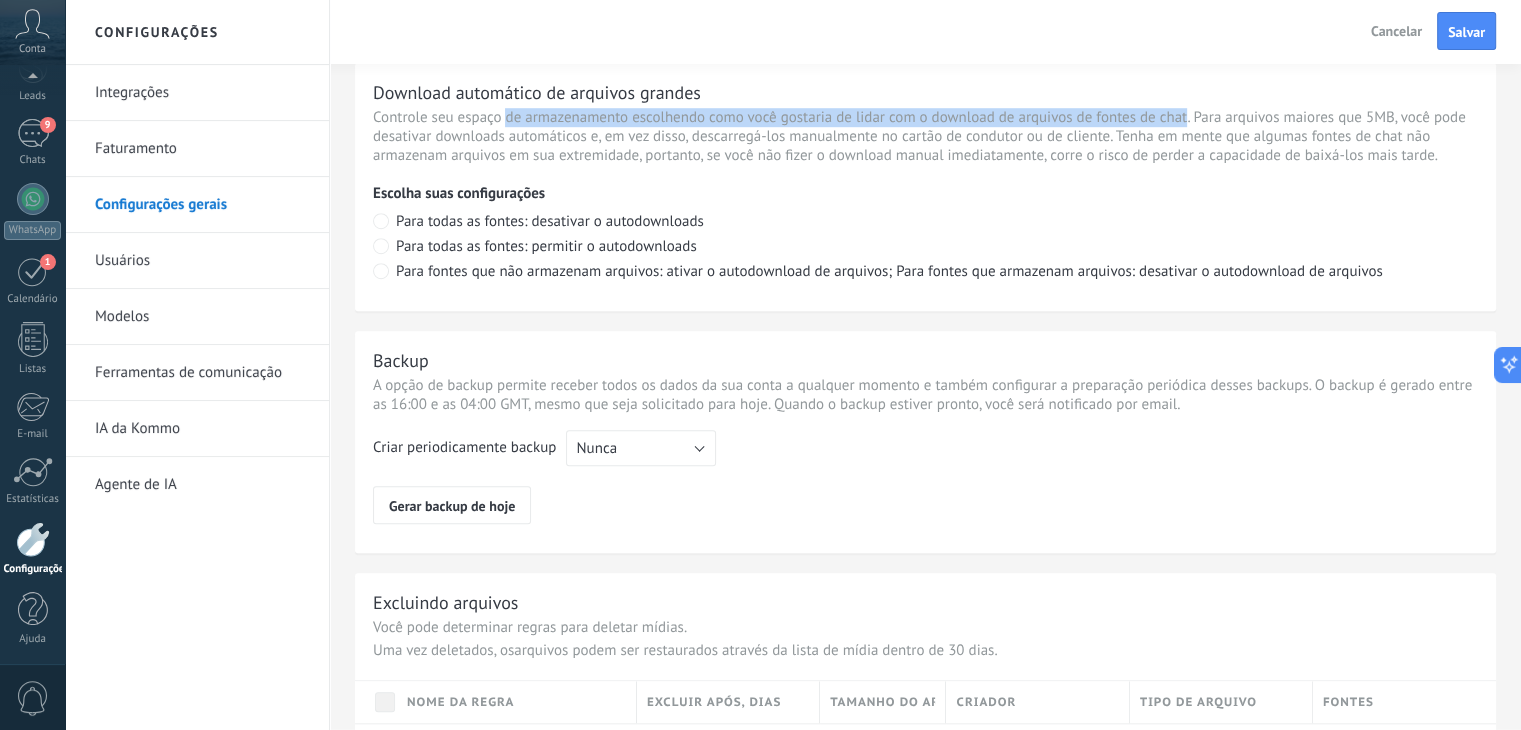 drag, startPoint x: 507, startPoint y: 117, endPoint x: 1184, endPoint y: 120, distance: 677.00665 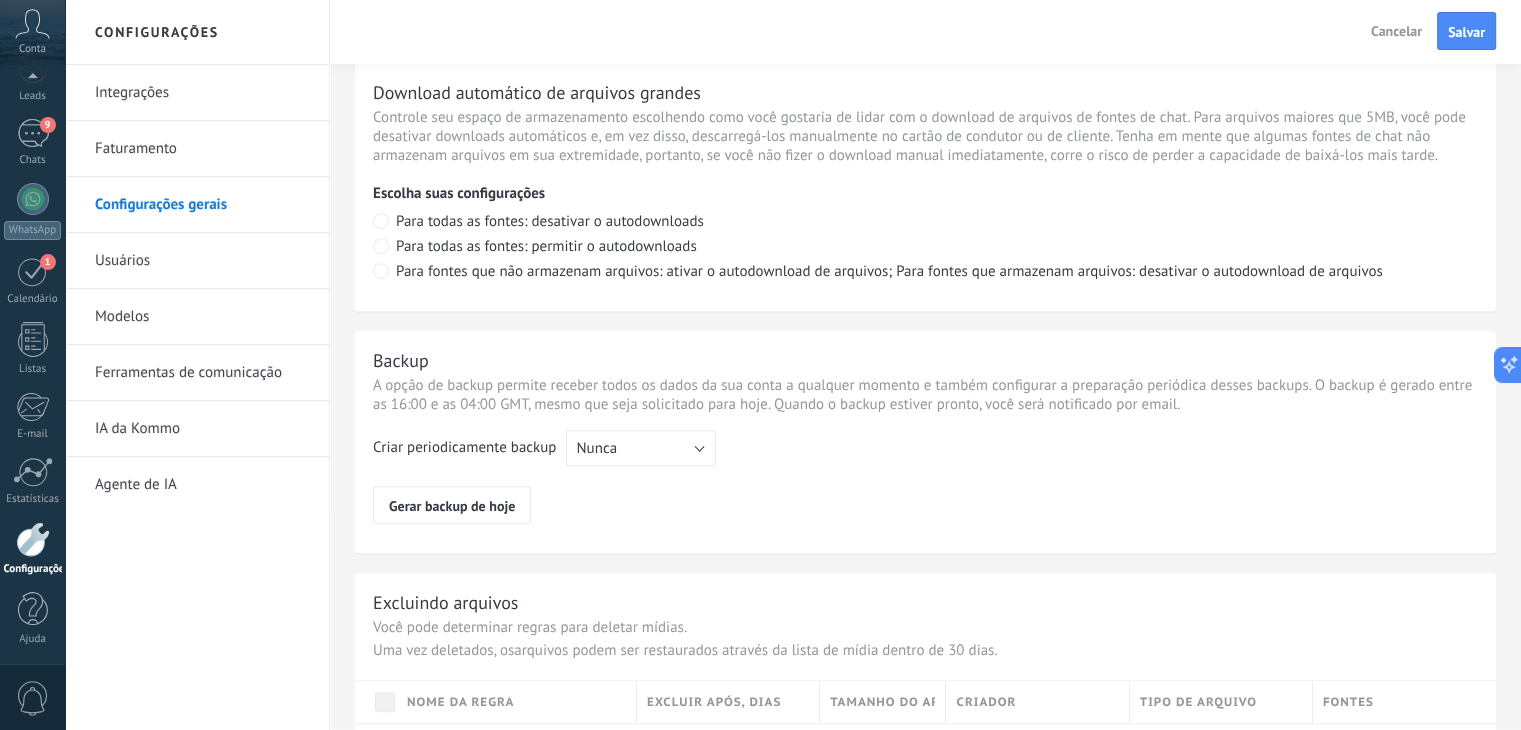 click on "Para fontes que não armazenam arquivos: ativar o autodownload de arquivos; Para fontes que armazenam arquivos: desativar o autodownload de arquivos" at bounding box center [925, 272] 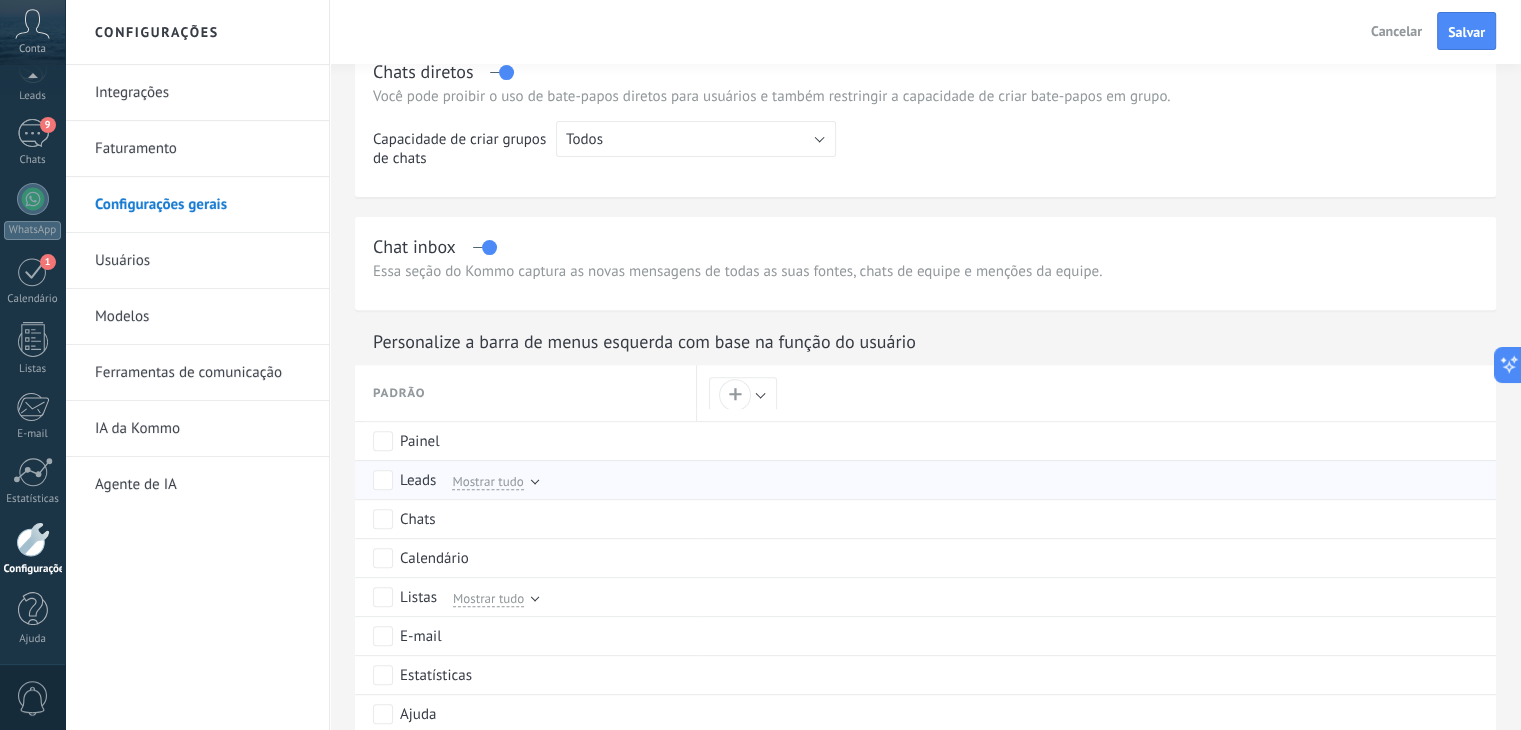 scroll, scrollTop: 657, scrollLeft: 0, axis: vertical 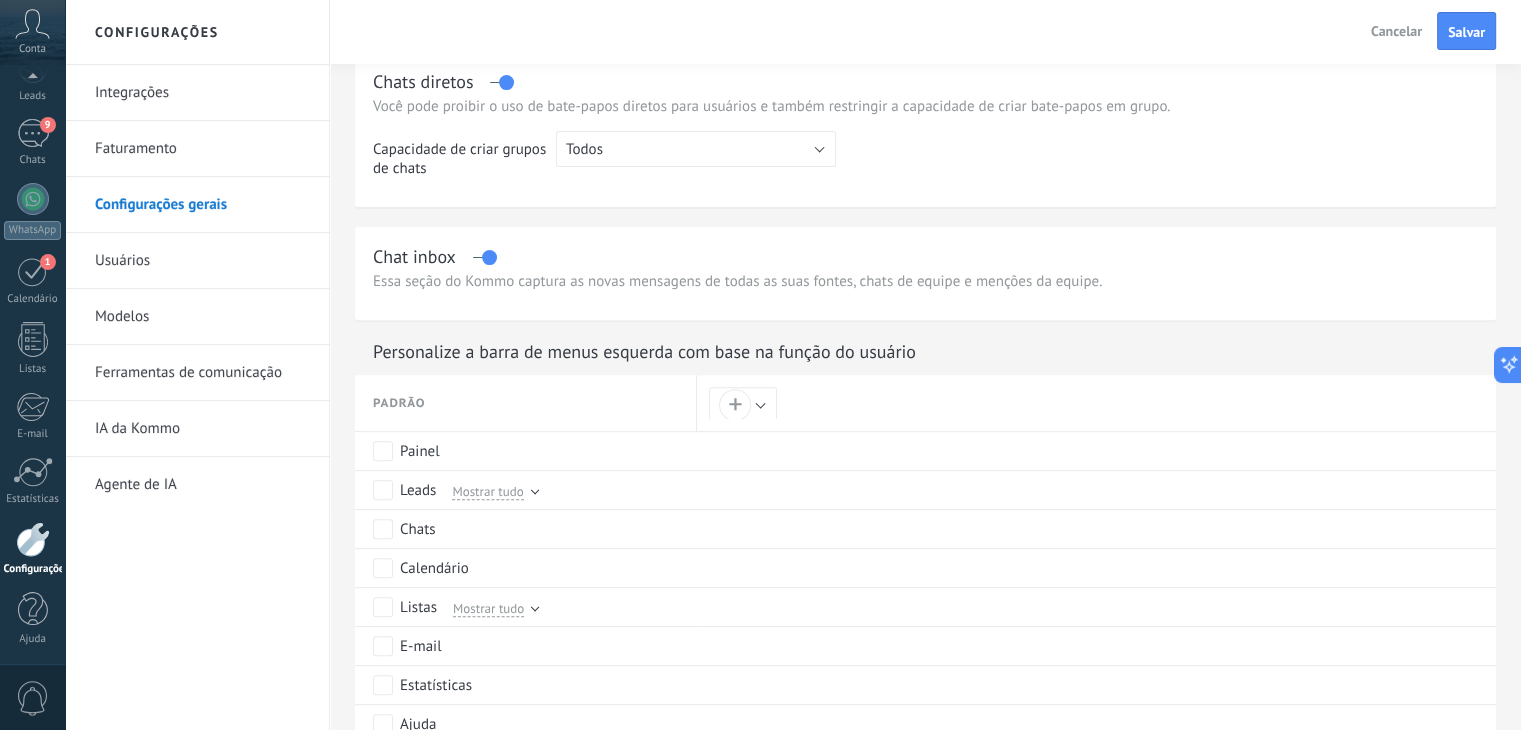 click on "Chat inbox" at bounding box center (925, 256) 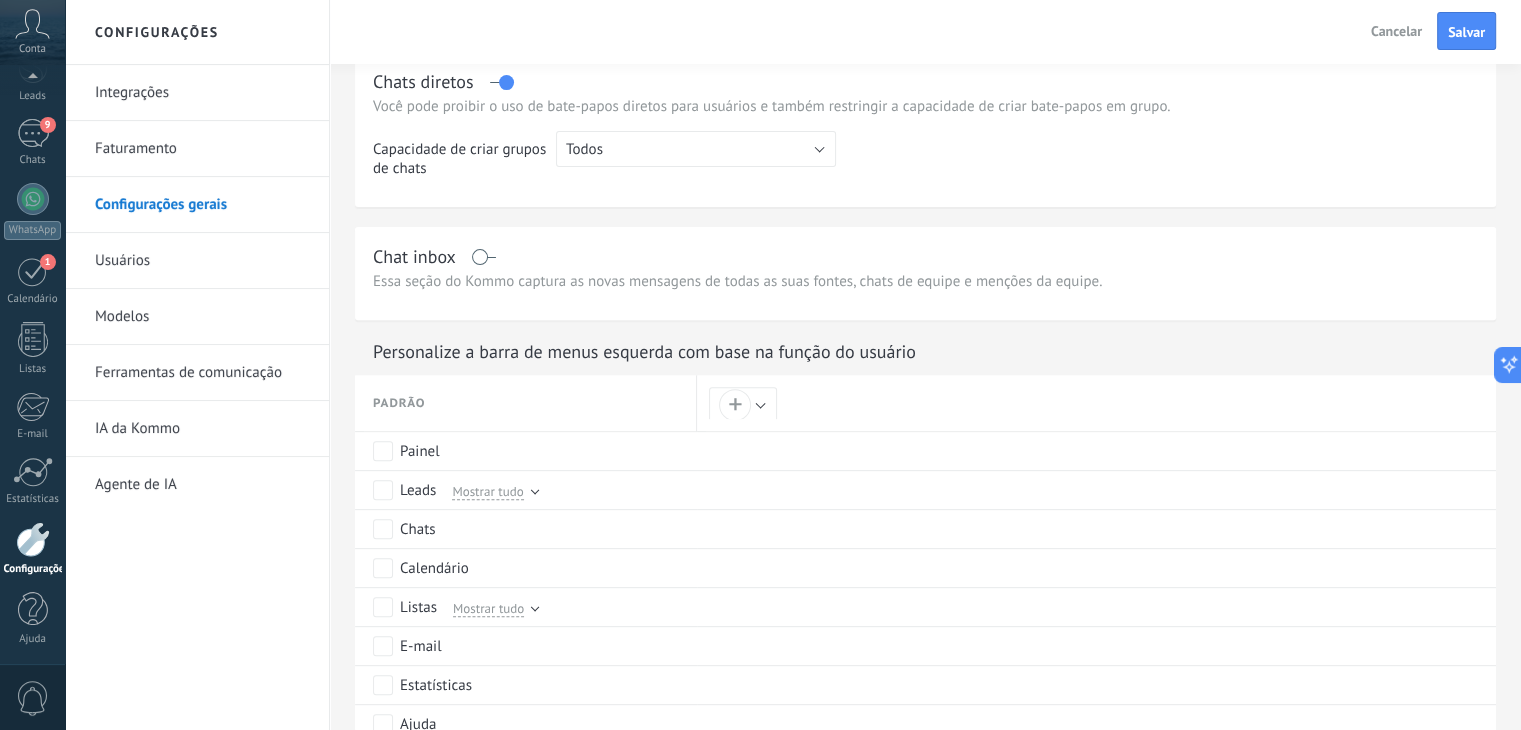 click at bounding box center [484, 257] 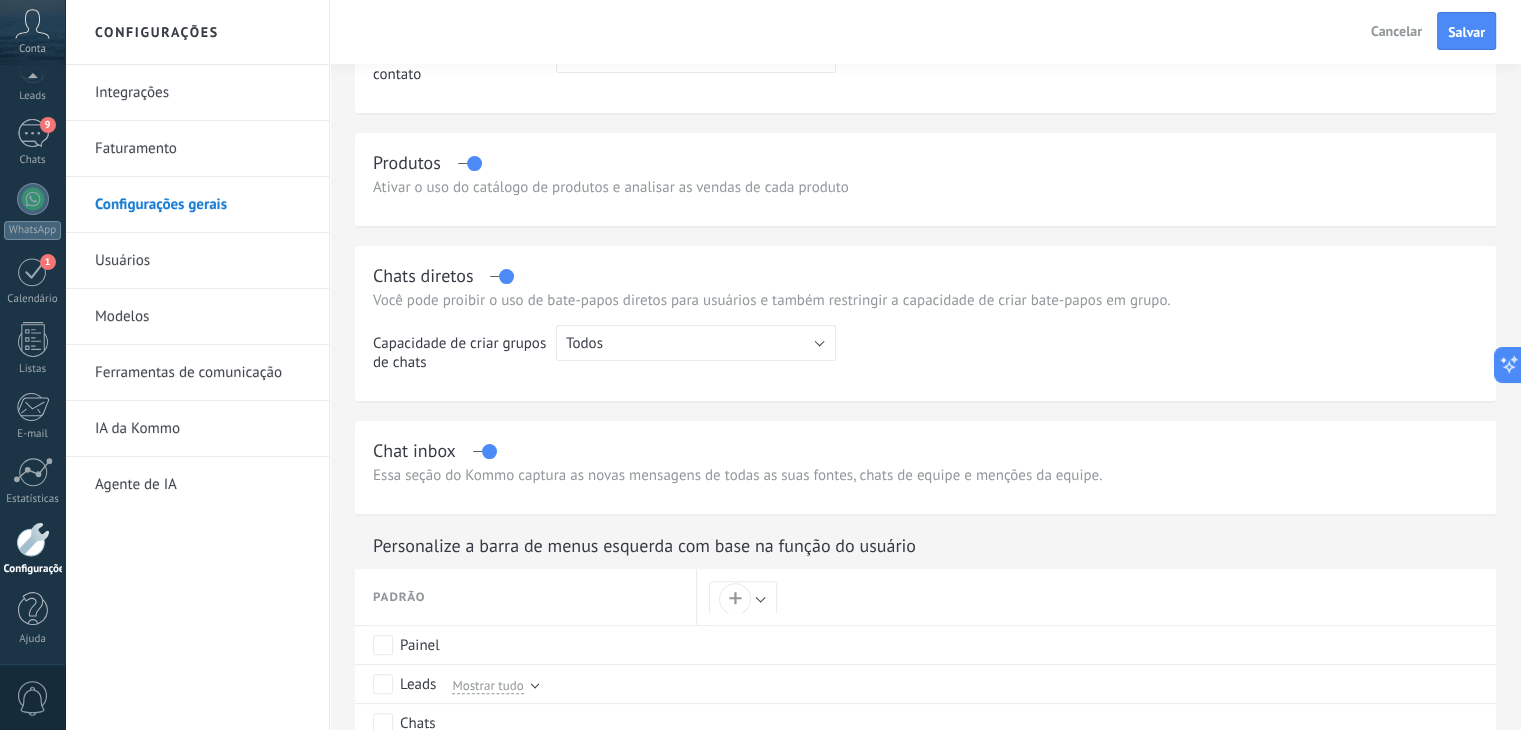 scroll, scrollTop: 457, scrollLeft: 0, axis: vertical 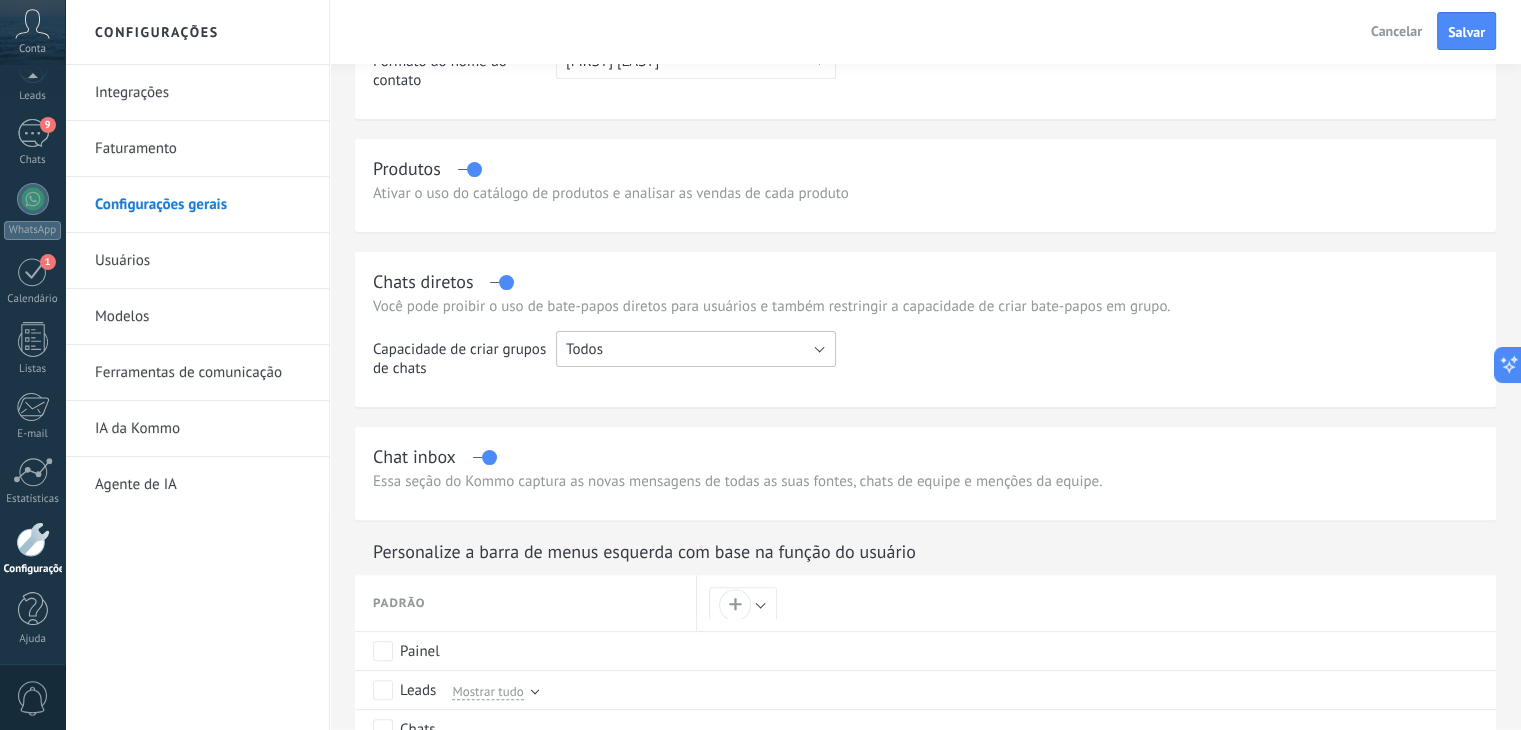 click on "Todos" at bounding box center [696, 349] 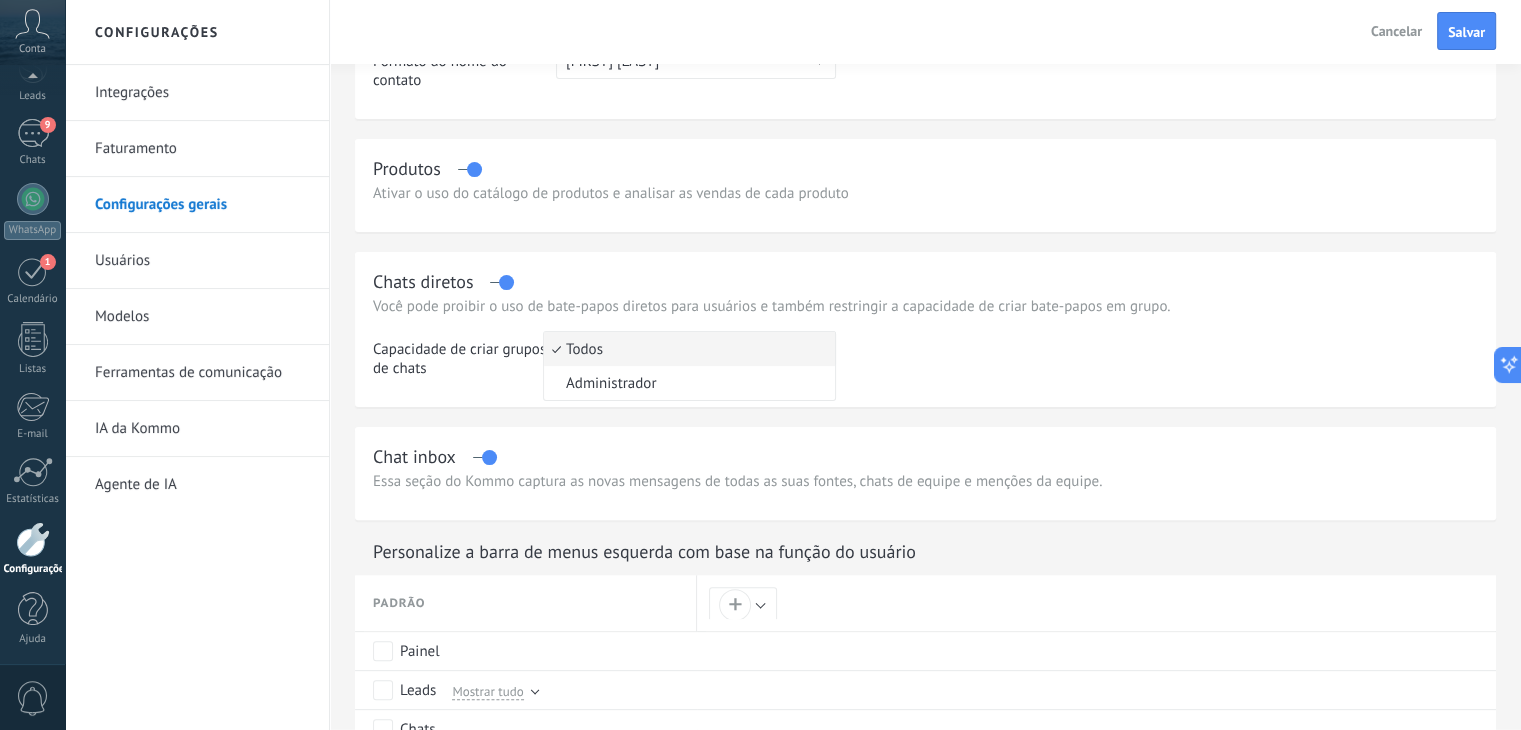 click on "Todos" at bounding box center (686, 349) 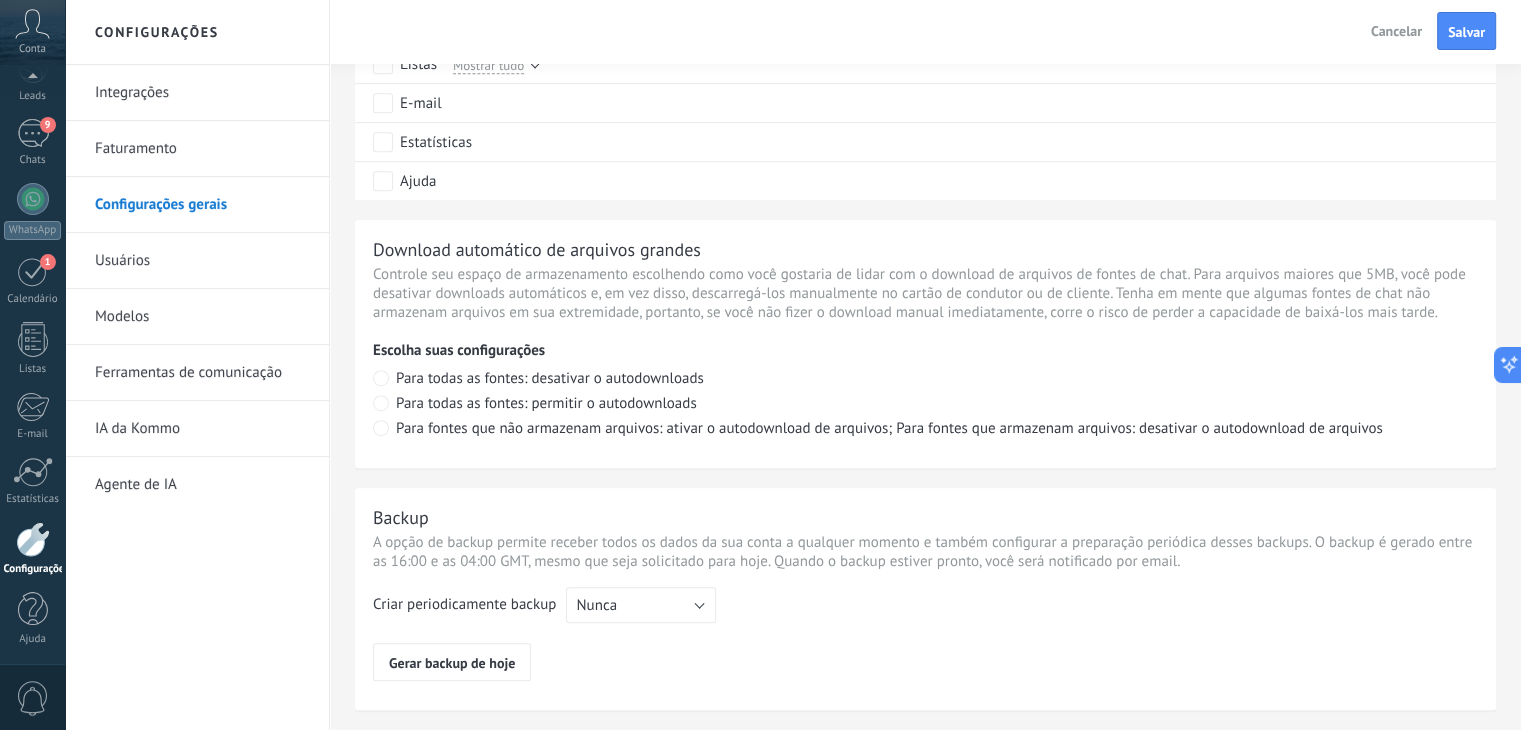 scroll, scrollTop: 1457, scrollLeft: 0, axis: vertical 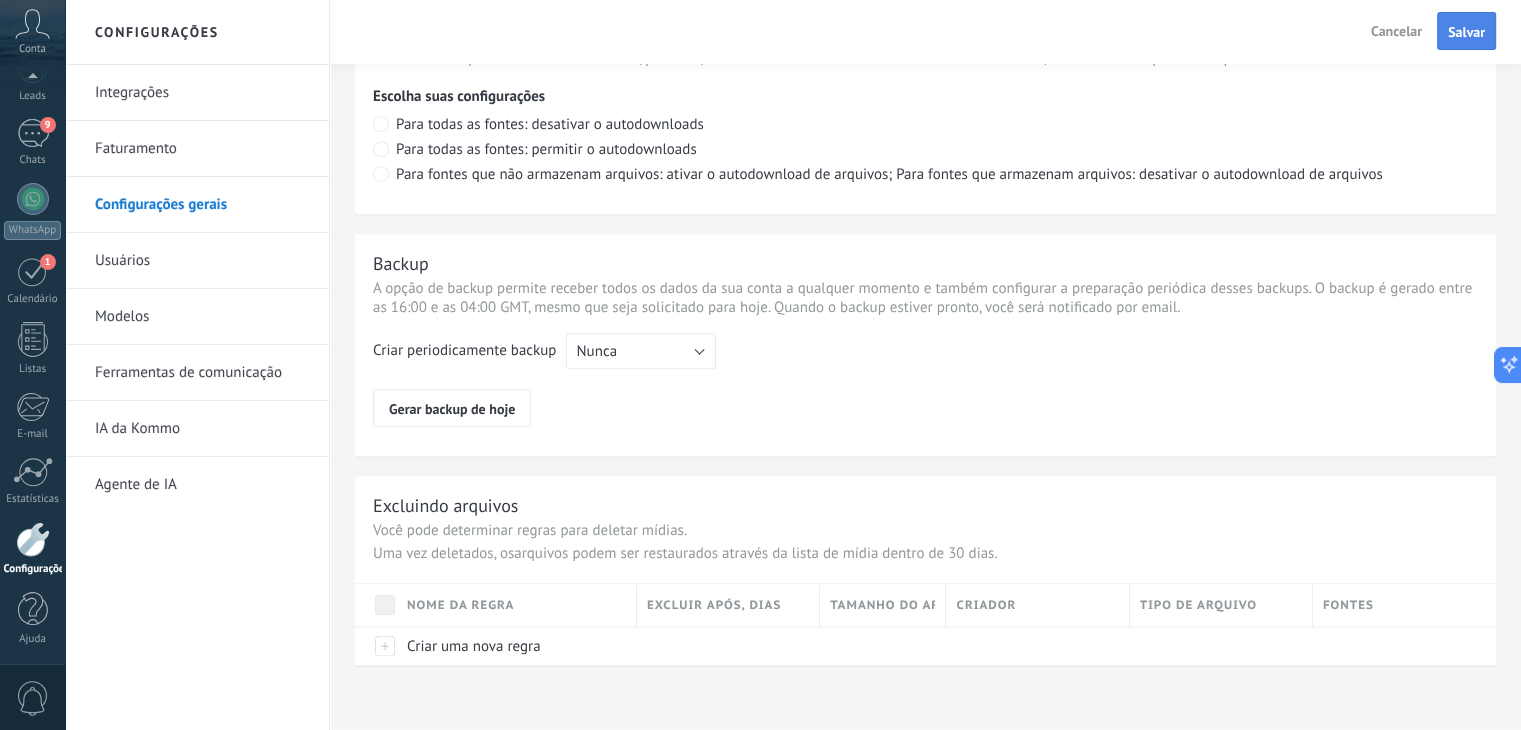 click on "Salvar" at bounding box center (1466, 31) 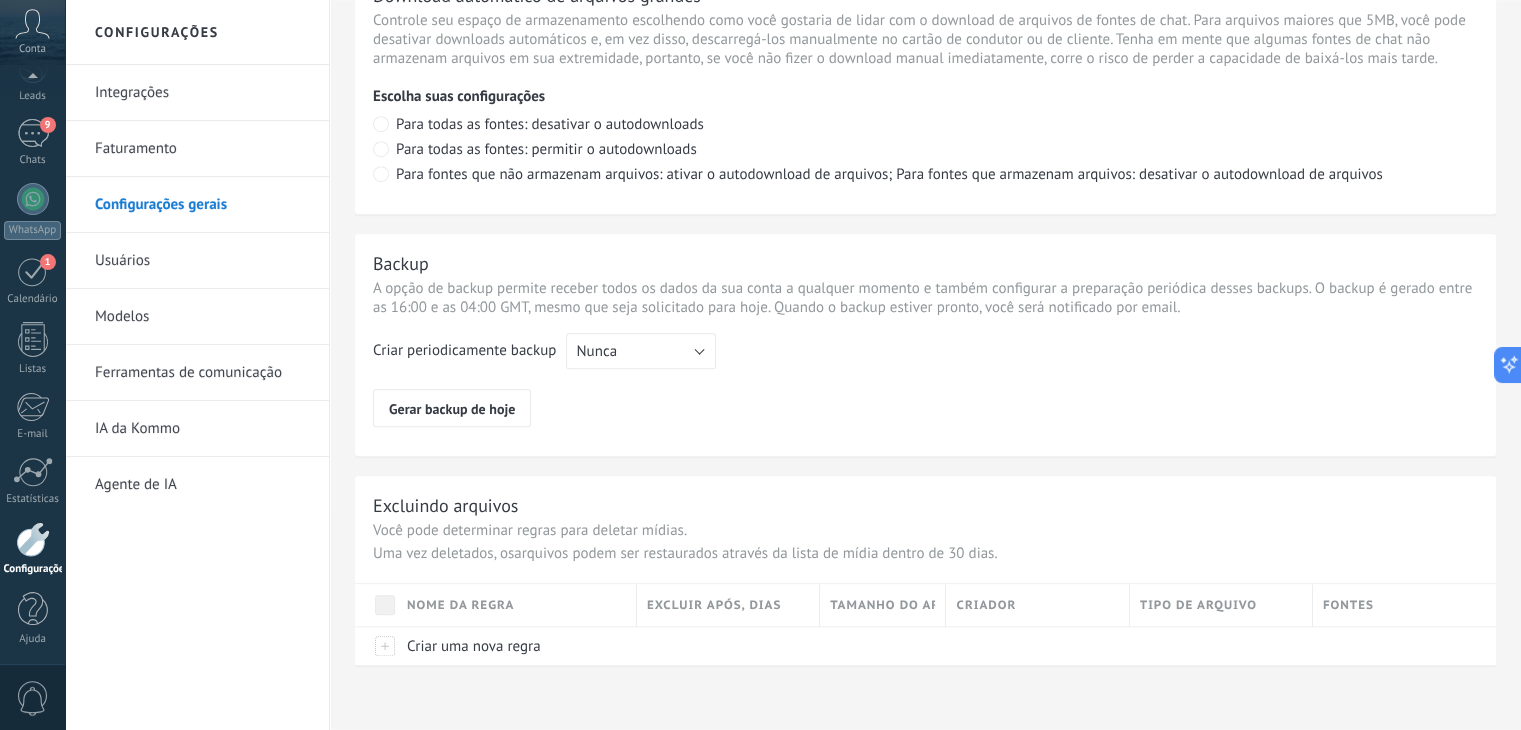 click on "Integrações" at bounding box center [202, 93] 